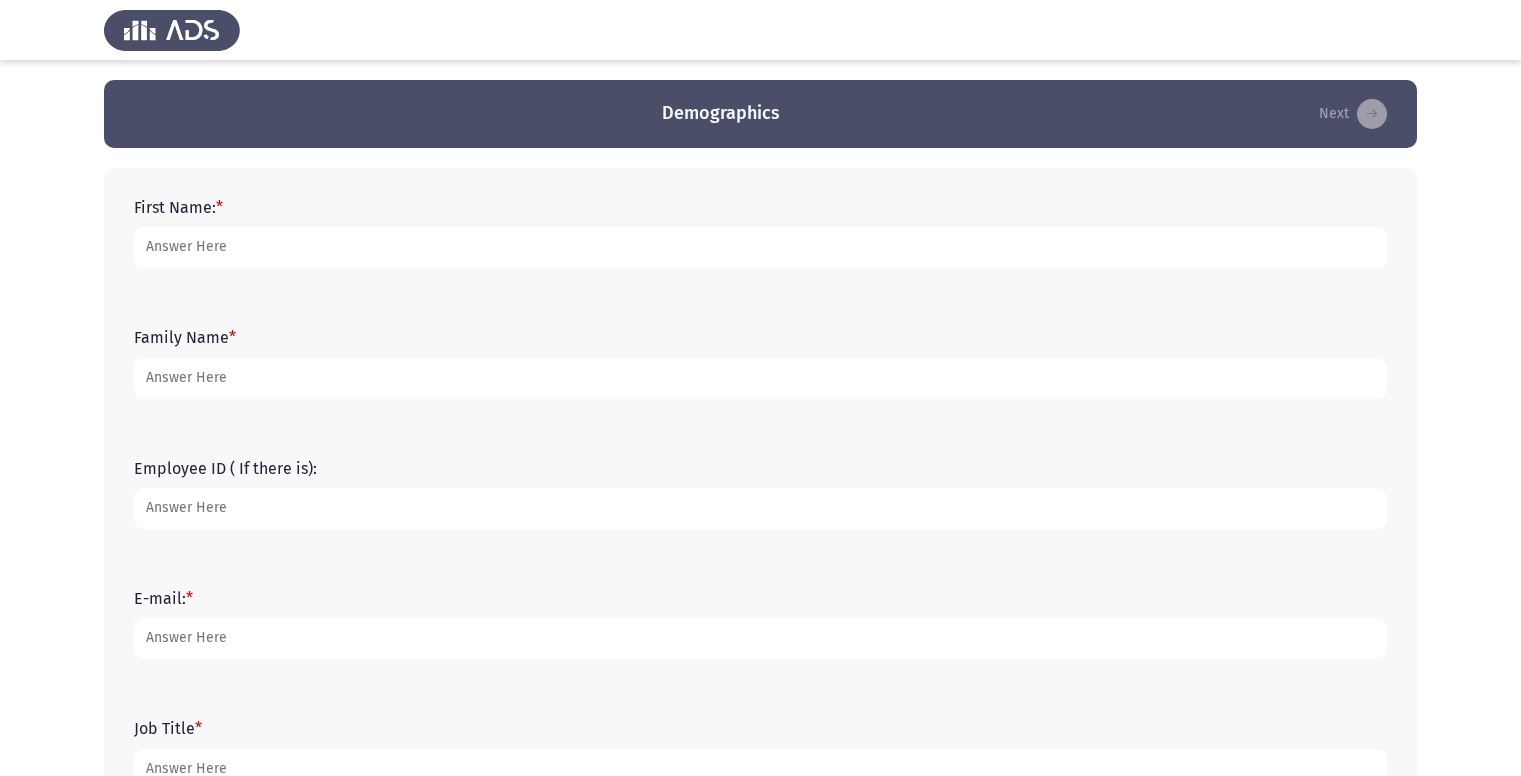 scroll, scrollTop: 0, scrollLeft: 0, axis: both 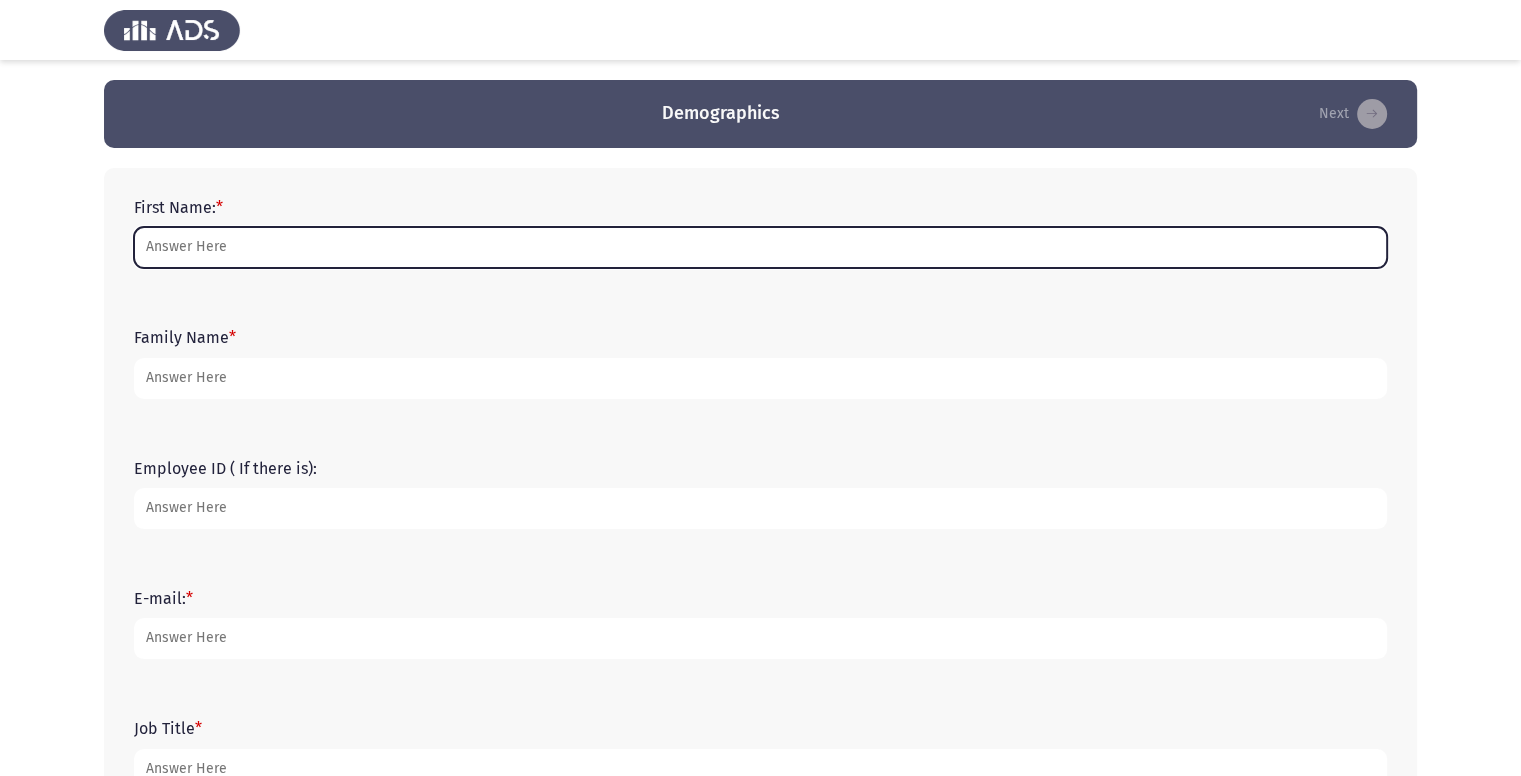 click on "First Name:   *" at bounding box center (760, 247) 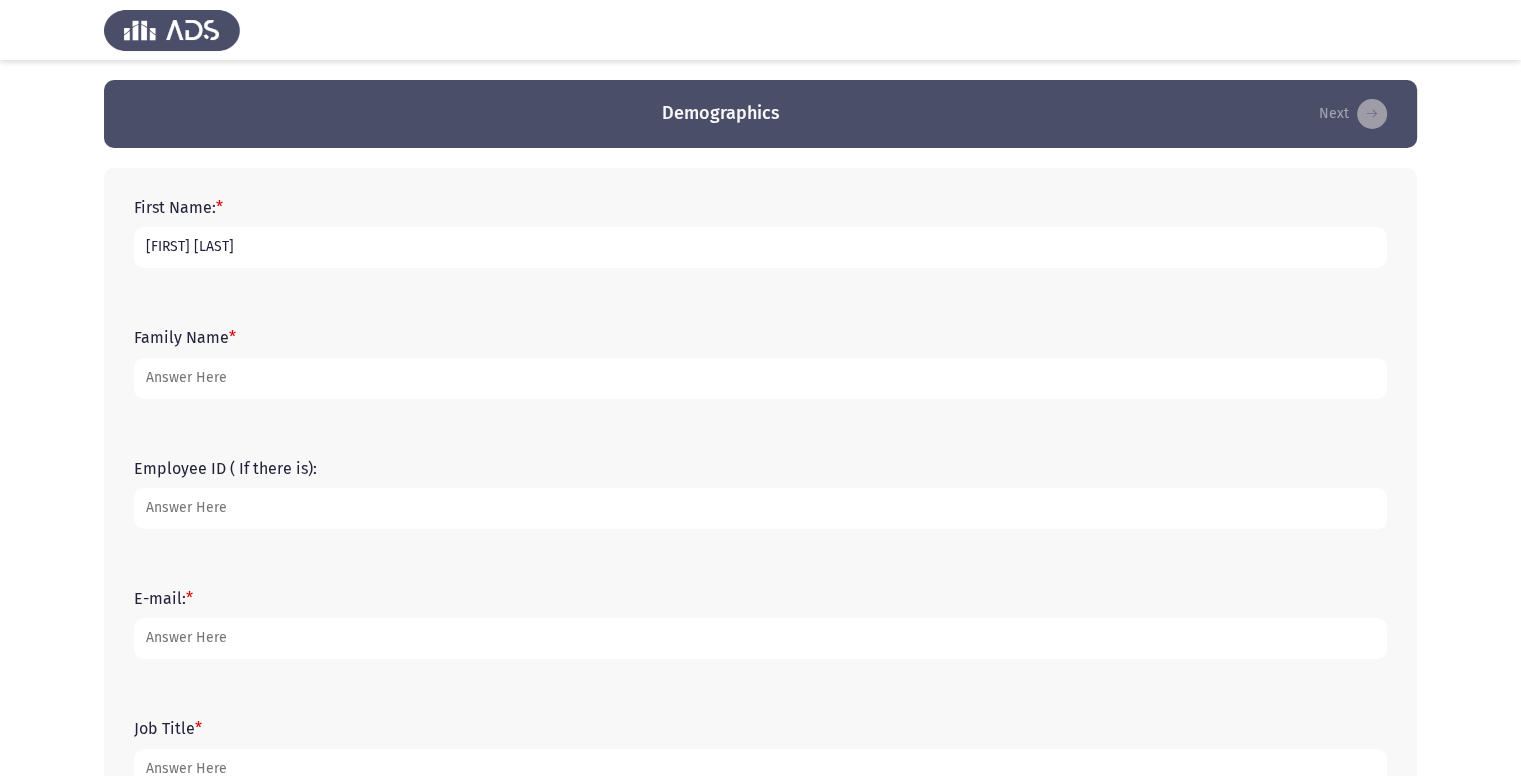 drag, startPoint x: 256, startPoint y: 246, endPoint x: 181, endPoint y: 246, distance: 75 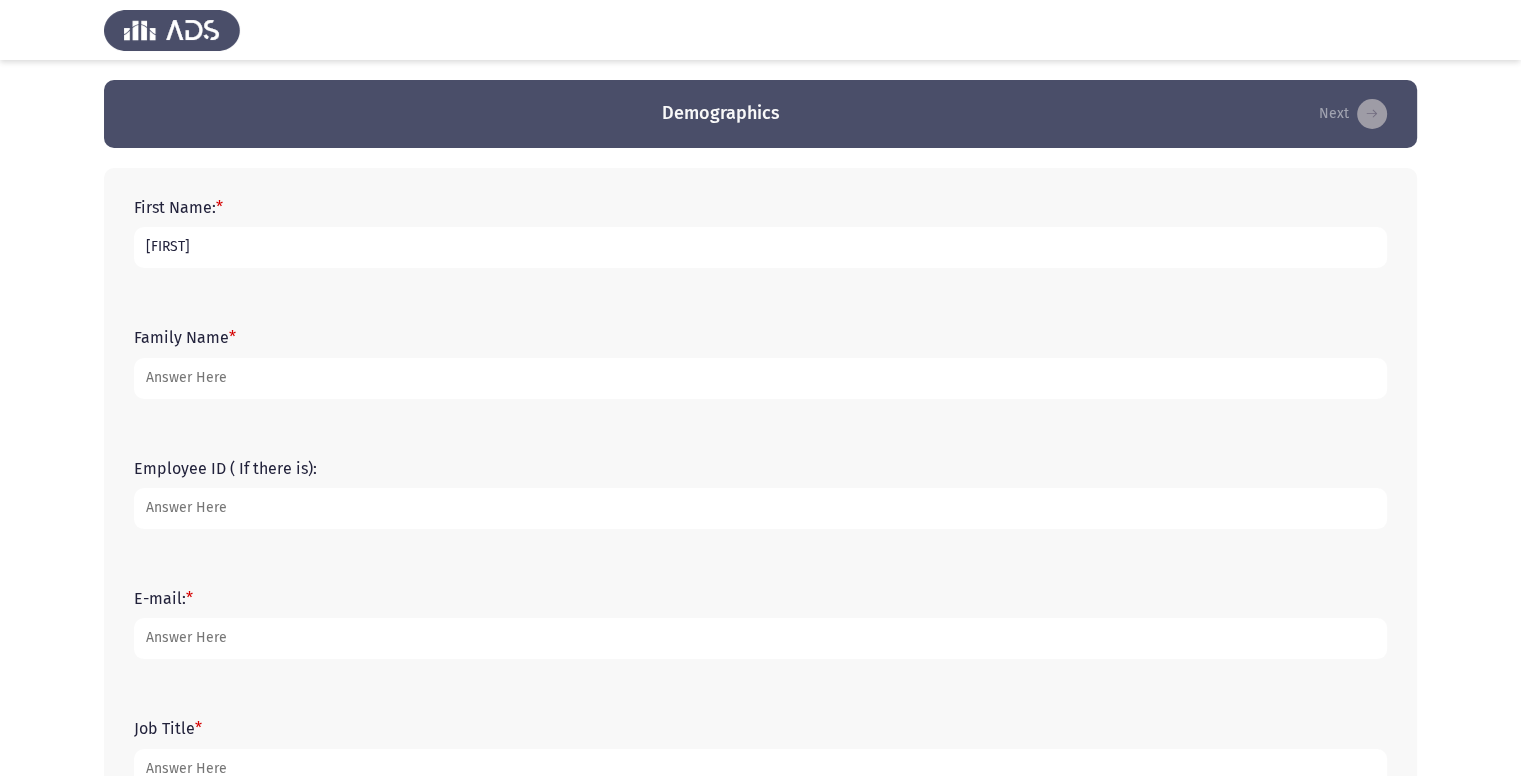 type on "[FIRST]" 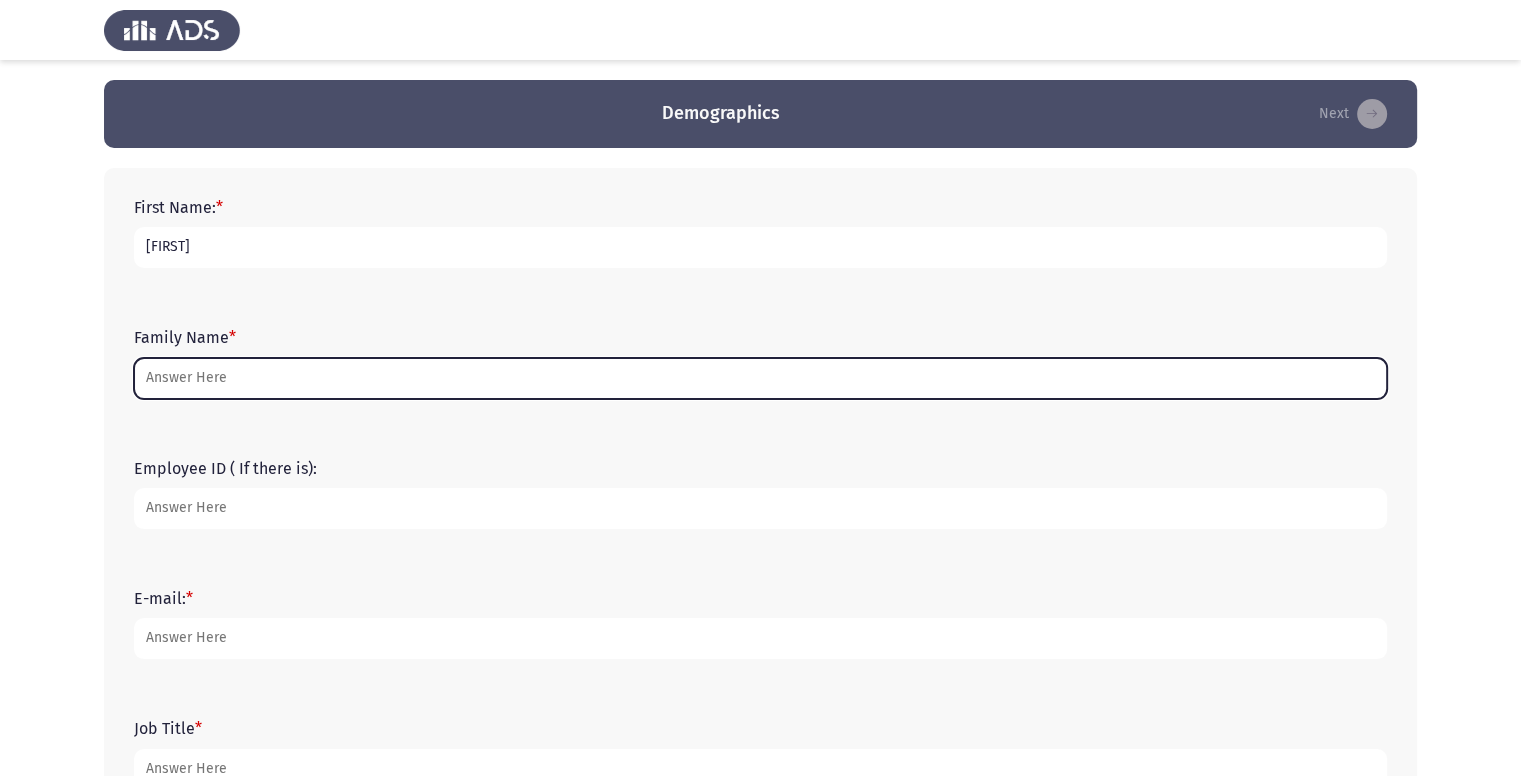 click on "Family Name   *" at bounding box center [760, 378] 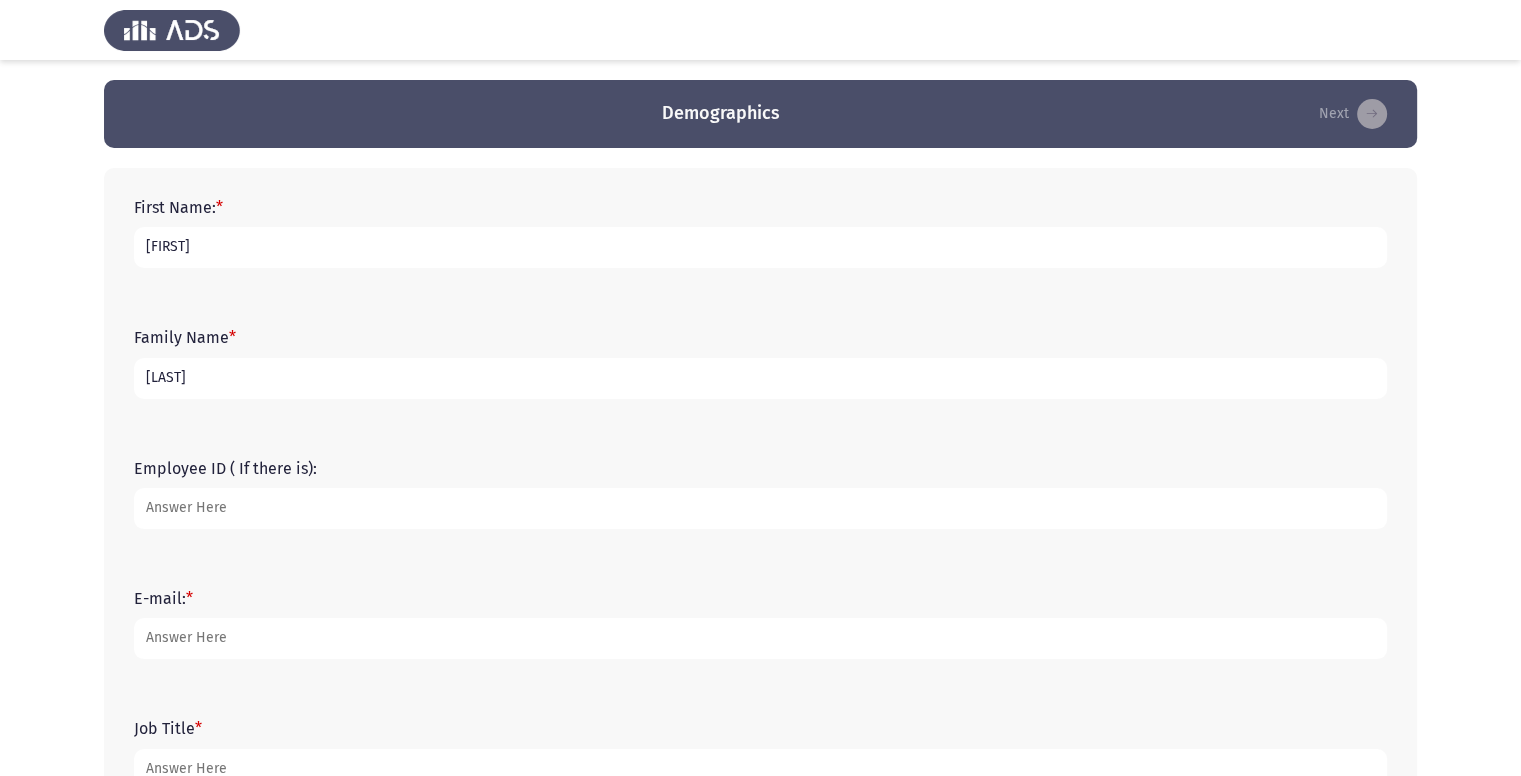 type on "Al Shairf" 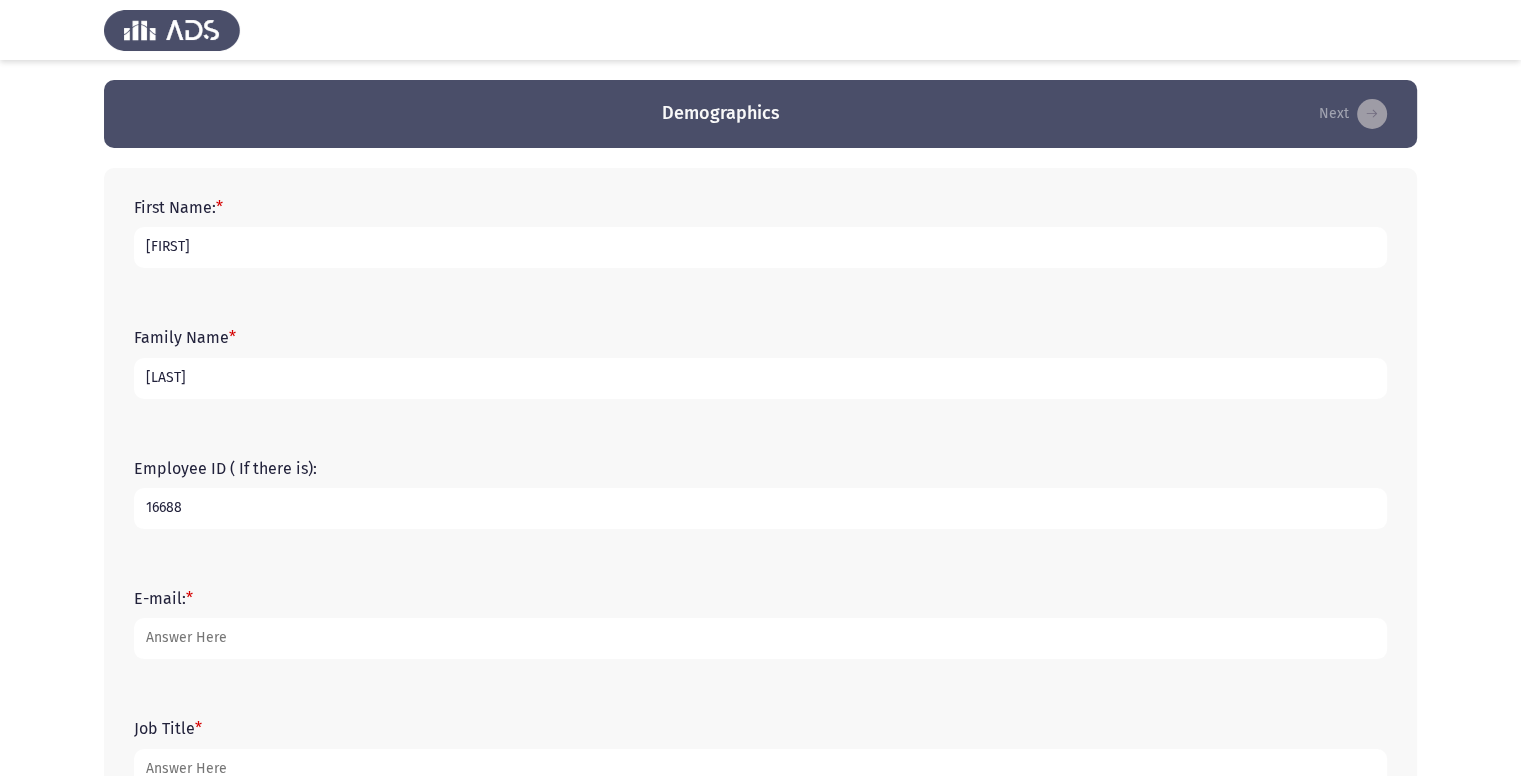 type on "16688" 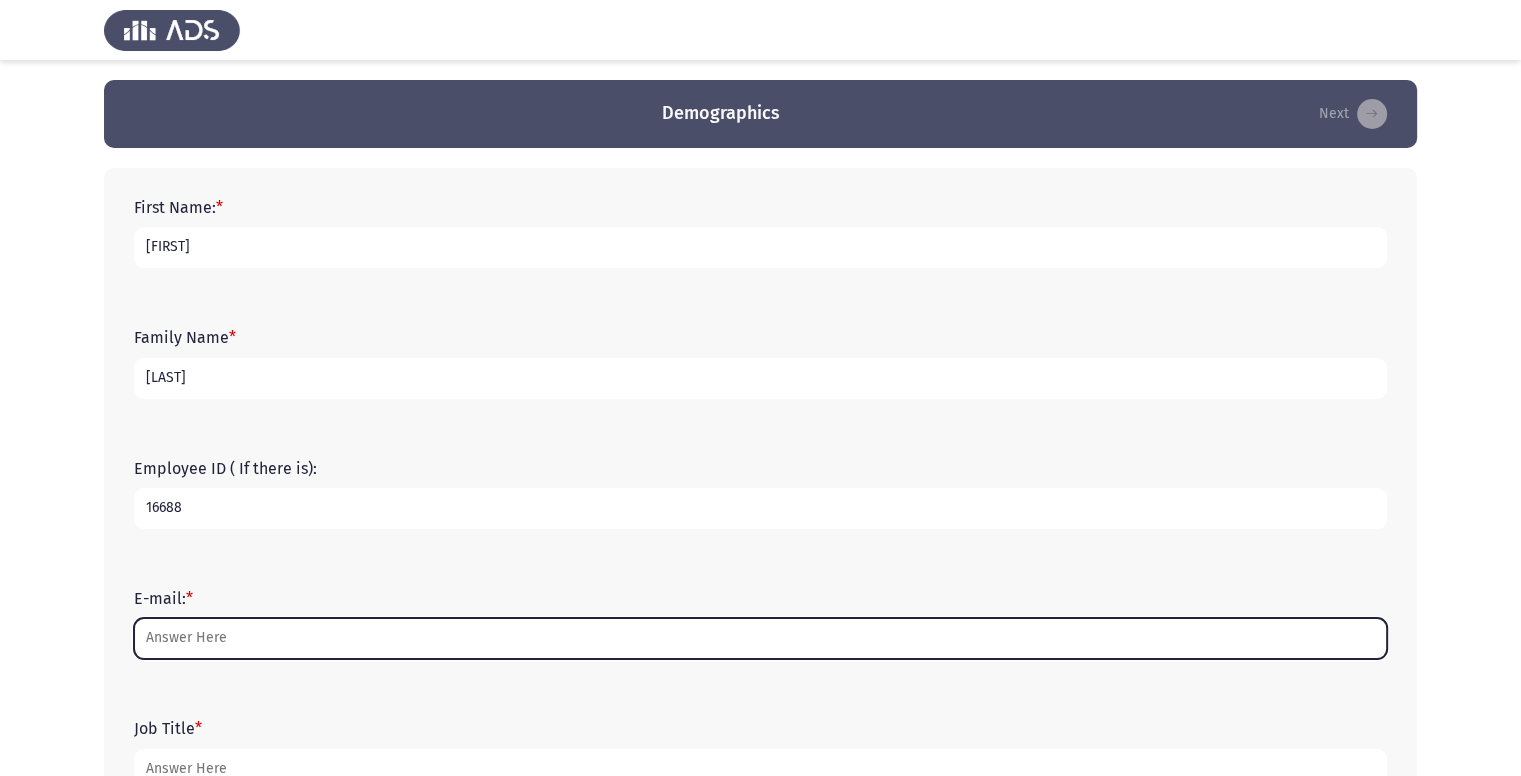 click on "E-mail:   *" at bounding box center [760, 638] 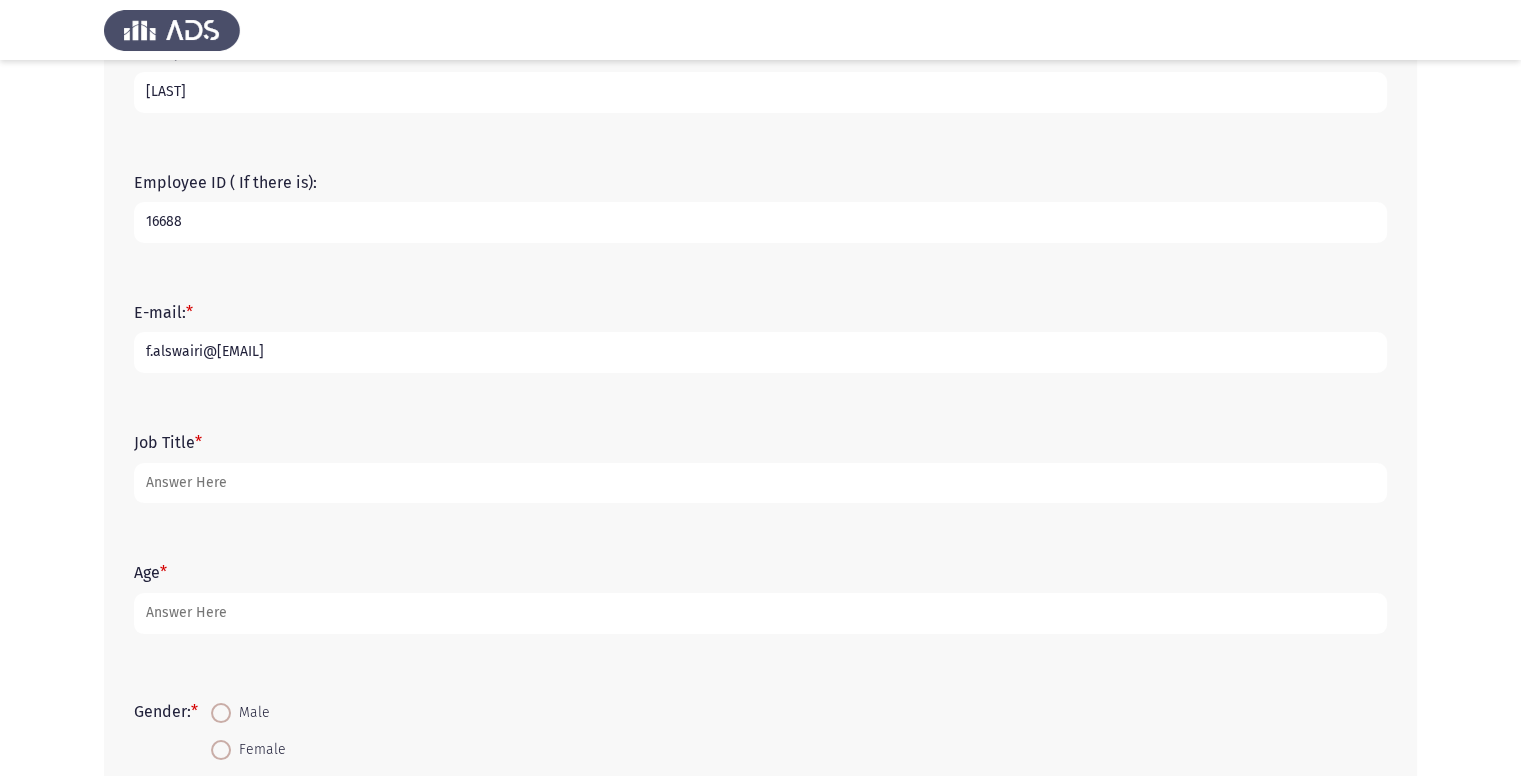 scroll, scrollTop: 300, scrollLeft: 0, axis: vertical 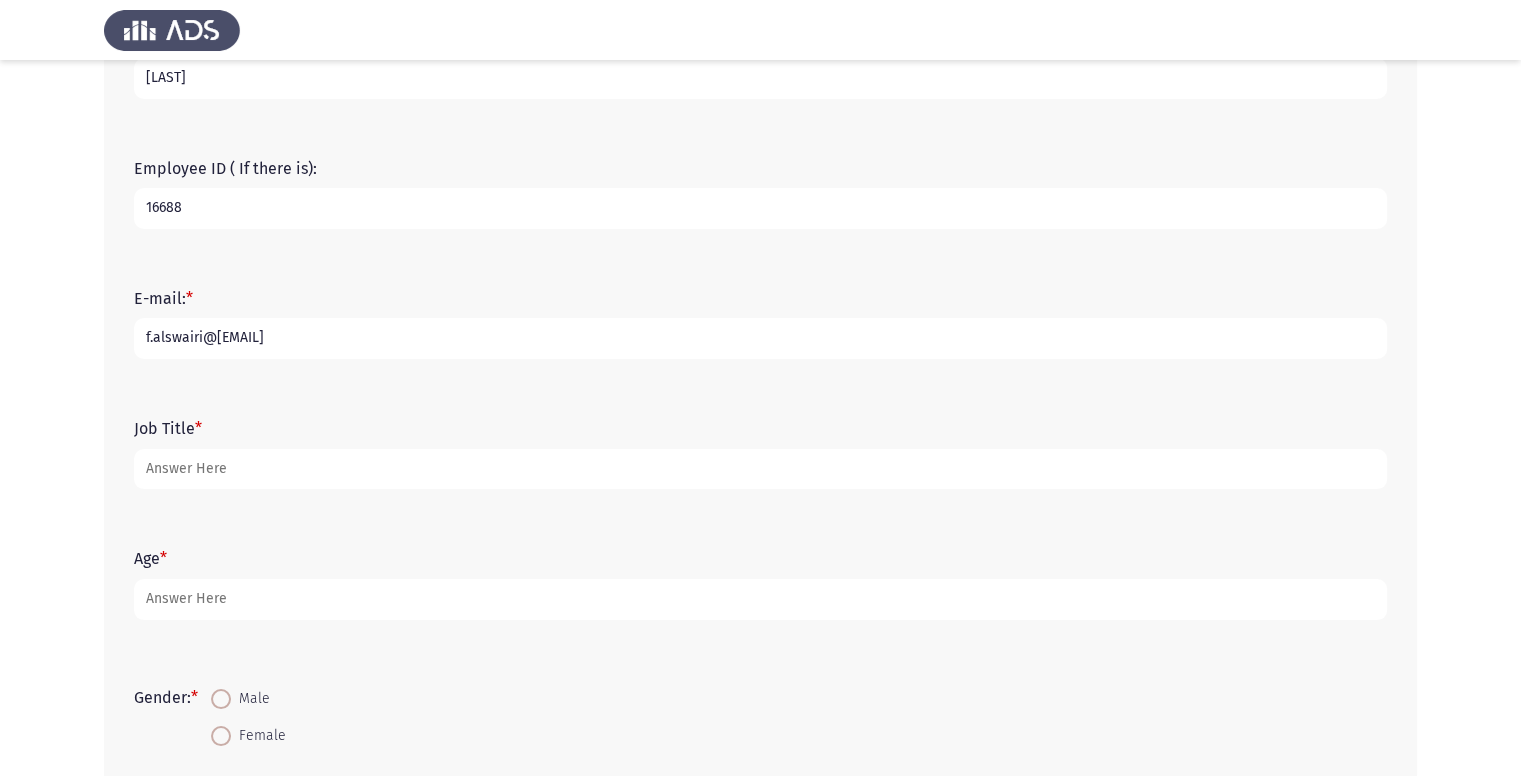 type on "[EMAIL]" 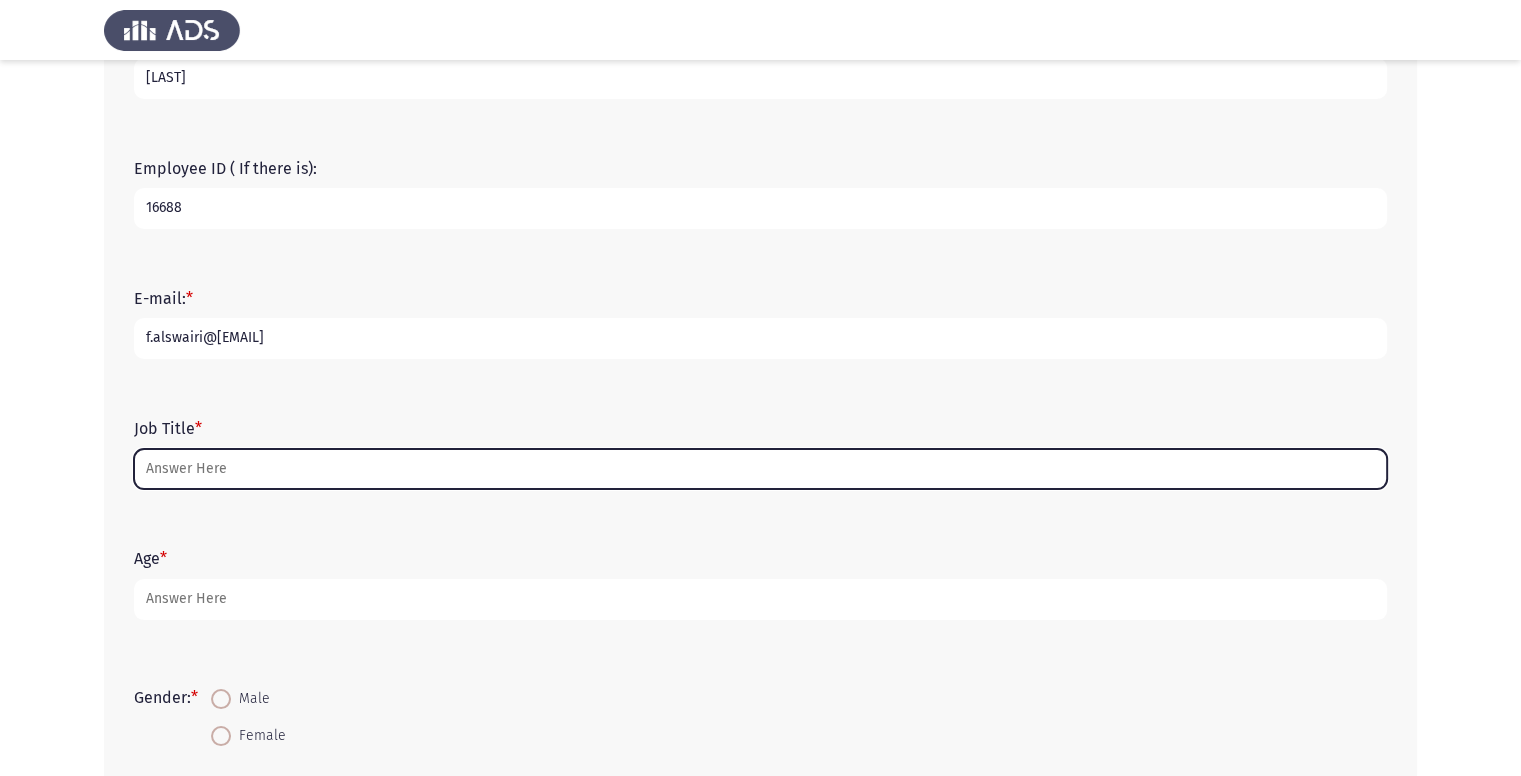 click on "Job Title   *" at bounding box center (760, 469) 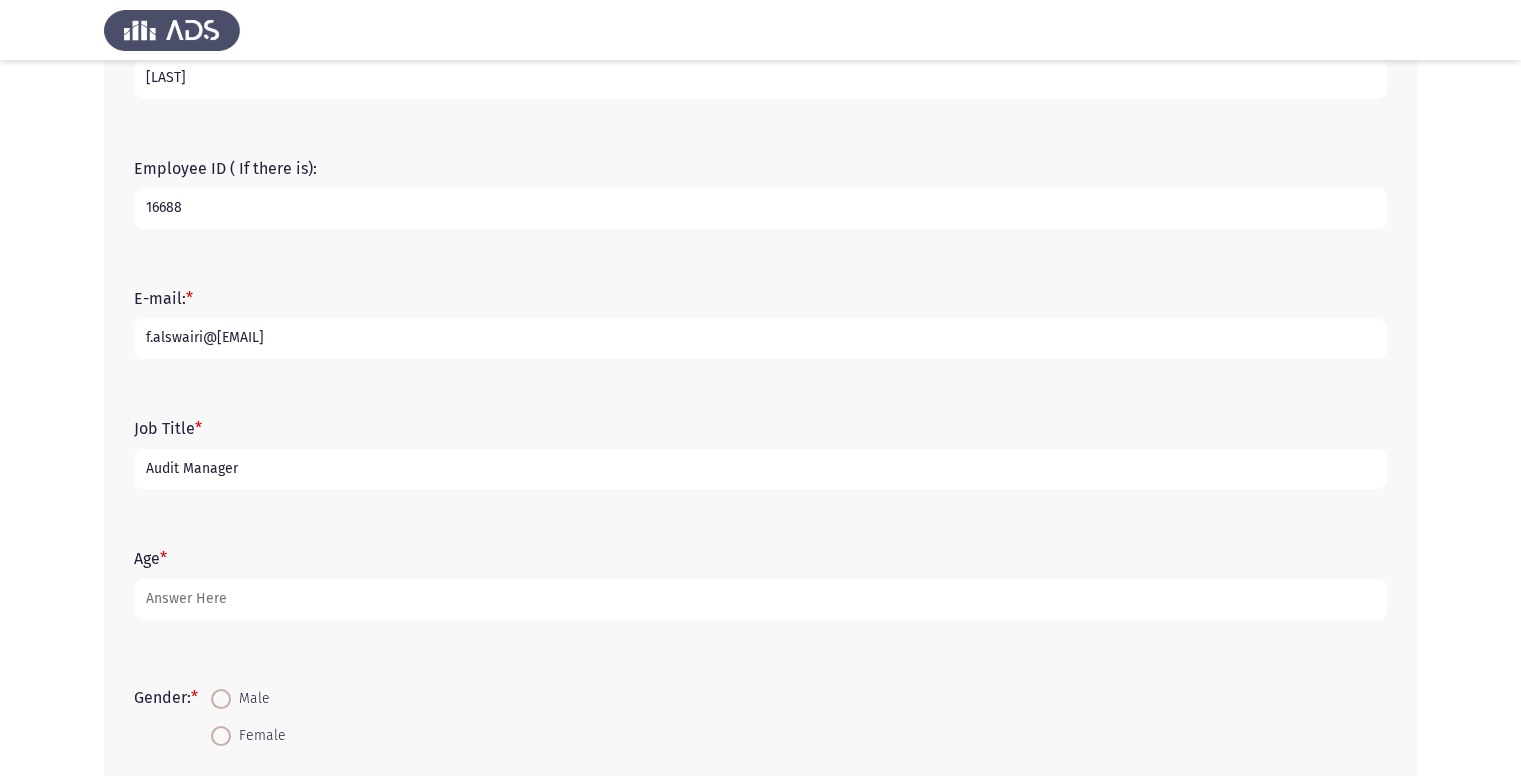 type on "Audit Manager" 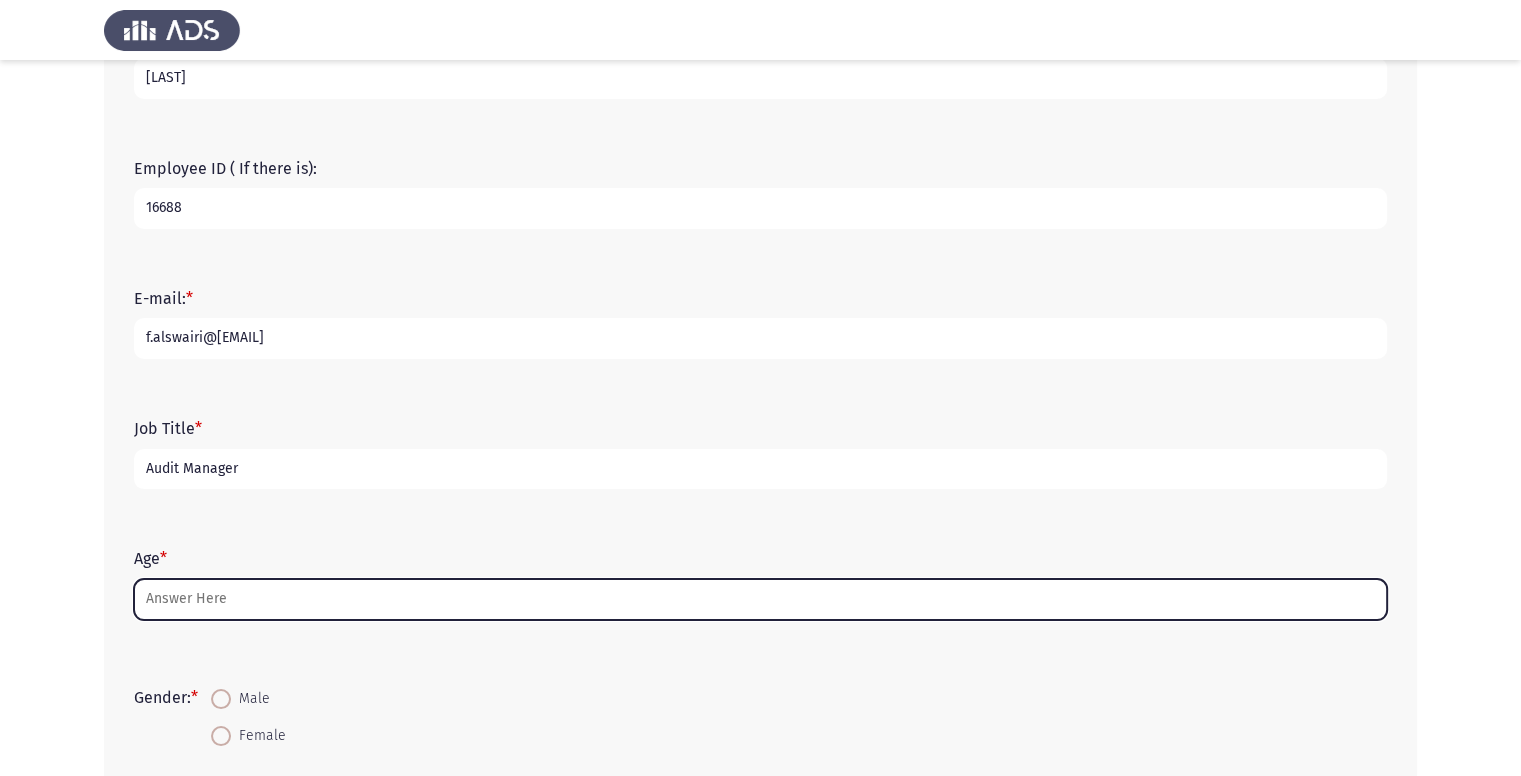 click on "Age   *" at bounding box center (760, 599) 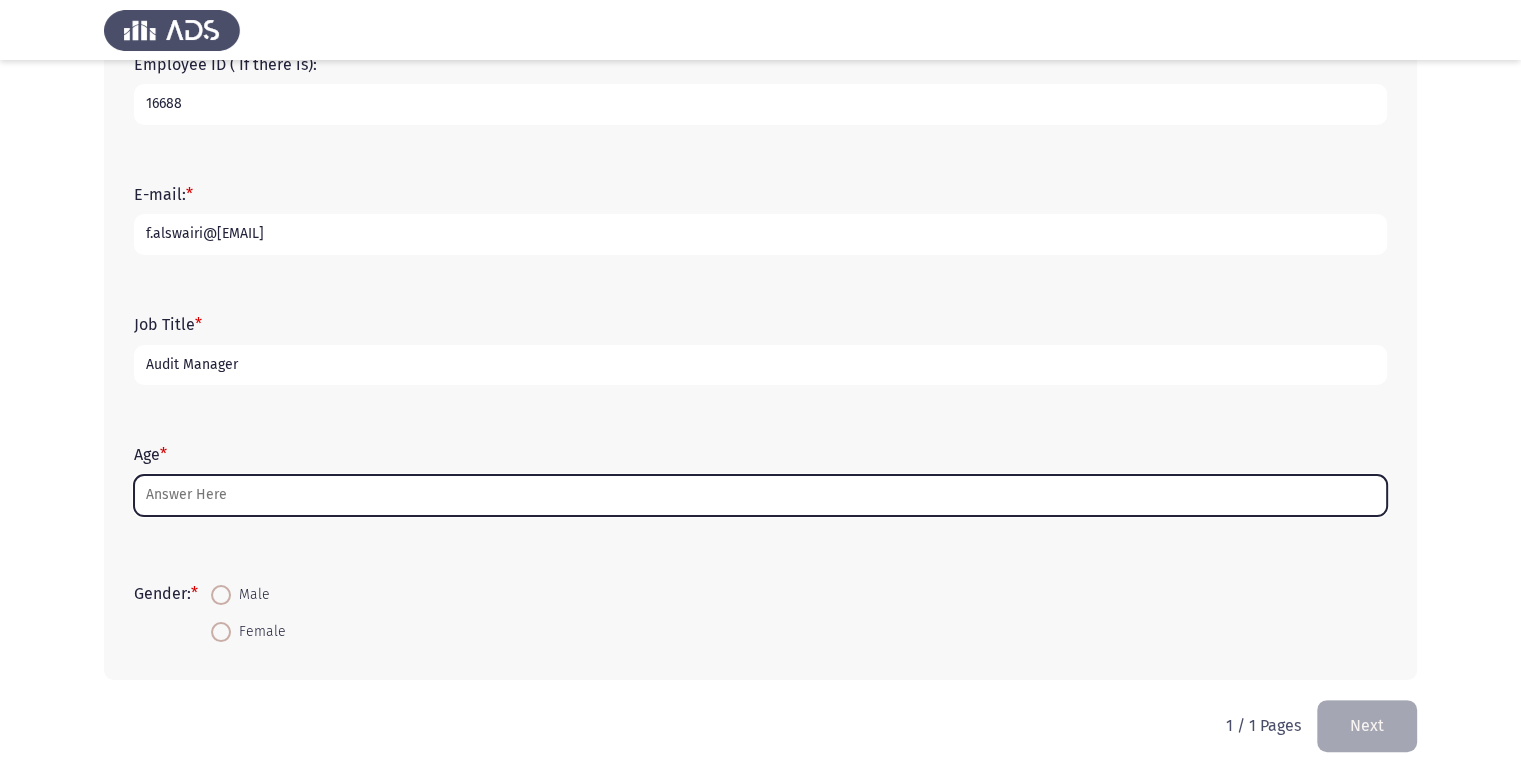 scroll, scrollTop: 408, scrollLeft: 0, axis: vertical 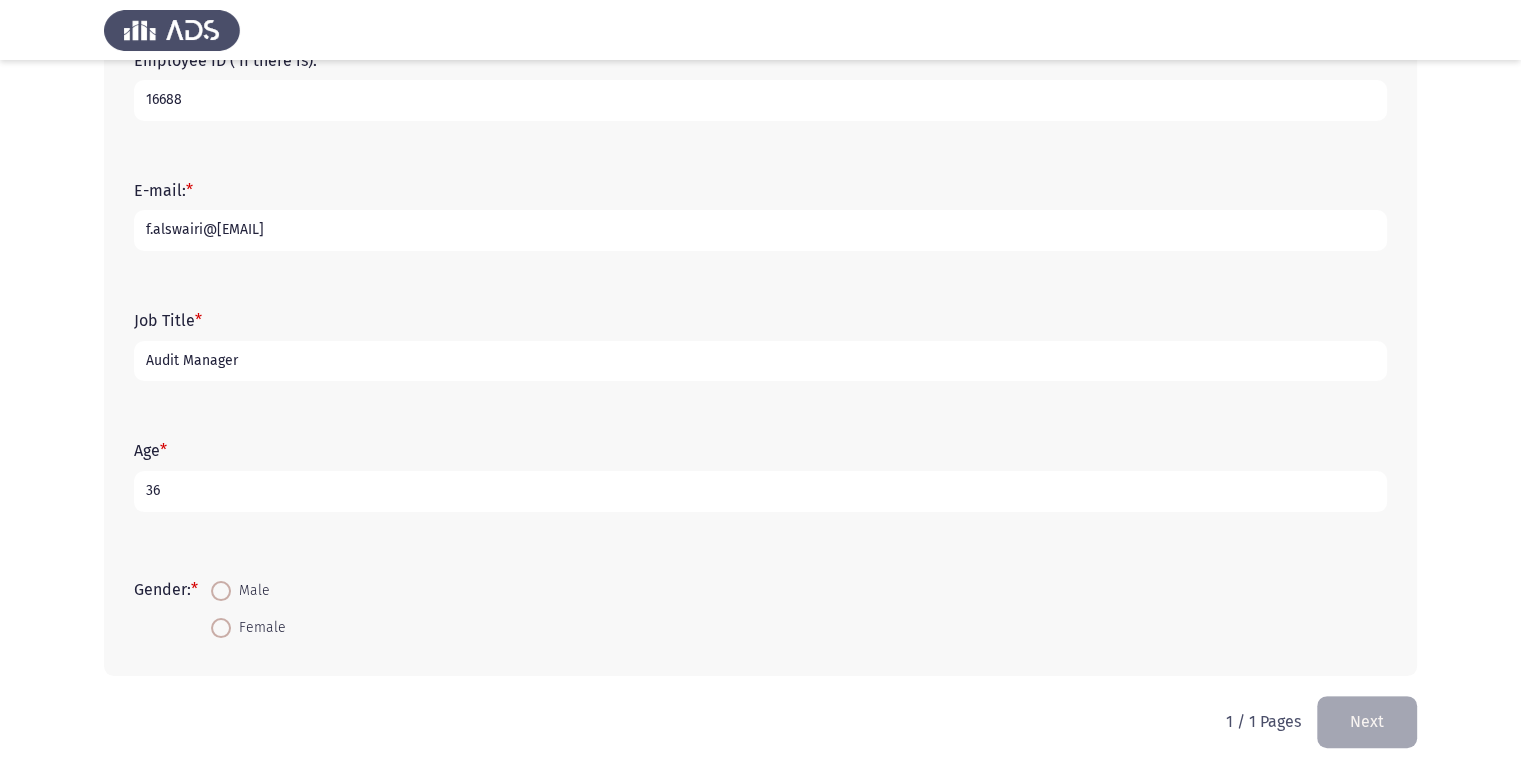 type on "36" 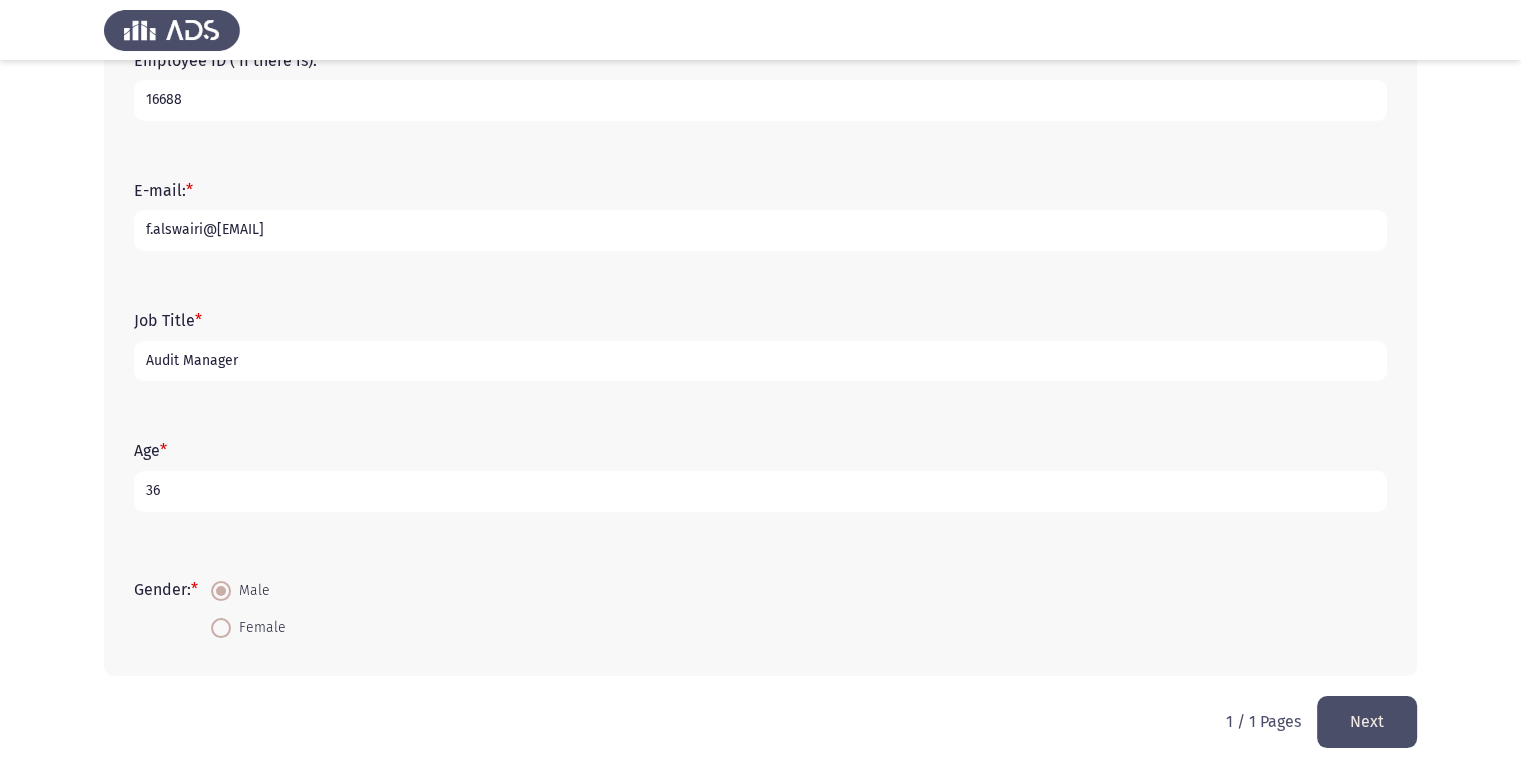 click on "Next" 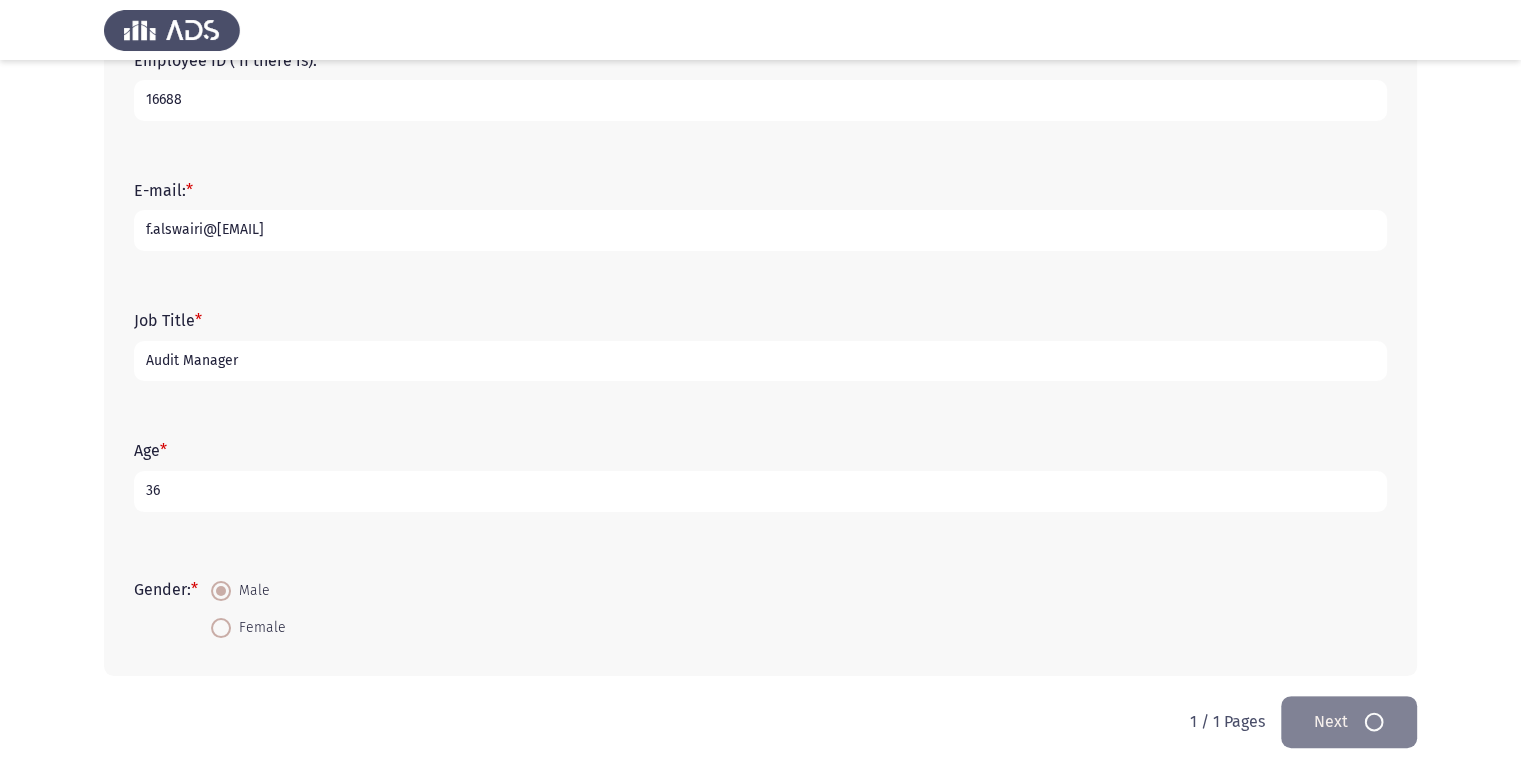 scroll, scrollTop: 0, scrollLeft: 0, axis: both 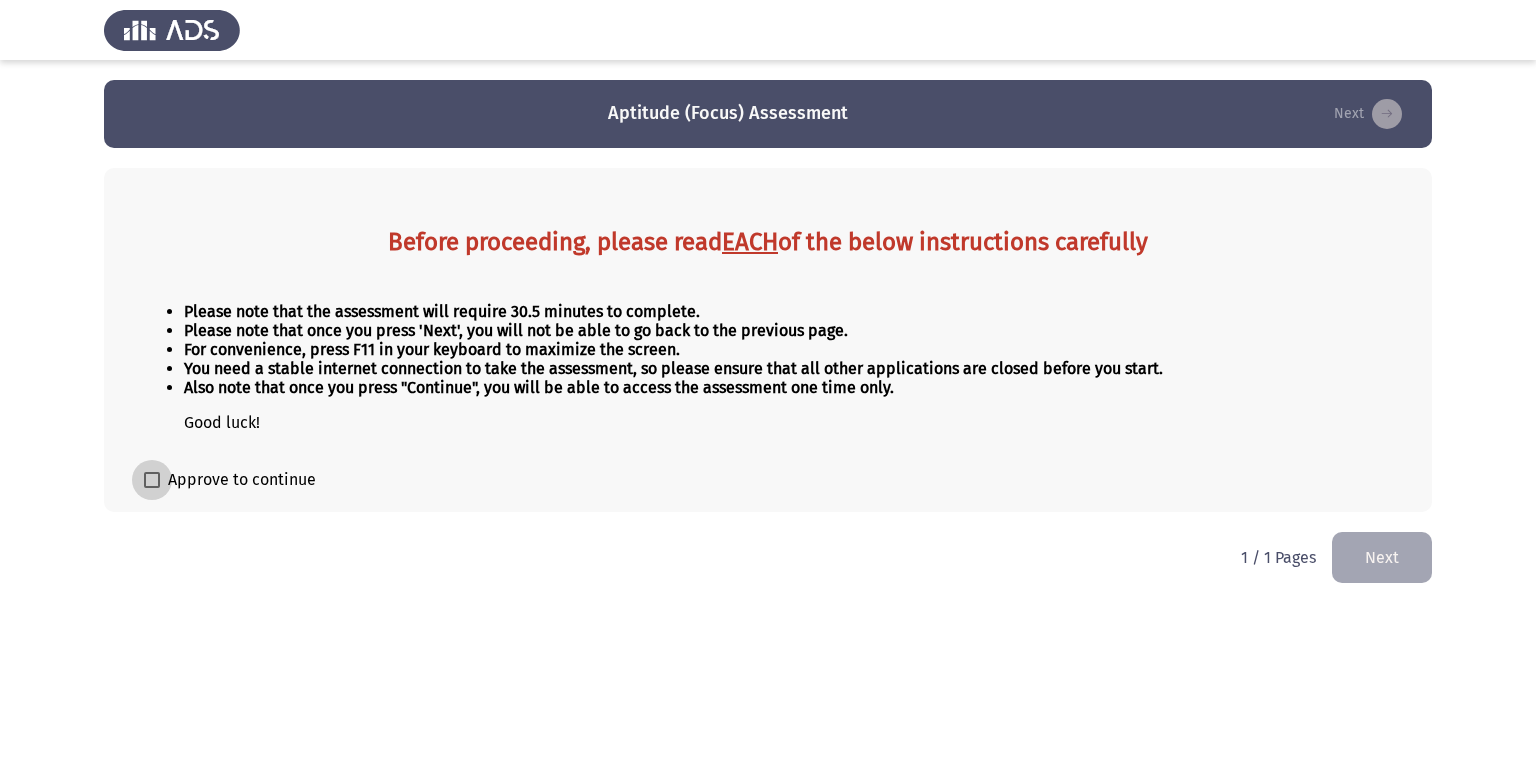 click on "Approve to continue" at bounding box center [242, 480] 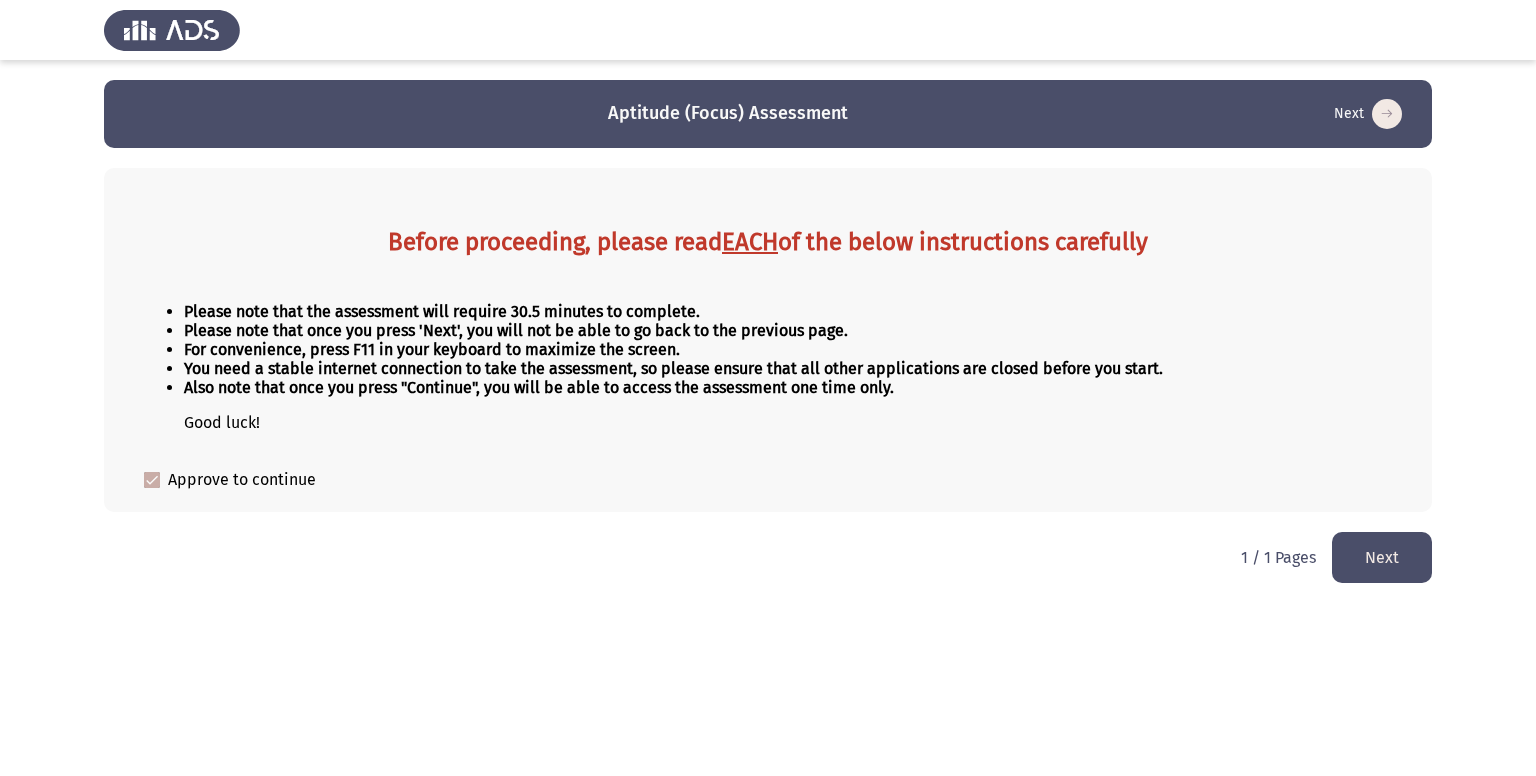 click on "Next" 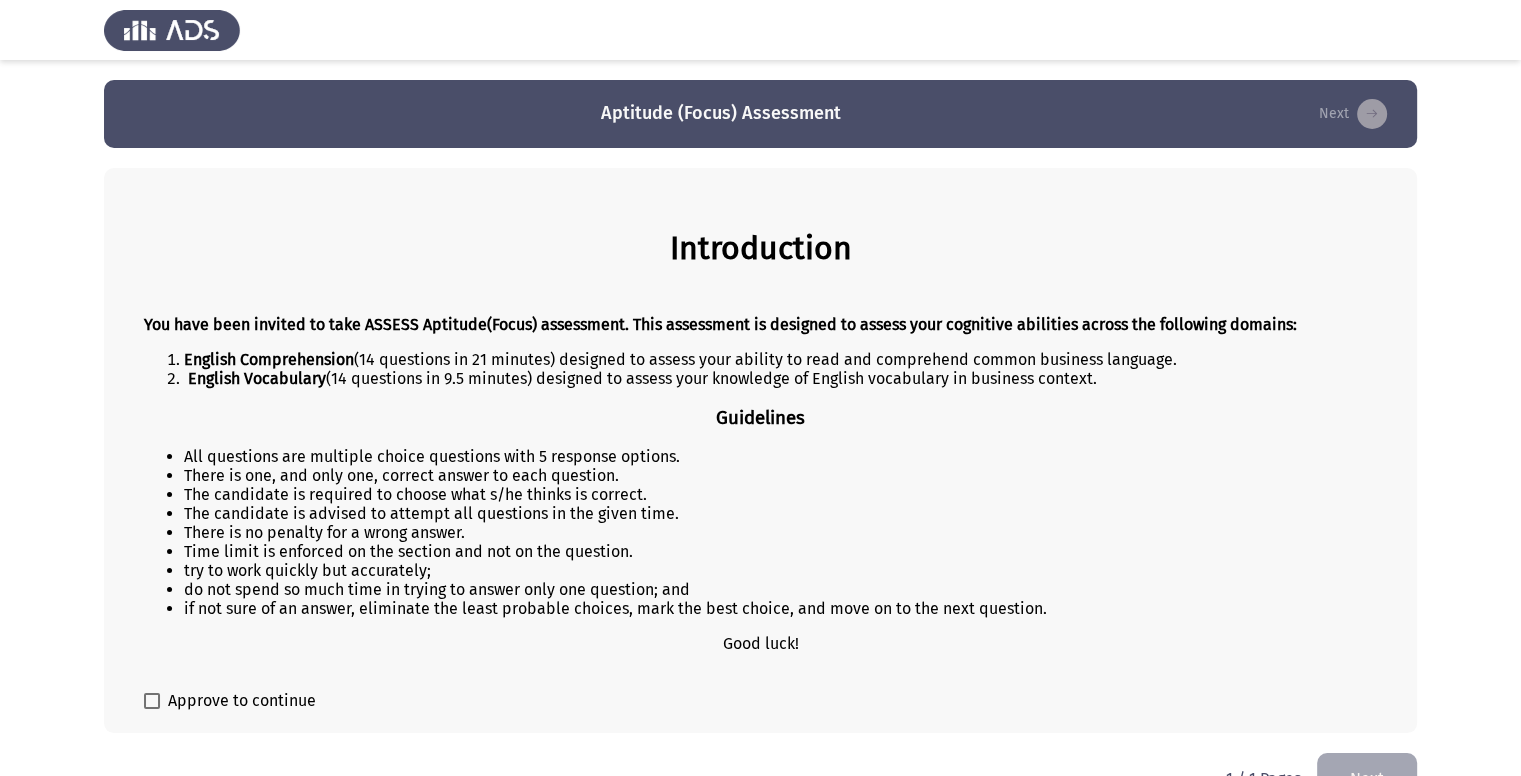 scroll, scrollTop: 52, scrollLeft: 0, axis: vertical 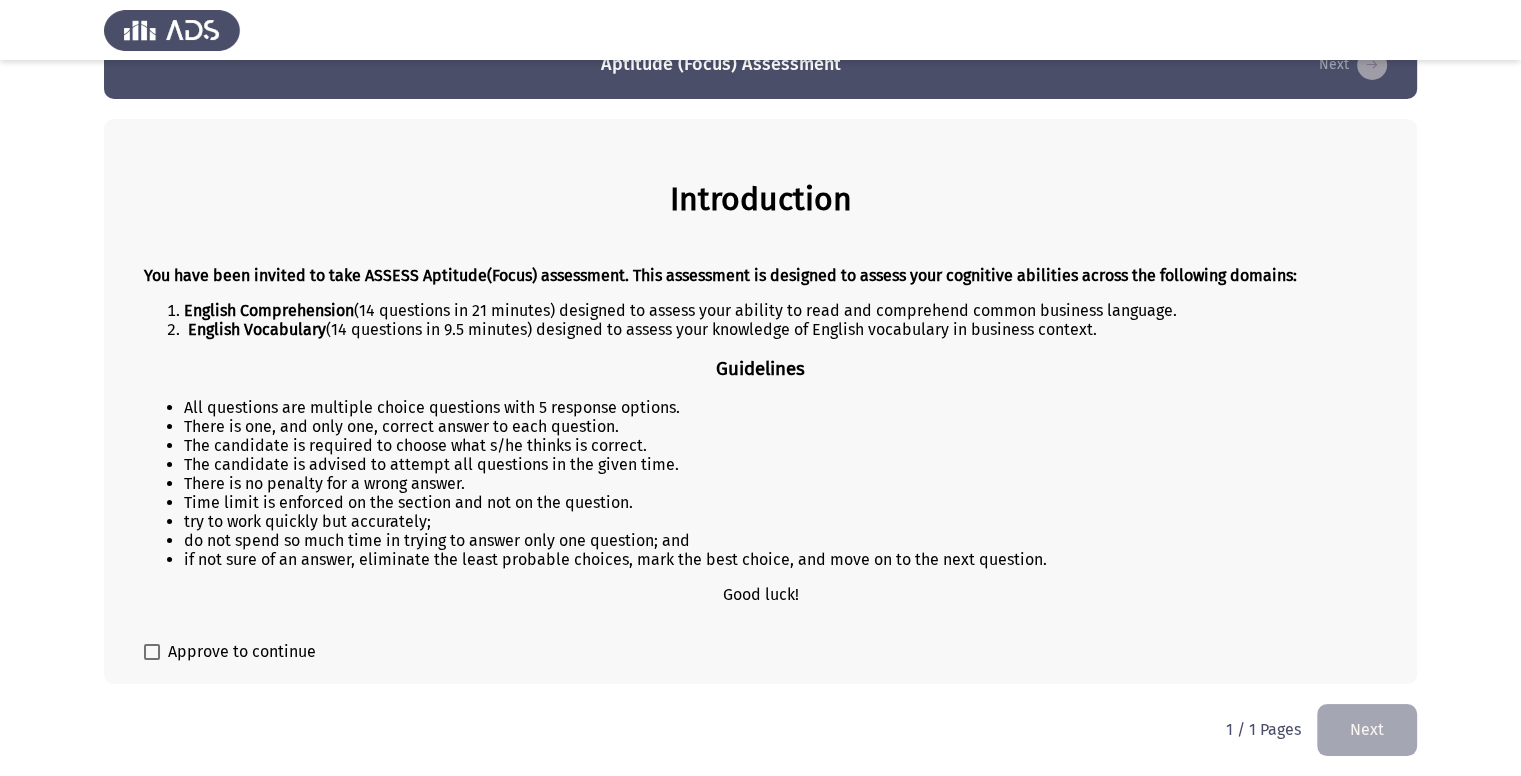 click on "Approve to continue" at bounding box center [242, 652] 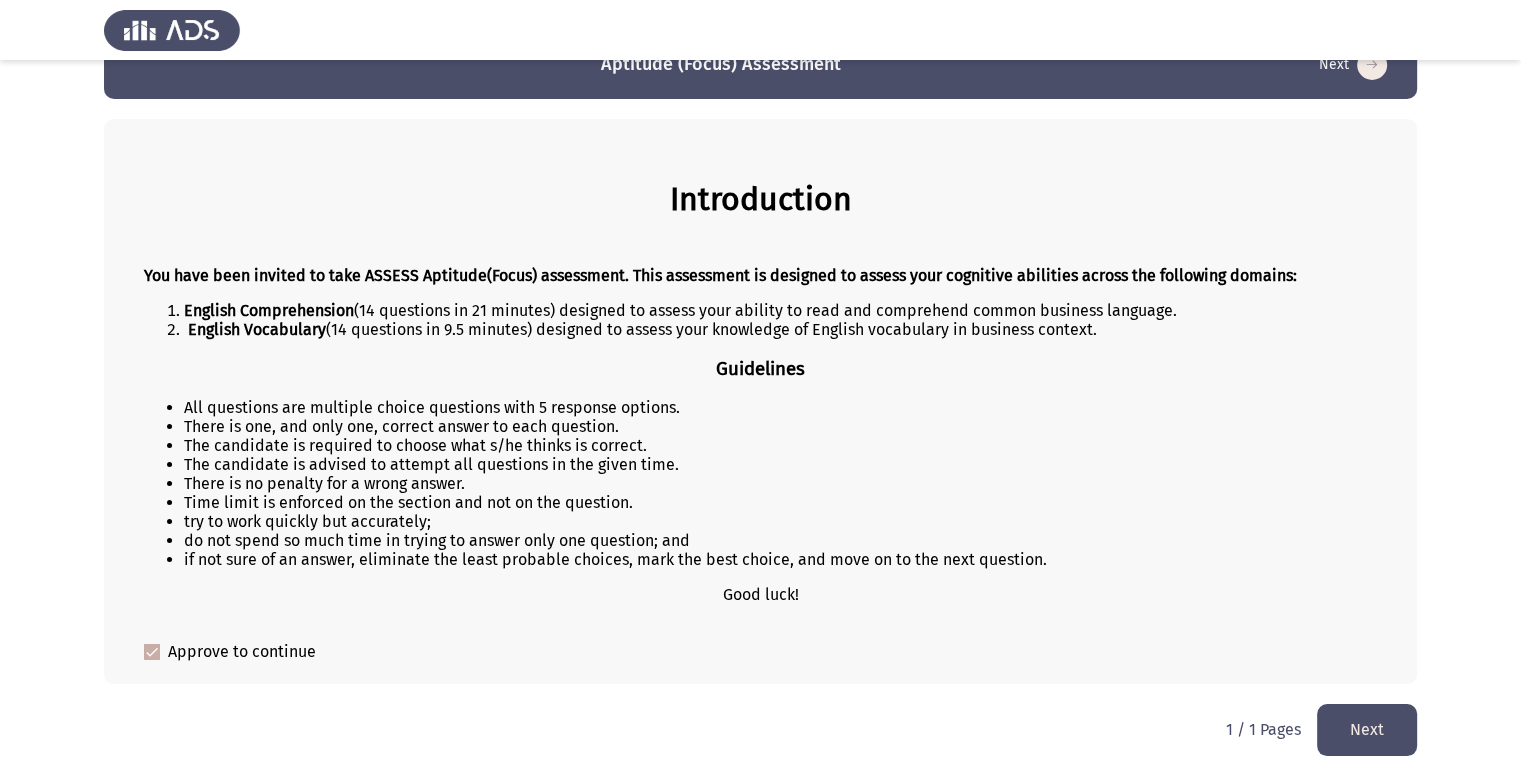 click on "Next" 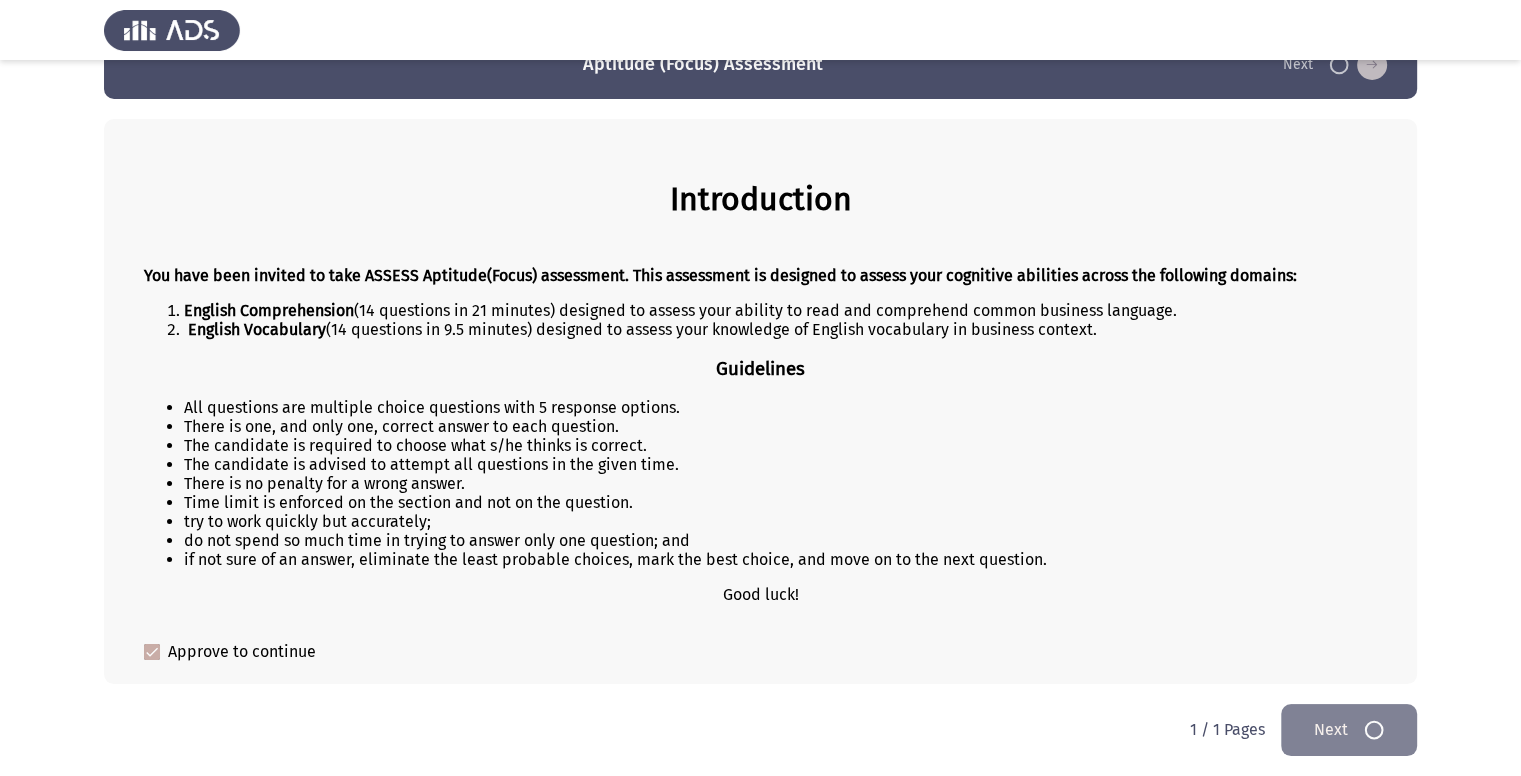 scroll, scrollTop: 0, scrollLeft: 0, axis: both 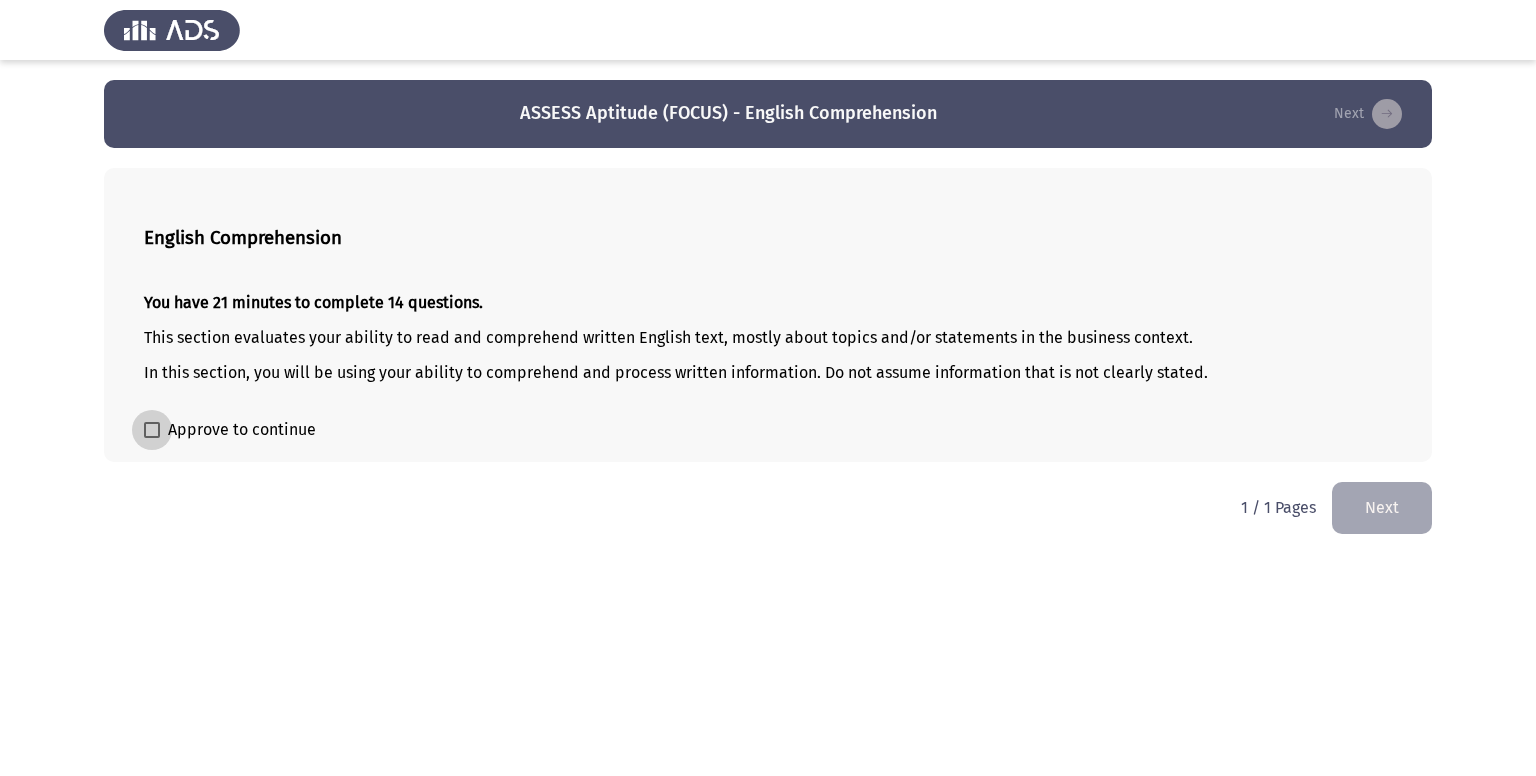 click on "Approve to continue" at bounding box center [242, 430] 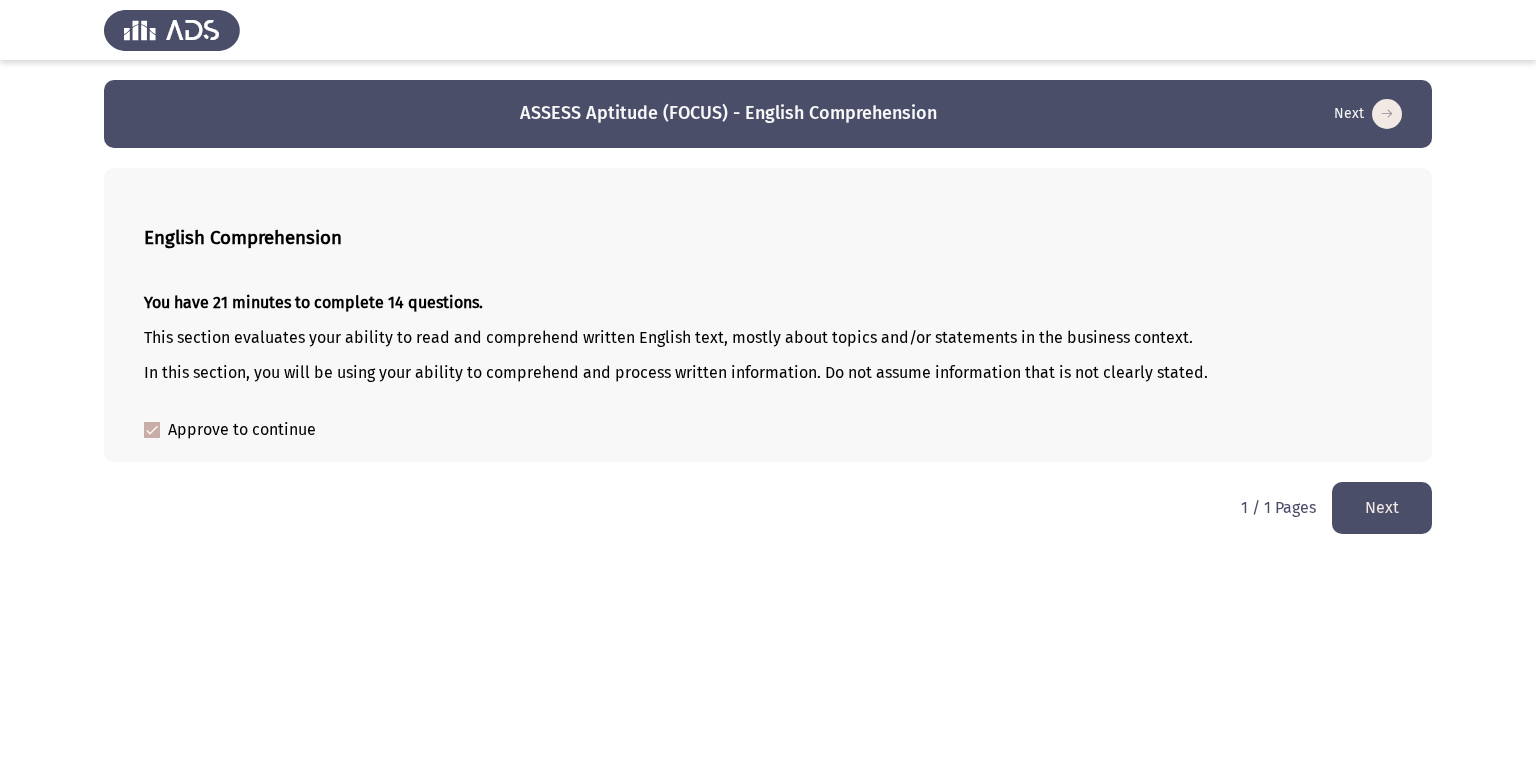 click on "Next" 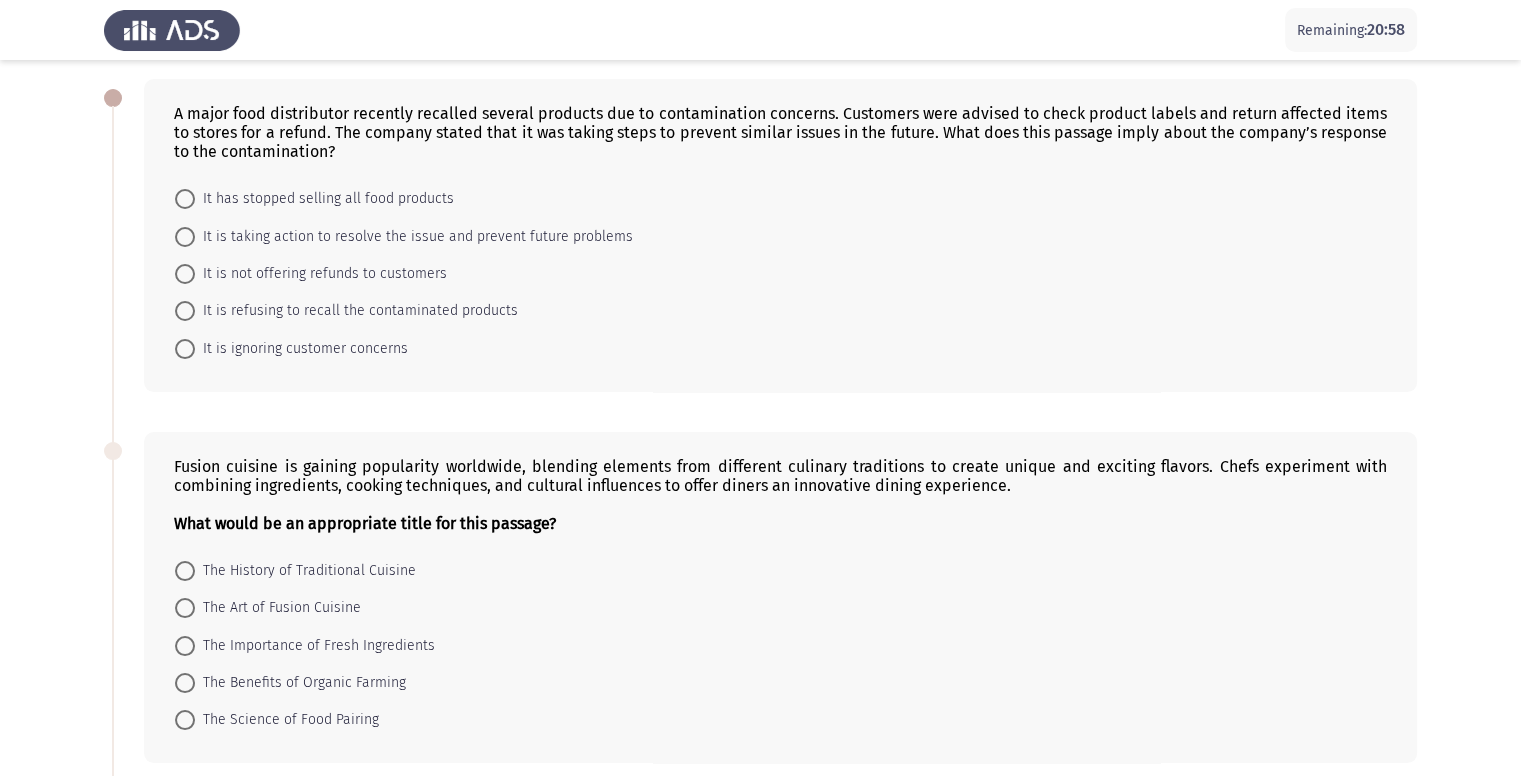 scroll, scrollTop: 100, scrollLeft: 0, axis: vertical 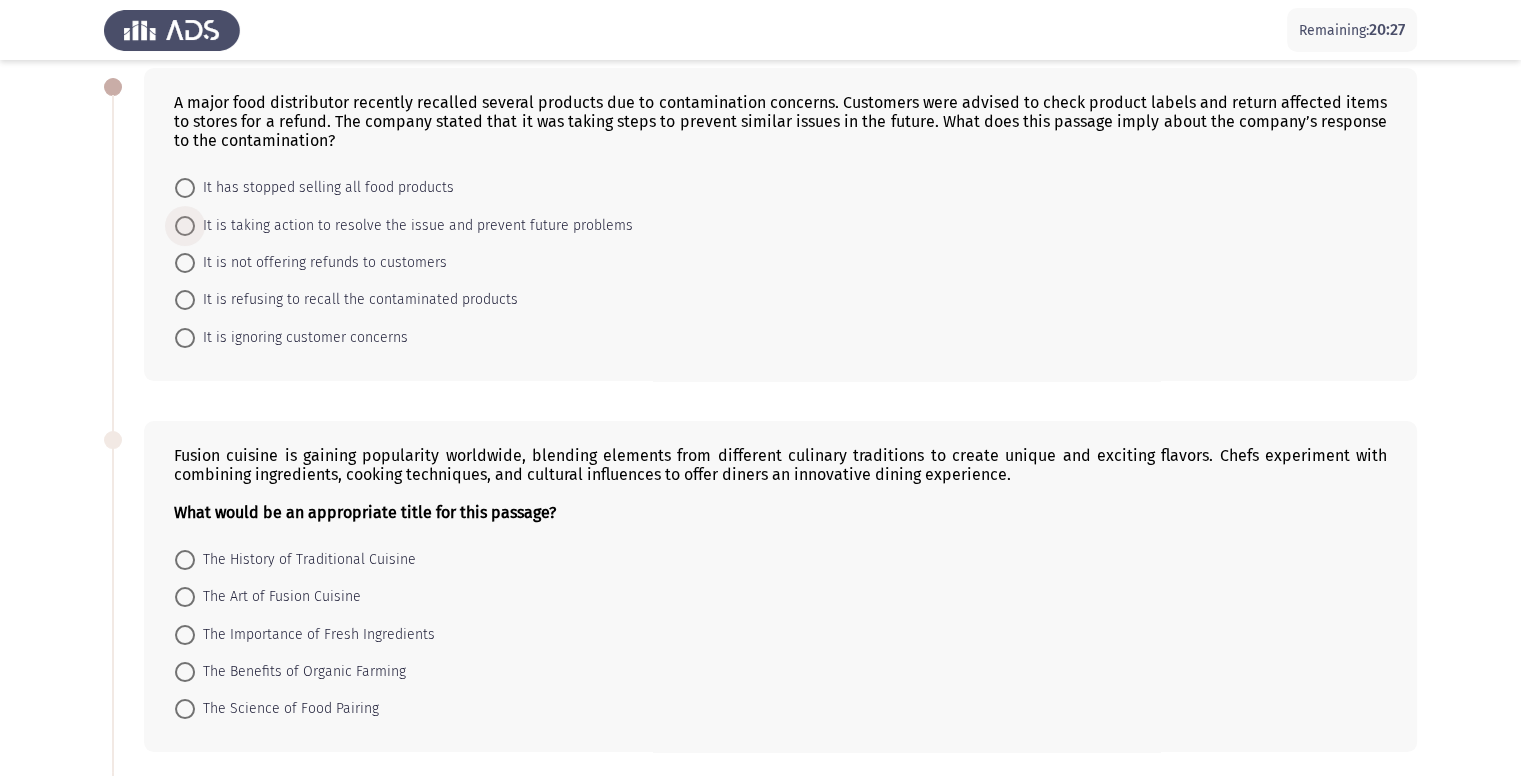 click on "It is taking action to resolve the issue and prevent future problems" at bounding box center [414, 226] 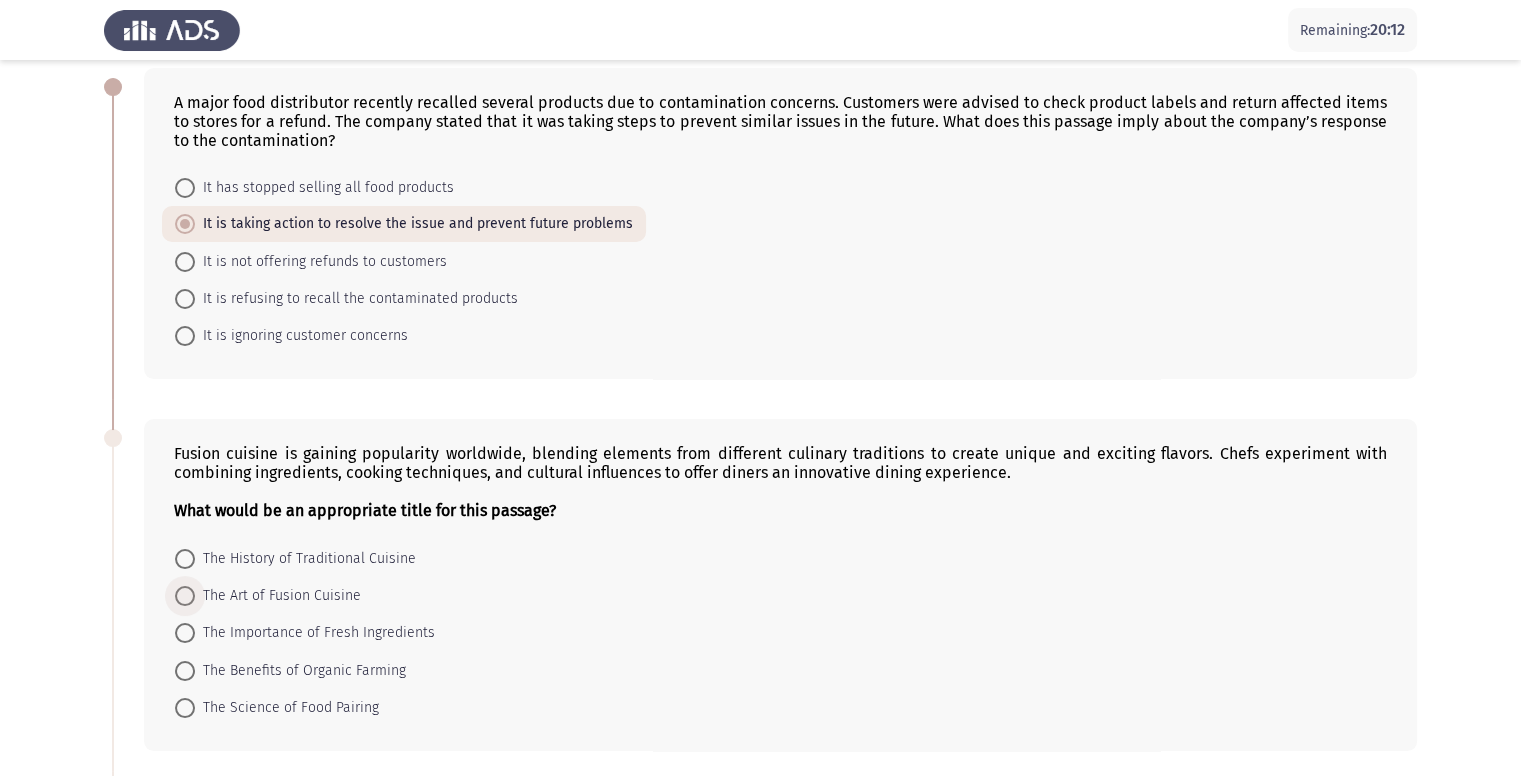 click on "The Art of Fusion Cuisine" at bounding box center (278, 596) 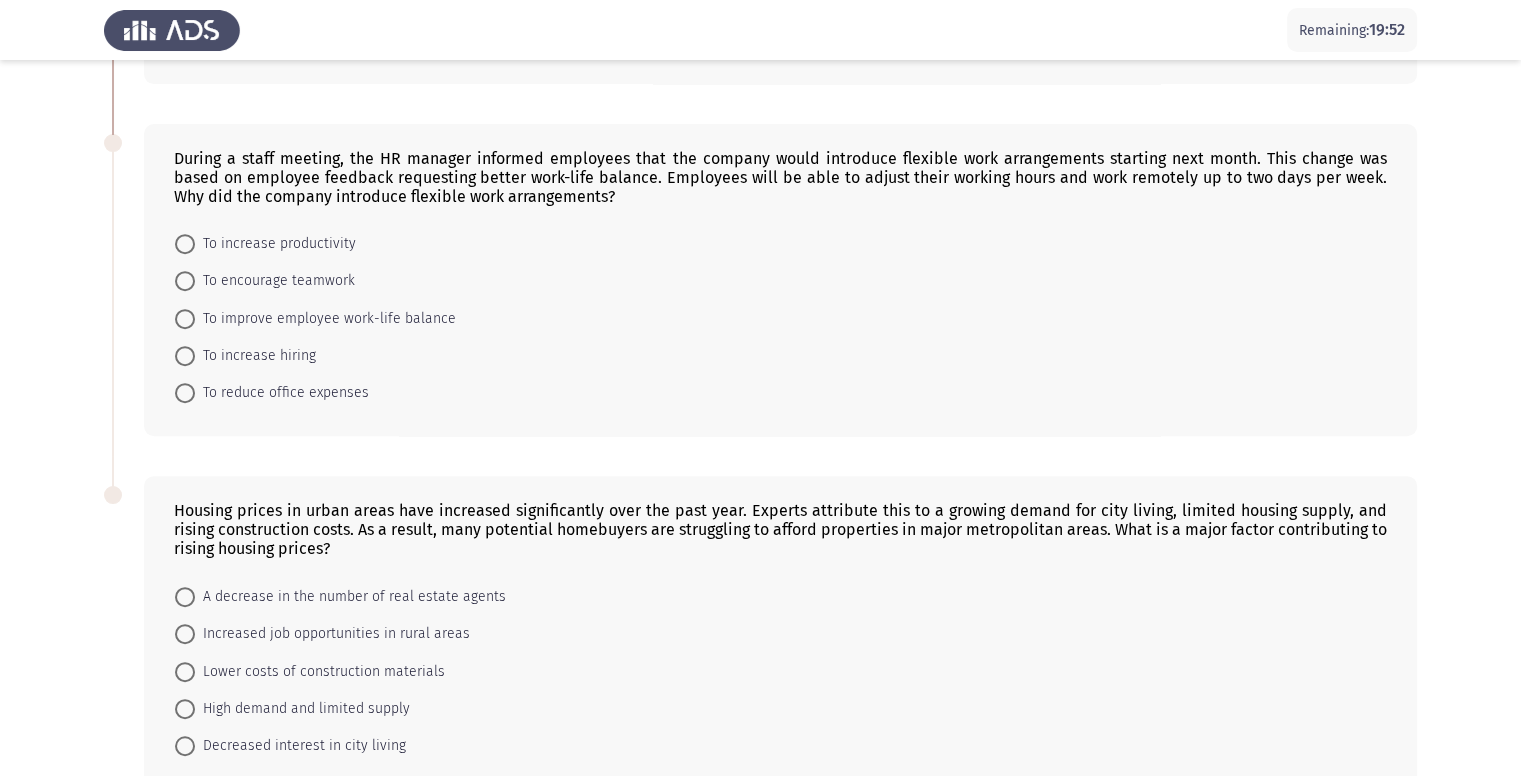 scroll, scrollTop: 800, scrollLeft: 0, axis: vertical 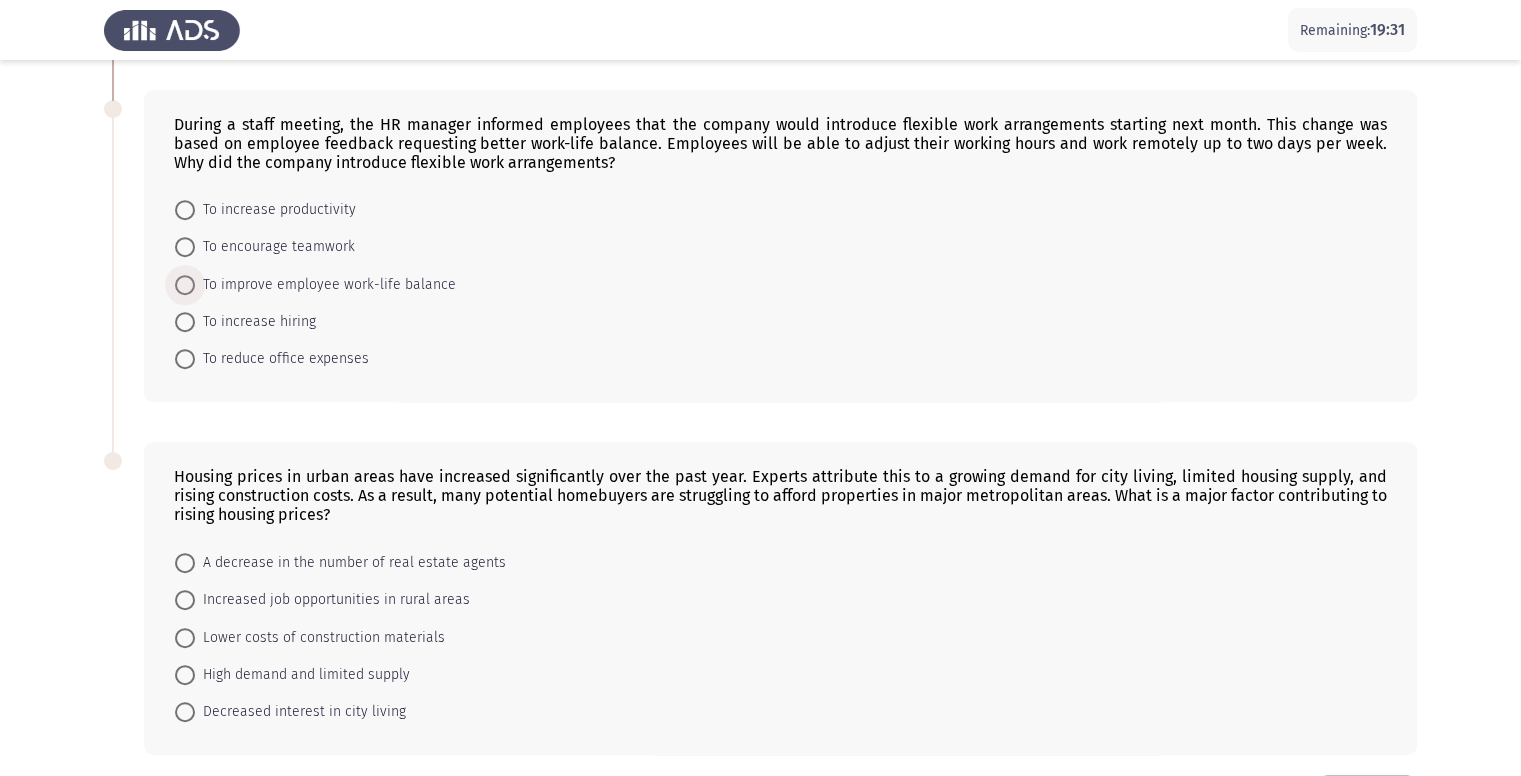 click on "To improve employee work-life balance" at bounding box center (325, 285) 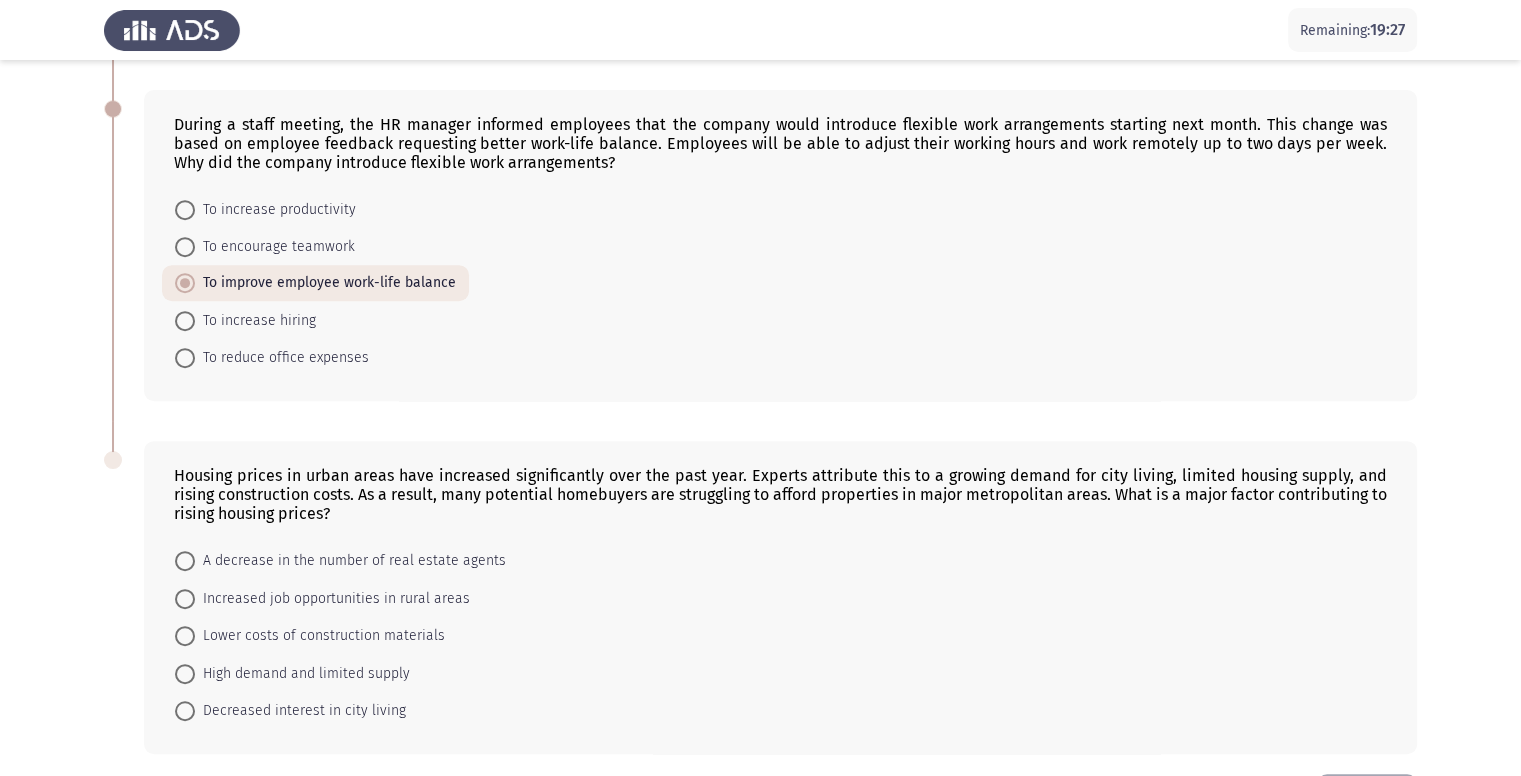click on "High demand and limited supply" at bounding box center (302, 674) 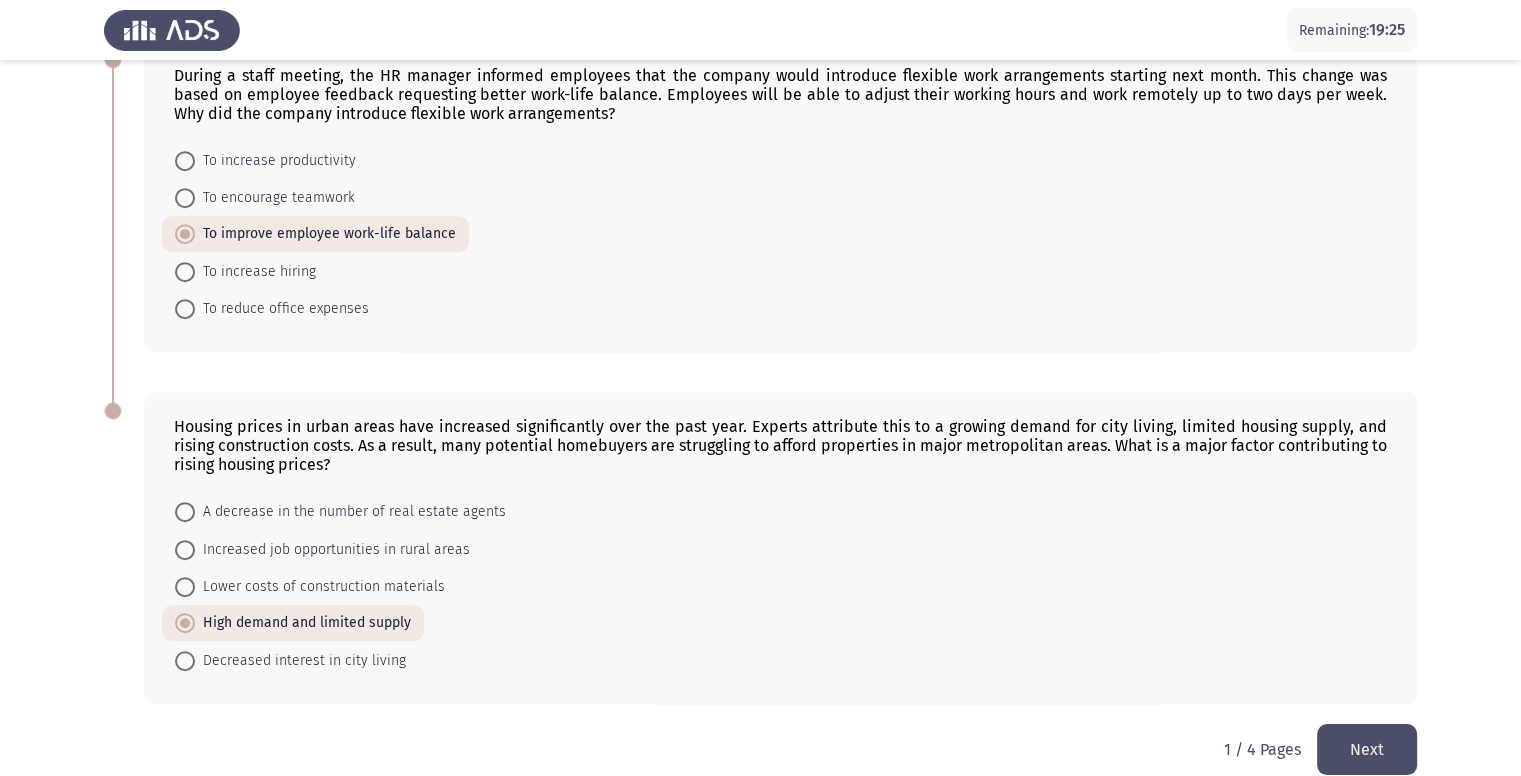 scroll, scrollTop: 876, scrollLeft: 0, axis: vertical 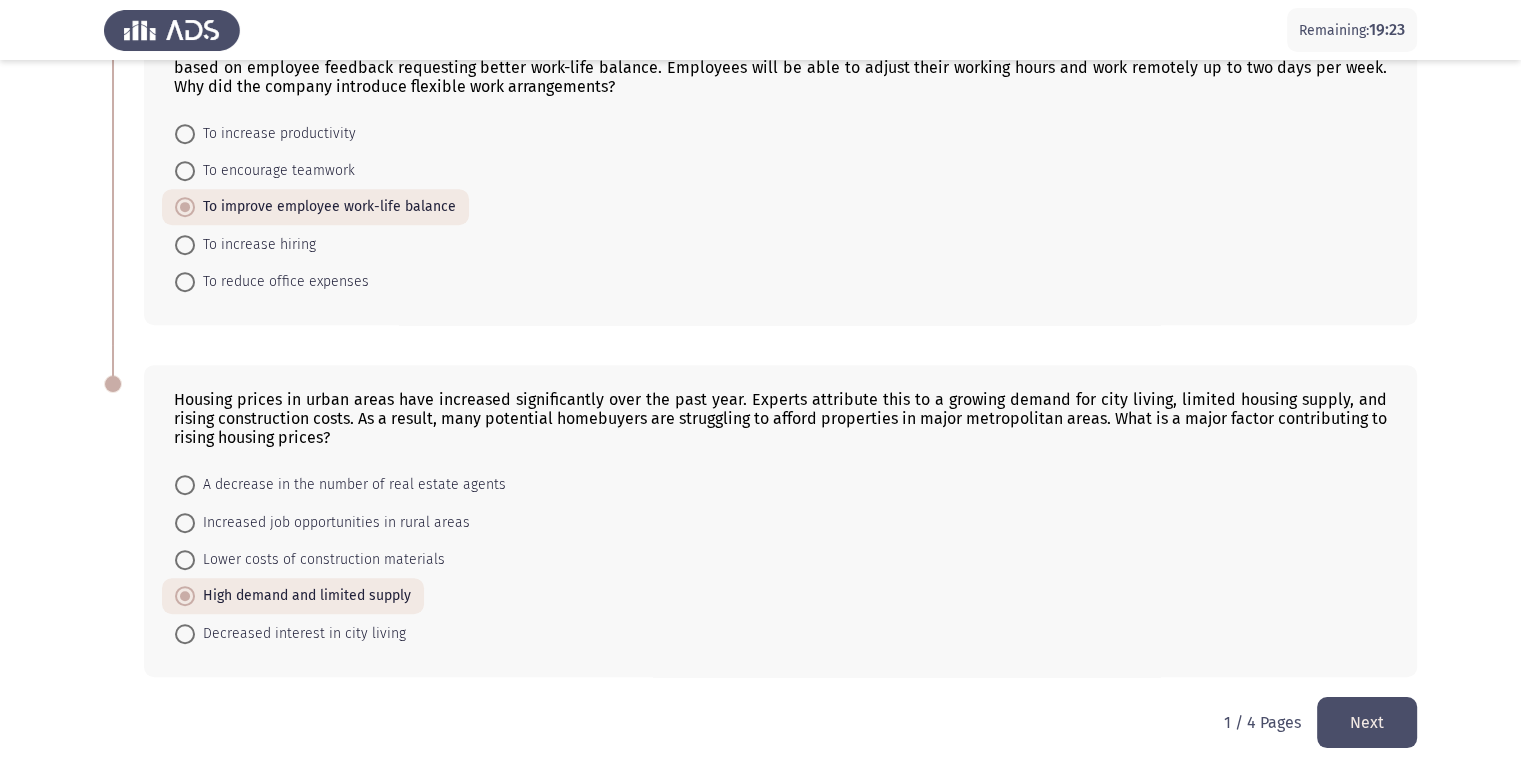 click on "Next" 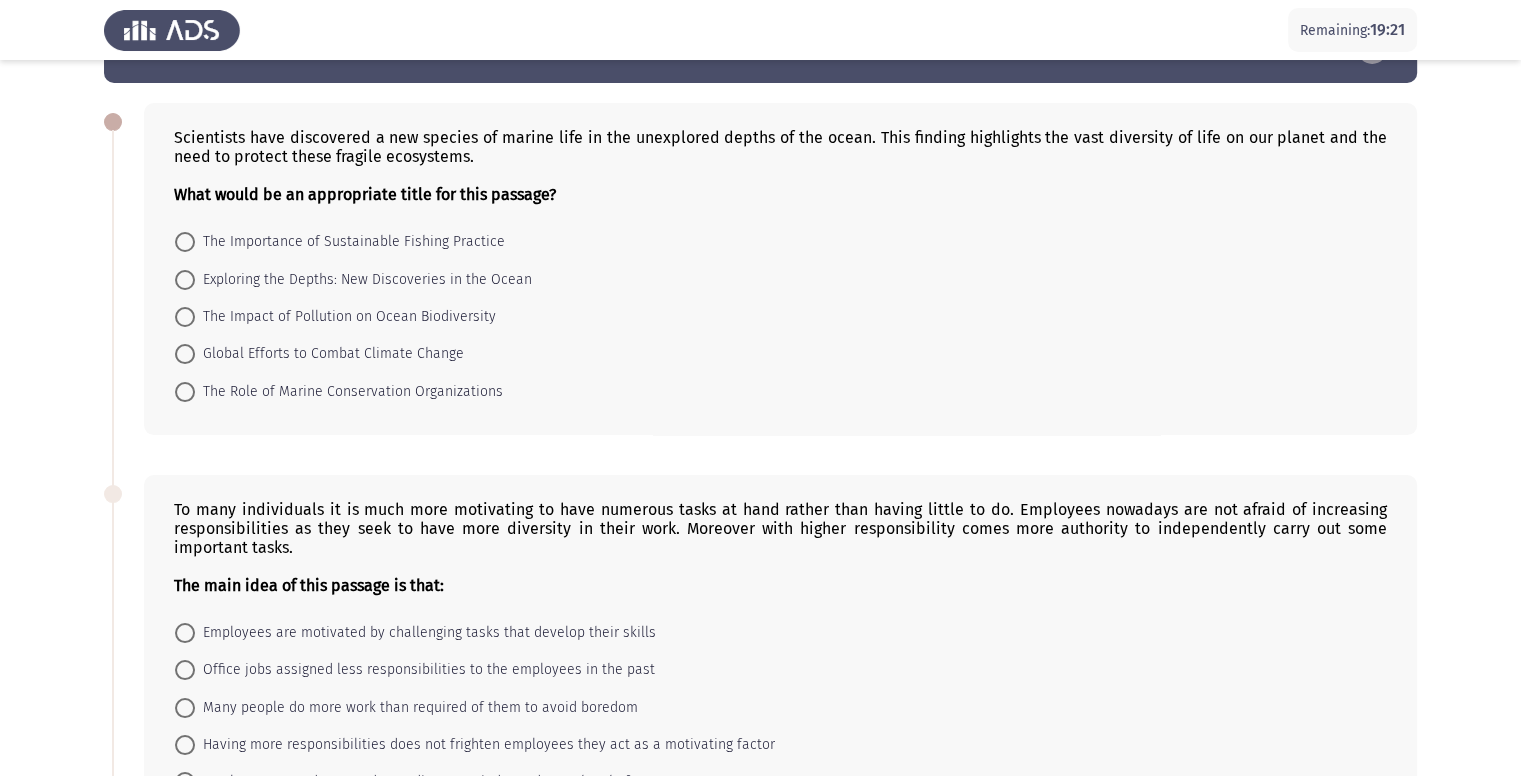 scroll, scrollTop: 100, scrollLeft: 0, axis: vertical 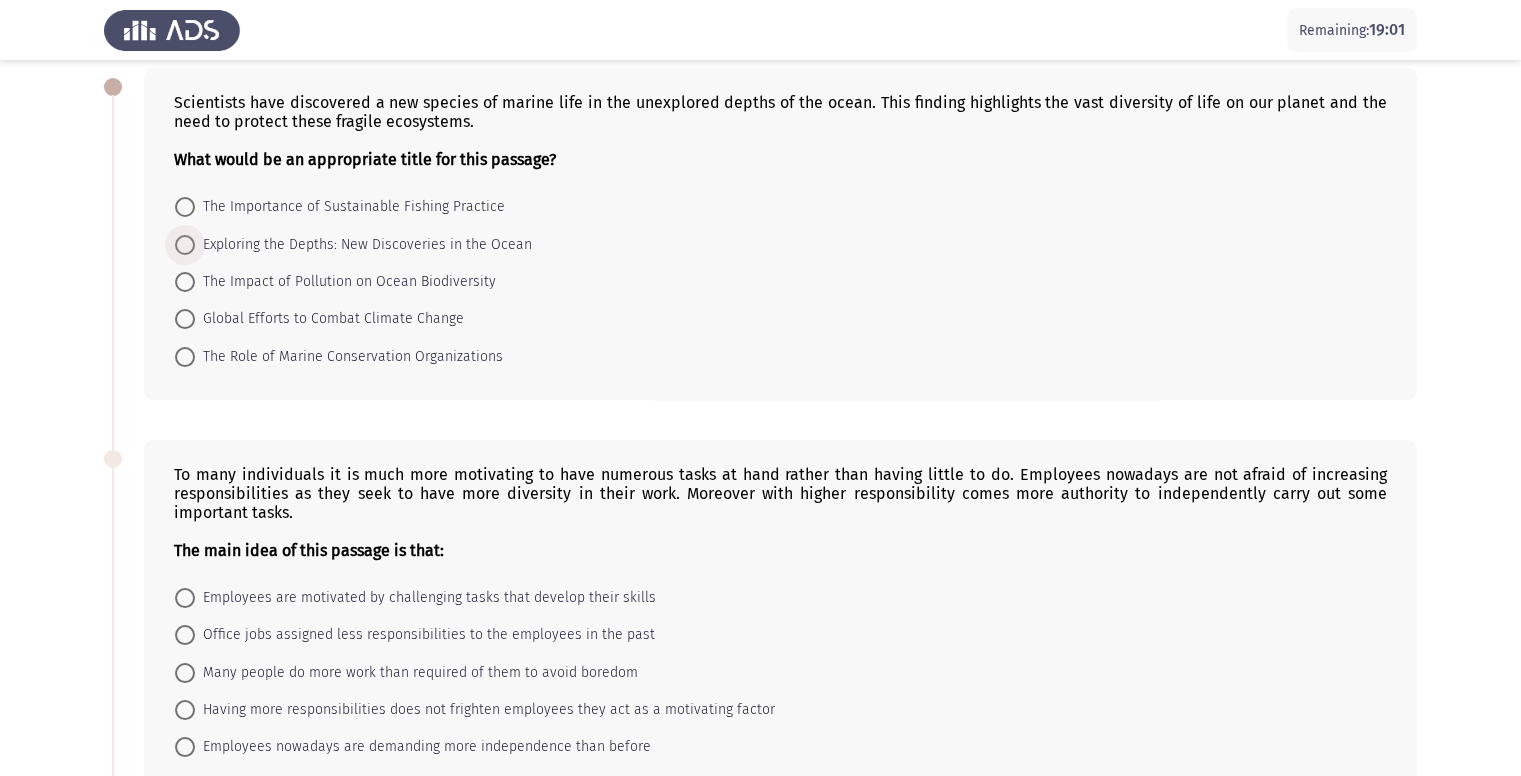 click on "Exploring the Depths: New Discoveries in the Ocean" at bounding box center [363, 245] 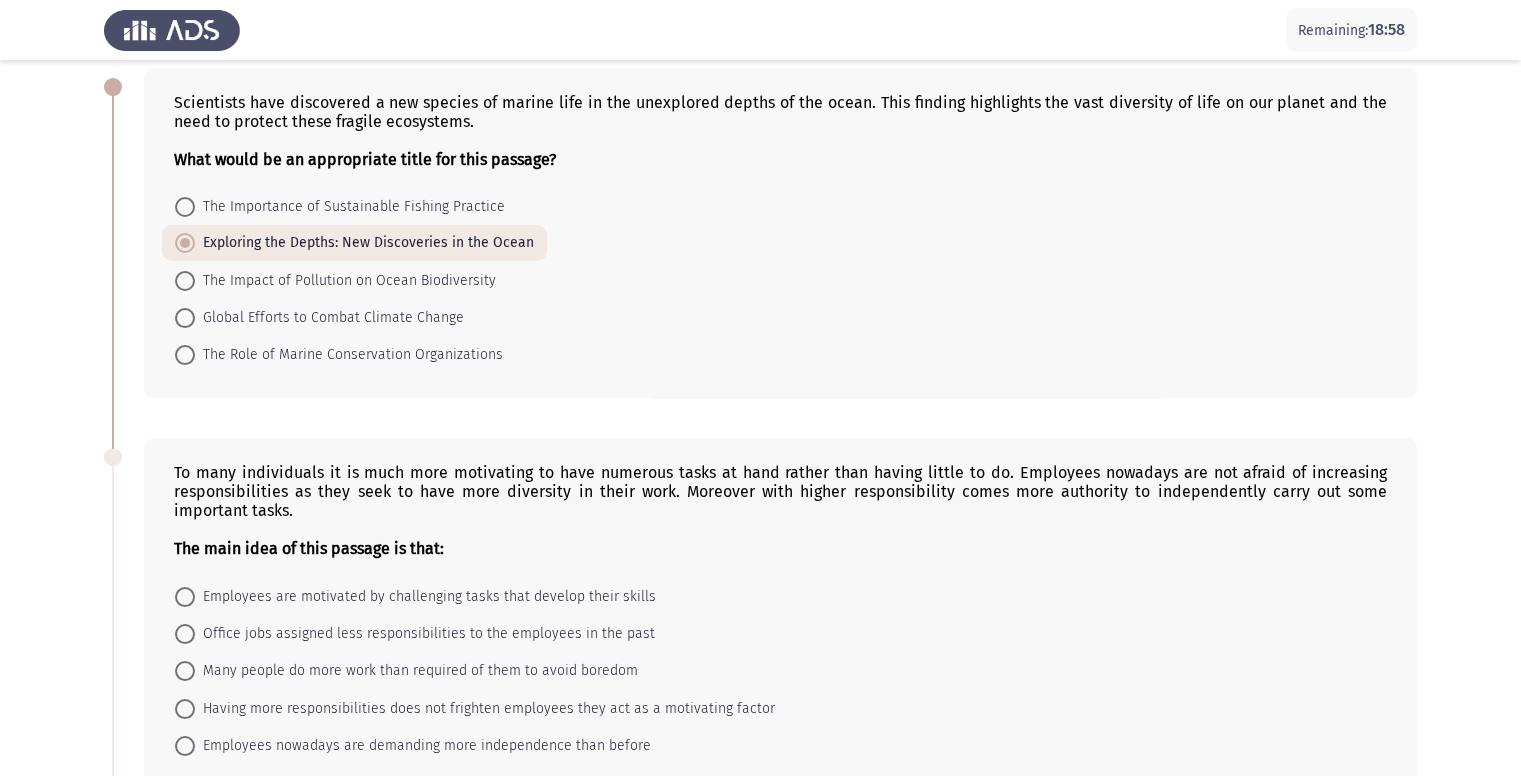 scroll, scrollTop: 200, scrollLeft: 0, axis: vertical 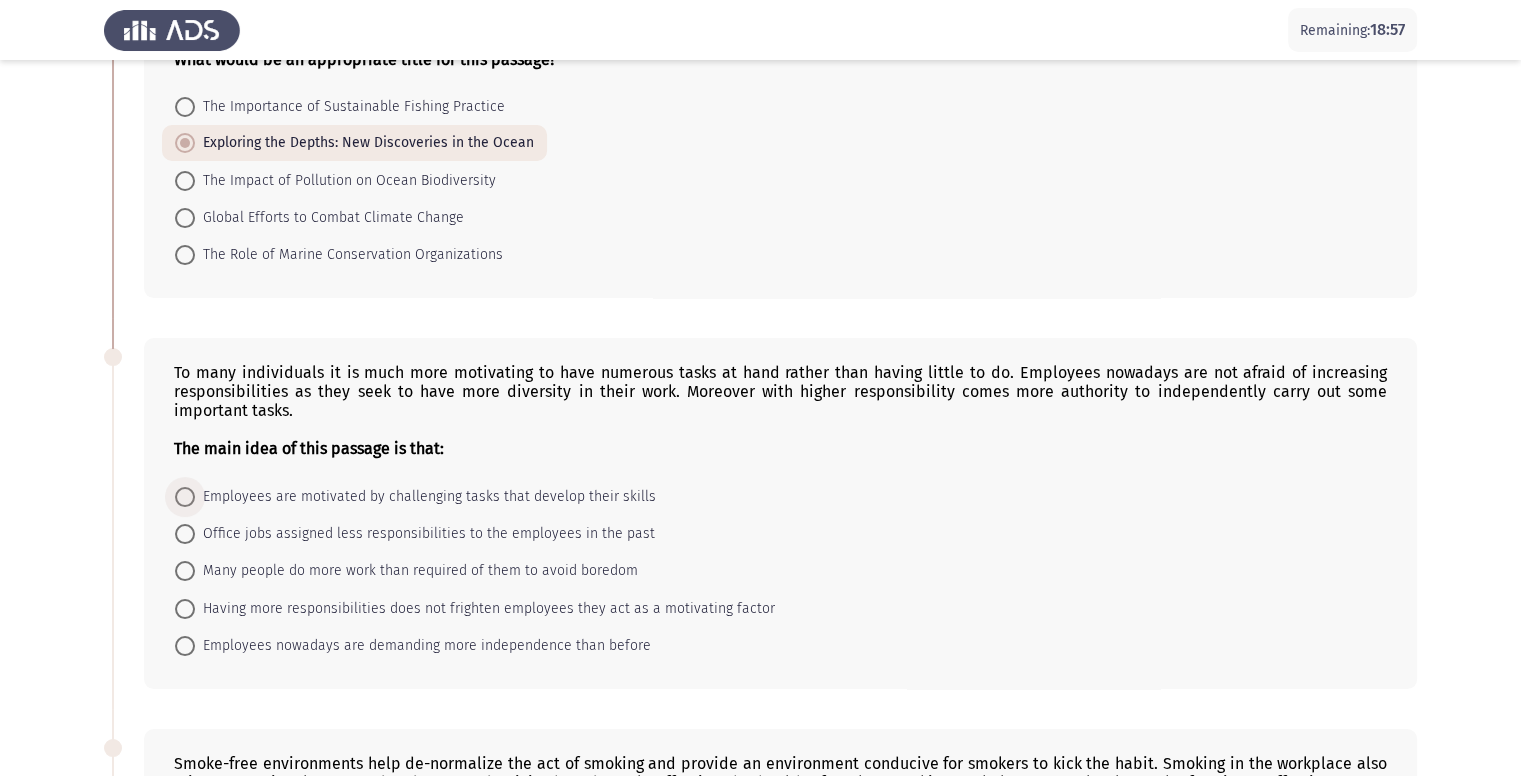 click on "Employees are motivated by challenging tasks that develop their skills" at bounding box center (425, 497) 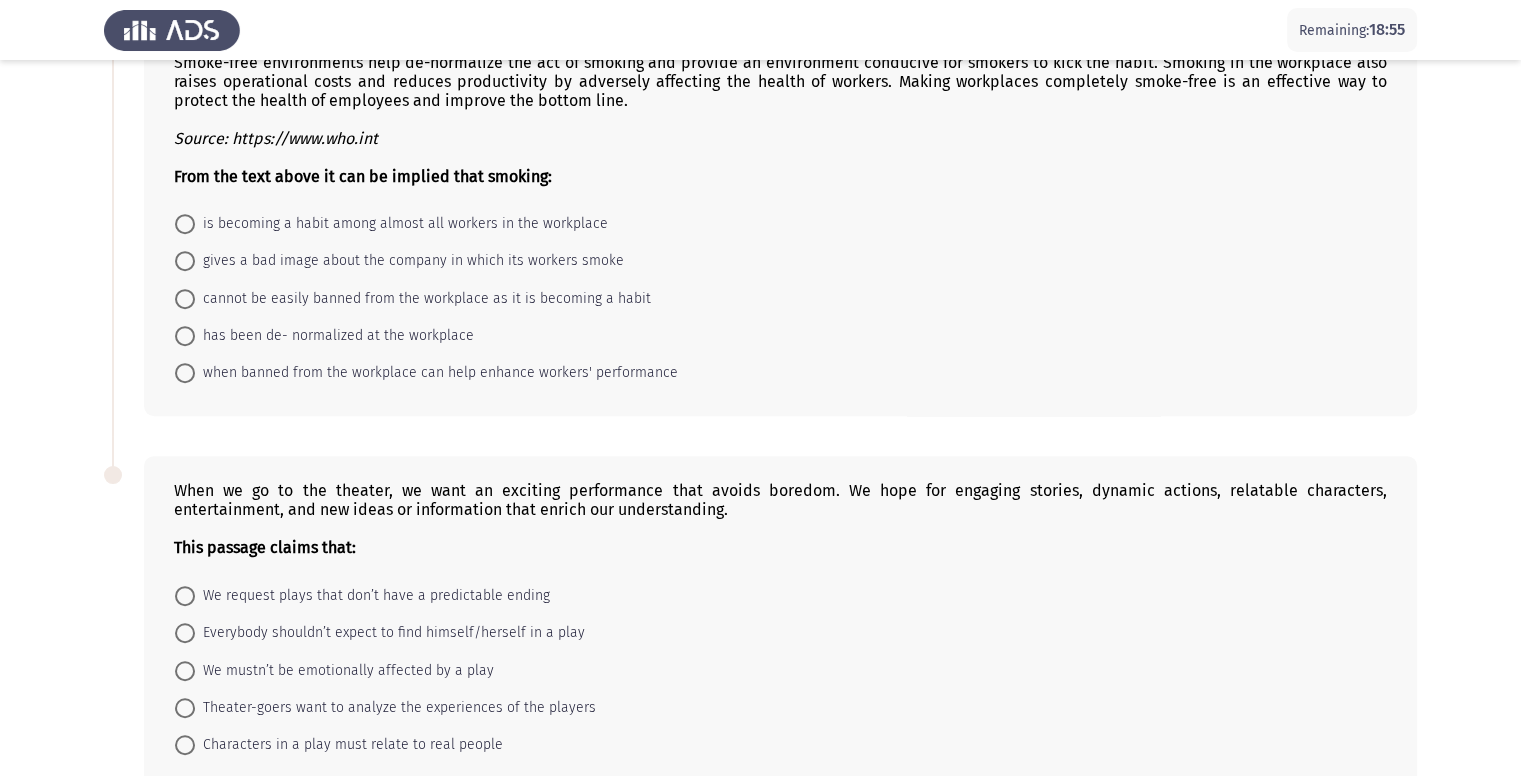 scroll, scrollTop: 800, scrollLeft: 0, axis: vertical 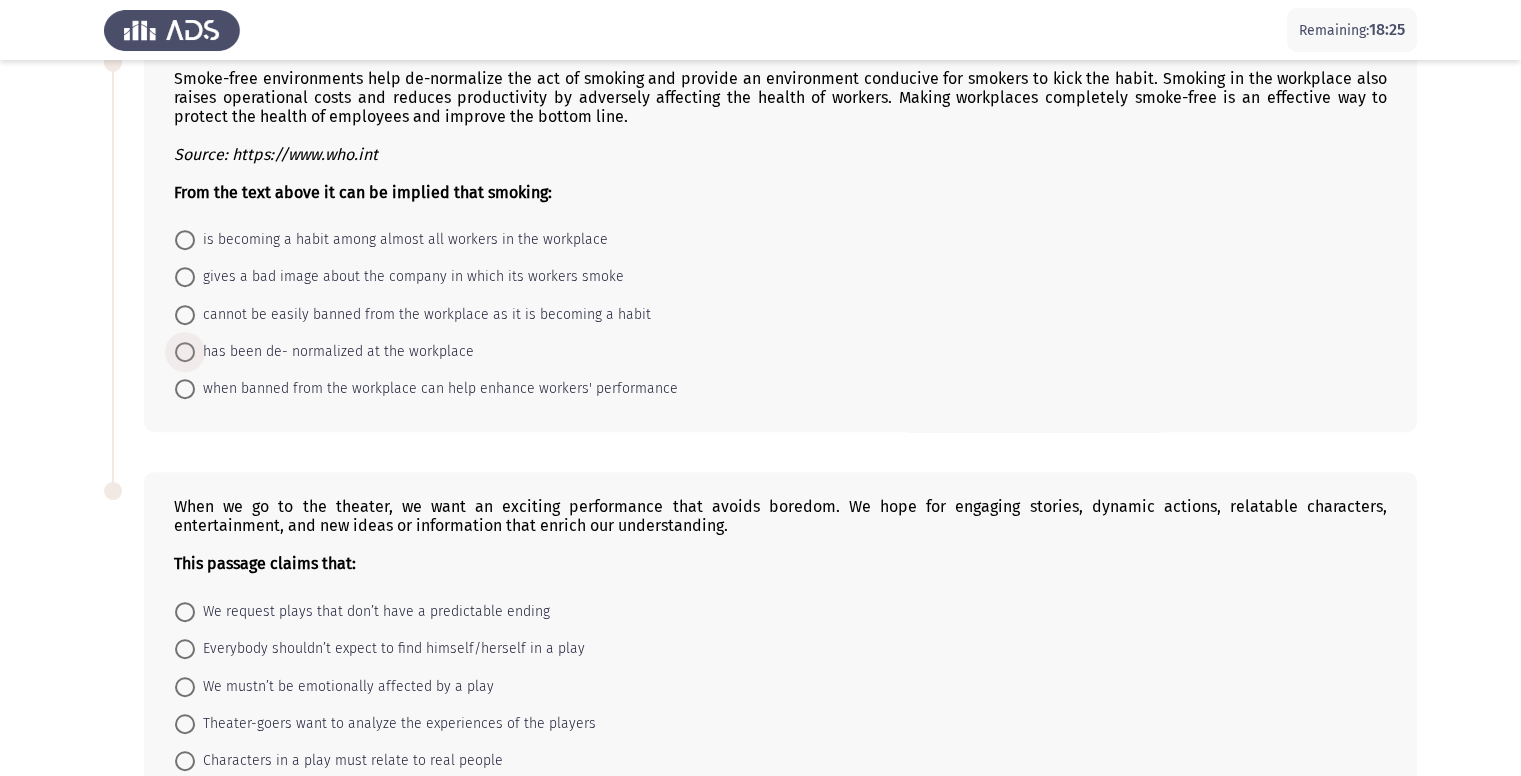 click on "has been de- normalized at the workplace" at bounding box center (334, 352) 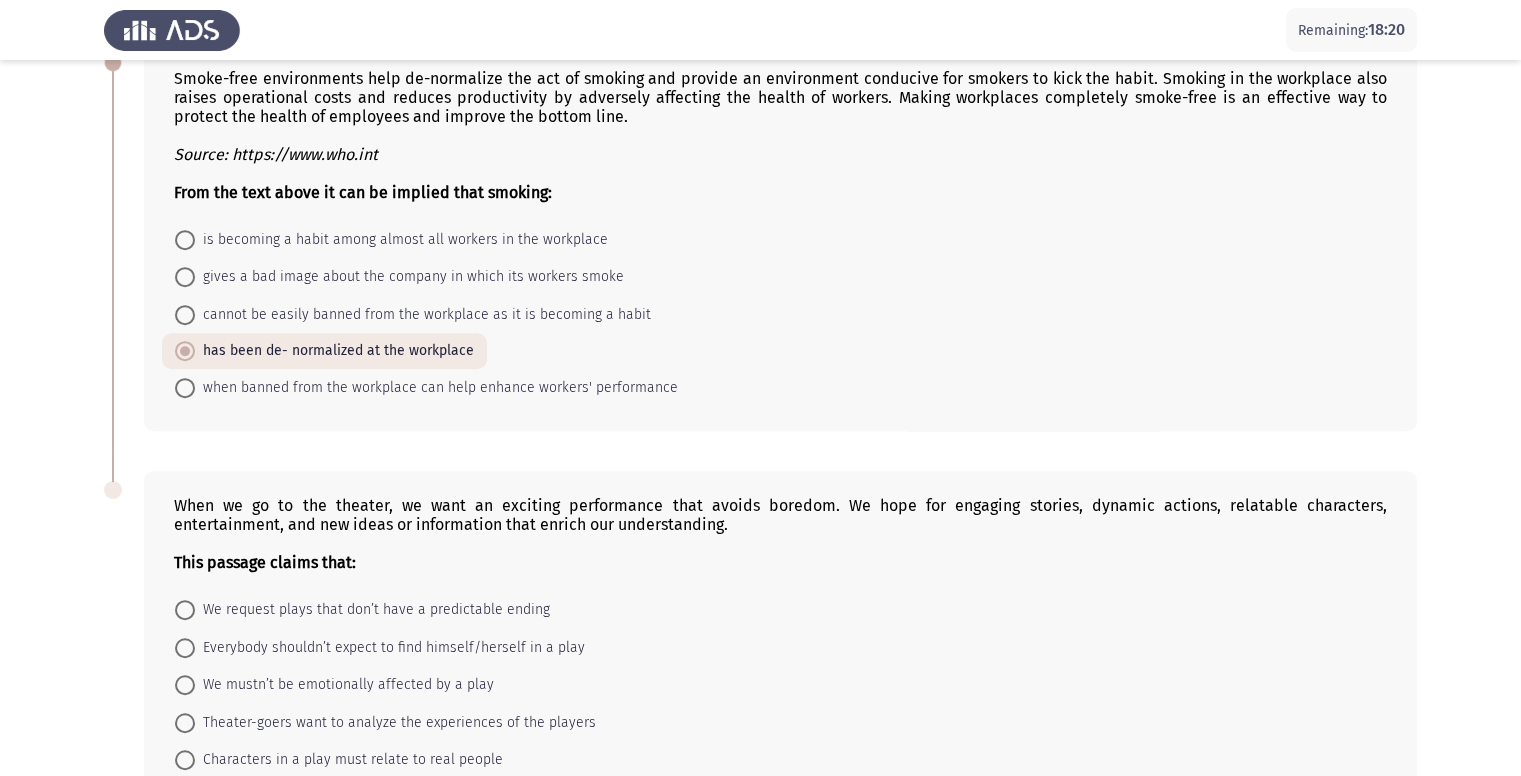click on "Everybody shouldn’t expect to find himself/herself in a play" at bounding box center [390, 648] 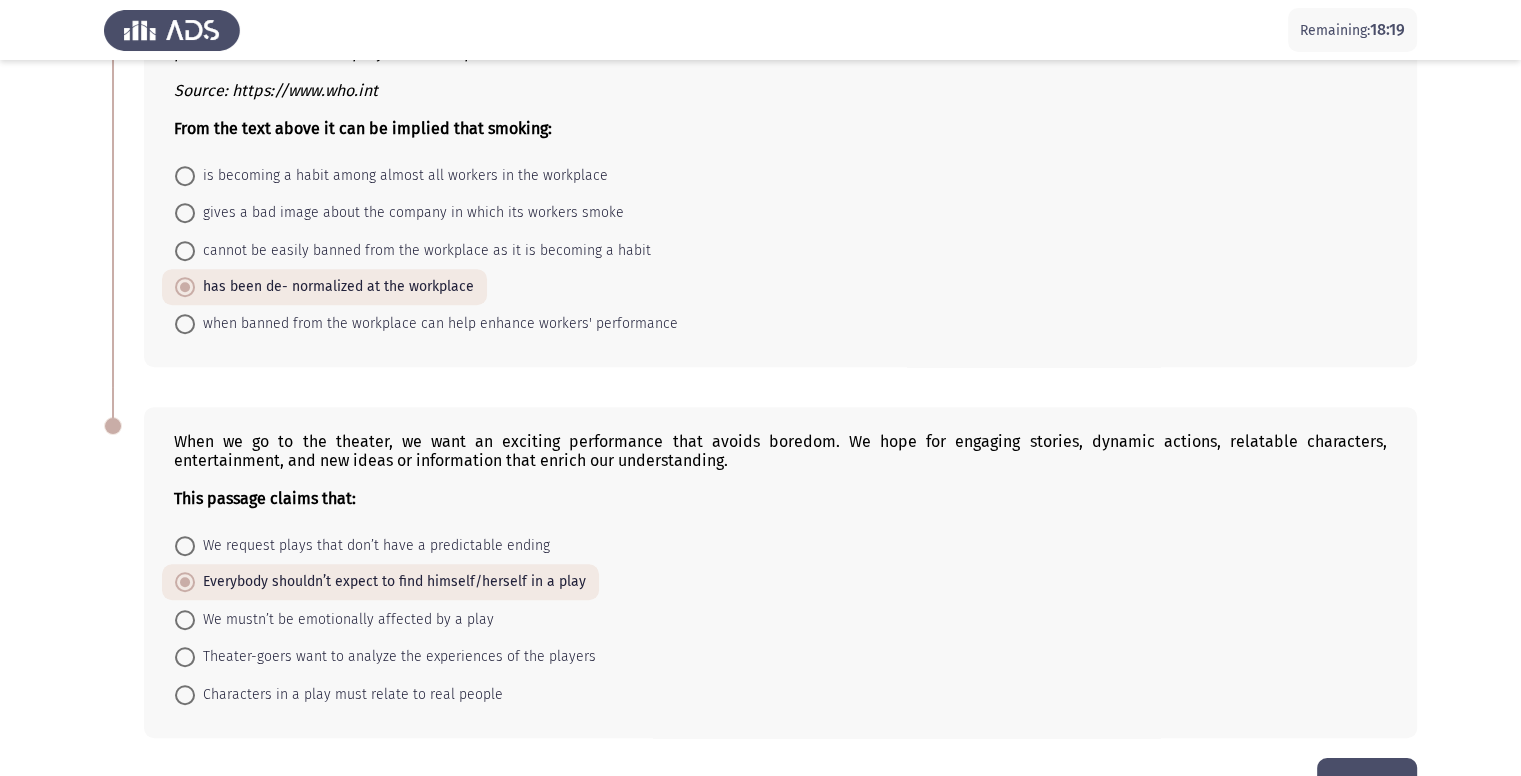 scroll, scrollTop: 1011, scrollLeft: 0, axis: vertical 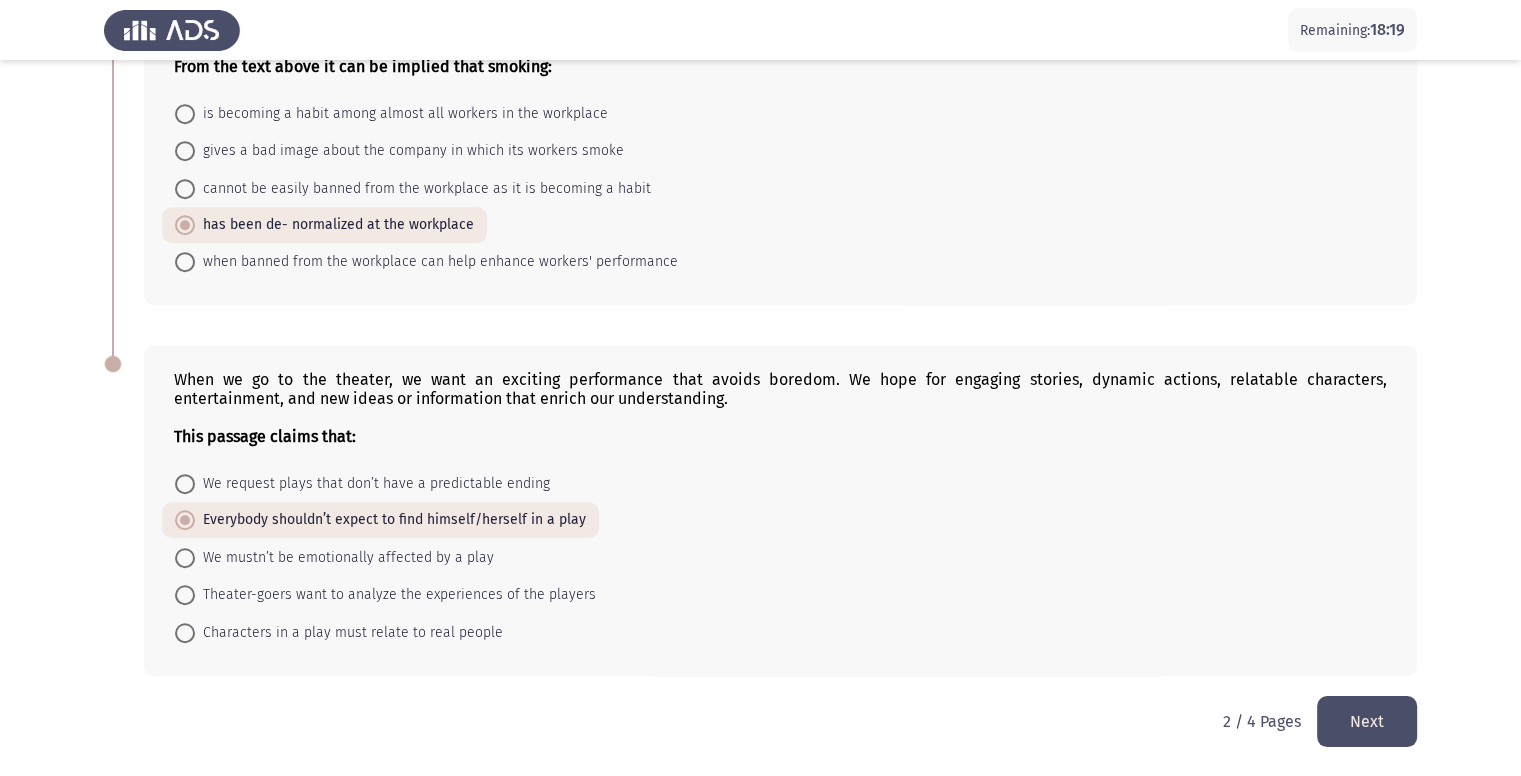 click on "Next" 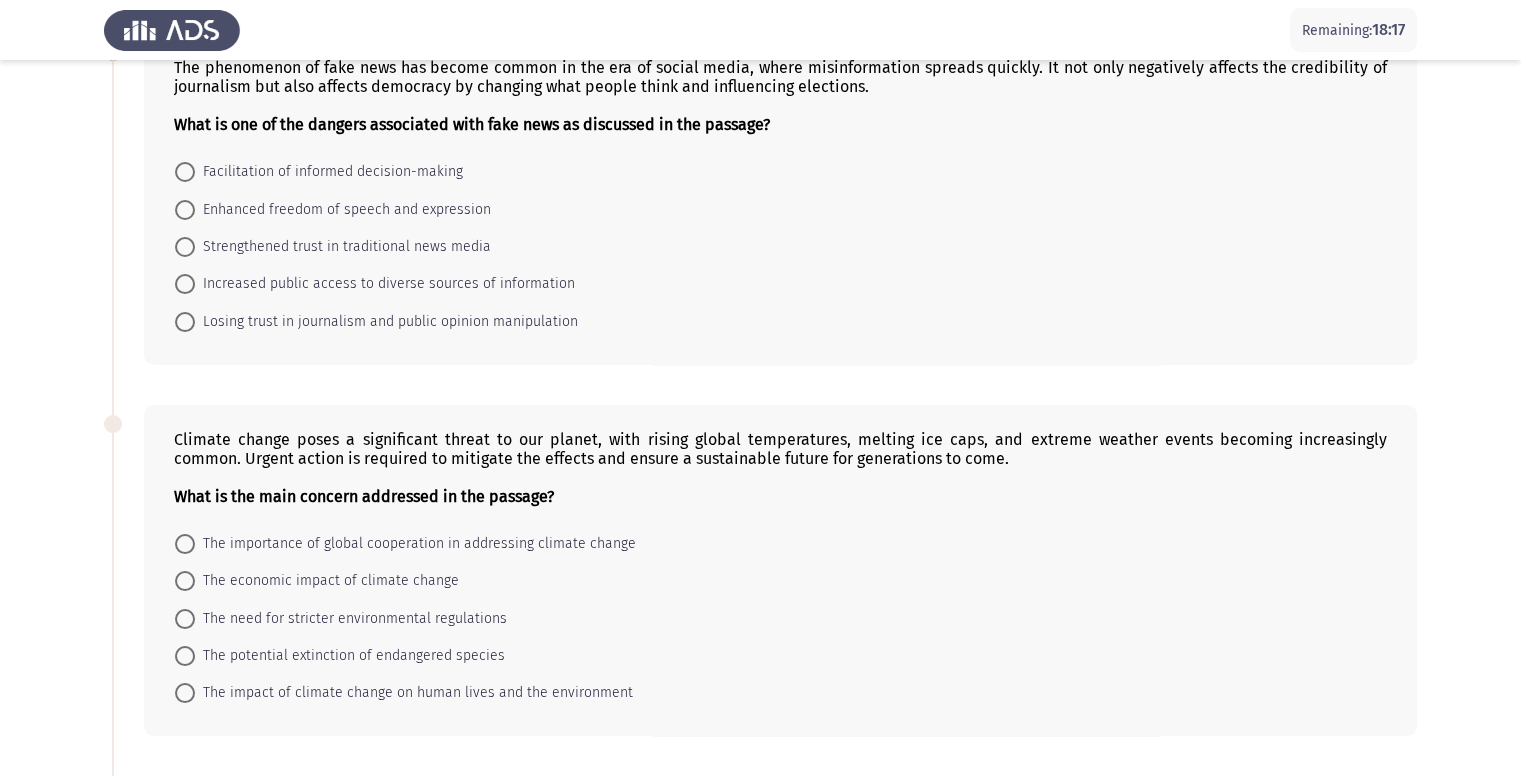 scroll, scrollTop: 100, scrollLeft: 0, axis: vertical 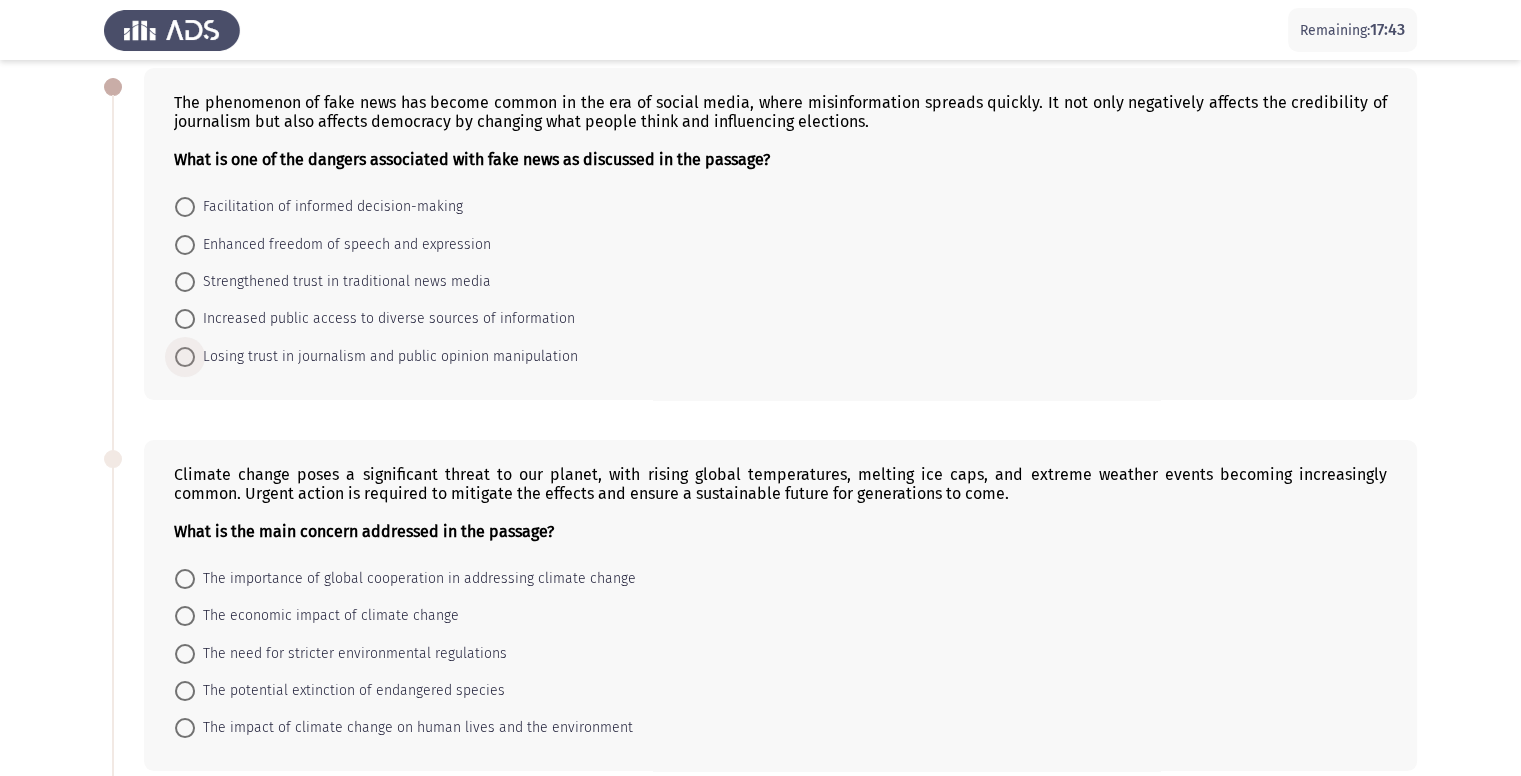 click on "Losing trust in journalism and public opinion manipulation" at bounding box center [386, 357] 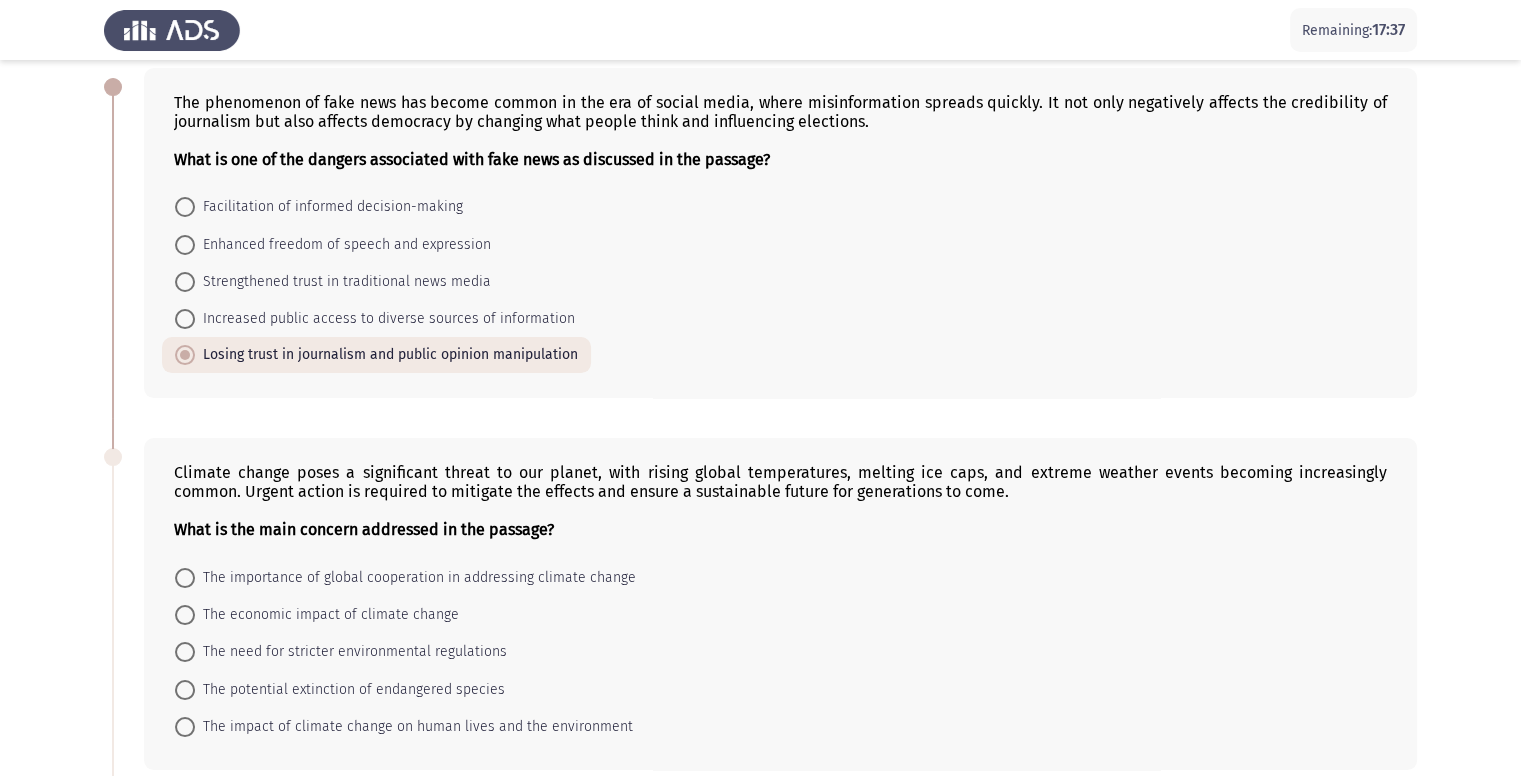 click on "The impact of climate change on human lives and the environment" at bounding box center (414, 727) 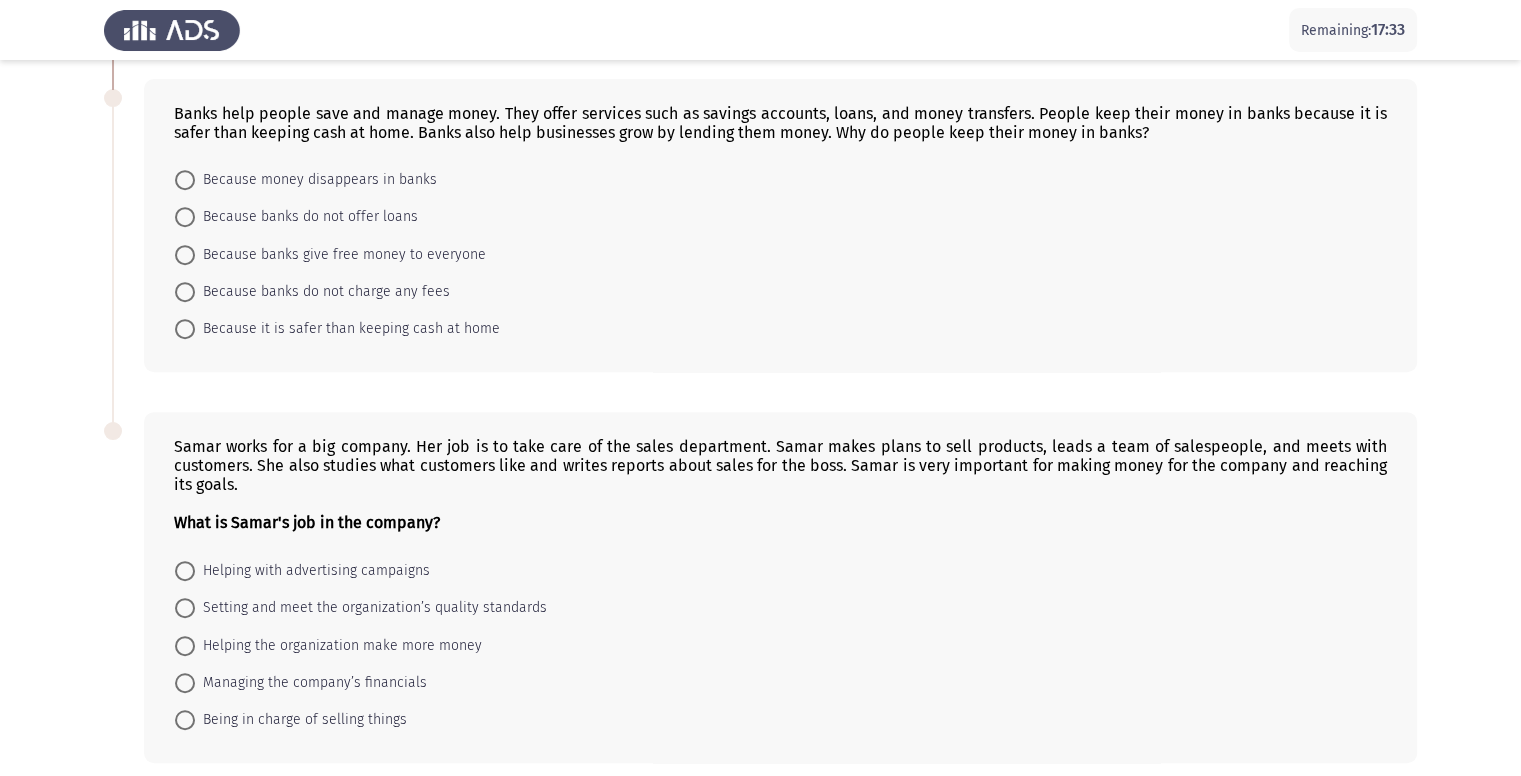scroll, scrollTop: 867, scrollLeft: 0, axis: vertical 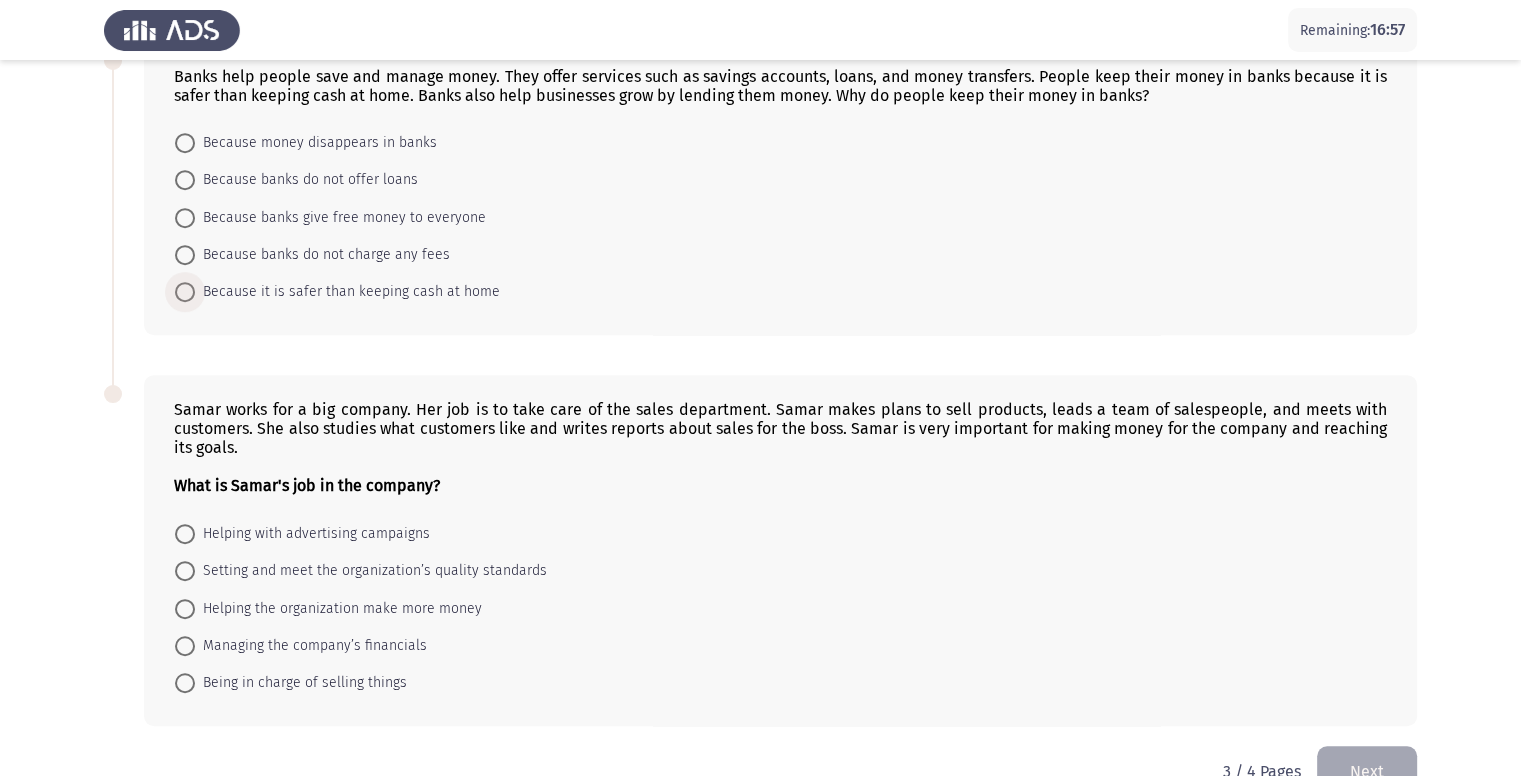 click on "Because it is safer than keeping cash at home" at bounding box center (347, 292) 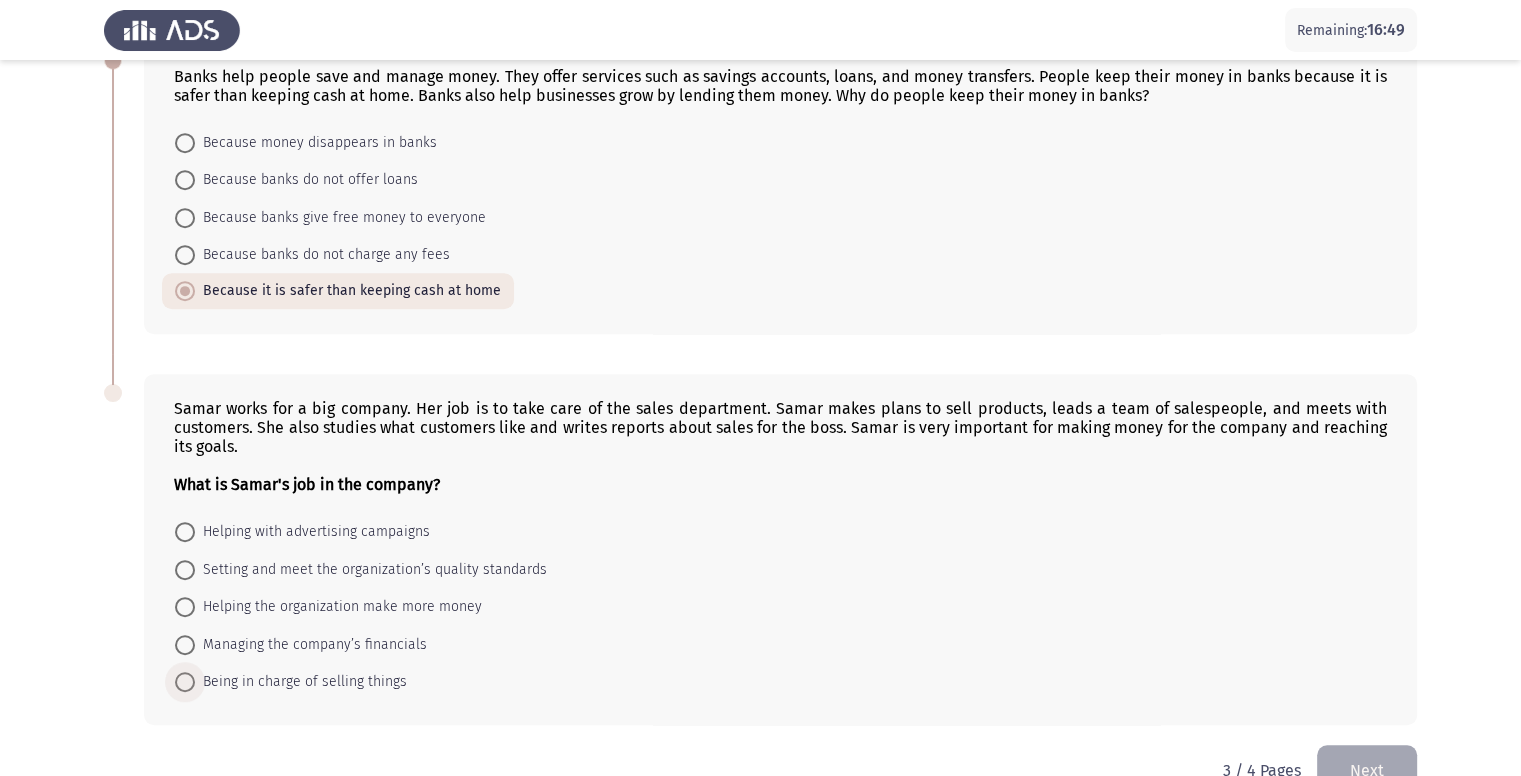 click on "Being in charge of selling things" at bounding box center [301, 682] 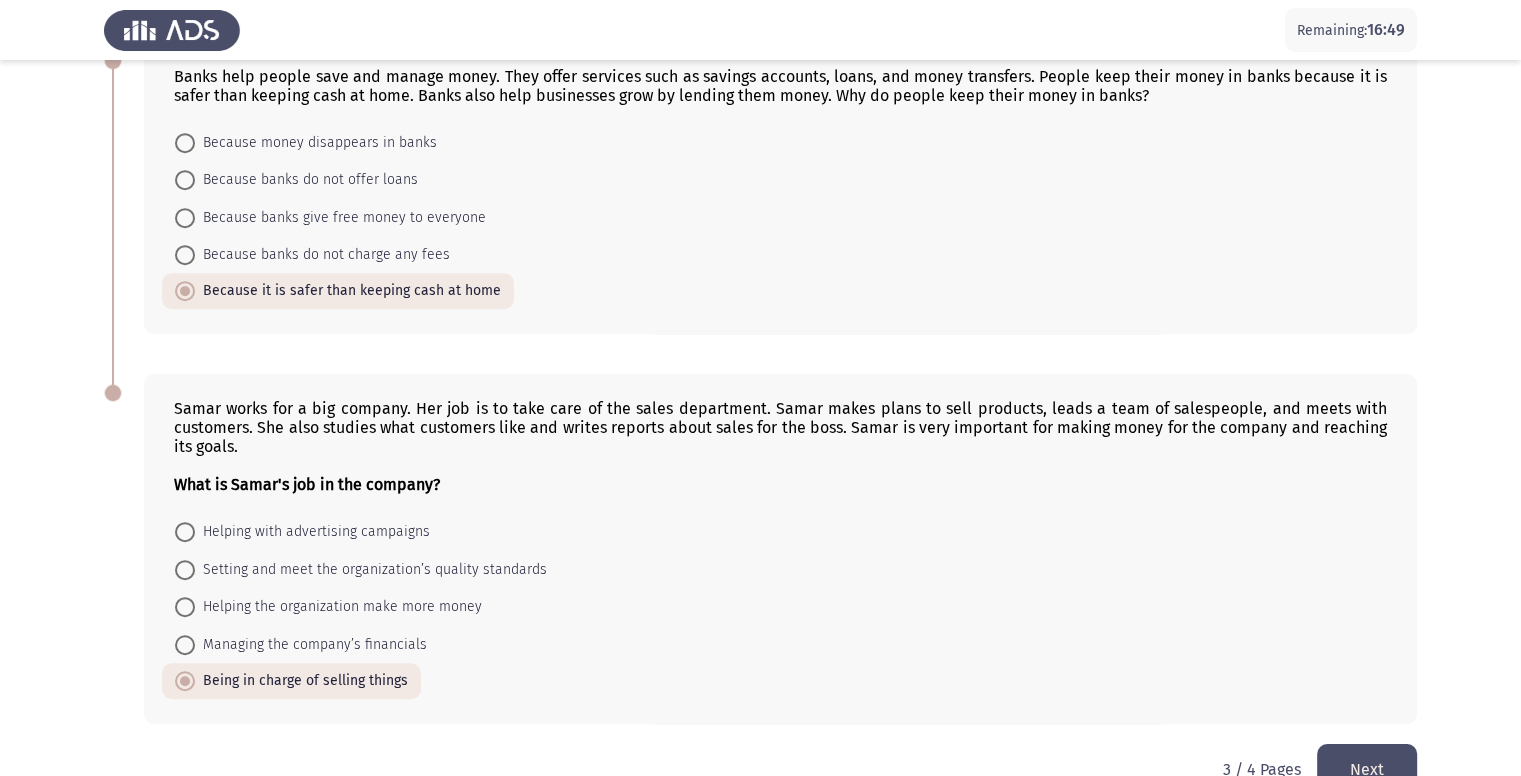 scroll, scrollTop: 915, scrollLeft: 0, axis: vertical 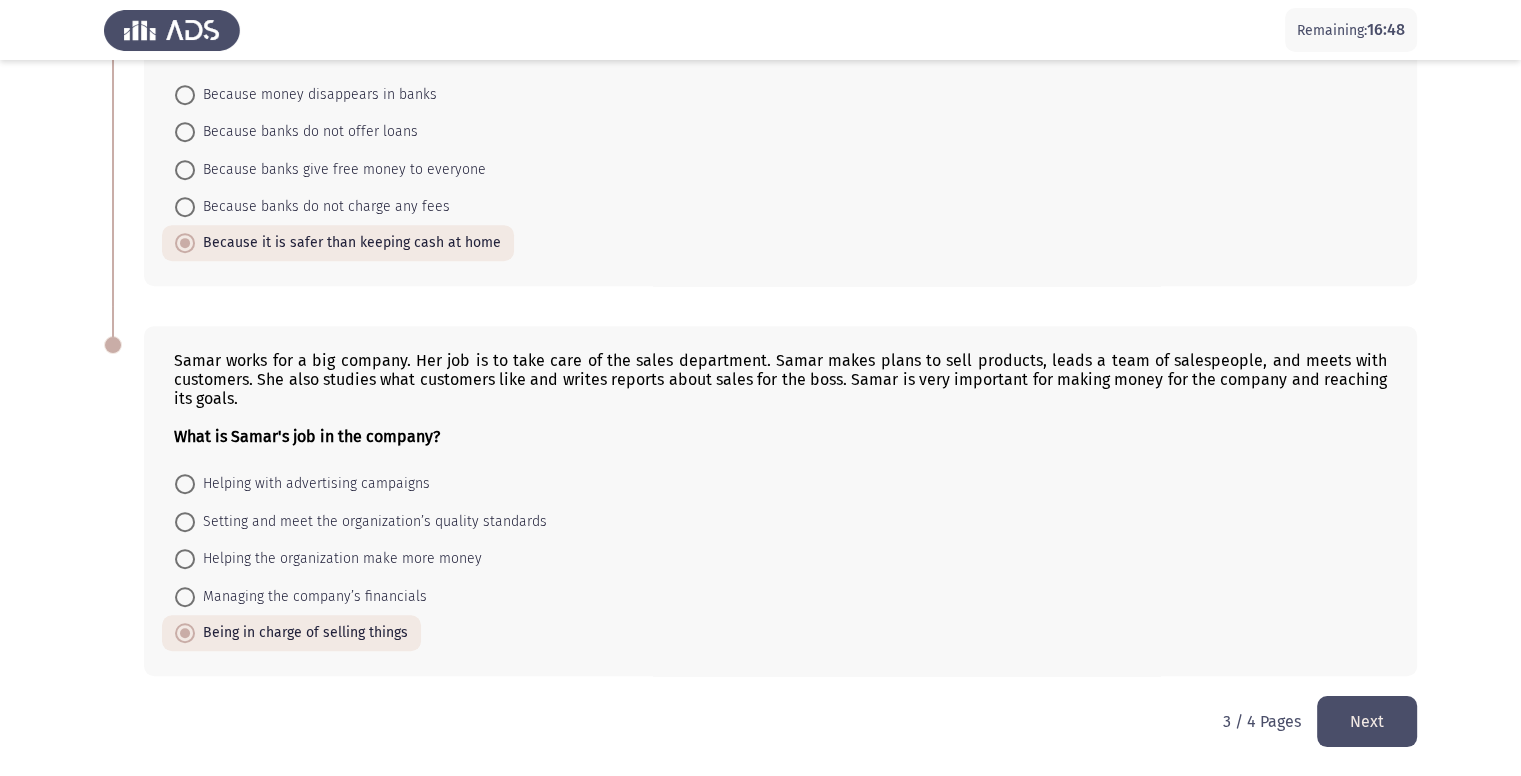 click on "Next" 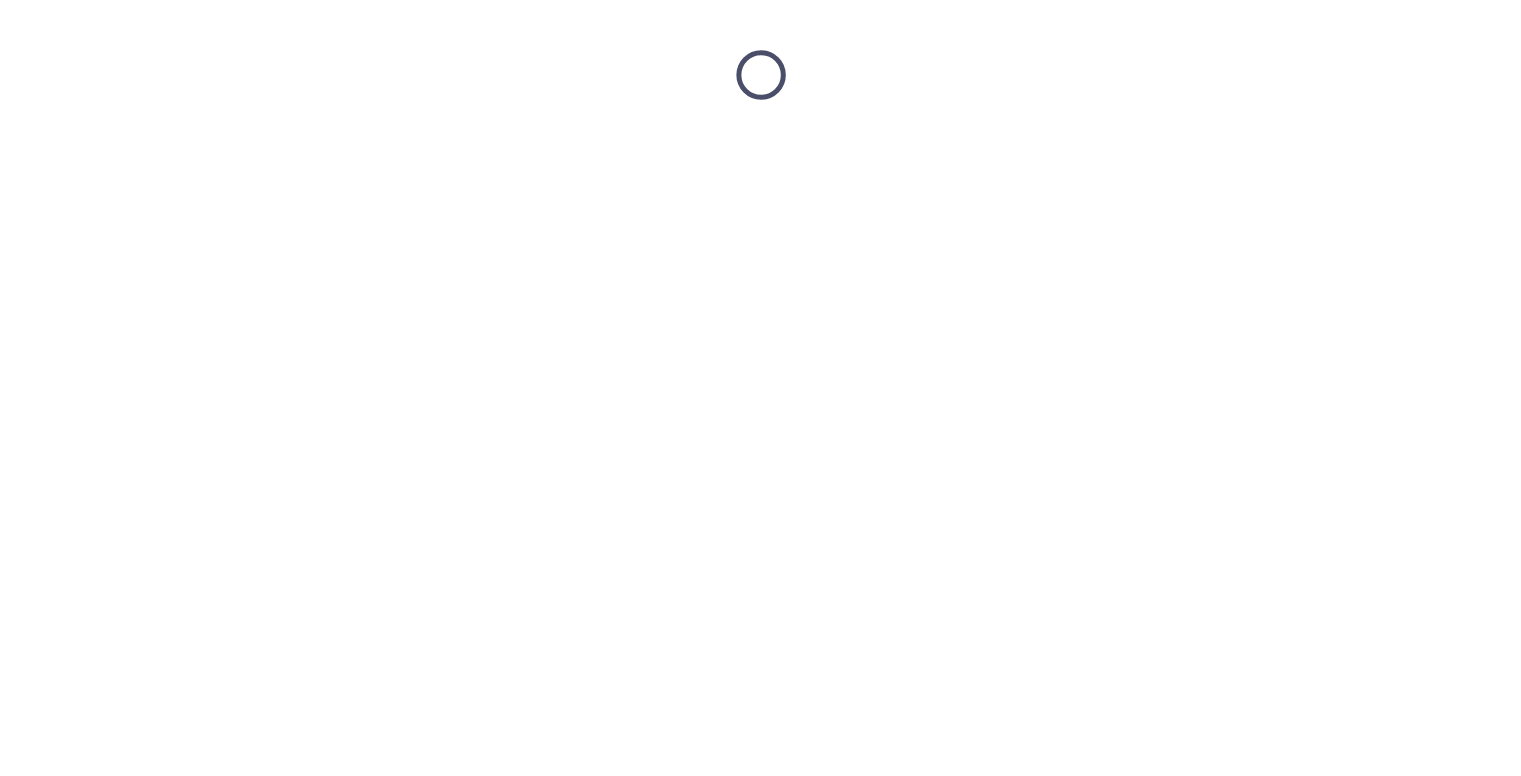 scroll, scrollTop: 0, scrollLeft: 0, axis: both 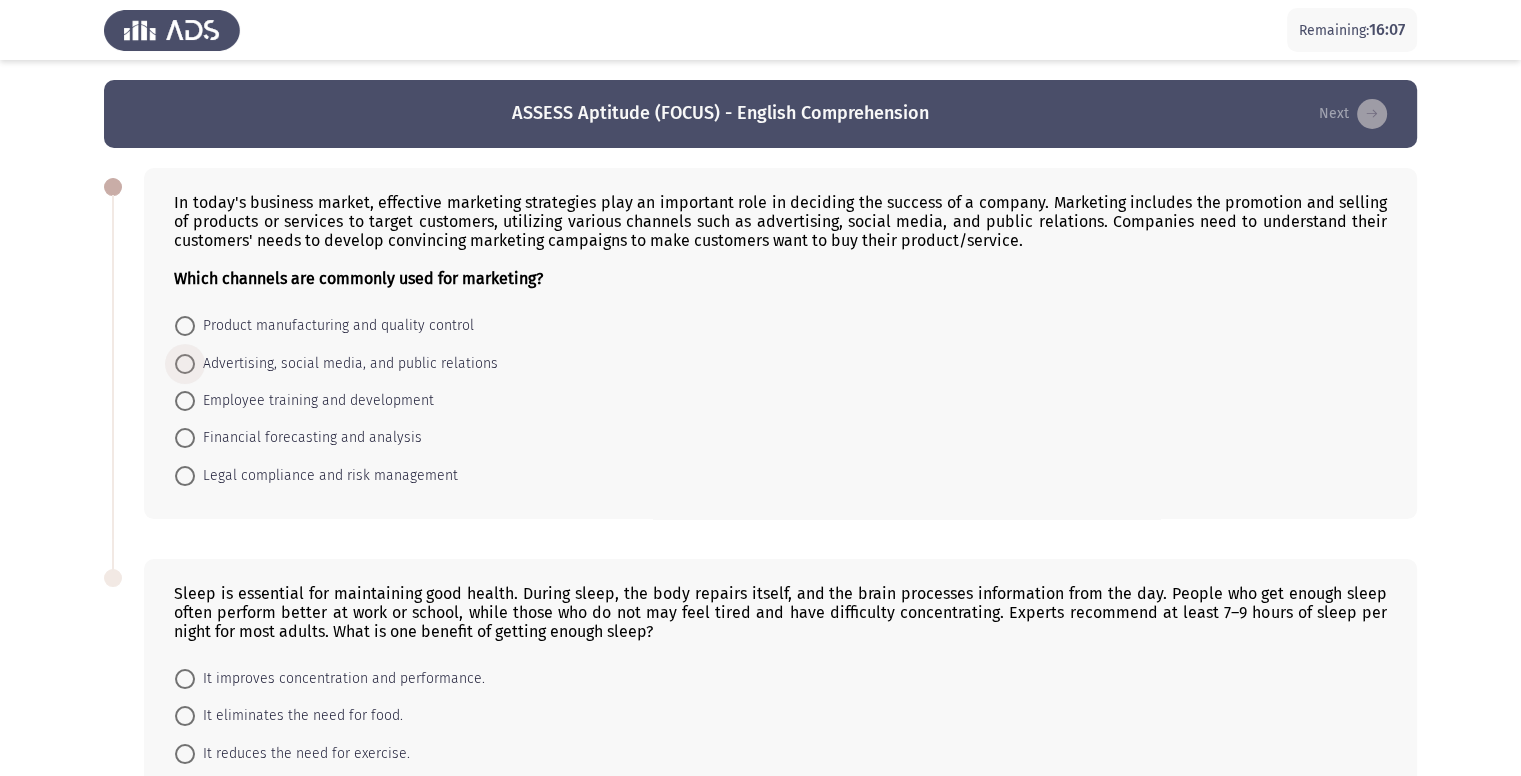 click on "Advertising, social media, and public relations" at bounding box center [346, 364] 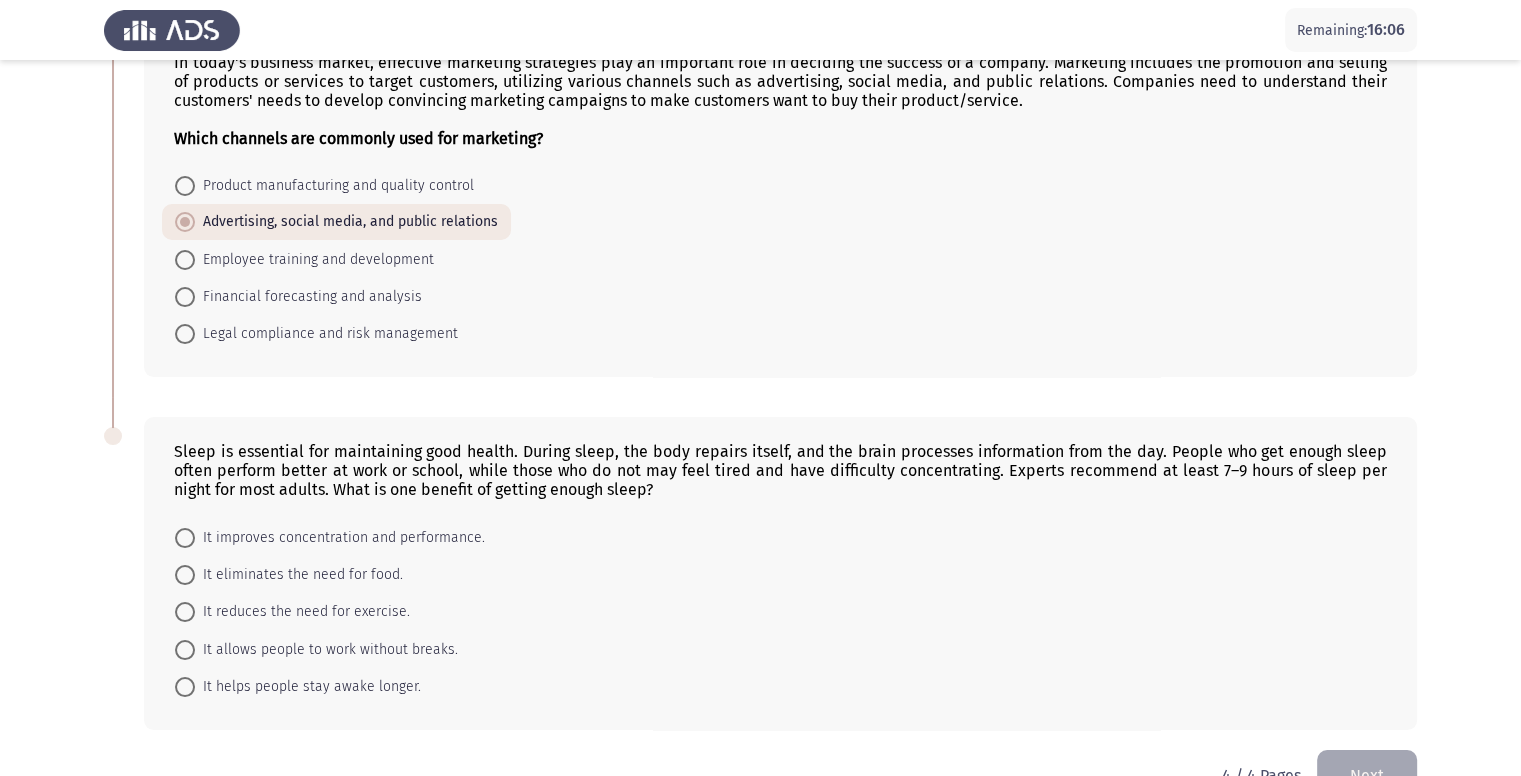 scroll, scrollTop: 194, scrollLeft: 0, axis: vertical 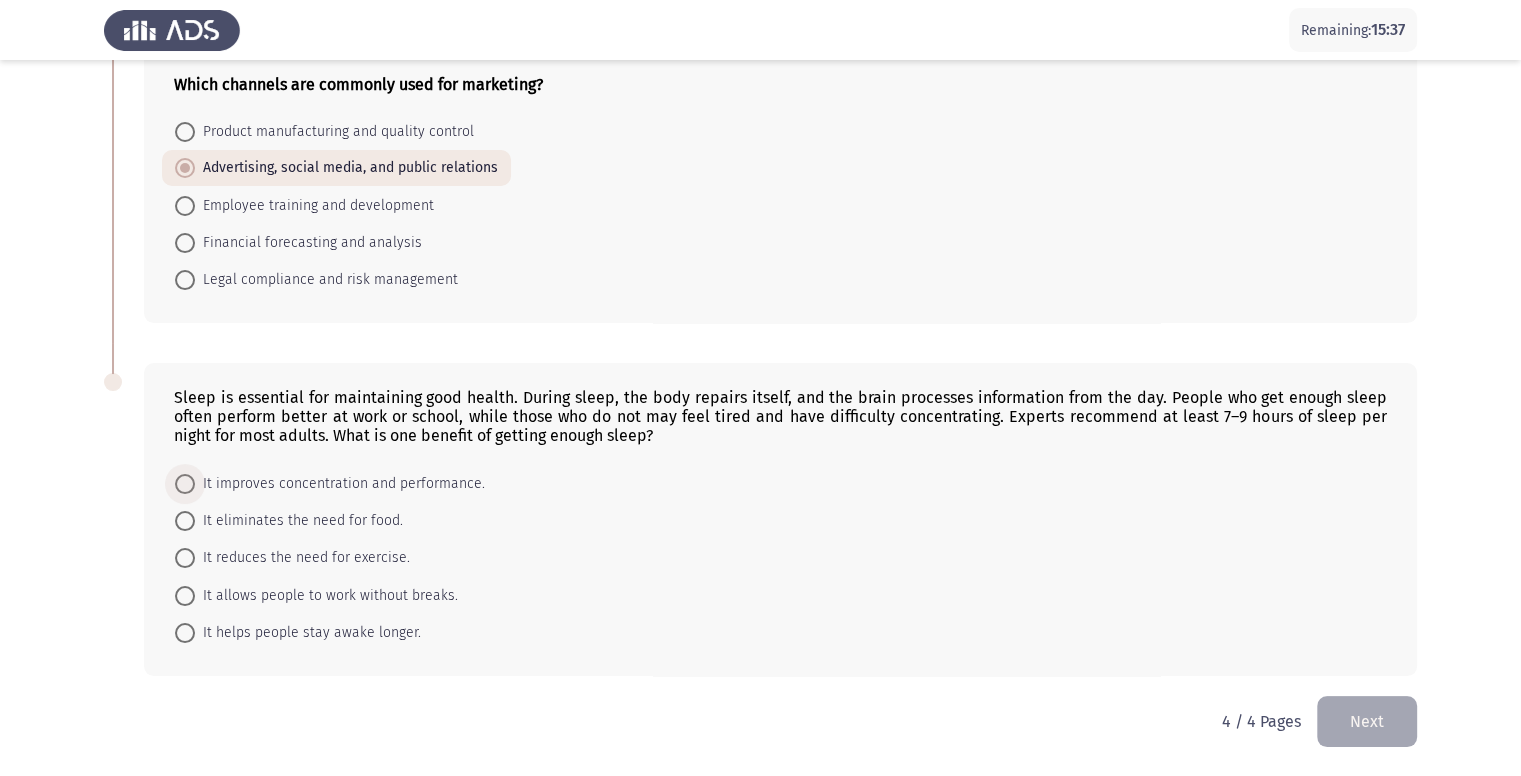 click on "It improves concentration and performance." at bounding box center (340, 484) 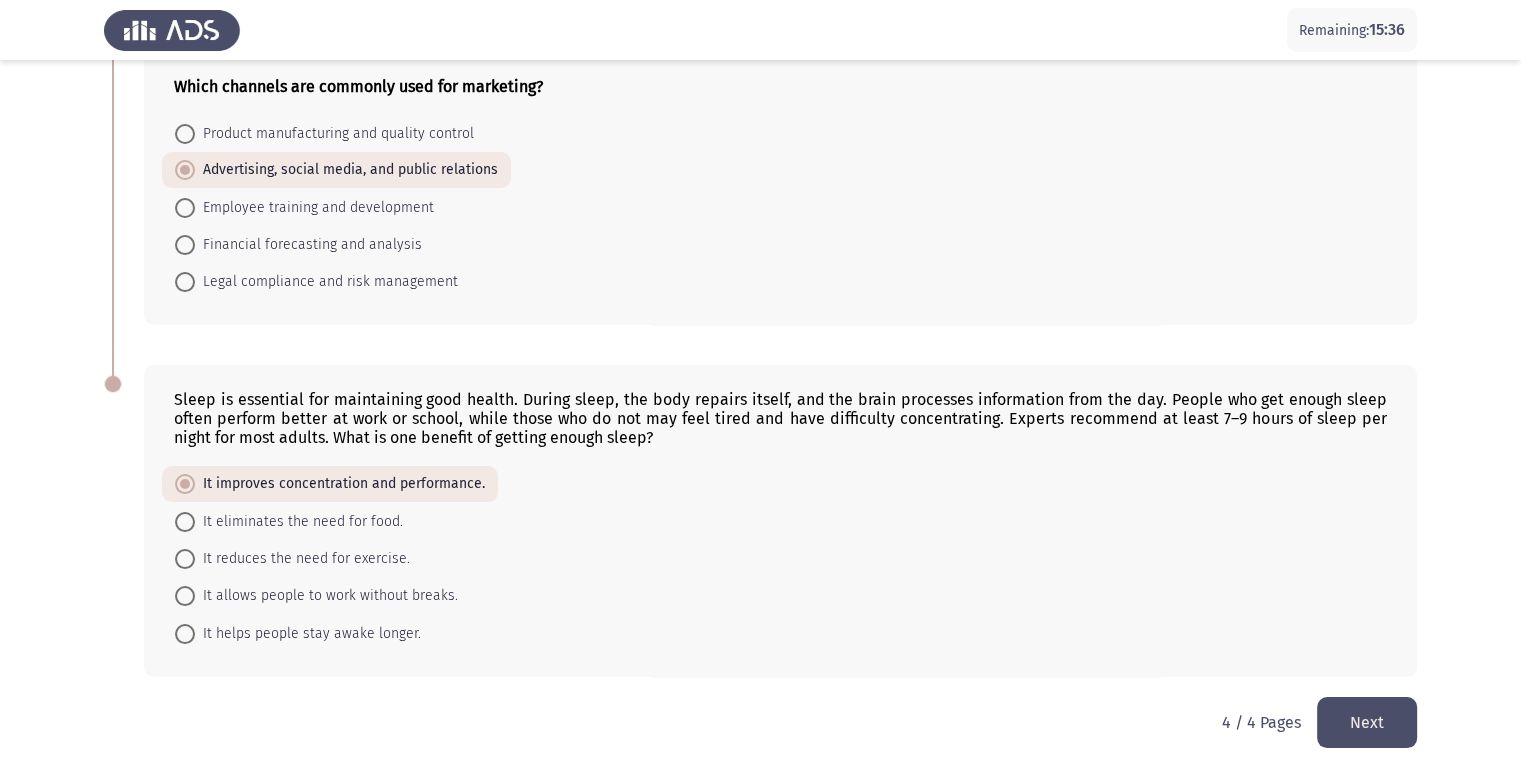 click on "Next" 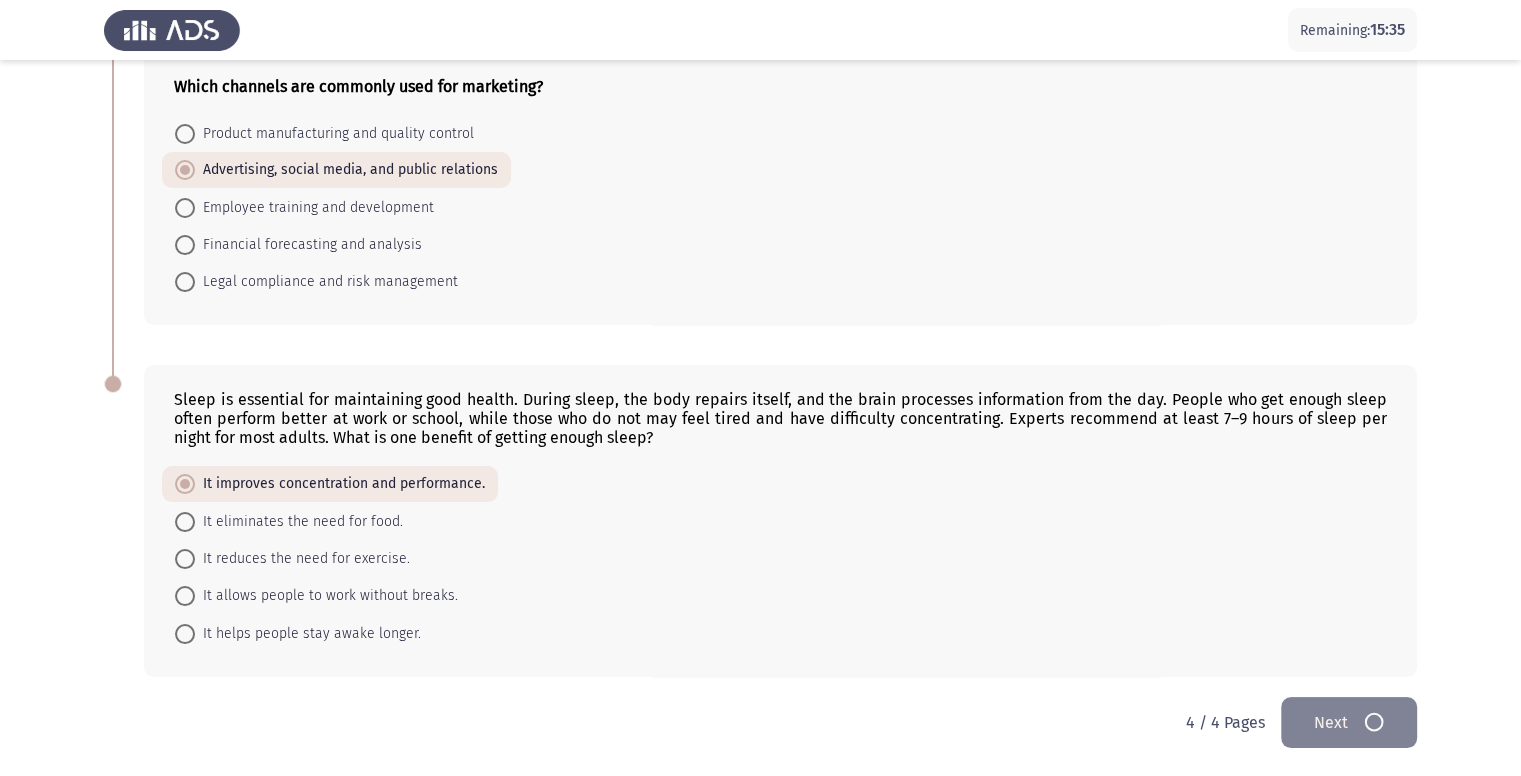 scroll, scrollTop: 0, scrollLeft: 0, axis: both 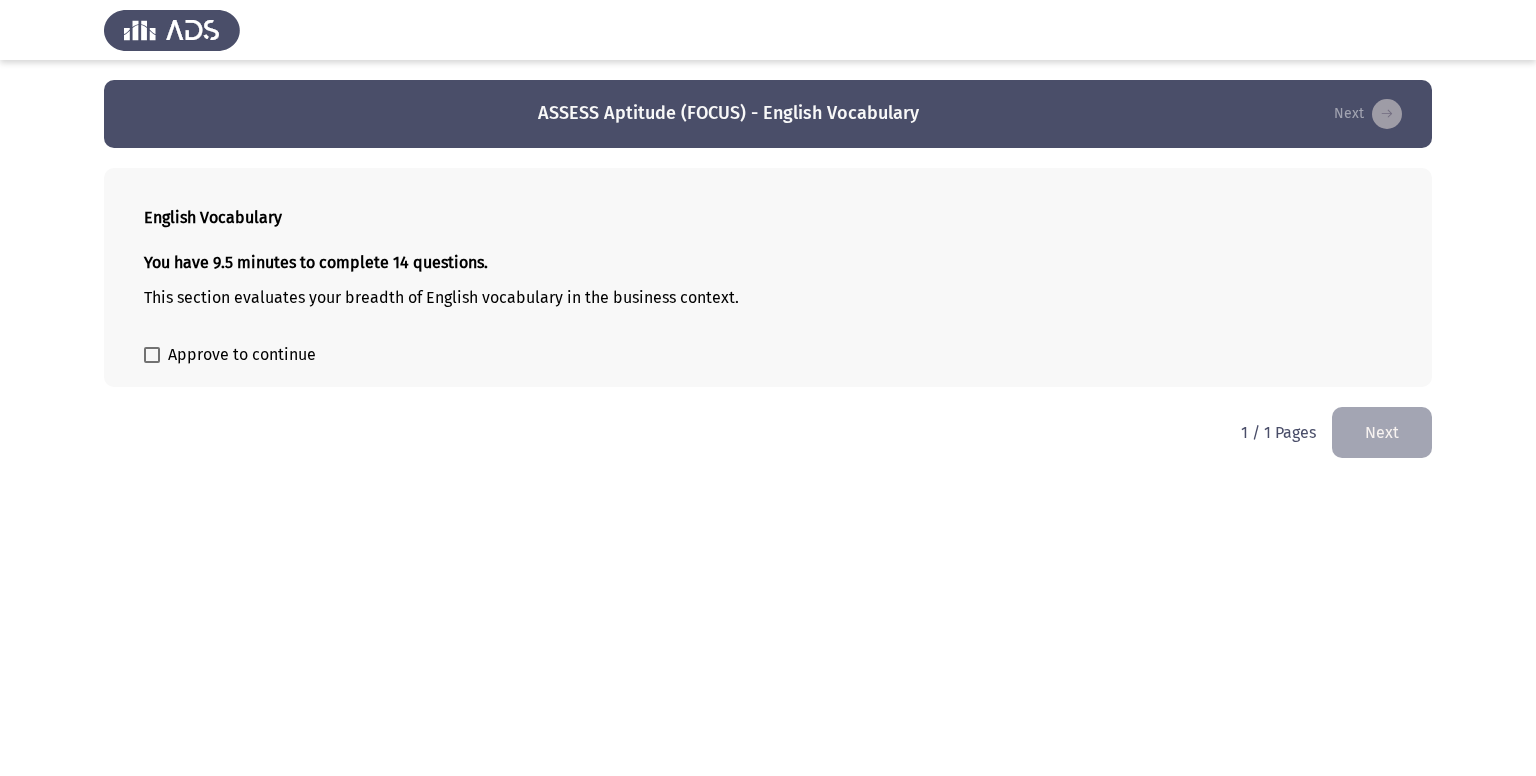 click on "Approve to continue" at bounding box center (242, 355) 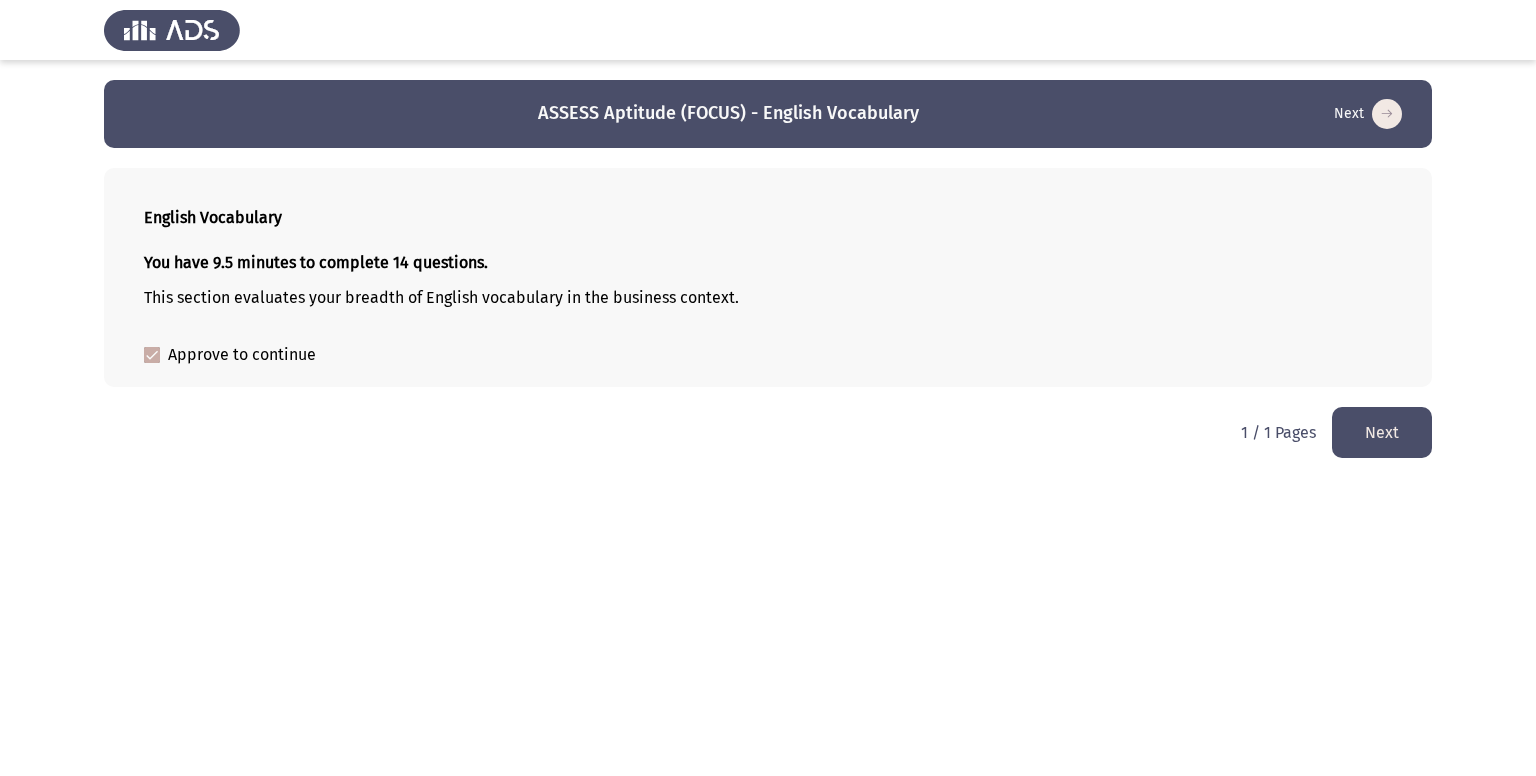 click on "Next" 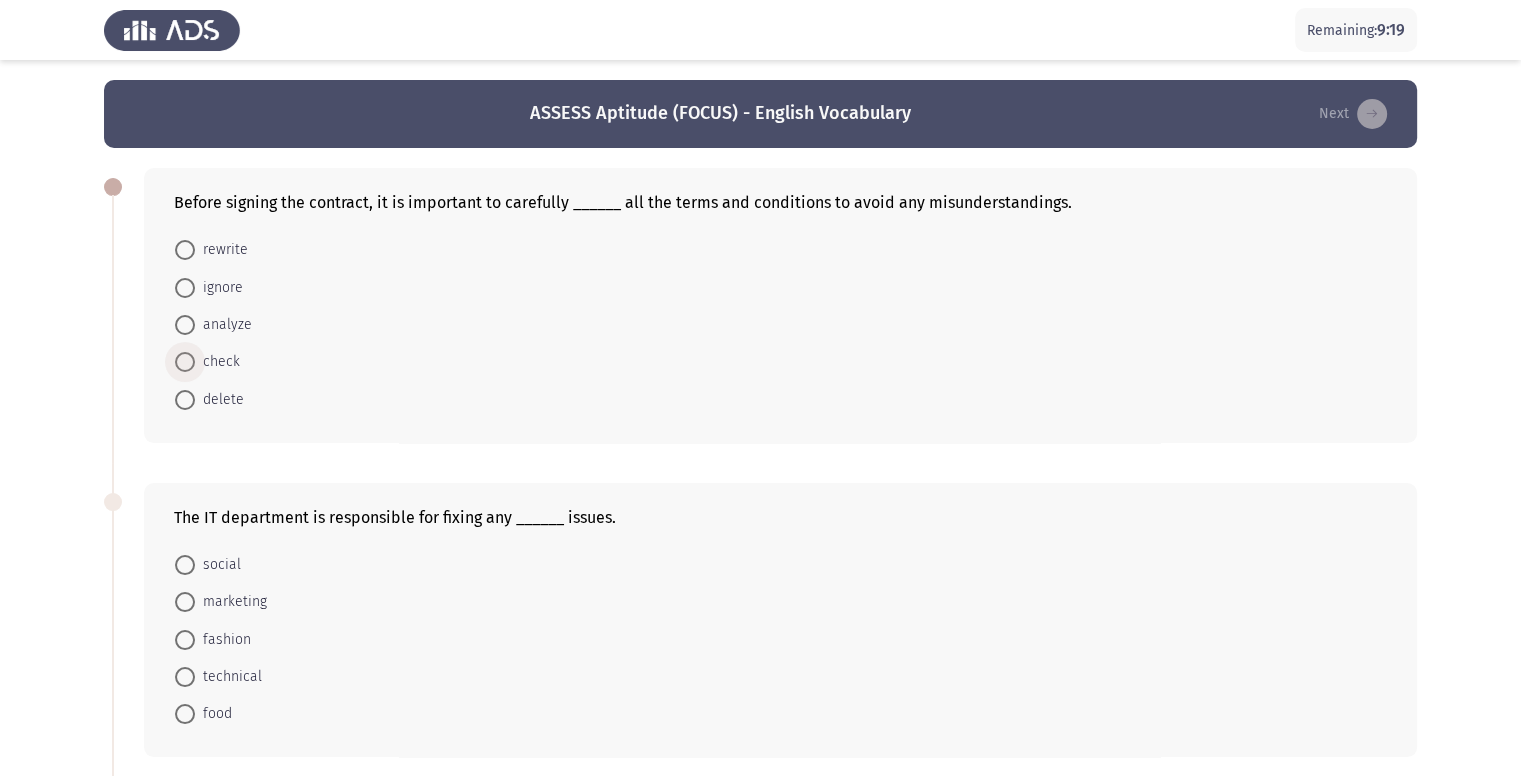 click on "check" at bounding box center (217, 362) 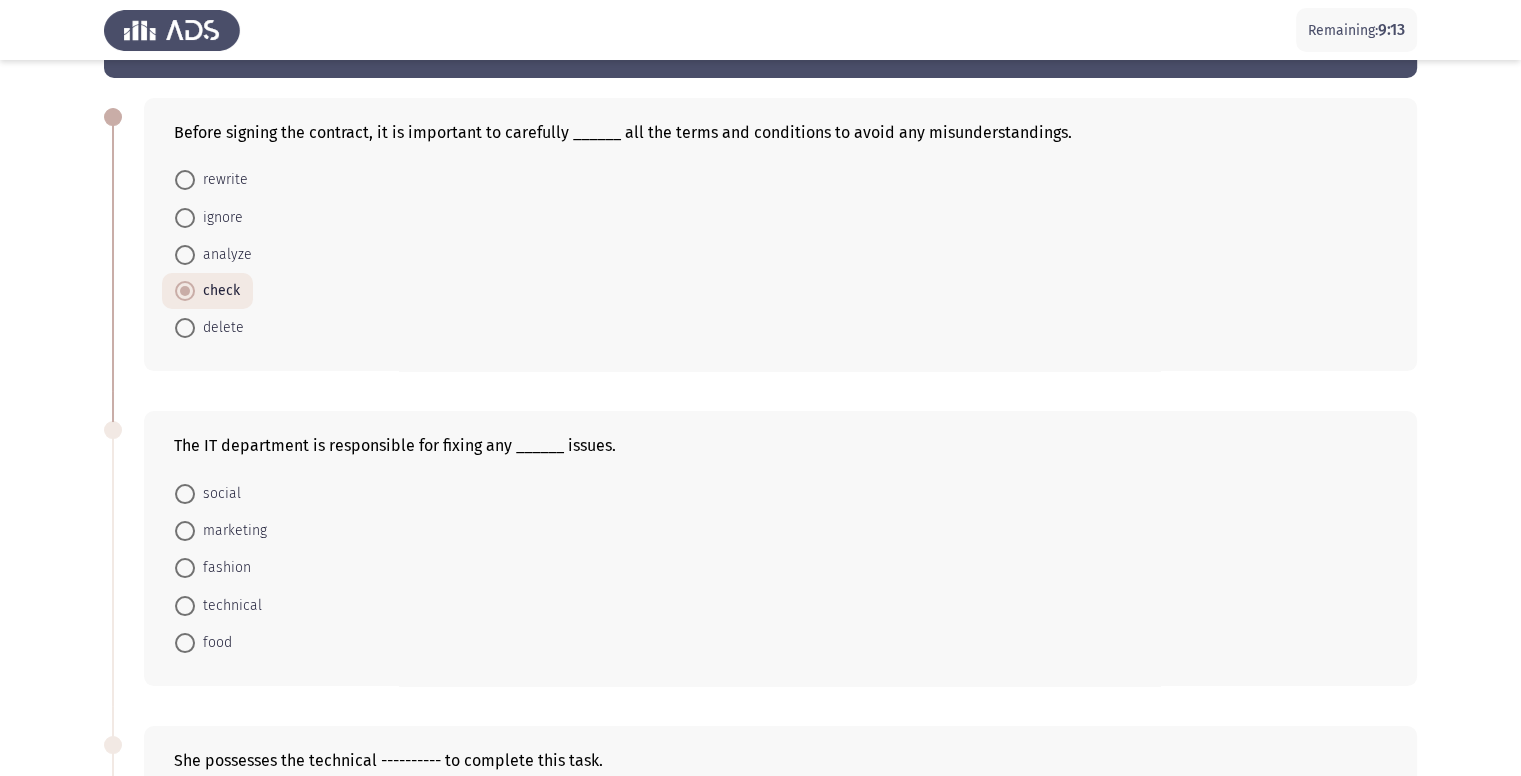 scroll, scrollTop: 200, scrollLeft: 0, axis: vertical 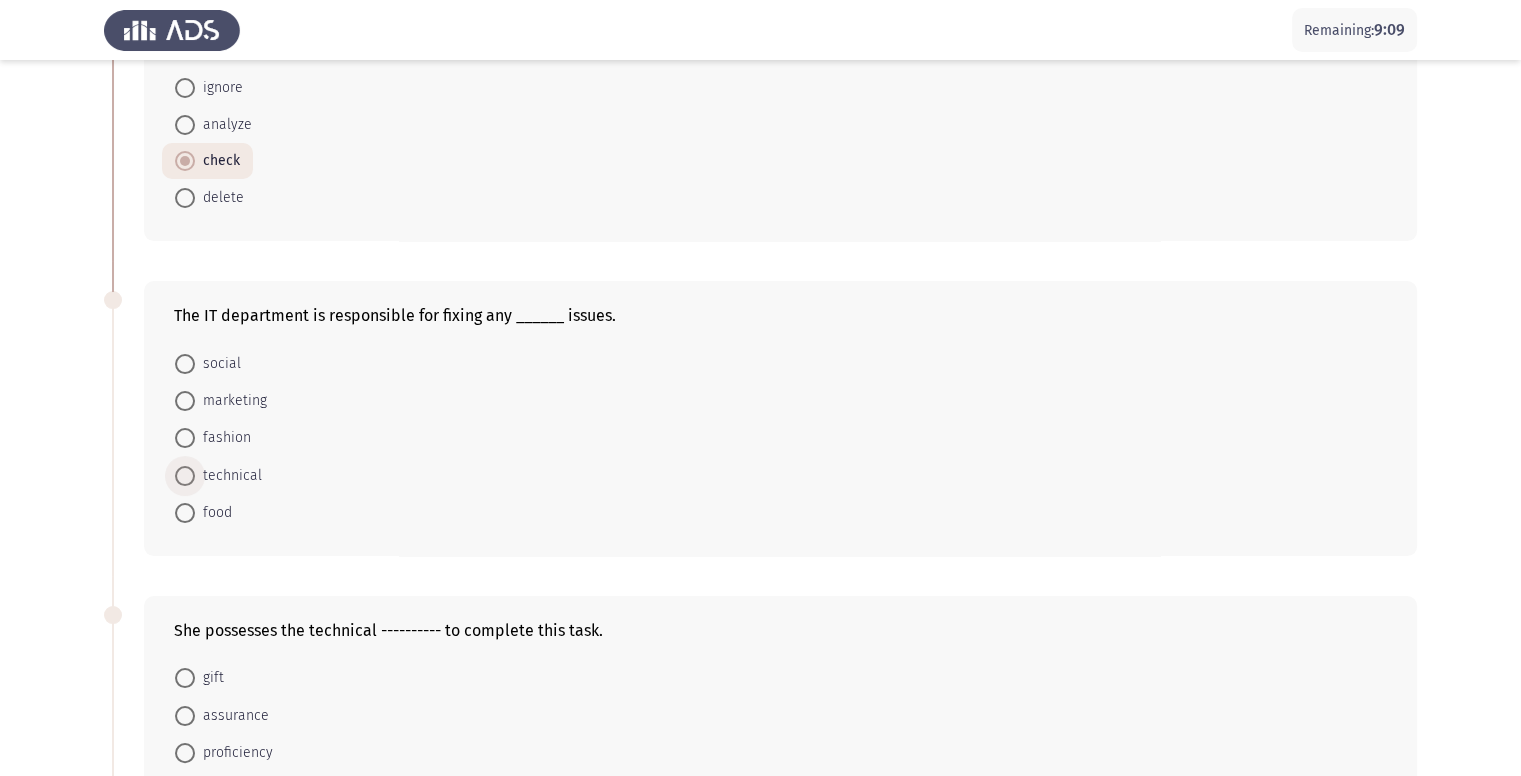 click on "technical" at bounding box center (228, 476) 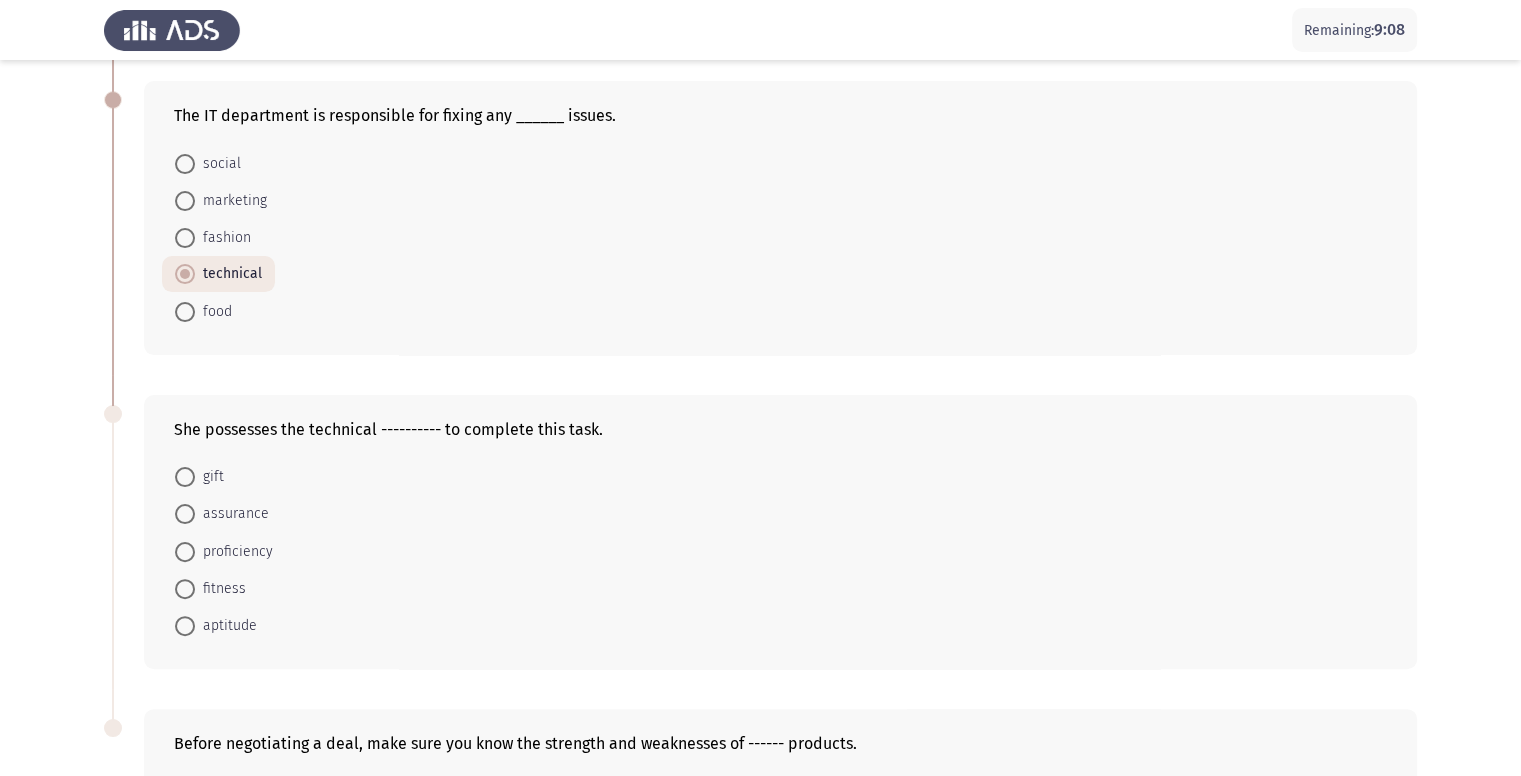 scroll, scrollTop: 500, scrollLeft: 0, axis: vertical 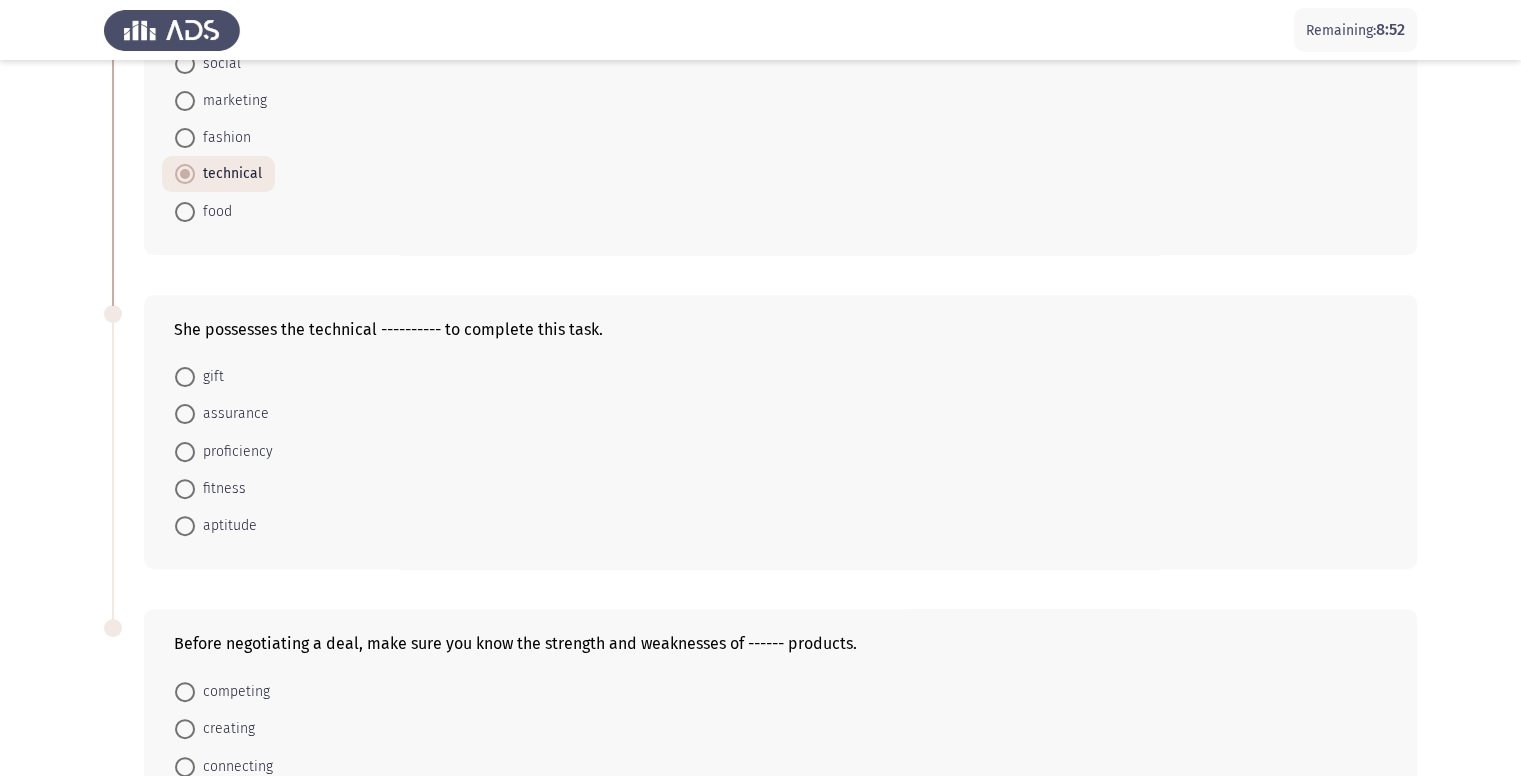 click on "proficiency" at bounding box center (234, 452) 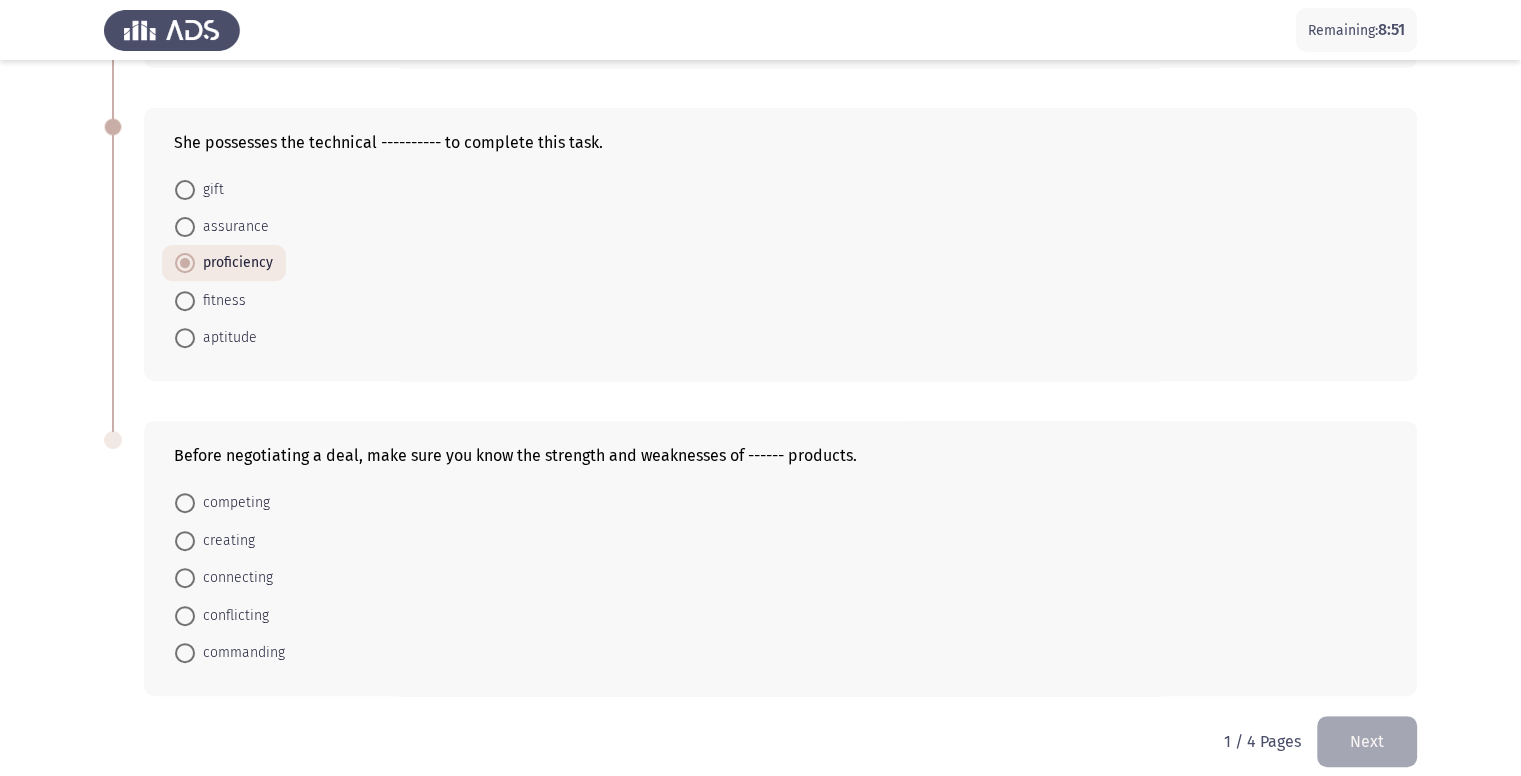 scroll, scrollTop: 704, scrollLeft: 0, axis: vertical 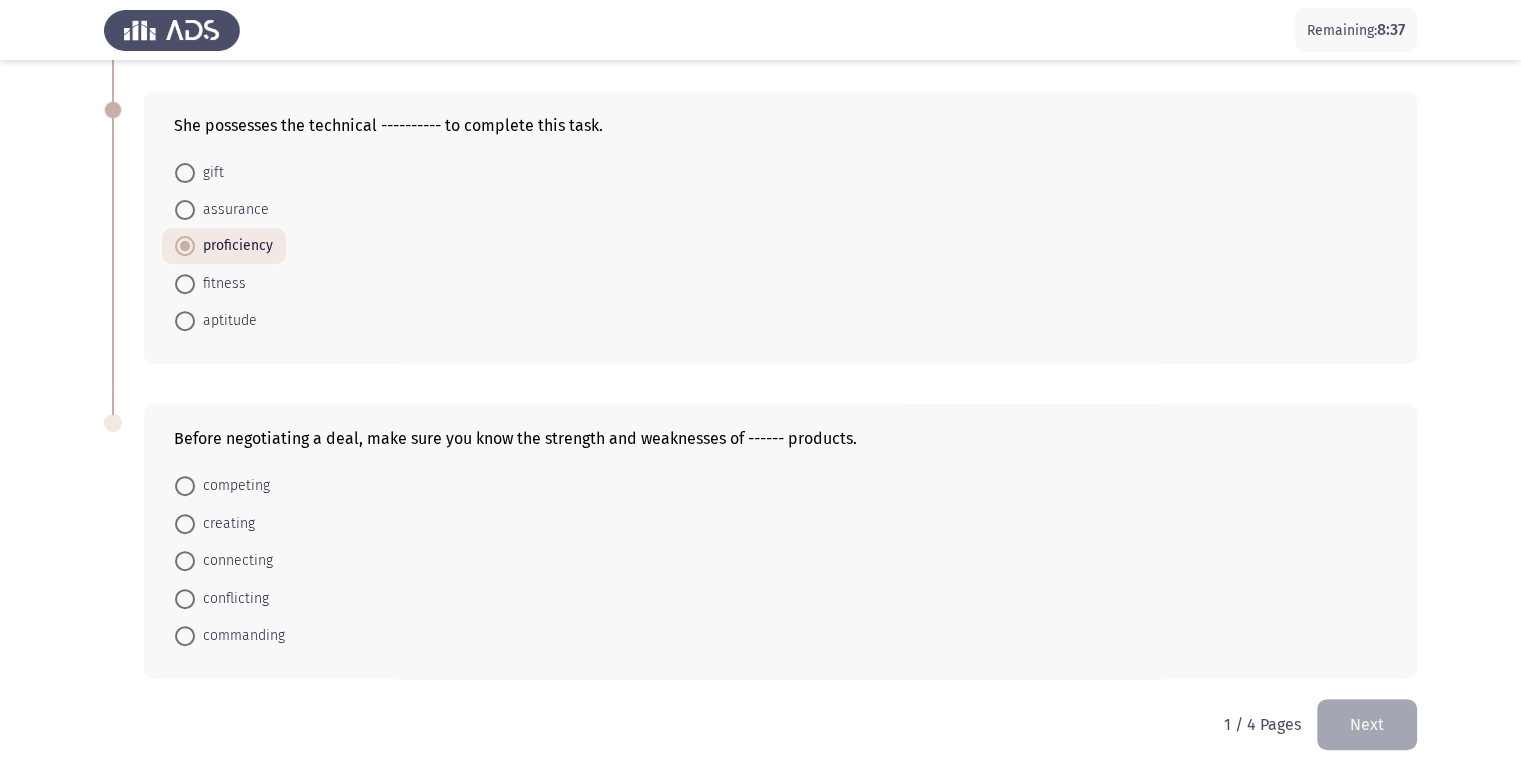 click on "competing" at bounding box center [222, 485] 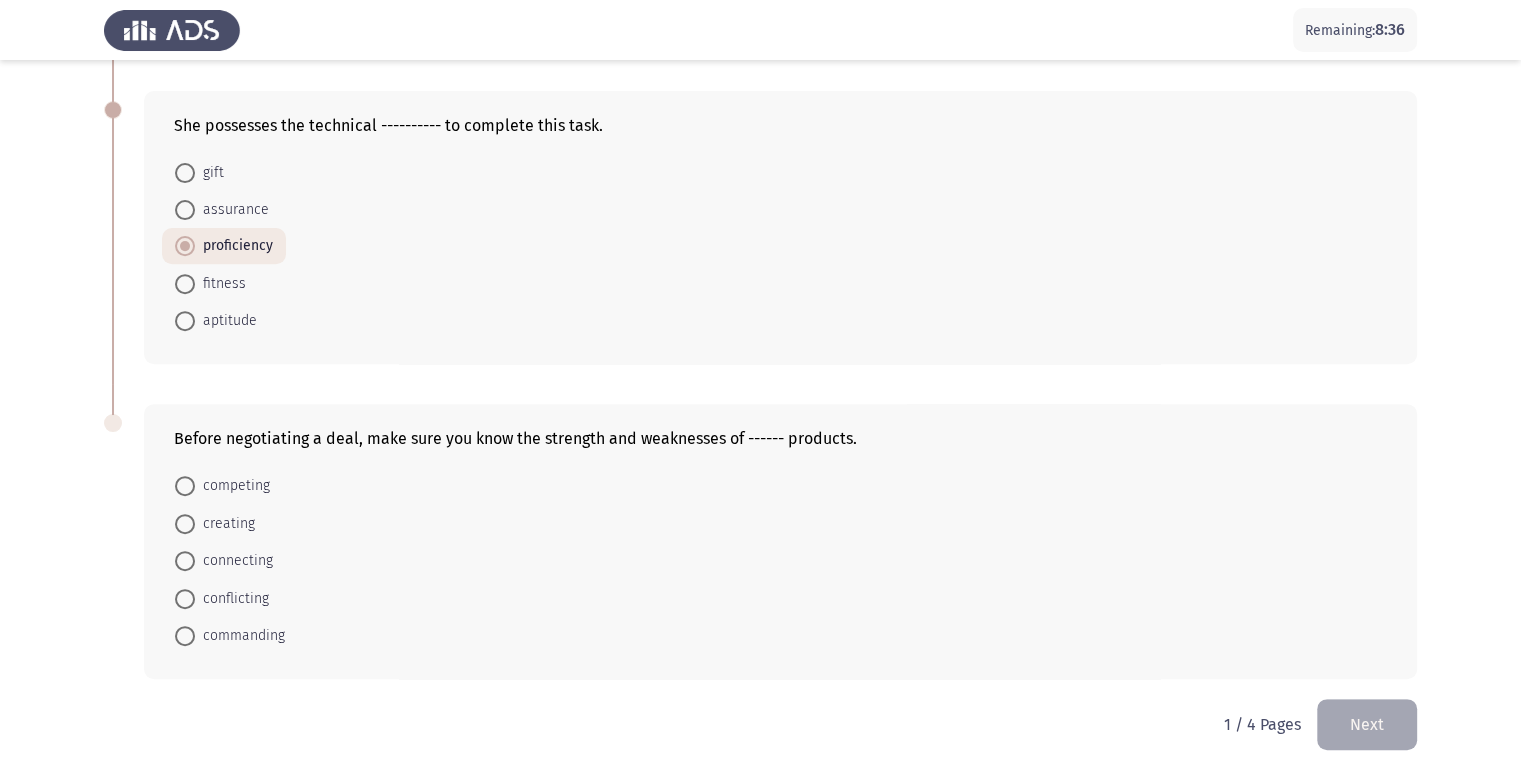 click on "competing" at bounding box center [232, 486] 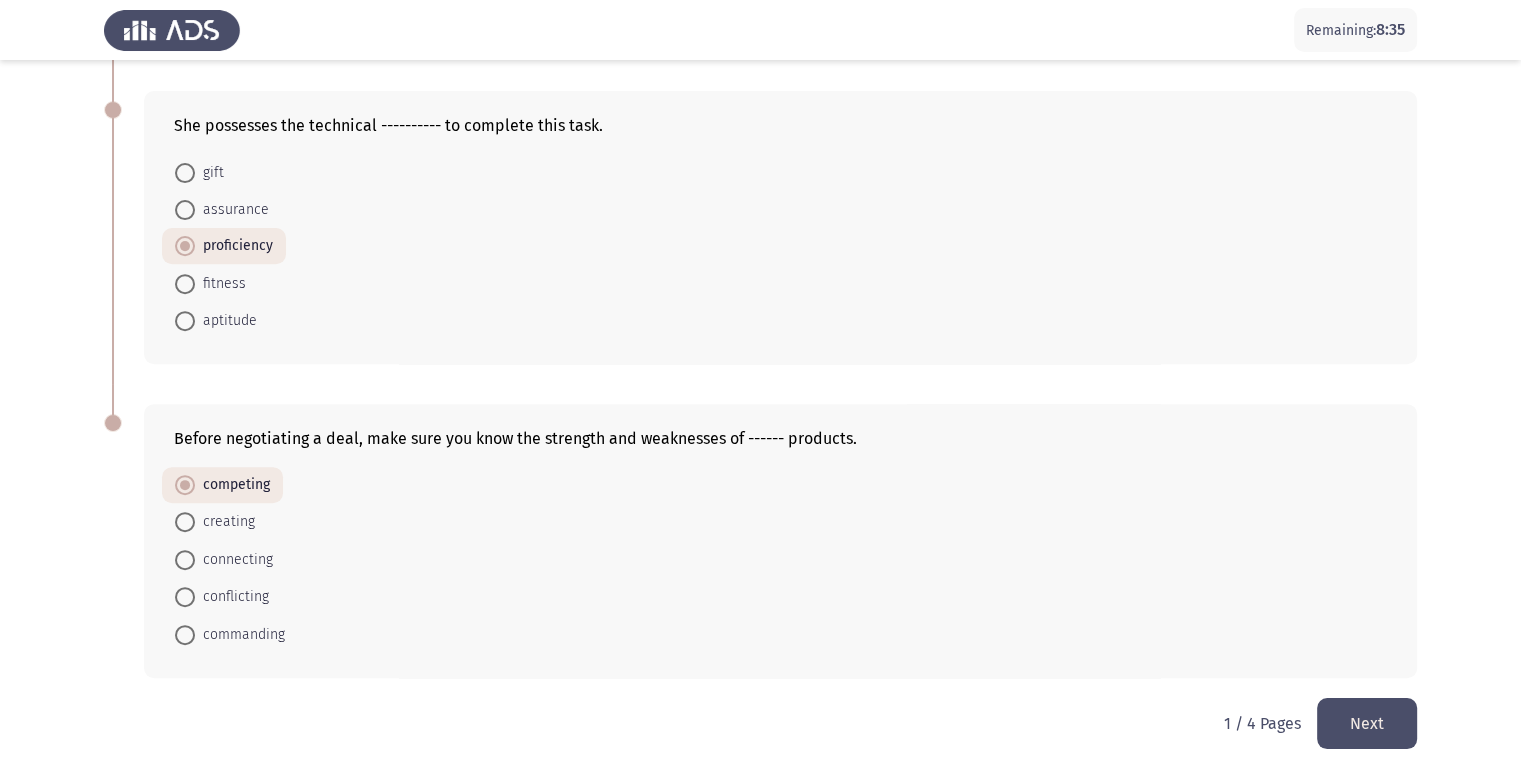 click on "Next" 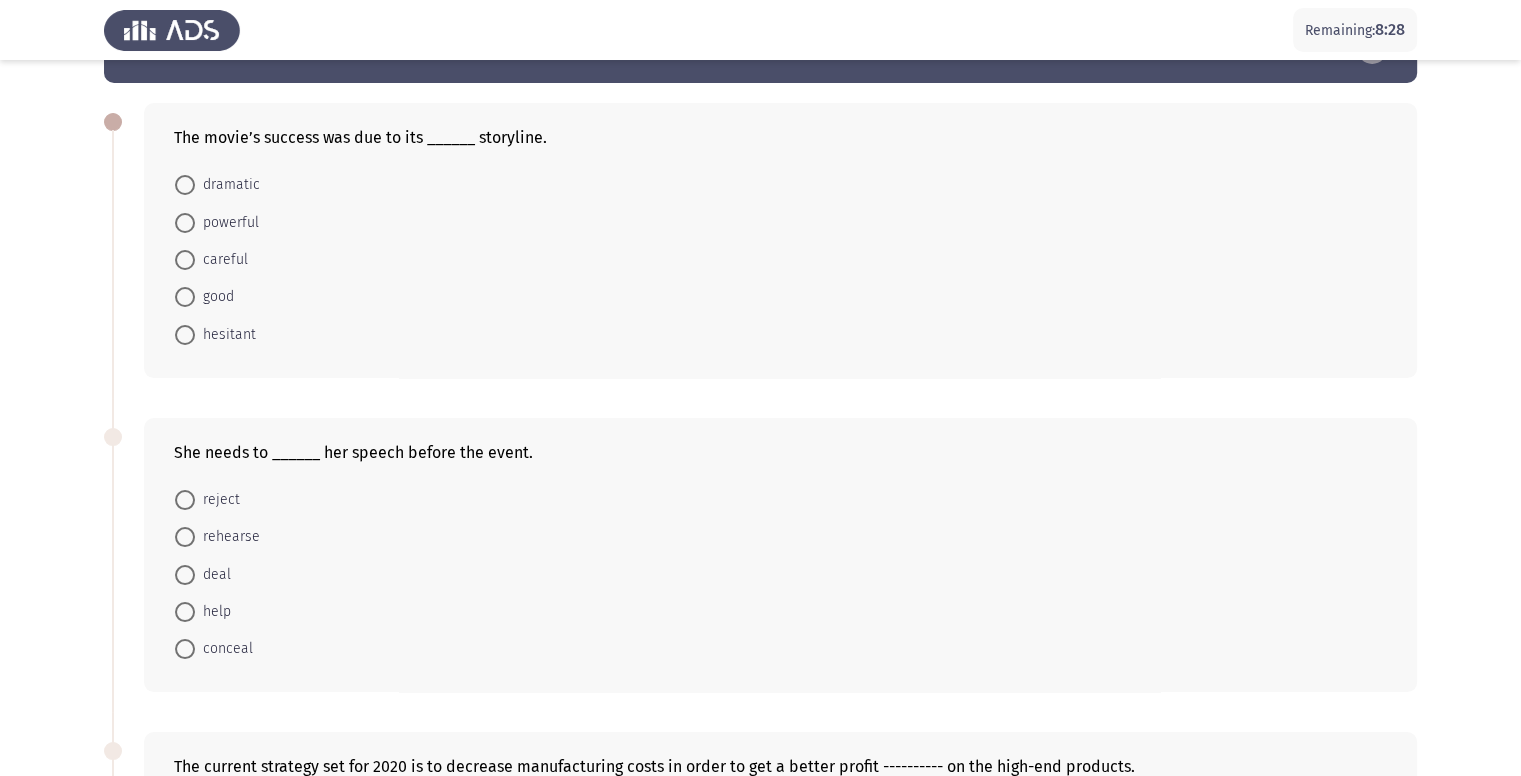 scroll, scrollTop: 100, scrollLeft: 0, axis: vertical 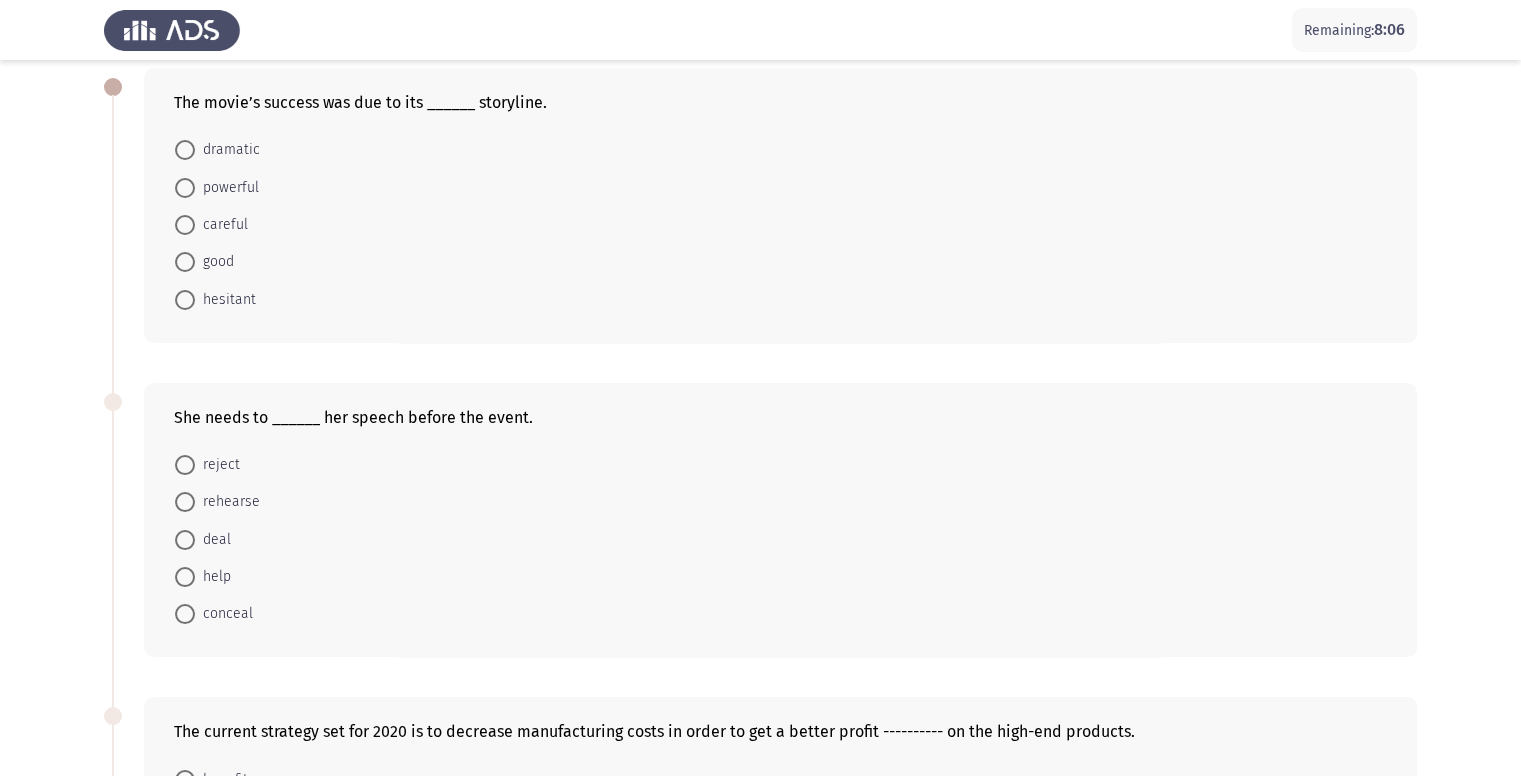 click on "powerful" at bounding box center (227, 188) 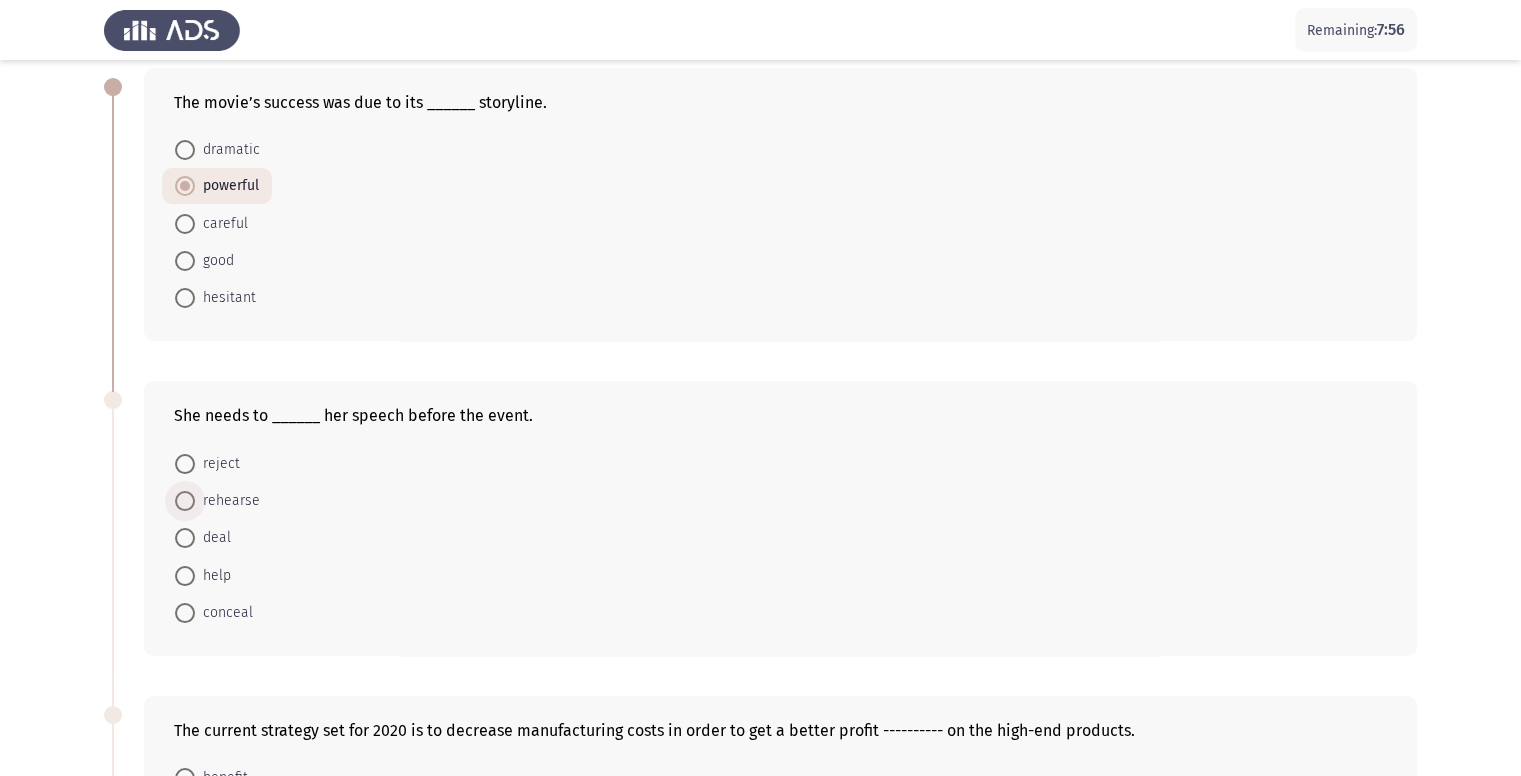 click on "rehearse" at bounding box center [227, 501] 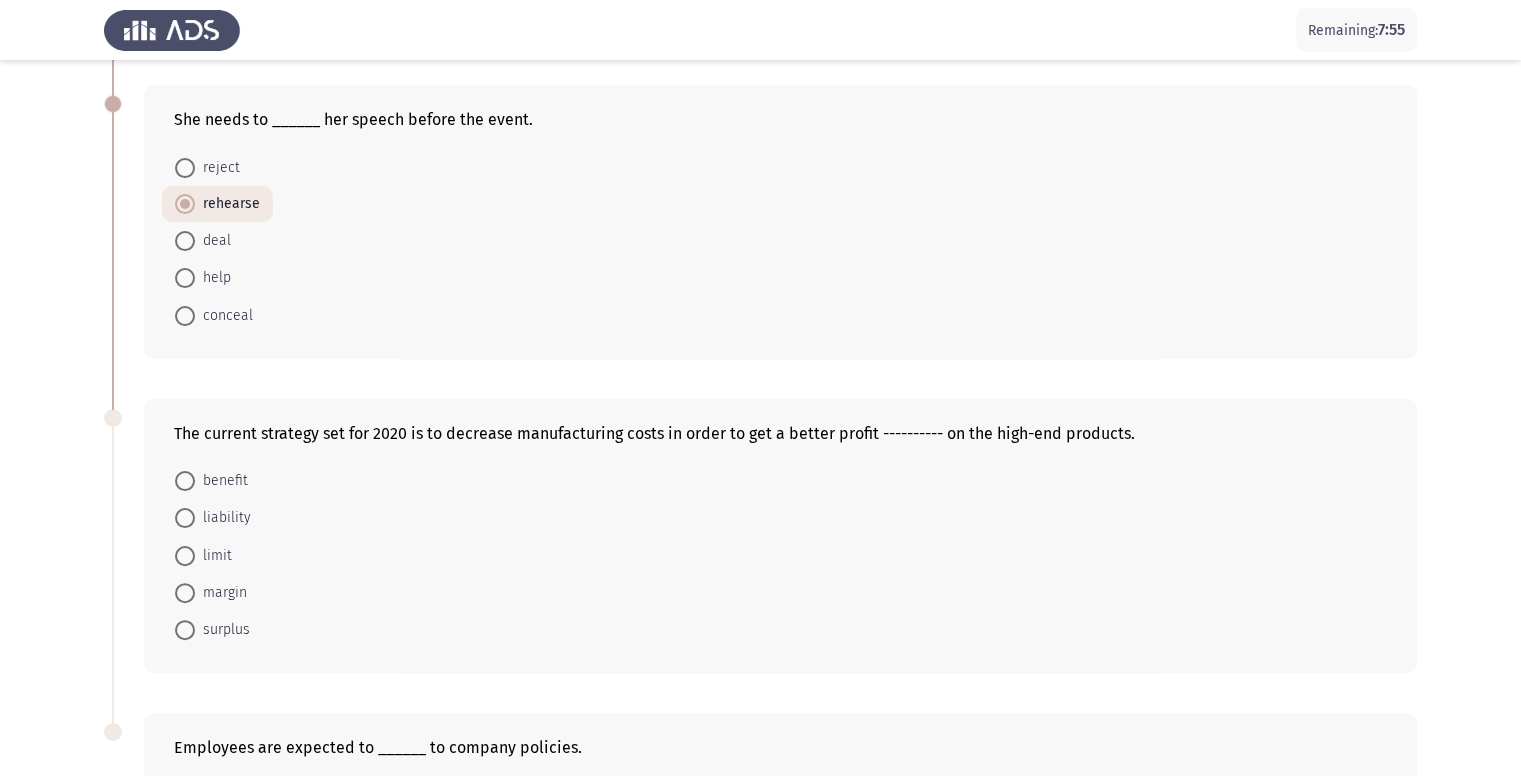 scroll, scrollTop: 400, scrollLeft: 0, axis: vertical 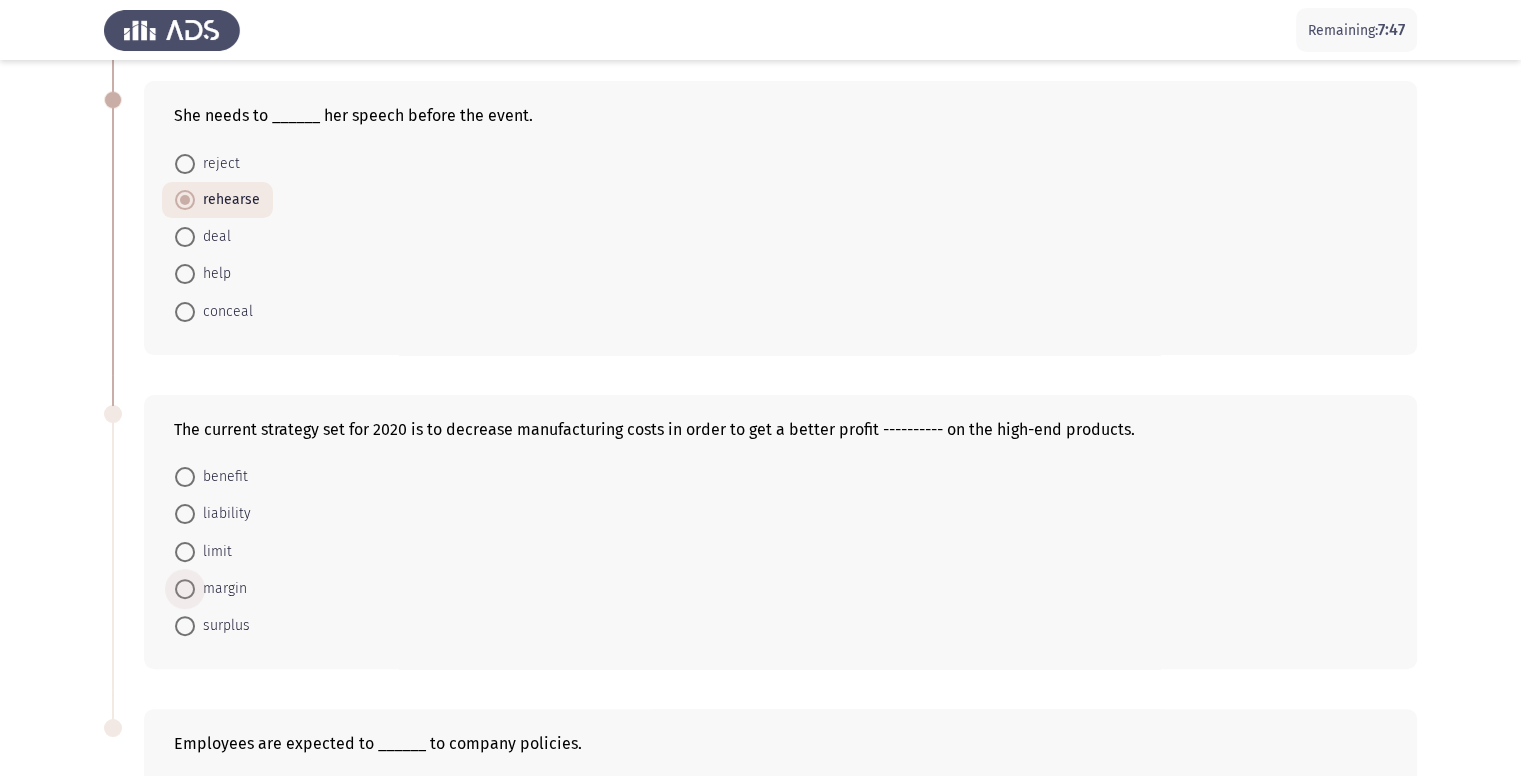 click on "margin" at bounding box center [221, 589] 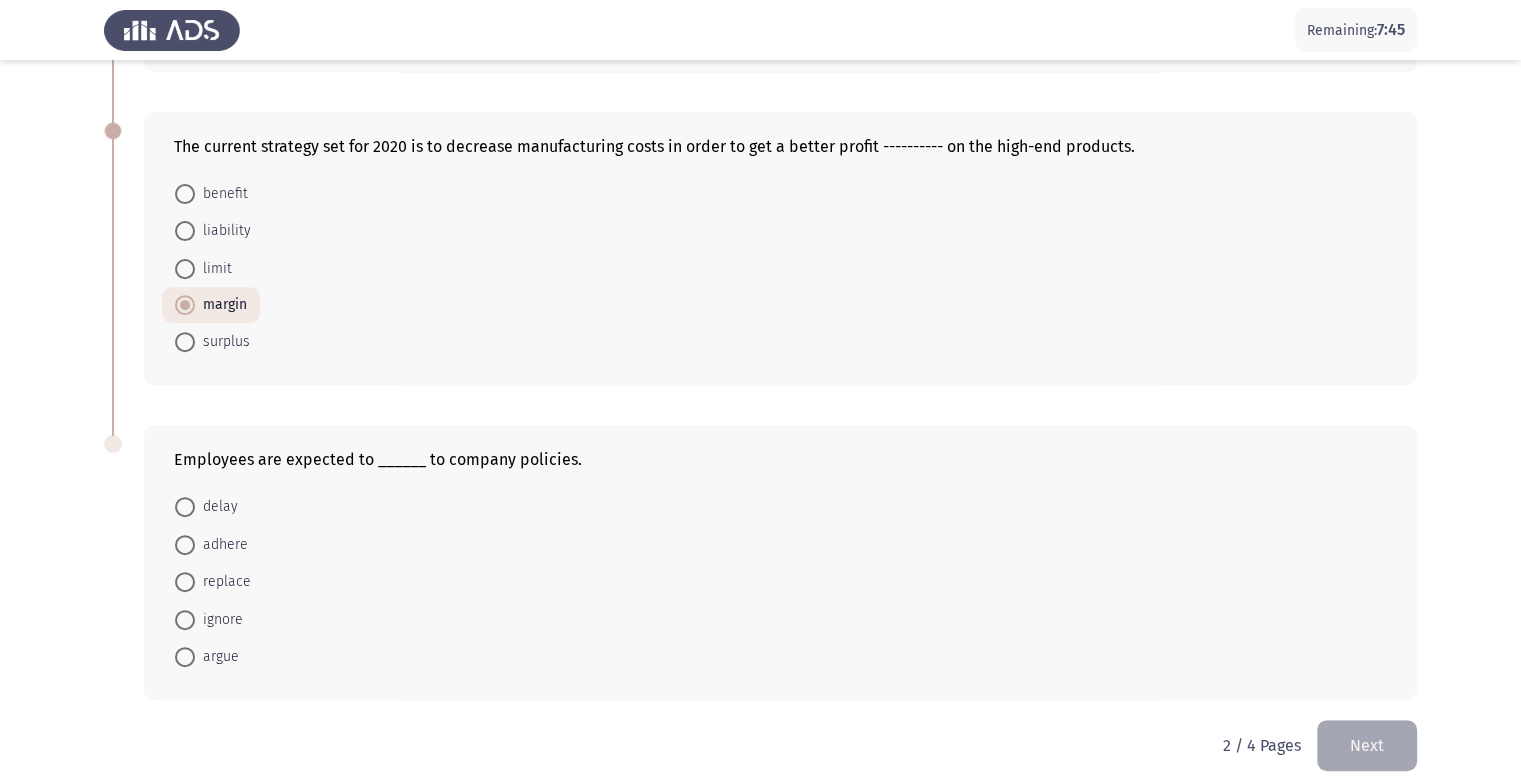 scroll, scrollTop: 704, scrollLeft: 0, axis: vertical 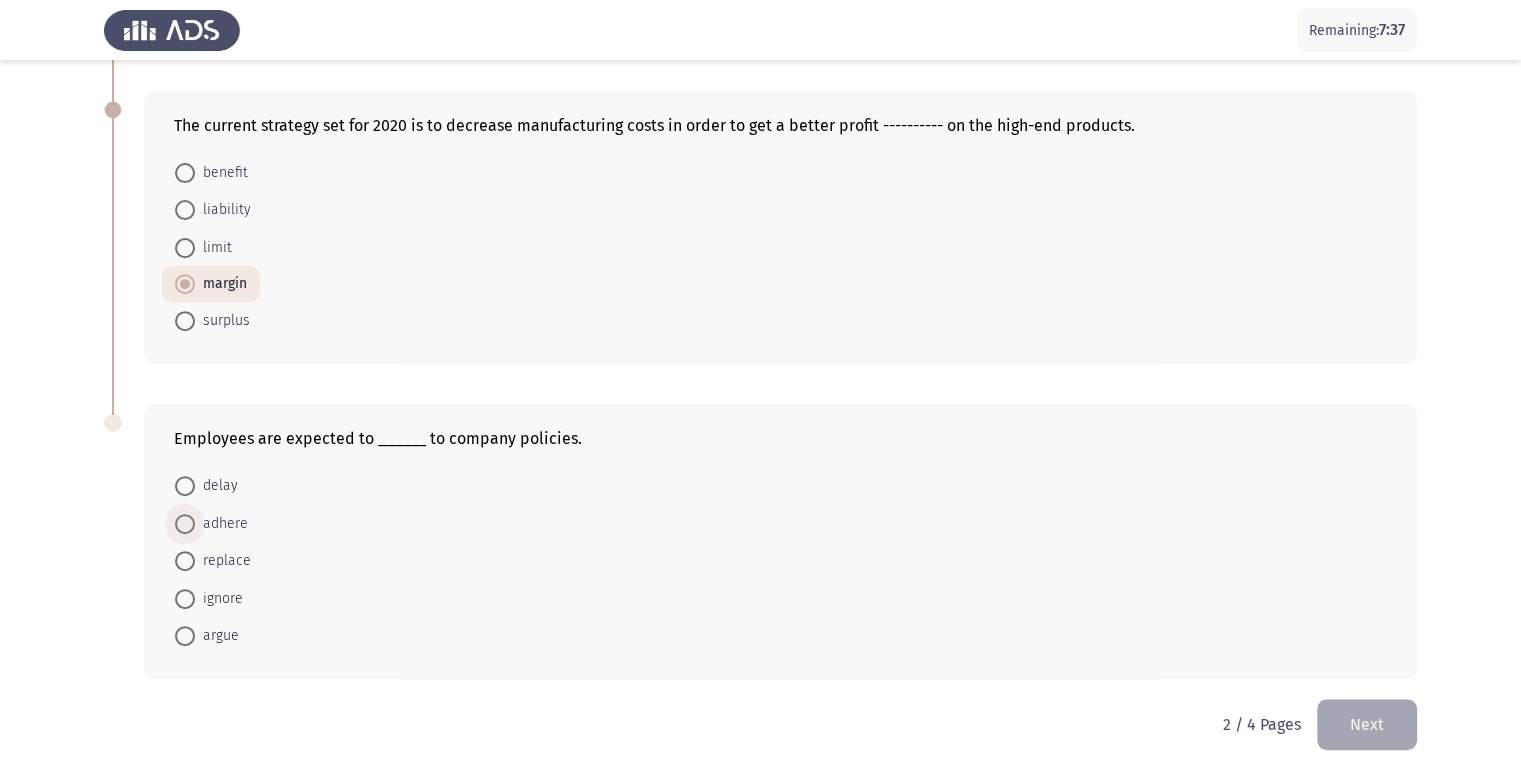 click on "adhere" at bounding box center (221, 524) 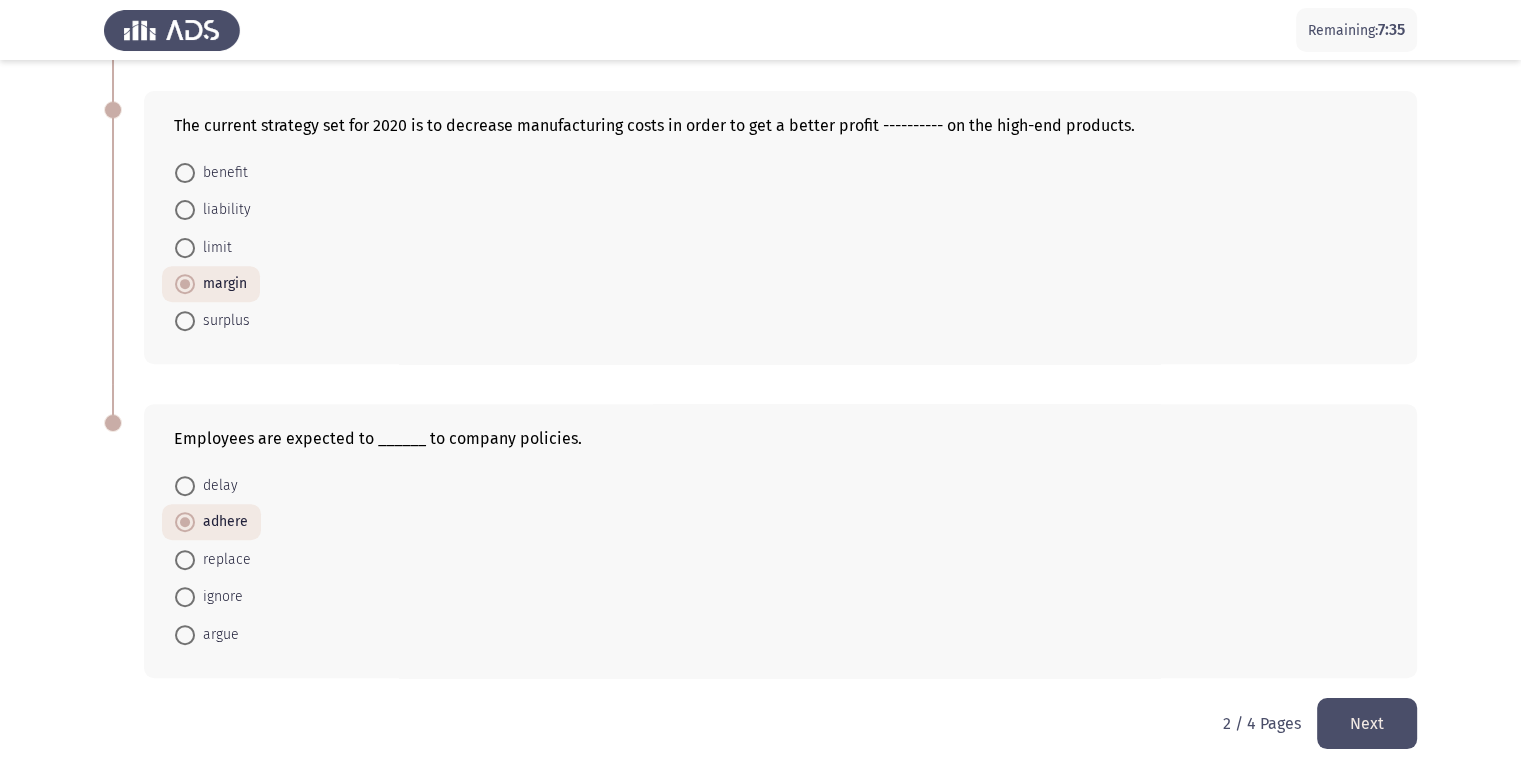 click on "Next" 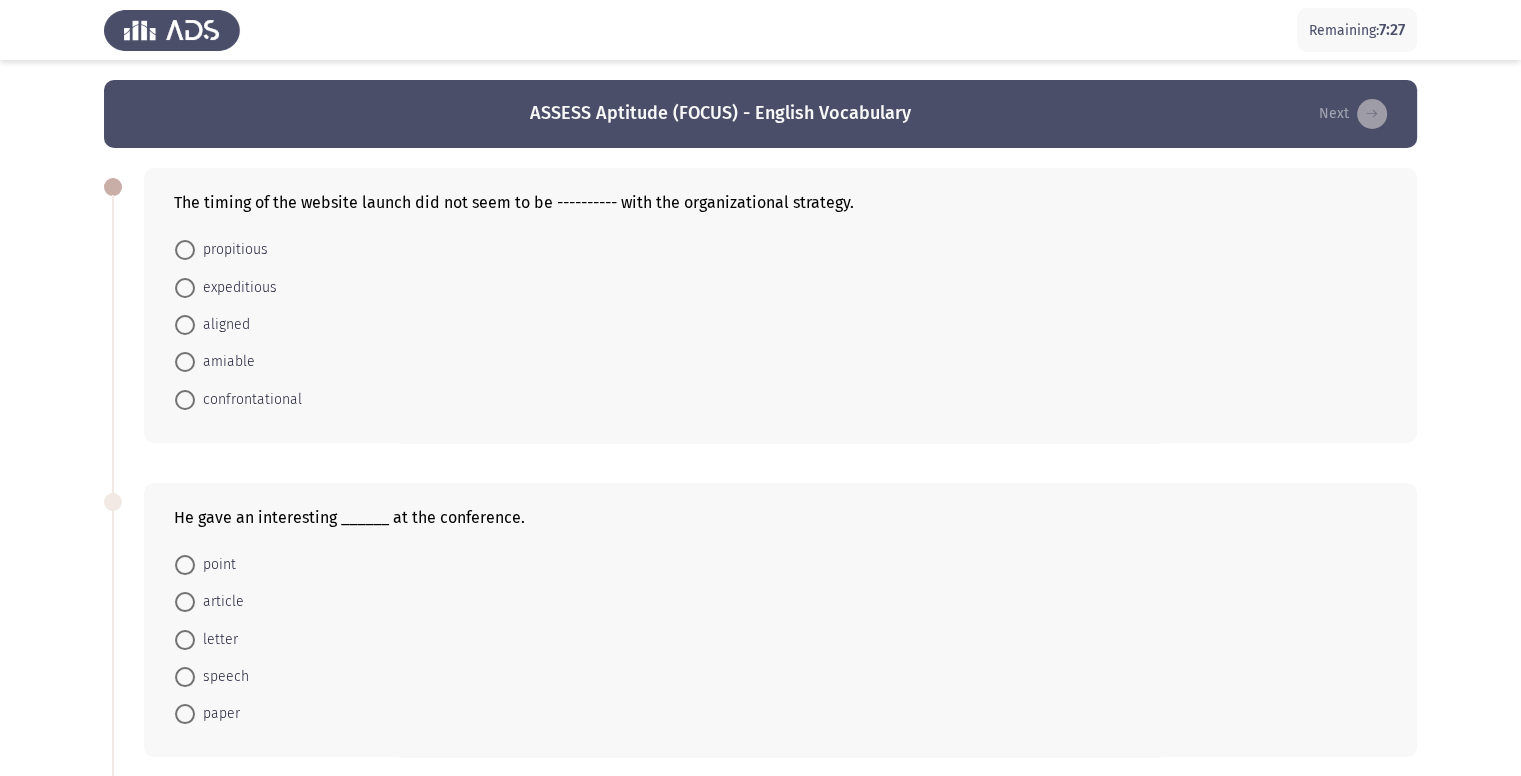 click on "aligned" at bounding box center [222, 325] 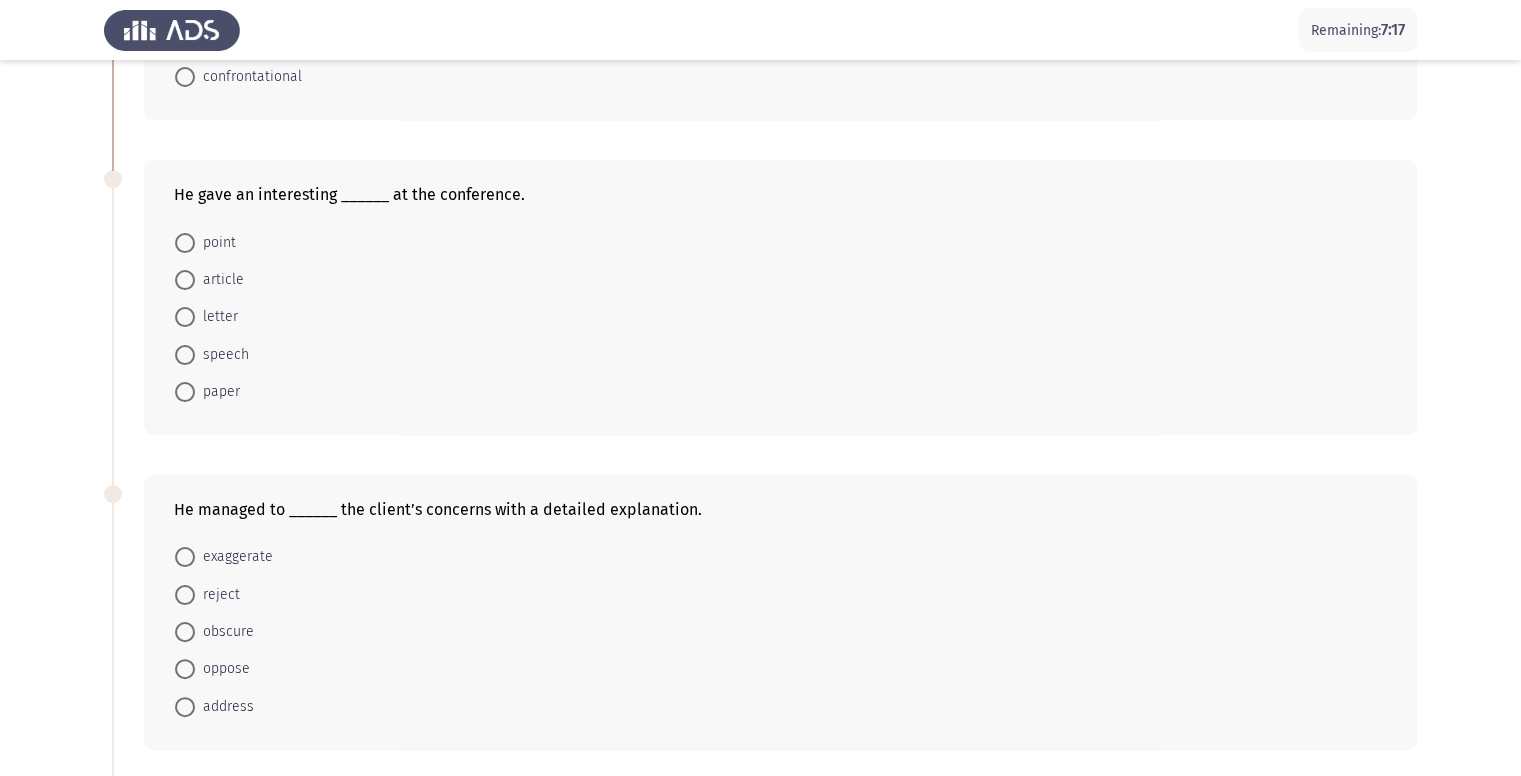 scroll, scrollTop: 400, scrollLeft: 0, axis: vertical 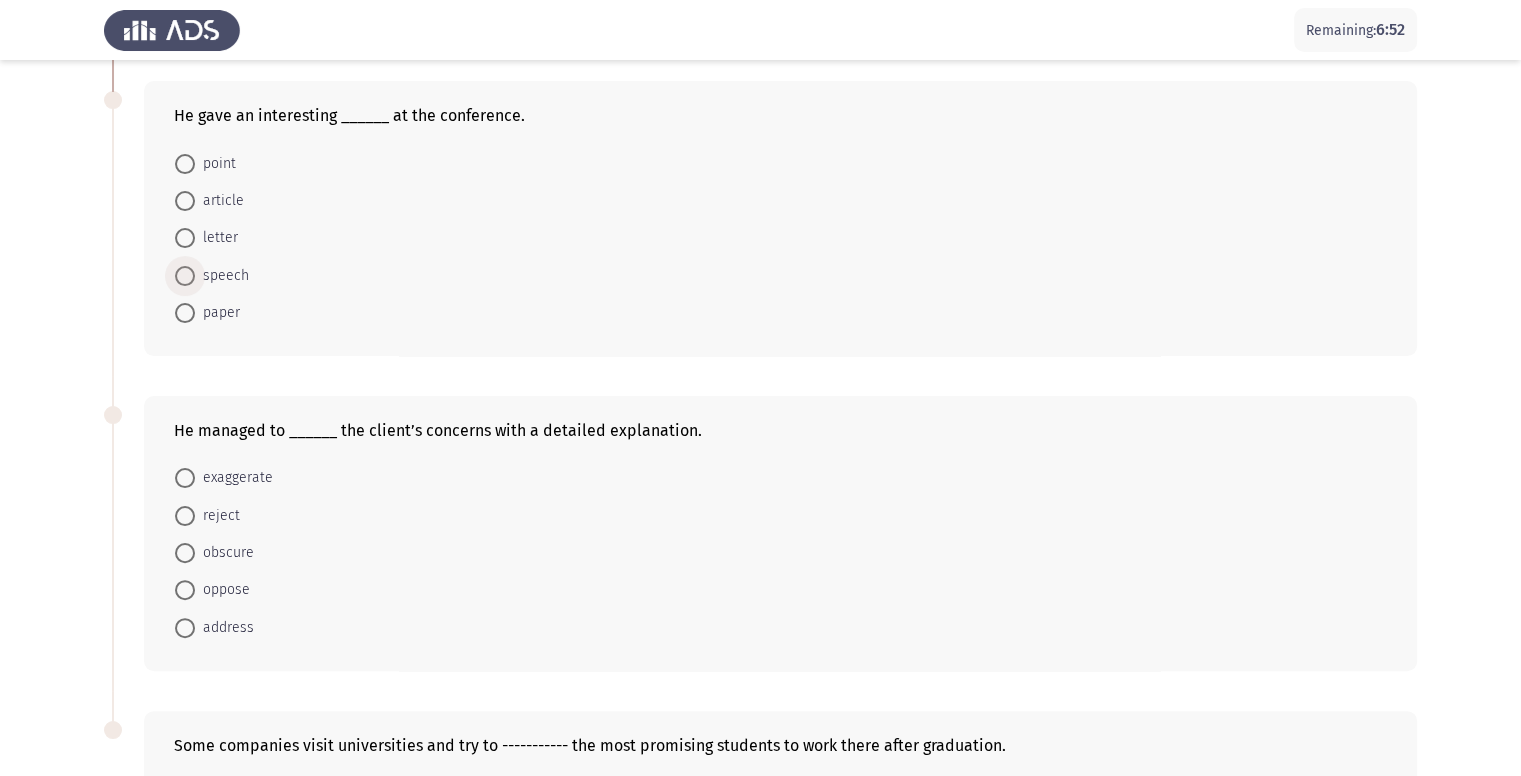 click at bounding box center (185, 276) 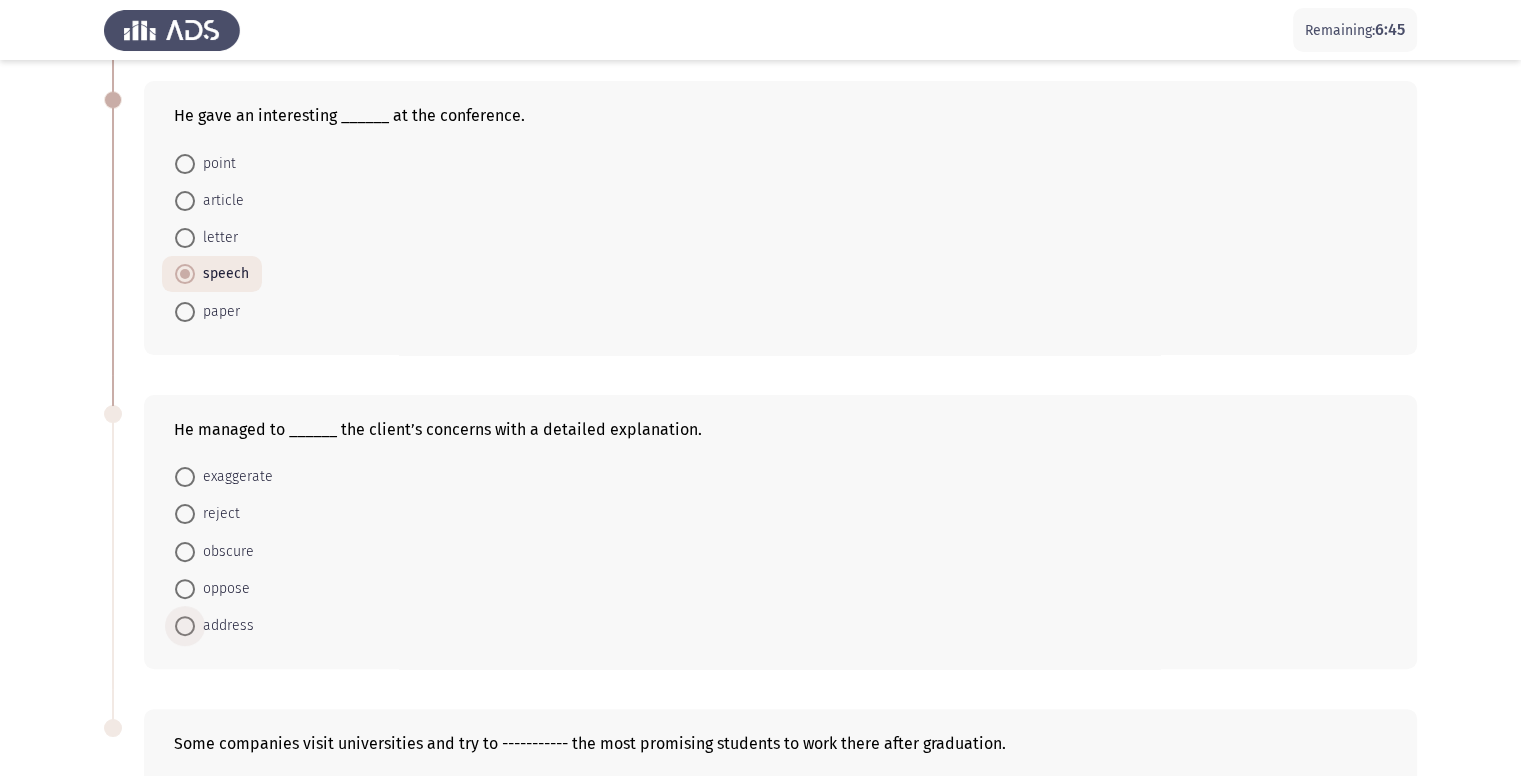 click at bounding box center (185, 626) 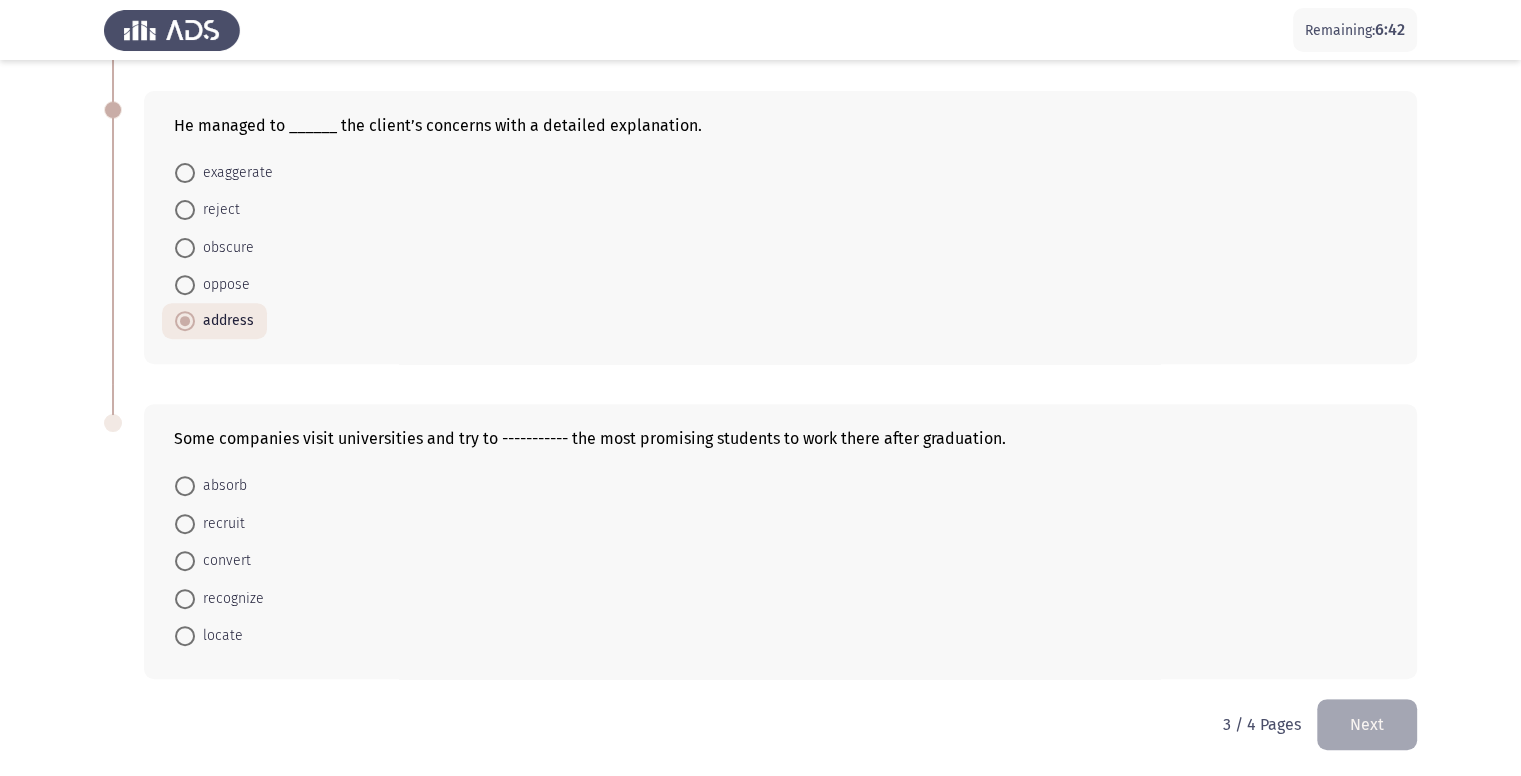 scroll, scrollTop: 704, scrollLeft: 0, axis: vertical 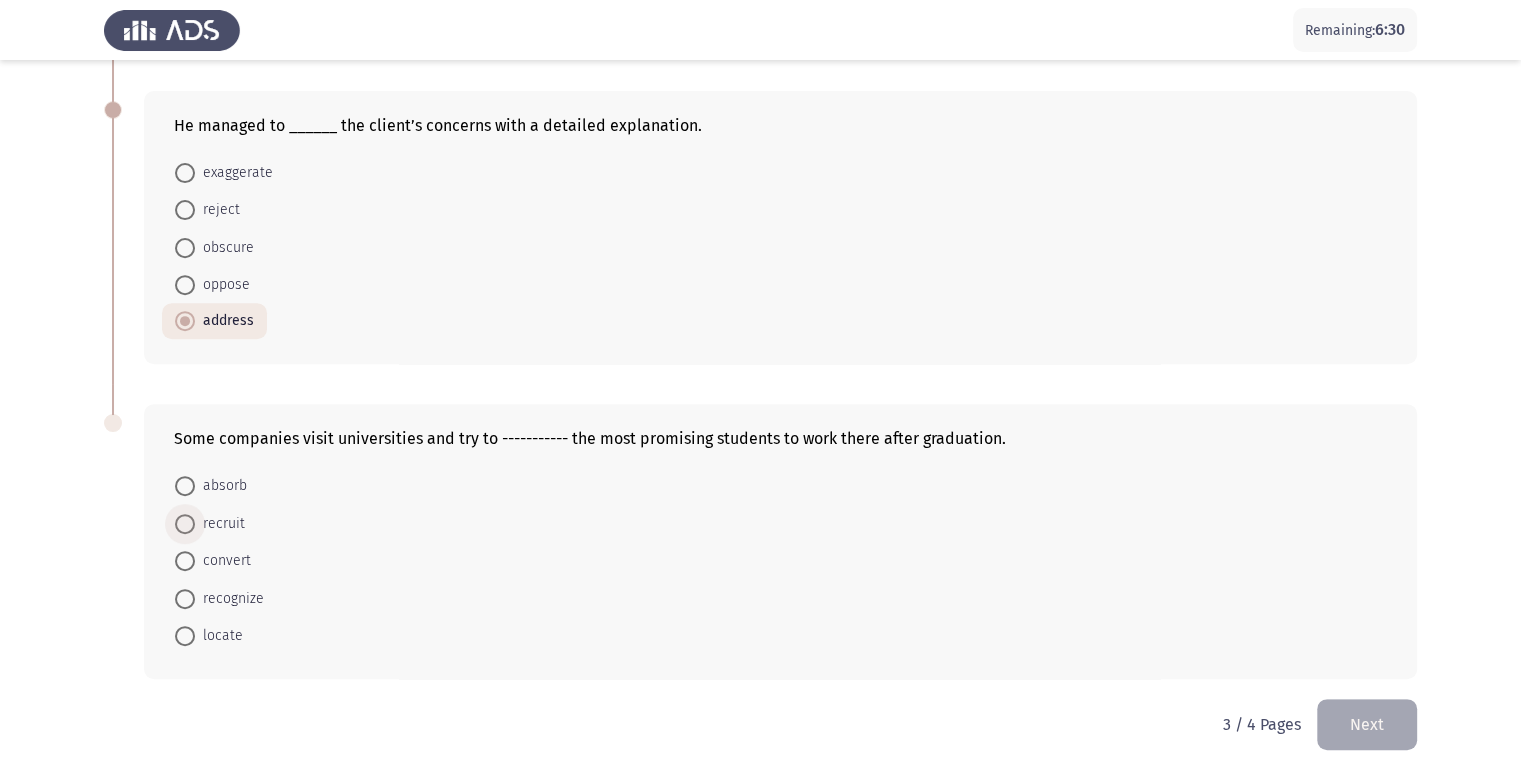 click at bounding box center [185, 524] 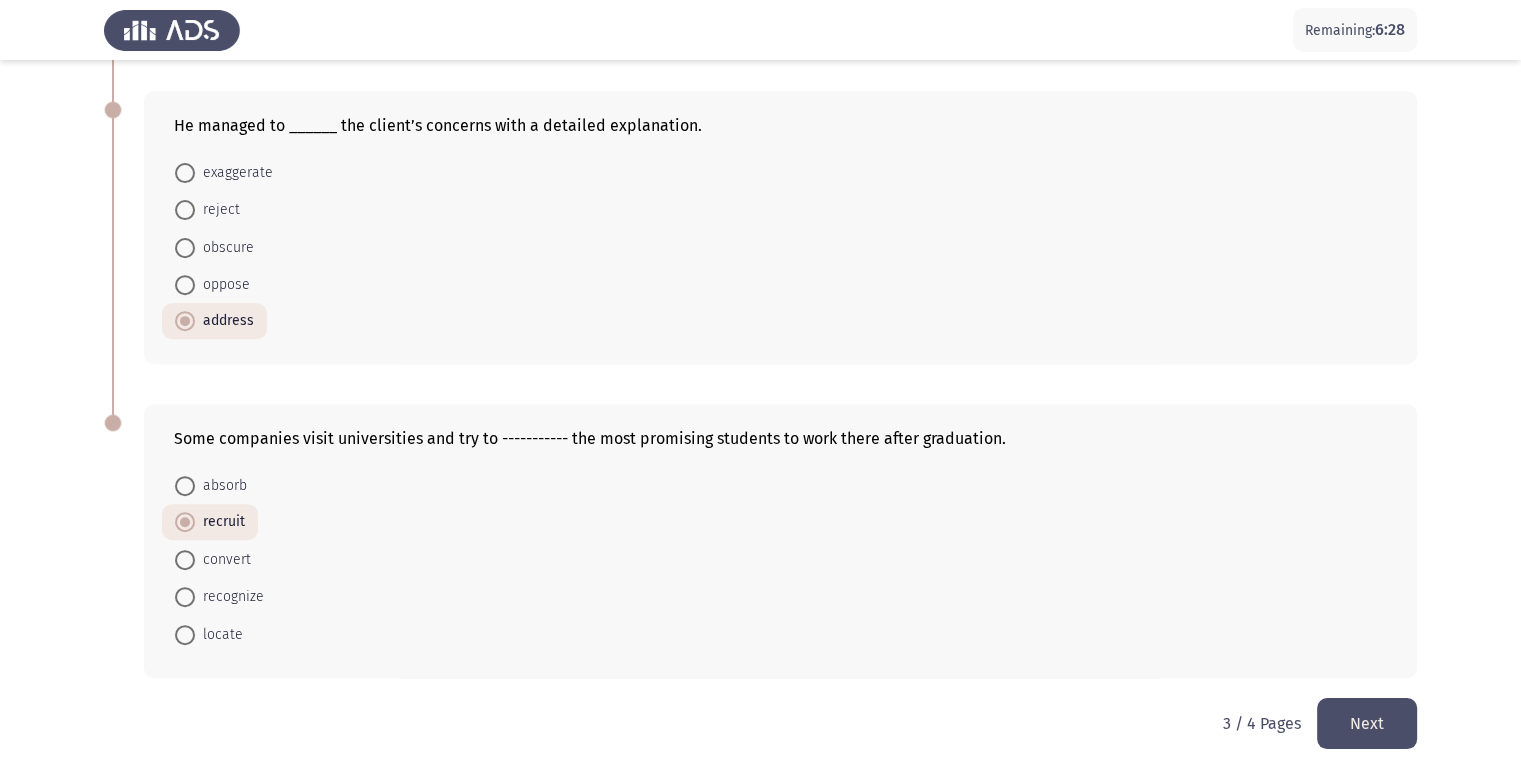 click on "Next" 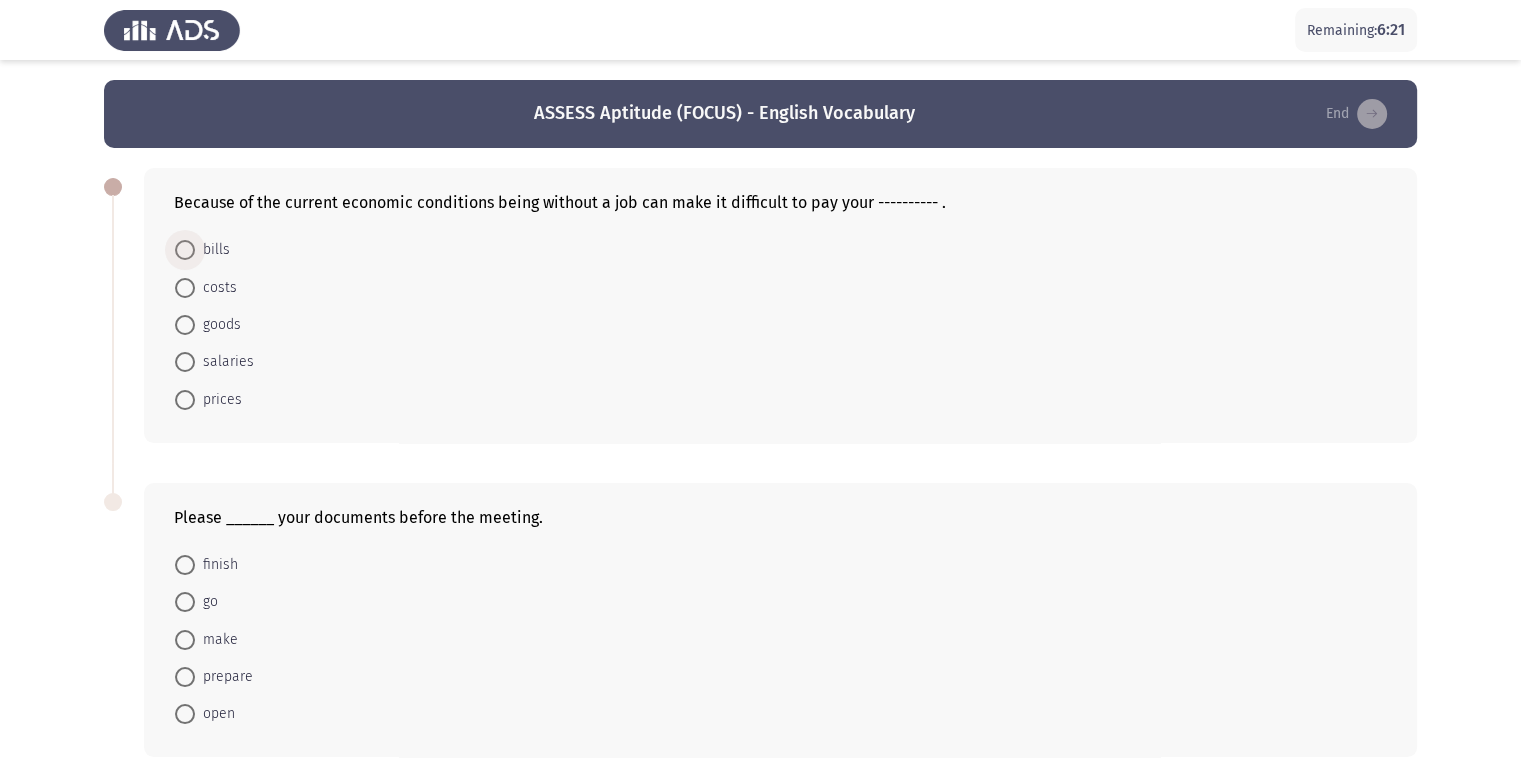 click at bounding box center (185, 250) 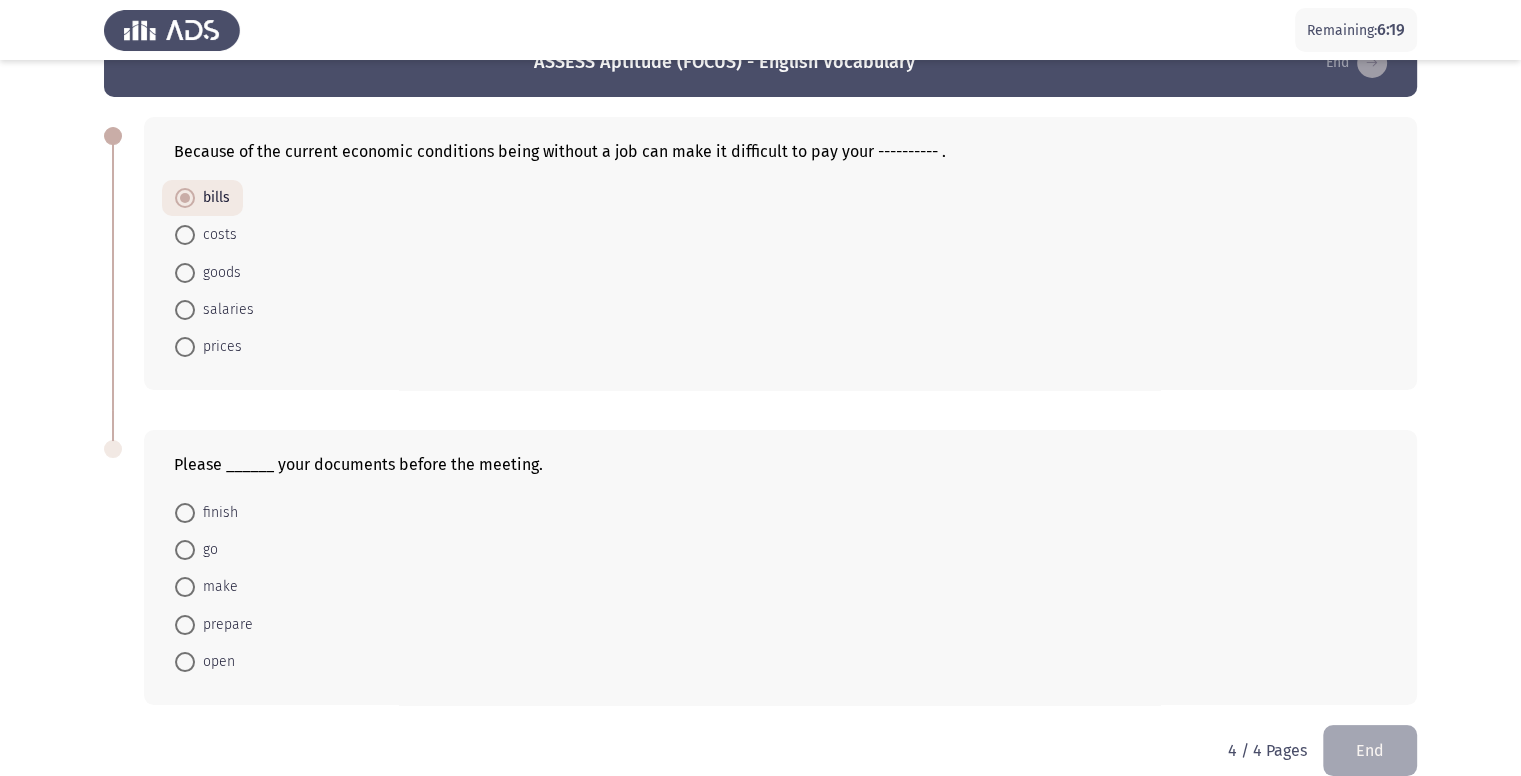 scroll, scrollTop: 79, scrollLeft: 0, axis: vertical 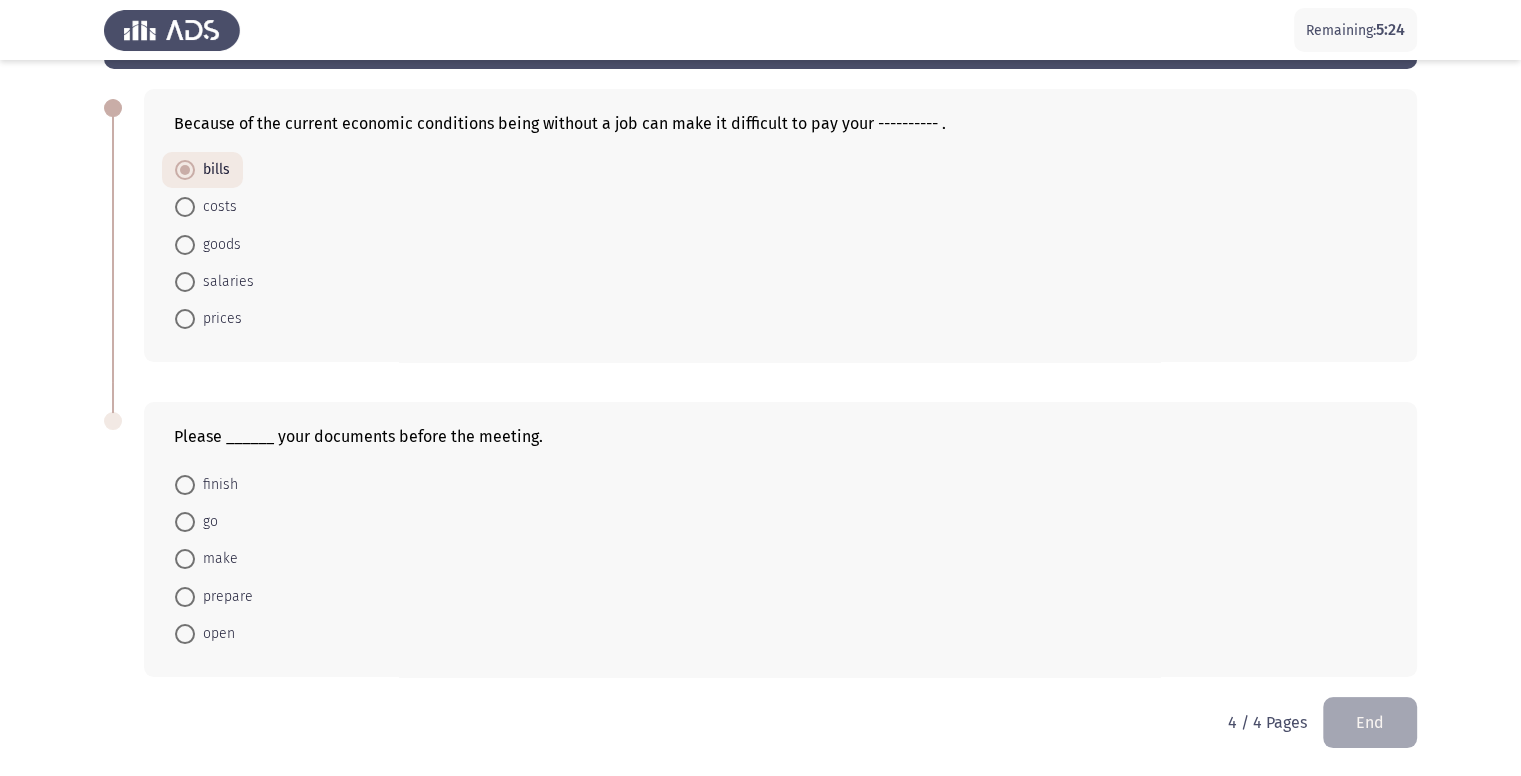 click at bounding box center [185, 597] 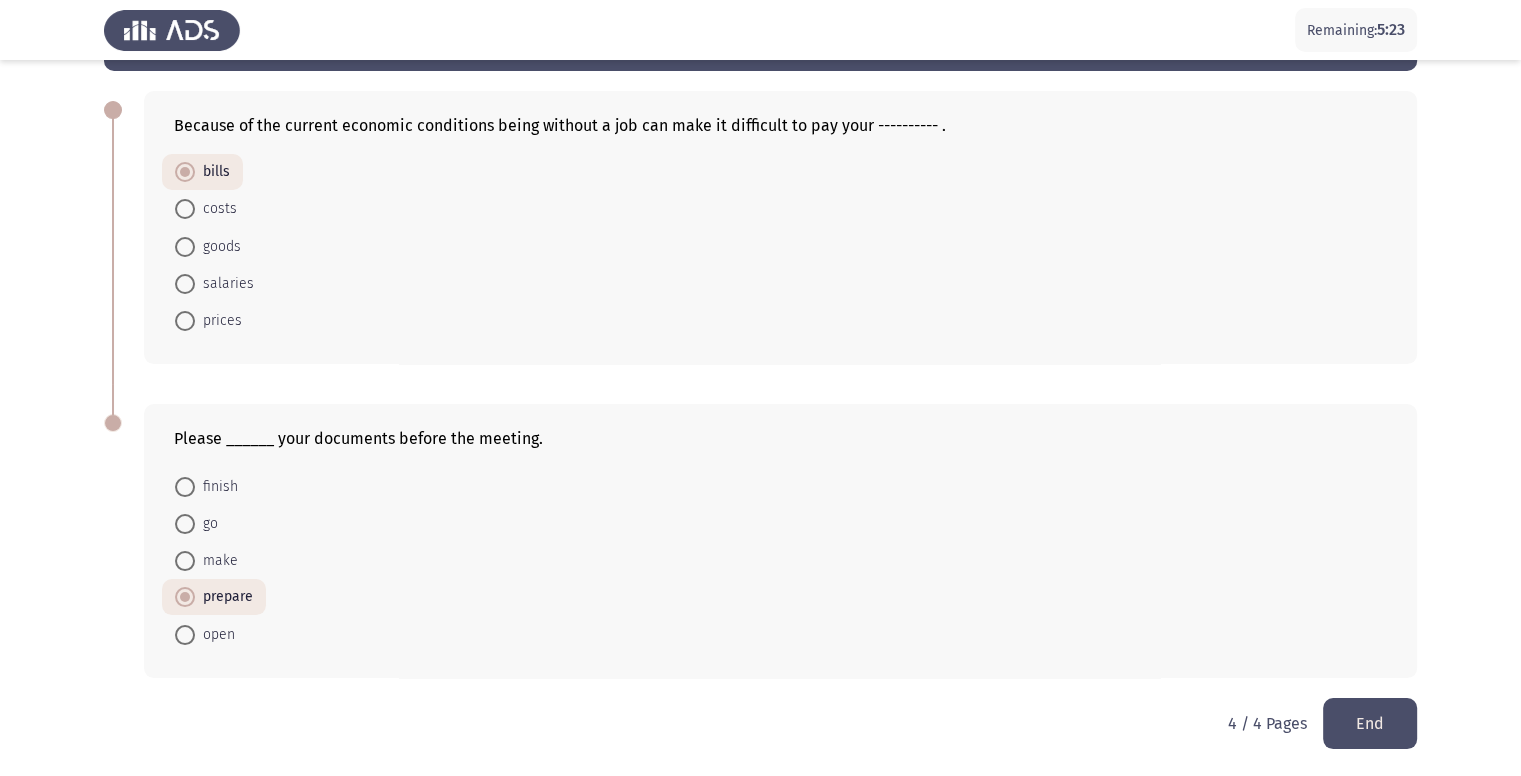 click on "End" 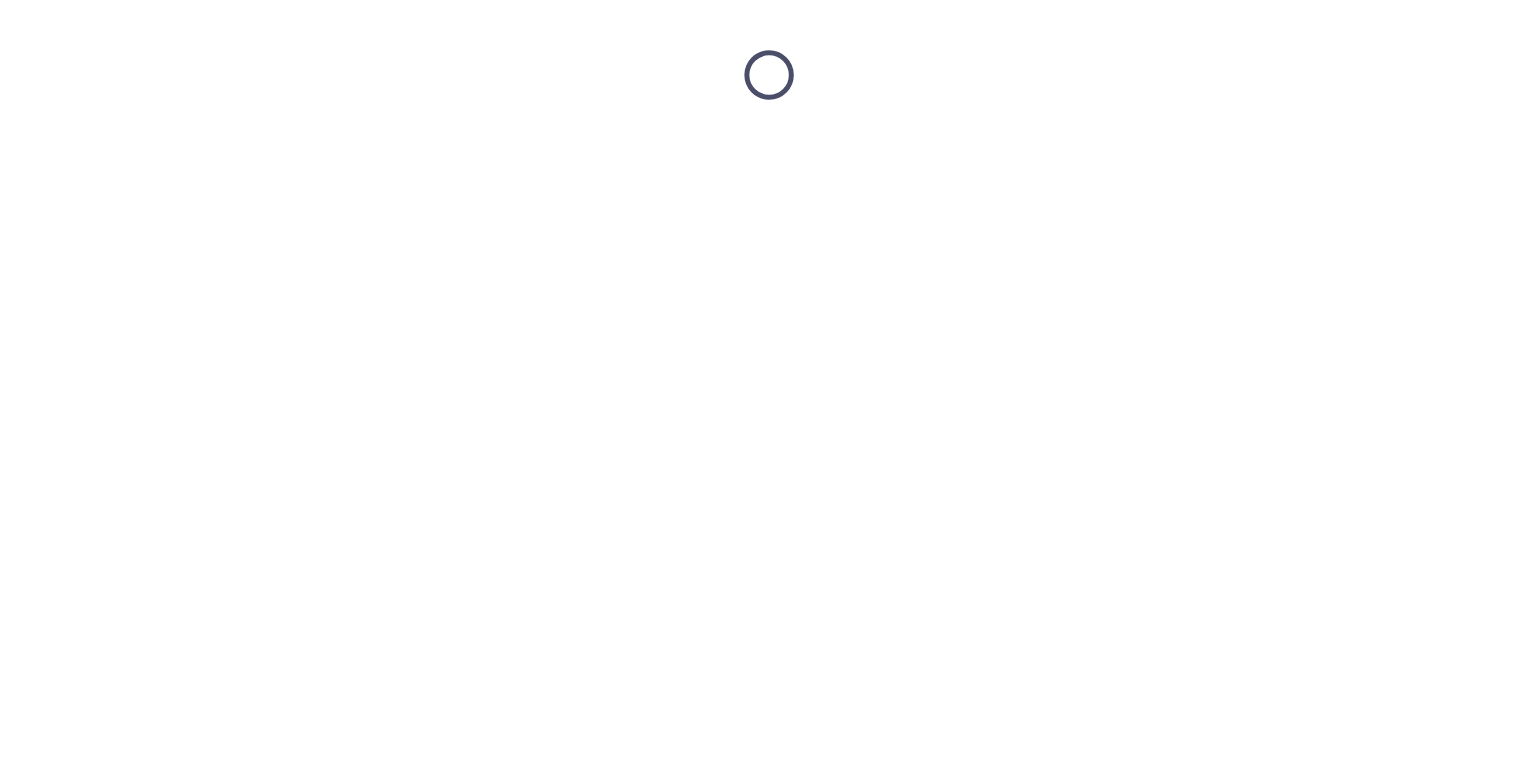 scroll, scrollTop: 0, scrollLeft: 0, axis: both 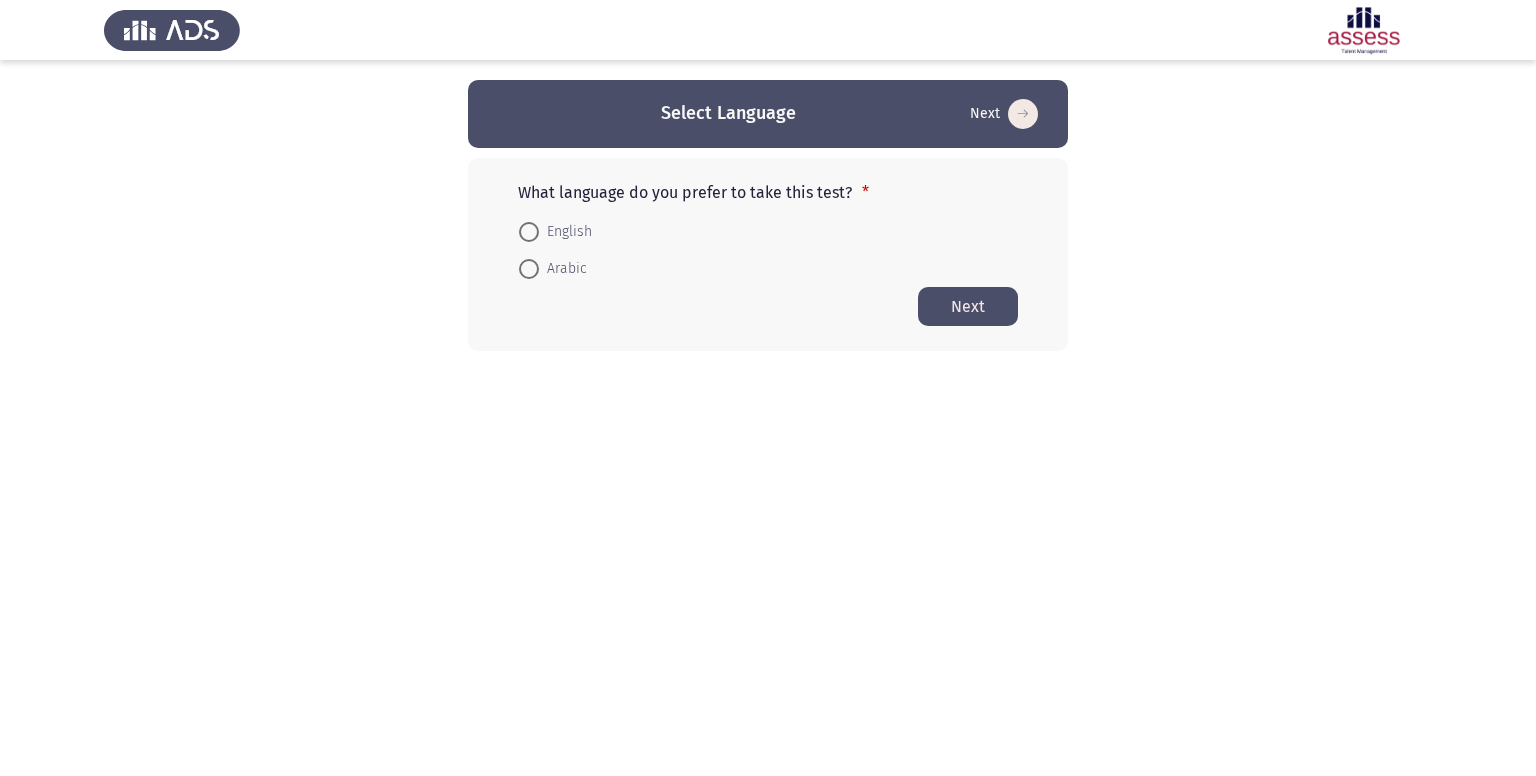 click at bounding box center [529, 269] 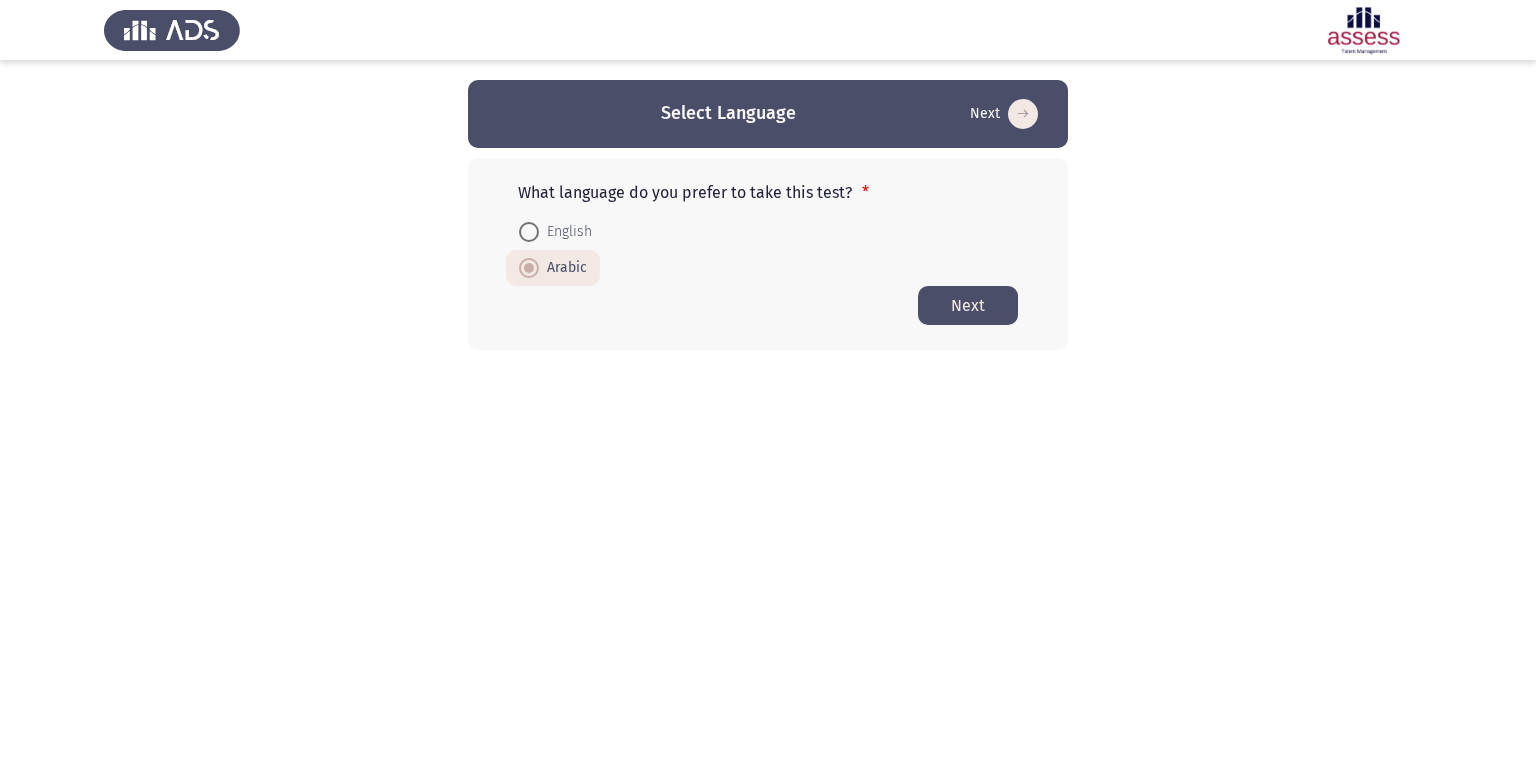 click on "Next" 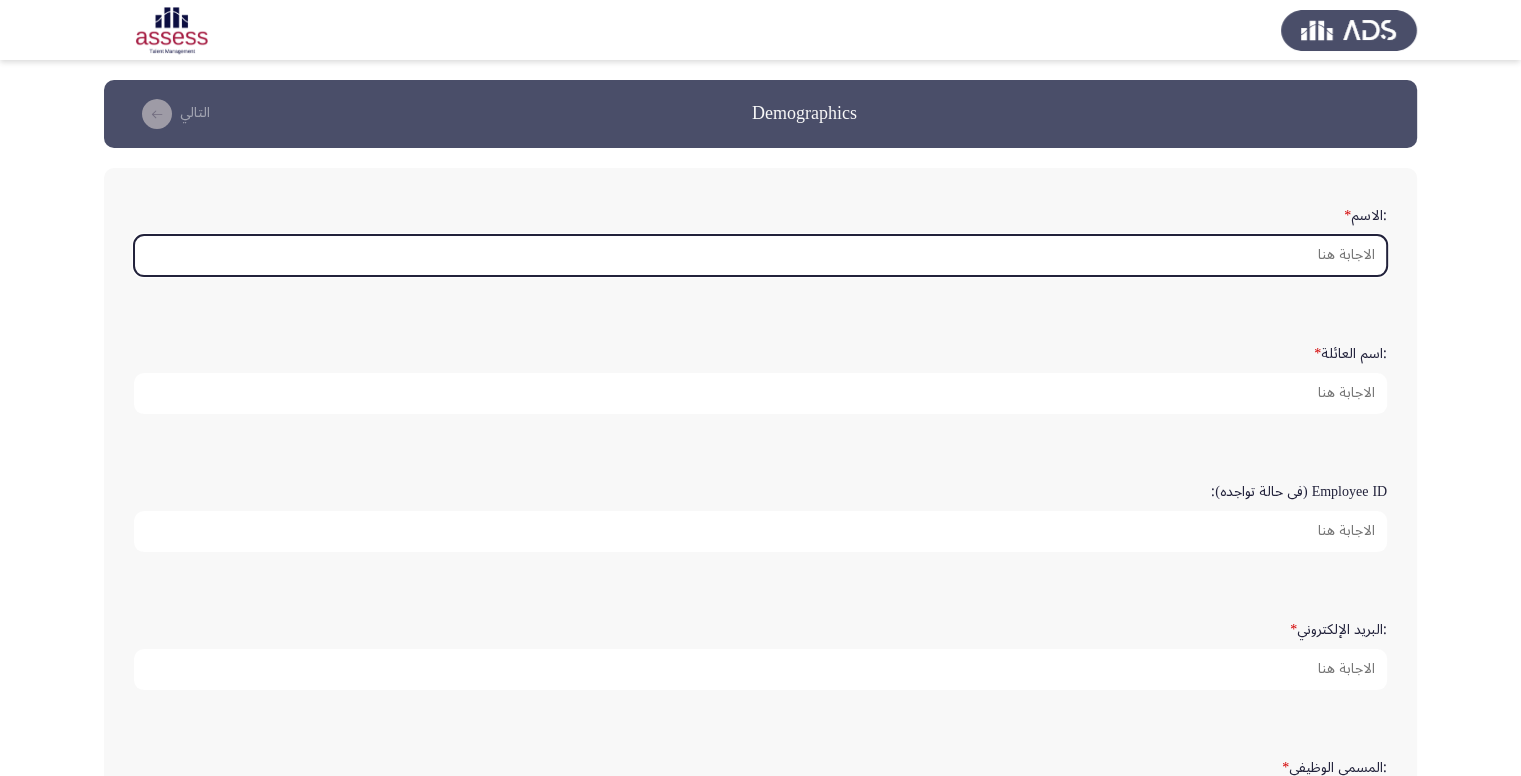 click on ":الاسم   *" at bounding box center (760, 255) 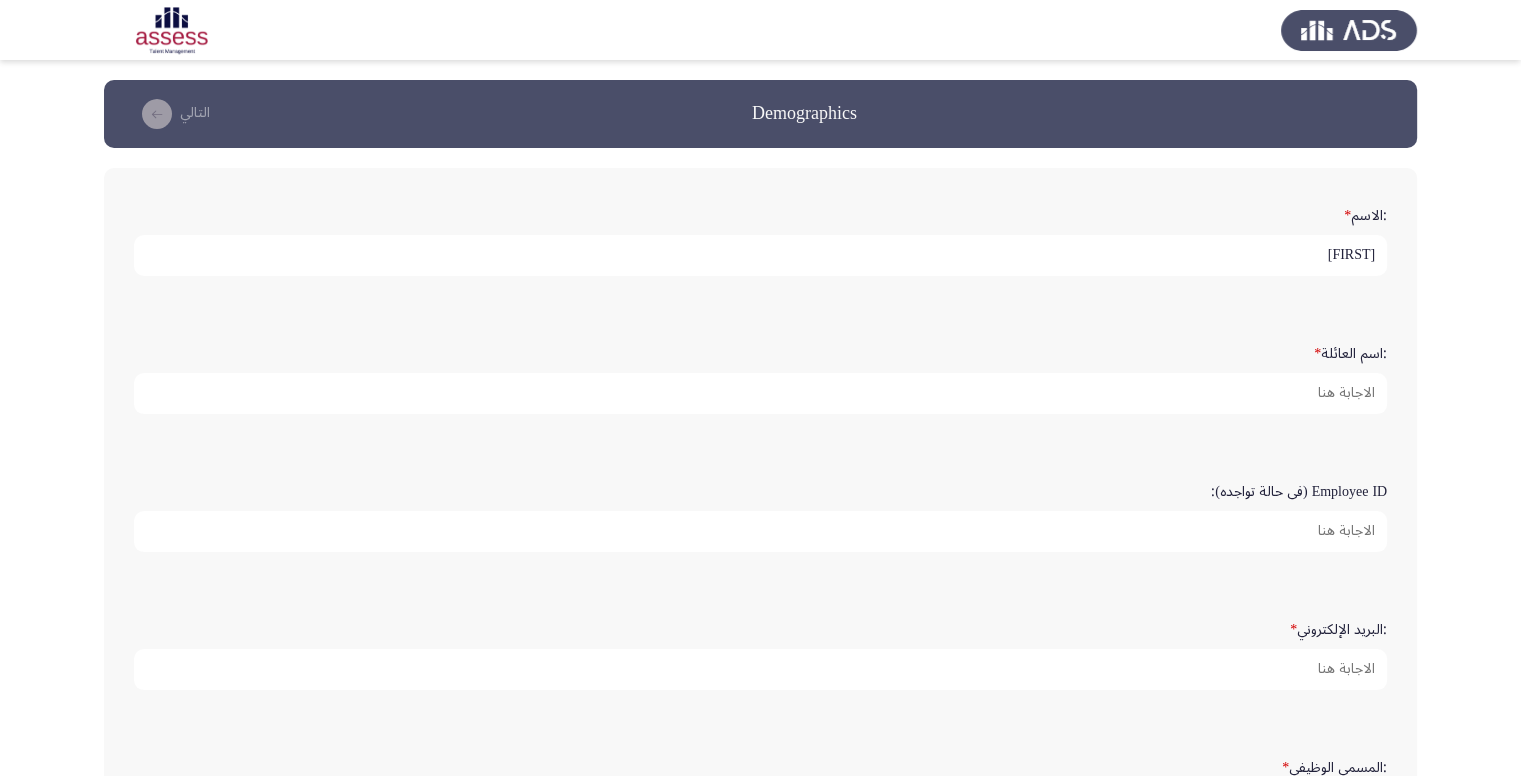 type on "[FIRST]" 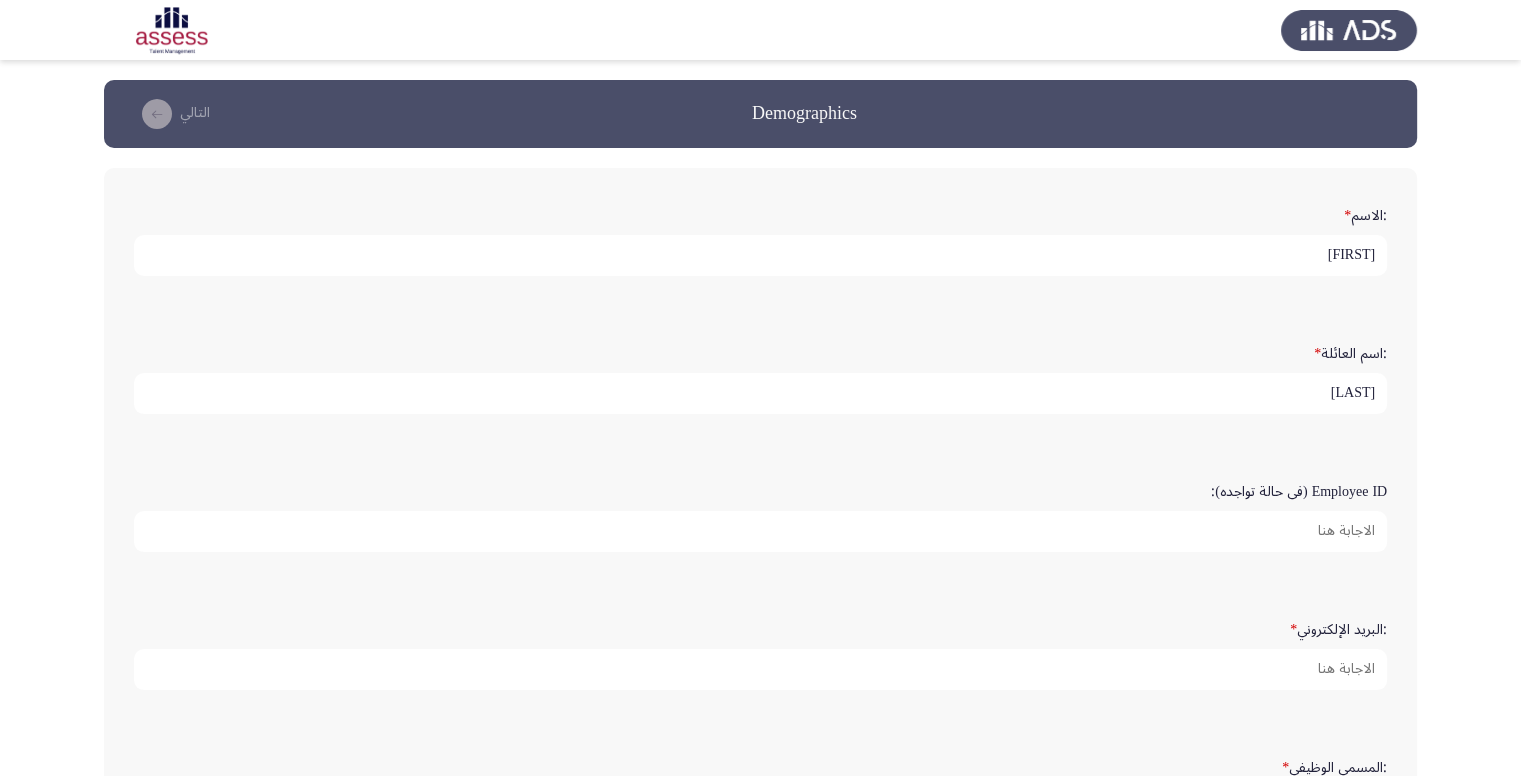 click on "Al Shariff" at bounding box center (760, 393) 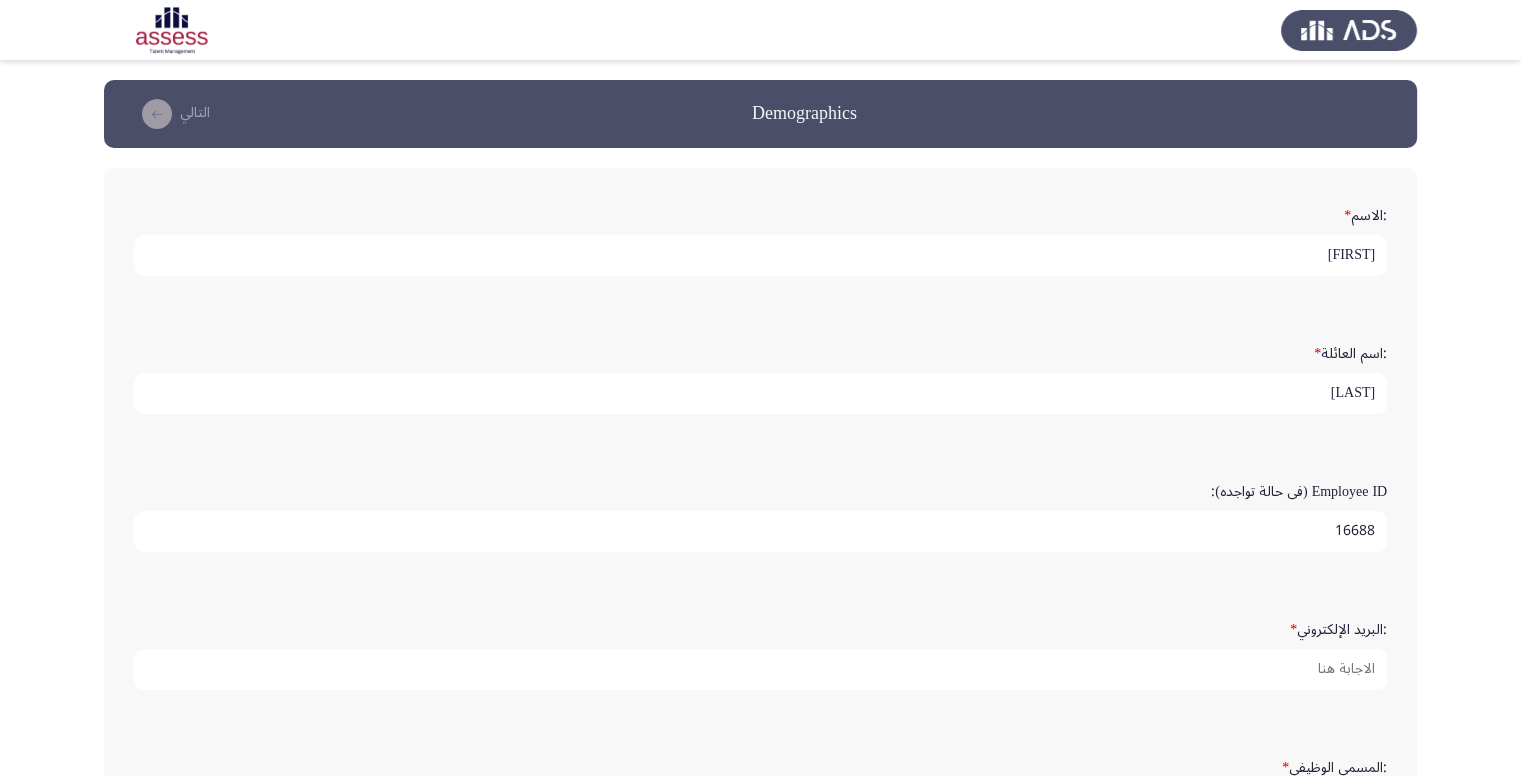 type on "16688" 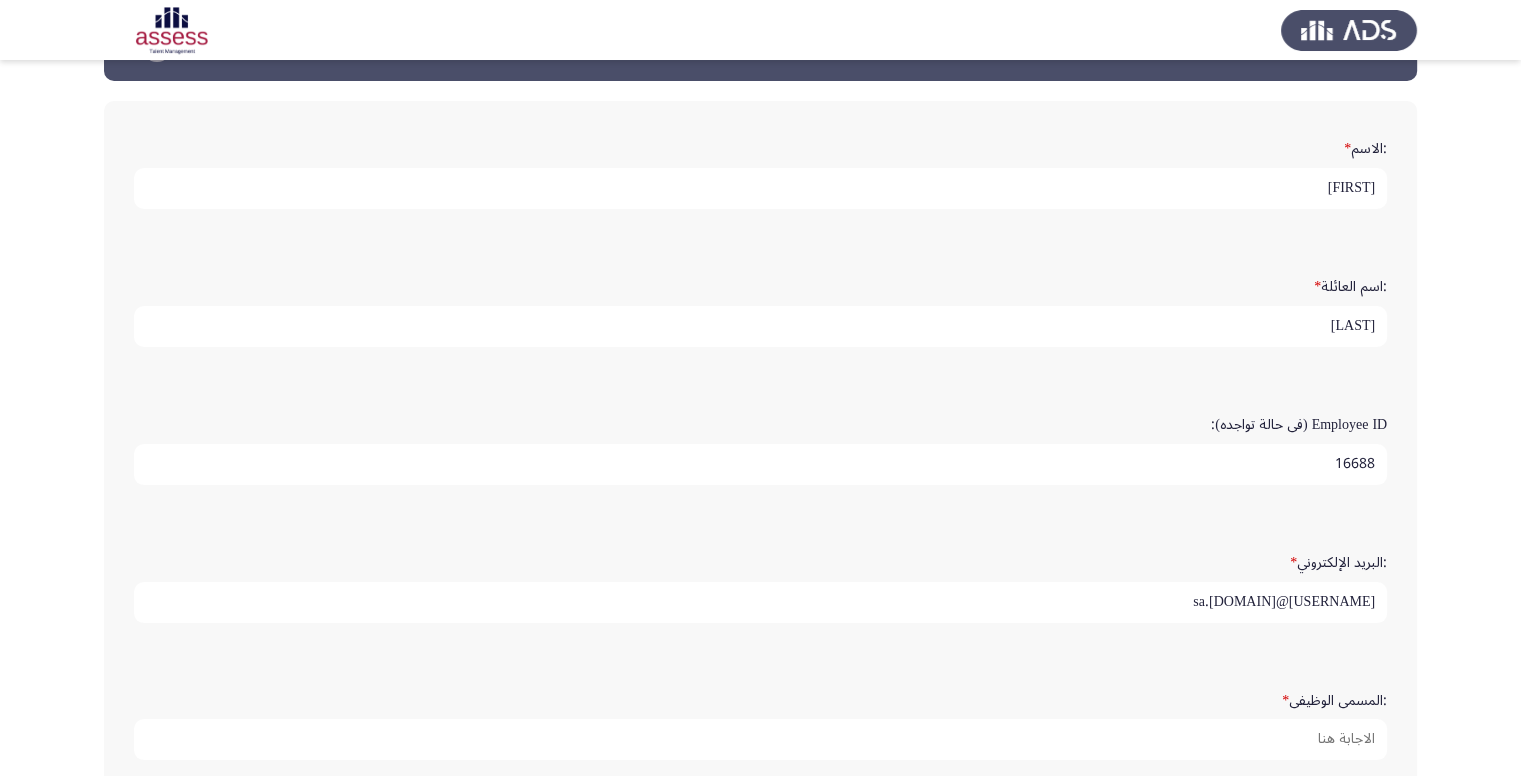 scroll, scrollTop: 200, scrollLeft: 0, axis: vertical 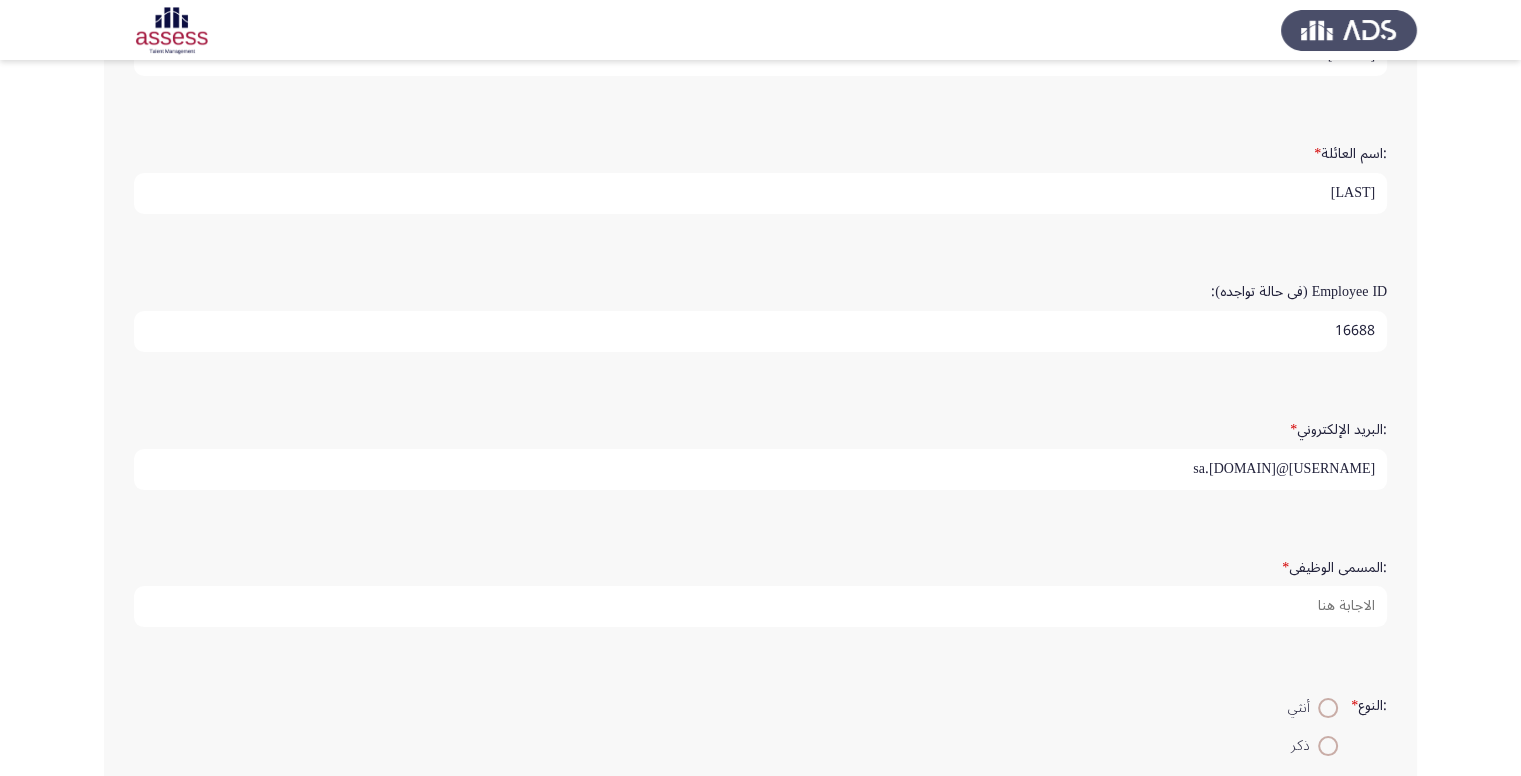 type on "[EMAIL]" 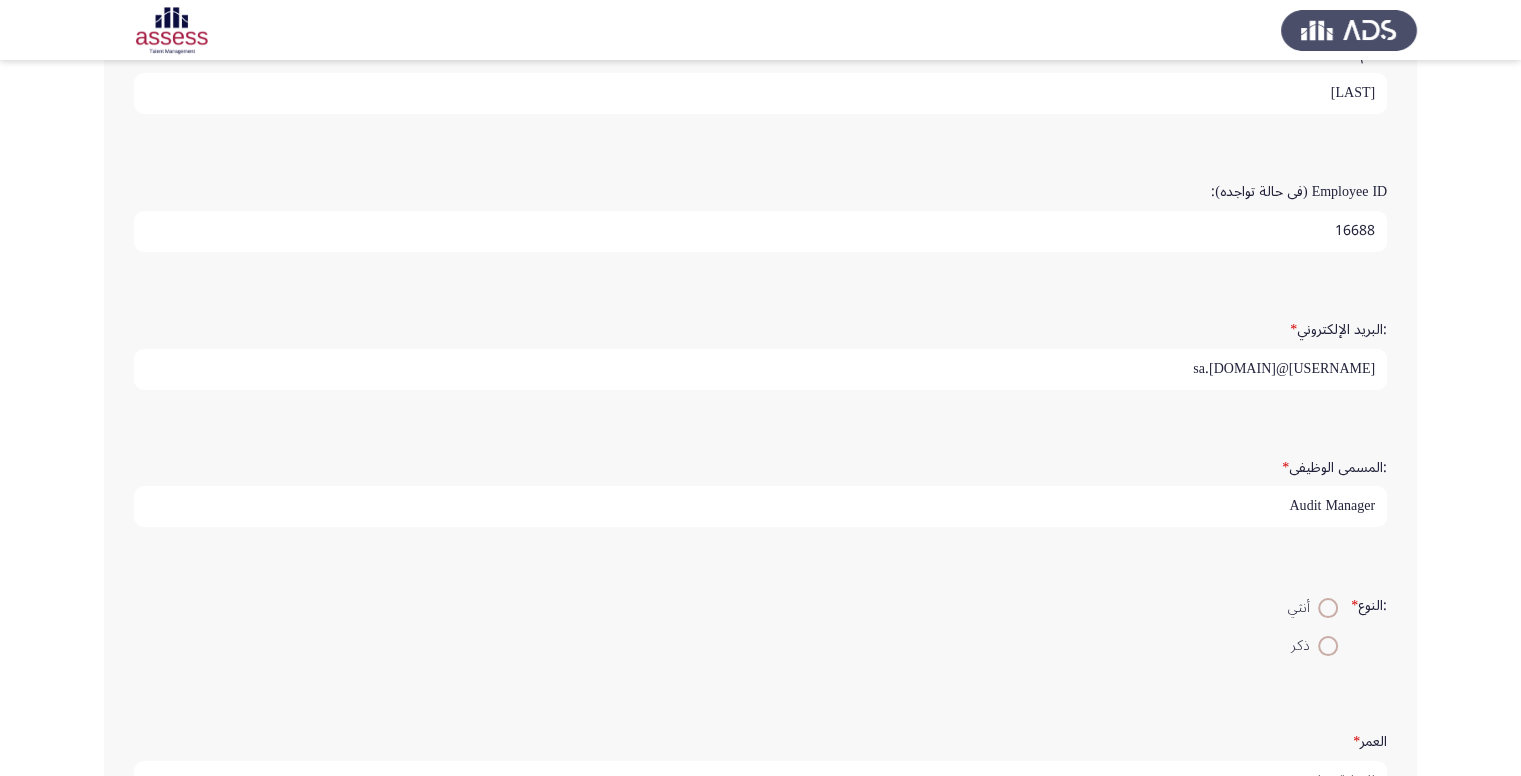 type on "Audit Manager" 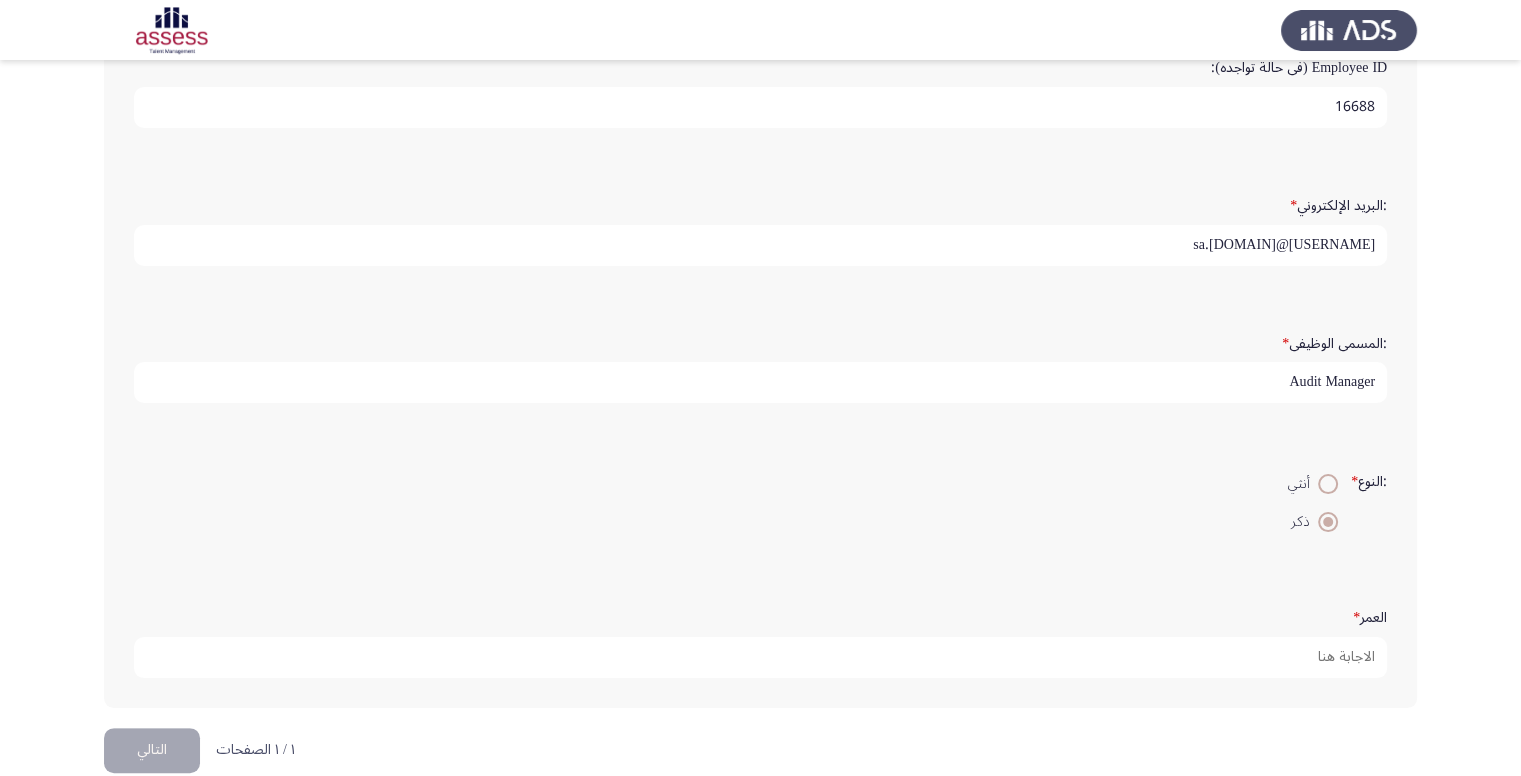 scroll, scrollTop: 448, scrollLeft: 0, axis: vertical 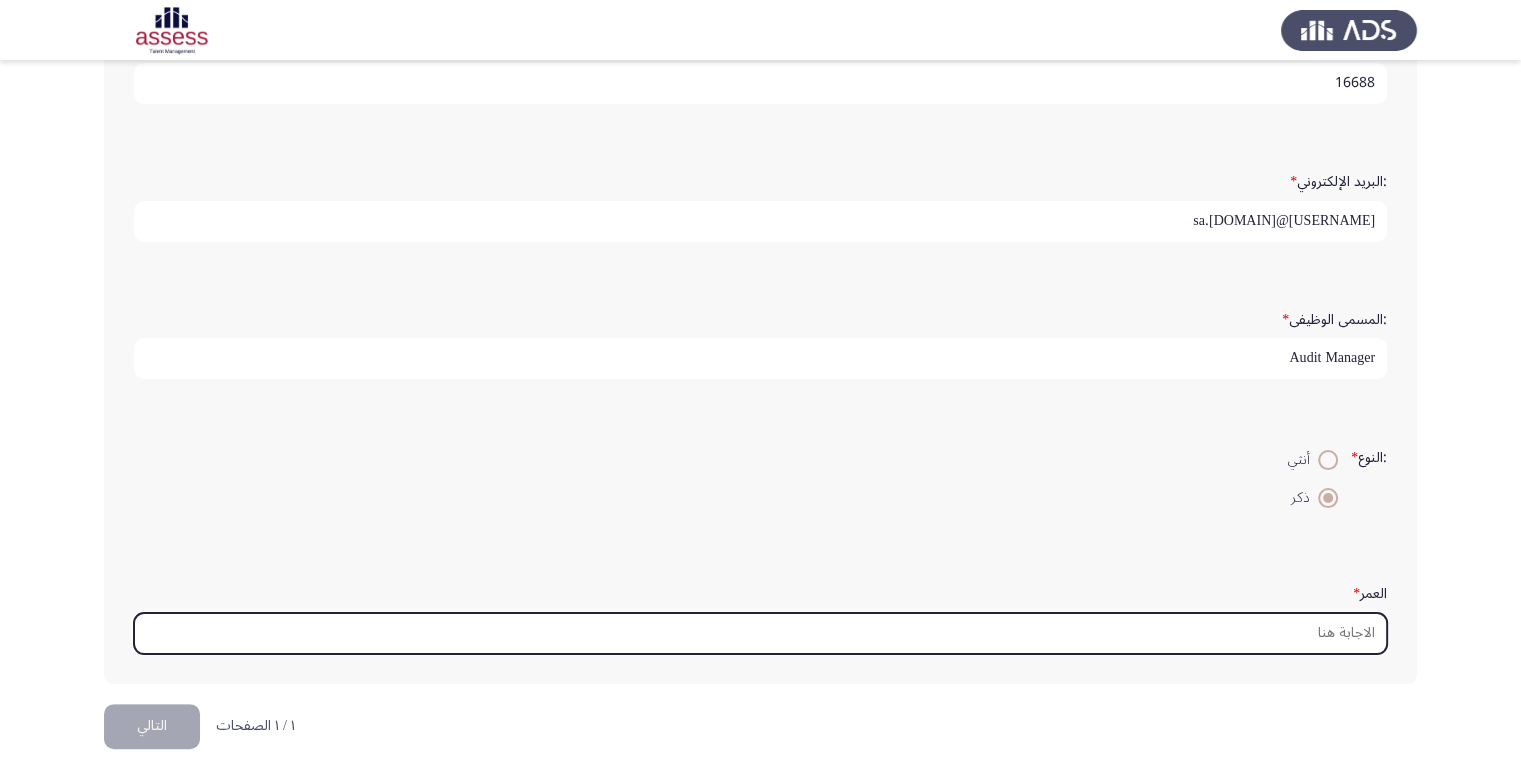 click on "العمر   *" at bounding box center (760, 633) 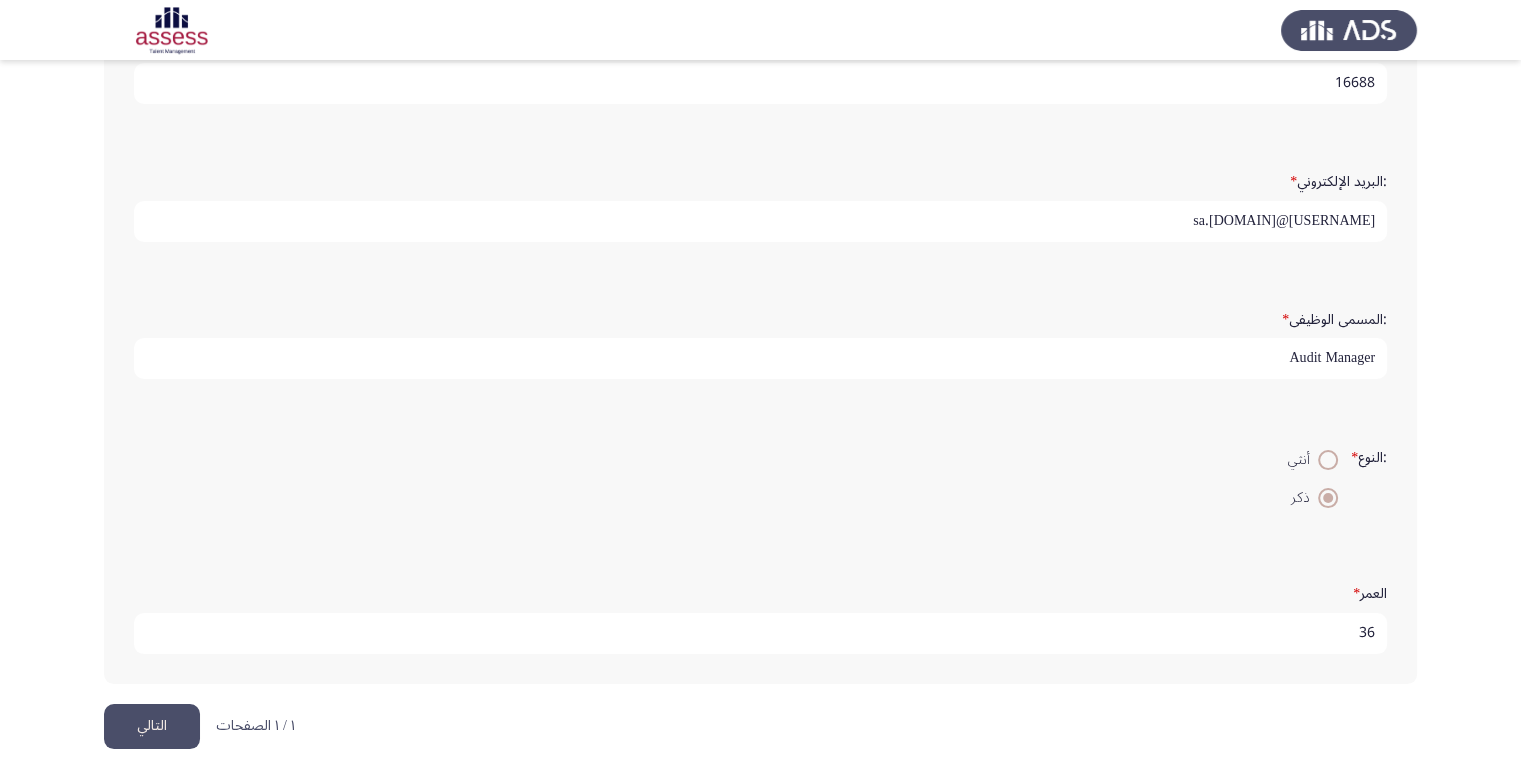 type on "36" 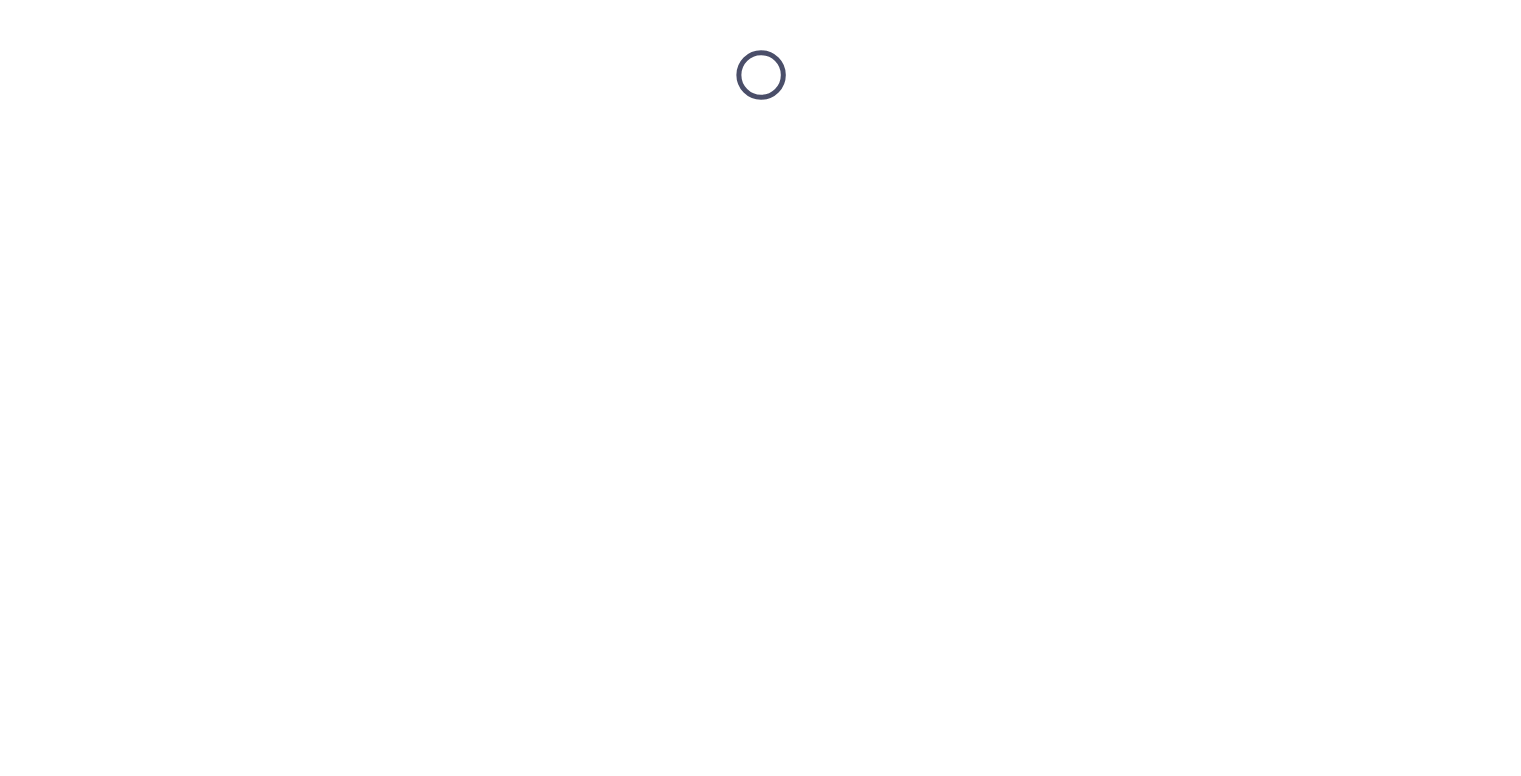 scroll, scrollTop: 0, scrollLeft: 0, axis: both 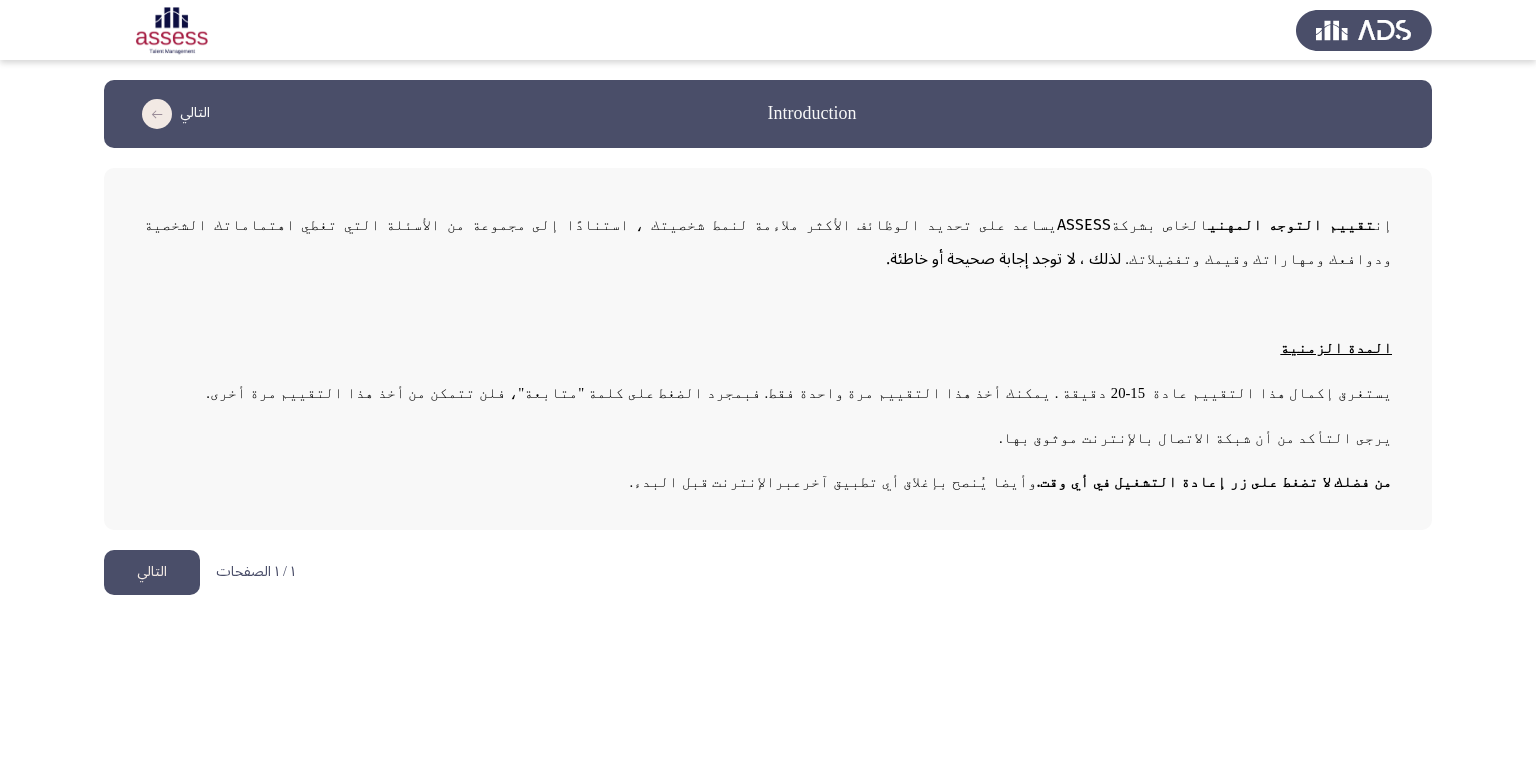 click on "التالي" 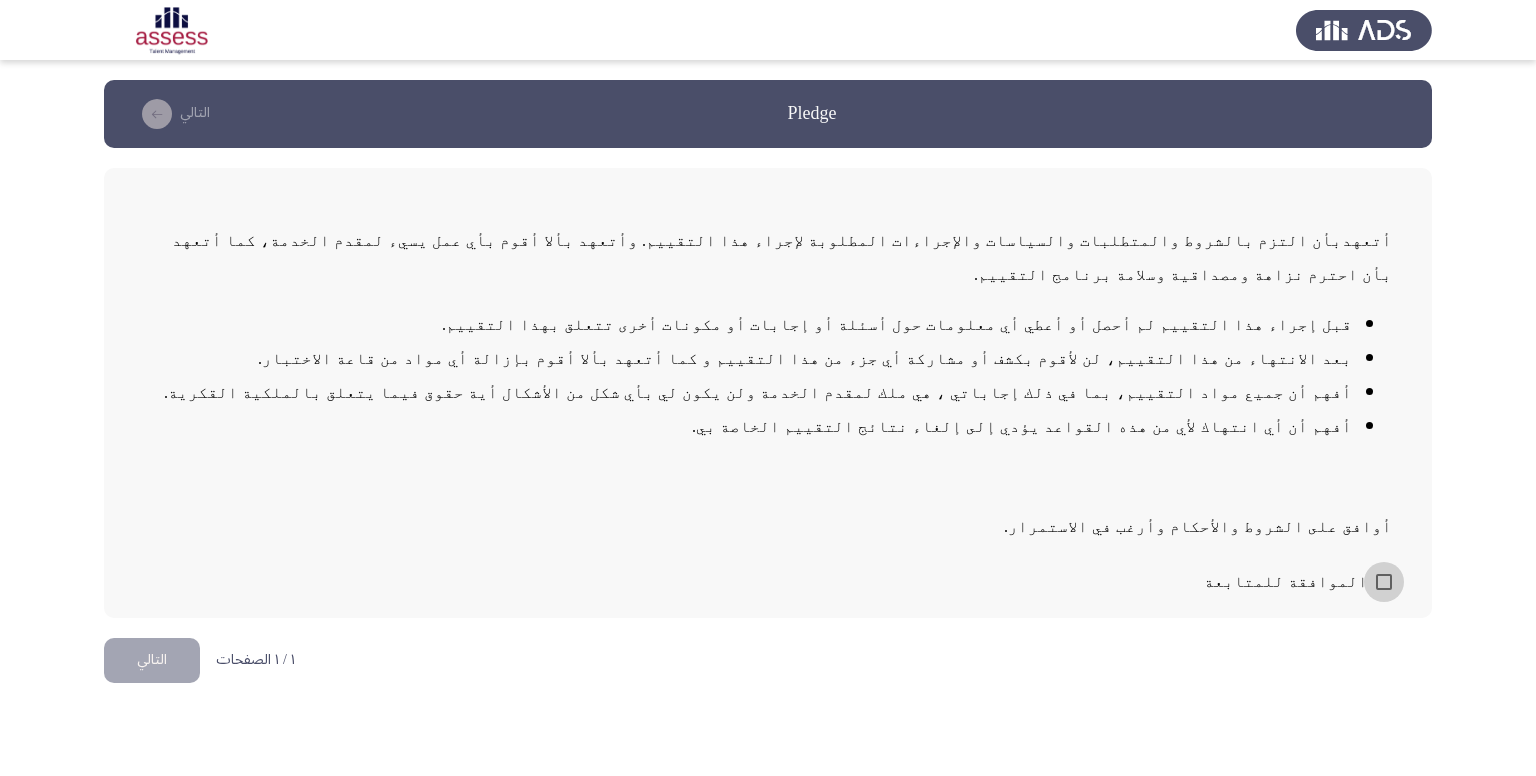click on "الموافقة للمتابعة" at bounding box center [1286, 582] 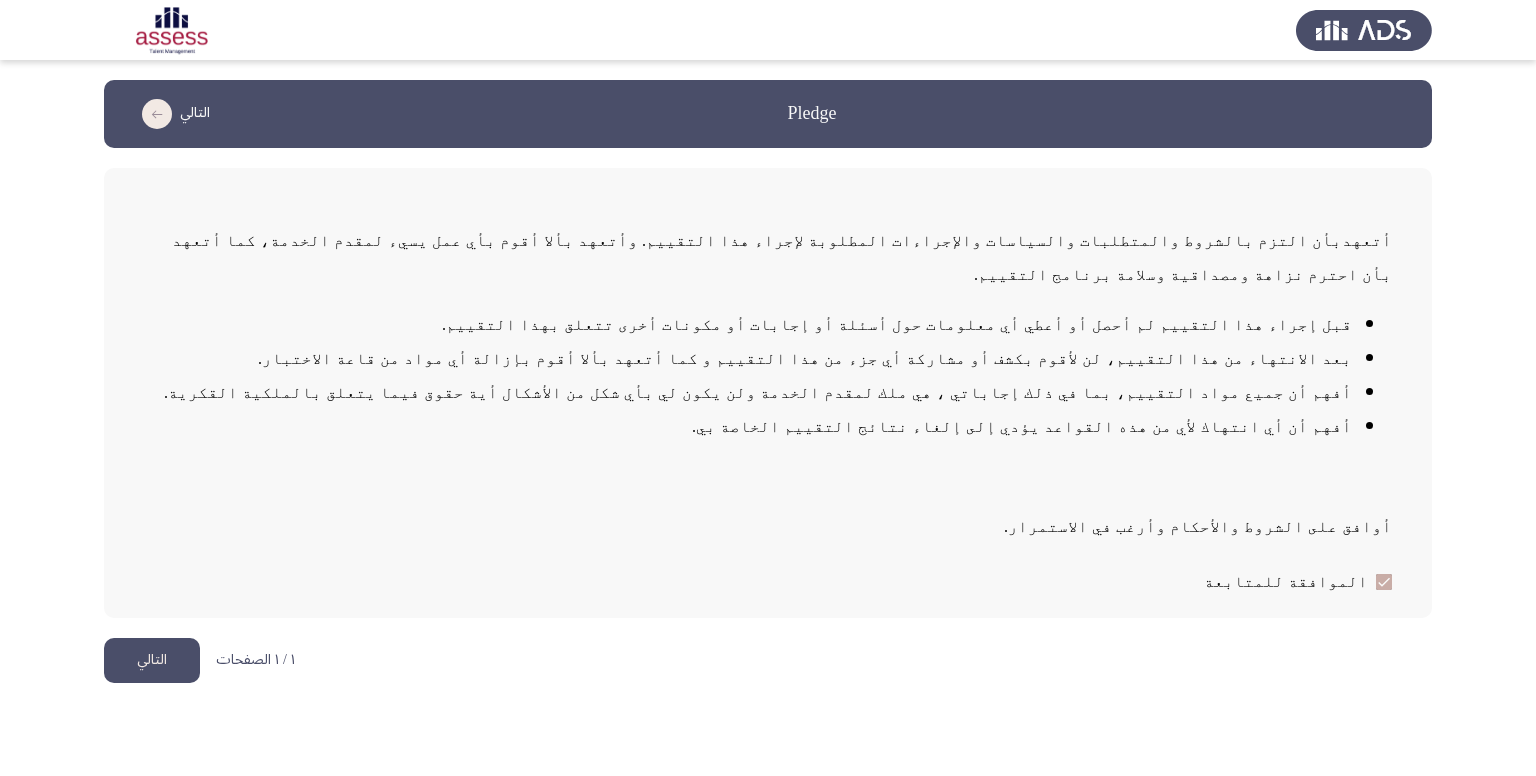 click on "التالي" 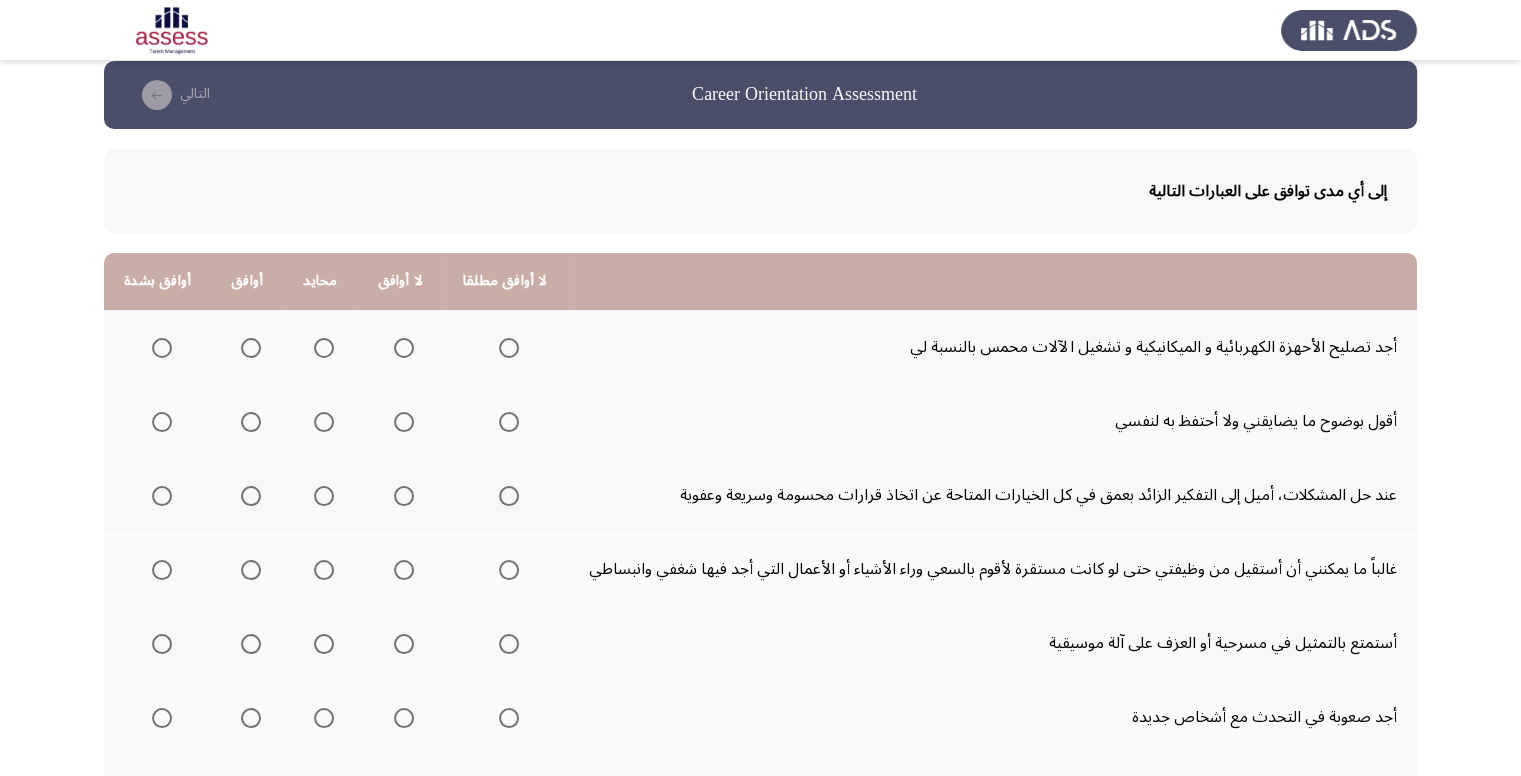 scroll, scrollTop: 0, scrollLeft: 0, axis: both 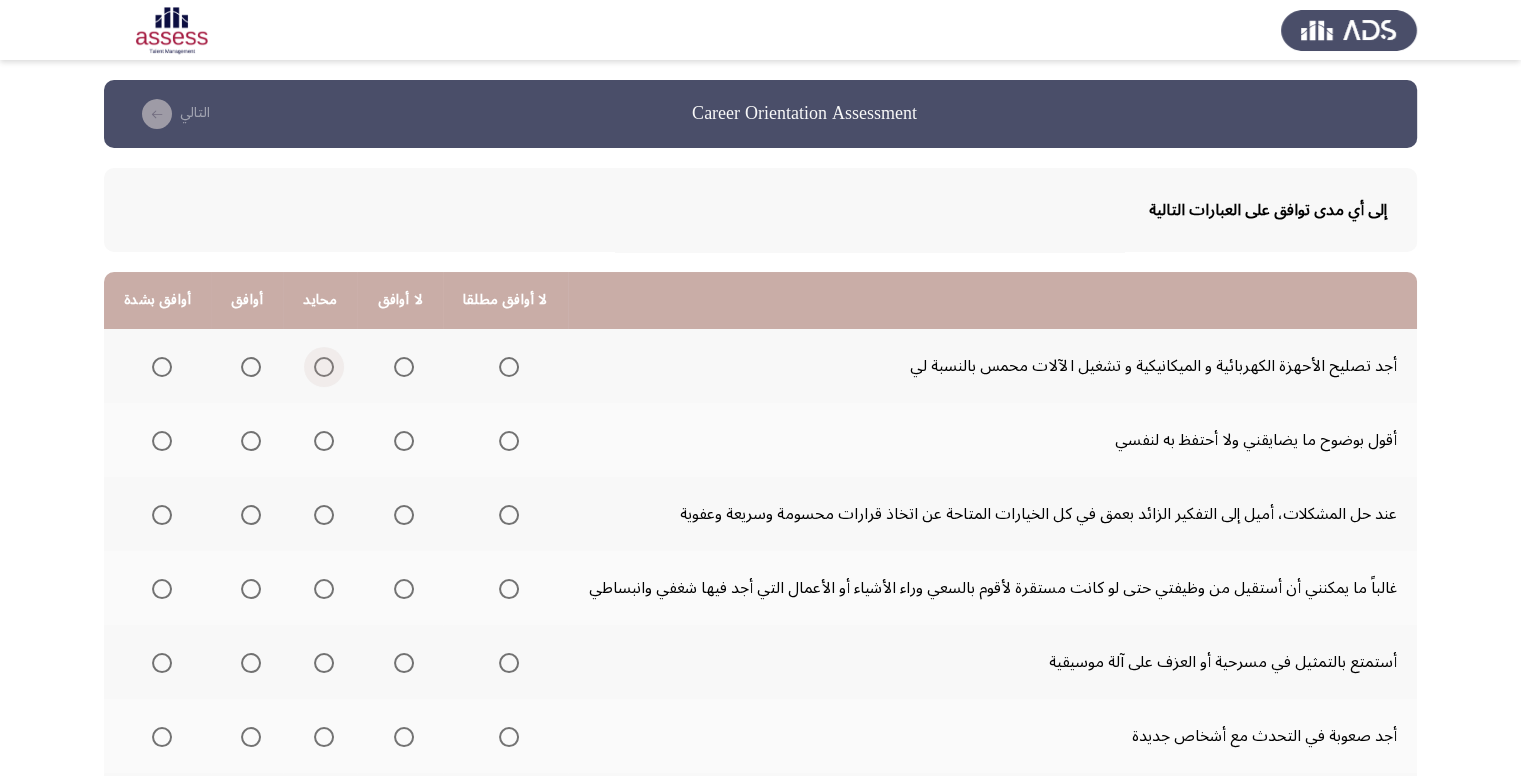 click at bounding box center [324, 367] 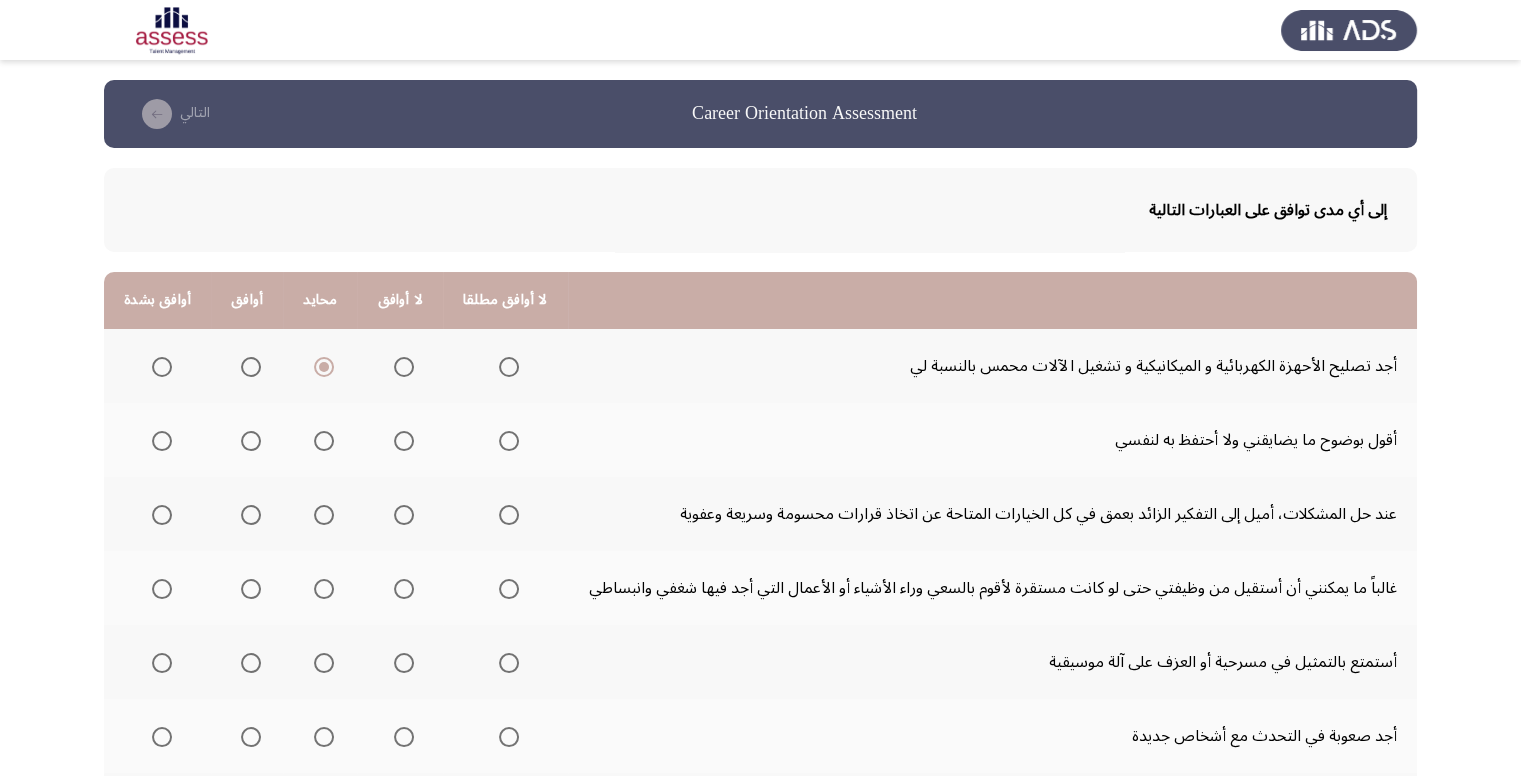 click at bounding box center [251, 441] 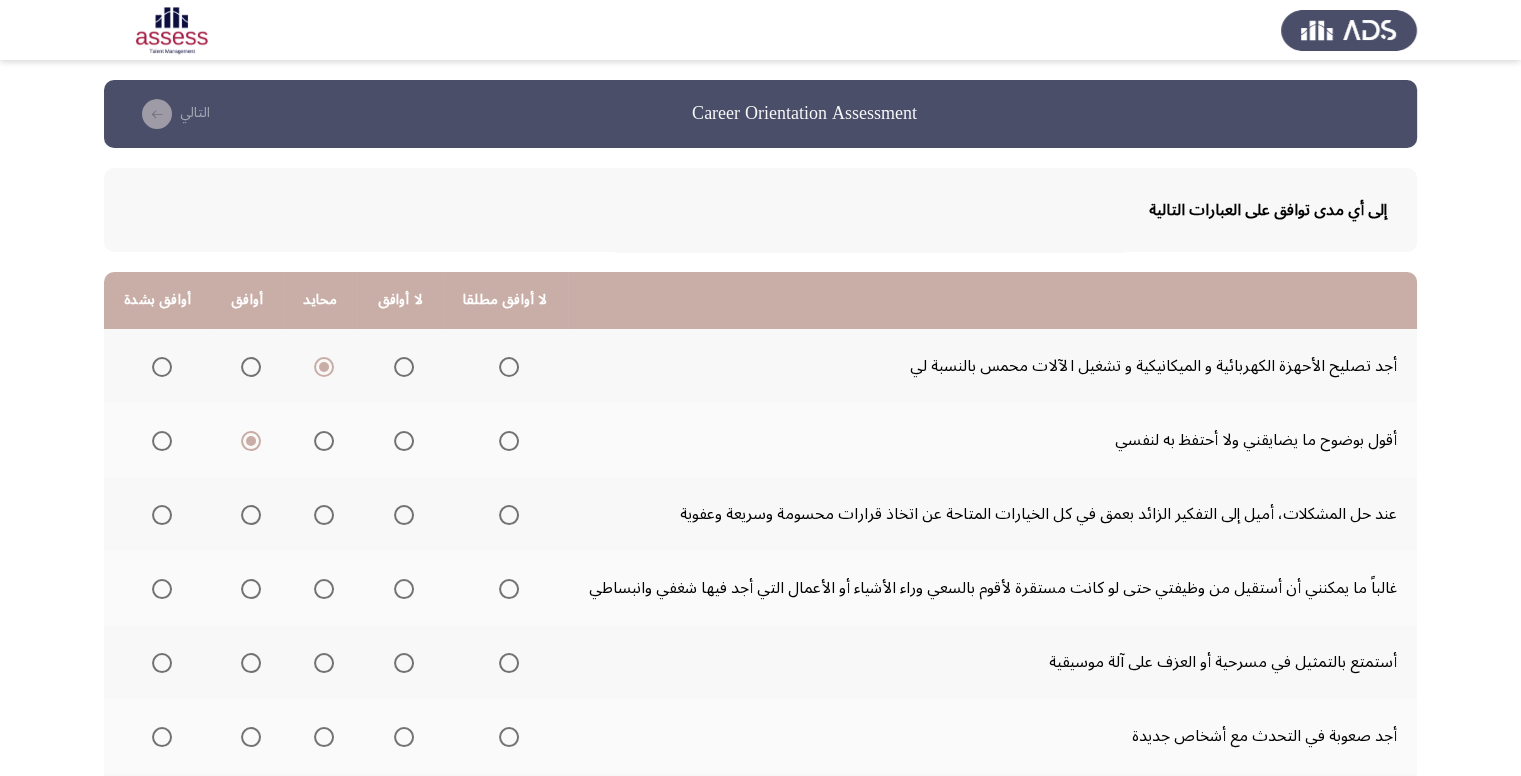 click at bounding box center [162, 515] 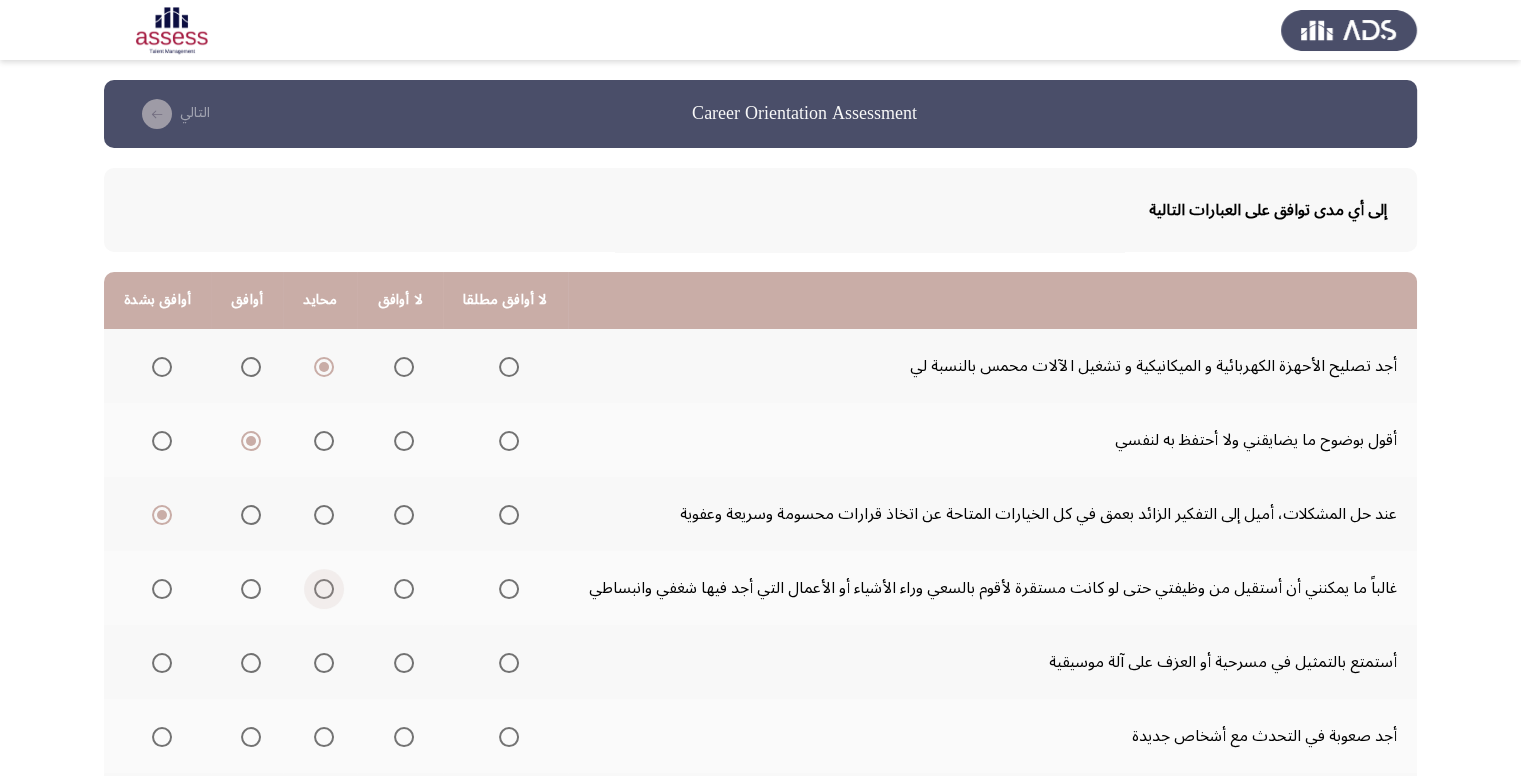 click at bounding box center [324, 589] 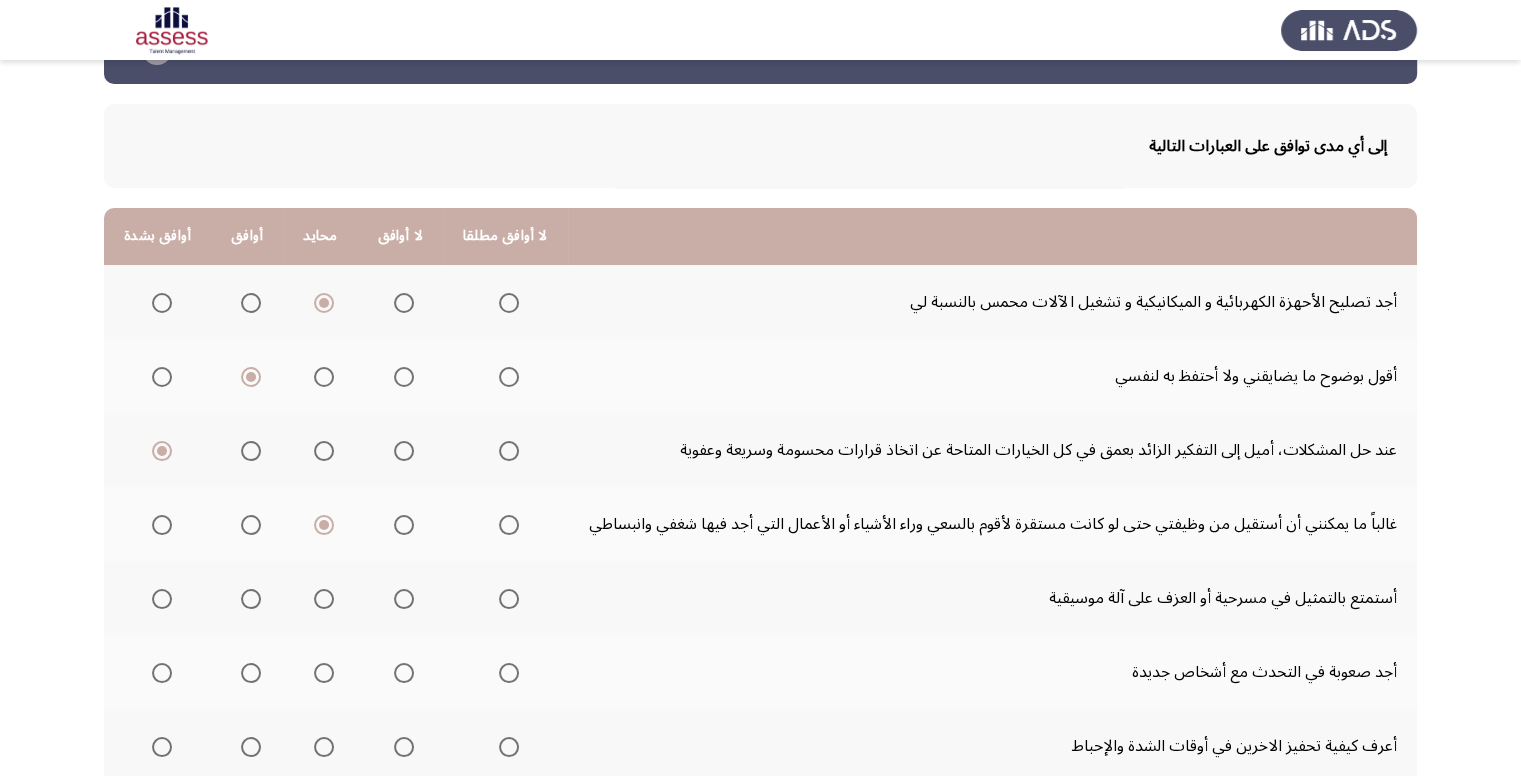 scroll, scrollTop: 100, scrollLeft: 0, axis: vertical 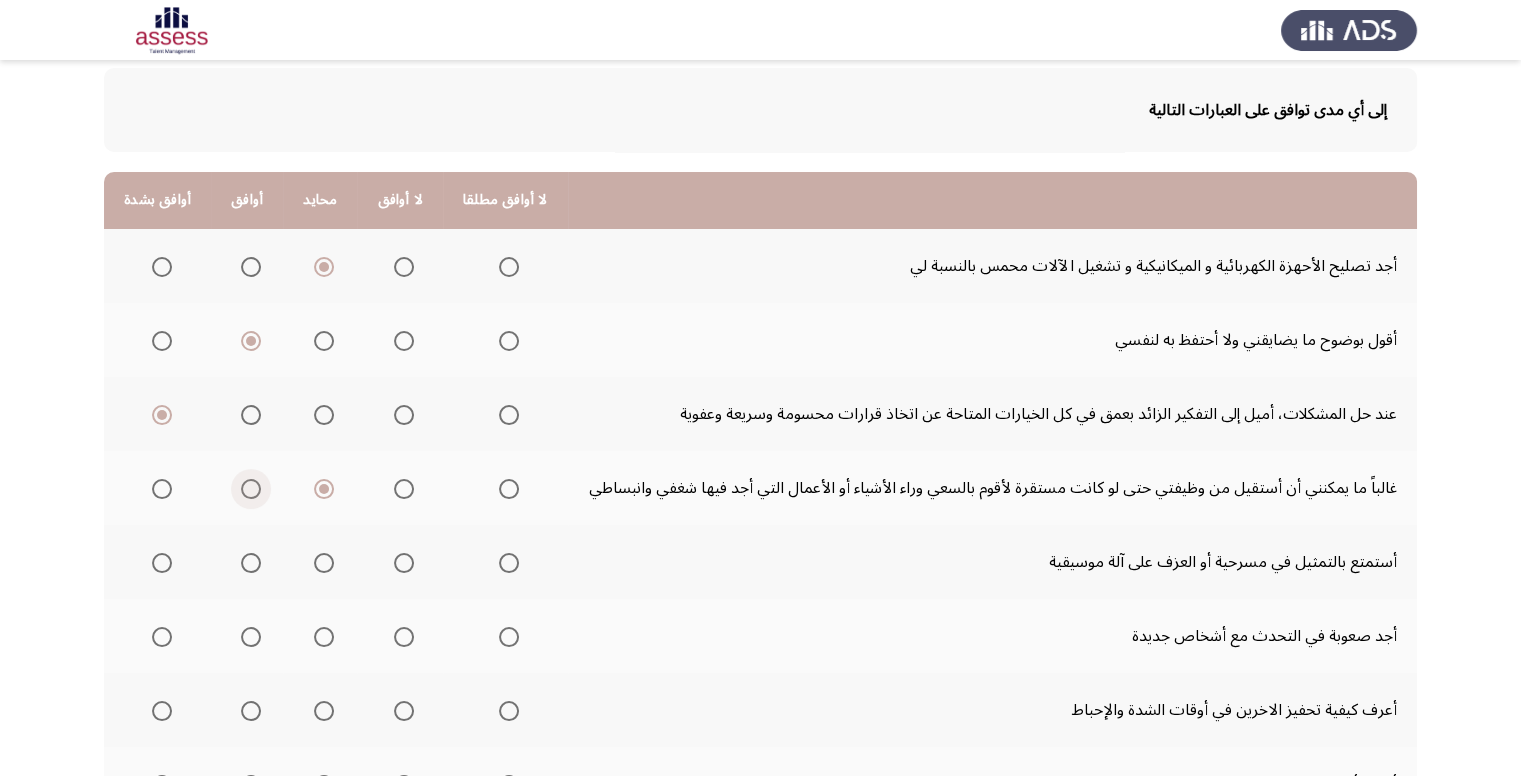 click at bounding box center [251, 489] 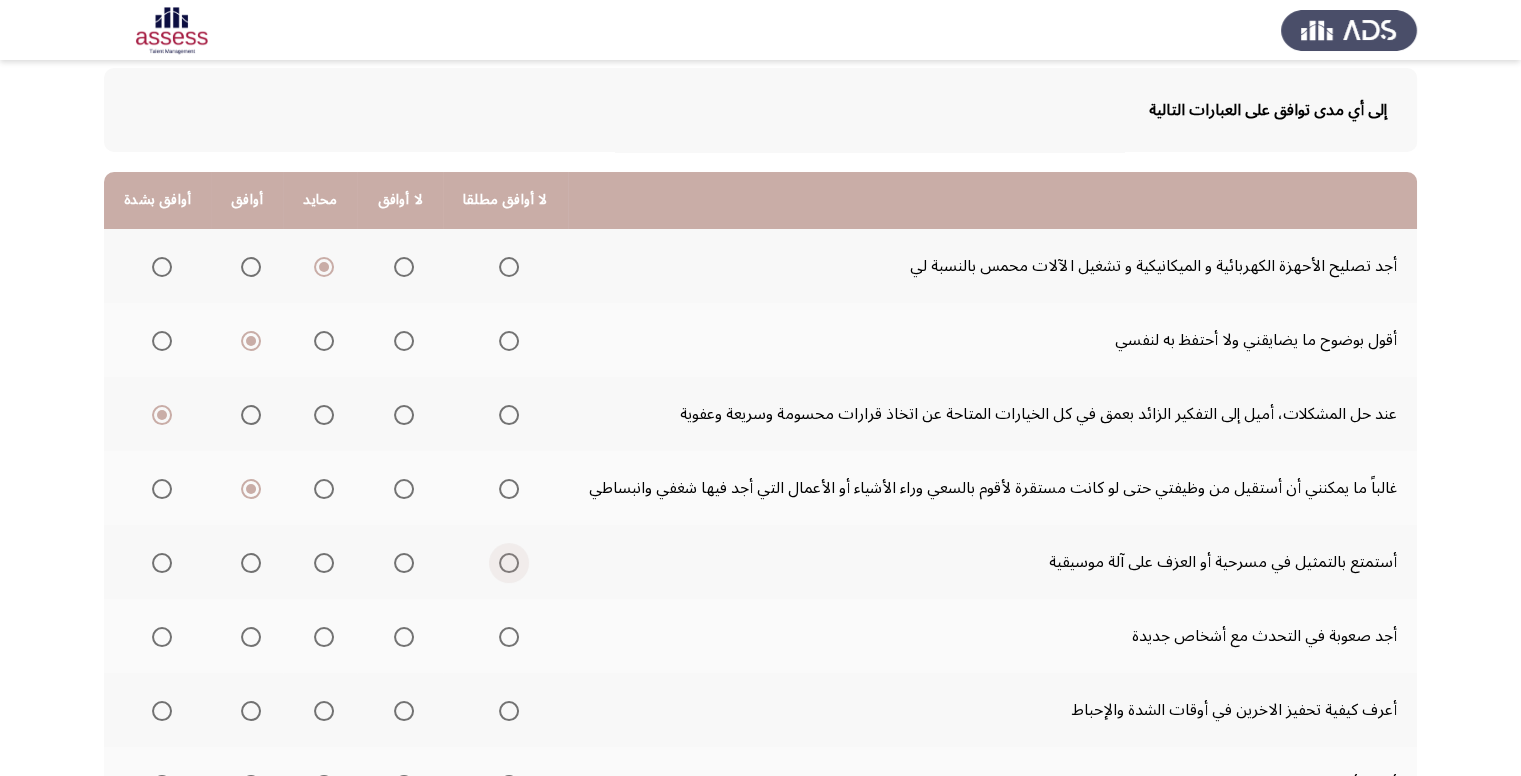 click at bounding box center (509, 563) 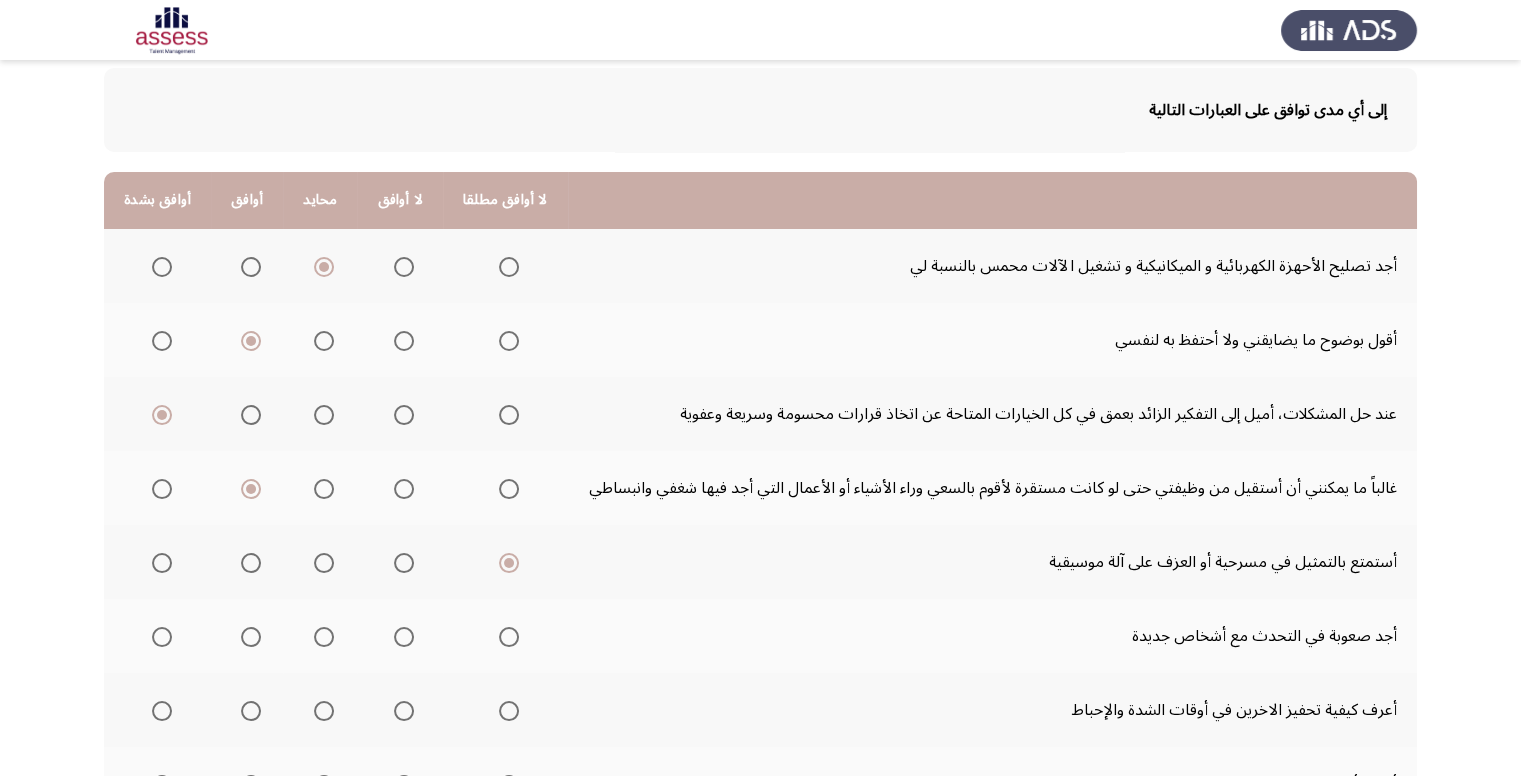 click at bounding box center [404, 637] 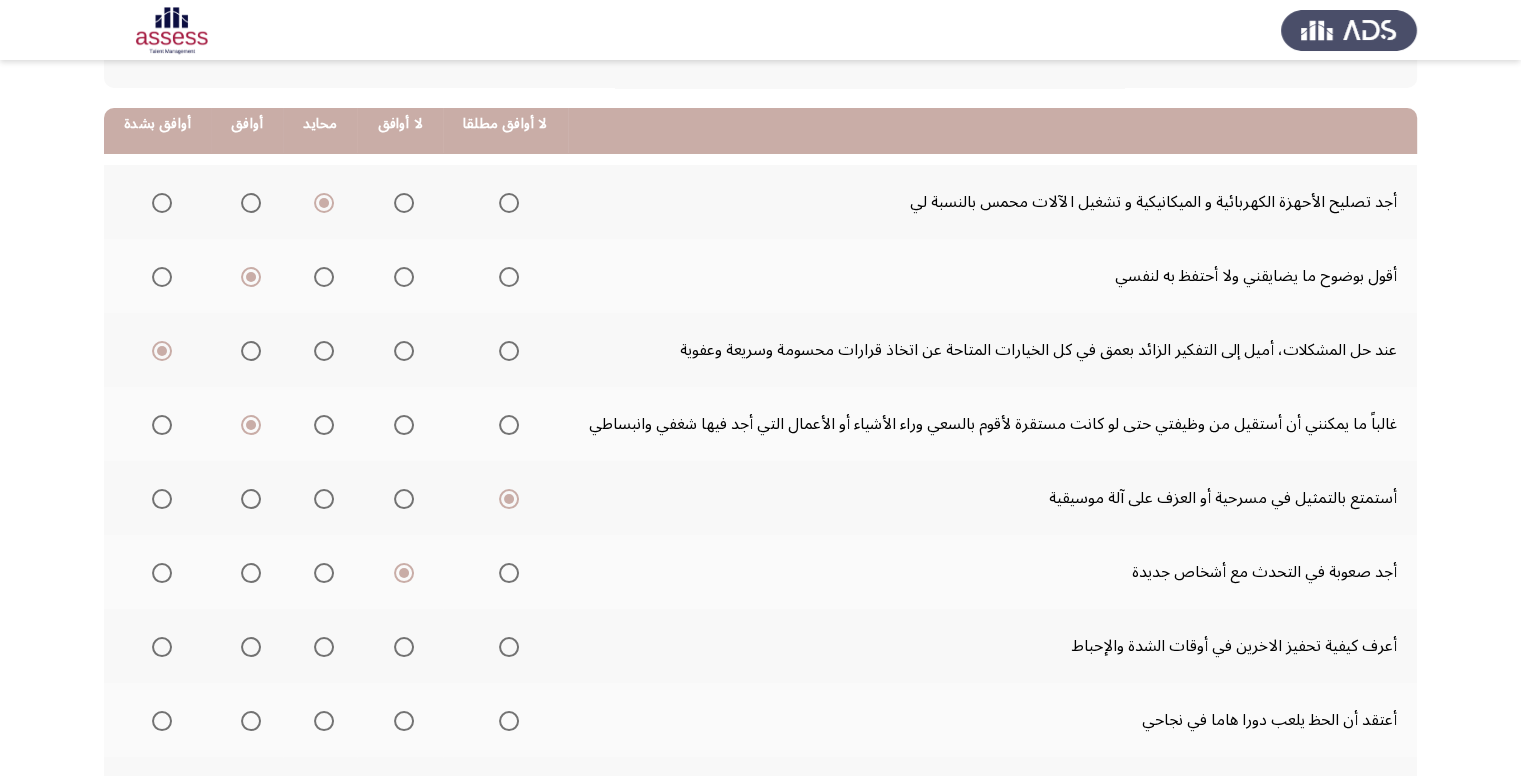 scroll, scrollTop: 200, scrollLeft: 0, axis: vertical 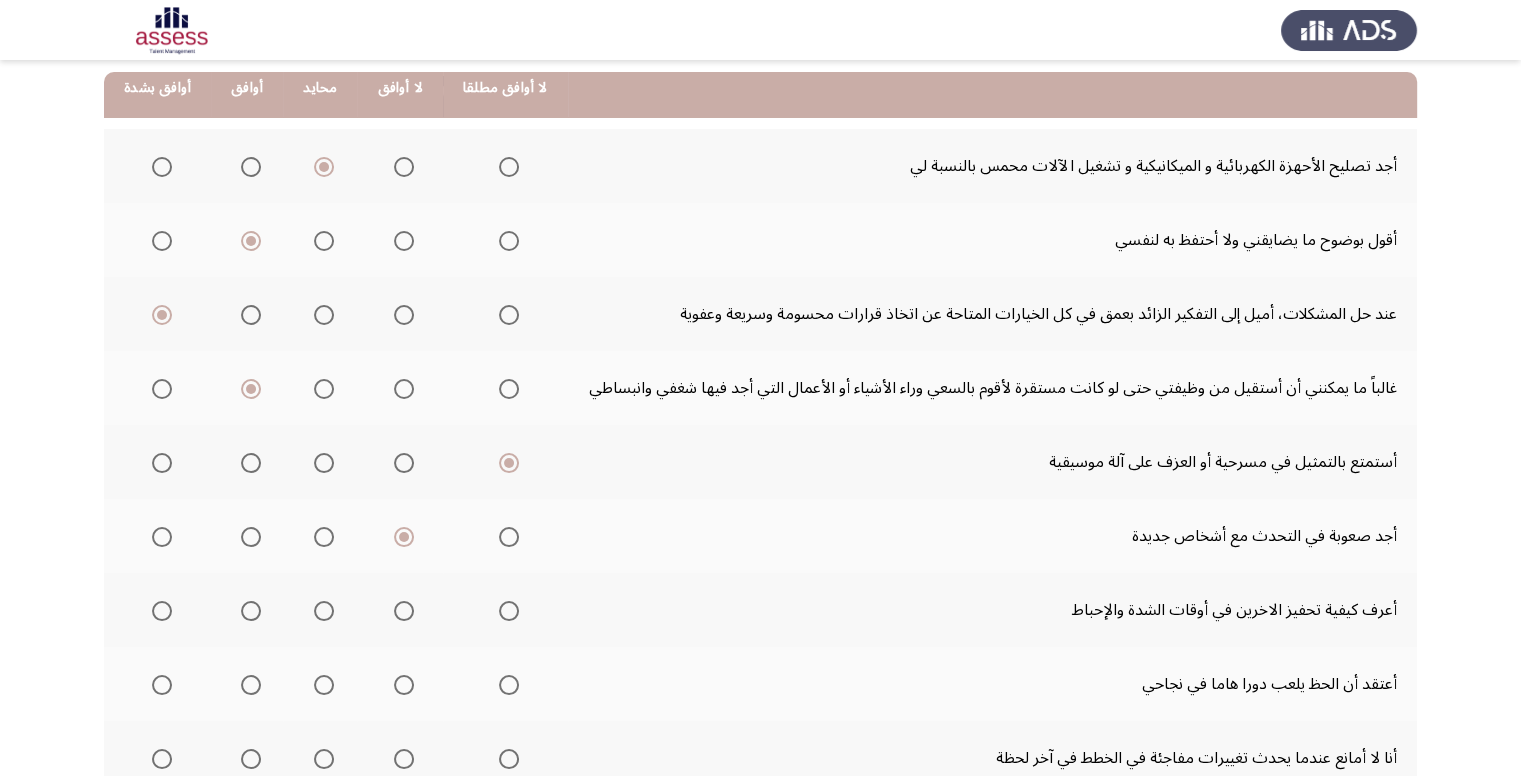 click at bounding box center [251, 611] 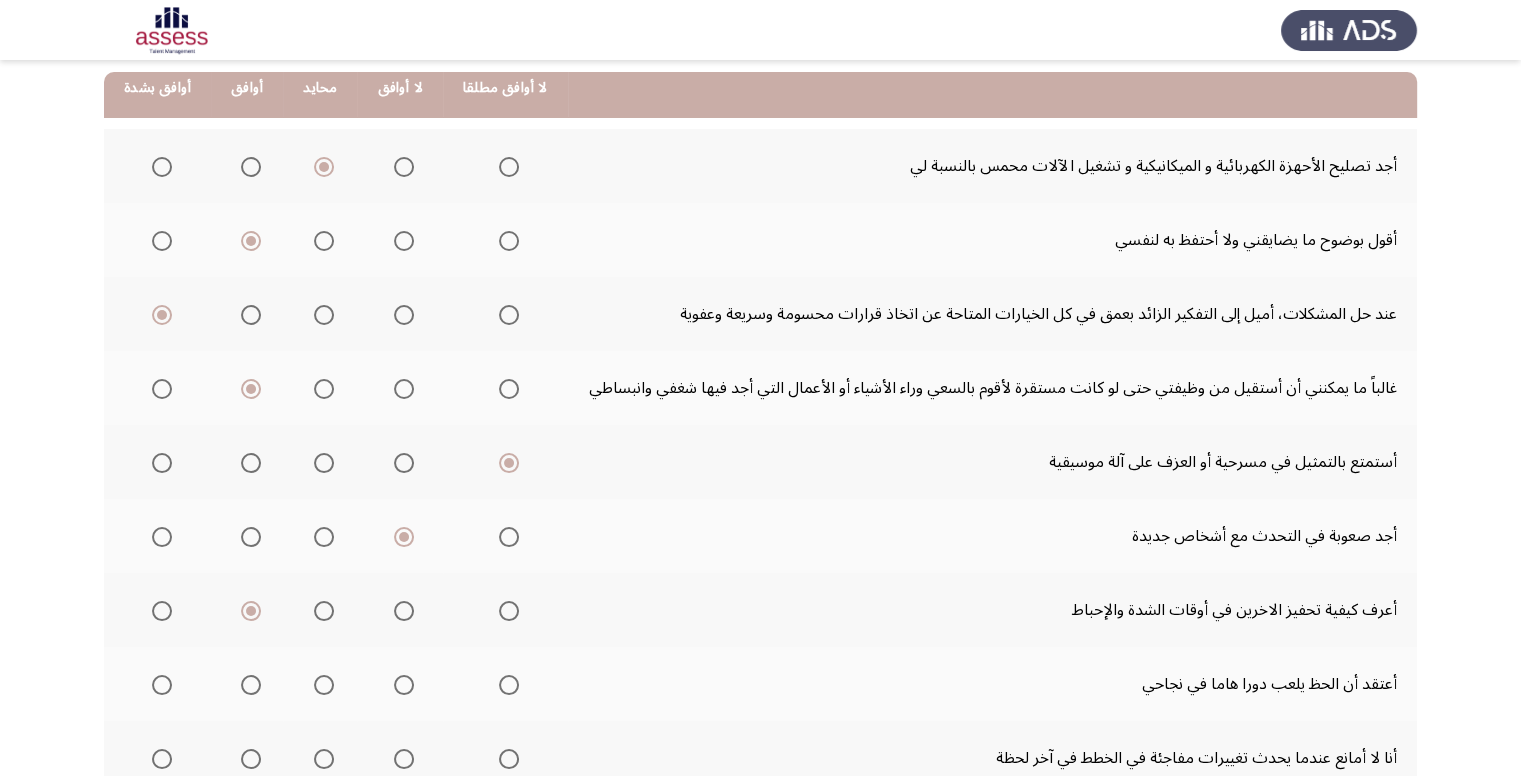 click at bounding box center (404, 685) 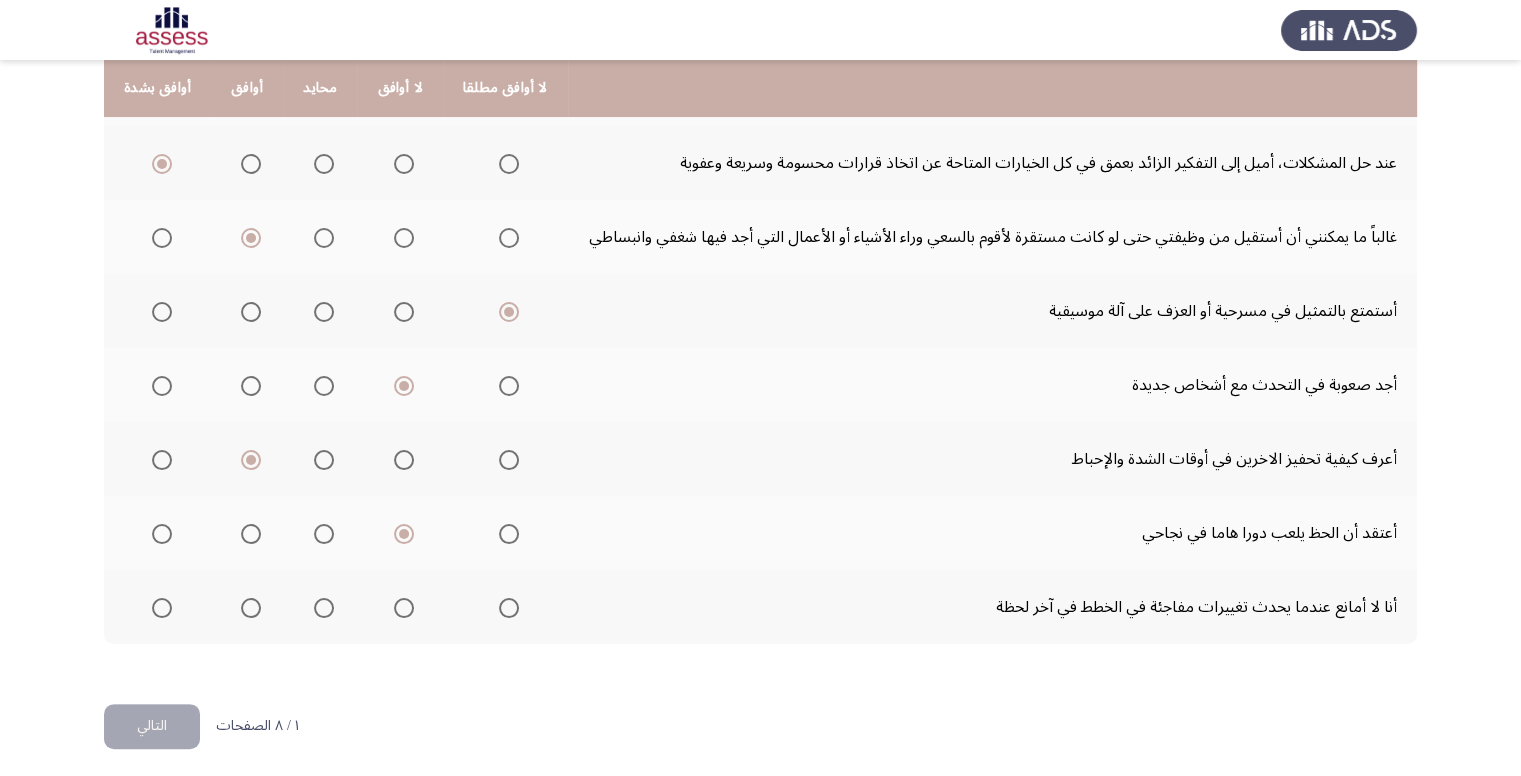 scroll, scrollTop: 355, scrollLeft: 0, axis: vertical 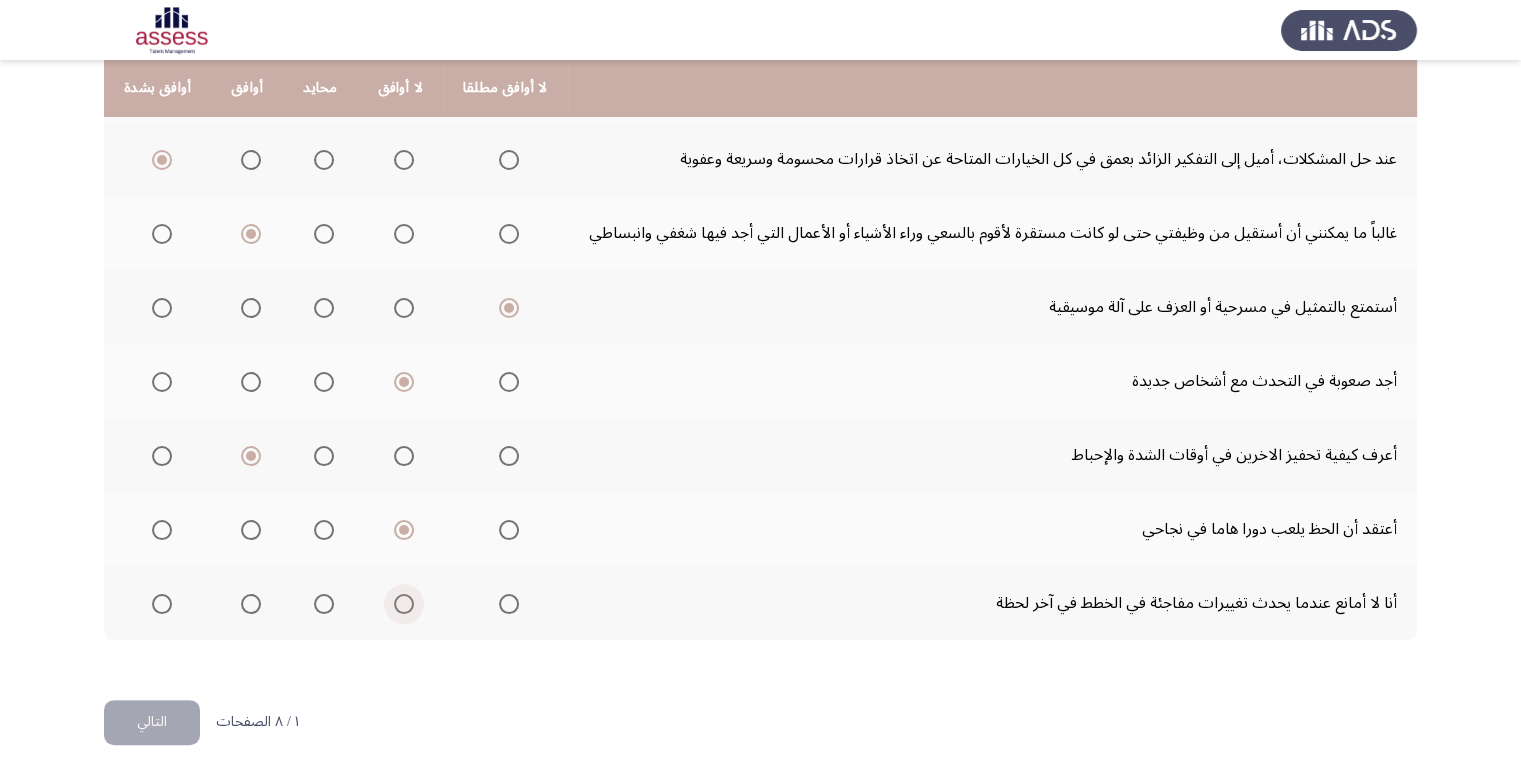 click at bounding box center (404, 604) 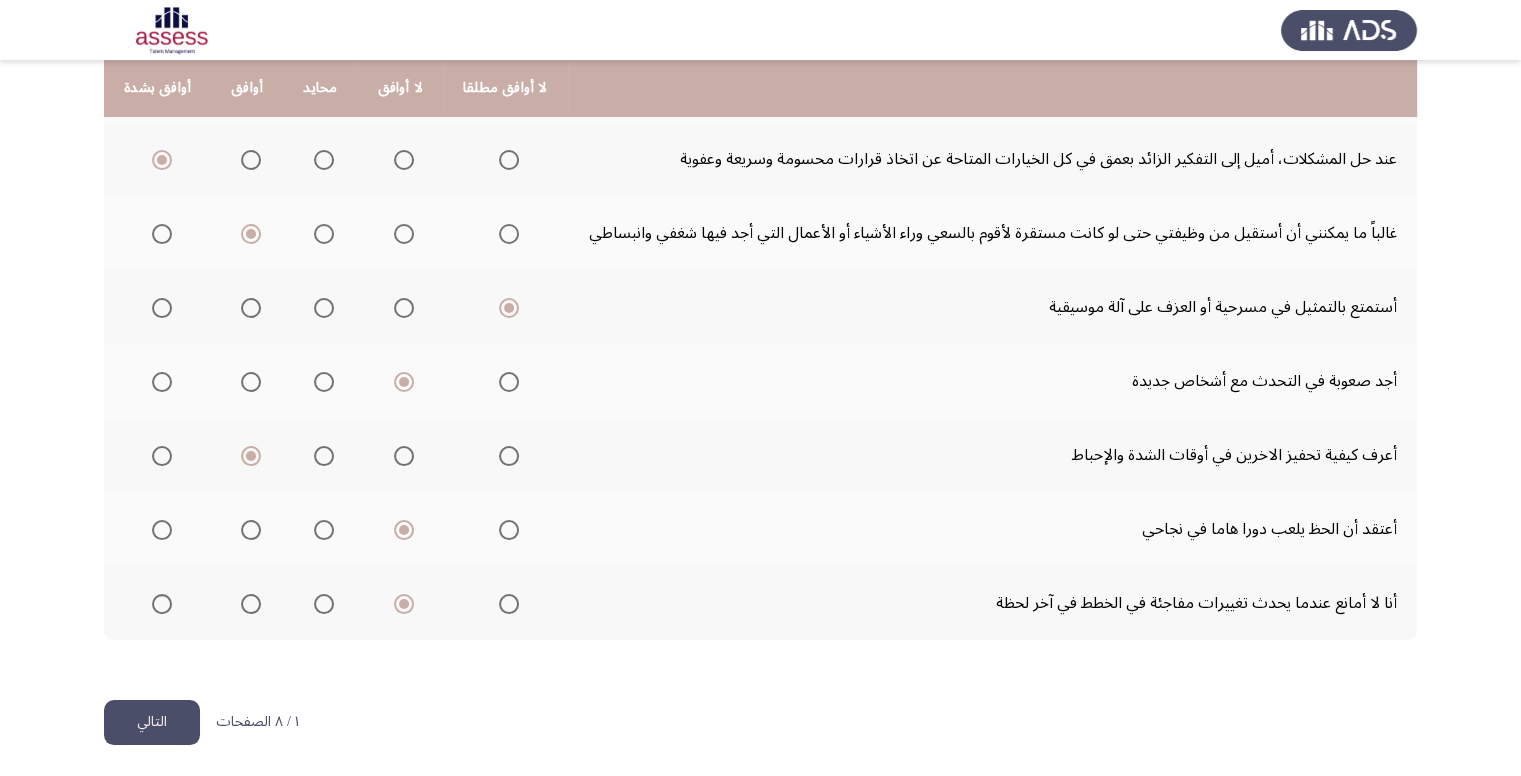 click on "التالي" 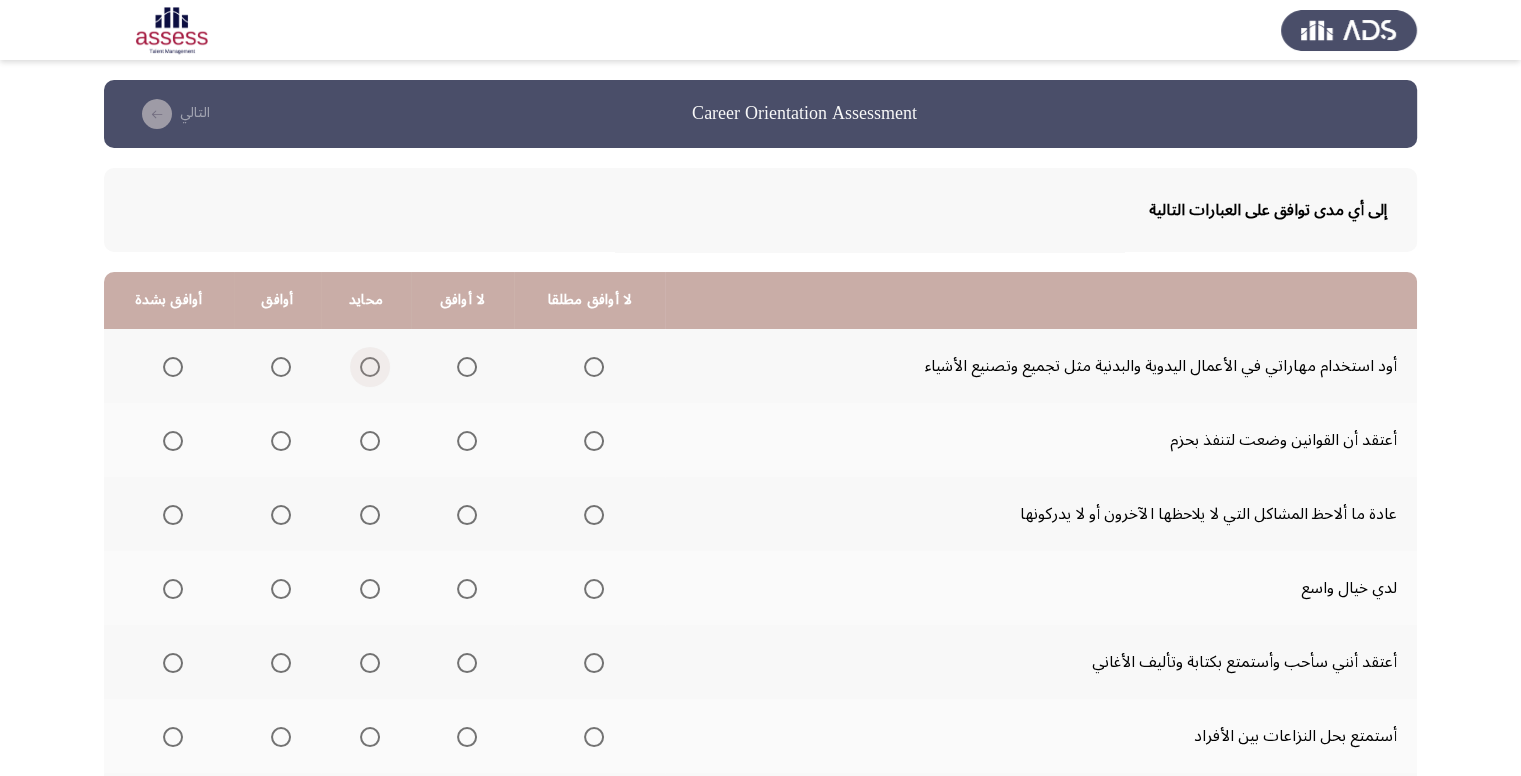 click at bounding box center (370, 367) 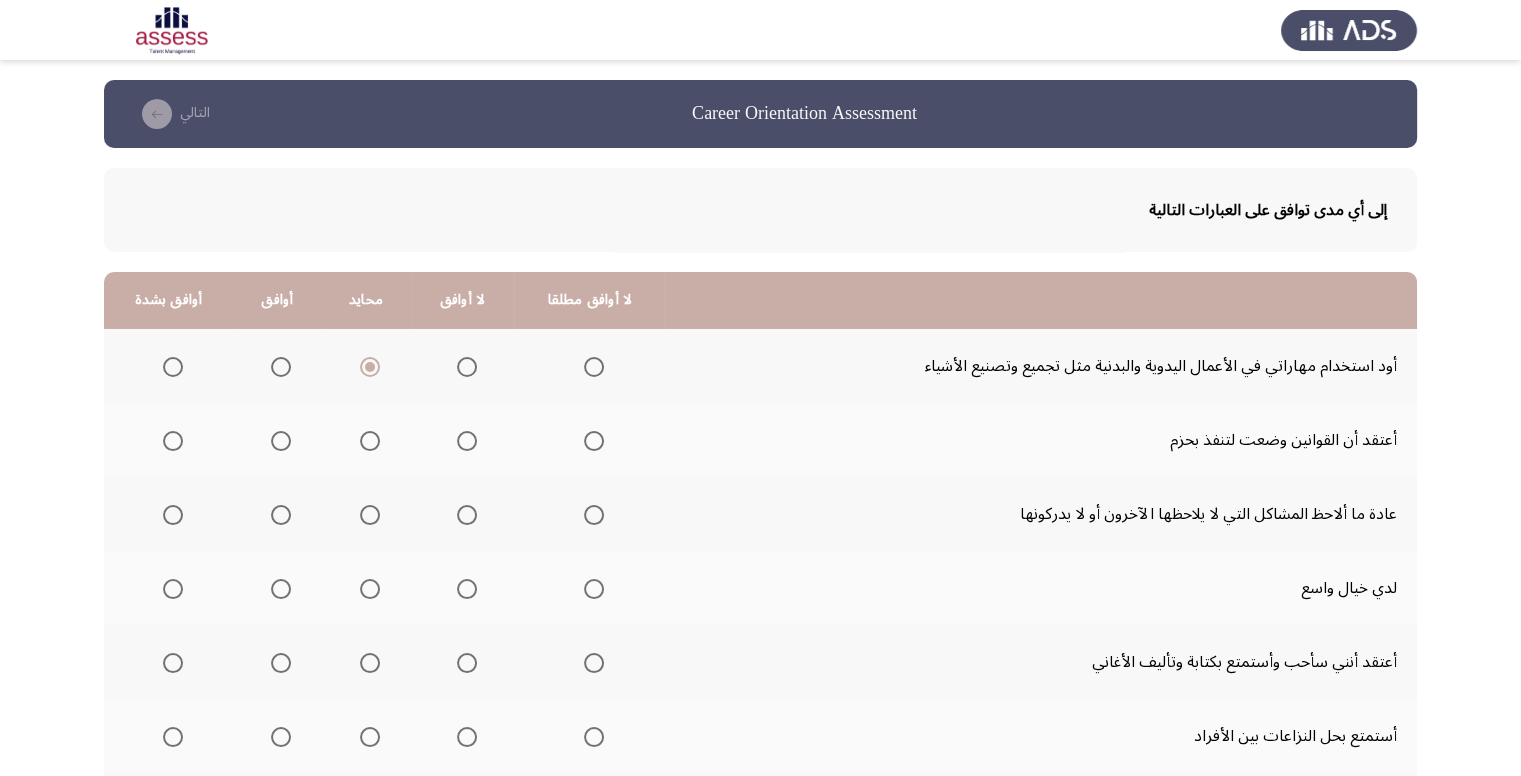 click at bounding box center (594, 441) 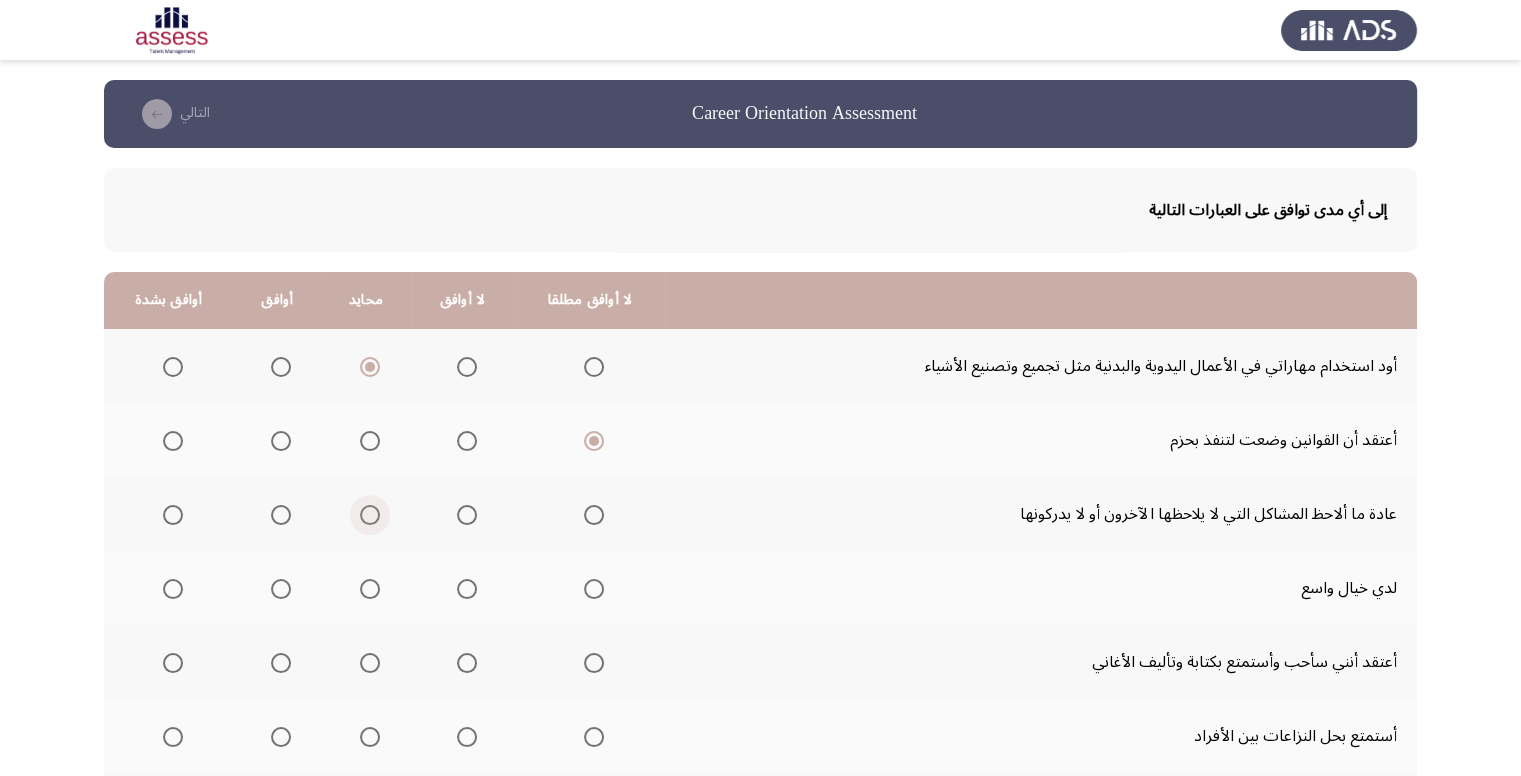 click at bounding box center [370, 515] 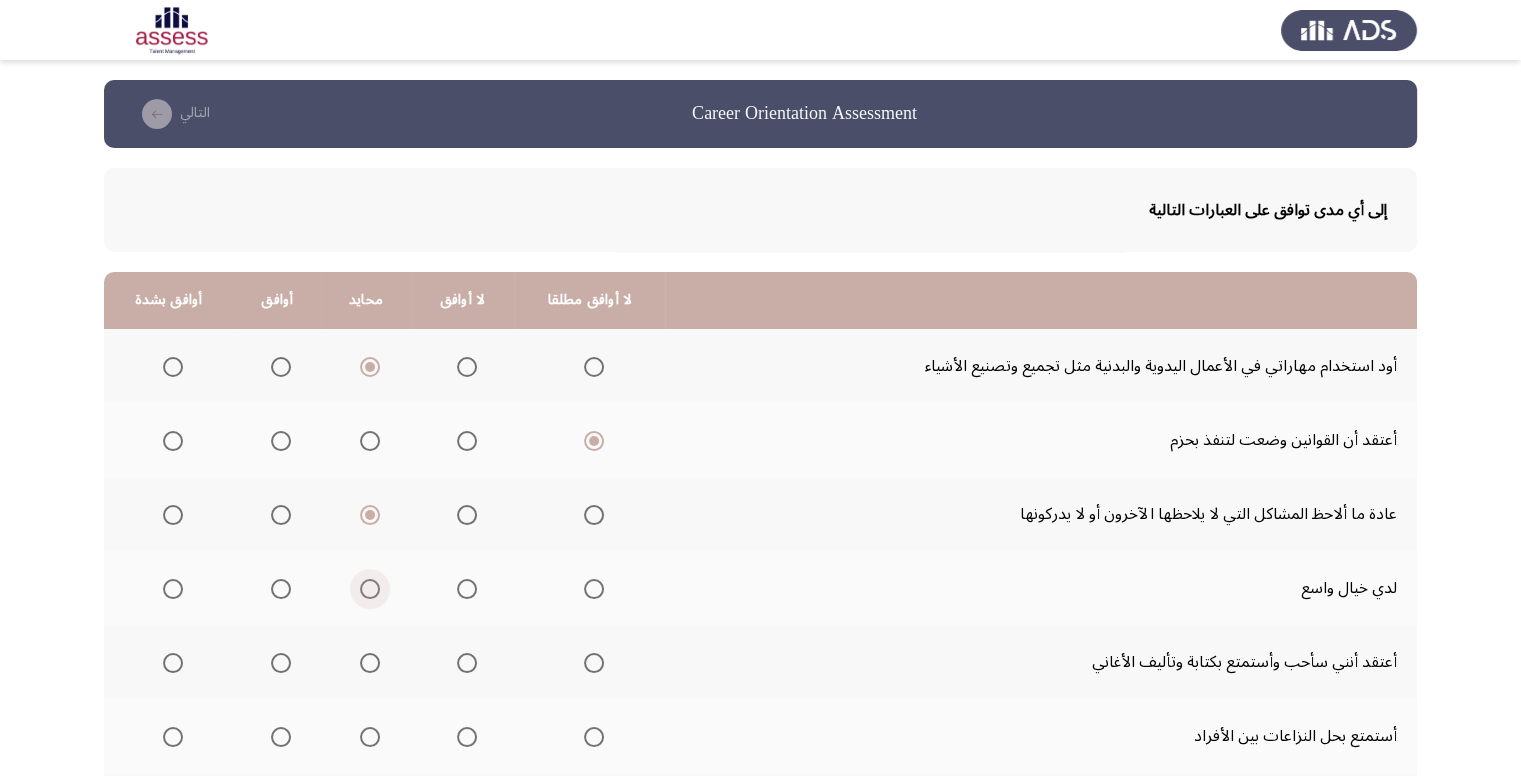 click at bounding box center (370, 589) 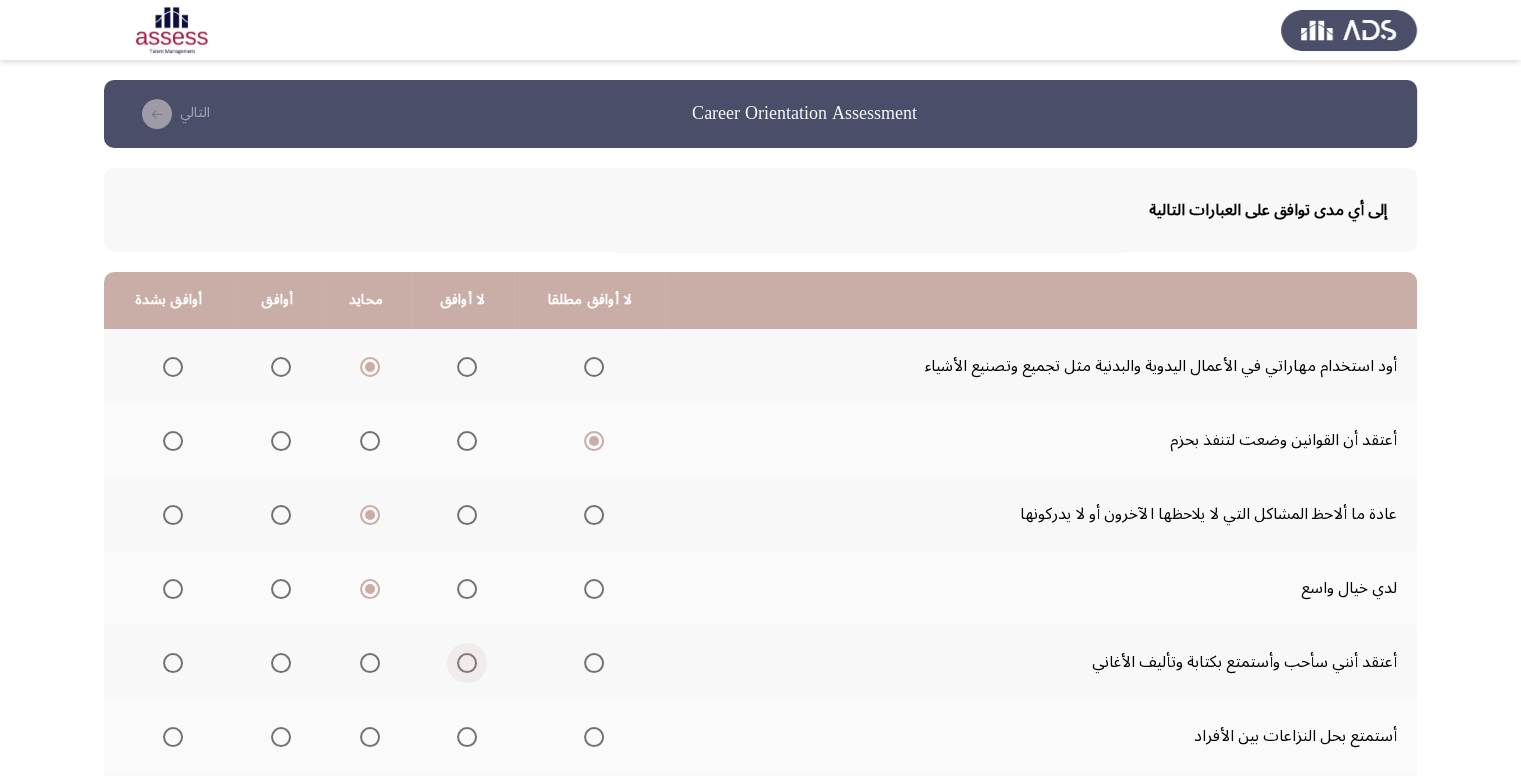 click at bounding box center [467, 663] 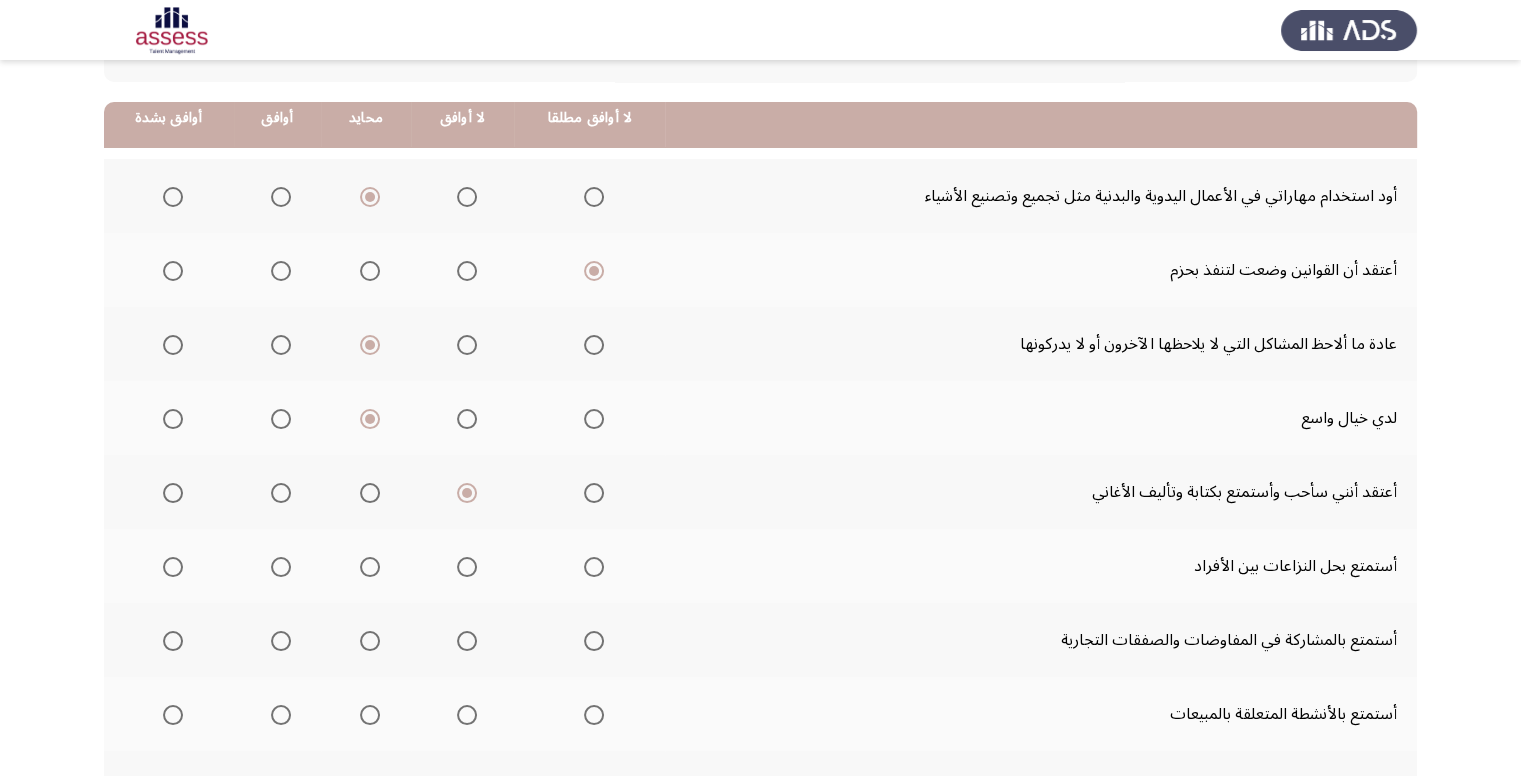 scroll, scrollTop: 200, scrollLeft: 0, axis: vertical 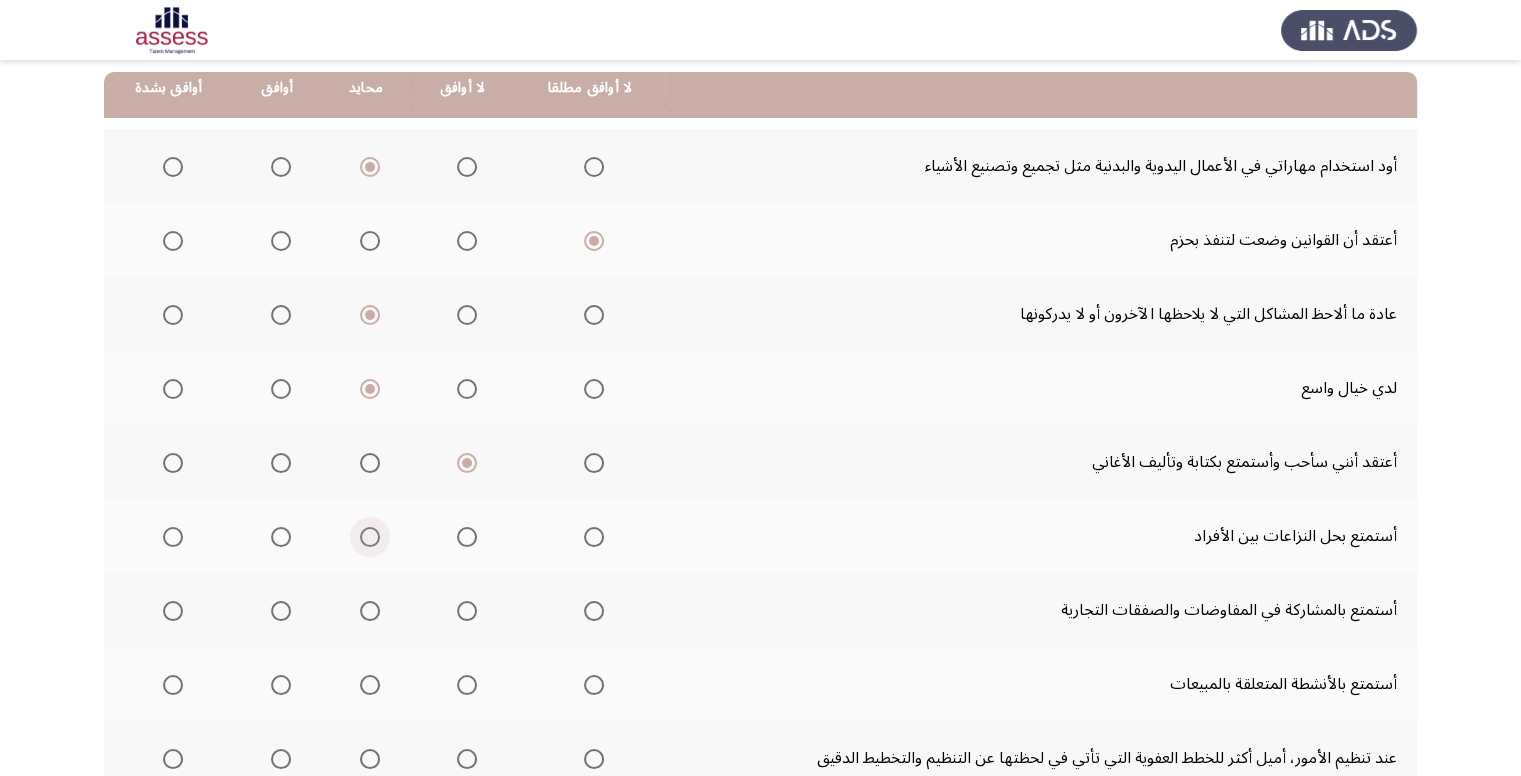 click at bounding box center [370, 537] 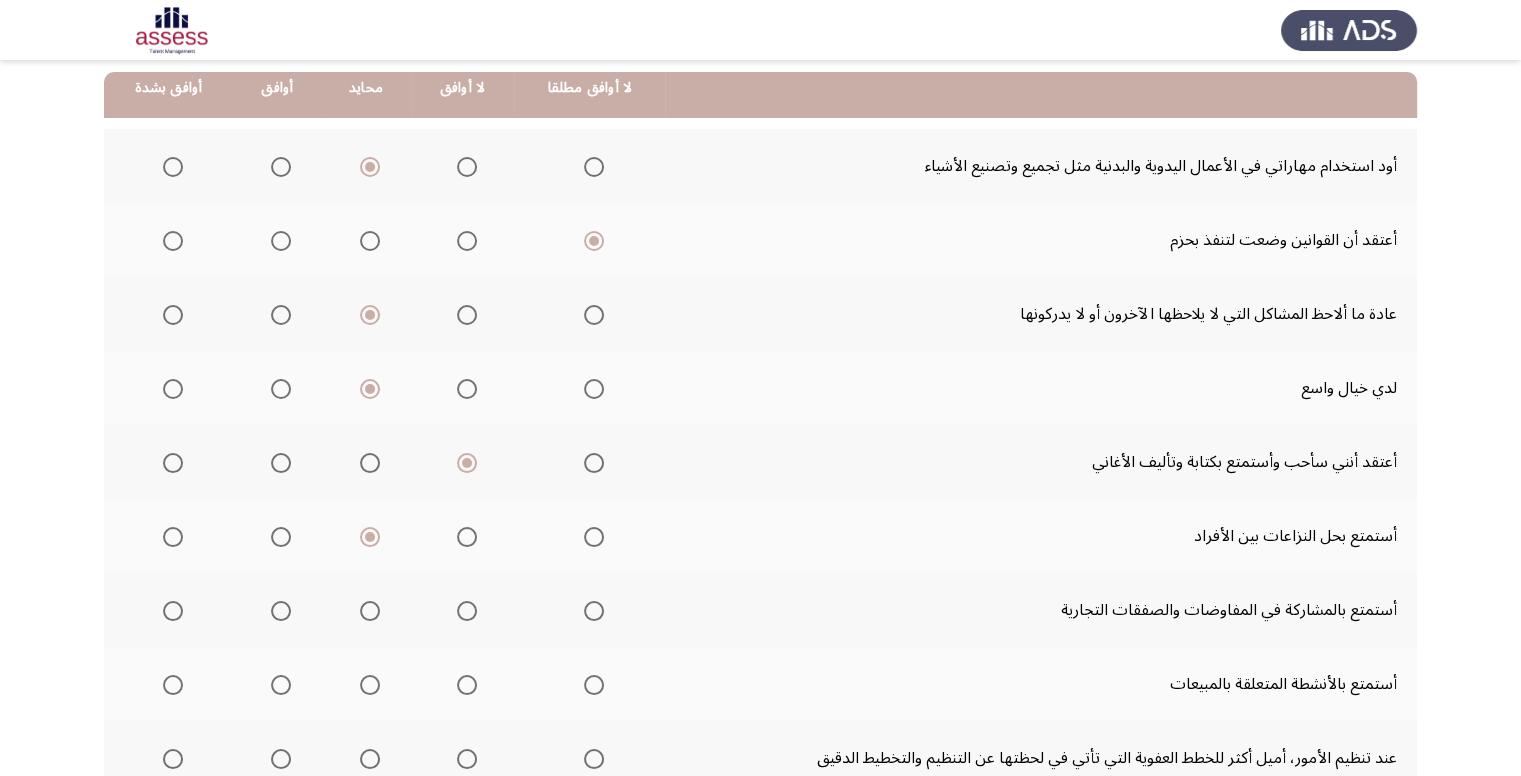 click 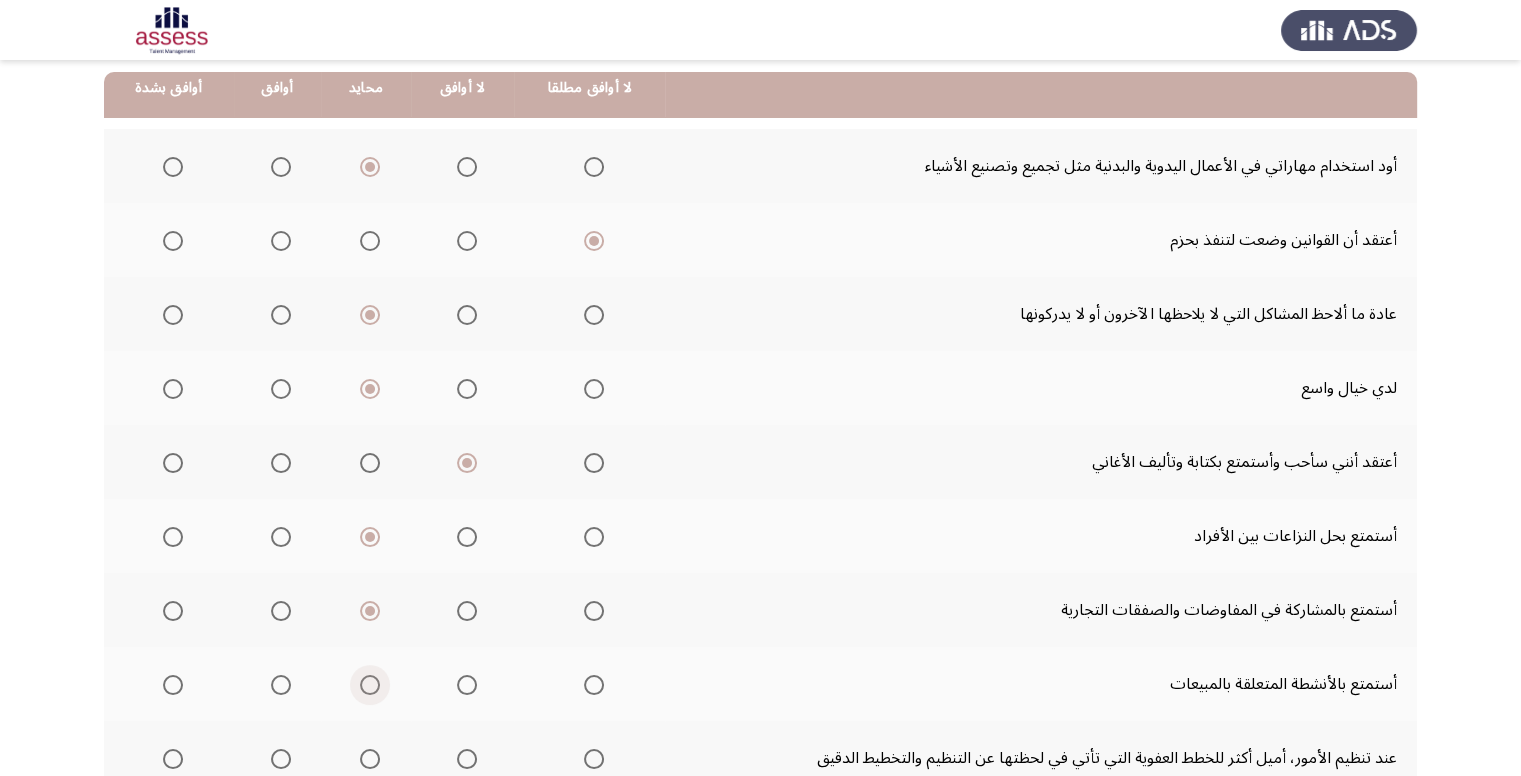 click at bounding box center (370, 685) 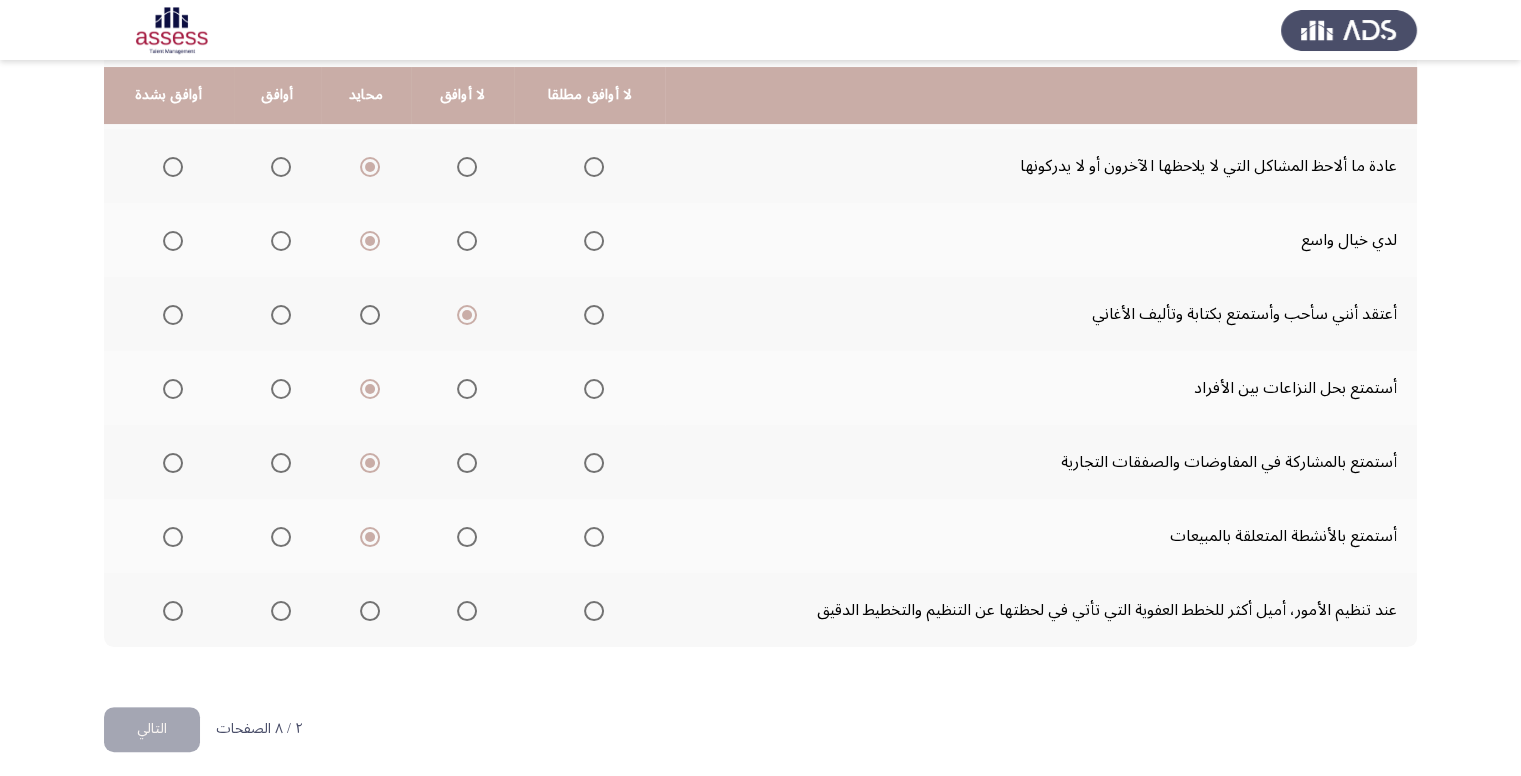 scroll, scrollTop: 355, scrollLeft: 0, axis: vertical 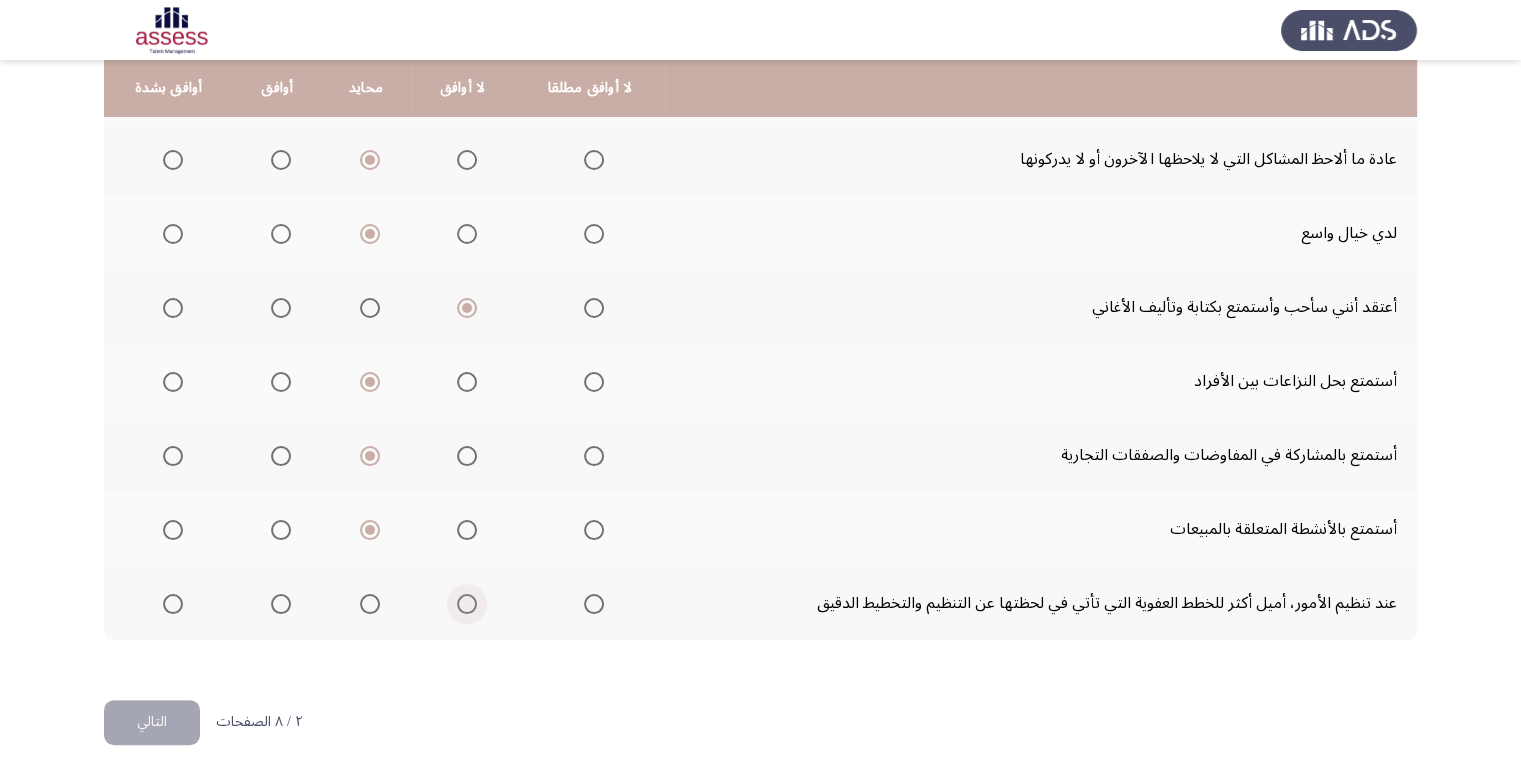 click at bounding box center (467, 604) 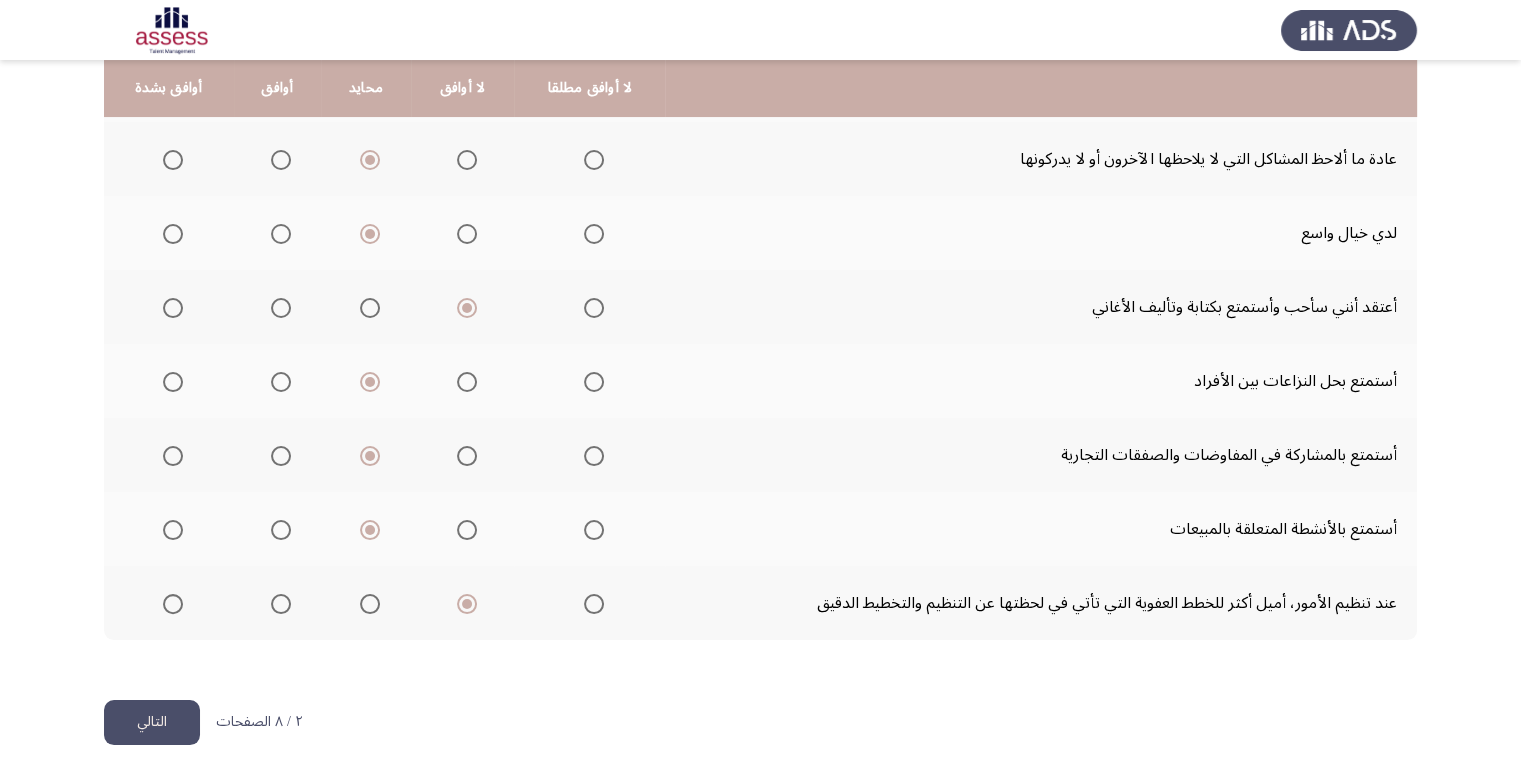 click on "التالي" 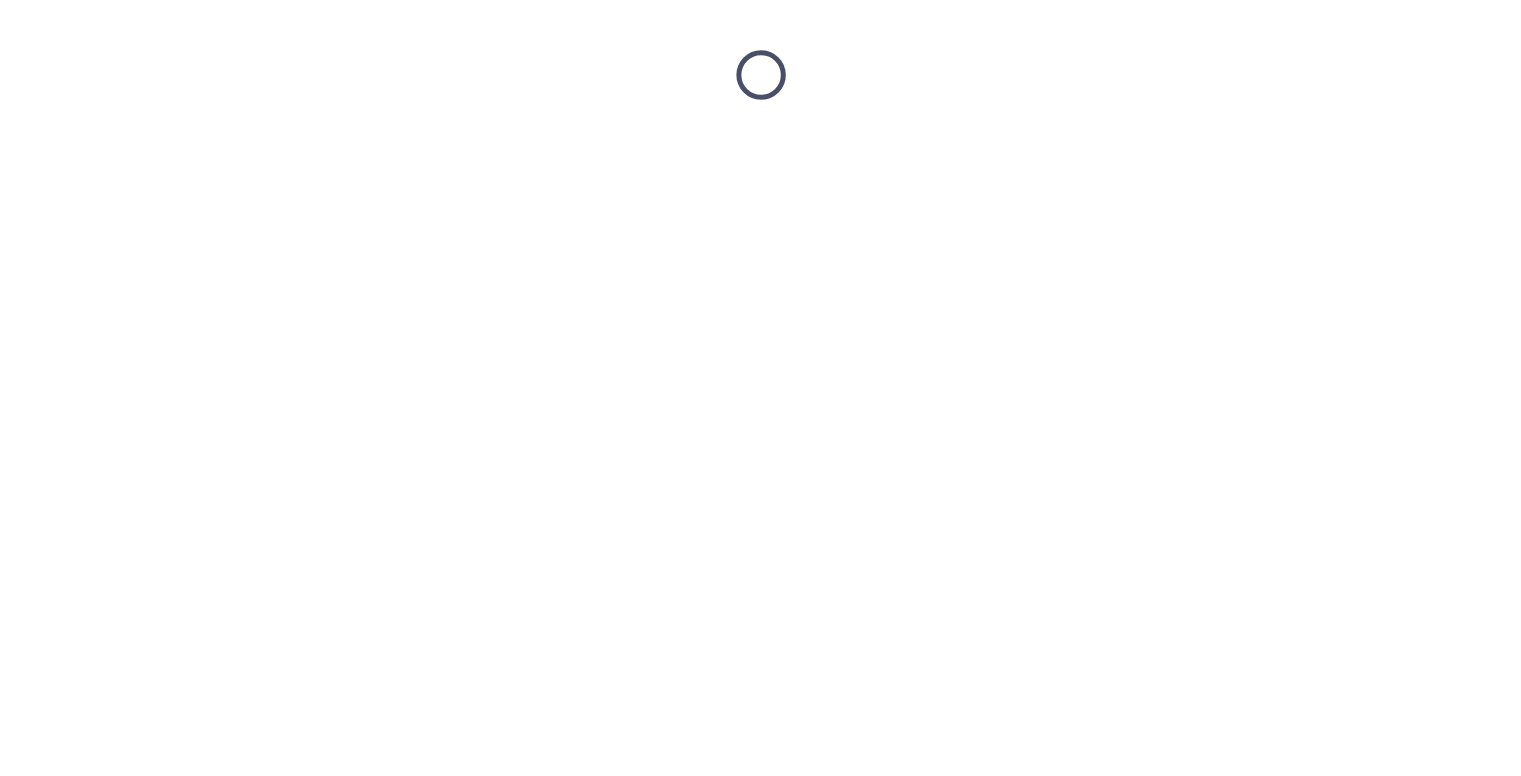 scroll, scrollTop: 0, scrollLeft: 0, axis: both 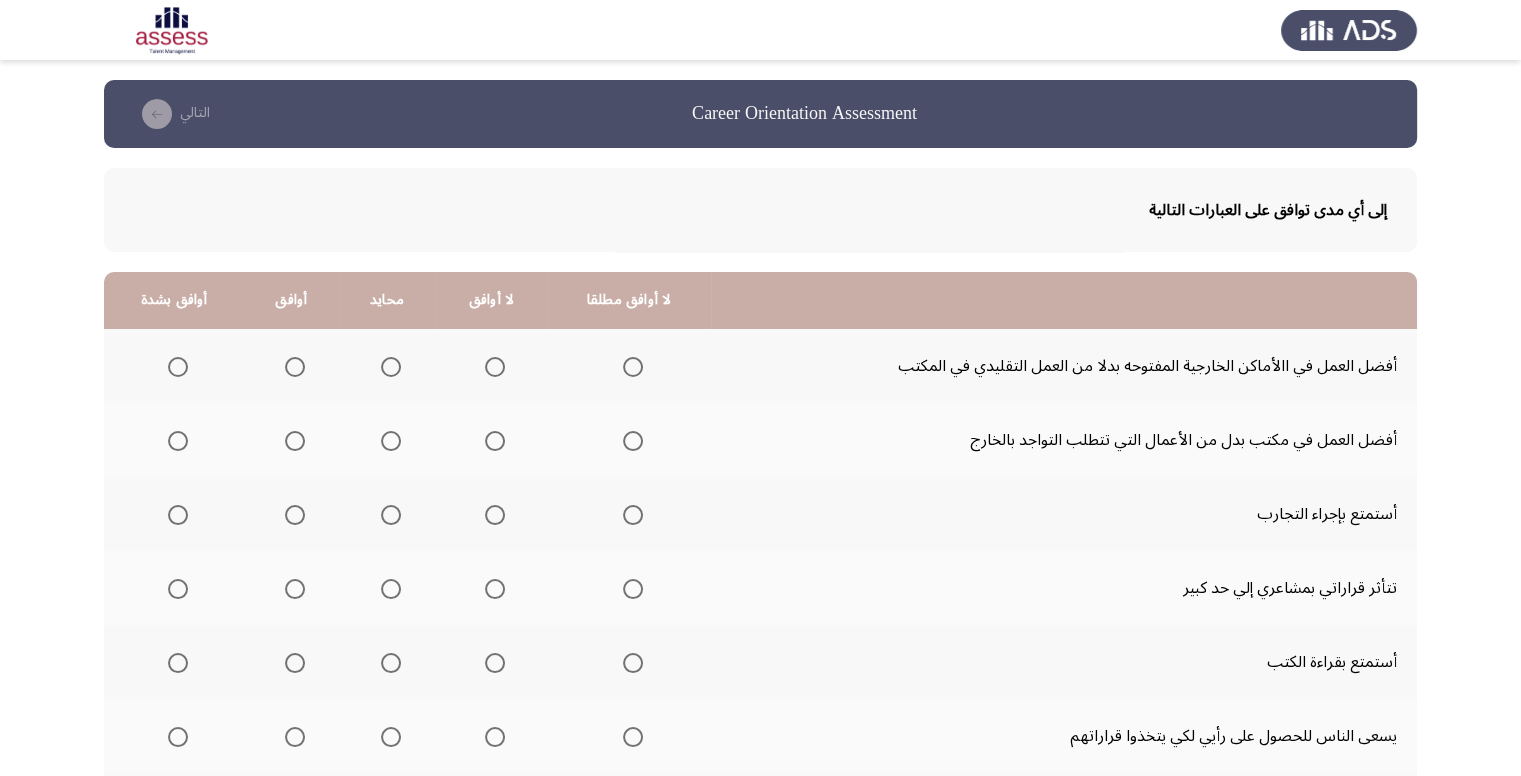 click at bounding box center [391, 367] 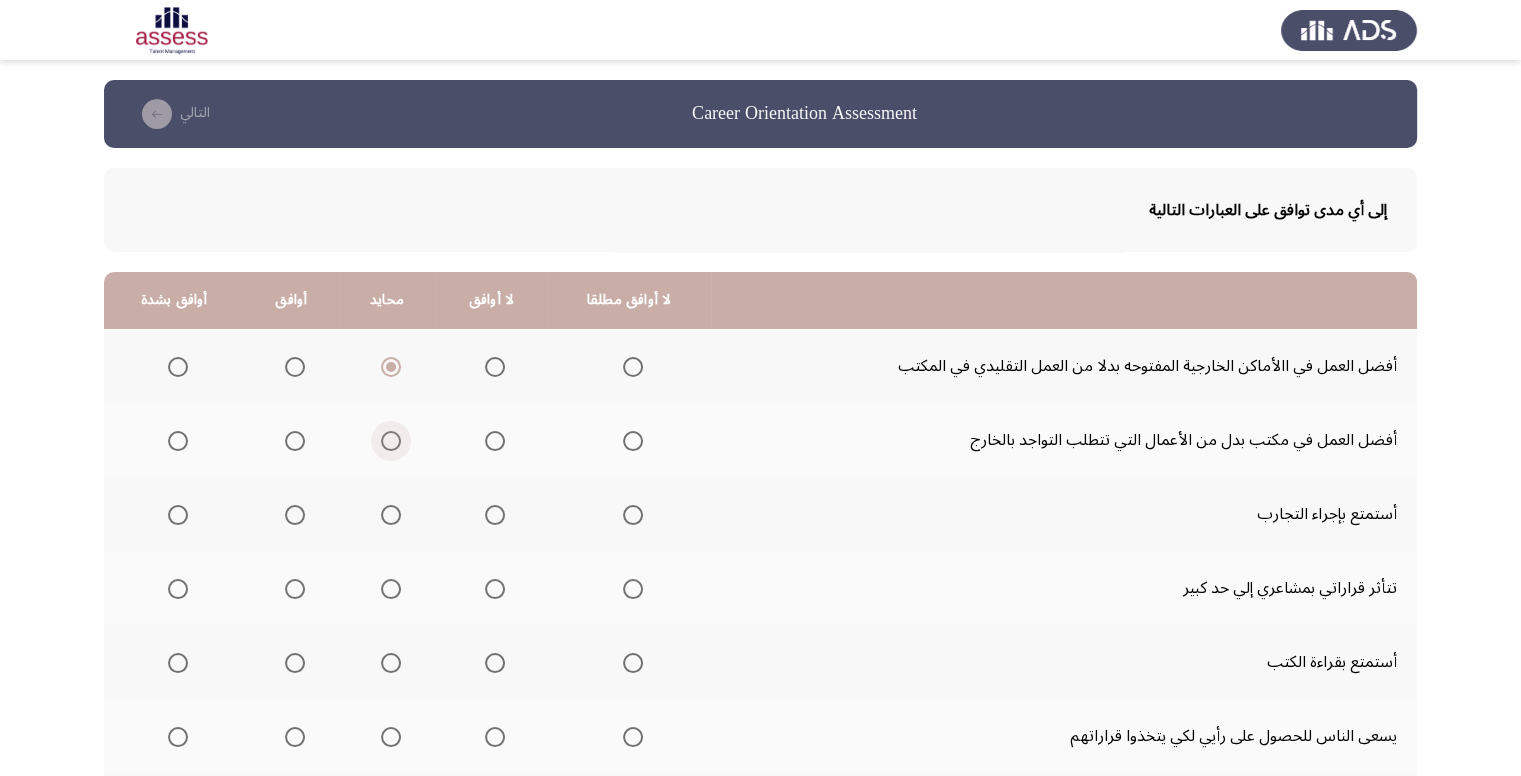 click at bounding box center [391, 441] 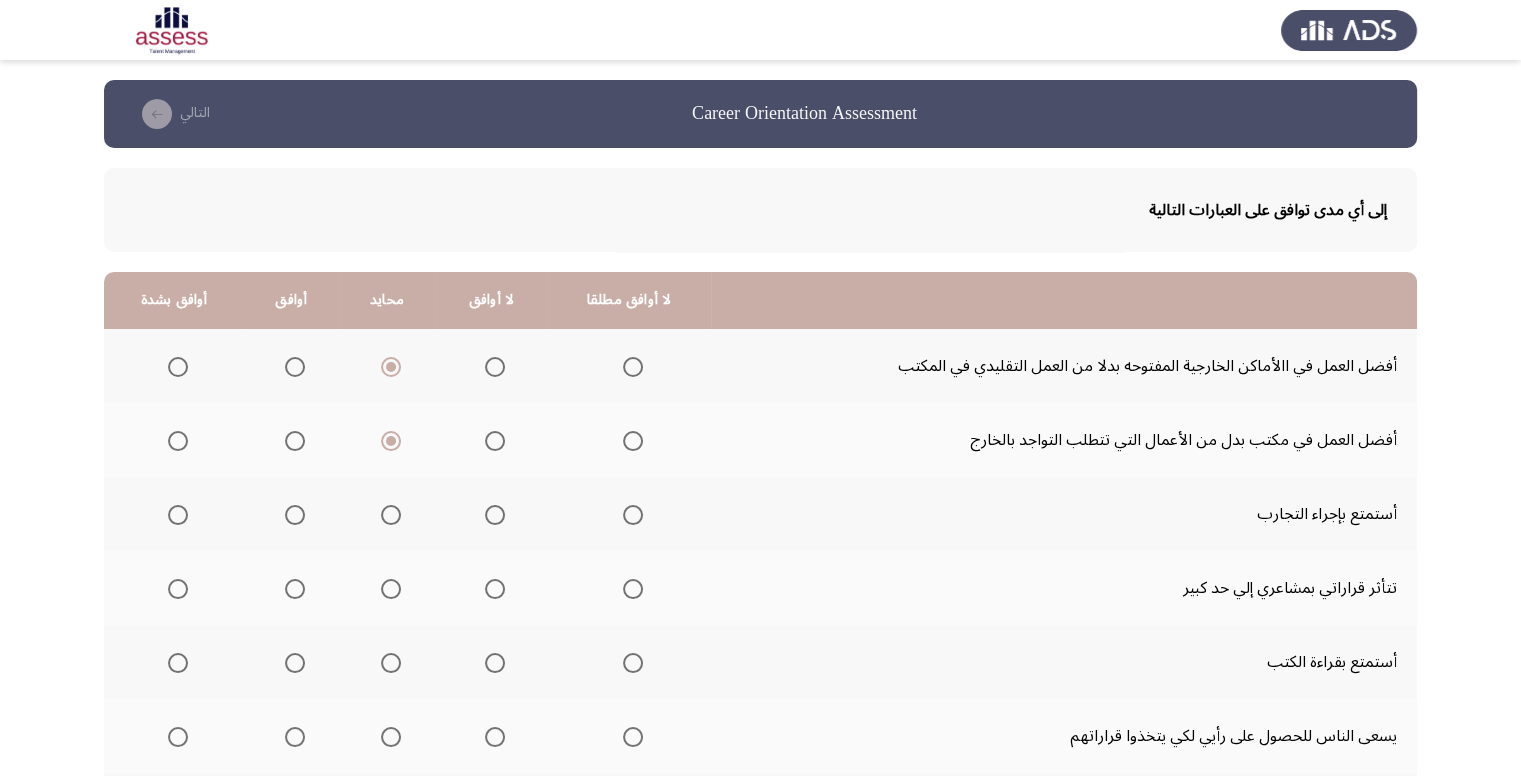 click at bounding box center (295, 515) 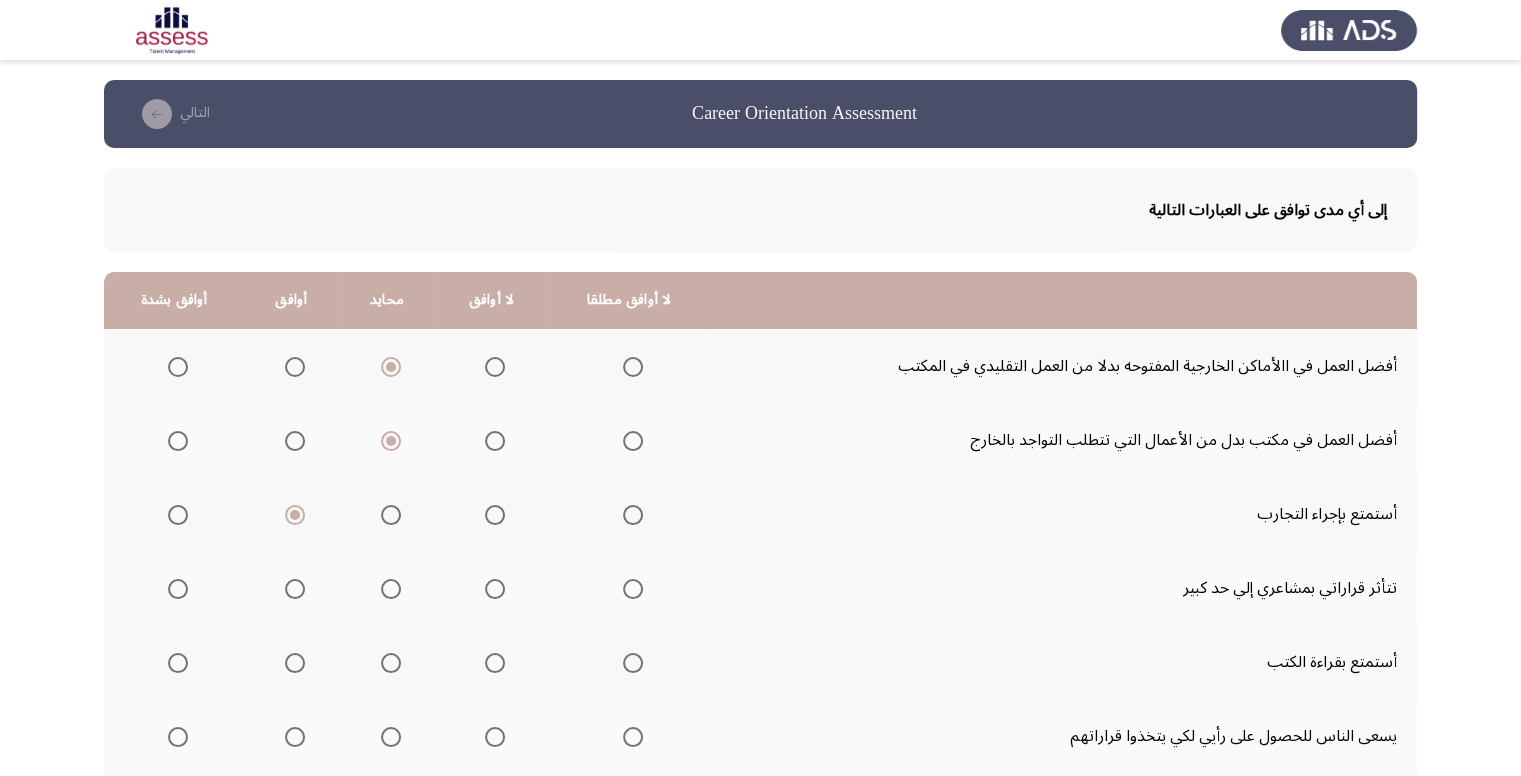 click at bounding box center [391, 589] 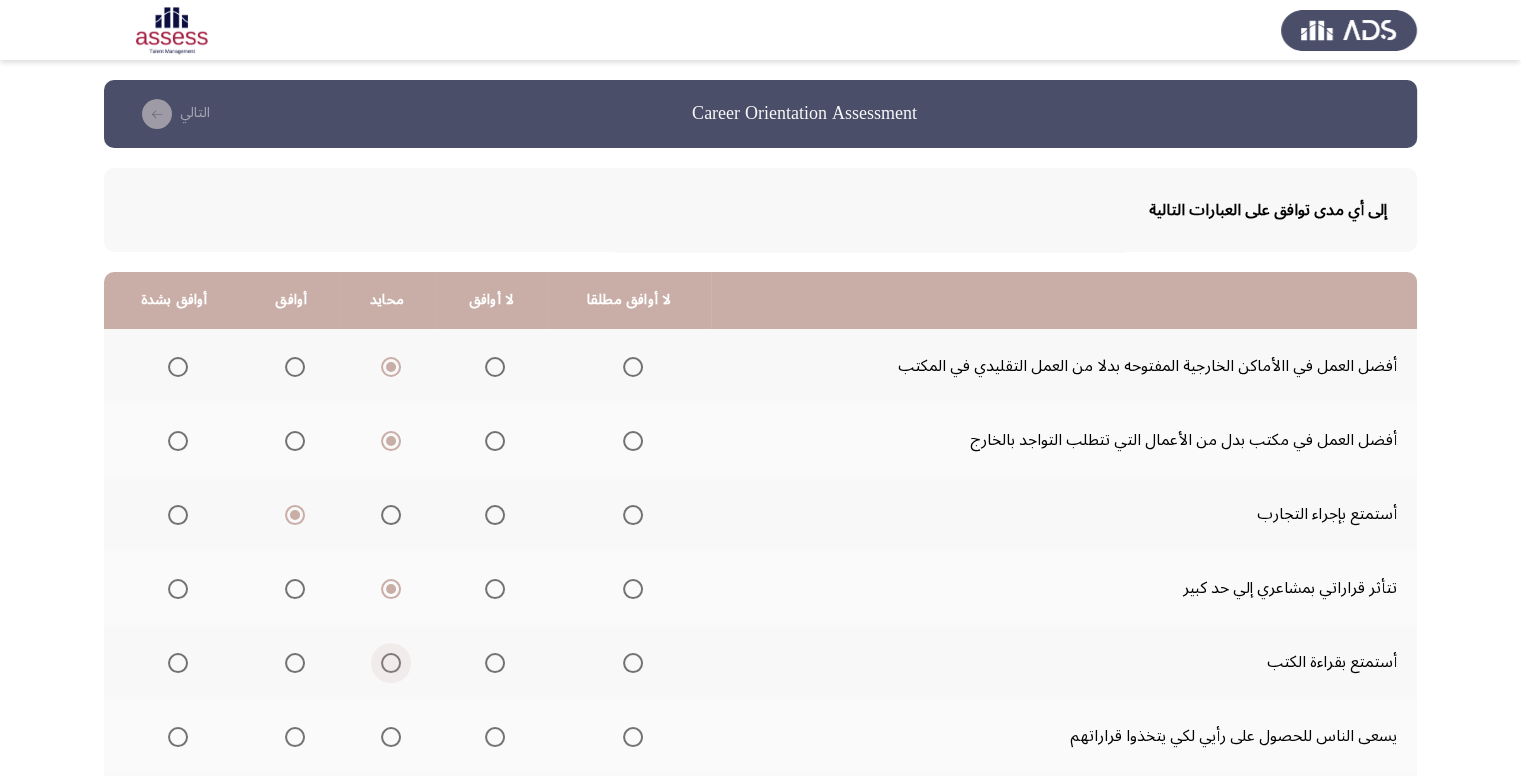 click at bounding box center [391, 663] 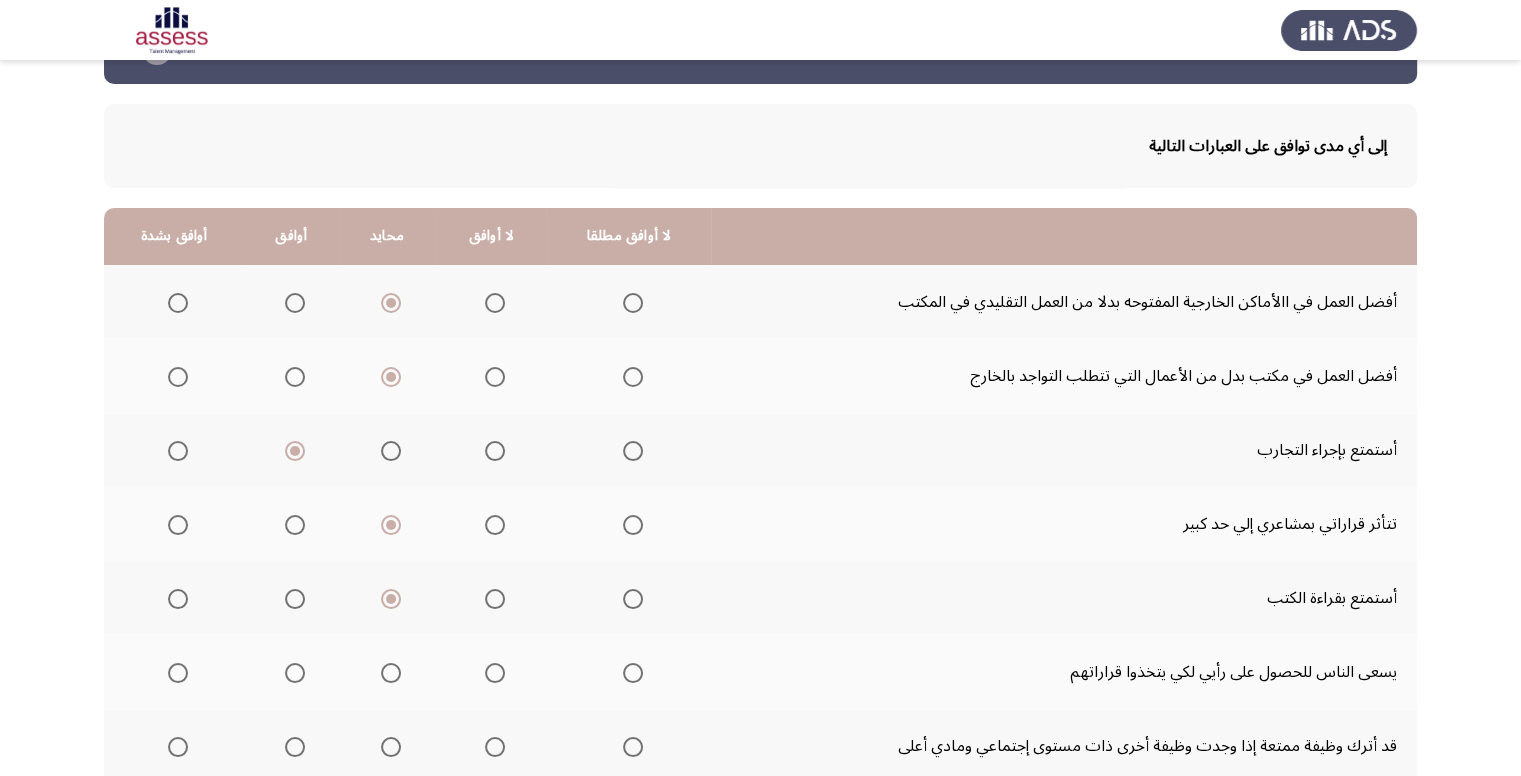 scroll, scrollTop: 100, scrollLeft: 0, axis: vertical 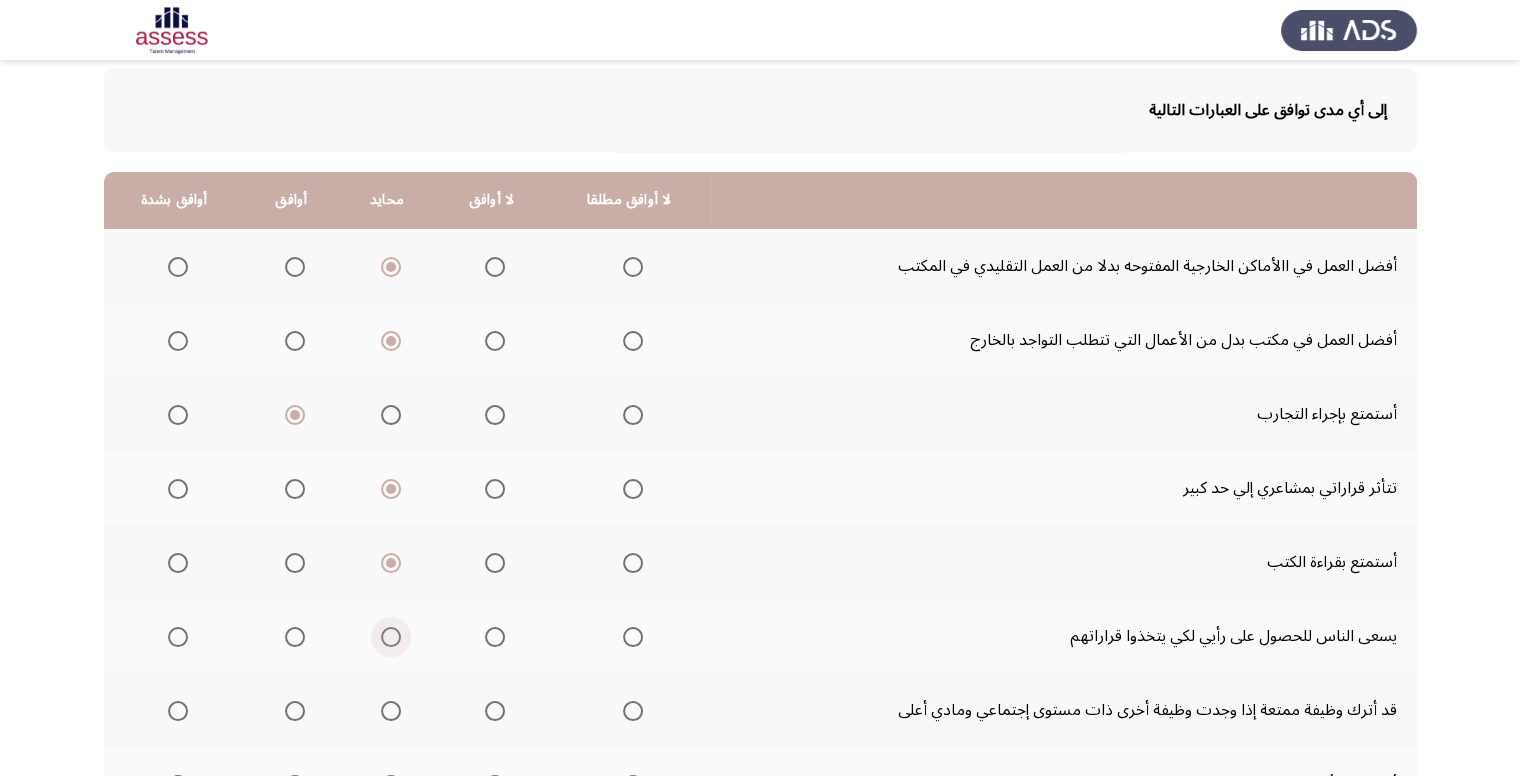 click at bounding box center [391, 637] 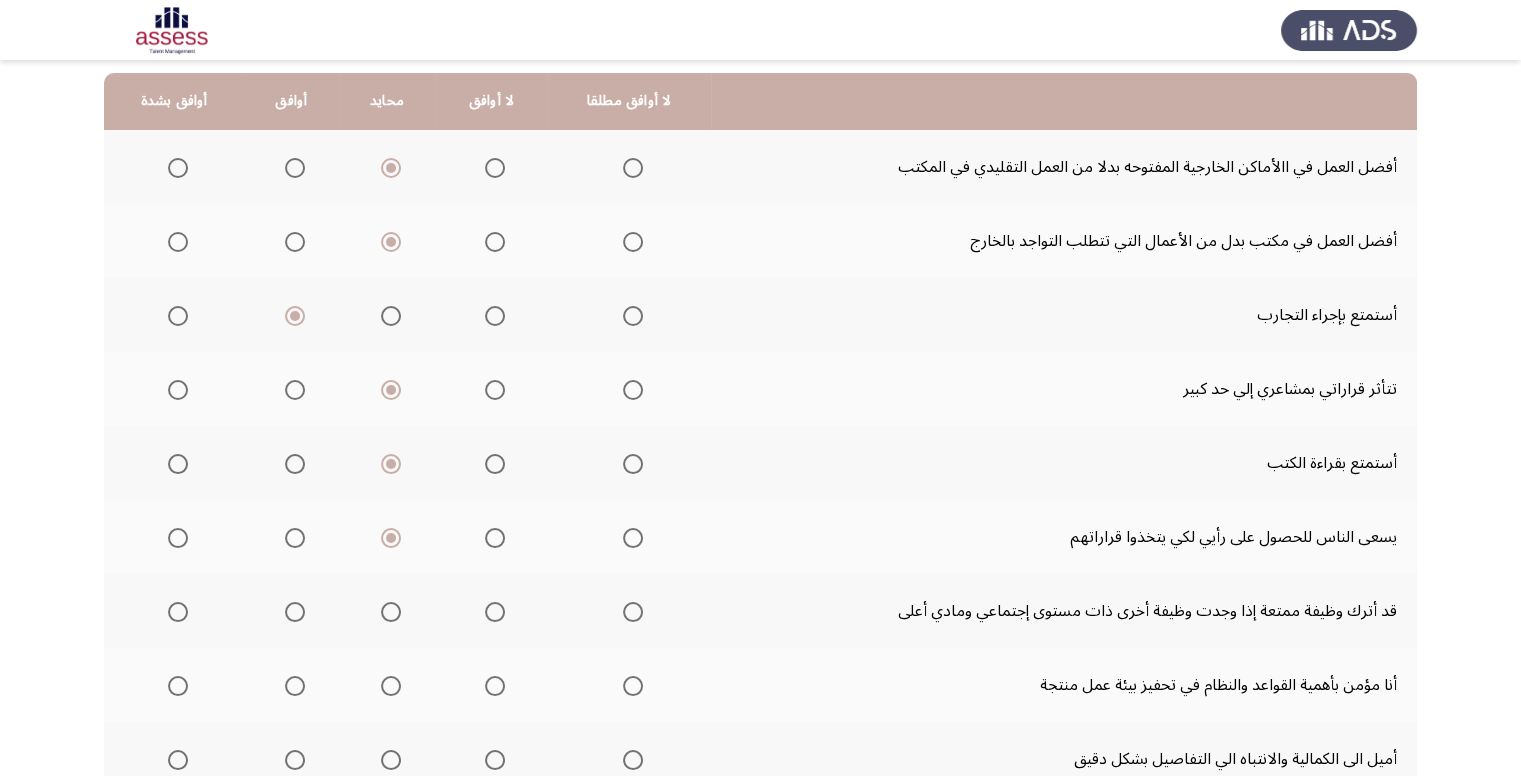 scroll, scrollTop: 200, scrollLeft: 0, axis: vertical 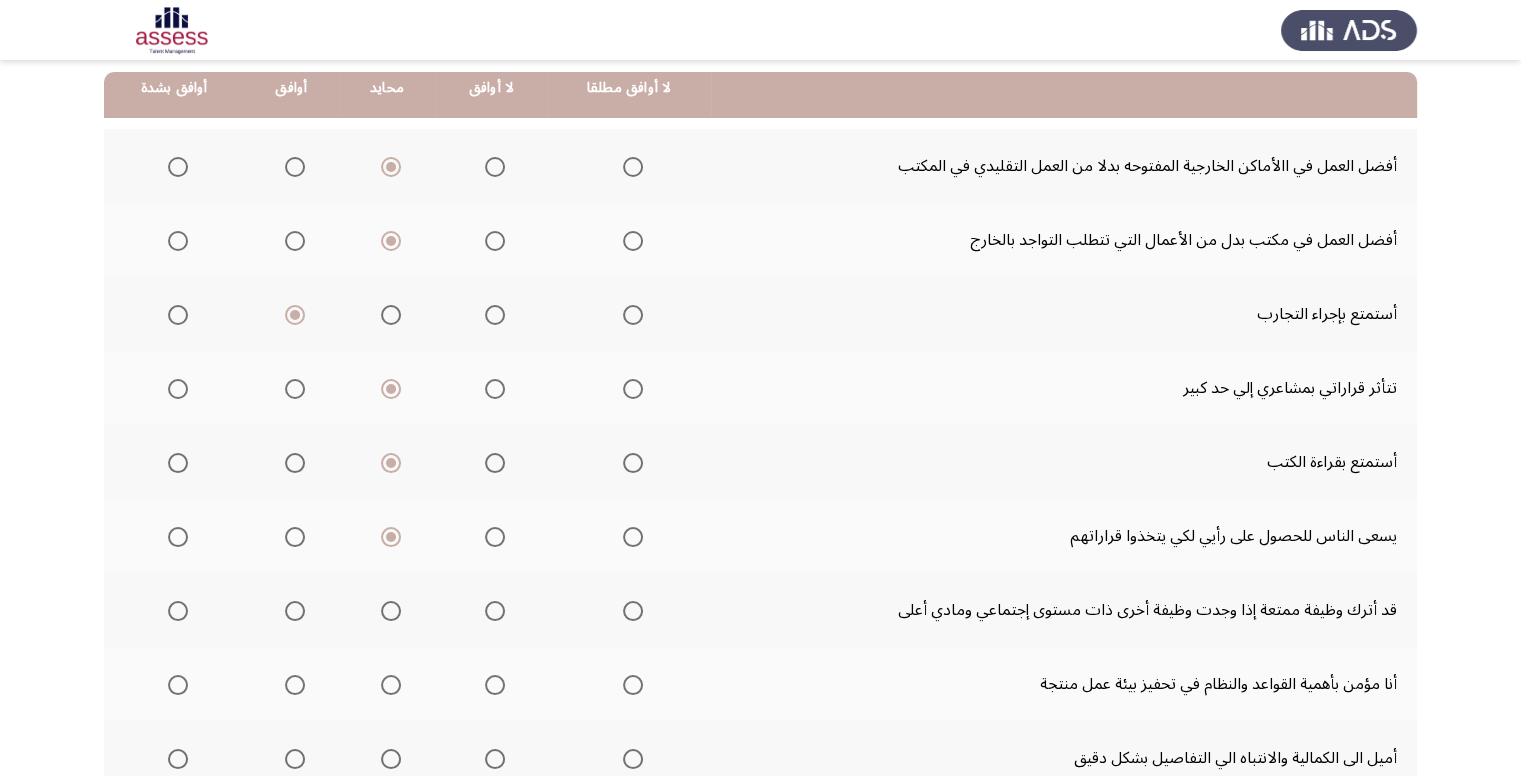click 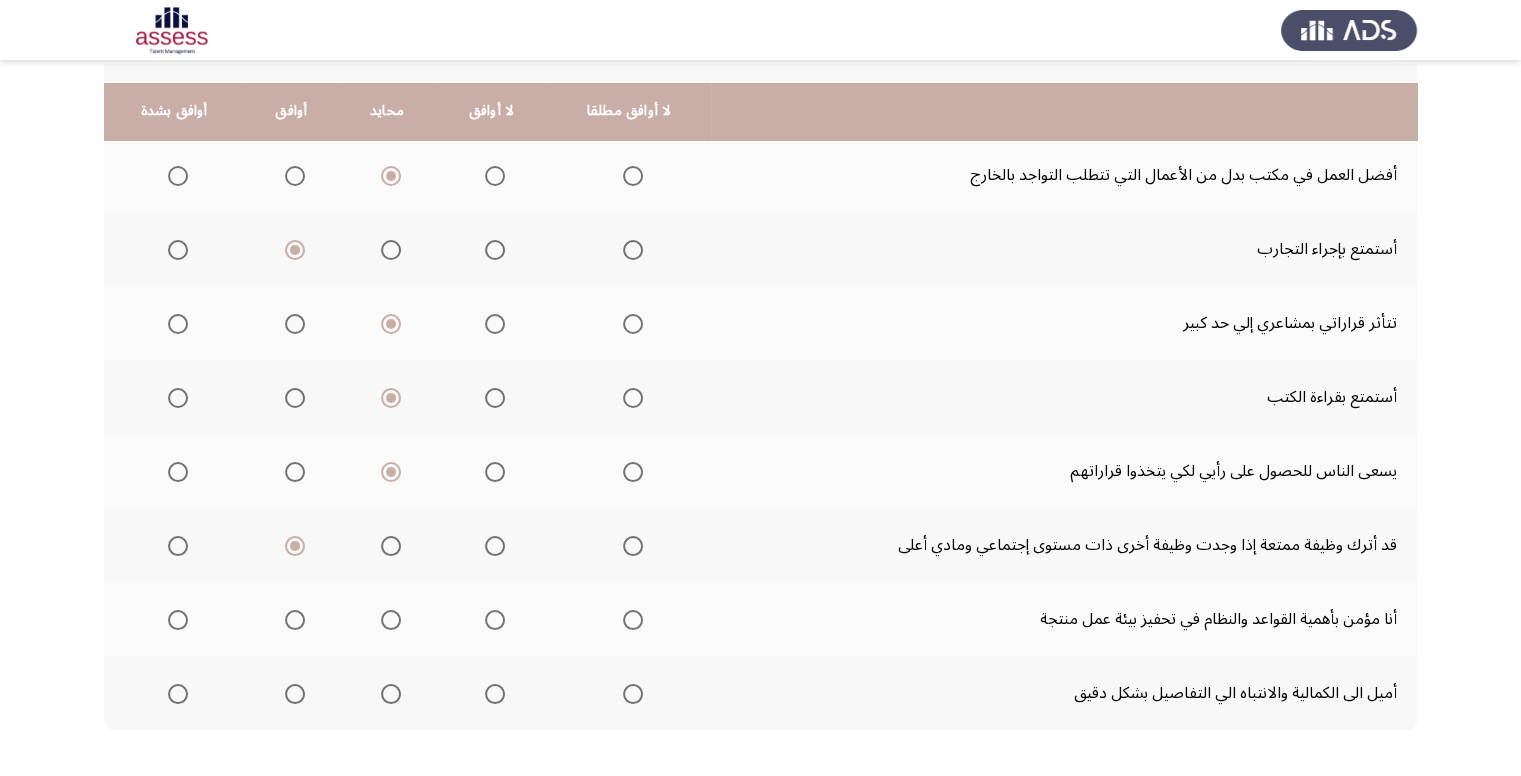 scroll, scrollTop: 300, scrollLeft: 0, axis: vertical 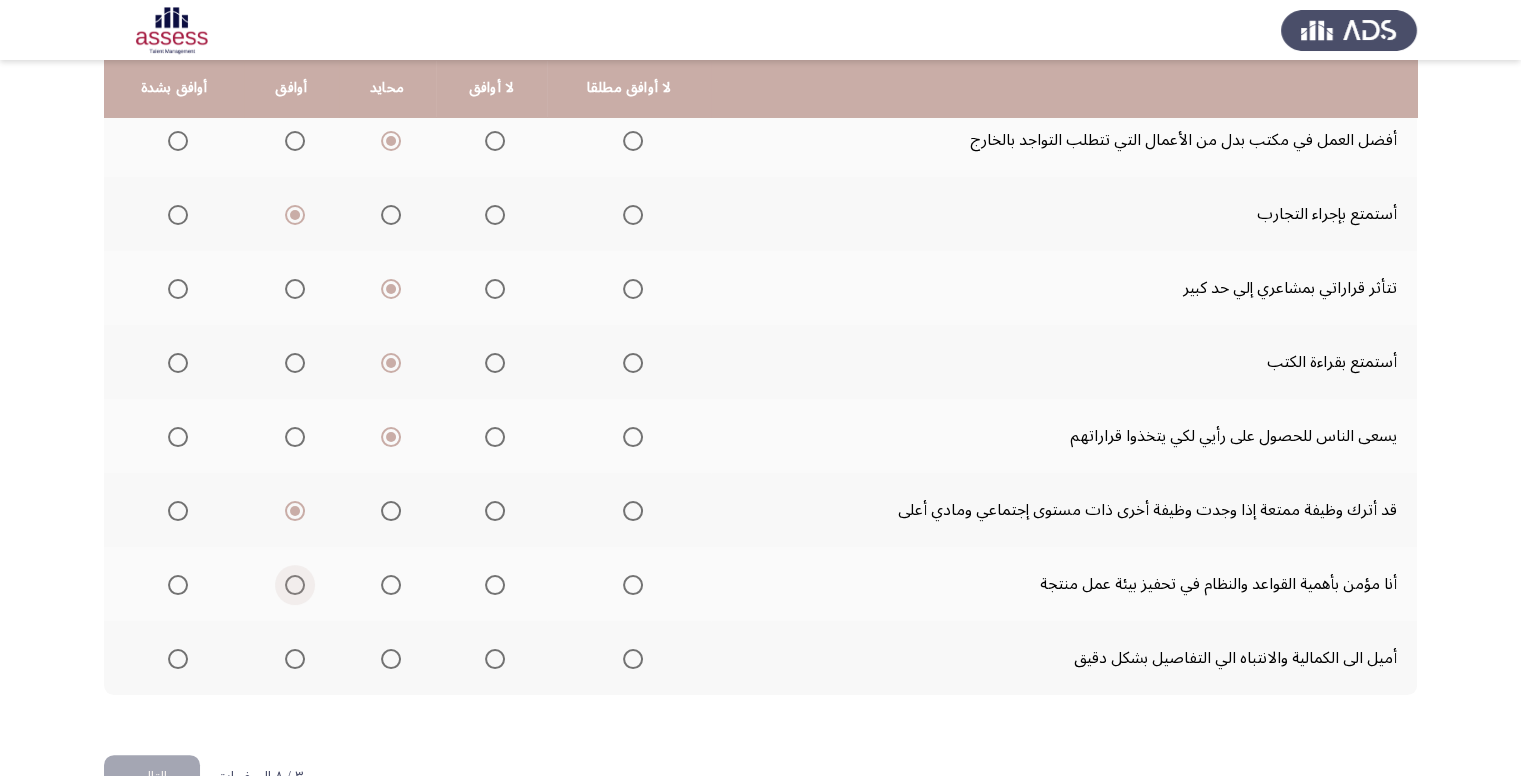 click at bounding box center [295, 585] 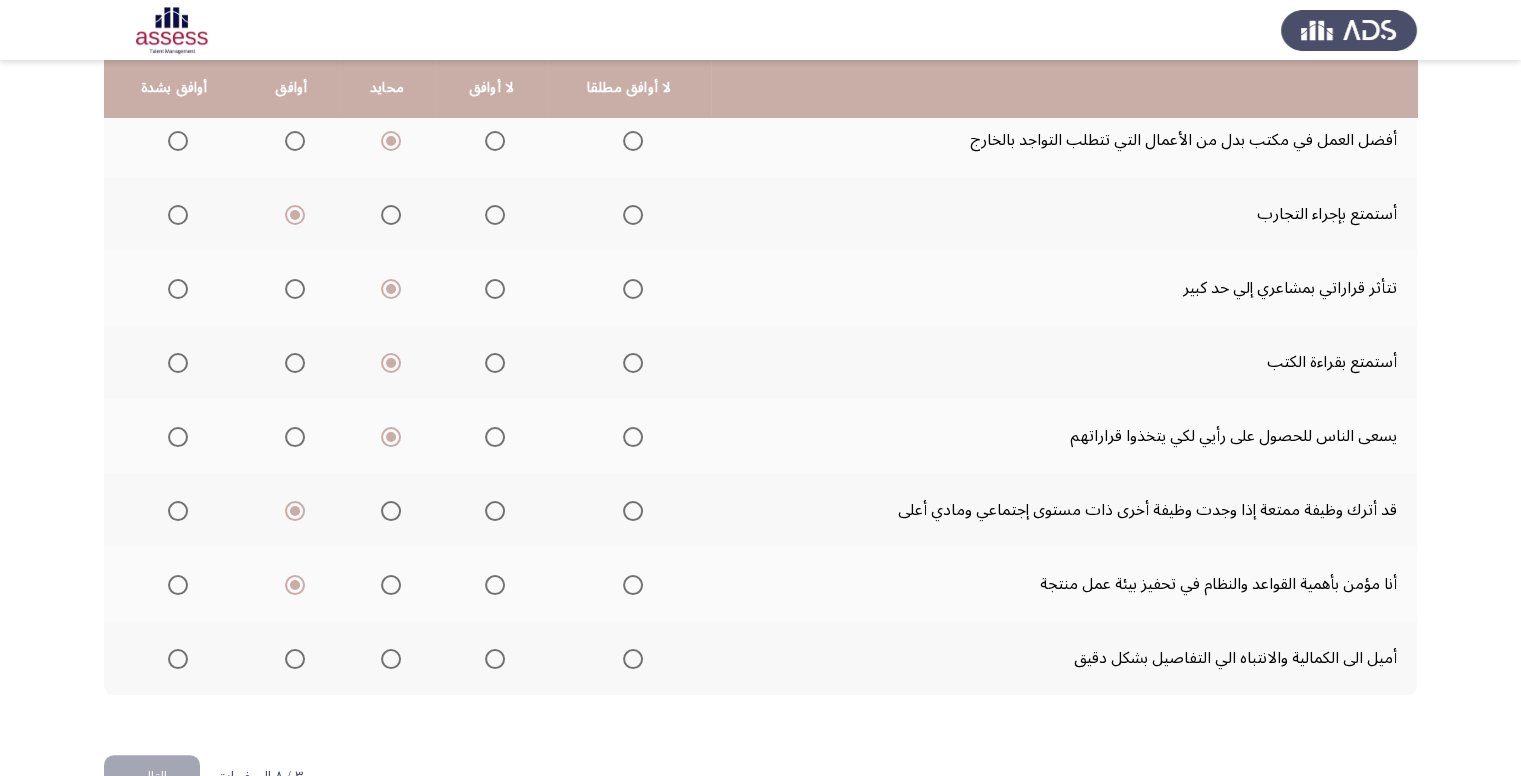 click at bounding box center [391, 659] 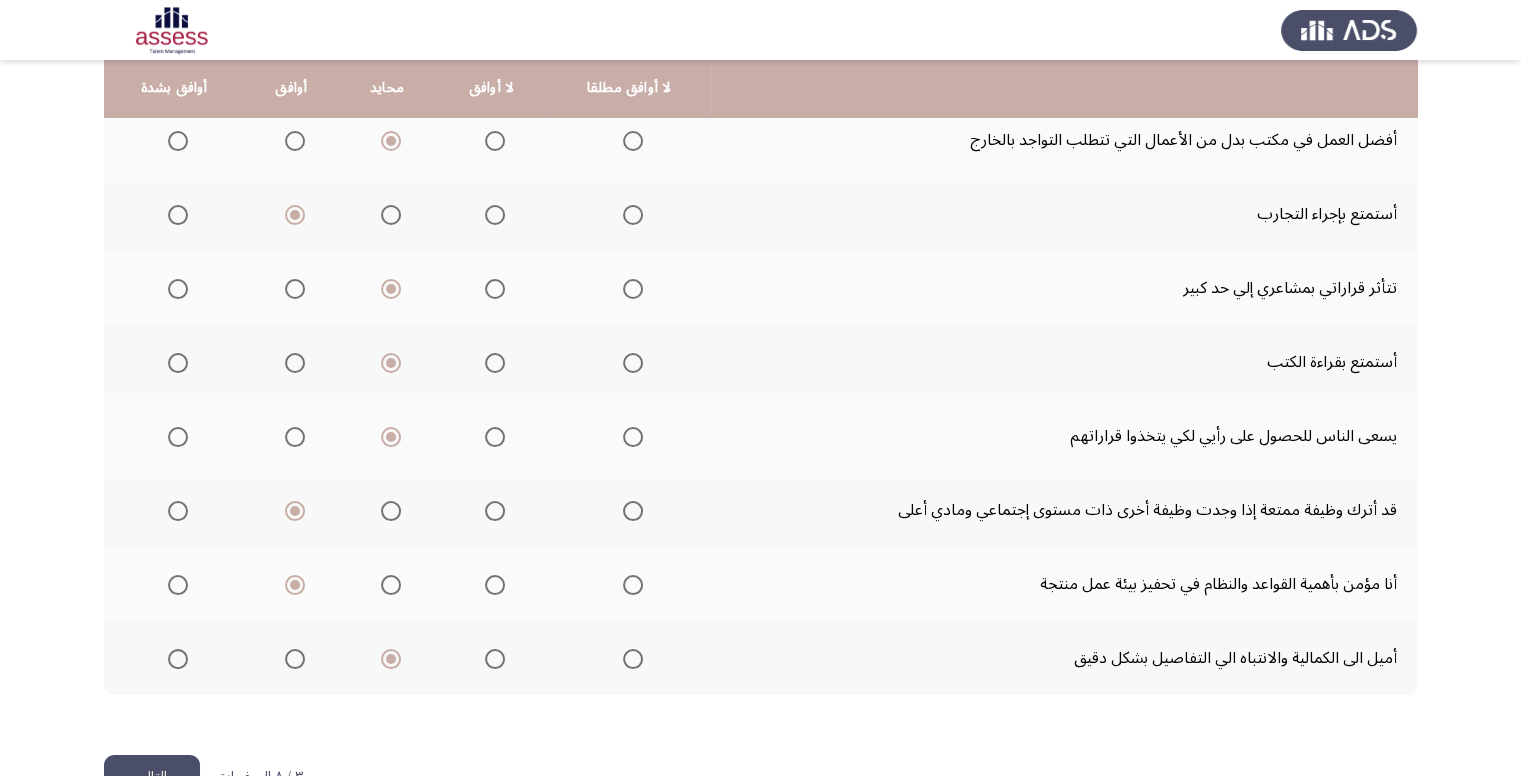 click on "التالي" 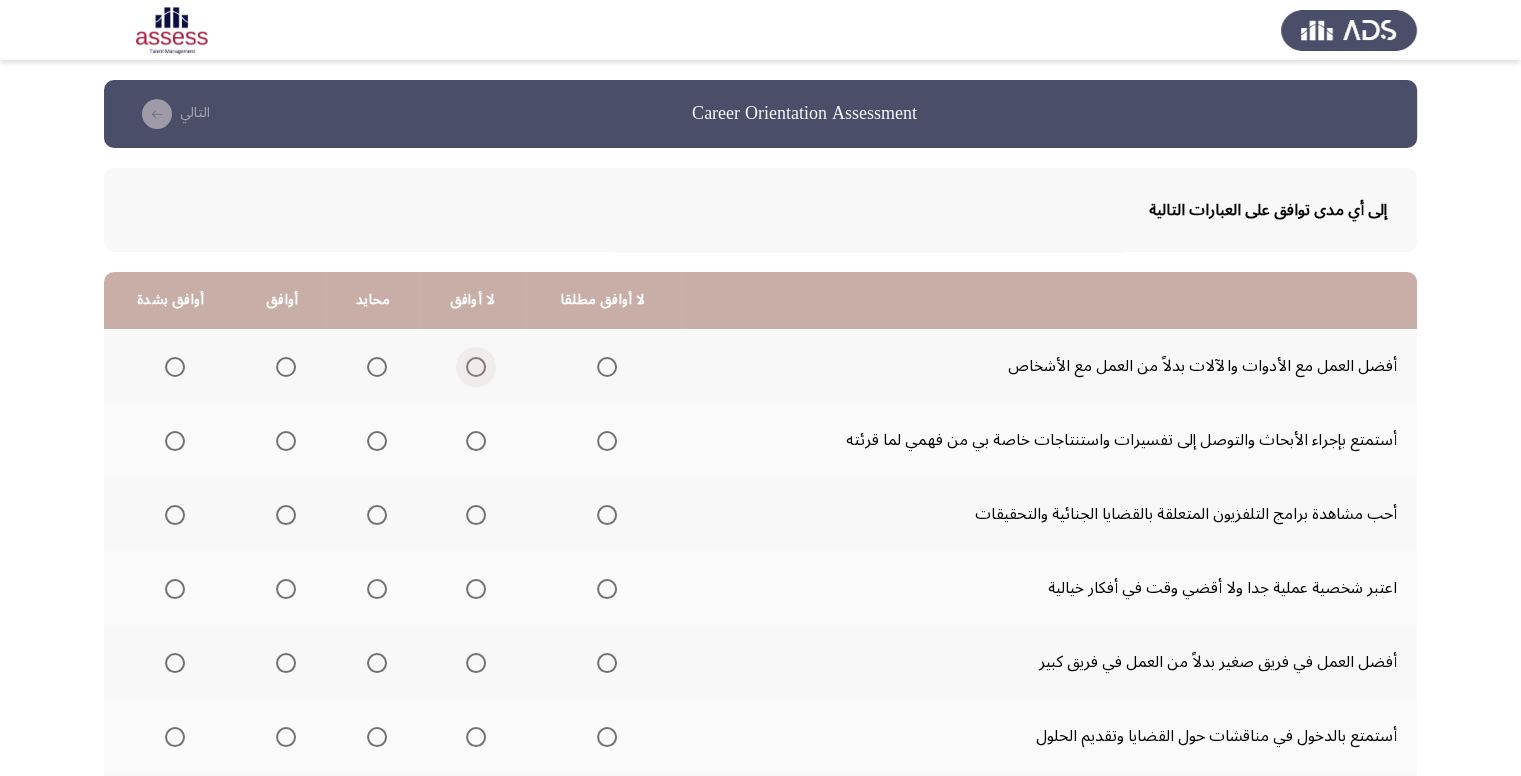 click at bounding box center (476, 367) 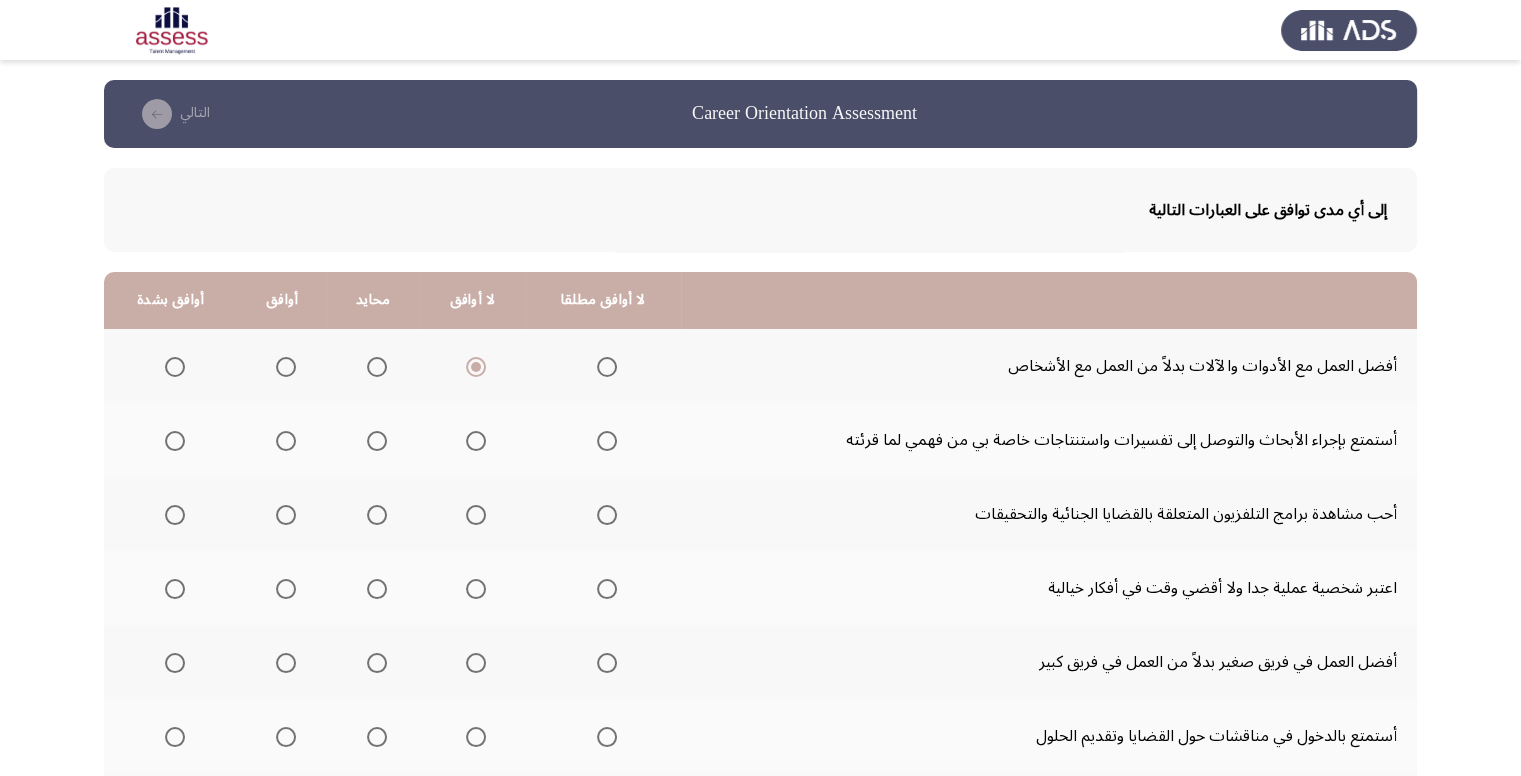 click 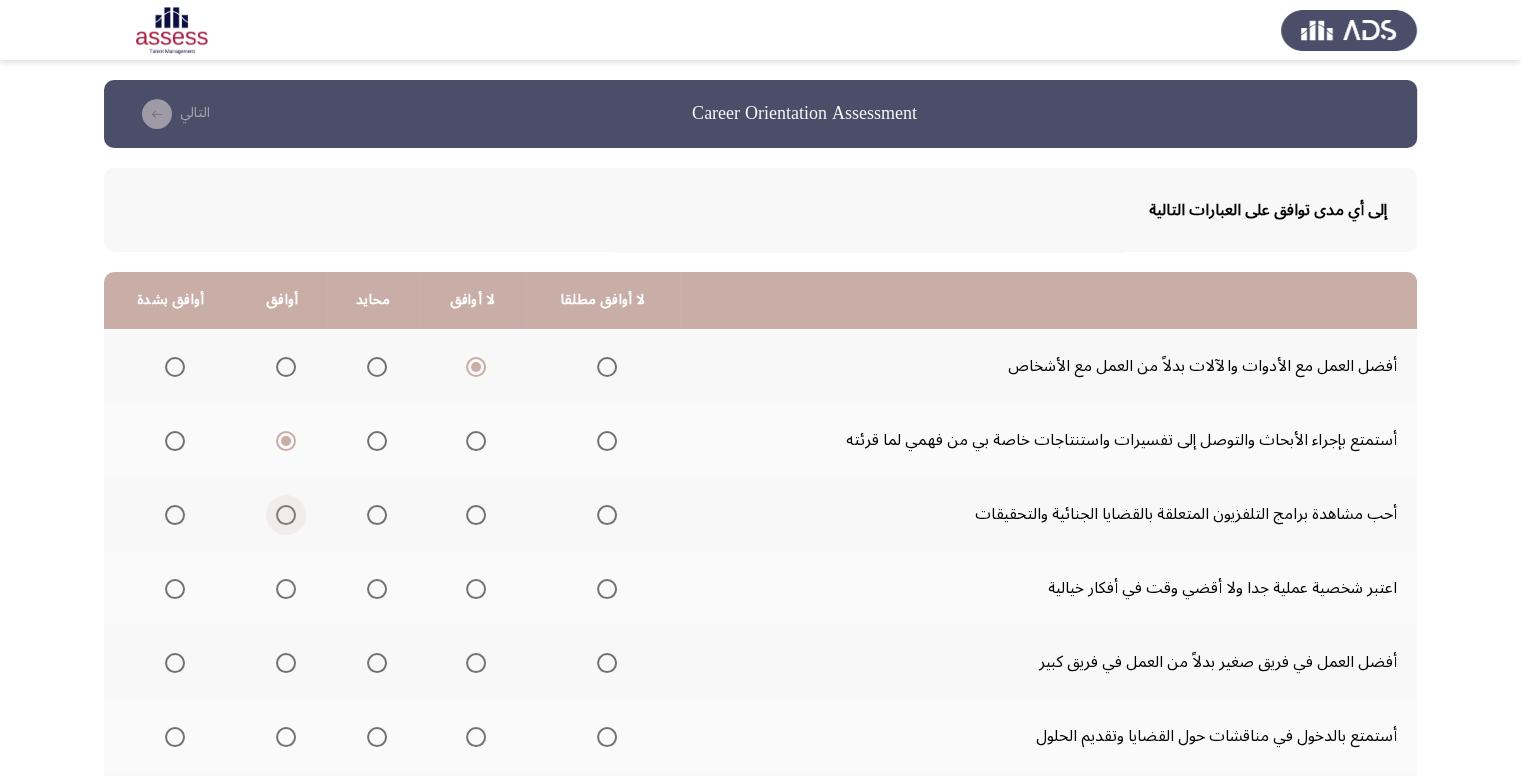 click at bounding box center (286, 515) 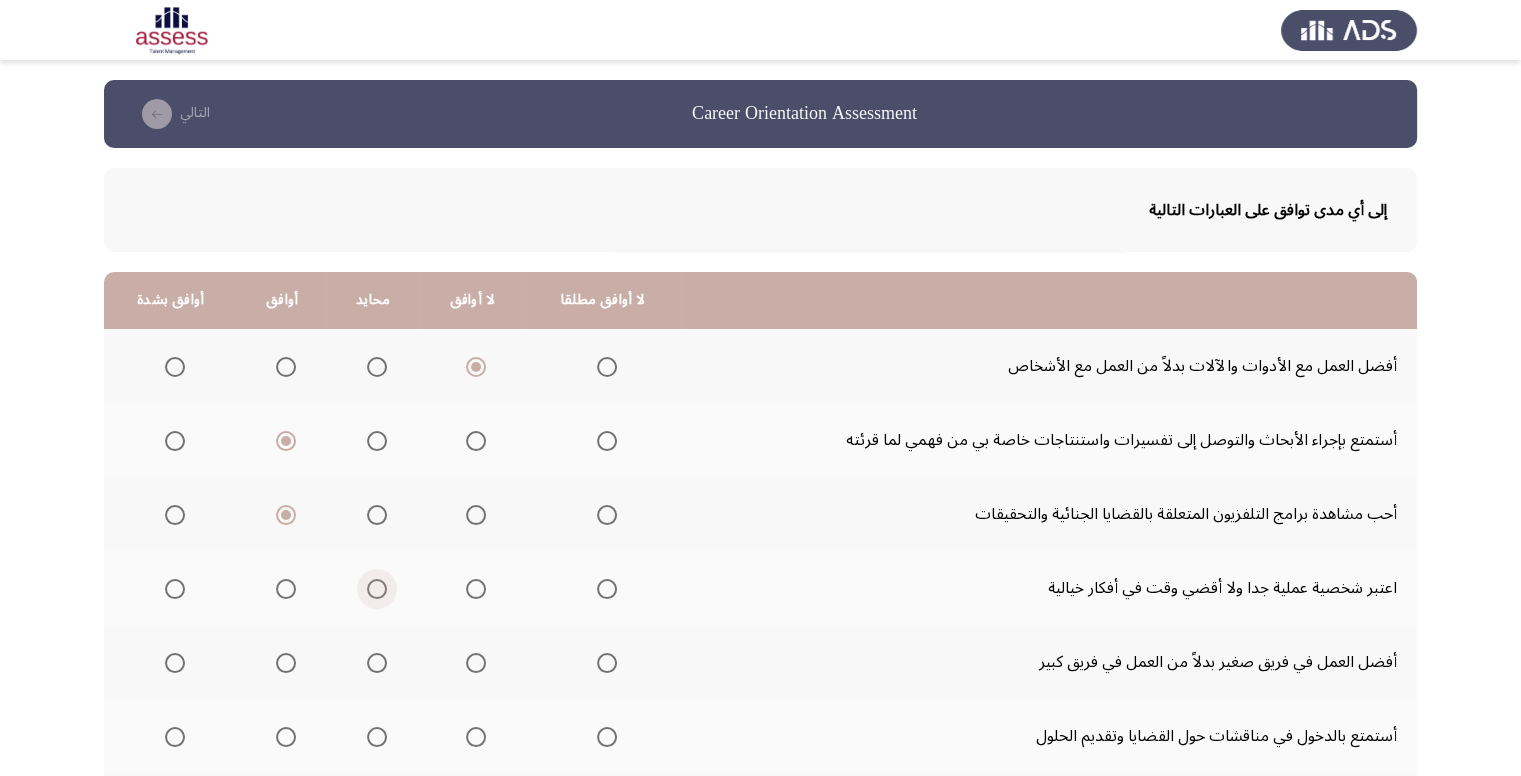 click at bounding box center [377, 589] 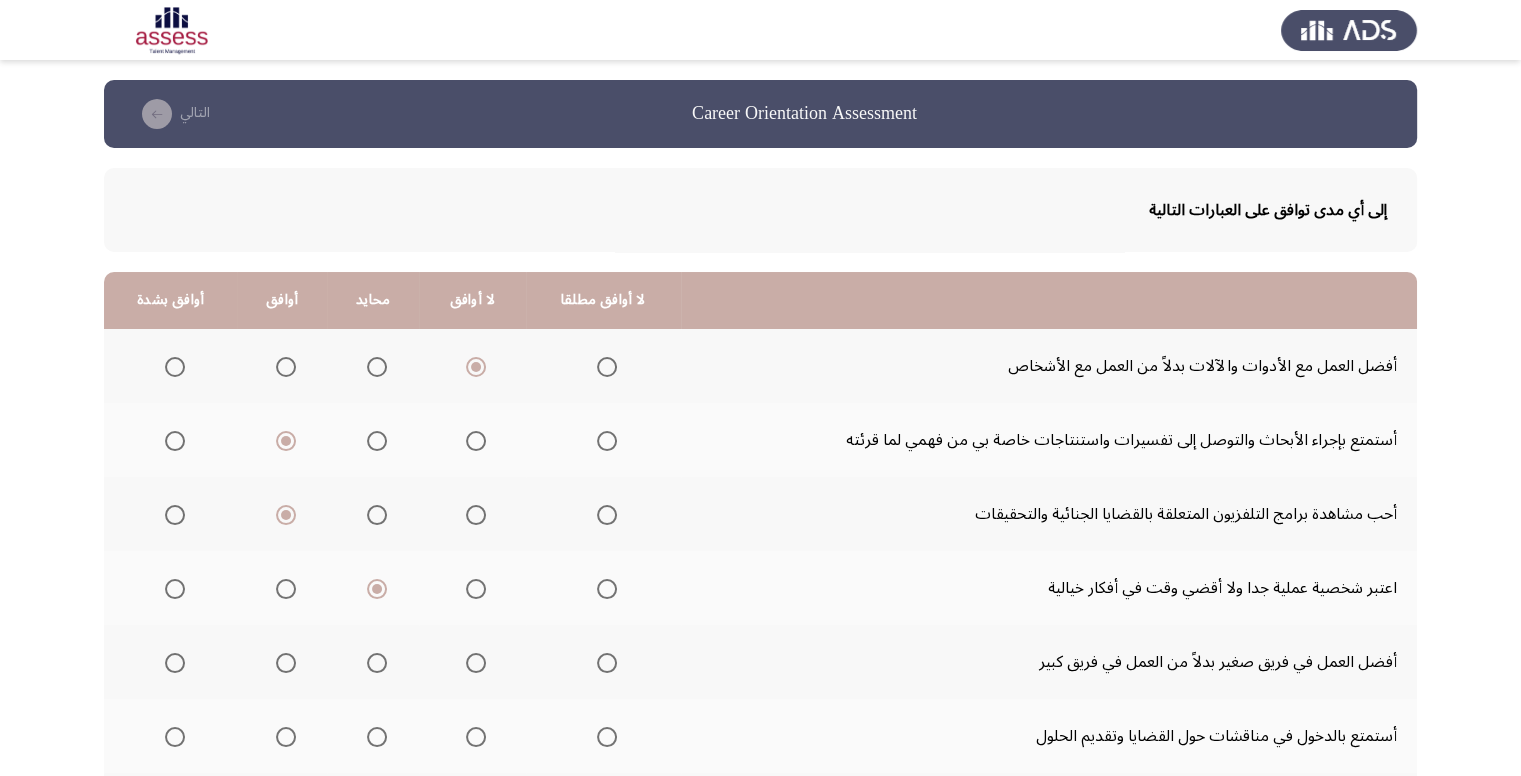 click at bounding box center (286, 663) 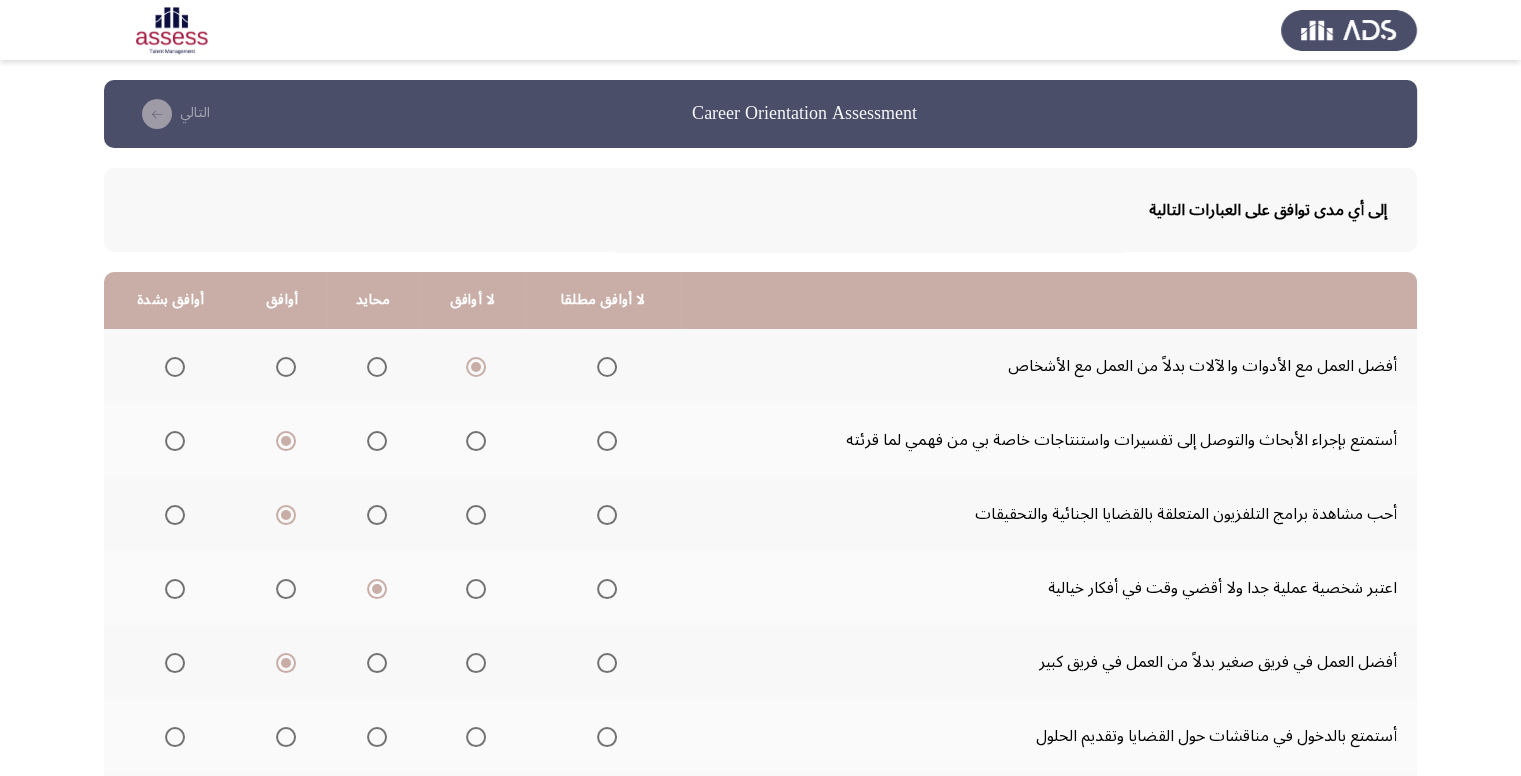 scroll, scrollTop: 100, scrollLeft: 0, axis: vertical 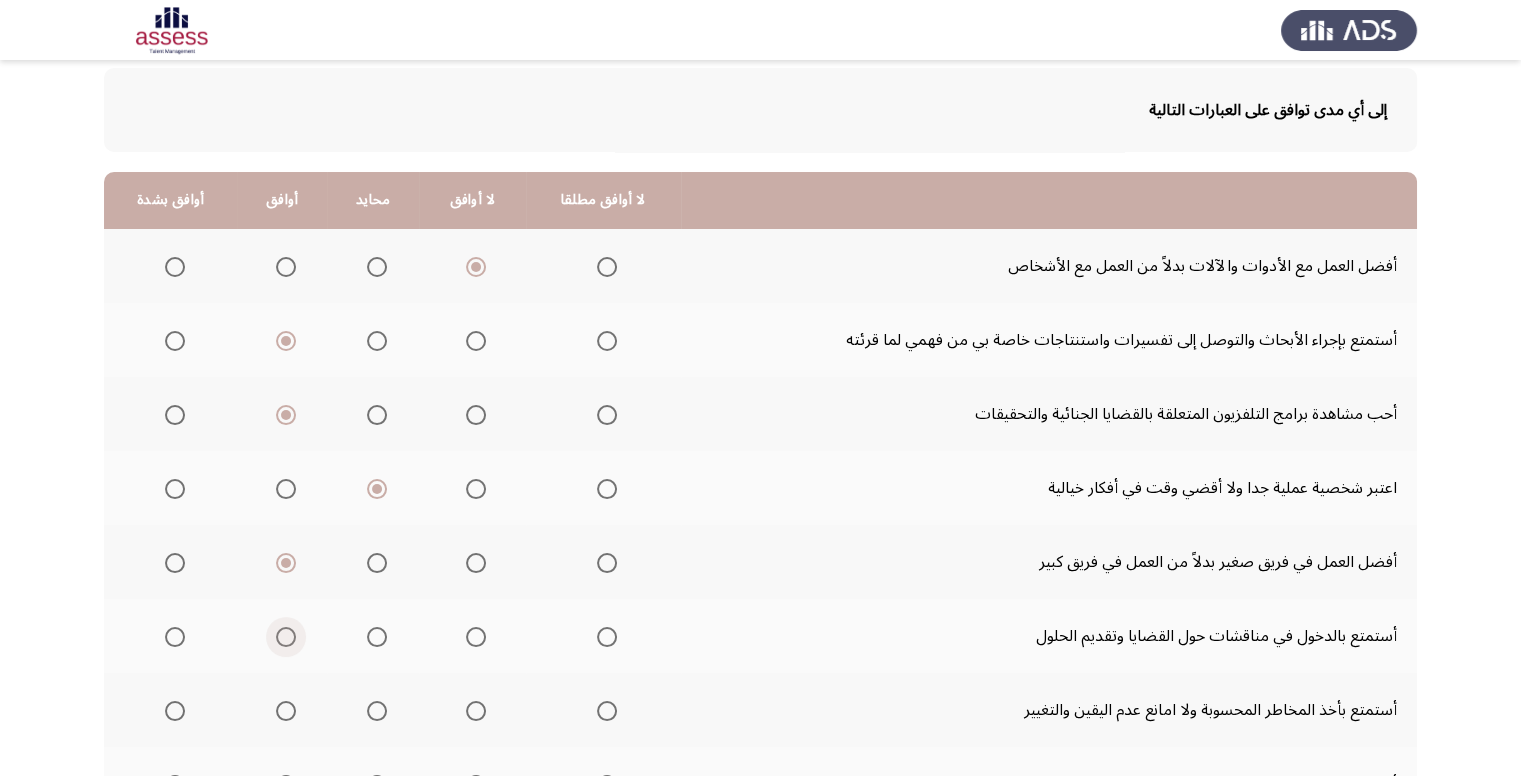 click at bounding box center (286, 637) 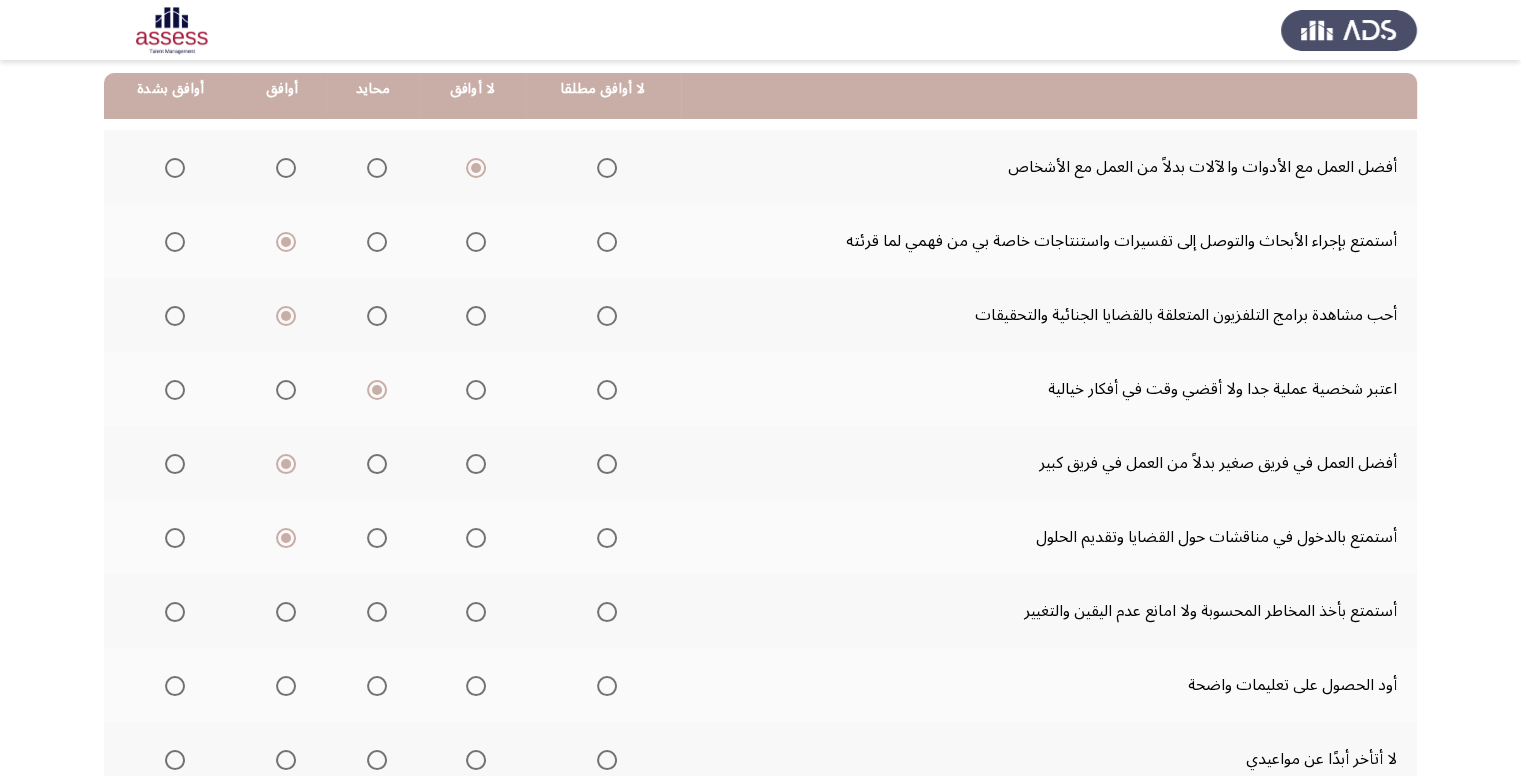 scroll, scrollTop: 200, scrollLeft: 0, axis: vertical 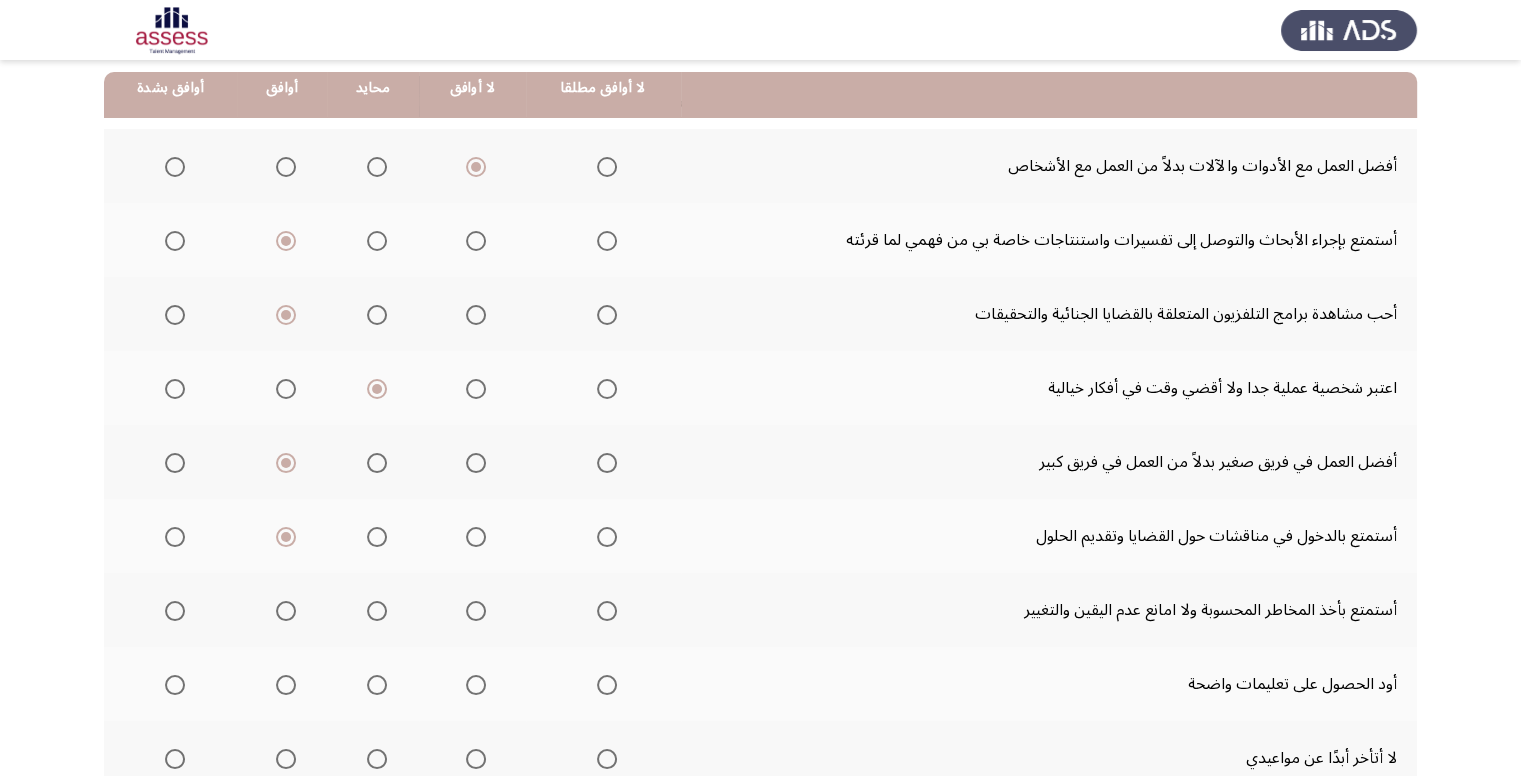 click at bounding box center [286, 611] 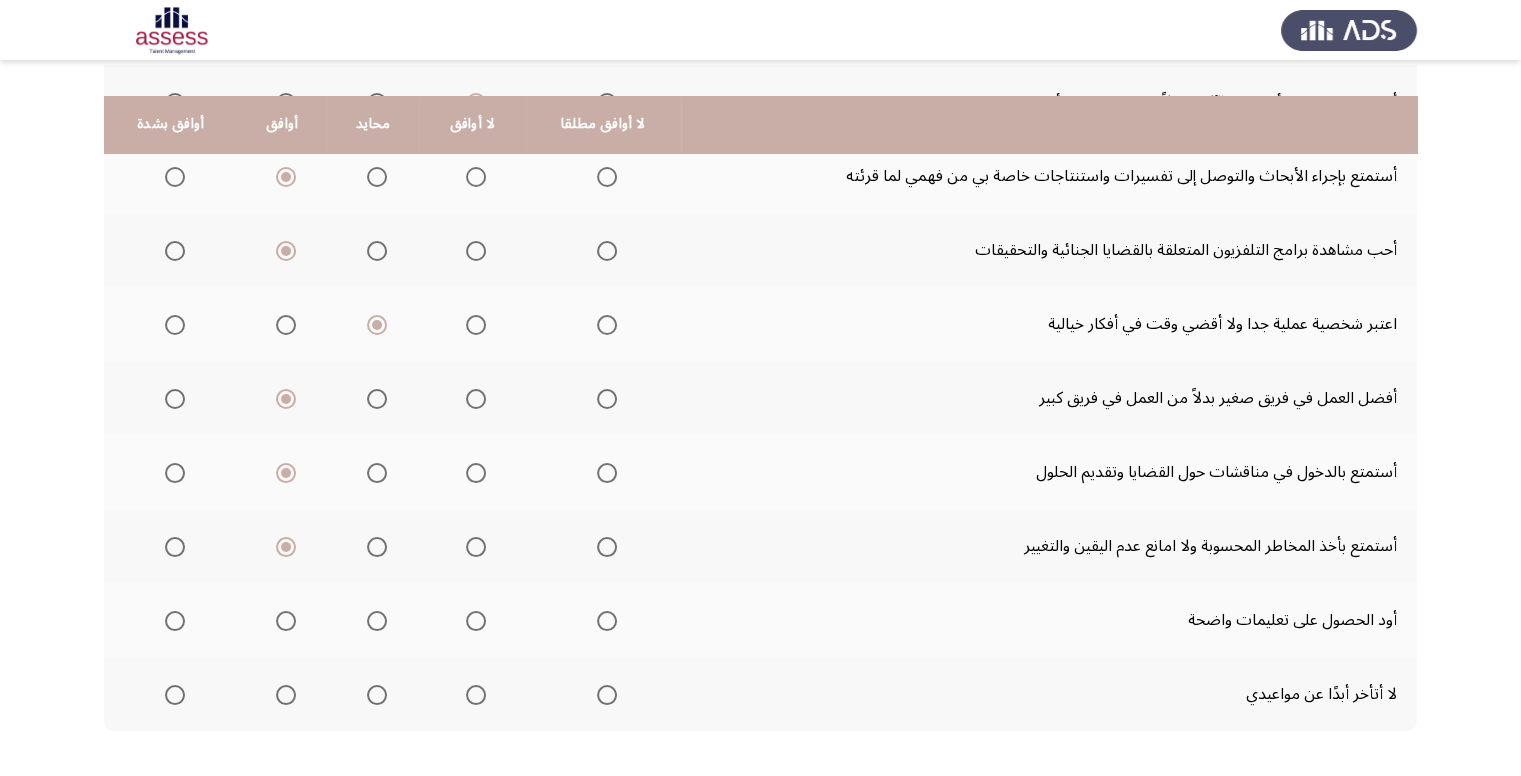scroll, scrollTop: 300, scrollLeft: 0, axis: vertical 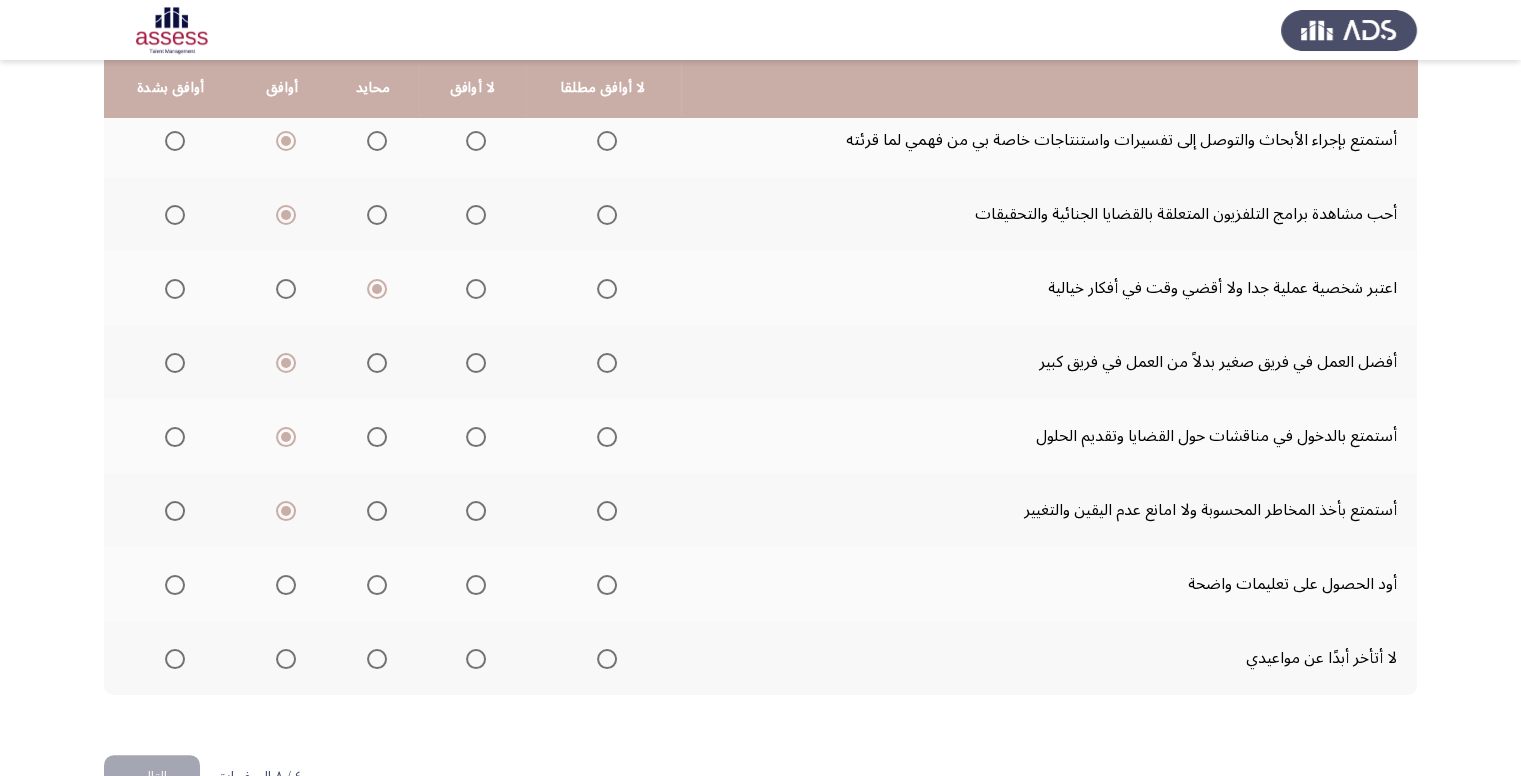 click at bounding box center (286, 585) 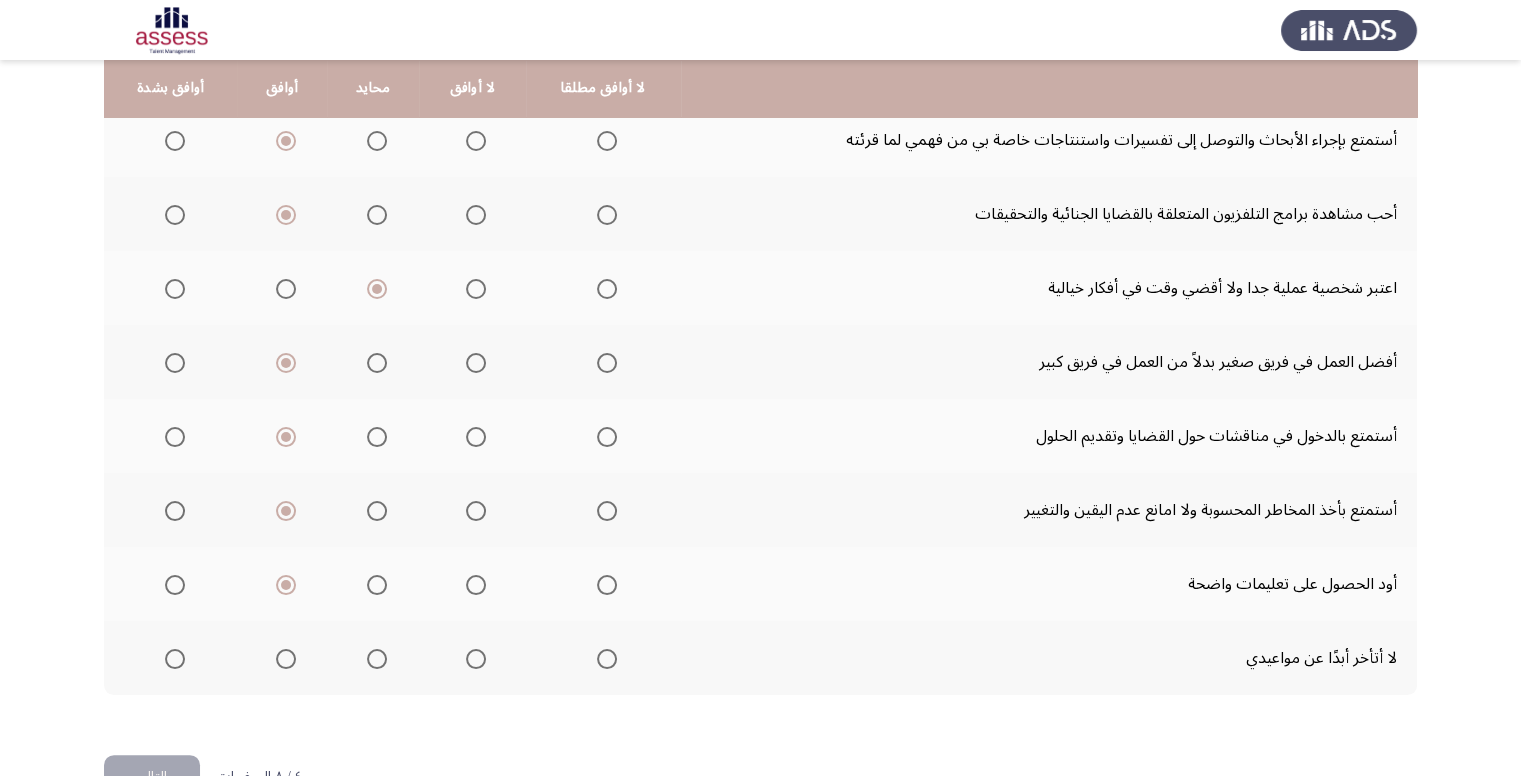 click at bounding box center [286, 659] 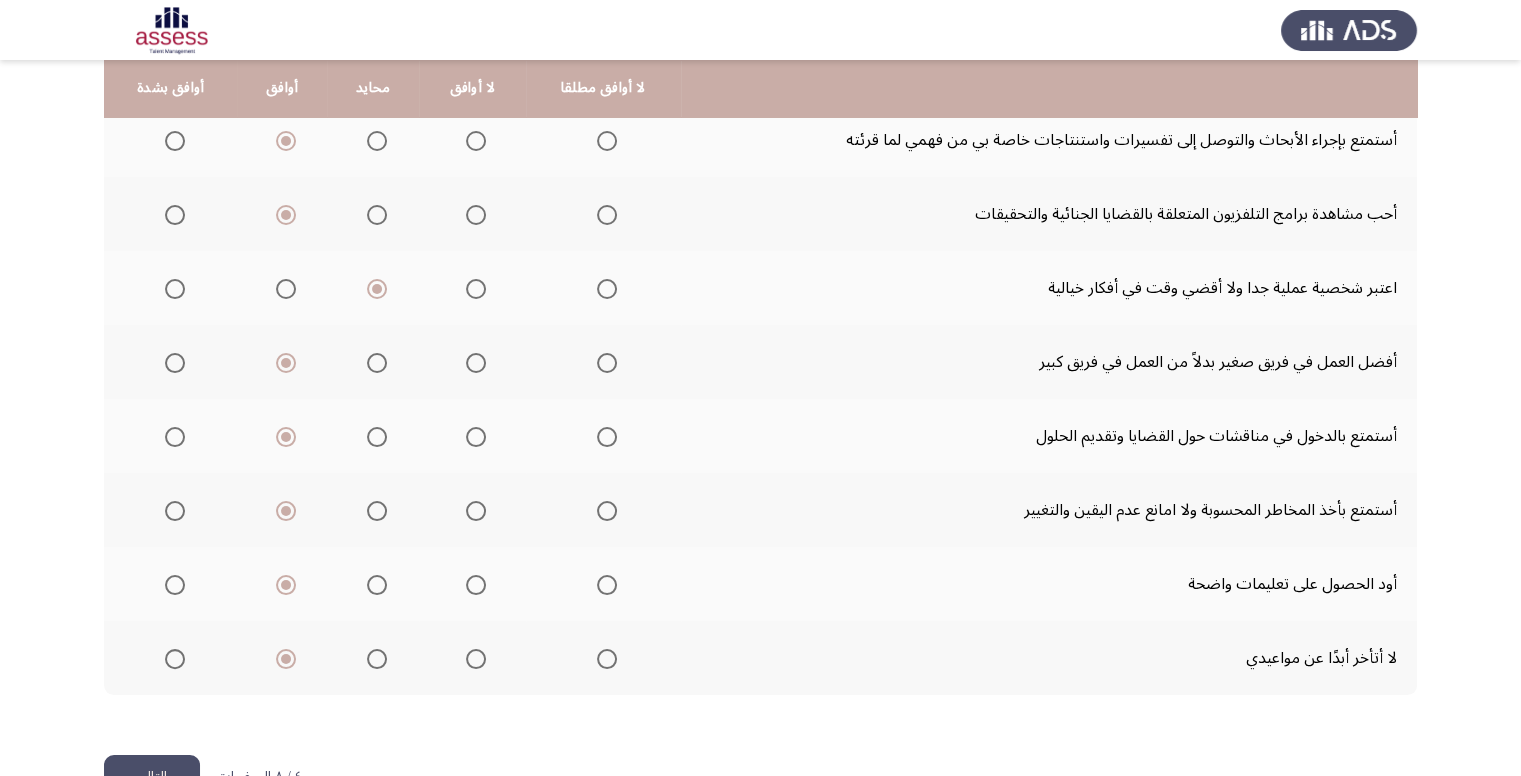 click on "إلى أي مدى توافق على العبارات التالية  لا أوافق مطلقا   لا أوافق   محايد   أوافق   أوافق بشدة  أفضل العمل مع الأدوات والآلات بدلاً من العمل مع الأشخاص           أستمتع بإجراء الأبحاث والتوصل إلى تفسيرات واستنتاجات خاصة بي من فهمي لما قرئته           أحب مشاهدة برامج التلفزيون المتعلقة بالقضايا الجنائية والتحقيقات           اعتبر شخصية عملية جدا ولا أقضي وقت في أفكار خيالية           أفضل العمل في فريق صغير بدلاً من العمل في فريق كبير           أستمتع بالدخول في مناقشات حول القضايا وتقديم الحلول           أستمتع بأخذ المخاطر المحسوبة ولا امانع عدم اليقين والتغيير" 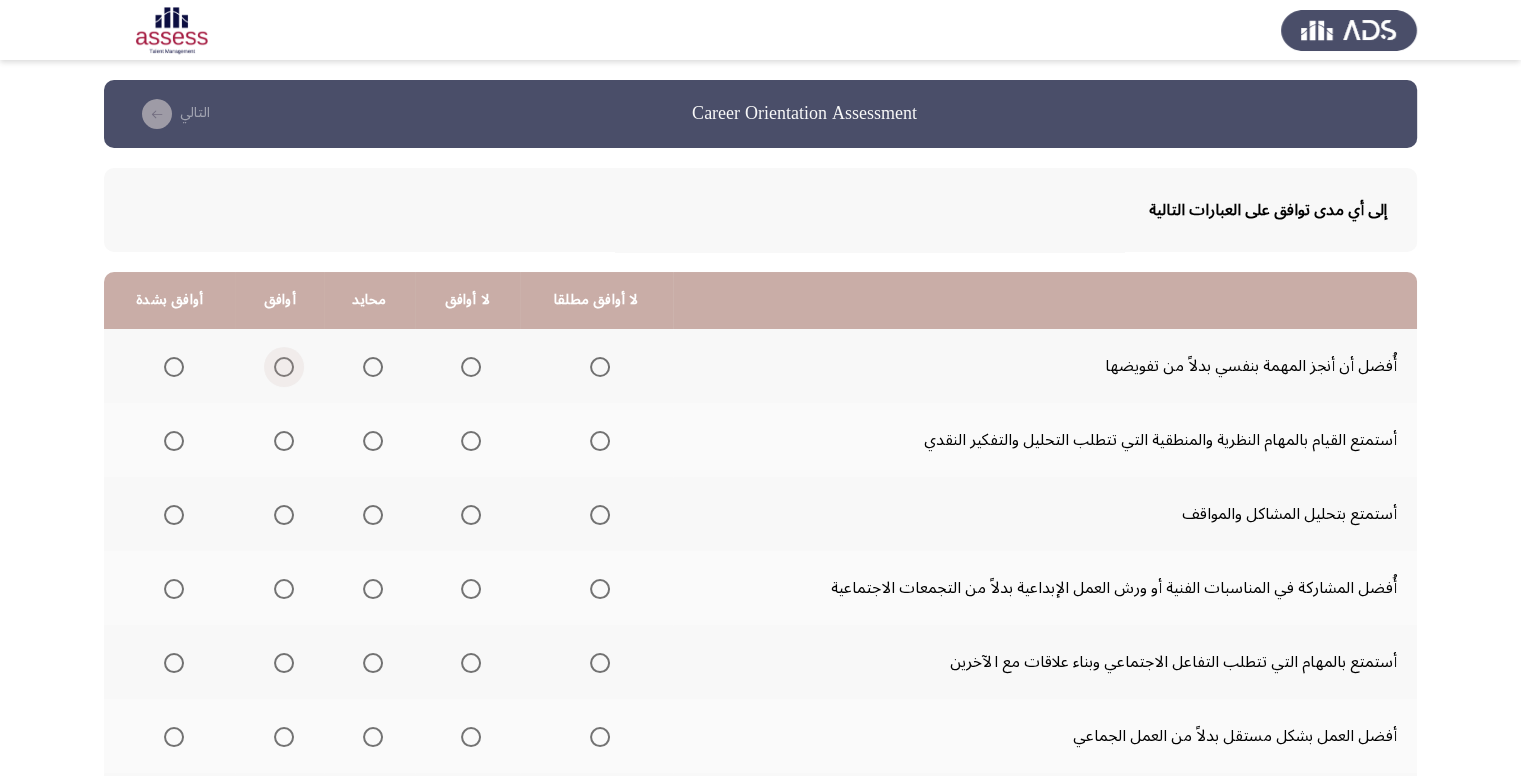 click at bounding box center [284, 367] 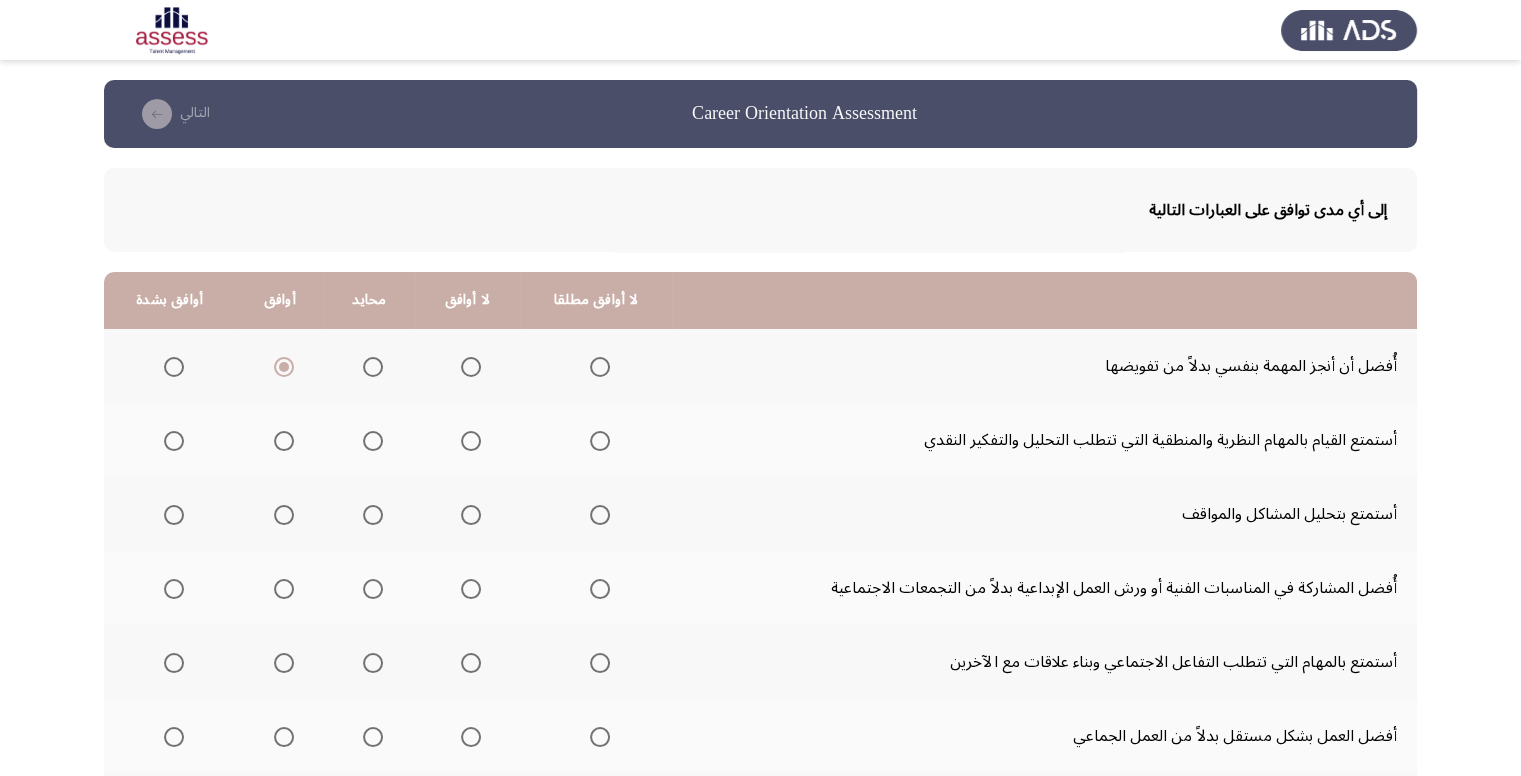 click 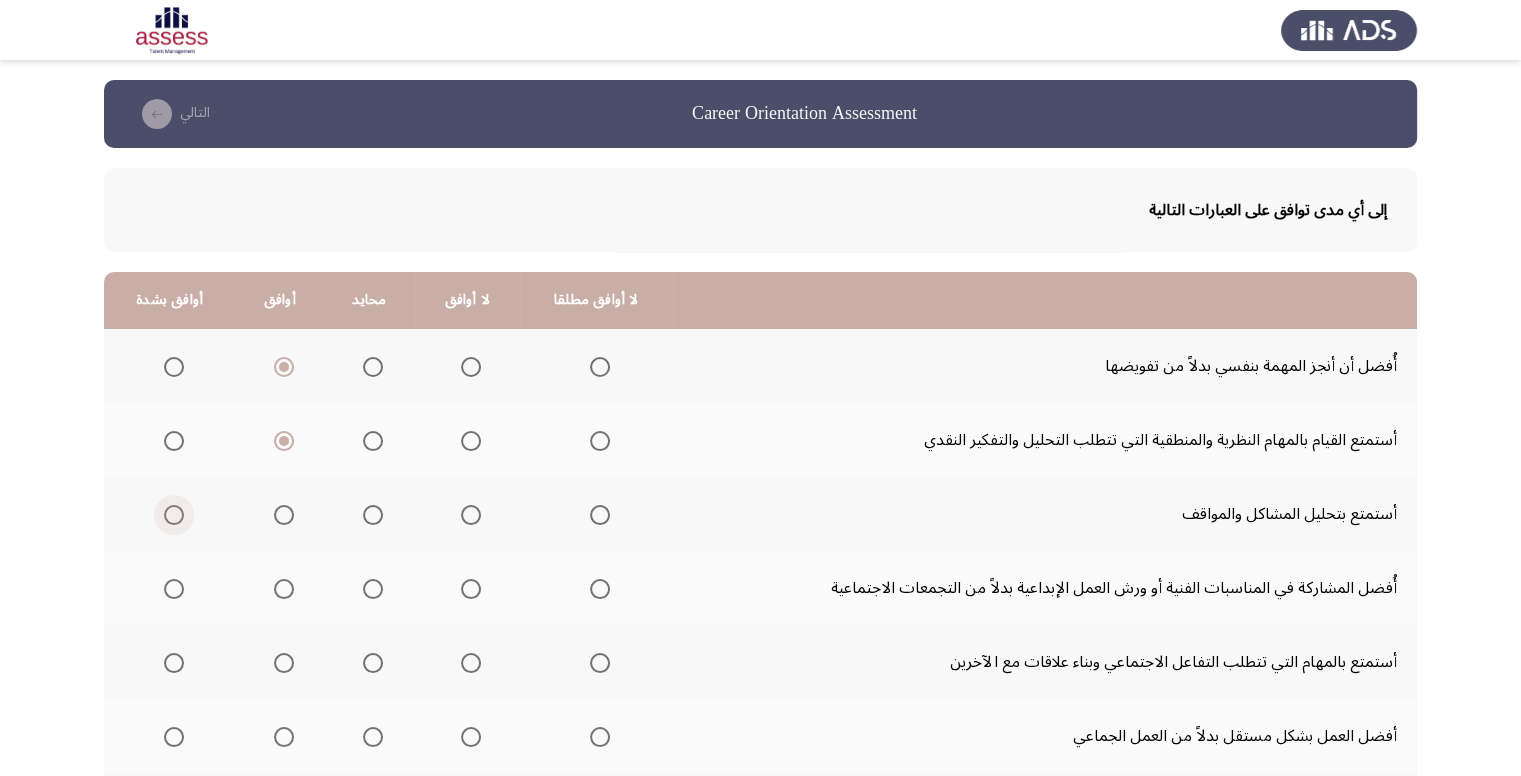 click at bounding box center [174, 515] 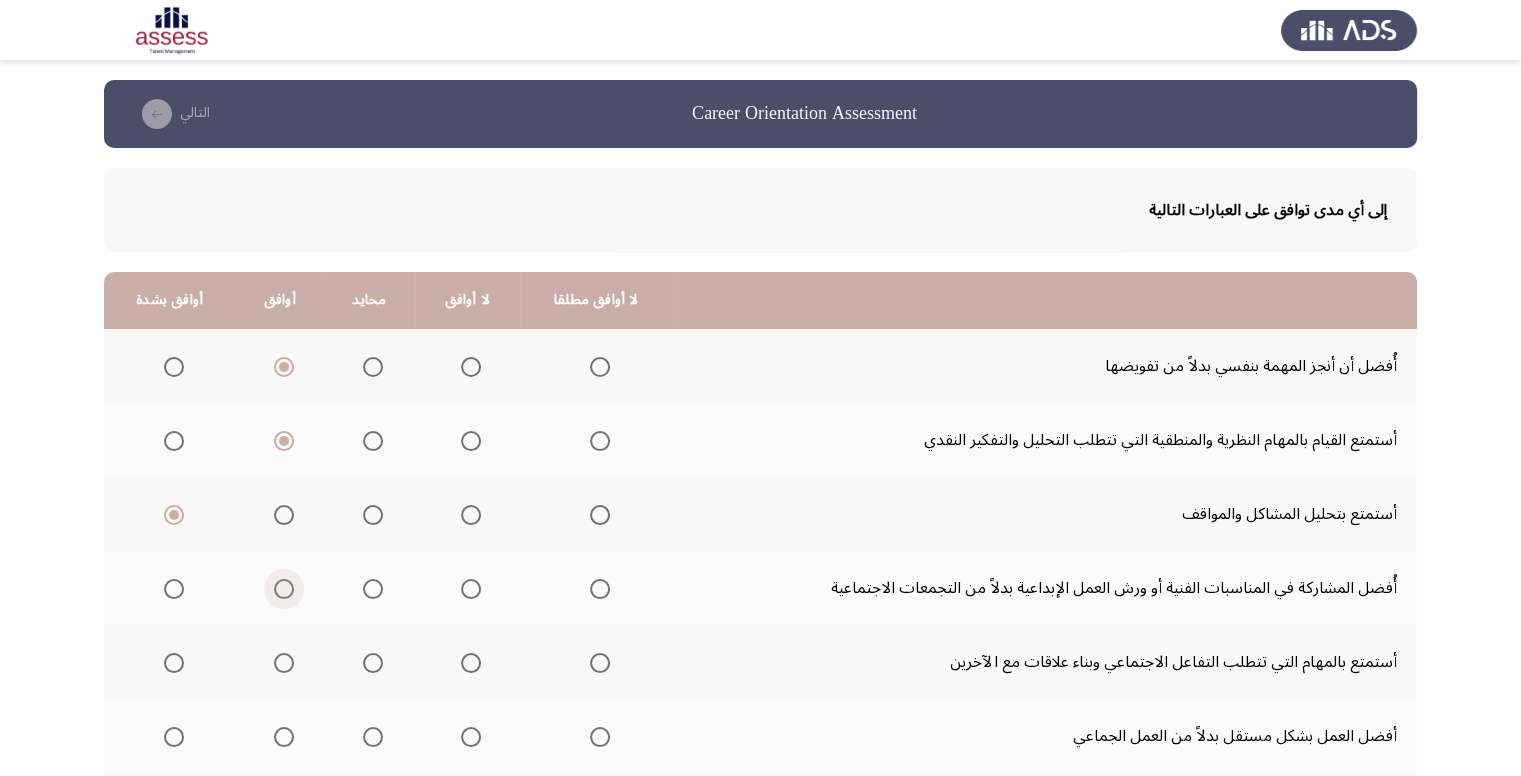 click at bounding box center [284, 589] 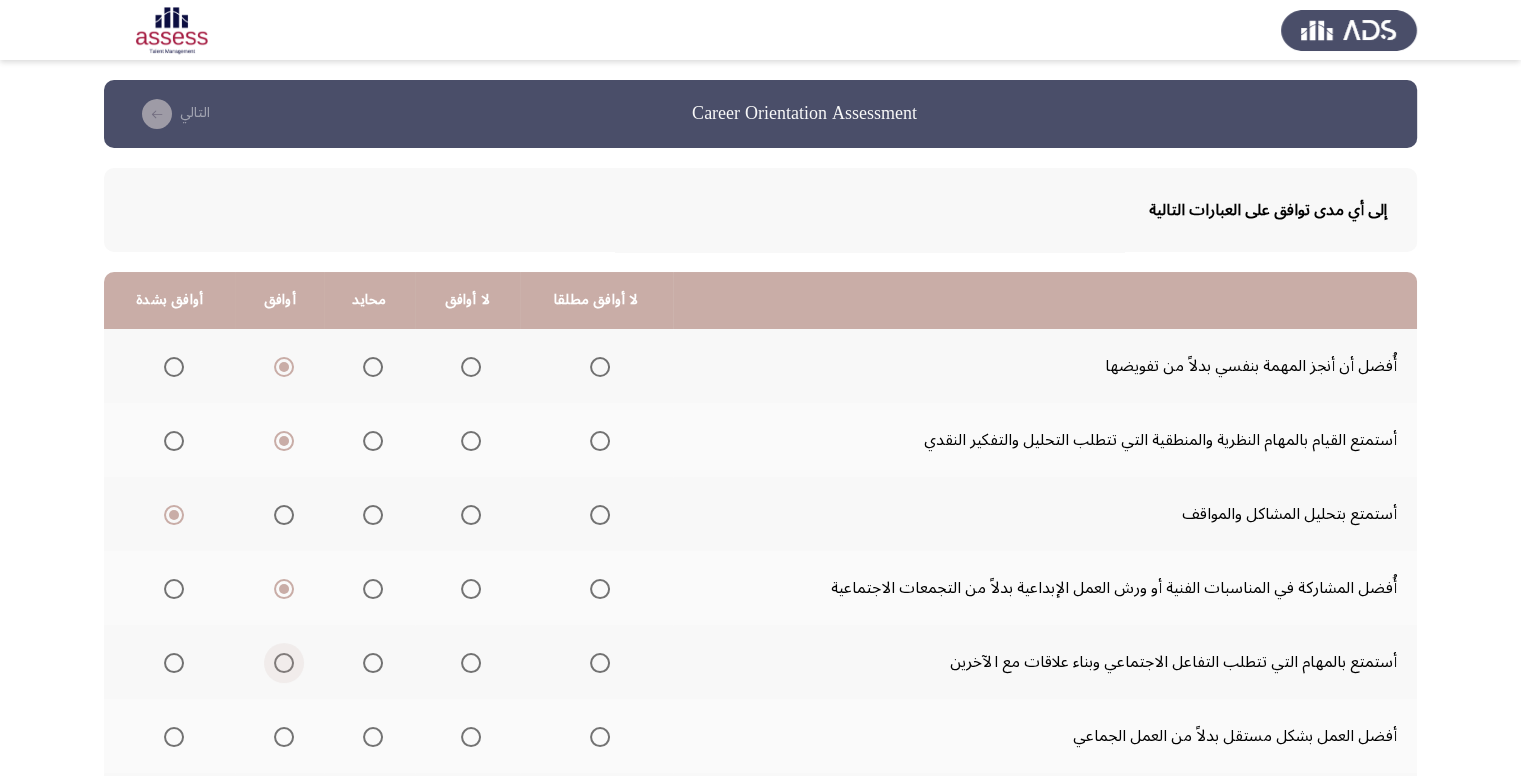 click at bounding box center [284, 663] 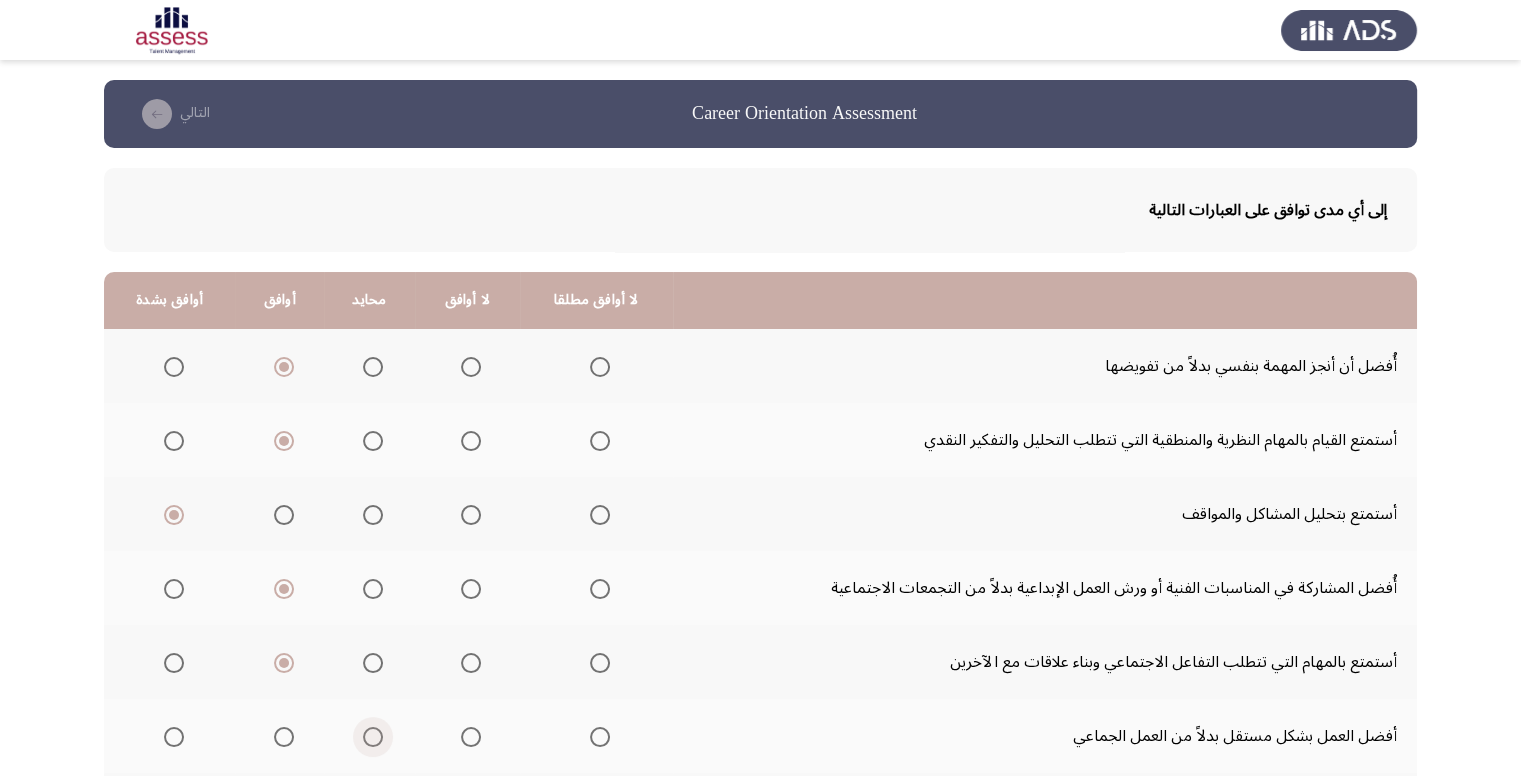 click at bounding box center [373, 737] 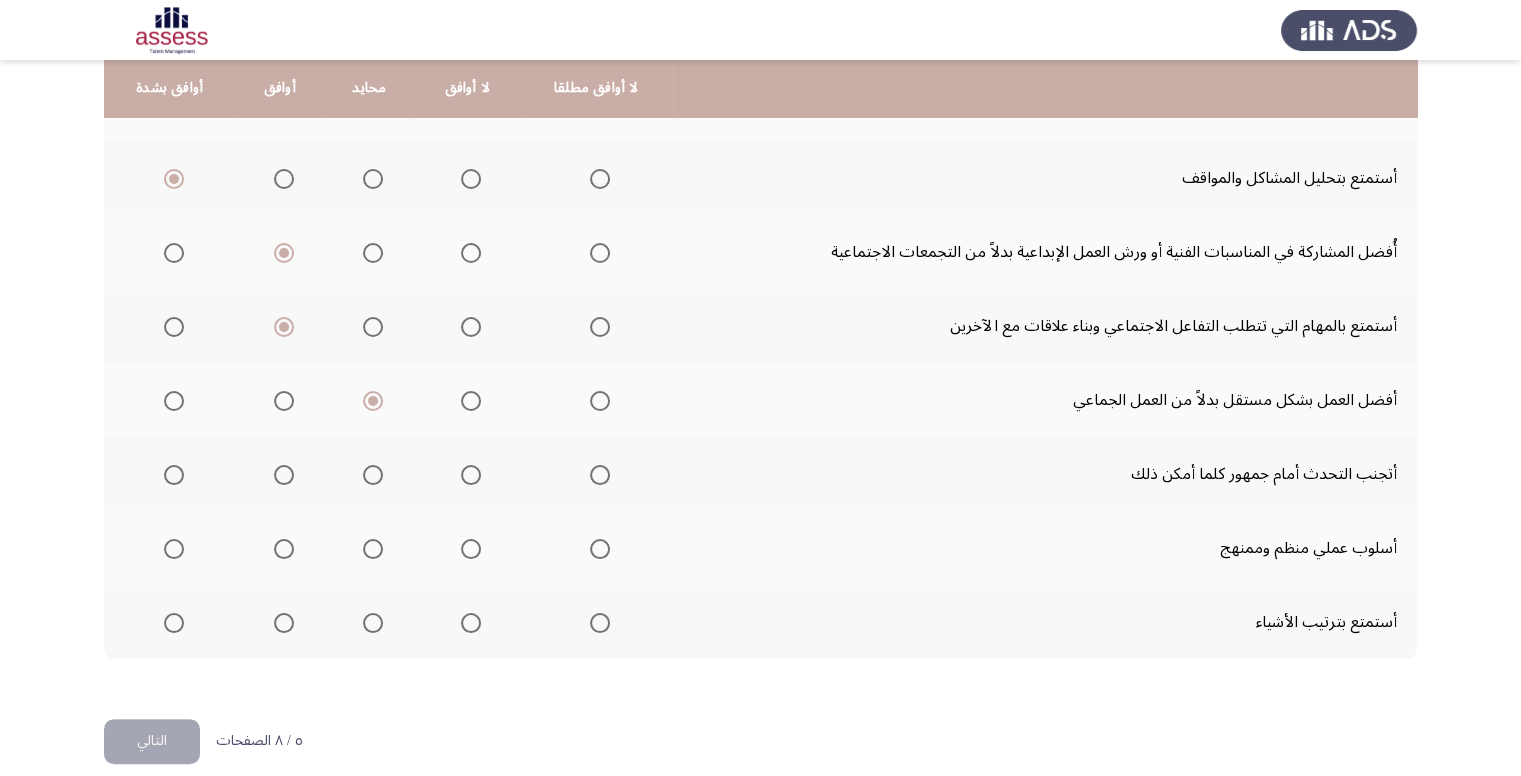 scroll, scrollTop: 355, scrollLeft: 0, axis: vertical 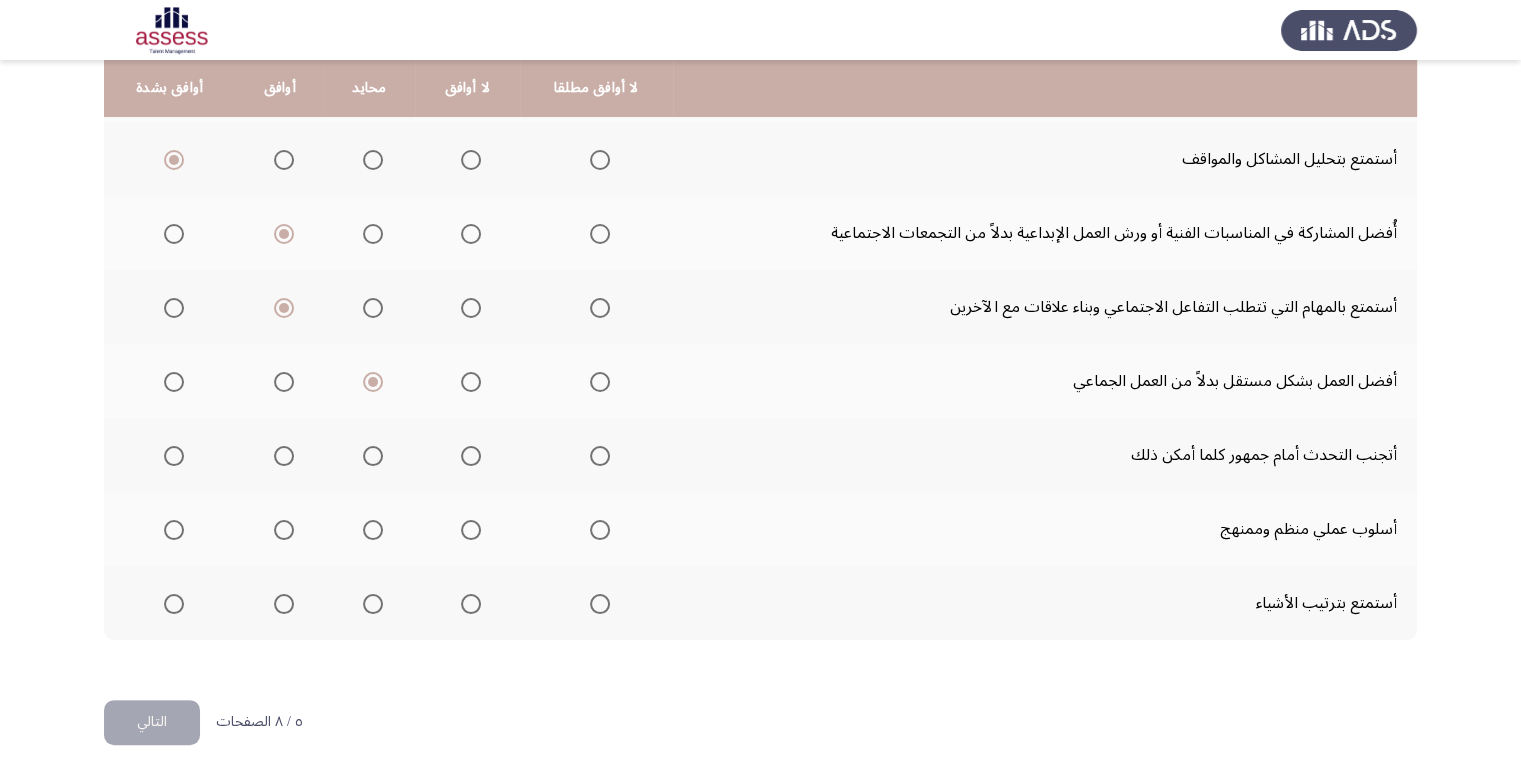 click 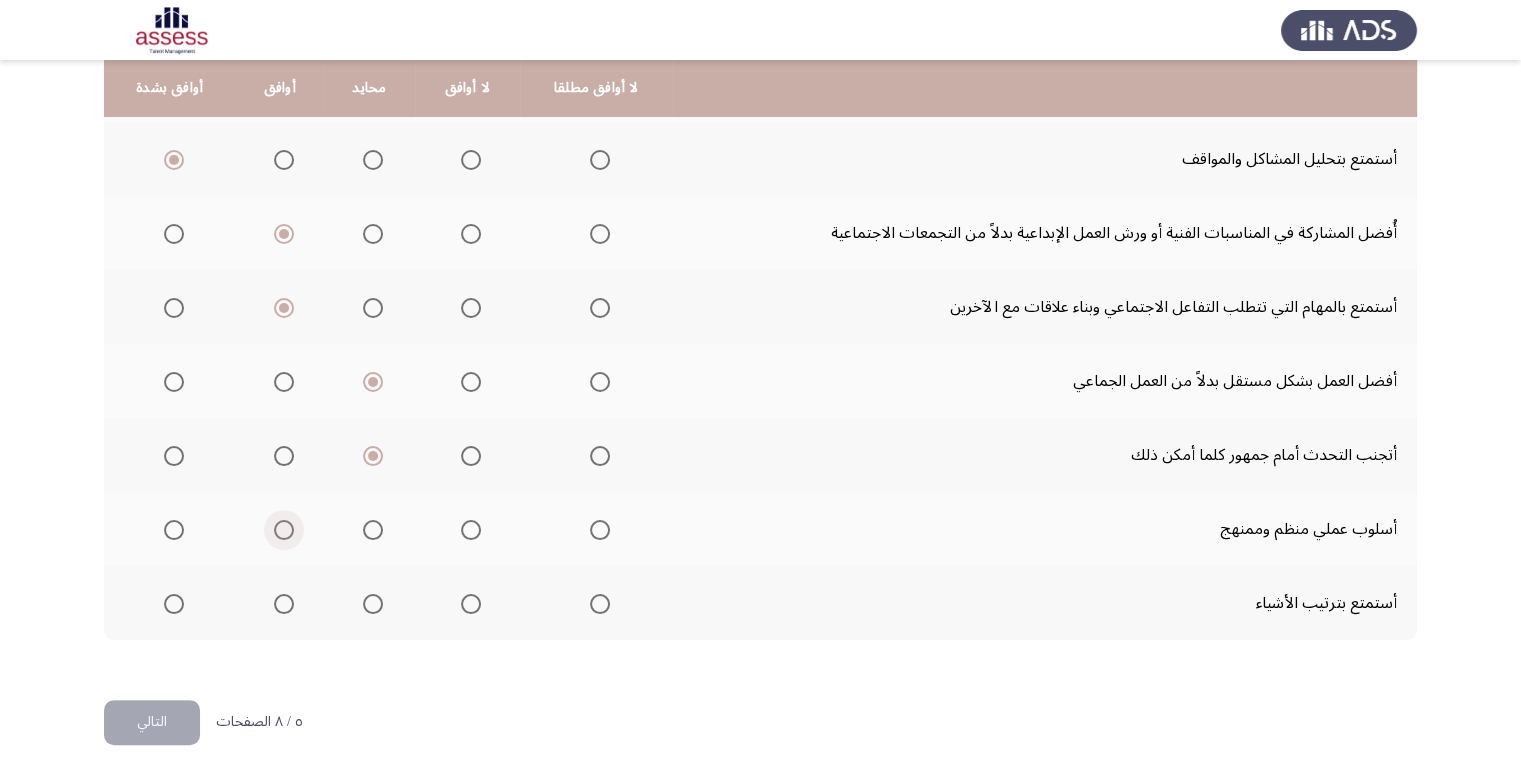 click at bounding box center (284, 530) 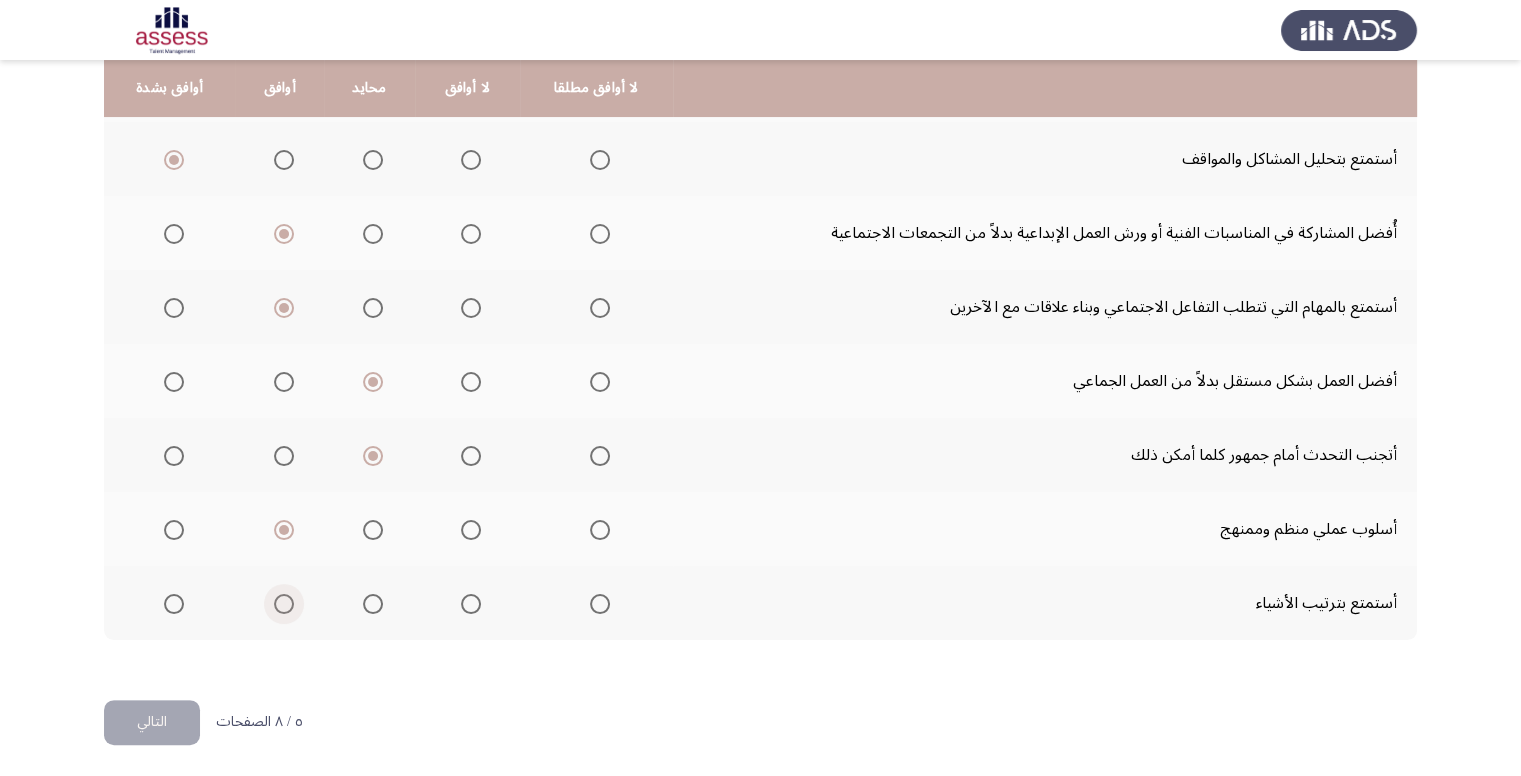 click at bounding box center (284, 604) 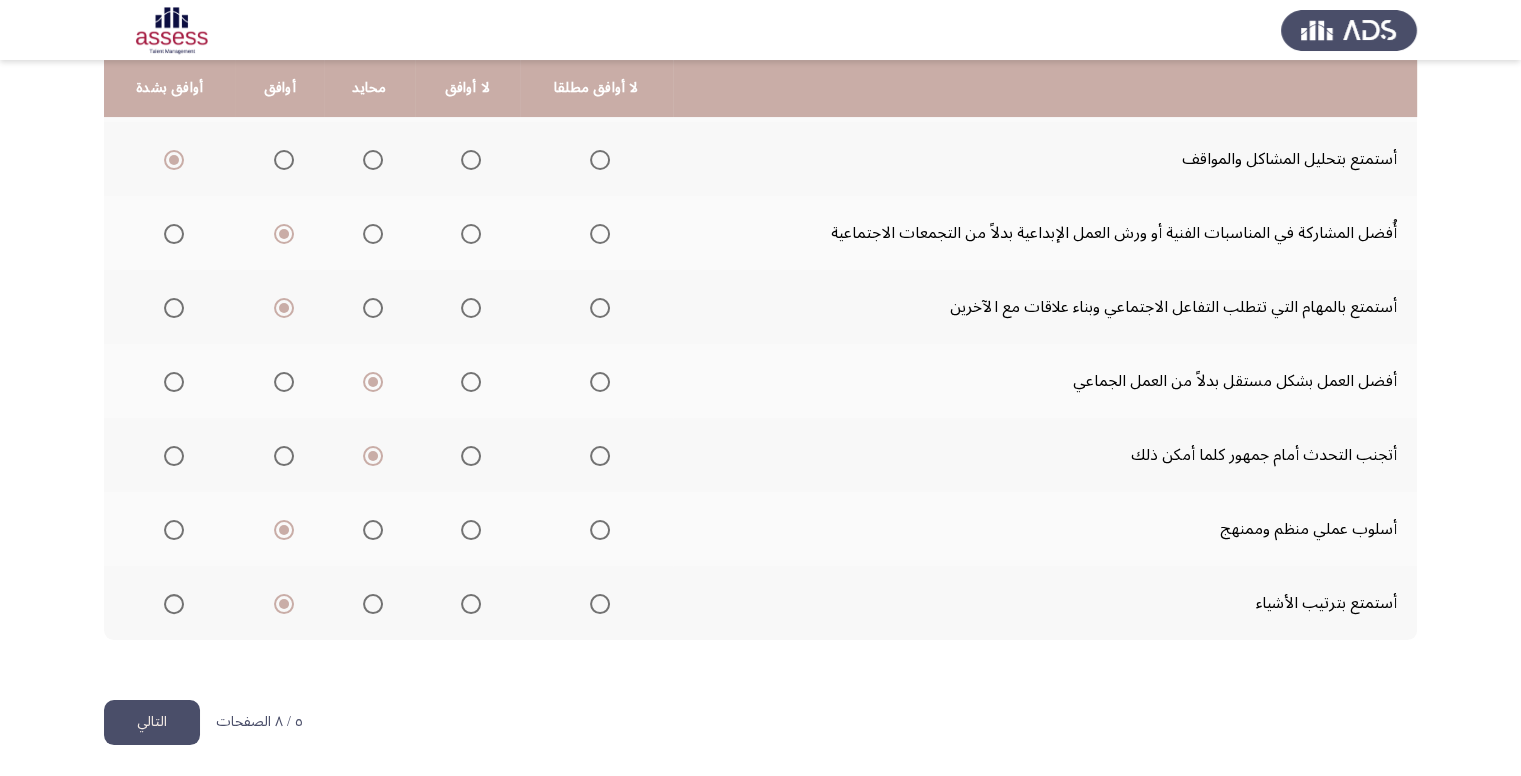 drag, startPoint x: 172, startPoint y: 718, endPoint x: 203, endPoint y: 646, distance: 78.39005 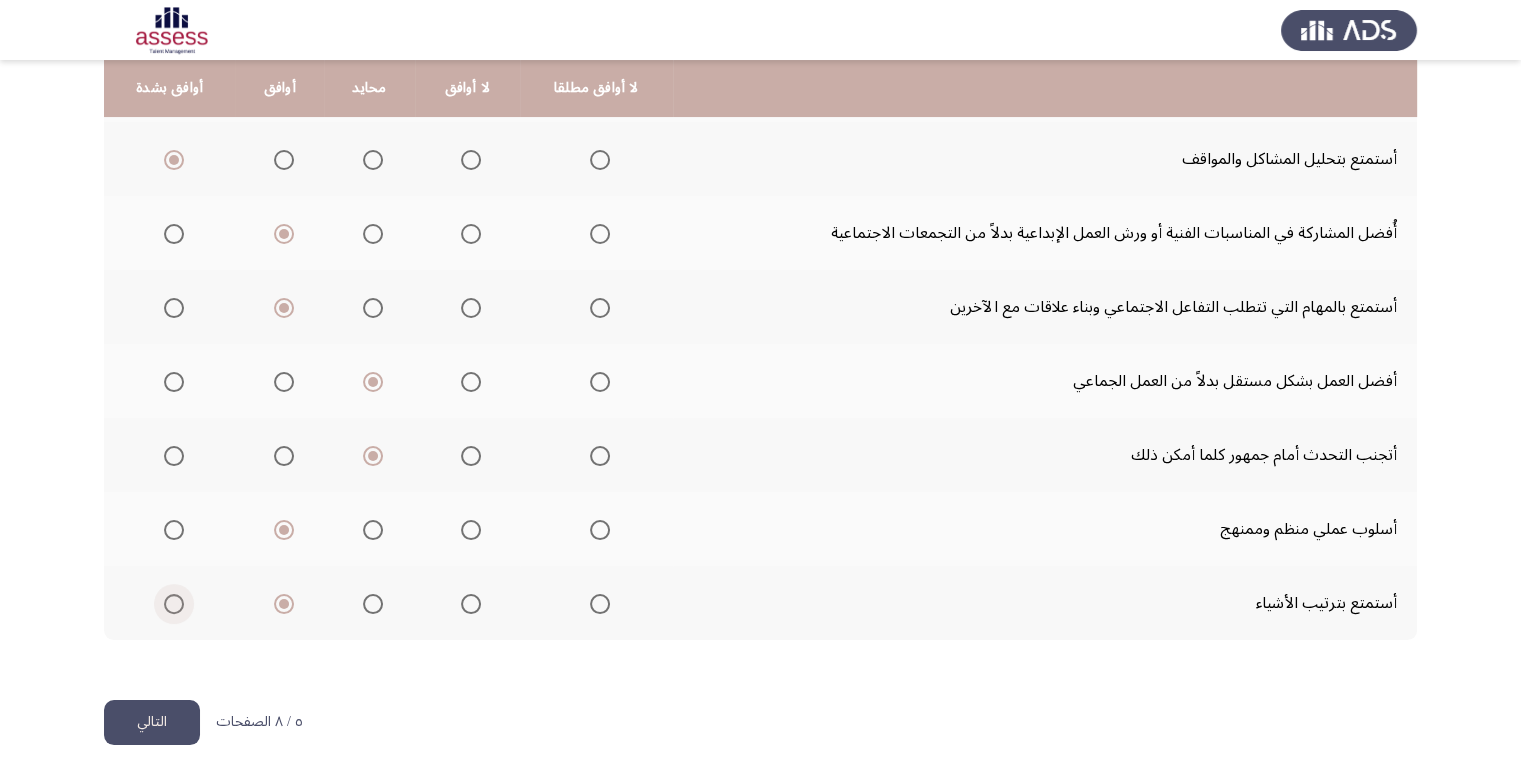 click at bounding box center [174, 604] 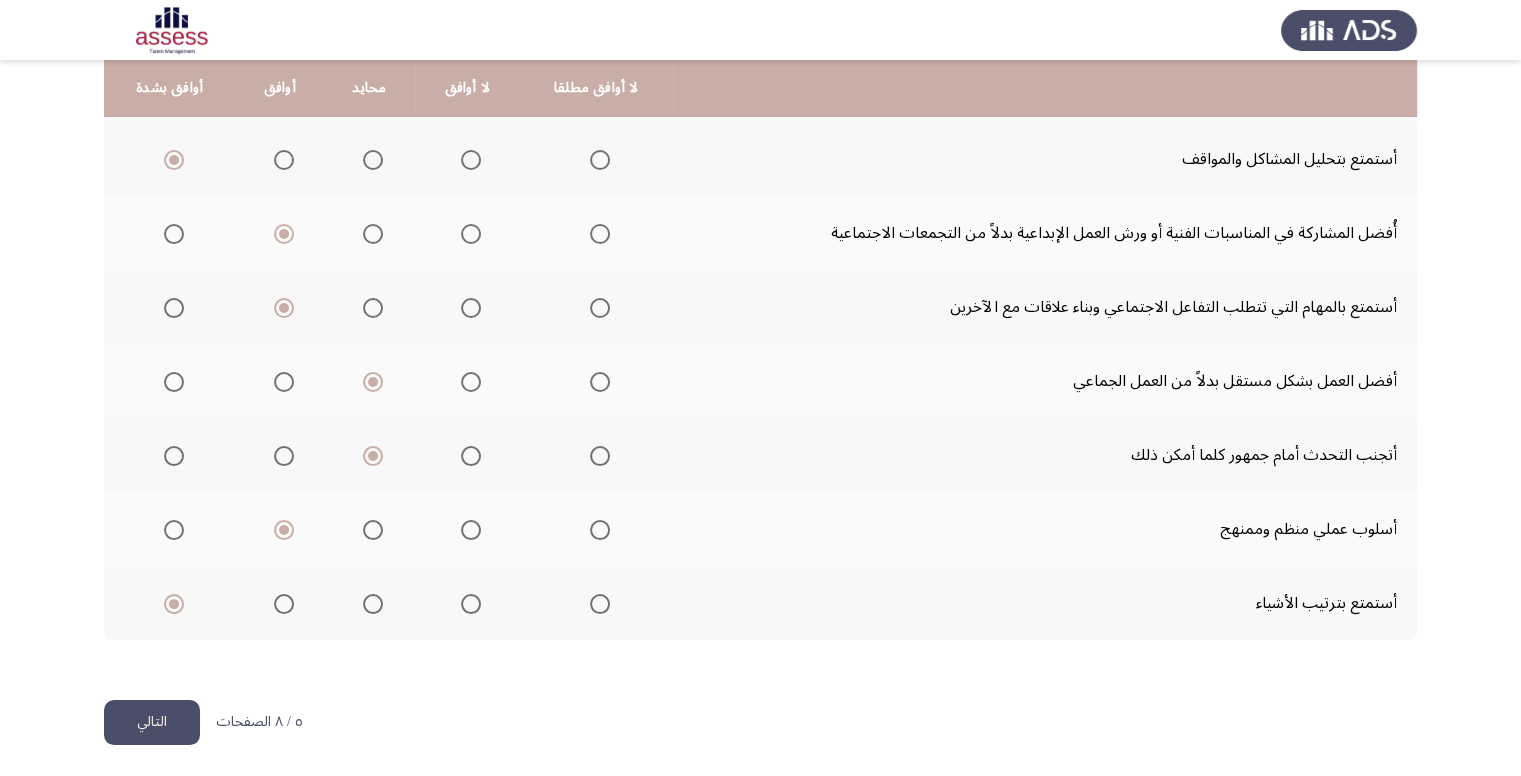 click on "التالي" 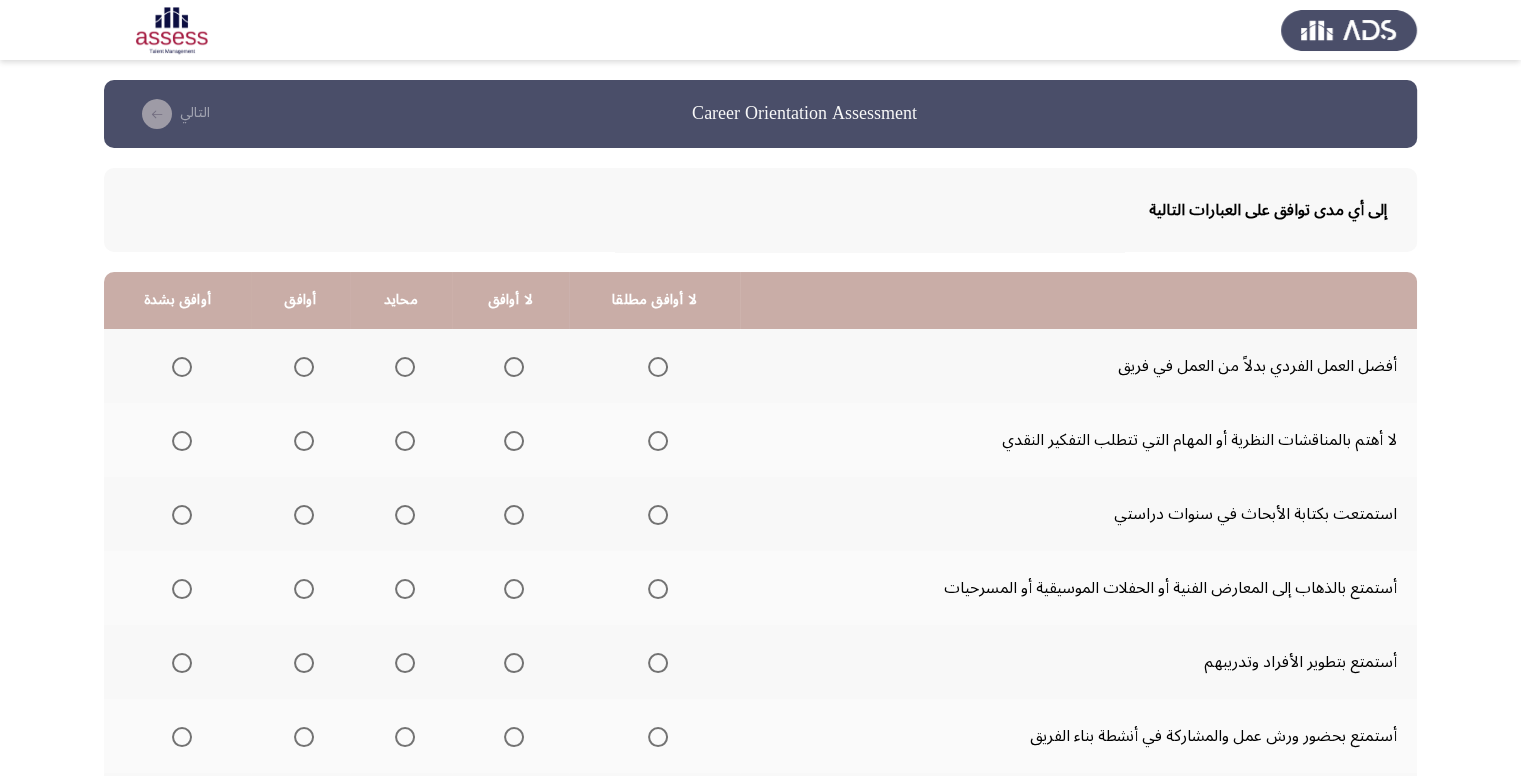 click 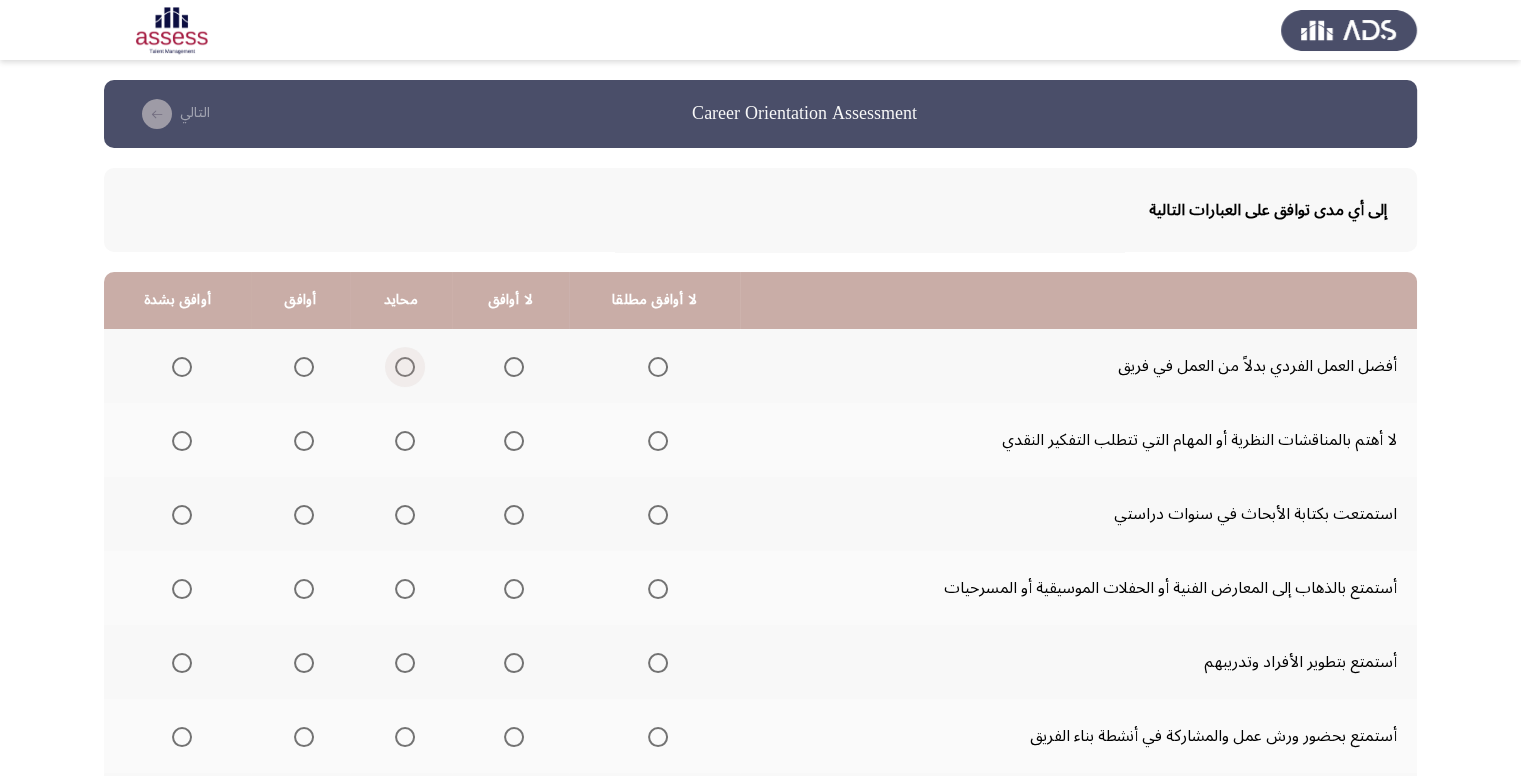 click at bounding box center [405, 367] 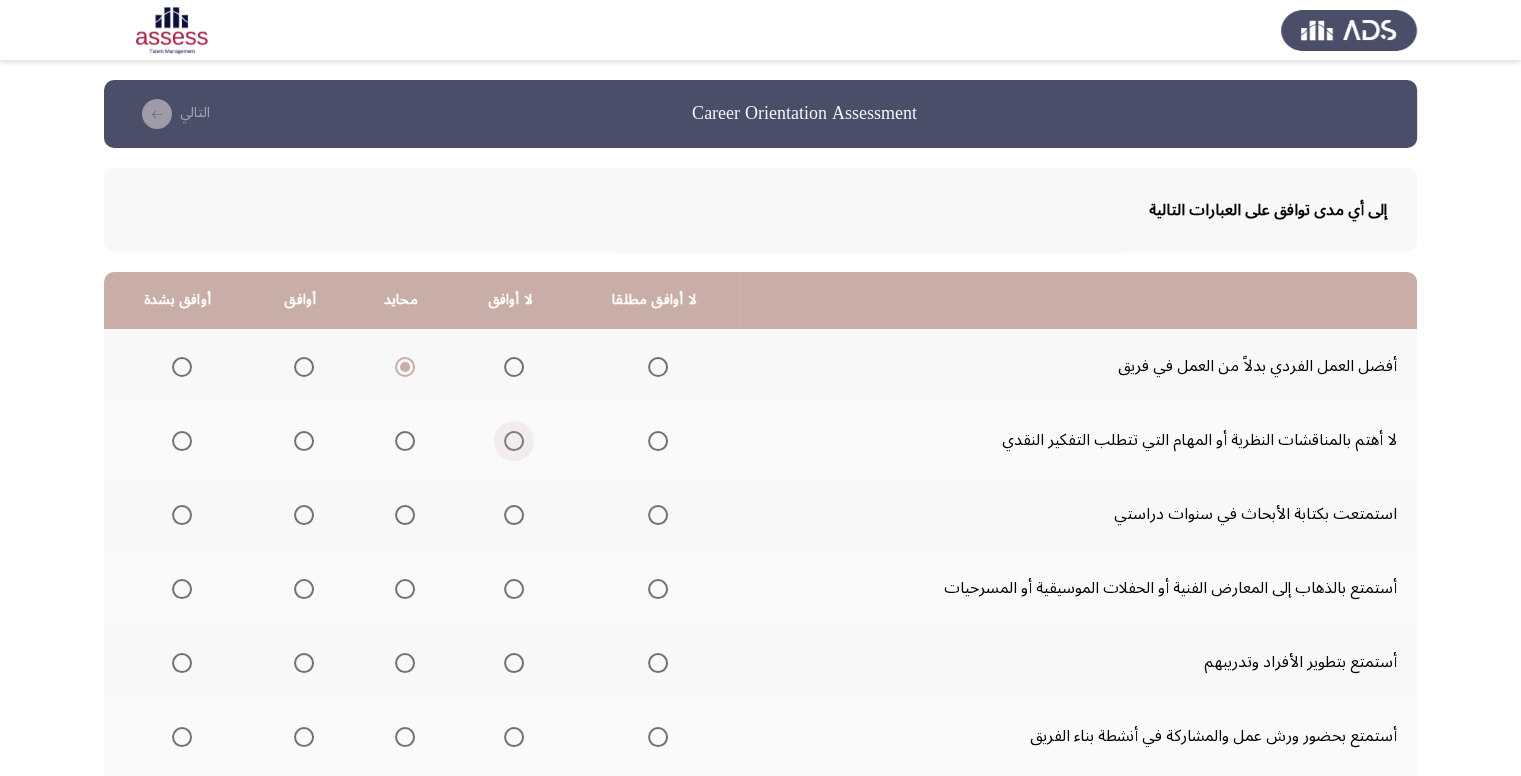 click at bounding box center (514, 441) 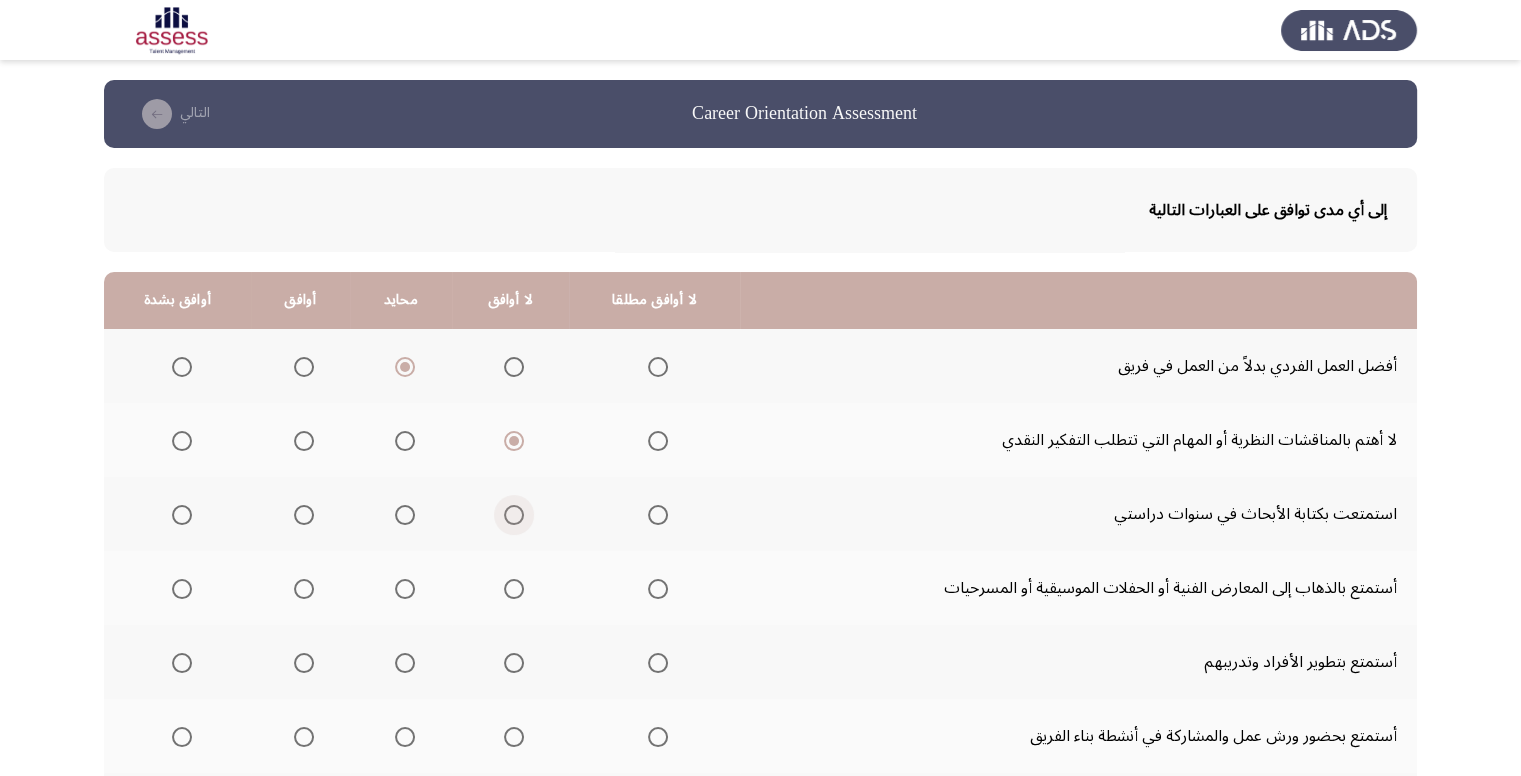 click at bounding box center [514, 515] 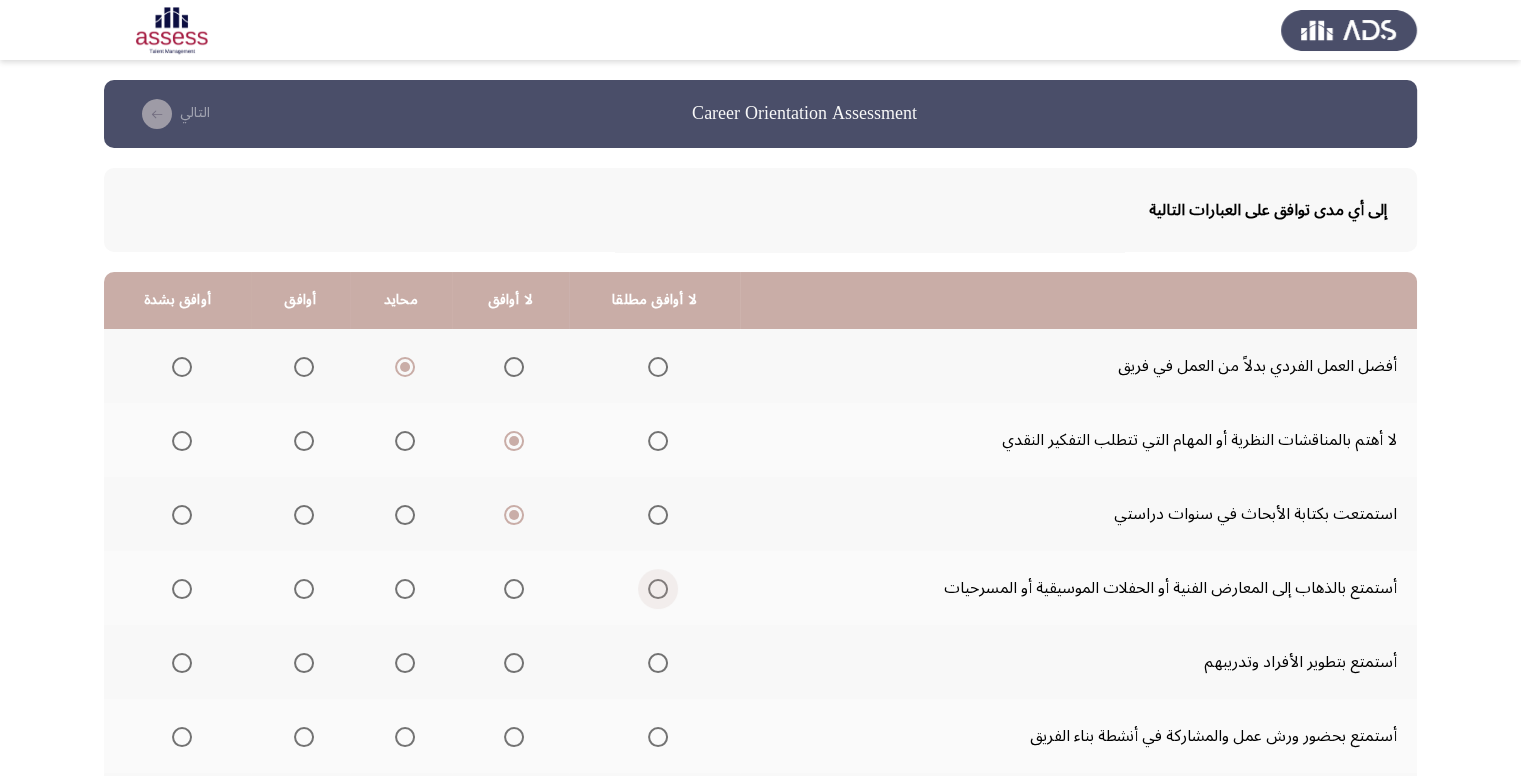 click at bounding box center [658, 589] 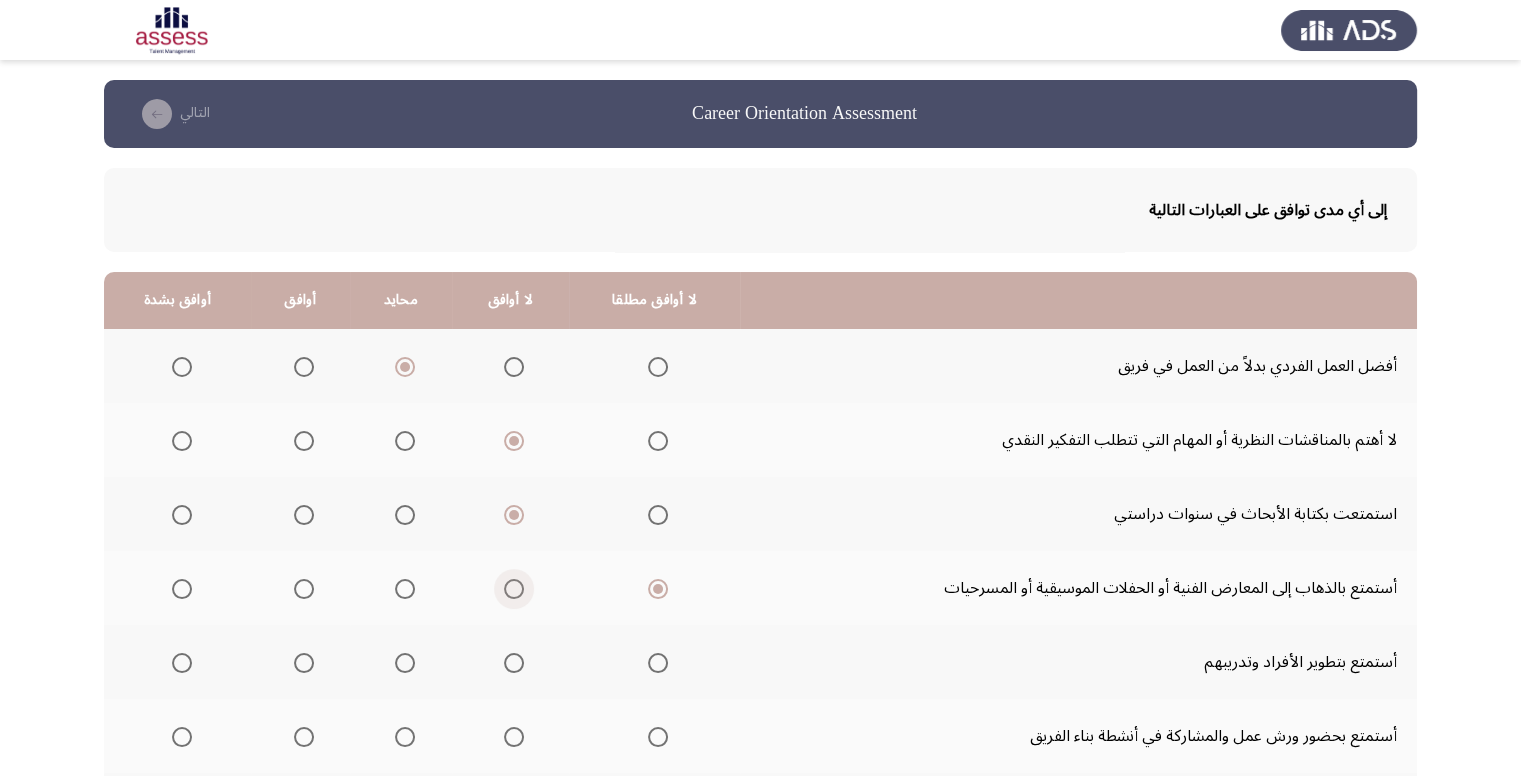 click at bounding box center (514, 589) 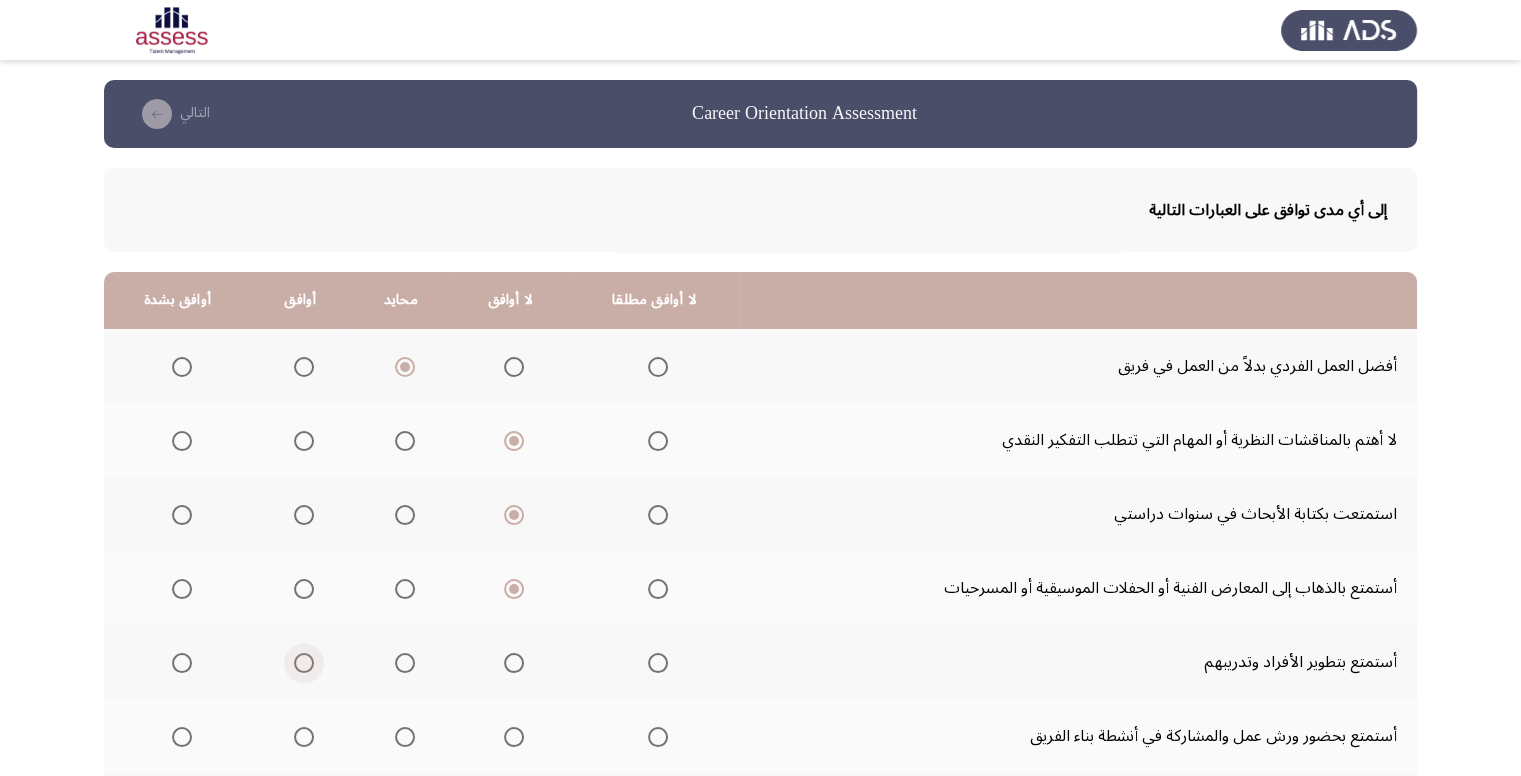 click at bounding box center [304, 663] 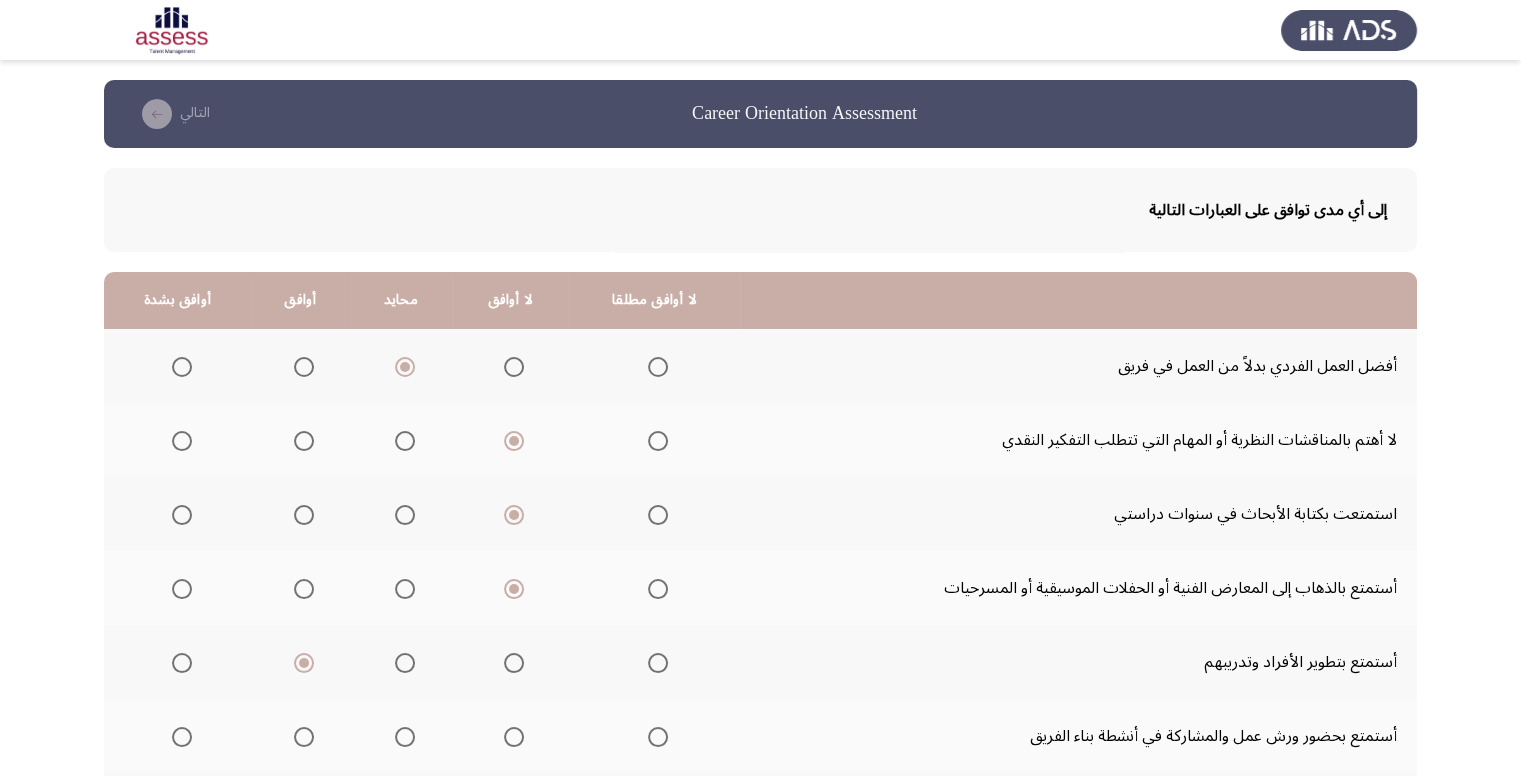 scroll, scrollTop: 100, scrollLeft: 0, axis: vertical 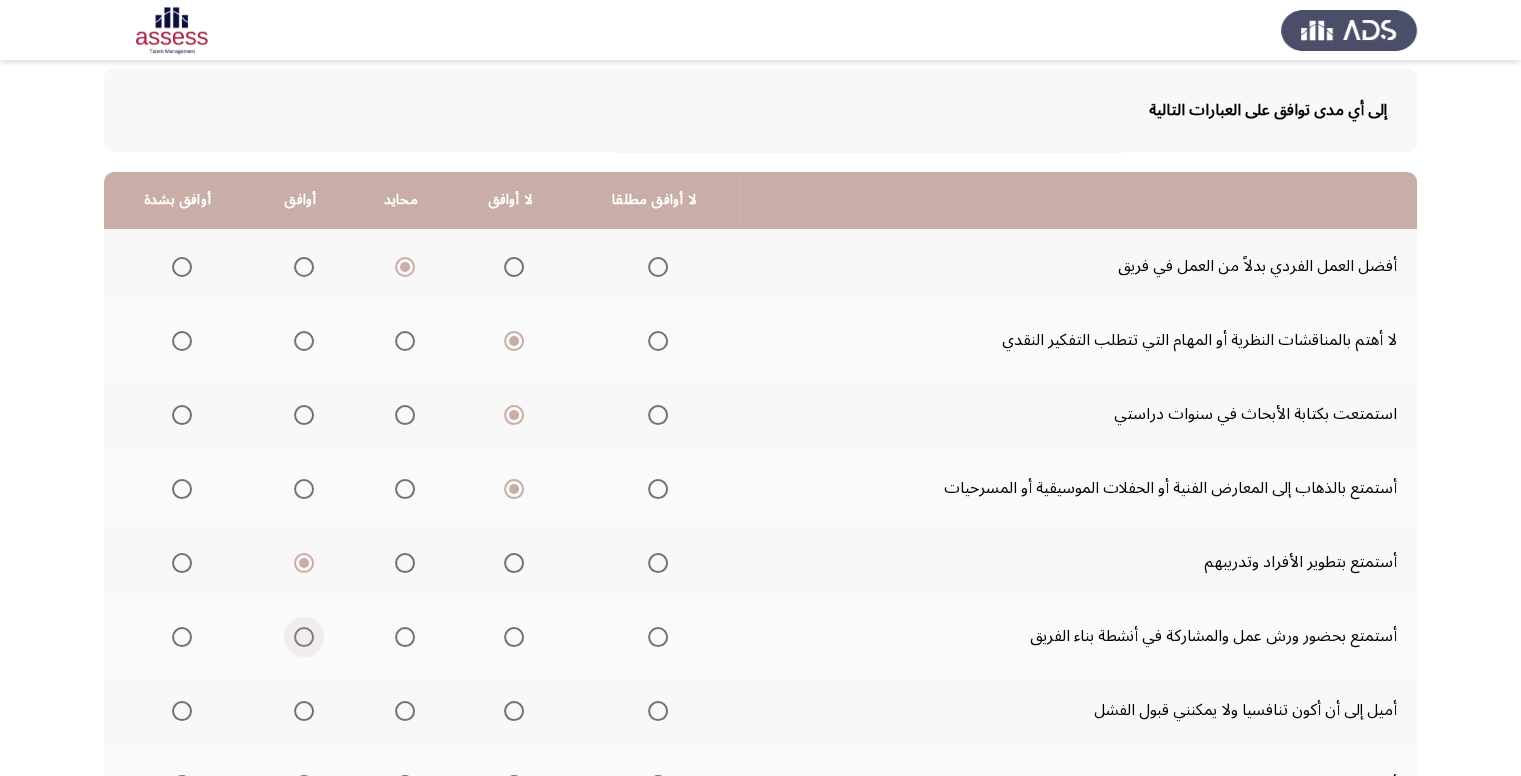 click at bounding box center (304, 637) 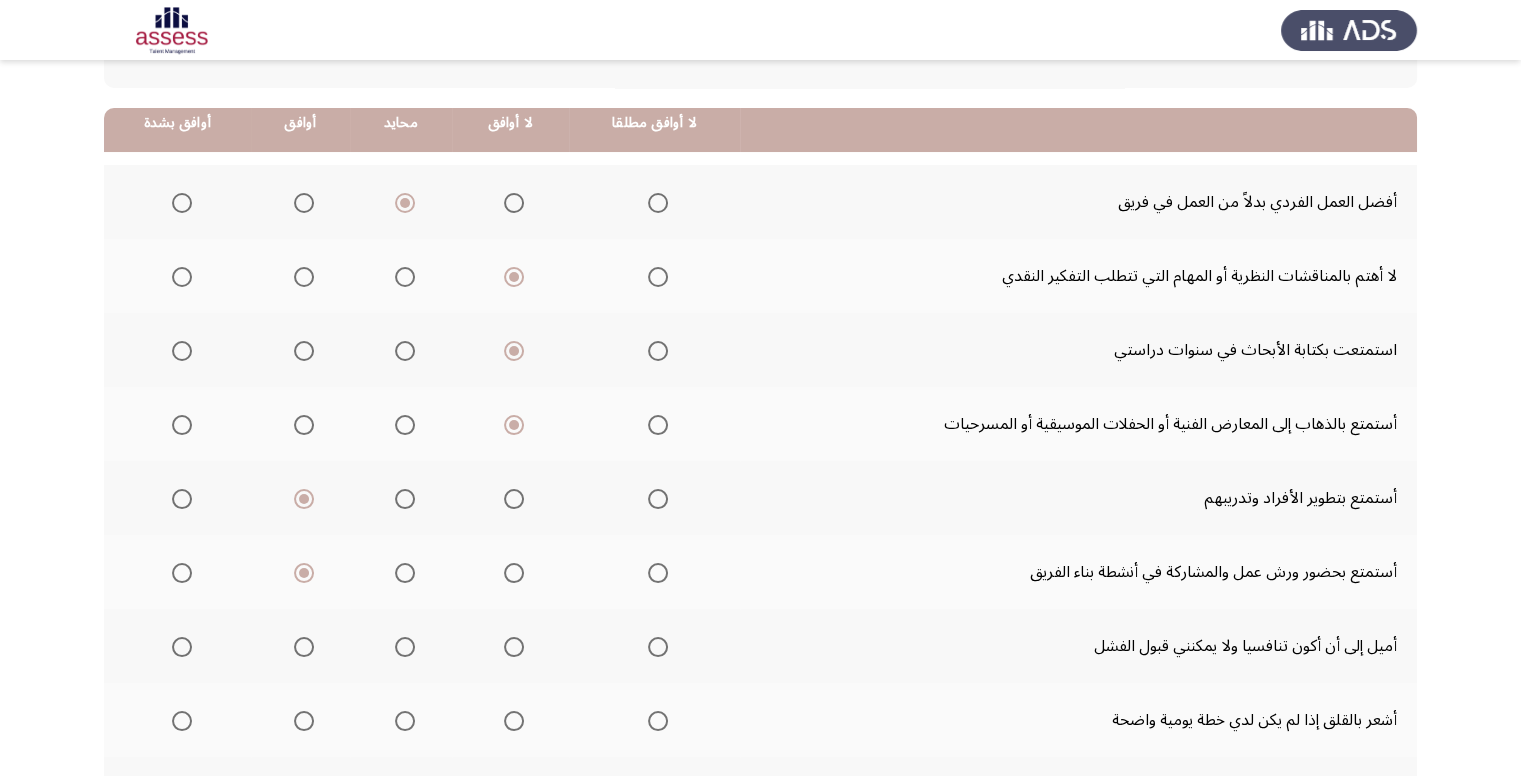 scroll, scrollTop: 200, scrollLeft: 0, axis: vertical 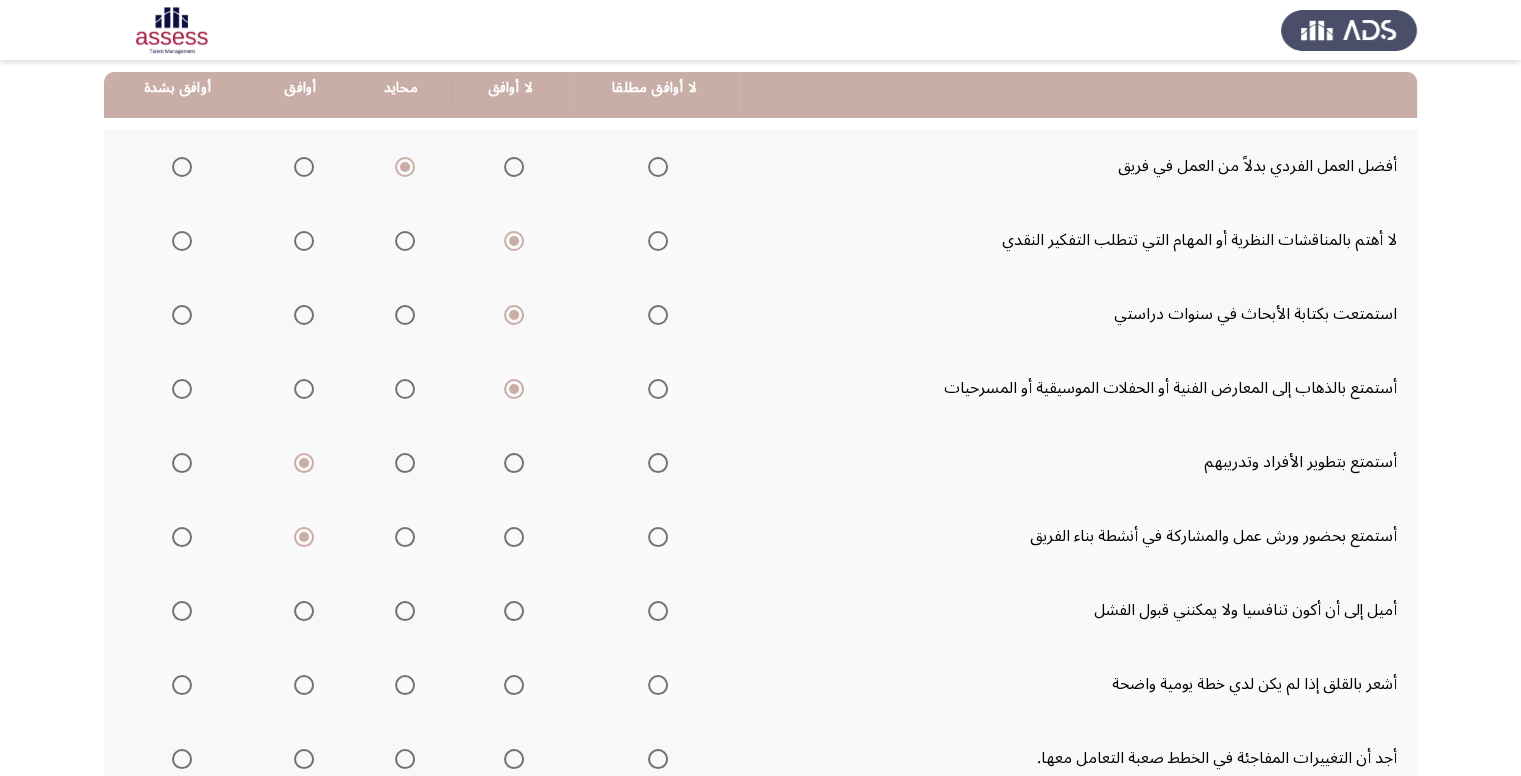 click at bounding box center [304, 611] 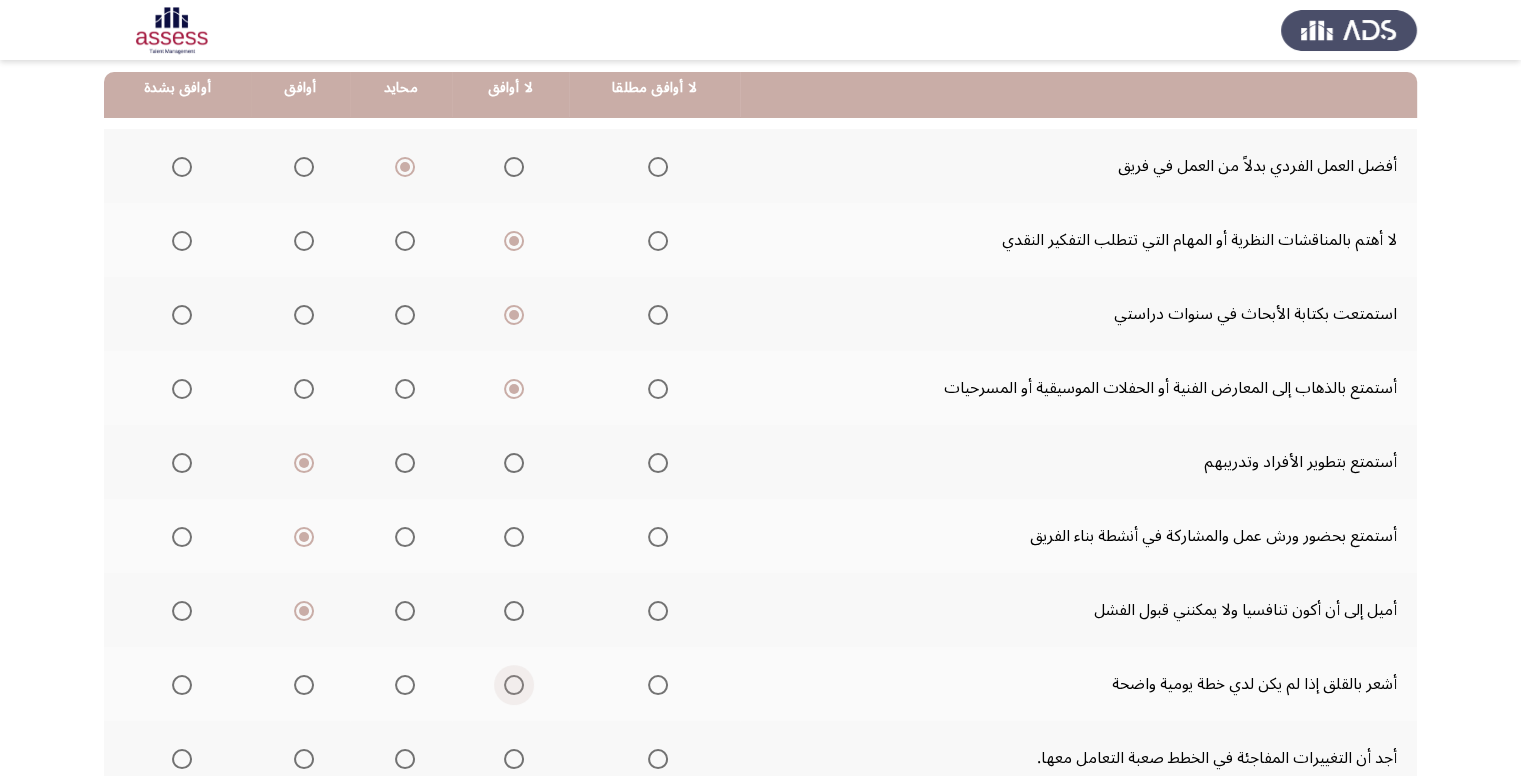 click at bounding box center [514, 685] 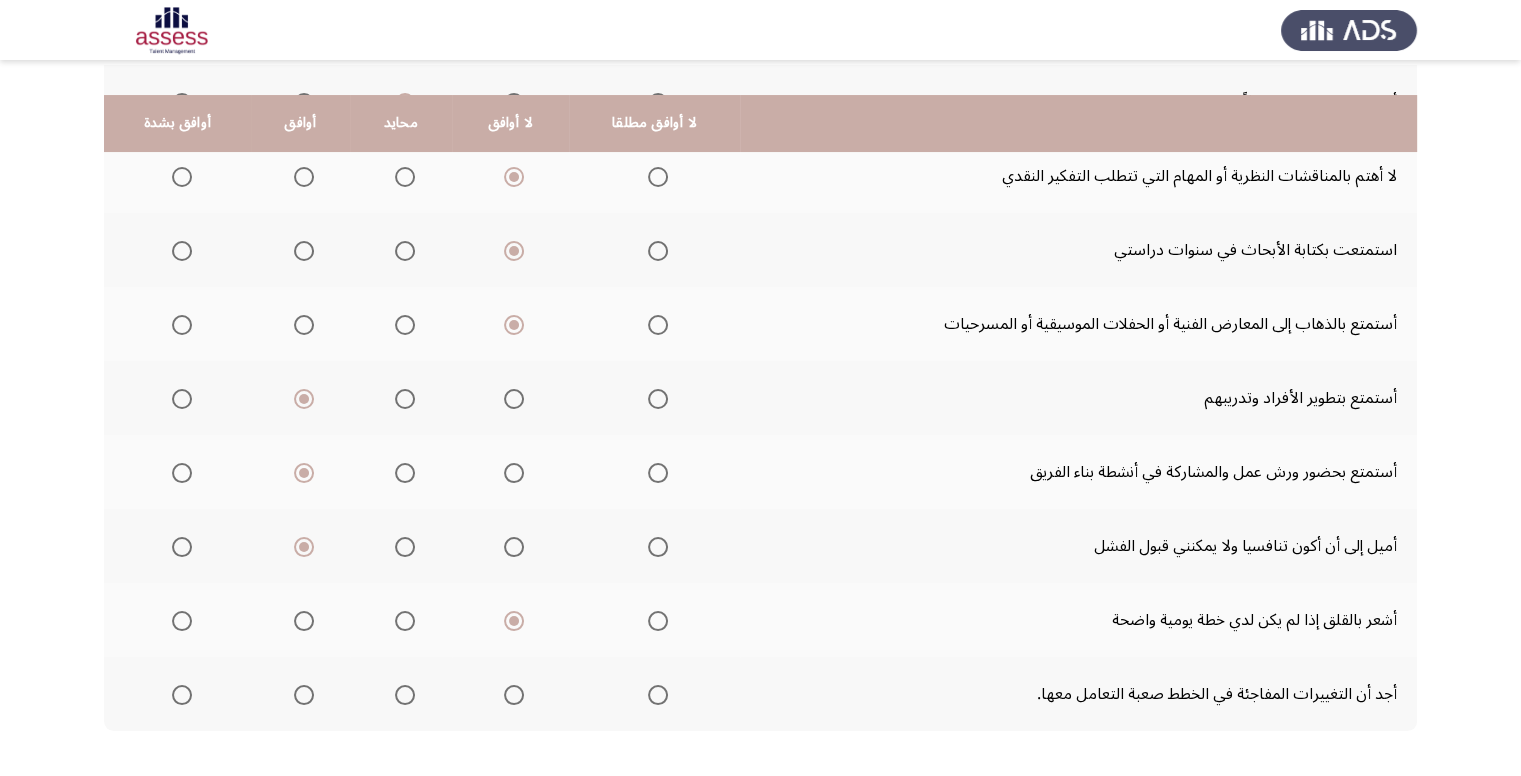 scroll, scrollTop: 300, scrollLeft: 0, axis: vertical 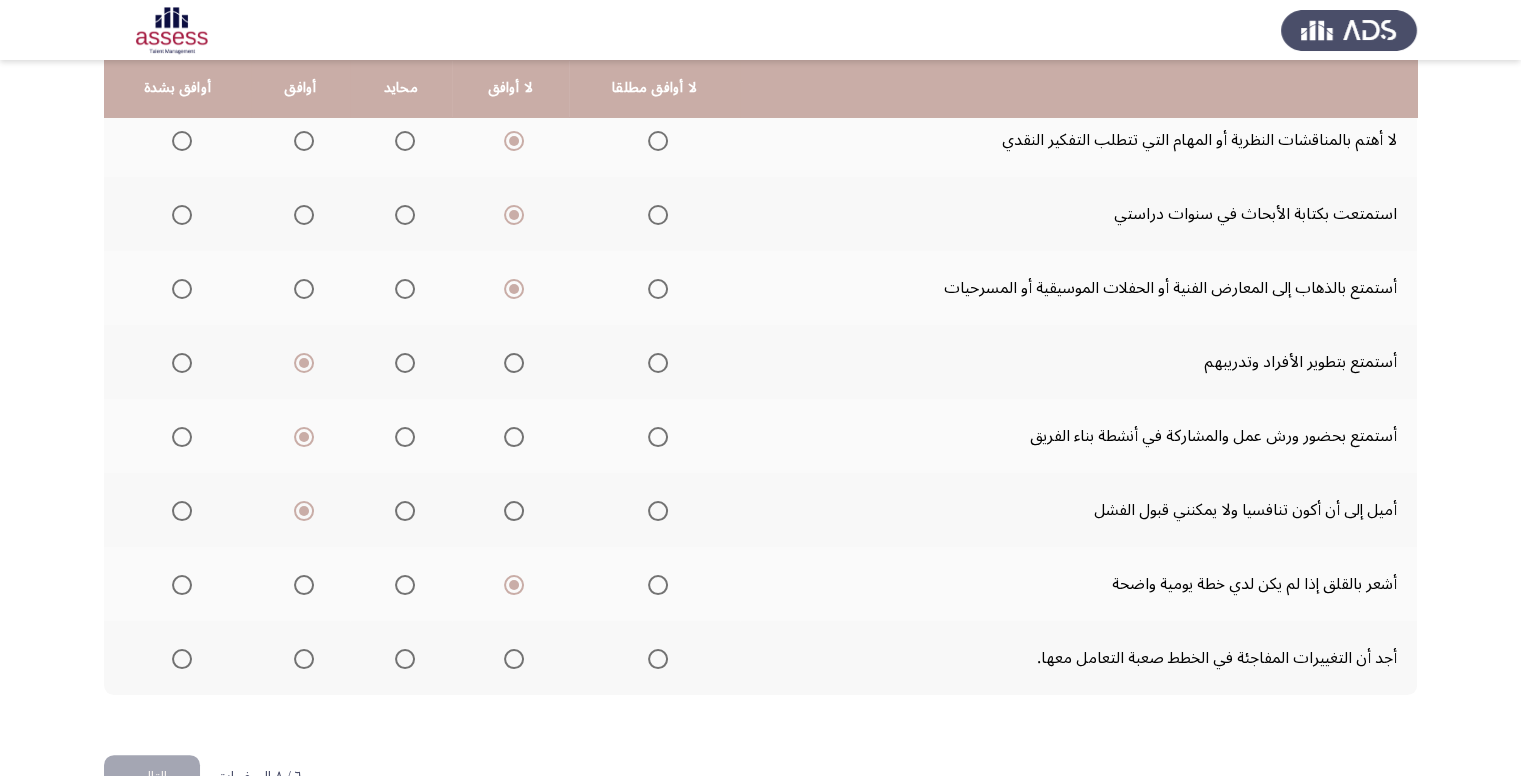 click at bounding box center (514, 659) 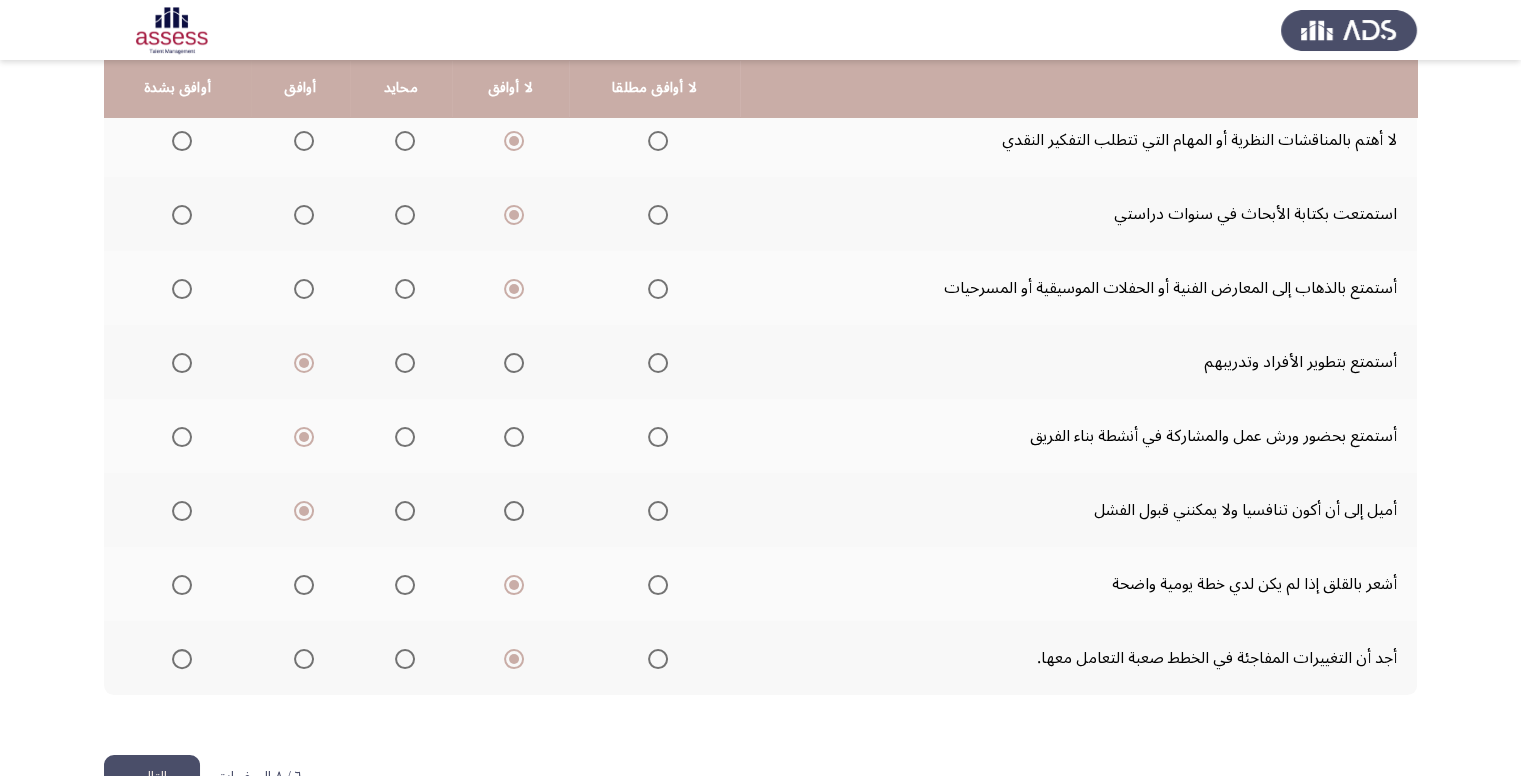 click on "التالي" 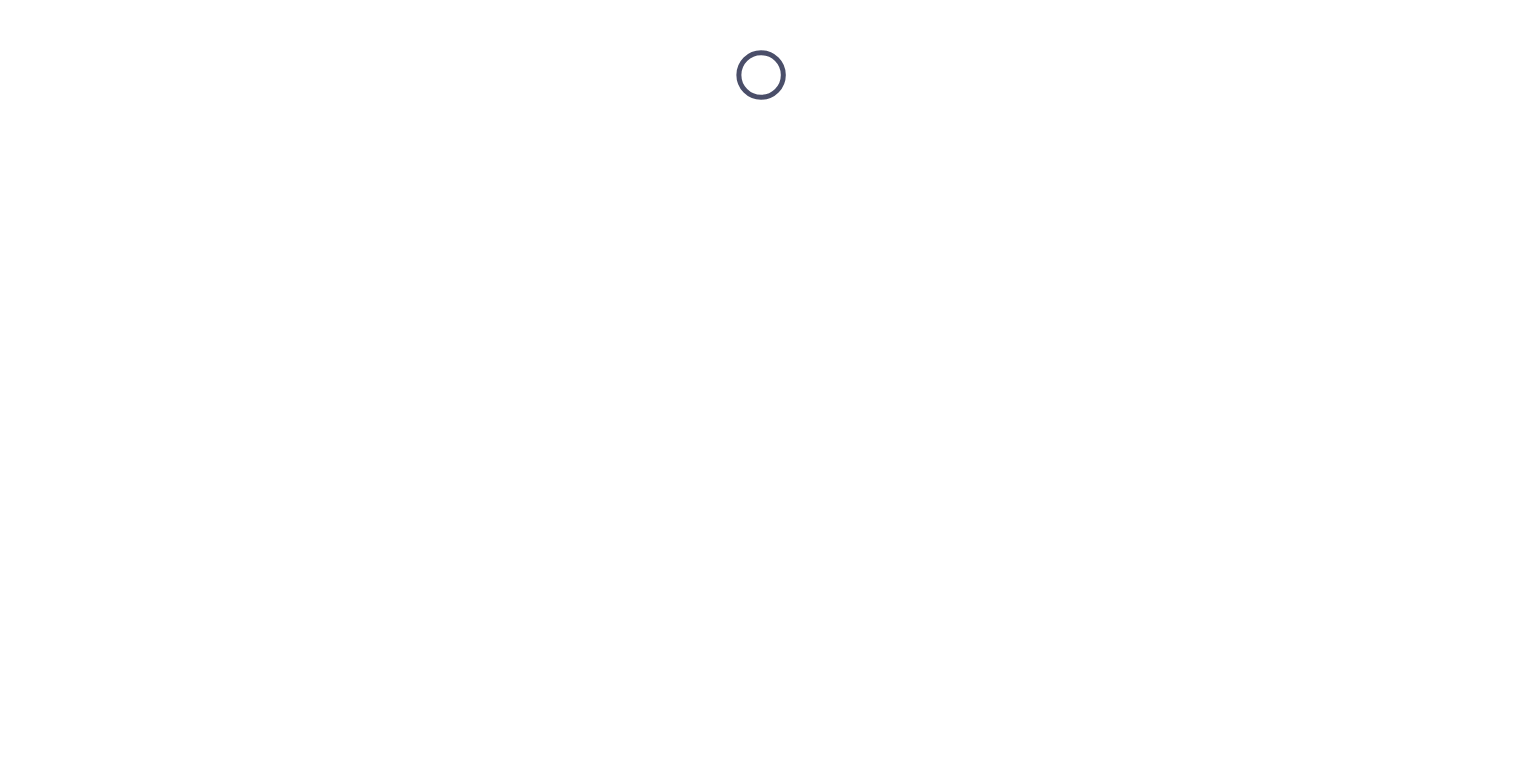 scroll, scrollTop: 0, scrollLeft: 0, axis: both 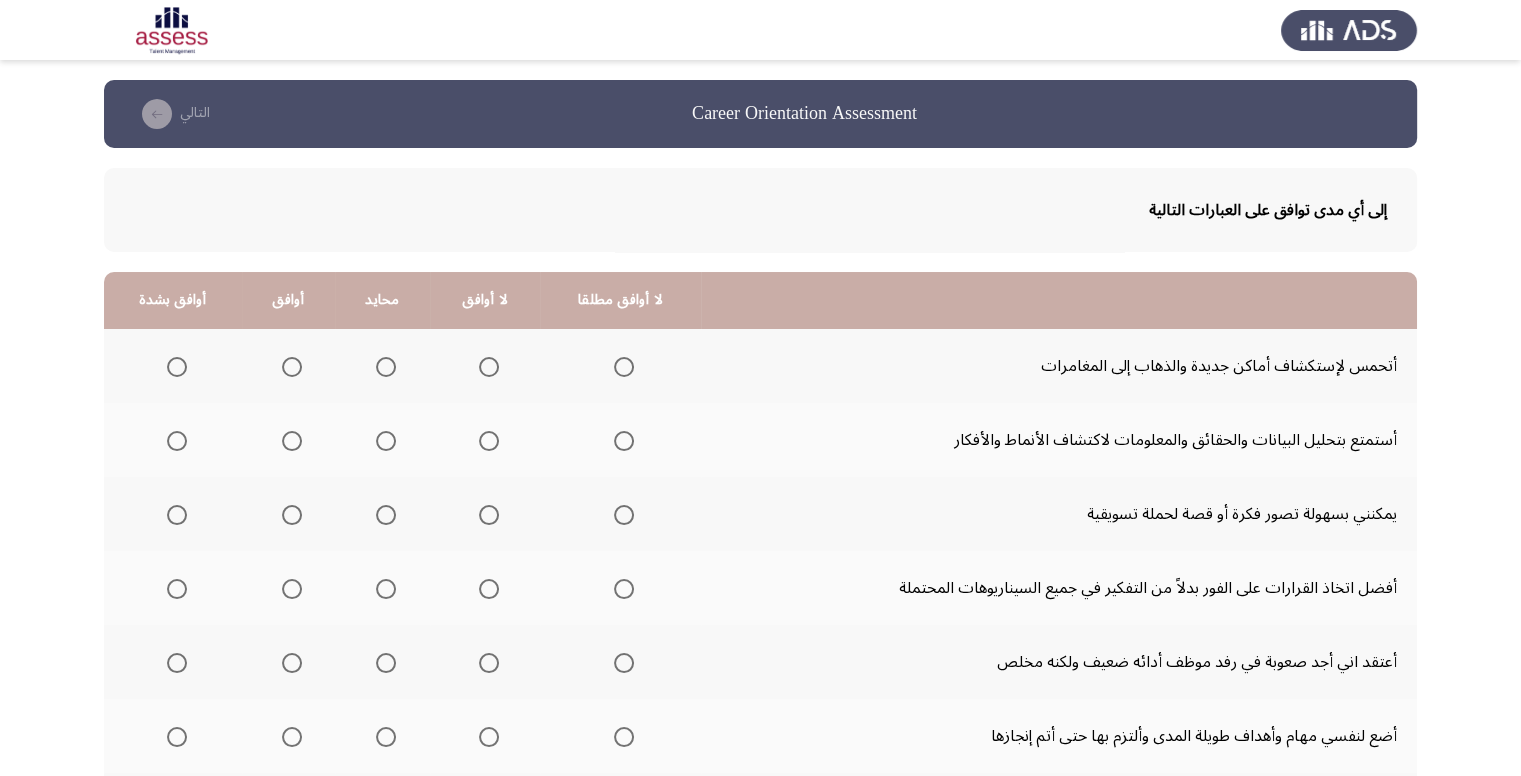 click at bounding box center [292, 367] 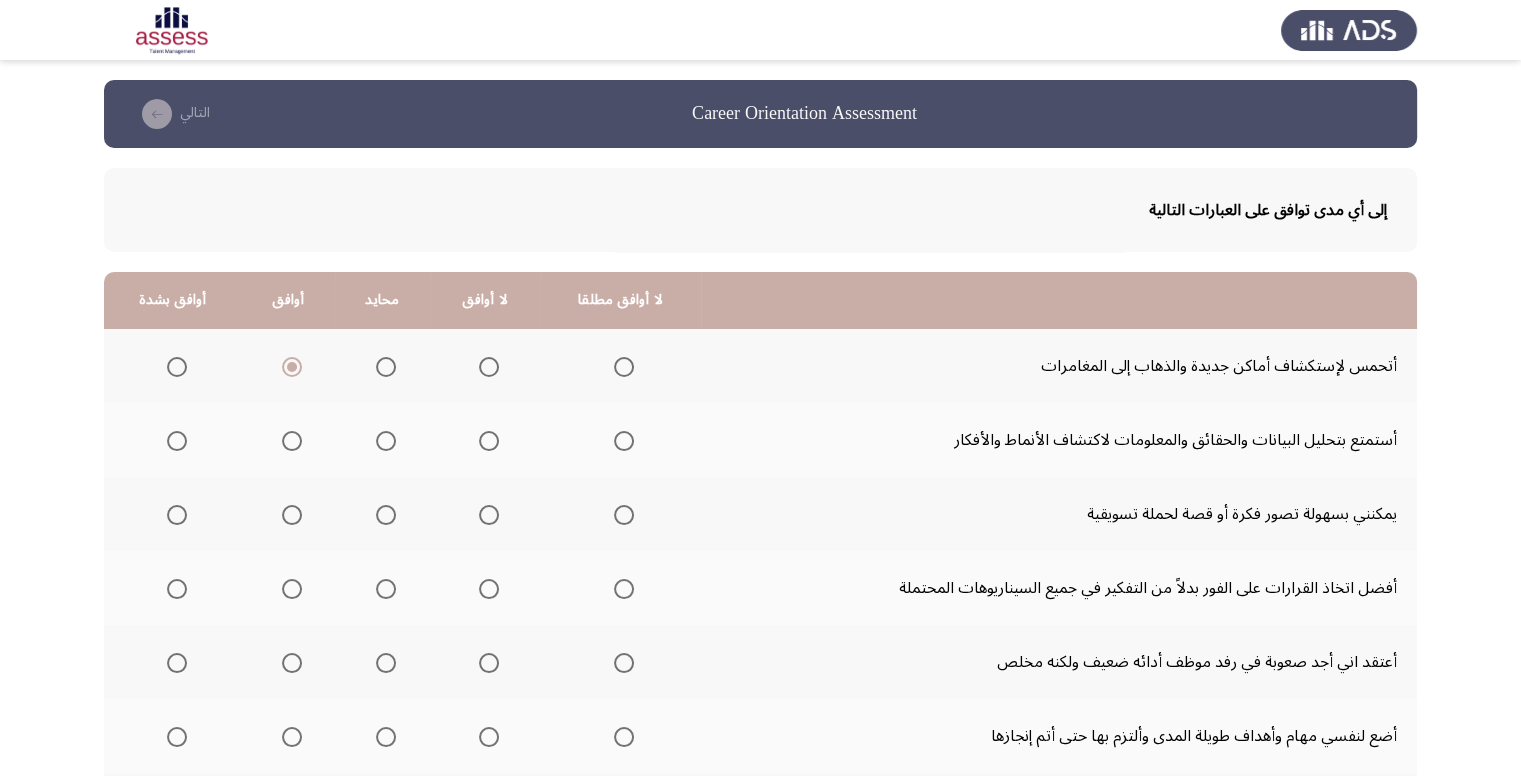 click at bounding box center [173, 367] 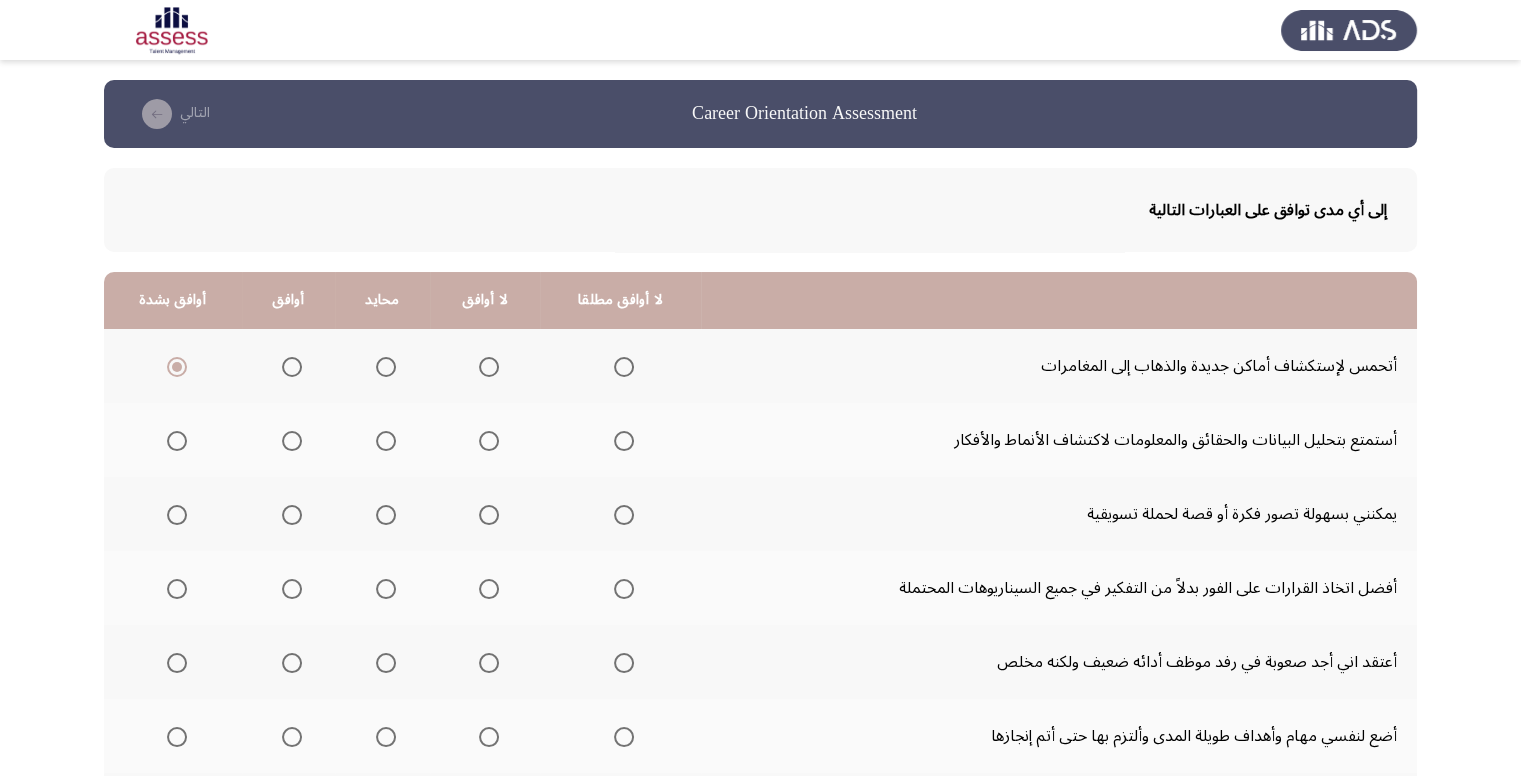 click 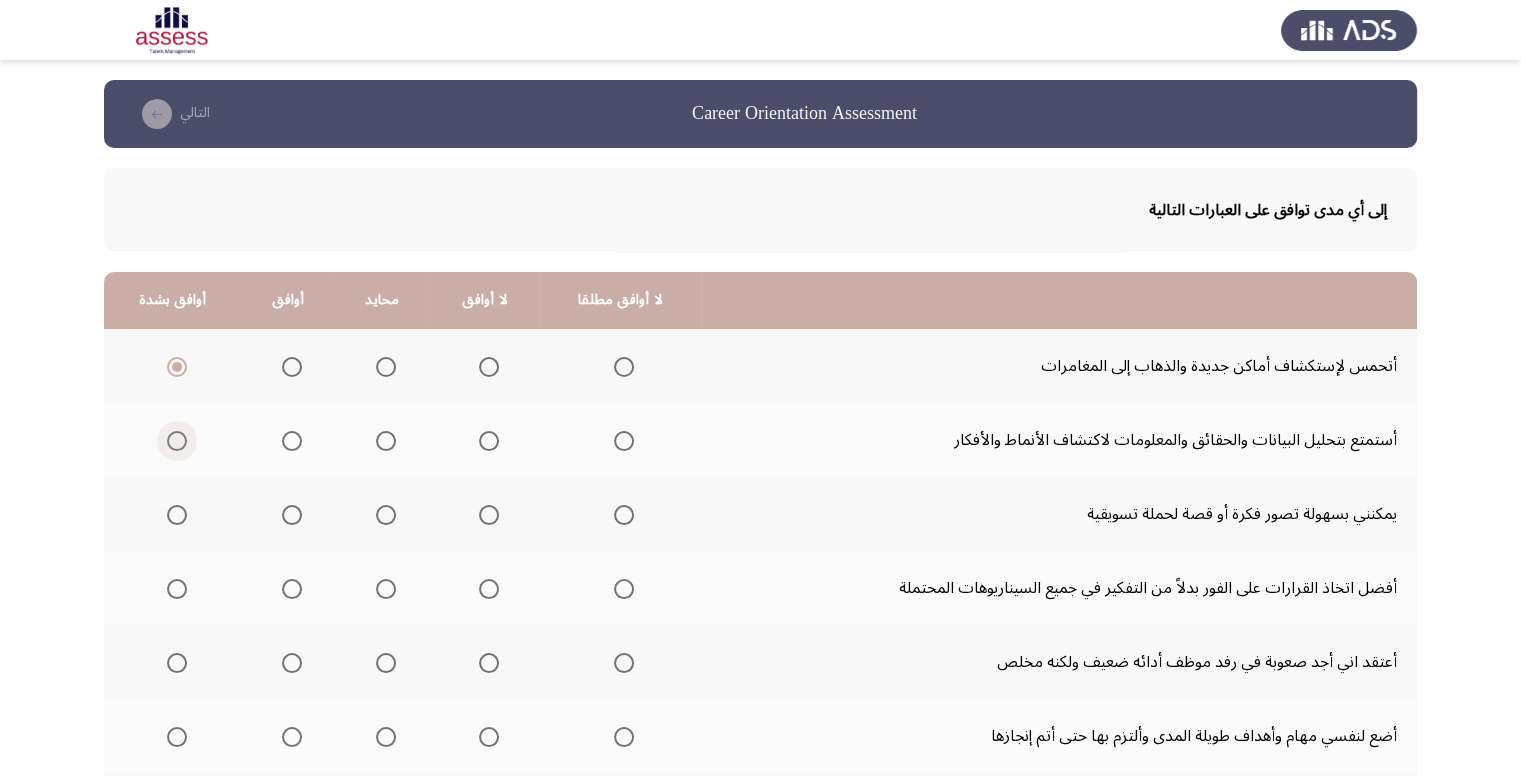 click at bounding box center [177, 441] 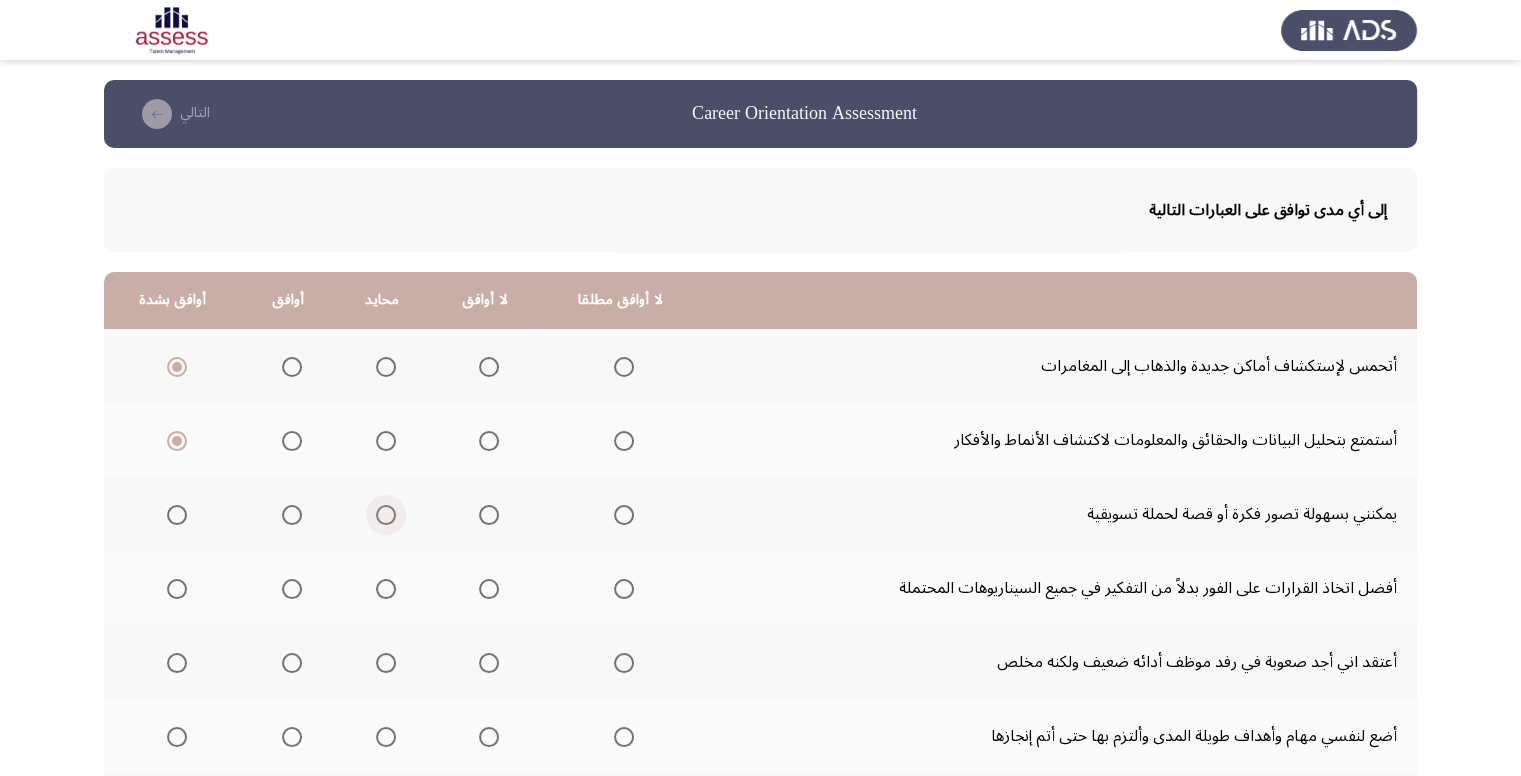click at bounding box center [386, 515] 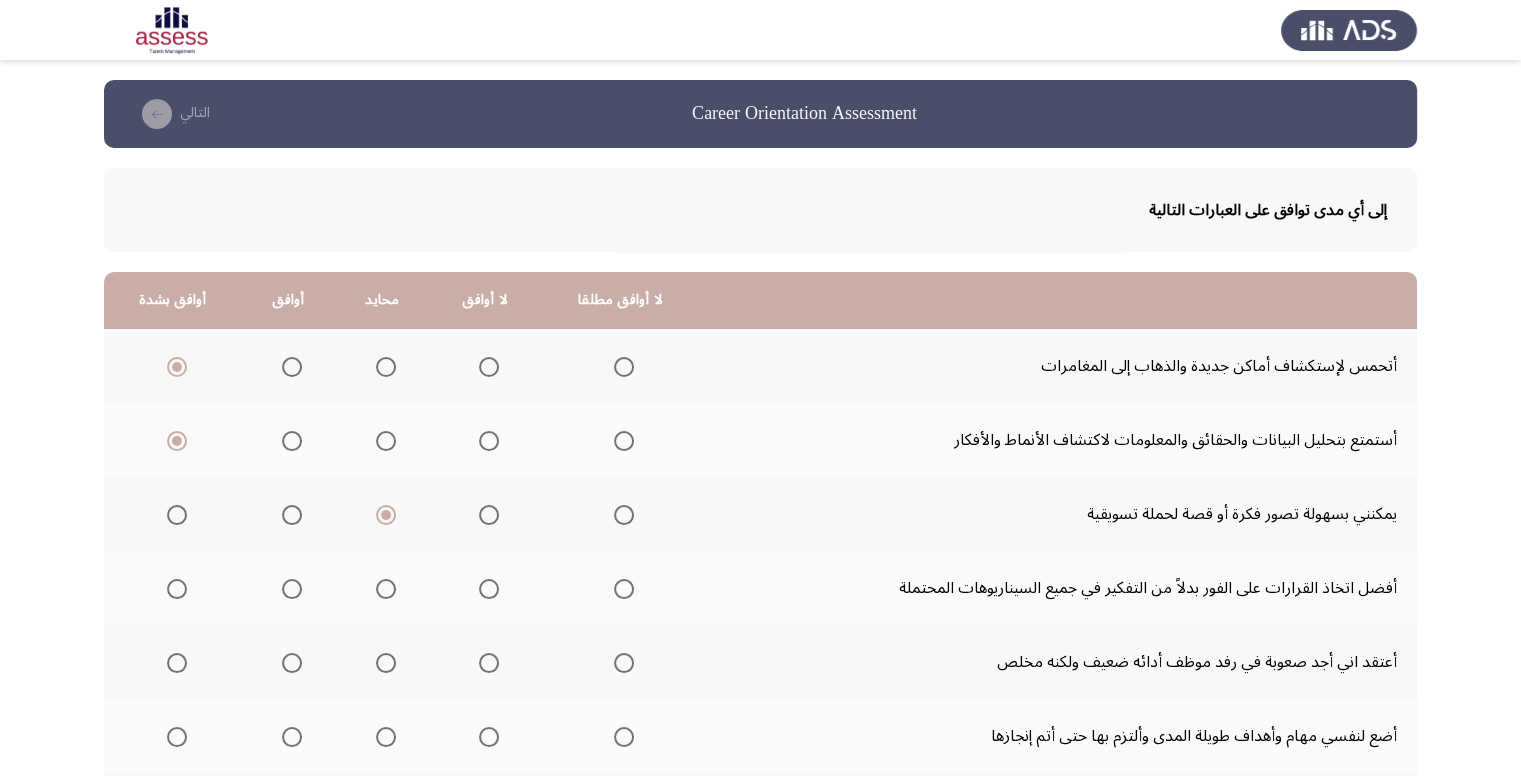 drag, startPoint x: 508, startPoint y: 587, endPoint x: 496, endPoint y: 588, distance: 12.0415945 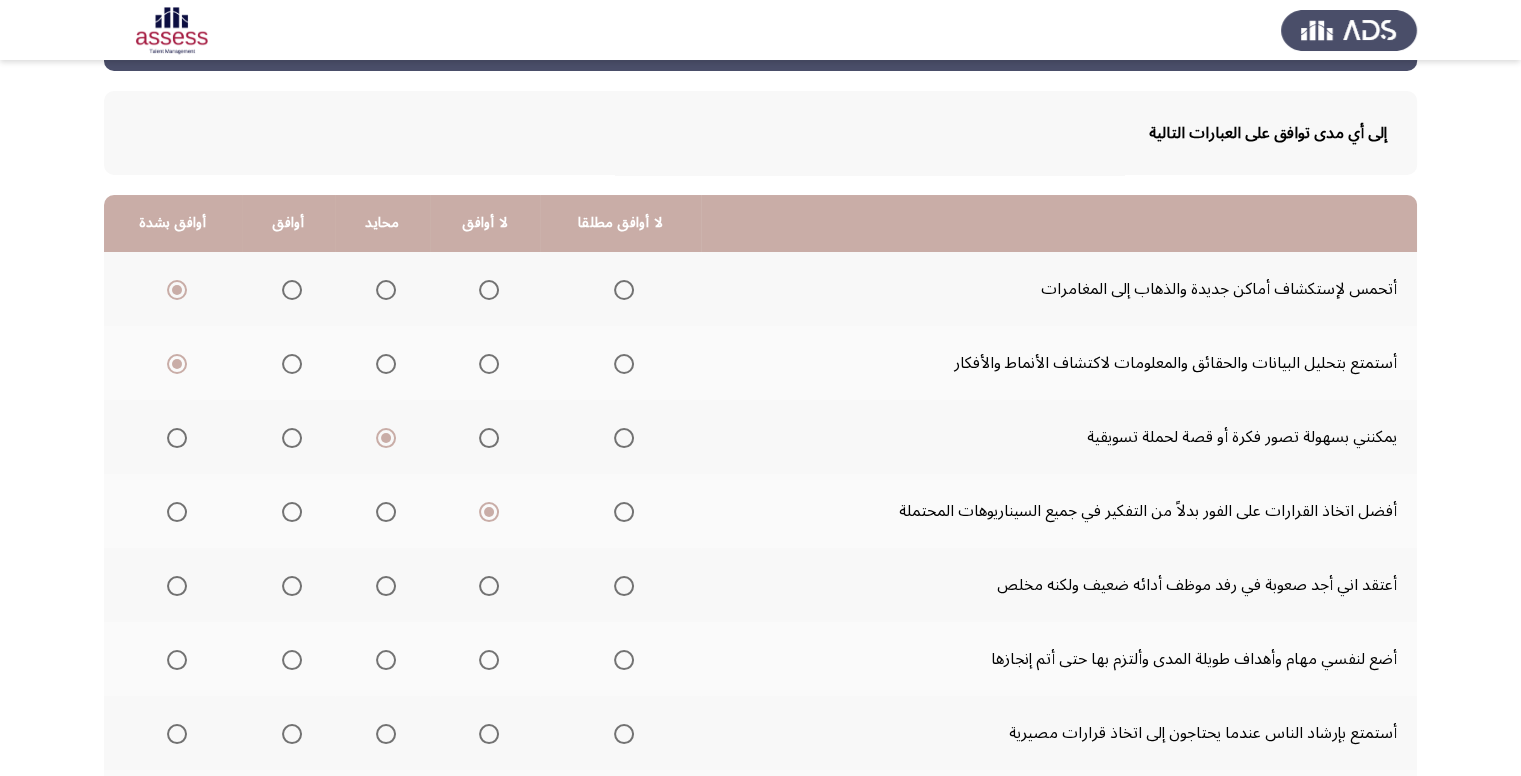 scroll, scrollTop: 100, scrollLeft: 0, axis: vertical 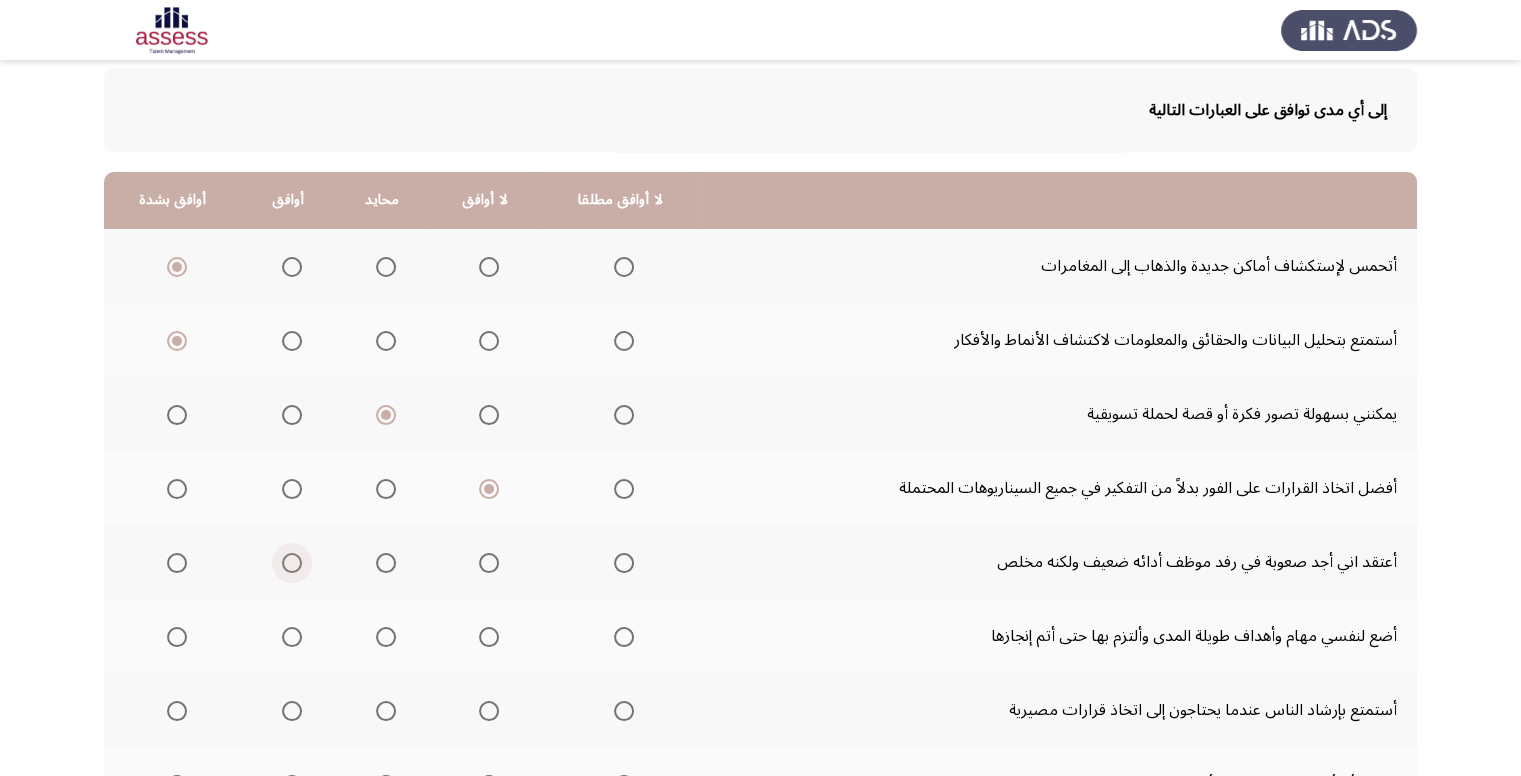 click at bounding box center [292, 563] 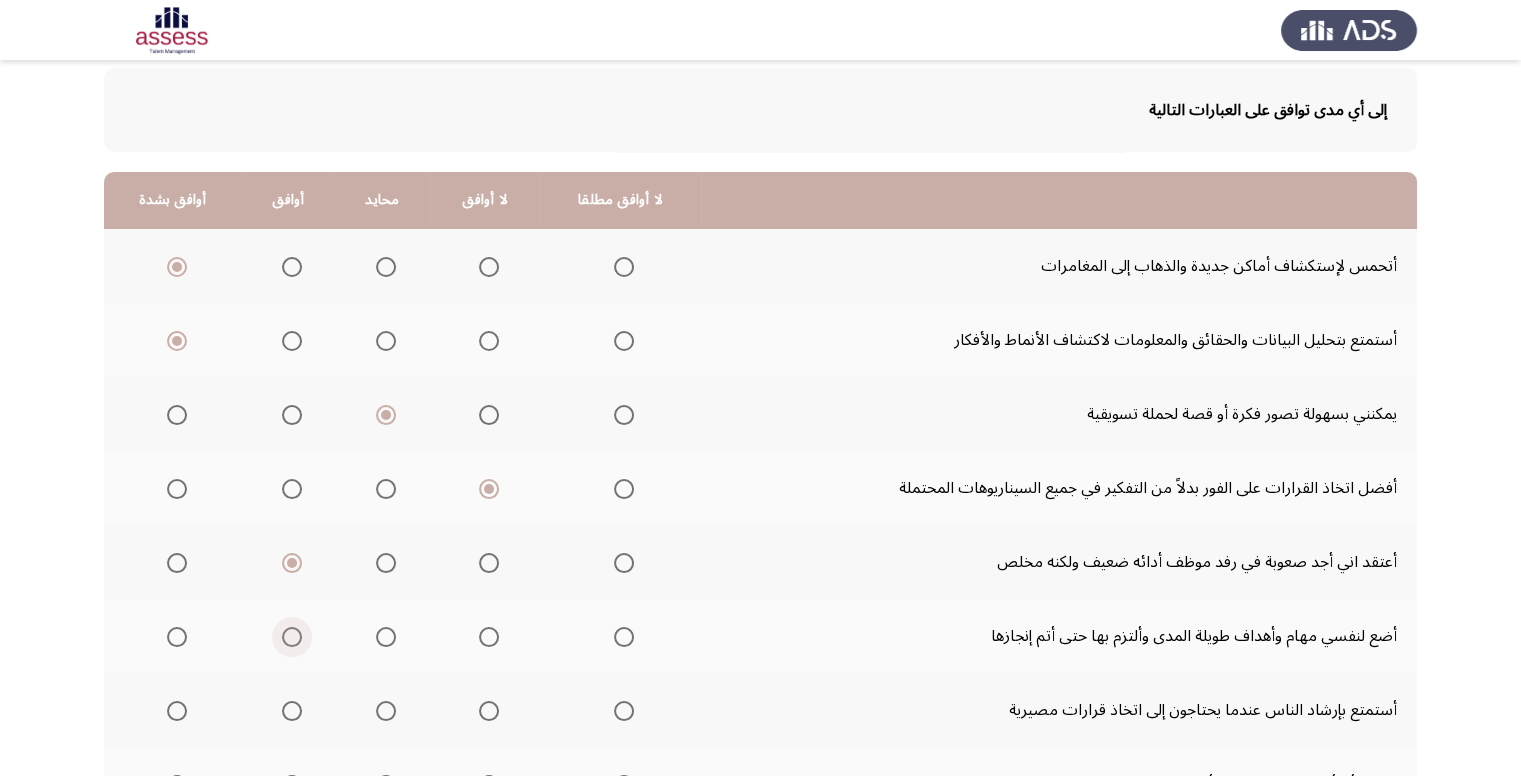 click at bounding box center (292, 637) 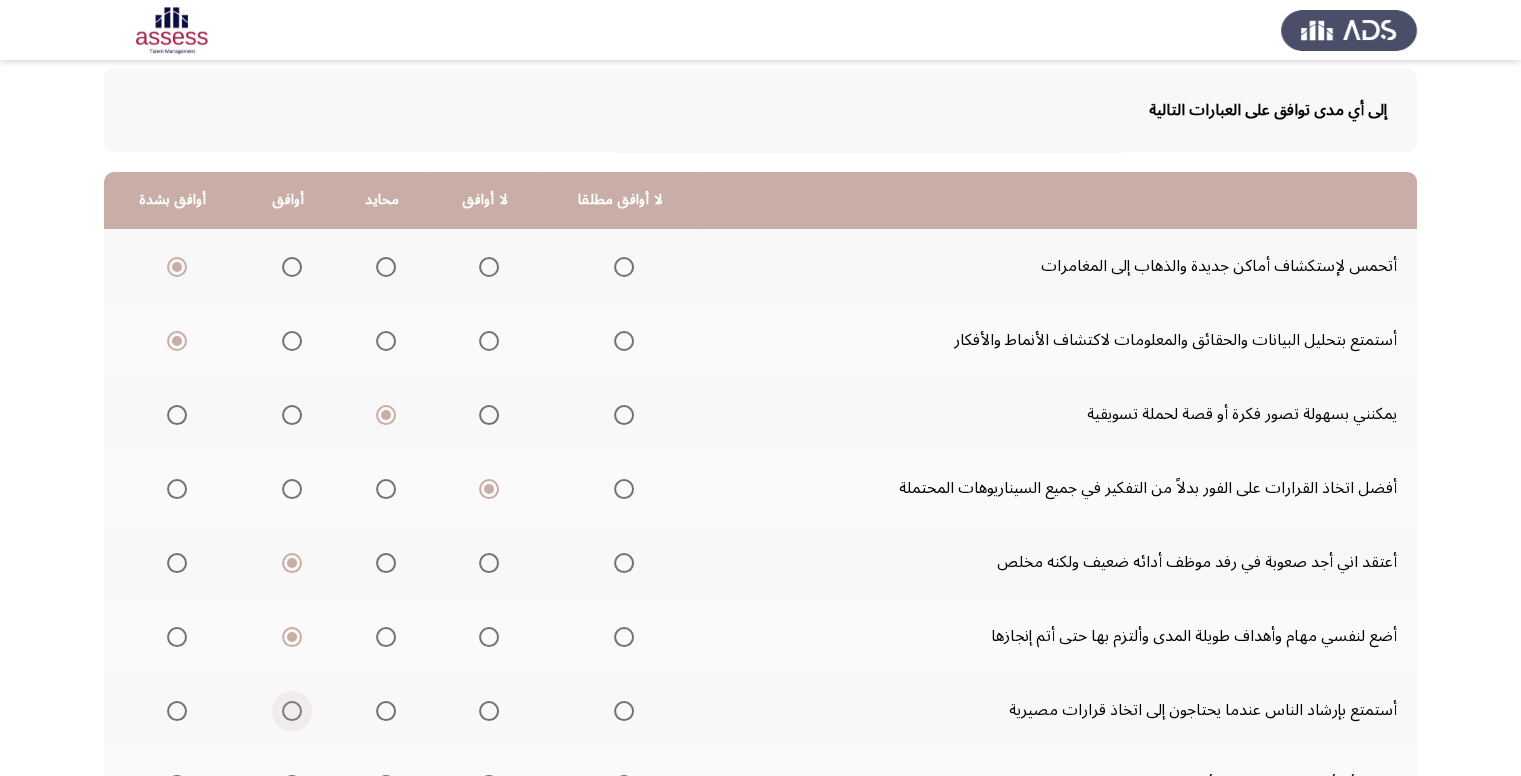 click at bounding box center [292, 711] 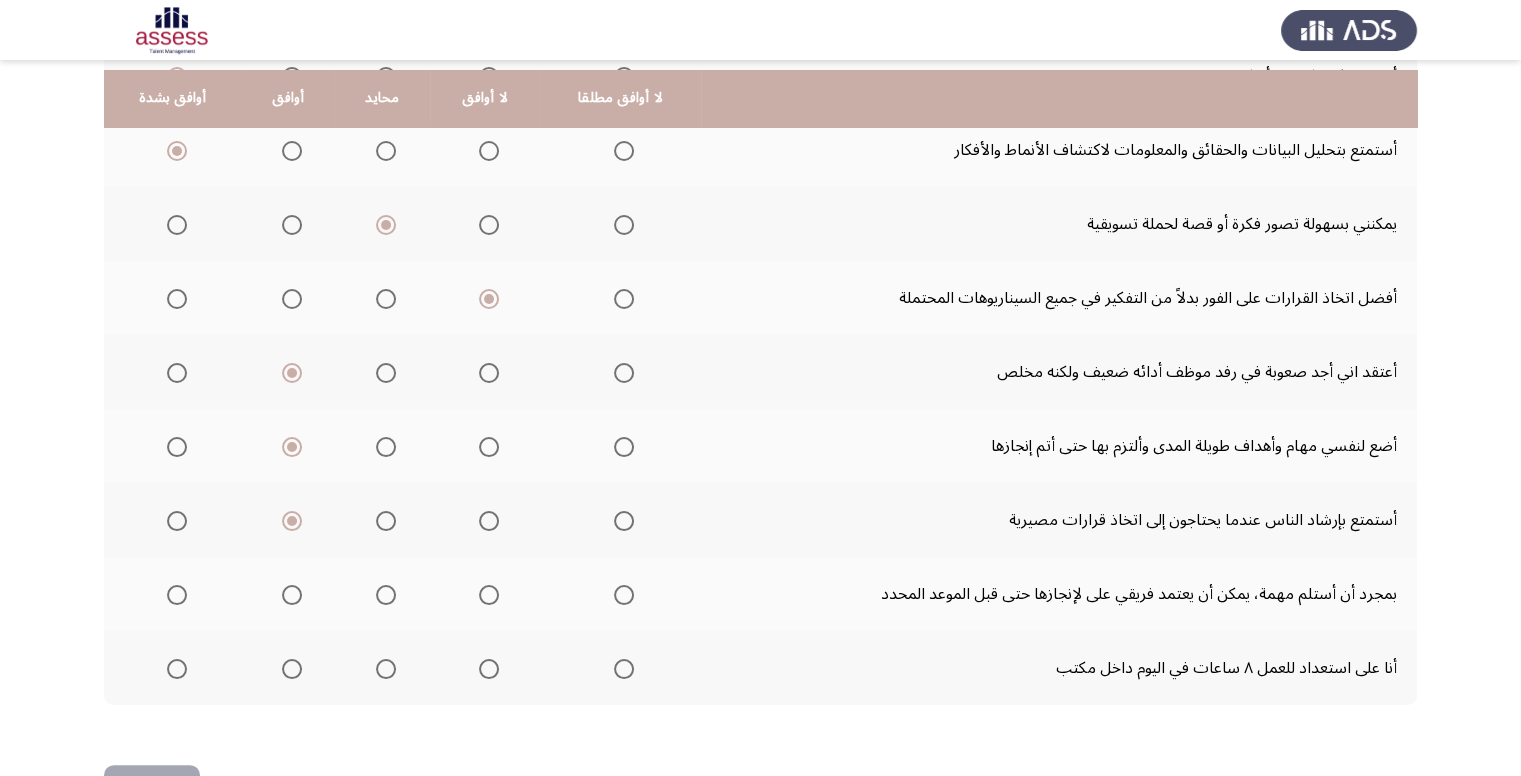 scroll, scrollTop: 300, scrollLeft: 0, axis: vertical 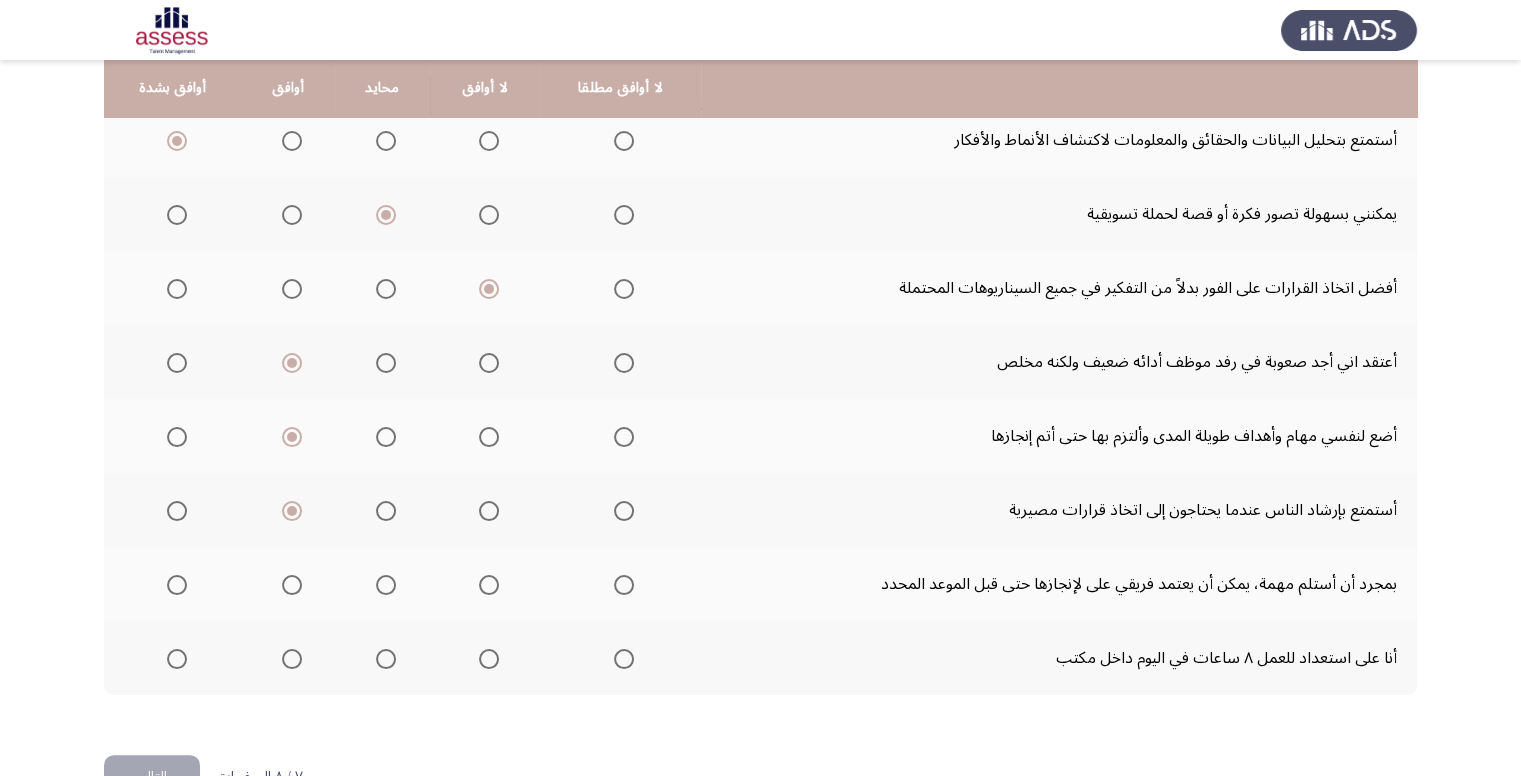 click at bounding box center (288, 585) 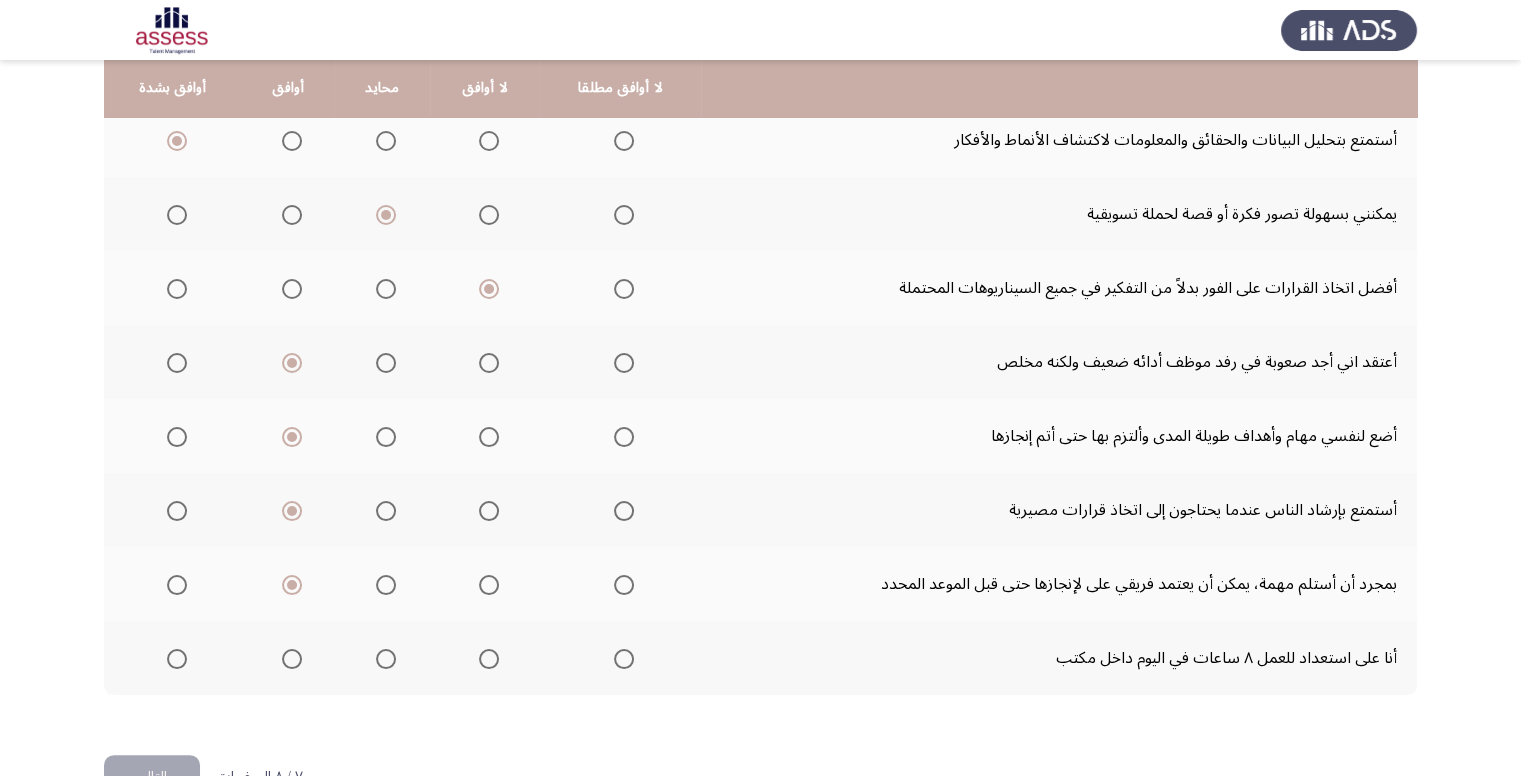 click 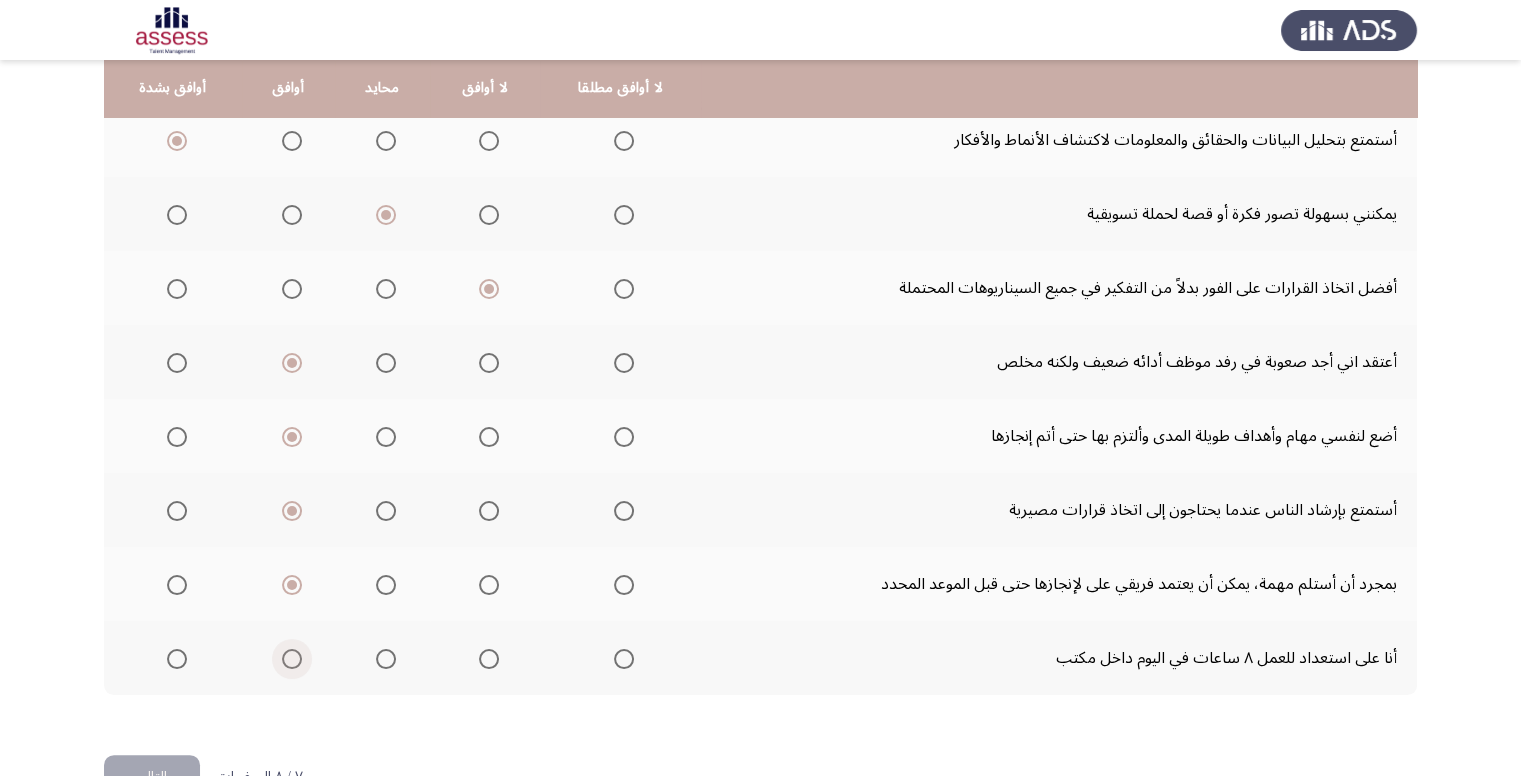 click at bounding box center (292, 659) 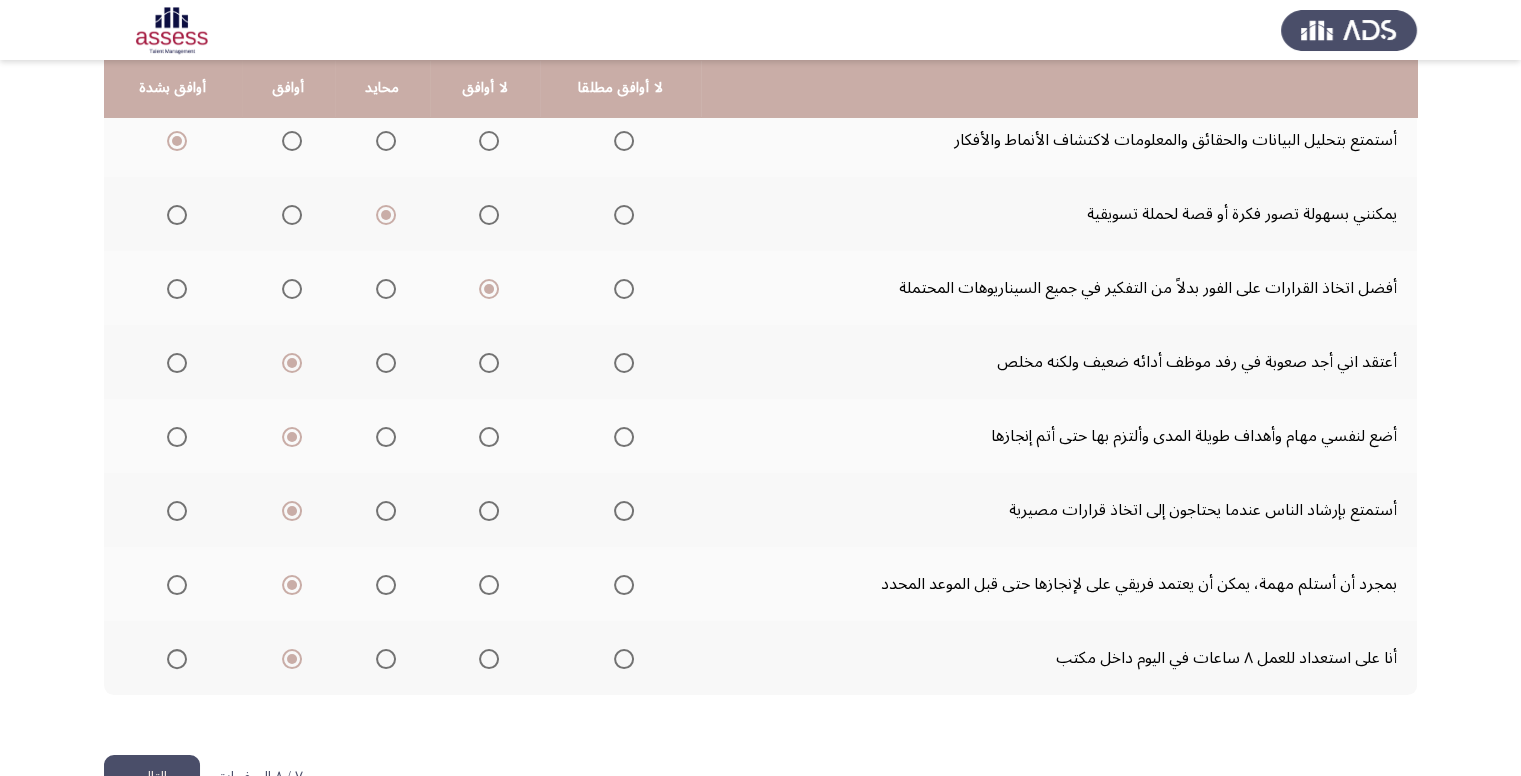 click on "التالي" 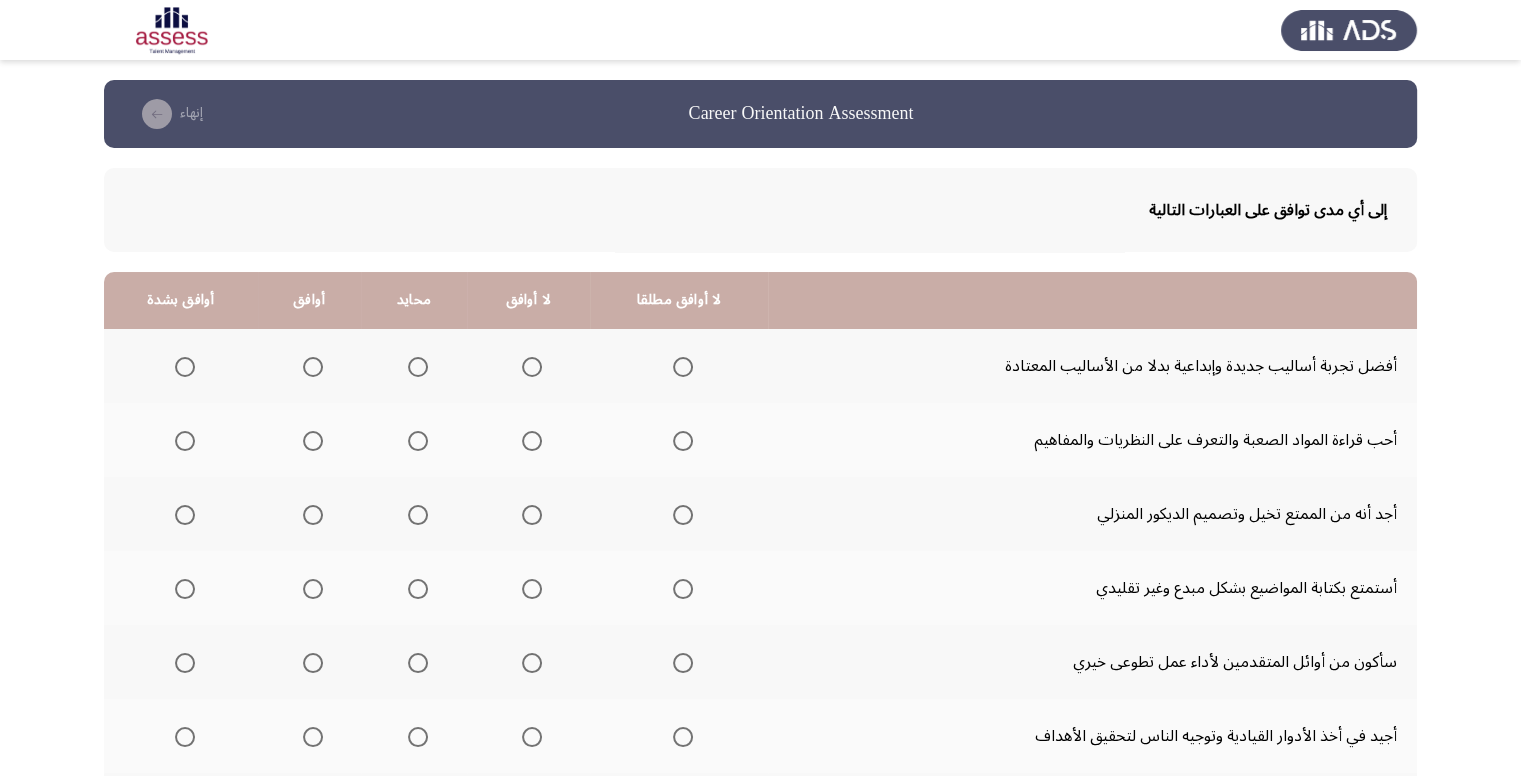 click at bounding box center [313, 367] 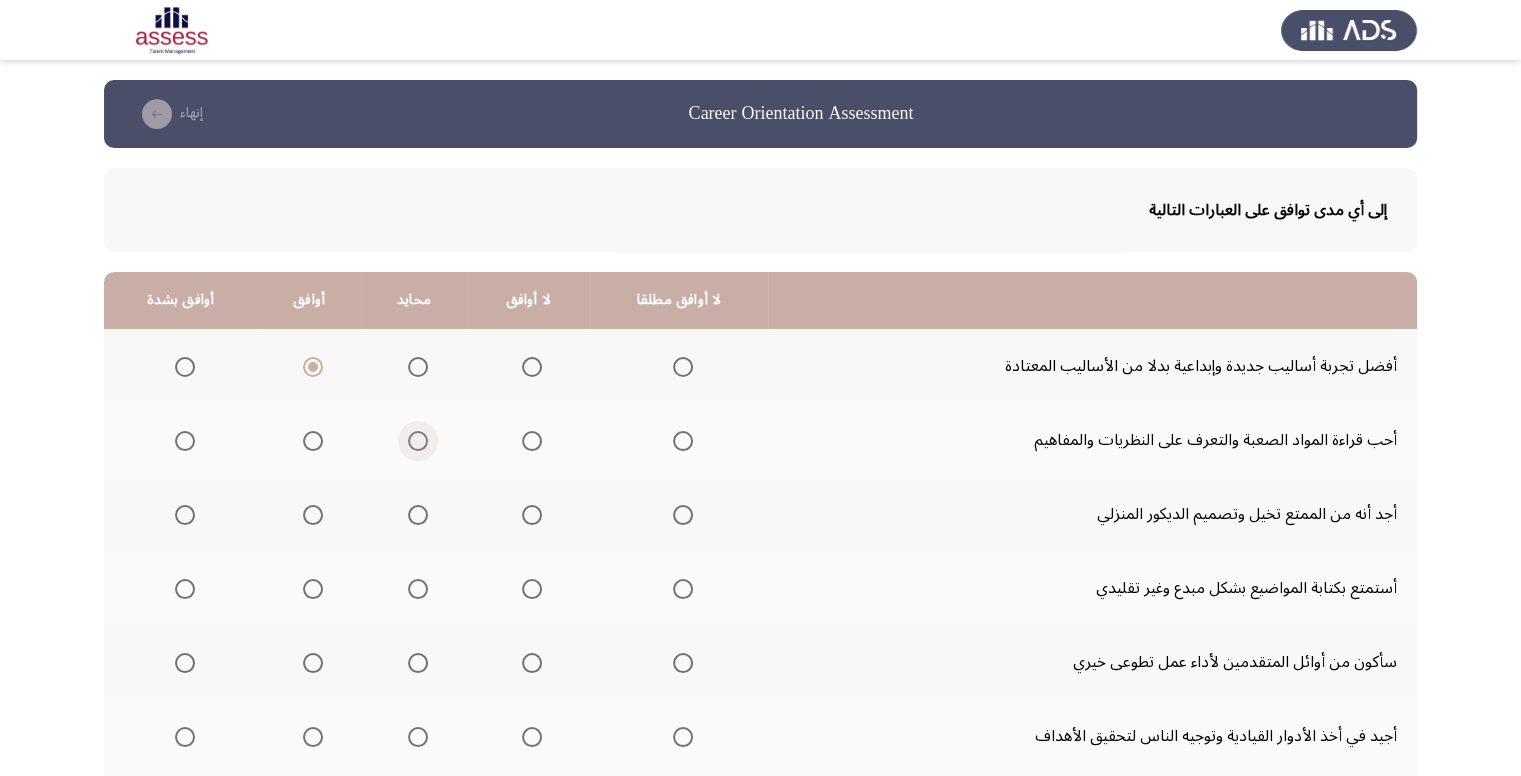 click at bounding box center [418, 441] 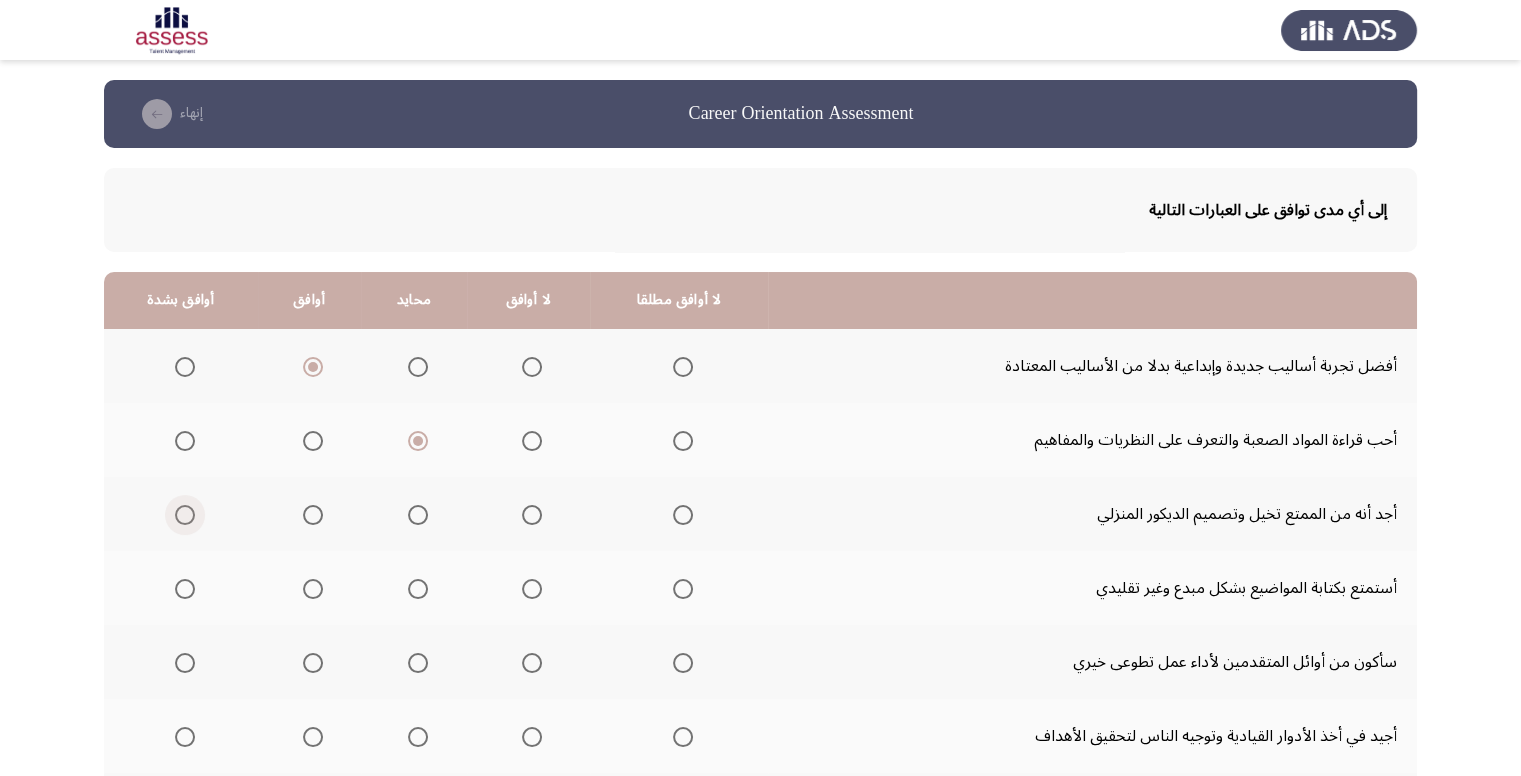 click at bounding box center [185, 515] 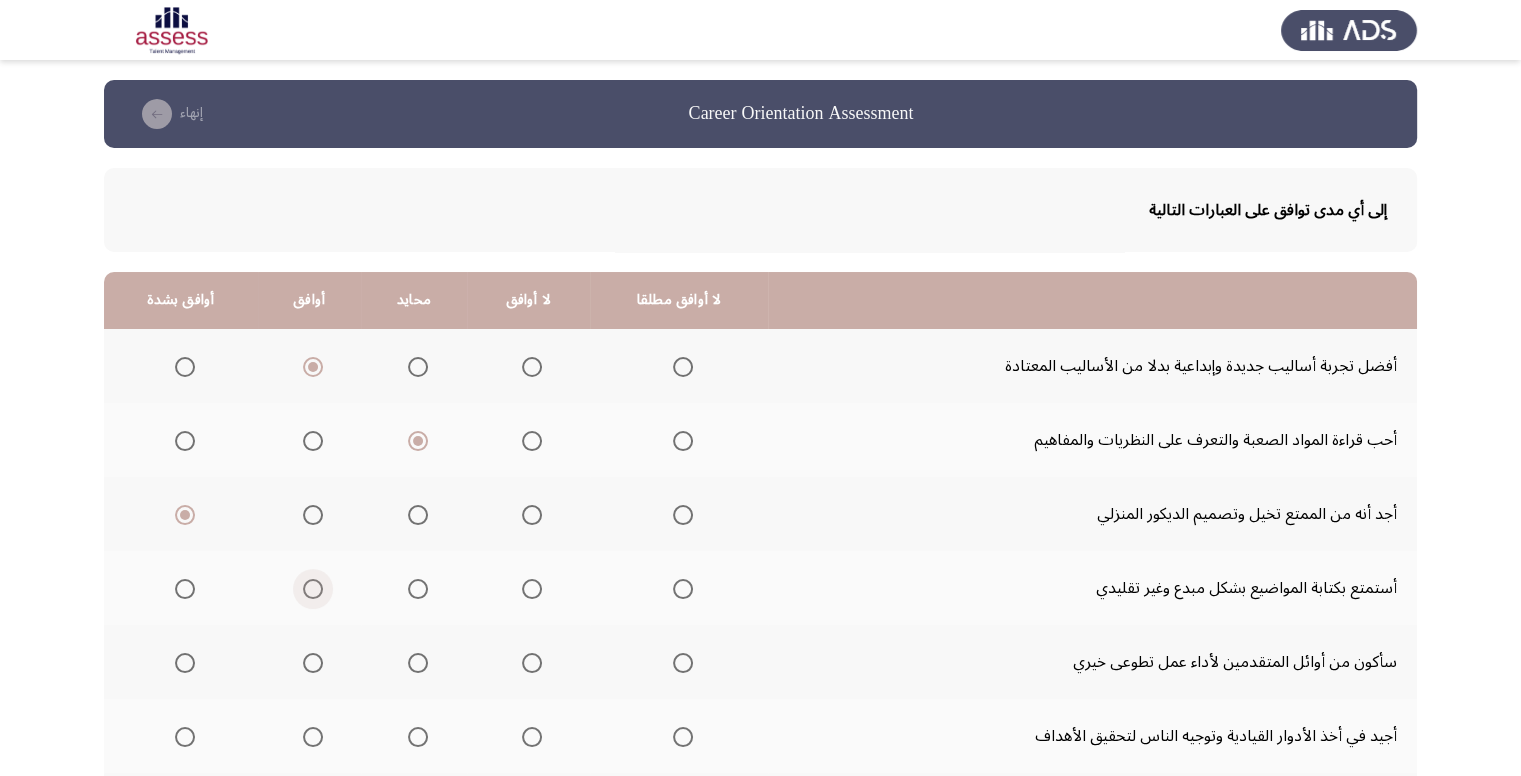 click at bounding box center [313, 589] 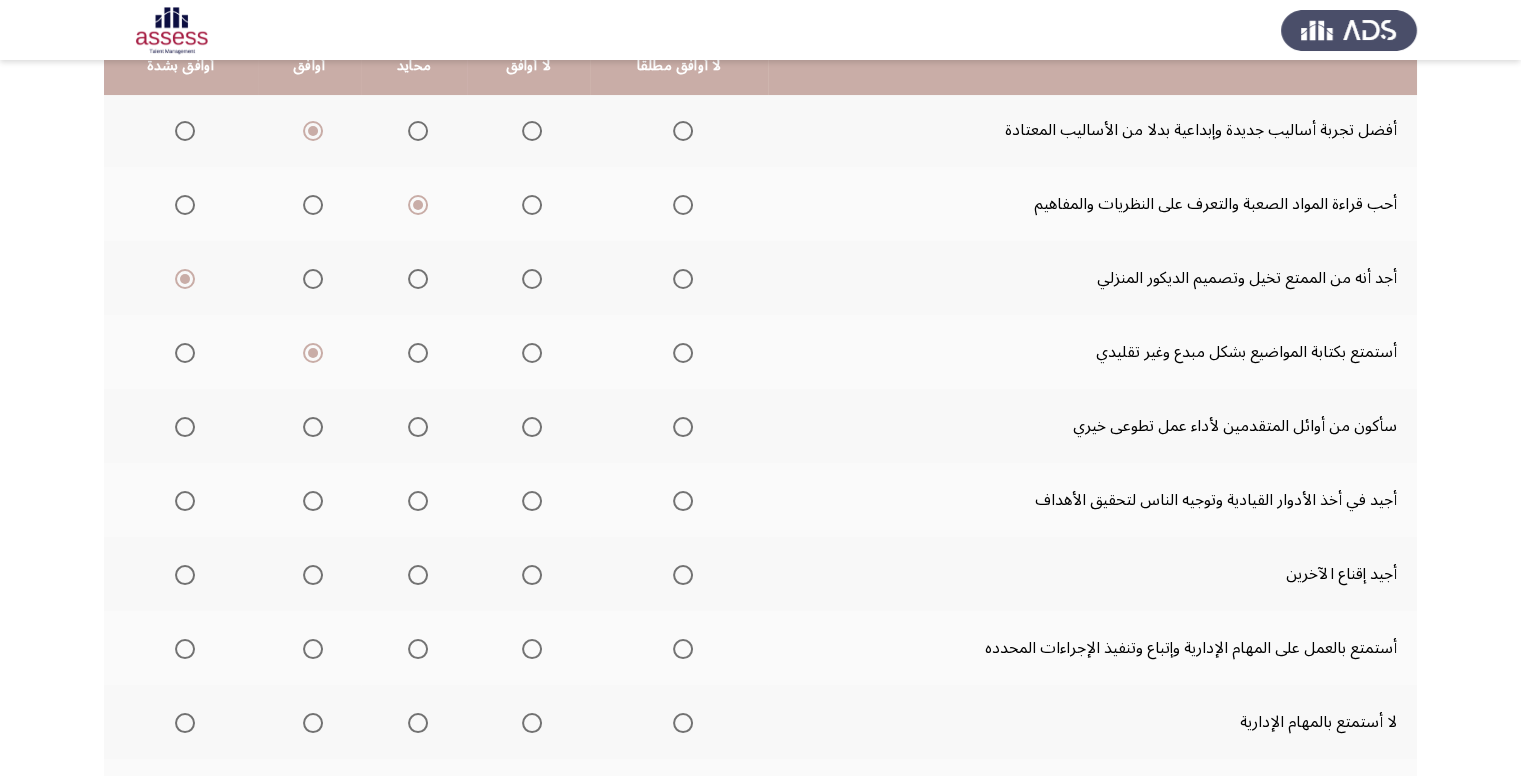 scroll, scrollTop: 300, scrollLeft: 0, axis: vertical 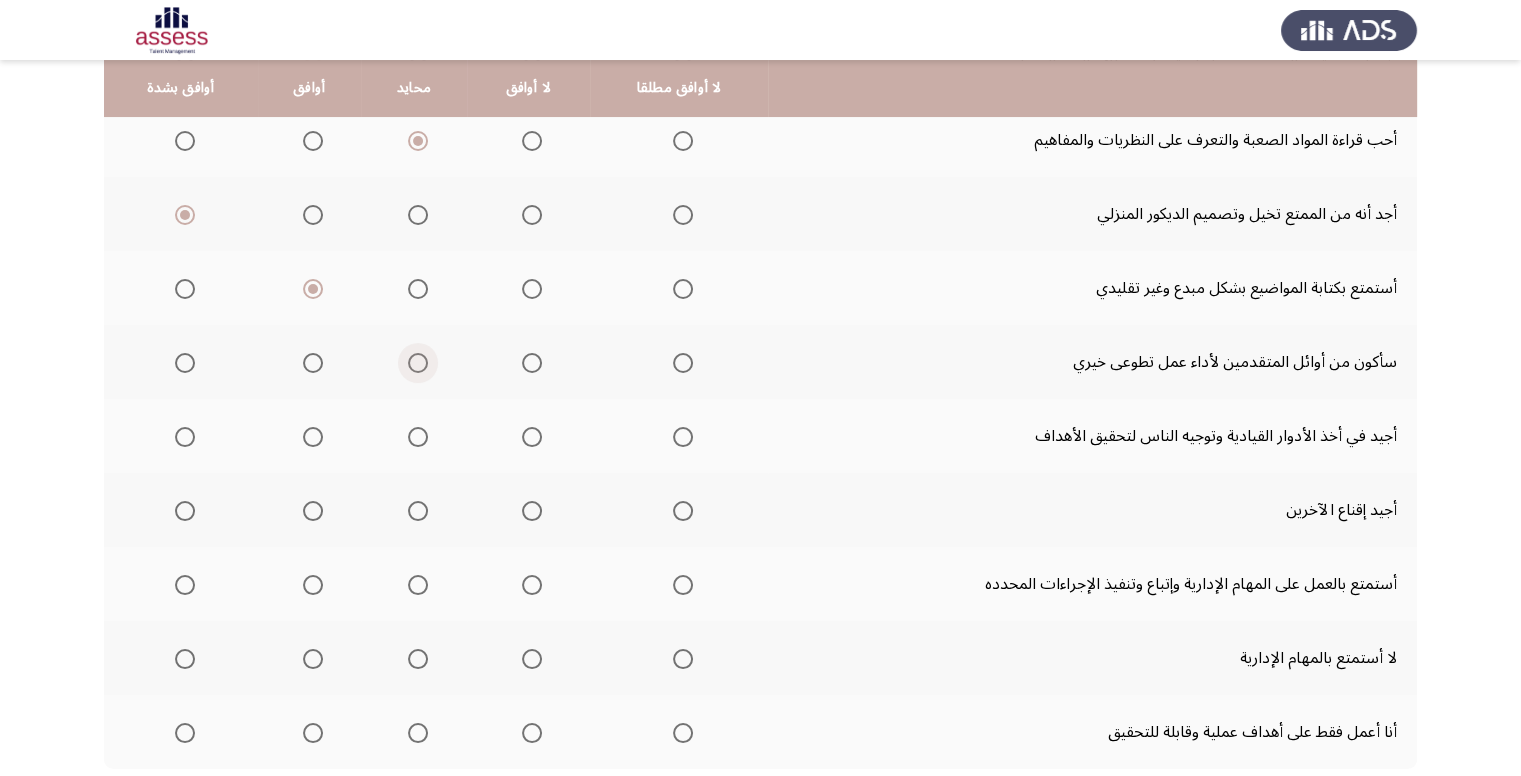click at bounding box center (418, 363) 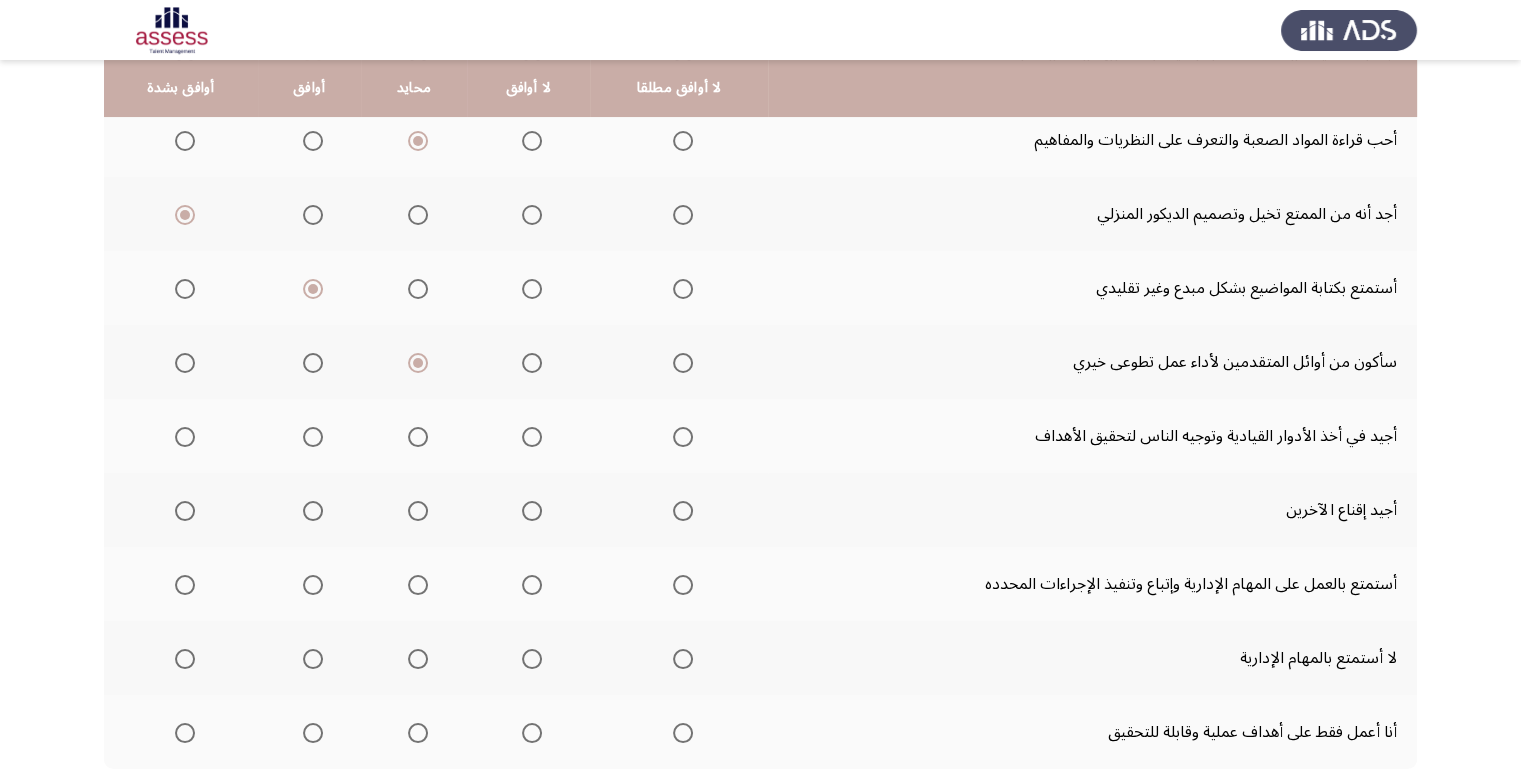 click at bounding box center (313, 363) 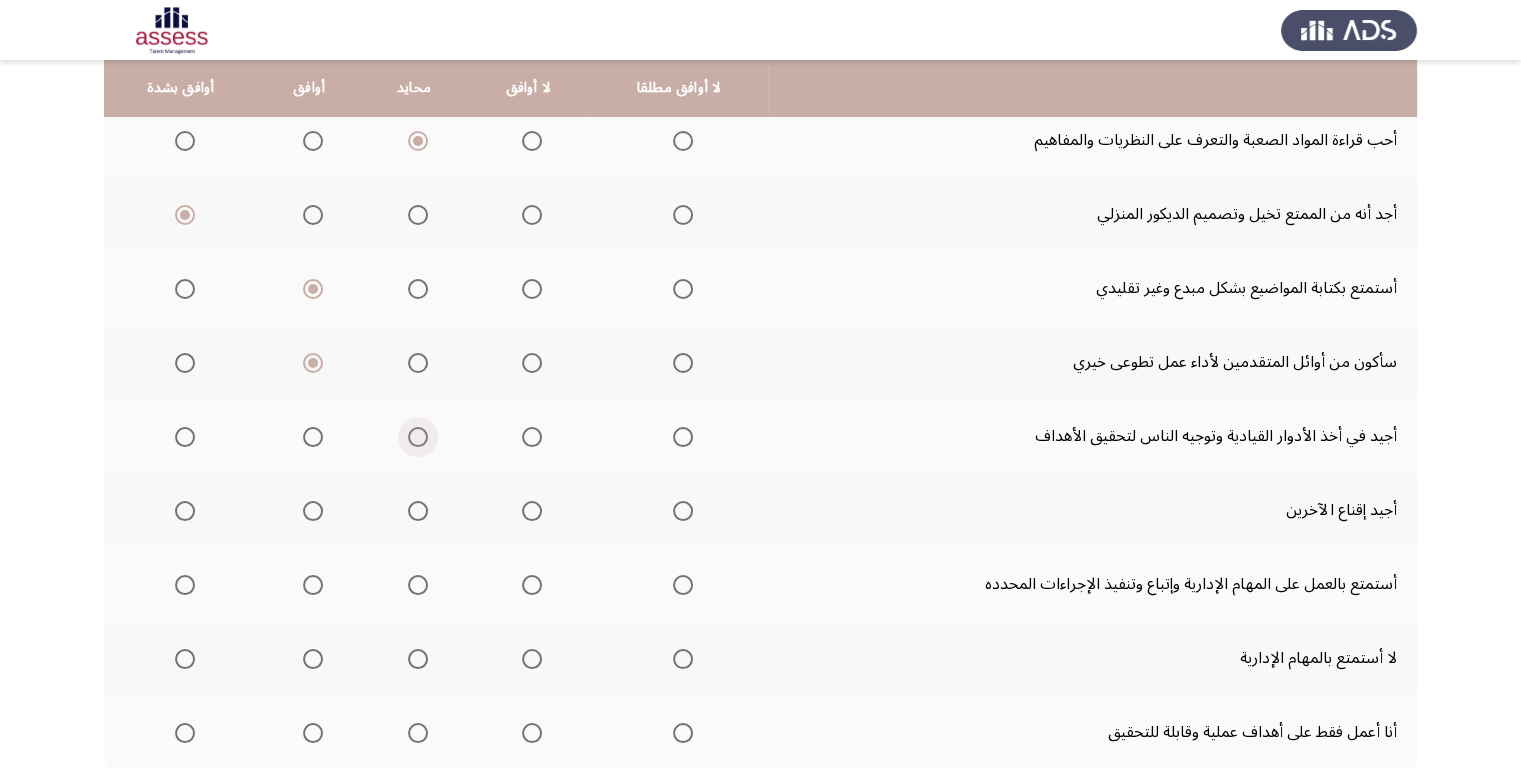click at bounding box center (418, 437) 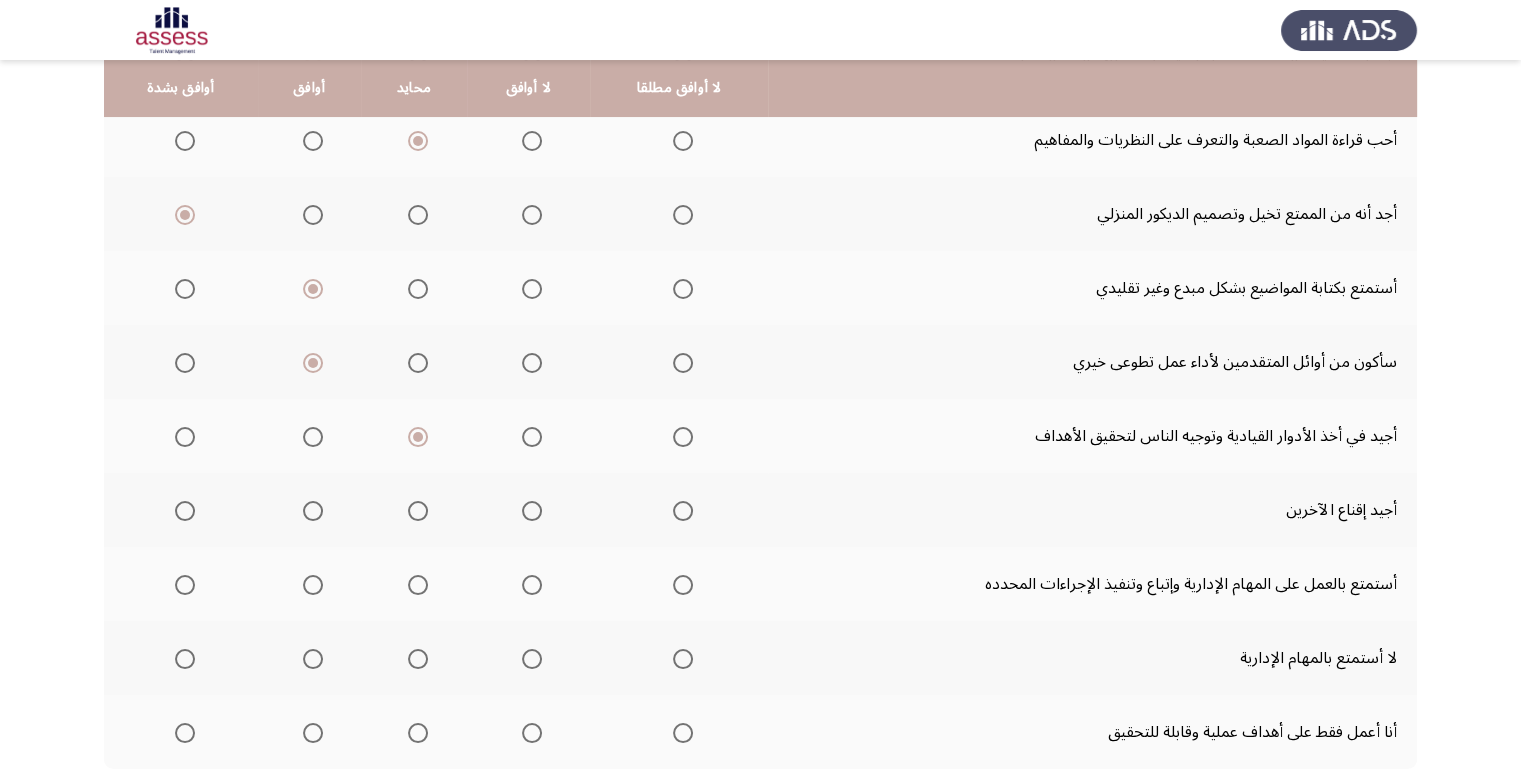 click 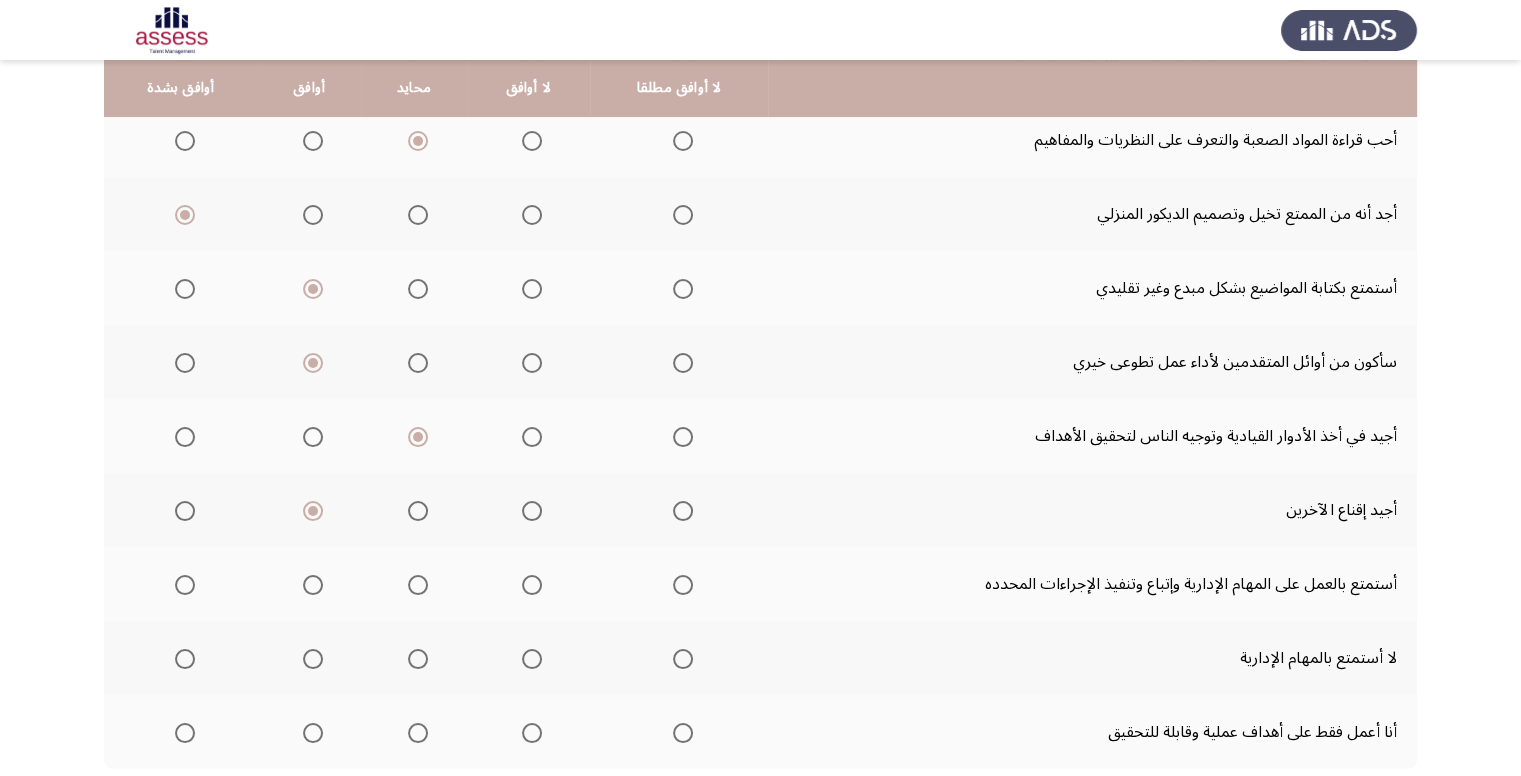 click at bounding box center (414, 584) 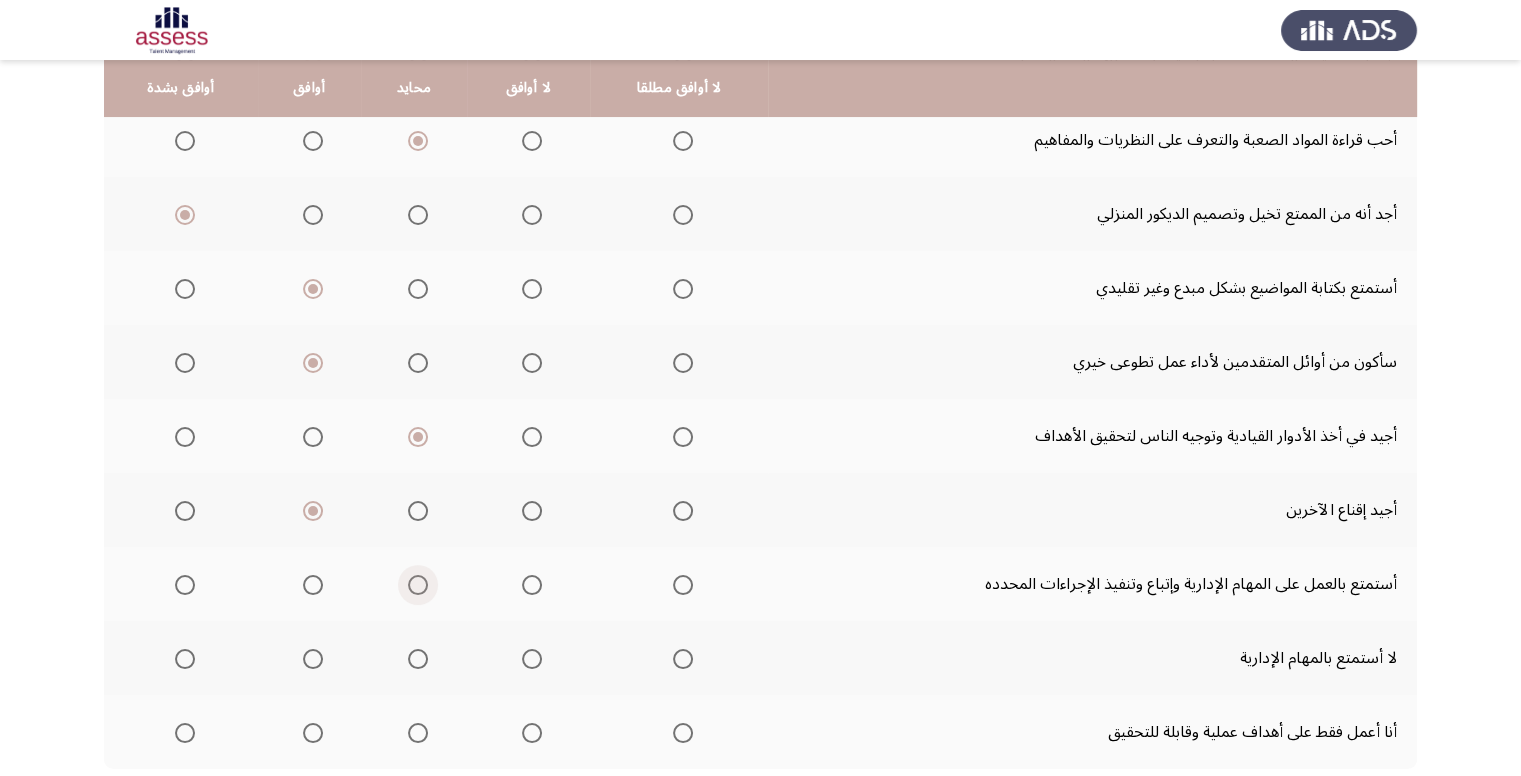click at bounding box center (418, 585) 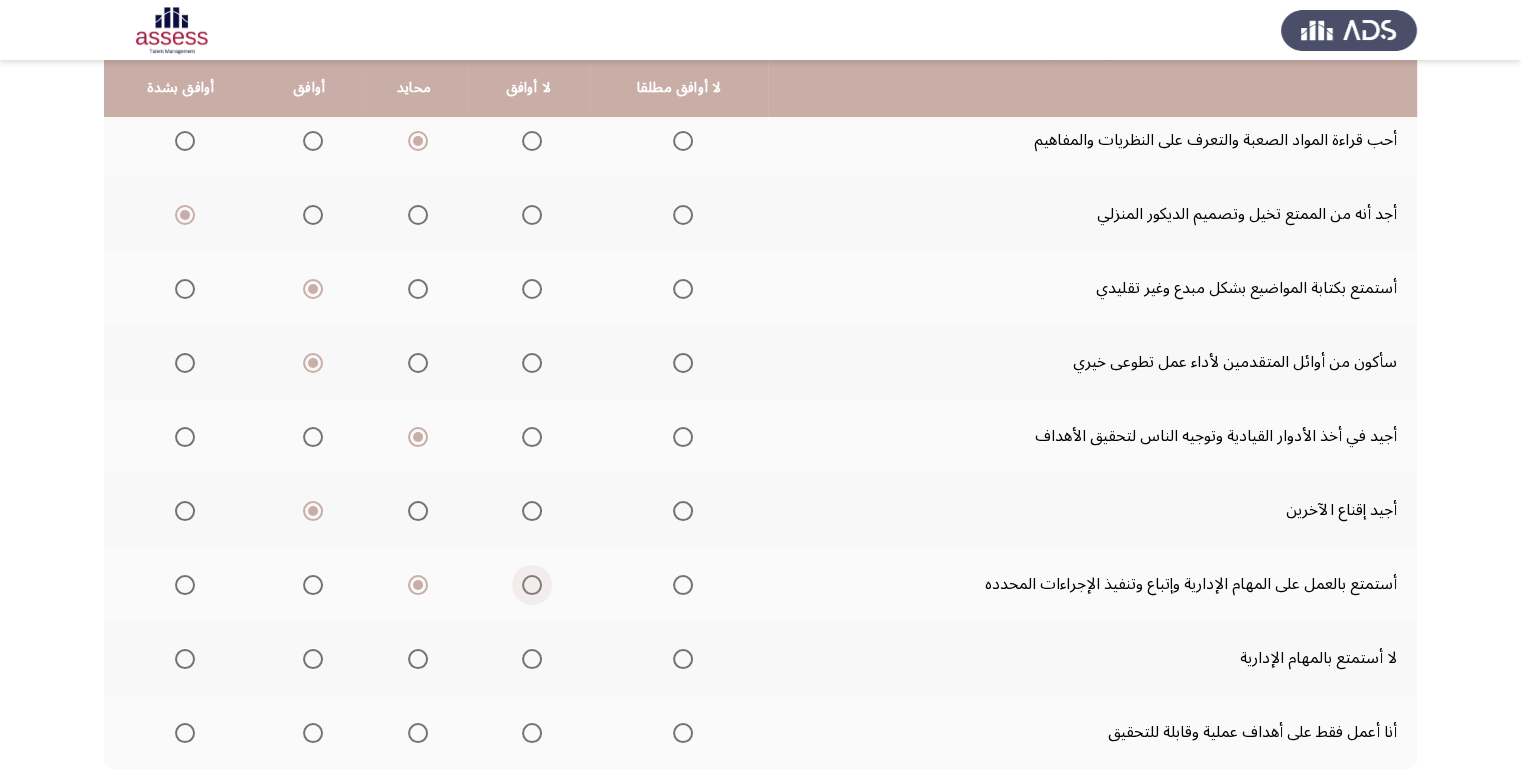 click at bounding box center [532, 585] 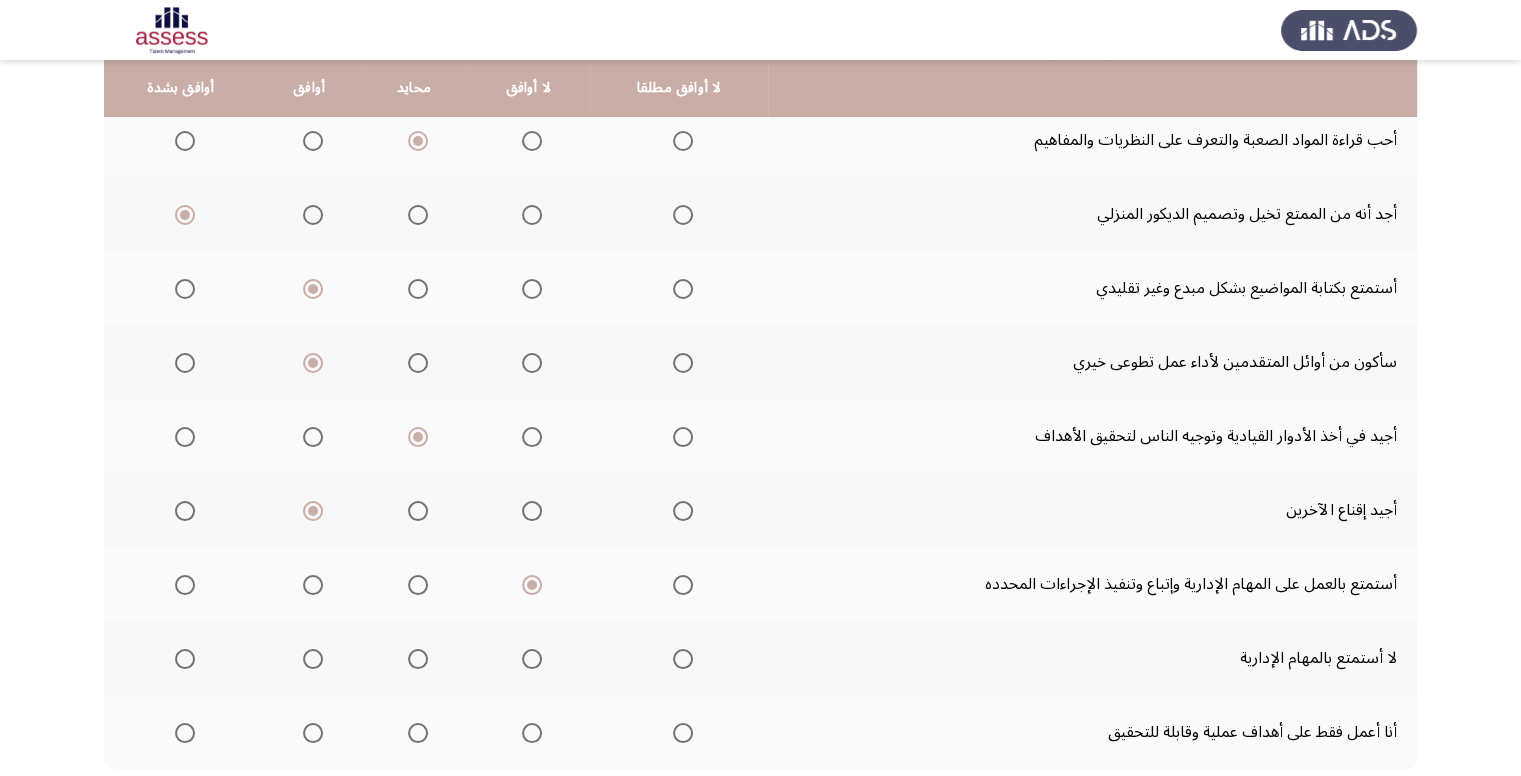 click 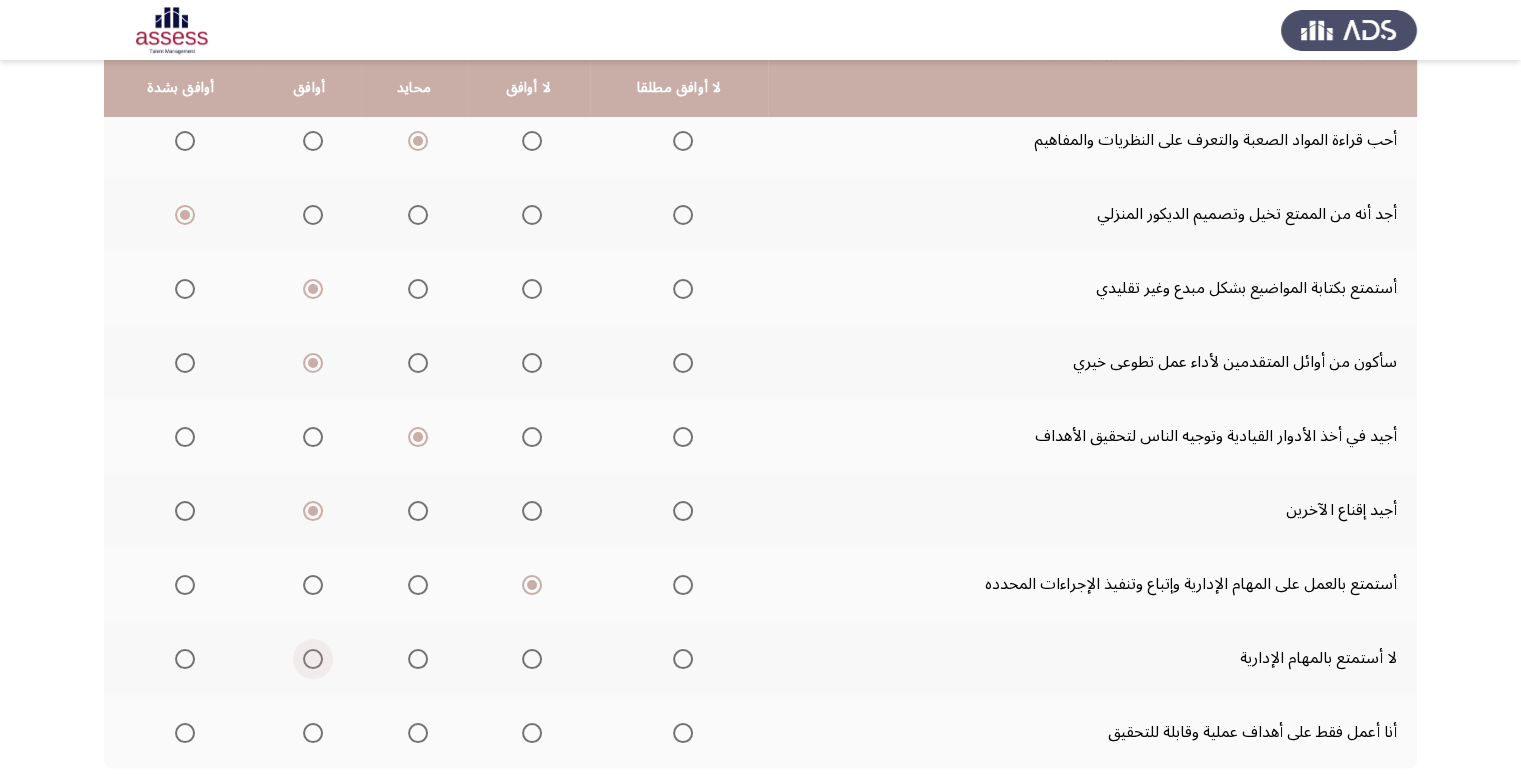 click at bounding box center (313, 659) 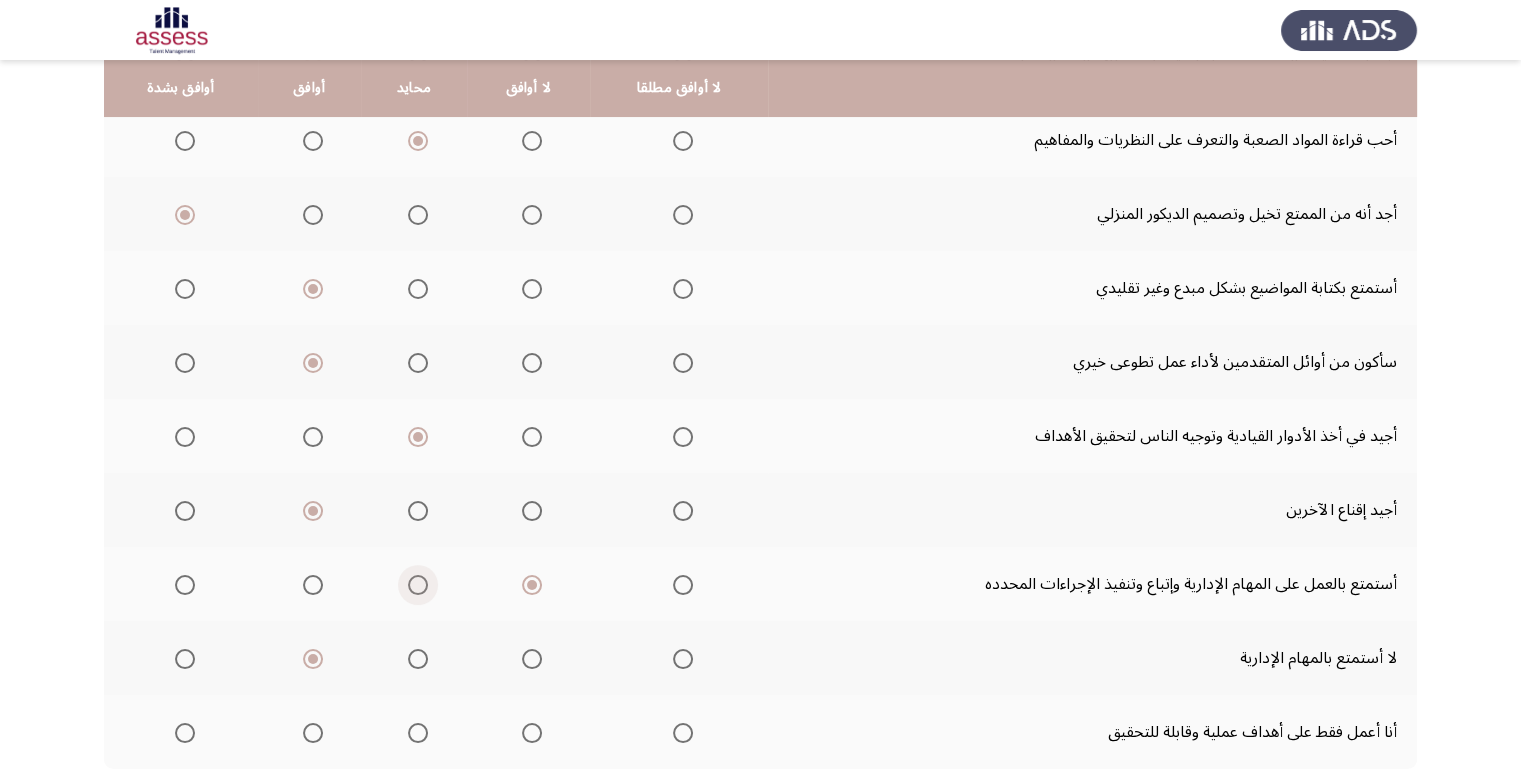 click at bounding box center [418, 585] 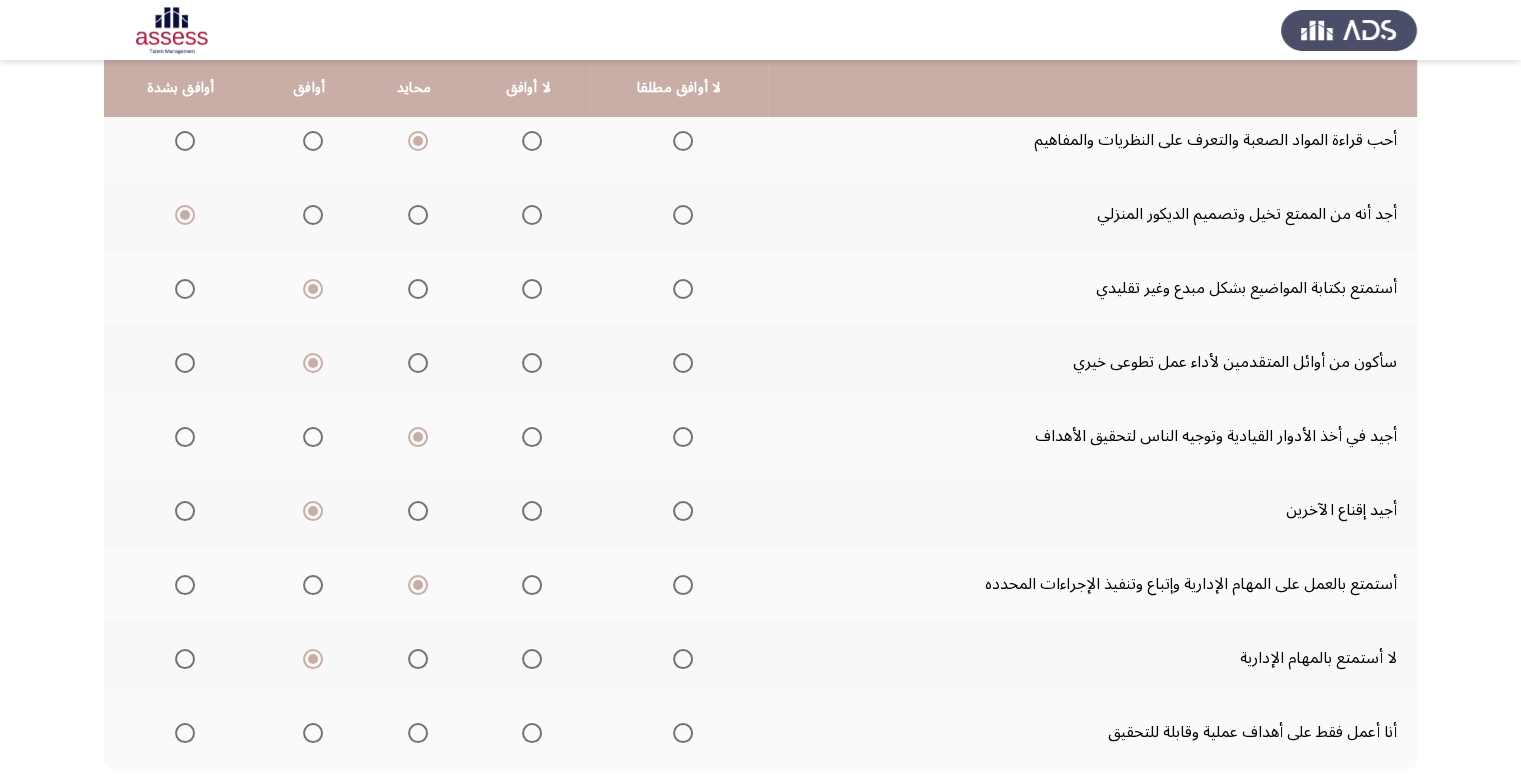 click at bounding box center (418, 659) 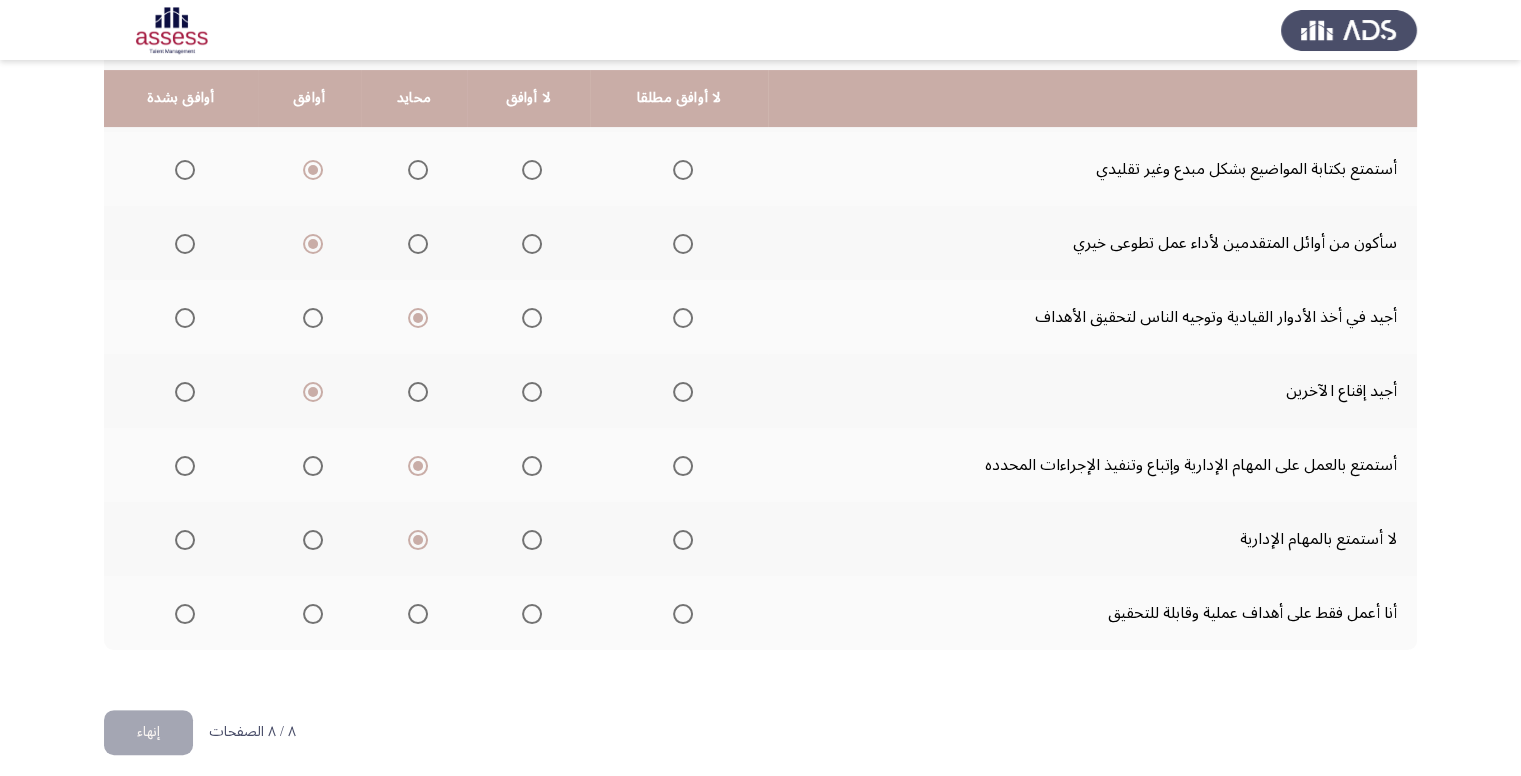 scroll, scrollTop: 428, scrollLeft: 0, axis: vertical 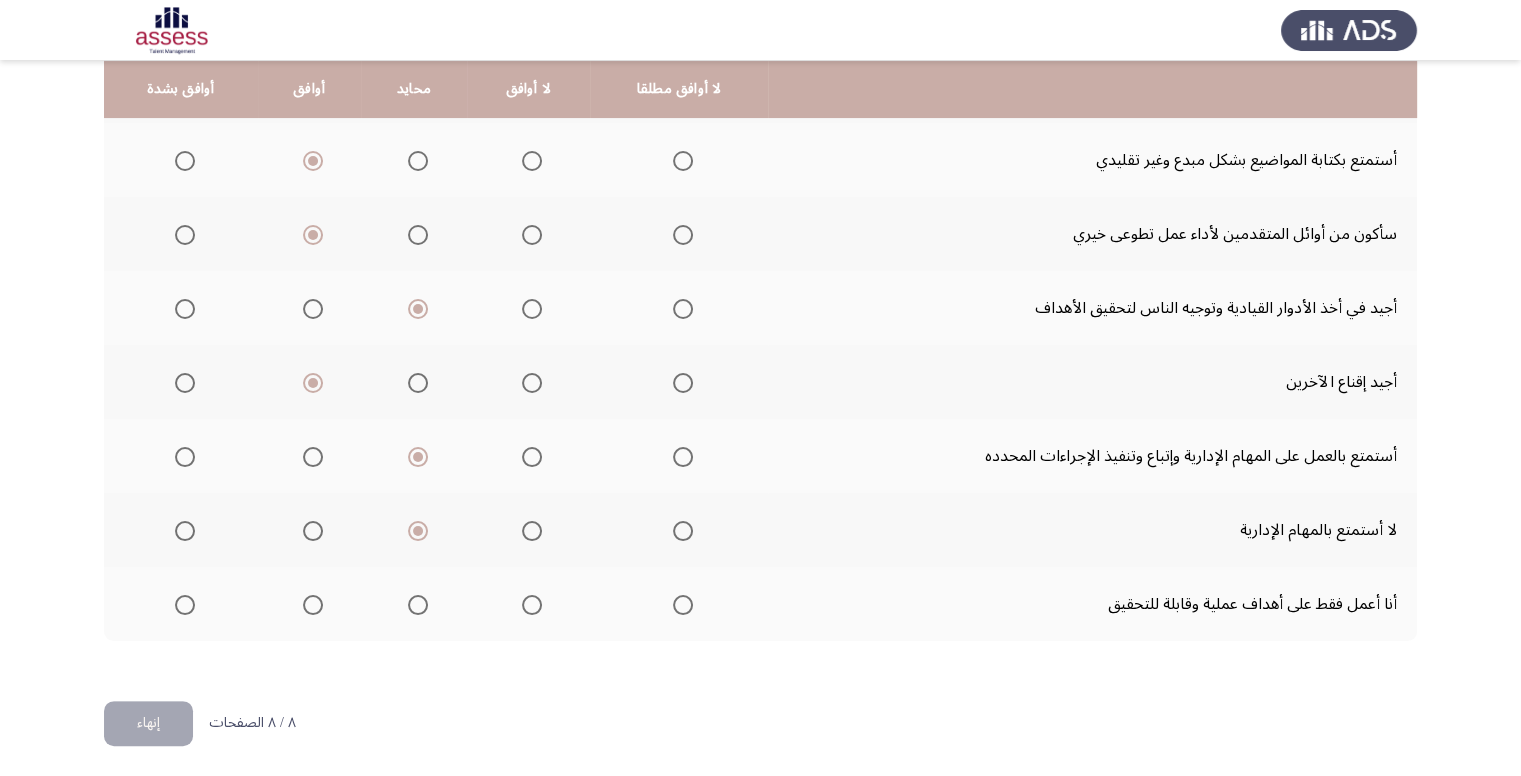 click at bounding box center [532, 605] 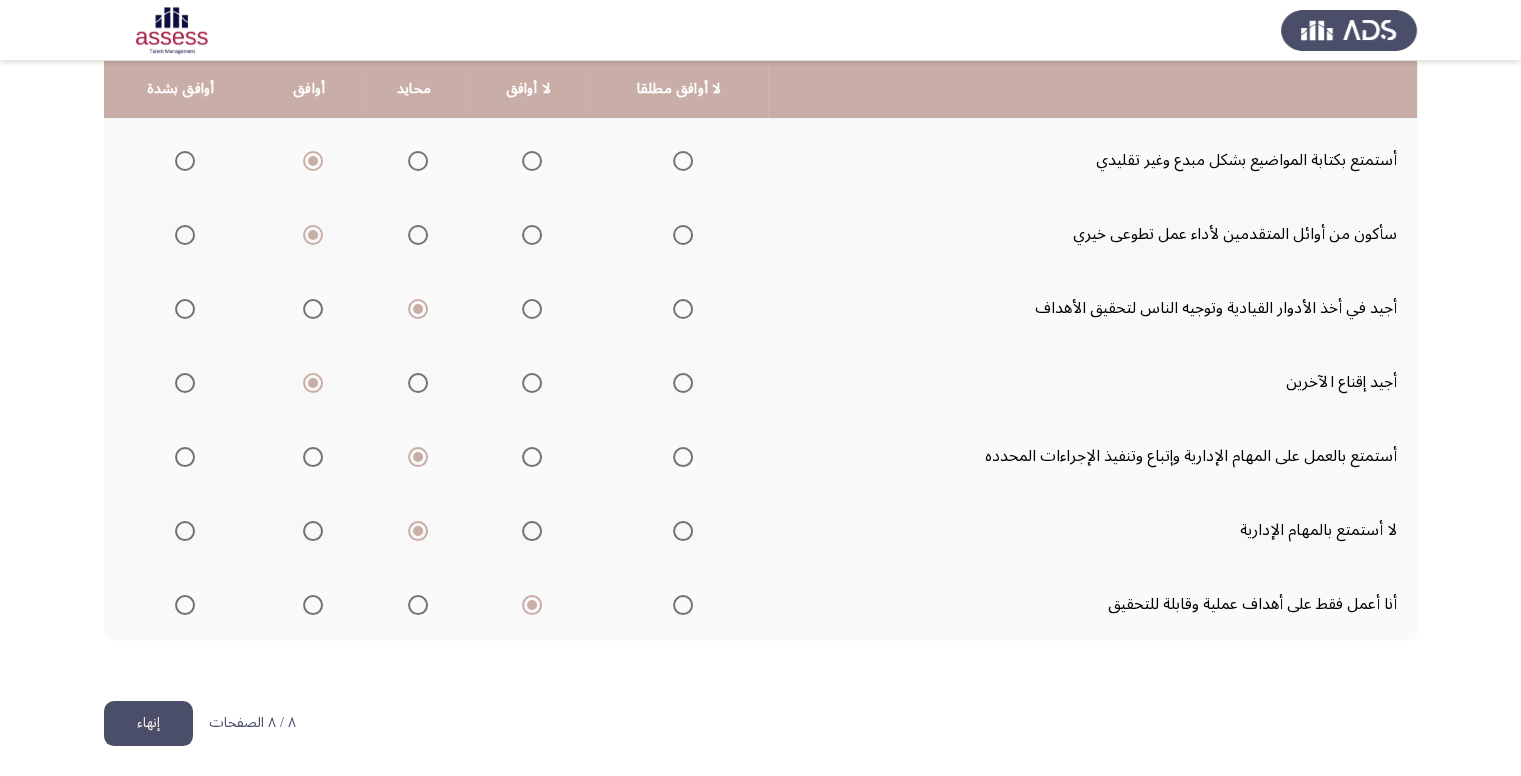 click on "إنهاء" 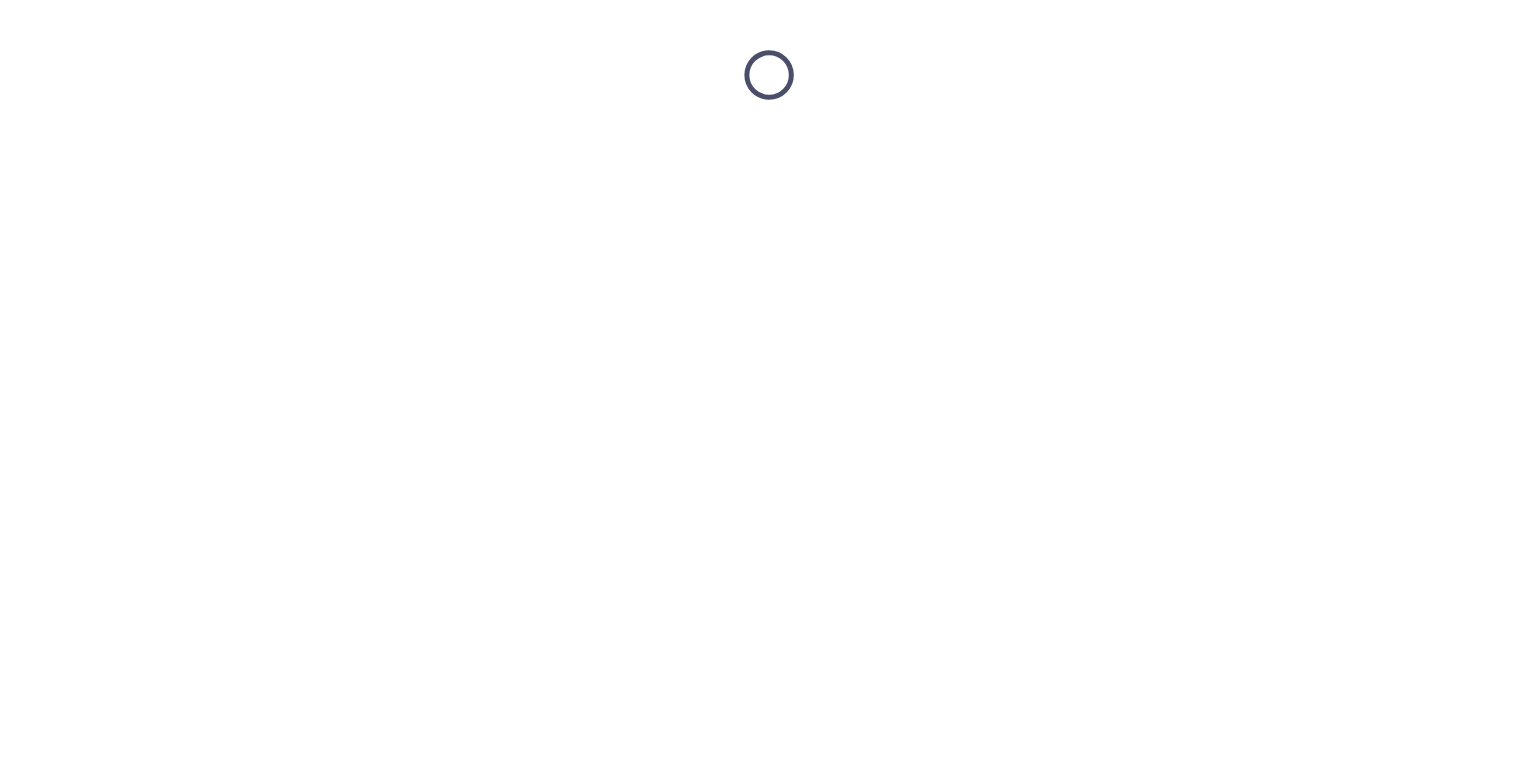 scroll, scrollTop: 0, scrollLeft: 0, axis: both 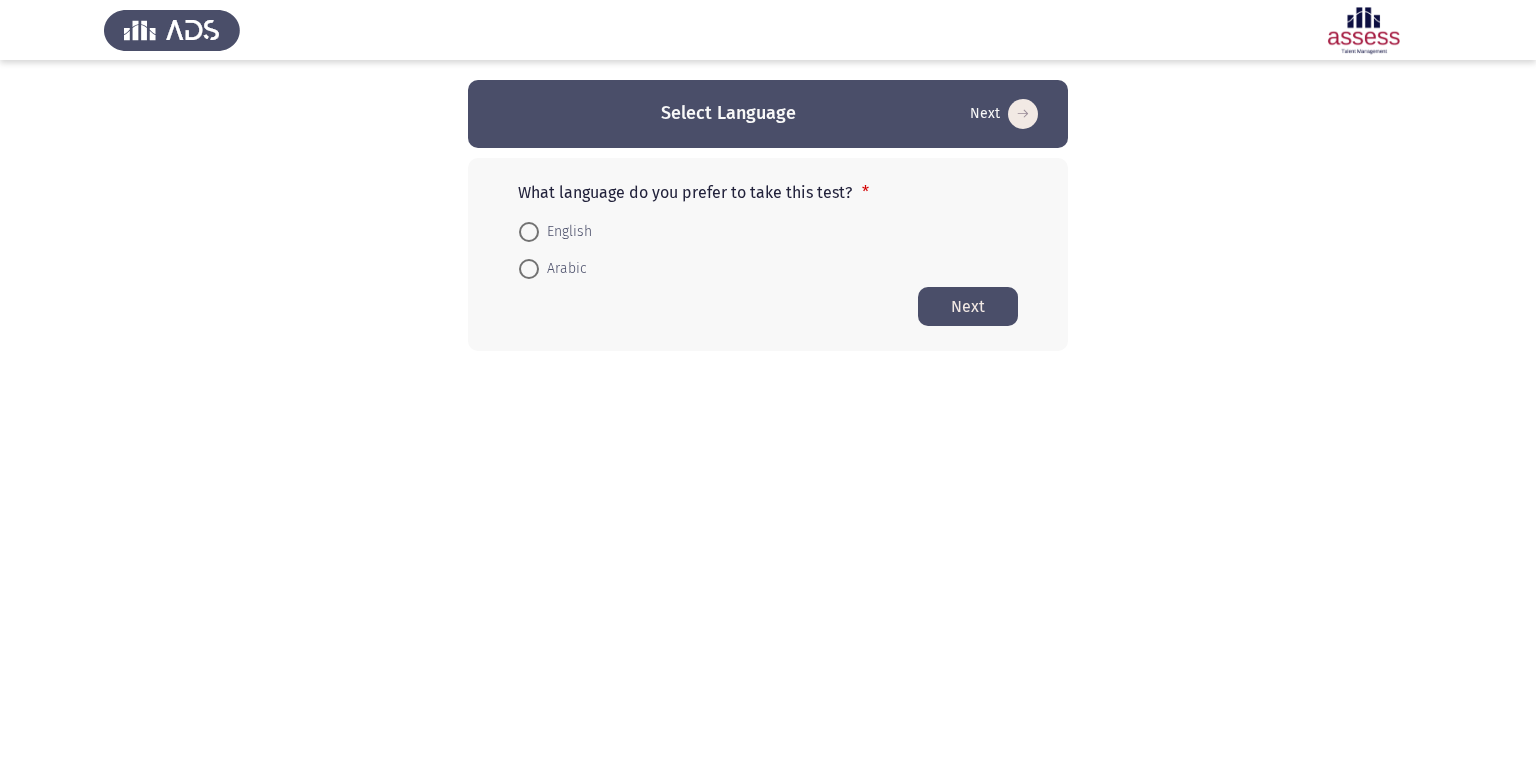 click at bounding box center (529, 269) 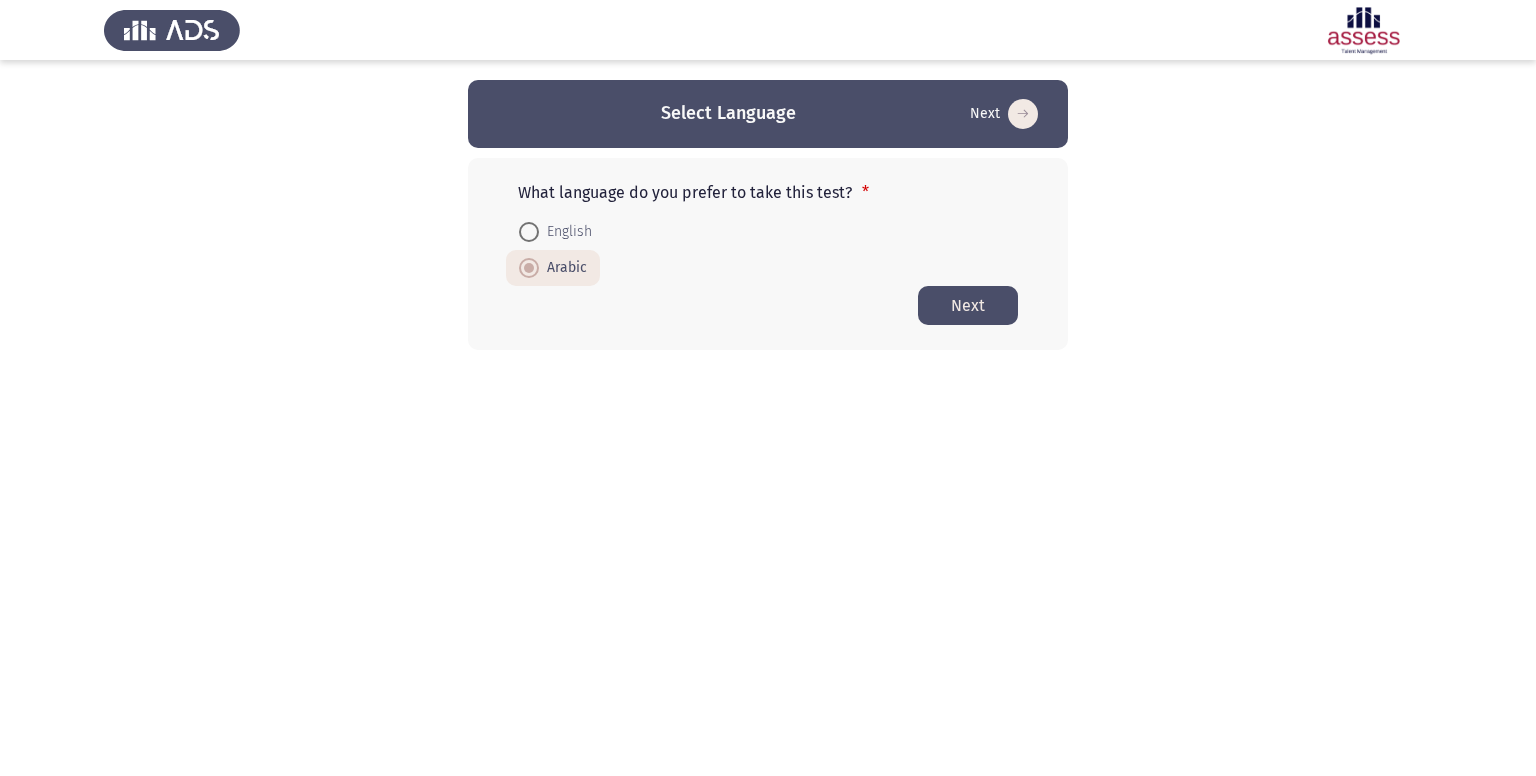 click on "Next" 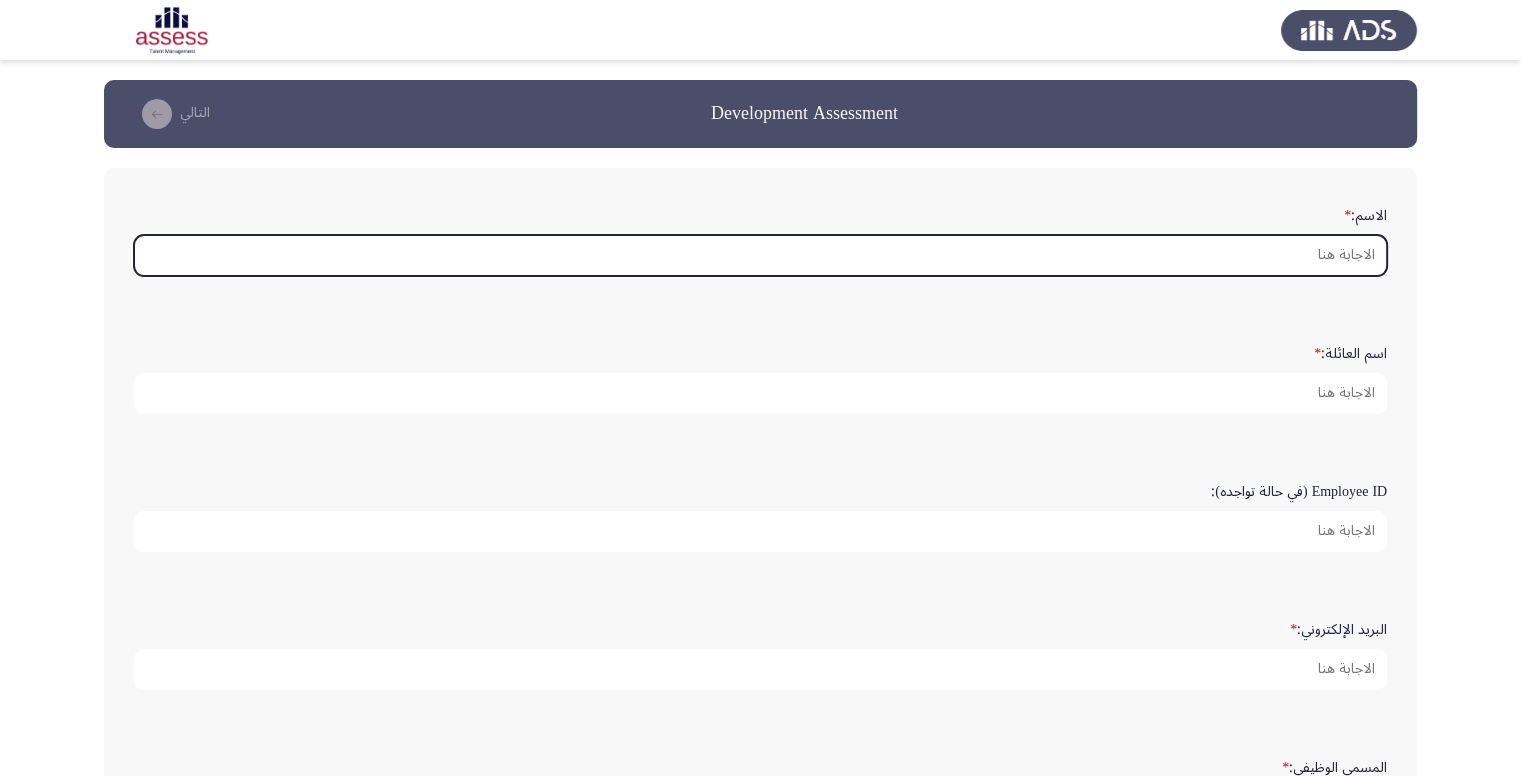 click on "الاسم:   *" at bounding box center [760, 255] 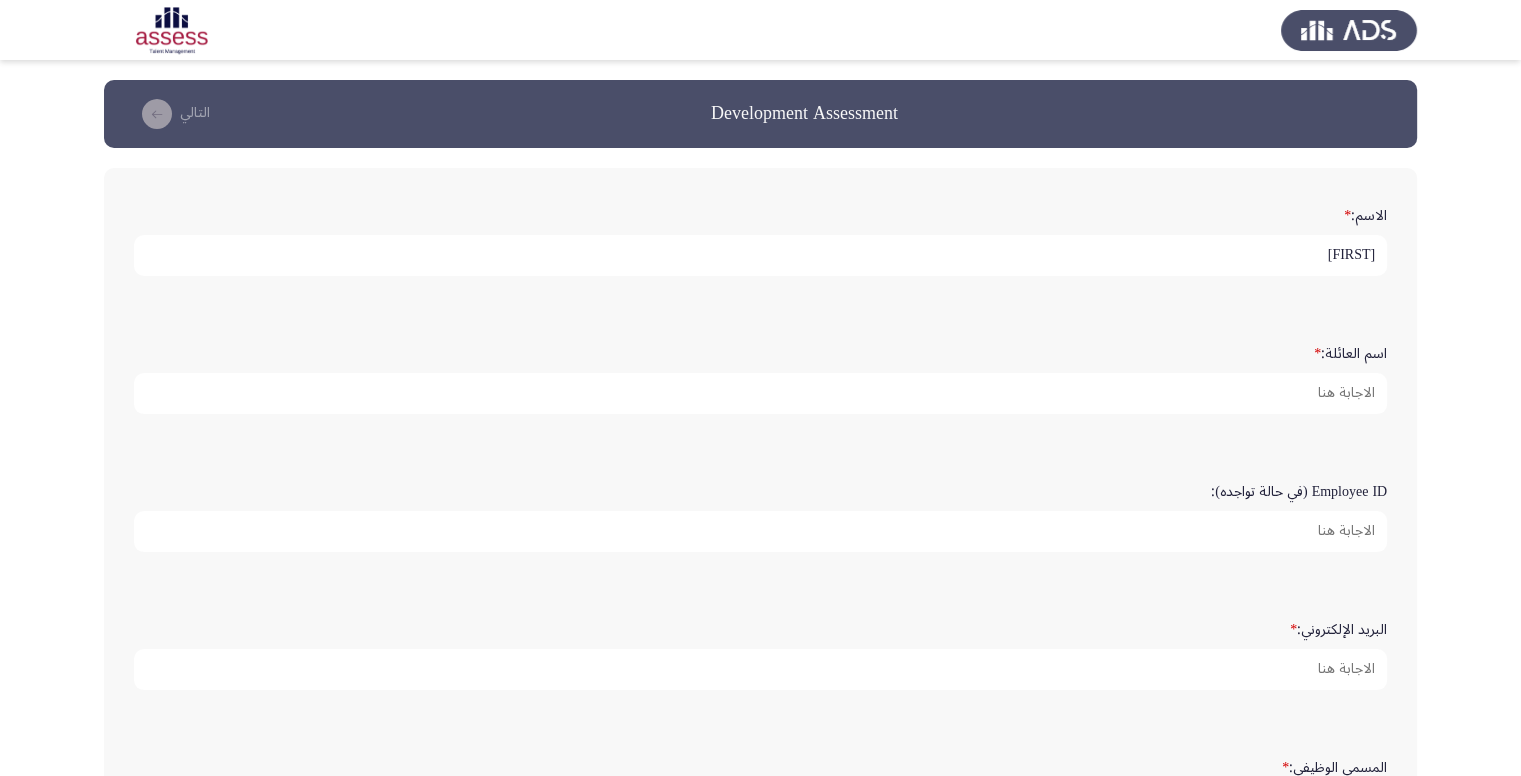 type on "[FIRST]" 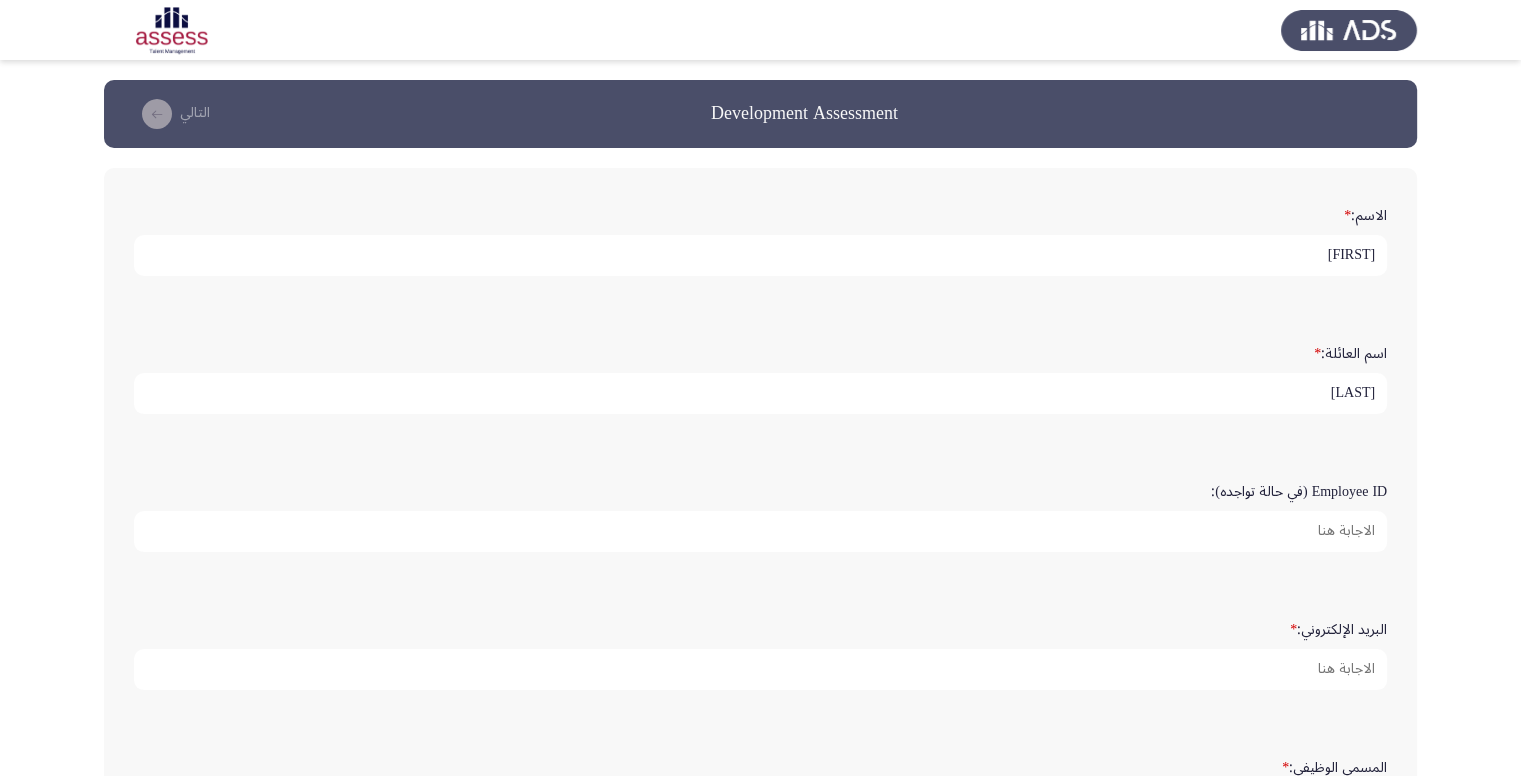 type on "[LAST]" 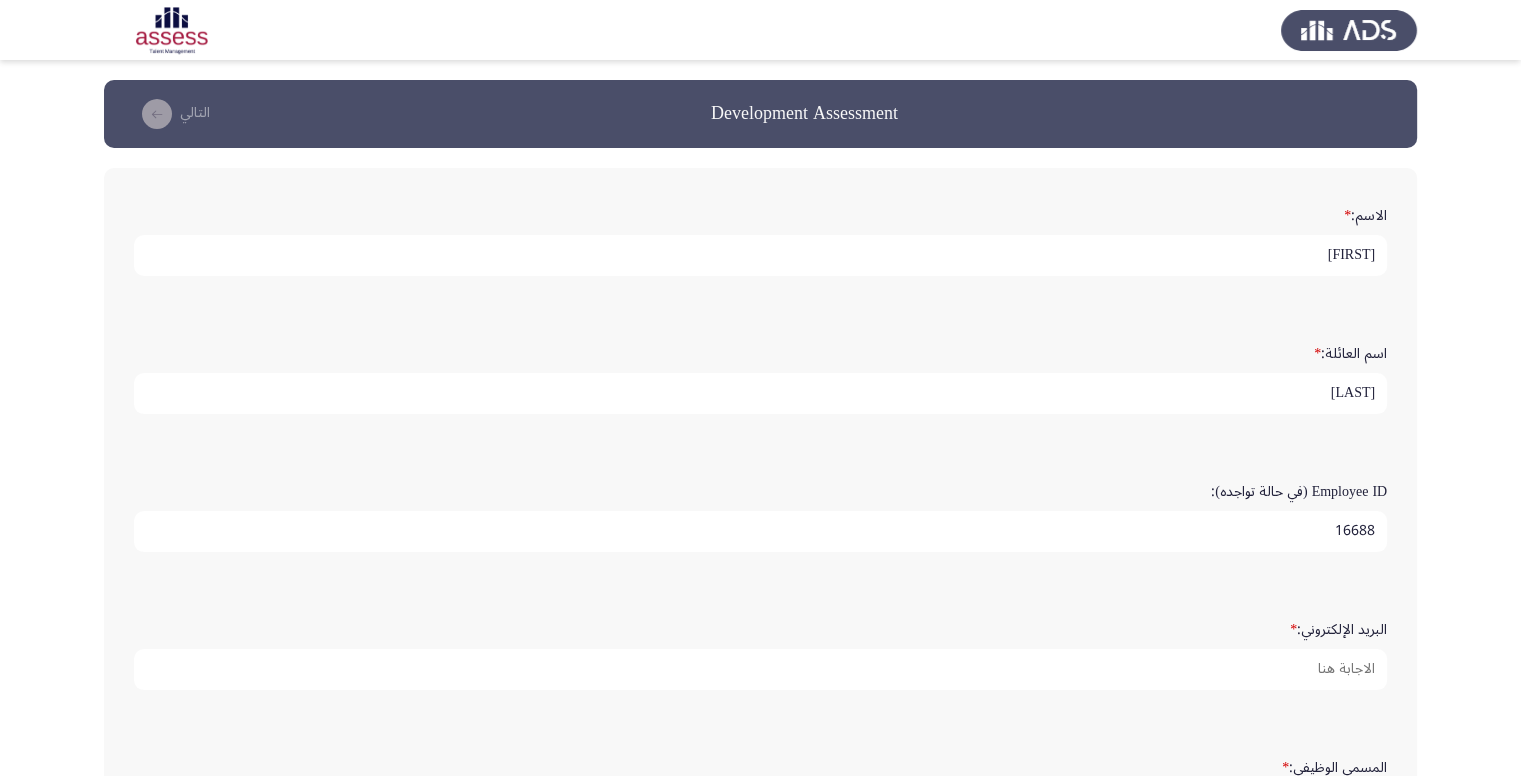 type on "16688" 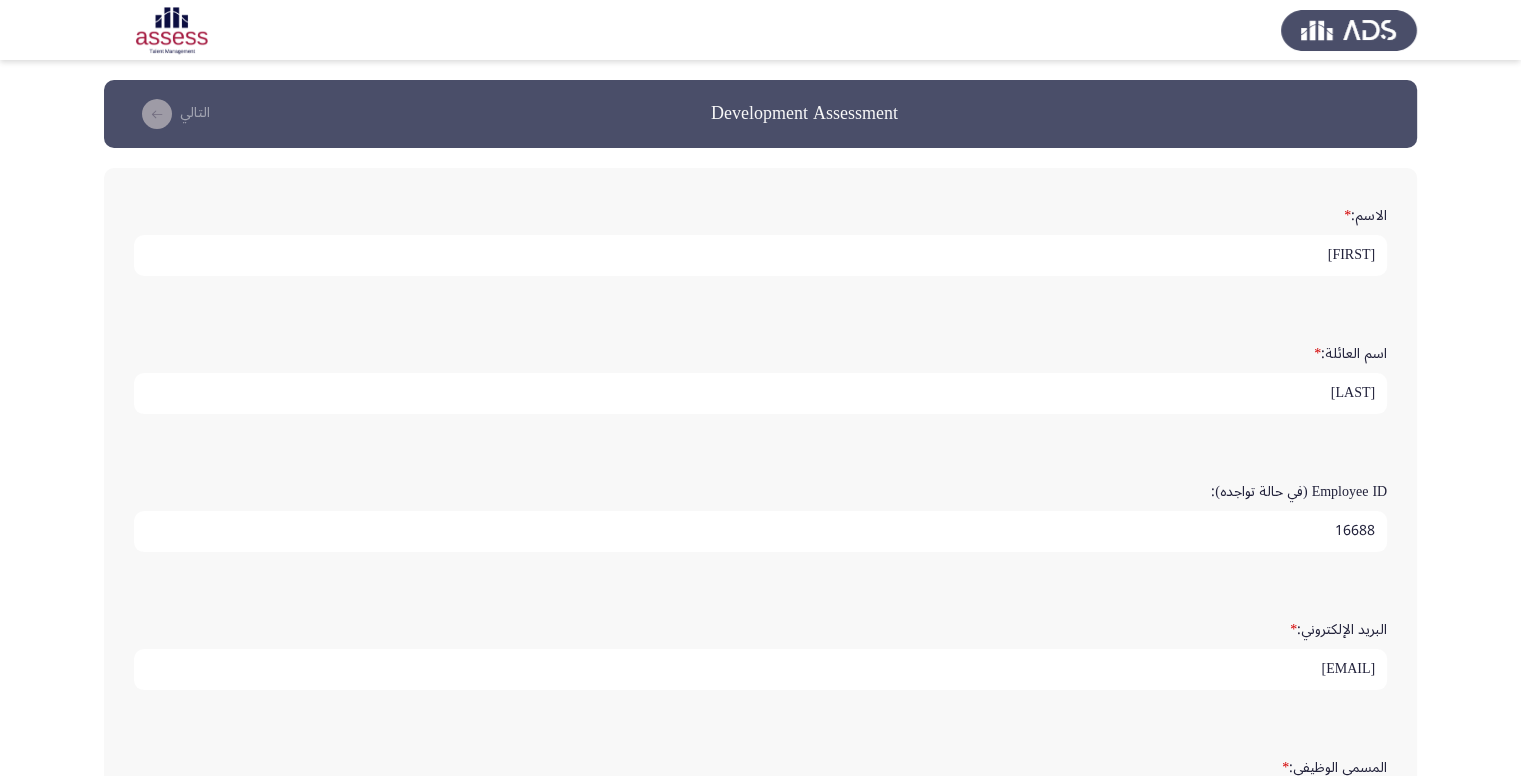 type on "[EMAIL]" 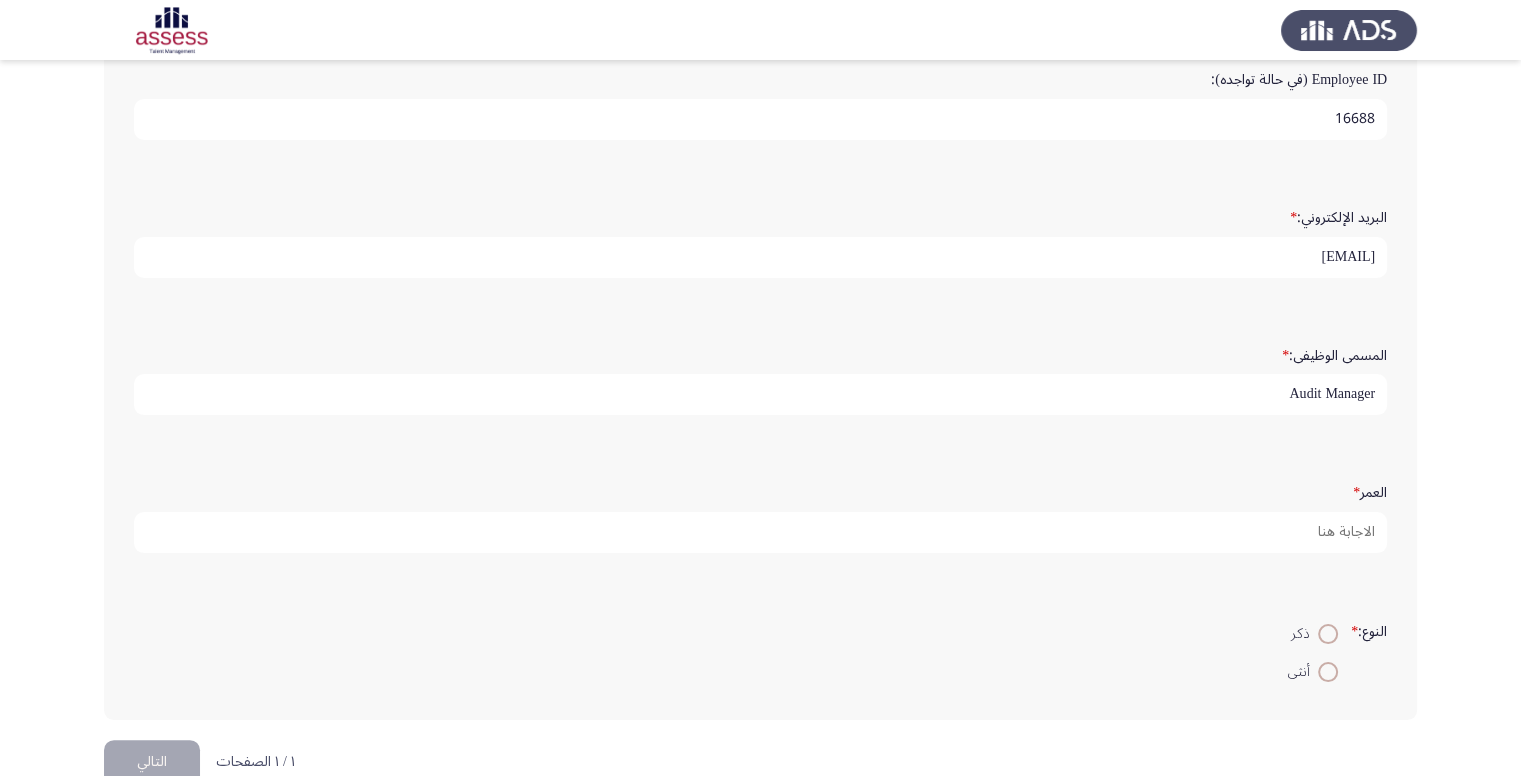 type on "Audit Manager" 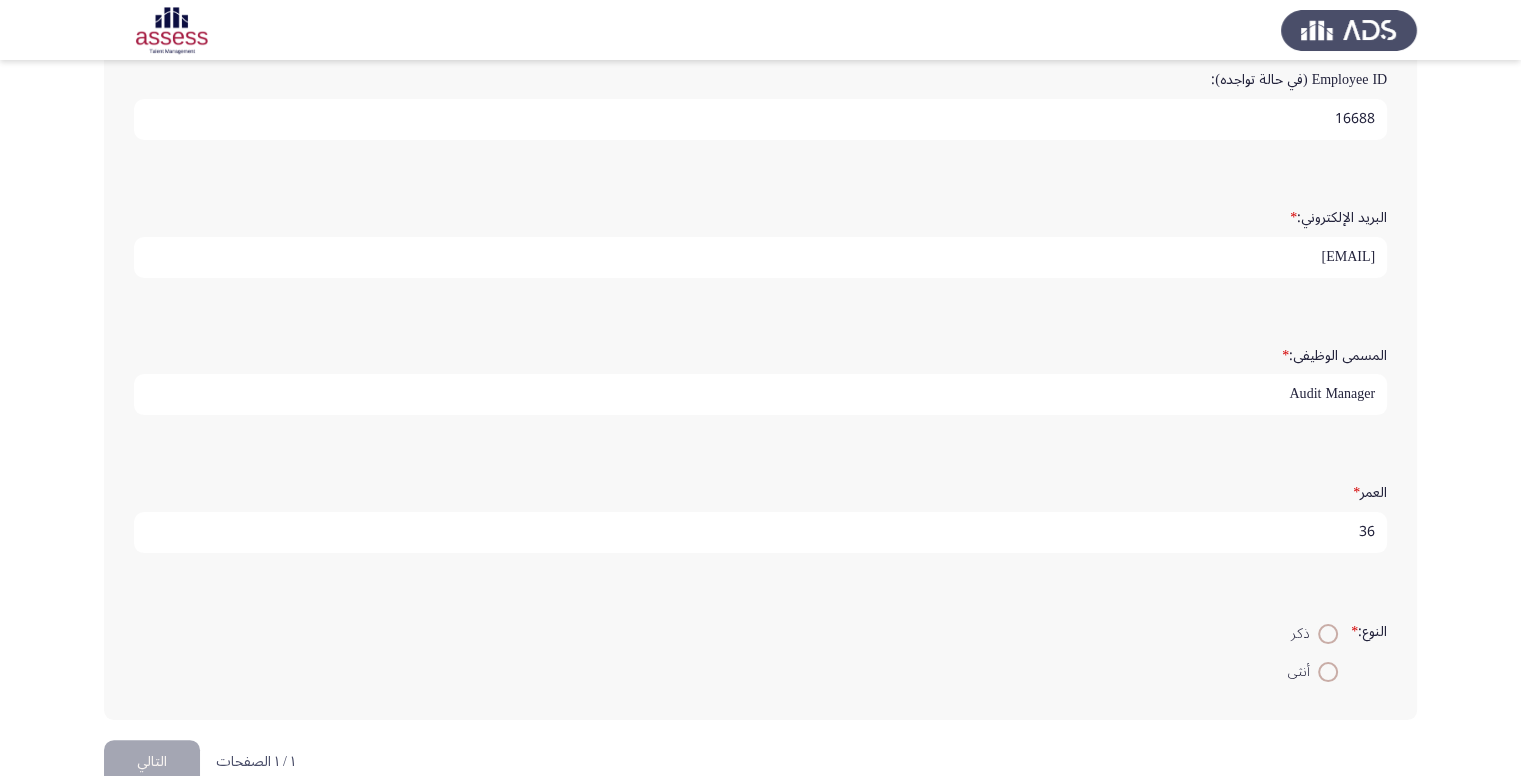 type on "36" 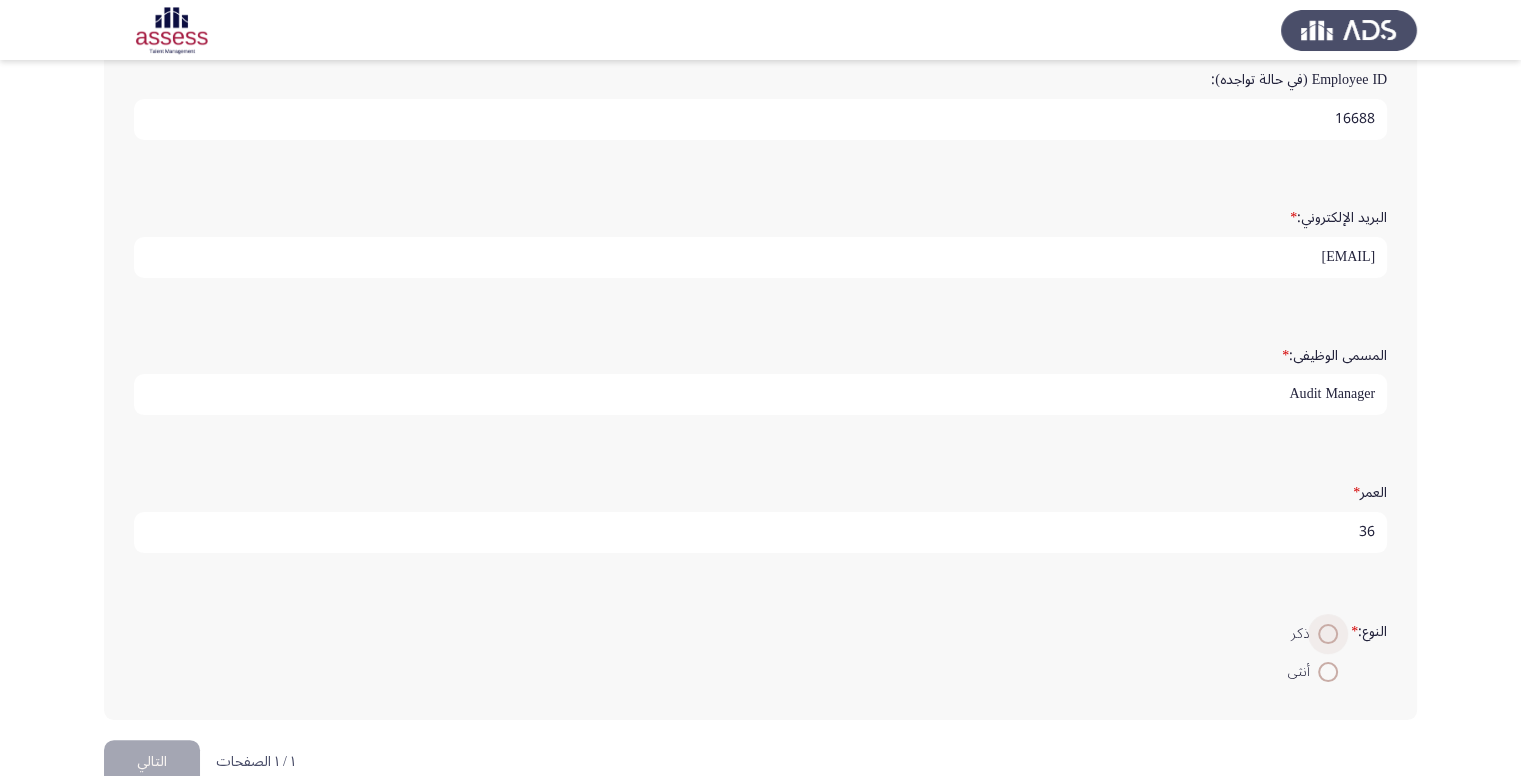 click at bounding box center [1328, 634] 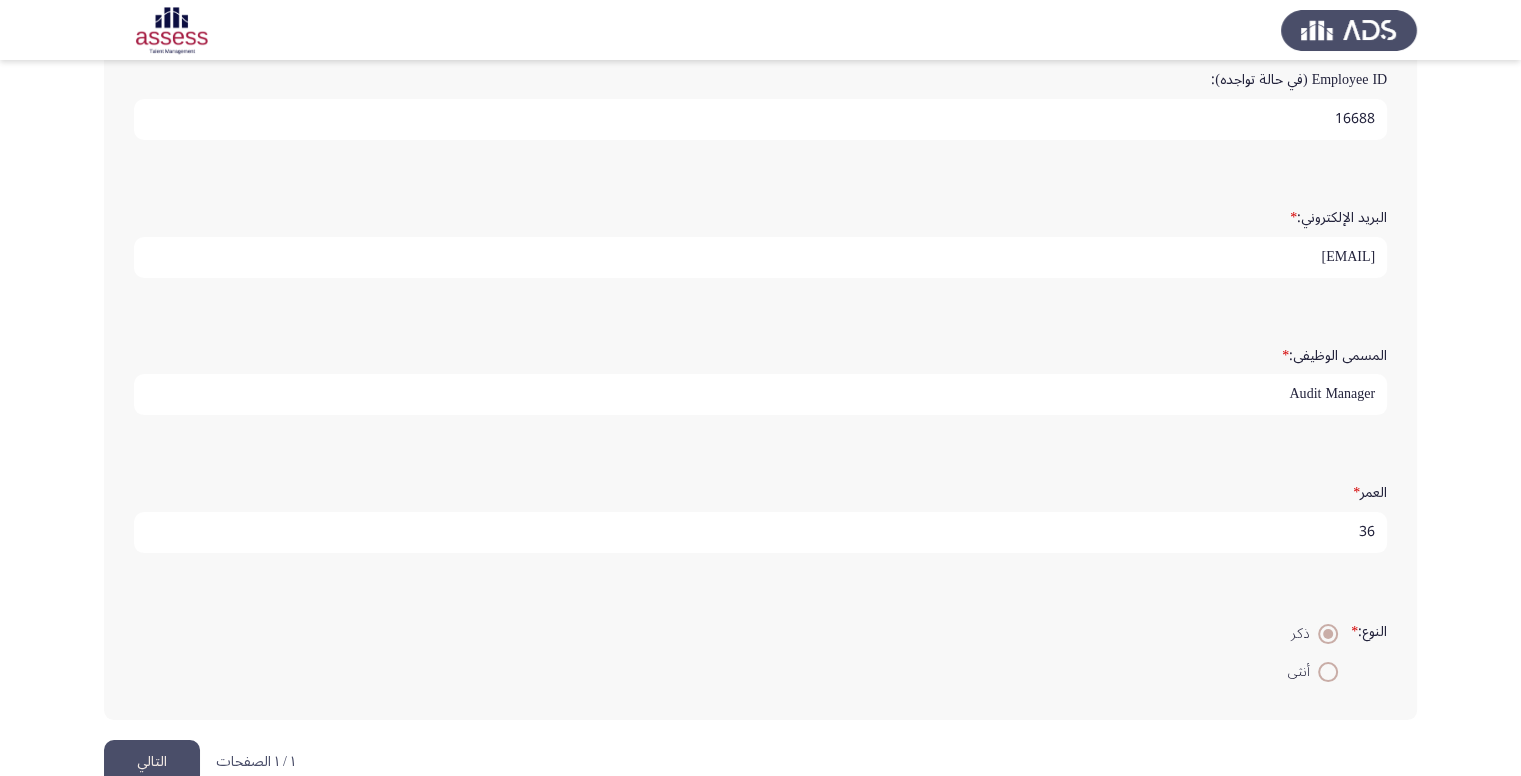 click on "التالي" 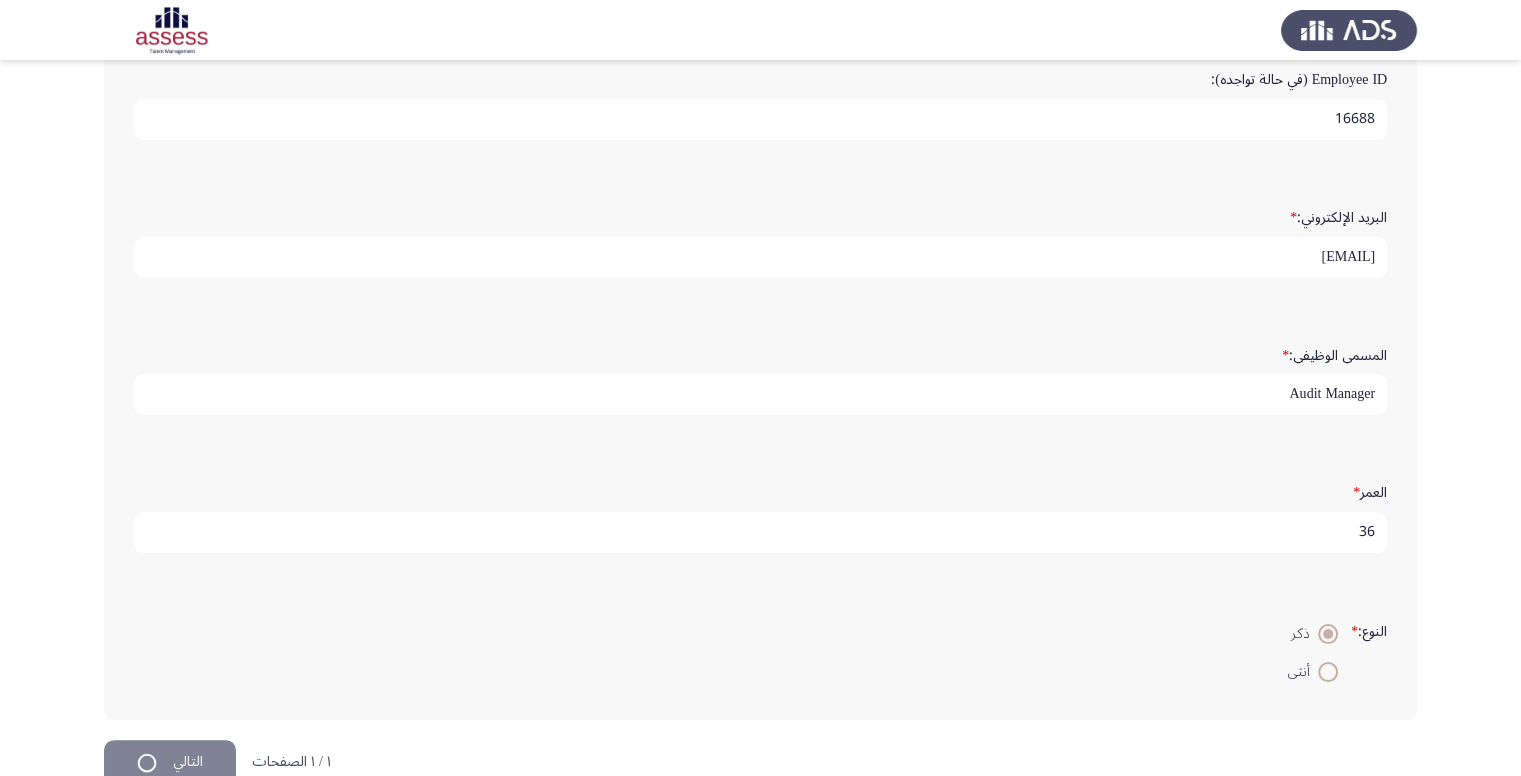scroll, scrollTop: 0, scrollLeft: 0, axis: both 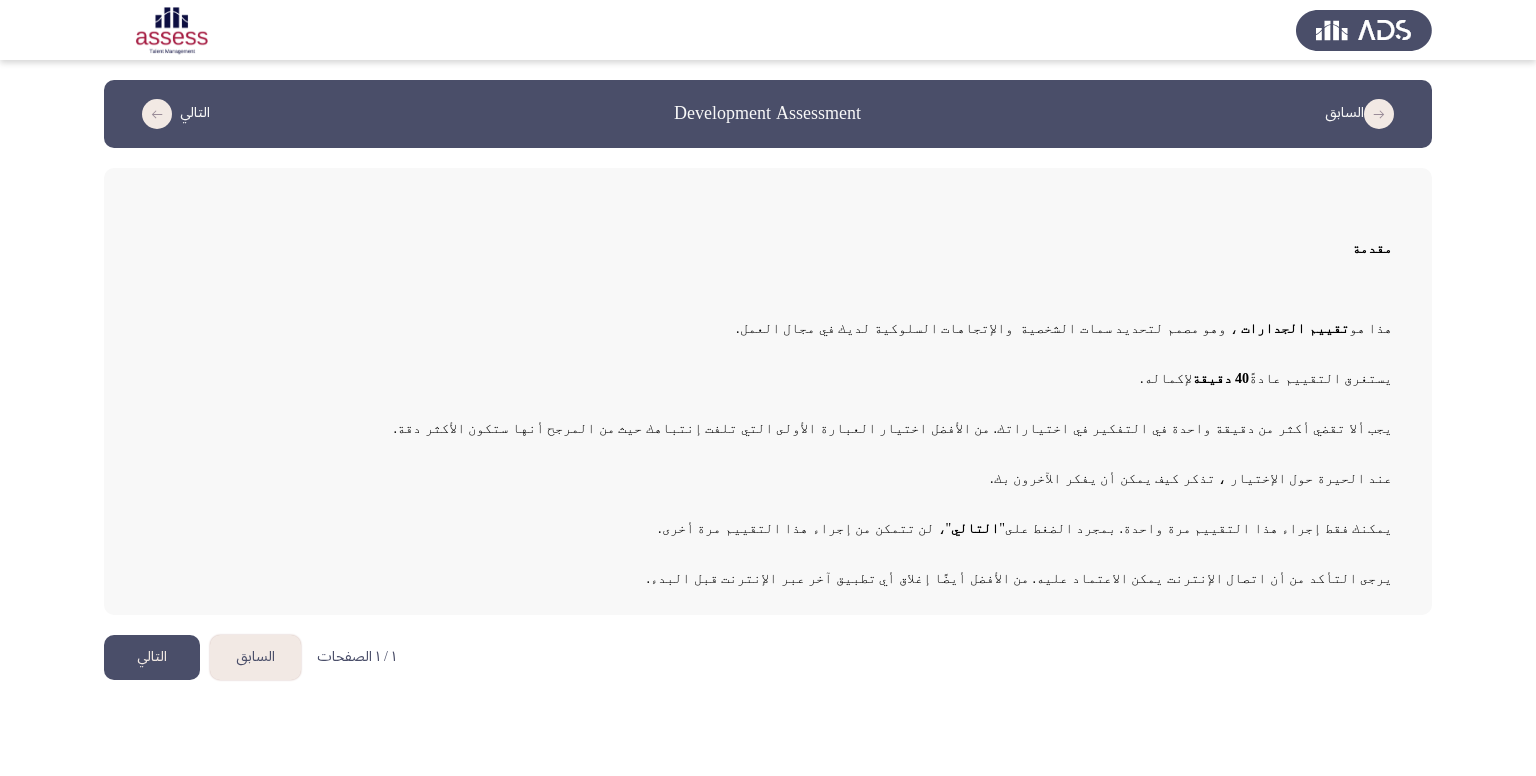 click on "التالي" 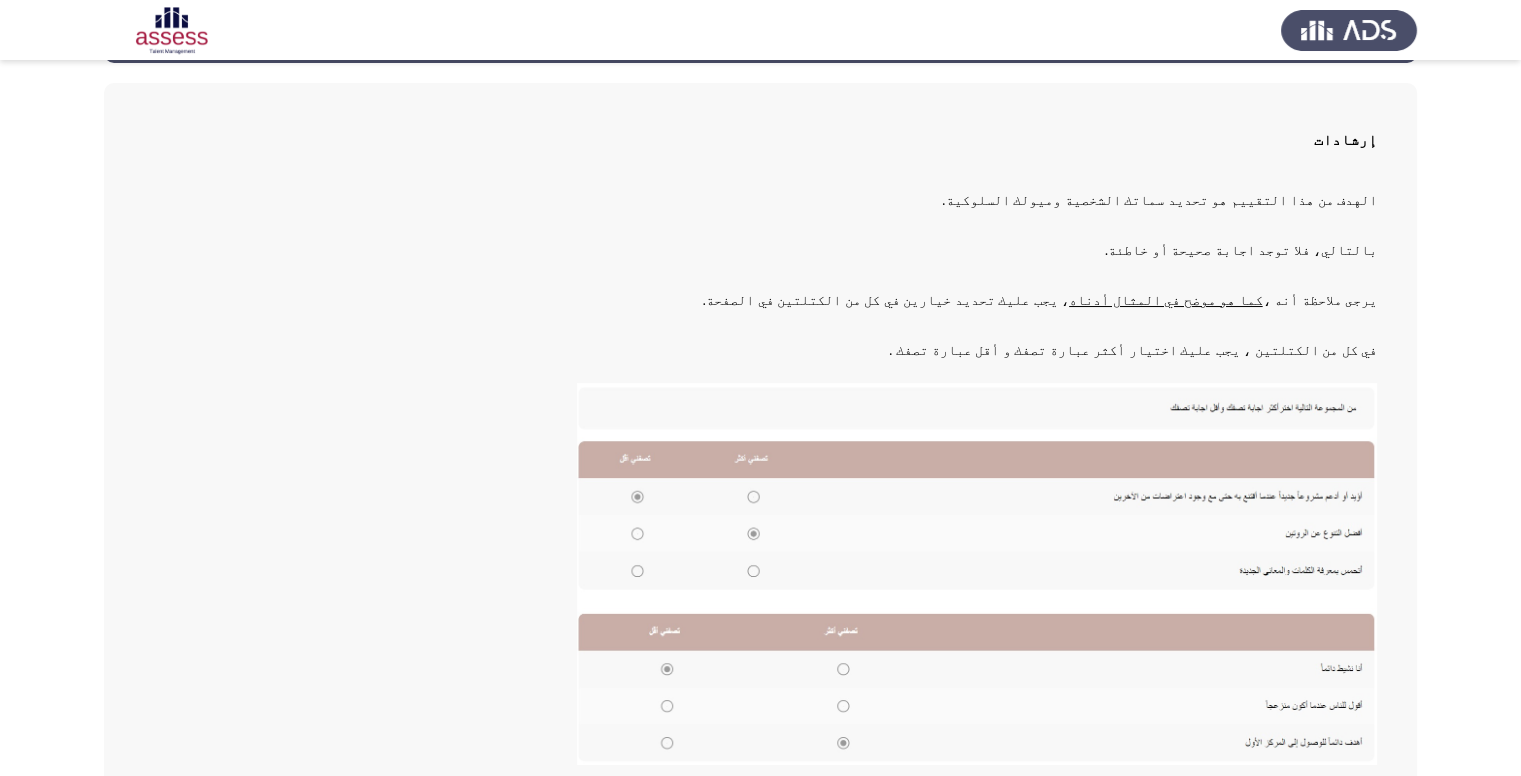 scroll, scrollTop: 188, scrollLeft: 0, axis: vertical 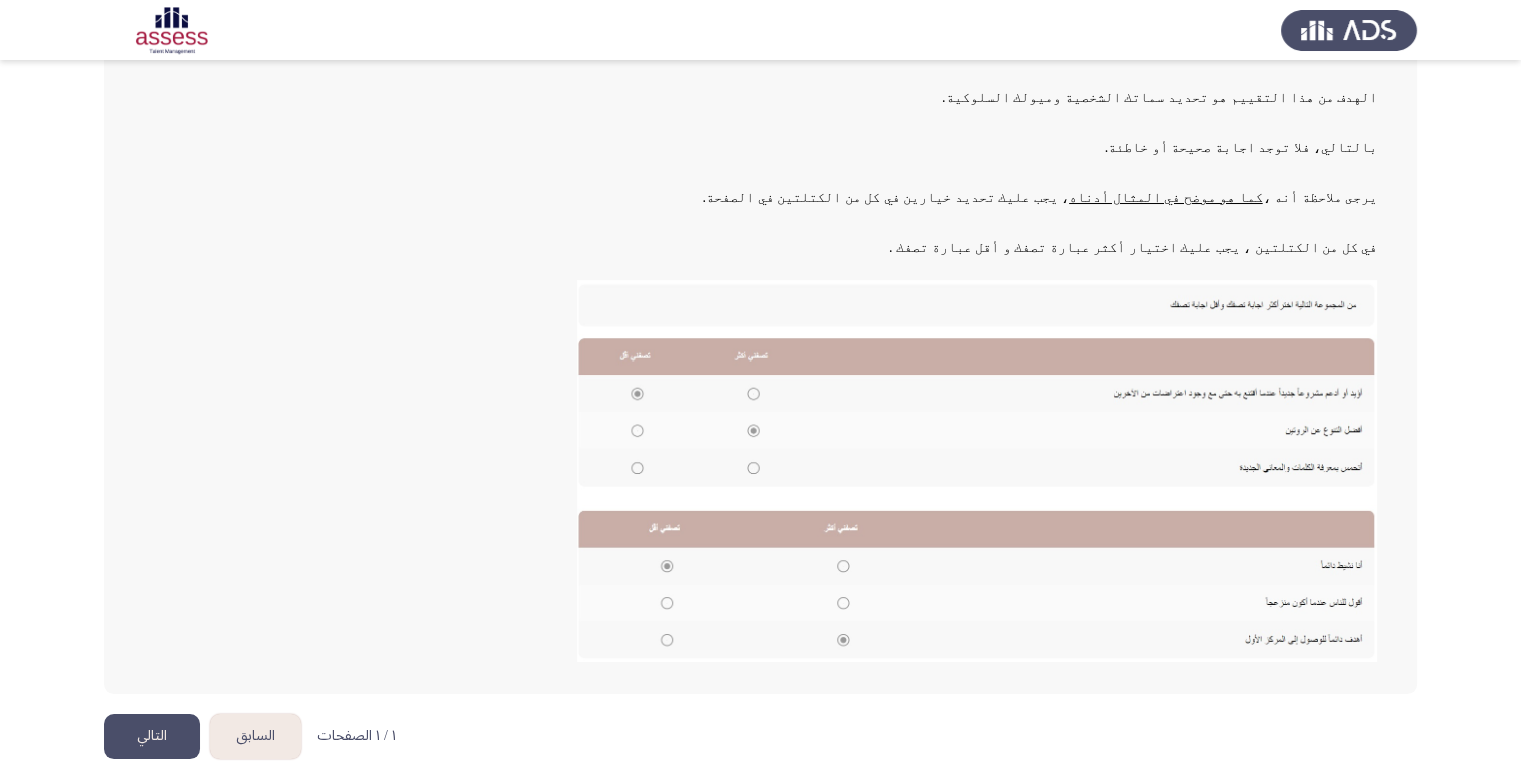 click on "التالي" 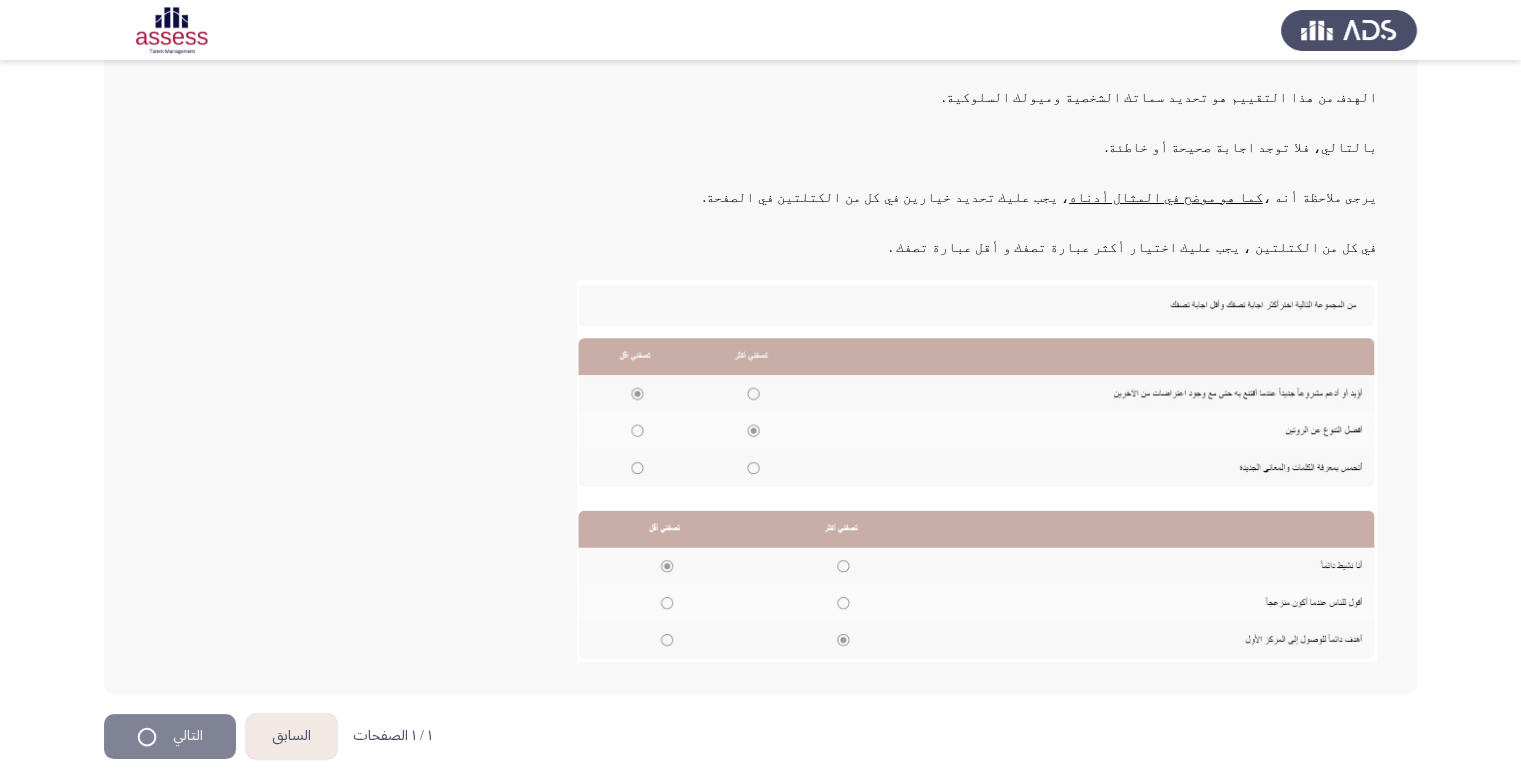 scroll, scrollTop: 0, scrollLeft: 0, axis: both 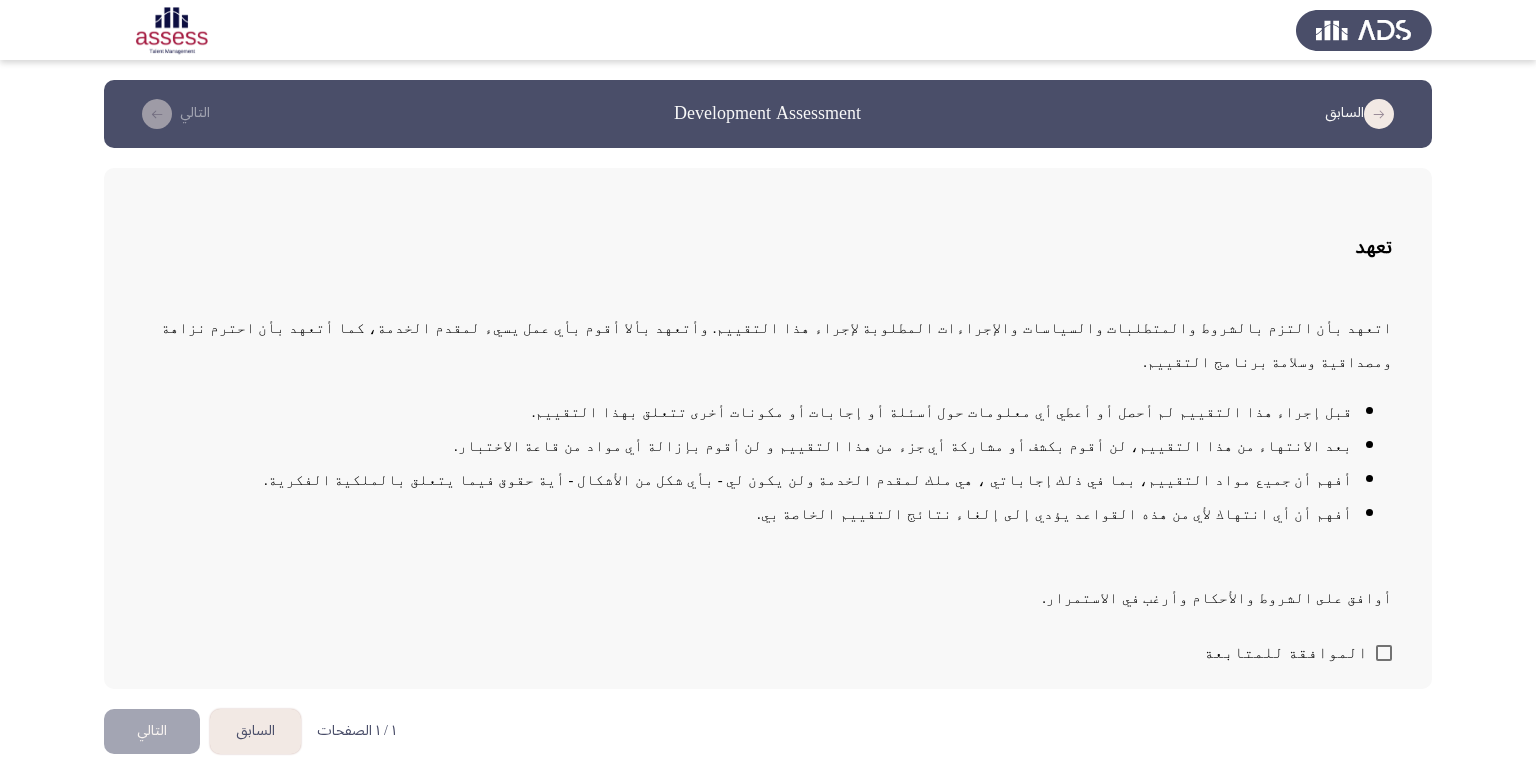 click at bounding box center (1384, 653) 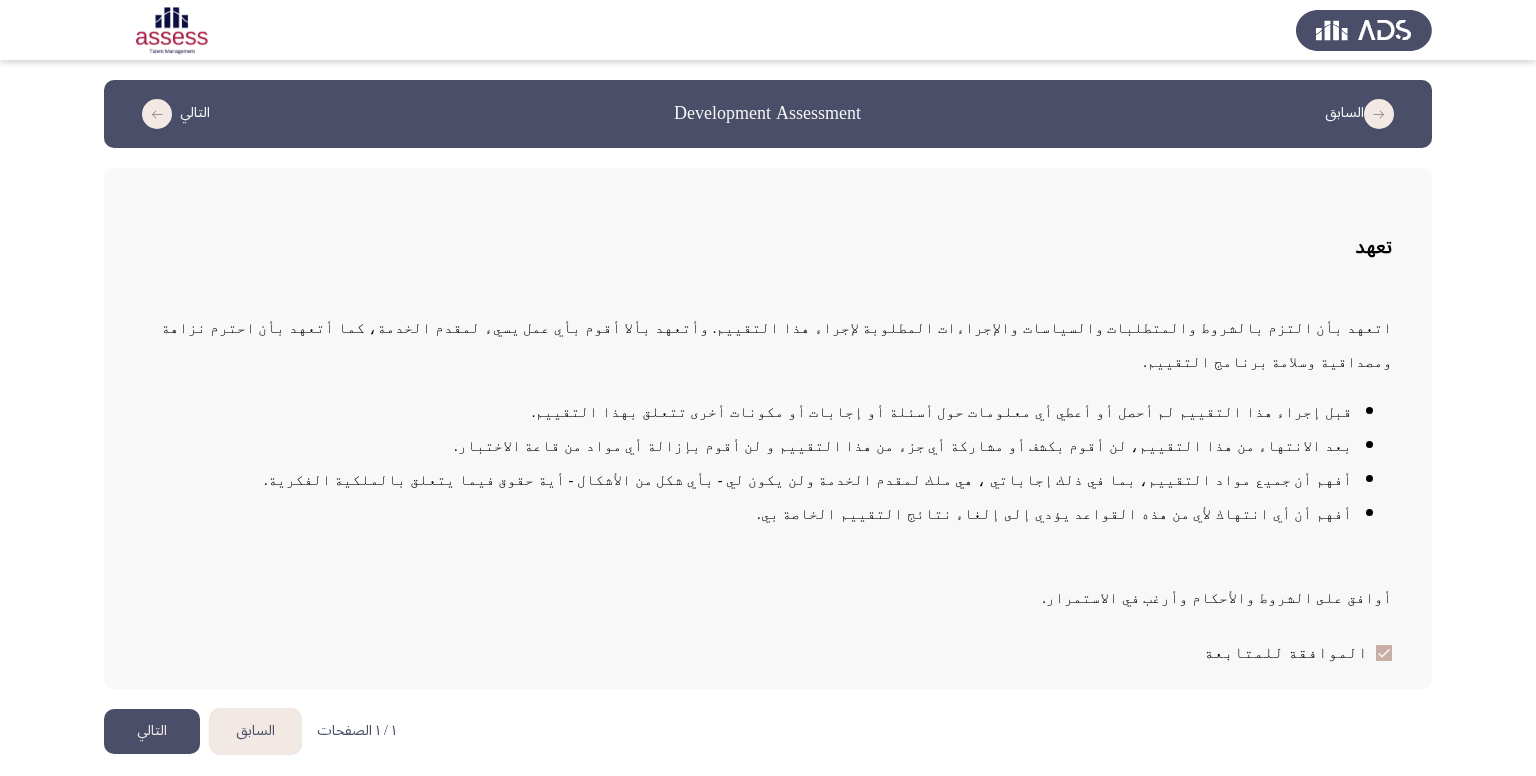 click on "التالي" 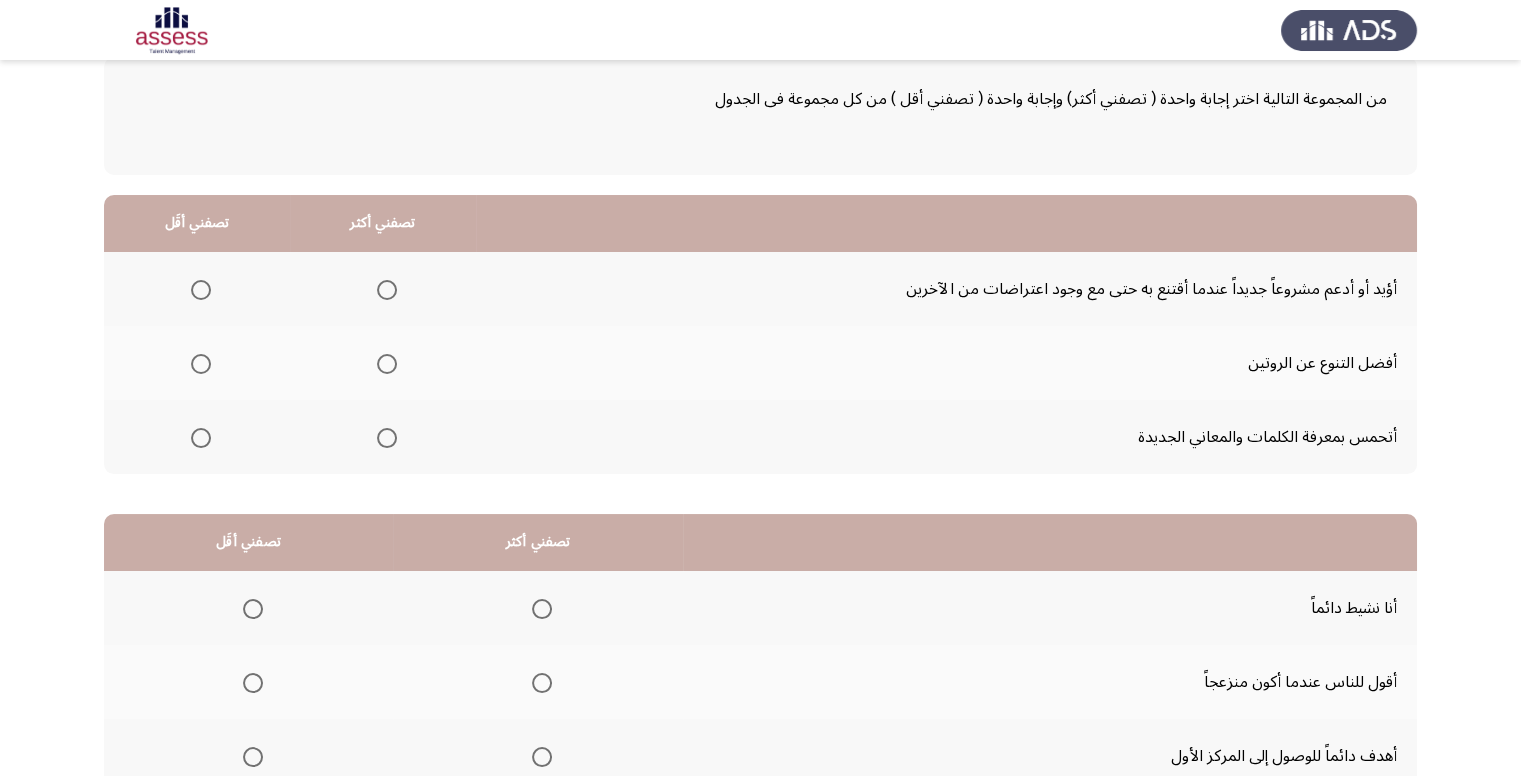 scroll, scrollTop: 64, scrollLeft: 0, axis: vertical 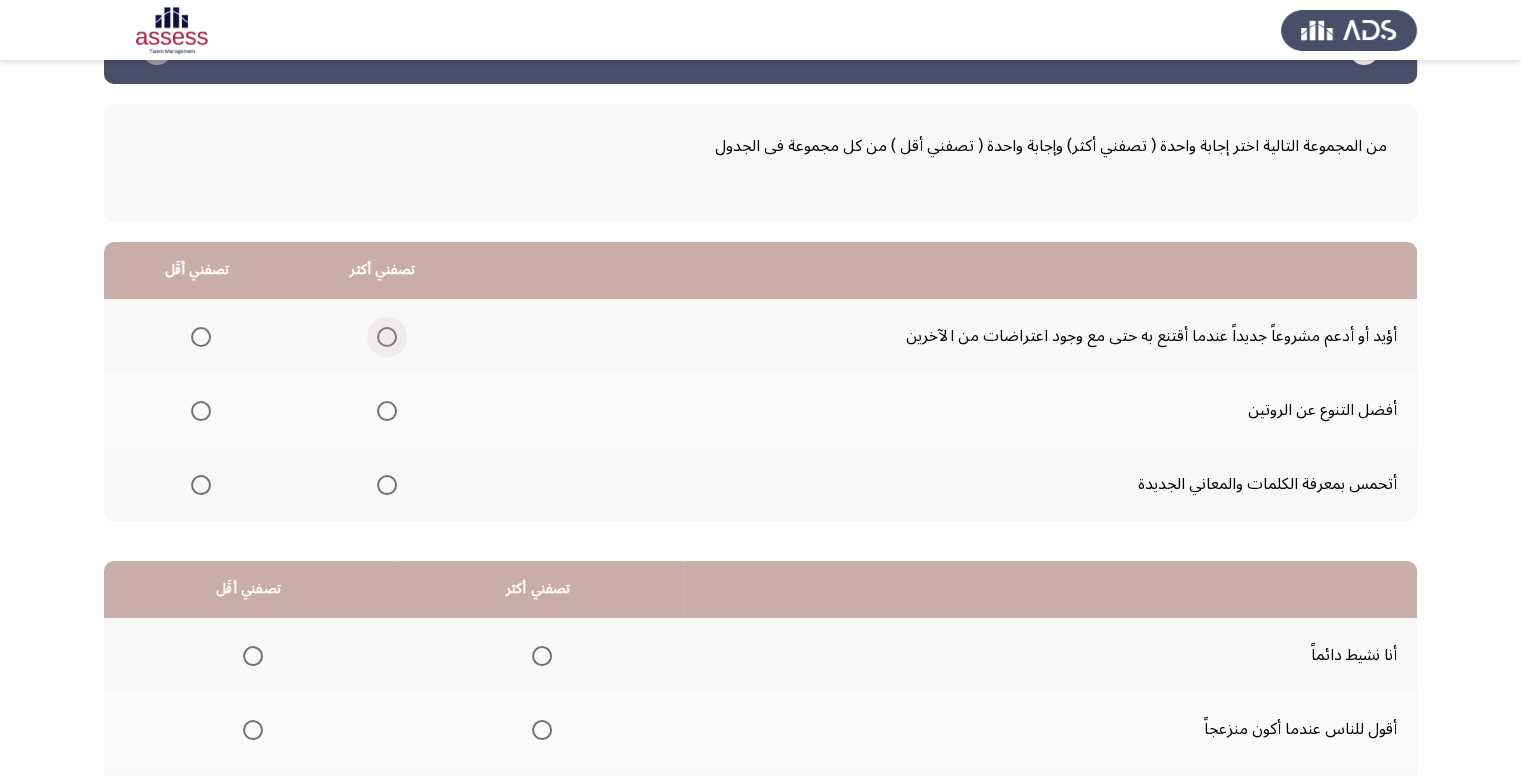 click at bounding box center [387, 337] 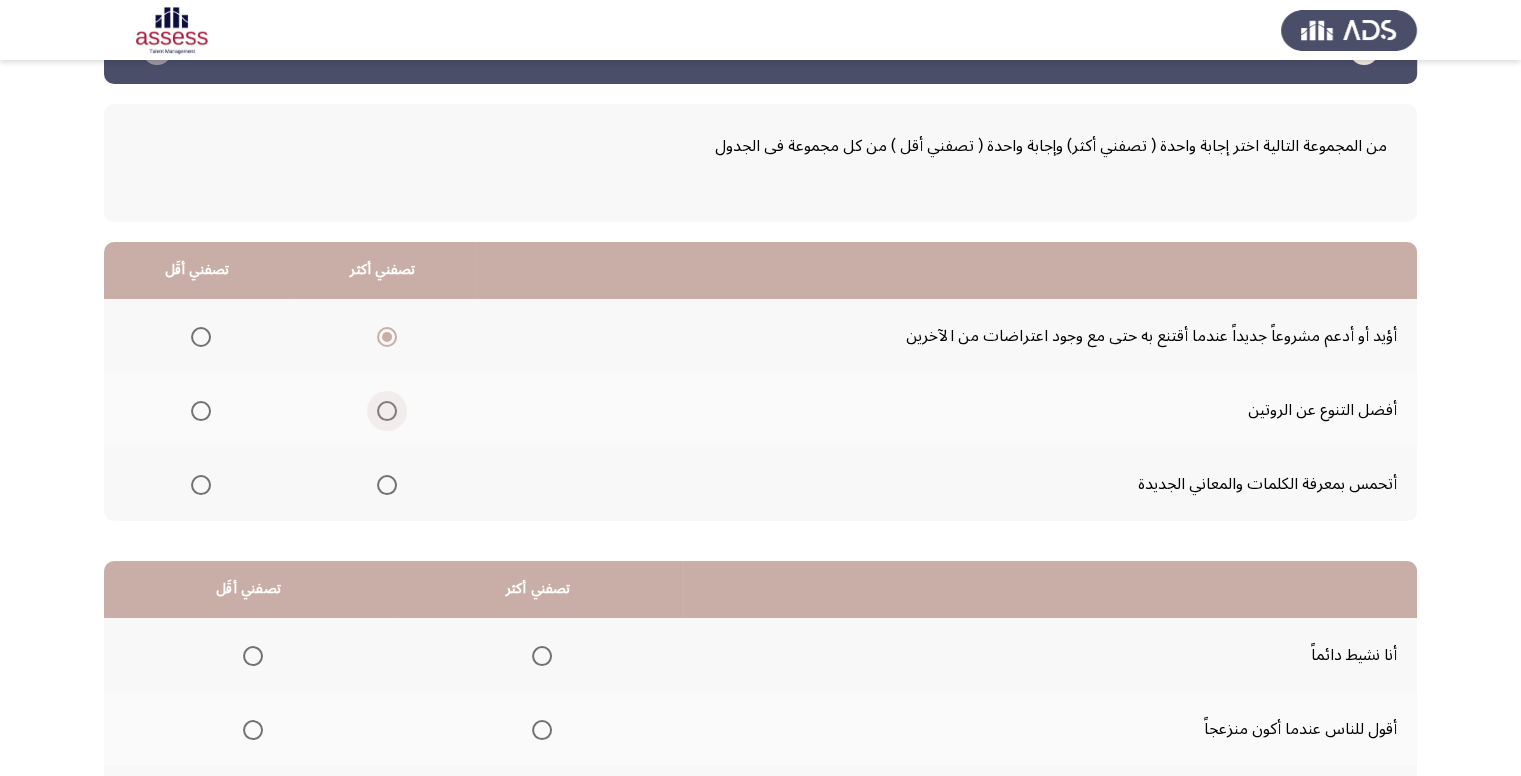 click at bounding box center [387, 411] 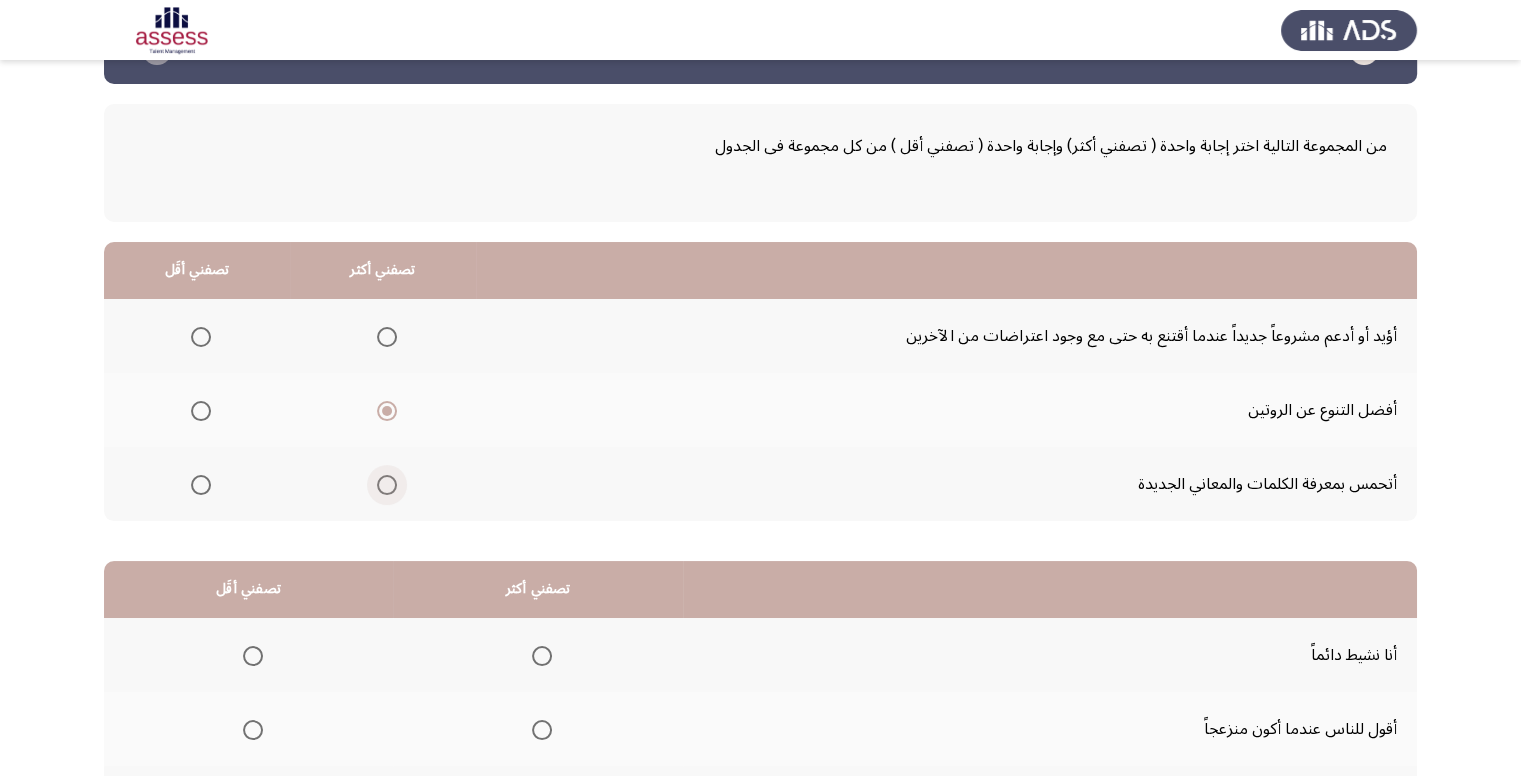 click at bounding box center (387, 485) 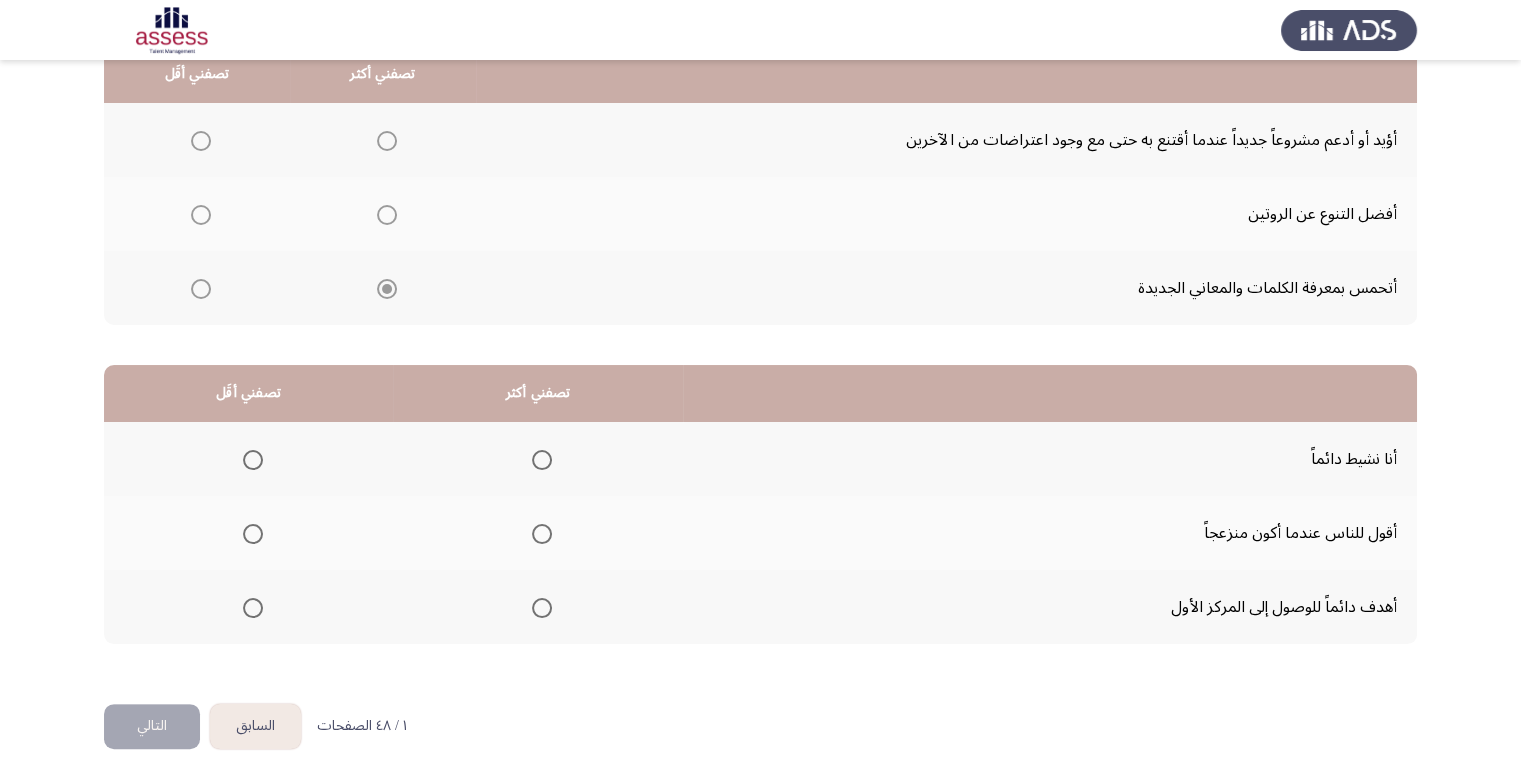 scroll, scrollTop: 264, scrollLeft: 0, axis: vertical 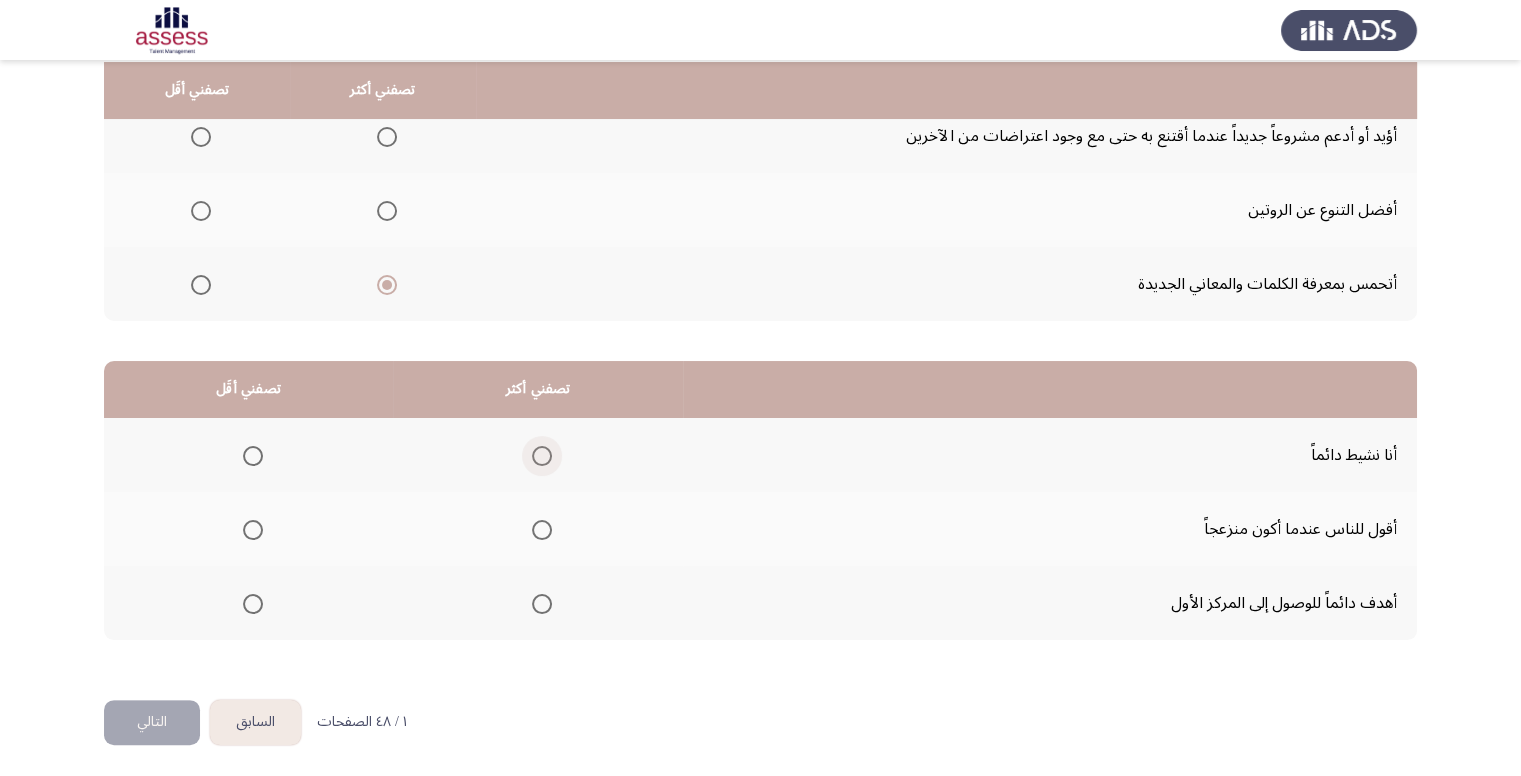 click at bounding box center (542, 456) 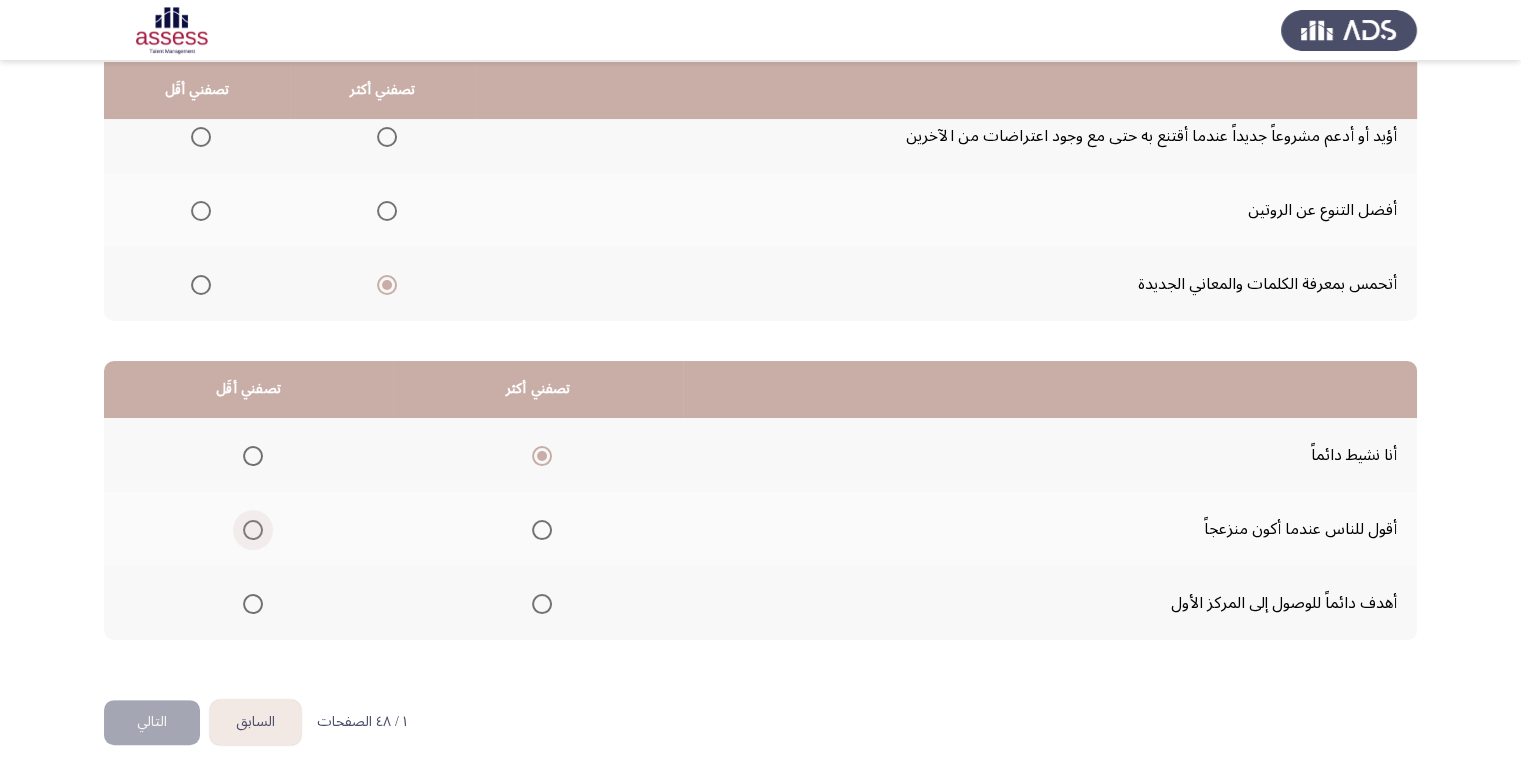 click at bounding box center [253, 530] 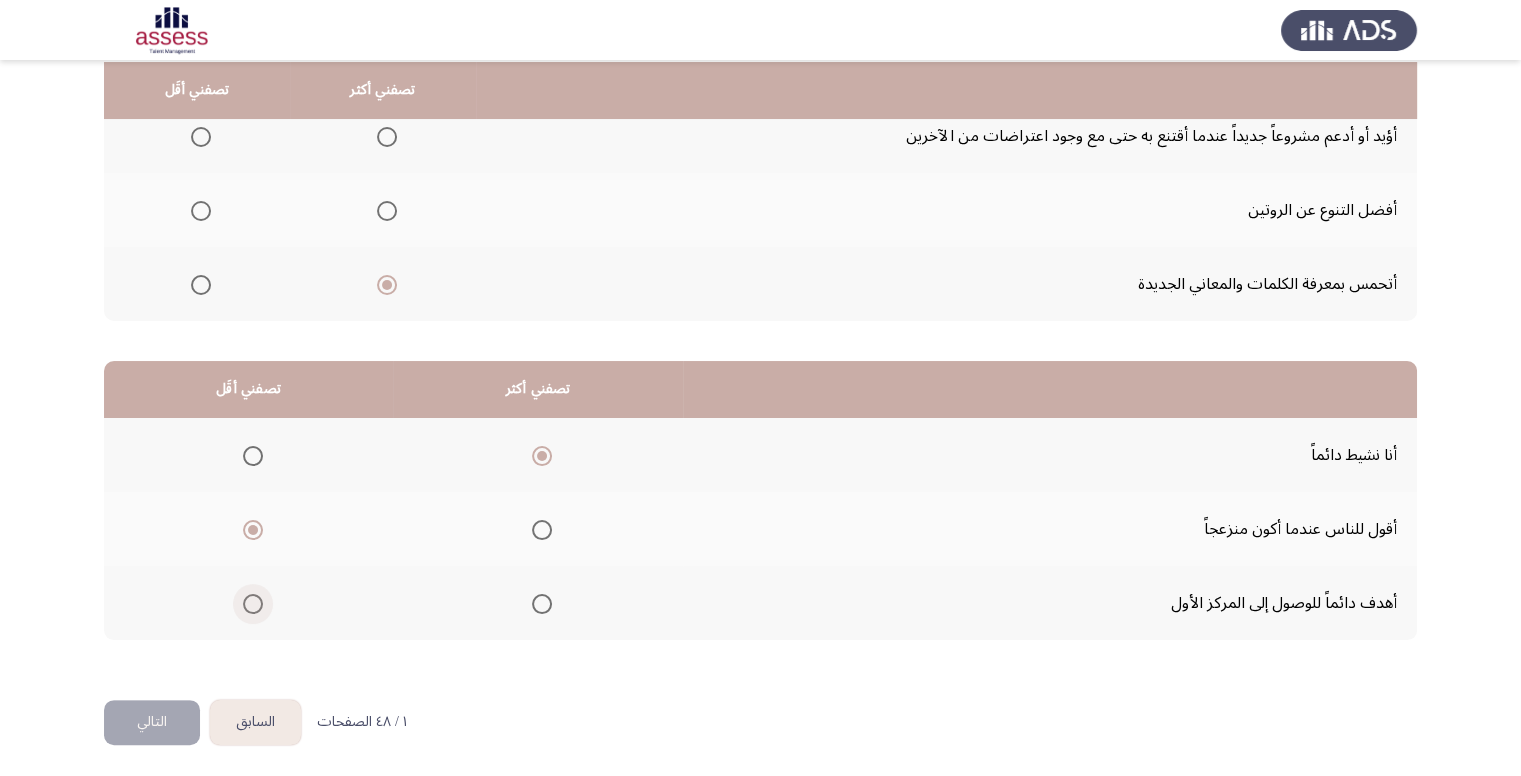 click at bounding box center (253, 604) 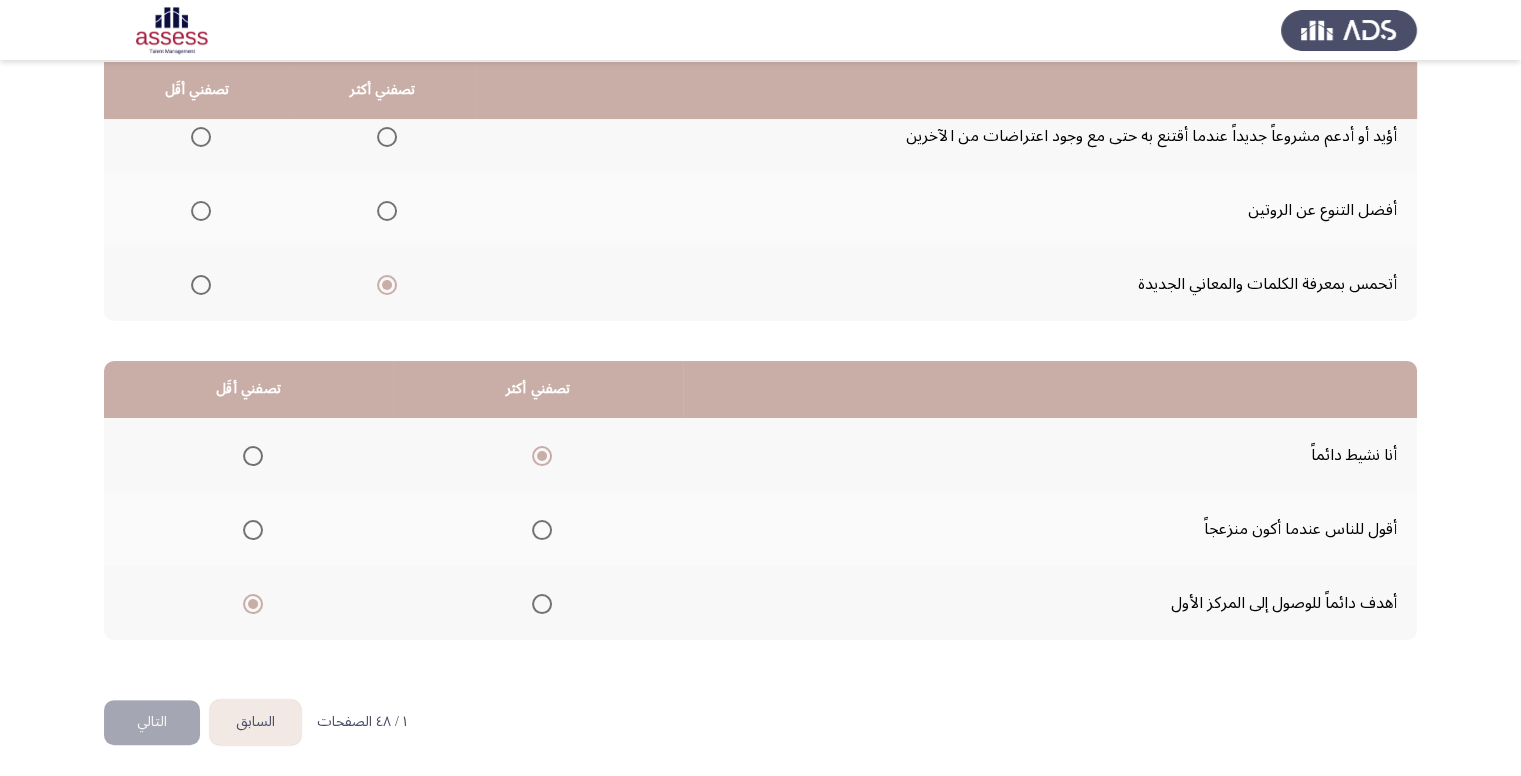 click at bounding box center [253, 530] 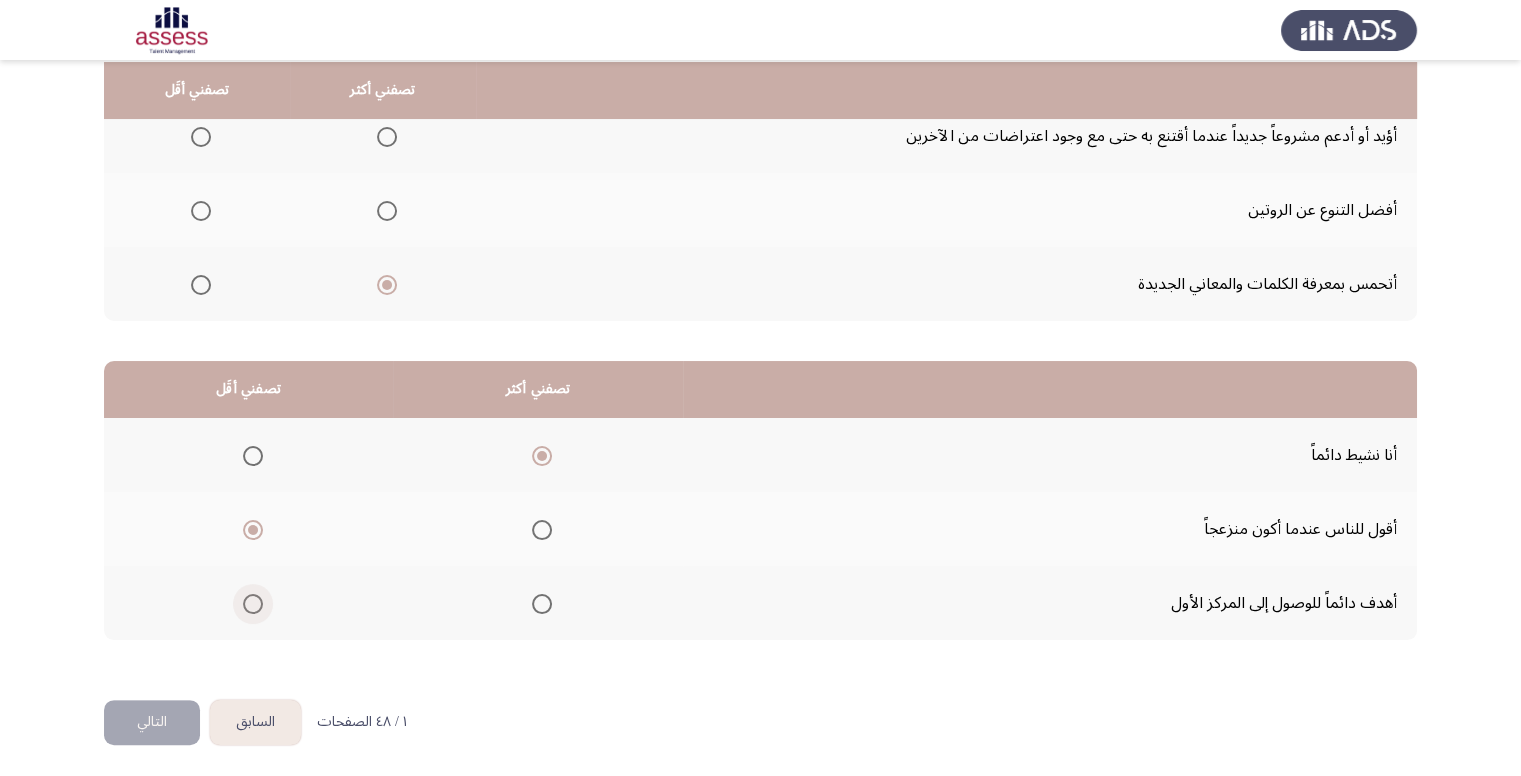 click at bounding box center [253, 604] 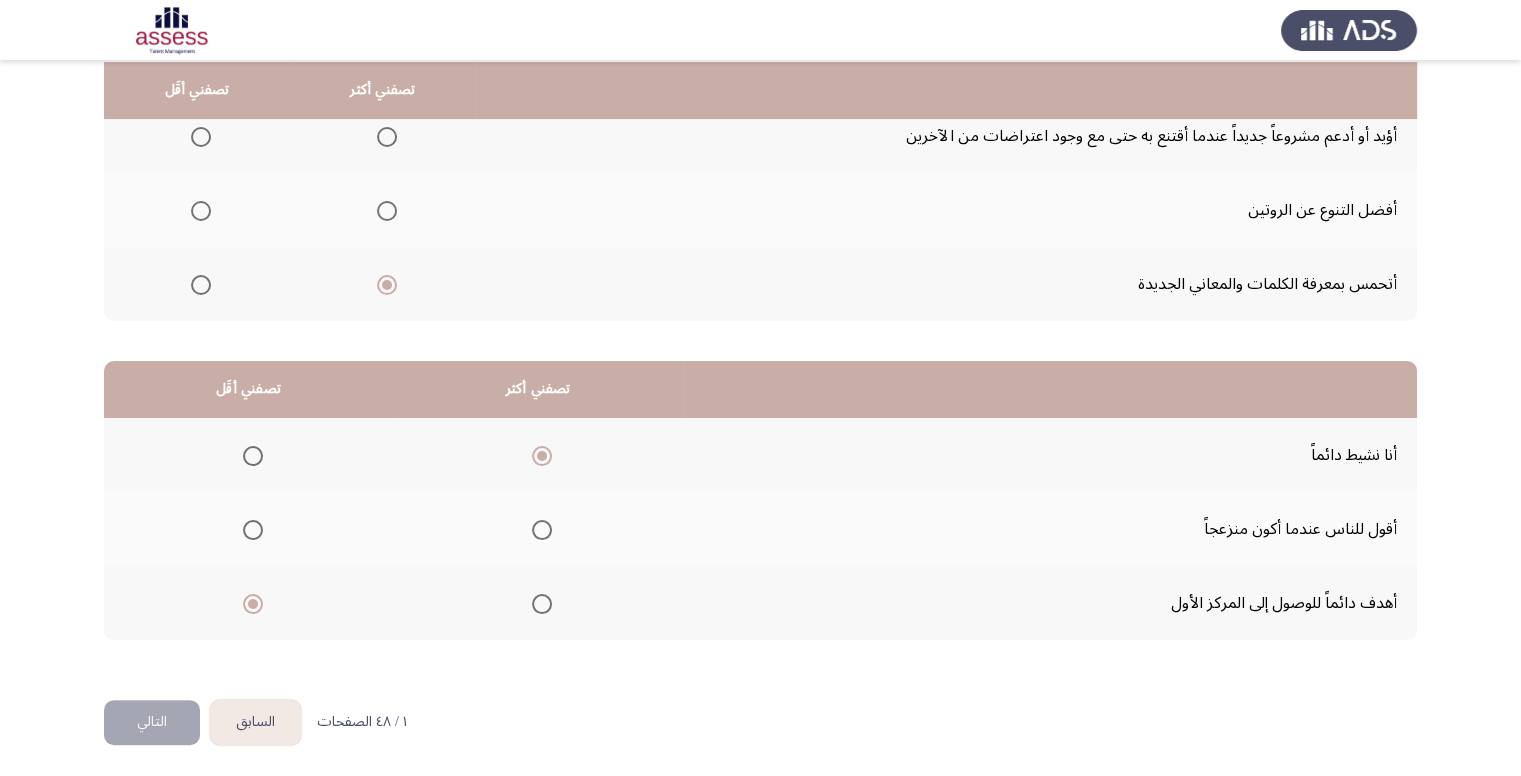 click 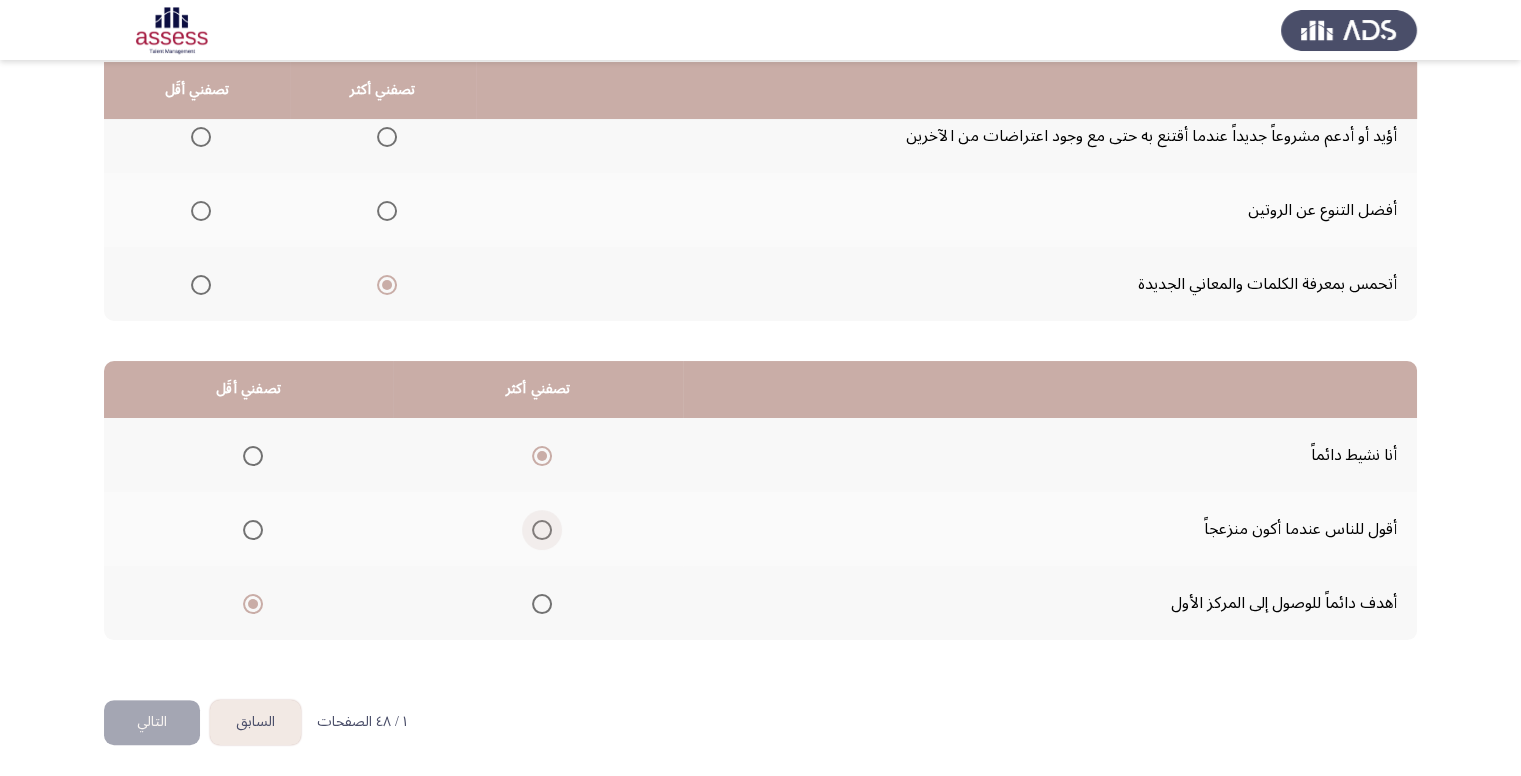 click at bounding box center [542, 530] 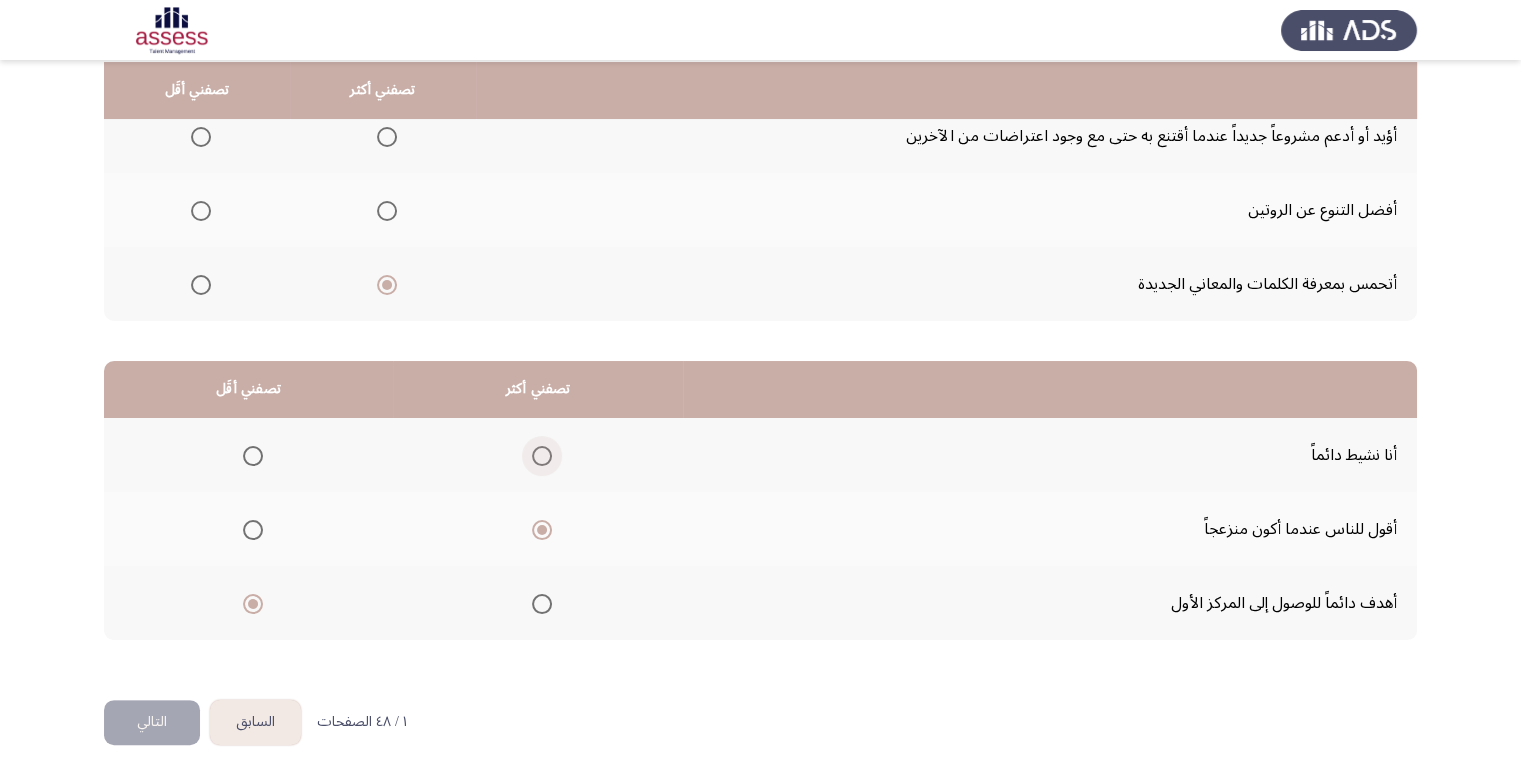 click at bounding box center [542, 456] 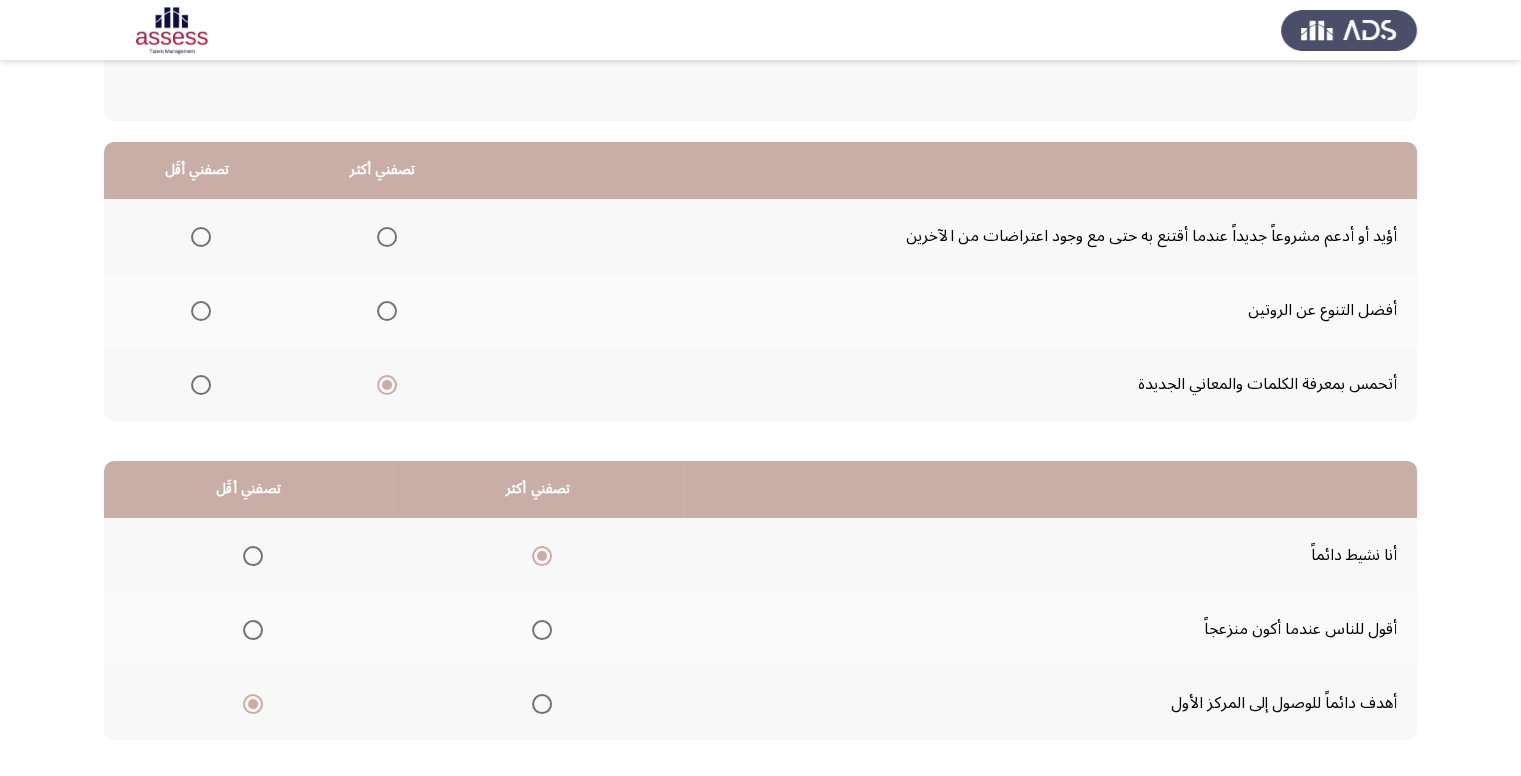 scroll, scrollTop: 64, scrollLeft: 0, axis: vertical 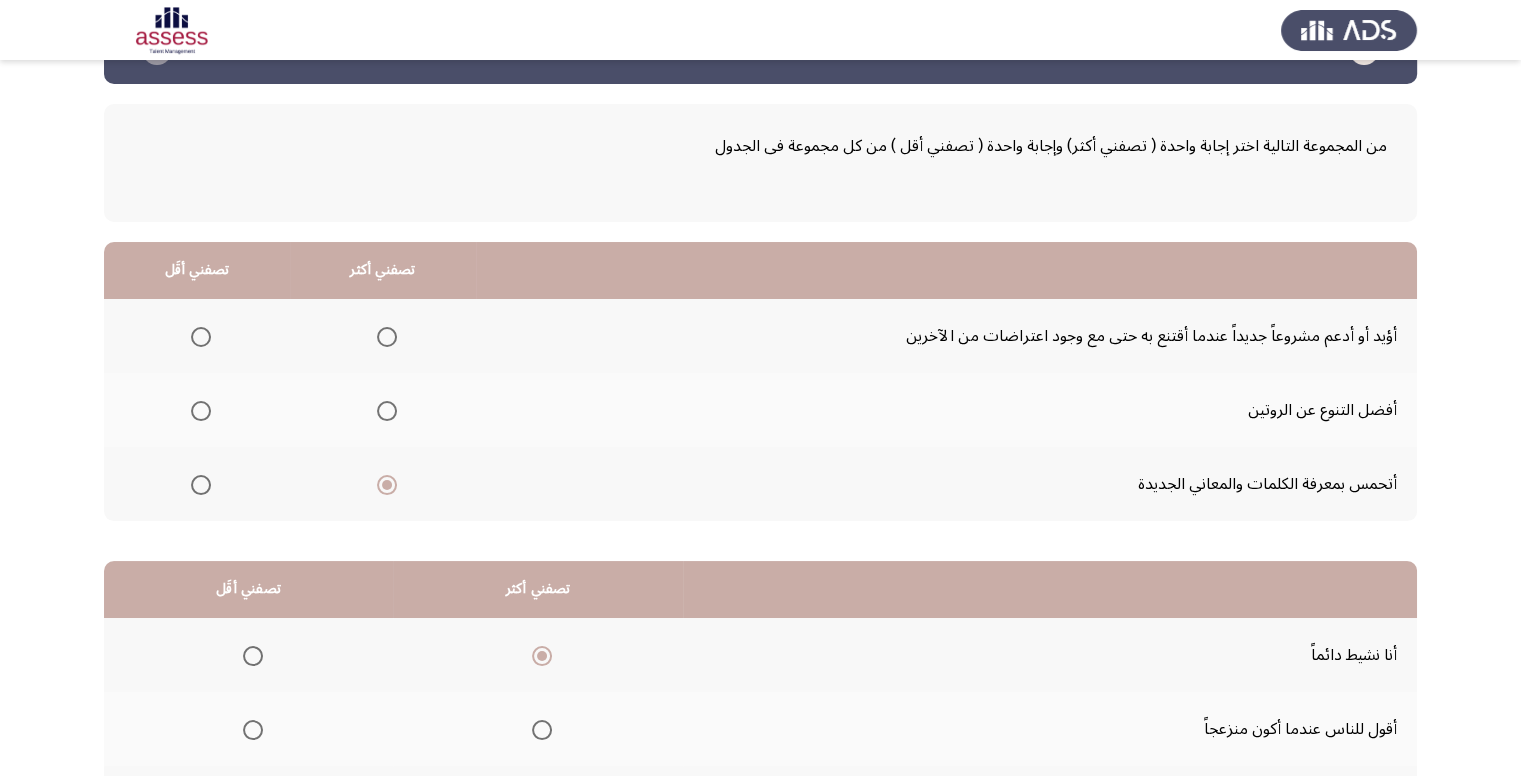 click 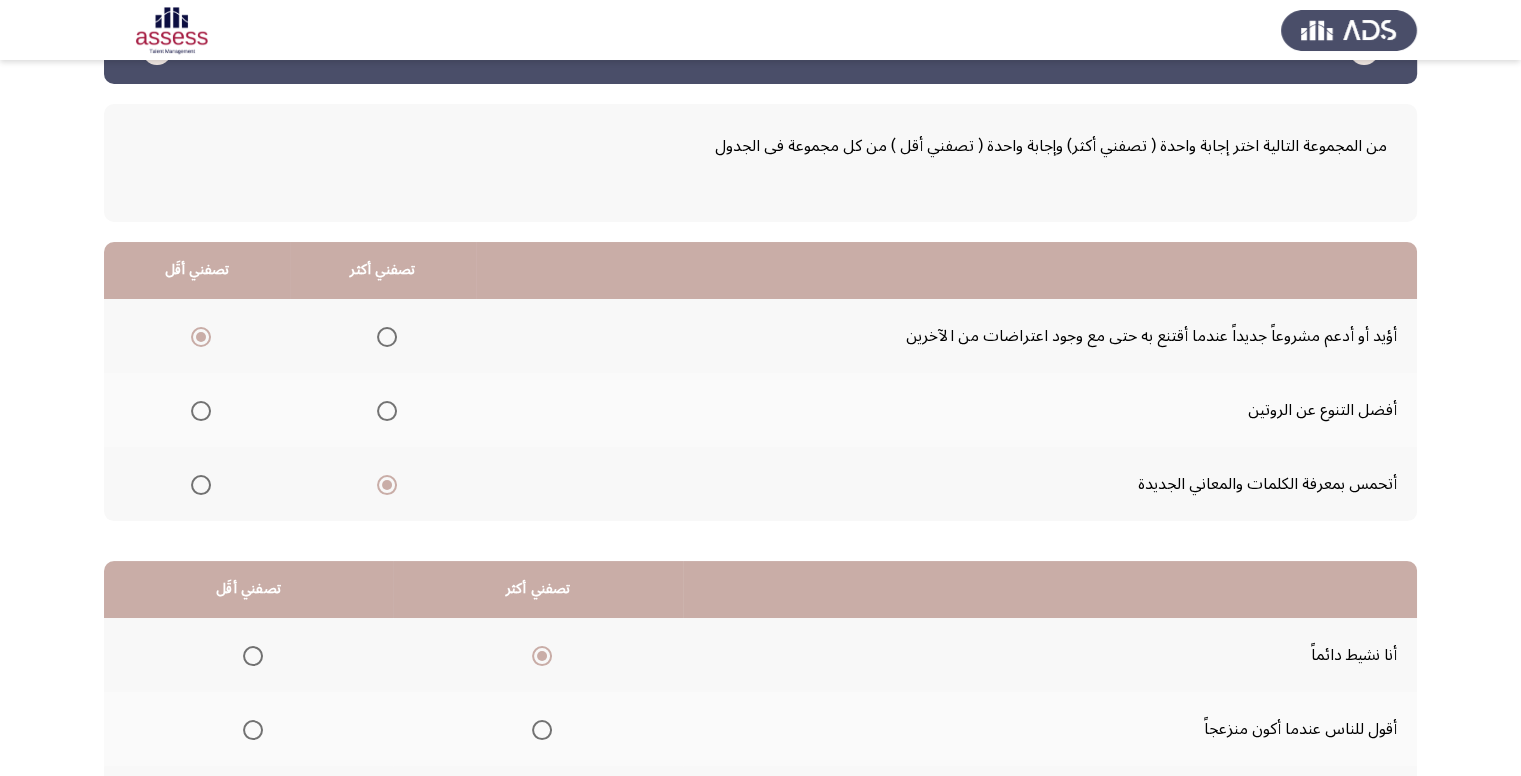 click 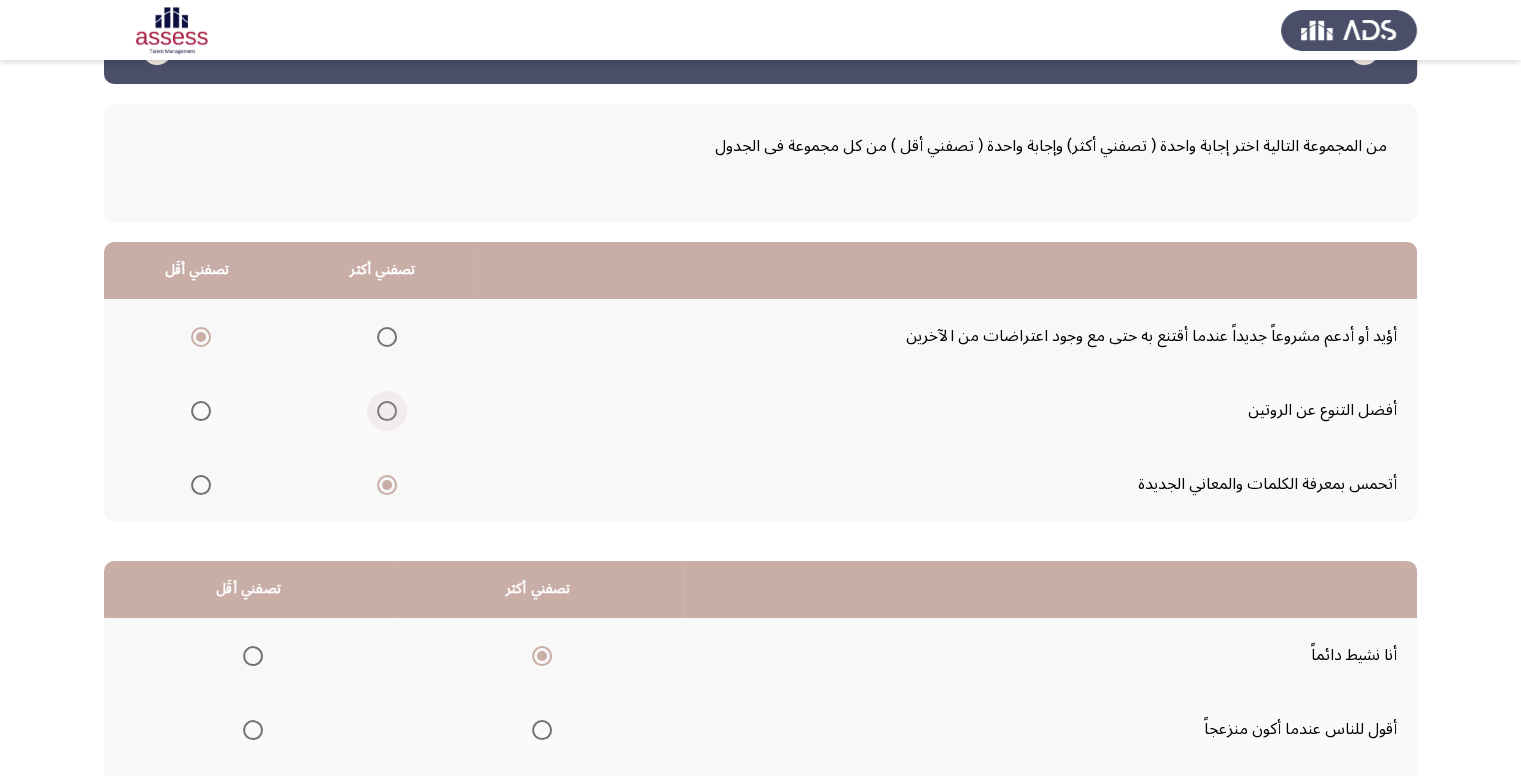 click at bounding box center (387, 411) 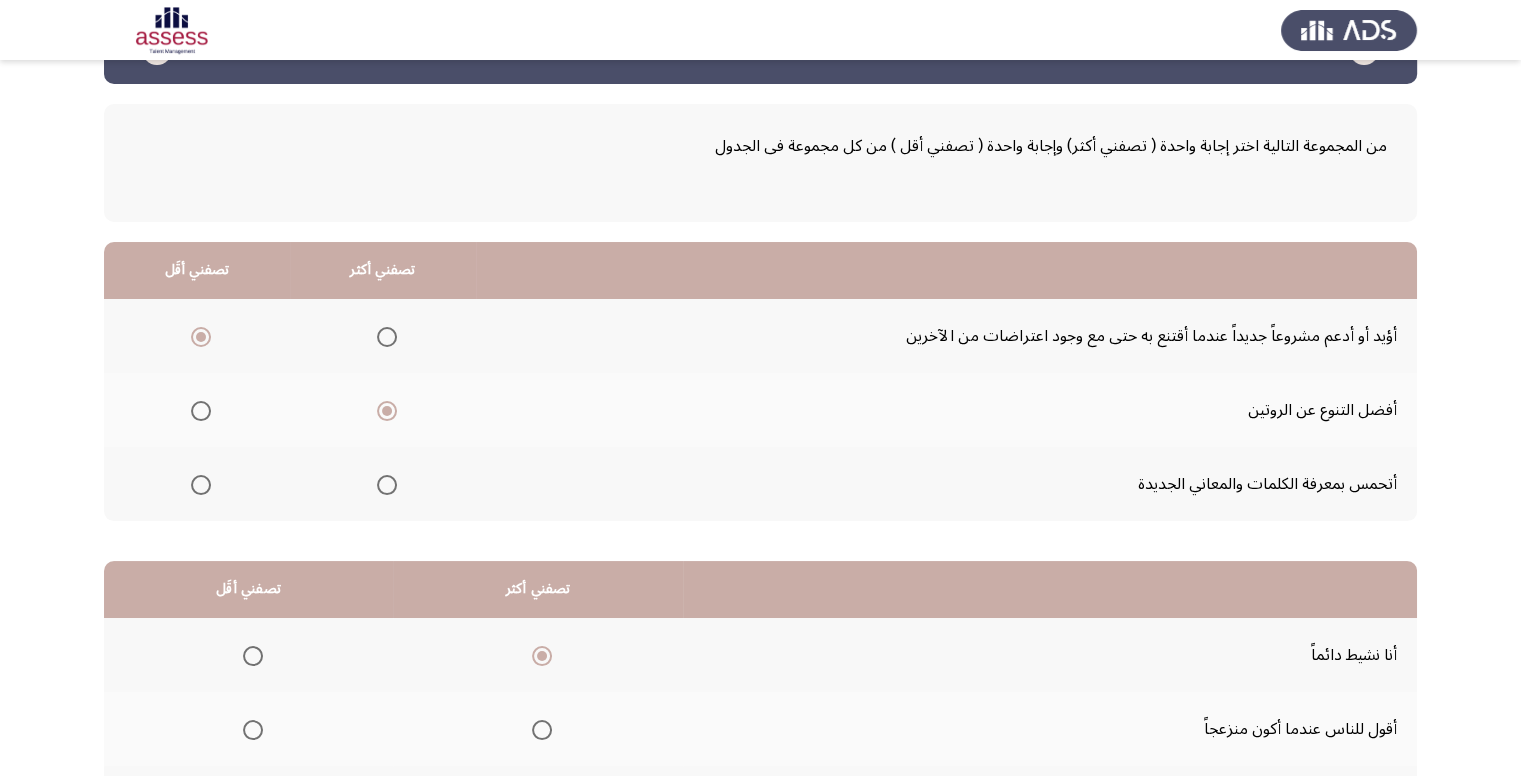 click at bounding box center [387, 485] 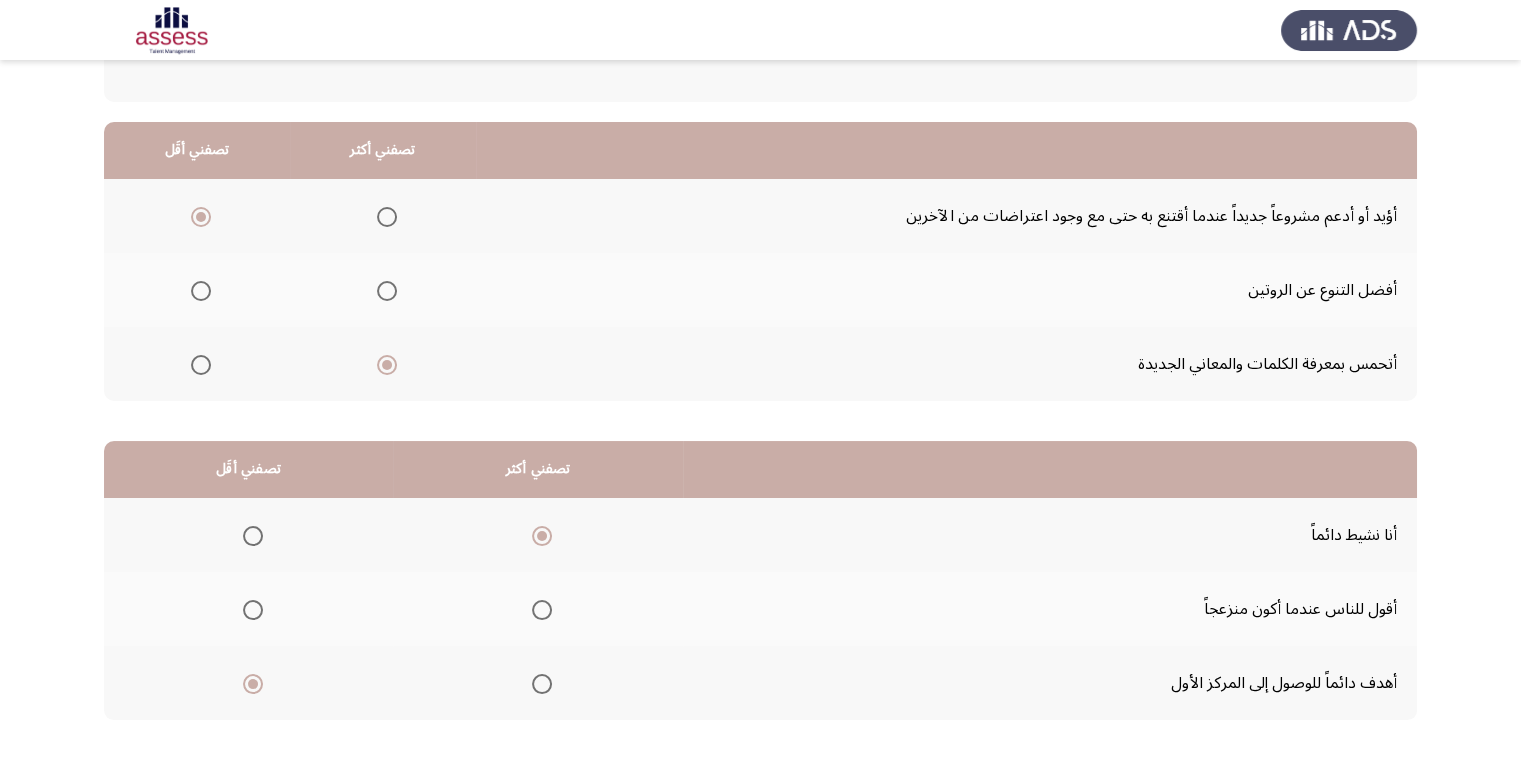 scroll, scrollTop: 64, scrollLeft: 0, axis: vertical 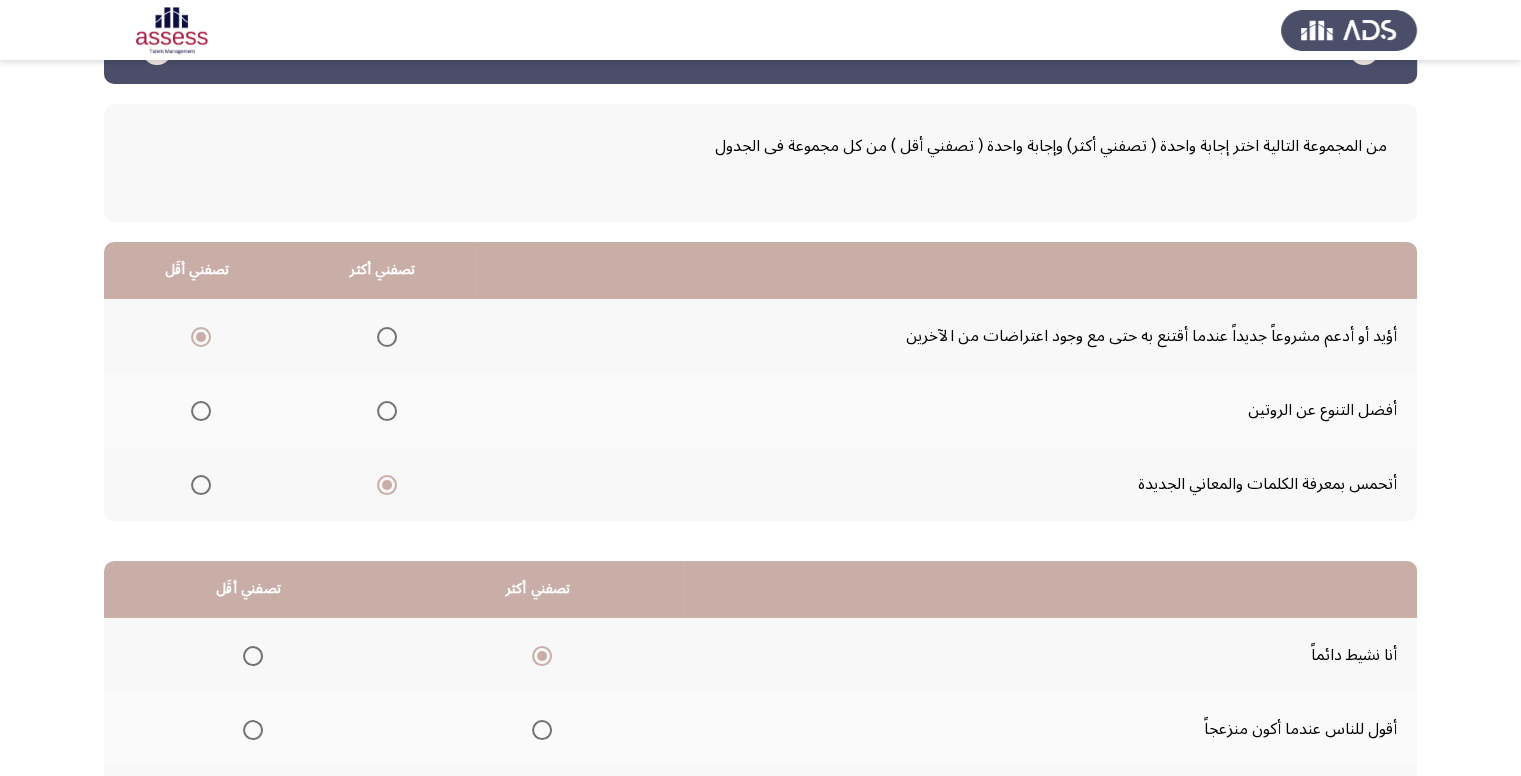 click at bounding box center (387, 411) 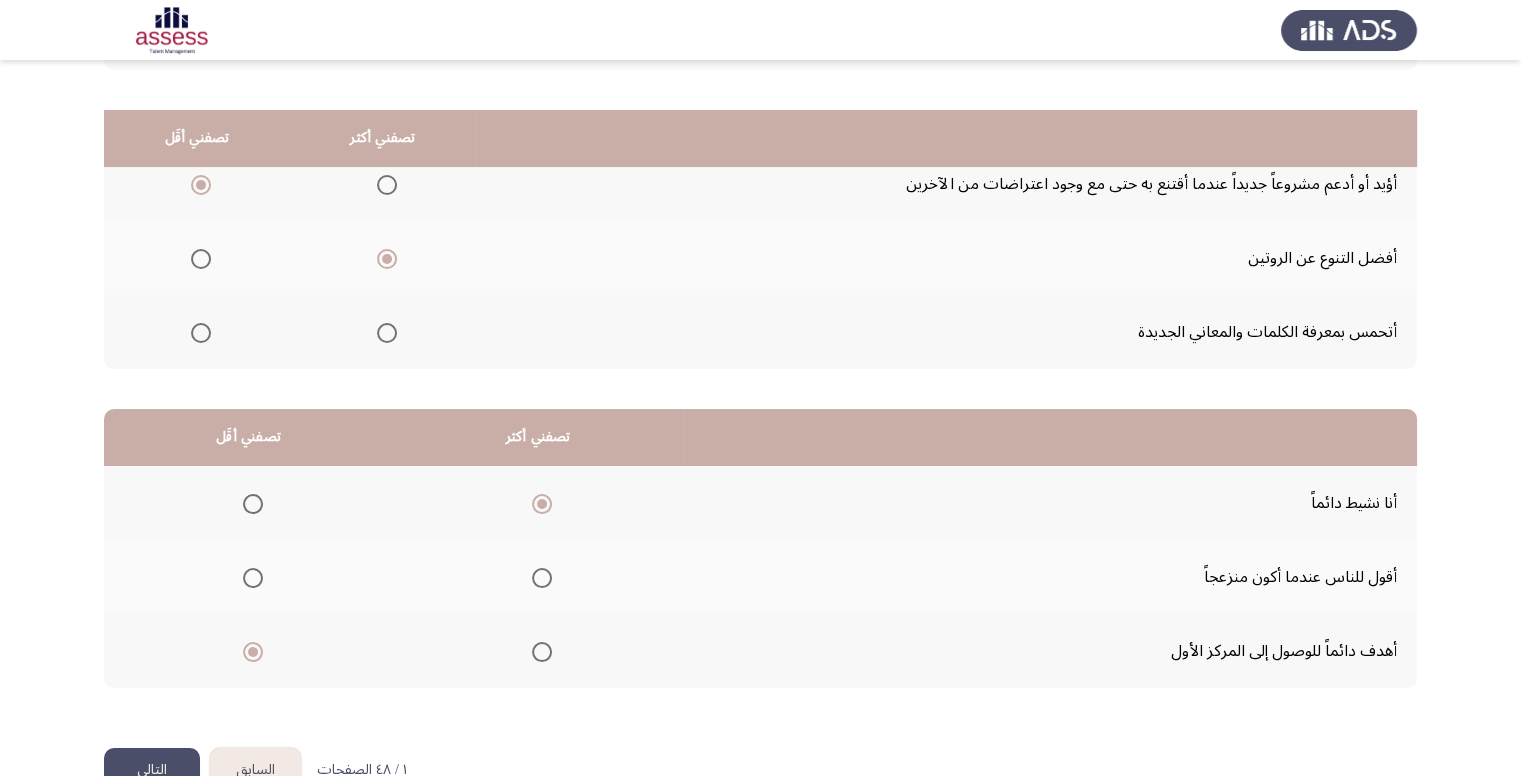 scroll, scrollTop: 264, scrollLeft: 0, axis: vertical 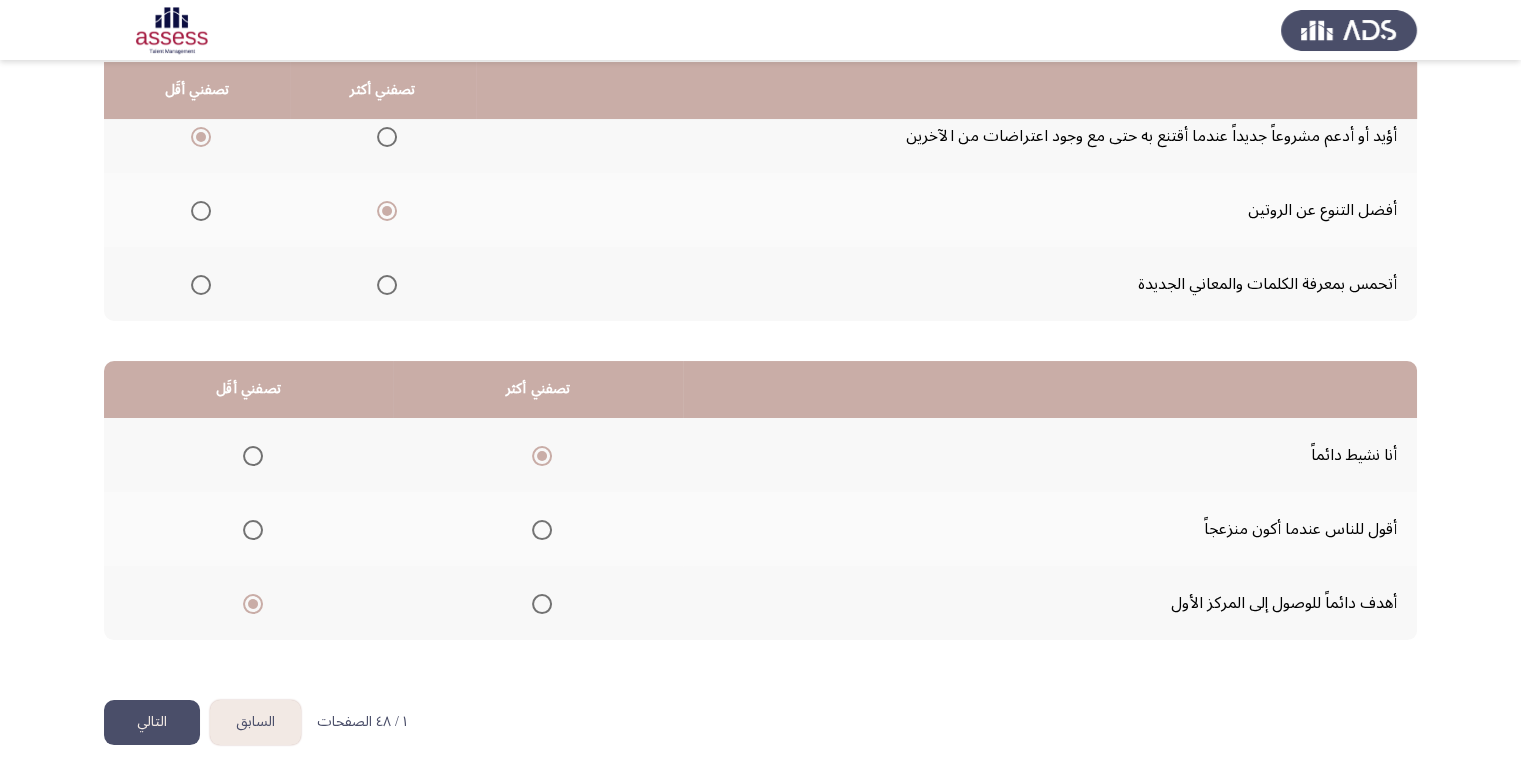 click 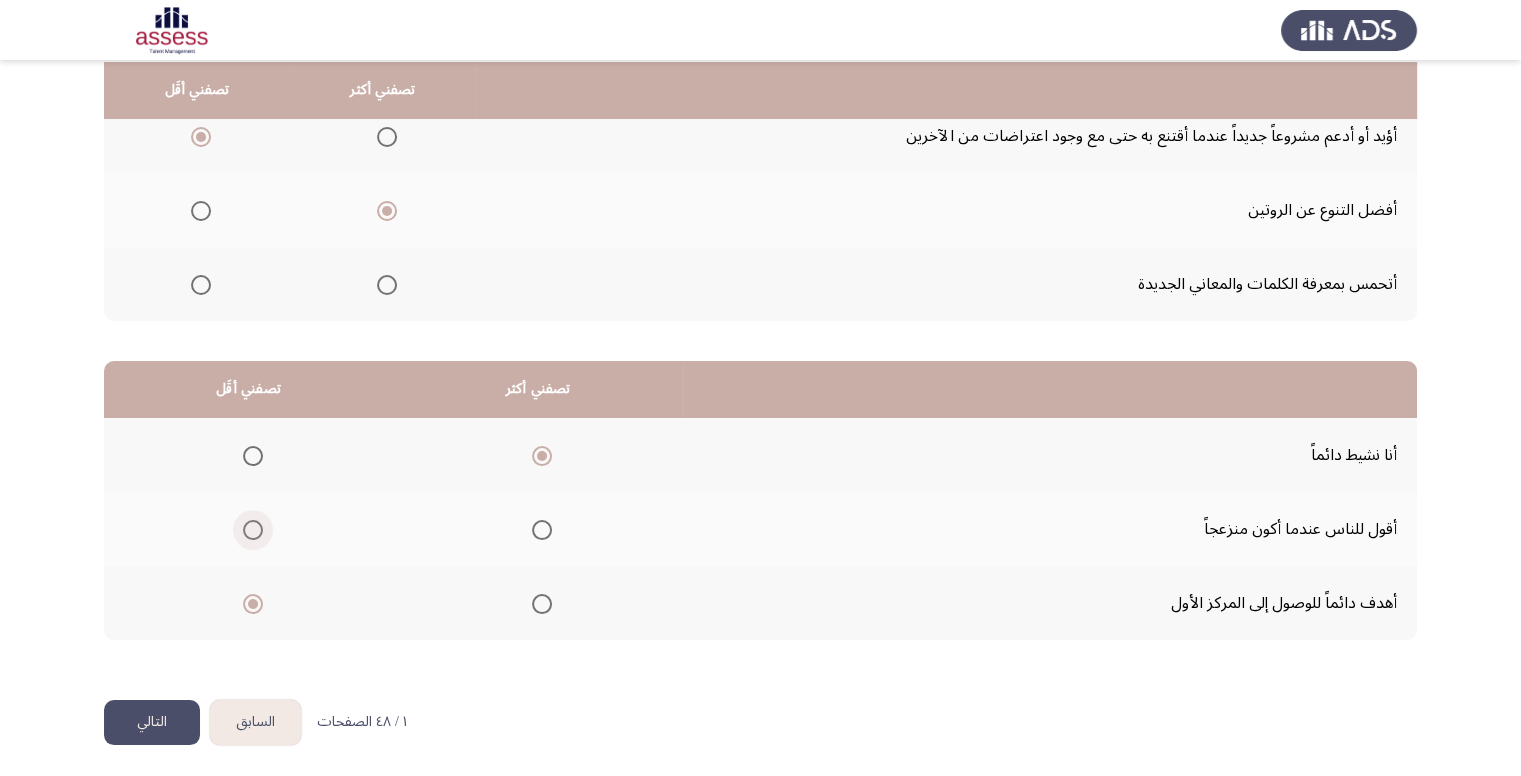 click at bounding box center (253, 530) 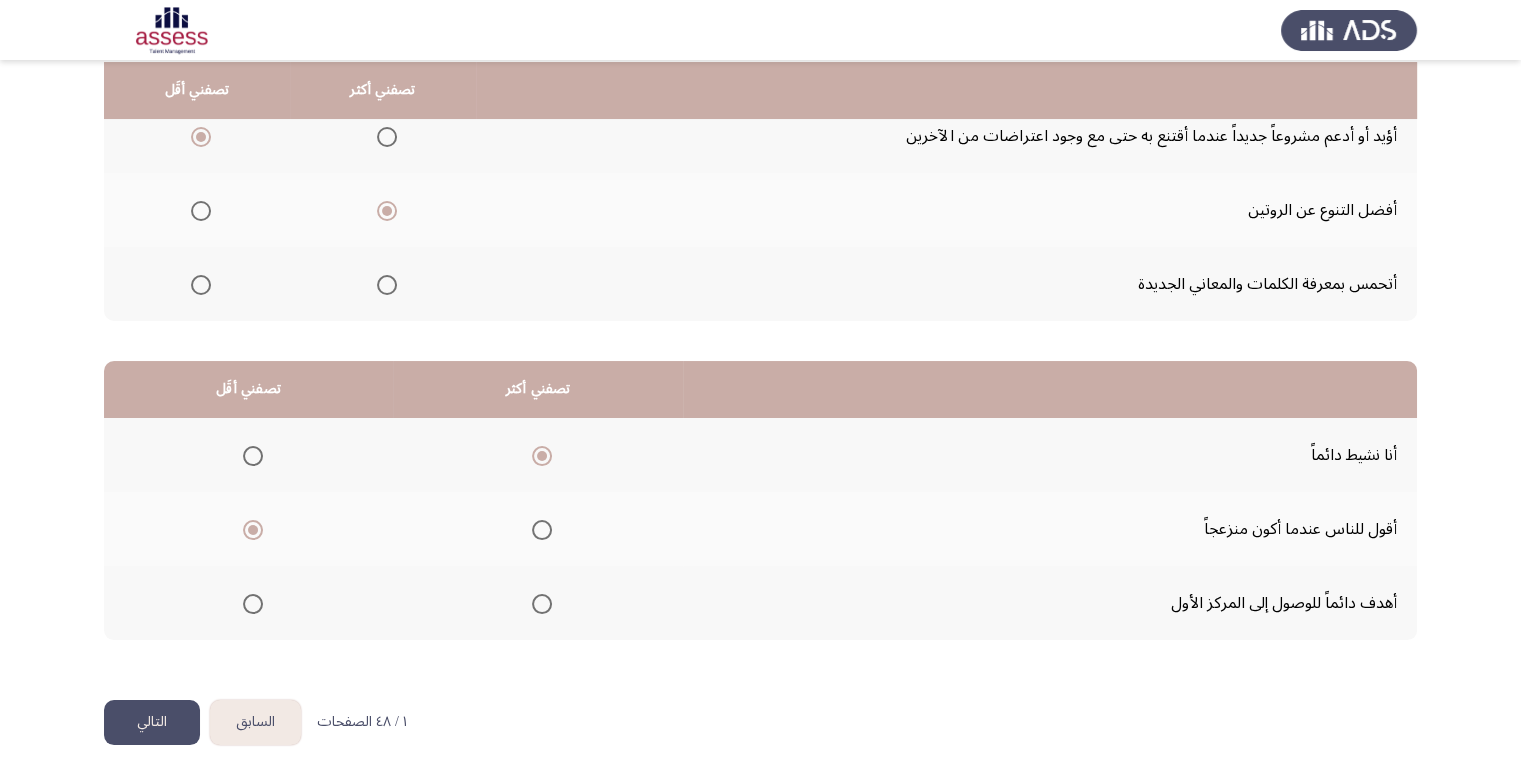 click on "التالي" 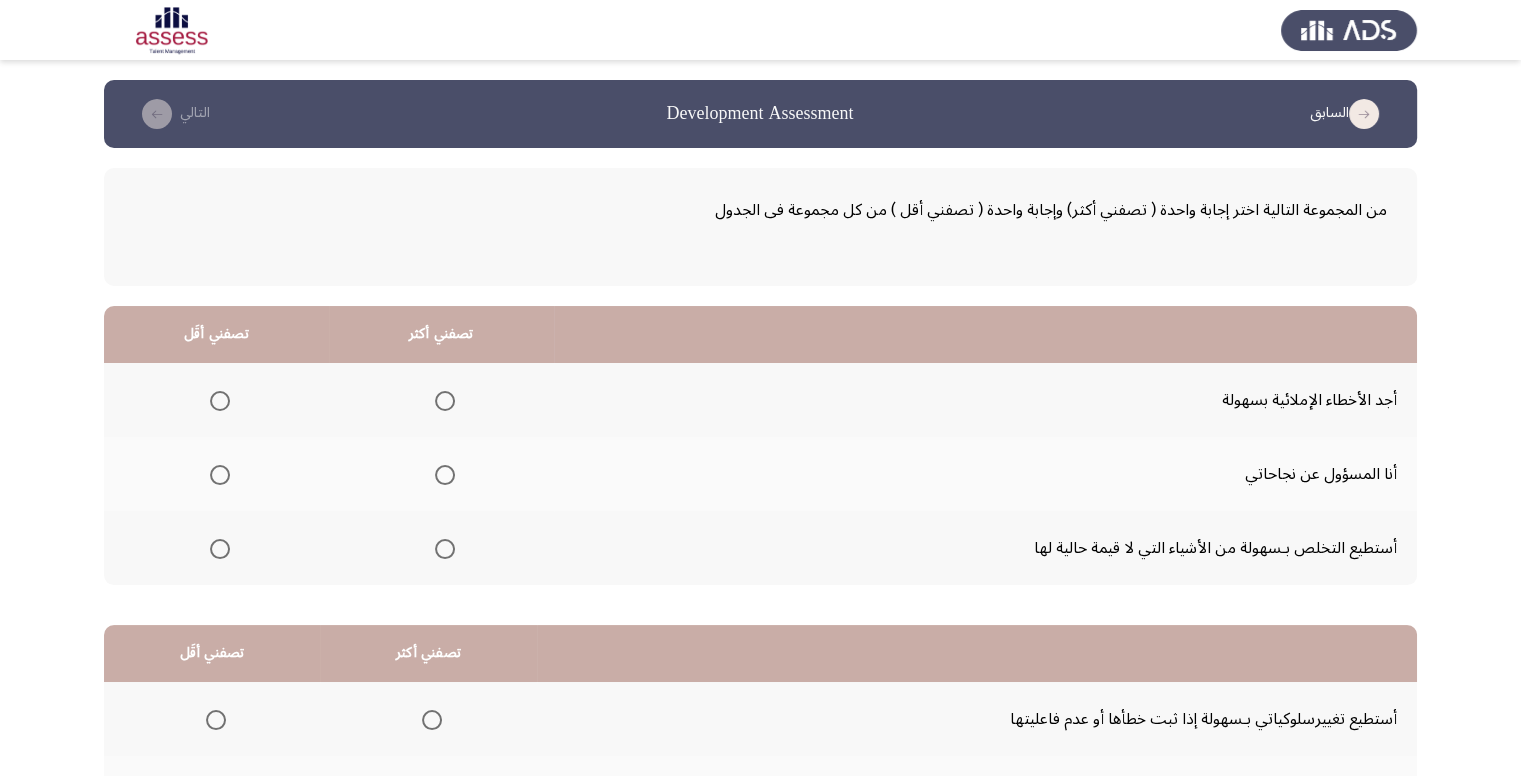 click at bounding box center [445, 475] 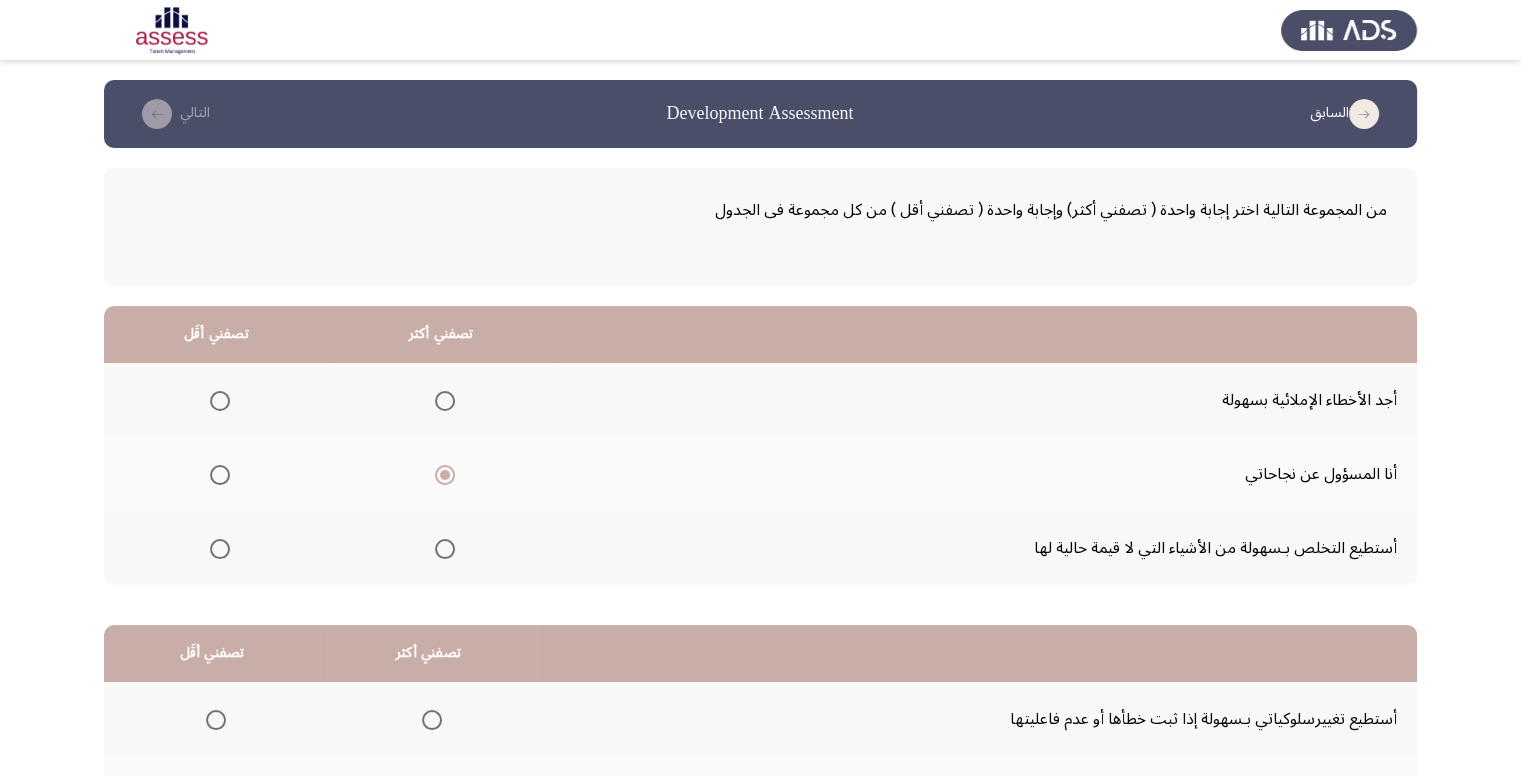 click at bounding box center [220, 401] 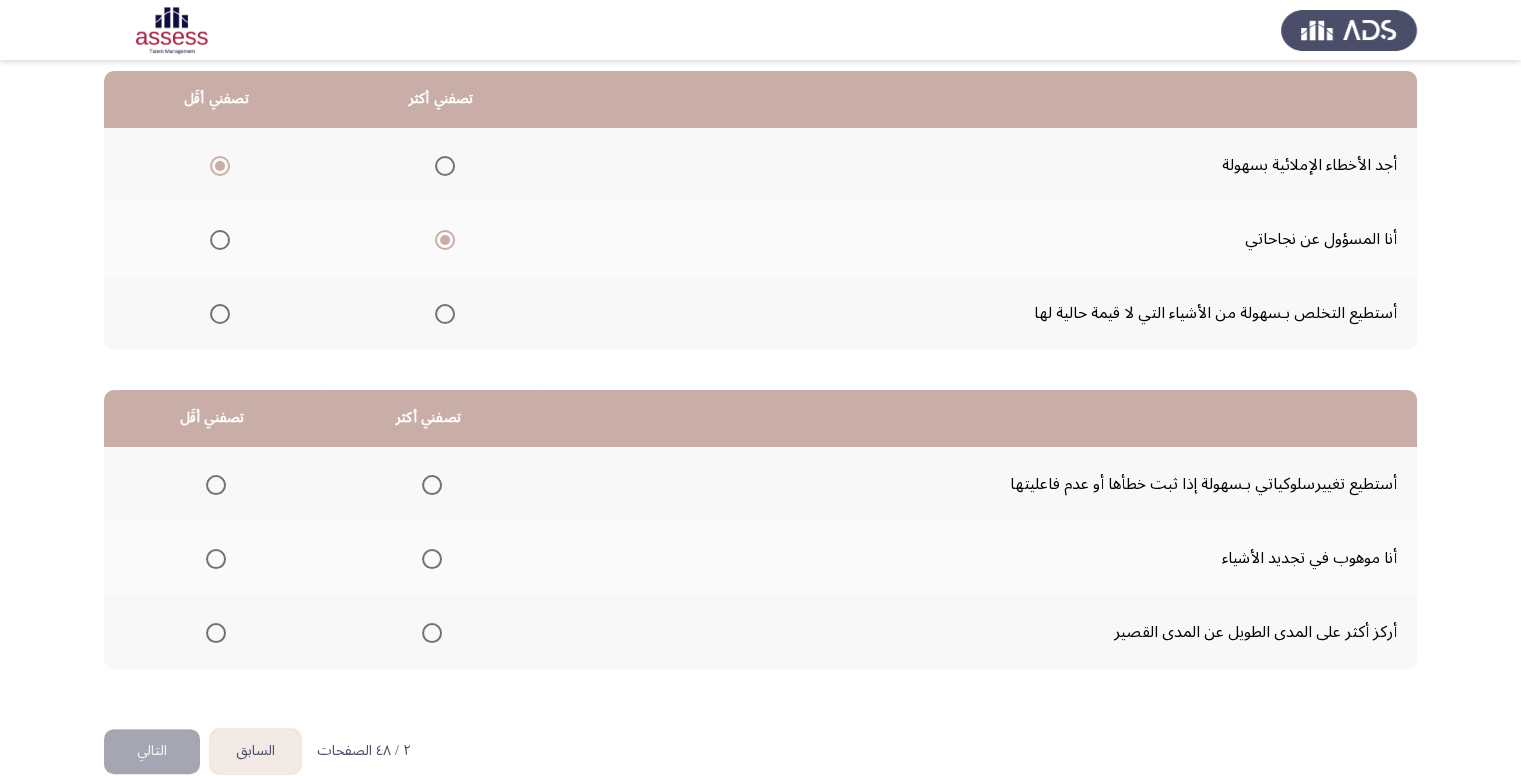 scroll, scrollTop: 264, scrollLeft: 0, axis: vertical 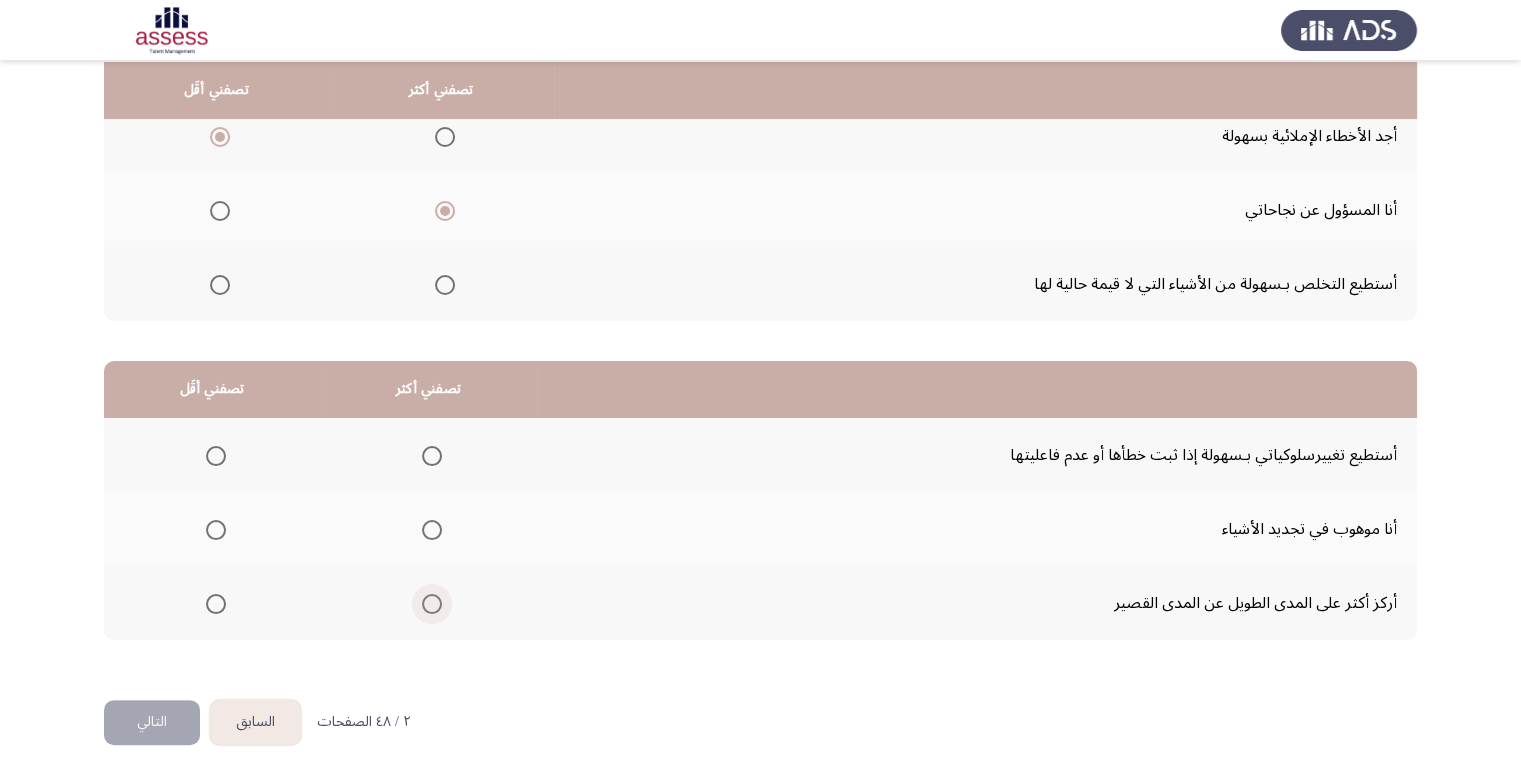 click at bounding box center (432, 604) 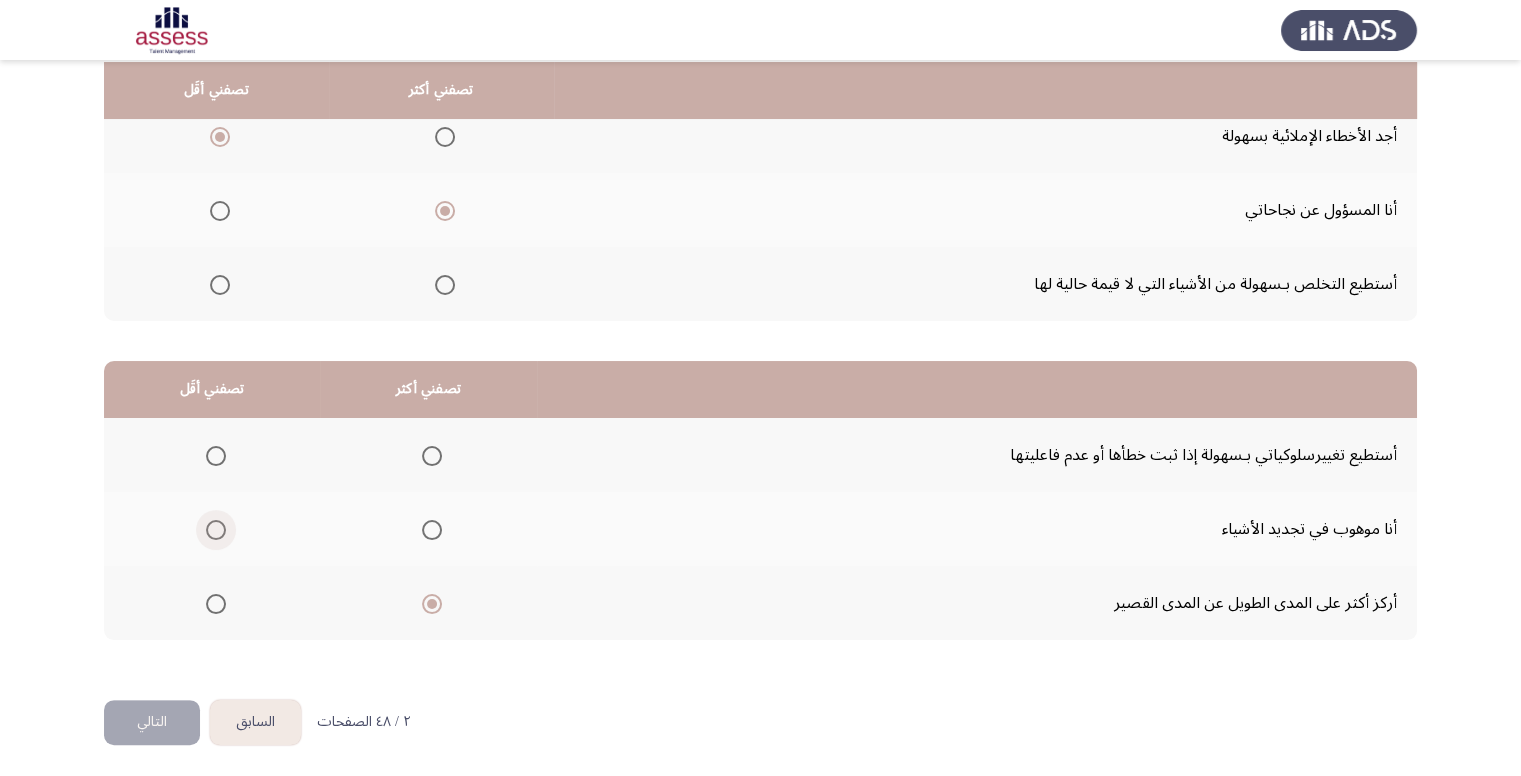 click at bounding box center (216, 530) 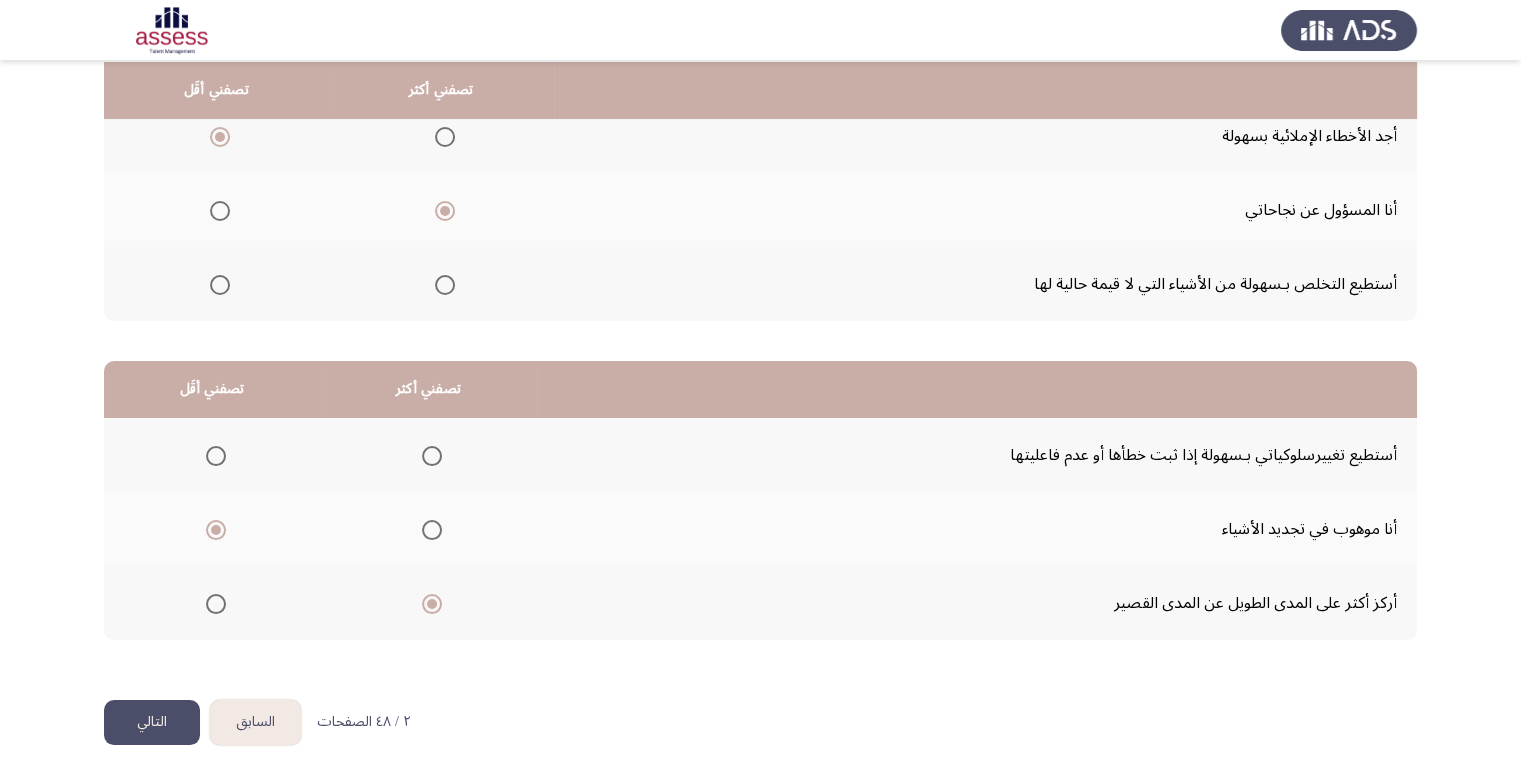 click on "التالي" 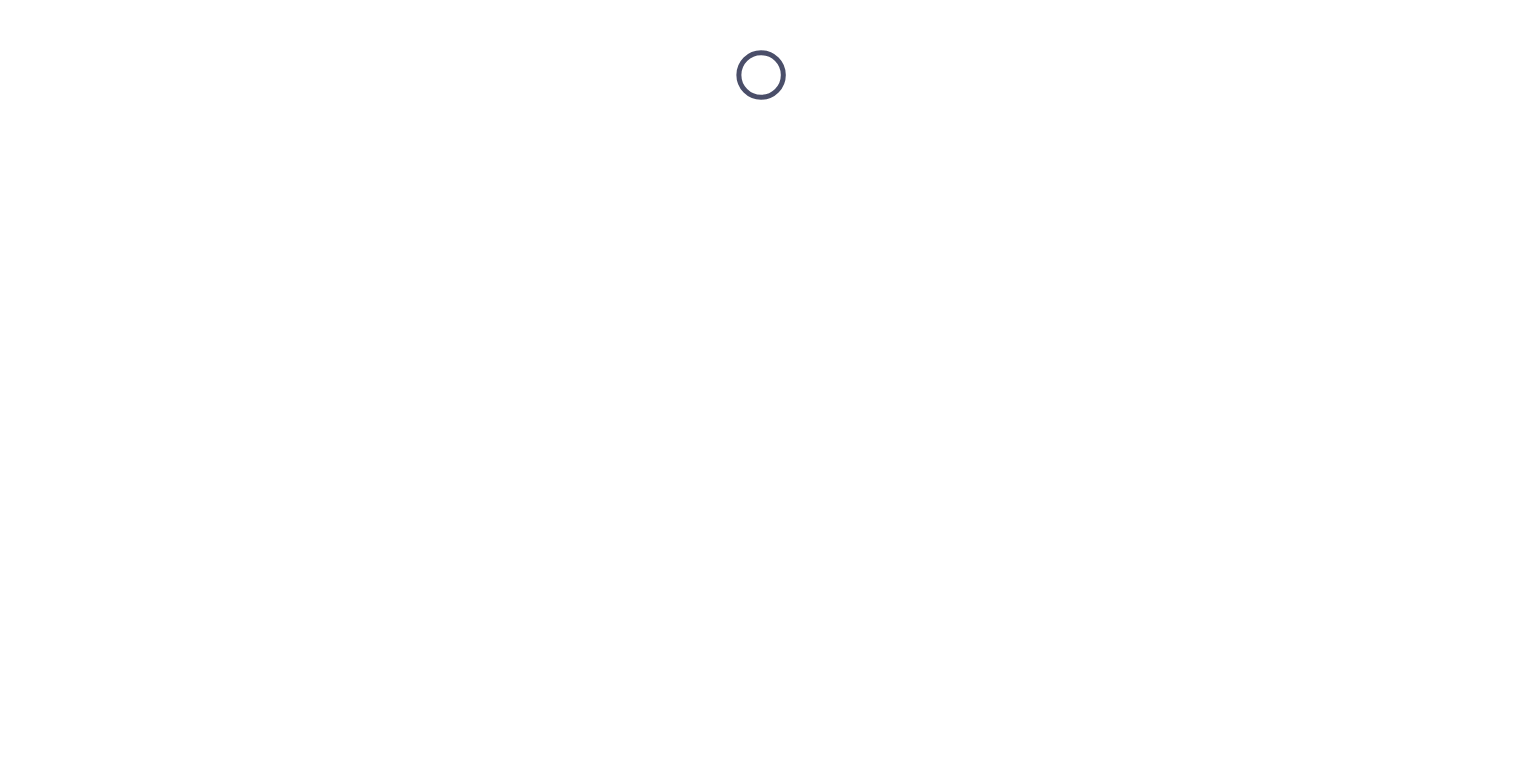 scroll, scrollTop: 0, scrollLeft: 0, axis: both 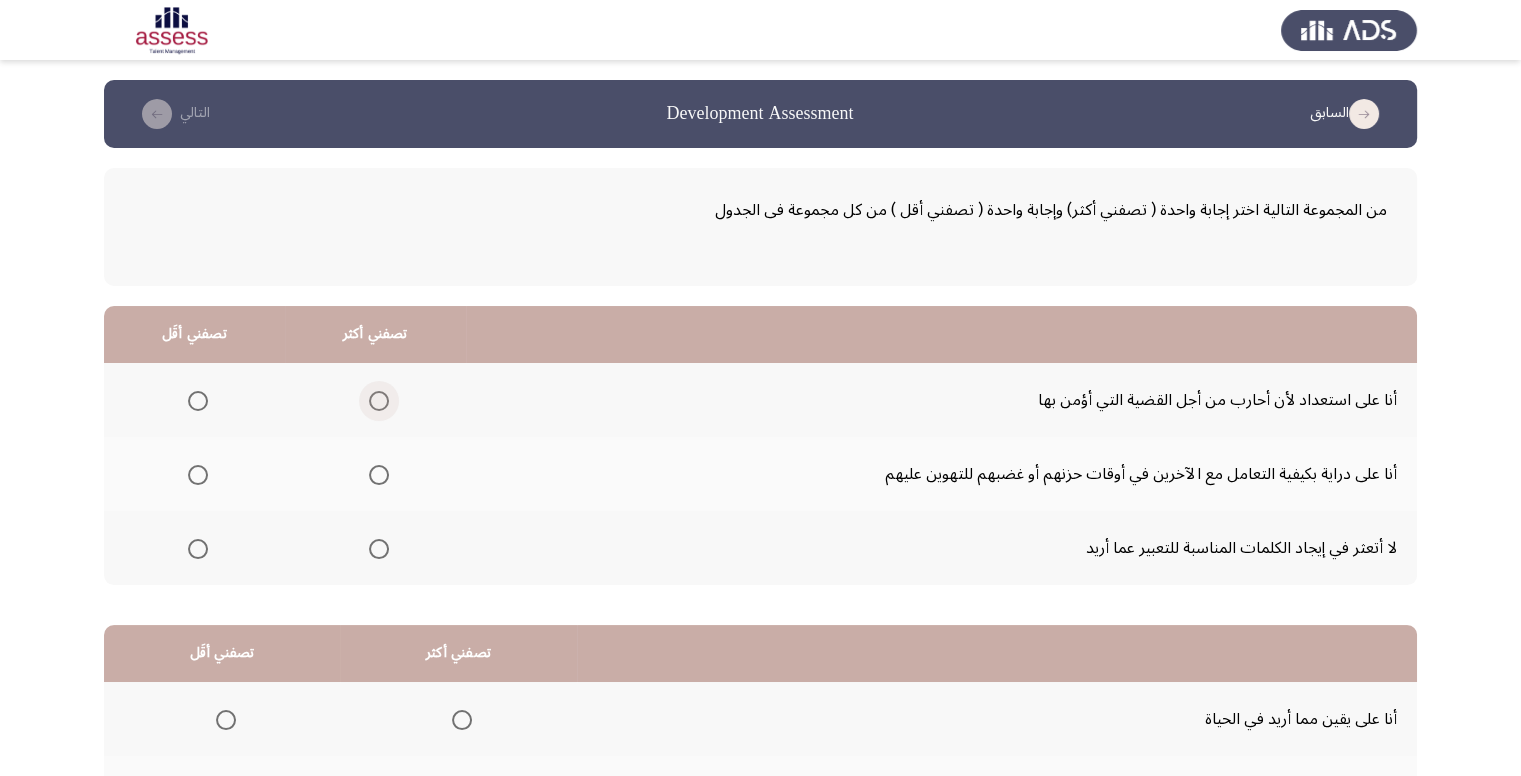 click at bounding box center [379, 401] 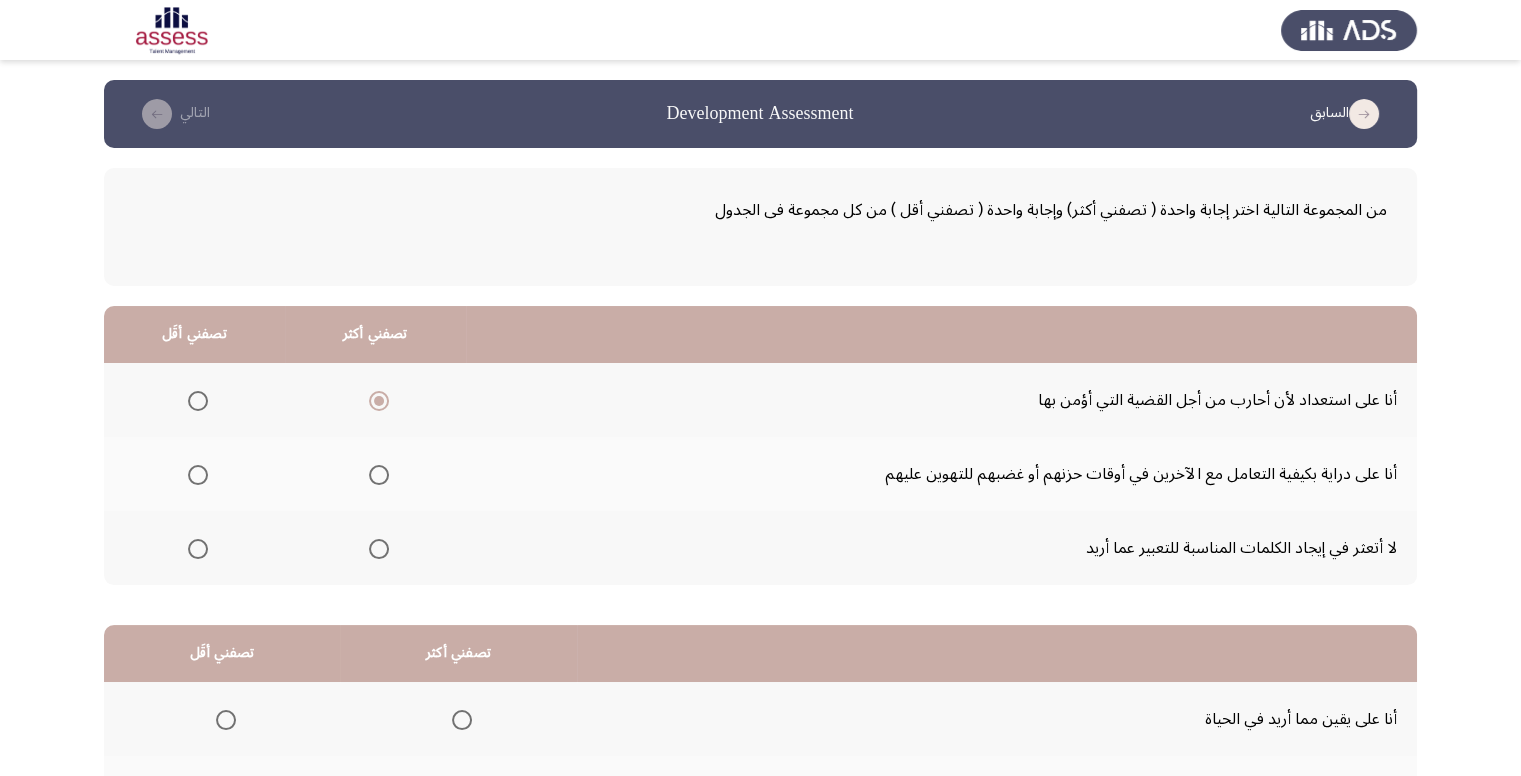 click 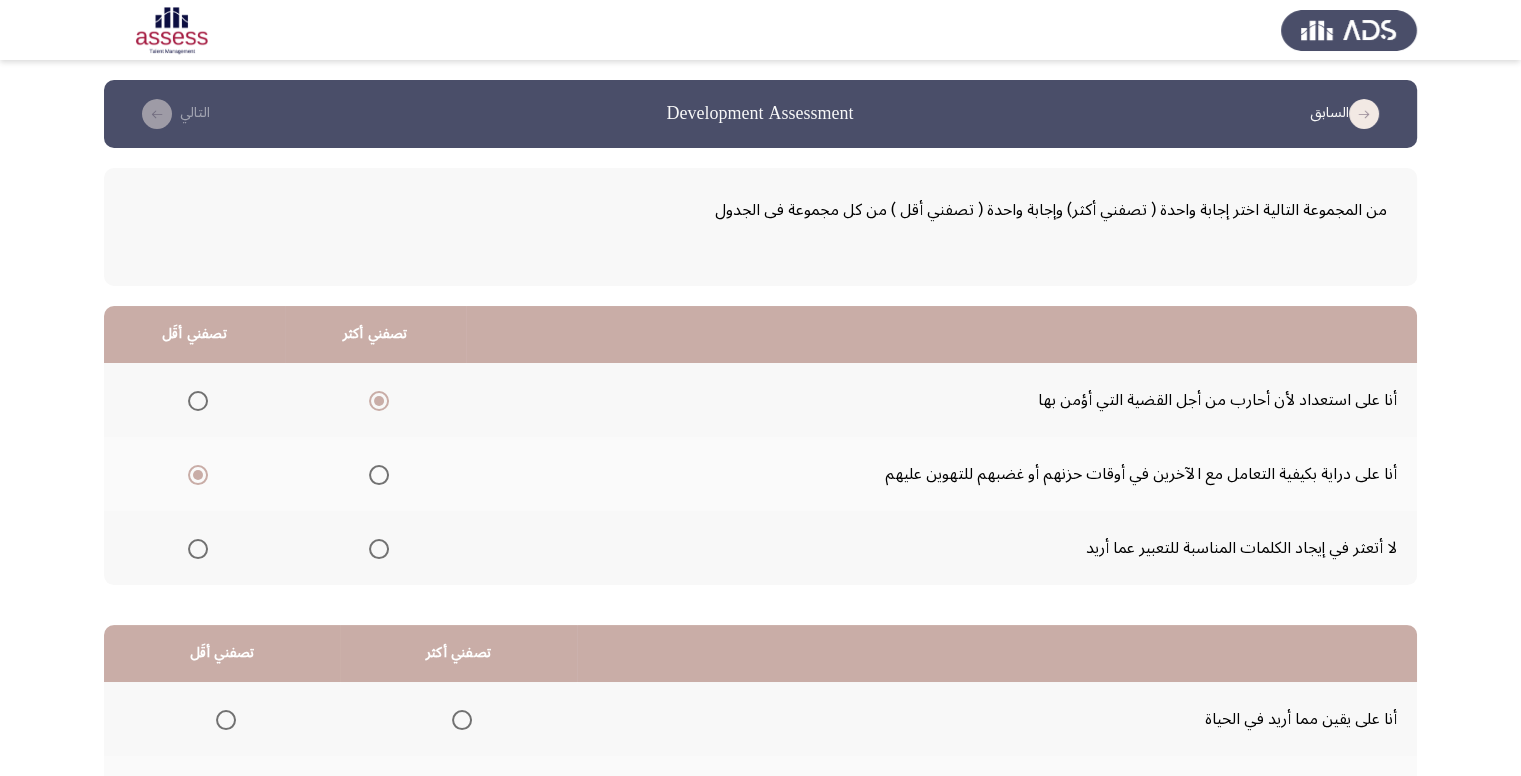 scroll, scrollTop: 200, scrollLeft: 0, axis: vertical 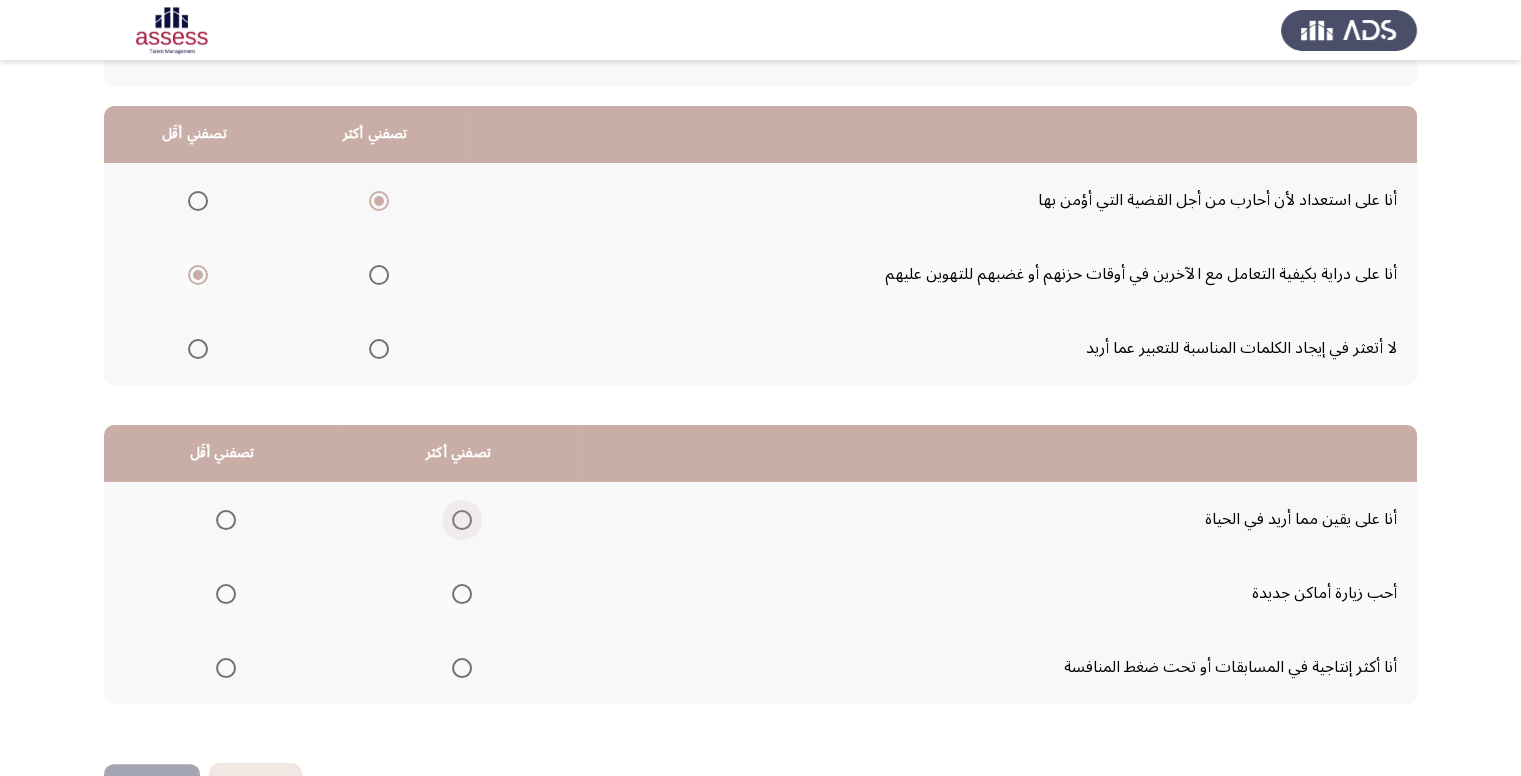 click at bounding box center (462, 520) 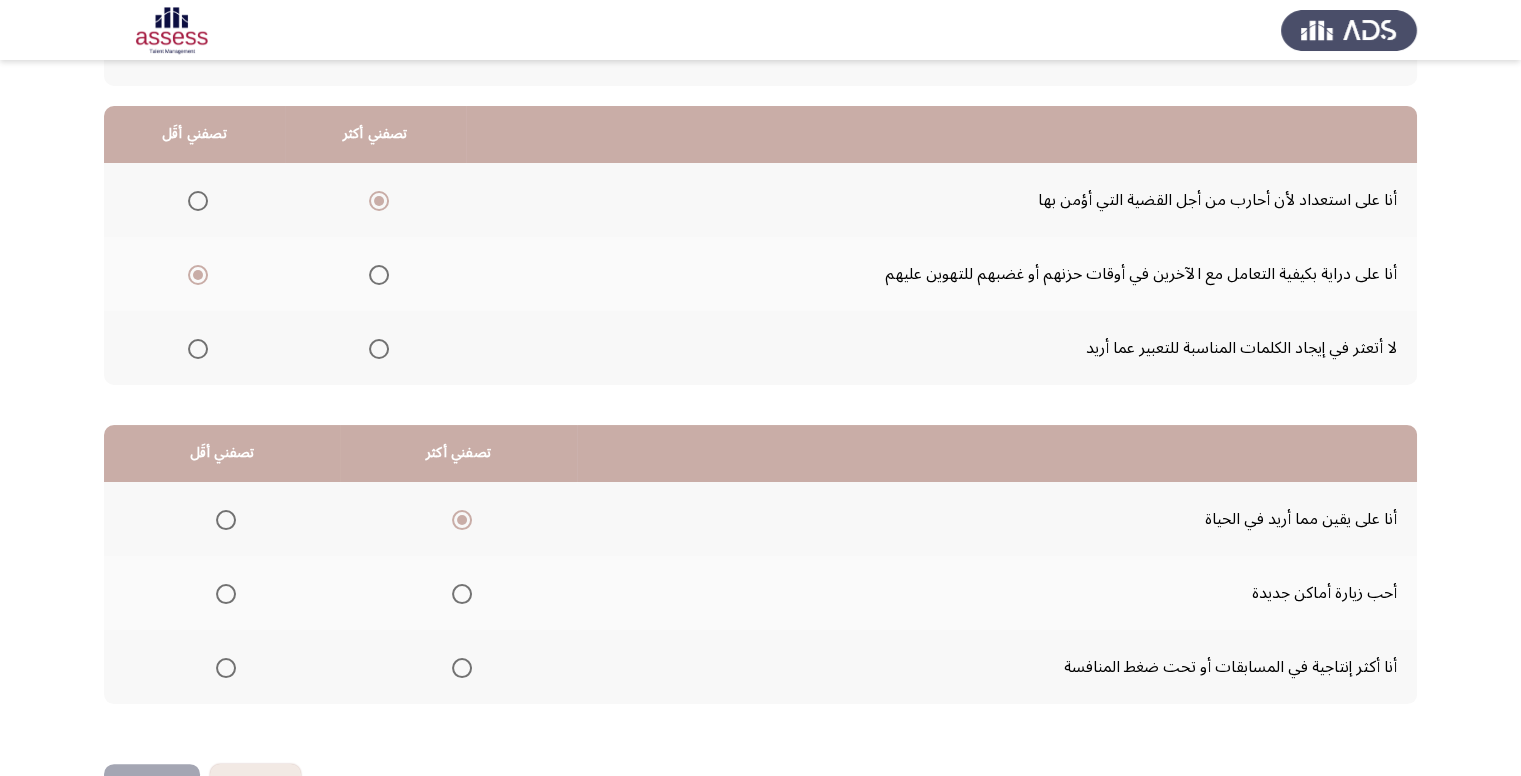click at bounding box center (226, 594) 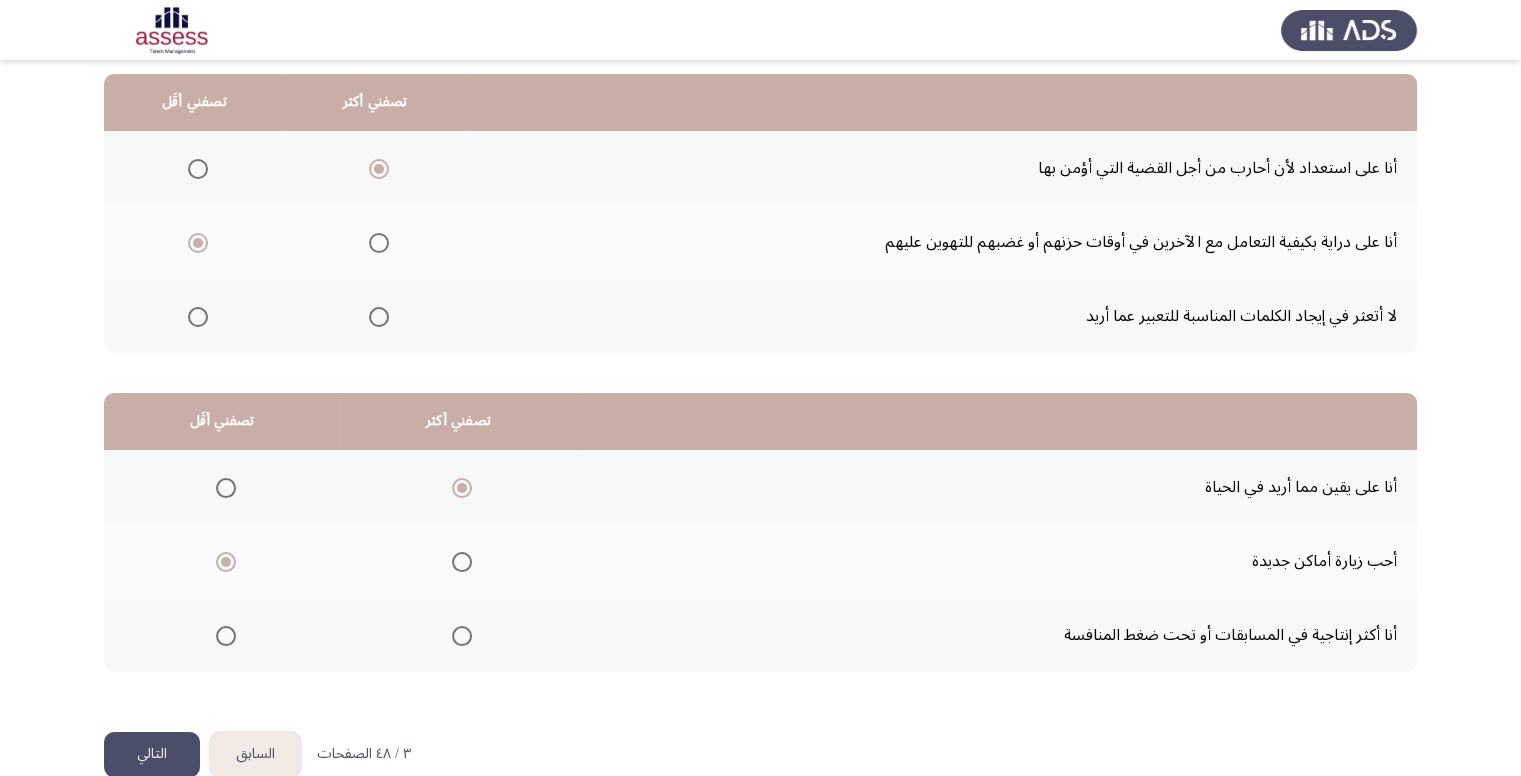 scroll, scrollTop: 264, scrollLeft: 0, axis: vertical 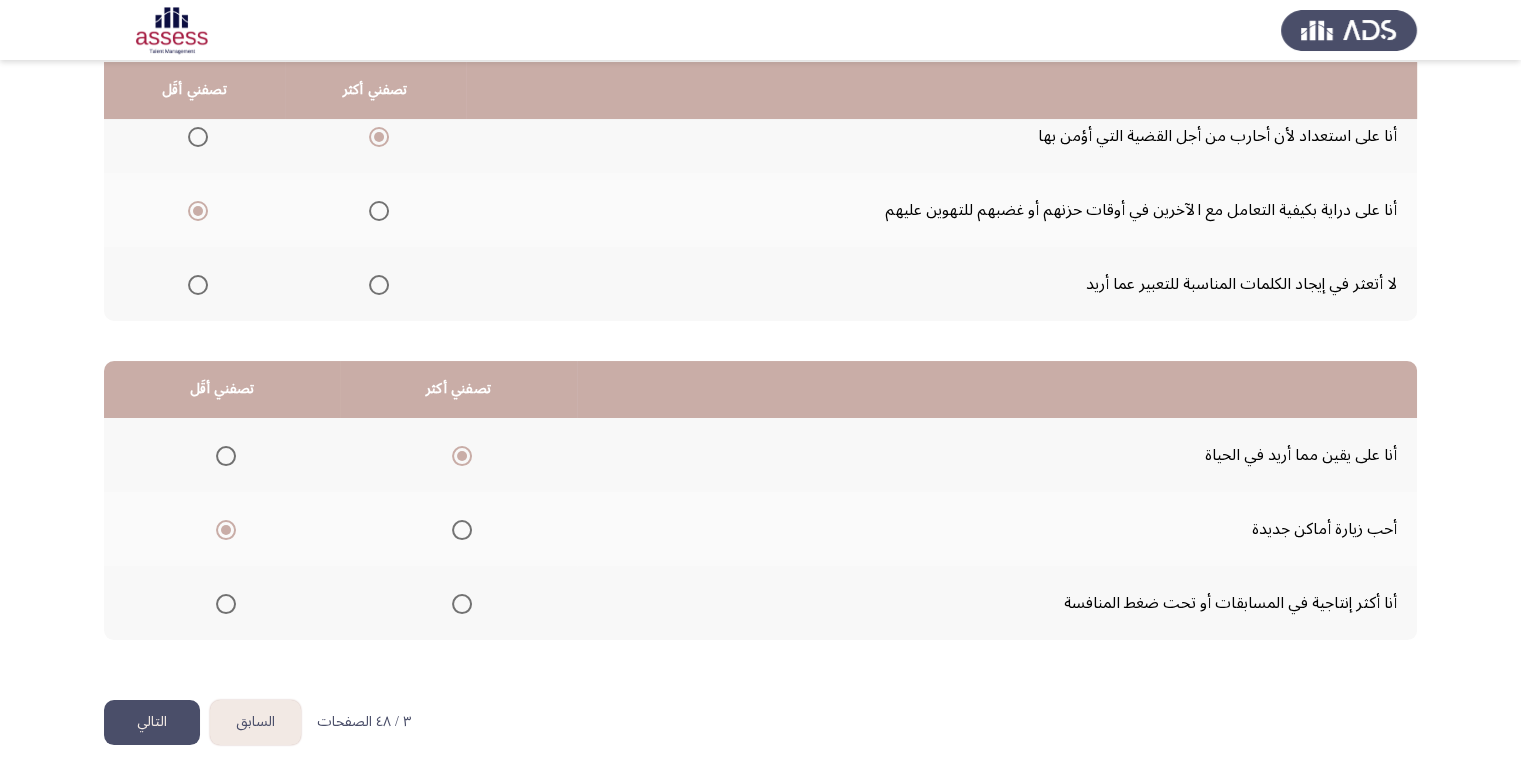 click at bounding box center [226, 604] 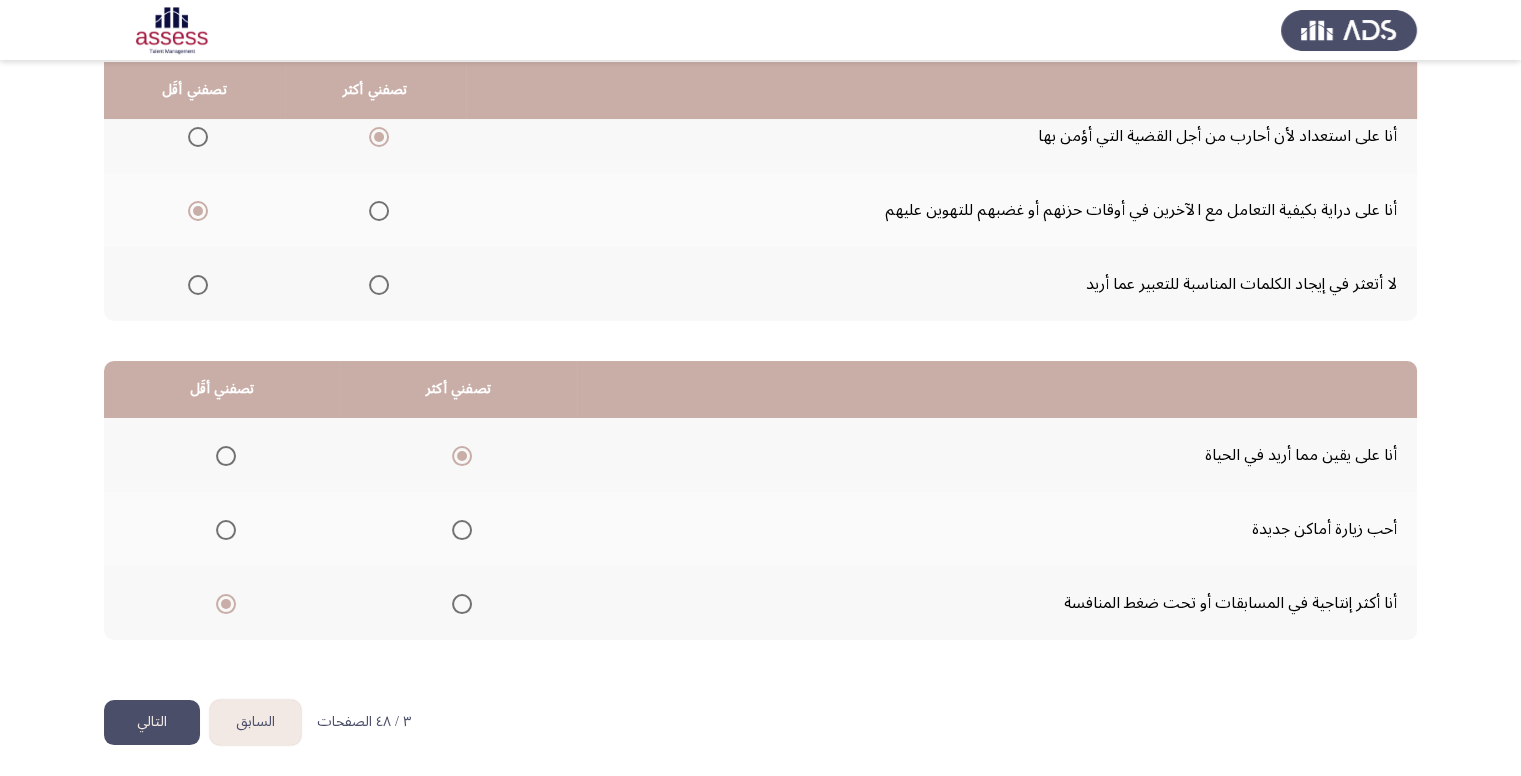 click on "التالي" 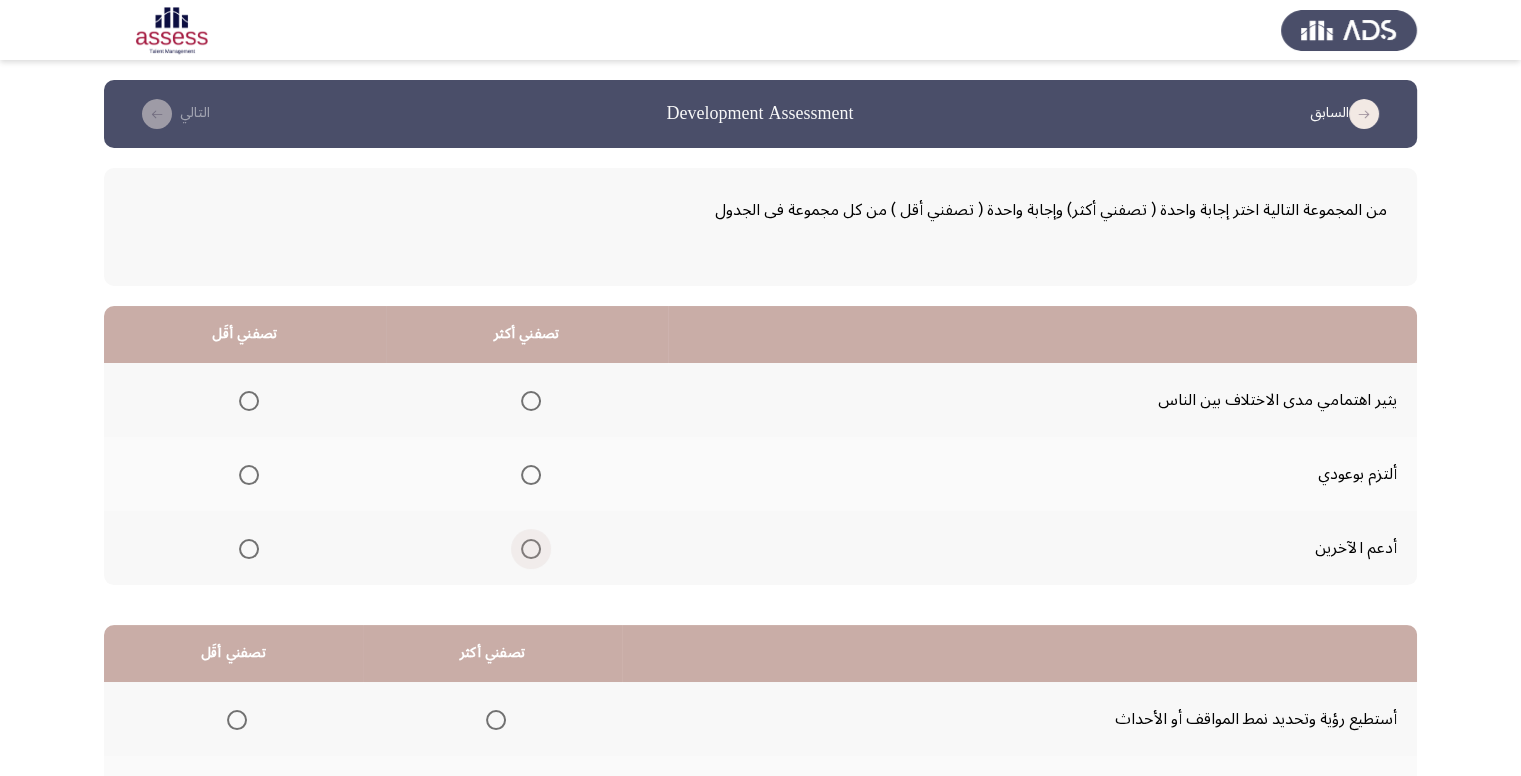 click at bounding box center (531, 549) 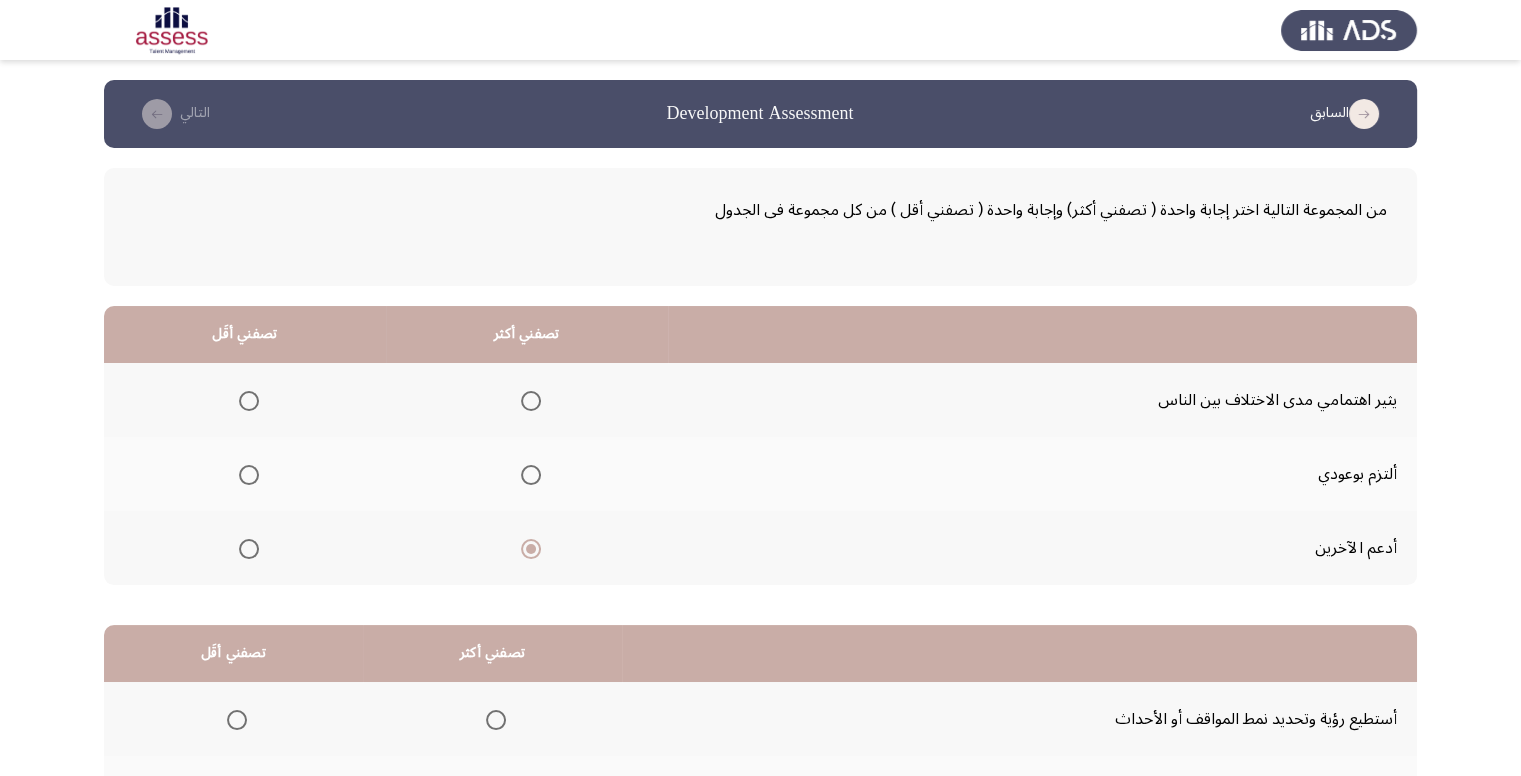 click at bounding box center [249, 401] 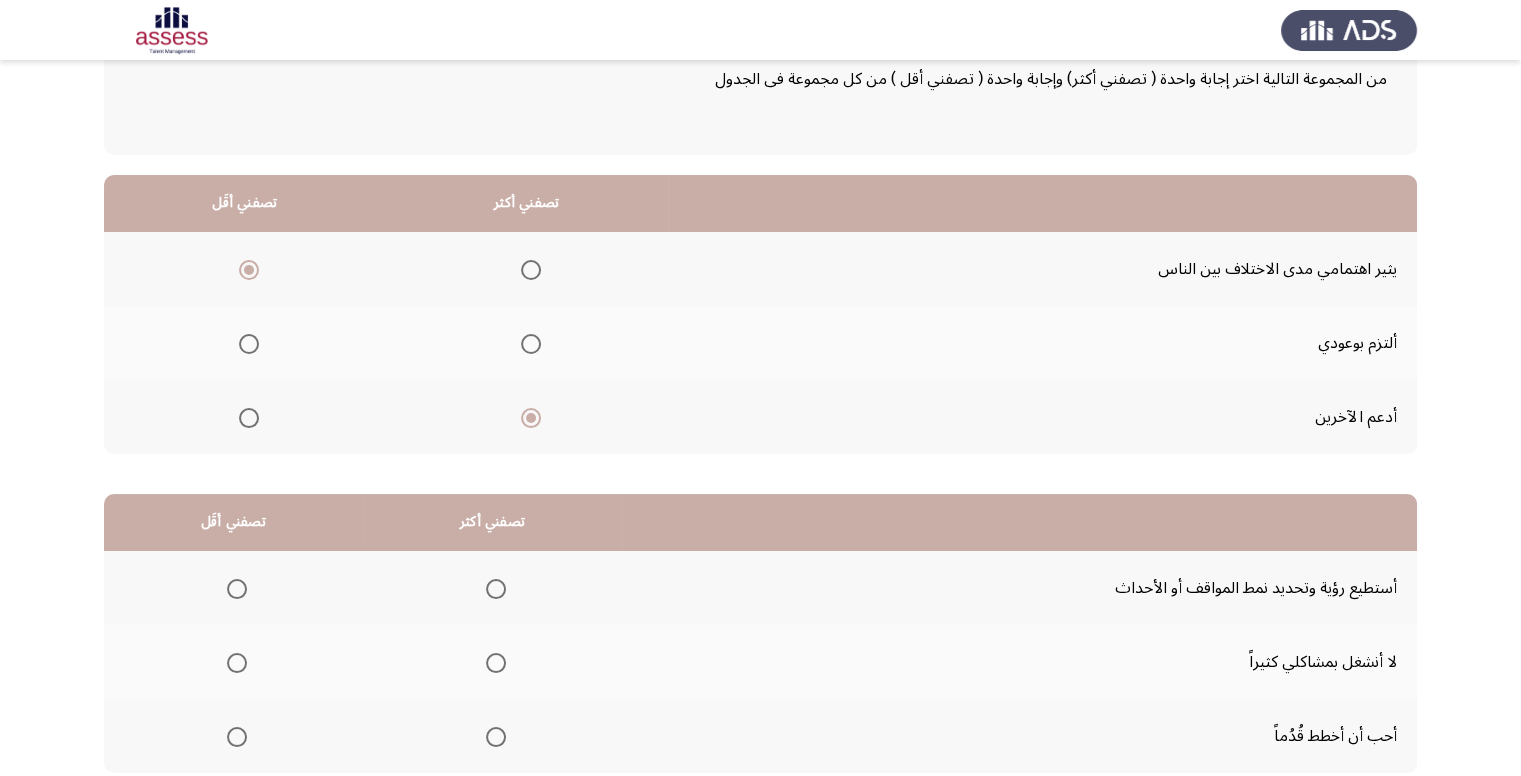 scroll, scrollTop: 200, scrollLeft: 0, axis: vertical 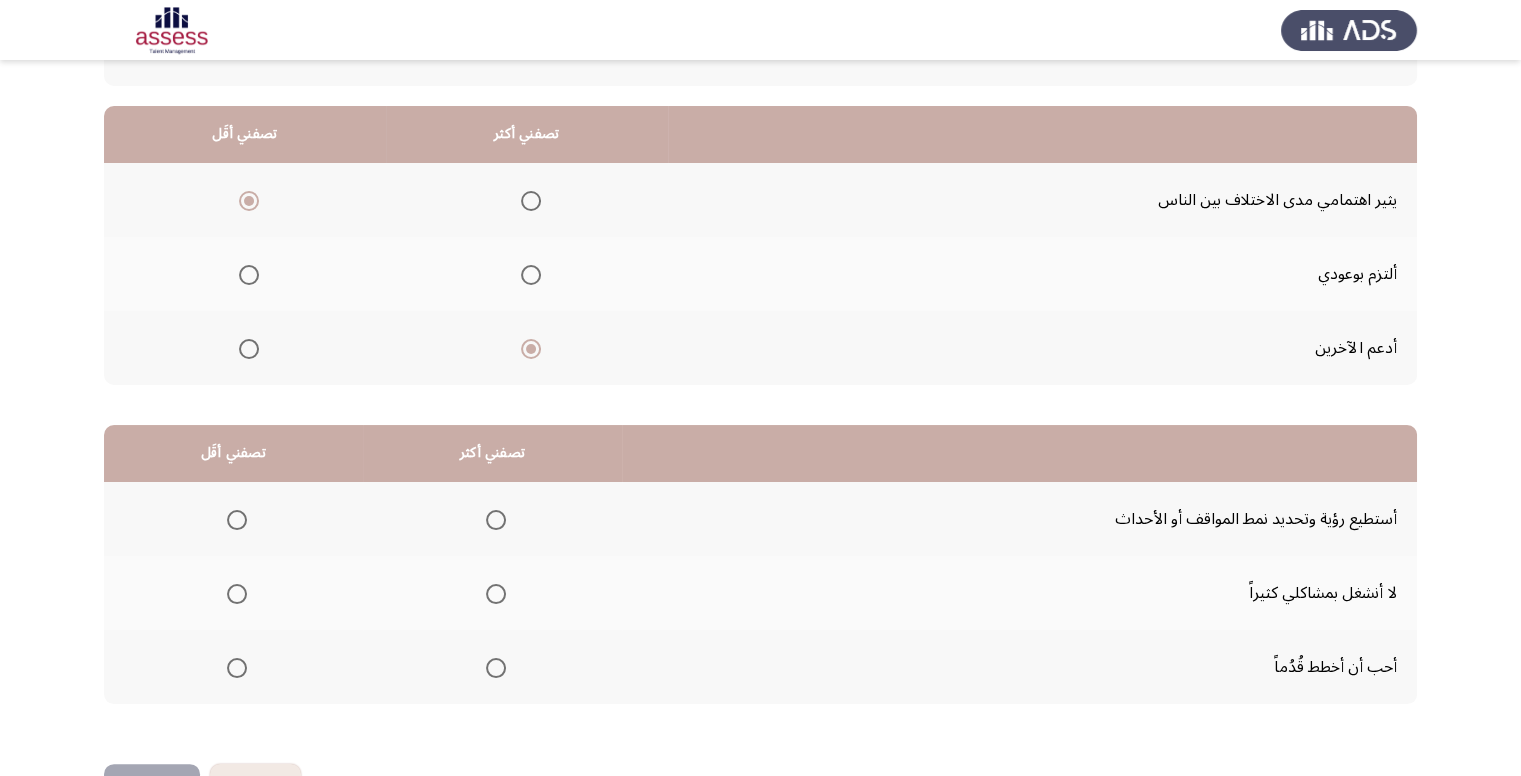 click at bounding box center [496, 668] 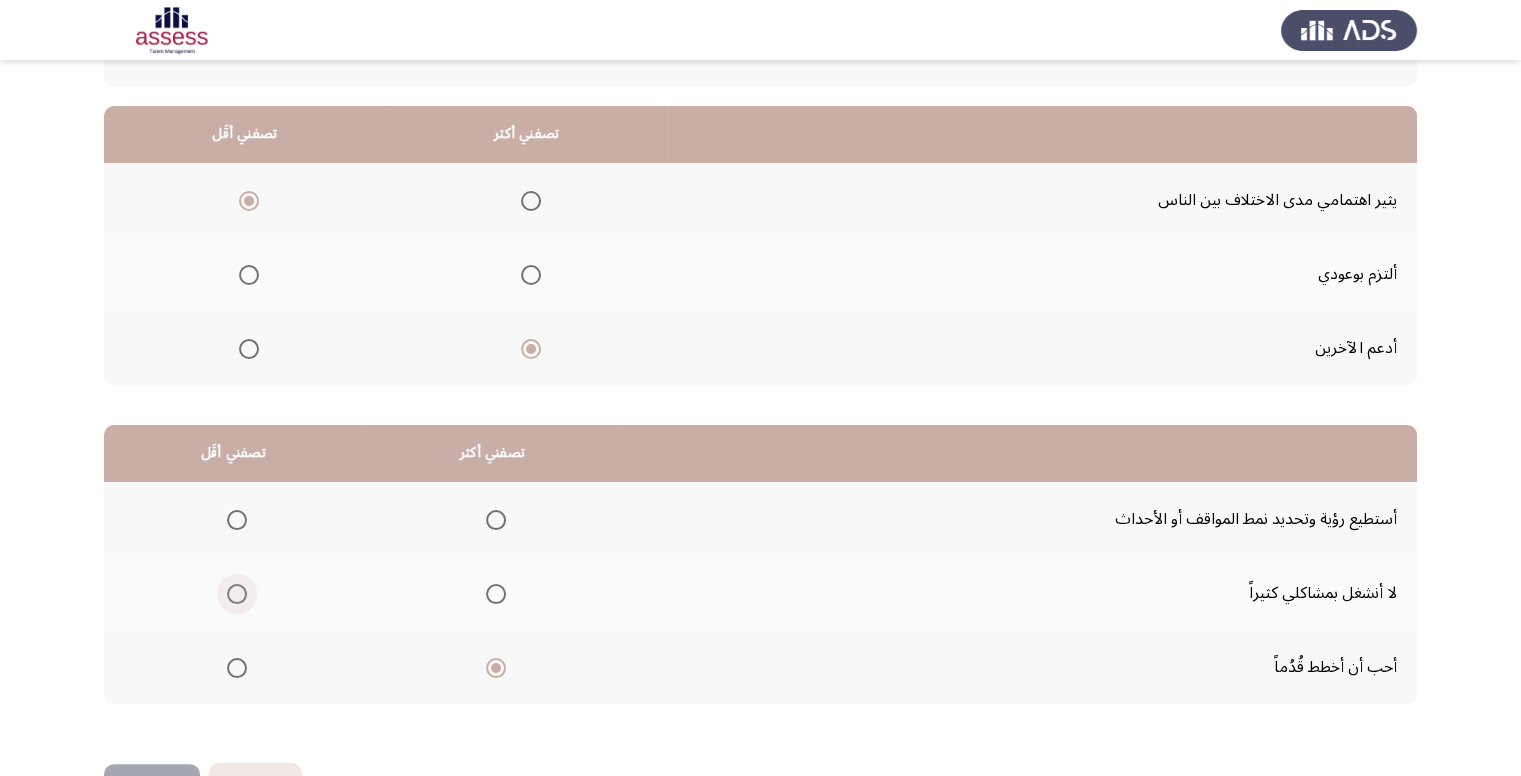 click at bounding box center (237, 594) 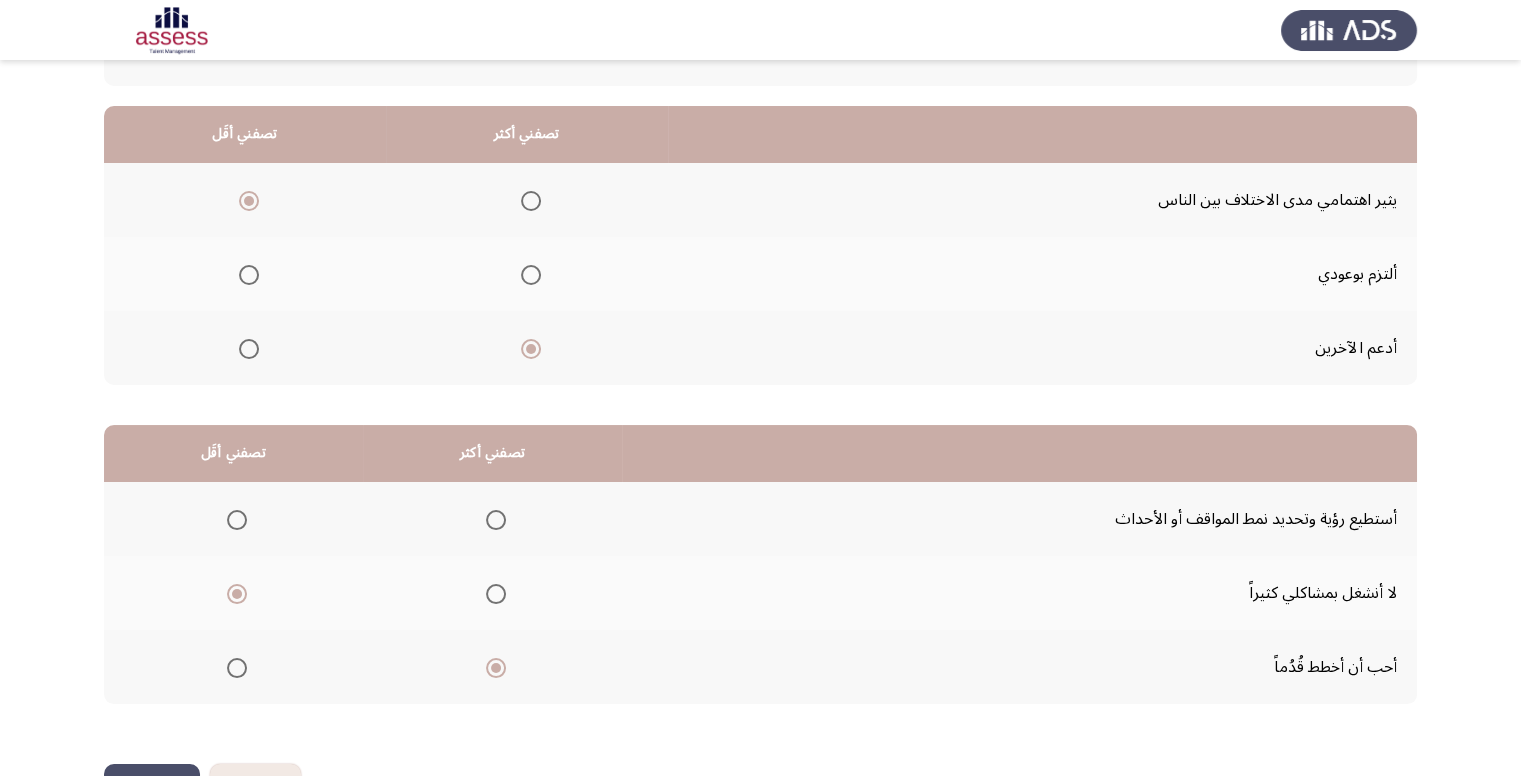 scroll, scrollTop: 264, scrollLeft: 0, axis: vertical 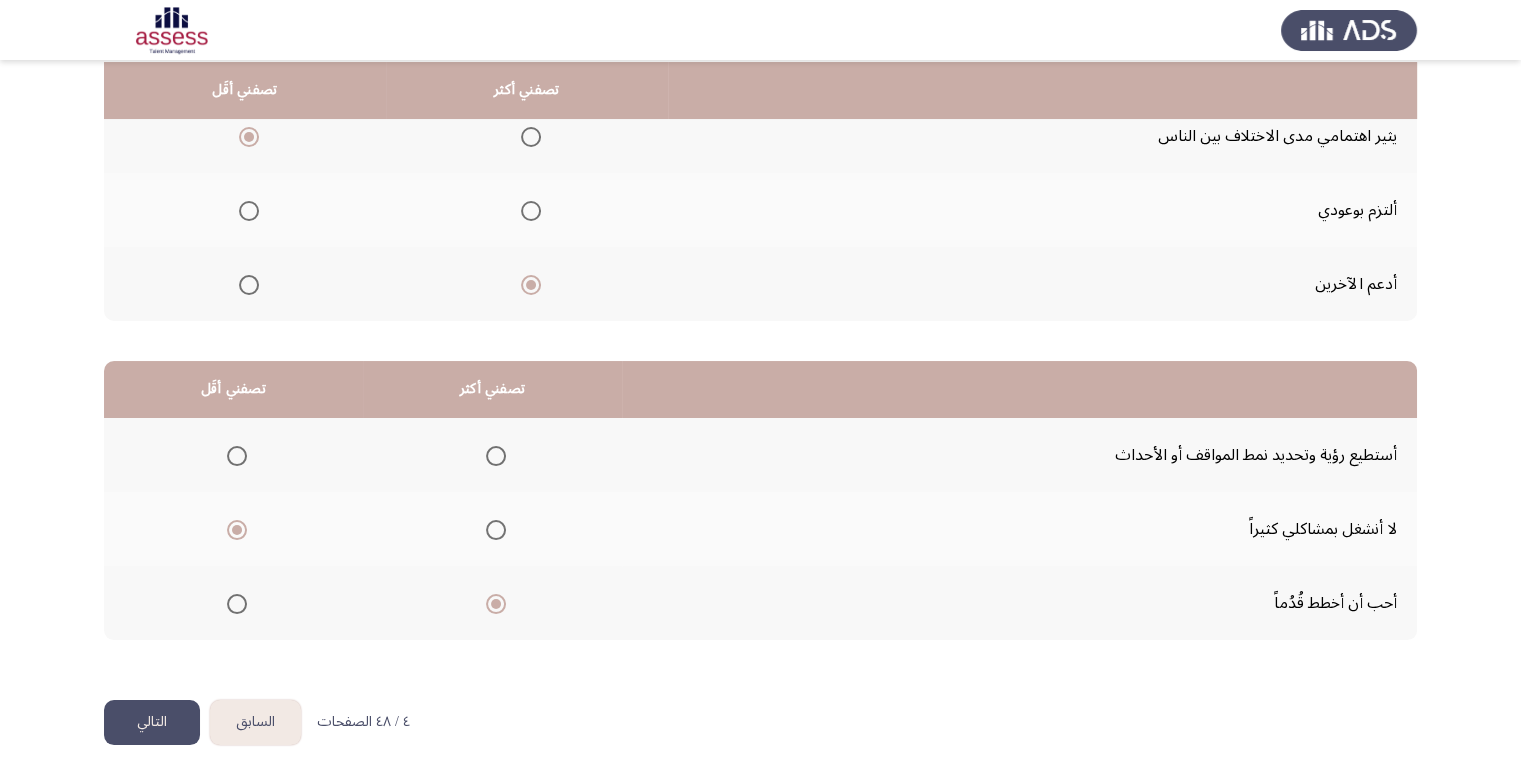 click on "التالي" 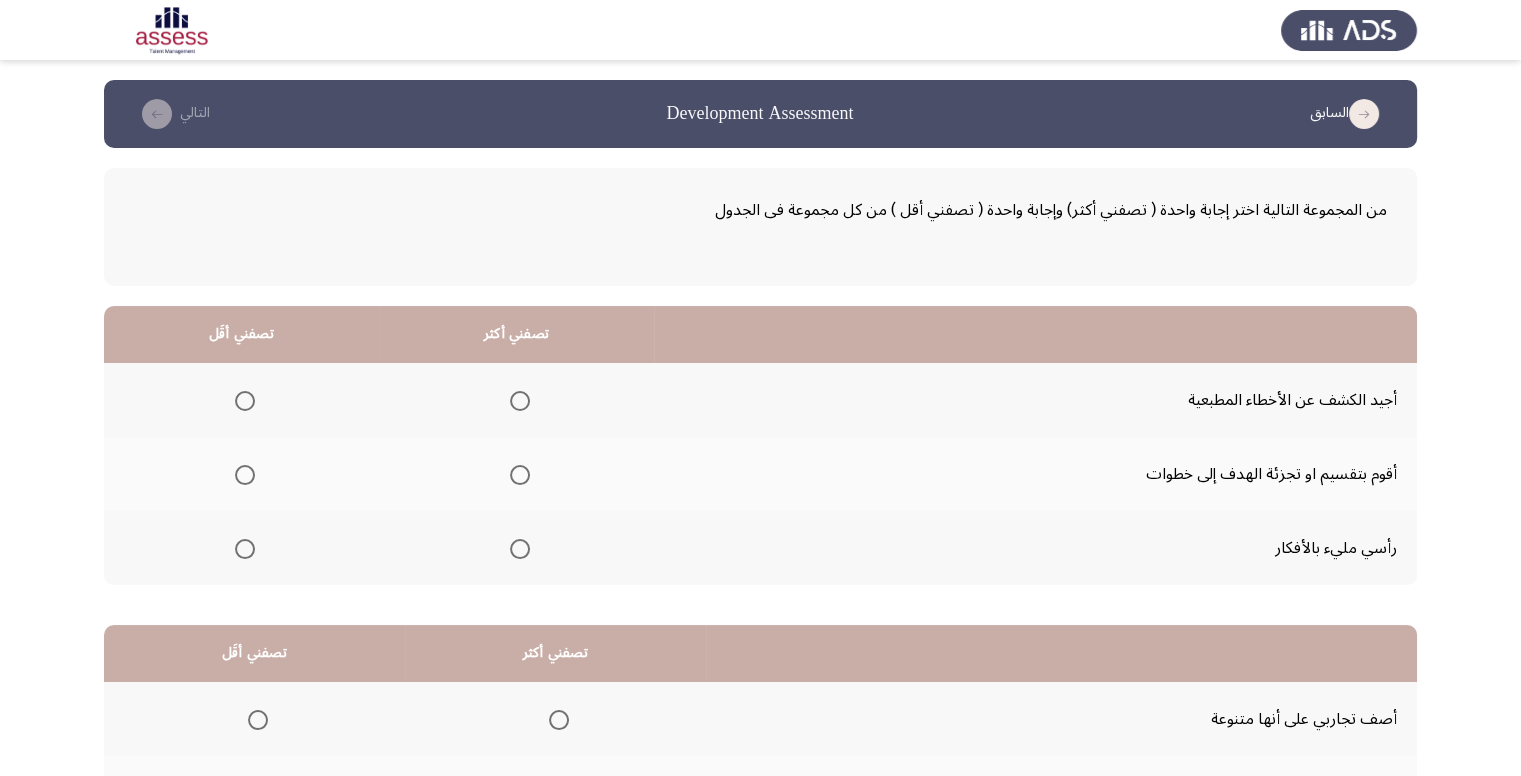 click at bounding box center [520, 549] 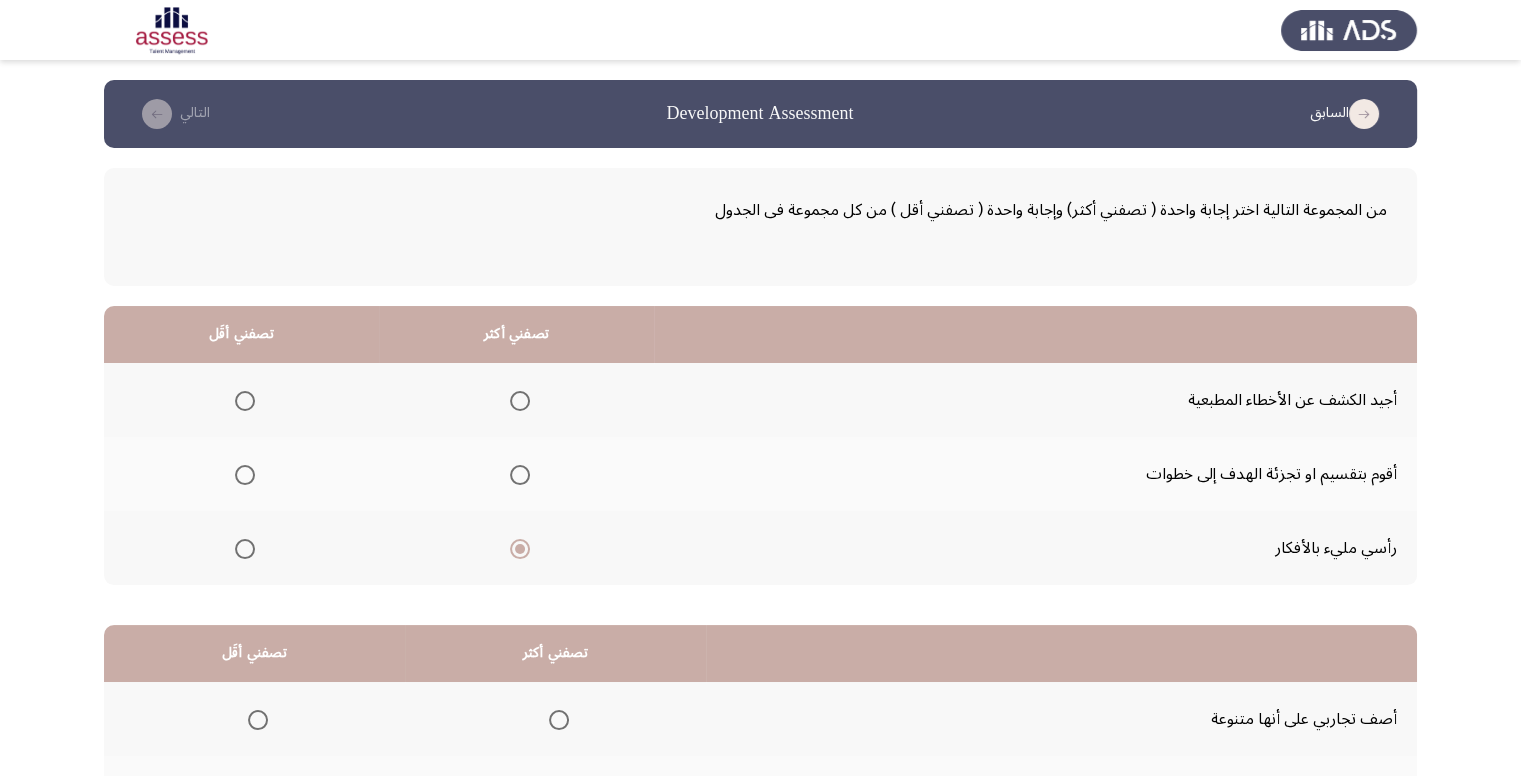click at bounding box center (241, 401) 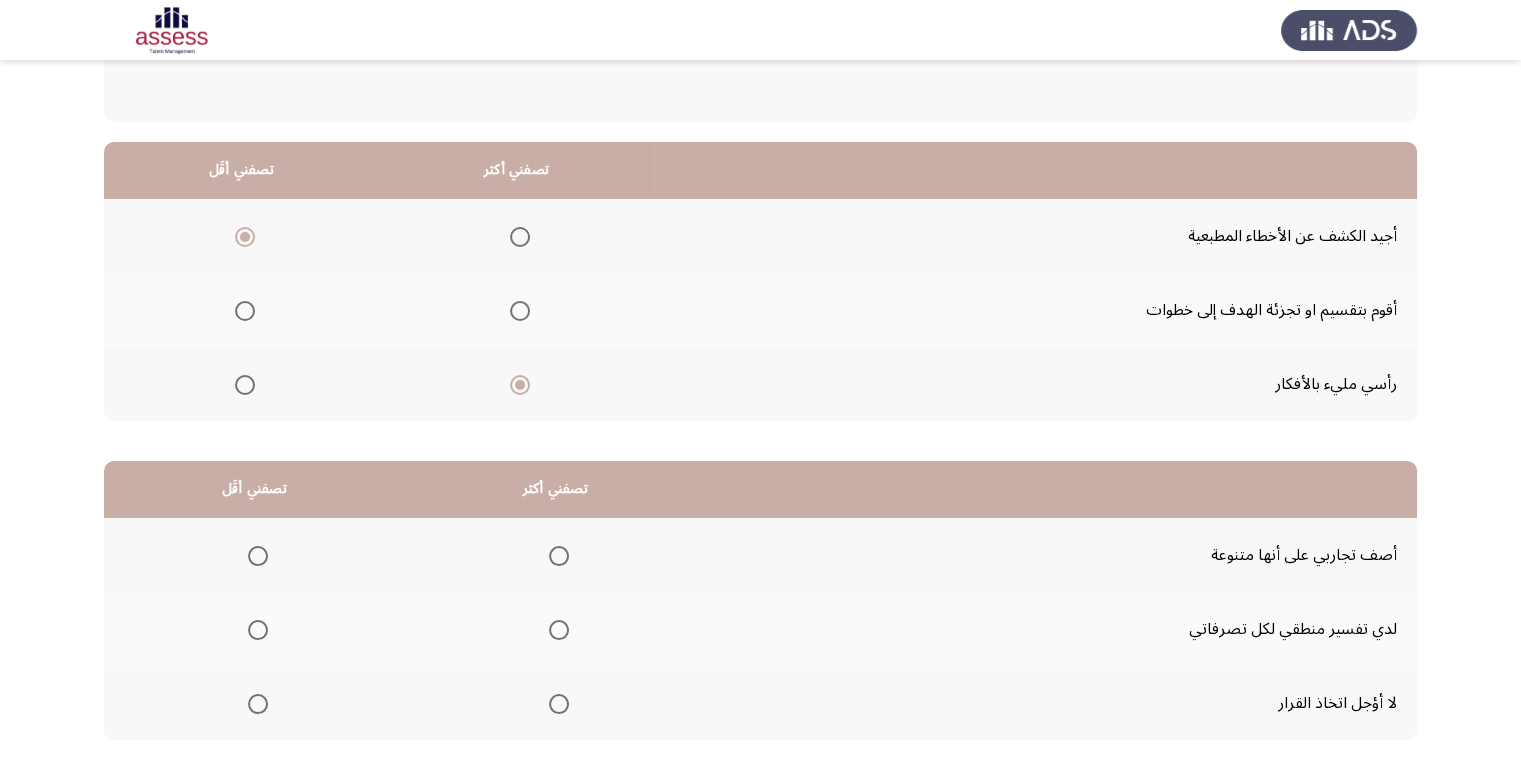 scroll, scrollTop: 200, scrollLeft: 0, axis: vertical 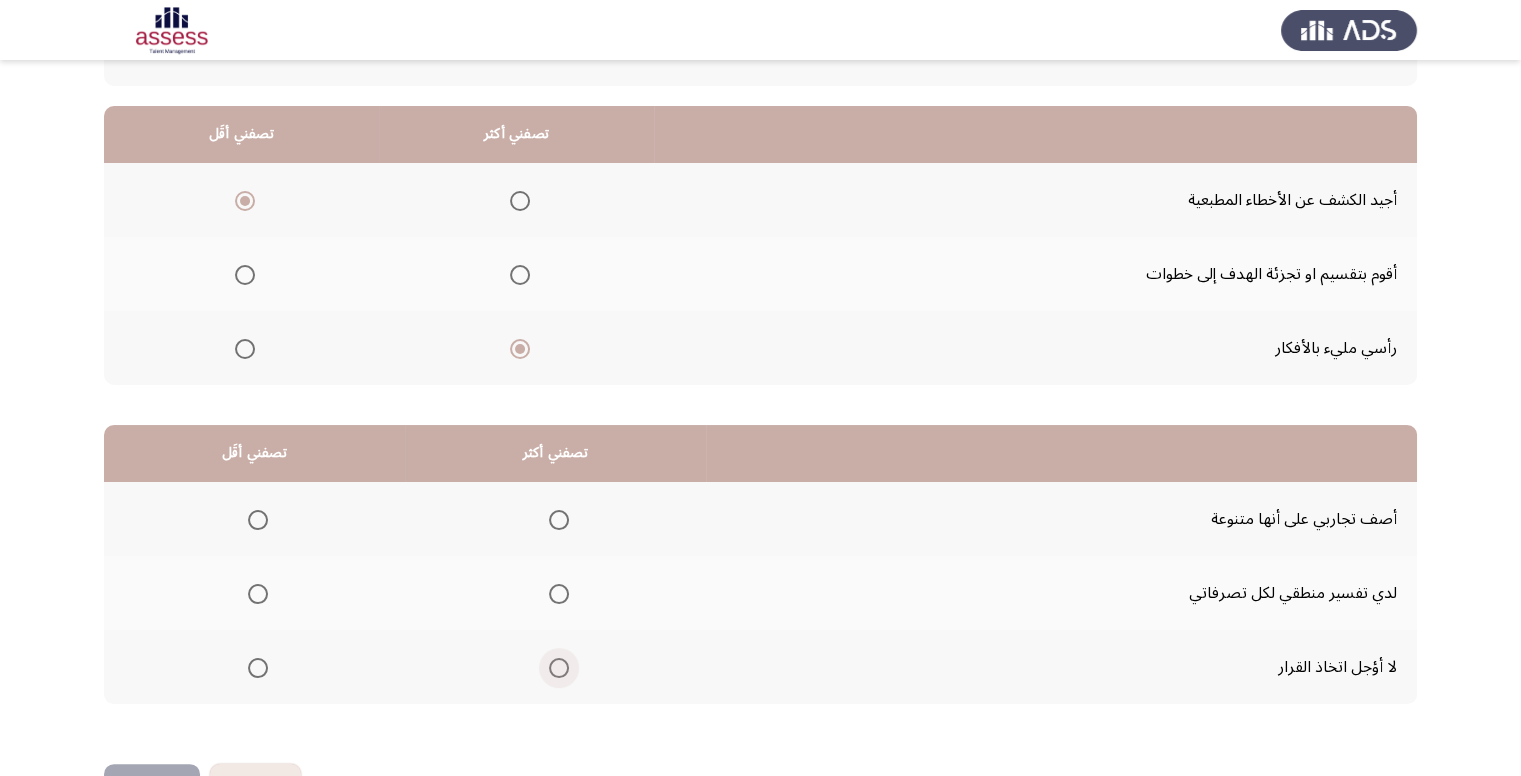 click at bounding box center (559, 668) 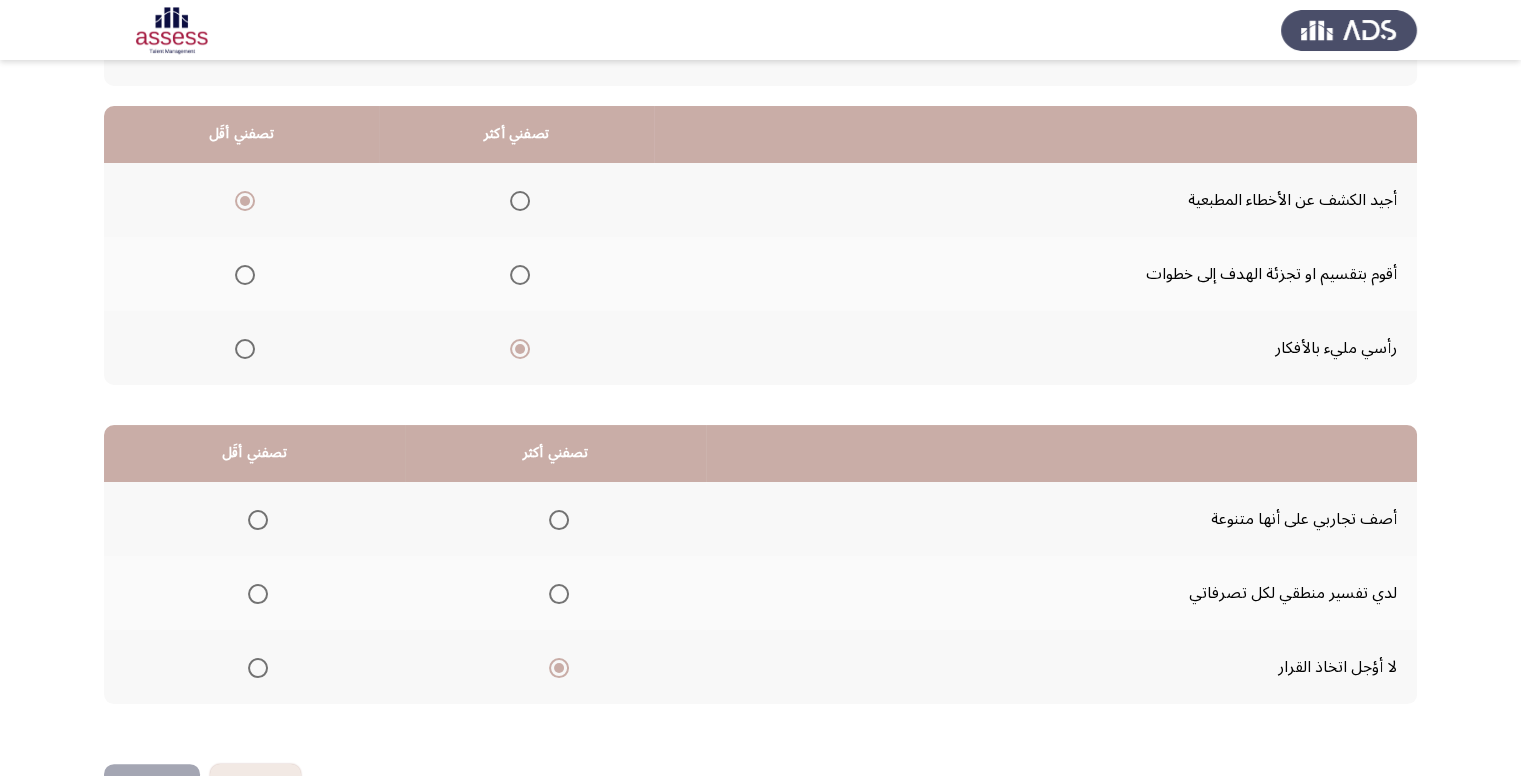 click at bounding box center [258, 520] 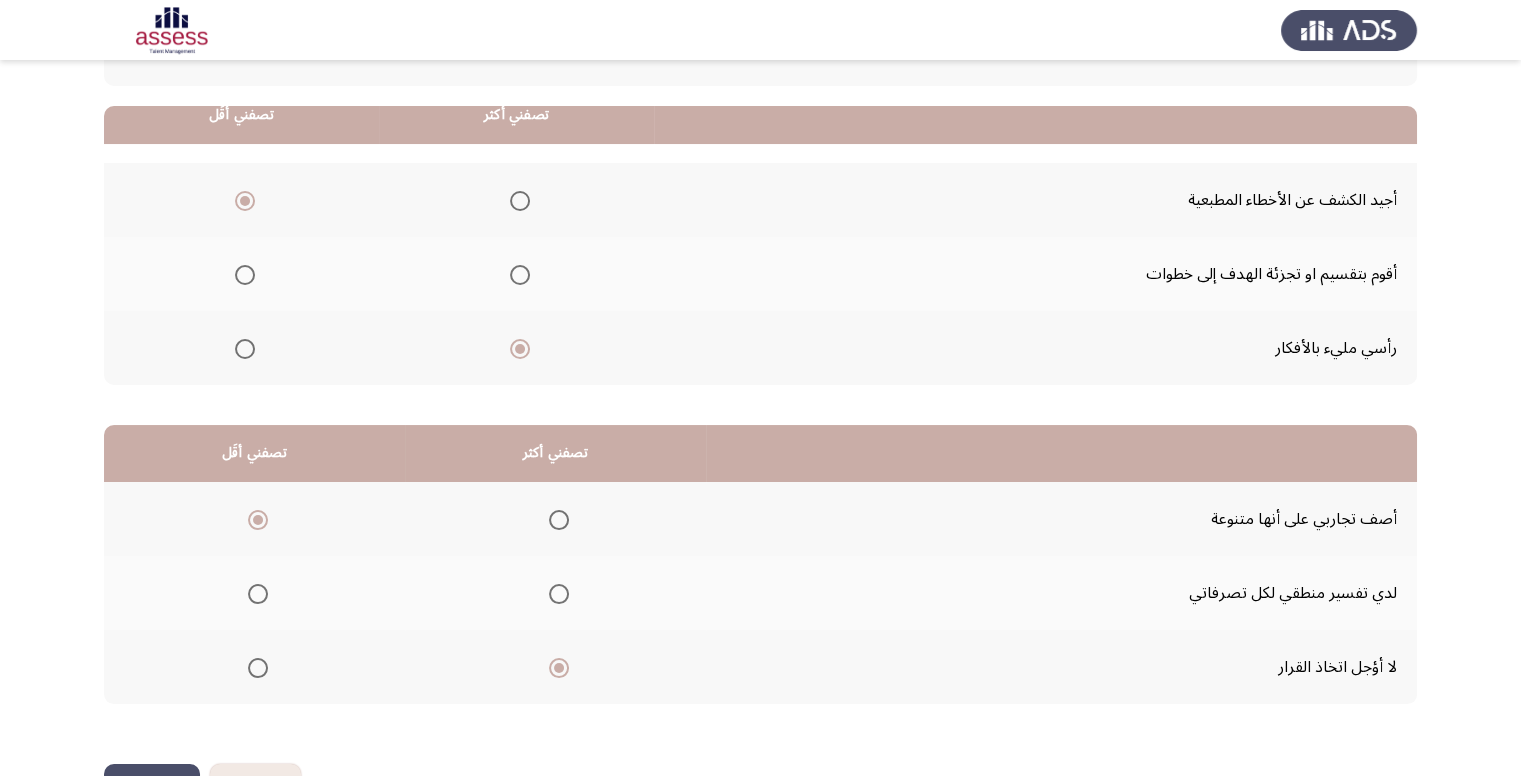 scroll, scrollTop: 264, scrollLeft: 0, axis: vertical 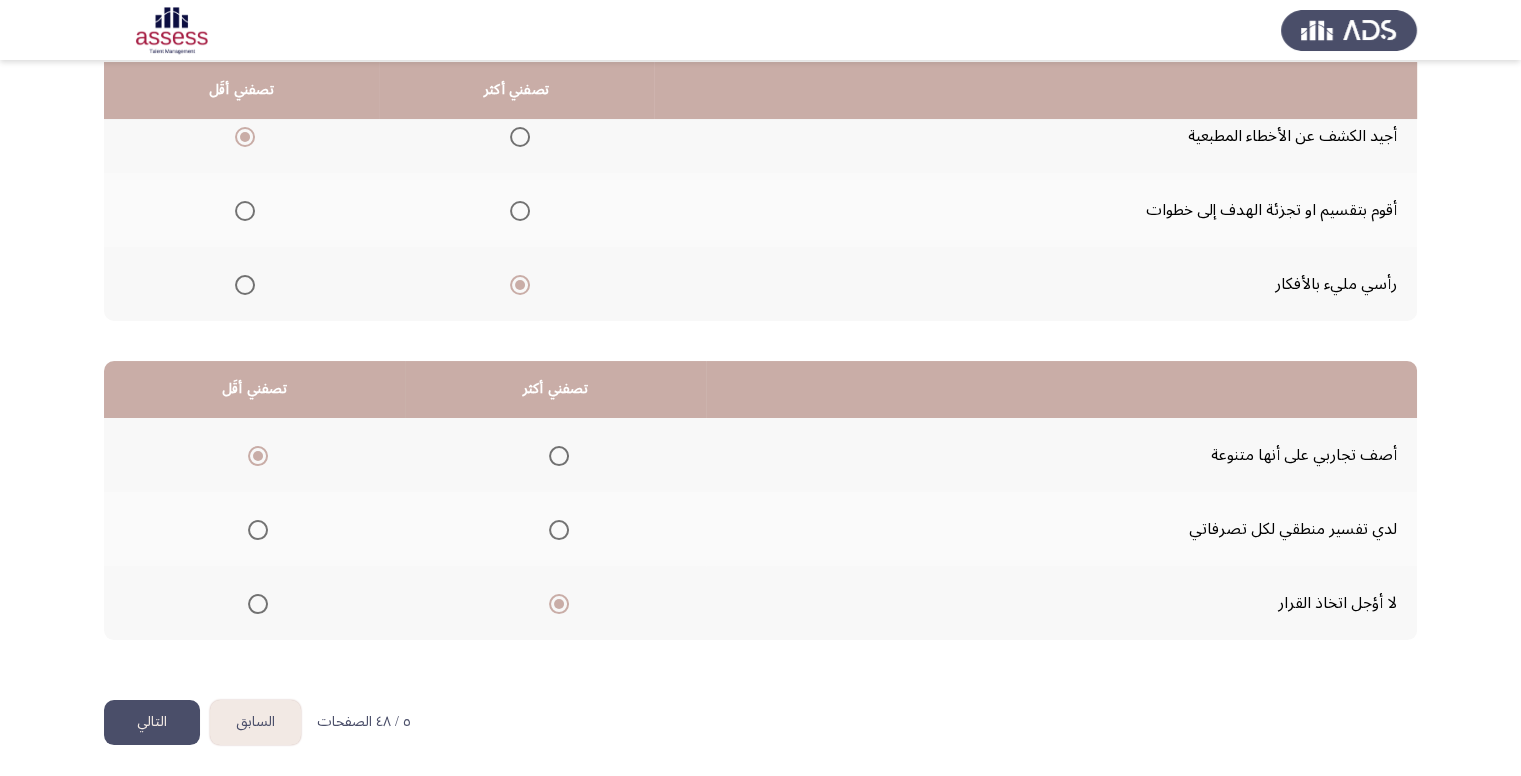 click on "التالي" 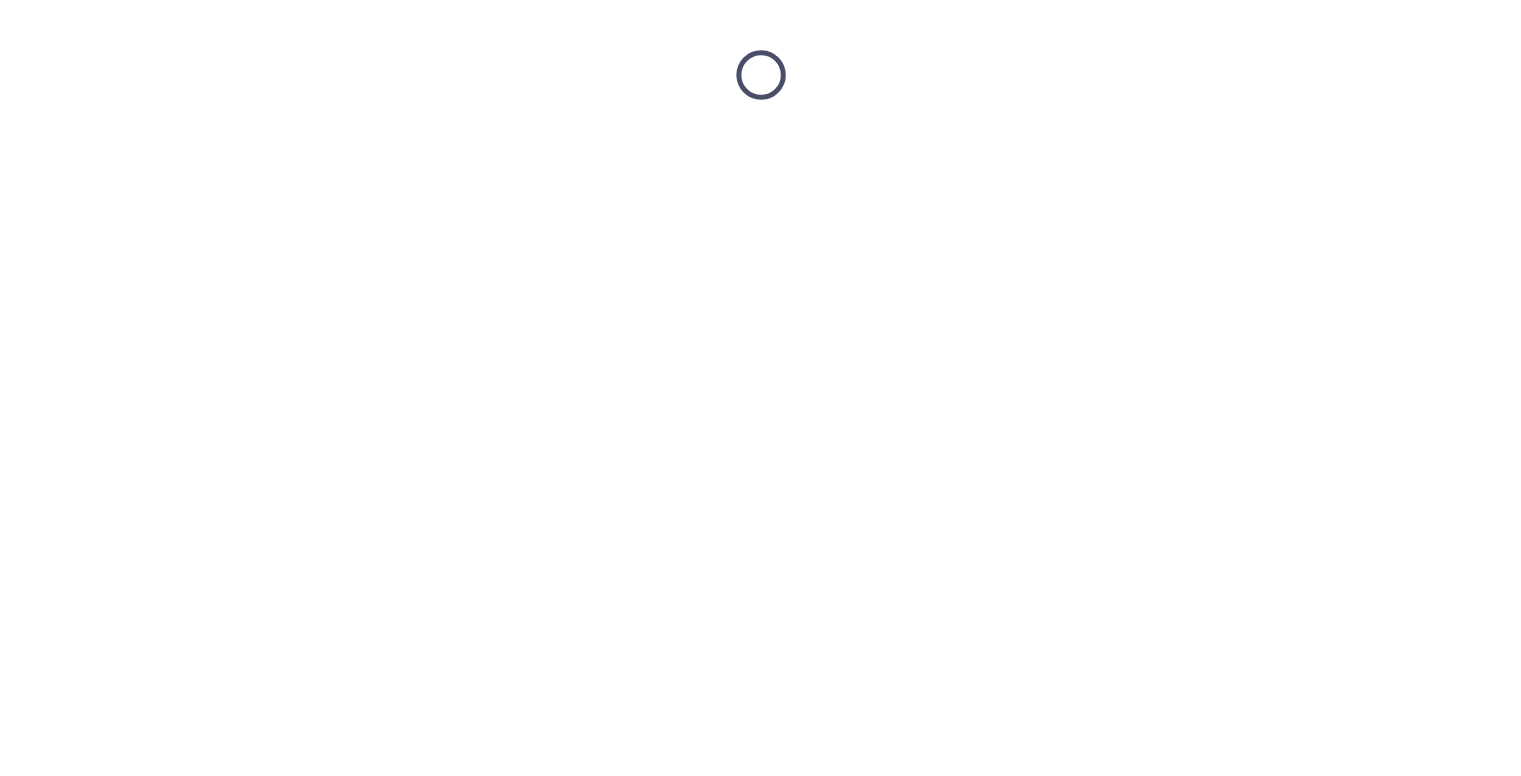 scroll, scrollTop: 0, scrollLeft: 0, axis: both 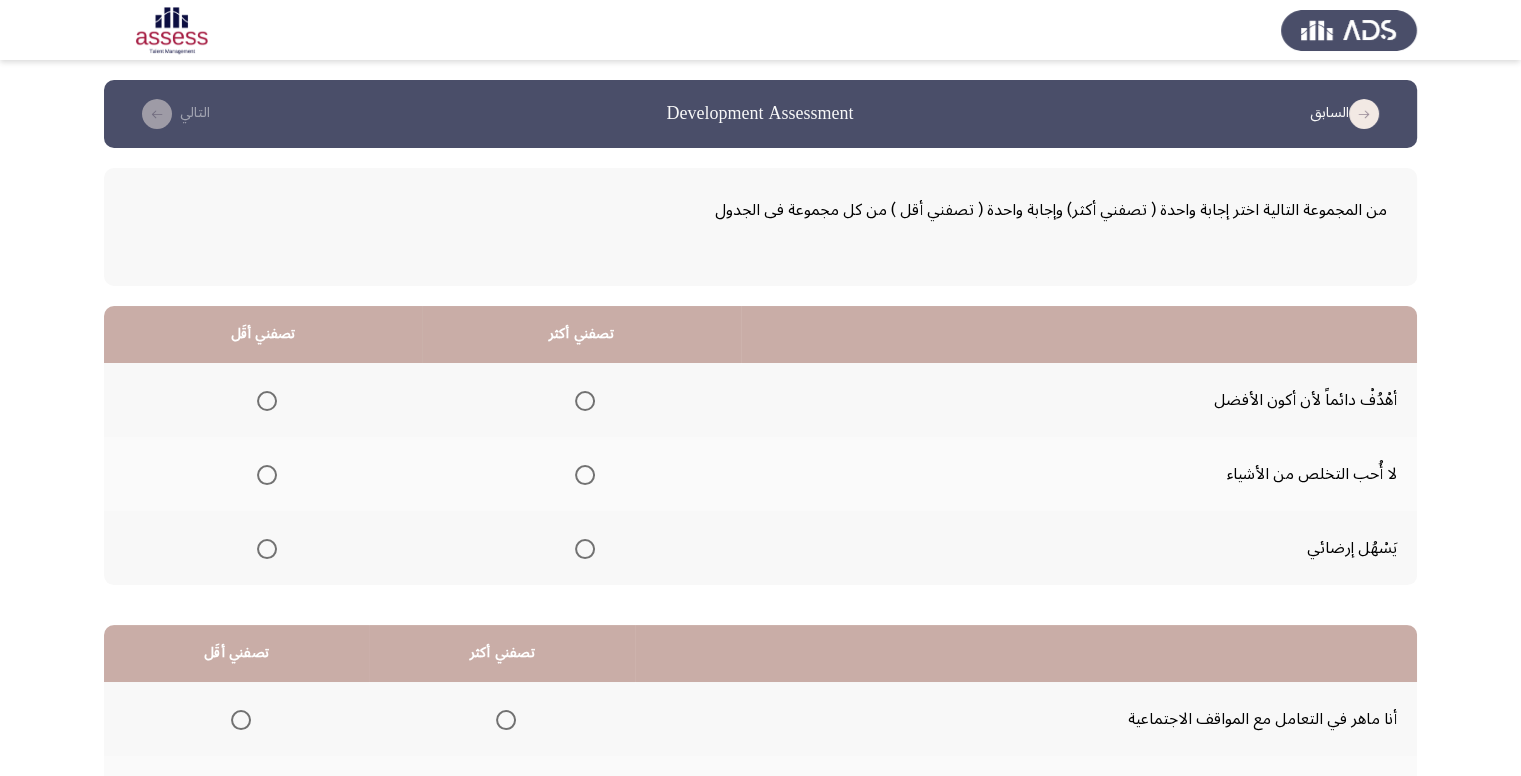 click at bounding box center [585, 401] 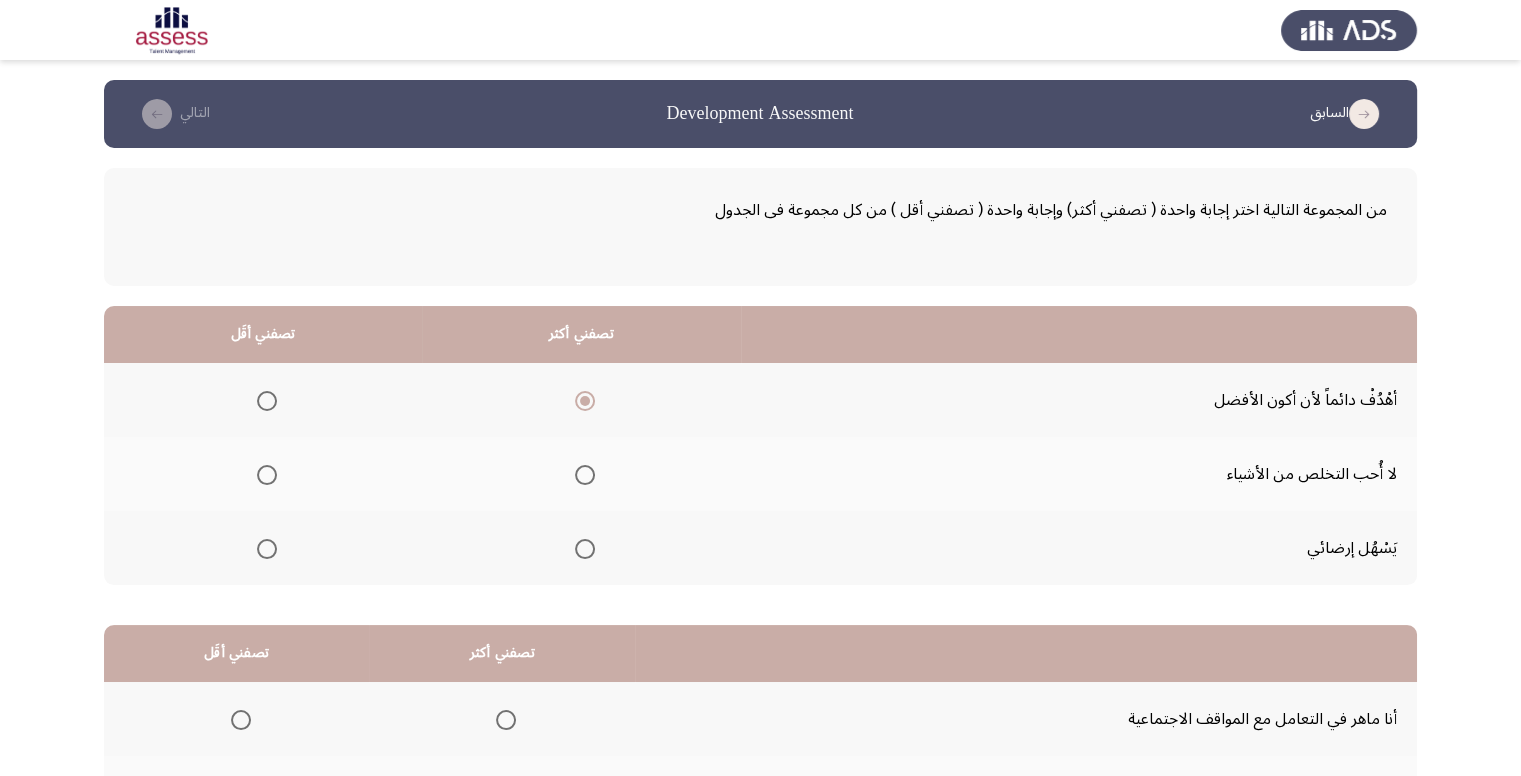 click 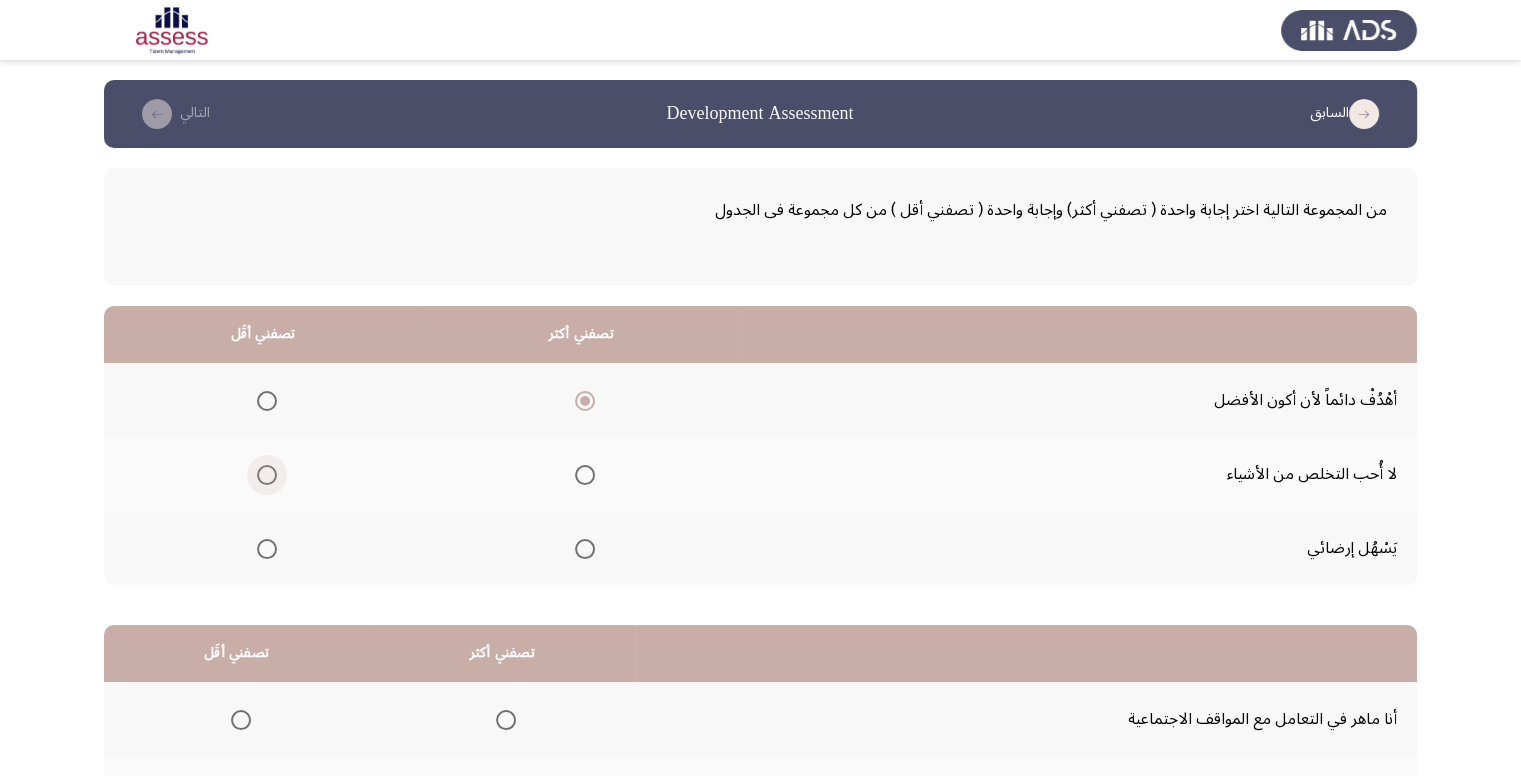 click at bounding box center (267, 475) 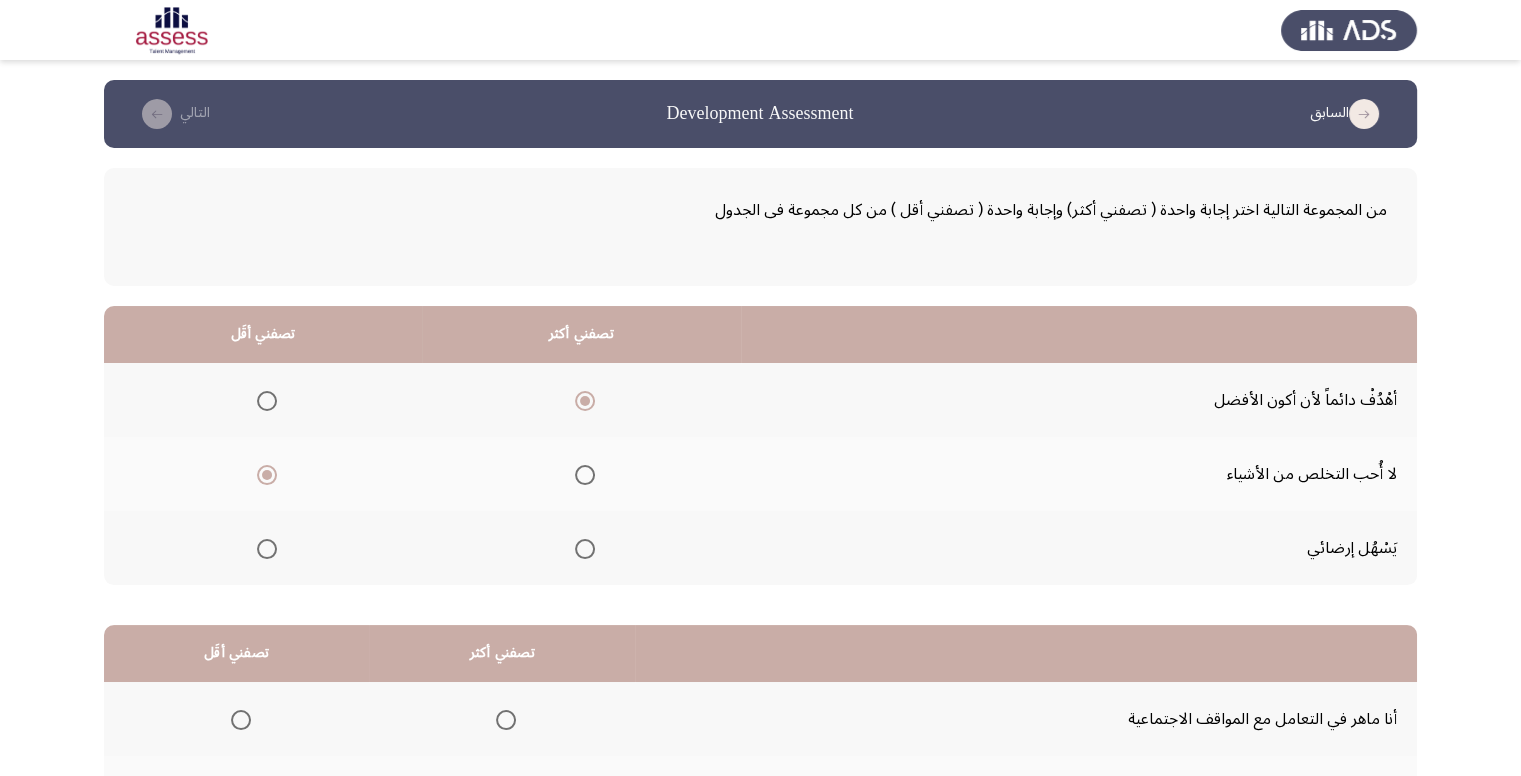 scroll, scrollTop: 200, scrollLeft: 0, axis: vertical 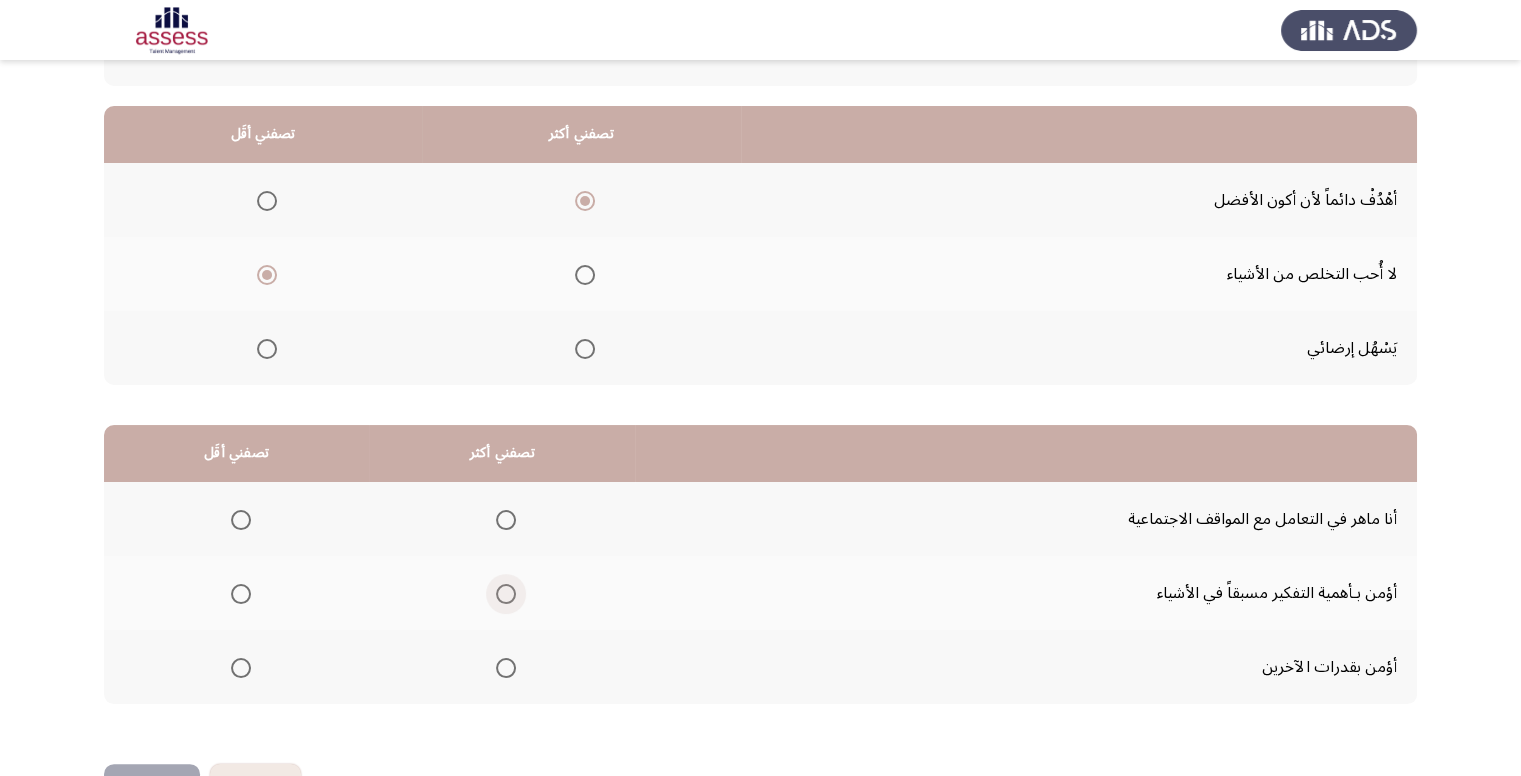 click at bounding box center (506, 594) 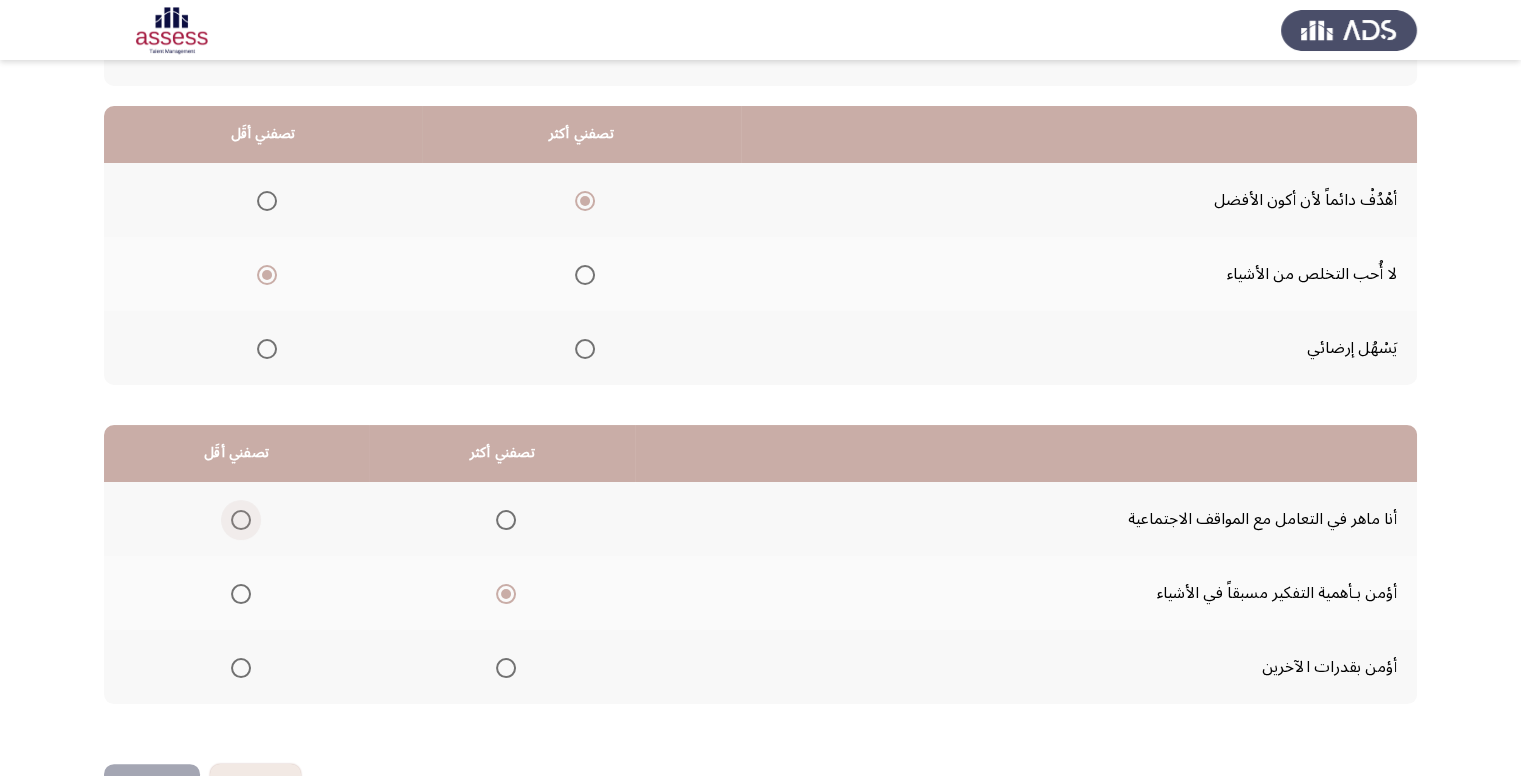 click at bounding box center [241, 520] 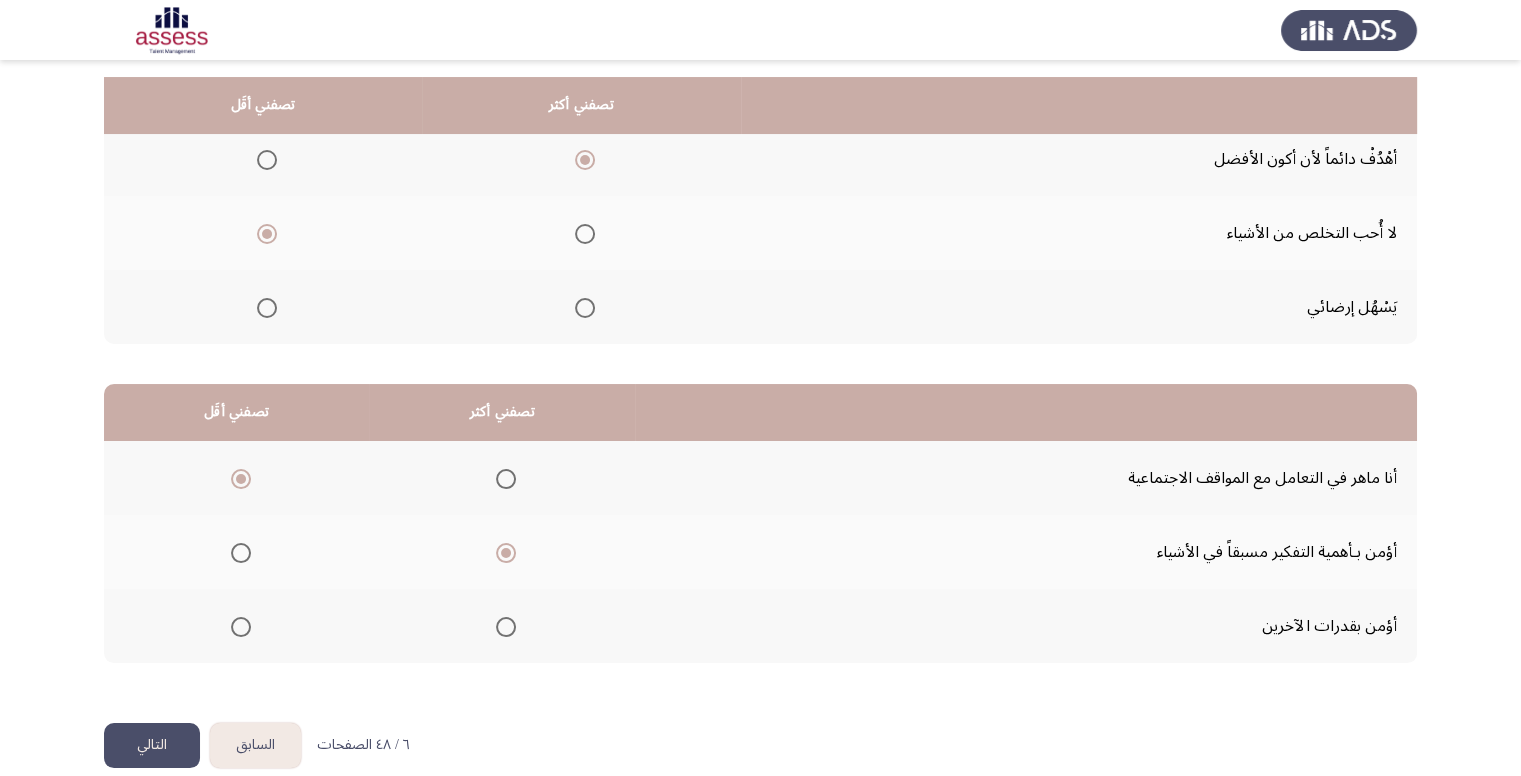 scroll, scrollTop: 264, scrollLeft: 0, axis: vertical 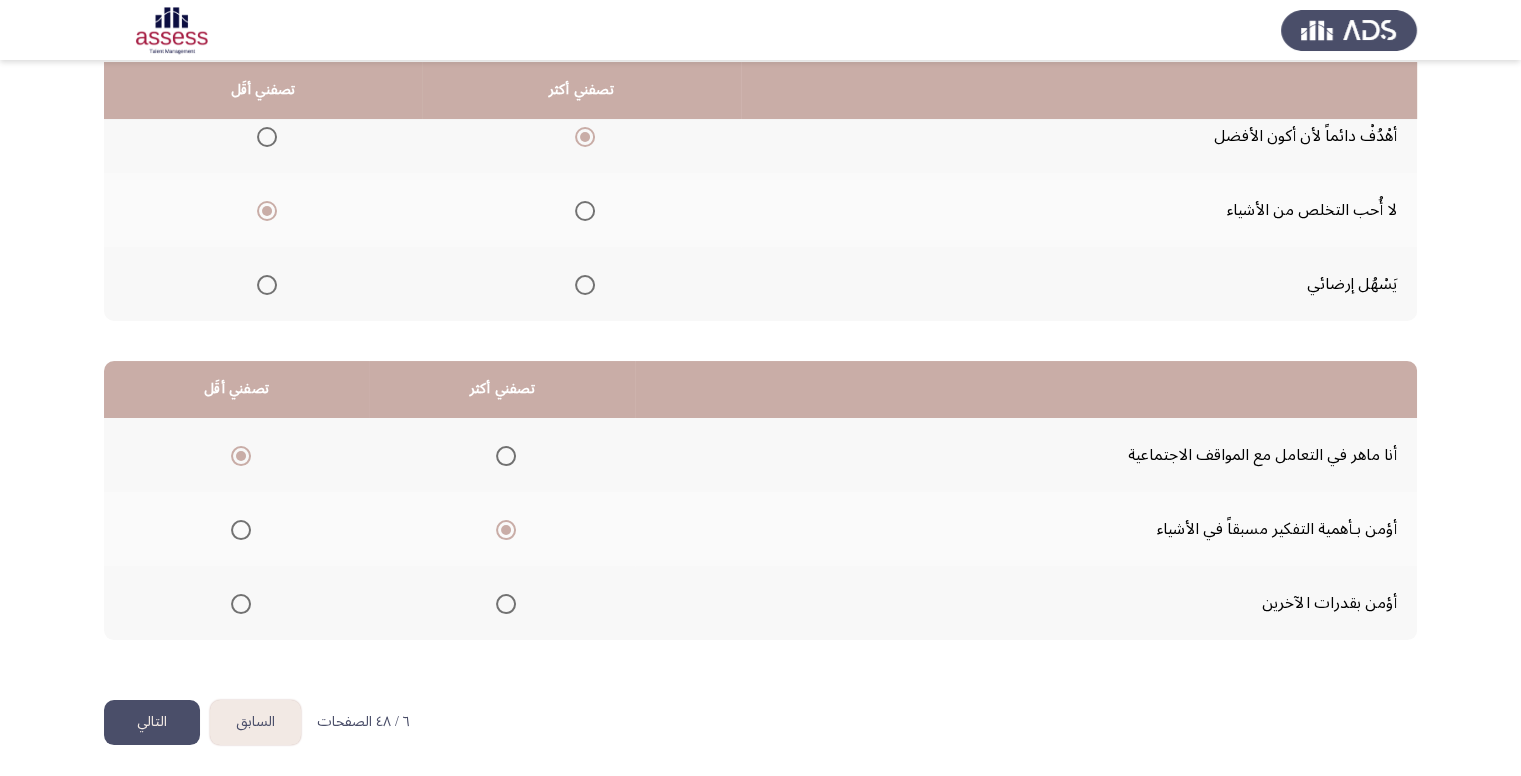 click on "التالي" 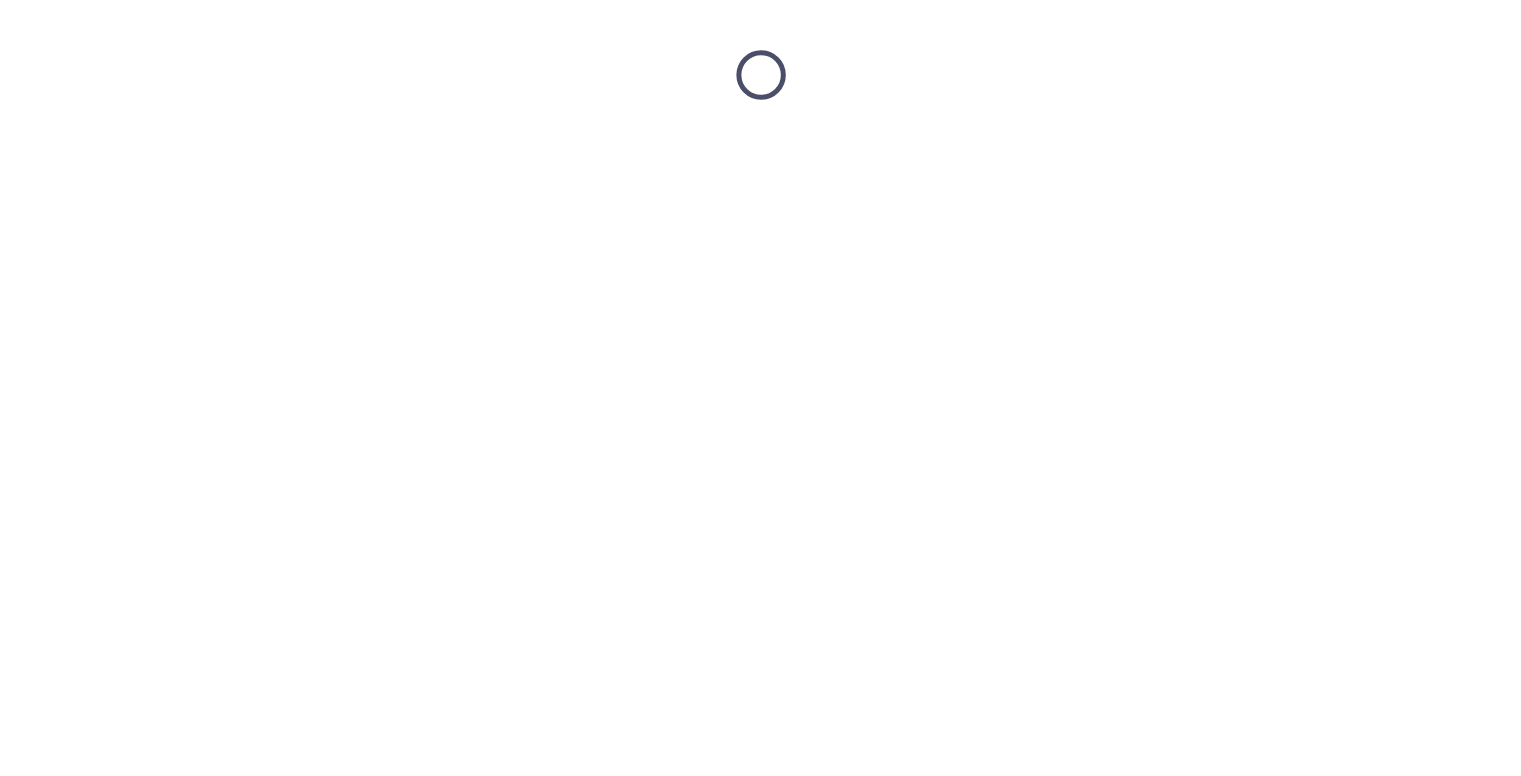 scroll, scrollTop: 0, scrollLeft: 0, axis: both 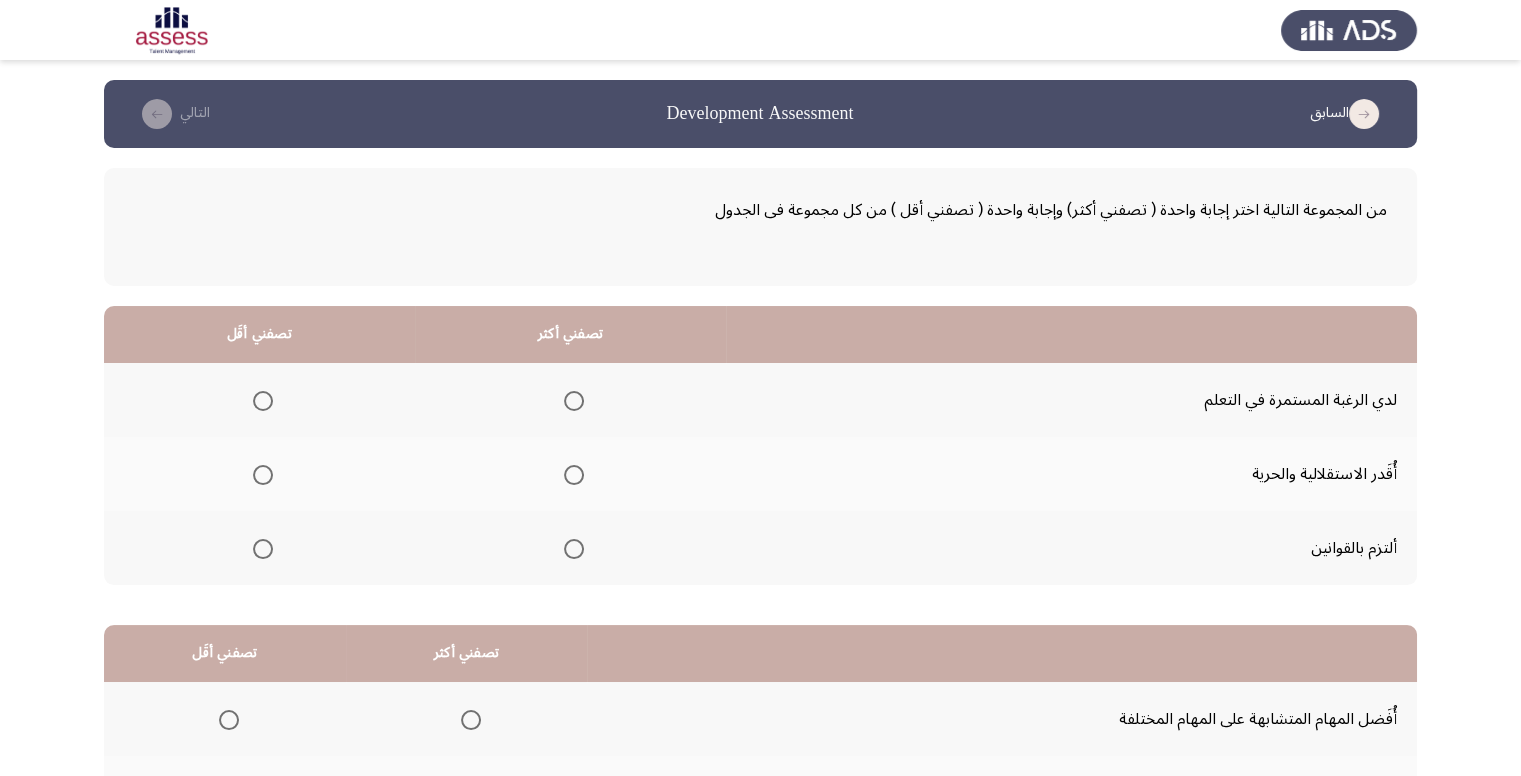 click at bounding box center (574, 401) 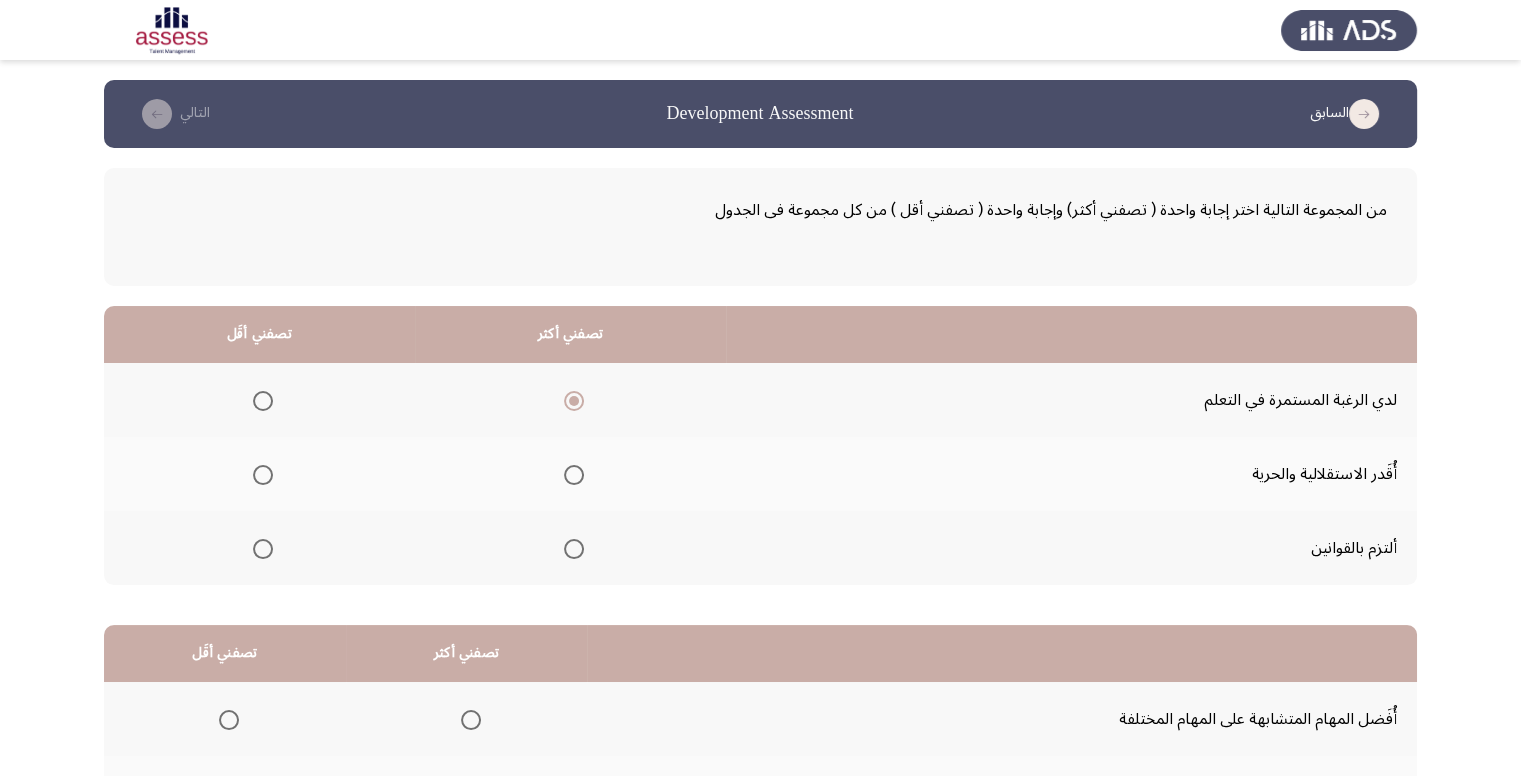 click at bounding box center [263, 475] 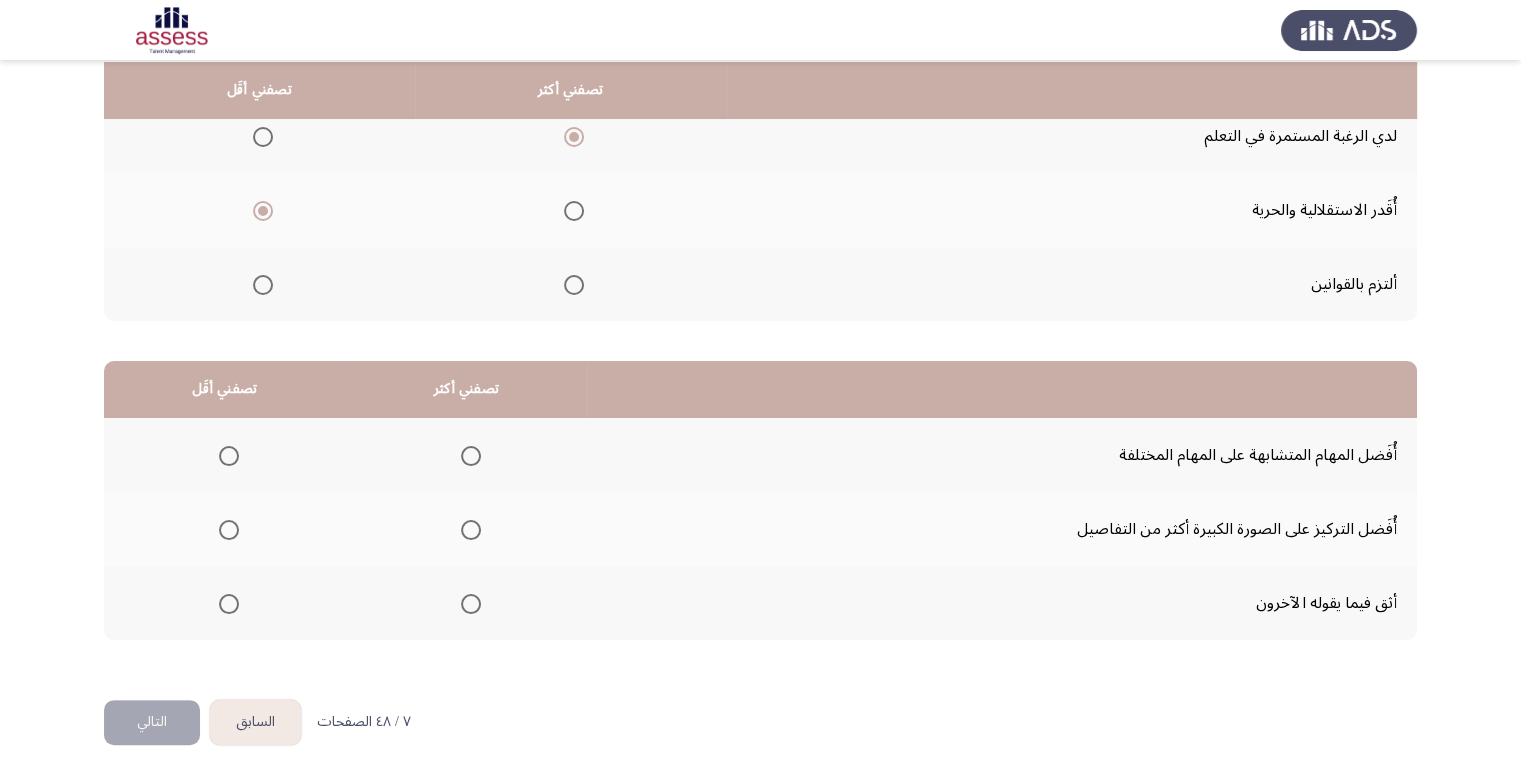scroll, scrollTop: 264, scrollLeft: 0, axis: vertical 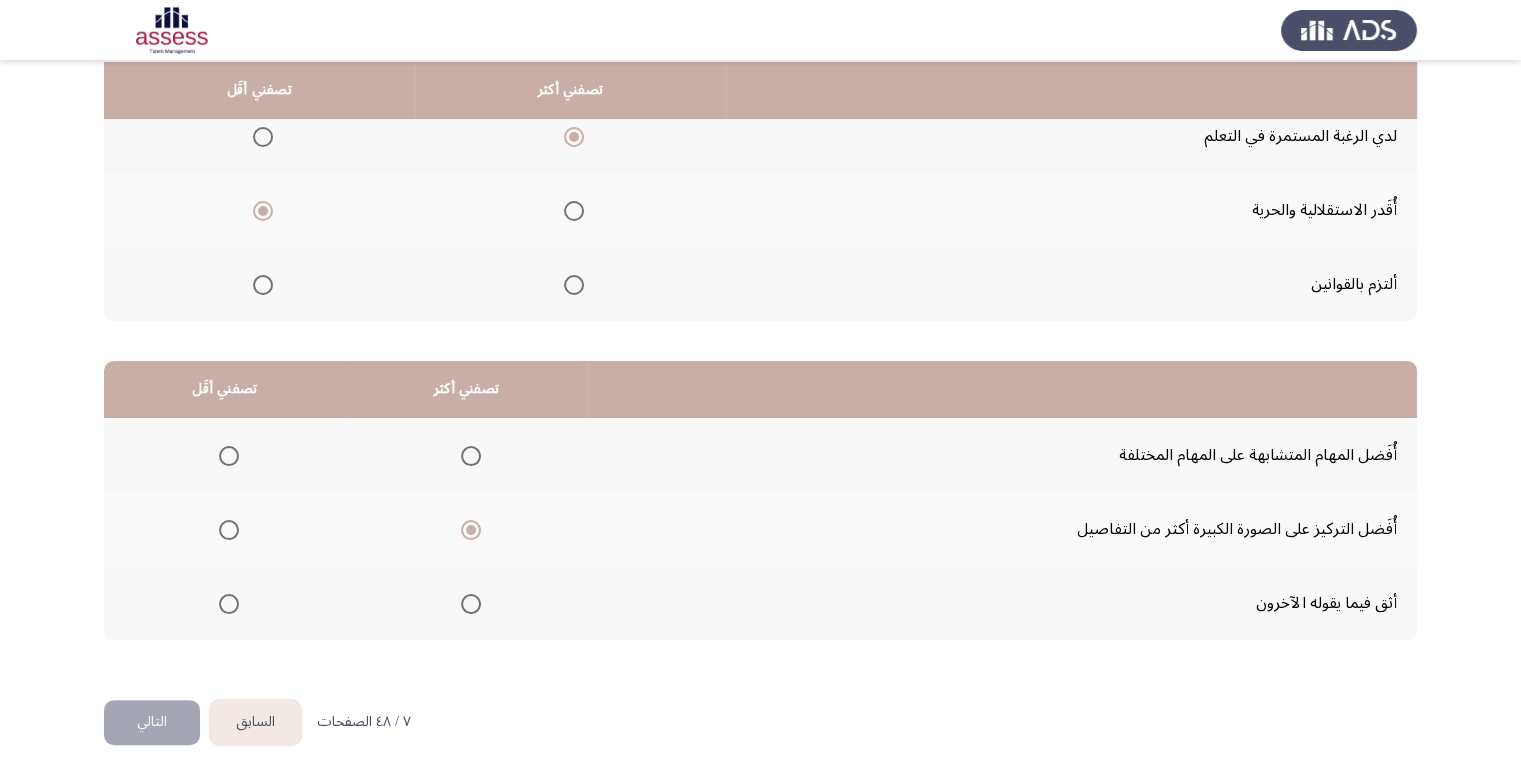 click 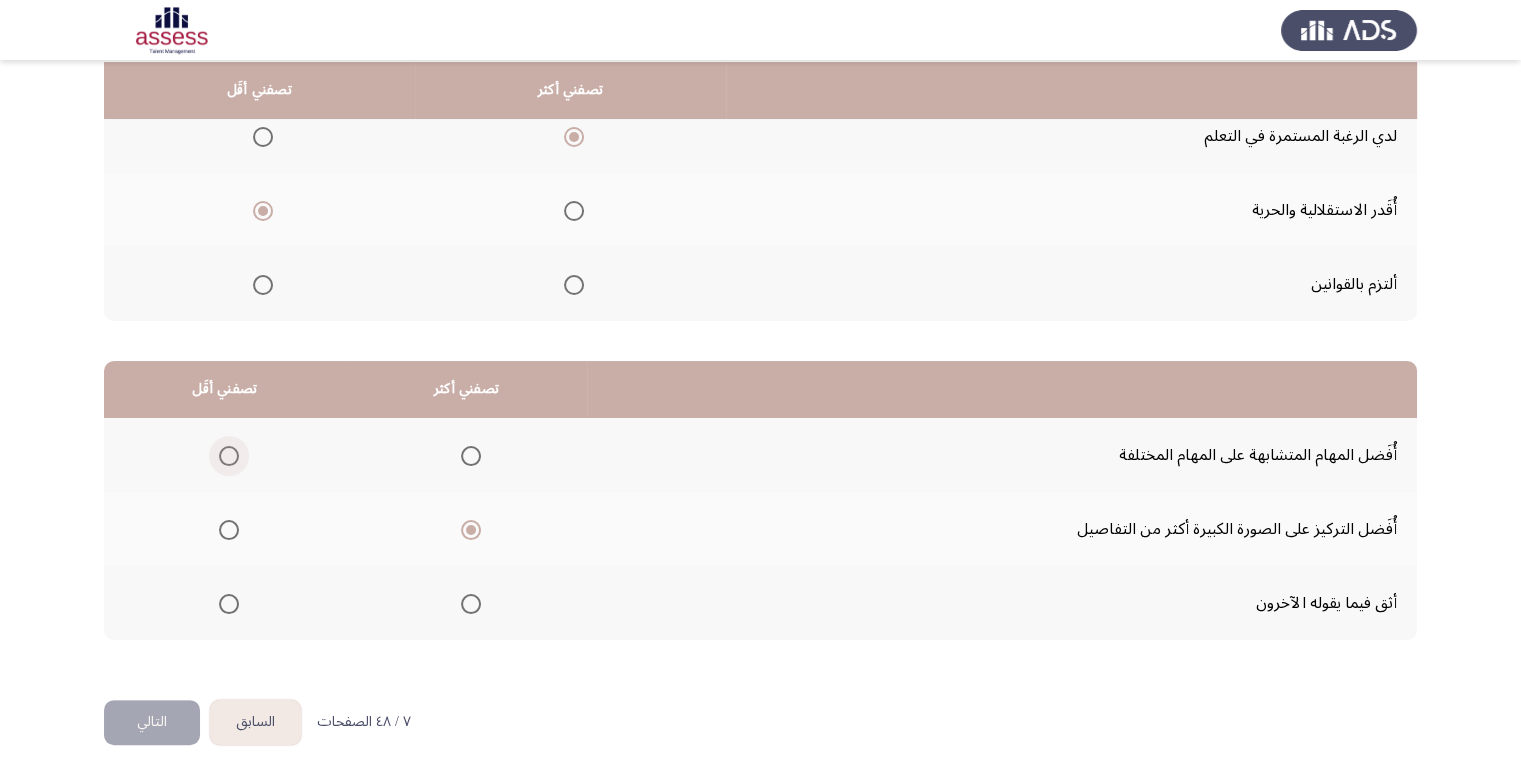click at bounding box center (229, 456) 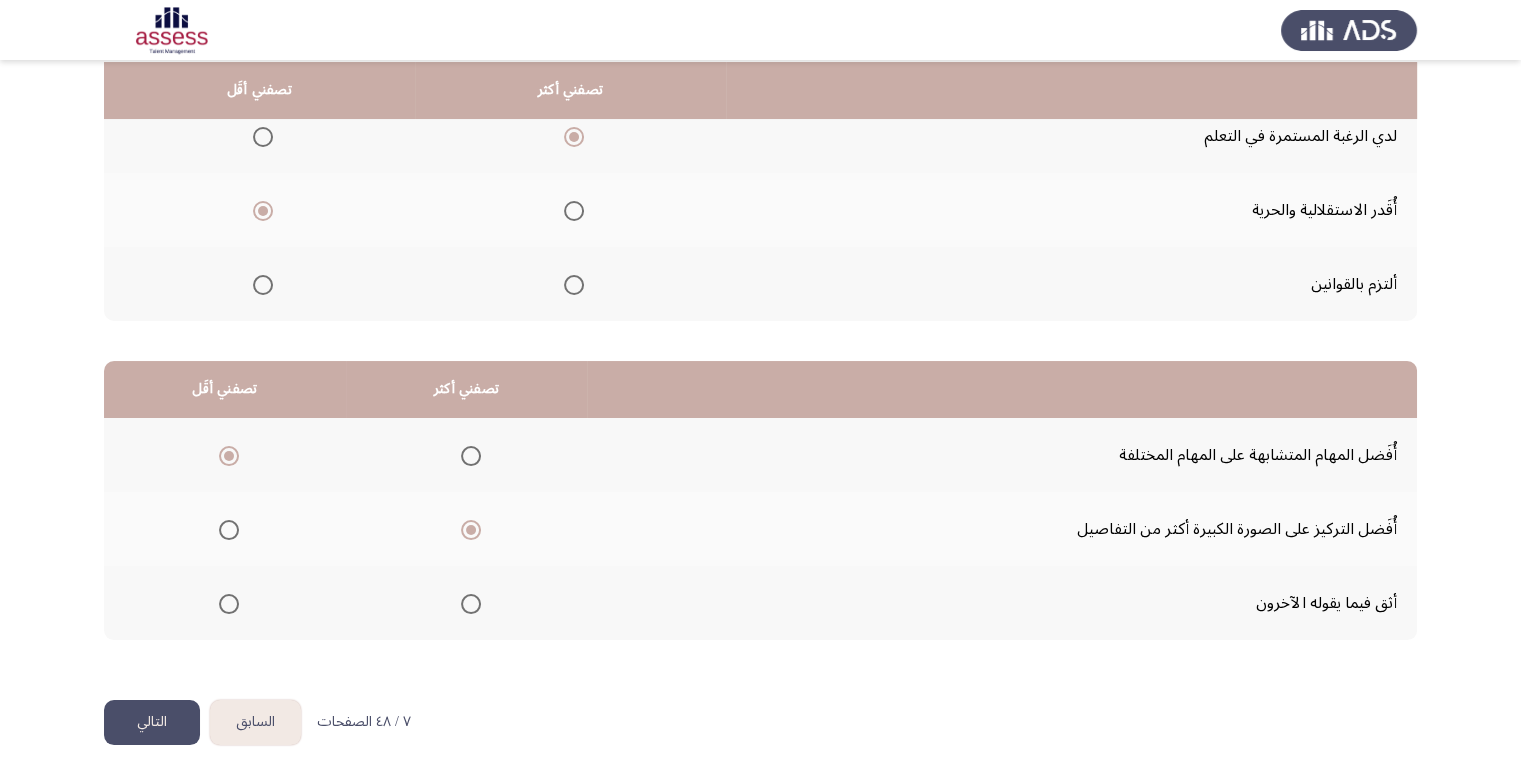 click on "التالي" 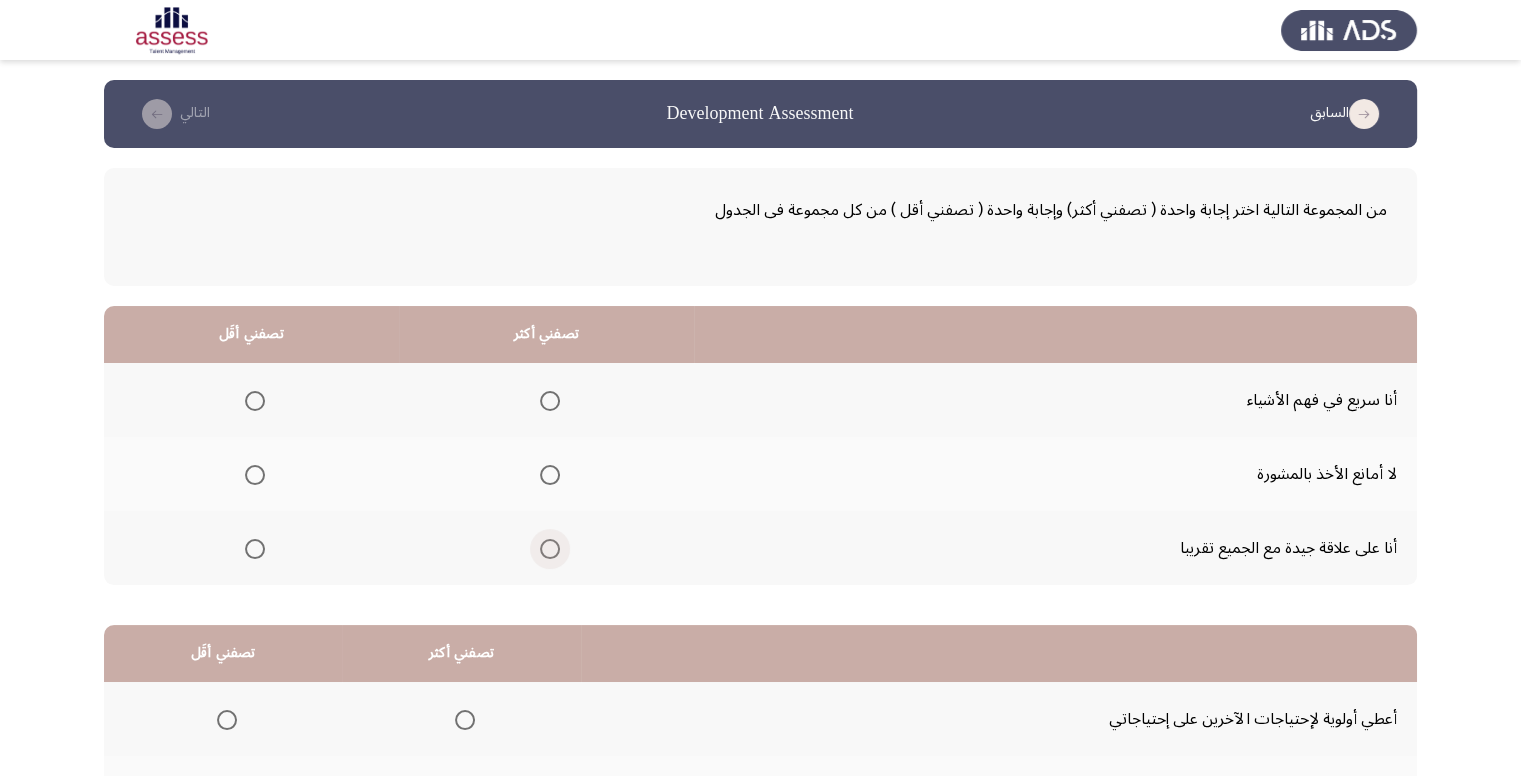 click at bounding box center [550, 549] 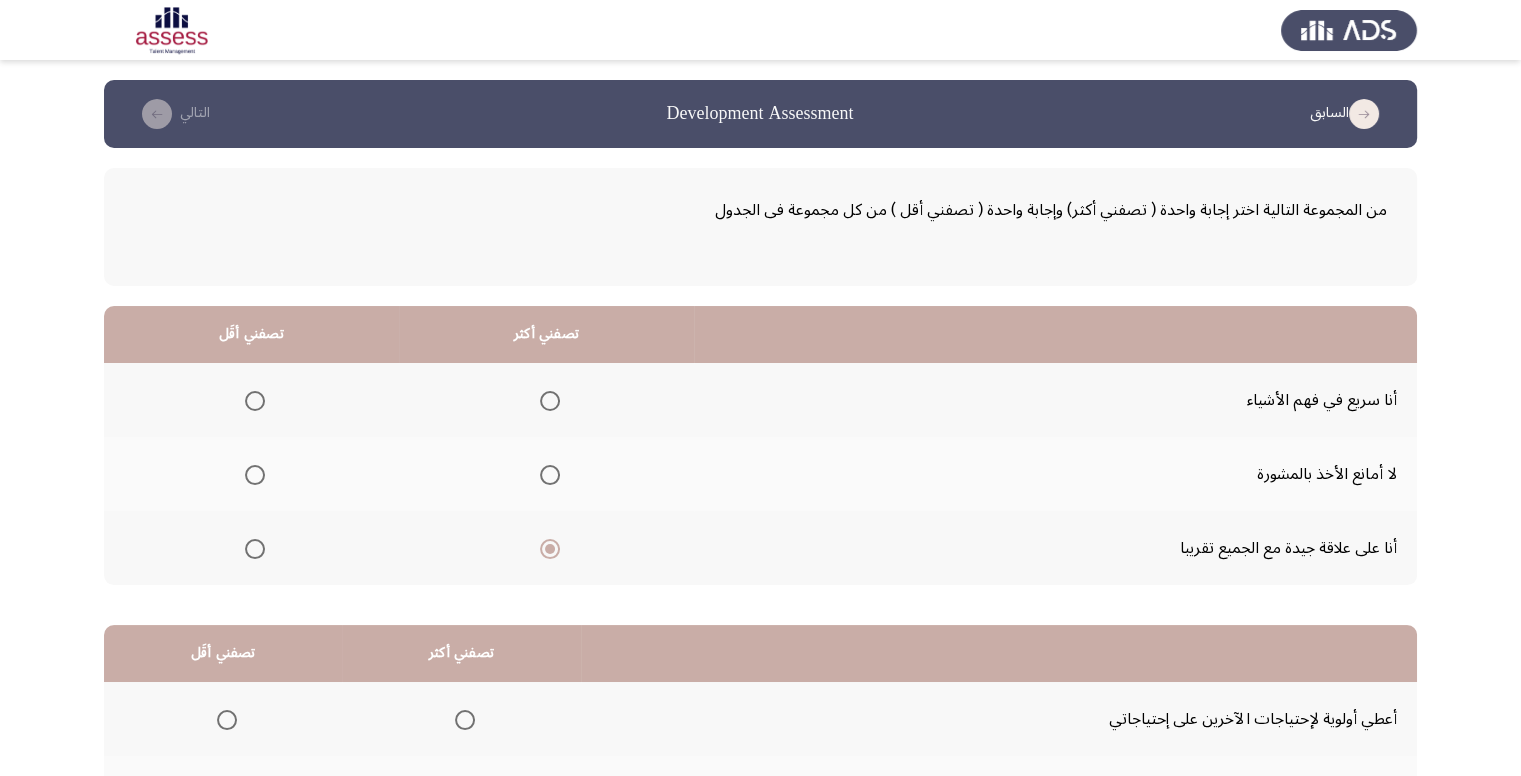 click at bounding box center [255, 401] 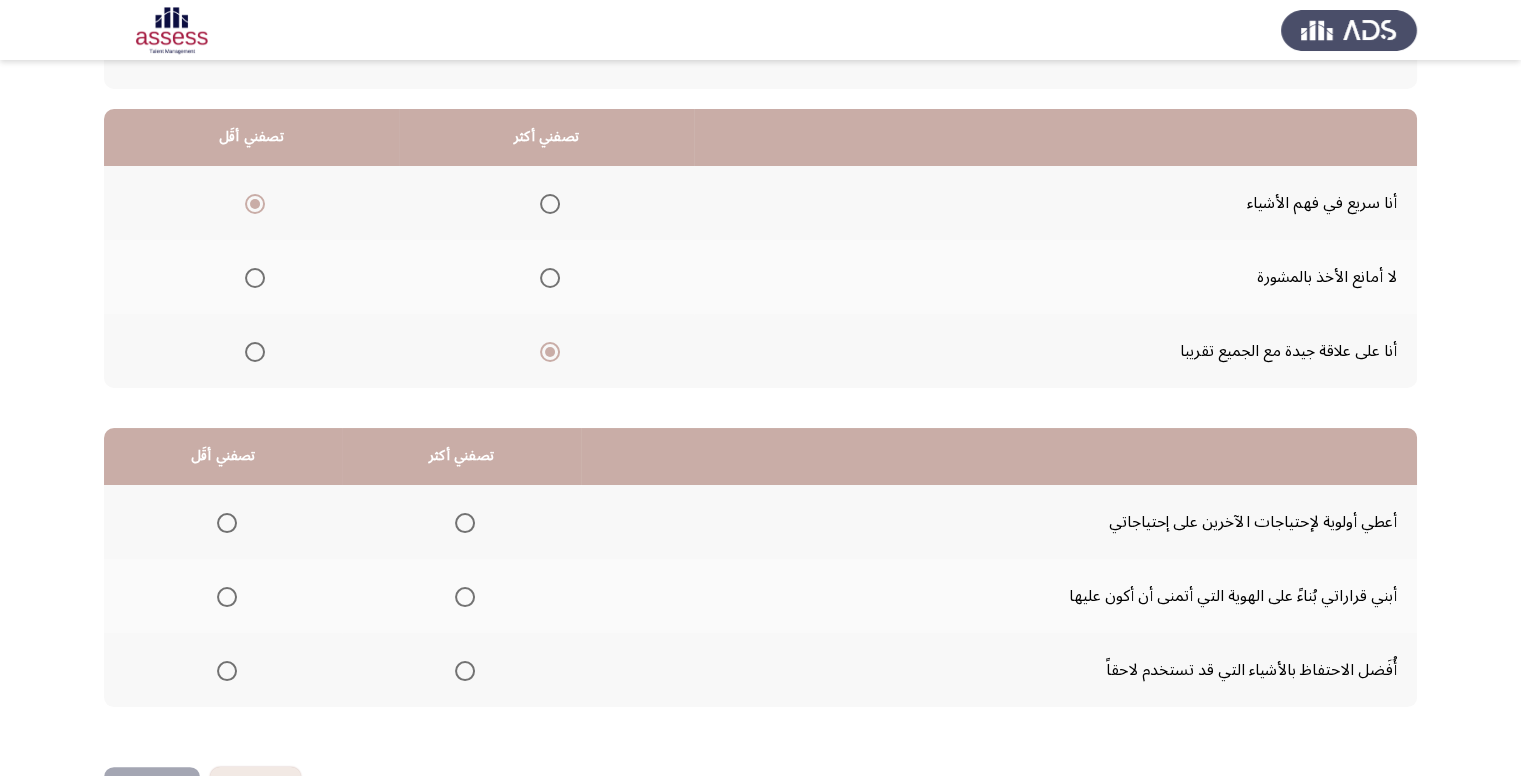 scroll, scrollTop: 200, scrollLeft: 0, axis: vertical 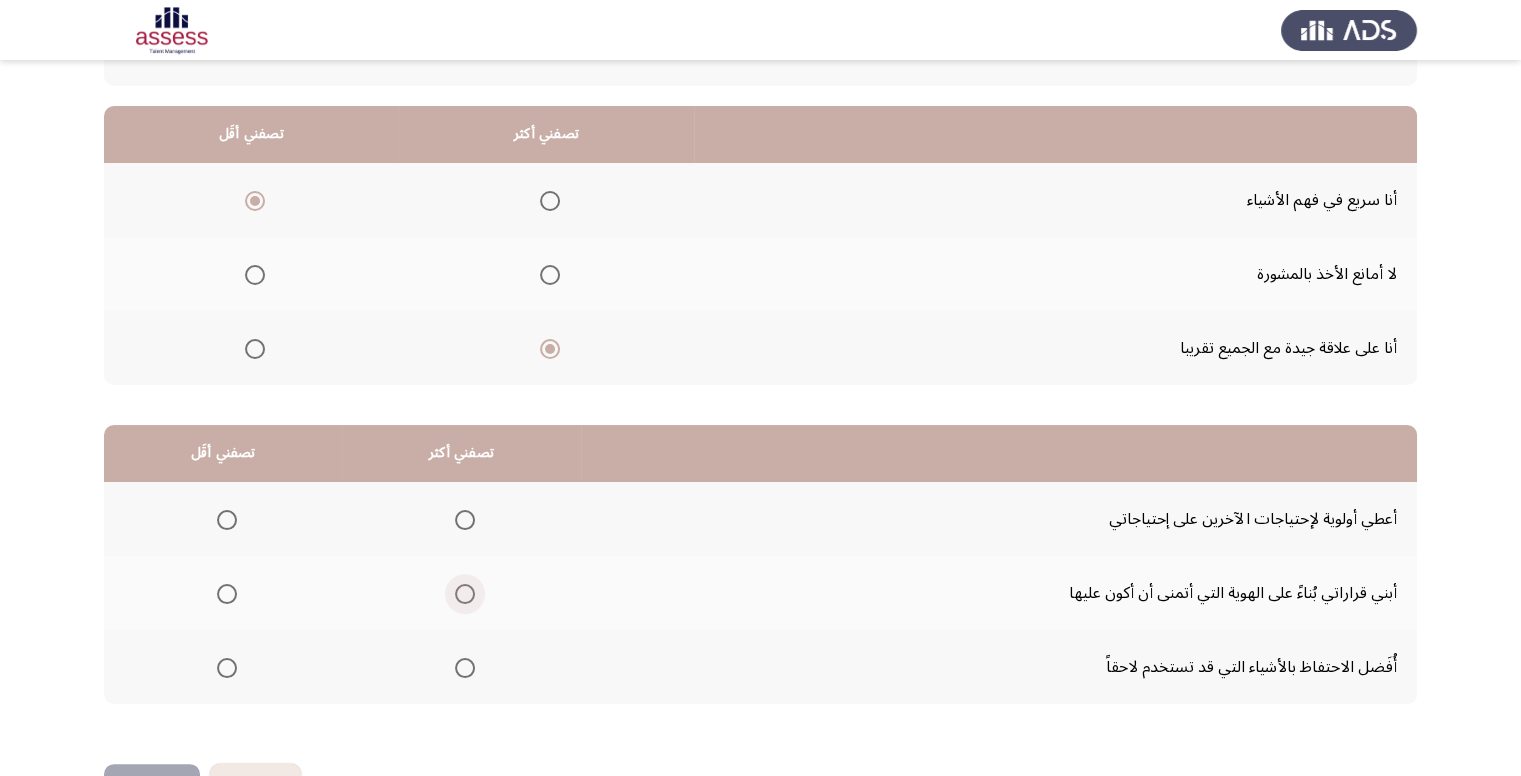 click at bounding box center [465, 594] 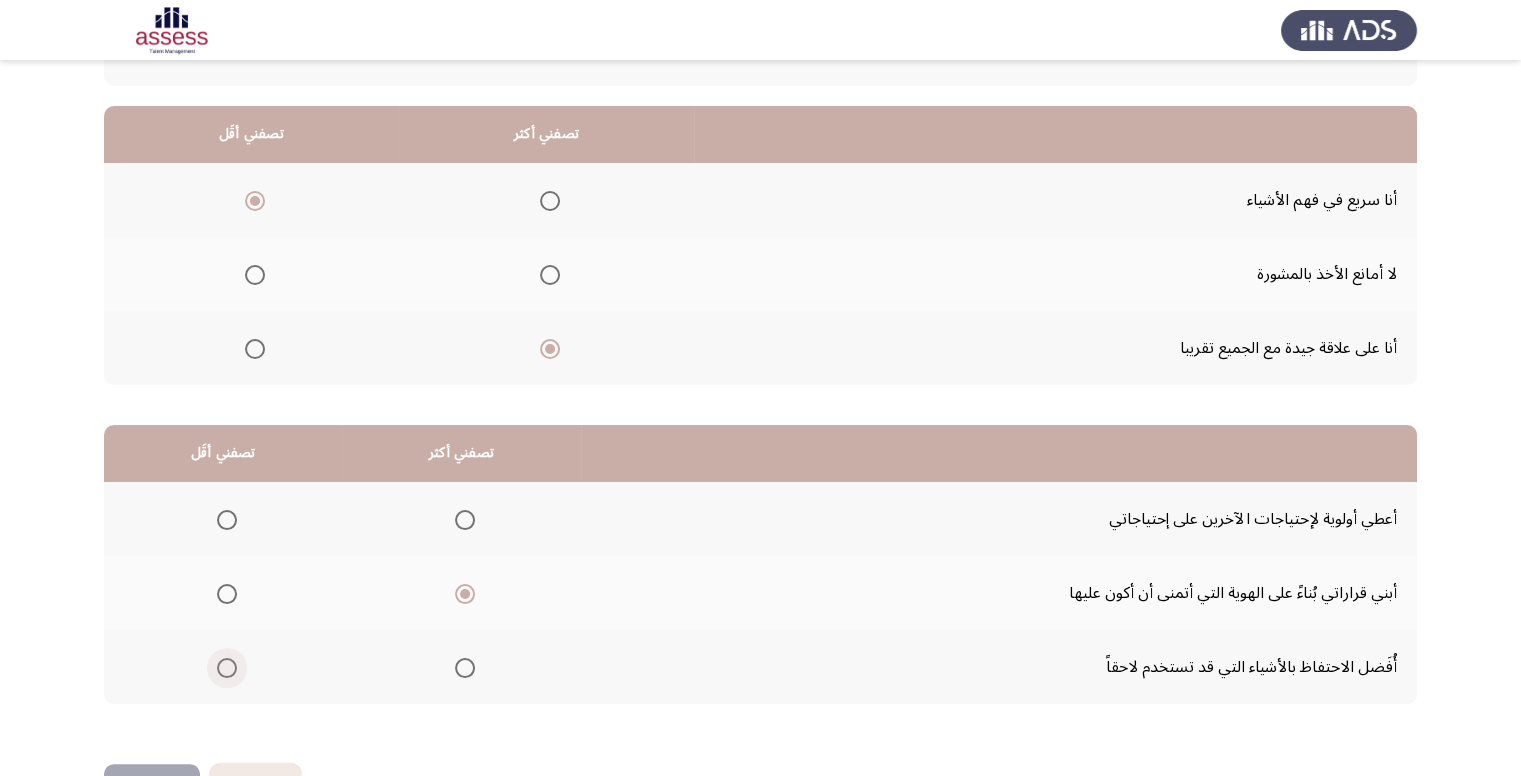 click at bounding box center [227, 668] 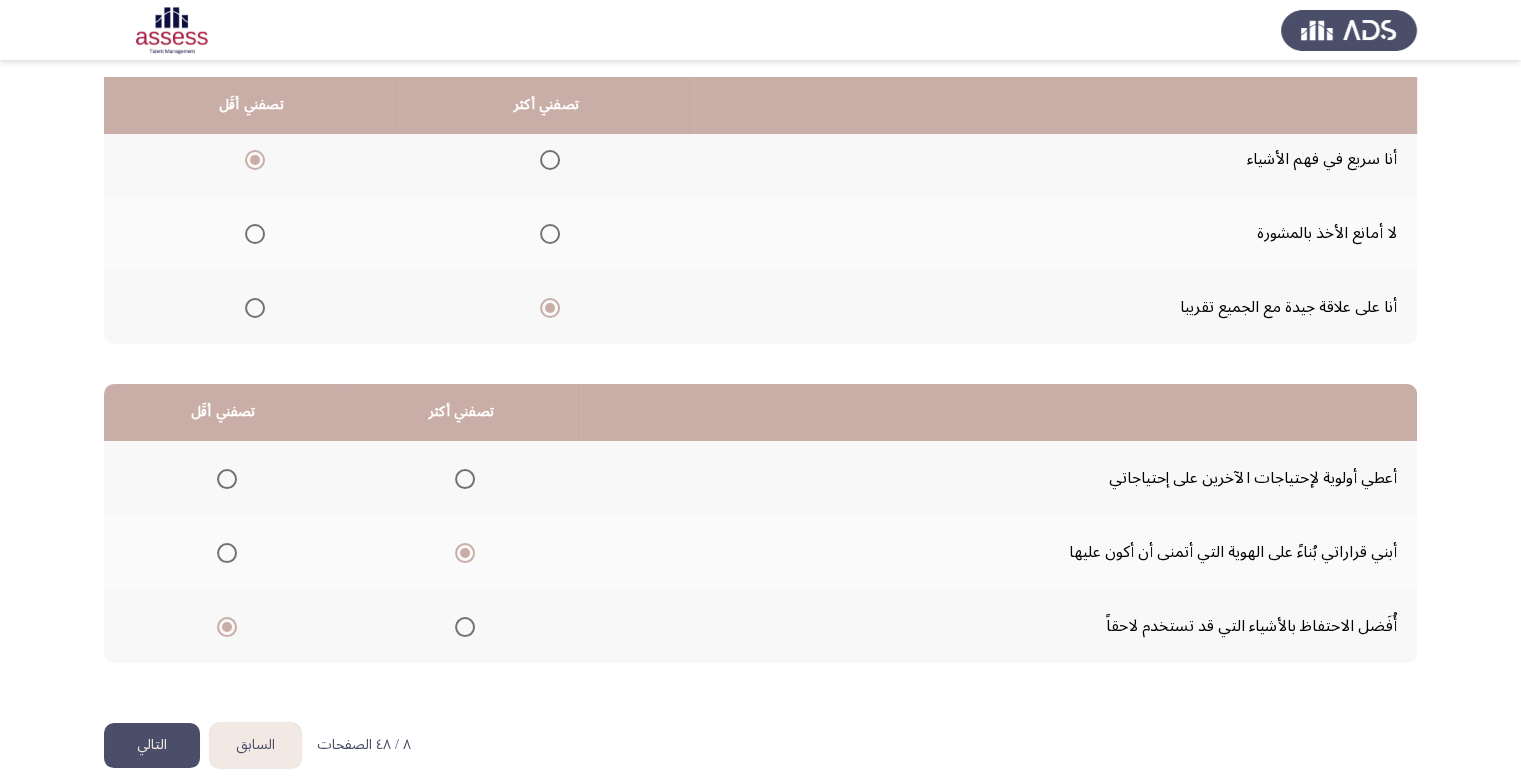 scroll, scrollTop: 264, scrollLeft: 0, axis: vertical 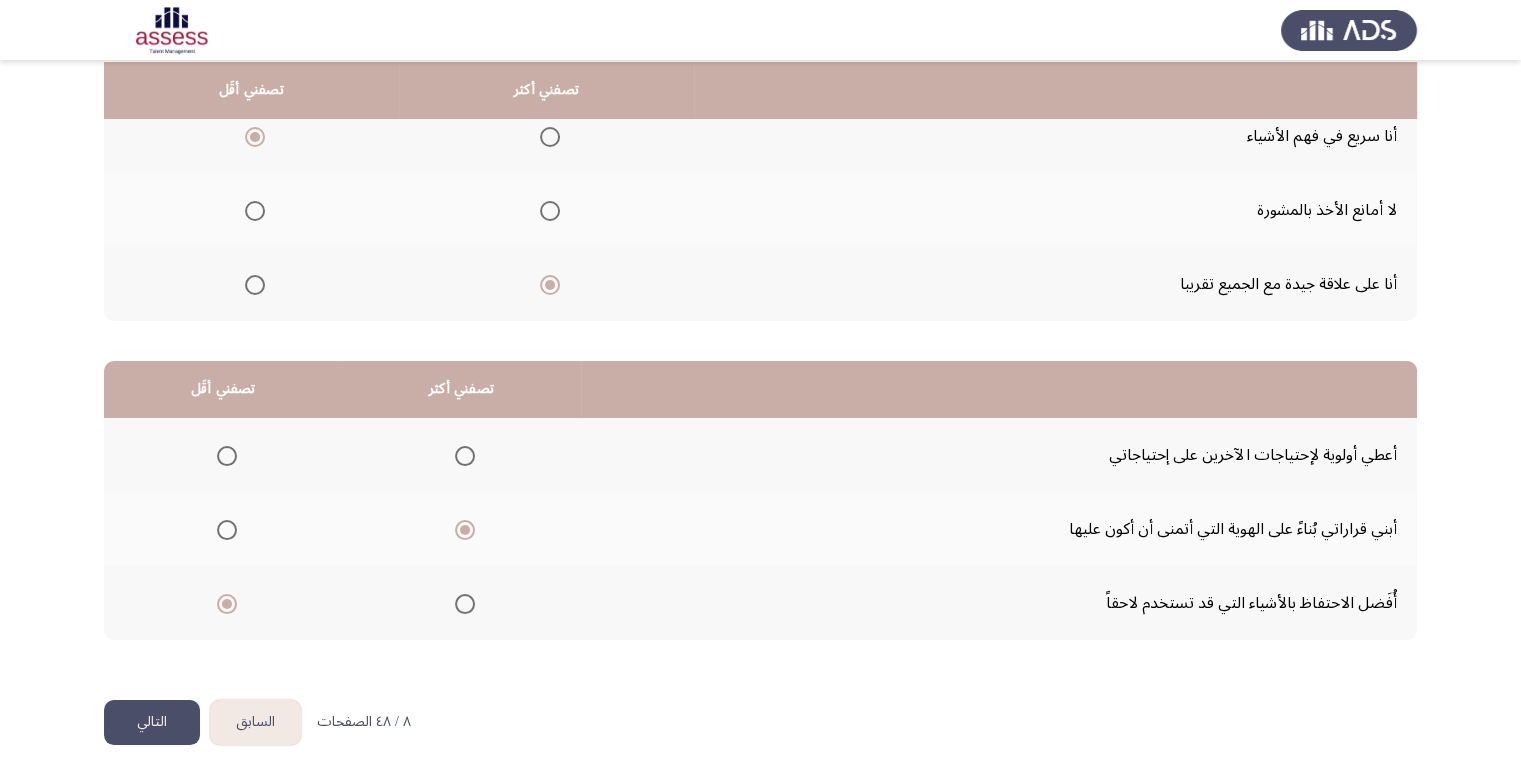 click on "التالي" 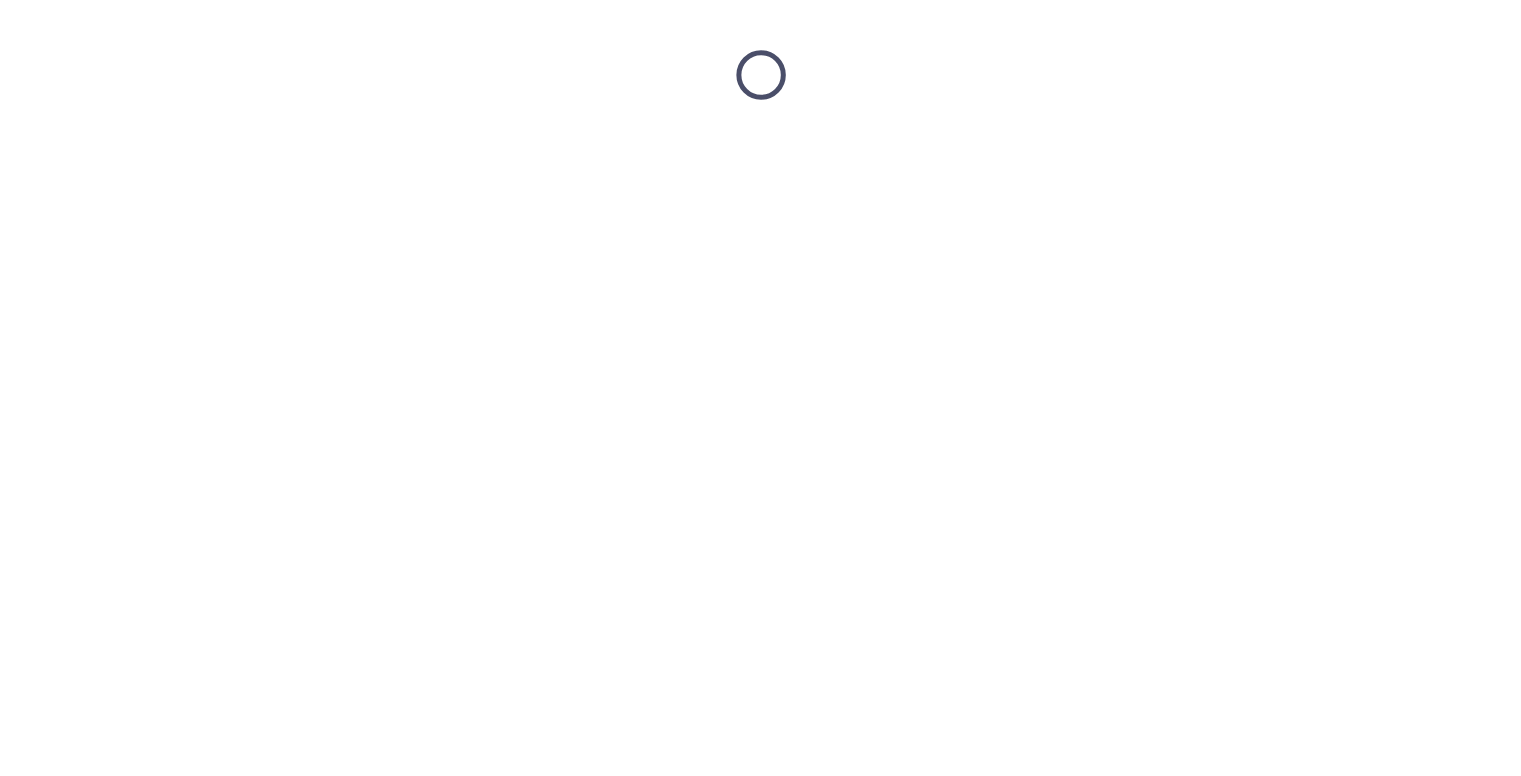 scroll, scrollTop: 0, scrollLeft: 0, axis: both 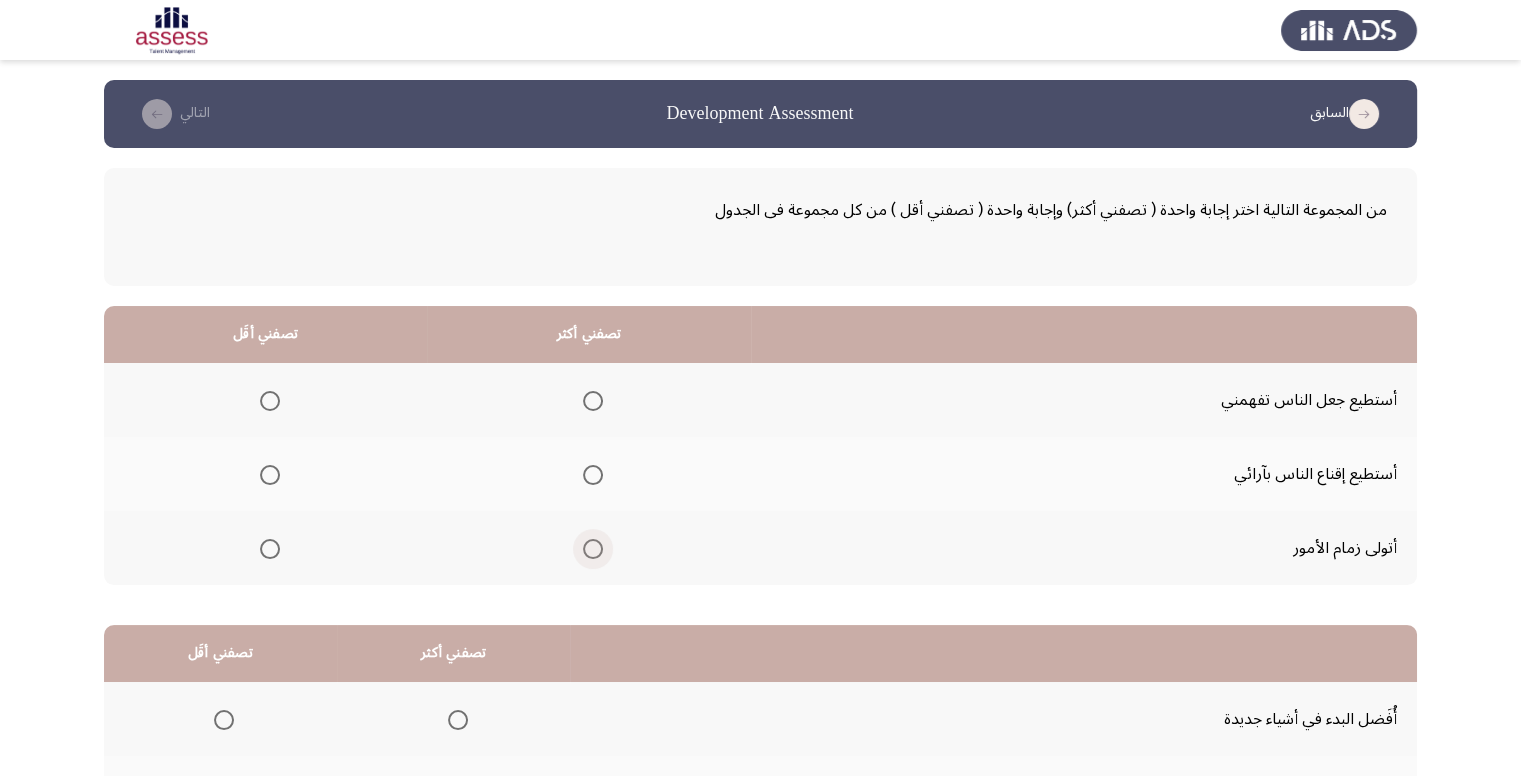 click at bounding box center [593, 549] 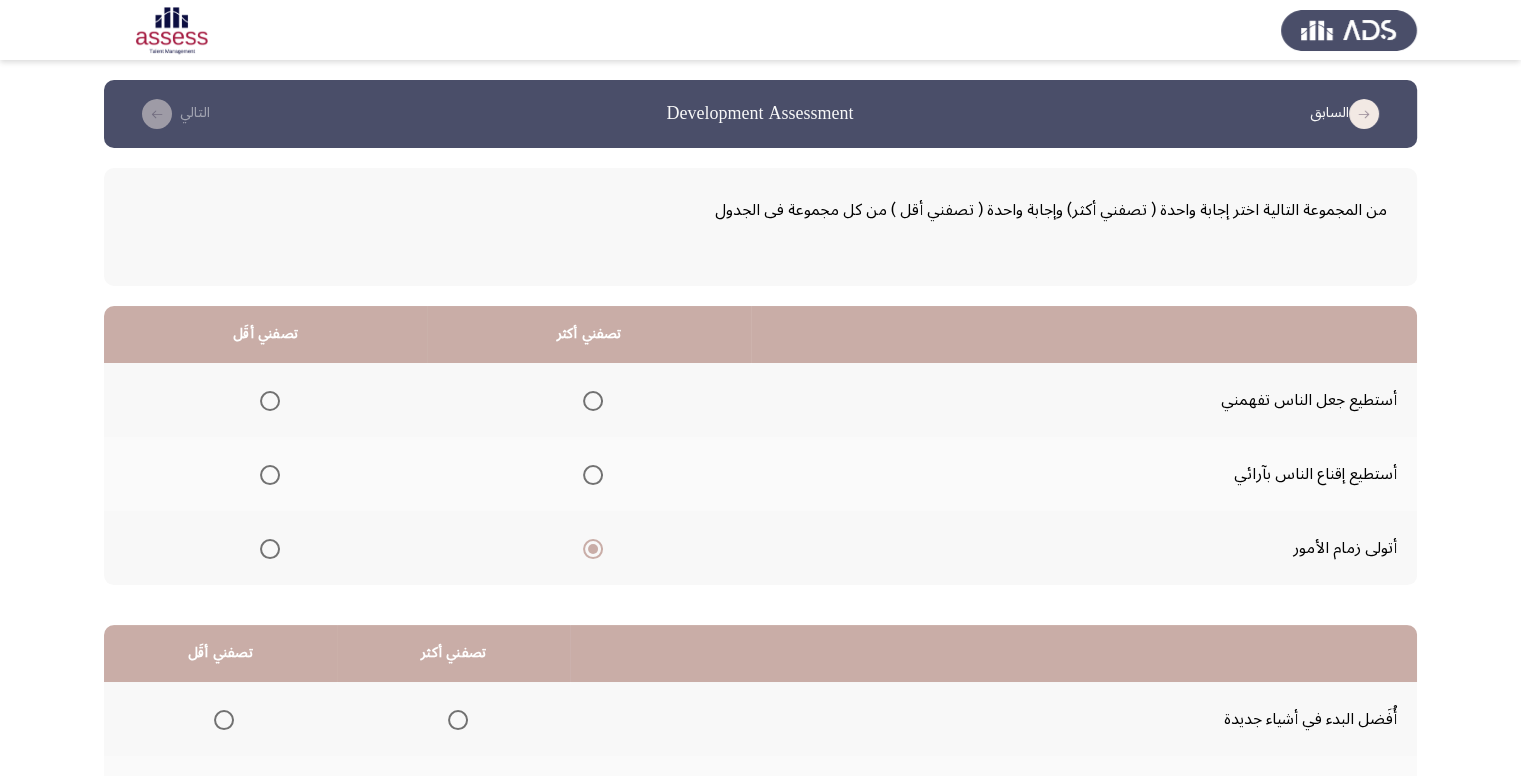 click at bounding box center [270, 475] 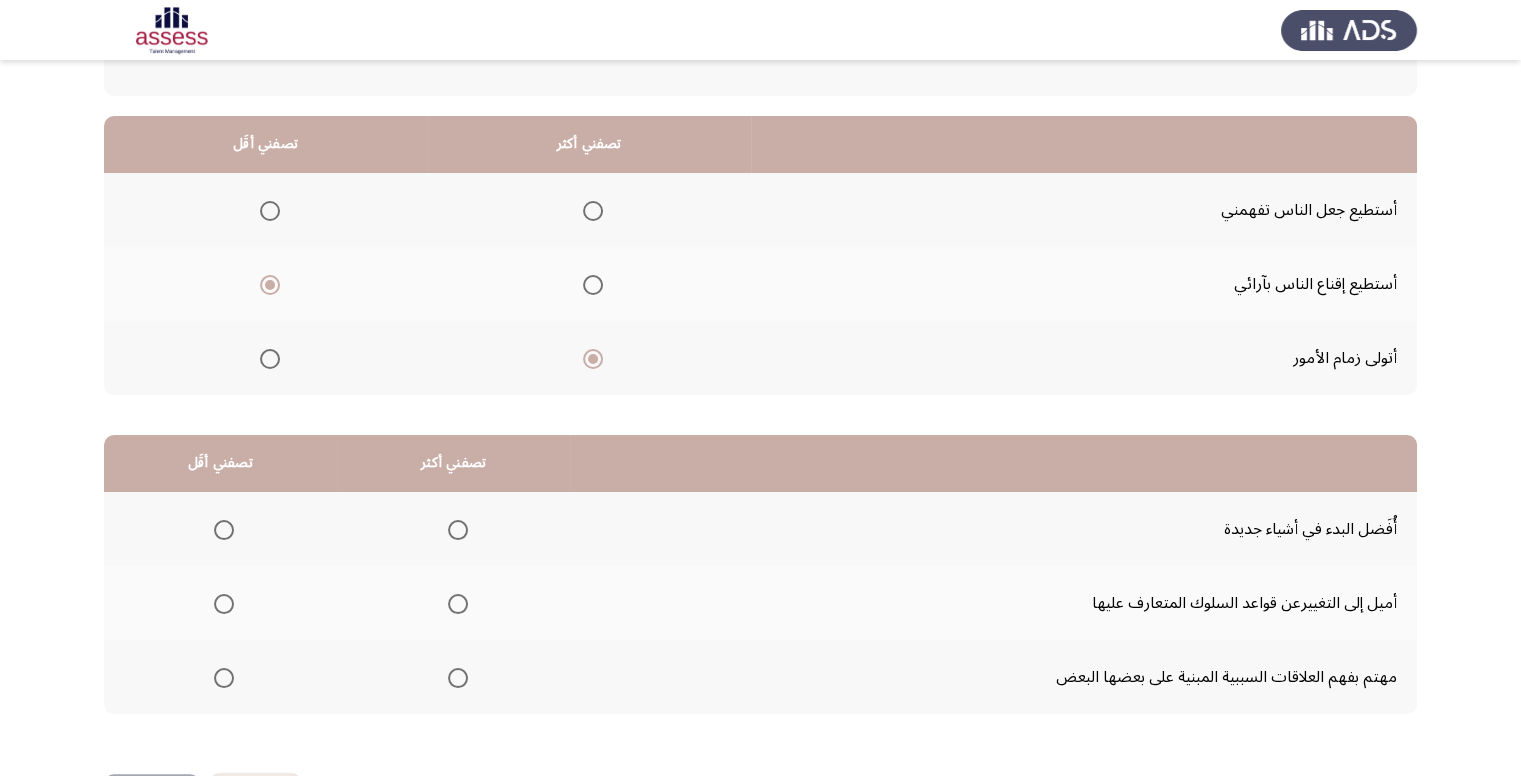 scroll, scrollTop: 200, scrollLeft: 0, axis: vertical 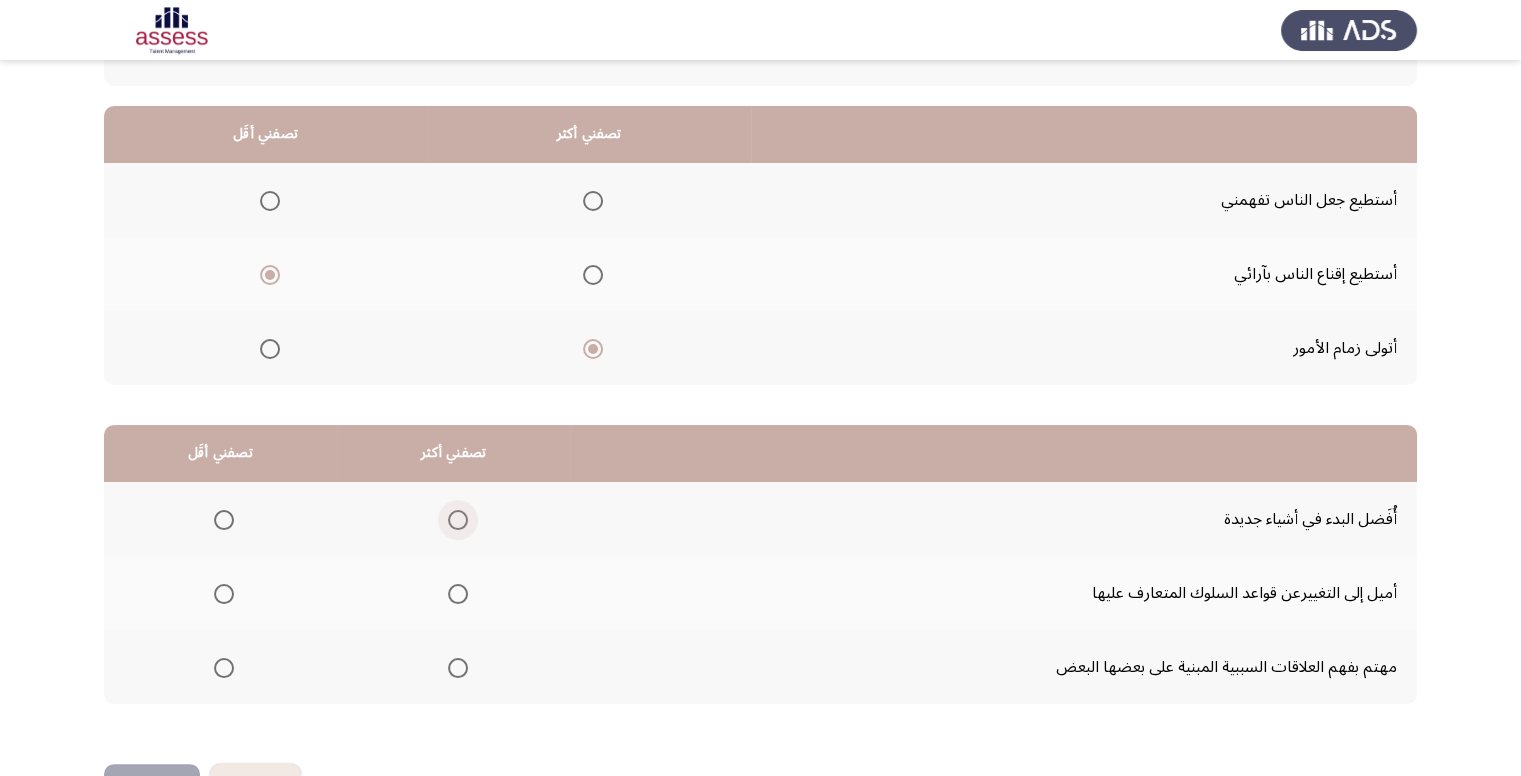click at bounding box center (458, 520) 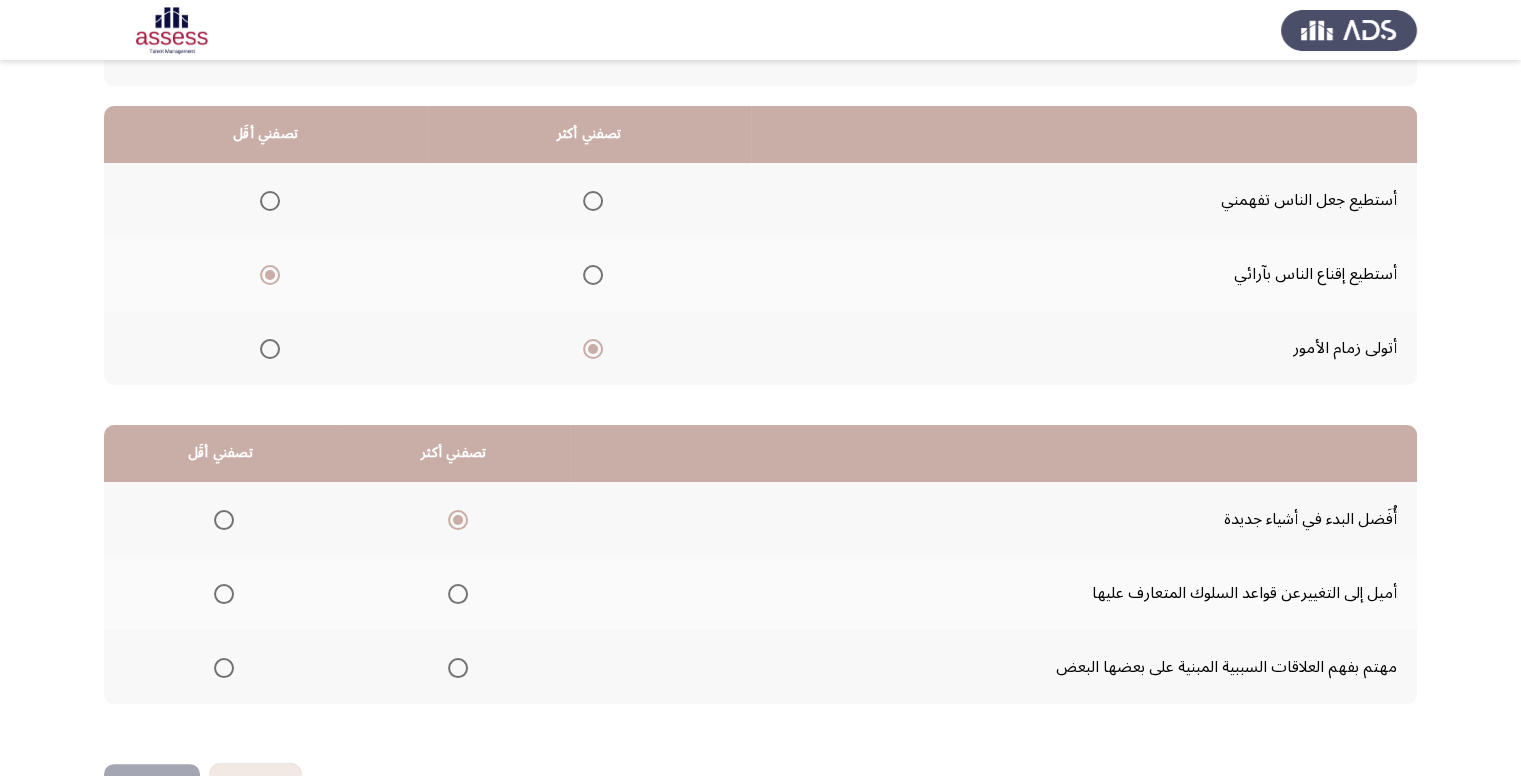 click 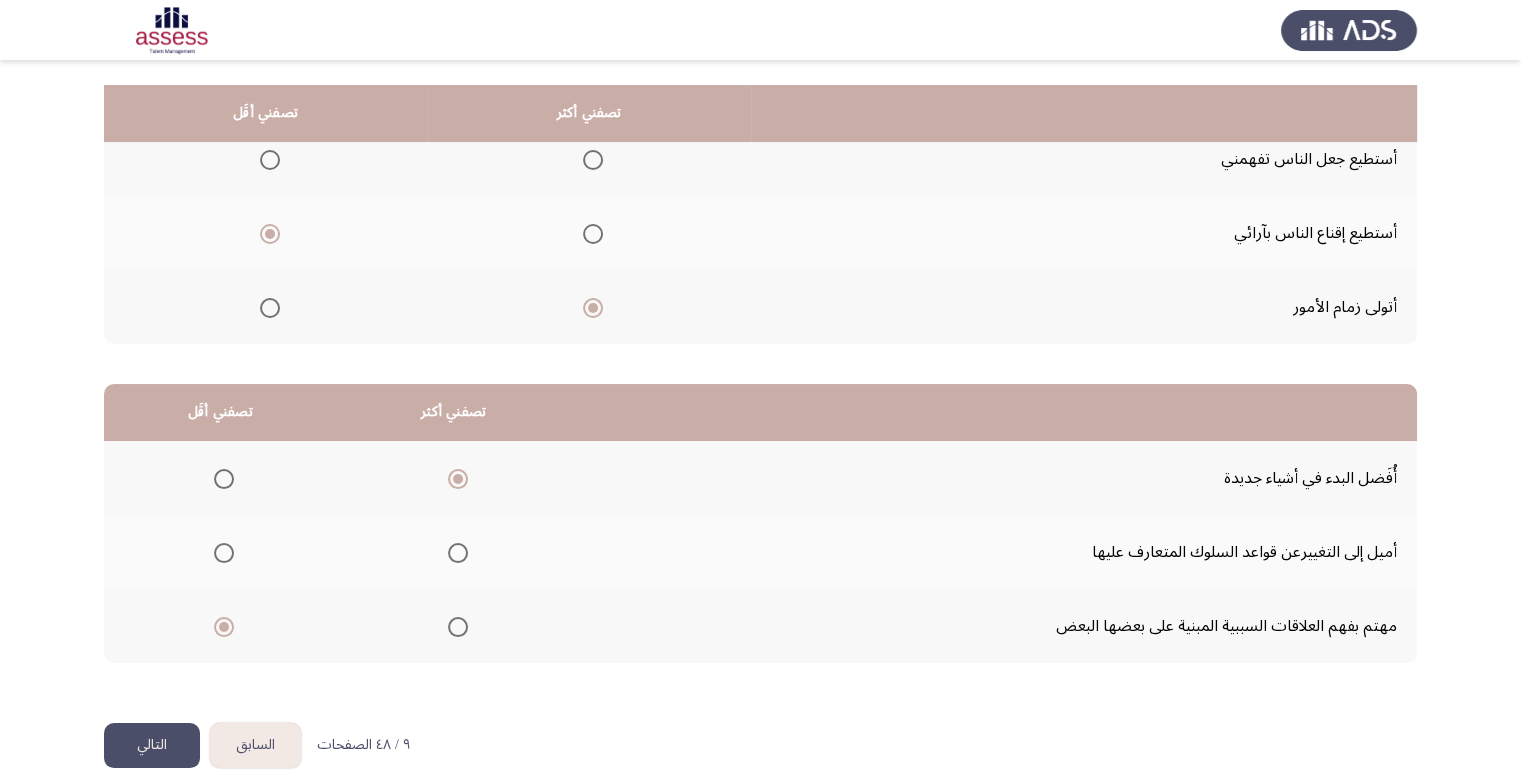 scroll, scrollTop: 264, scrollLeft: 0, axis: vertical 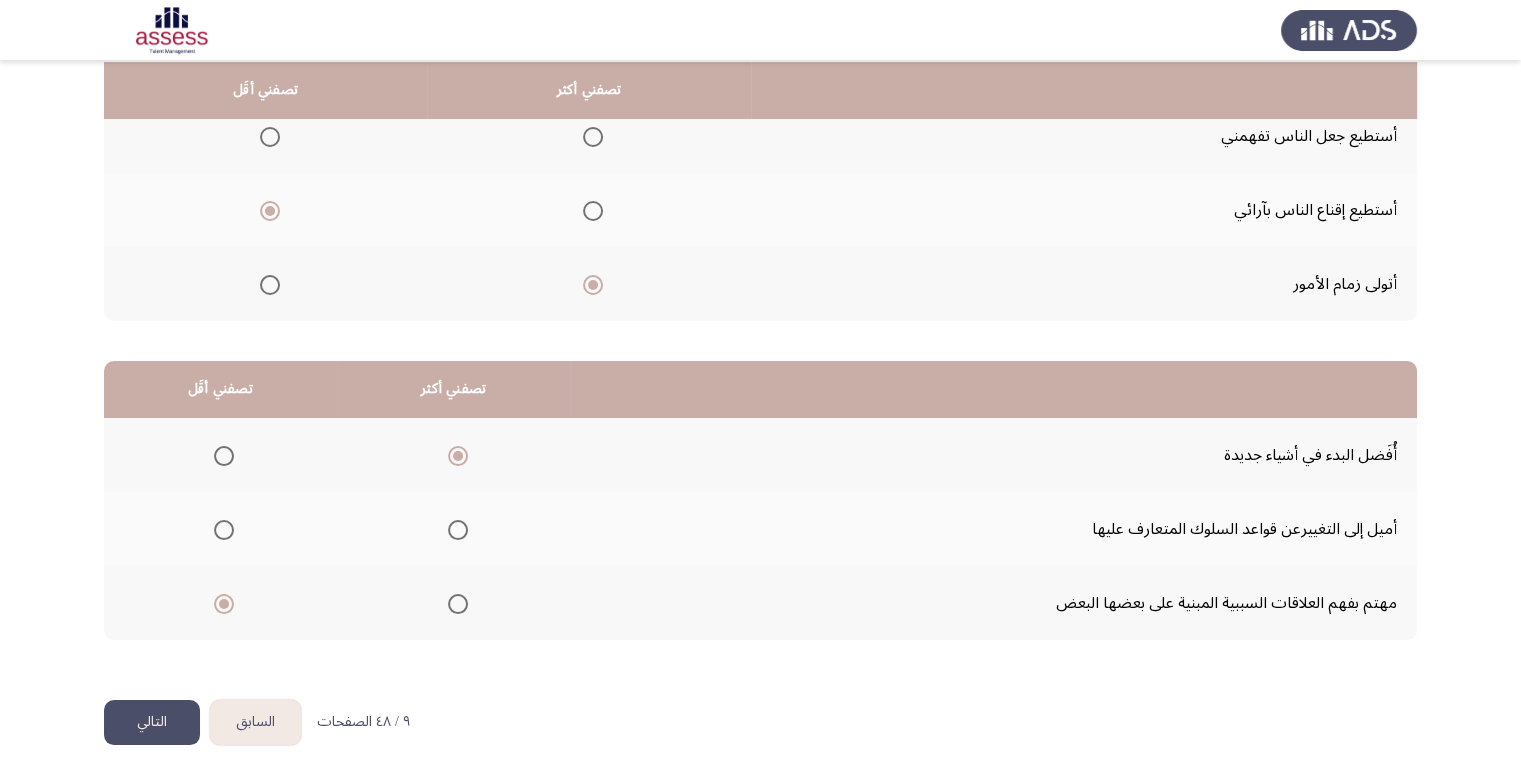 click on "من المجموعة التالية اختر إجابة واحدة ( تصفني أكثر) وإجابة واحدة ( تصفني أقل ) من كل مجموعة فى الجدول  تصفني أكثر   تصفني أقَل  أستطيع جعل الناس تفهمني     أستطيع إقناع الناس بآرائي     أتولى زمام الأمور      تصفني أكثر   تصفني أقَل  أُفَضل البدء في أشياء جديدة     أميل إلى التغييرعن قواعد السلوك المتعارف عليها     مهتم بفهم العلاقات السببية المبنية على بعضها البعض" 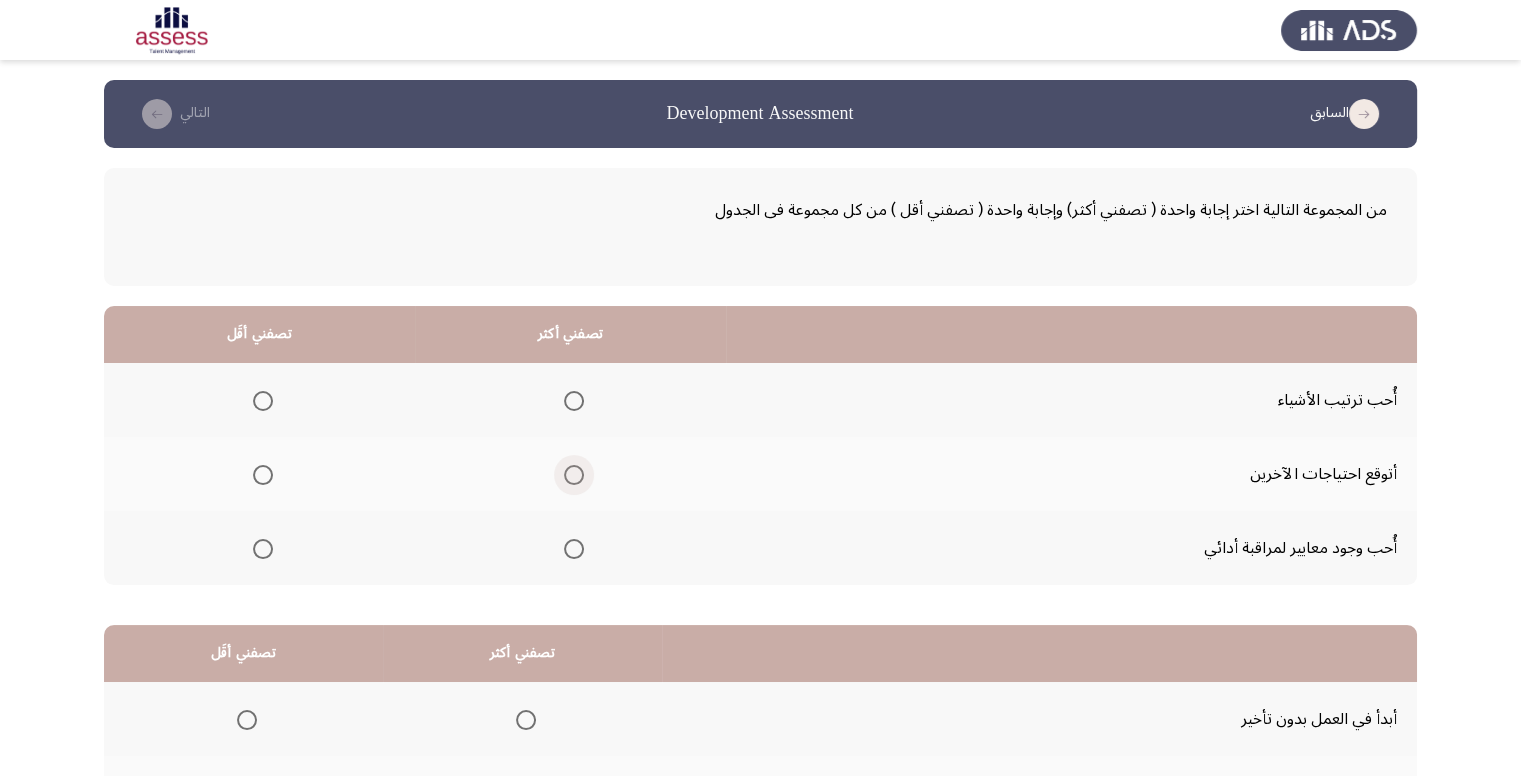click at bounding box center [574, 475] 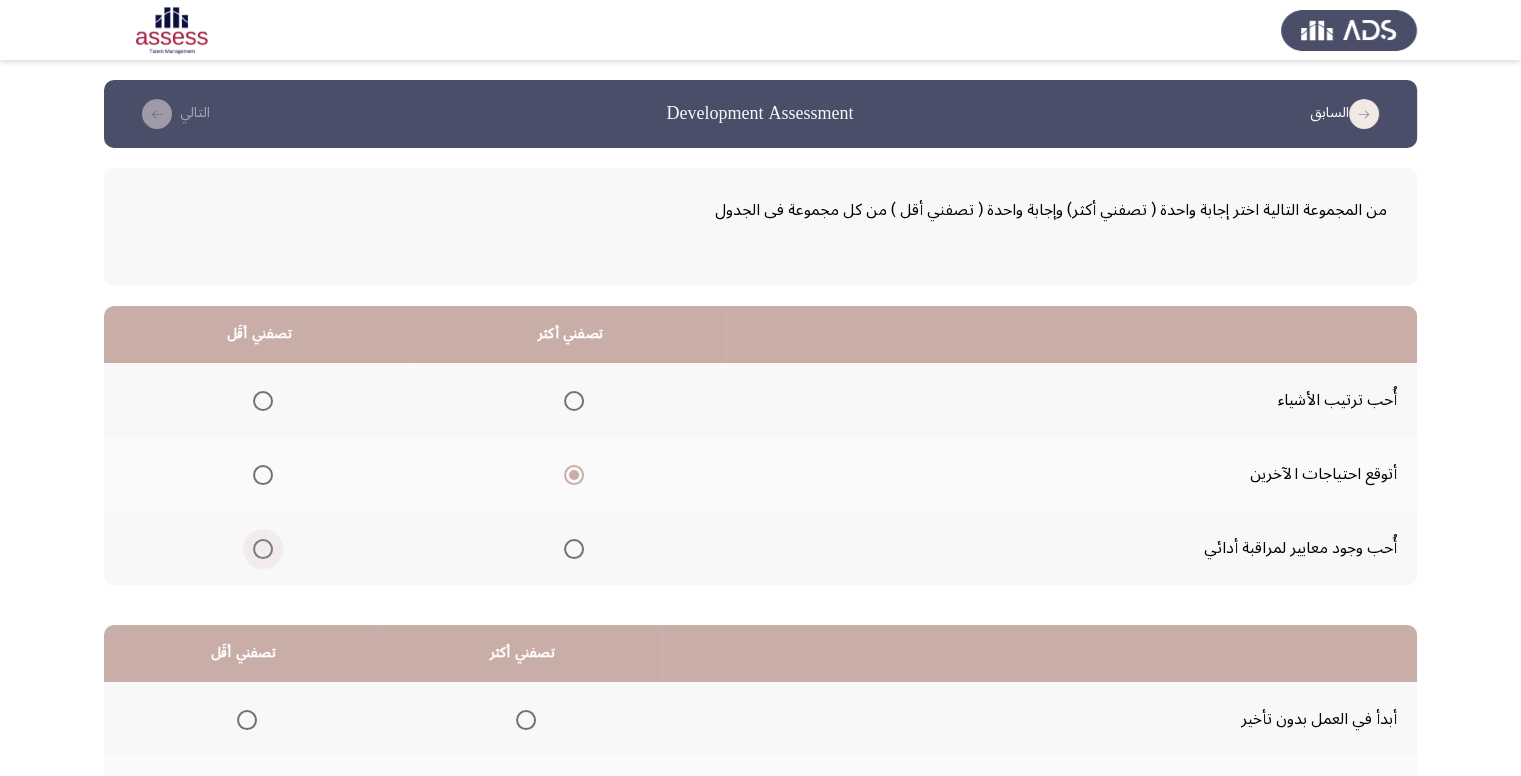 click at bounding box center [263, 549] 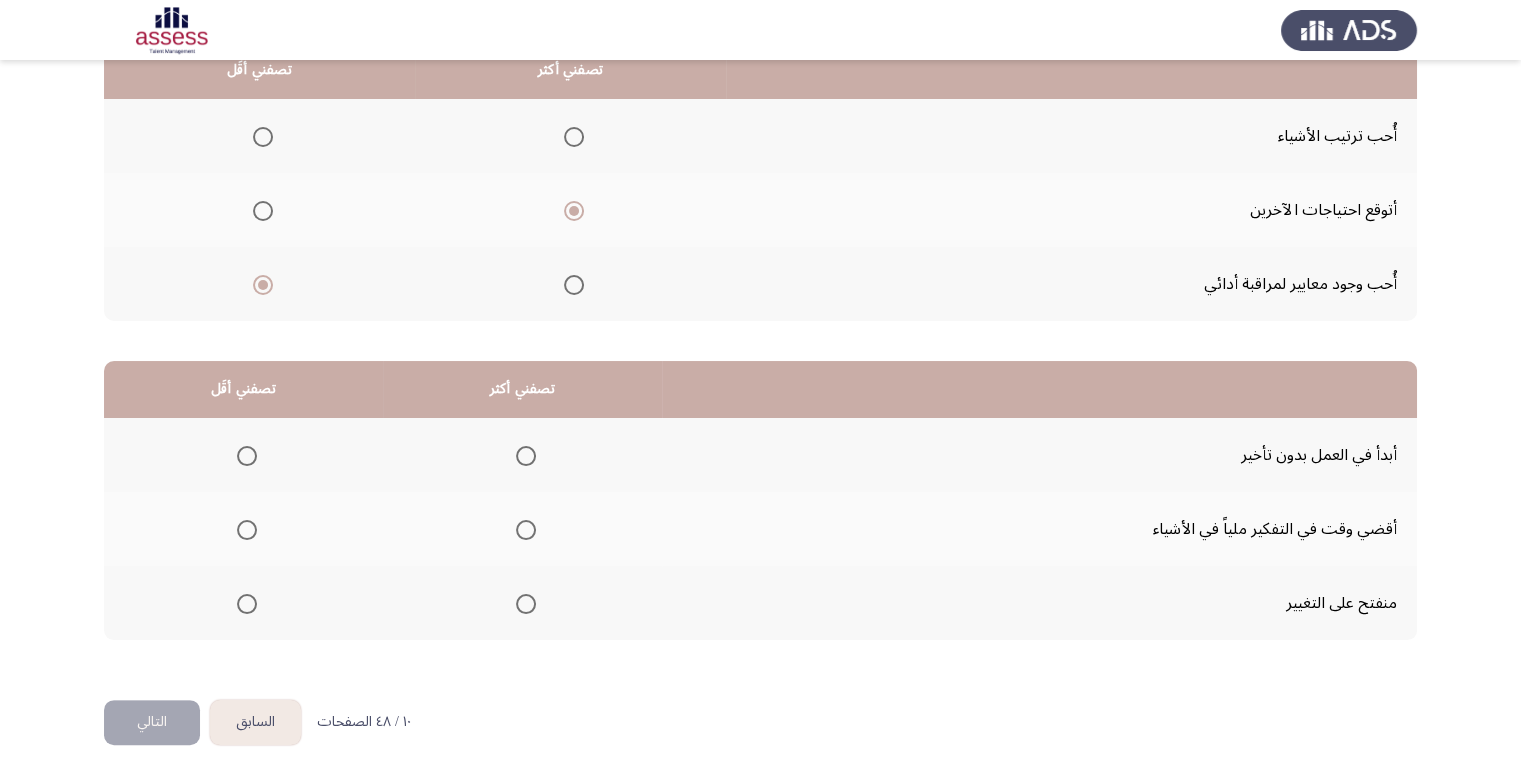 scroll, scrollTop: 264, scrollLeft: 0, axis: vertical 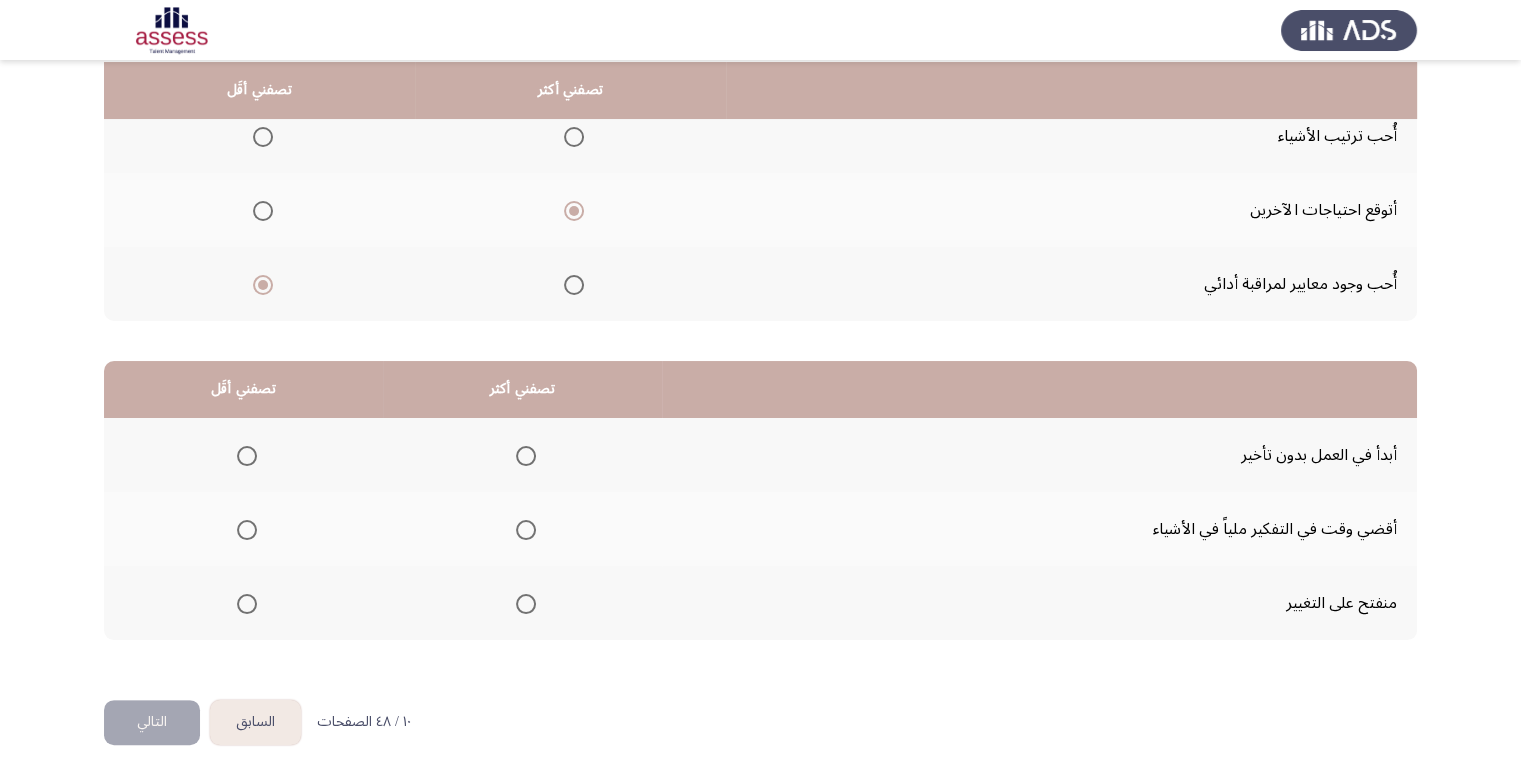 click at bounding box center [526, 604] 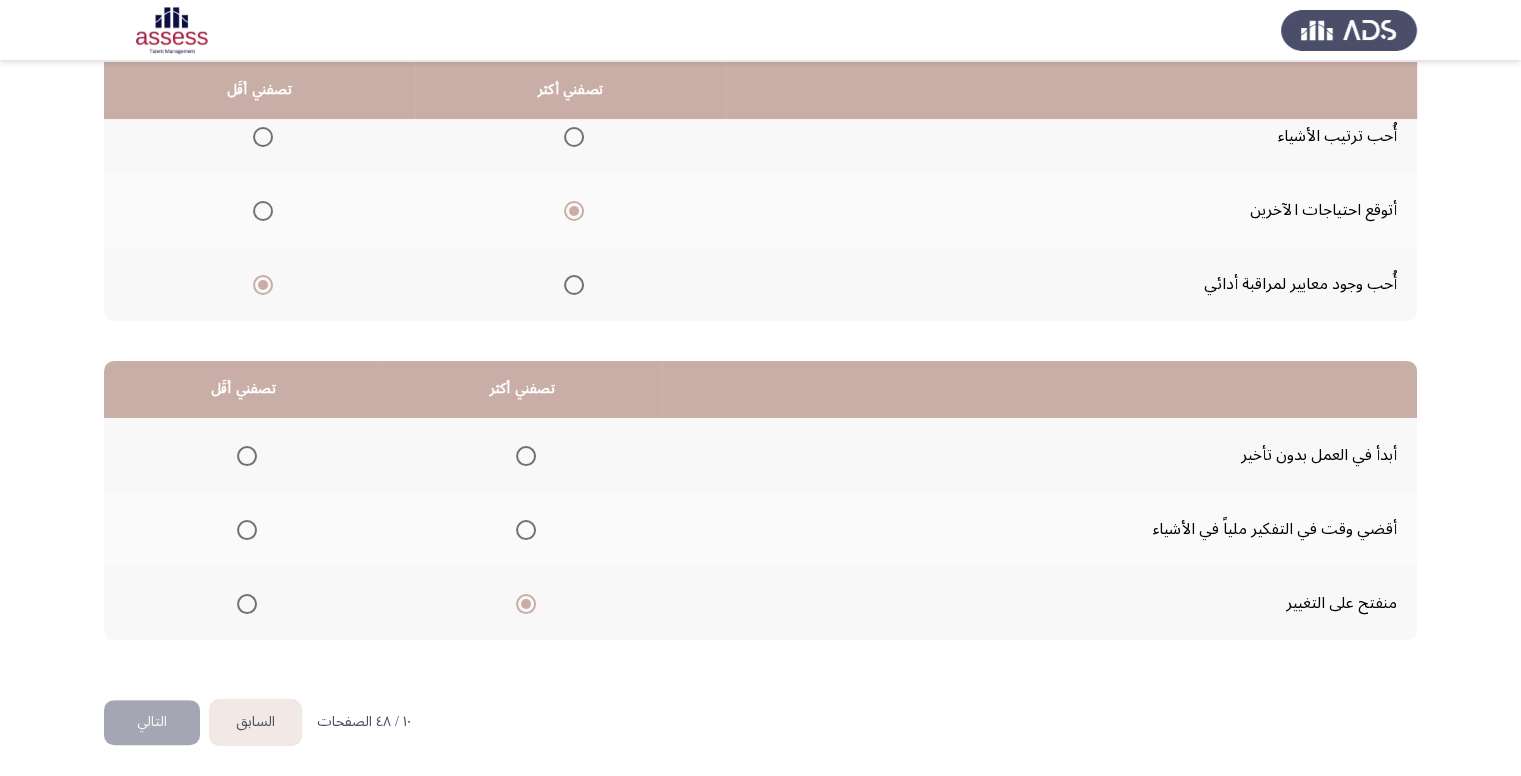 click 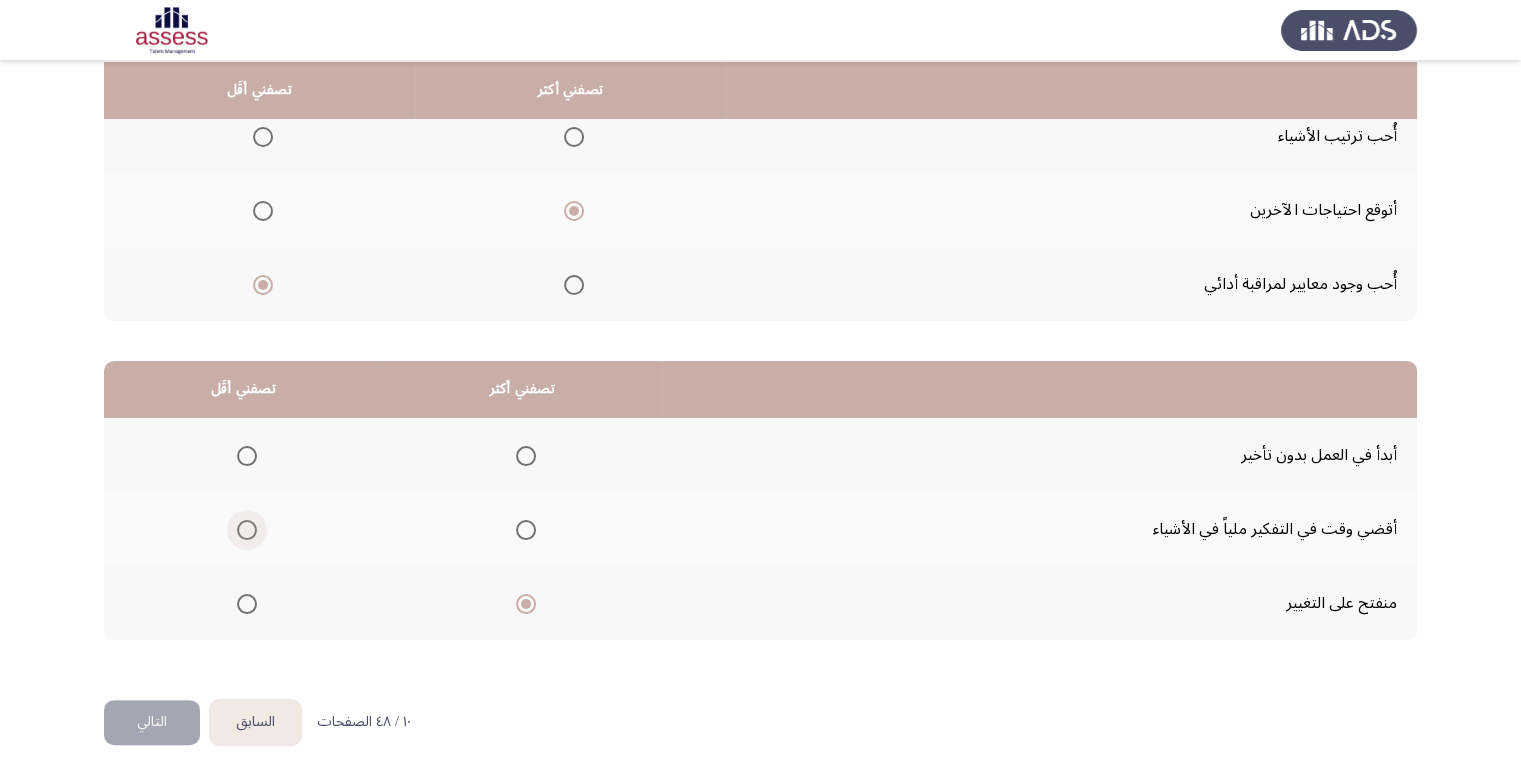 click at bounding box center (247, 530) 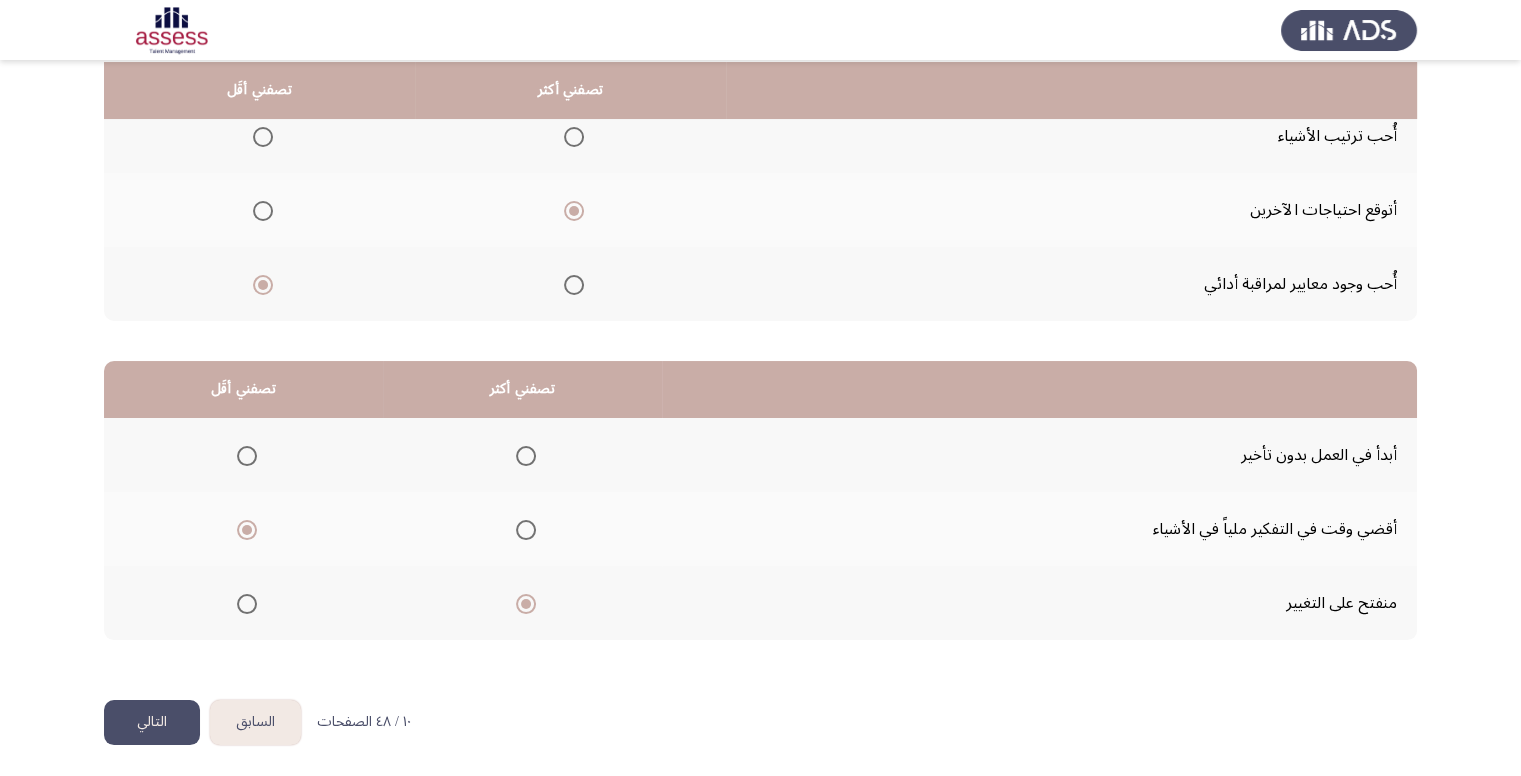 click on "التالي" 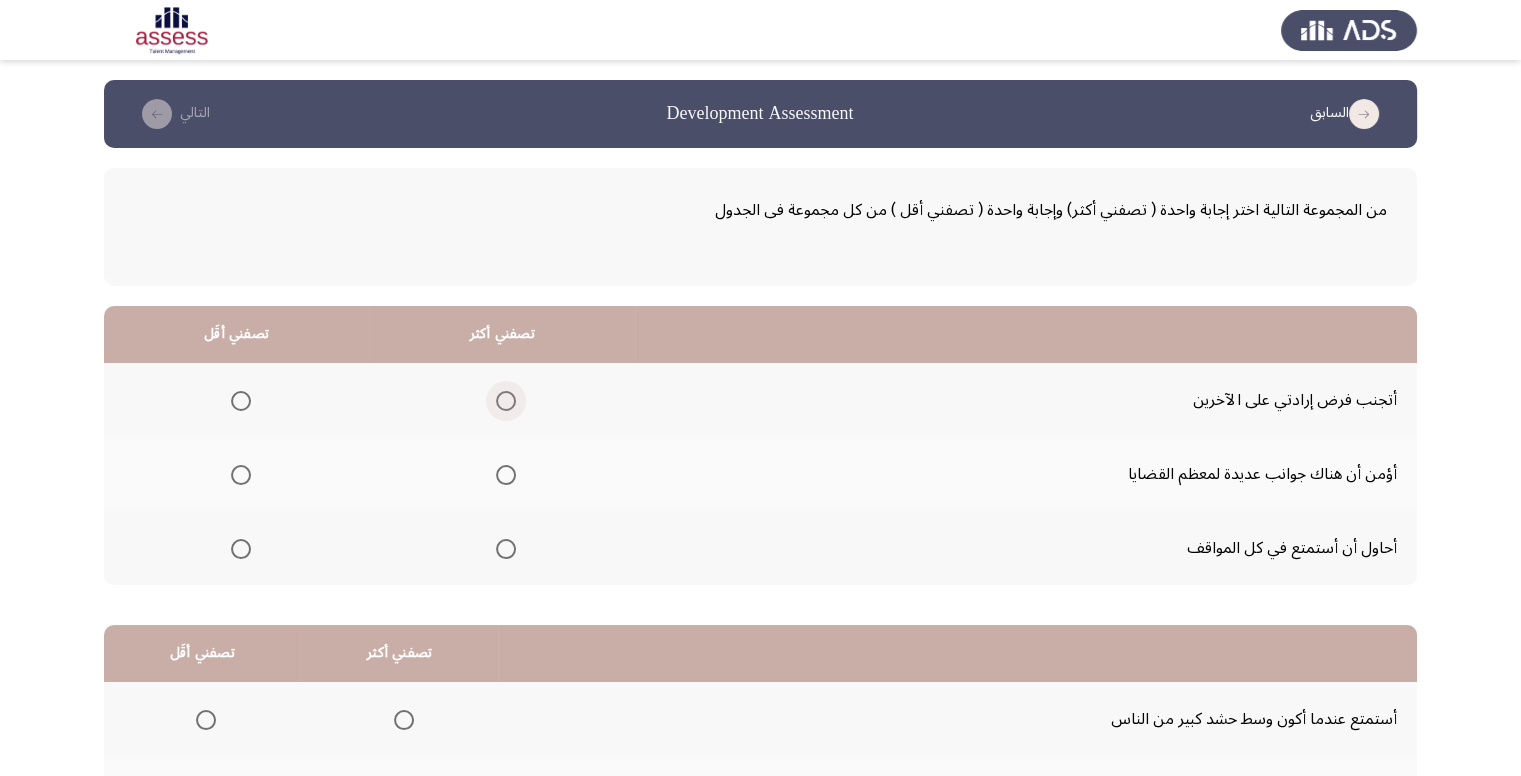 click at bounding box center [506, 401] 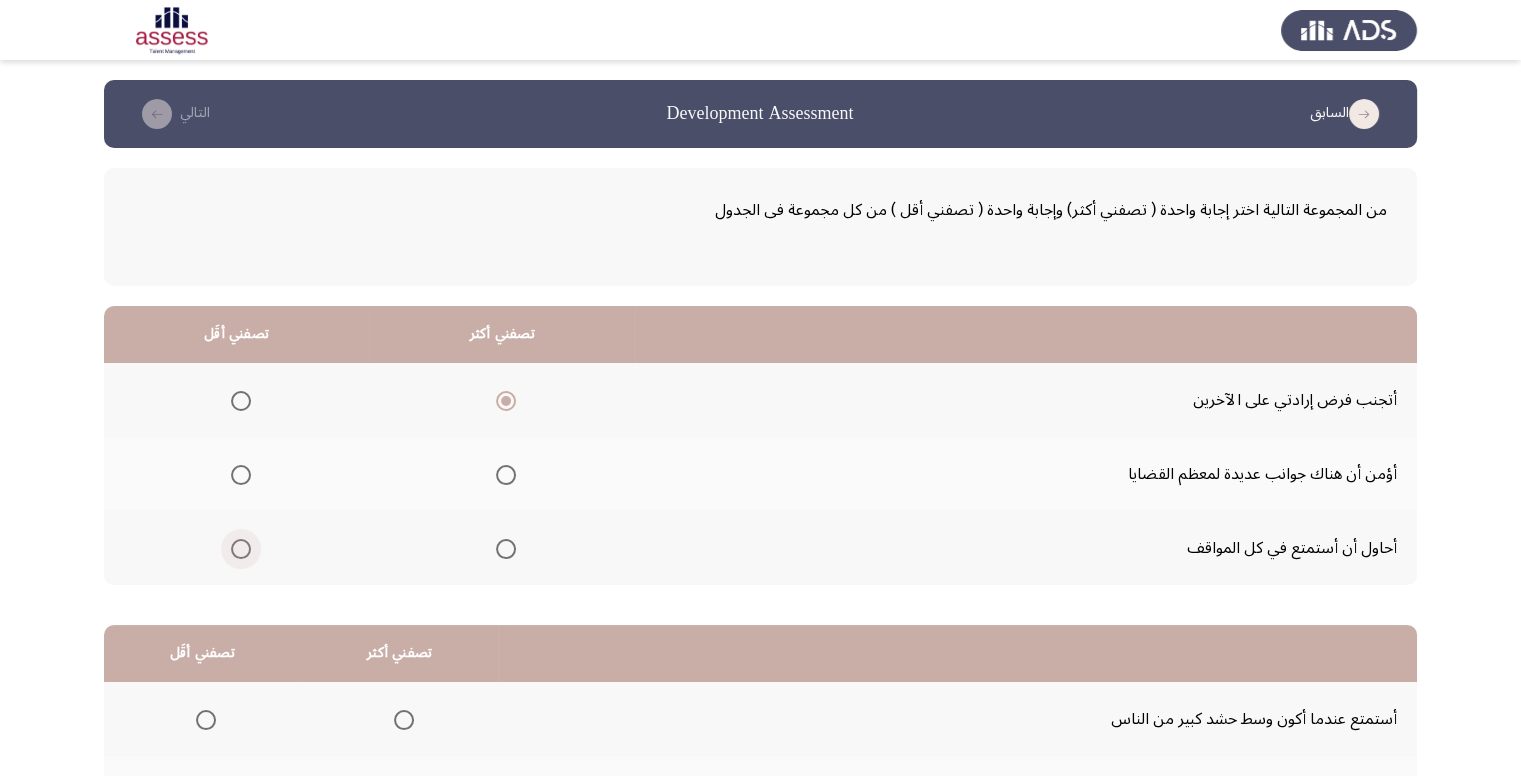 click at bounding box center (241, 549) 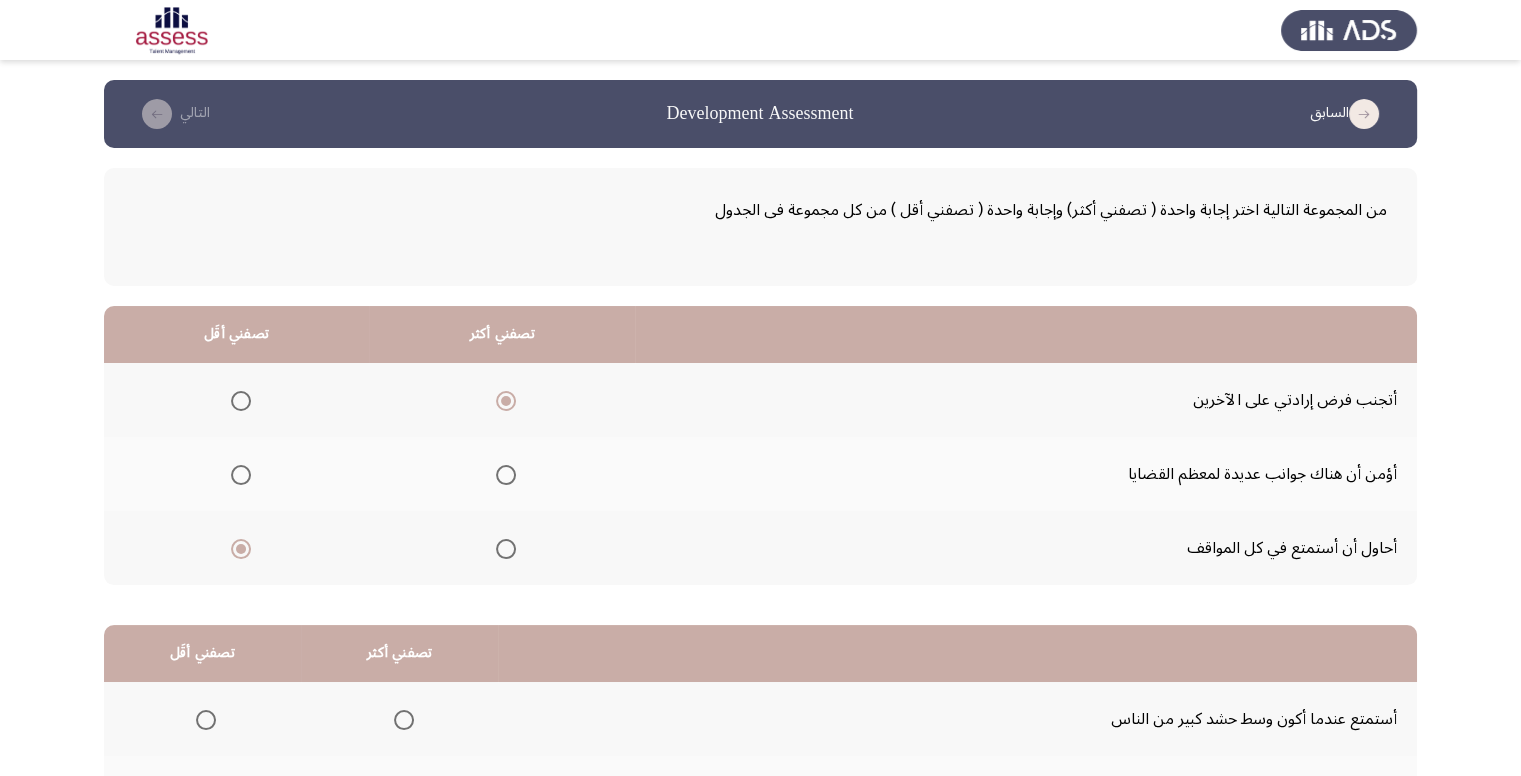 click at bounding box center [506, 475] 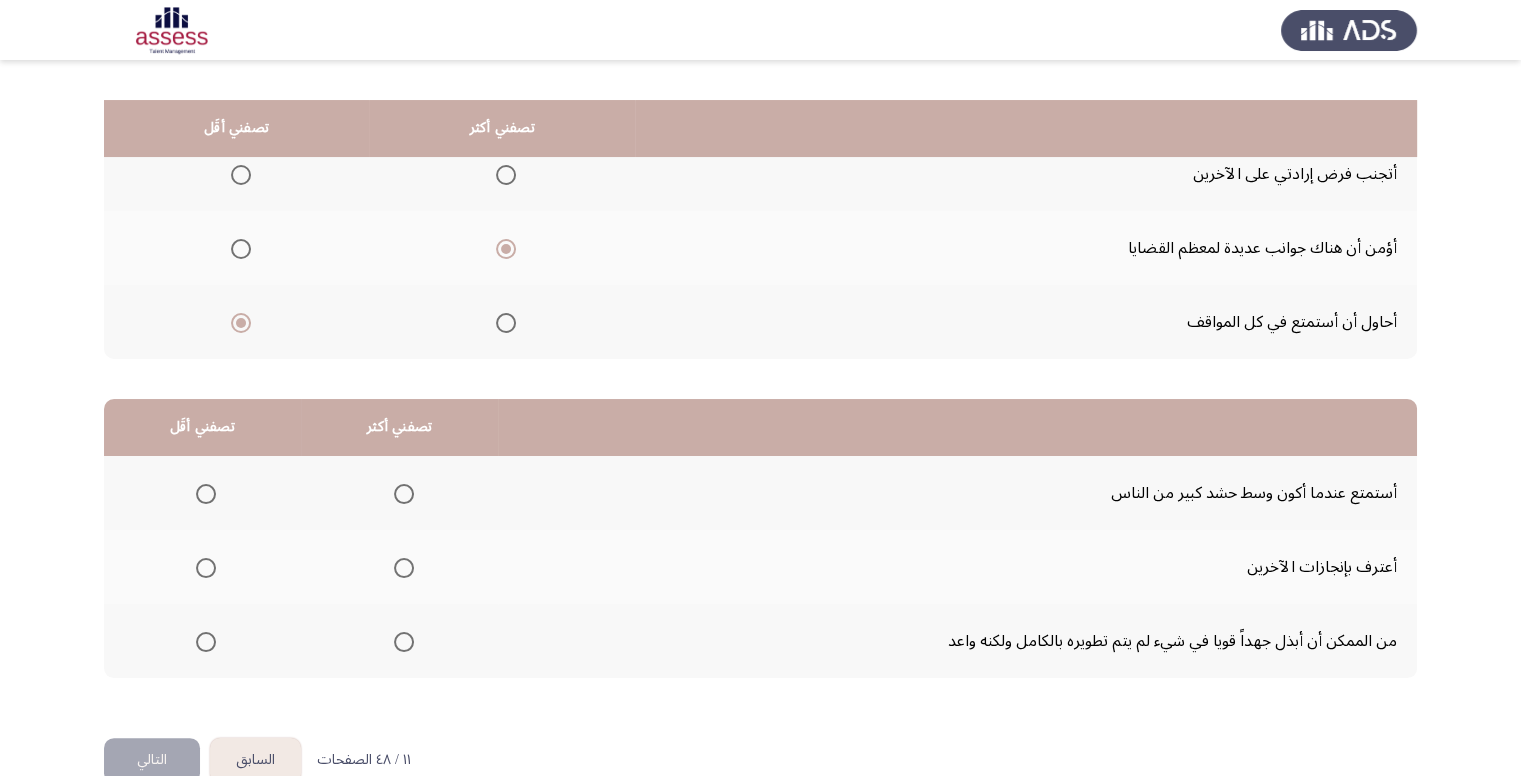 scroll, scrollTop: 264, scrollLeft: 0, axis: vertical 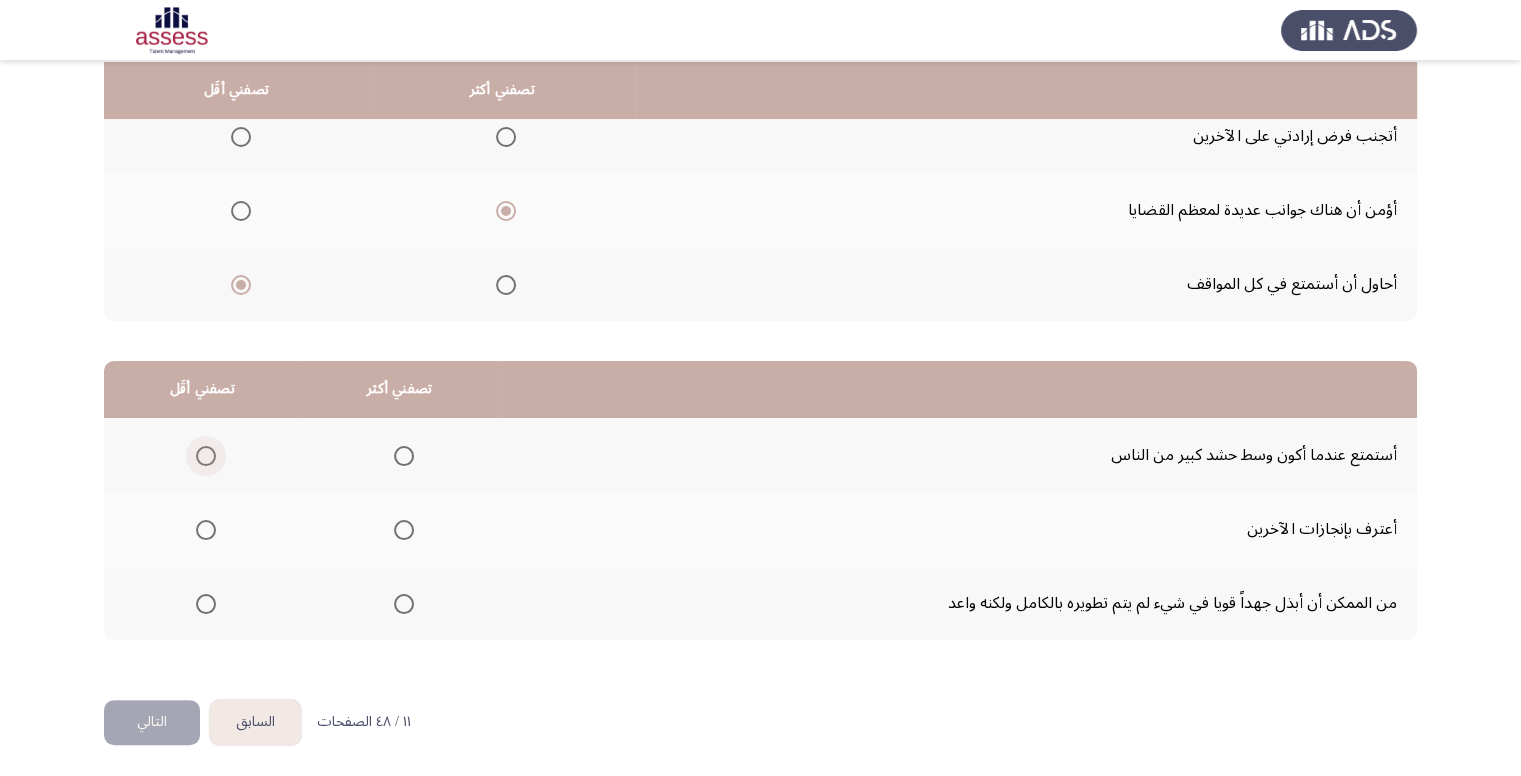 click at bounding box center [206, 456] 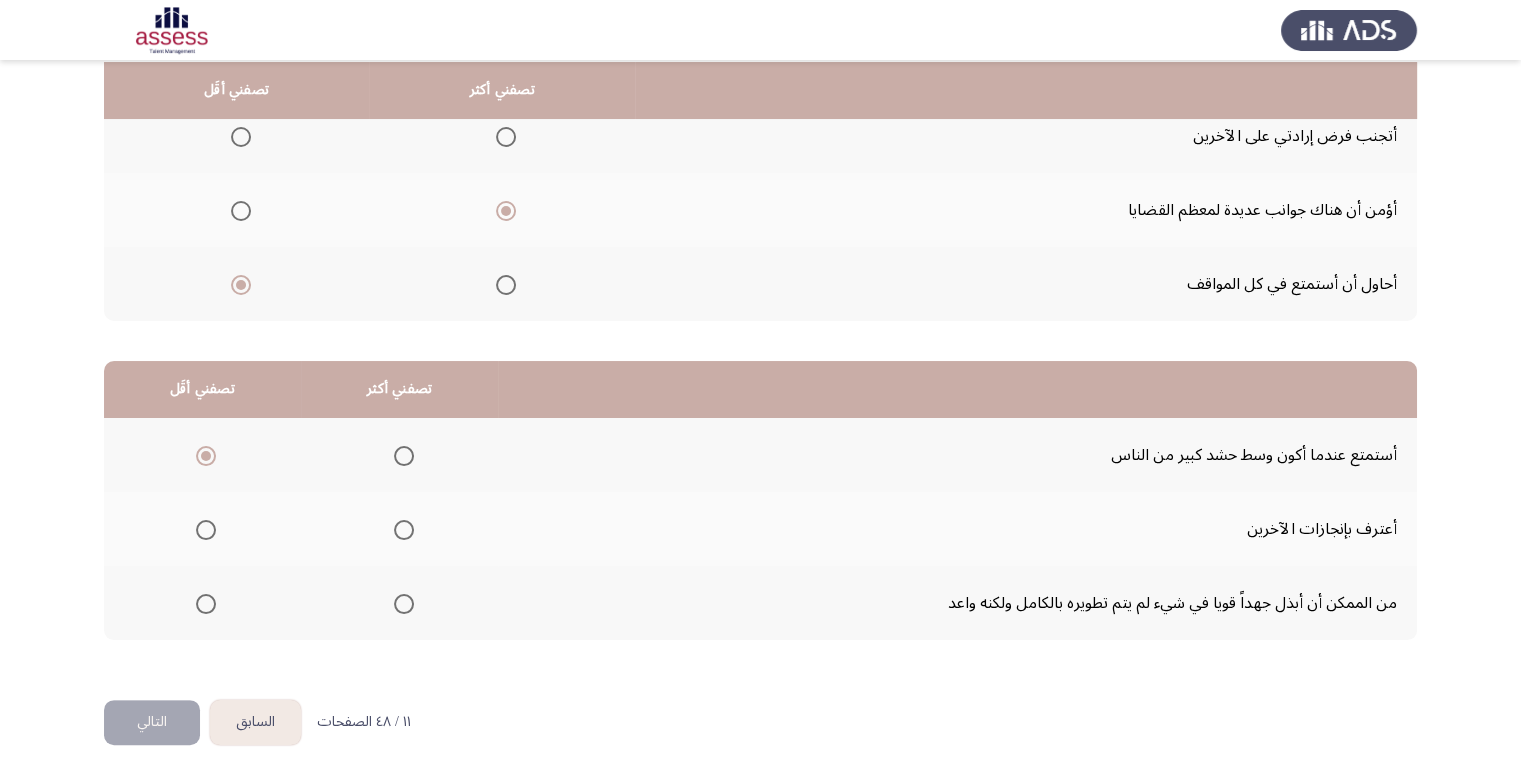 click at bounding box center [404, 530] 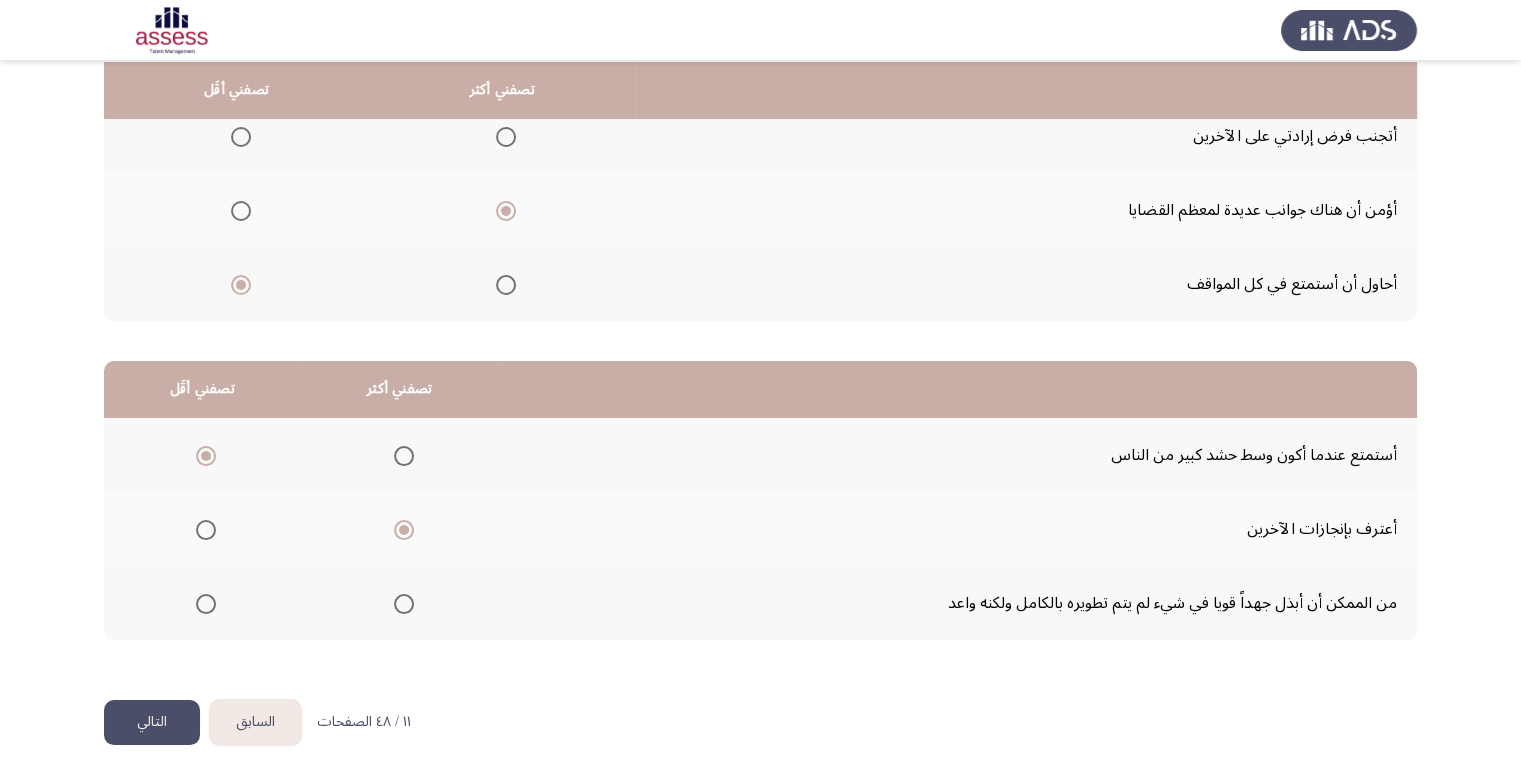 click on "التالي" 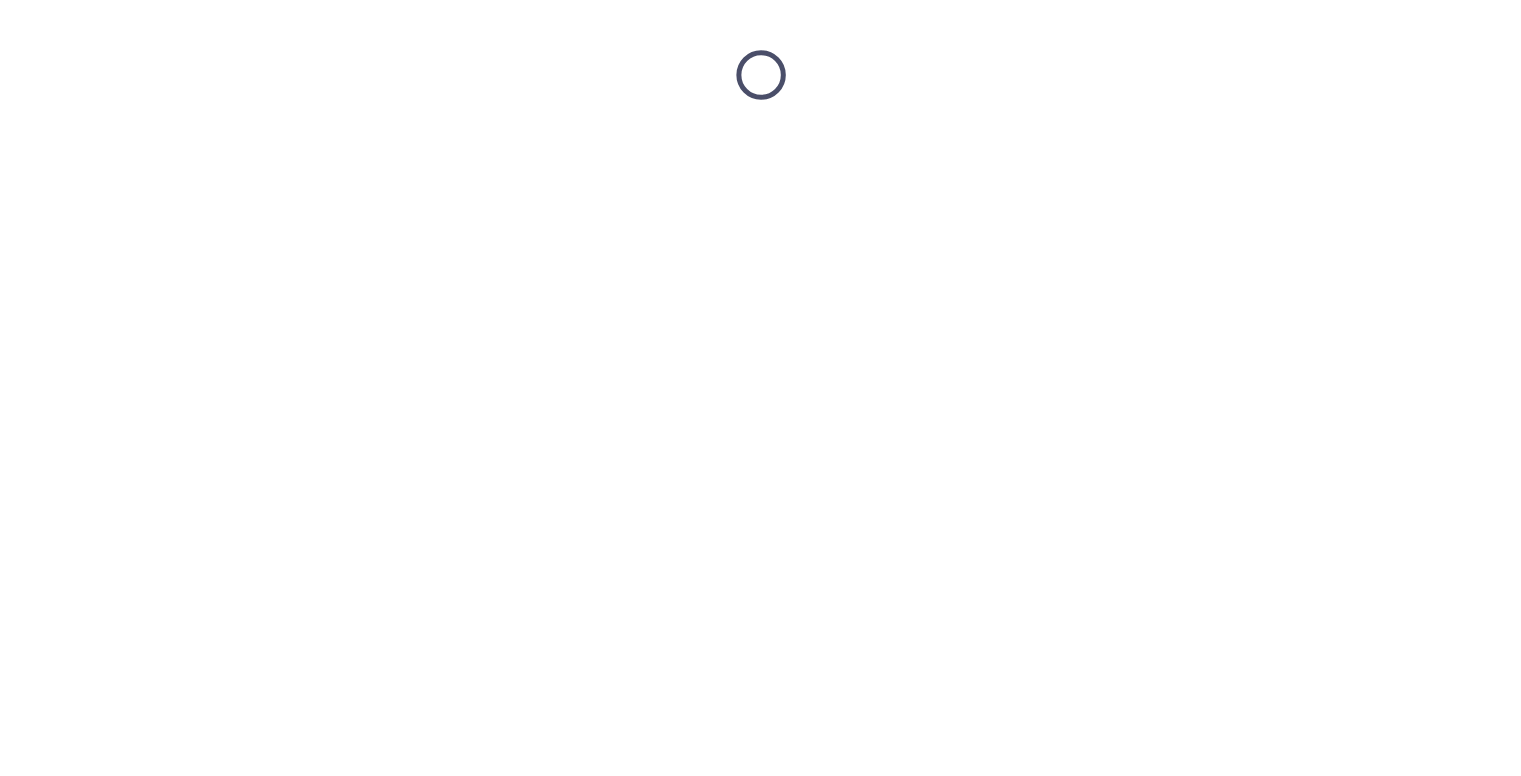 scroll, scrollTop: 0, scrollLeft: 0, axis: both 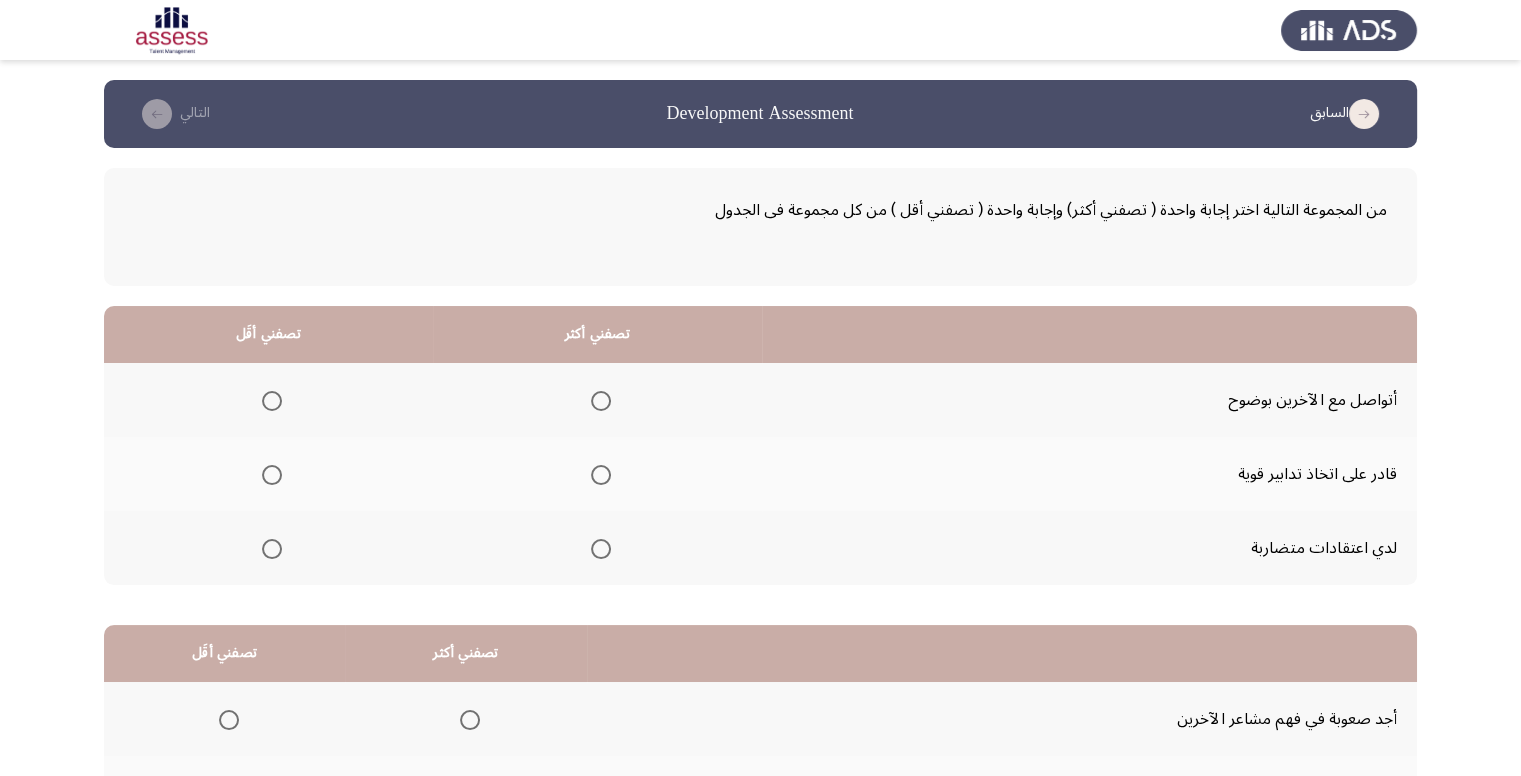 click at bounding box center (601, 401) 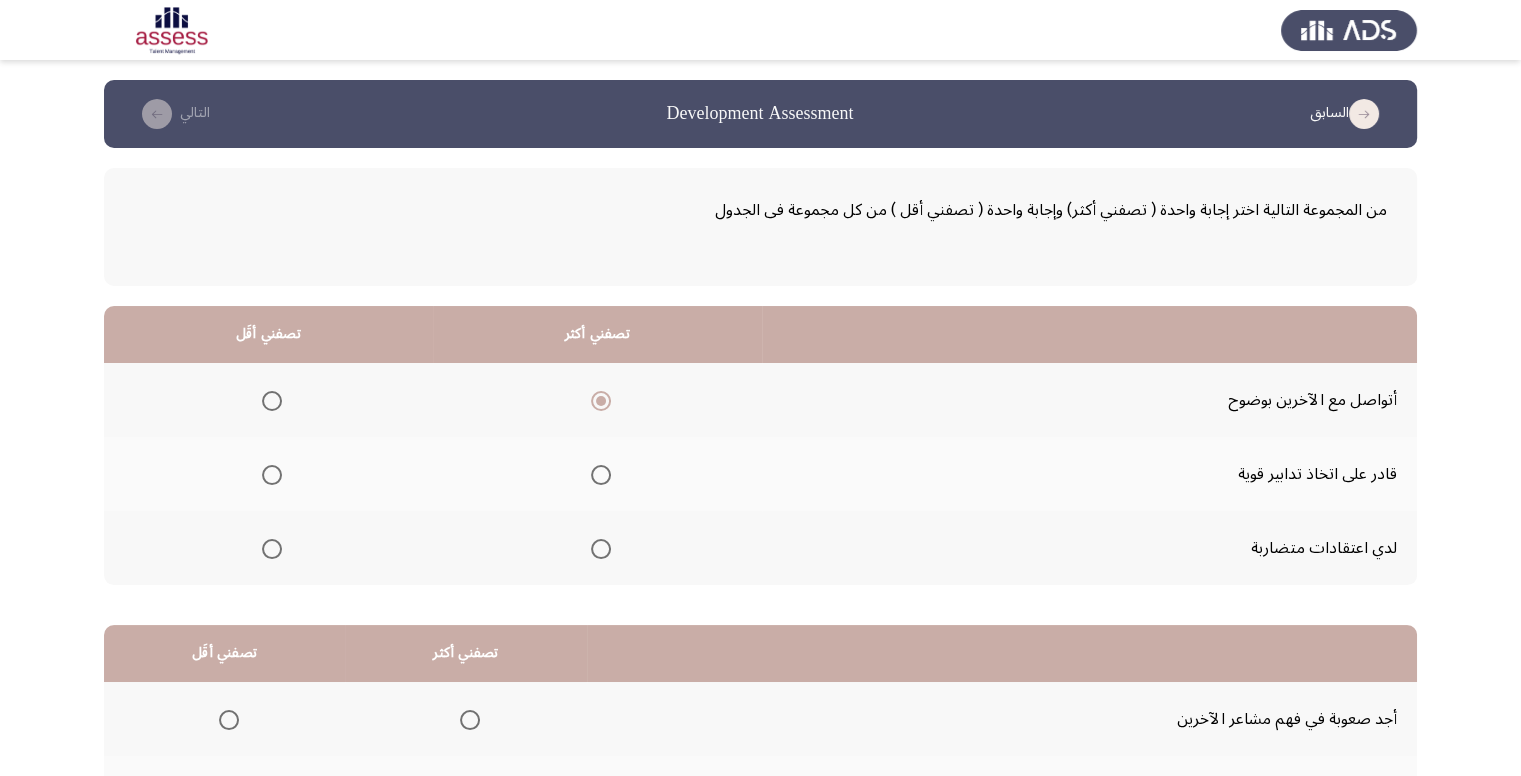 click at bounding box center (272, 549) 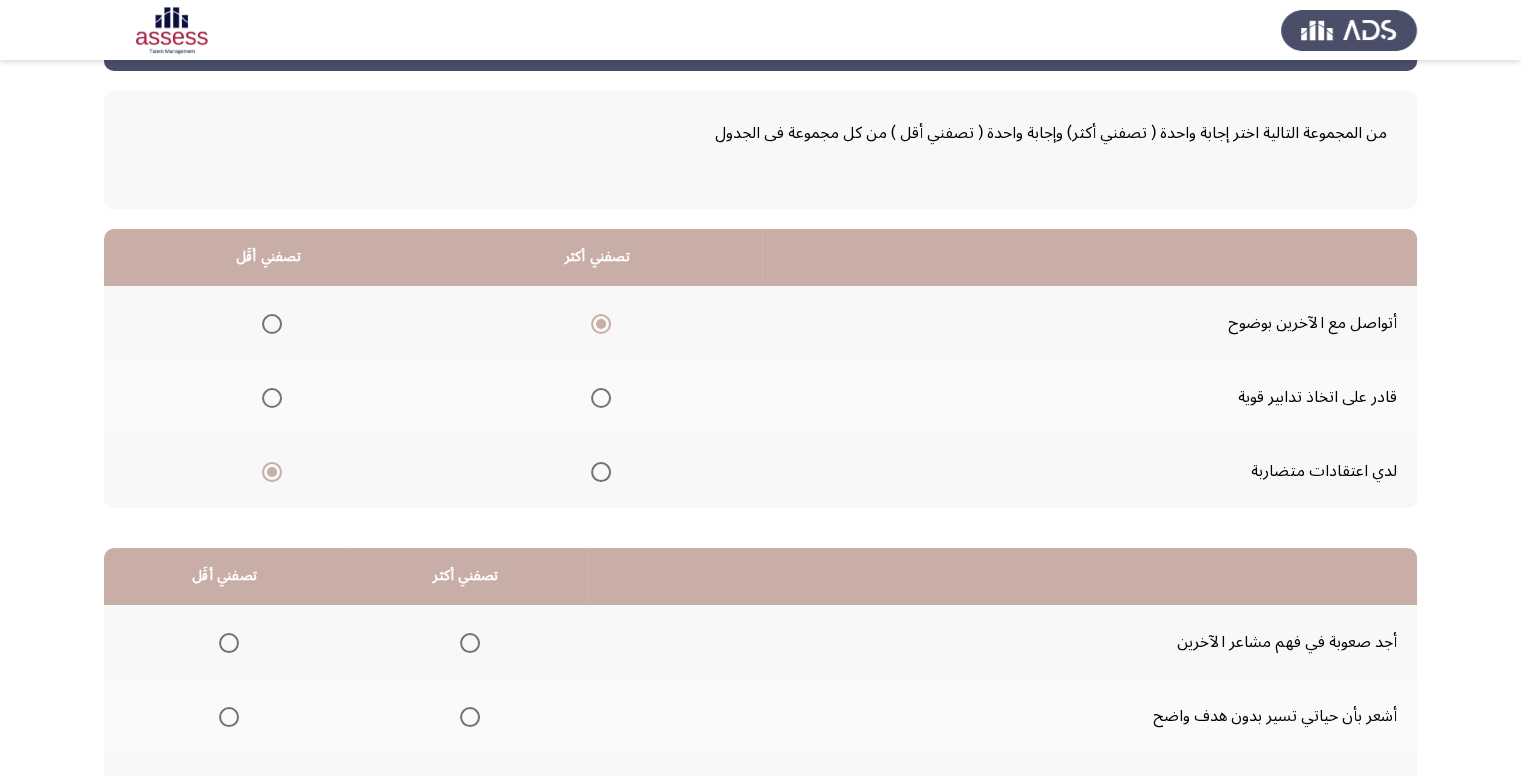 scroll, scrollTop: 200, scrollLeft: 0, axis: vertical 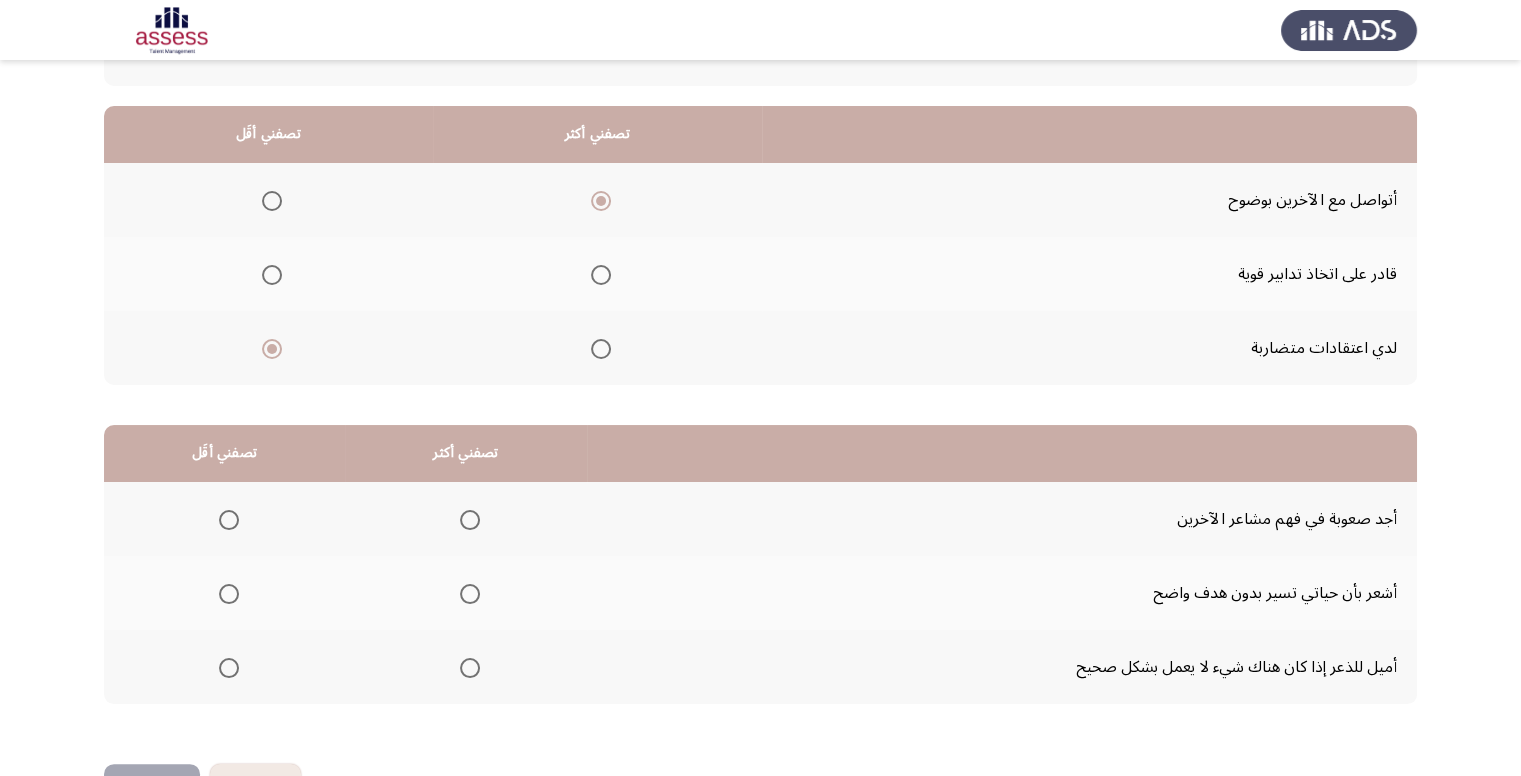 click at bounding box center [229, 520] 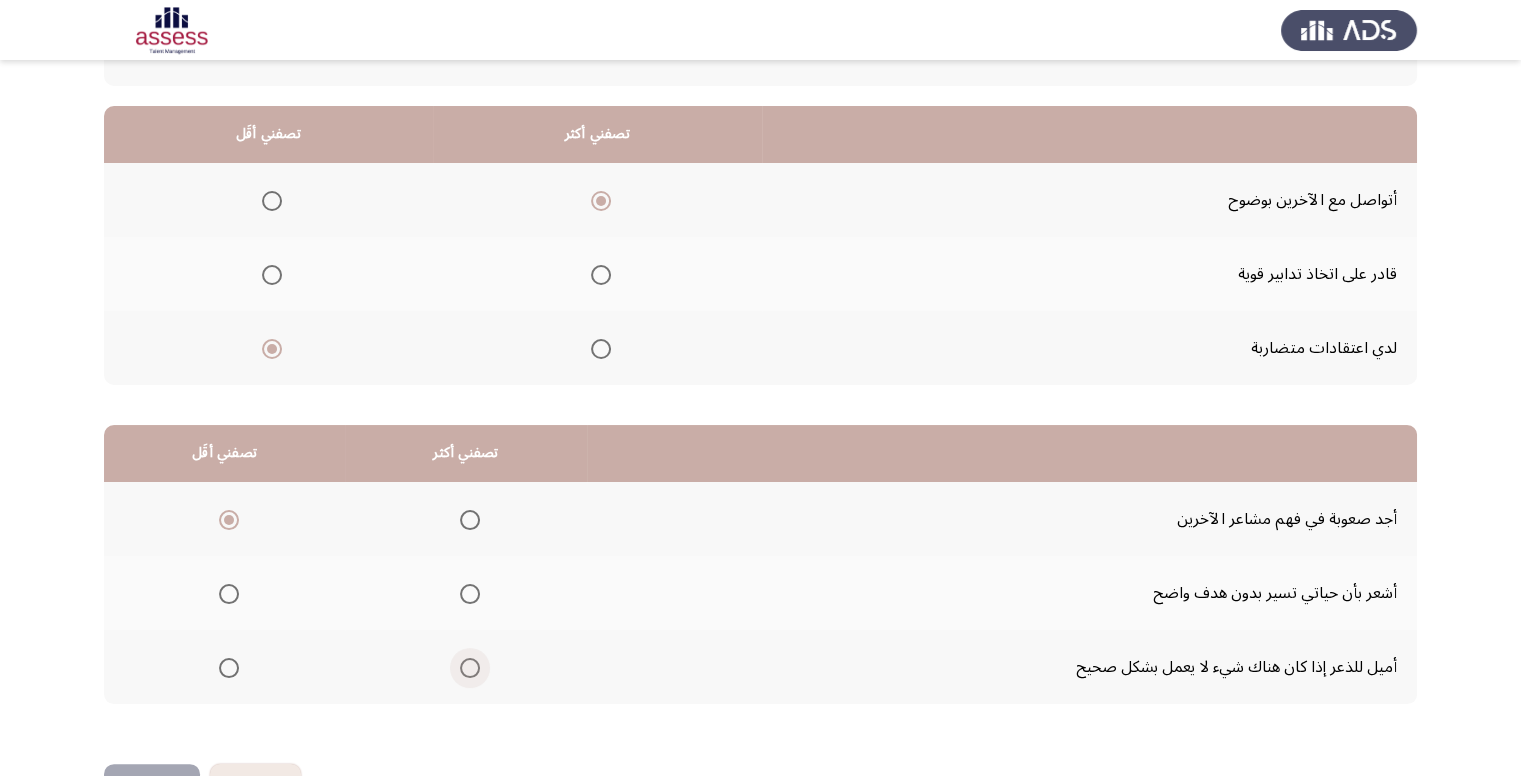 click at bounding box center [470, 668] 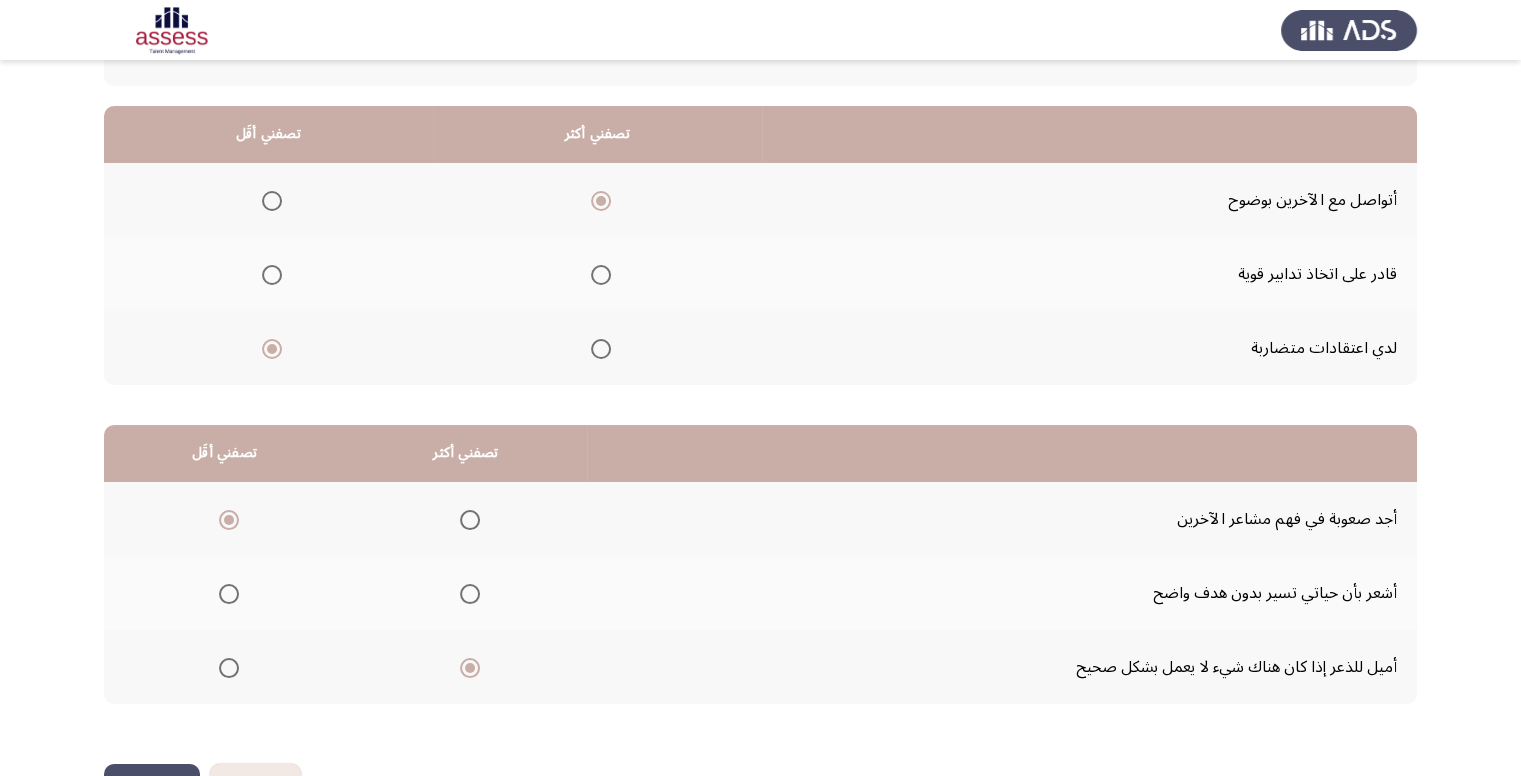 click at bounding box center [229, 668] 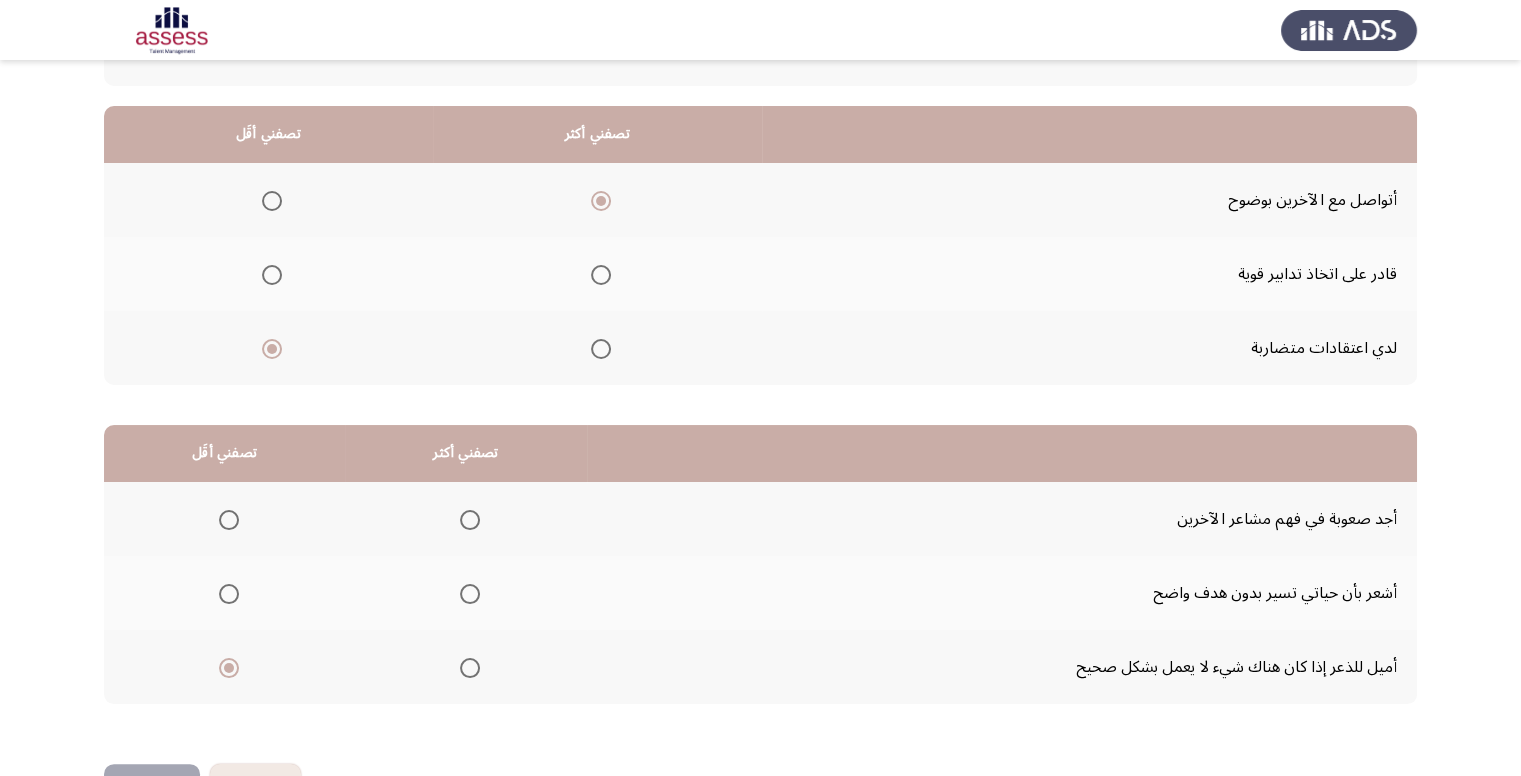 click at bounding box center (229, 520) 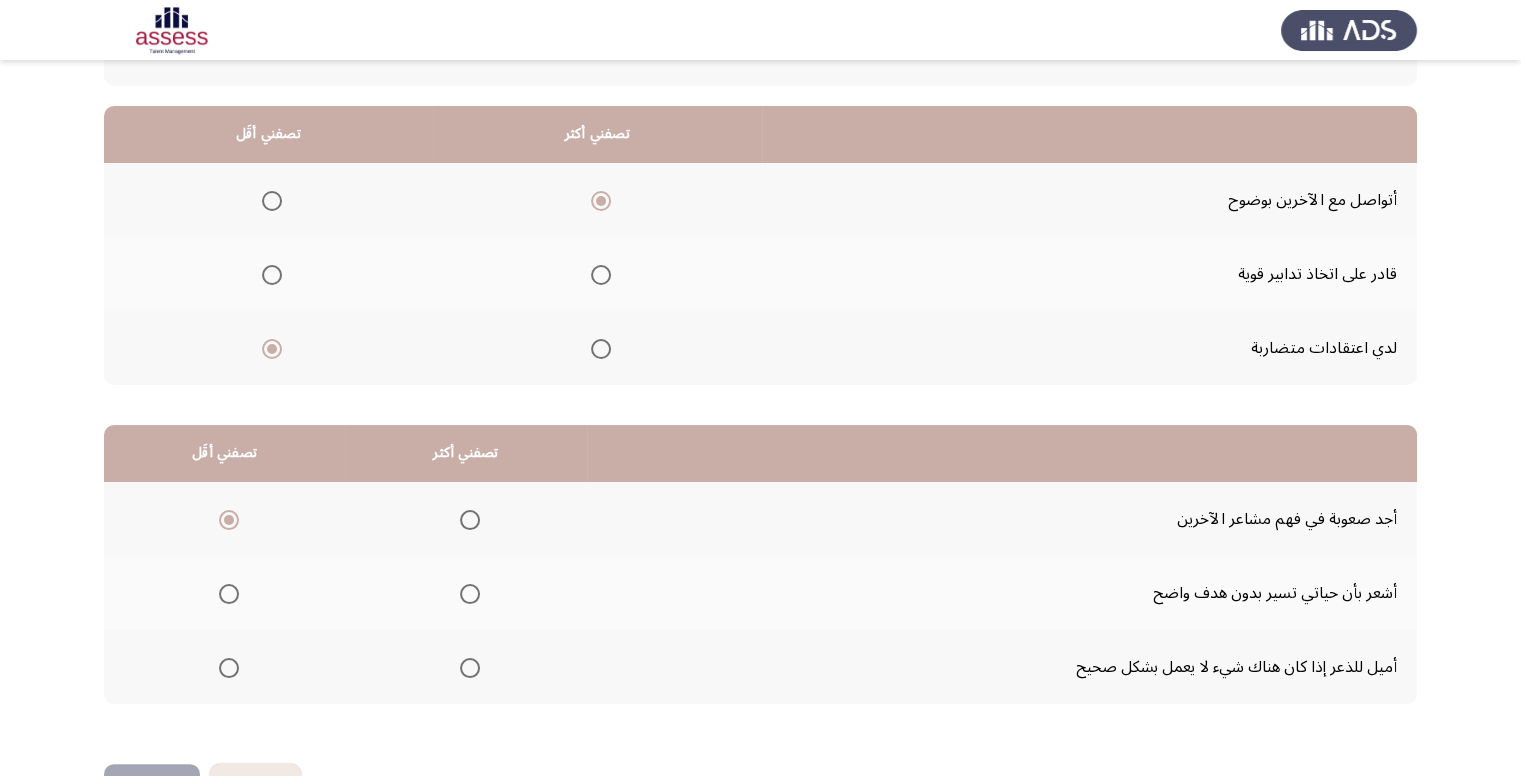 click at bounding box center (470, 668) 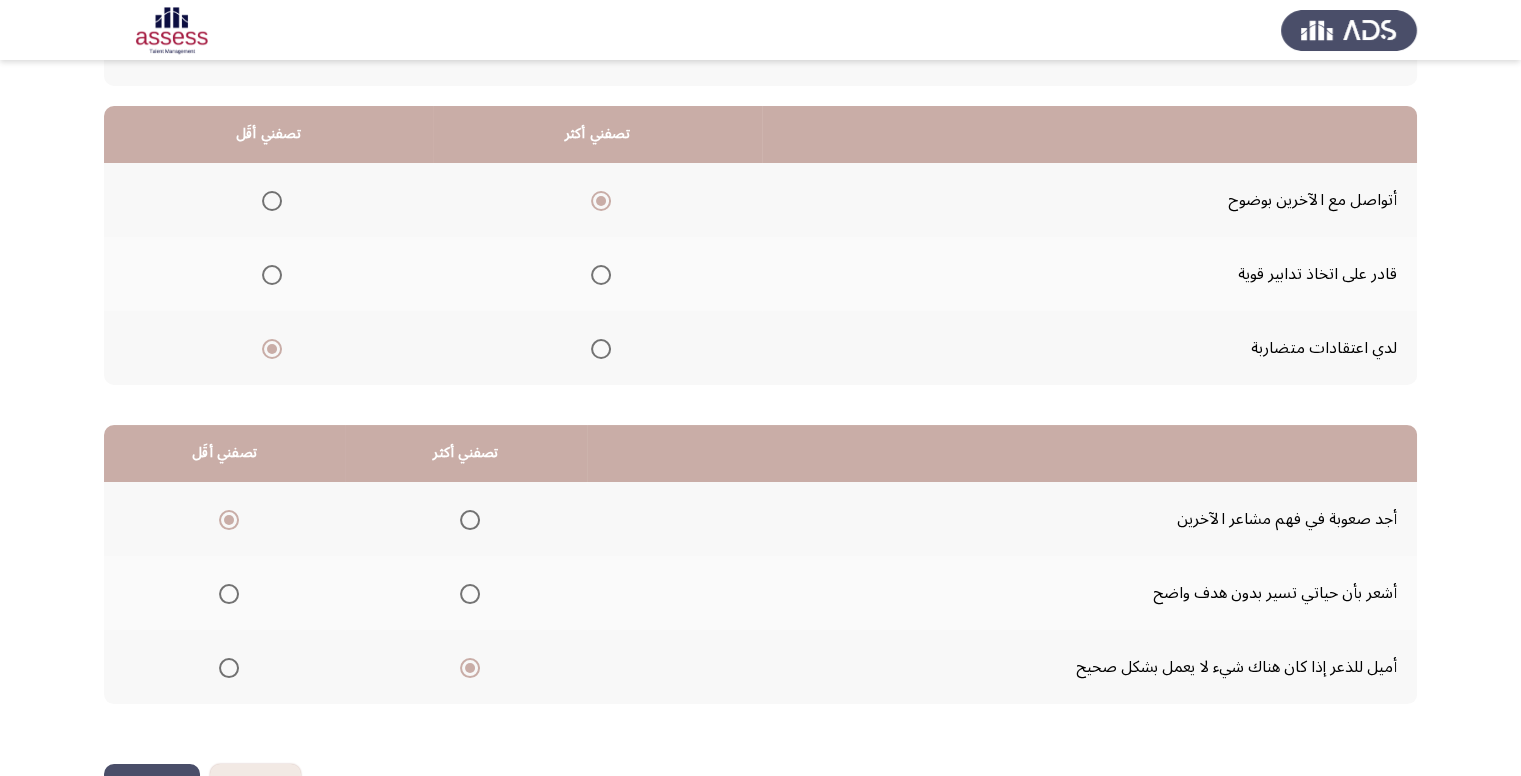 click on "من المجموعة التالية اختر إجابة واحدة ( تصفني أكثر) وإجابة واحدة ( تصفني أقل ) من كل مجموعة فى الجدول  تصفني أكثر   تصفني أقَل  أتواصل مع الآخرين بوضوح     قادر على اتخاذ تدابير قوية     لدي اعتقادات متضاربة      تصفني أكثر   تصفني أقَل  أجد صعوبة في فهم مشاعر الآخرين     أشعر بأن حياتي تسير بدون هدف واضح     أميل للذعر إذا كان هناك شيء لا يعمل بشكل صحيح" 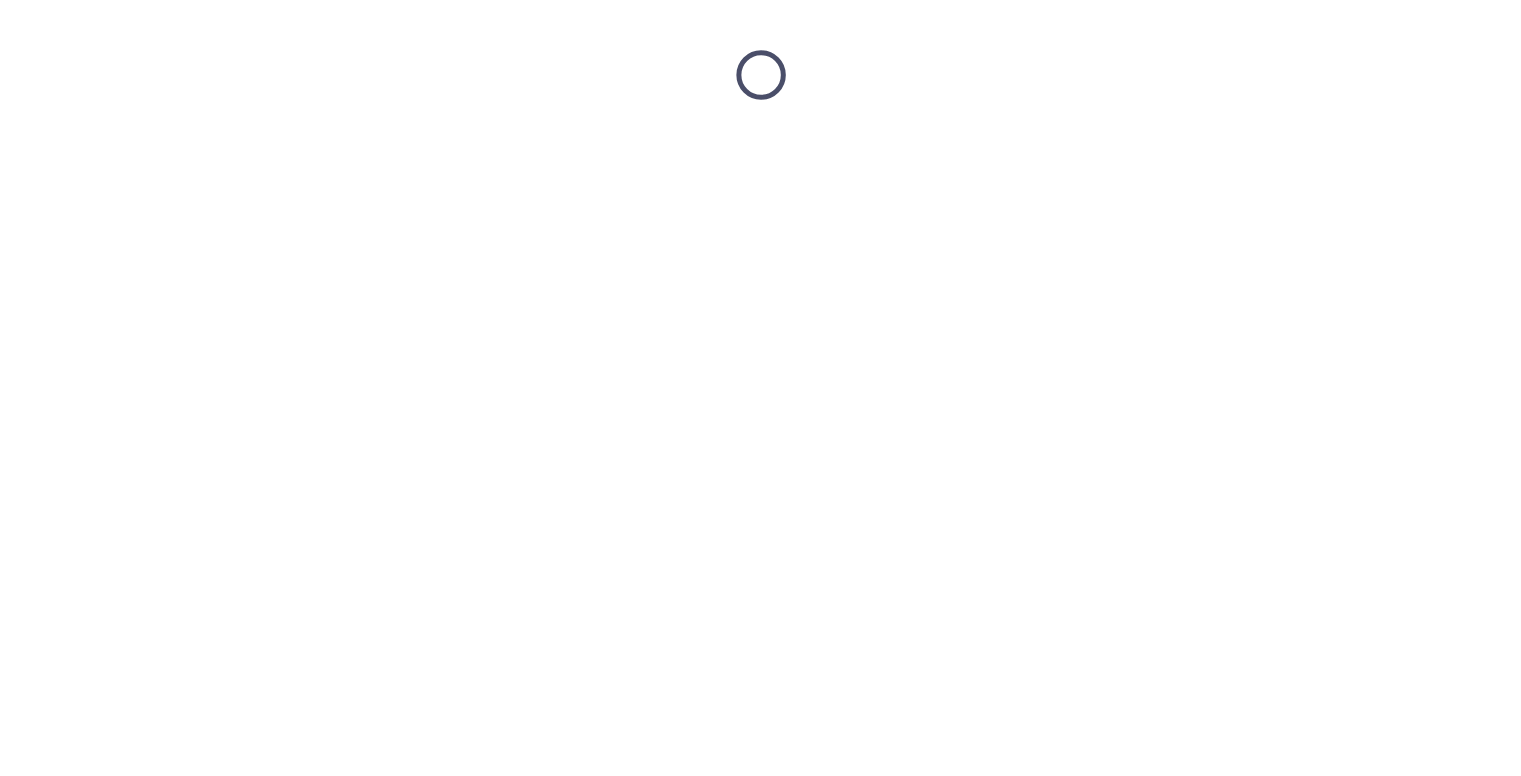 scroll, scrollTop: 0, scrollLeft: 0, axis: both 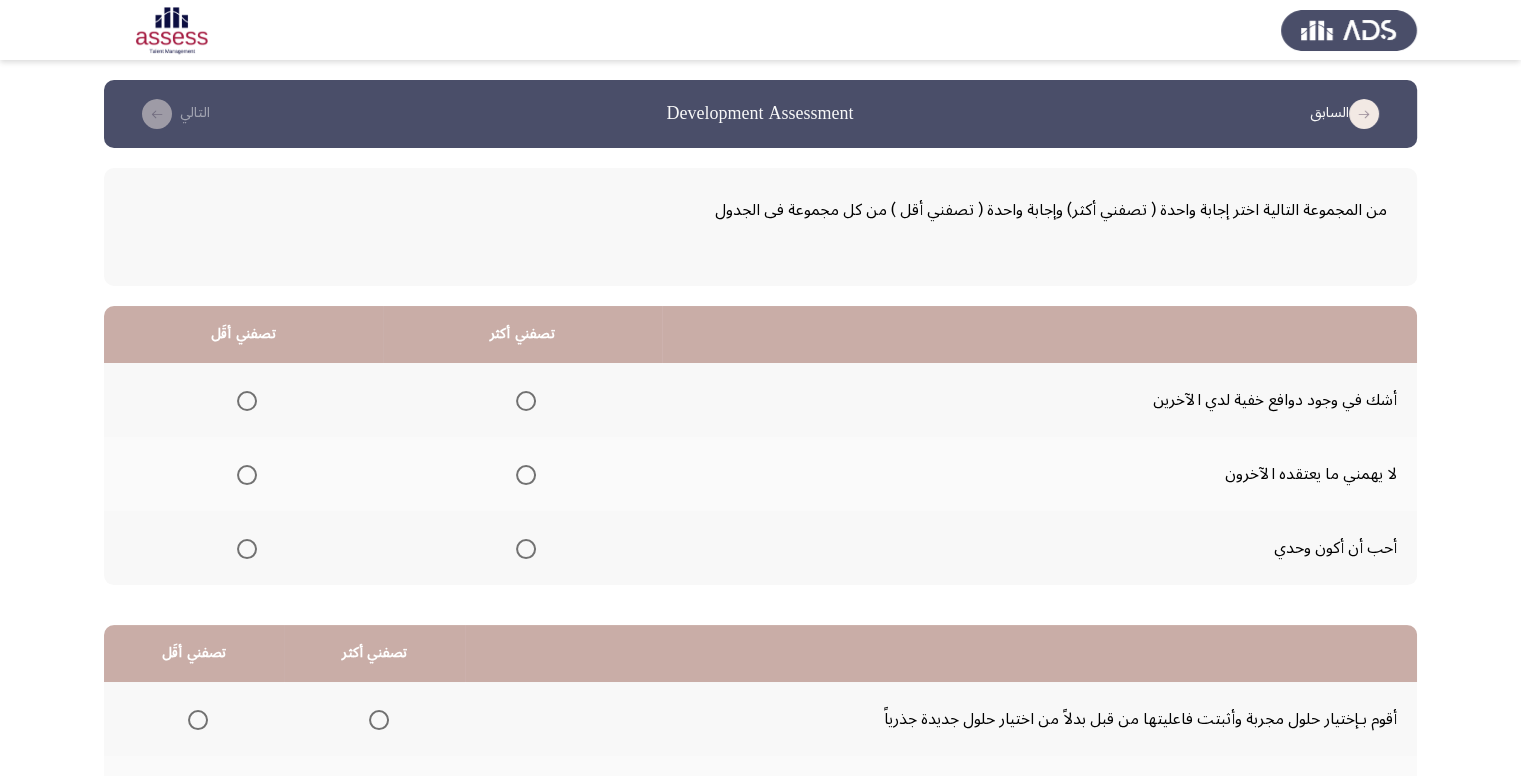 click at bounding box center [526, 549] 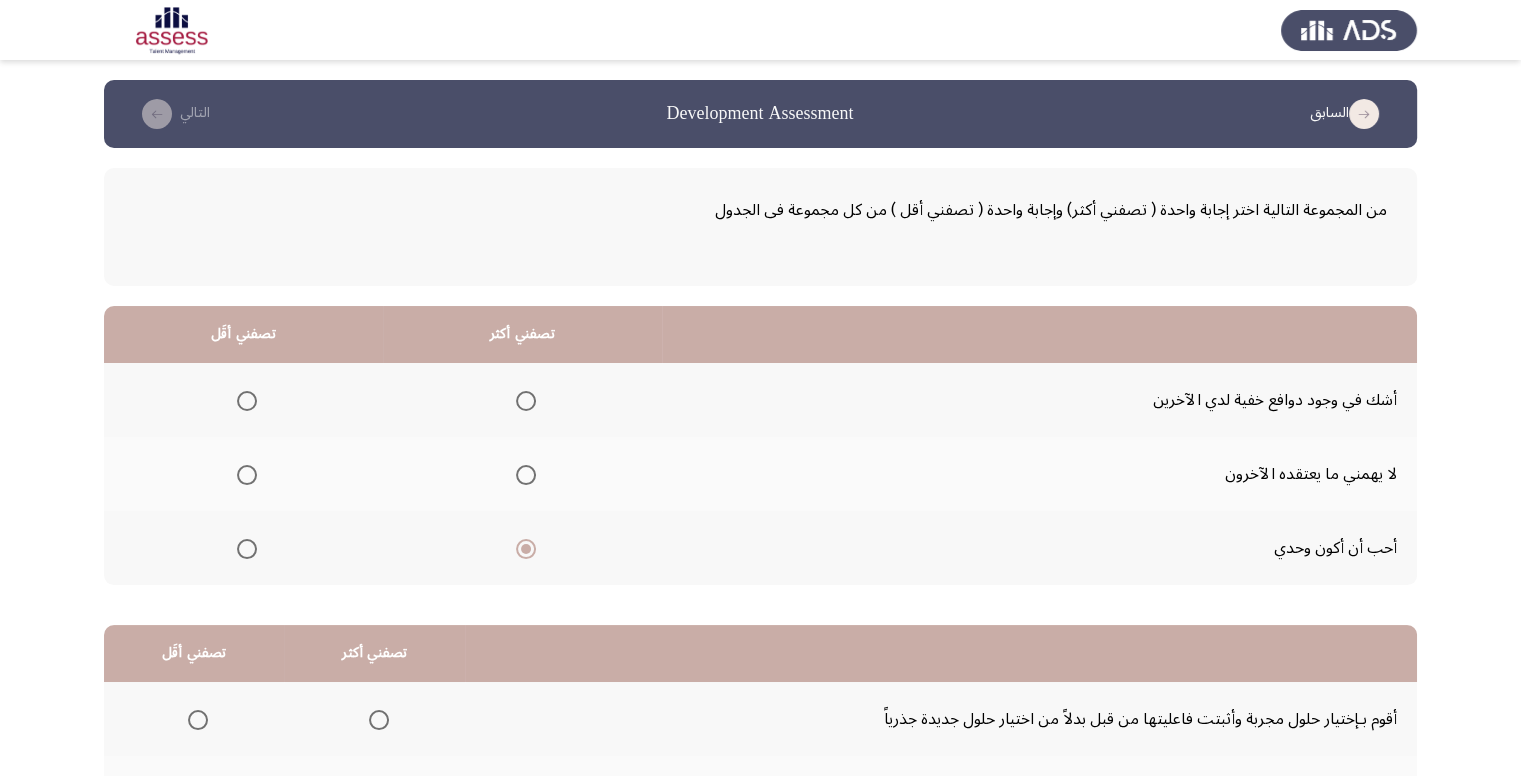 click 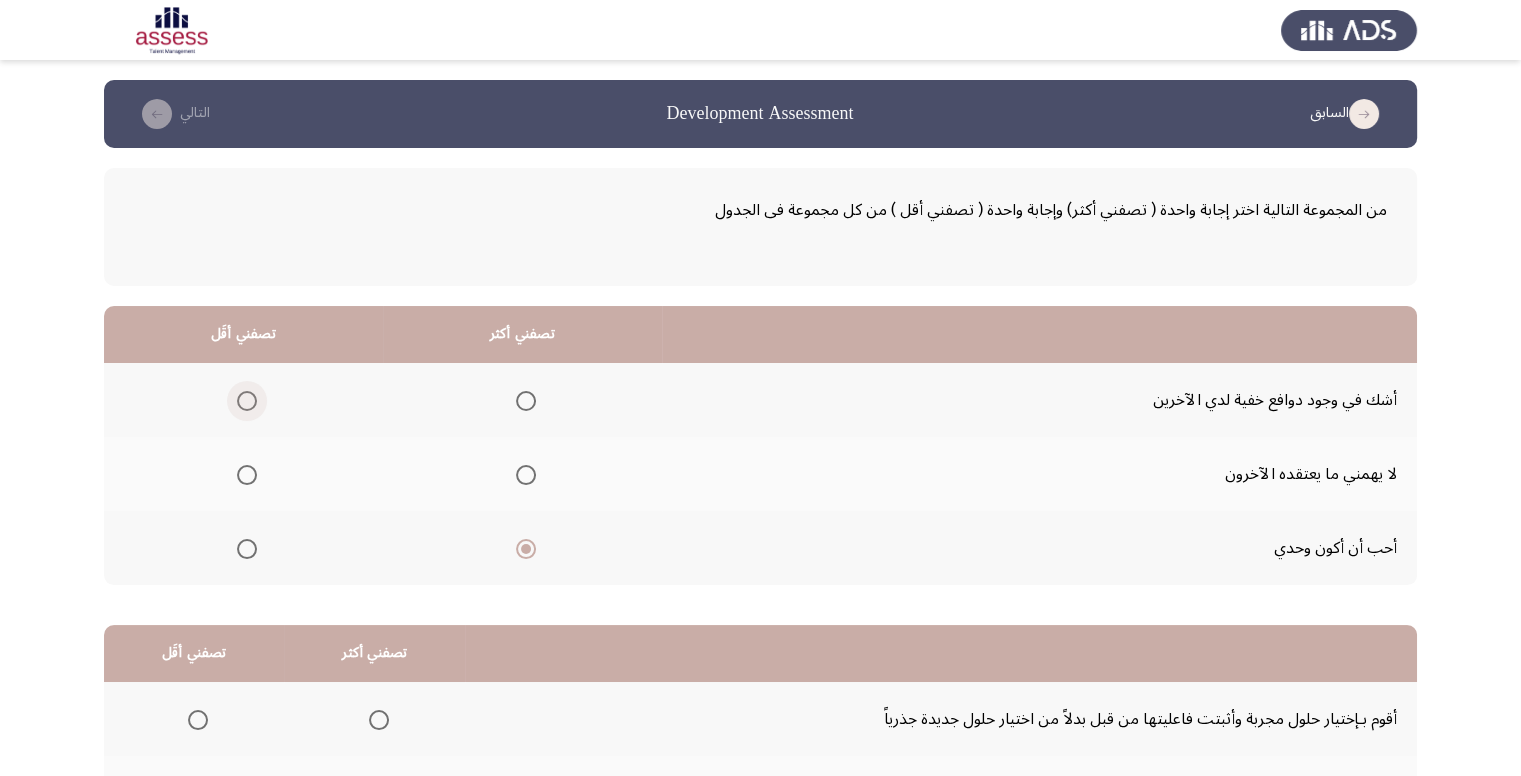 click at bounding box center [247, 401] 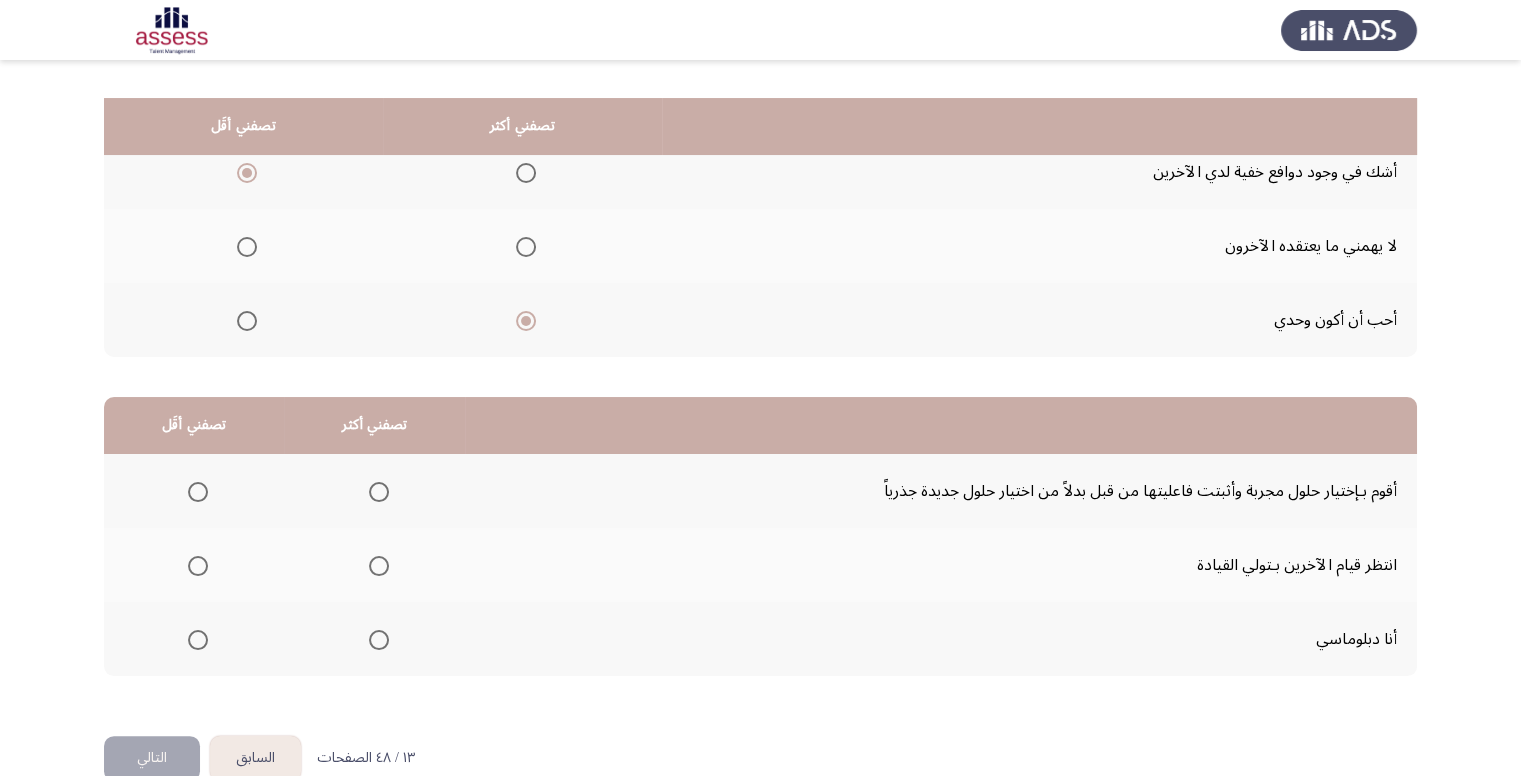 scroll, scrollTop: 264, scrollLeft: 0, axis: vertical 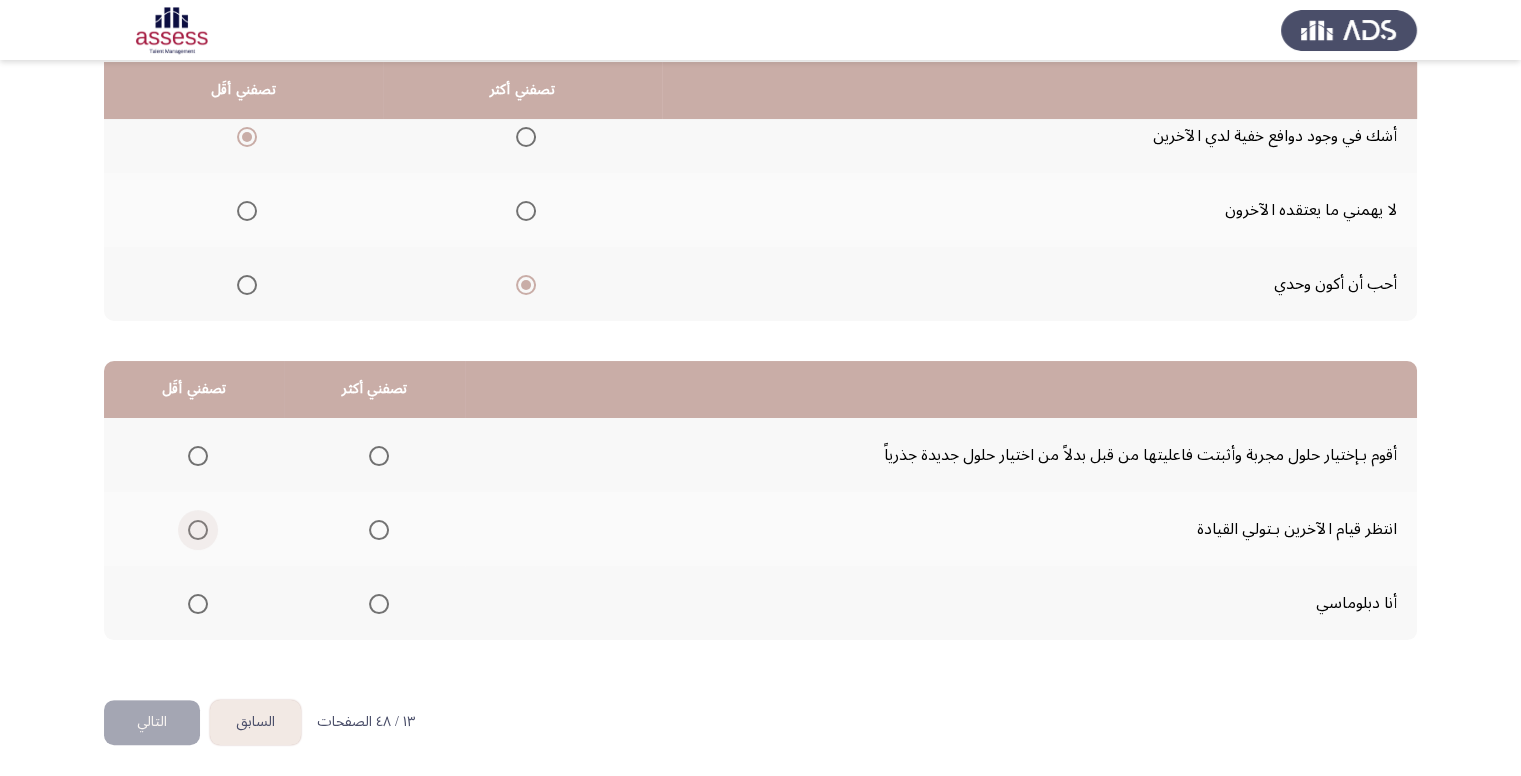 click at bounding box center [198, 530] 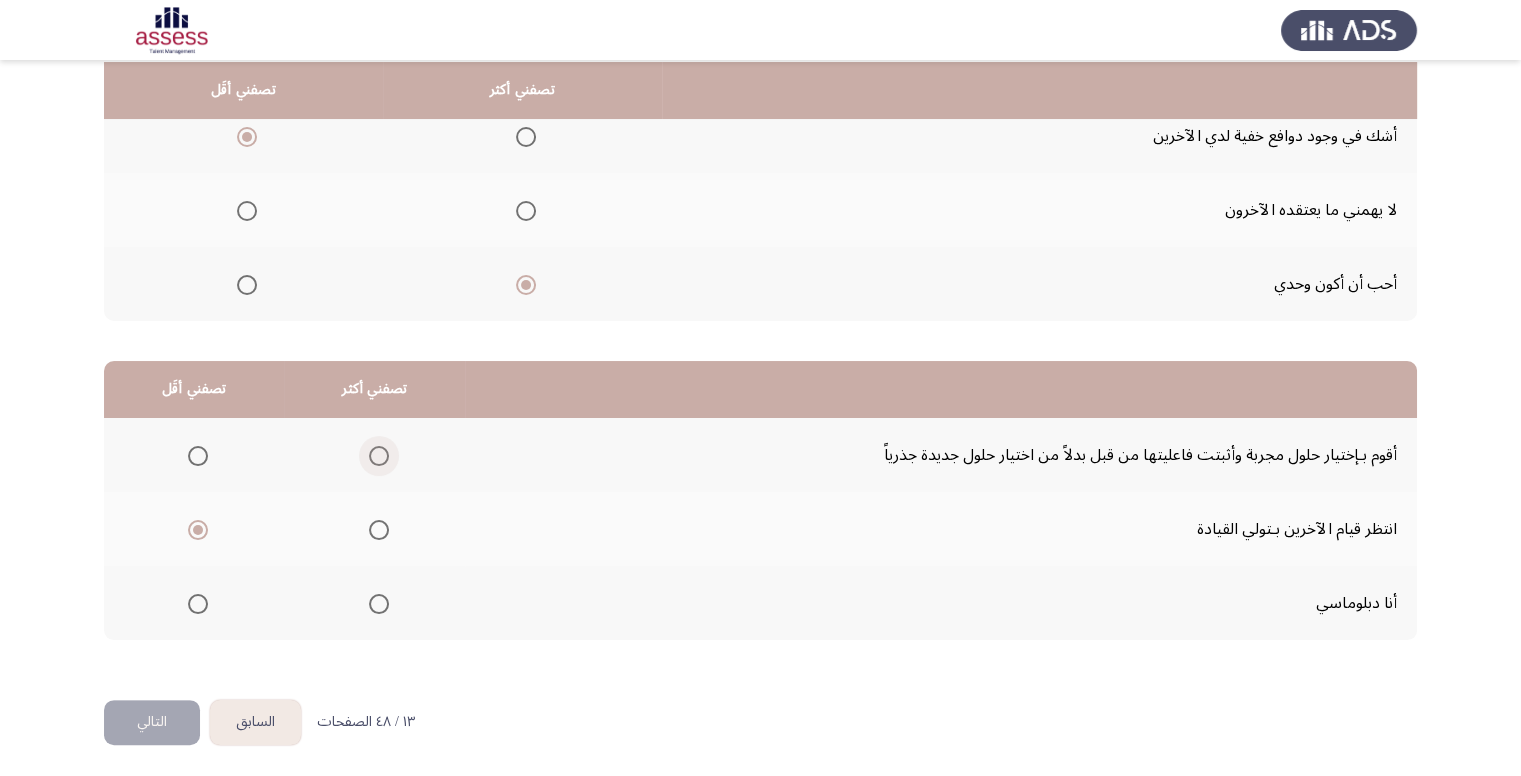 click at bounding box center (379, 456) 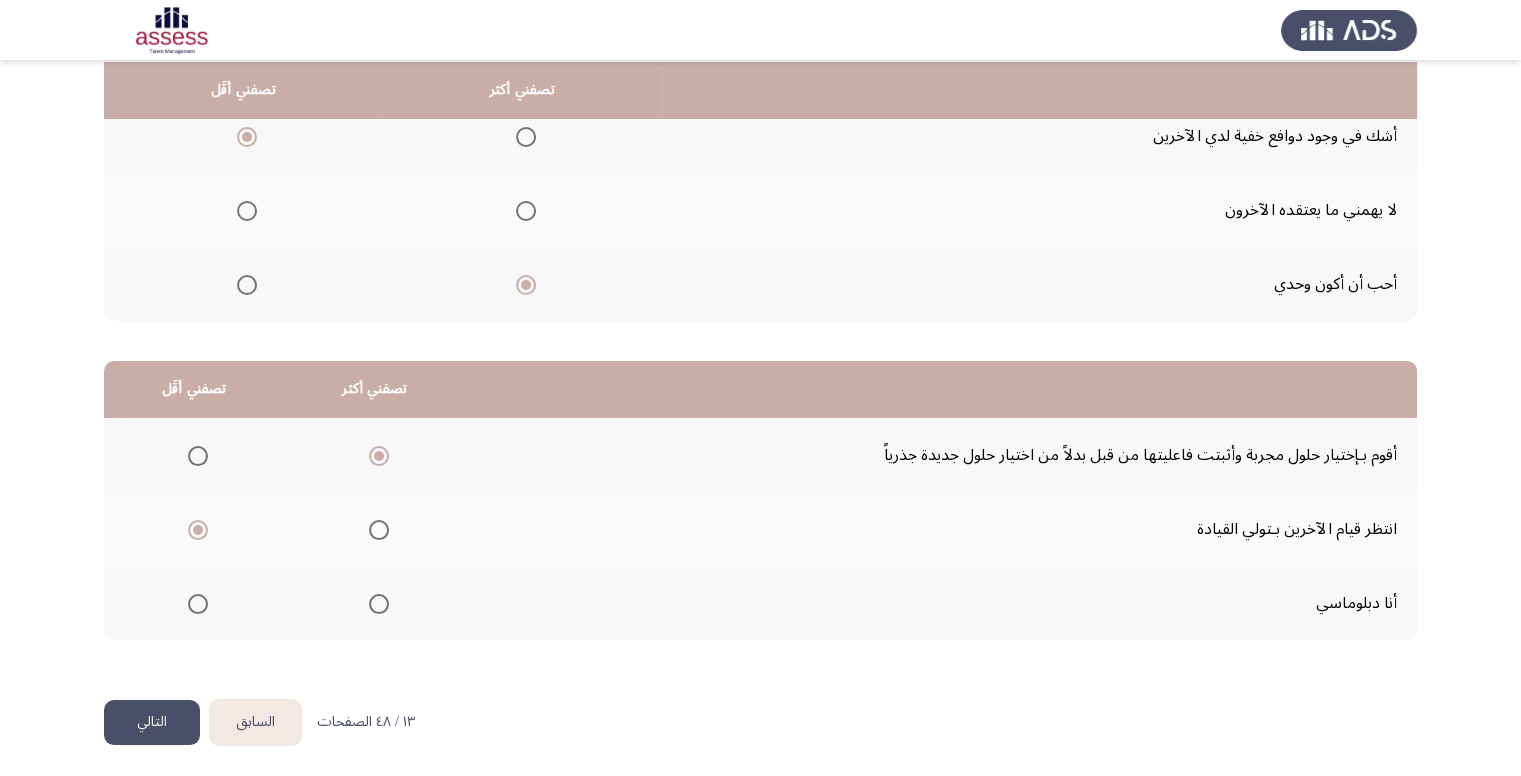 click on "التالي" 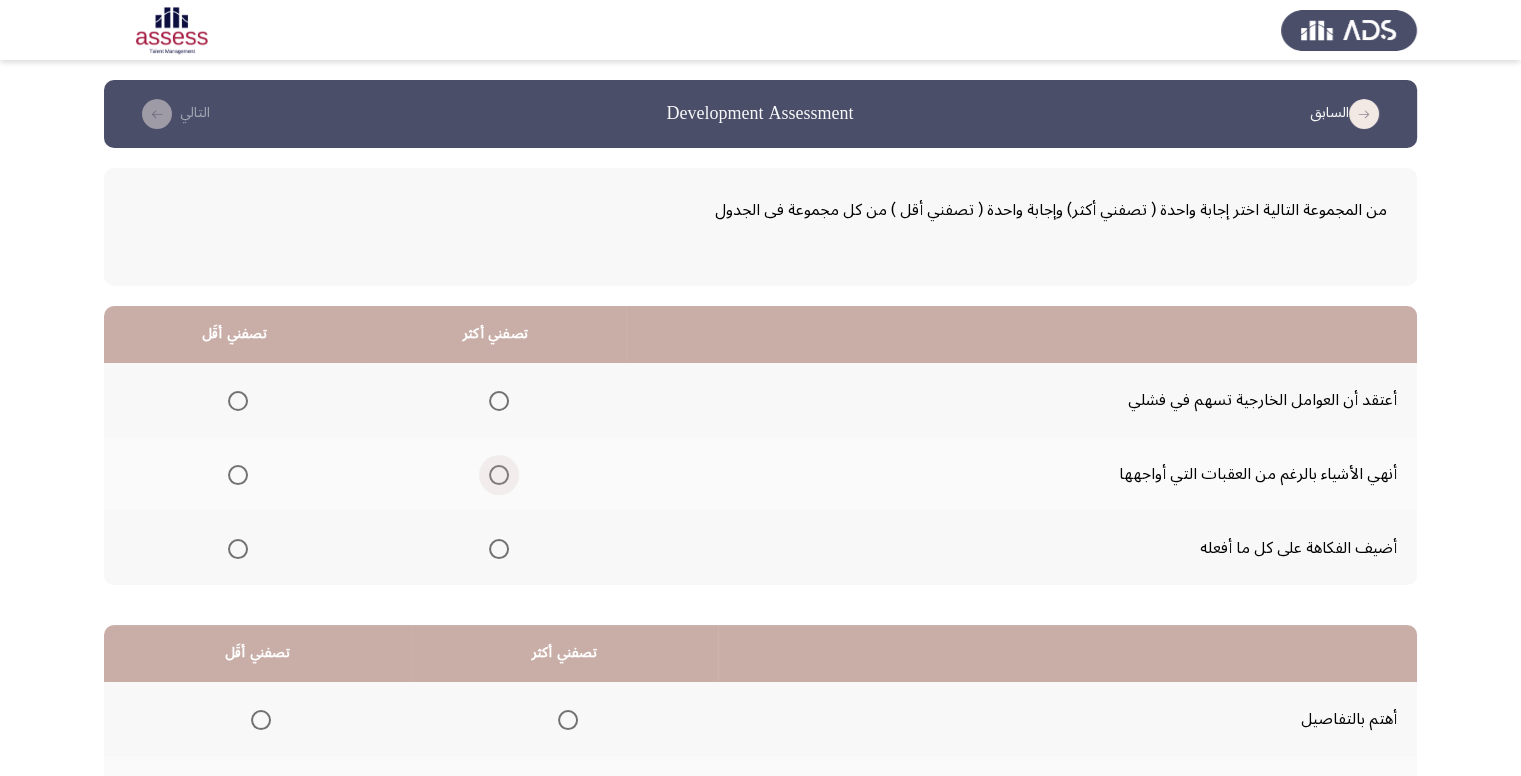 click at bounding box center (499, 475) 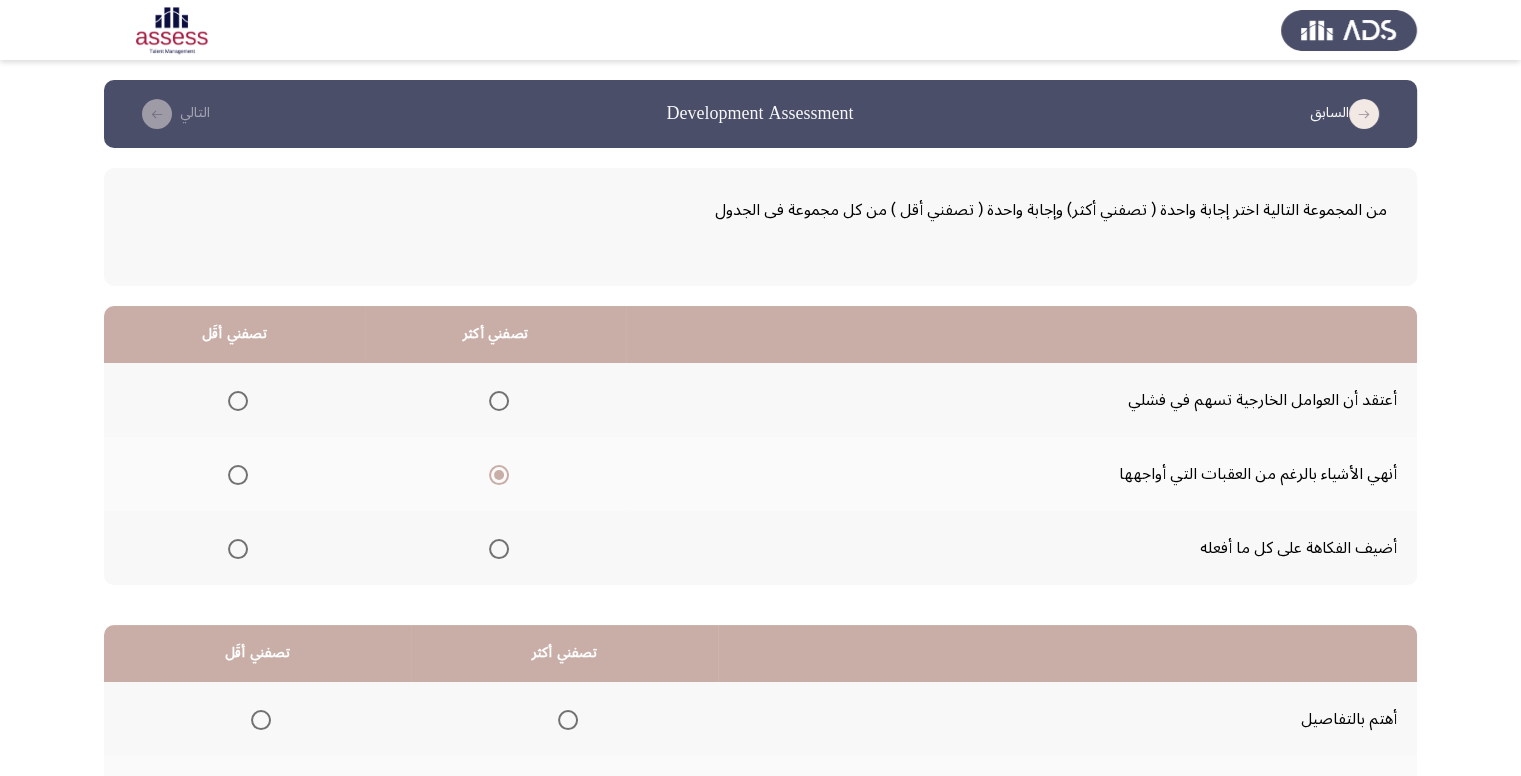 click at bounding box center (238, 549) 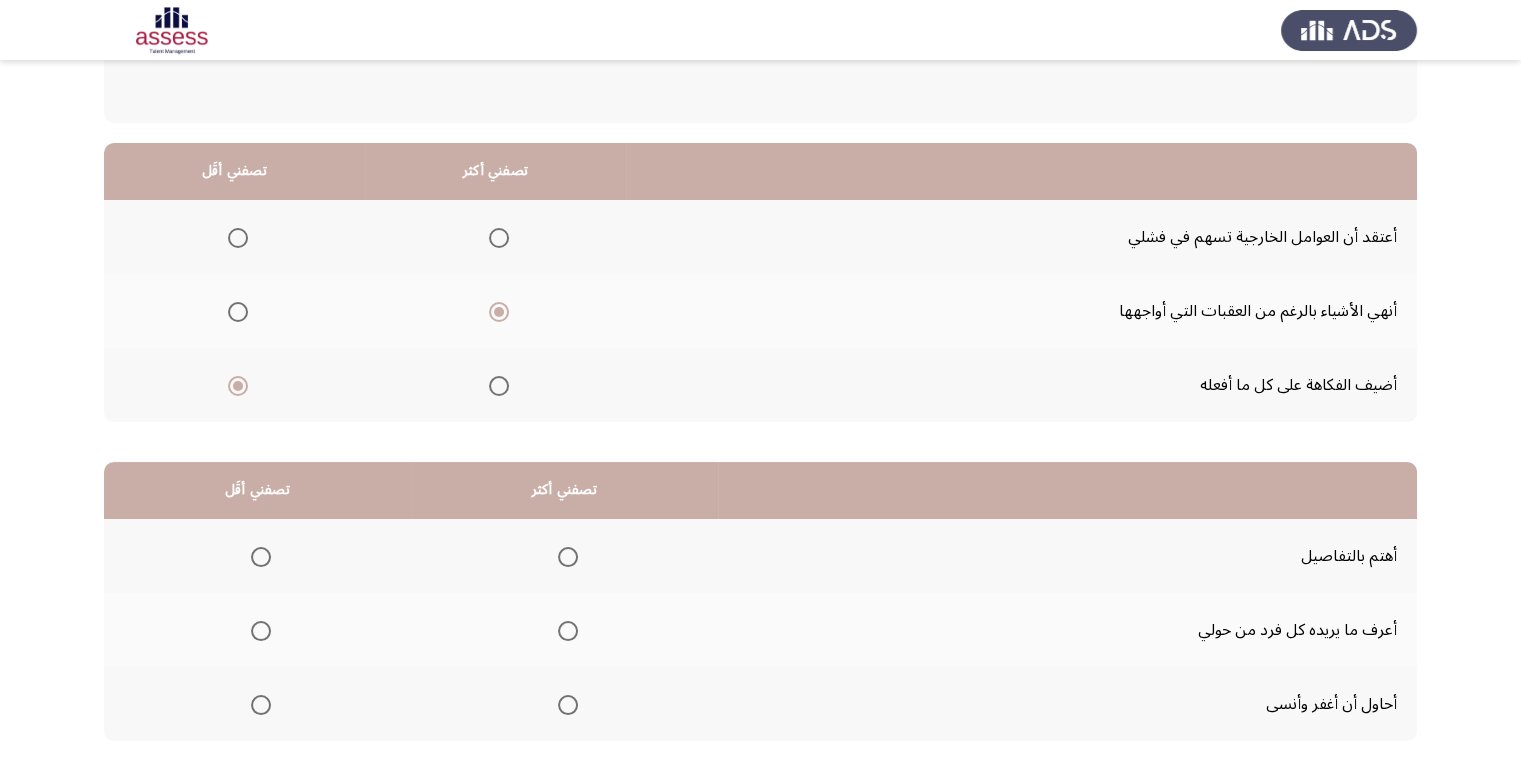 scroll, scrollTop: 200, scrollLeft: 0, axis: vertical 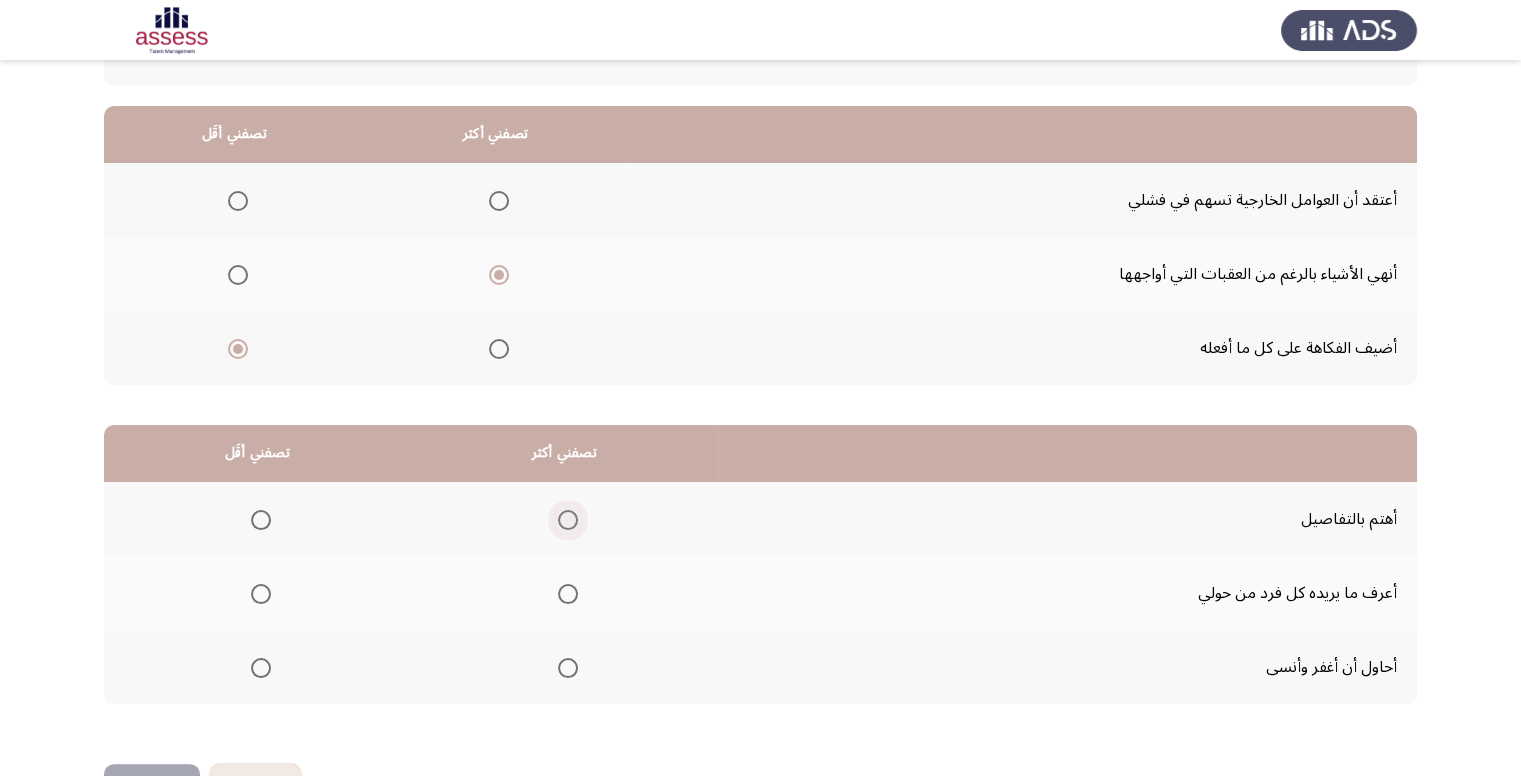 click at bounding box center (568, 520) 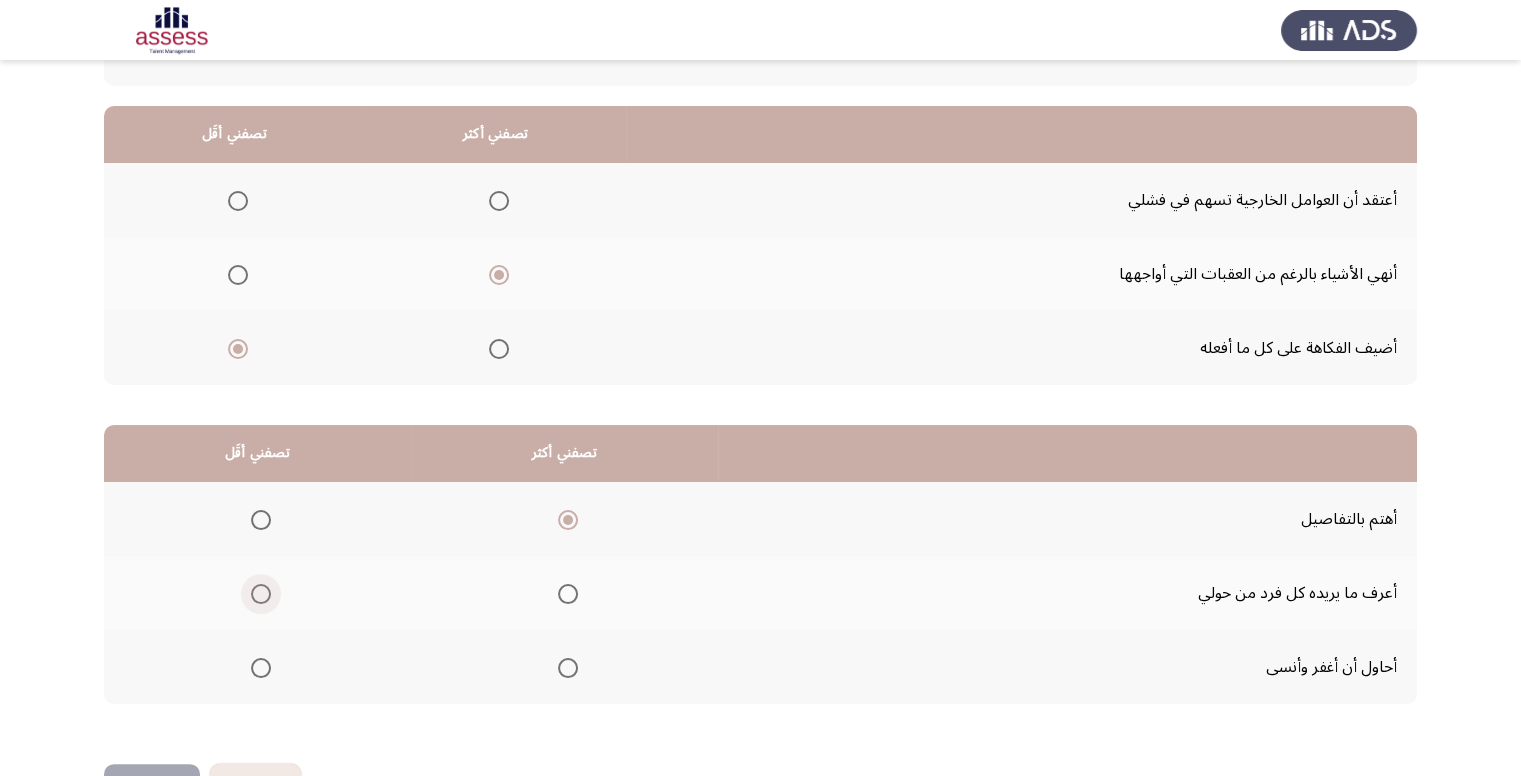 click at bounding box center (261, 594) 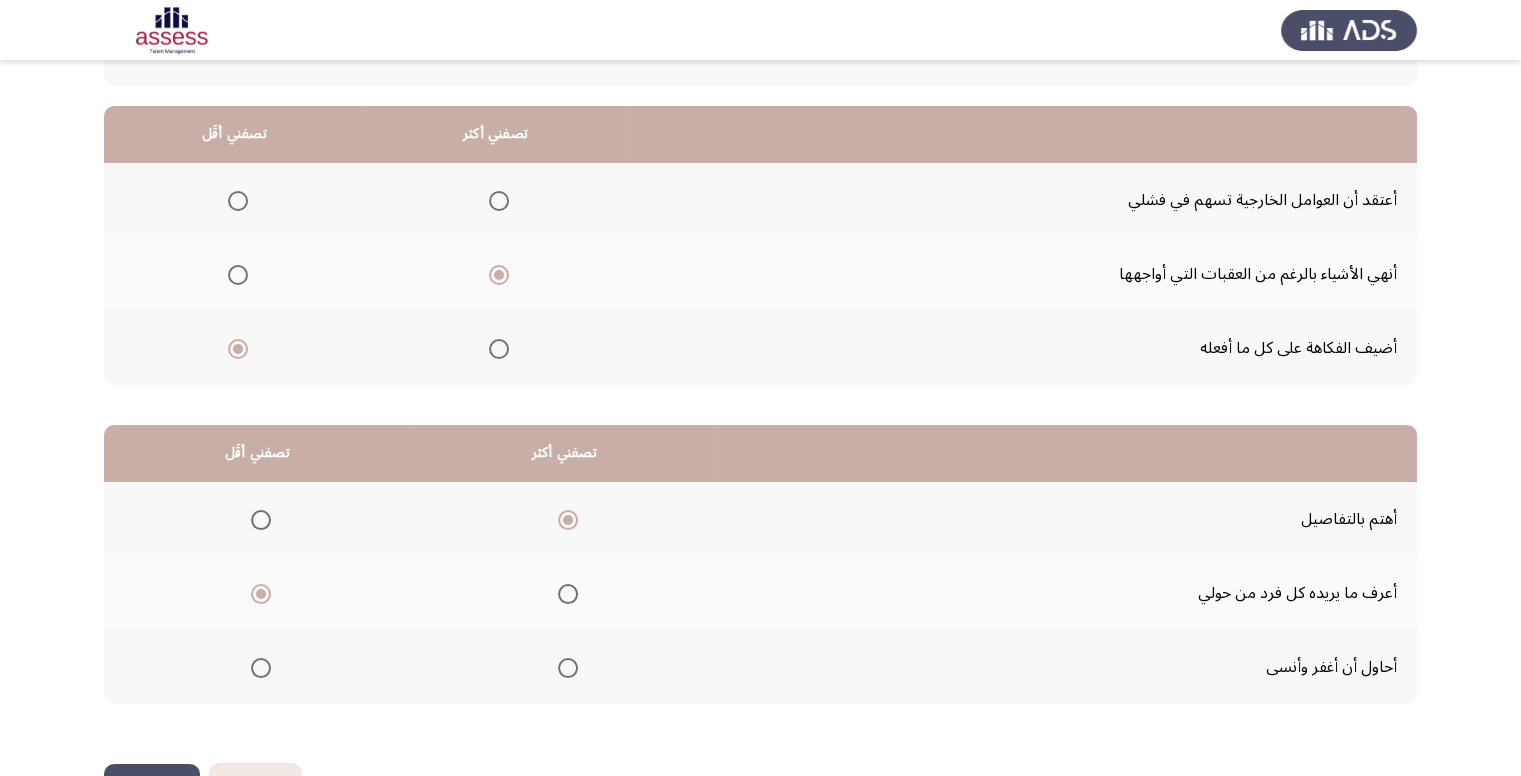 click on "التالي" 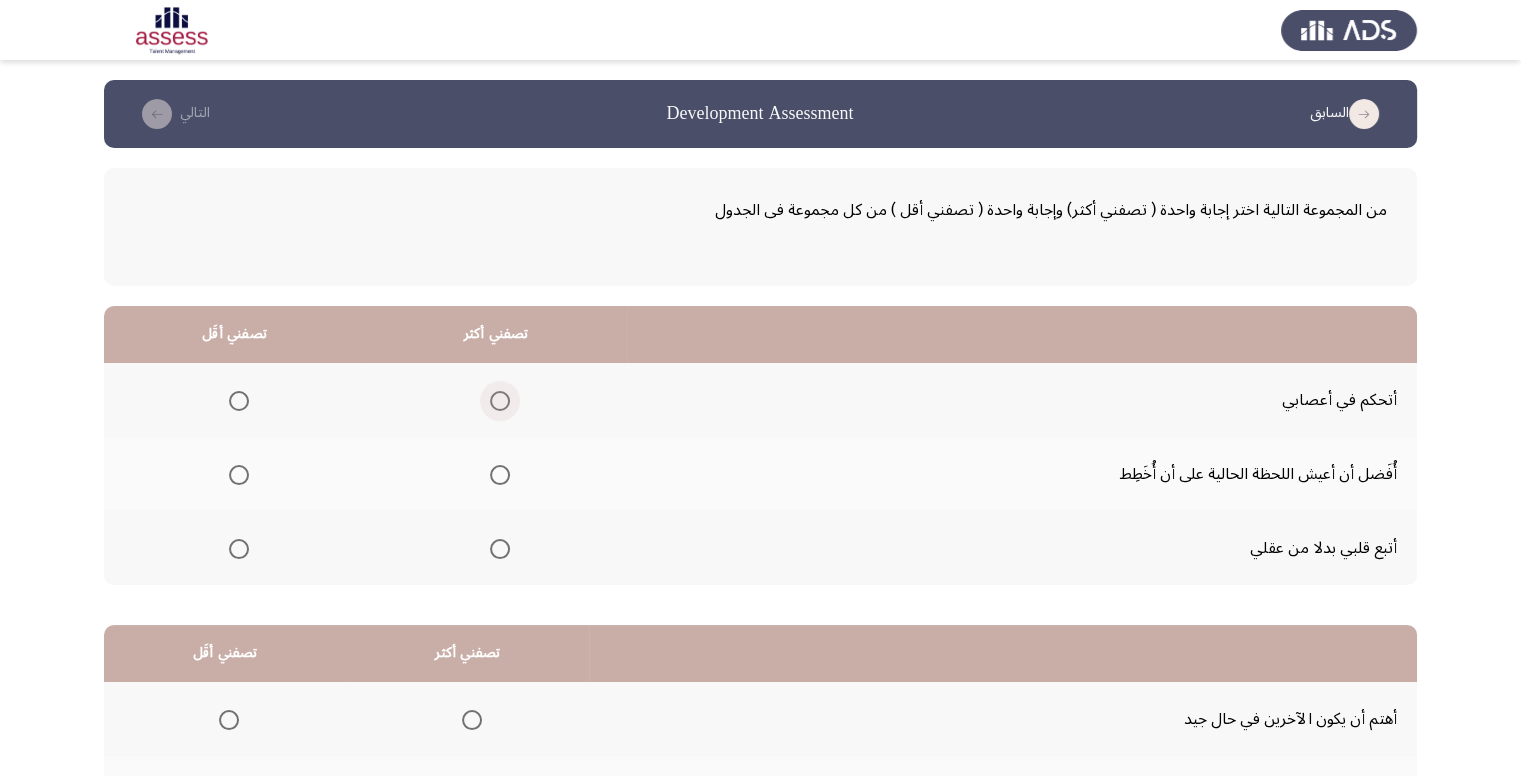 click at bounding box center (500, 401) 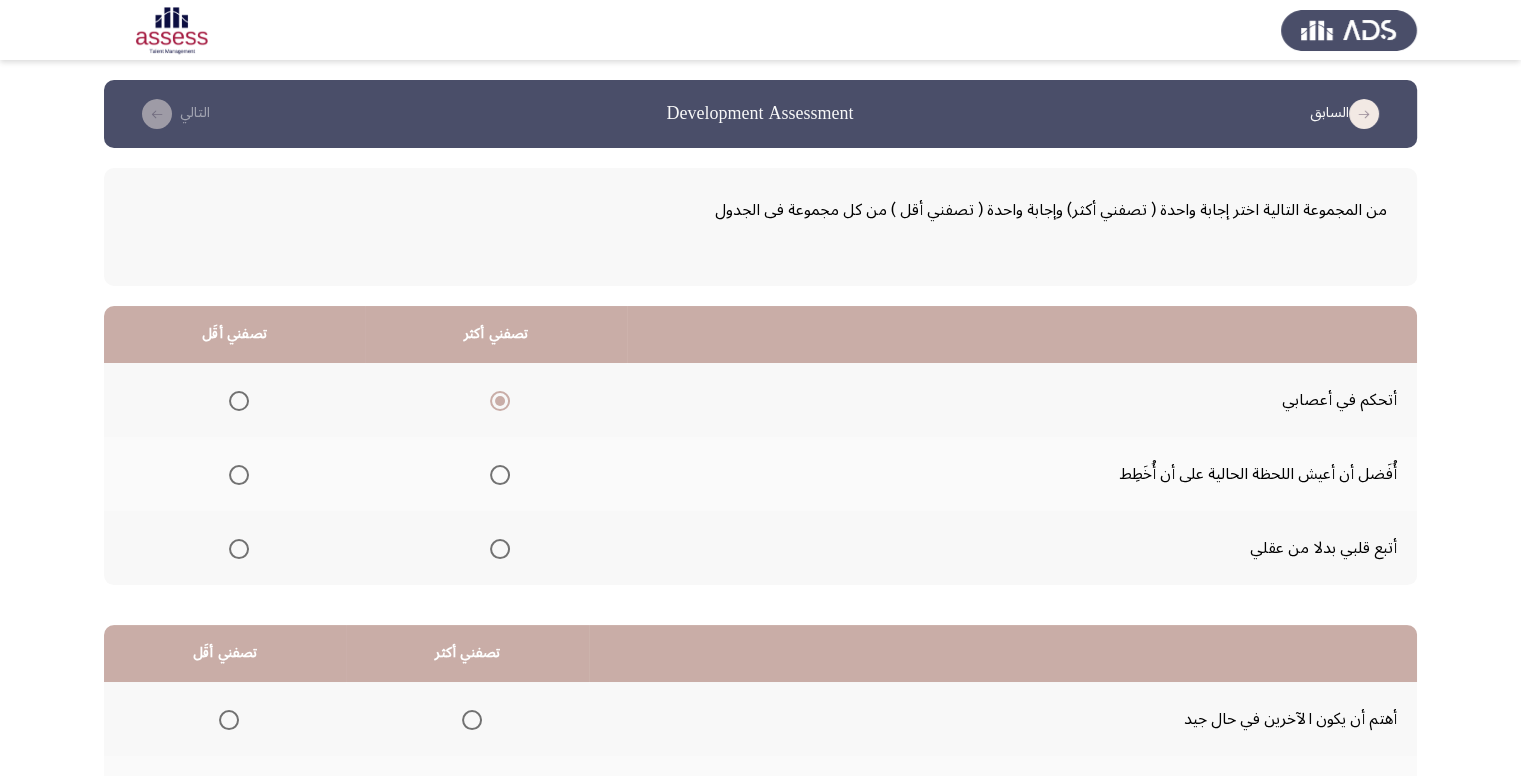click at bounding box center (239, 549) 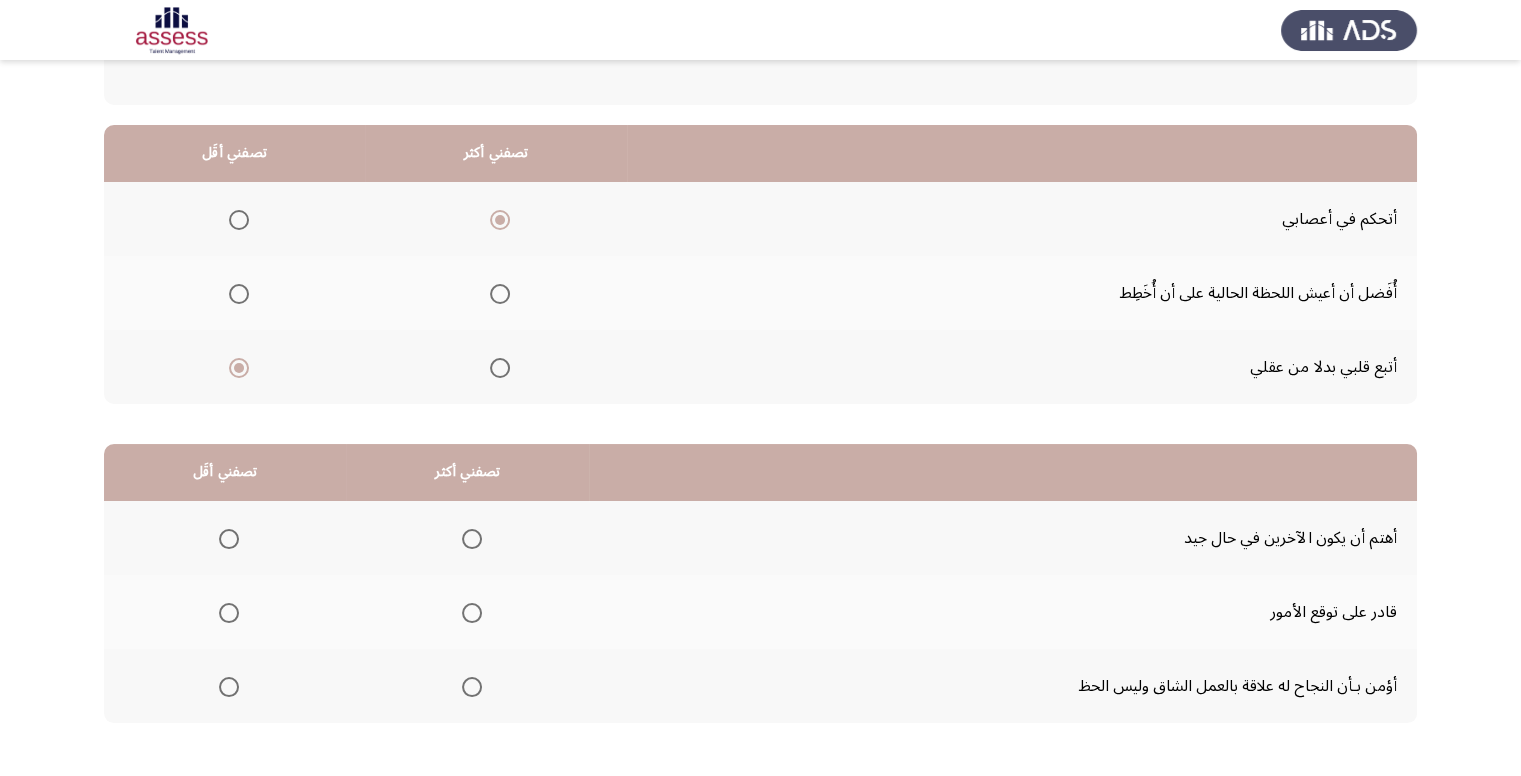 scroll, scrollTop: 200, scrollLeft: 0, axis: vertical 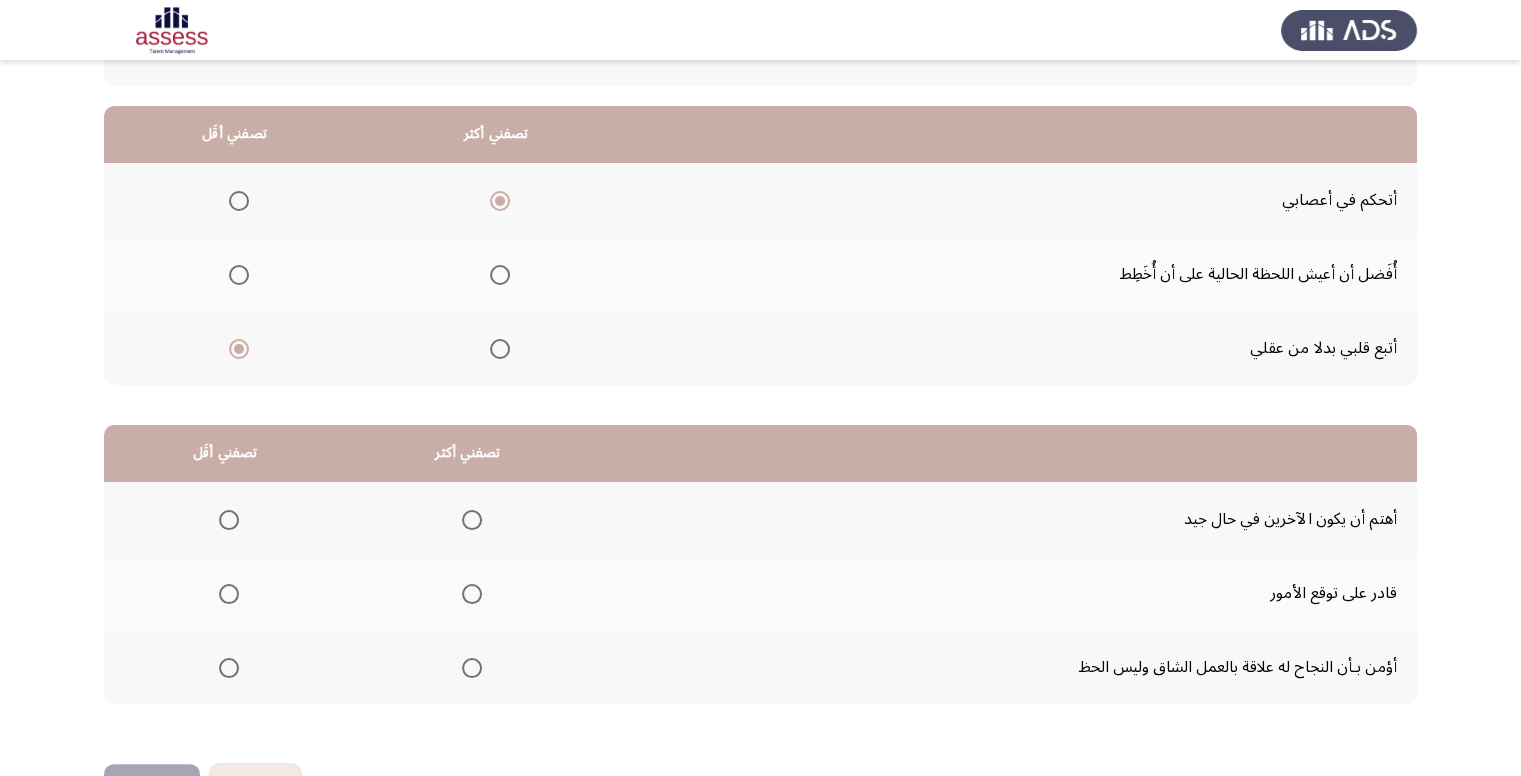 click 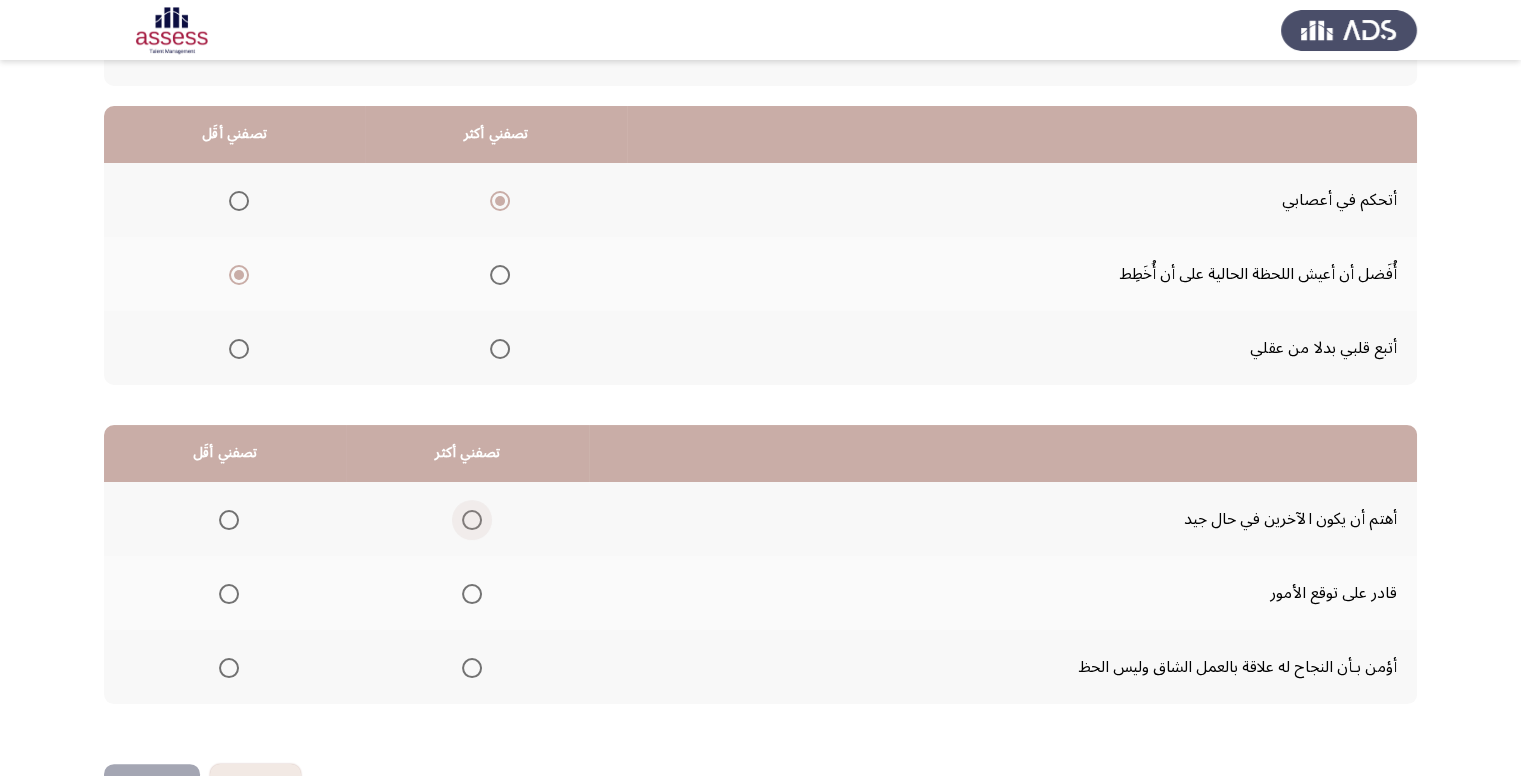 click at bounding box center (472, 520) 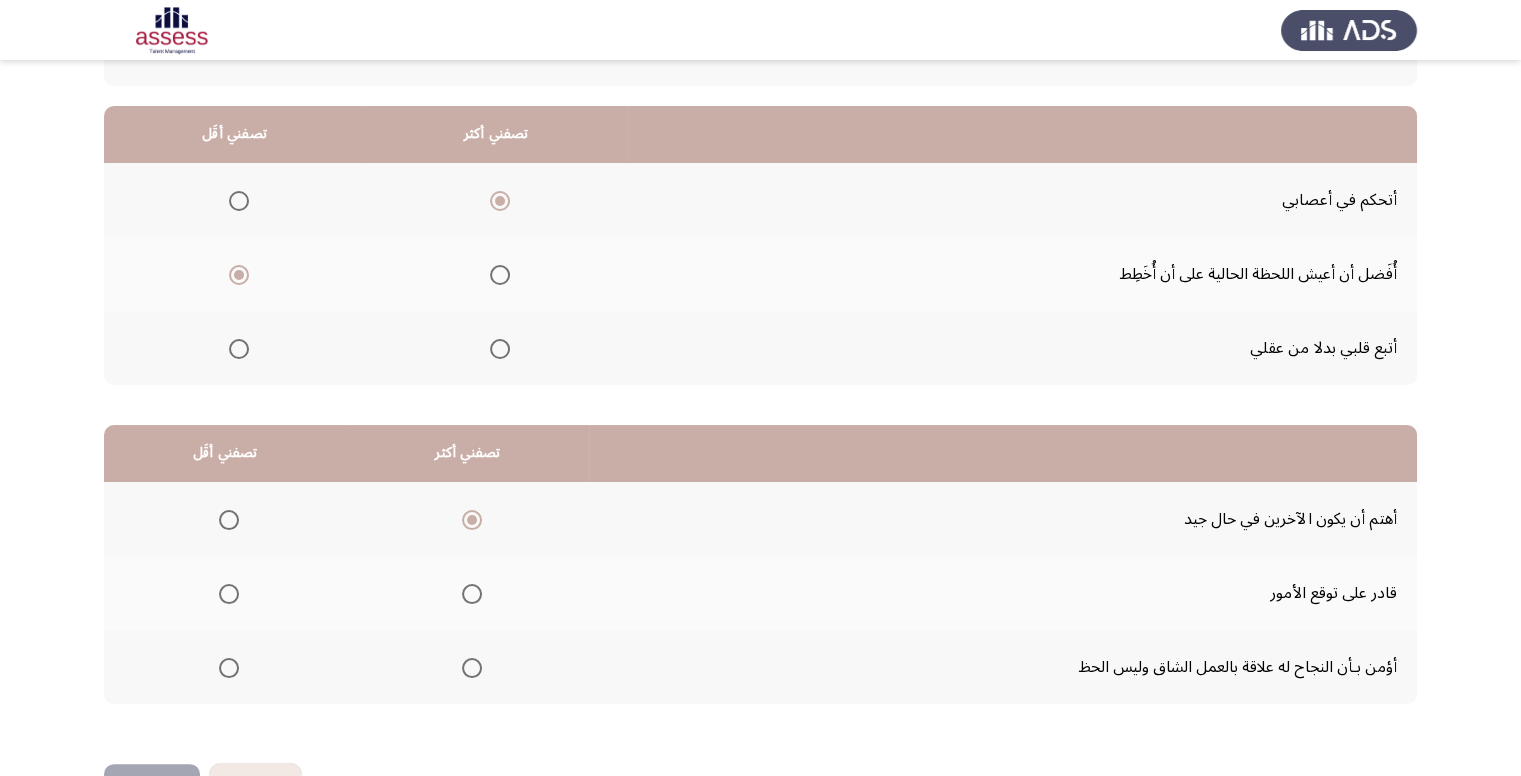 click 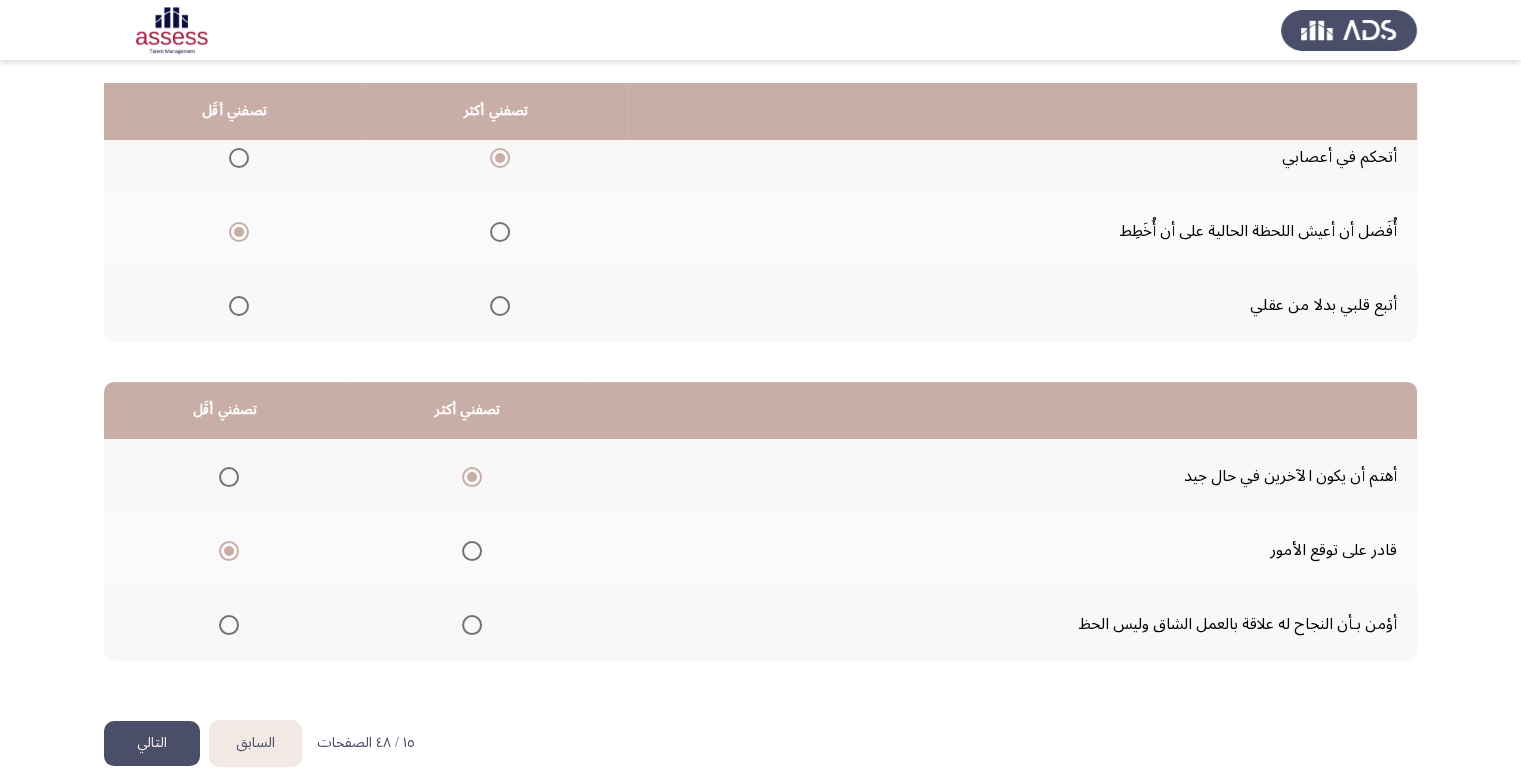 scroll, scrollTop: 264, scrollLeft: 0, axis: vertical 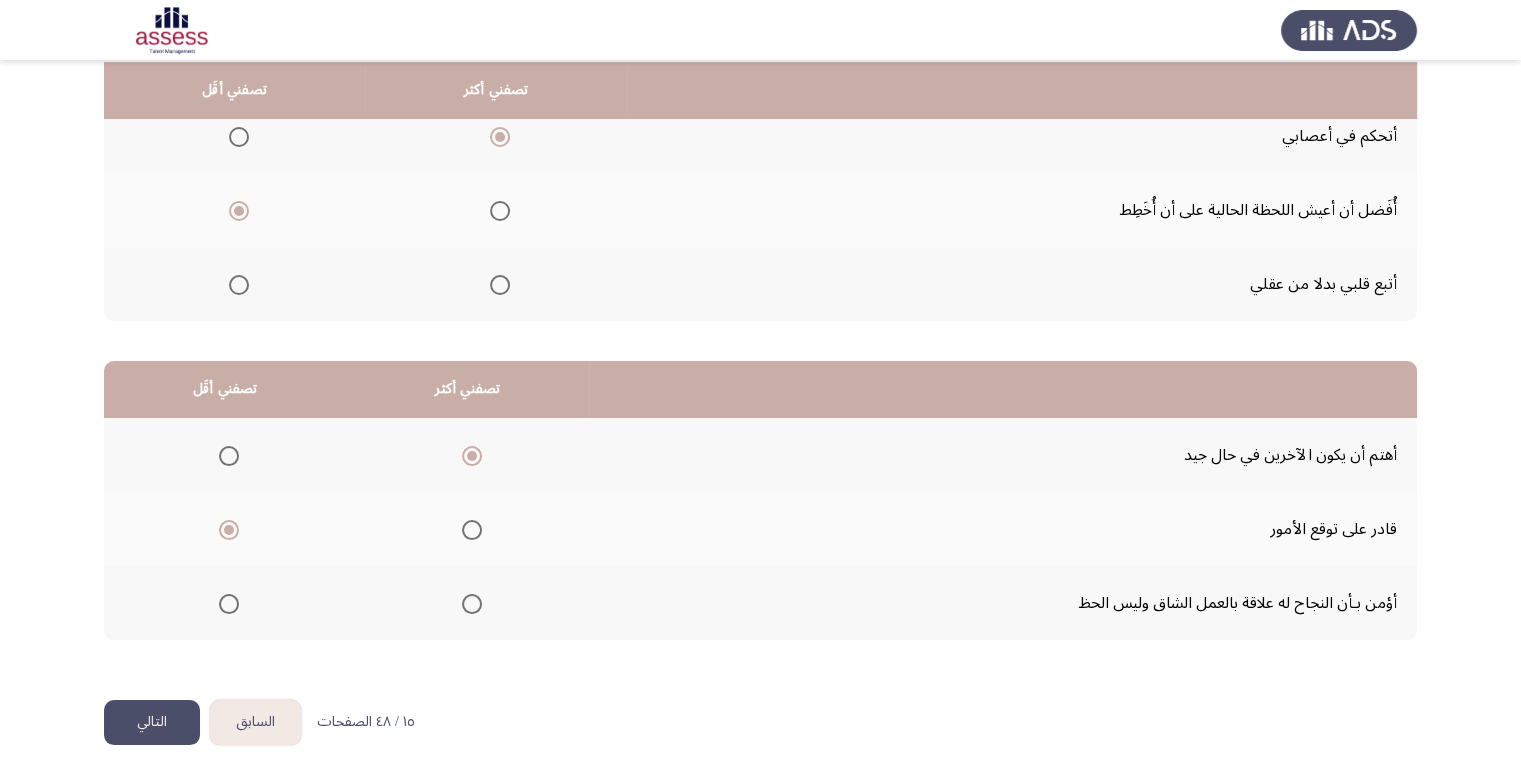 click on "التالي" 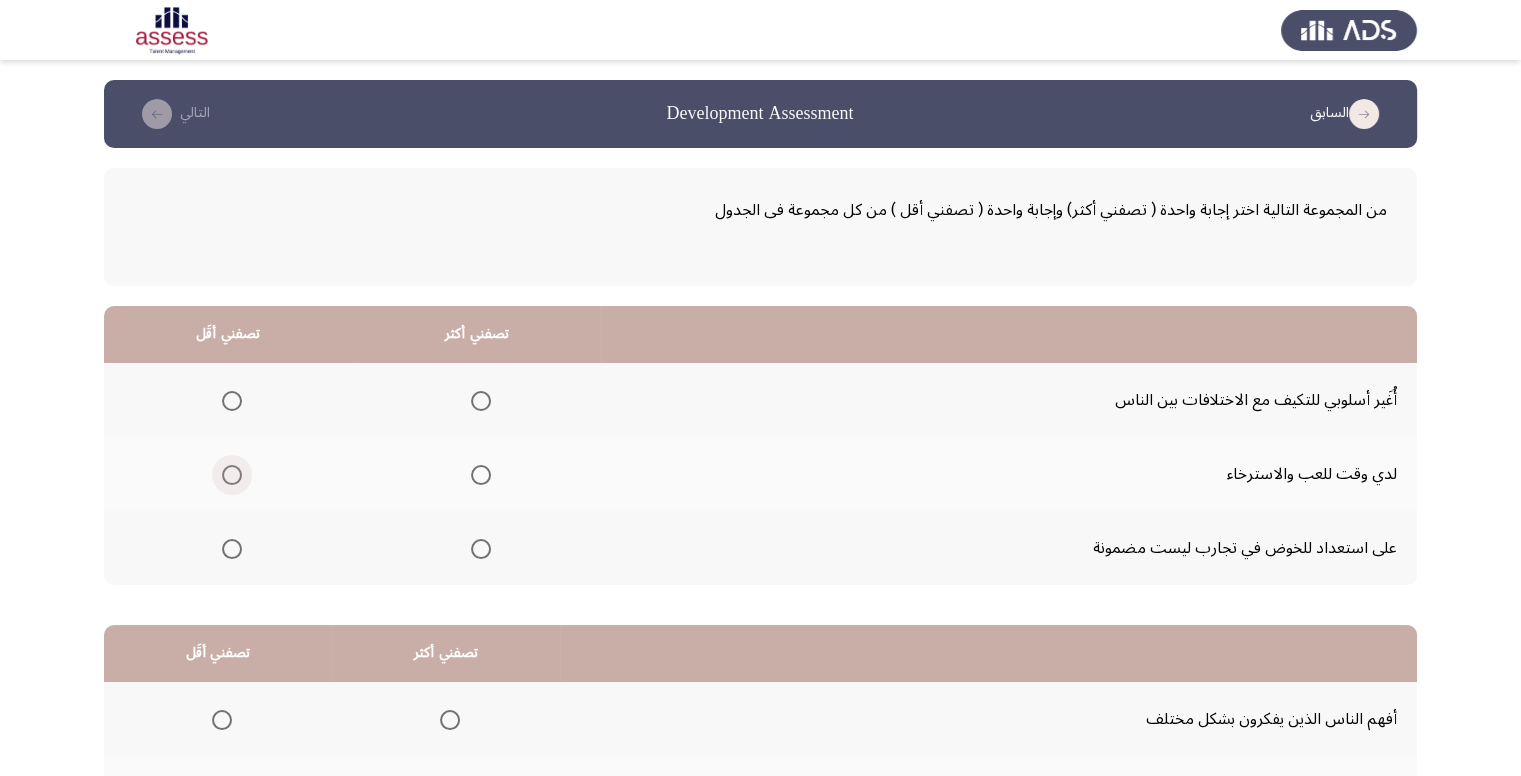 click at bounding box center [232, 475] 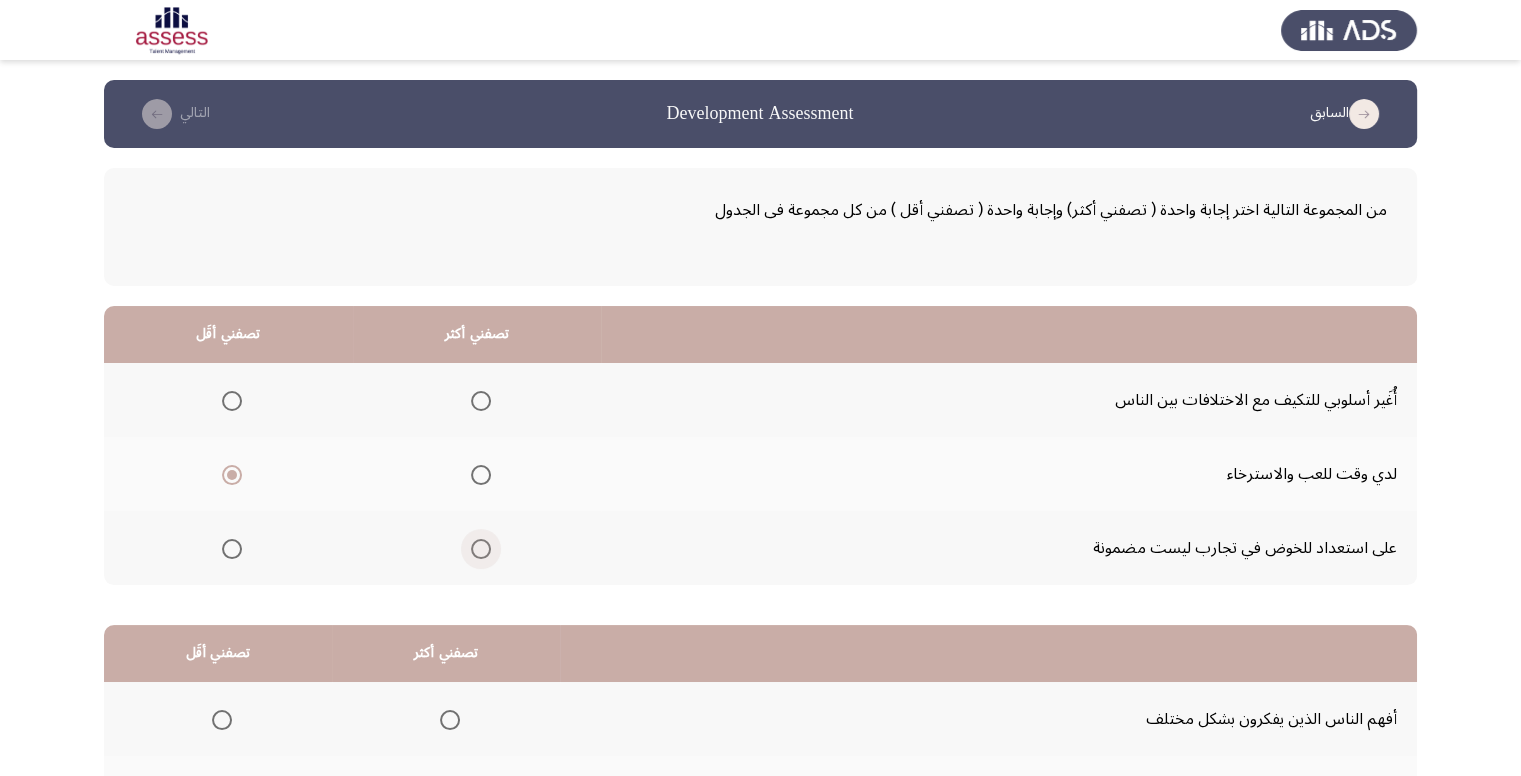 click at bounding box center [481, 549] 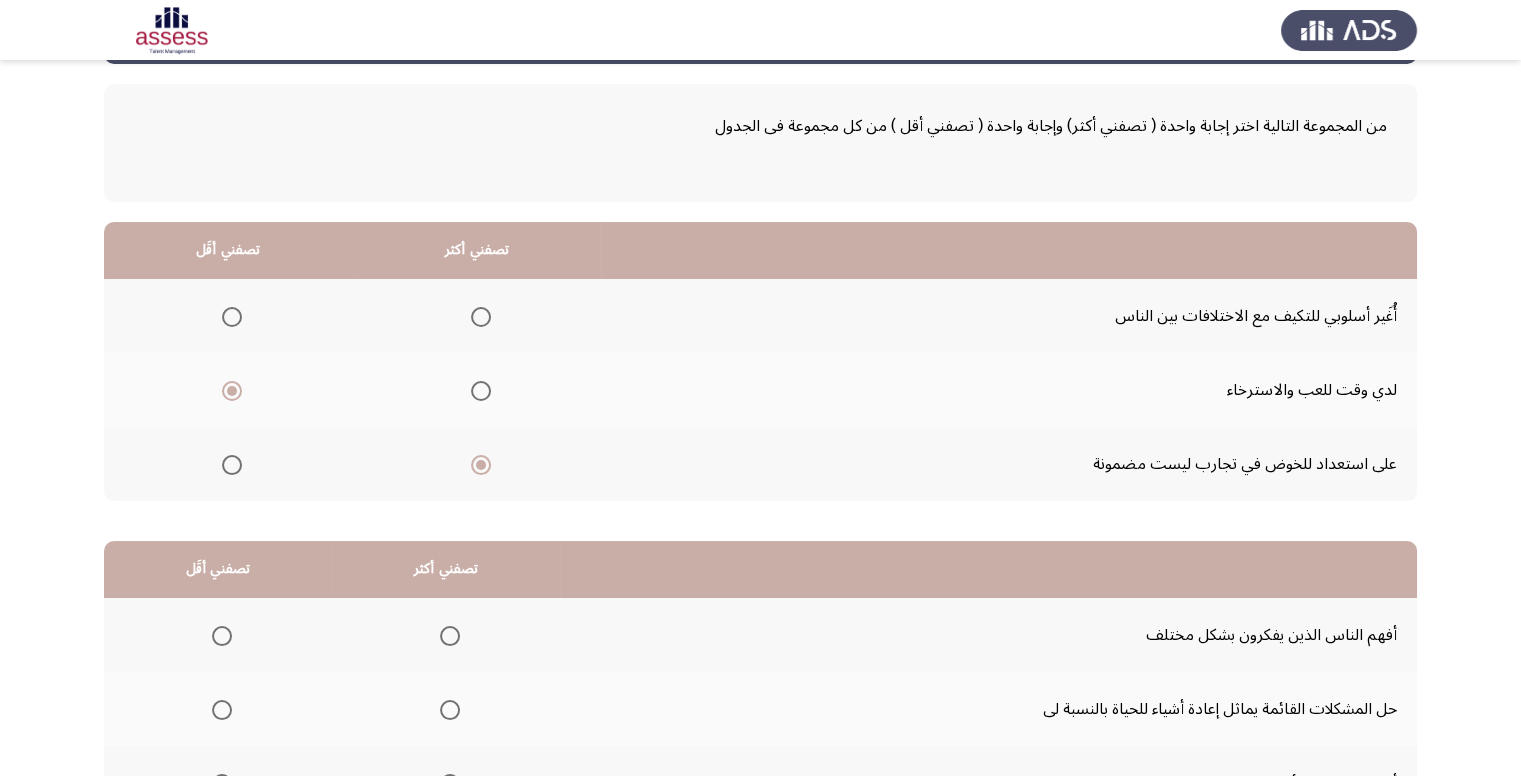 scroll, scrollTop: 264, scrollLeft: 0, axis: vertical 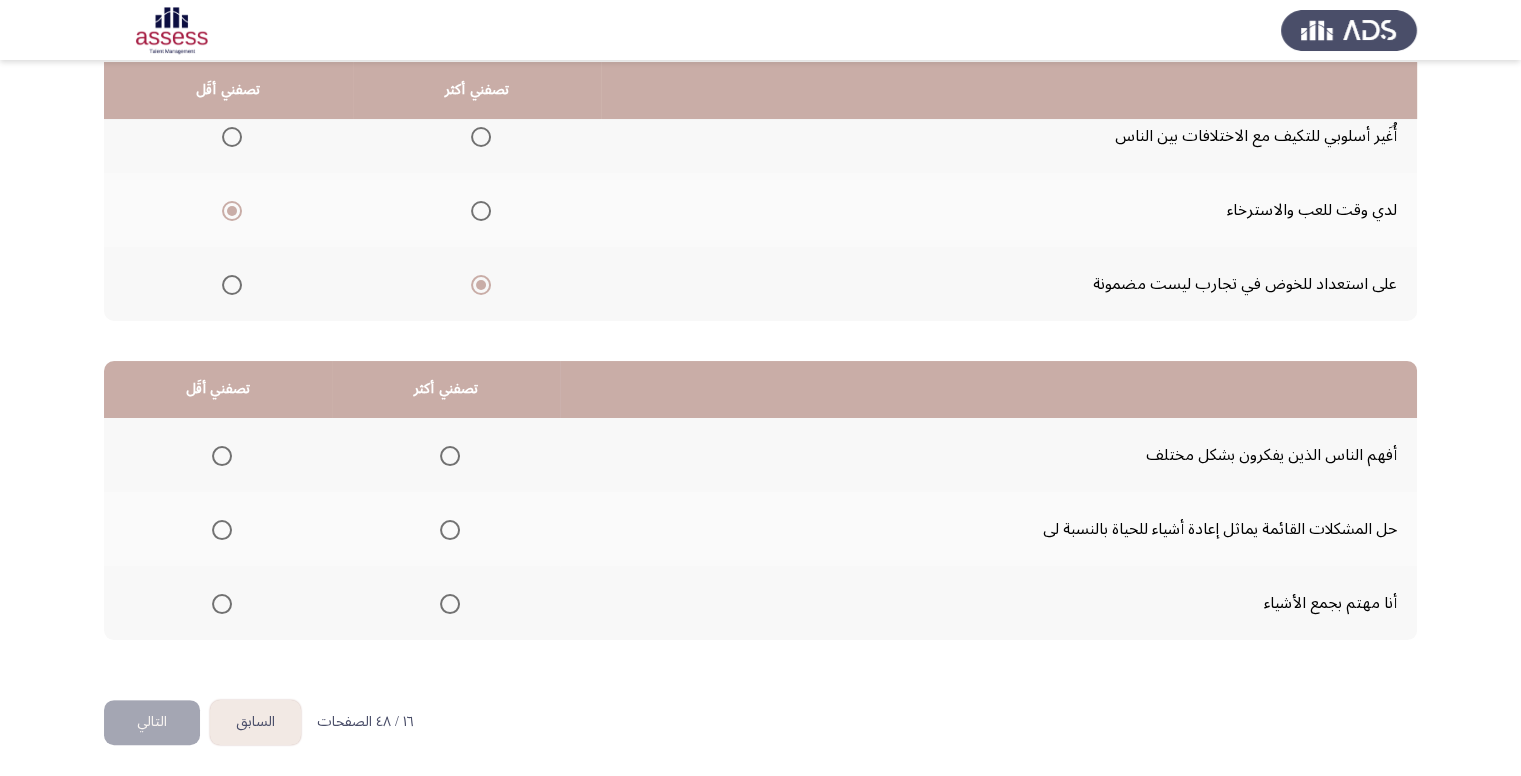 click at bounding box center [450, 530] 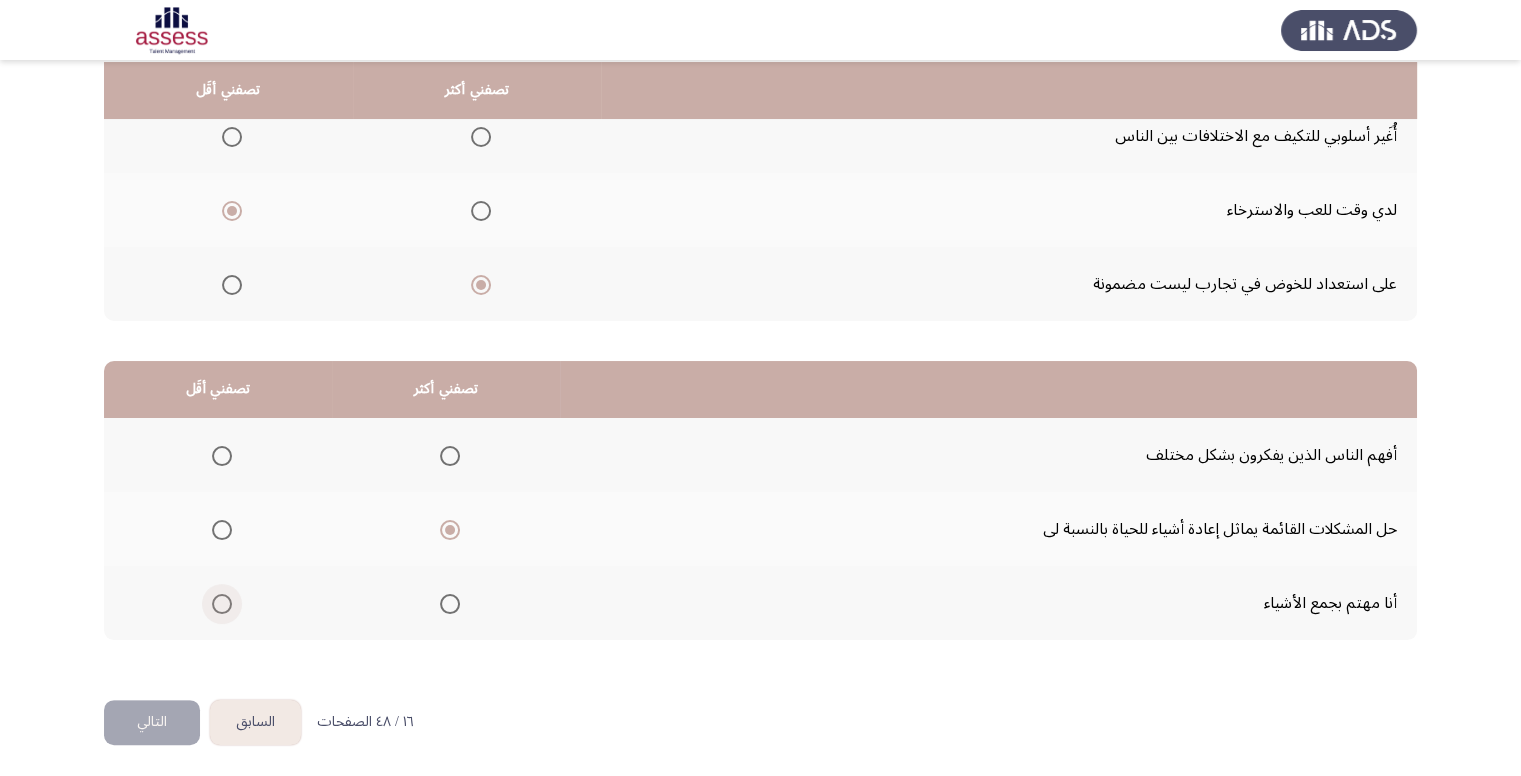 click at bounding box center (222, 604) 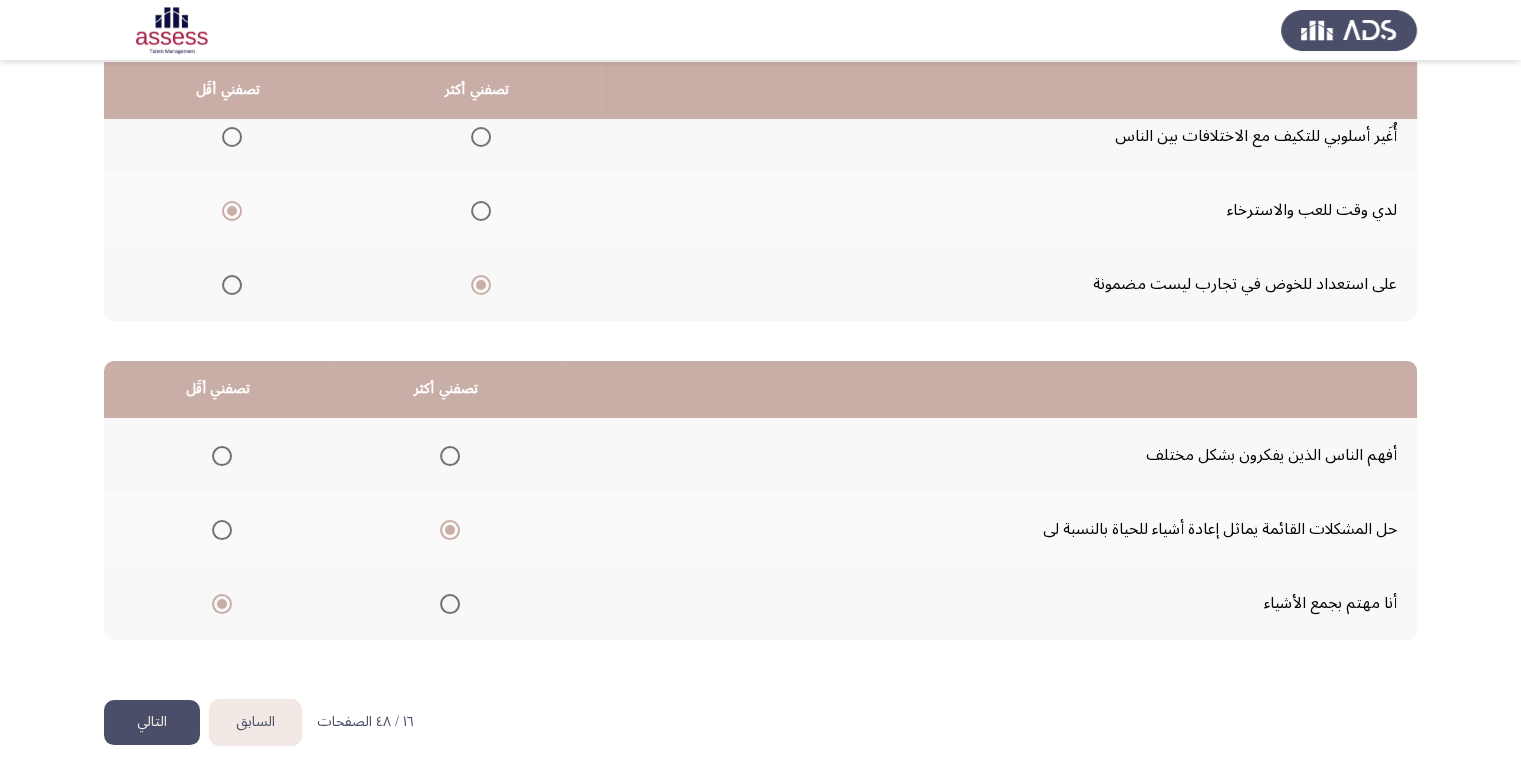 drag, startPoint x: 170, startPoint y: 700, endPoint x: 248, endPoint y: 495, distance: 219.33765 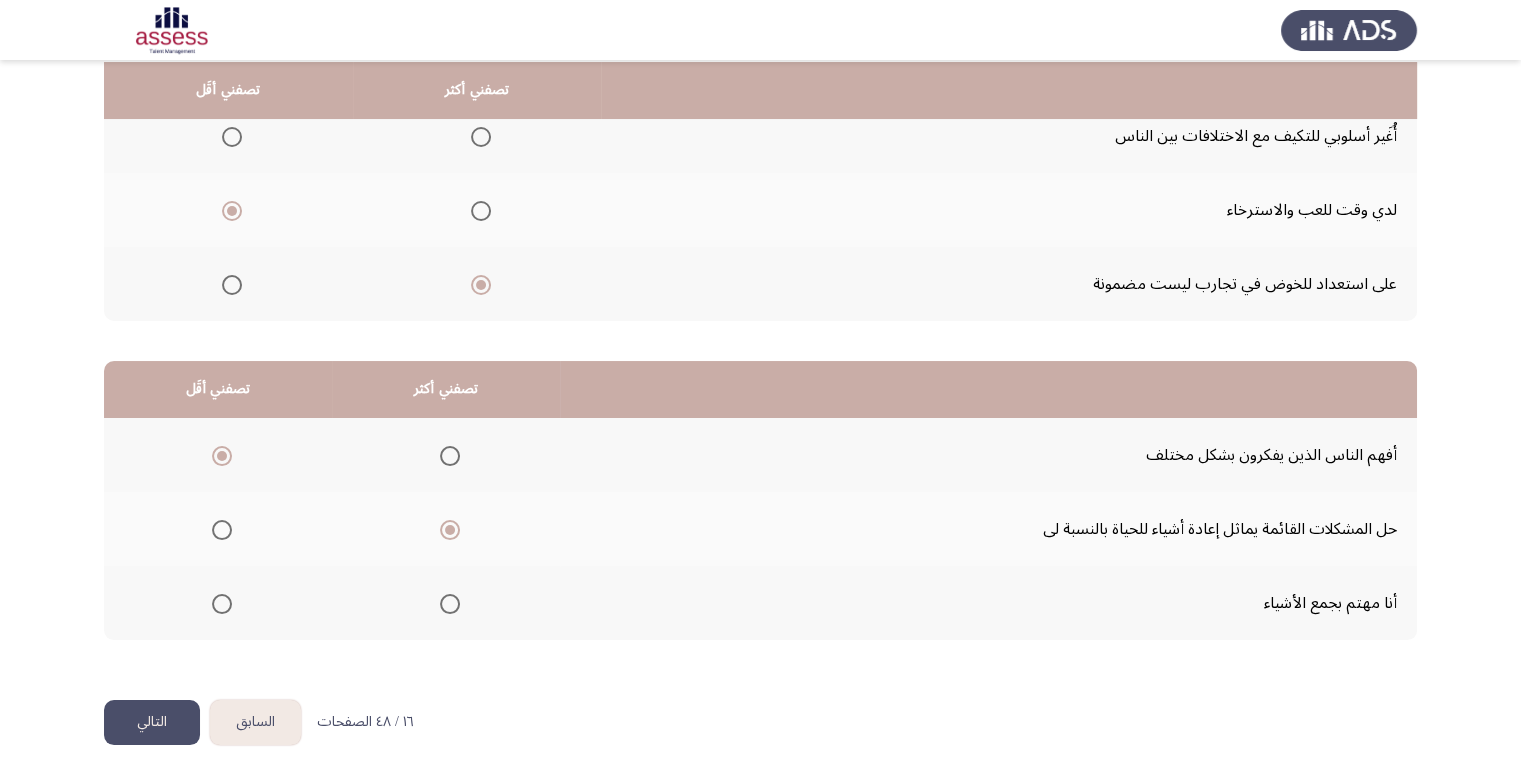 click on "التالي" 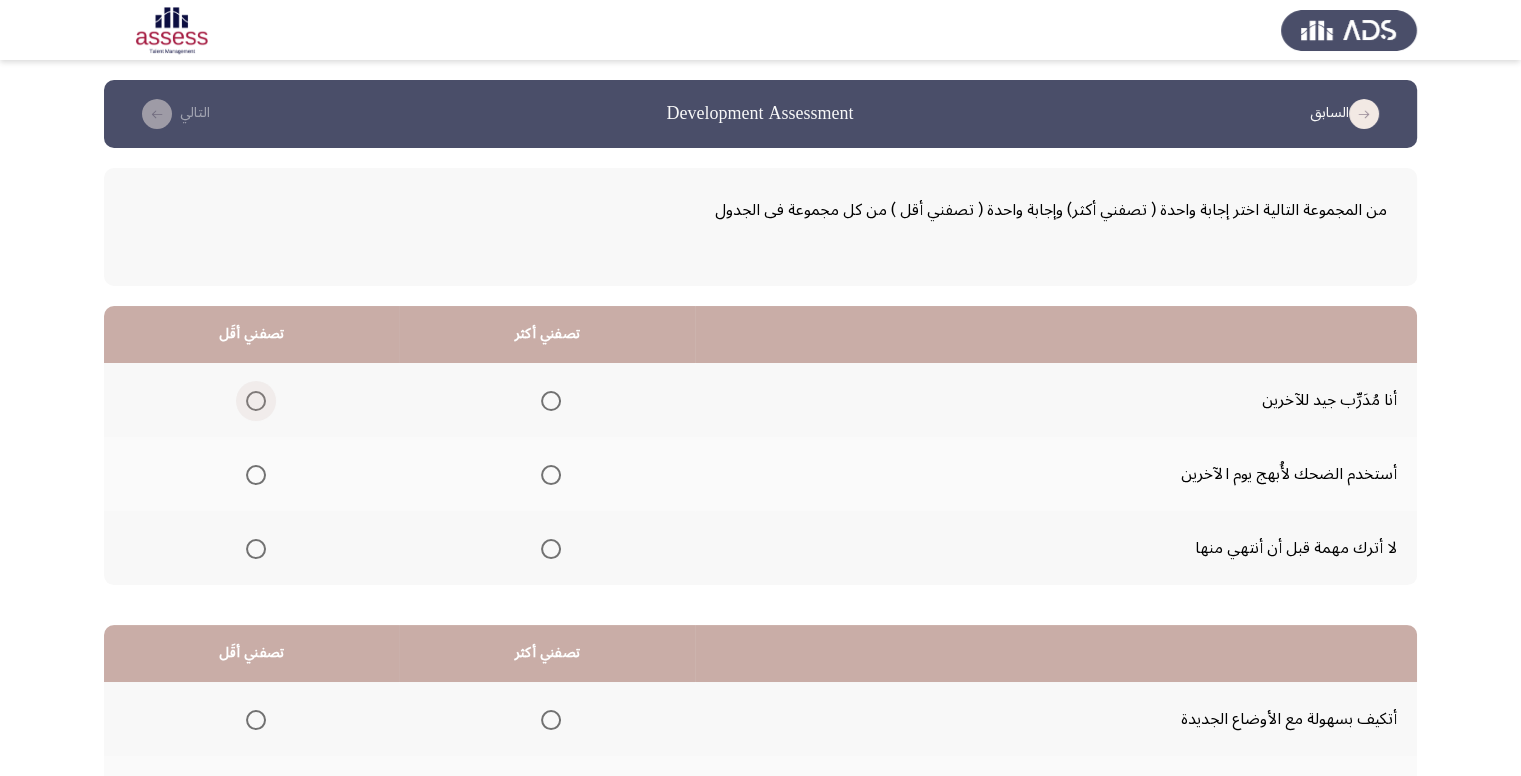 click at bounding box center (256, 401) 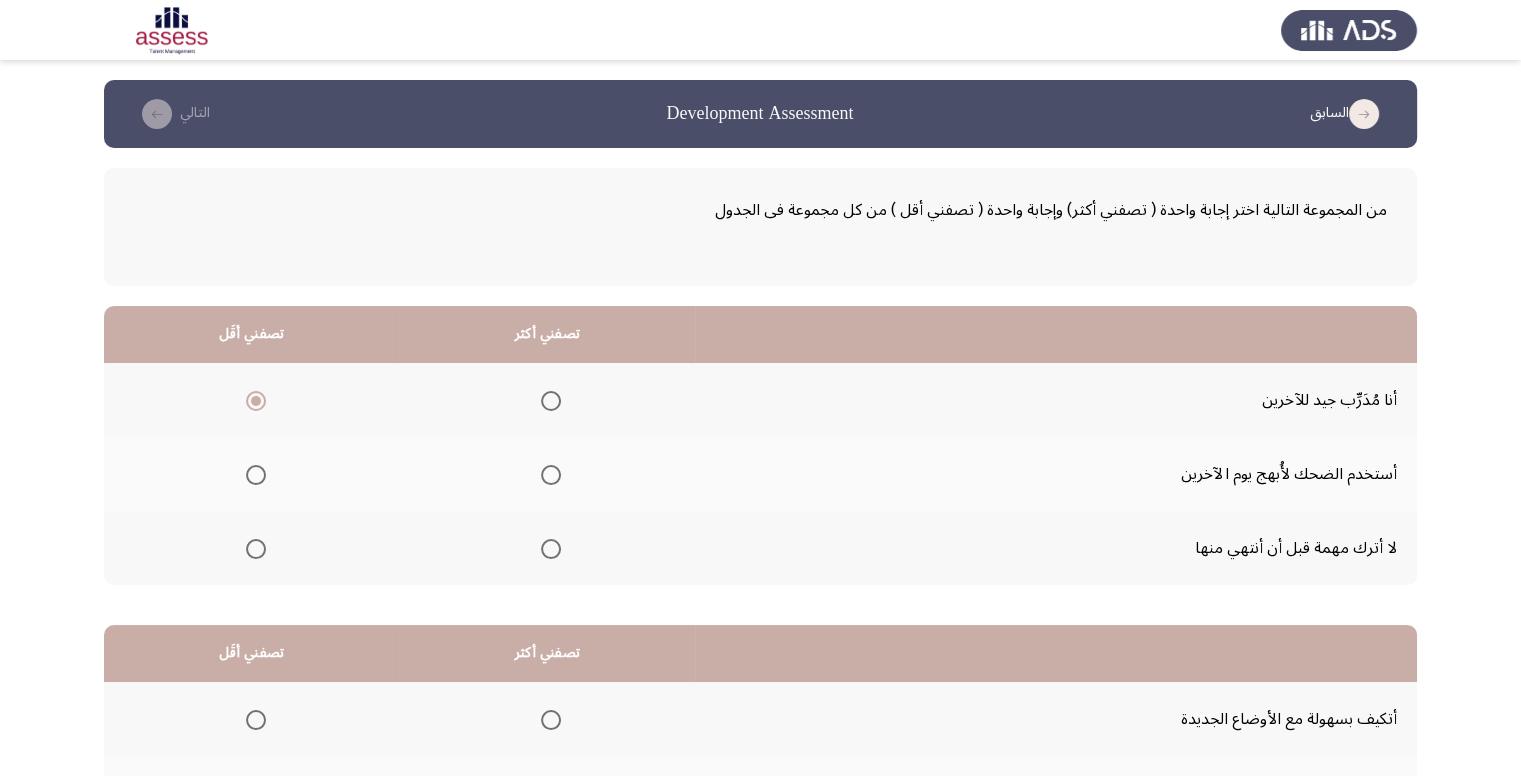 click at bounding box center [551, 549] 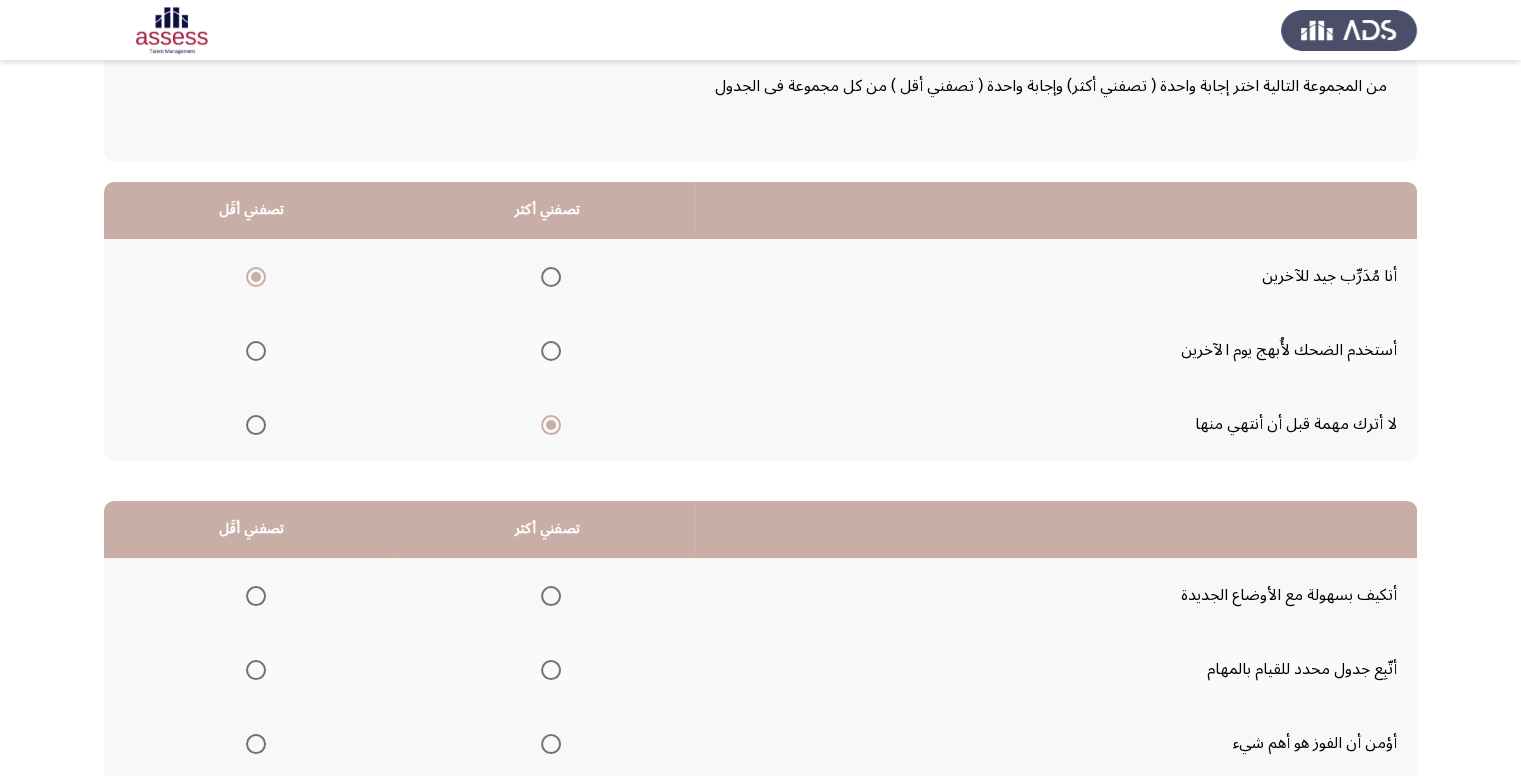 scroll, scrollTop: 200, scrollLeft: 0, axis: vertical 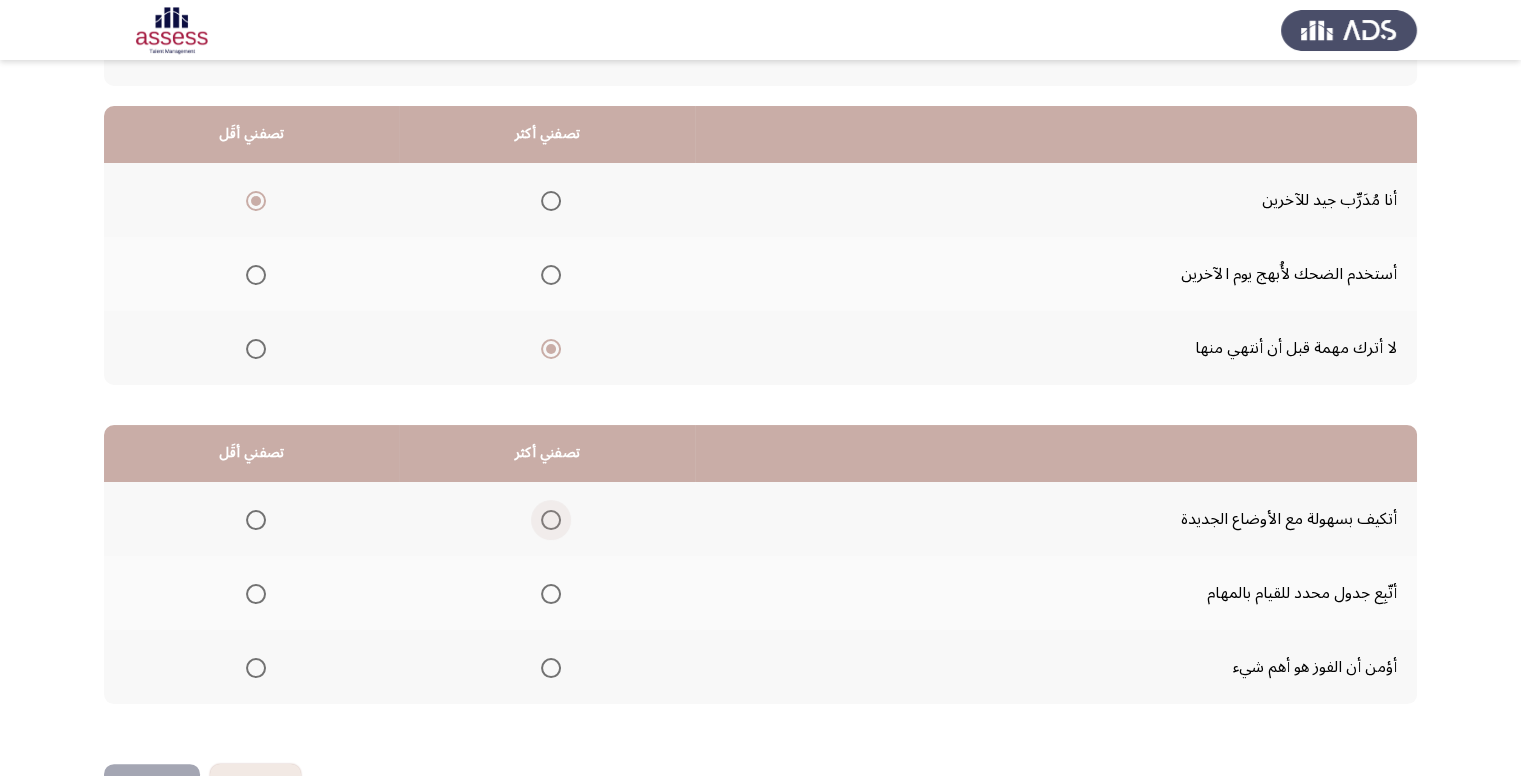 click at bounding box center [551, 520] 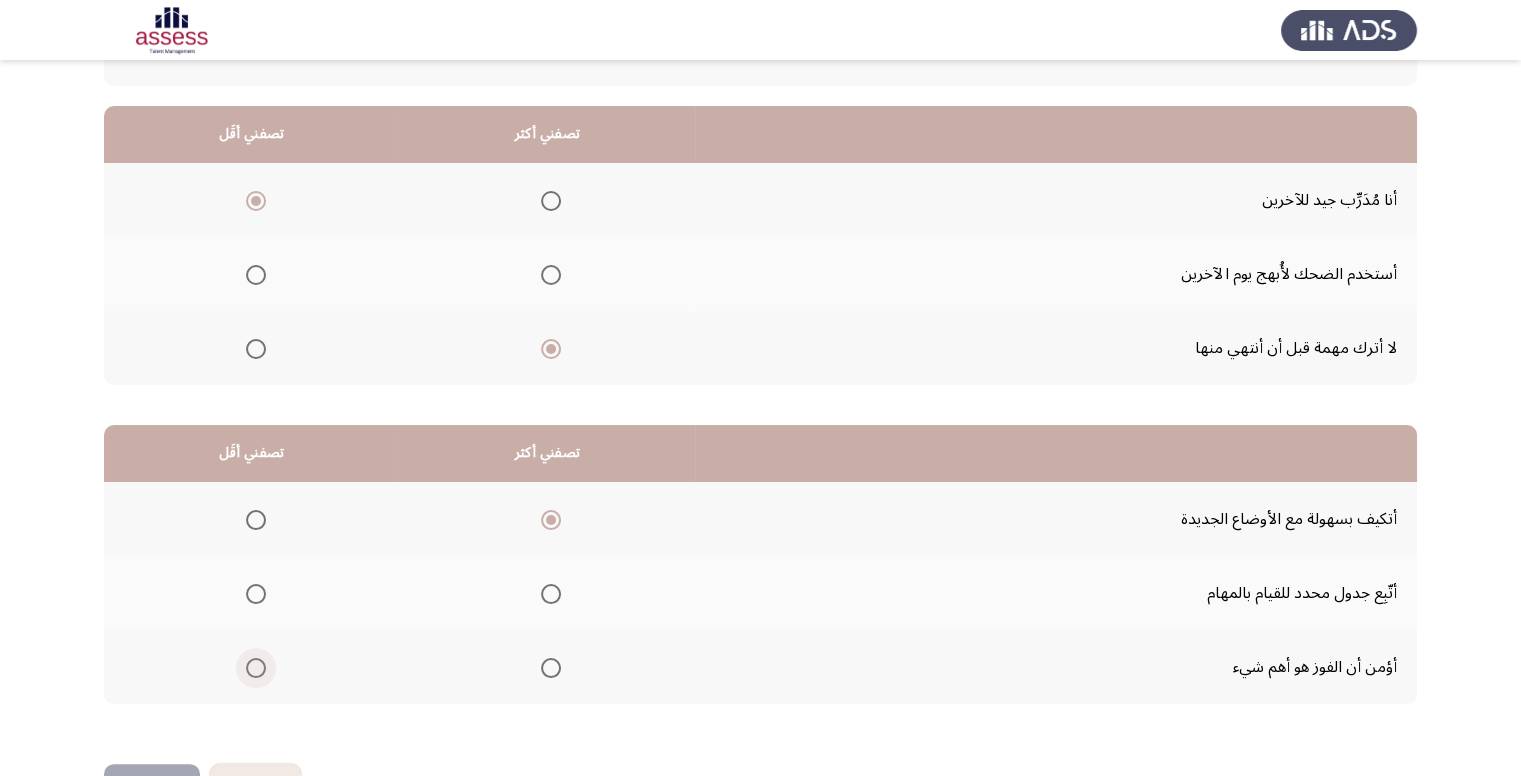 click at bounding box center (256, 668) 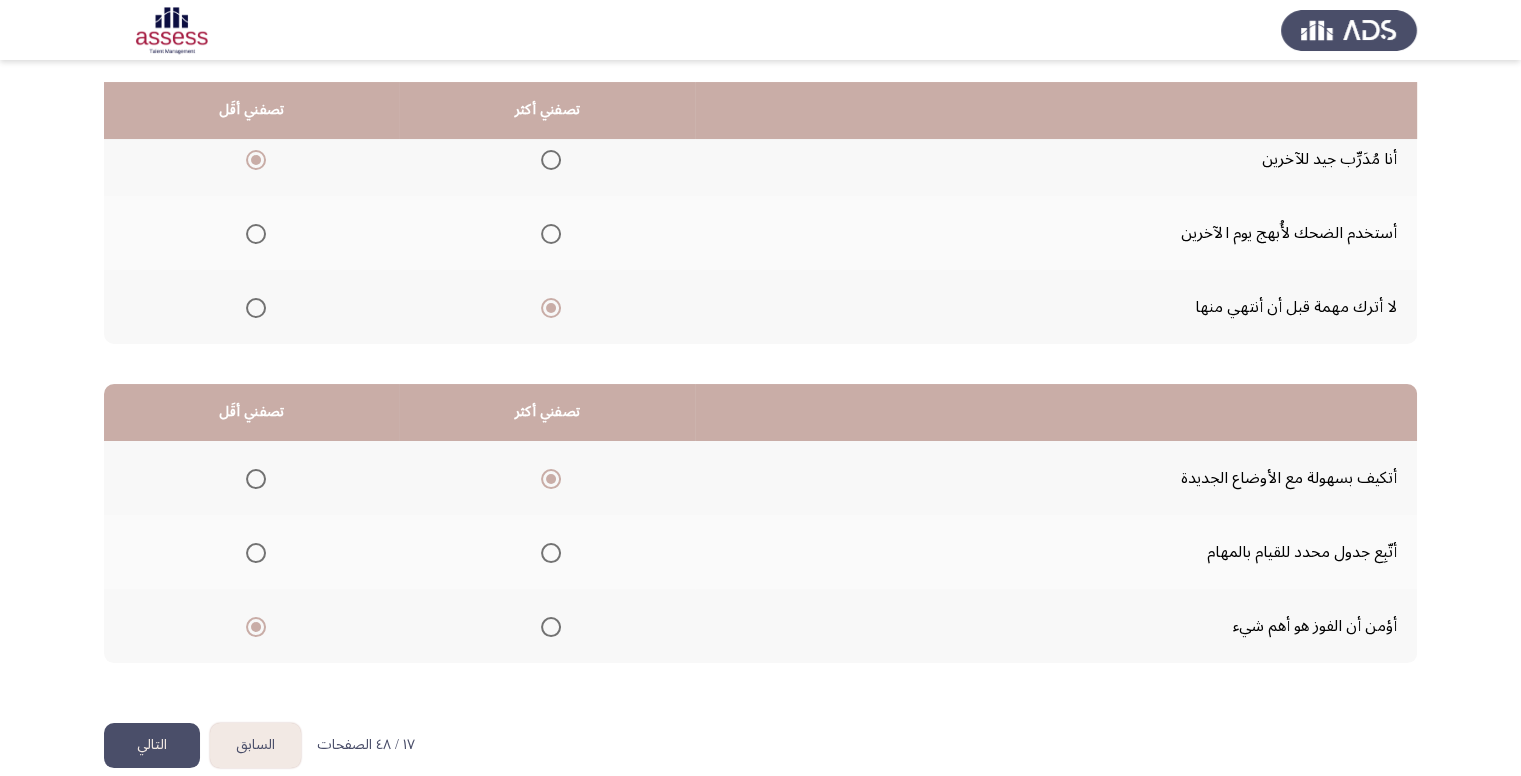 scroll, scrollTop: 264, scrollLeft: 0, axis: vertical 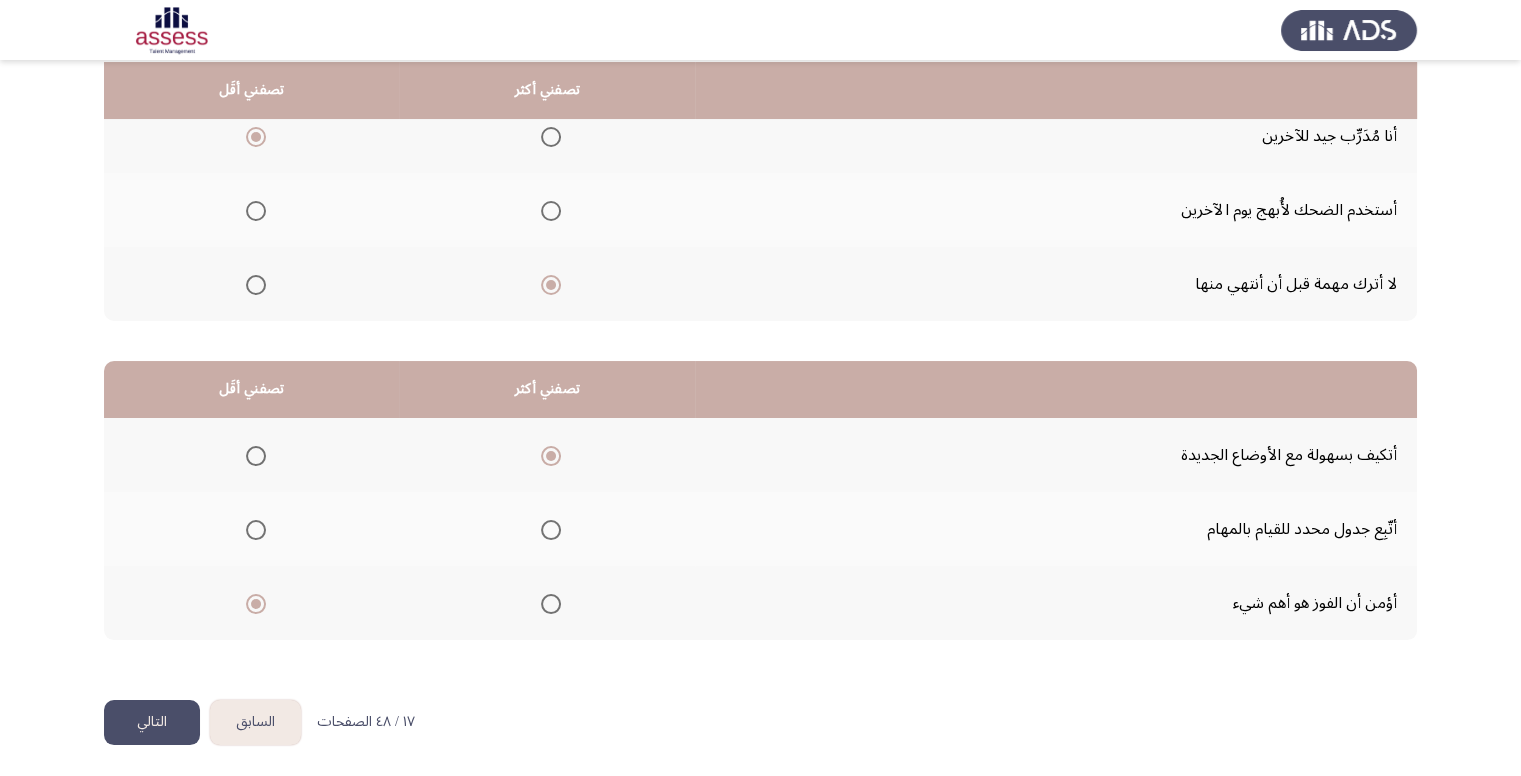 click on "من المجموعة التالية اختر إجابة واحدة ( تصفني أكثر) وإجابة واحدة ( تصفني أقل ) من كل مجموعة فى الجدول  تصفني أكثر   تصفني أقَل  أنا مُدَرِّب جيد للآخرين     أستخدم الضحك لأُبهج يوم الآخرين     لا أترك مهمة قبل أن أنتهي منها      تصفني أكثر   تصفني أقَل  أتكيف بسهولة مع الأوضاع الجديدة     أتّبِع جدول محدد للقيام بالمهام     أؤمن أن الفوز هو أهم شيء" 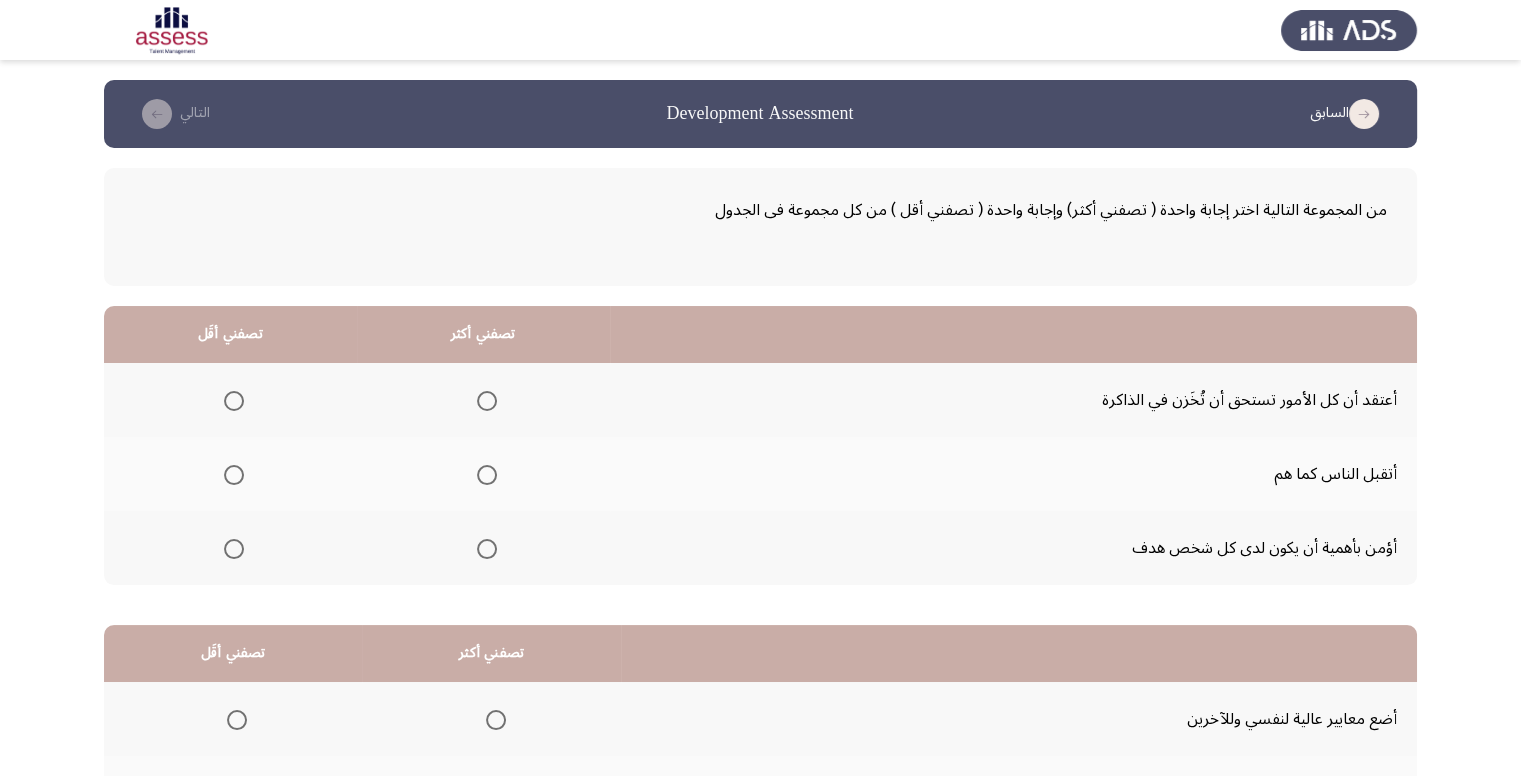 click at bounding box center [234, 475] 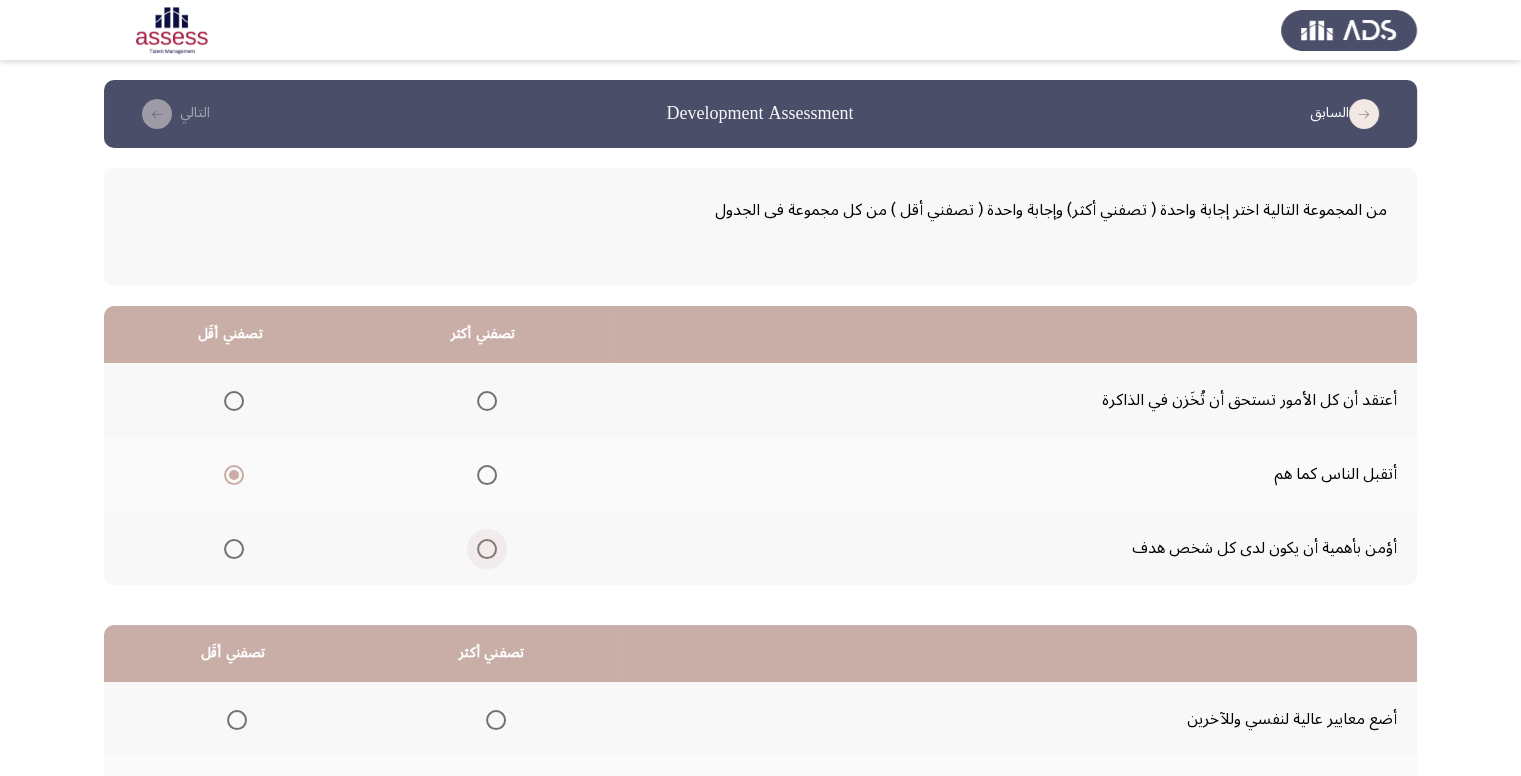 click at bounding box center [487, 549] 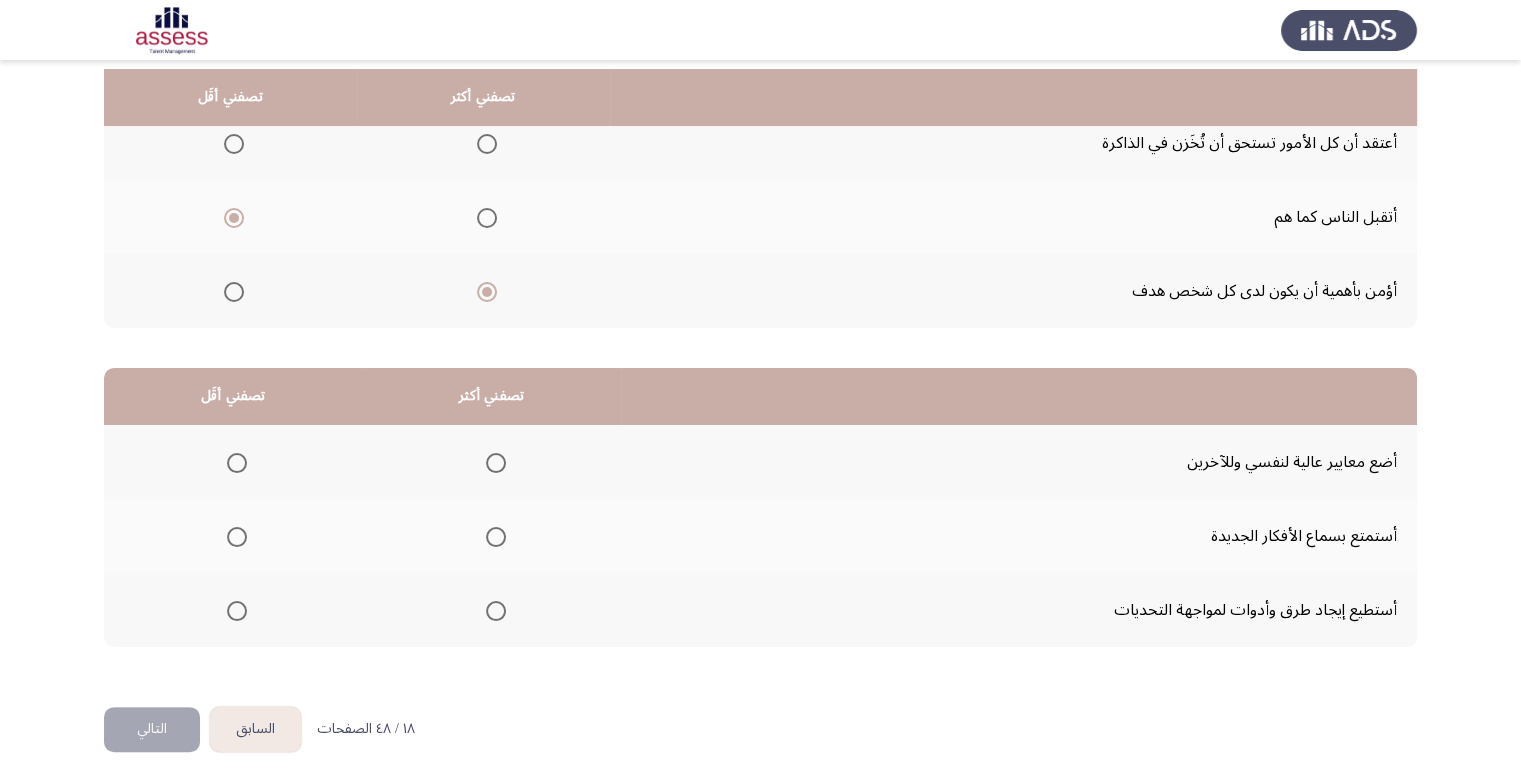 scroll, scrollTop: 264, scrollLeft: 0, axis: vertical 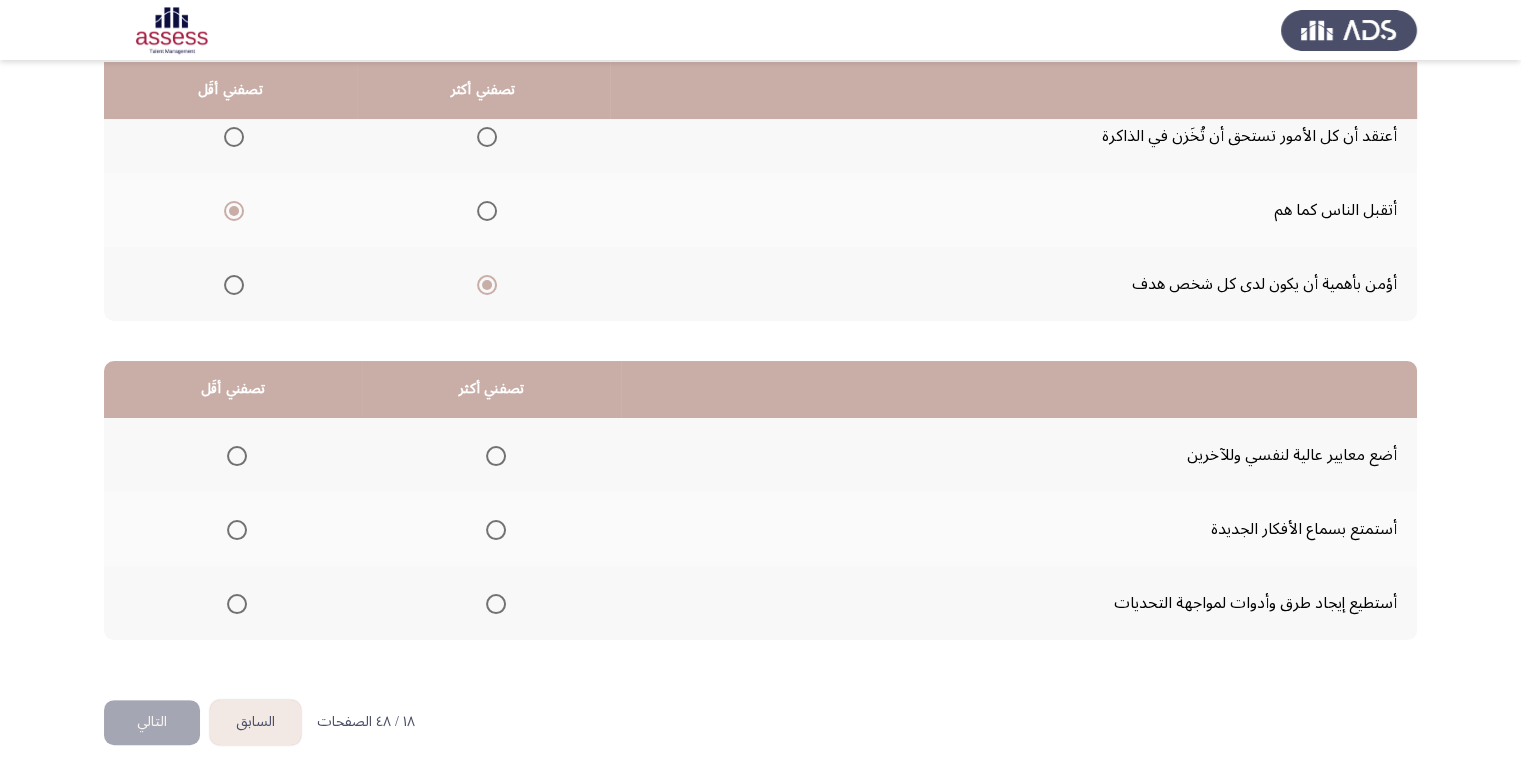 click 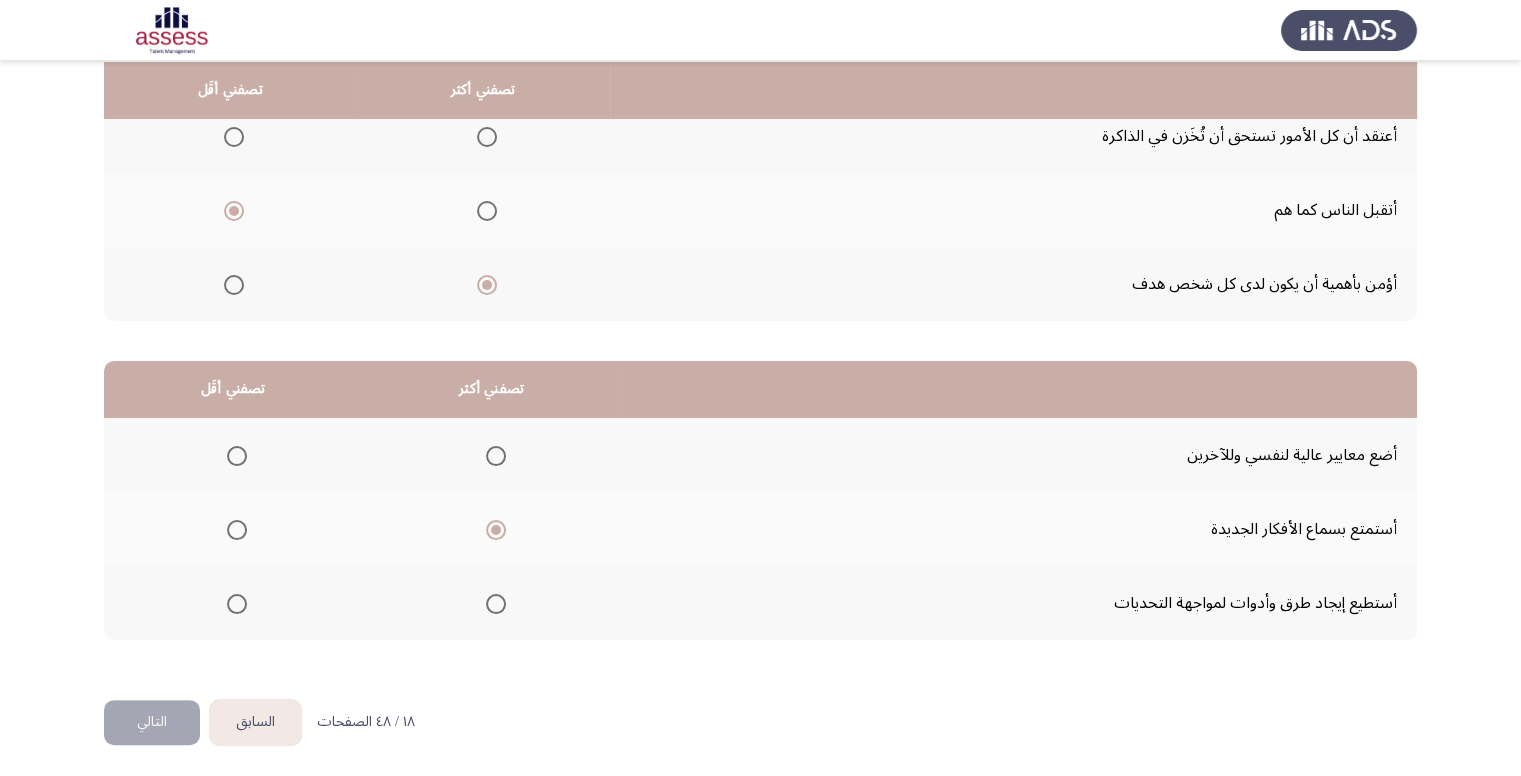 click at bounding box center [237, 456] 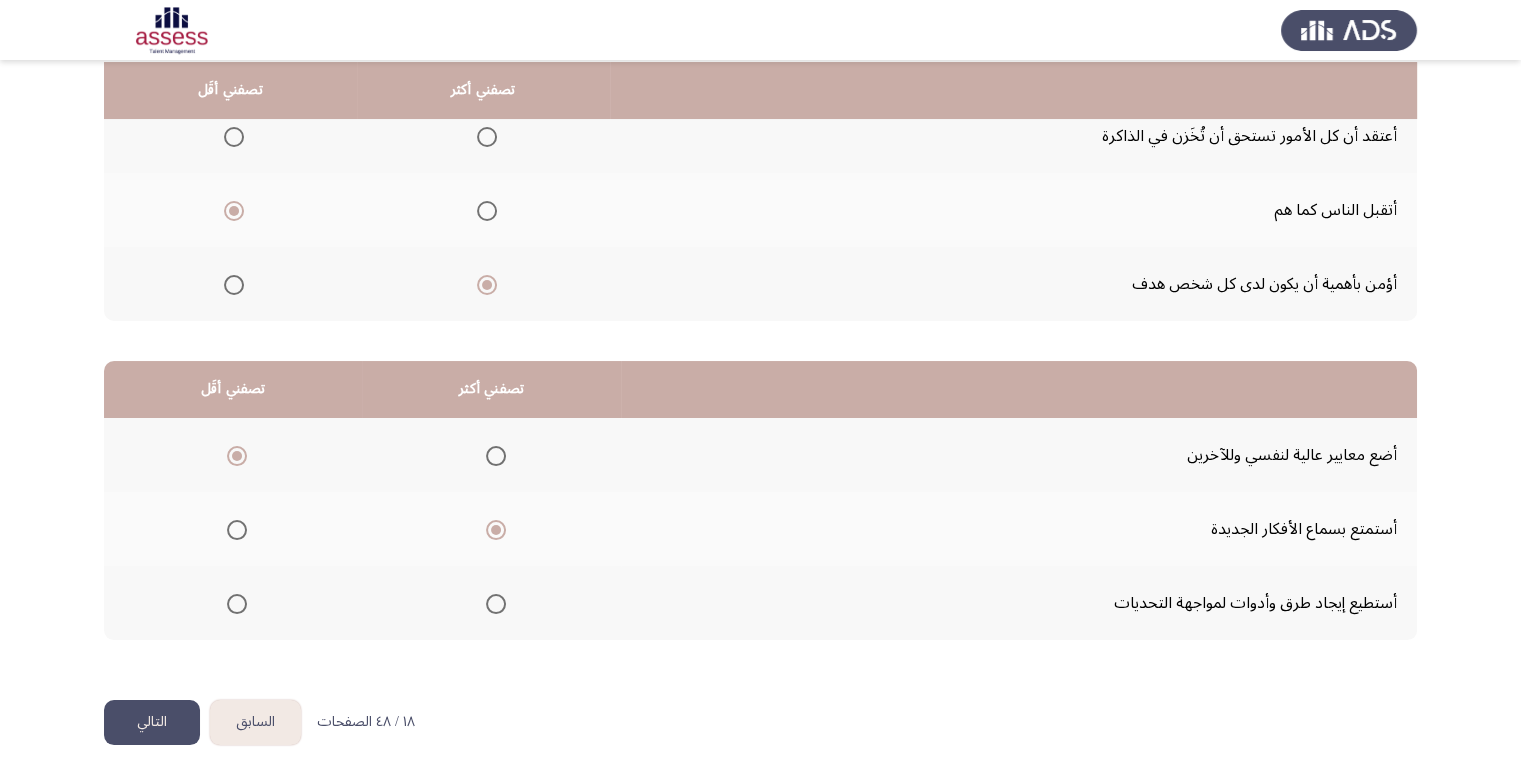 click on "التالي" 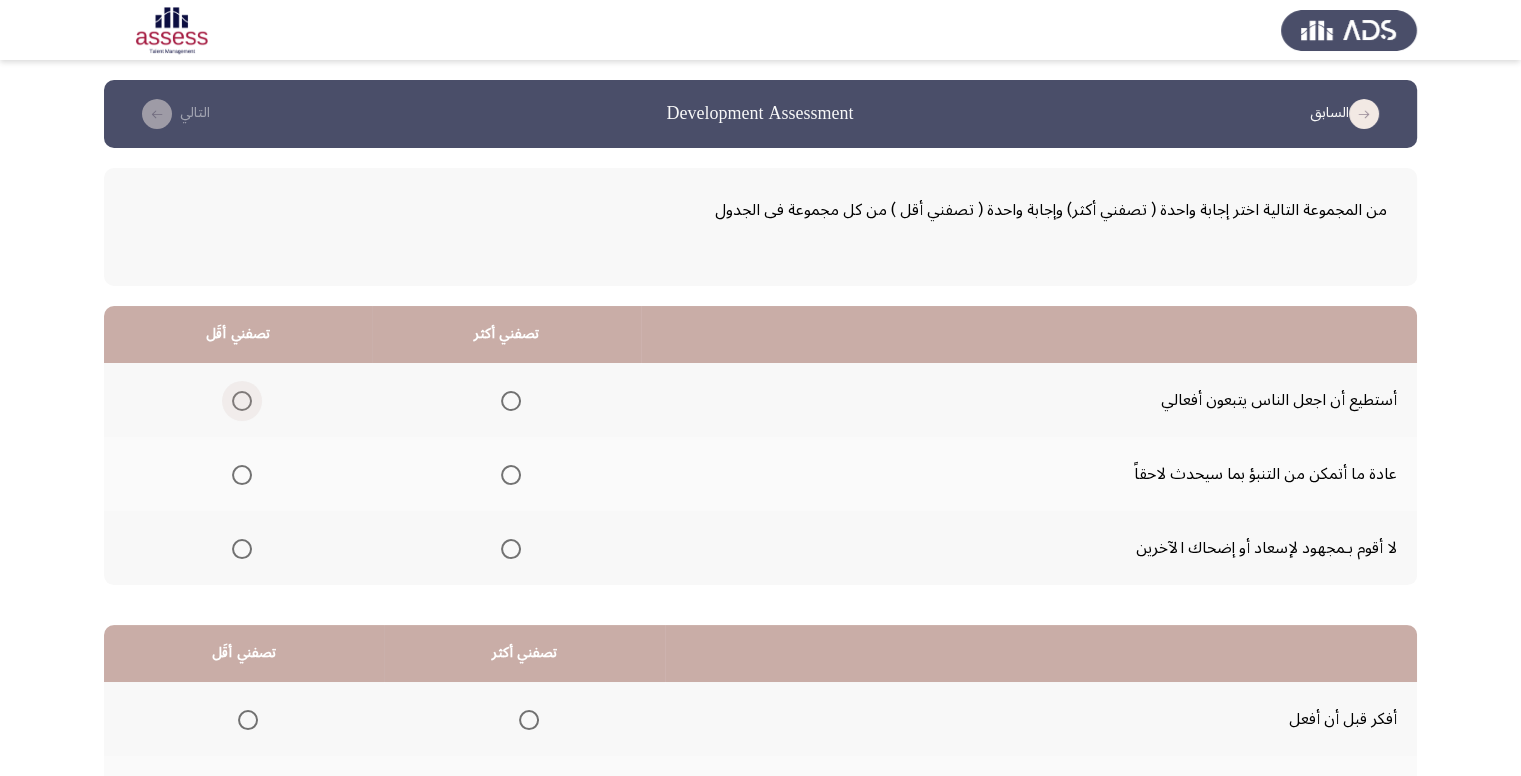 click at bounding box center [238, 401] 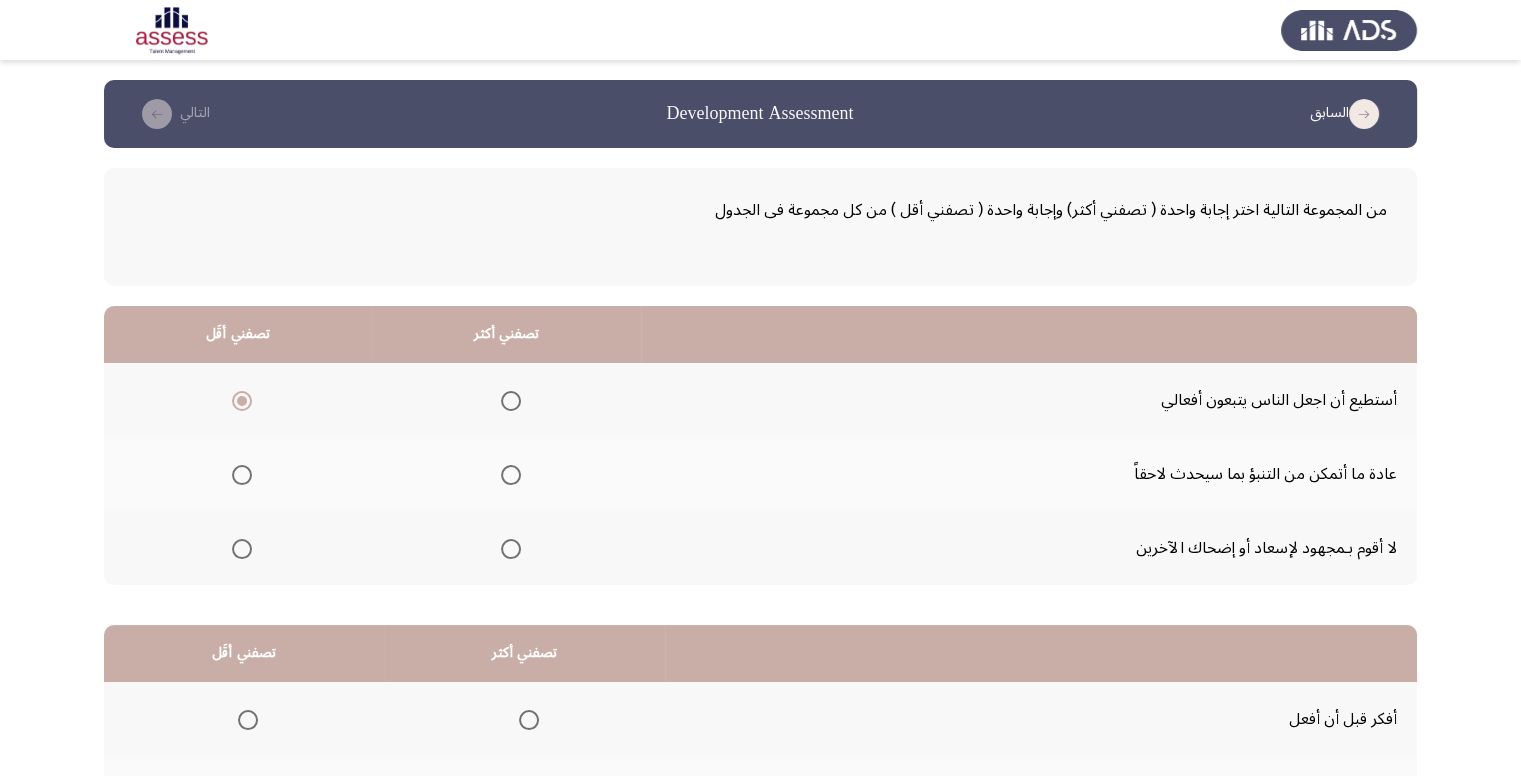 click 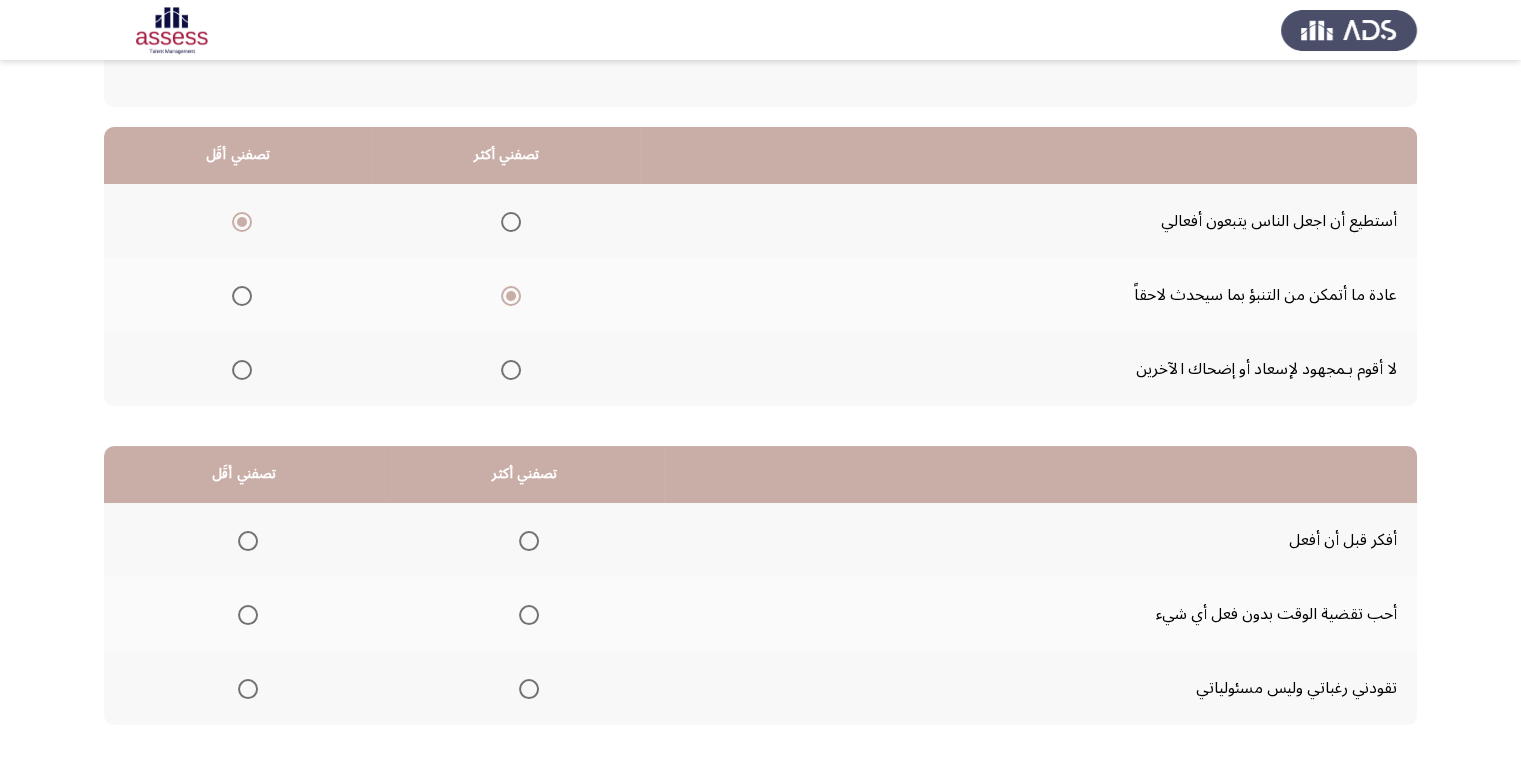 scroll, scrollTop: 264, scrollLeft: 0, axis: vertical 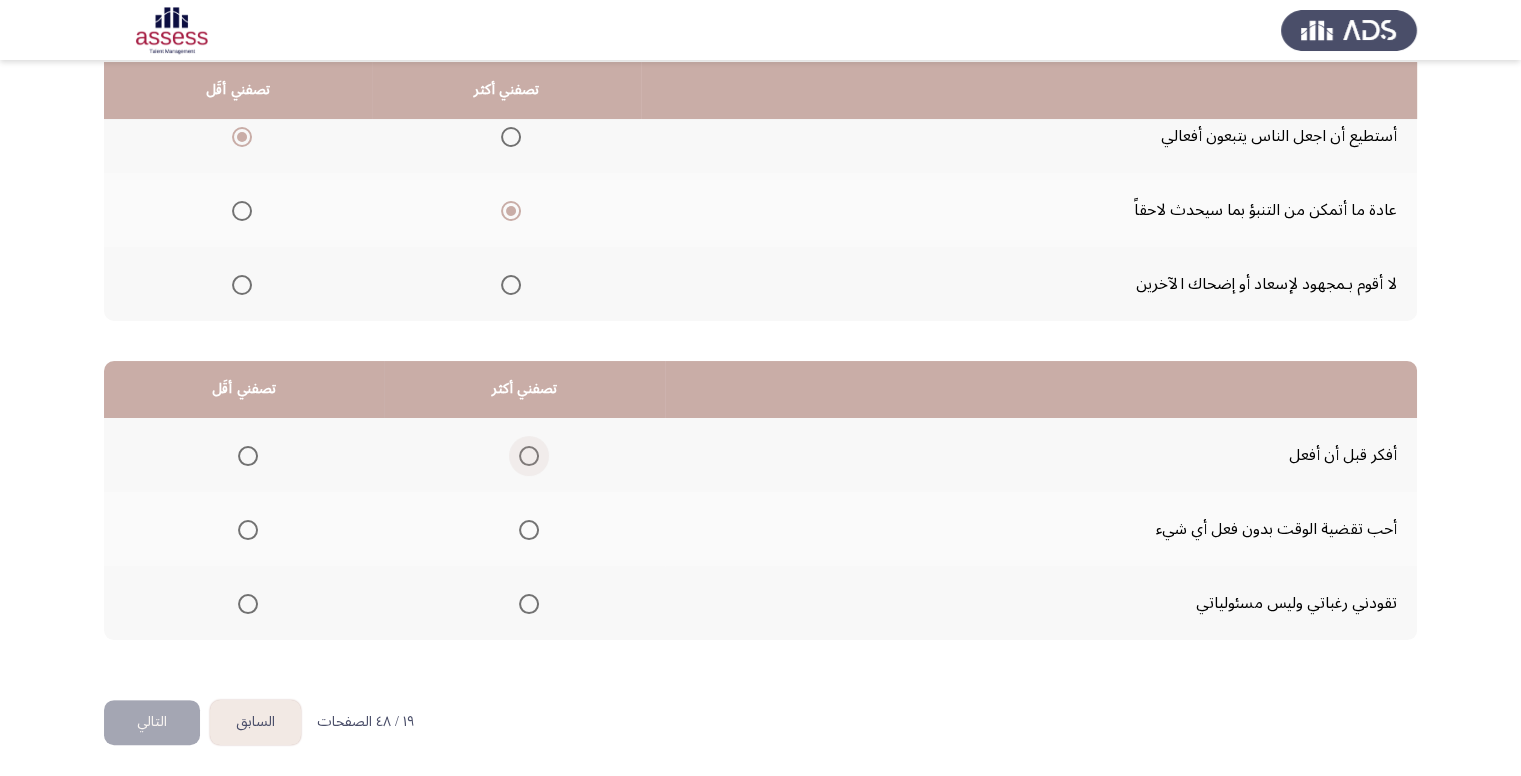 click at bounding box center (529, 456) 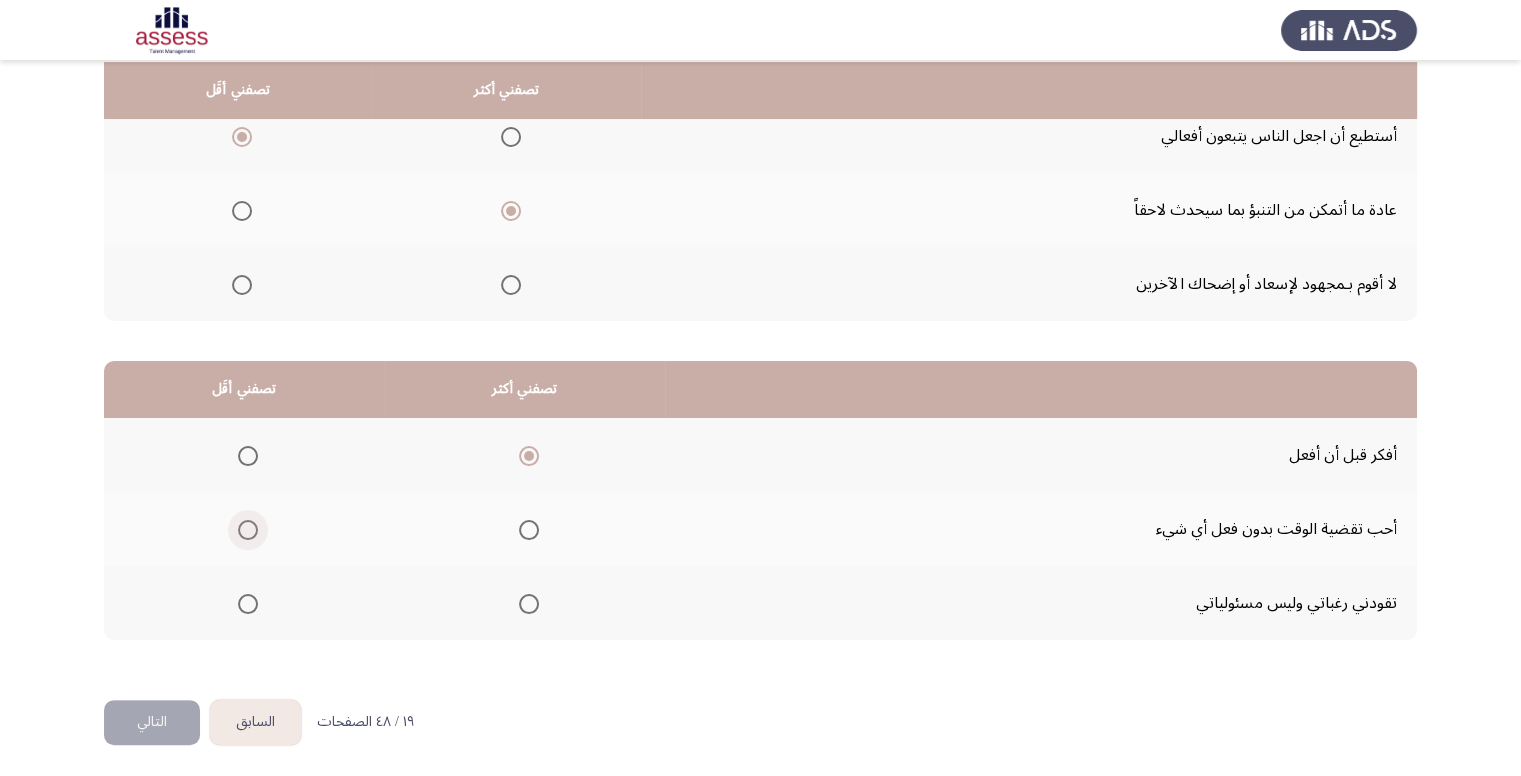 click at bounding box center [248, 530] 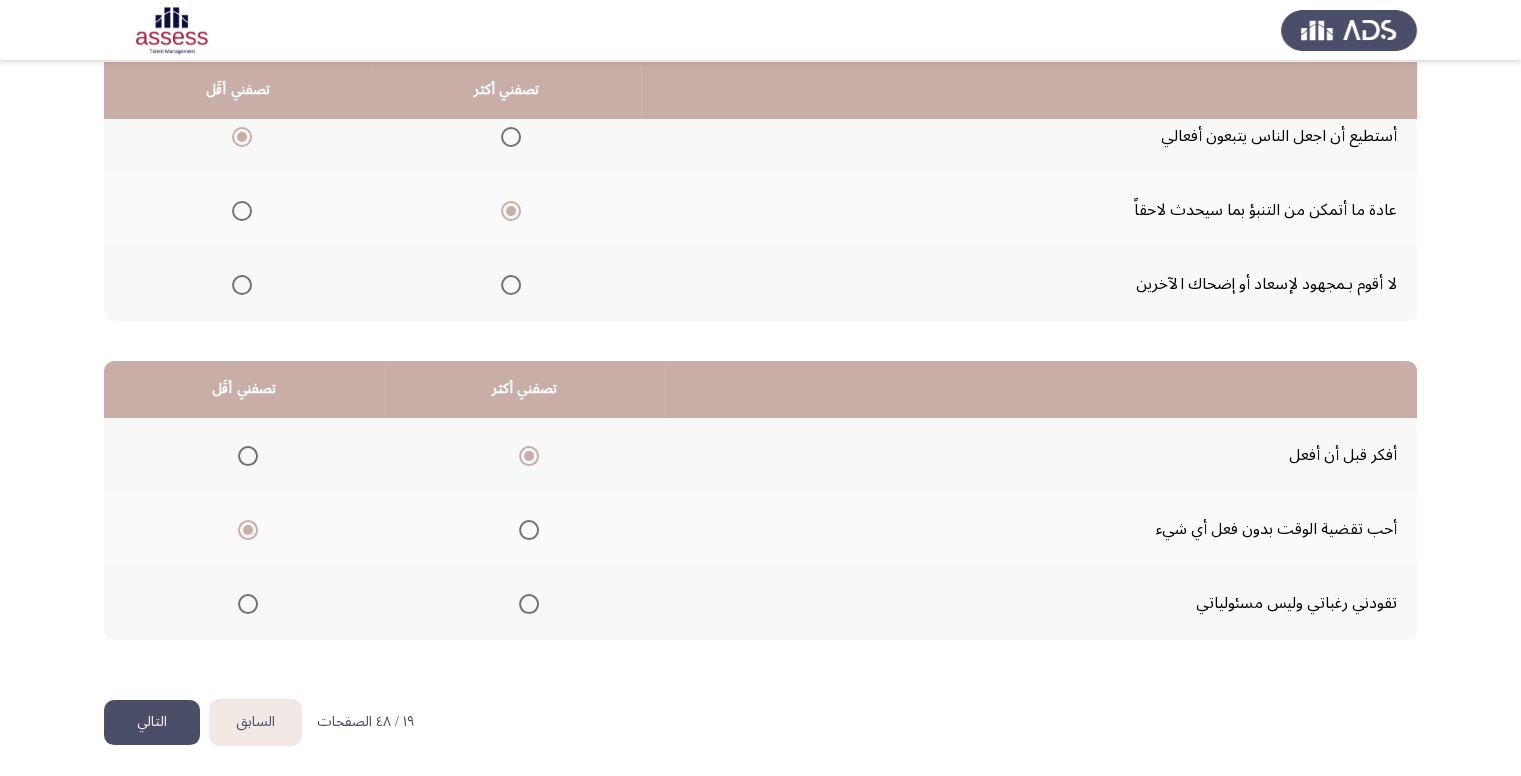 click on "التالي" 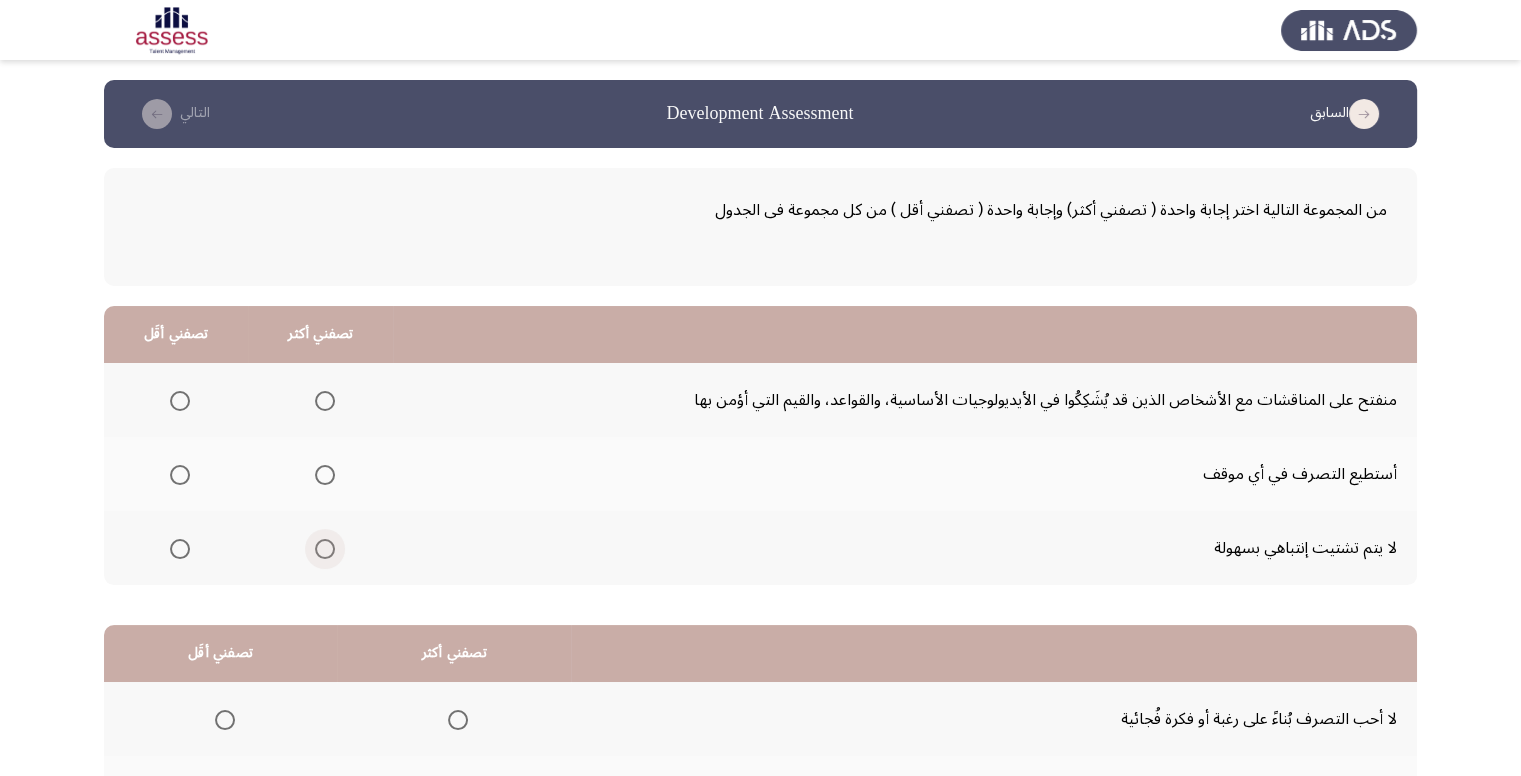 click at bounding box center (325, 549) 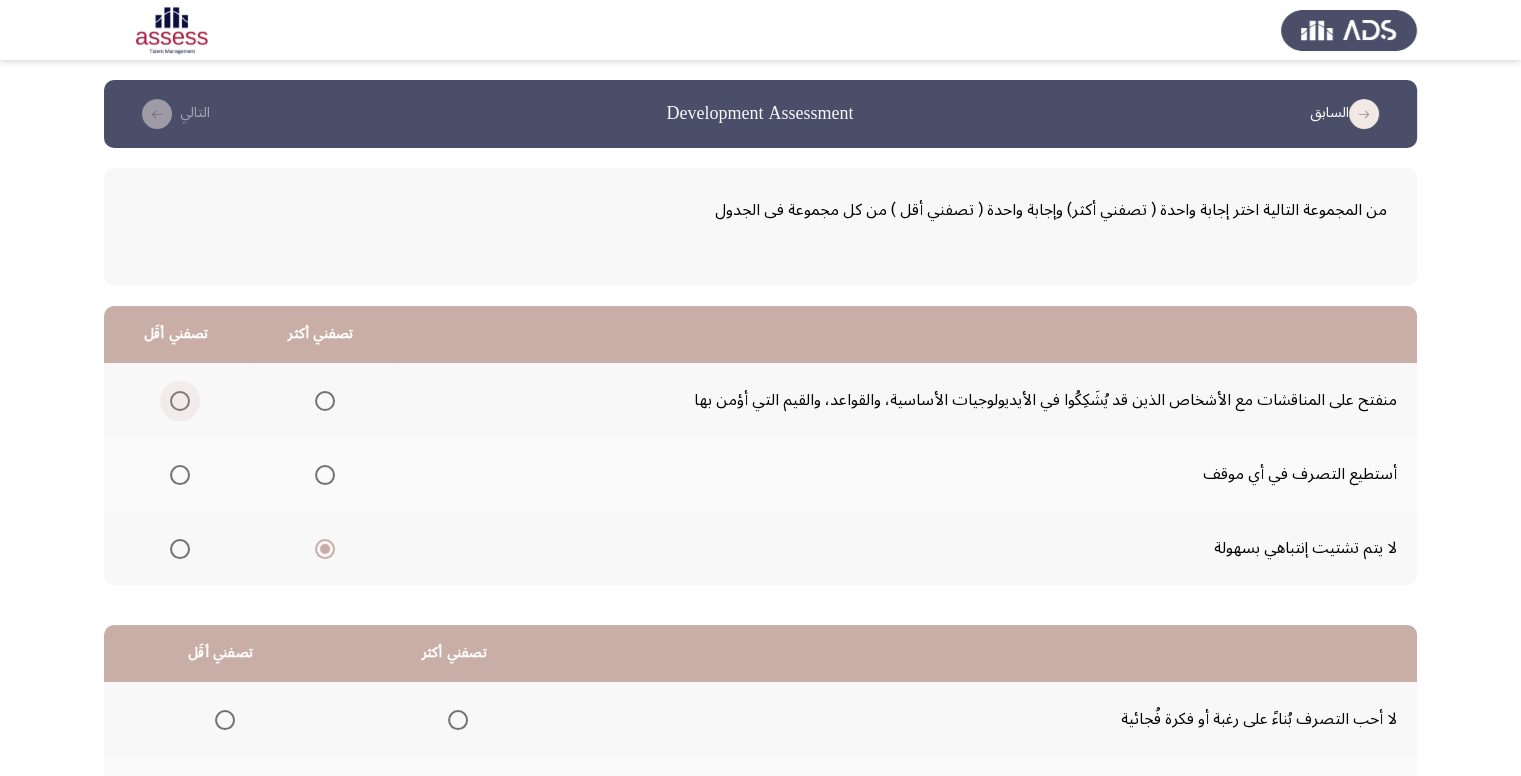 click at bounding box center (180, 401) 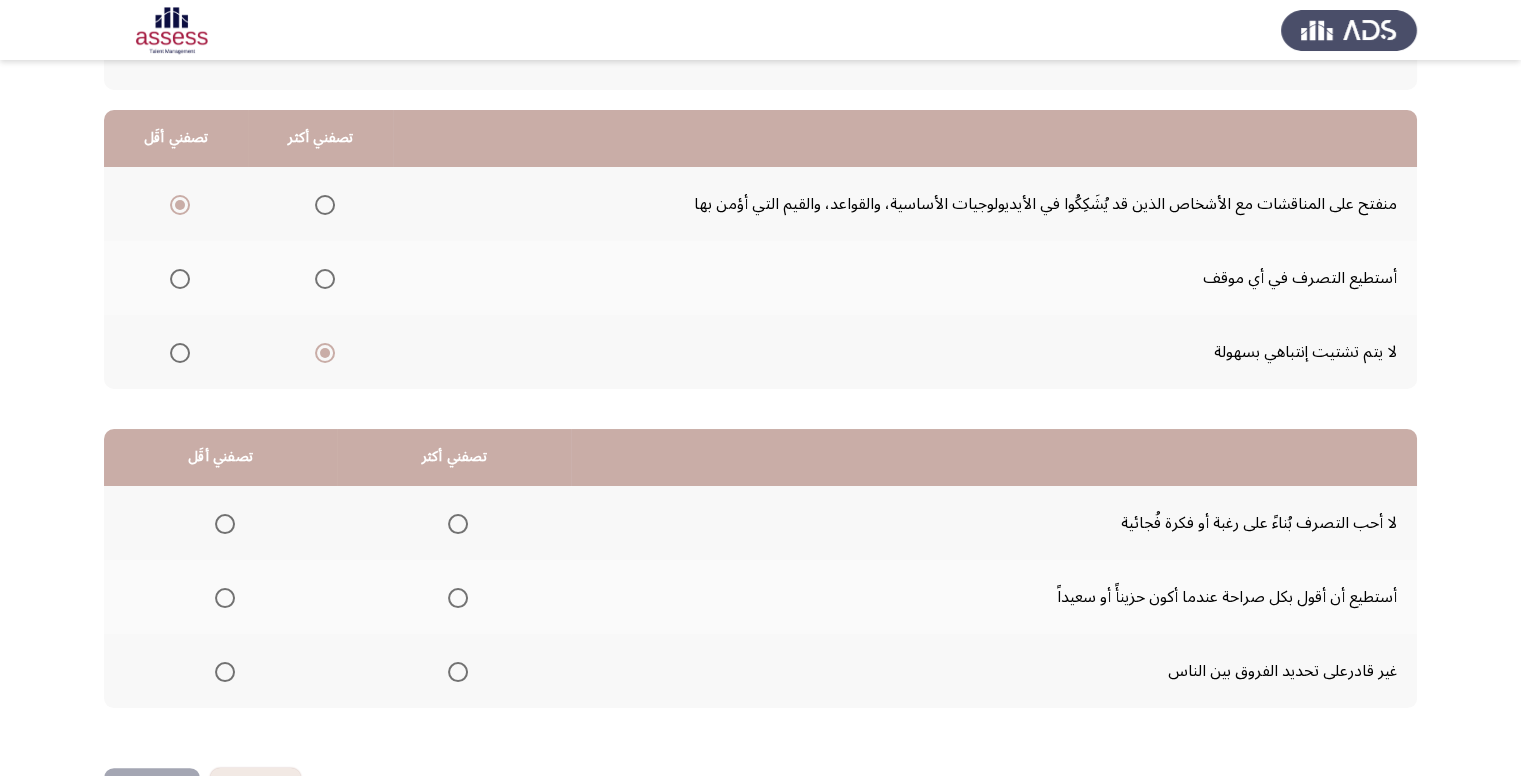 scroll, scrollTop: 200, scrollLeft: 0, axis: vertical 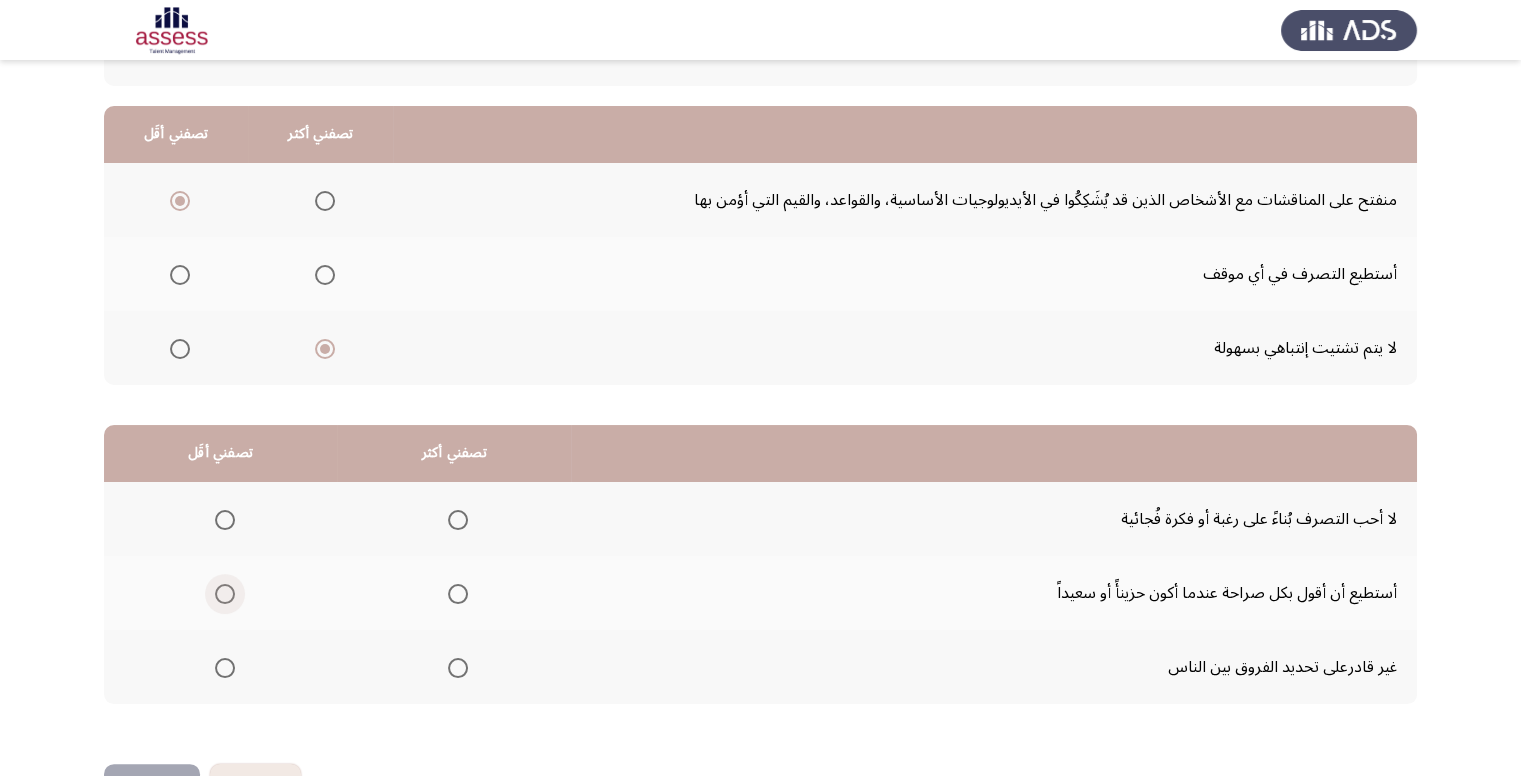 click at bounding box center [225, 594] 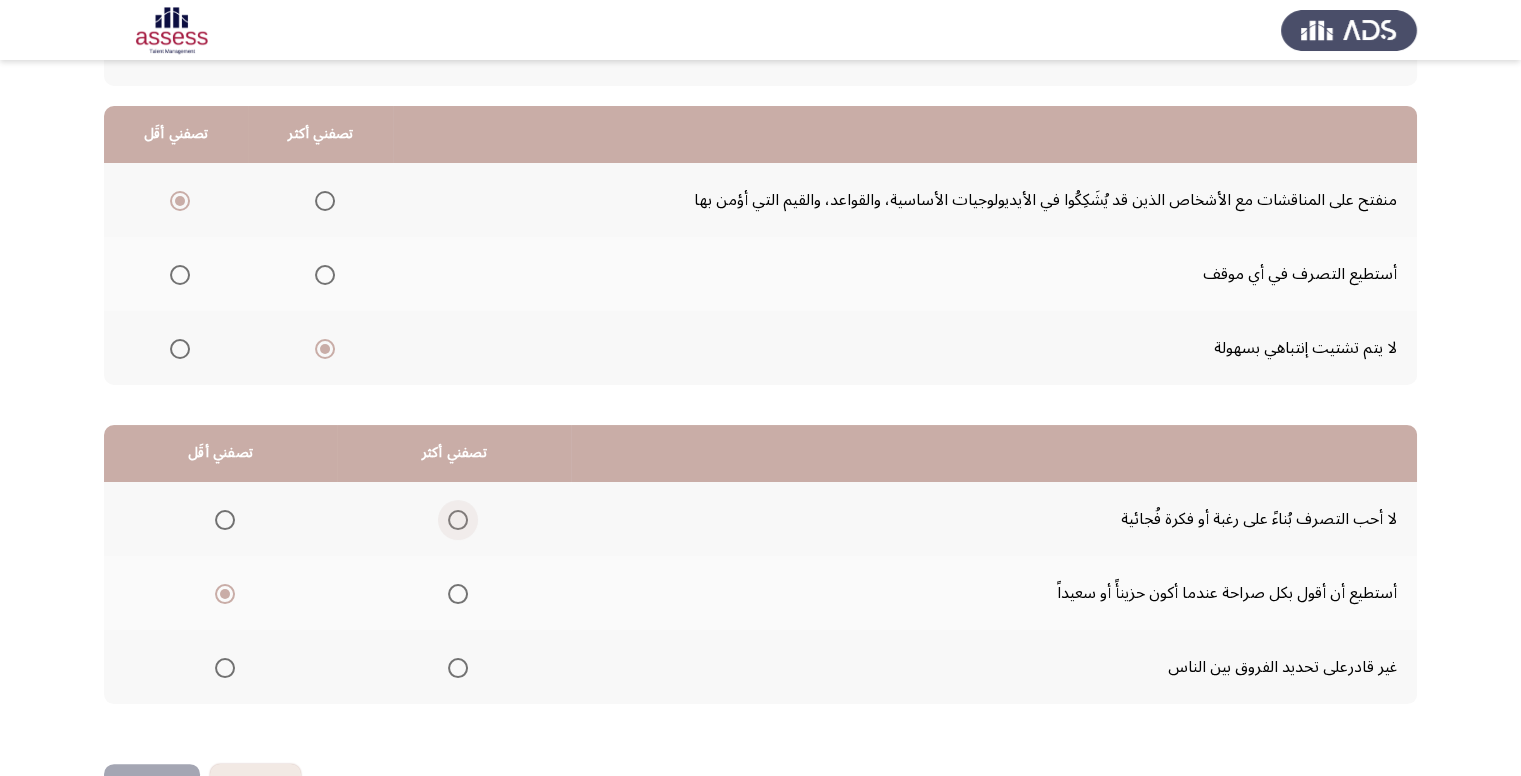 click at bounding box center [458, 520] 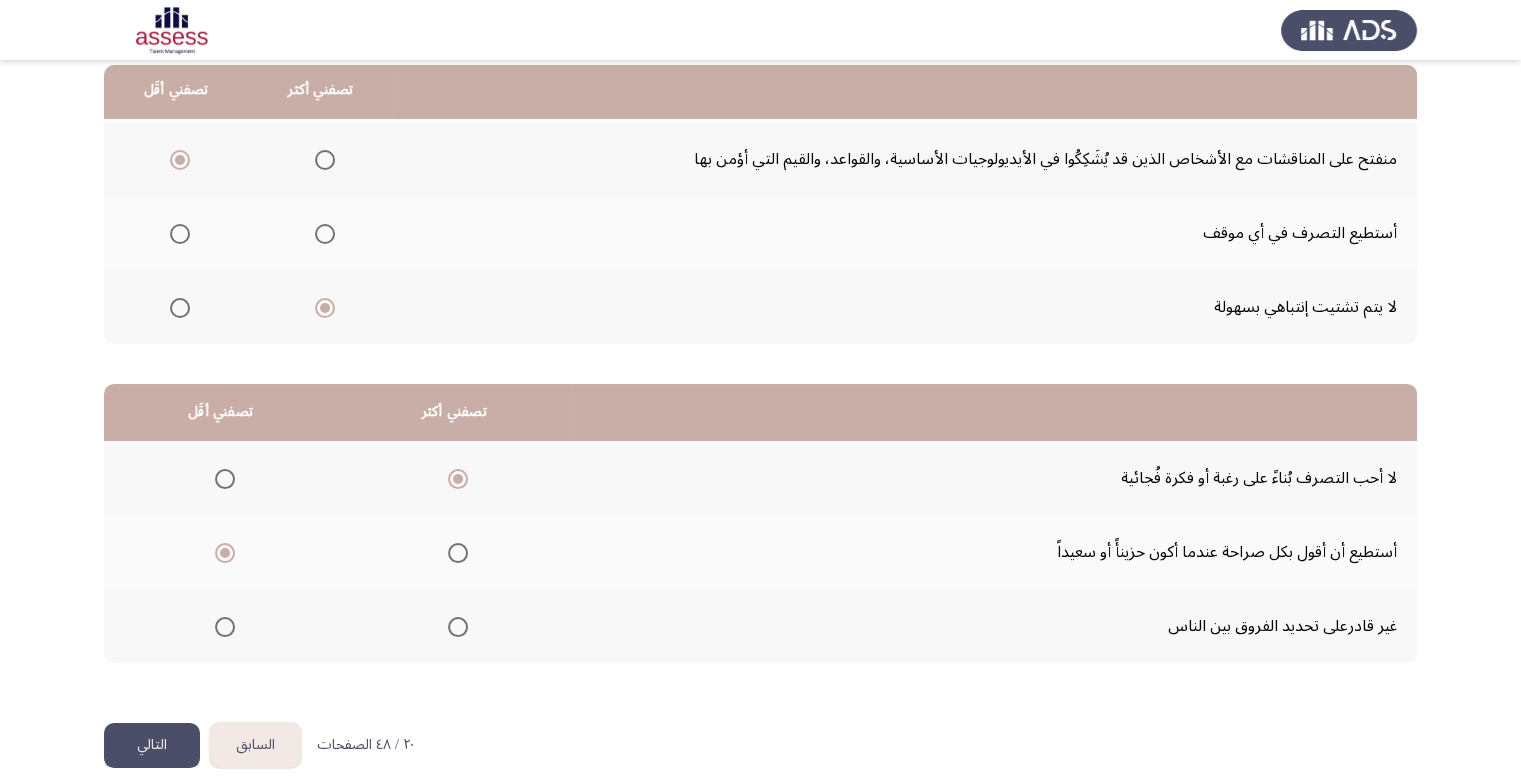 scroll, scrollTop: 264, scrollLeft: 0, axis: vertical 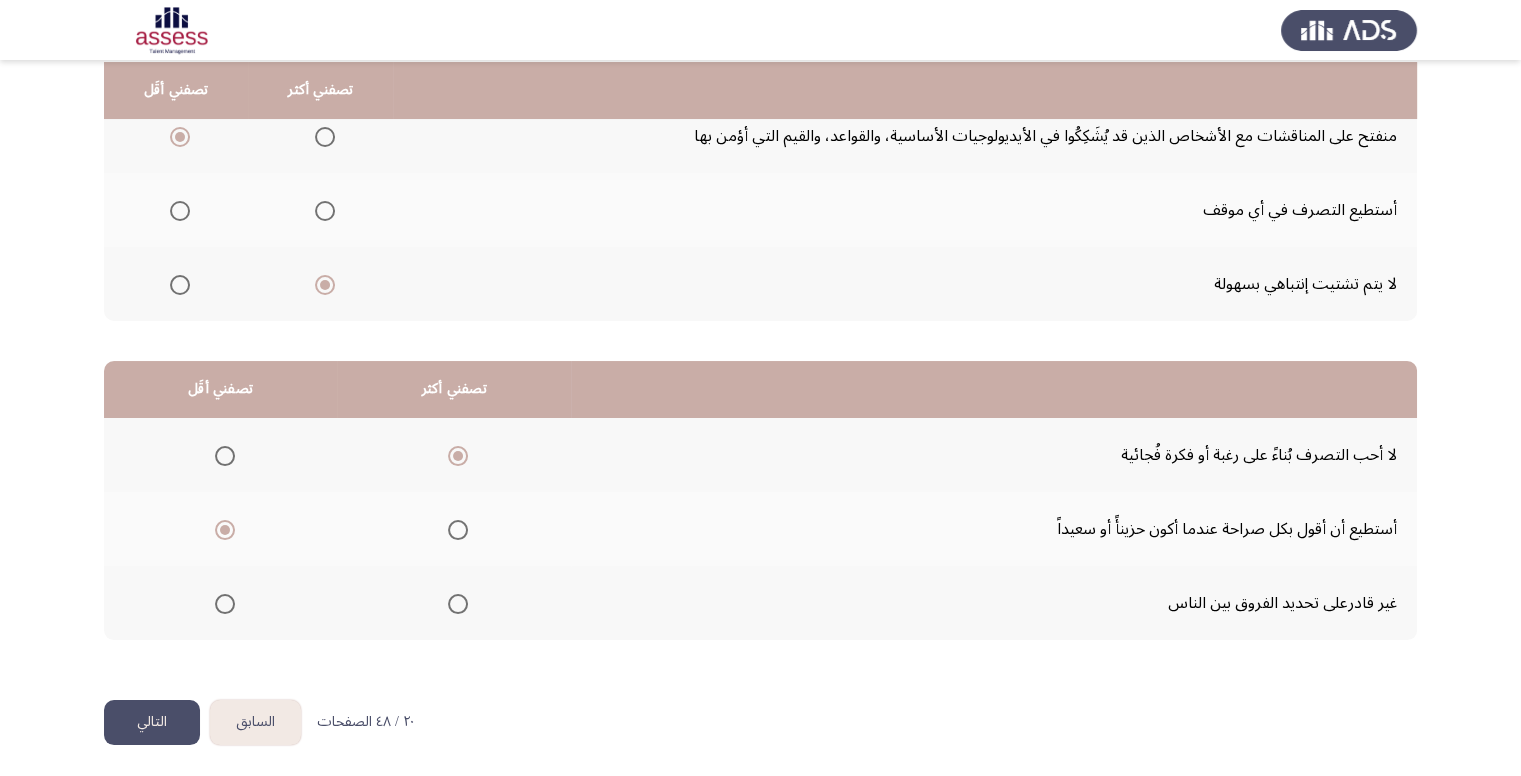 click on "التالي" 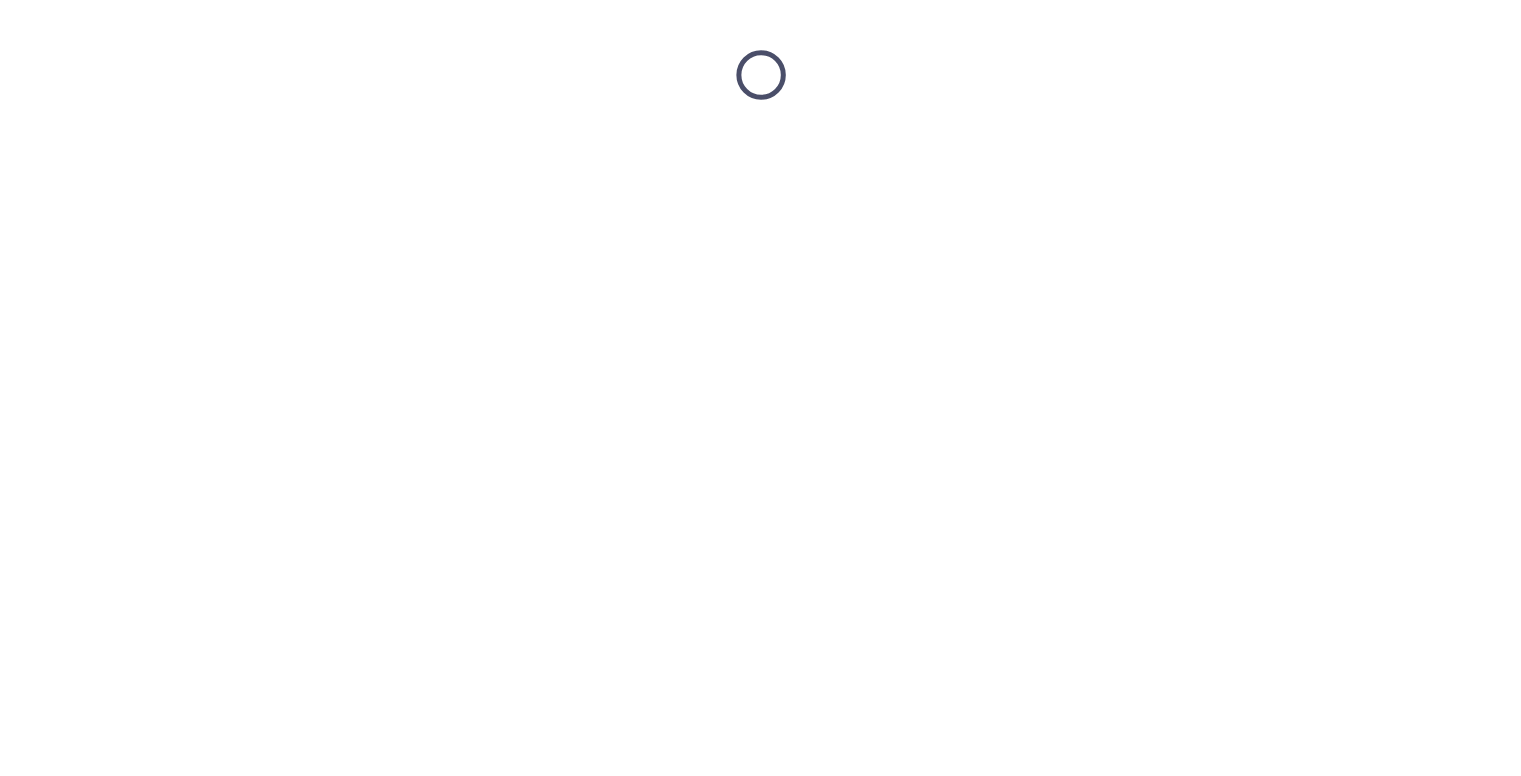 scroll, scrollTop: 0, scrollLeft: 0, axis: both 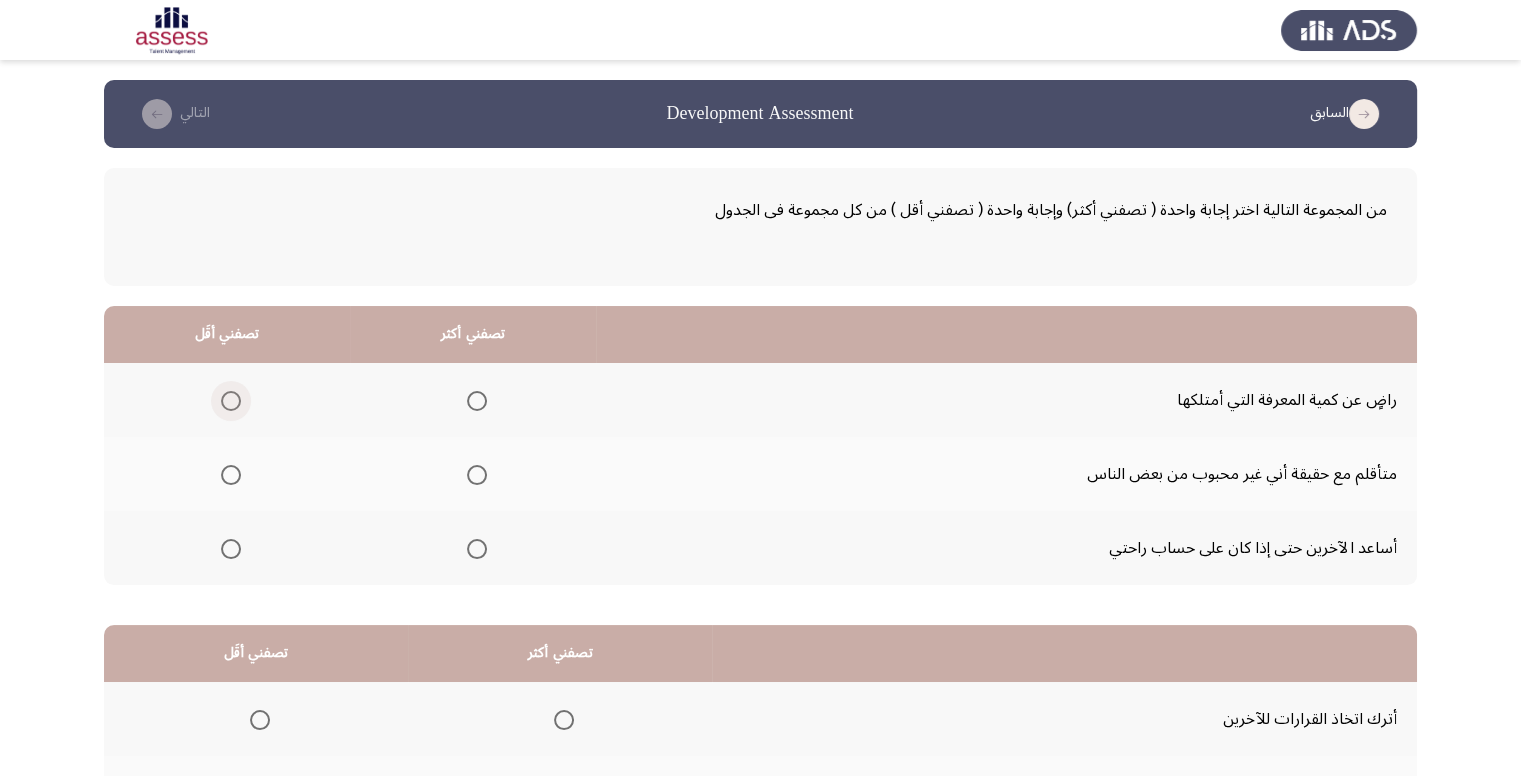 click at bounding box center (231, 401) 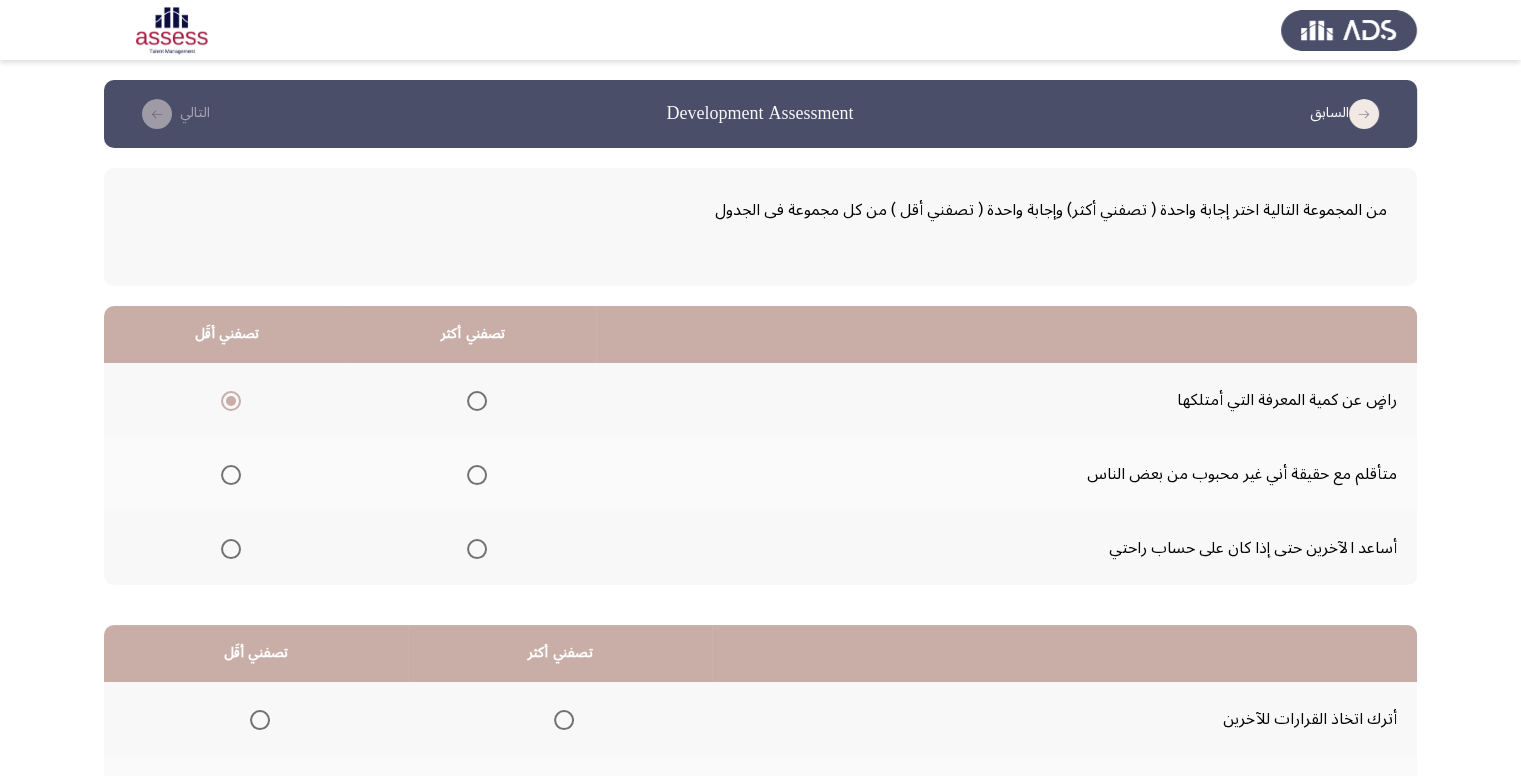 click at bounding box center [477, 401] 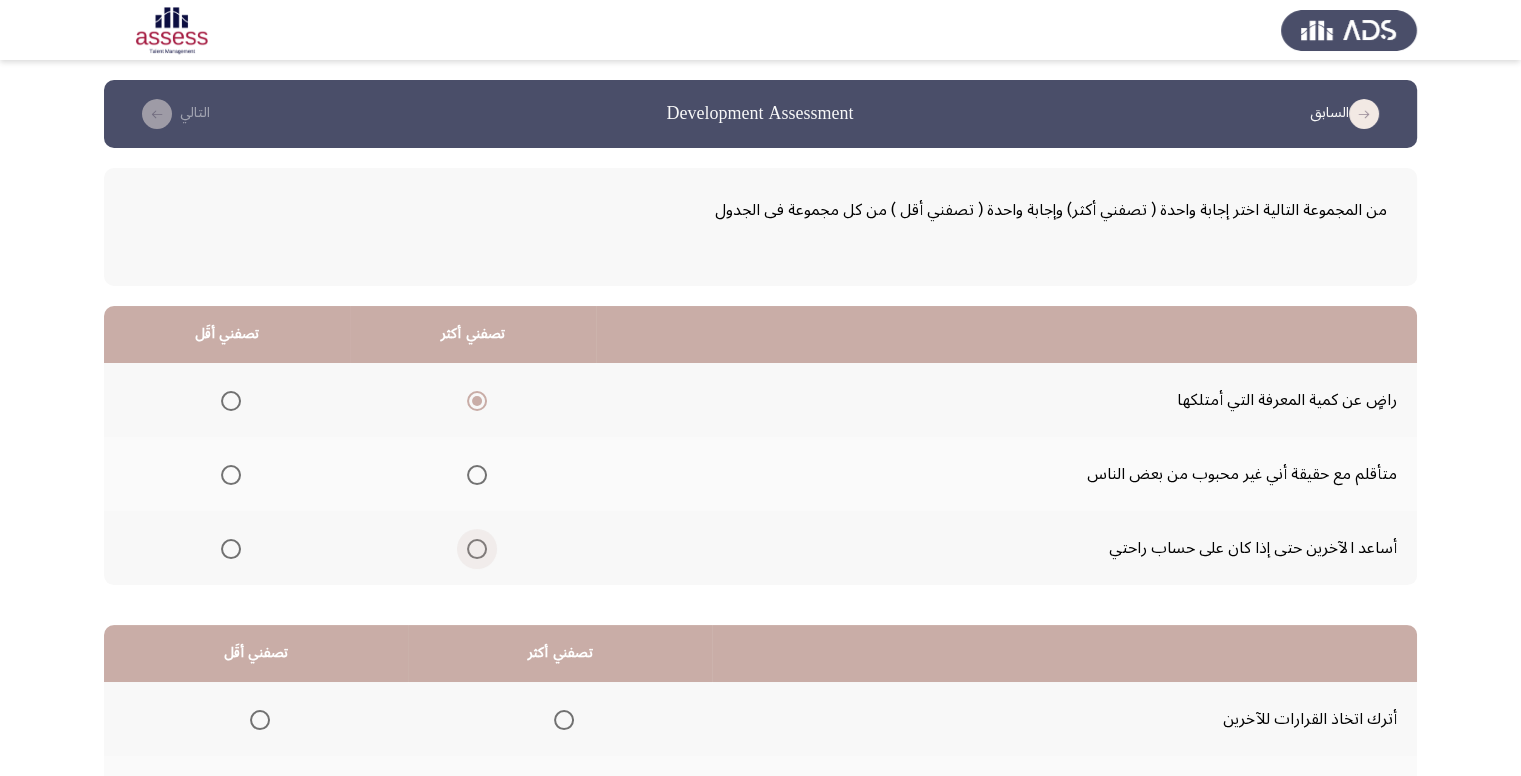 click at bounding box center [477, 549] 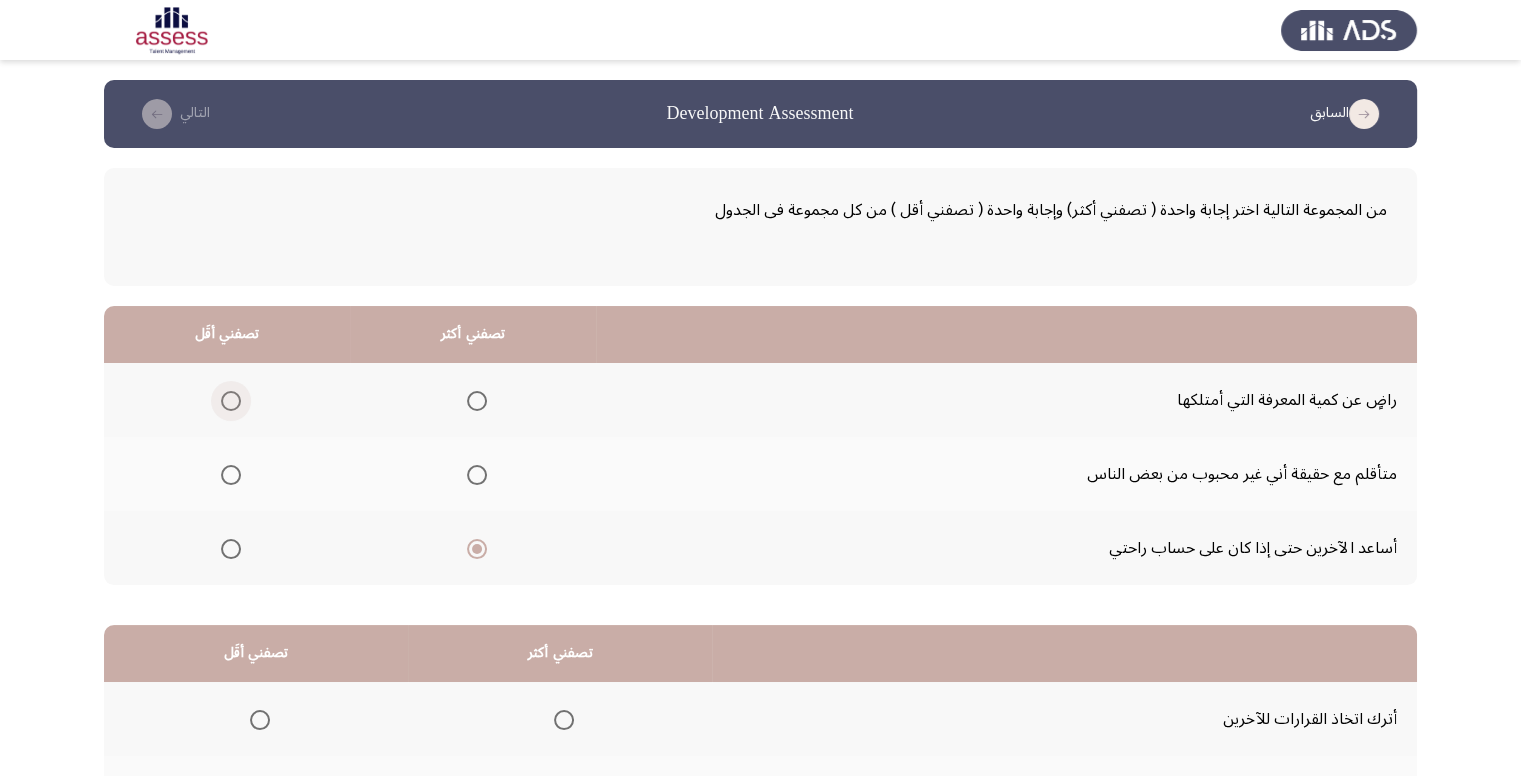 click at bounding box center (227, 401) 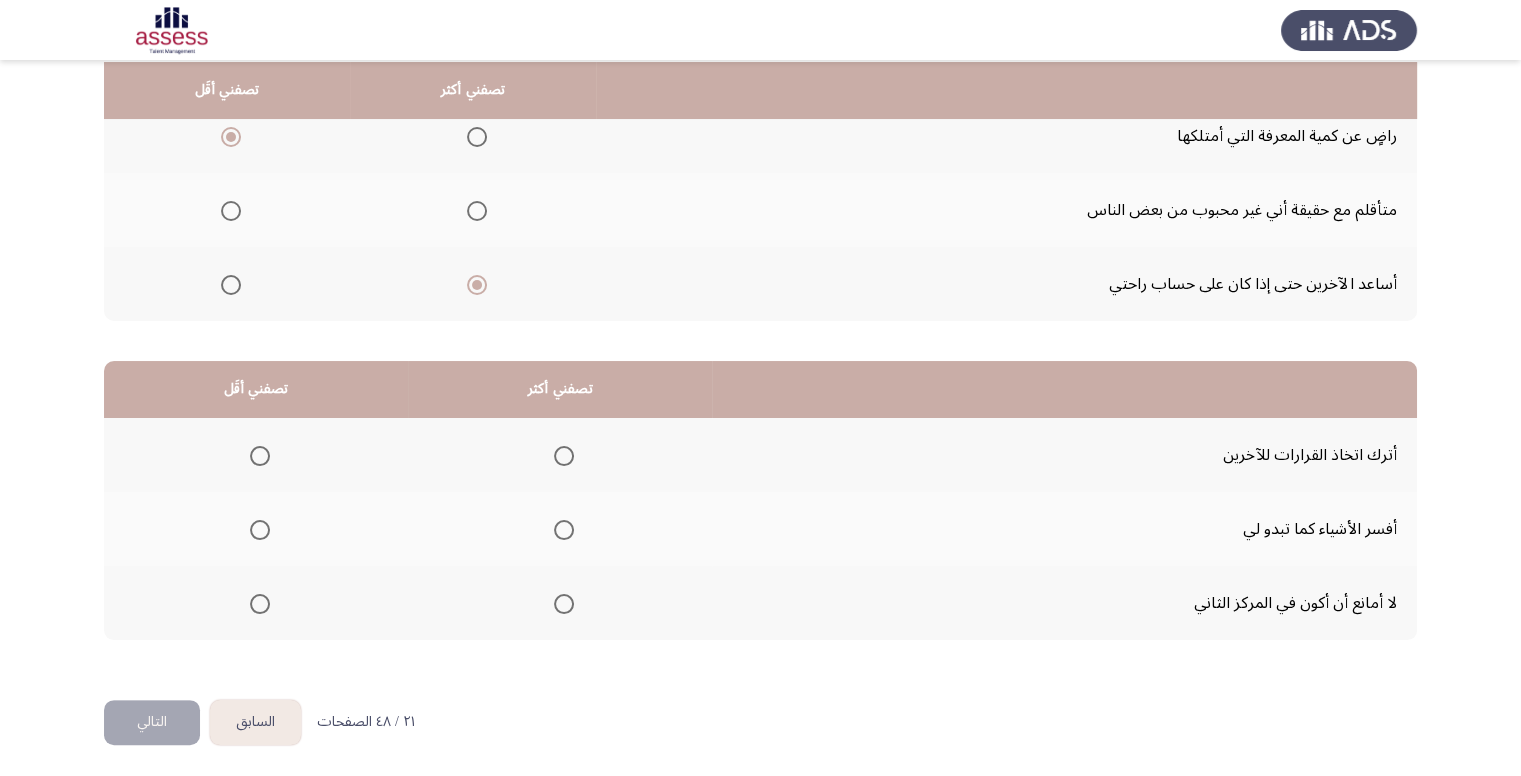 scroll, scrollTop: 264, scrollLeft: 0, axis: vertical 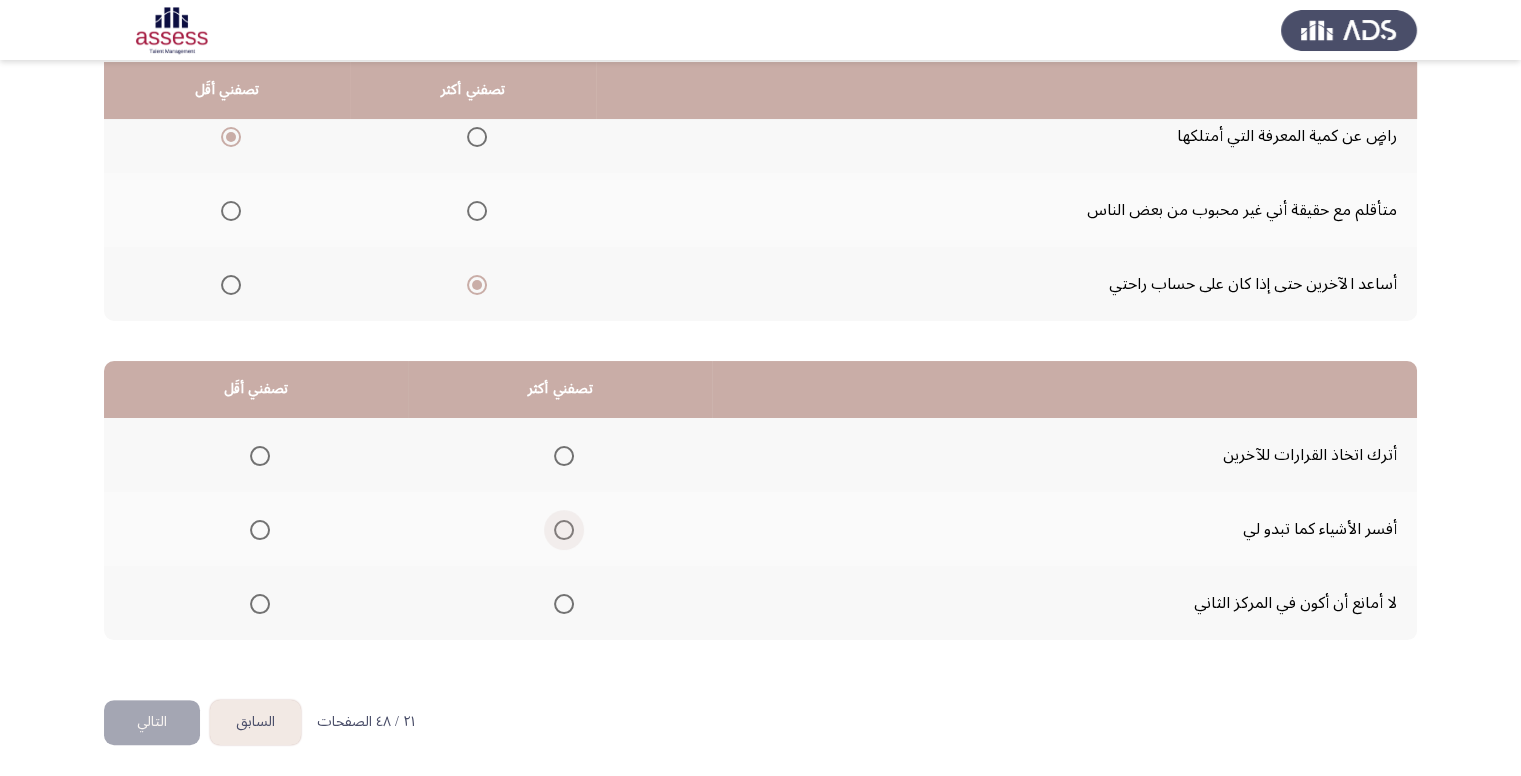 click at bounding box center [564, 530] 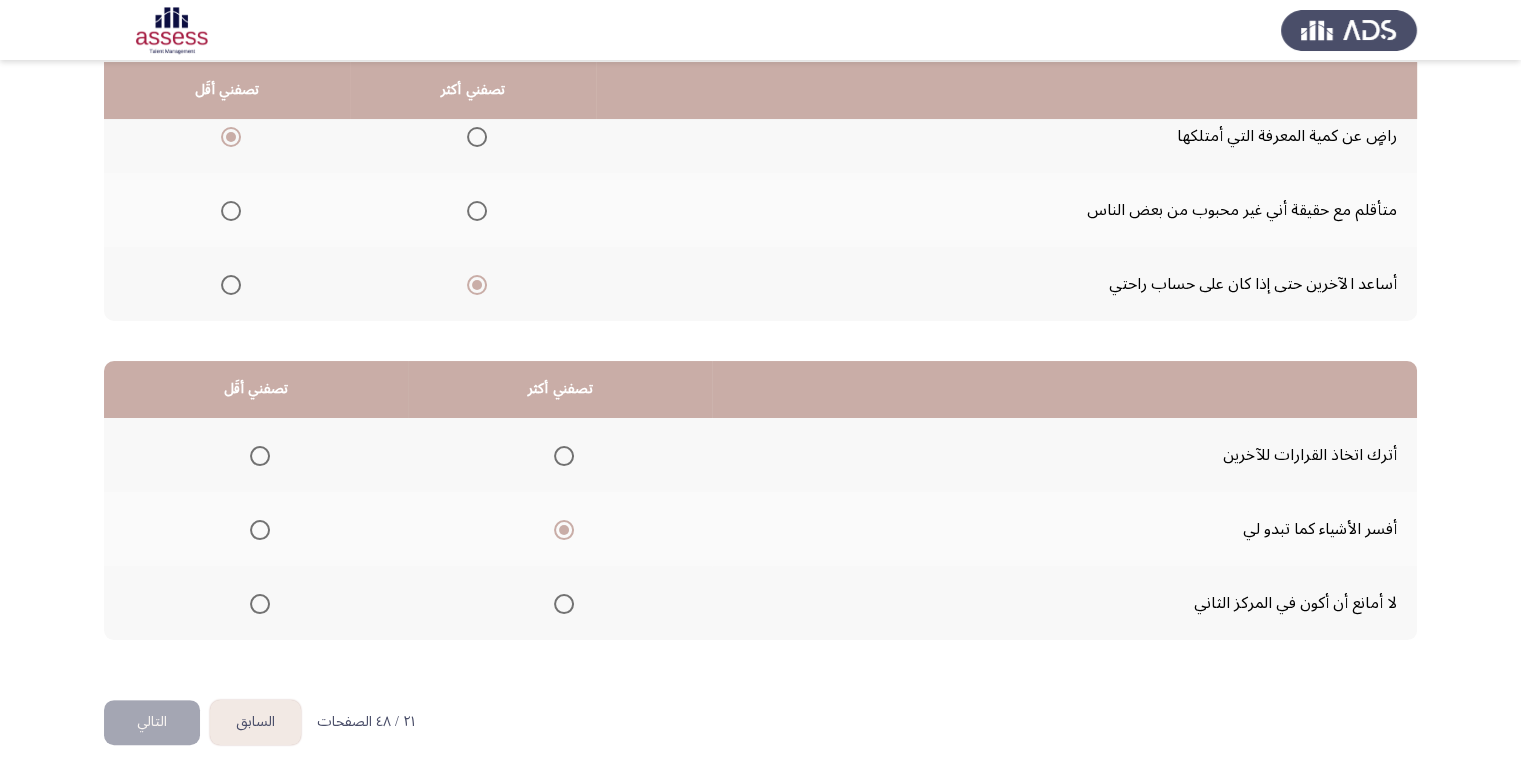 click 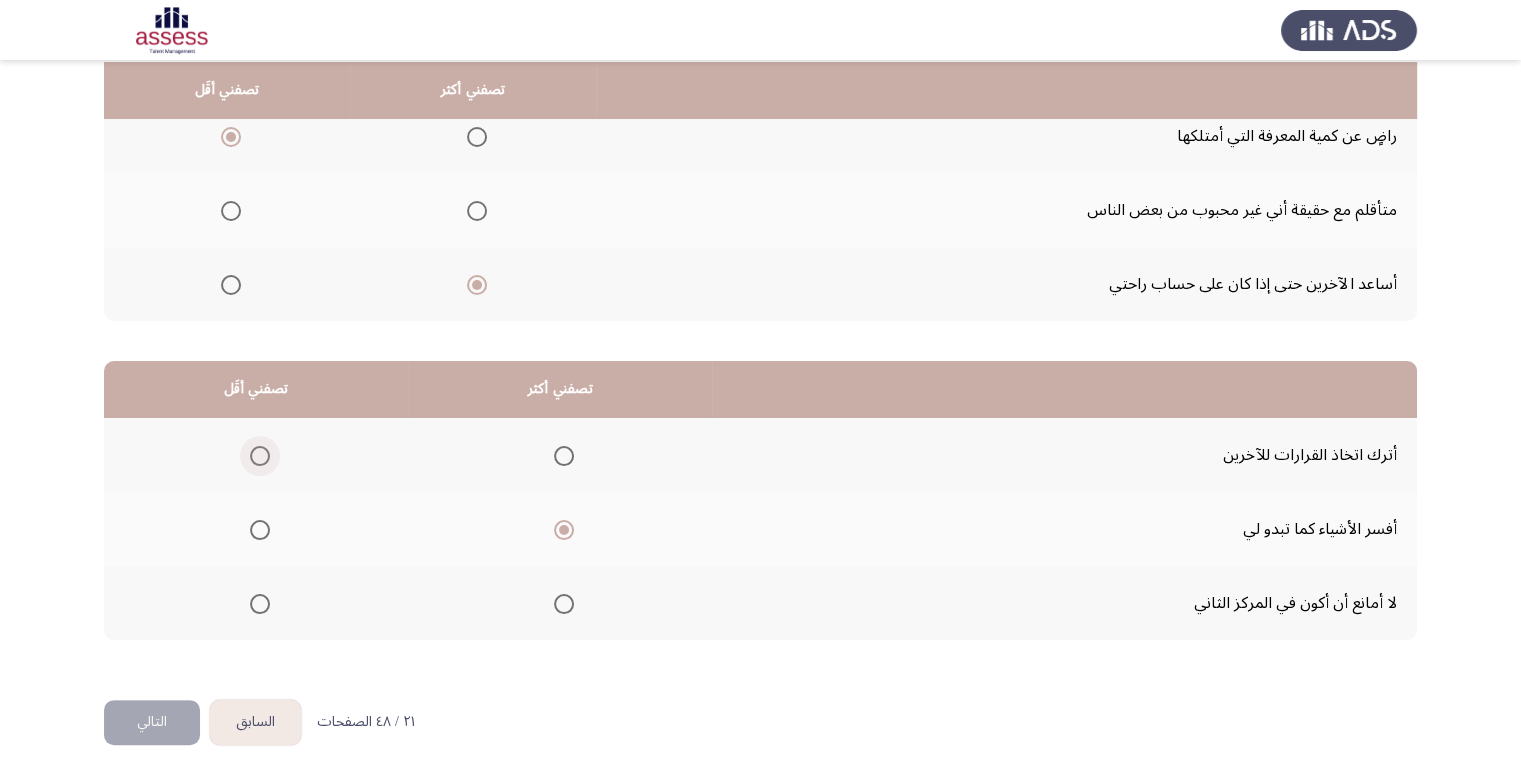 click at bounding box center (260, 456) 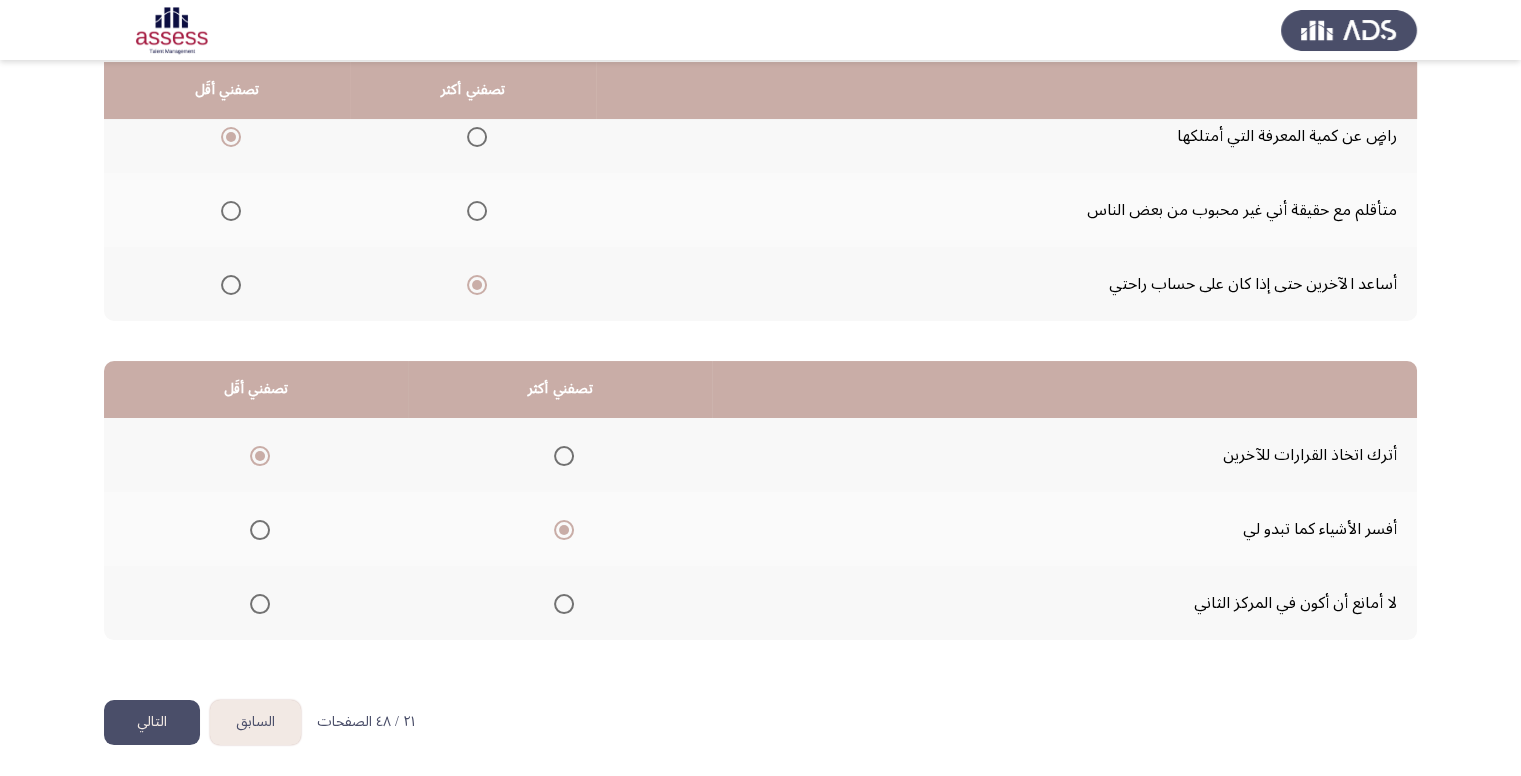 click on "التالي" 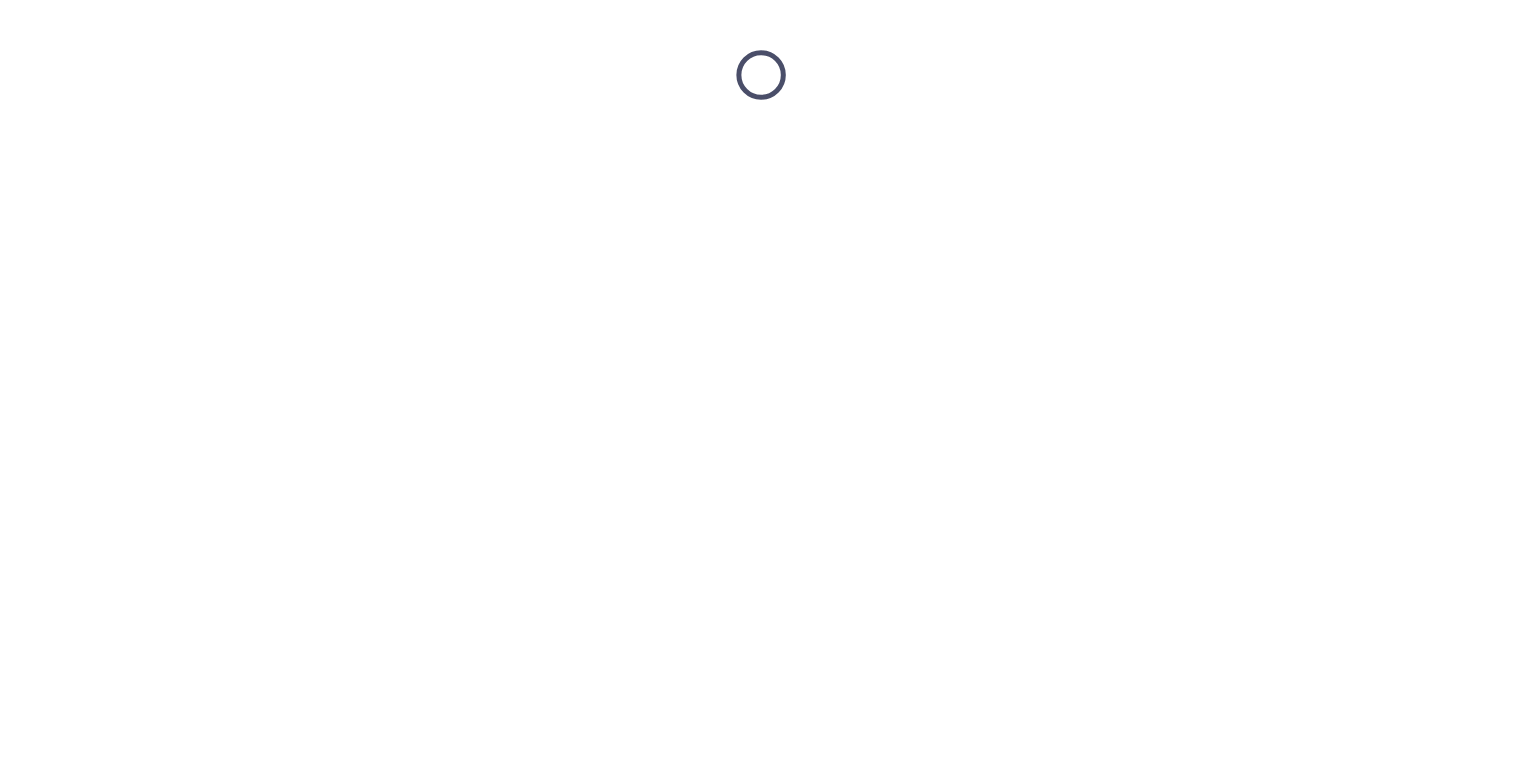 scroll, scrollTop: 0, scrollLeft: 0, axis: both 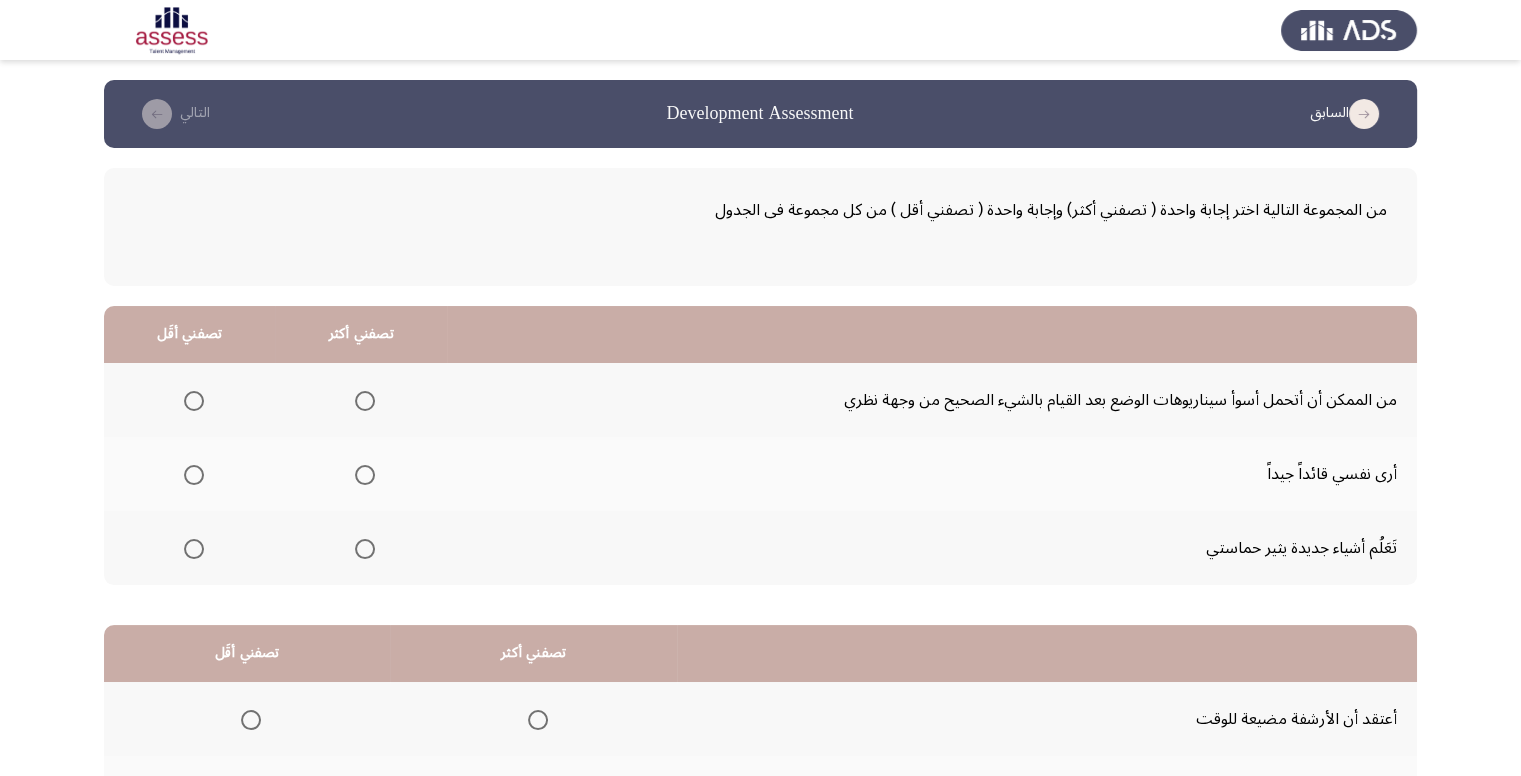 click at bounding box center (365, 549) 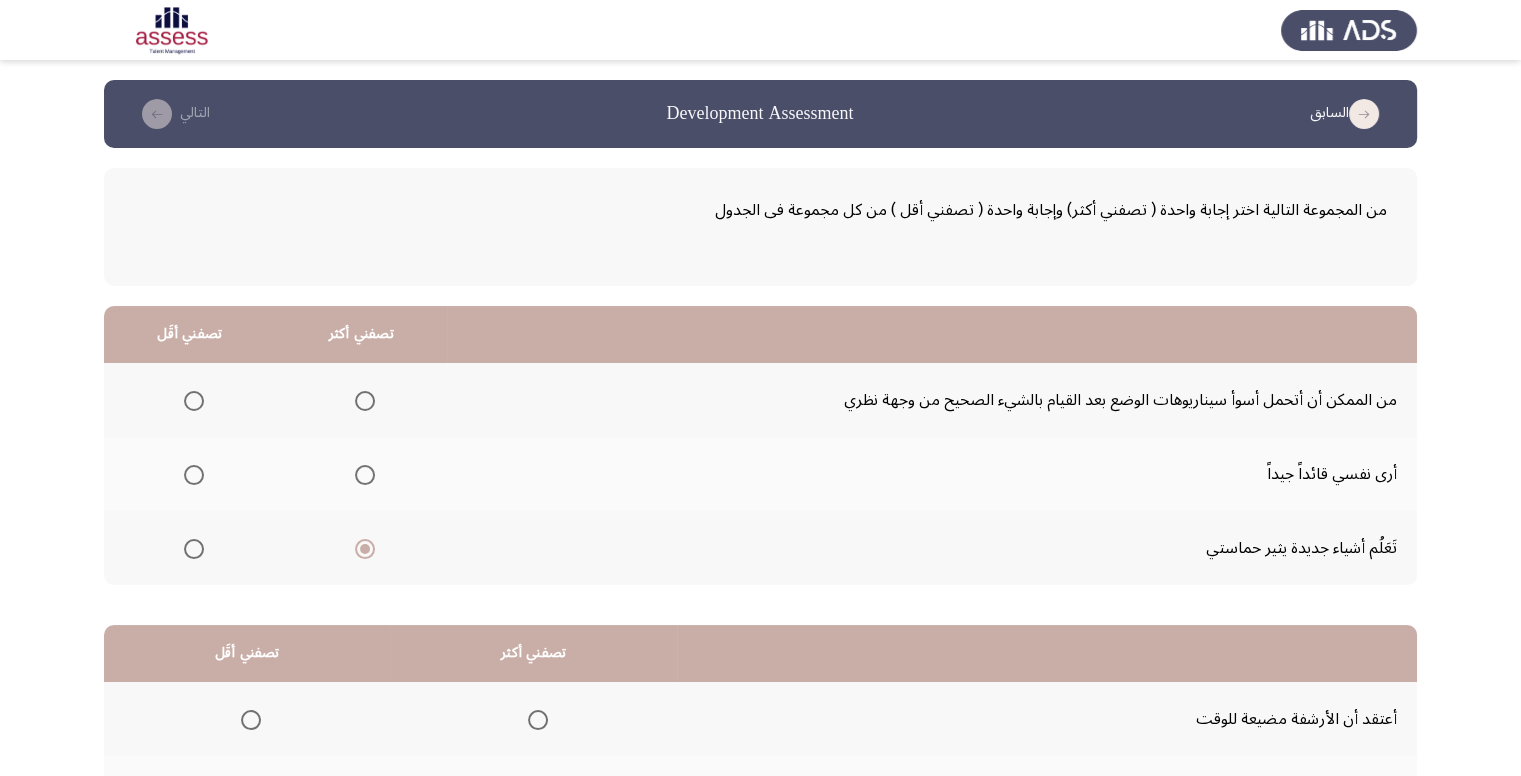 click 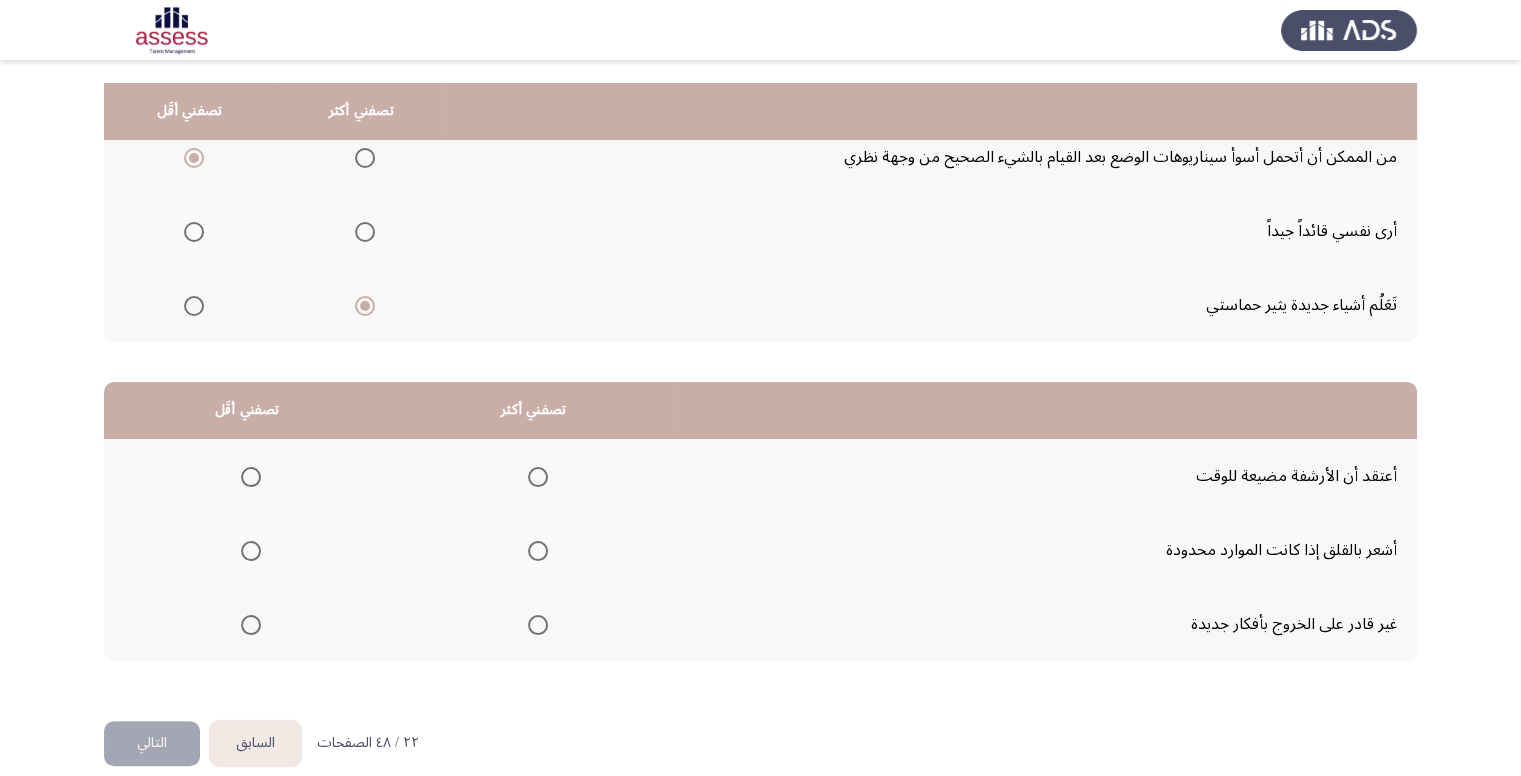 scroll, scrollTop: 264, scrollLeft: 0, axis: vertical 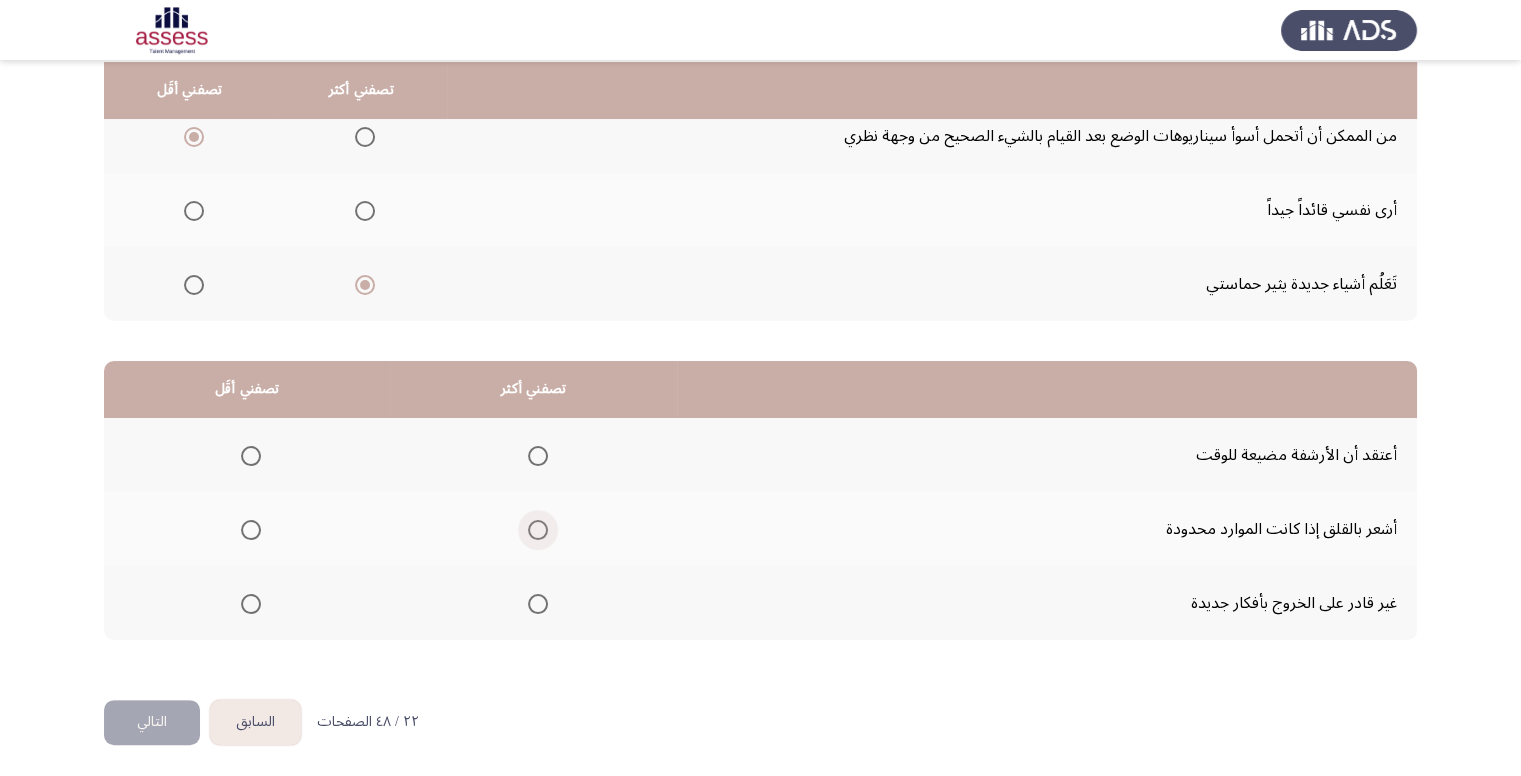 click at bounding box center [538, 530] 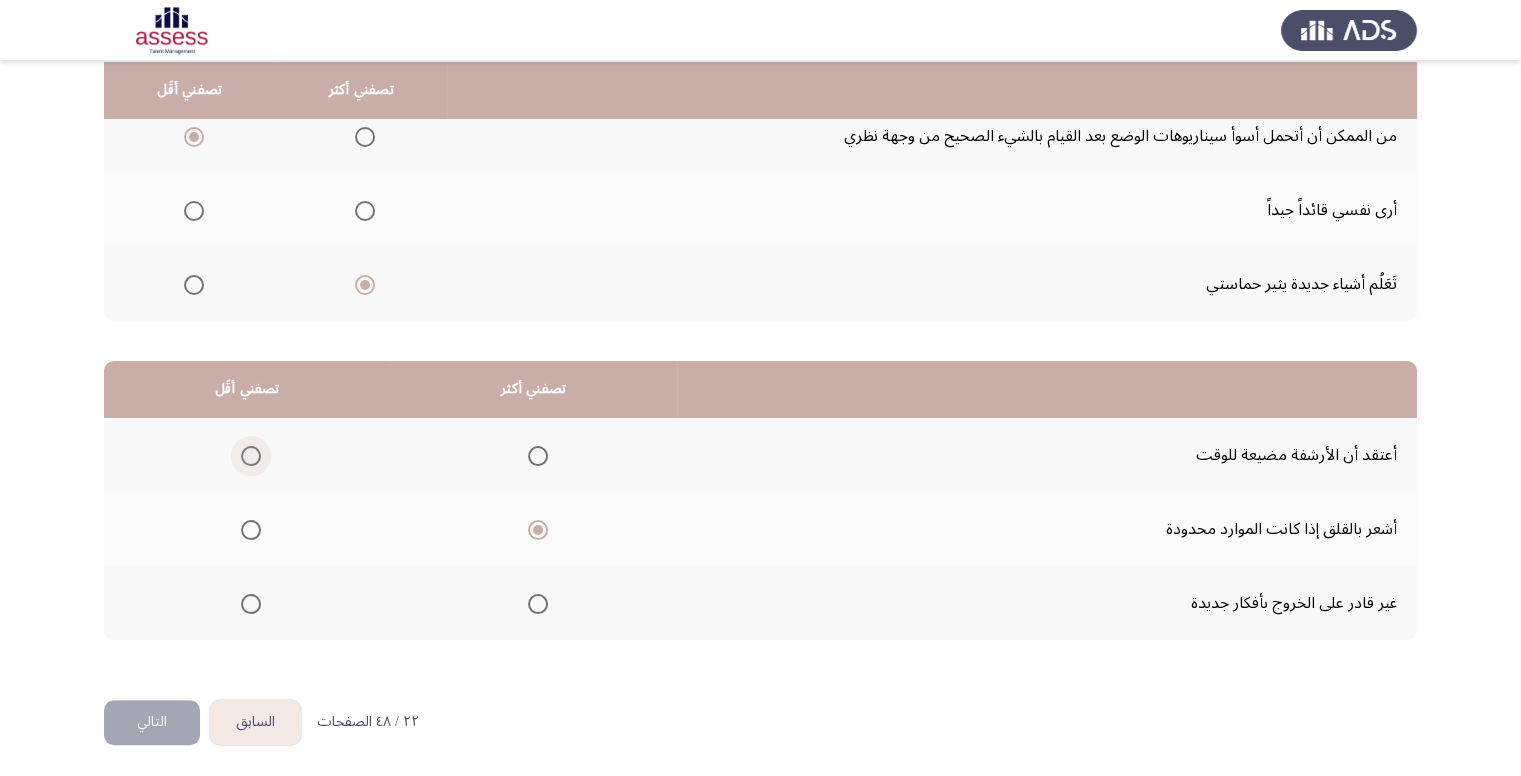 click at bounding box center (251, 456) 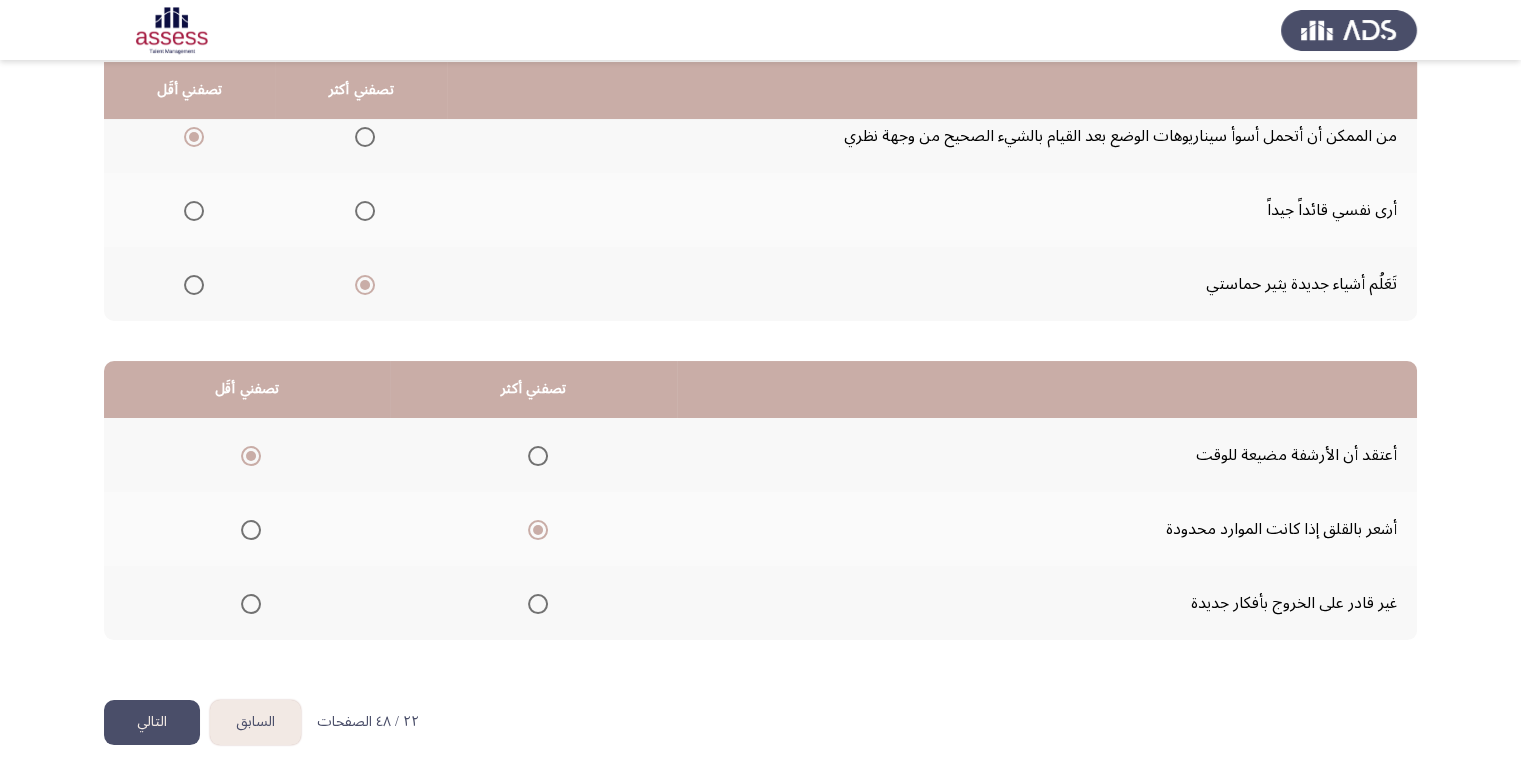 click on "التالي" 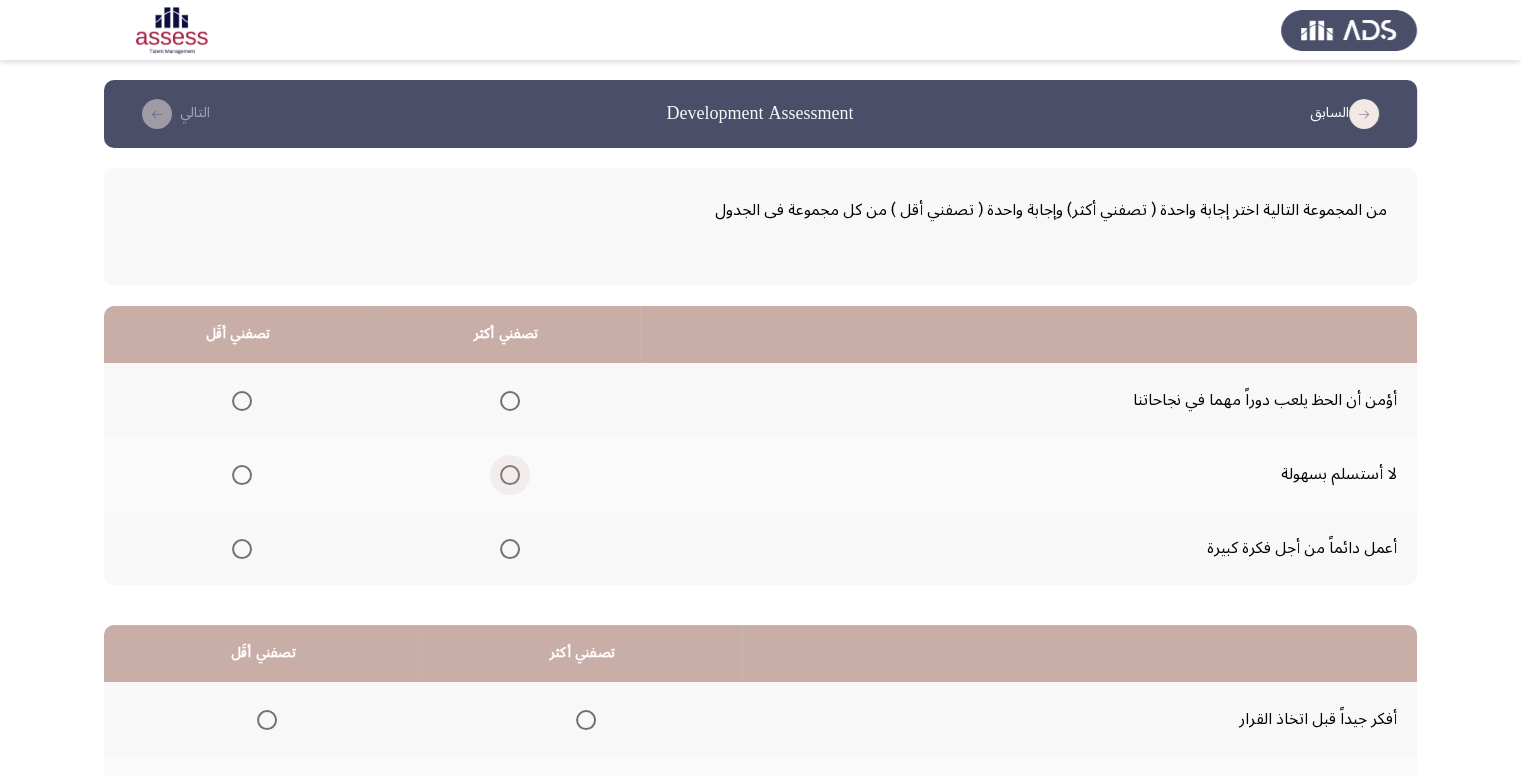 click at bounding box center (510, 475) 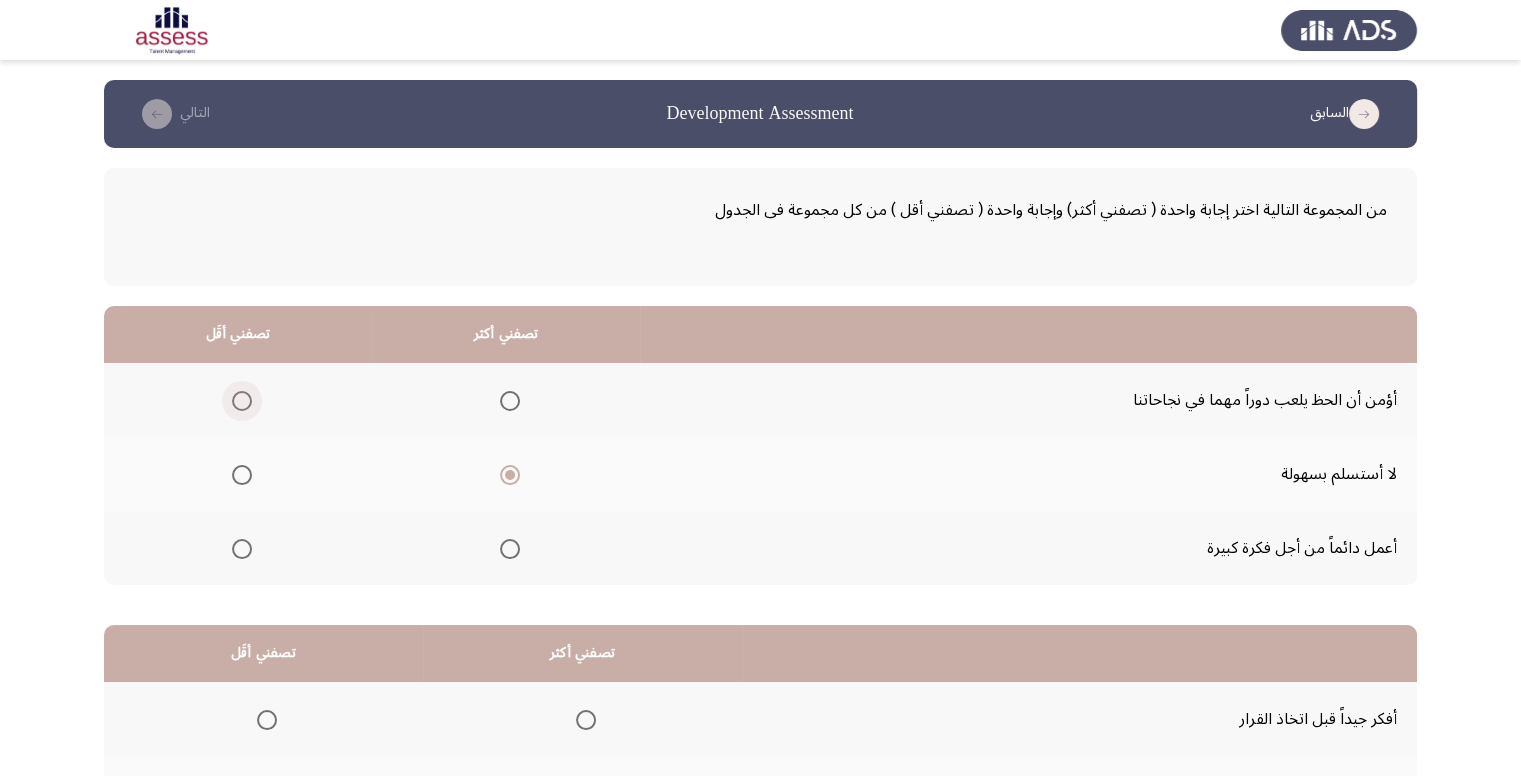 click at bounding box center (242, 401) 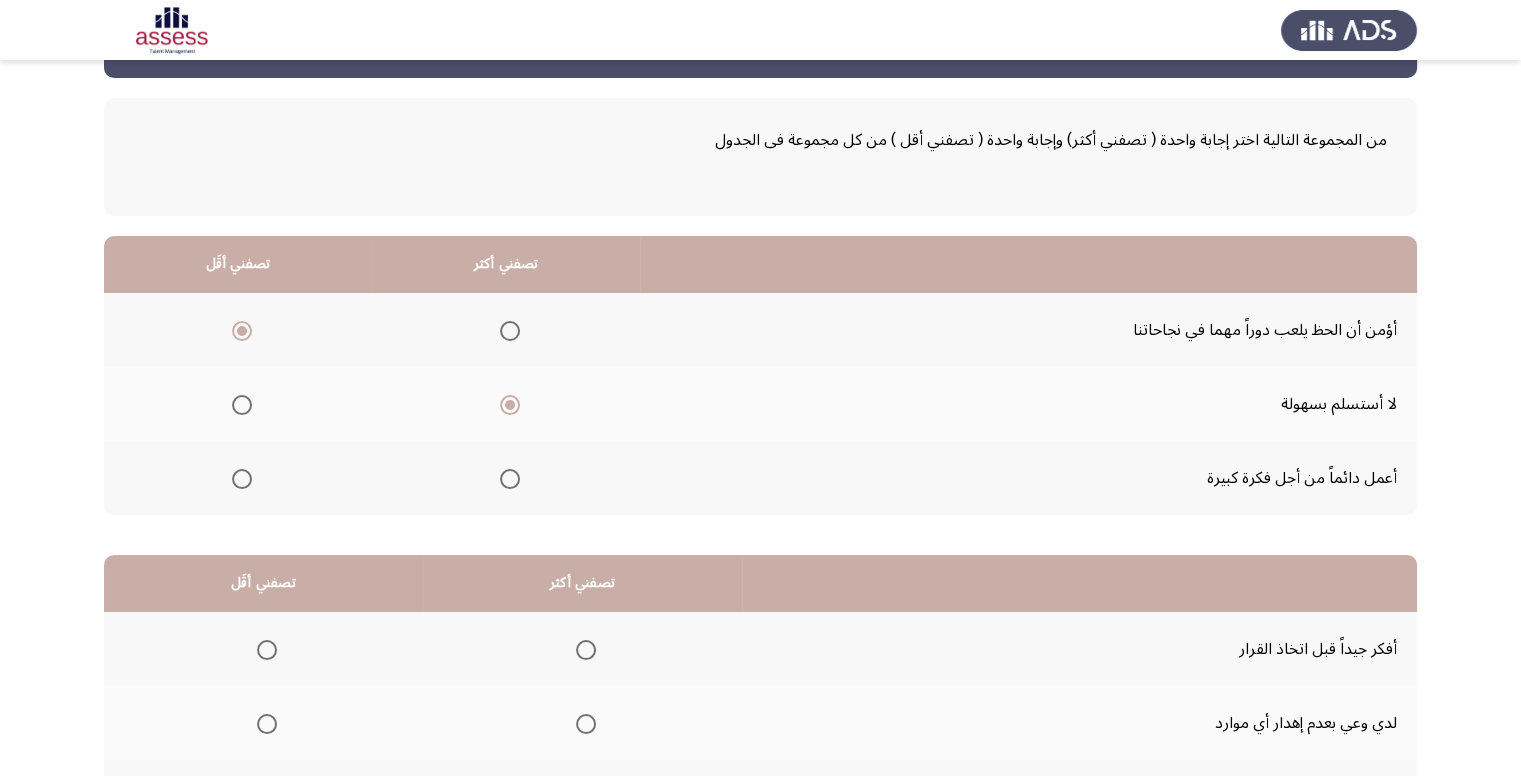 scroll, scrollTop: 200, scrollLeft: 0, axis: vertical 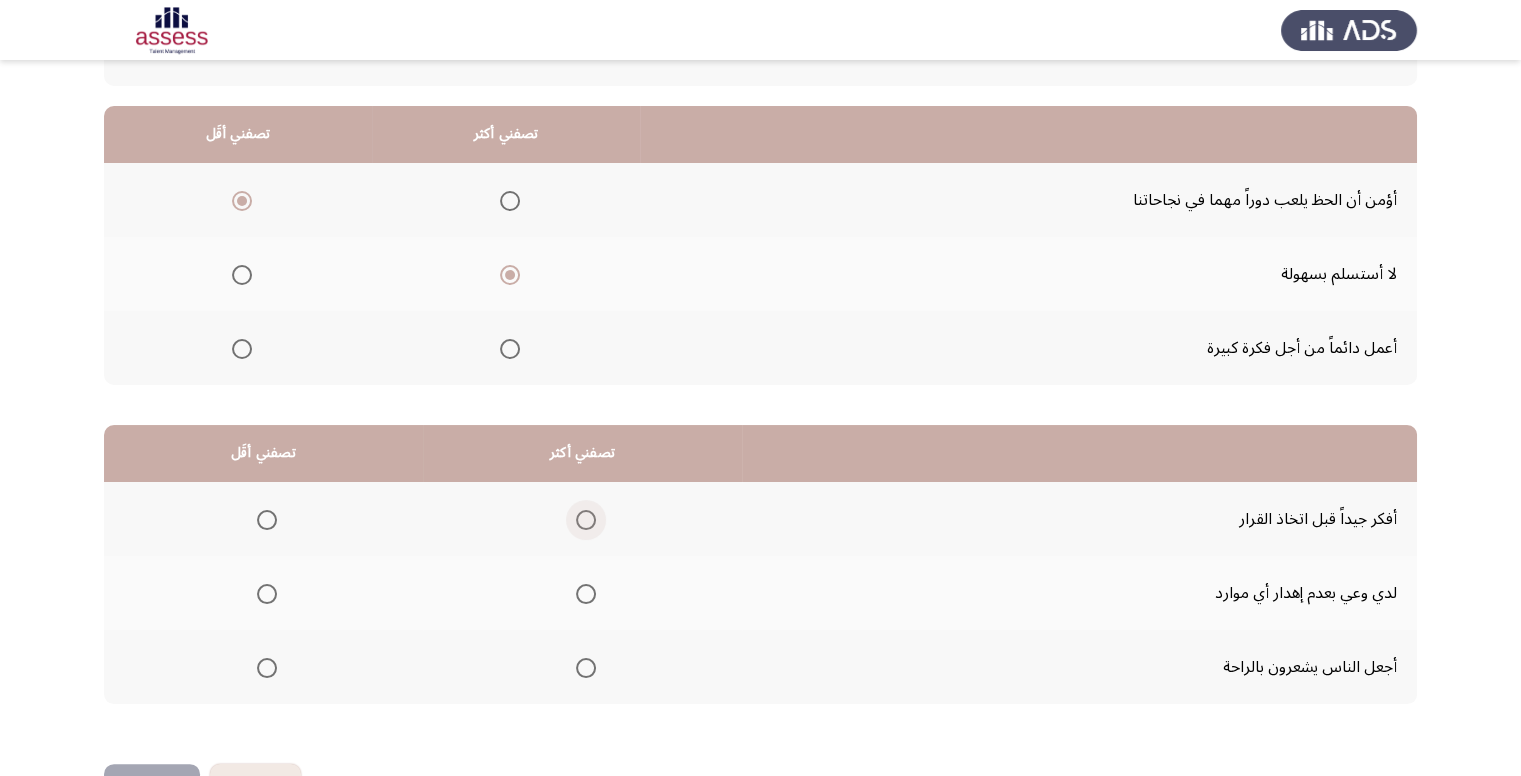 click at bounding box center (586, 520) 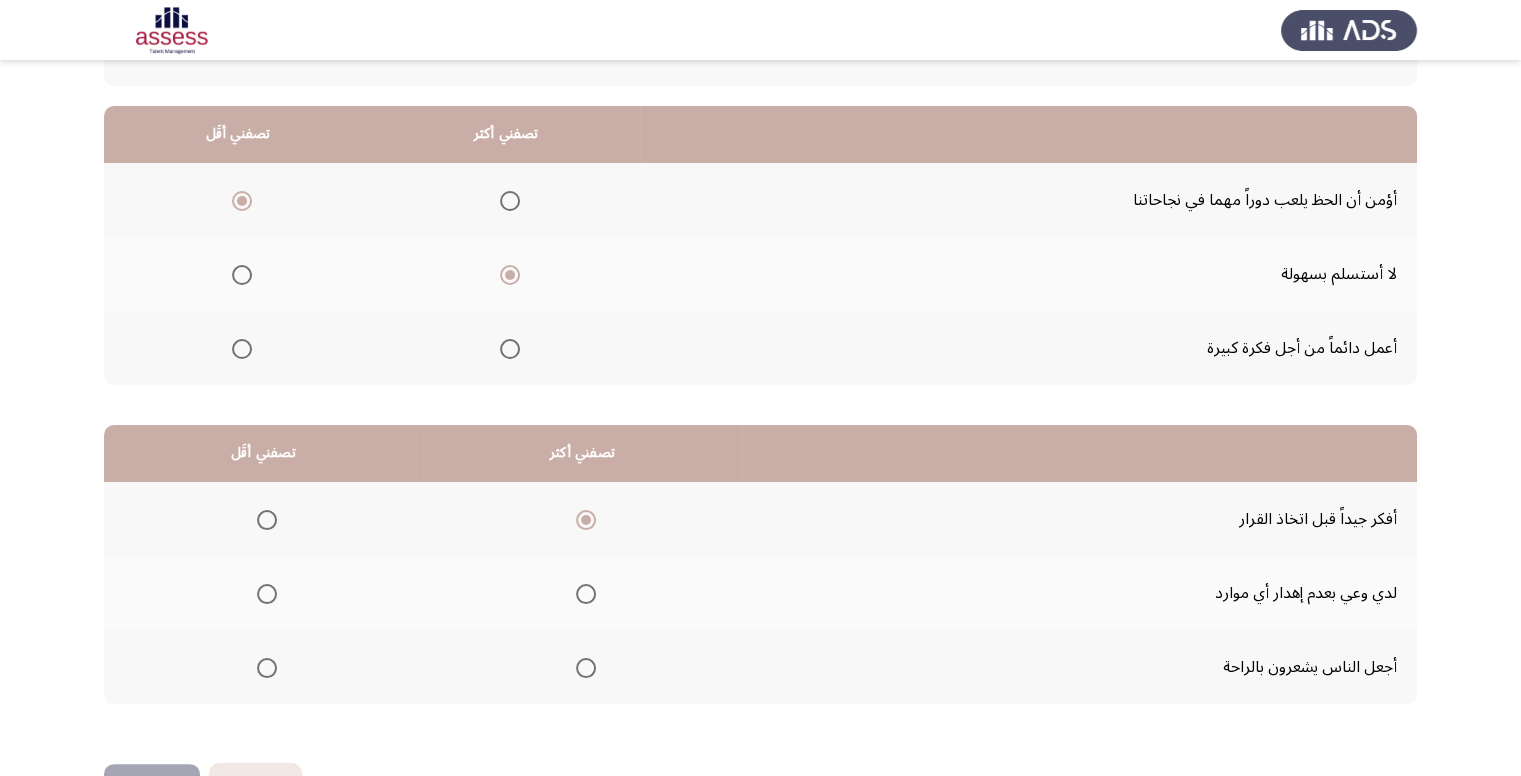 click at bounding box center (267, 594) 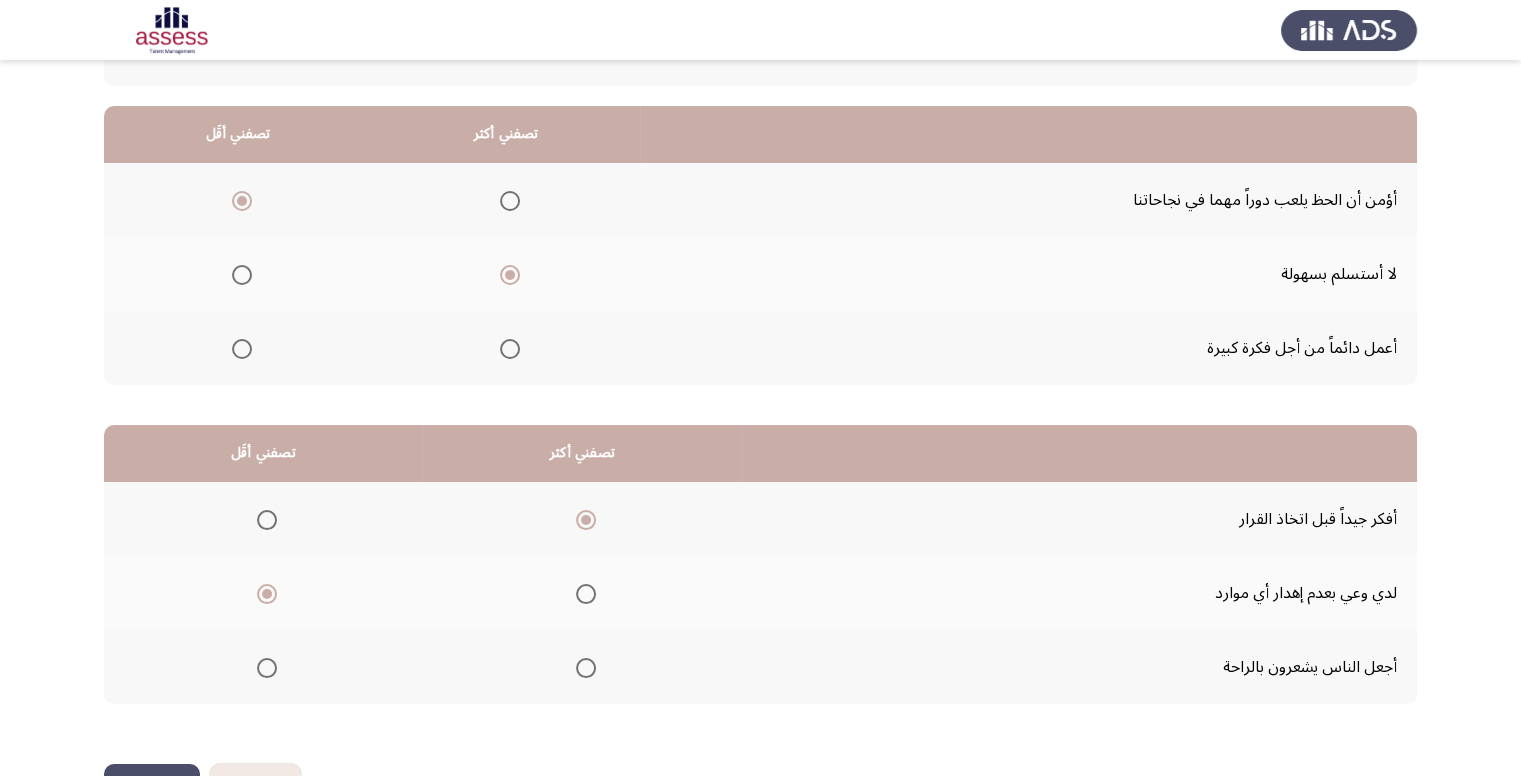 click on "التالي" 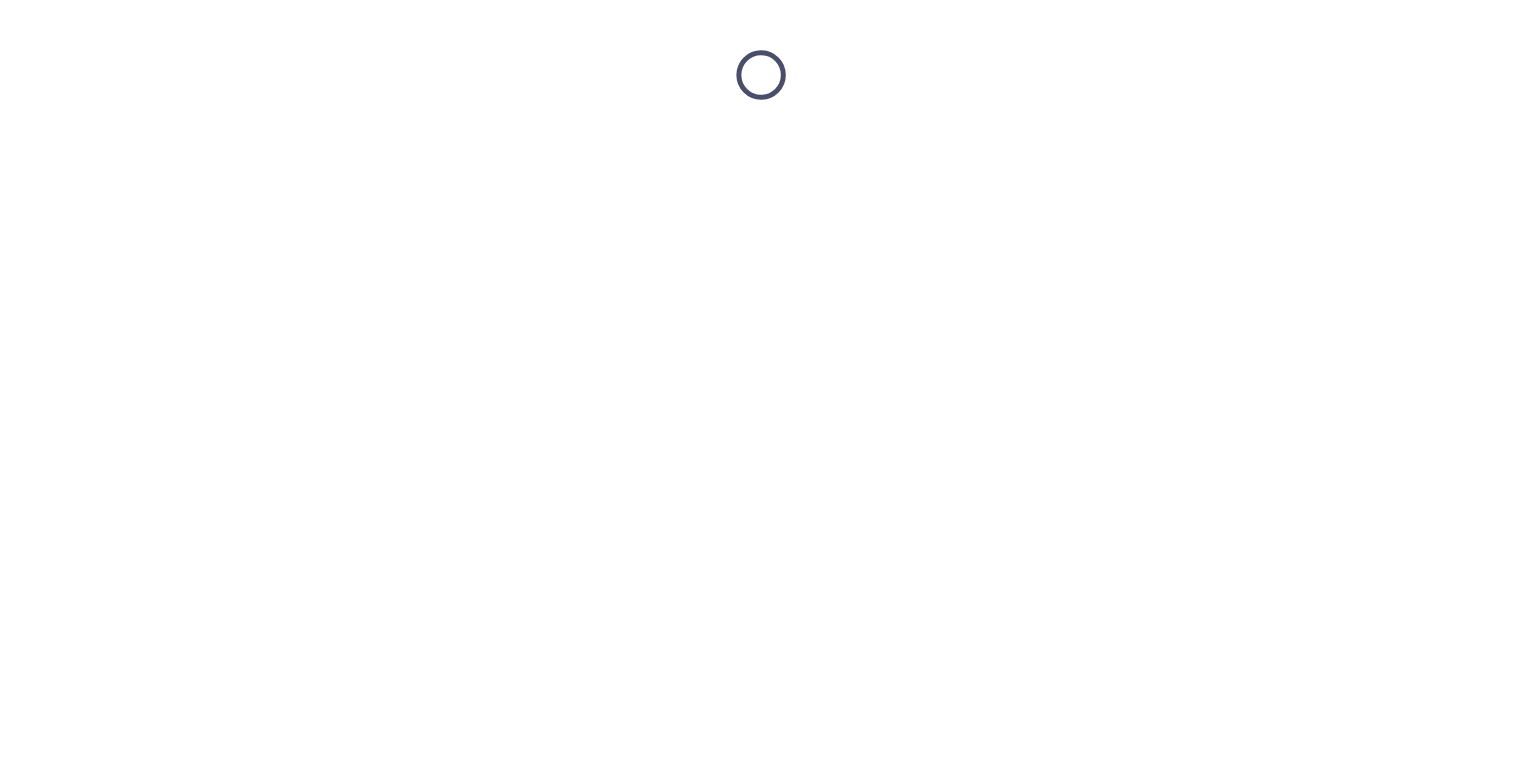 scroll, scrollTop: 0, scrollLeft: 0, axis: both 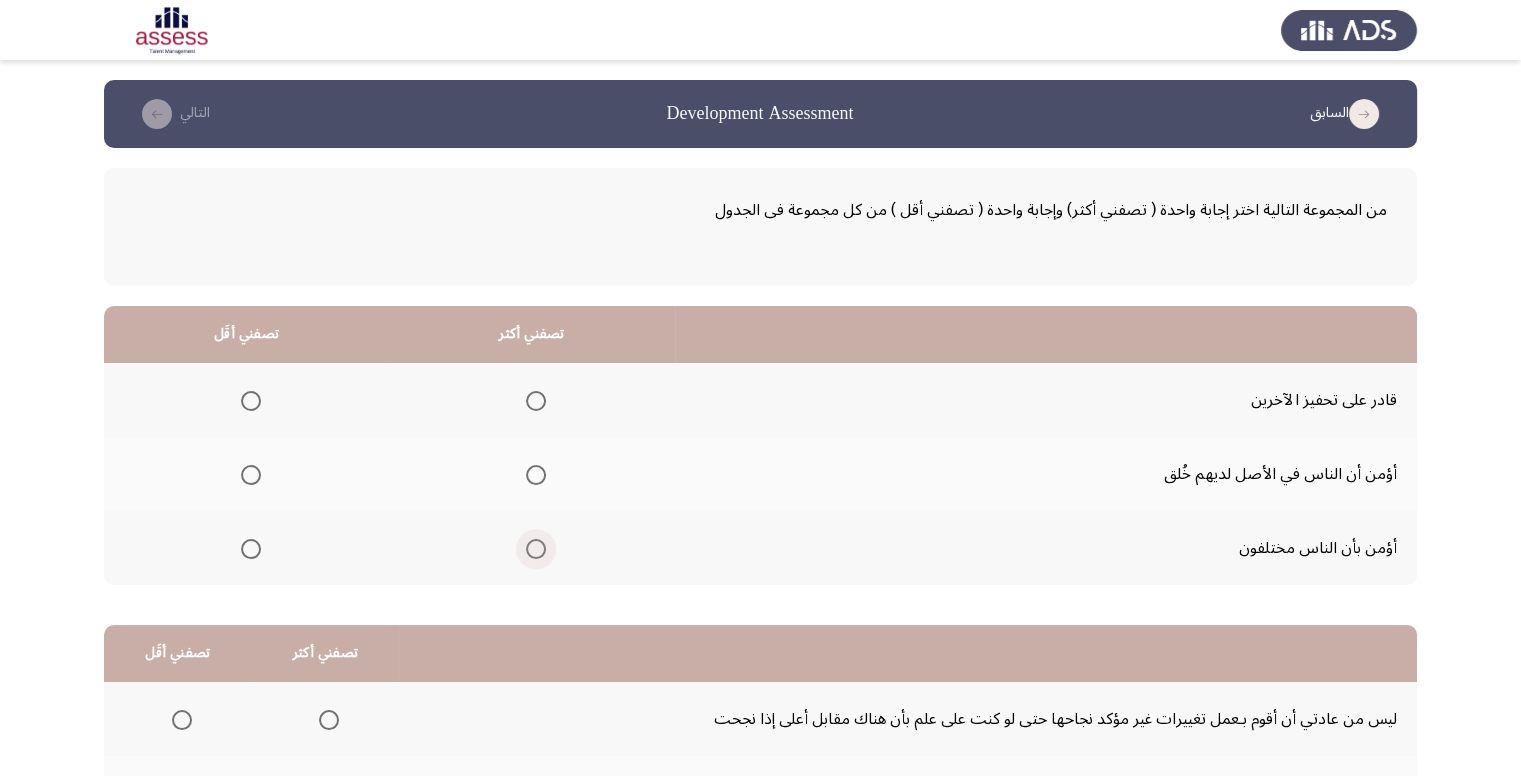click at bounding box center (536, 549) 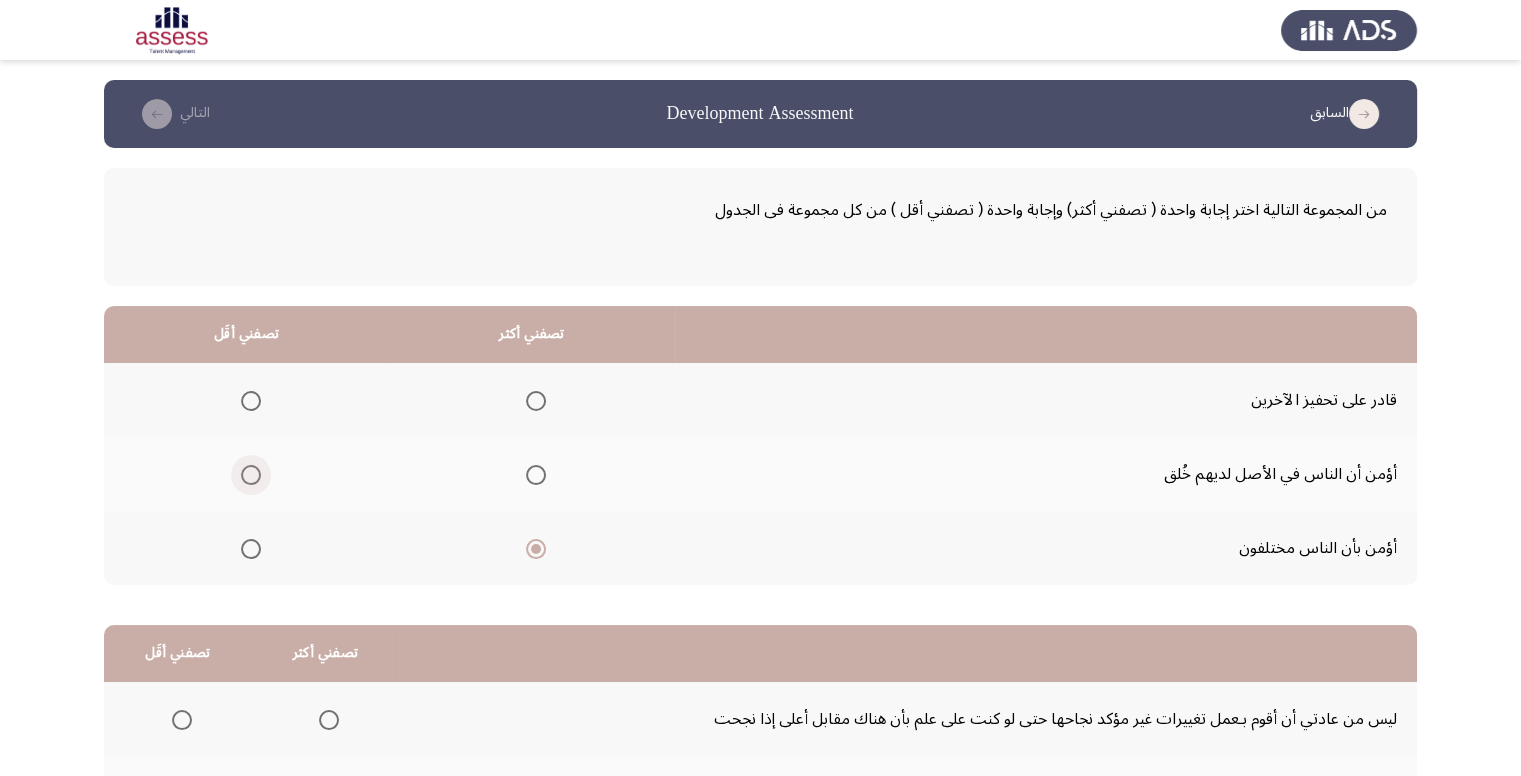click at bounding box center [251, 475] 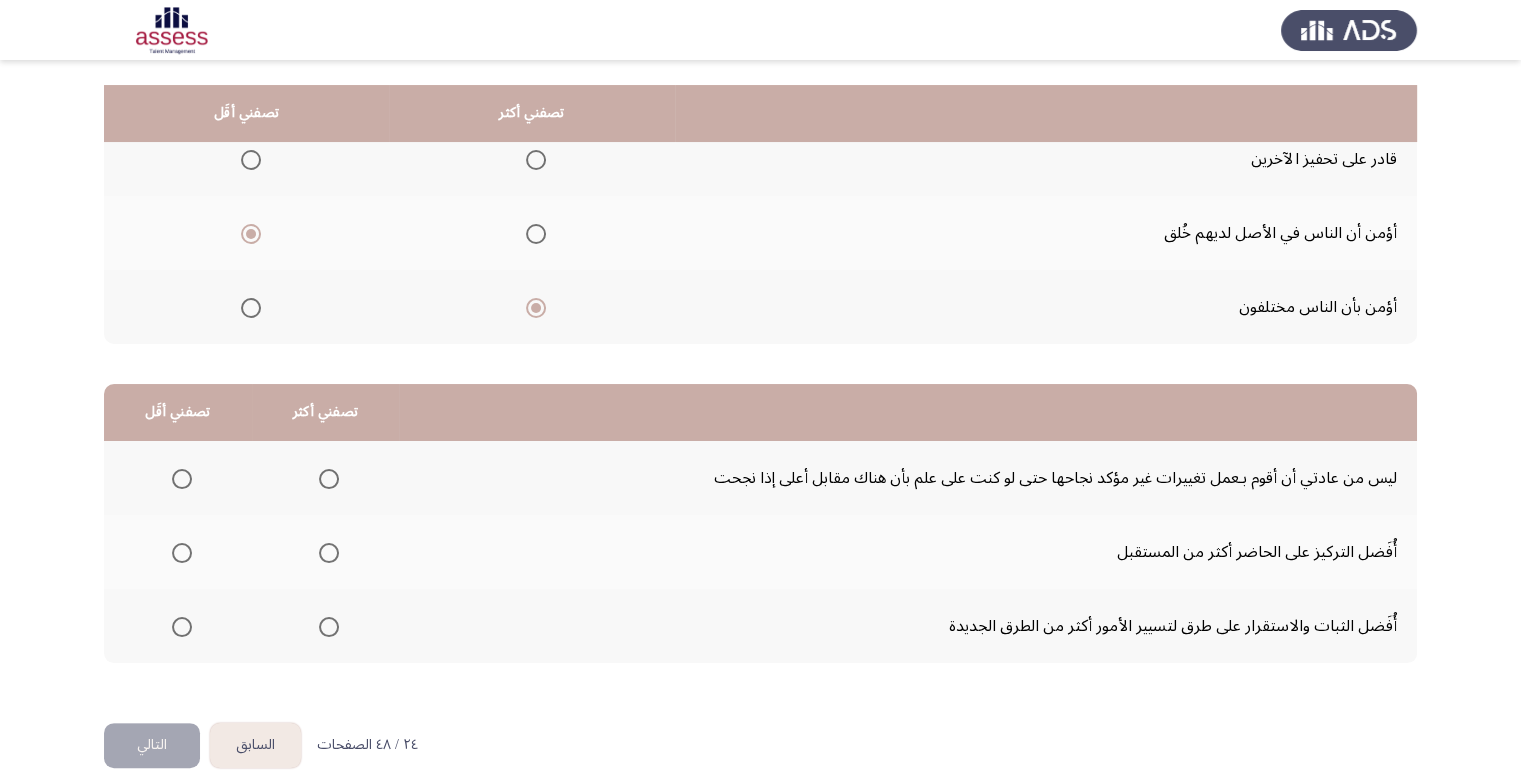 scroll, scrollTop: 264, scrollLeft: 0, axis: vertical 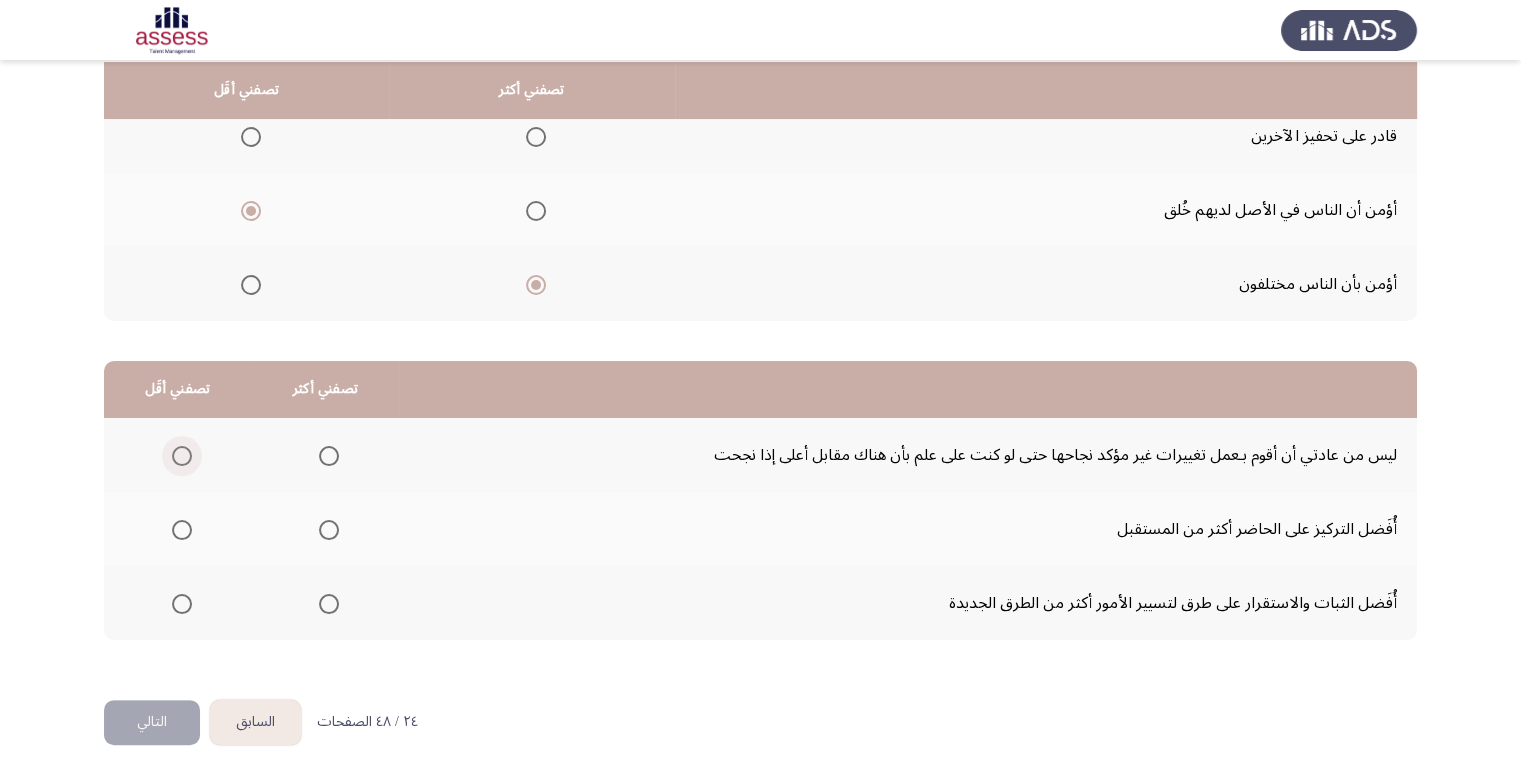 click at bounding box center (182, 456) 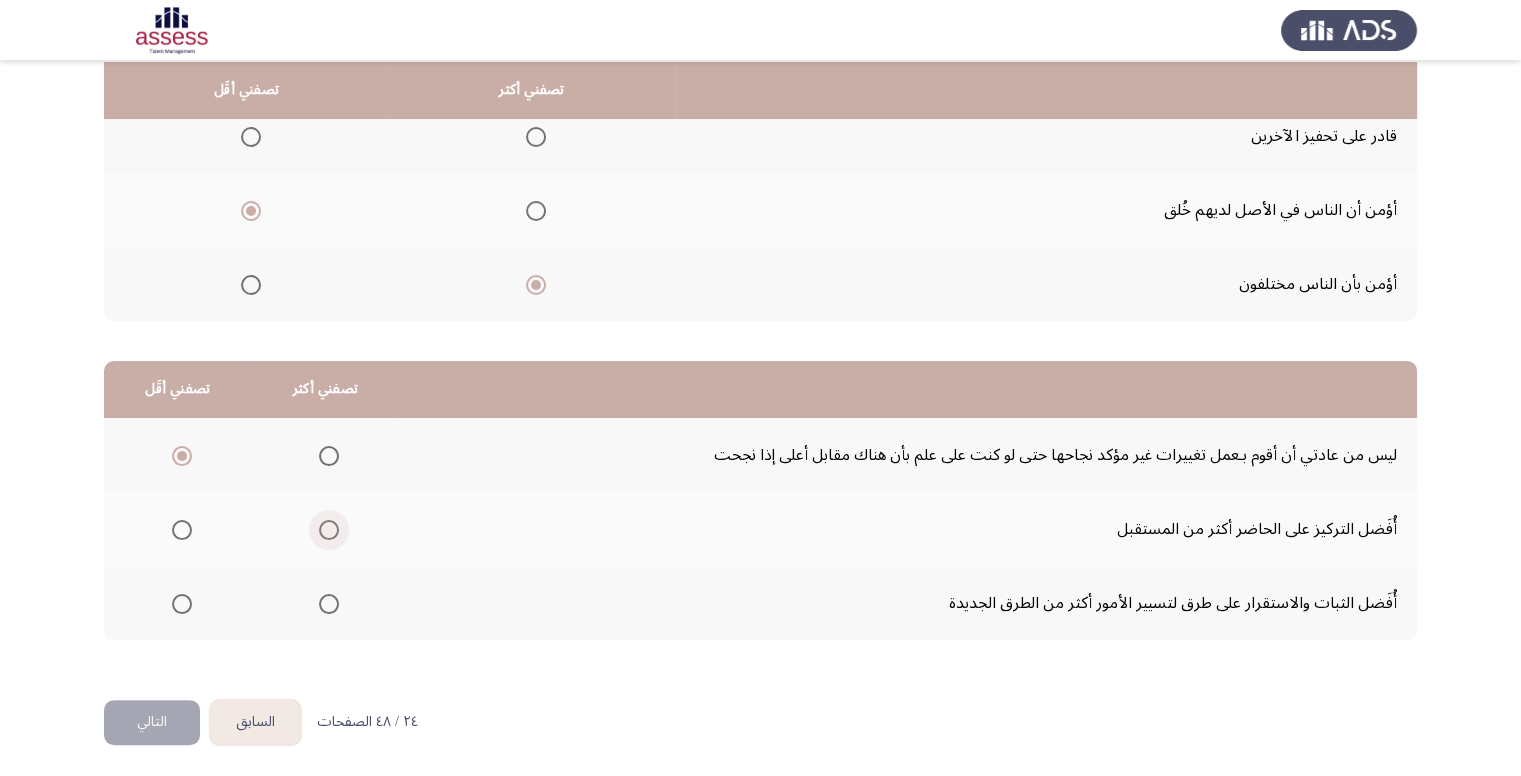 click at bounding box center (325, 530) 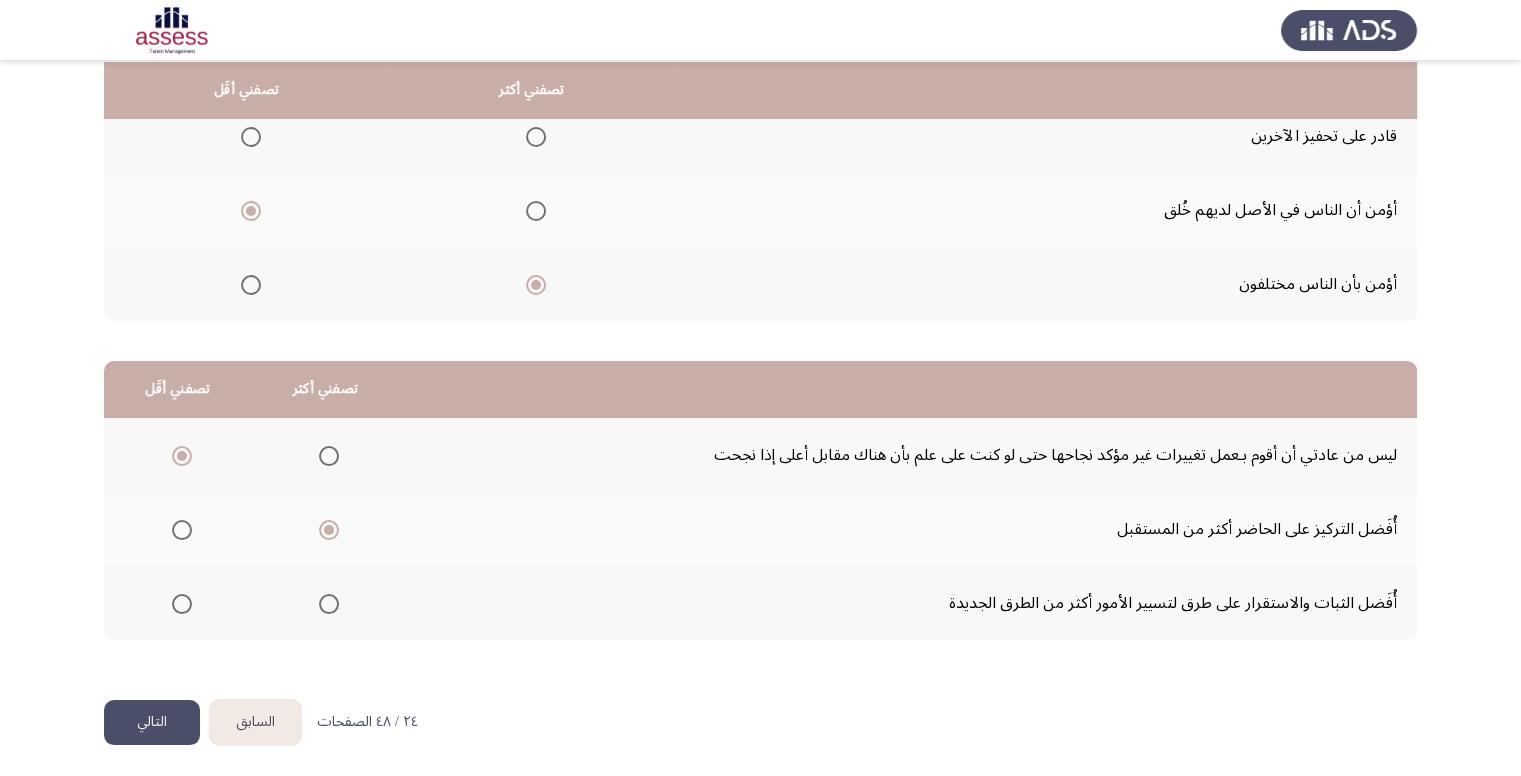 click at bounding box center (325, 604) 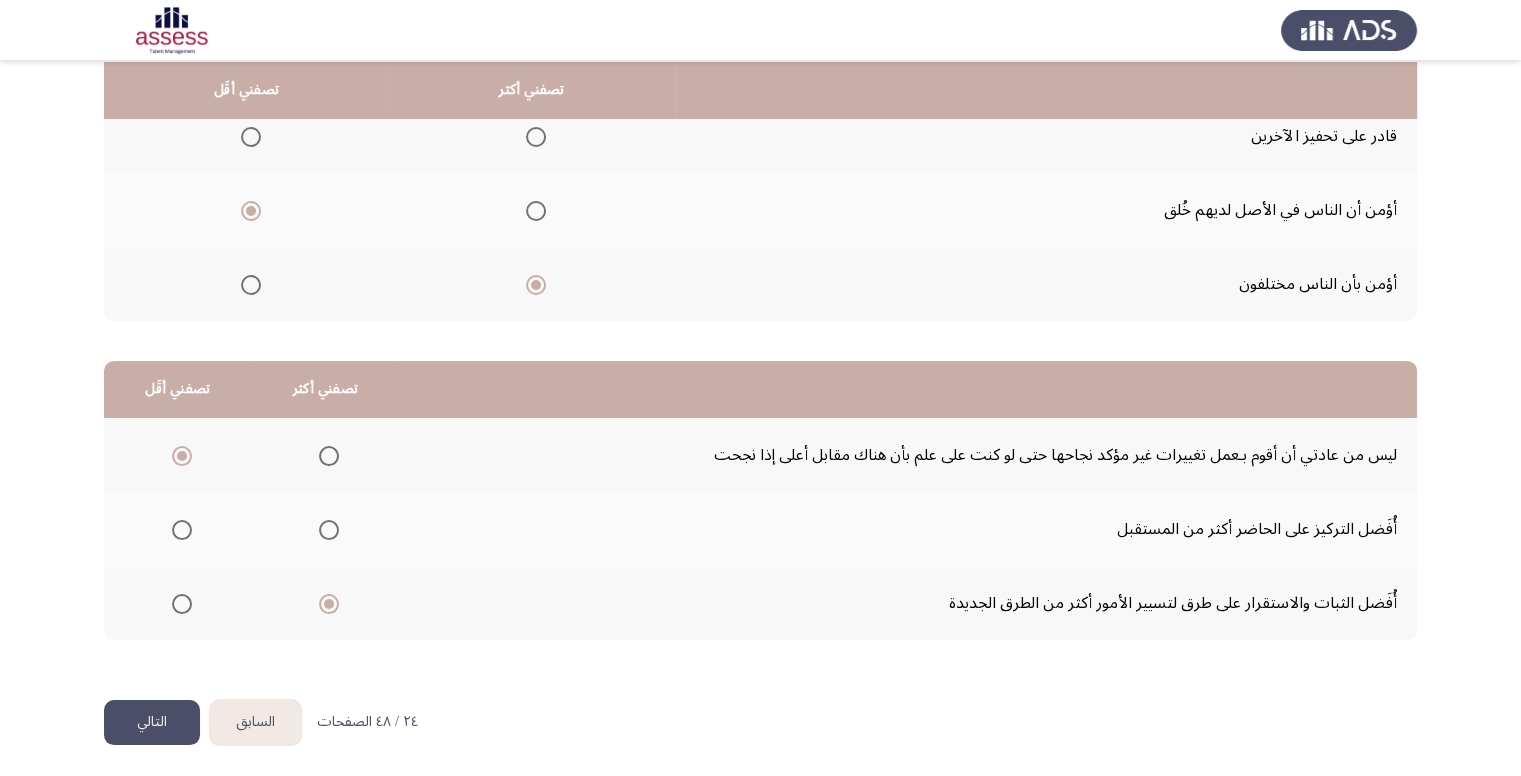 click on "التالي" 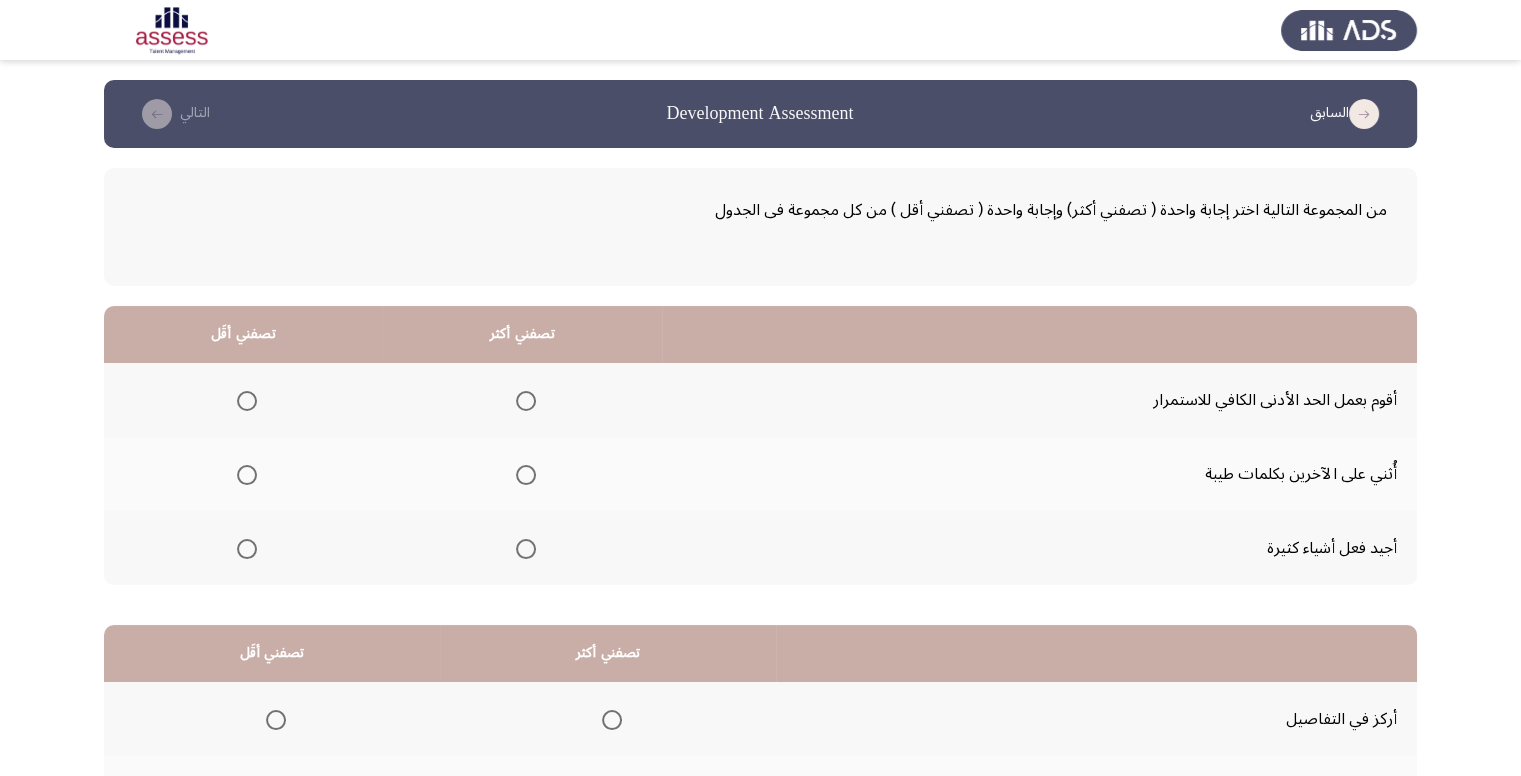 click at bounding box center [526, 475] 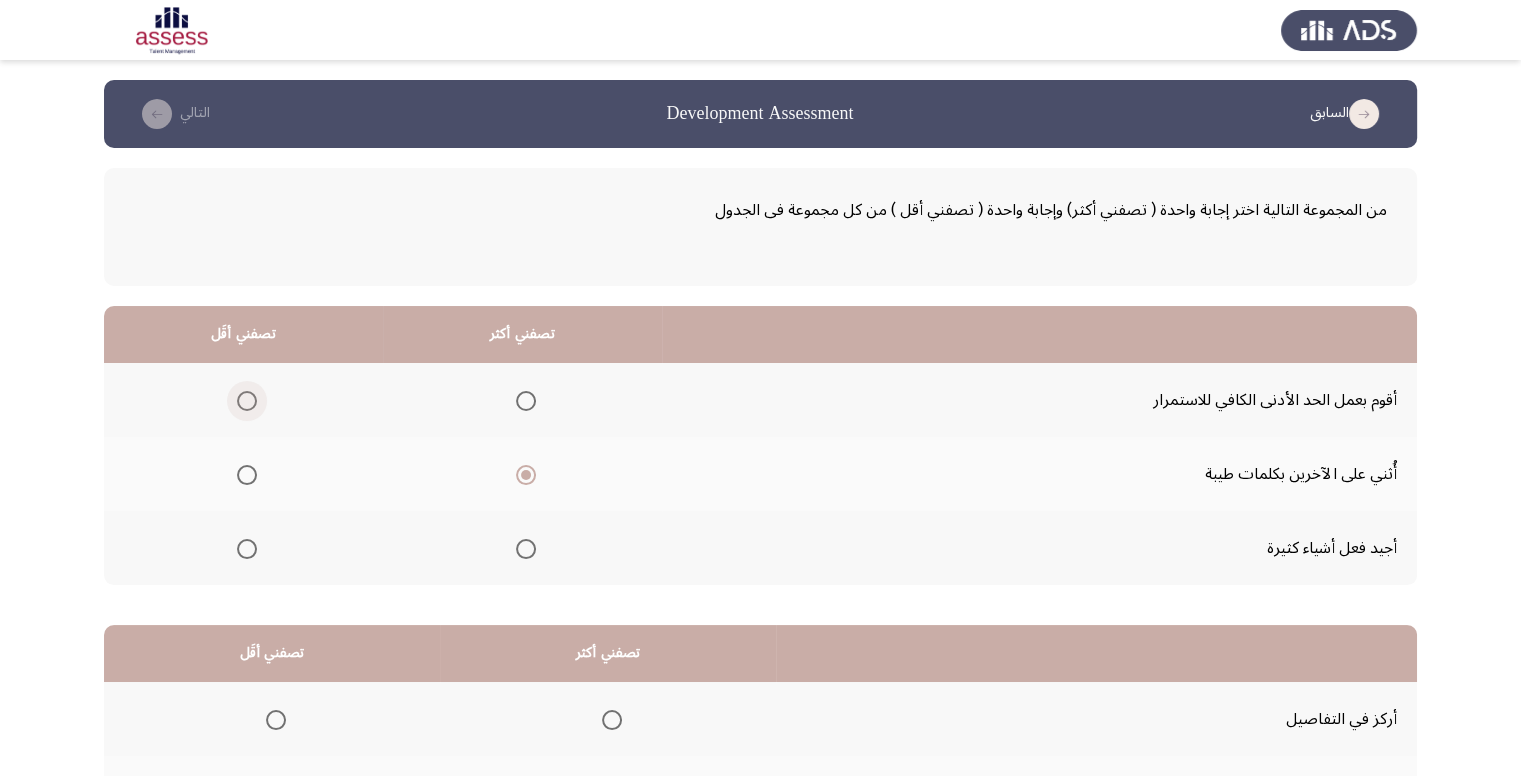 click at bounding box center (247, 401) 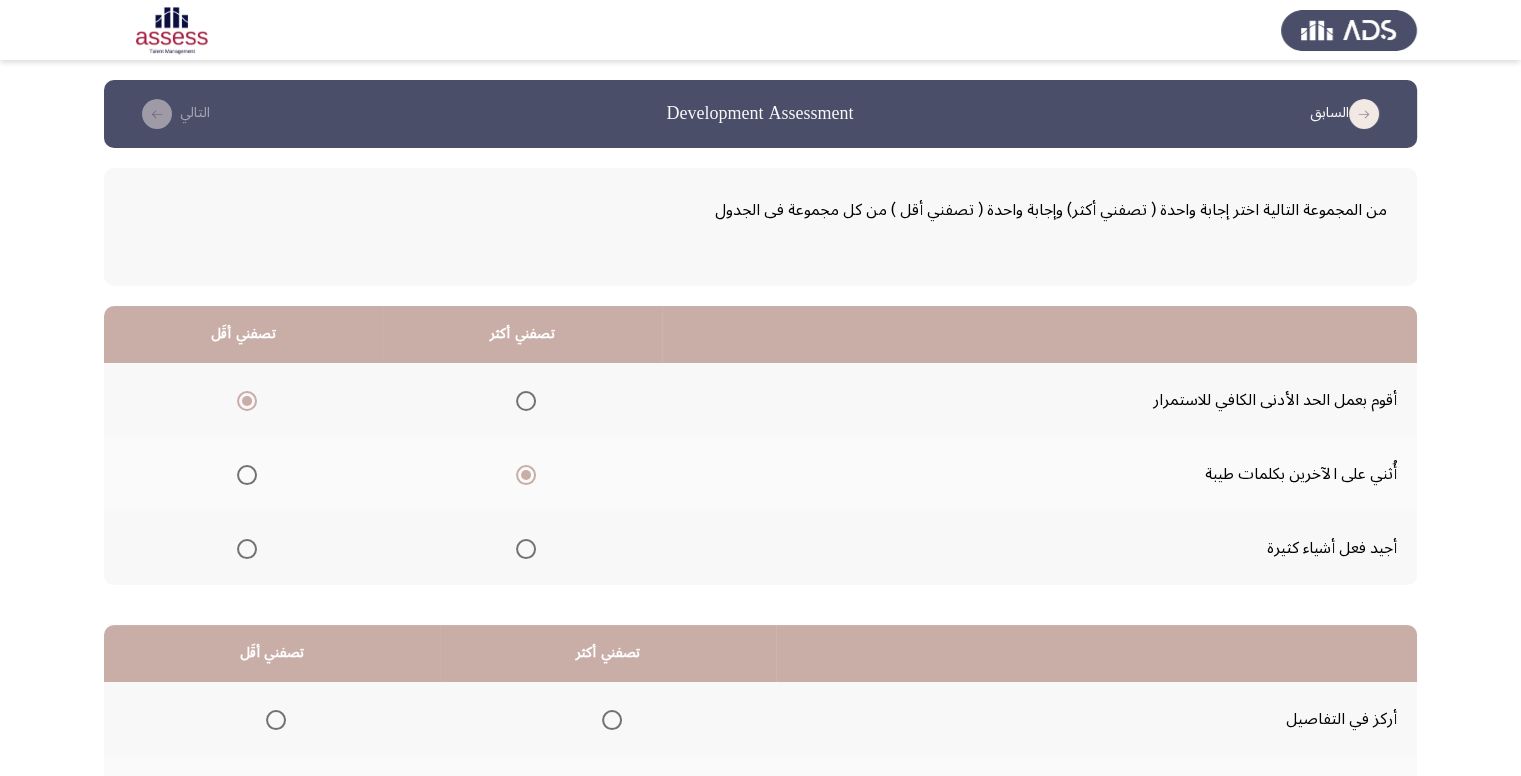 scroll, scrollTop: 200, scrollLeft: 0, axis: vertical 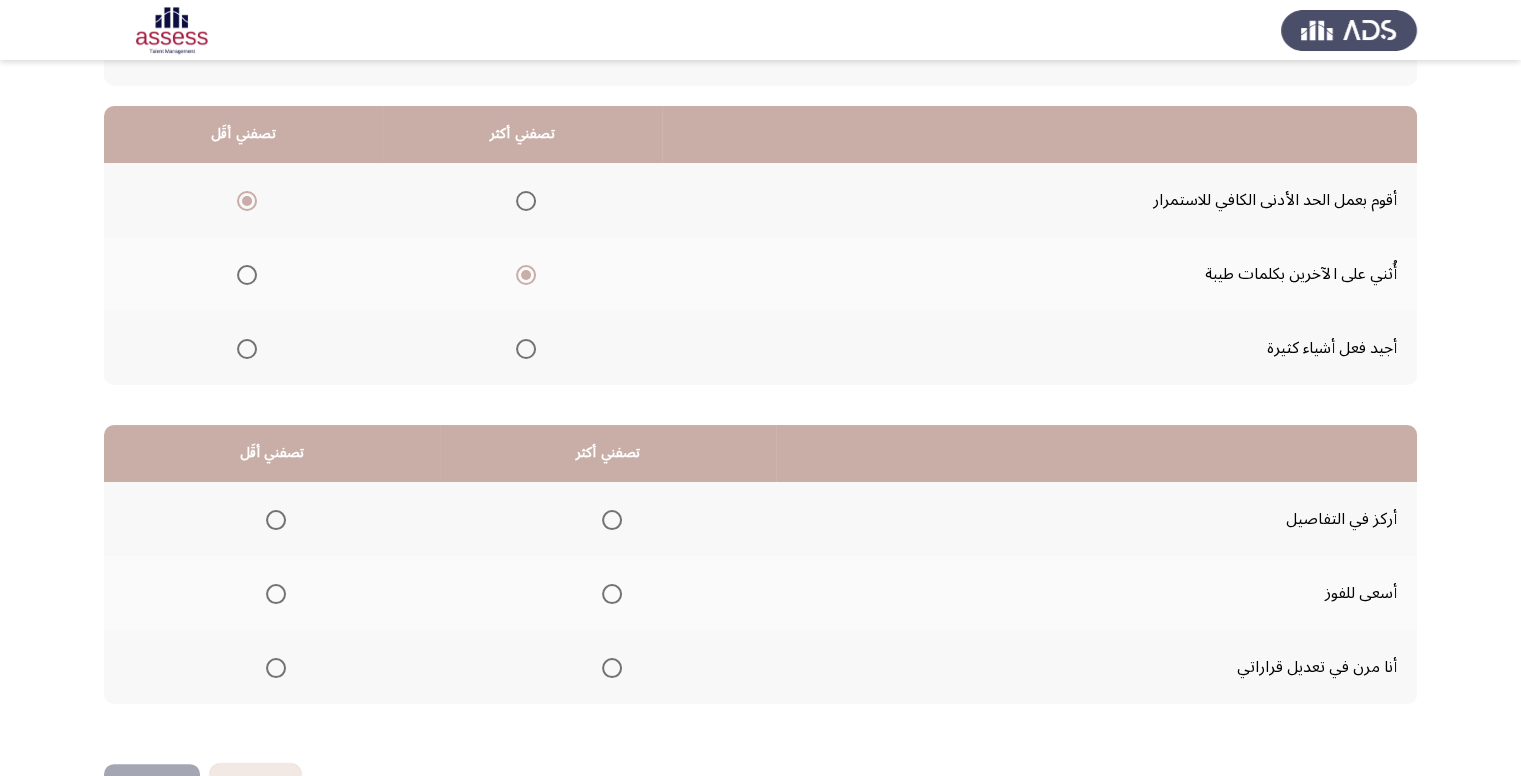 click at bounding box center [612, 668] 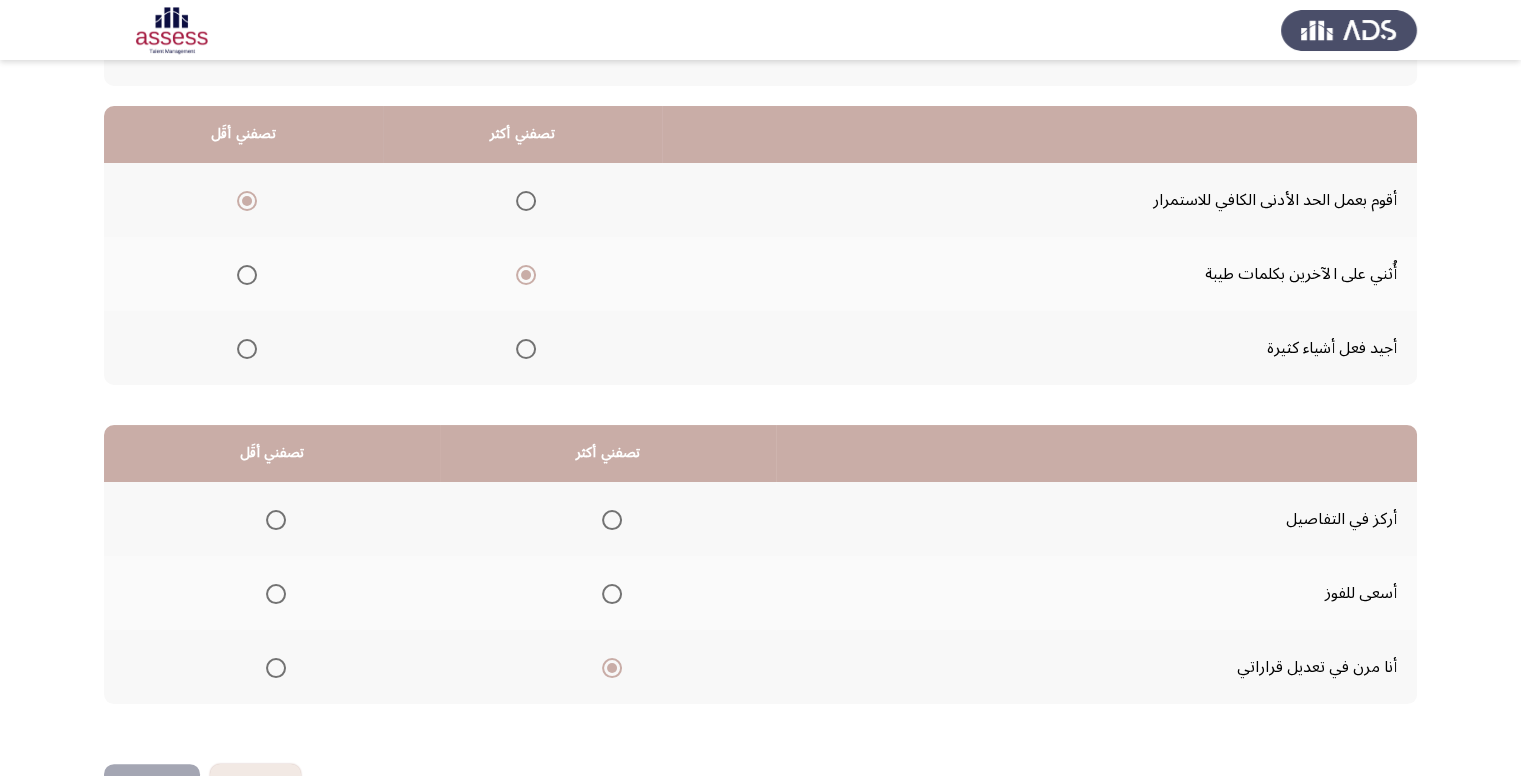 click at bounding box center [276, 594] 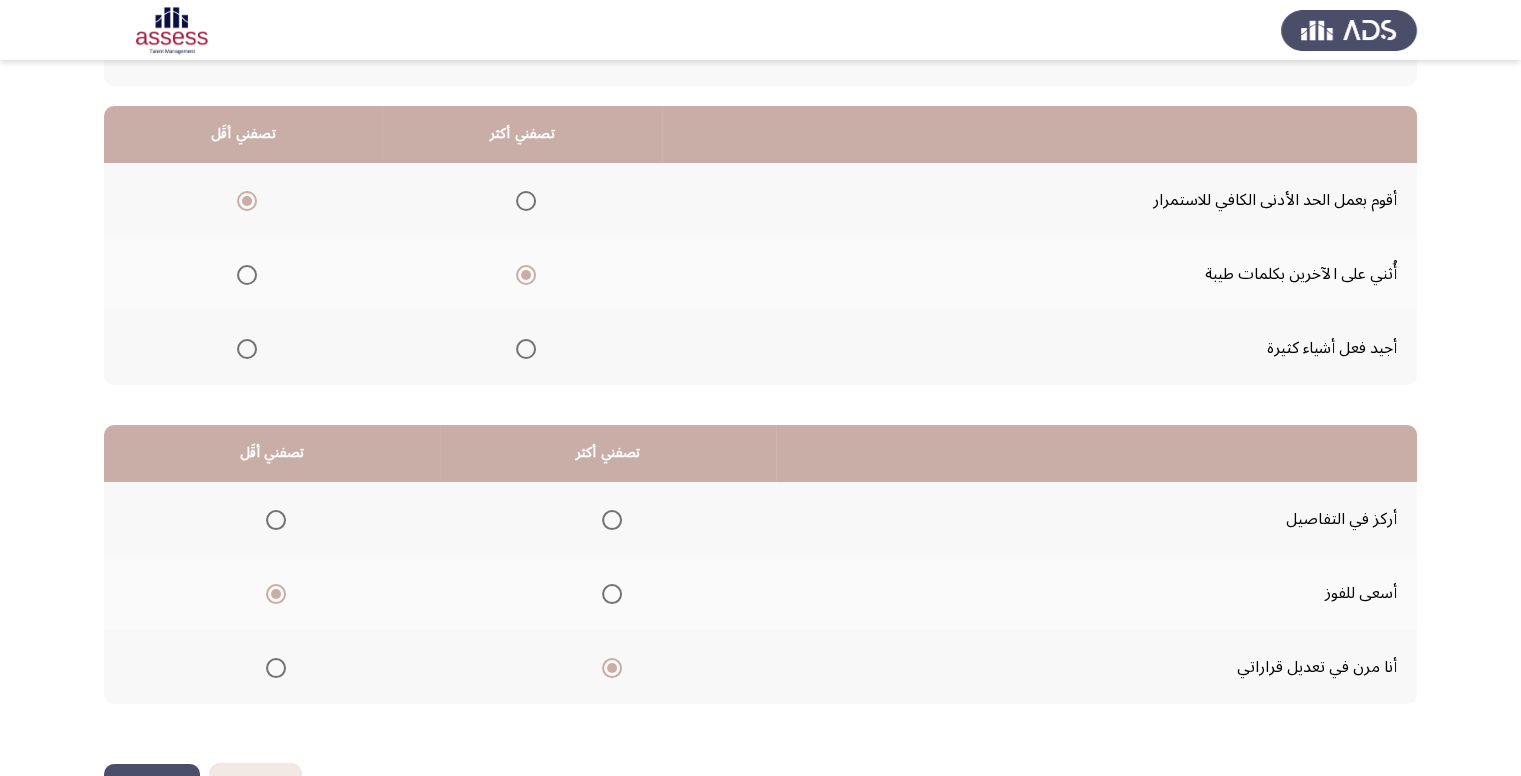 click on "التالي" 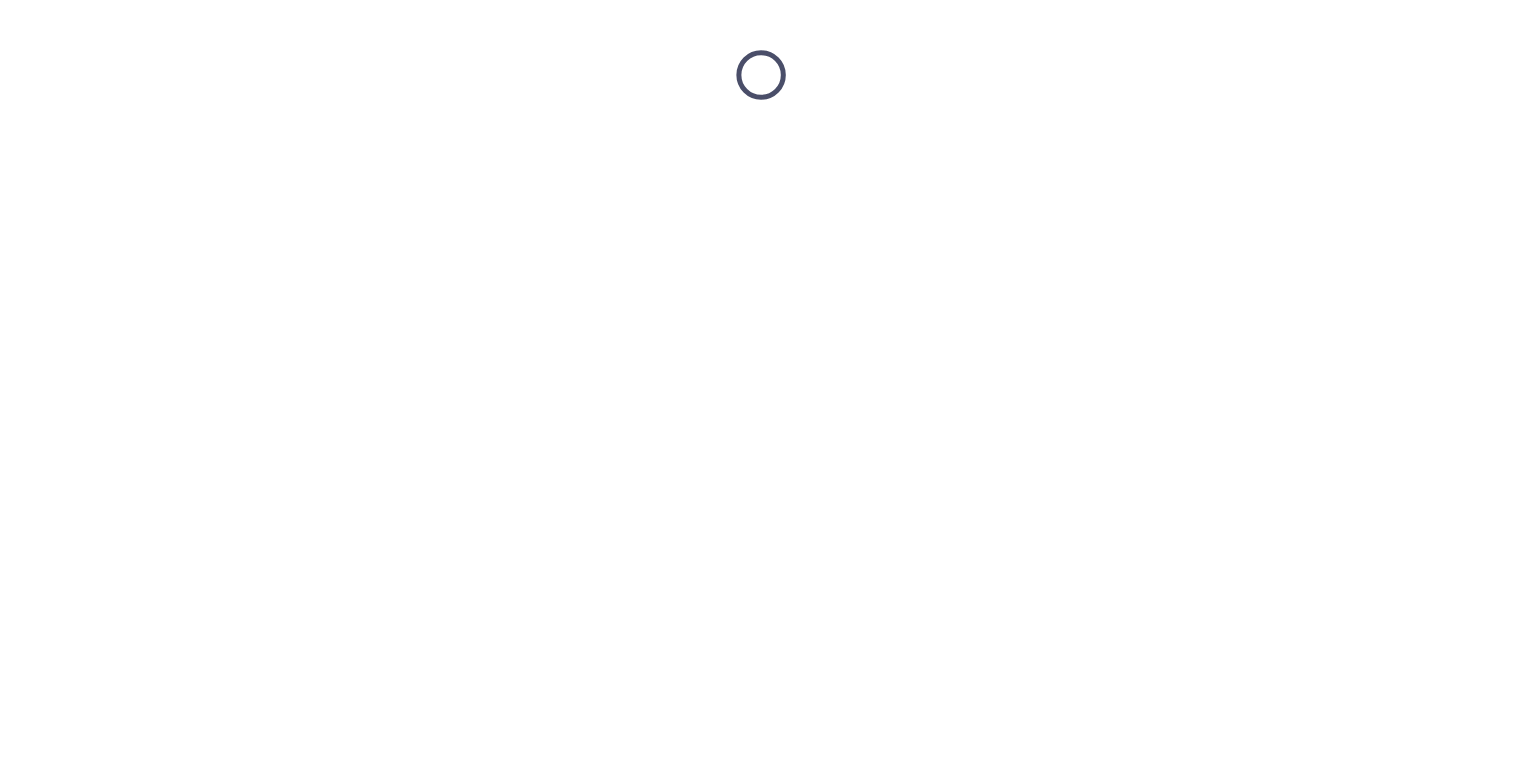 scroll, scrollTop: 0, scrollLeft: 0, axis: both 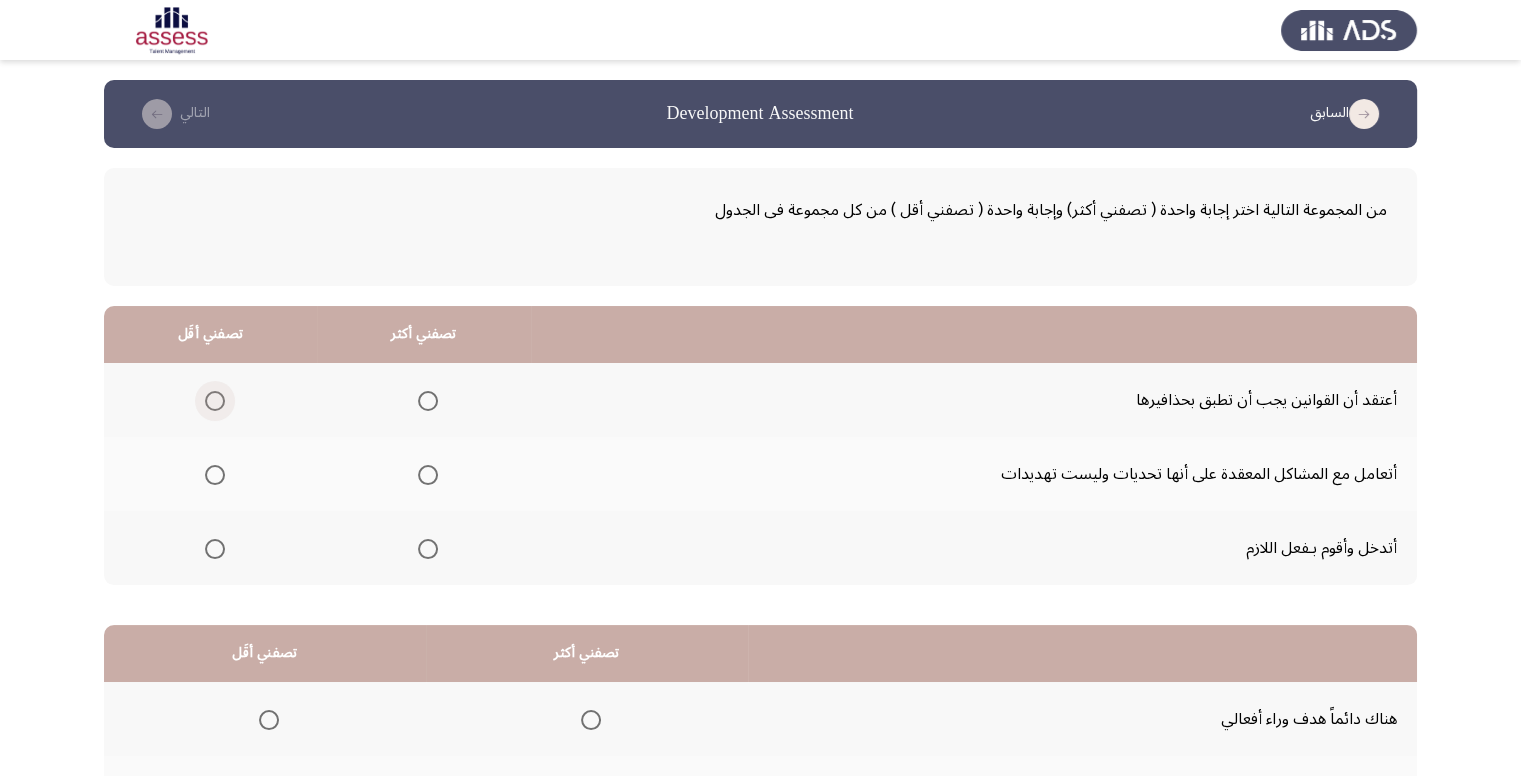 click at bounding box center (215, 401) 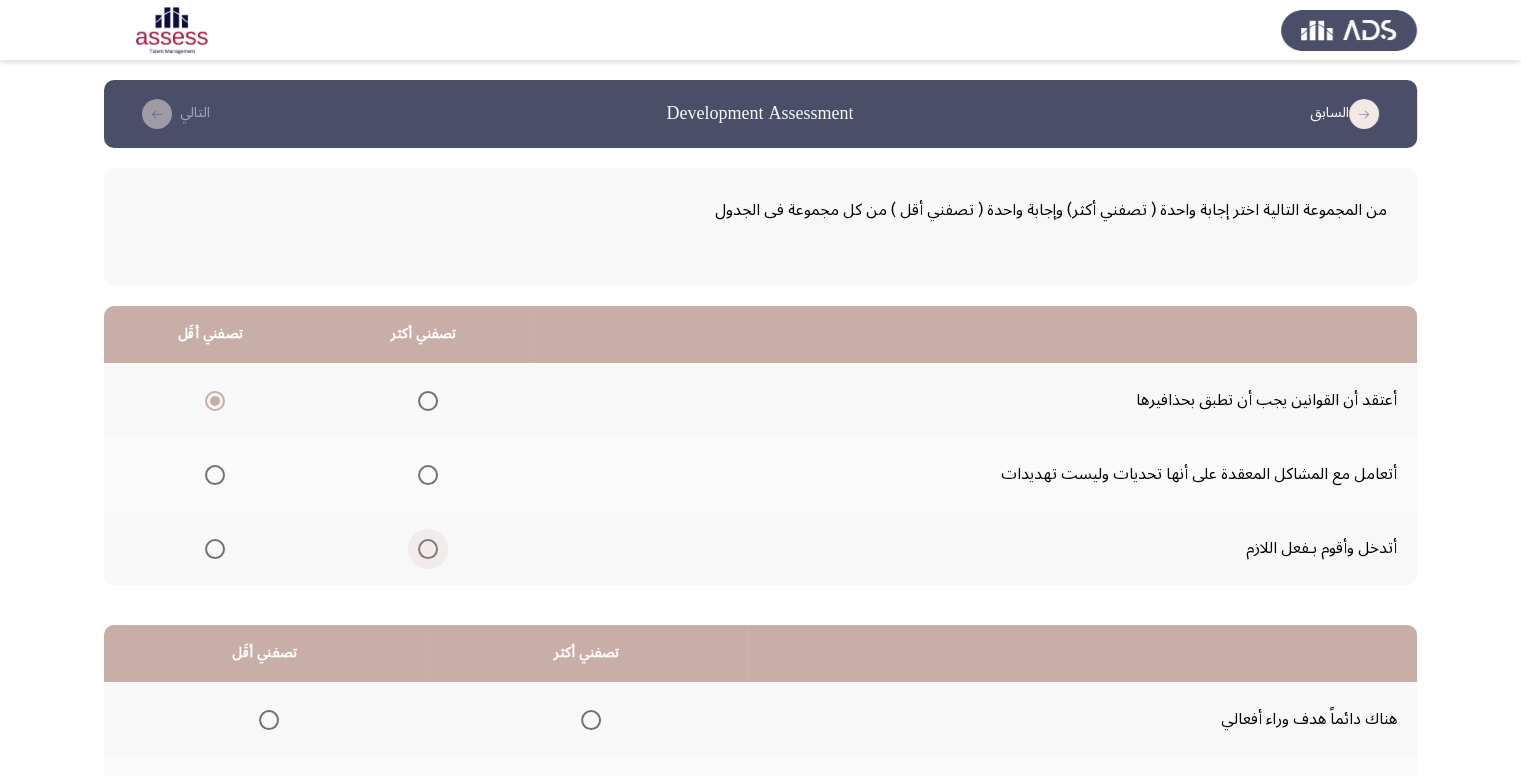click at bounding box center (428, 549) 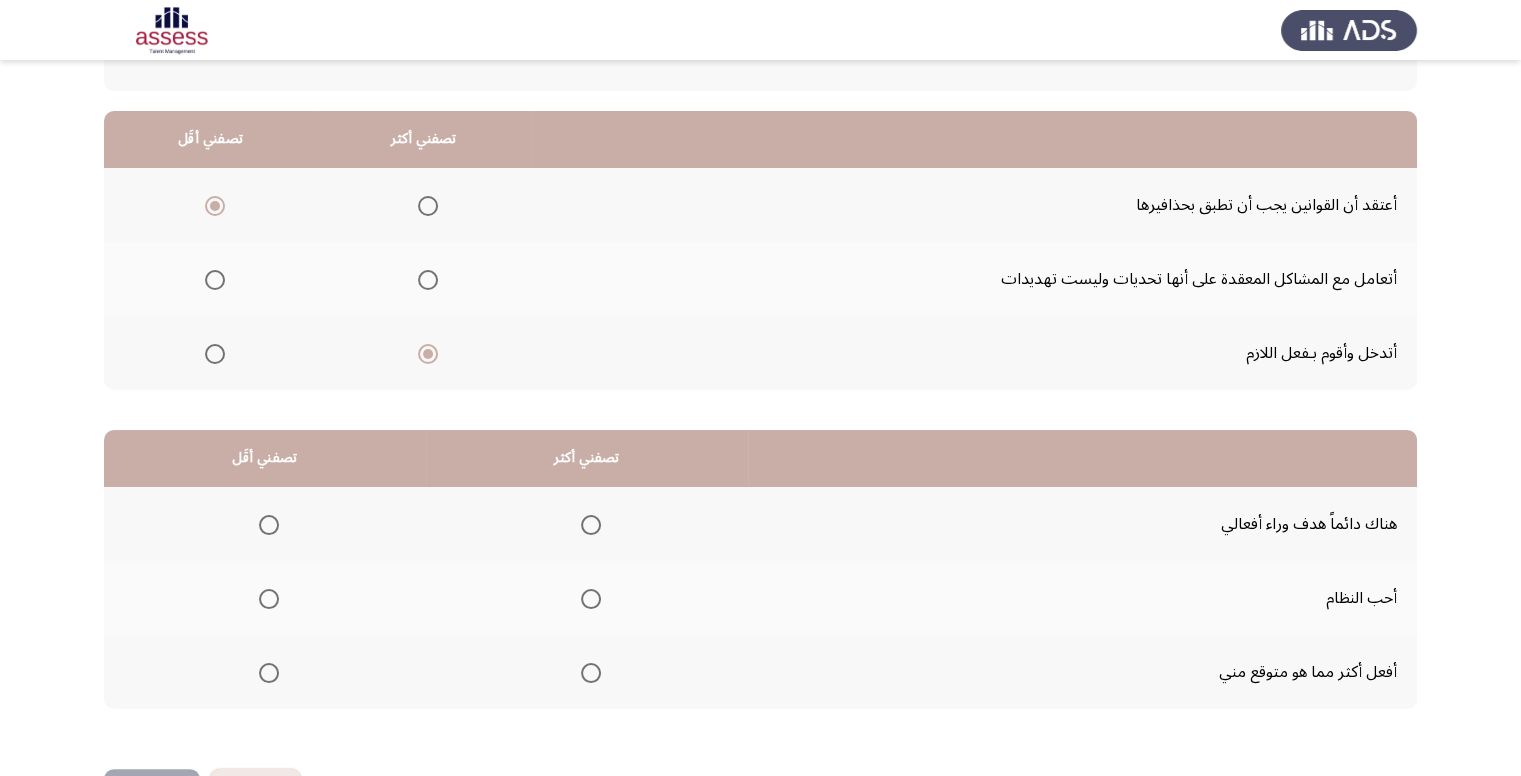 scroll, scrollTop: 200, scrollLeft: 0, axis: vertical 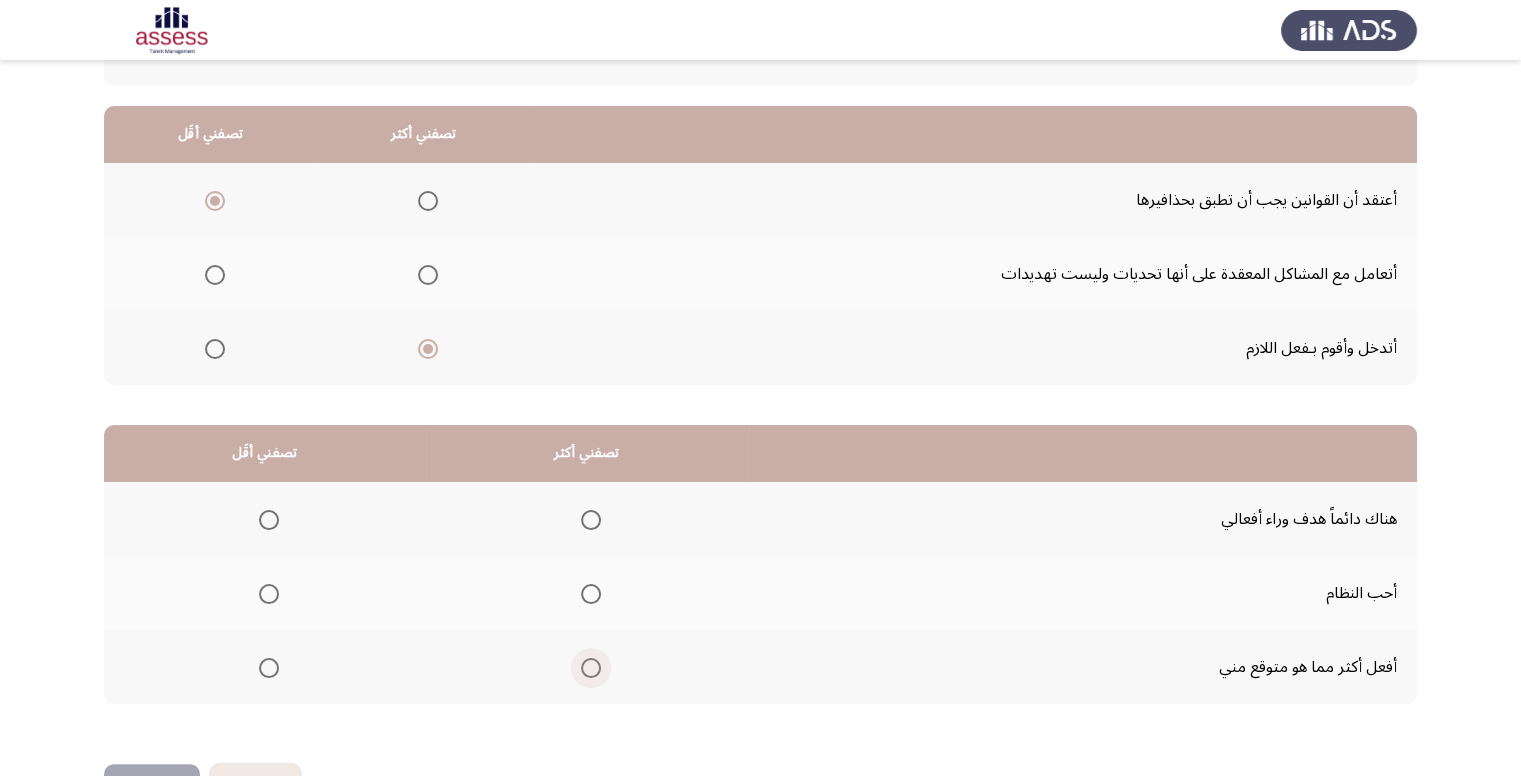 click at bounding box center [591, 668] 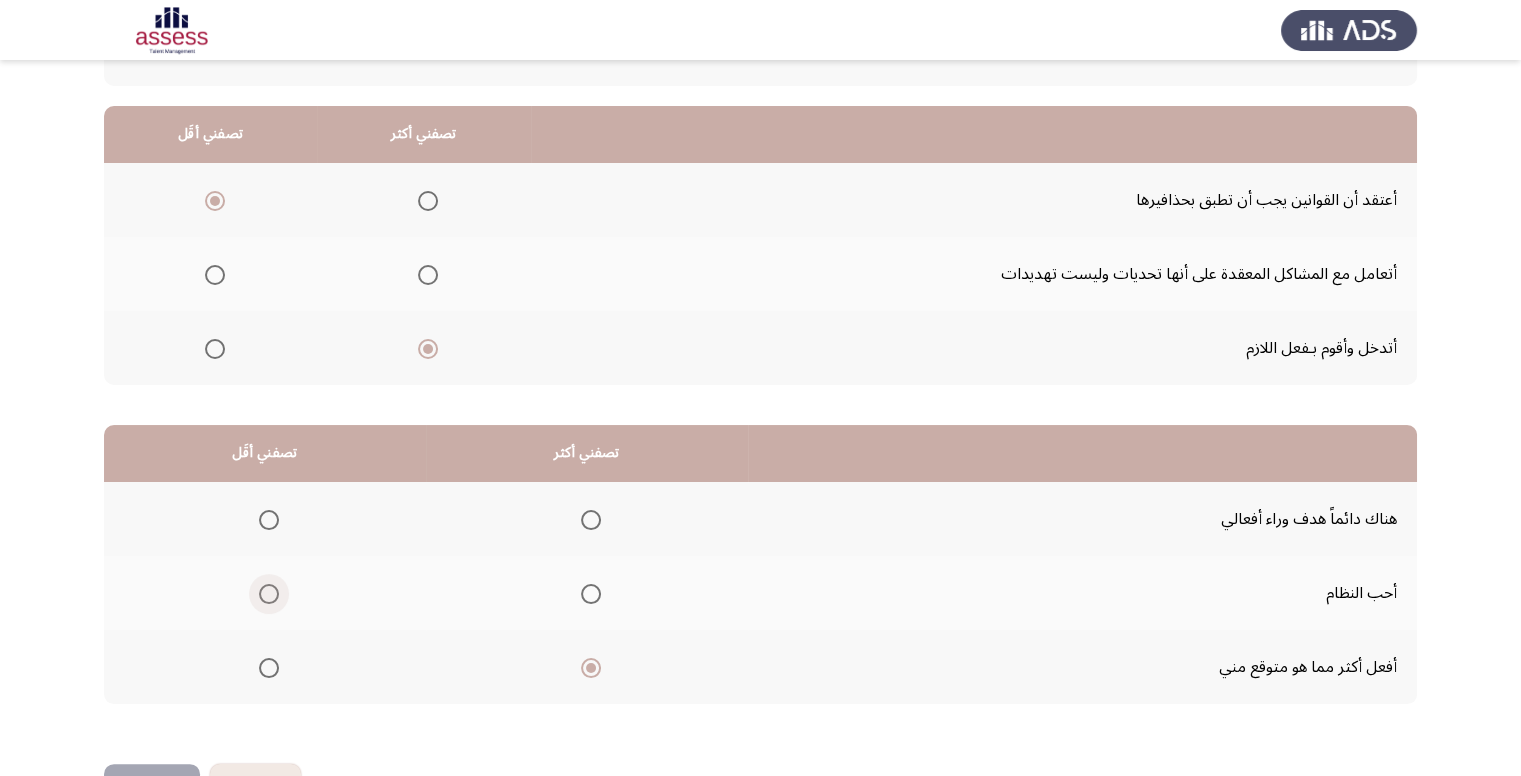 click at bounding box center [269, 594] 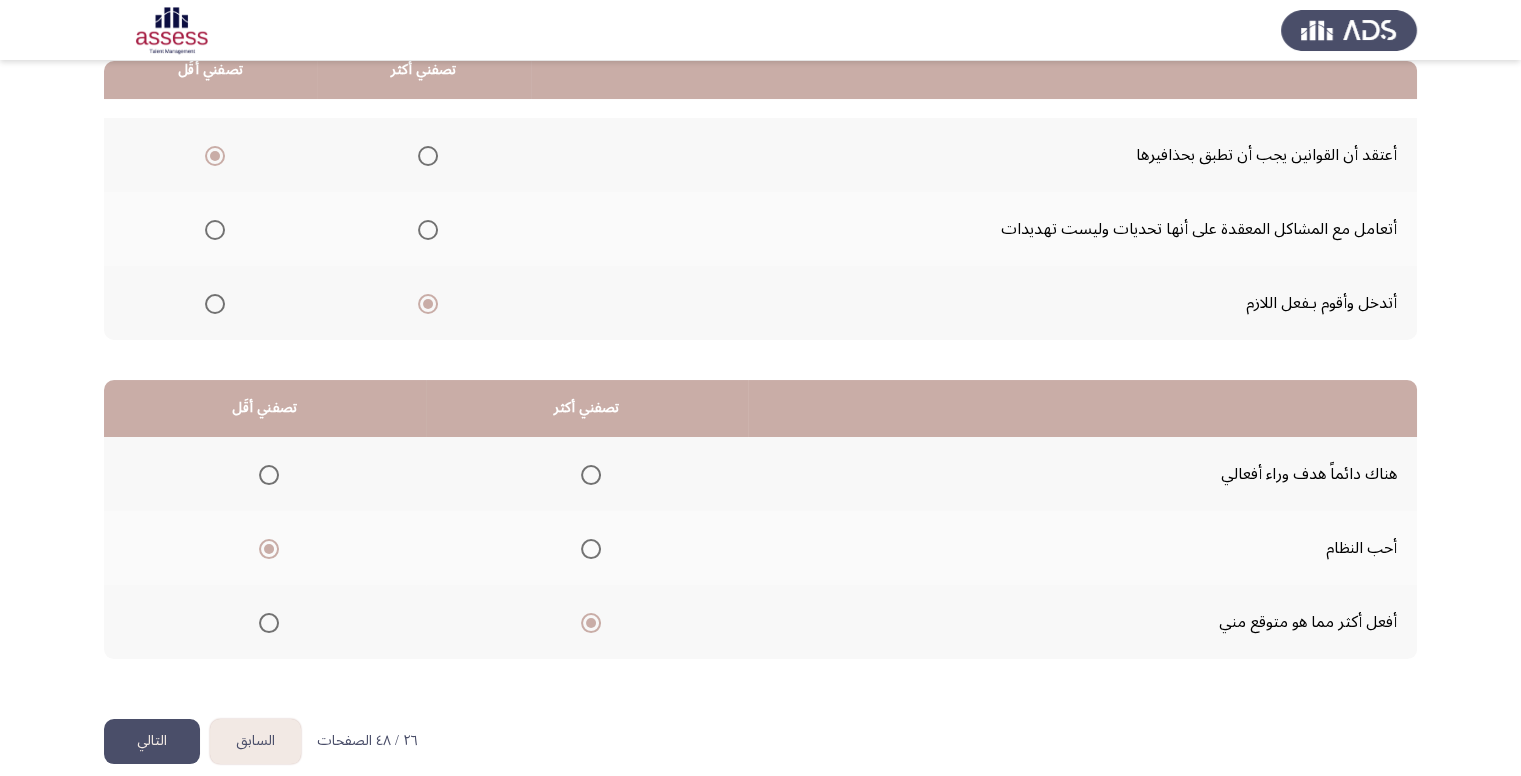 scroll, scrollTop: 264, scrollLeft: 0, axis: vertical 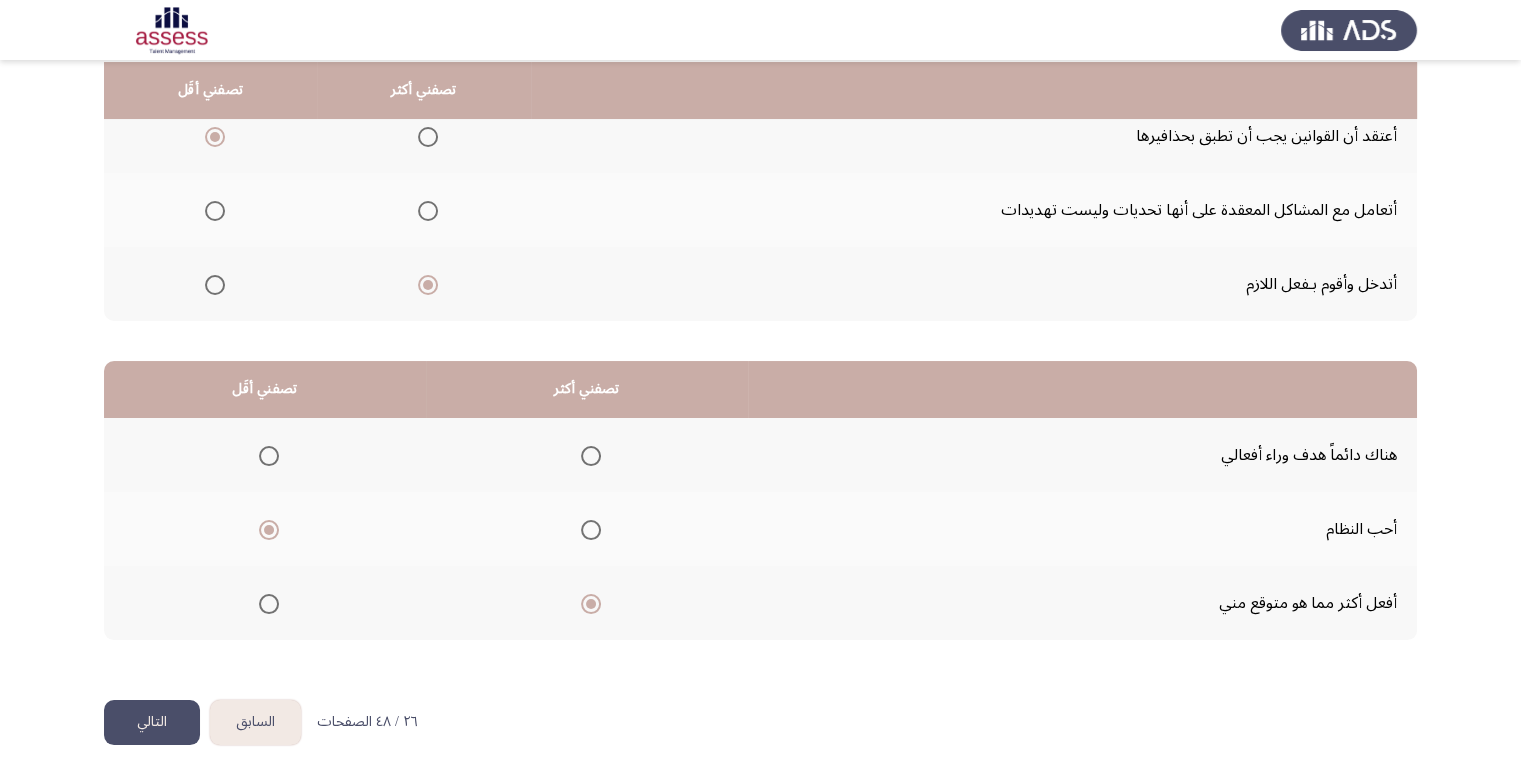 click on "التالي" 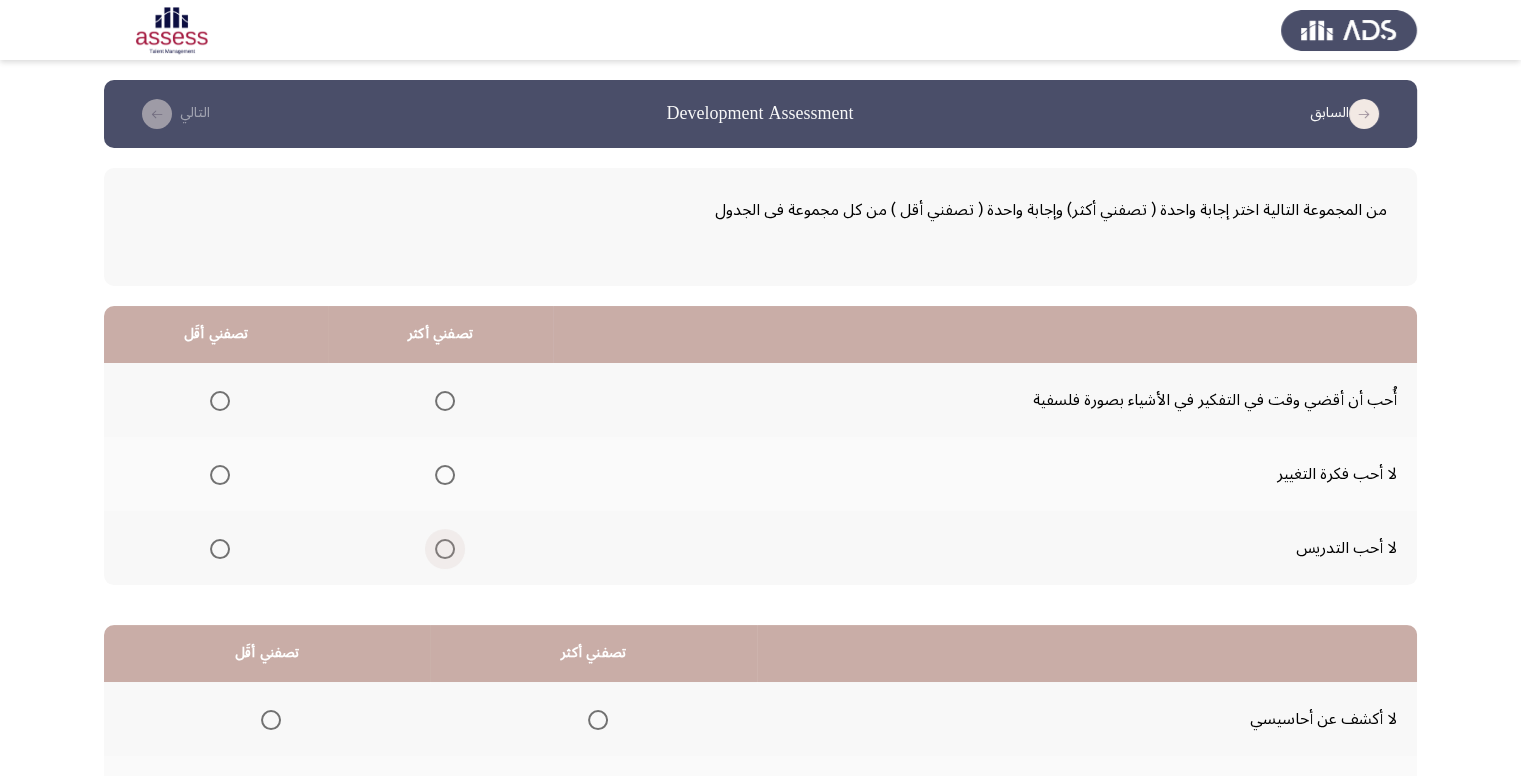 click at bounding box center (445, 549) 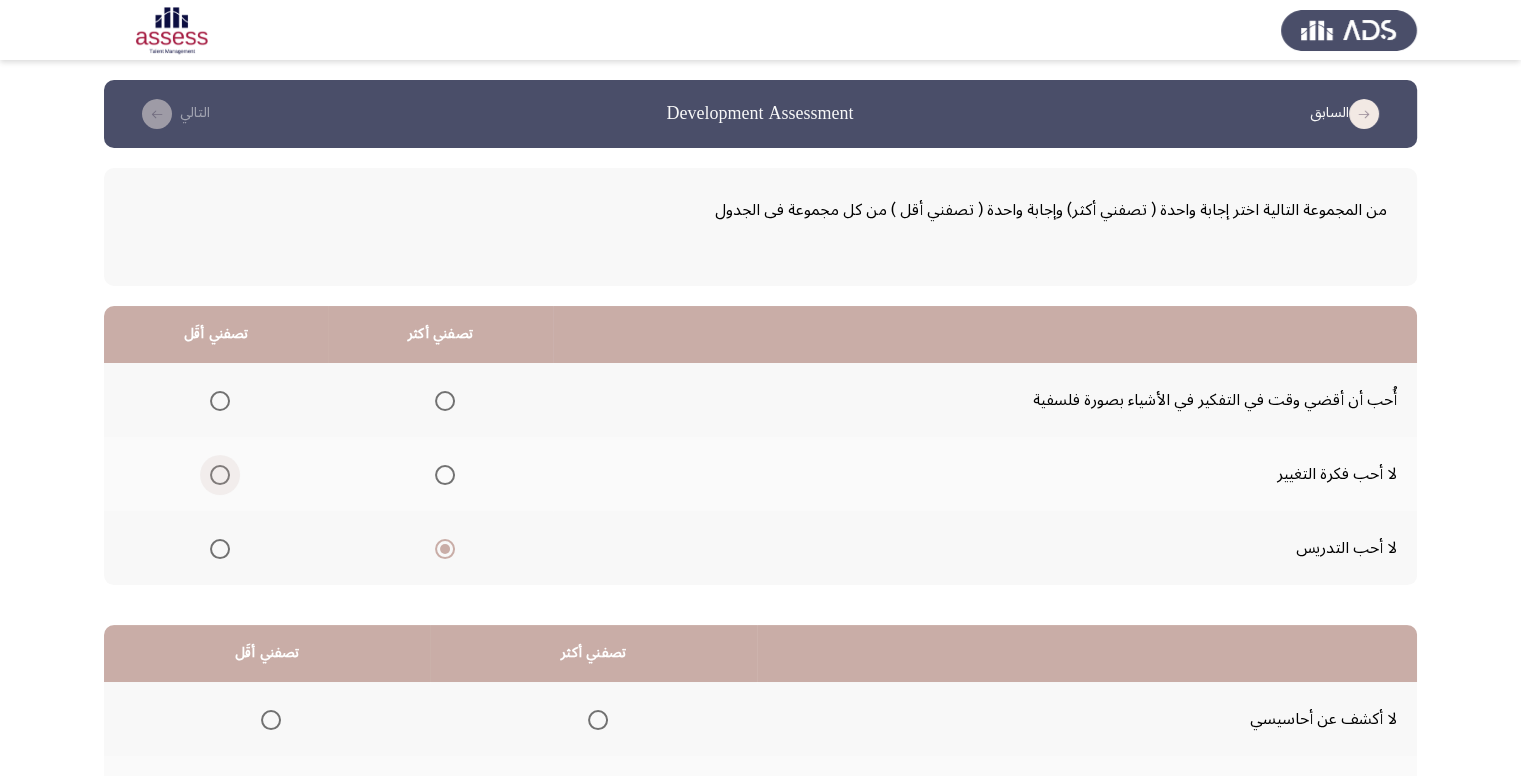 click at bounding box center (220, 475) 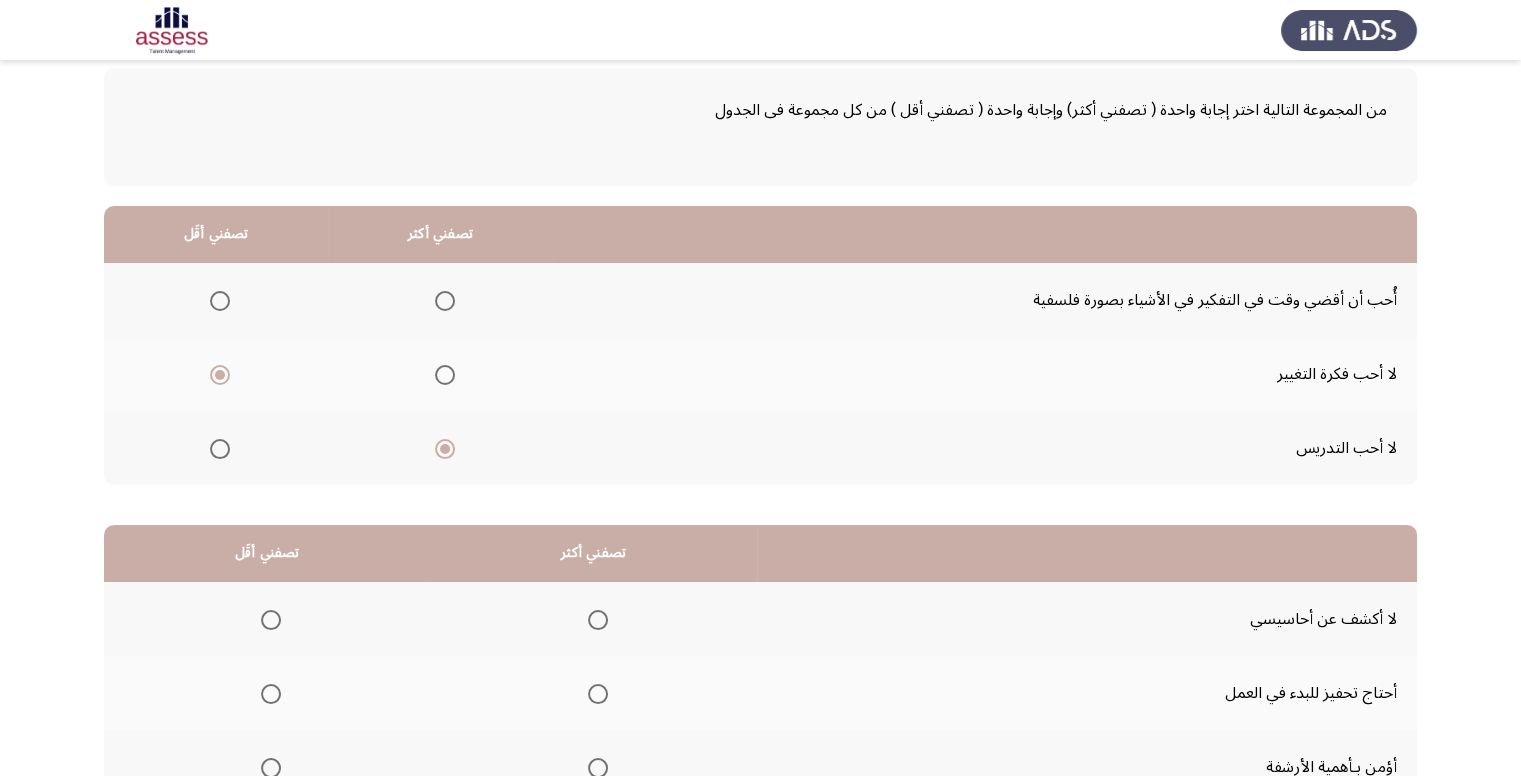 scroll, scrollTop: 200, scrollLeft: 0, axis: vertical 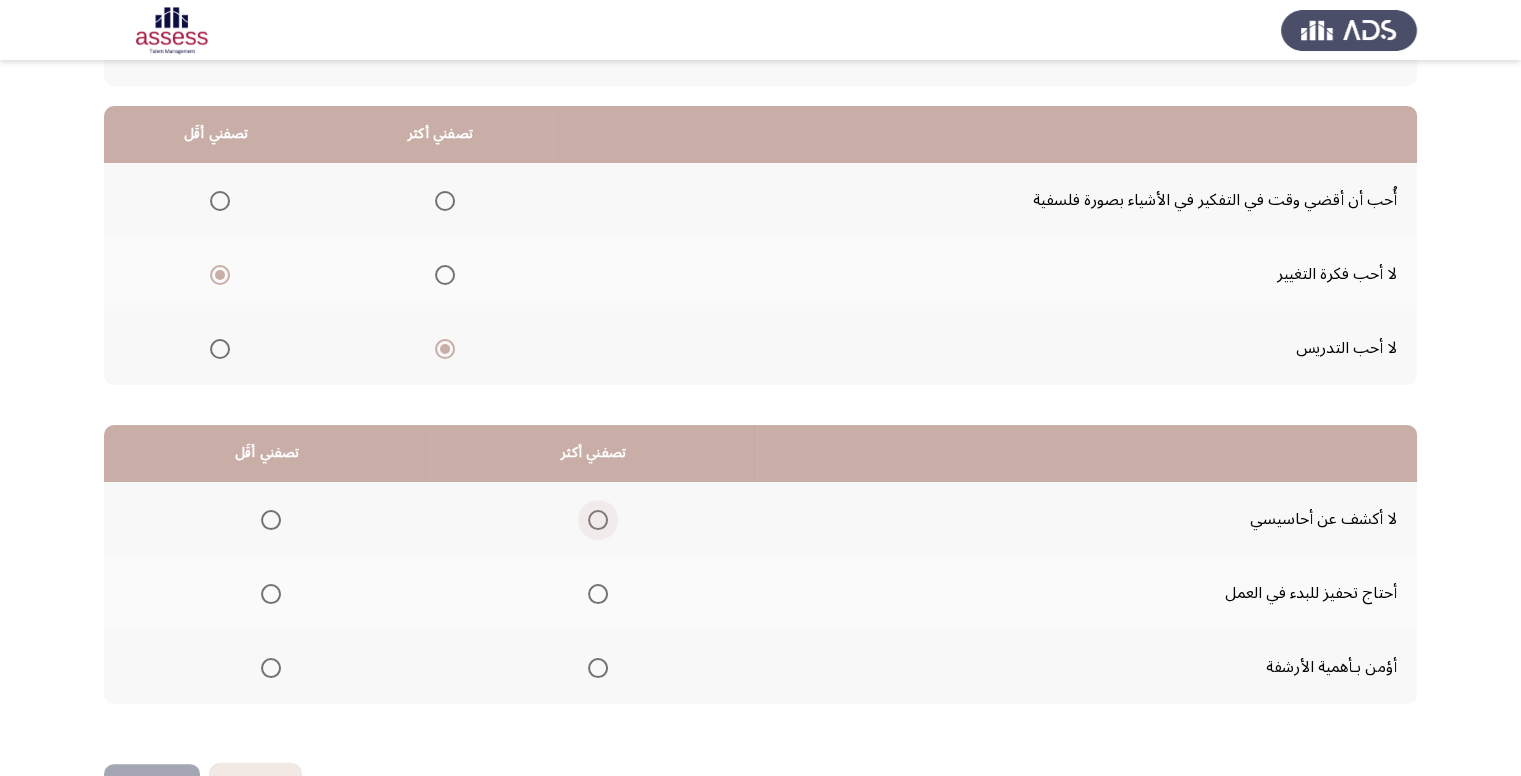 click at bounding box center (598, 520) 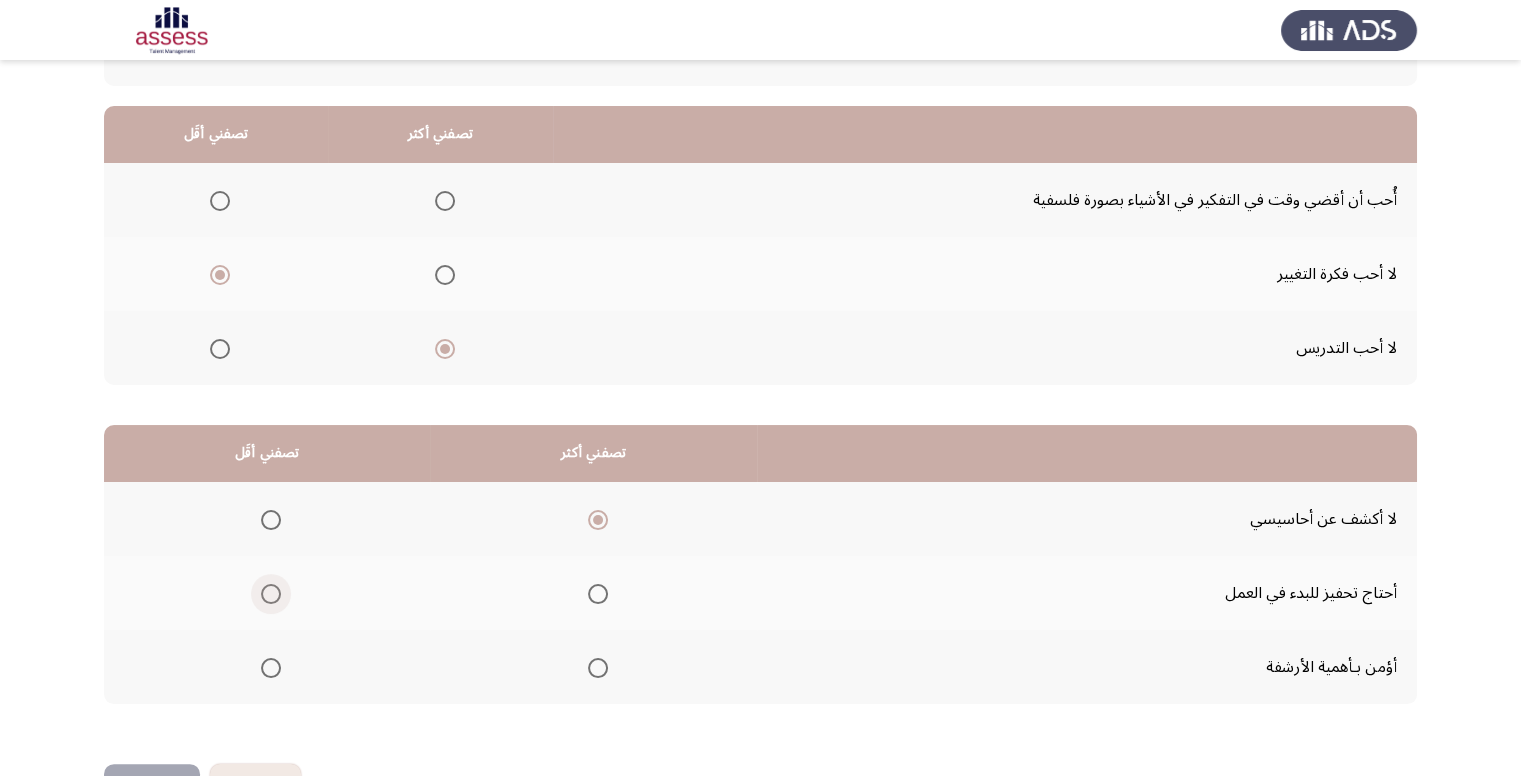 click at bounding box center [271, 594] 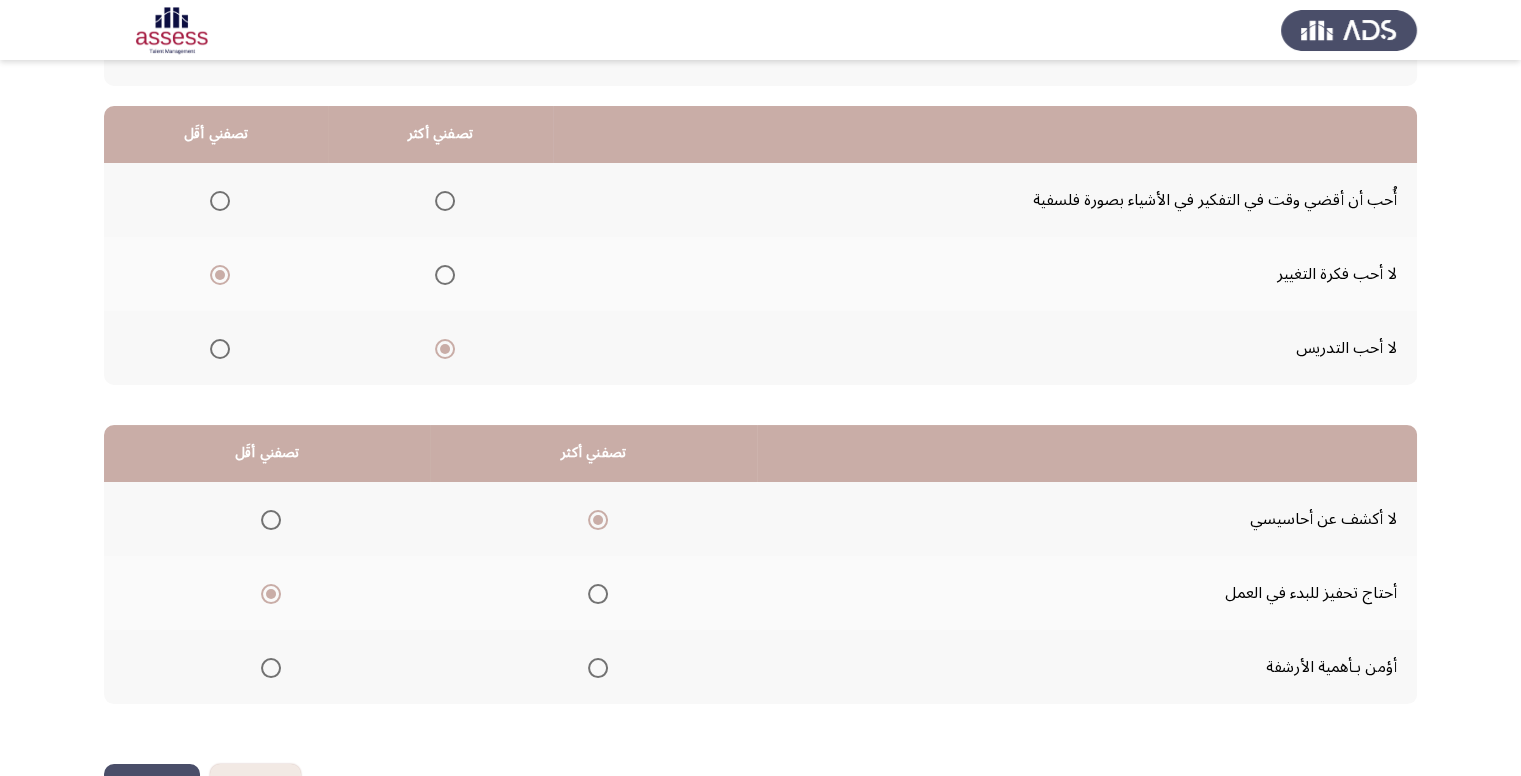 scroll, scrollTop: 264, scrollLeft: 0, axis: vertical 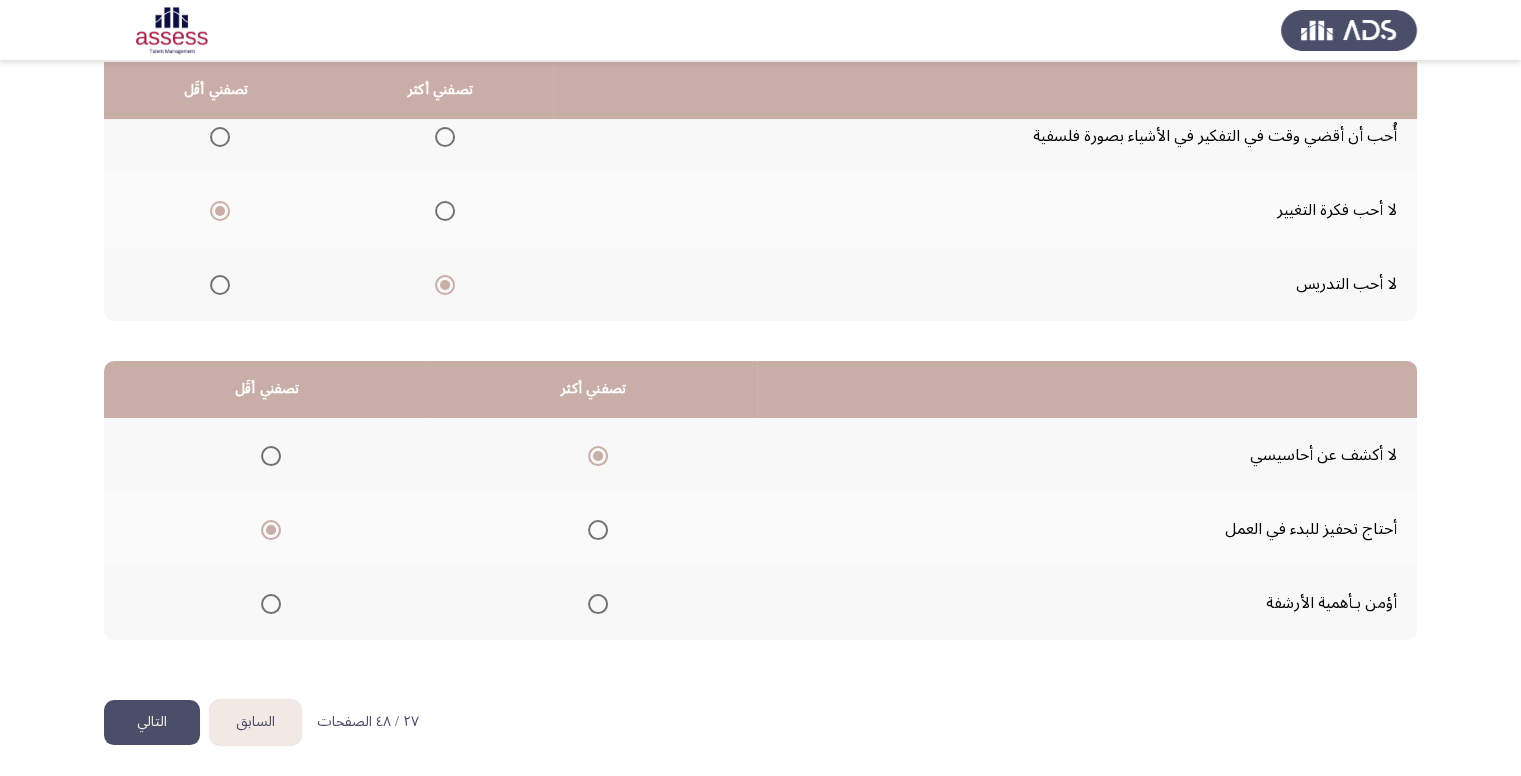 click on "التالي" 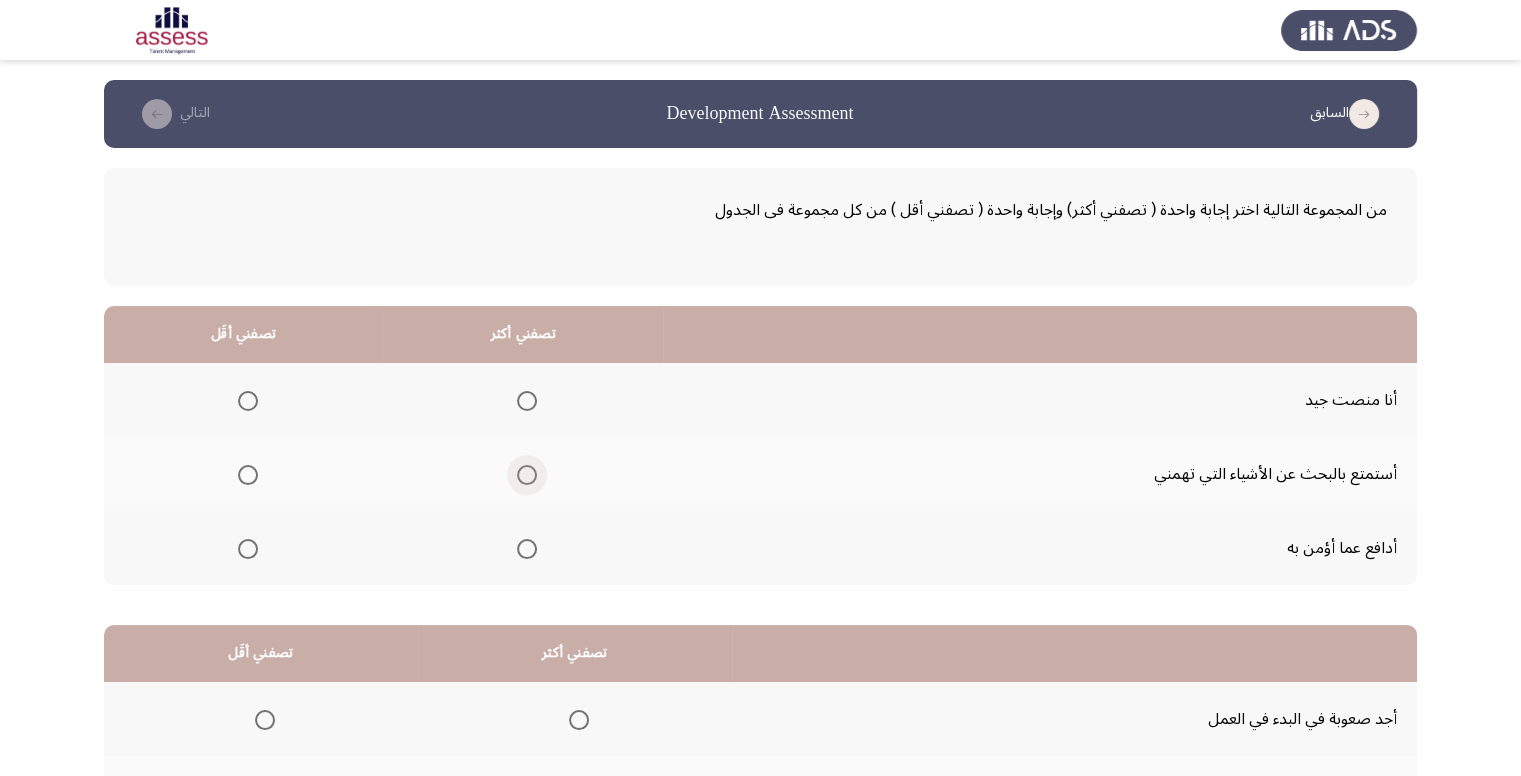 click at bounding box center [527, 475] 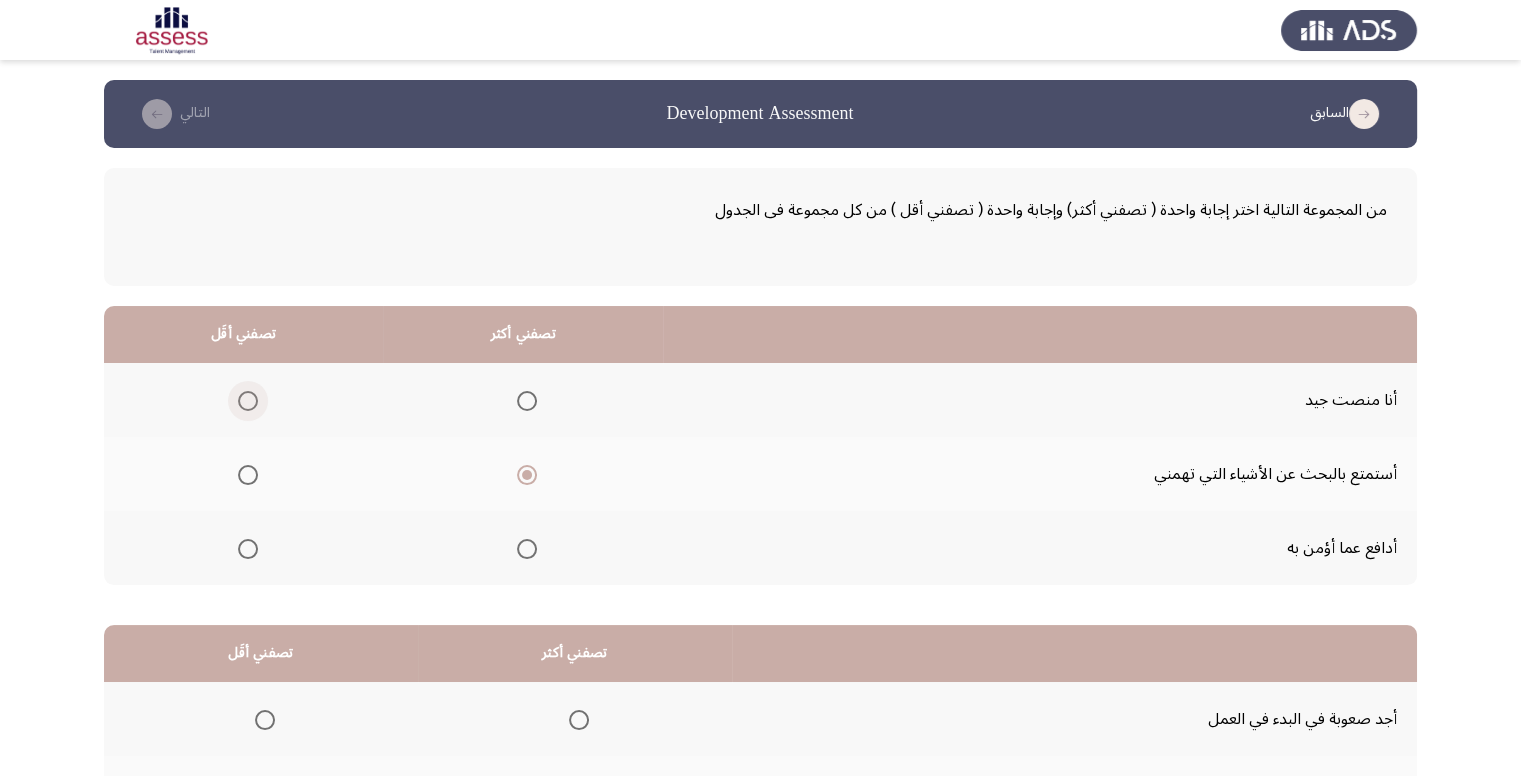 click at bounding box center [248, 401] 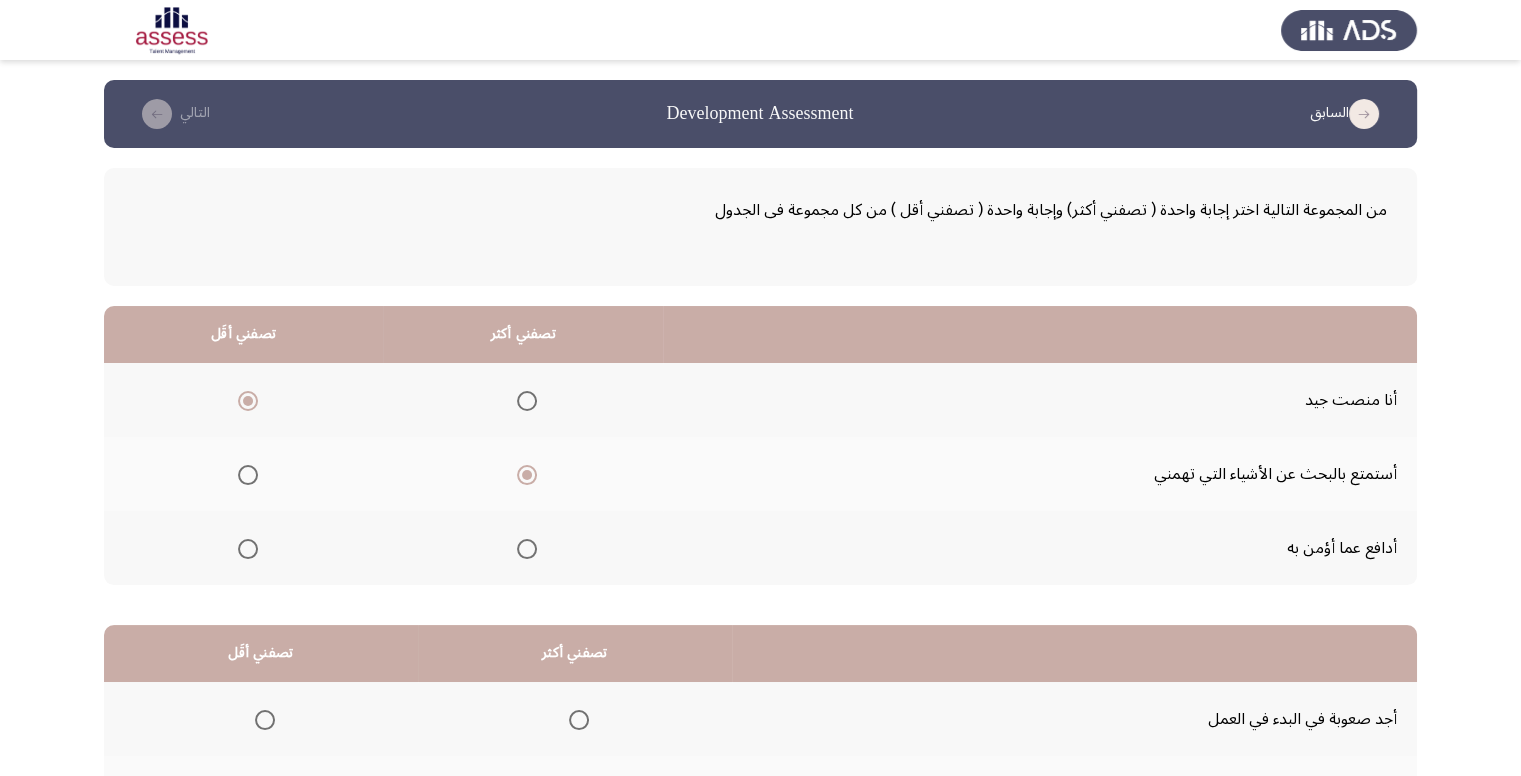 scroll, scrollTop: 100, scrollLeft: 0, axis: vertical 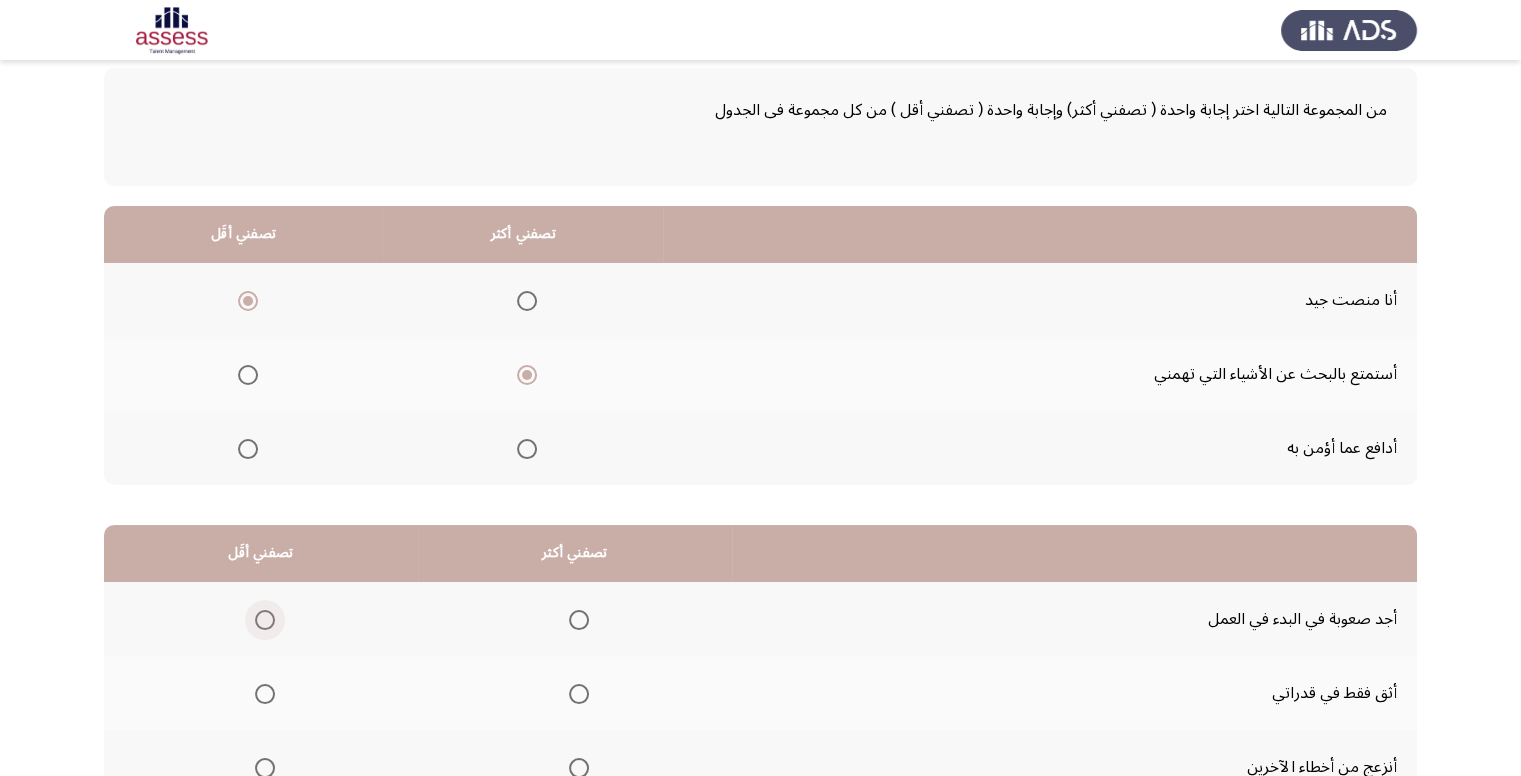 click at bounding box center (261, 620) 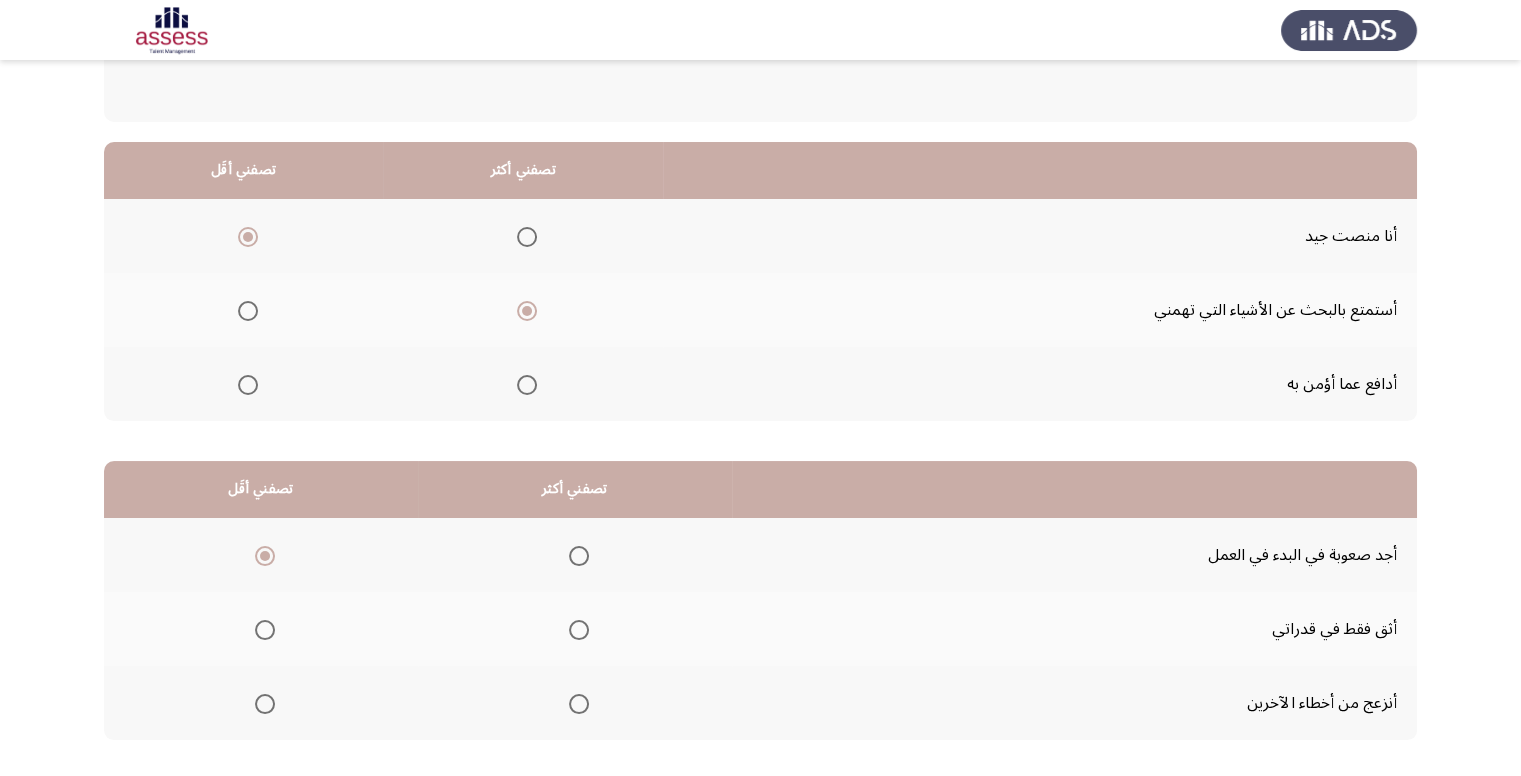 scroll, scrollTop: 200, scrollLeft: 0, axis: vertical 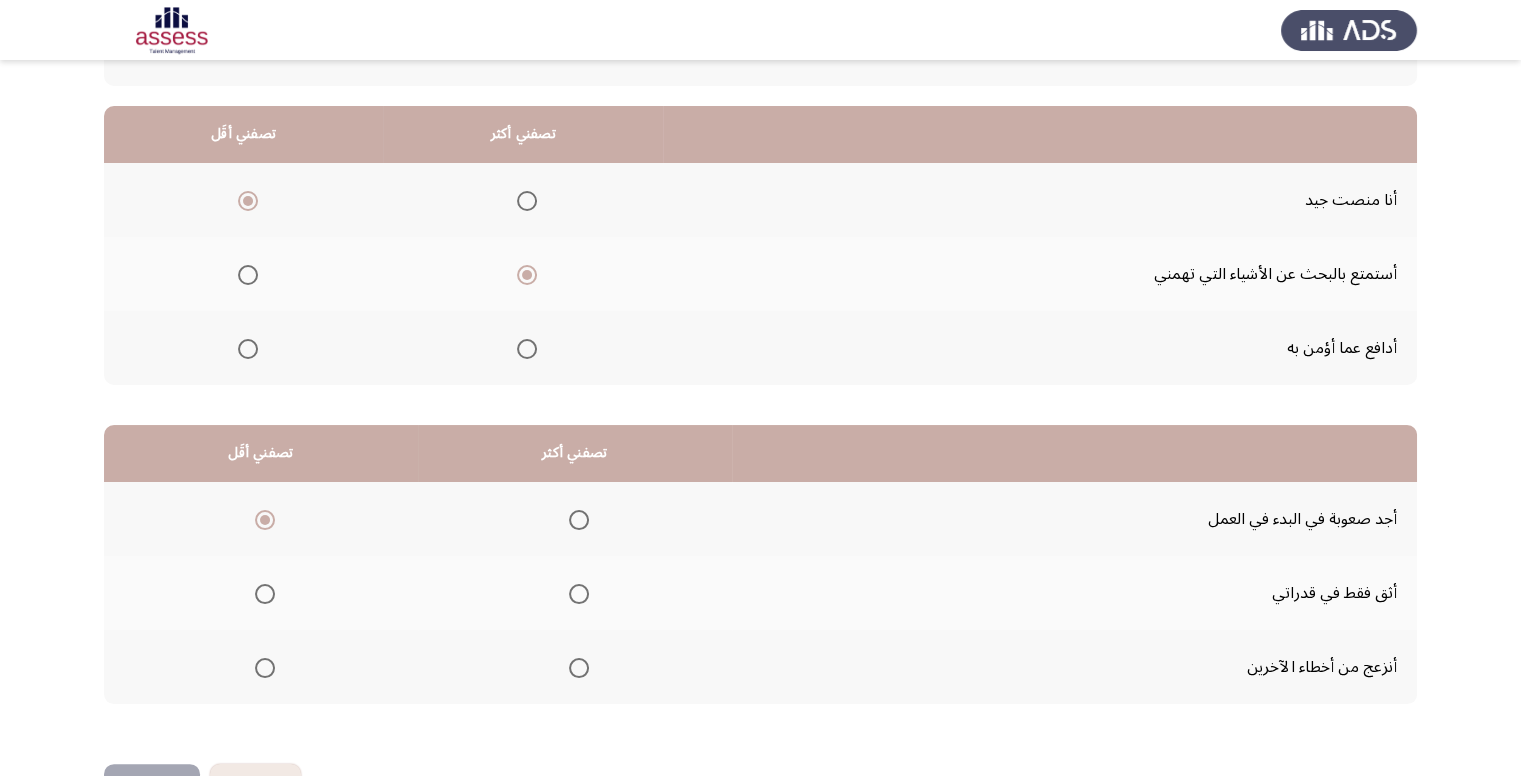 click 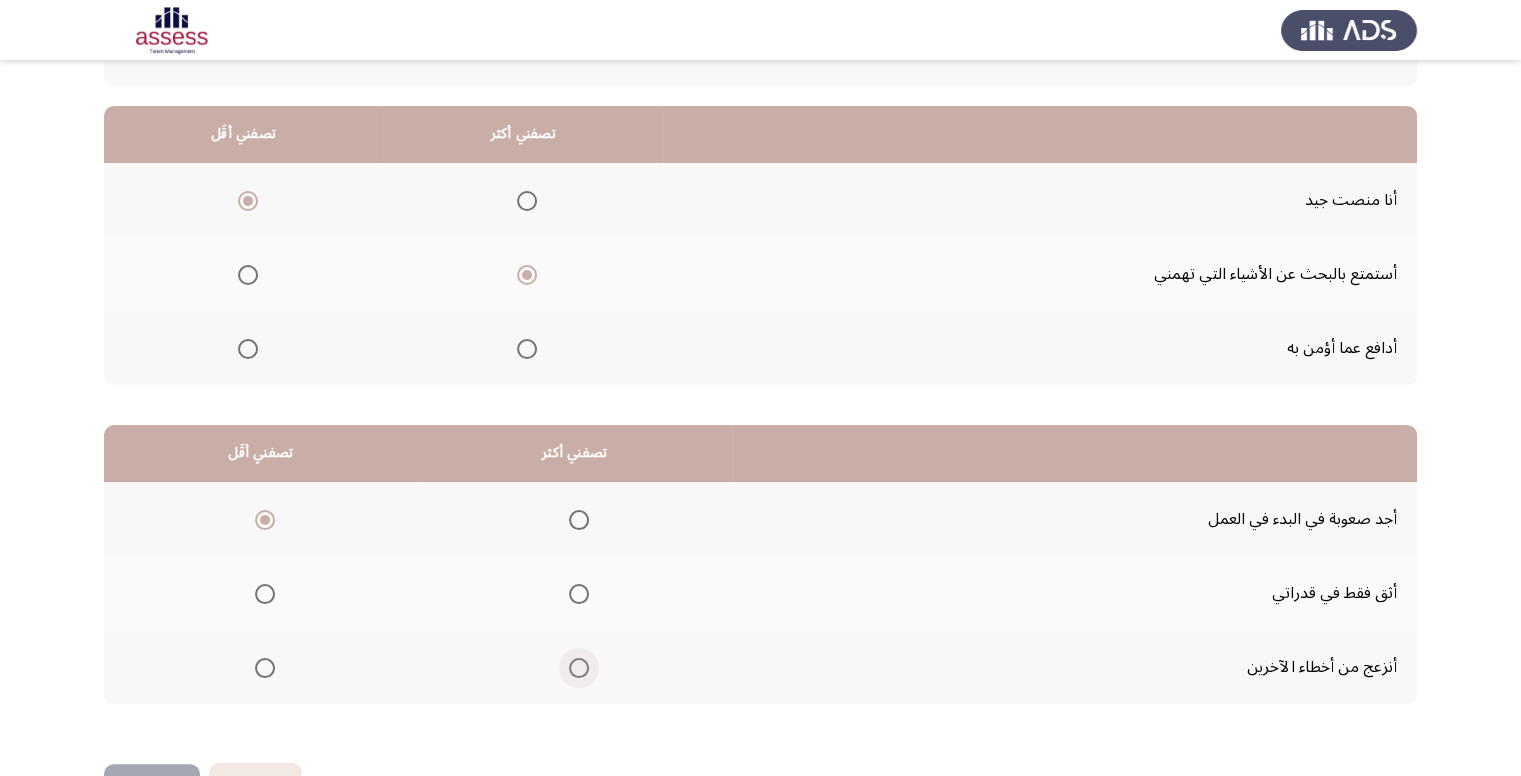 click at bounding box center [579, 668] 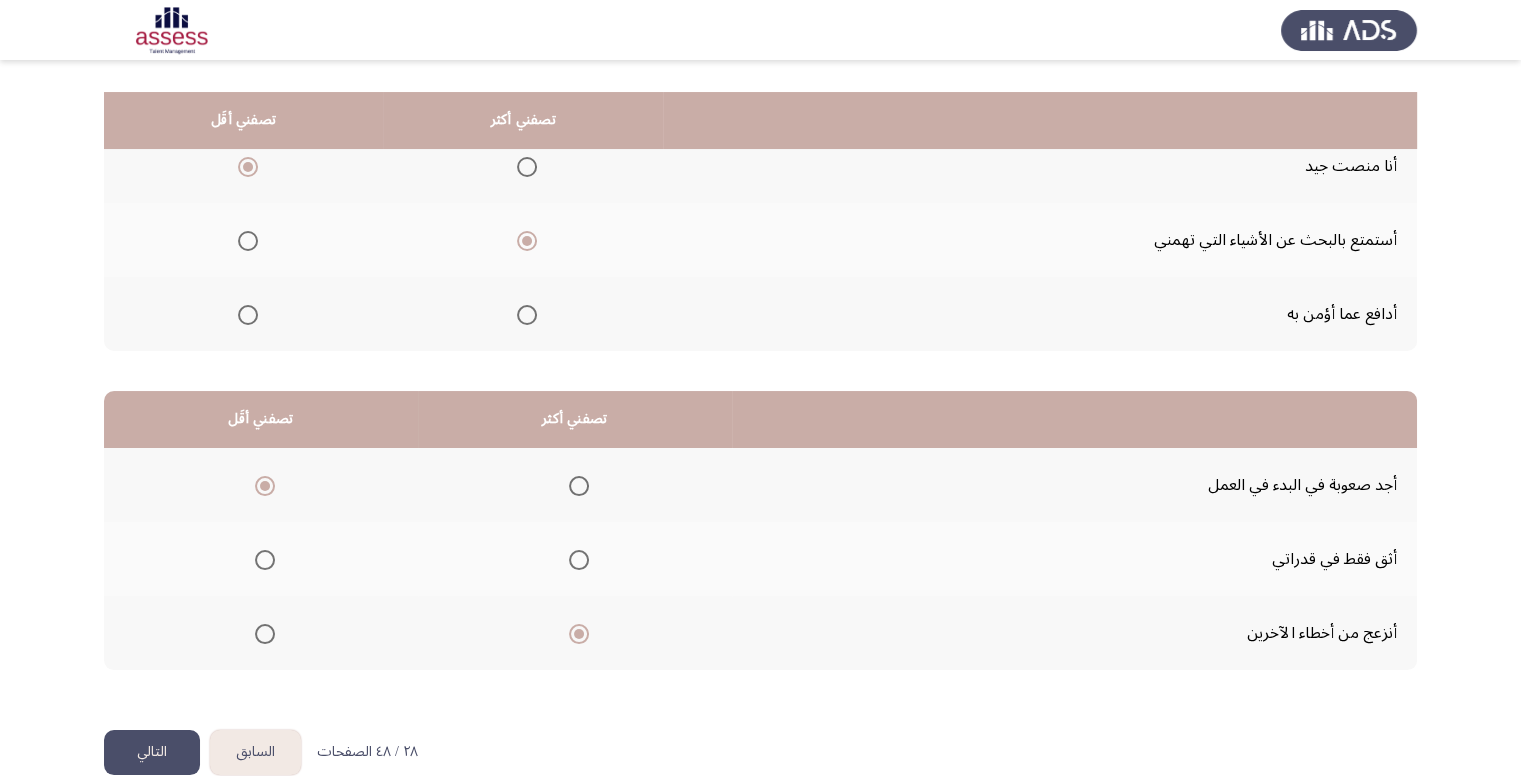 scroll, scrollTop: 264, scrollLeft: 0, axis: vertical 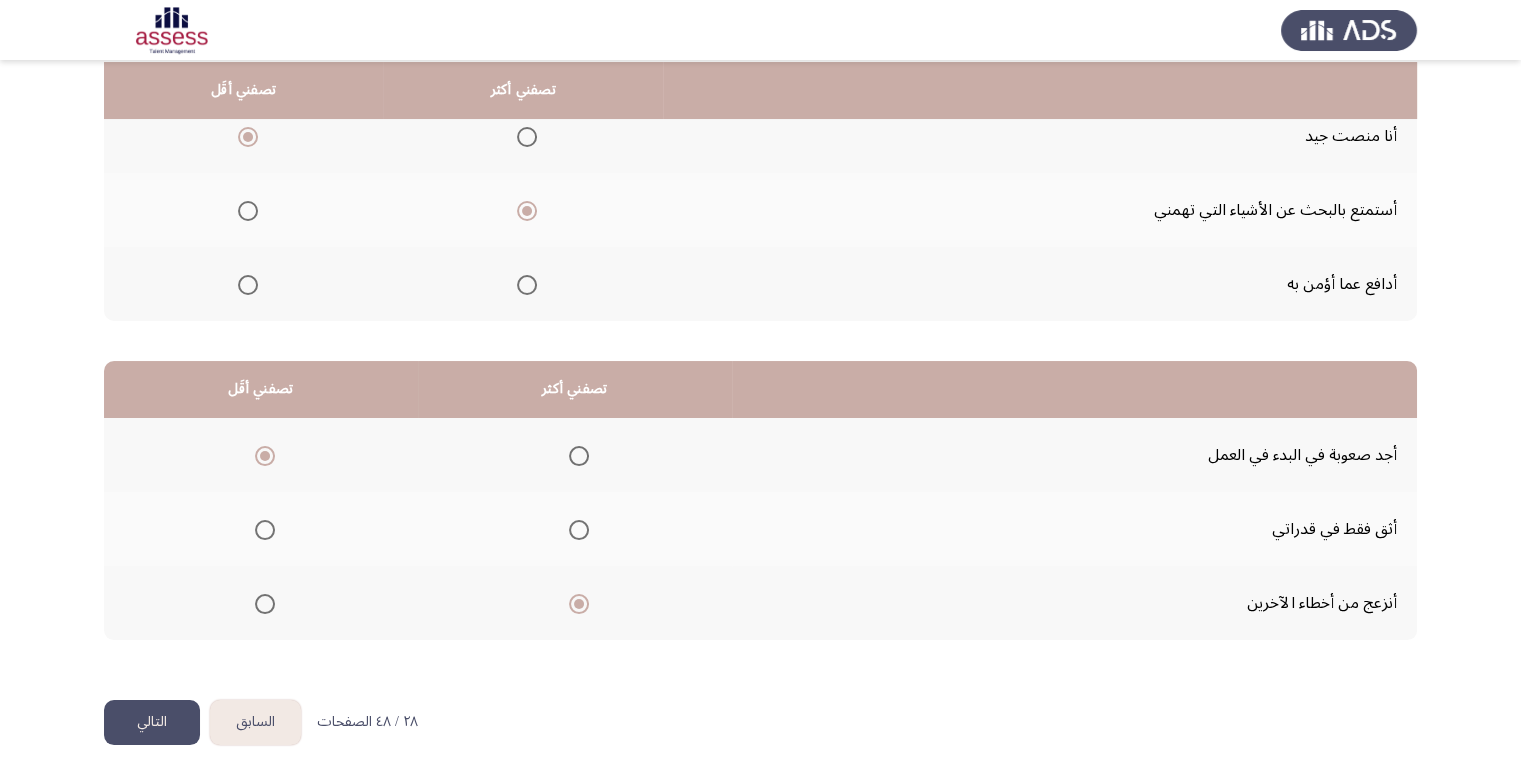 click on "التالي" 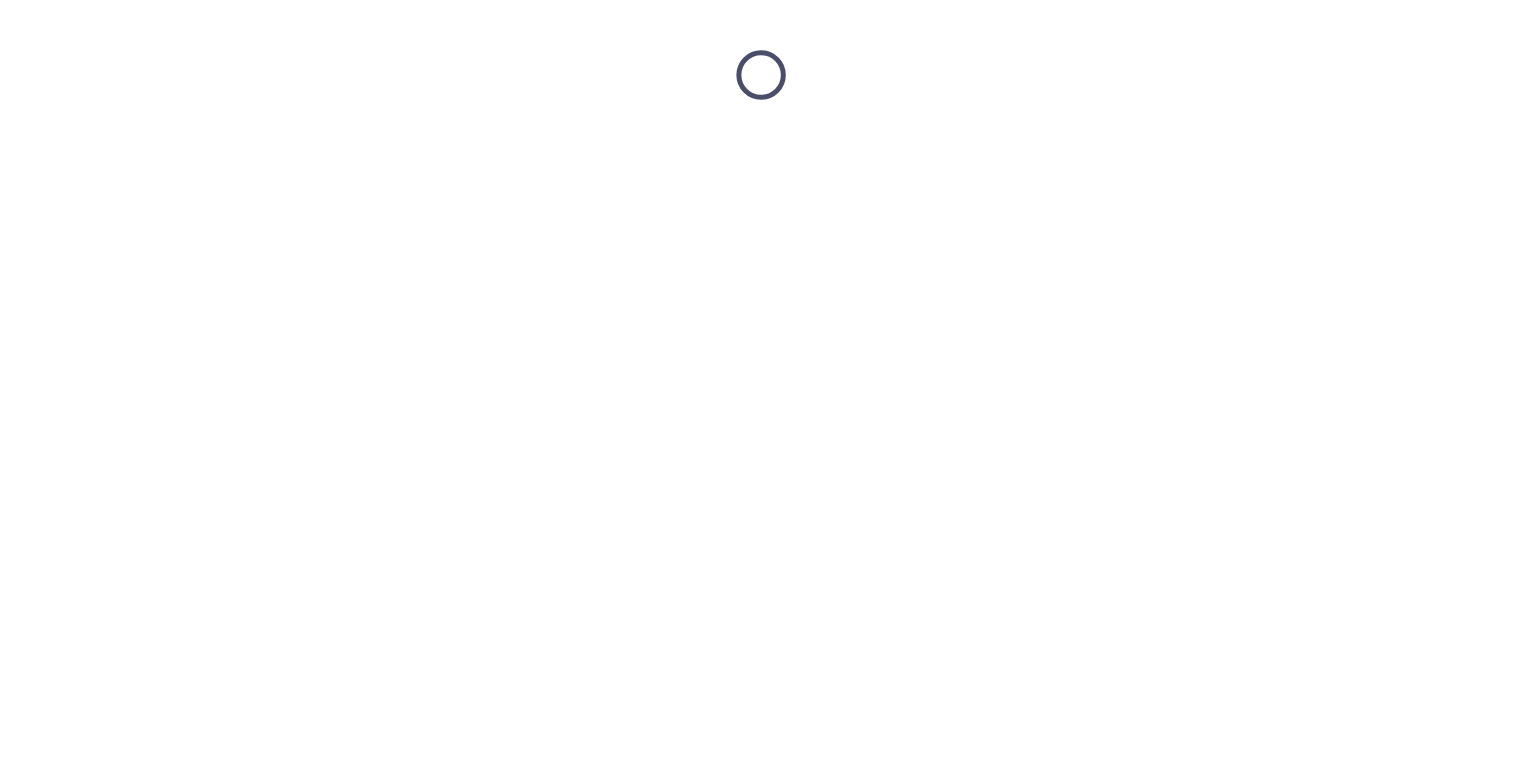 scroll, scrollTop: 0, scrollLeft: 0, axis: both 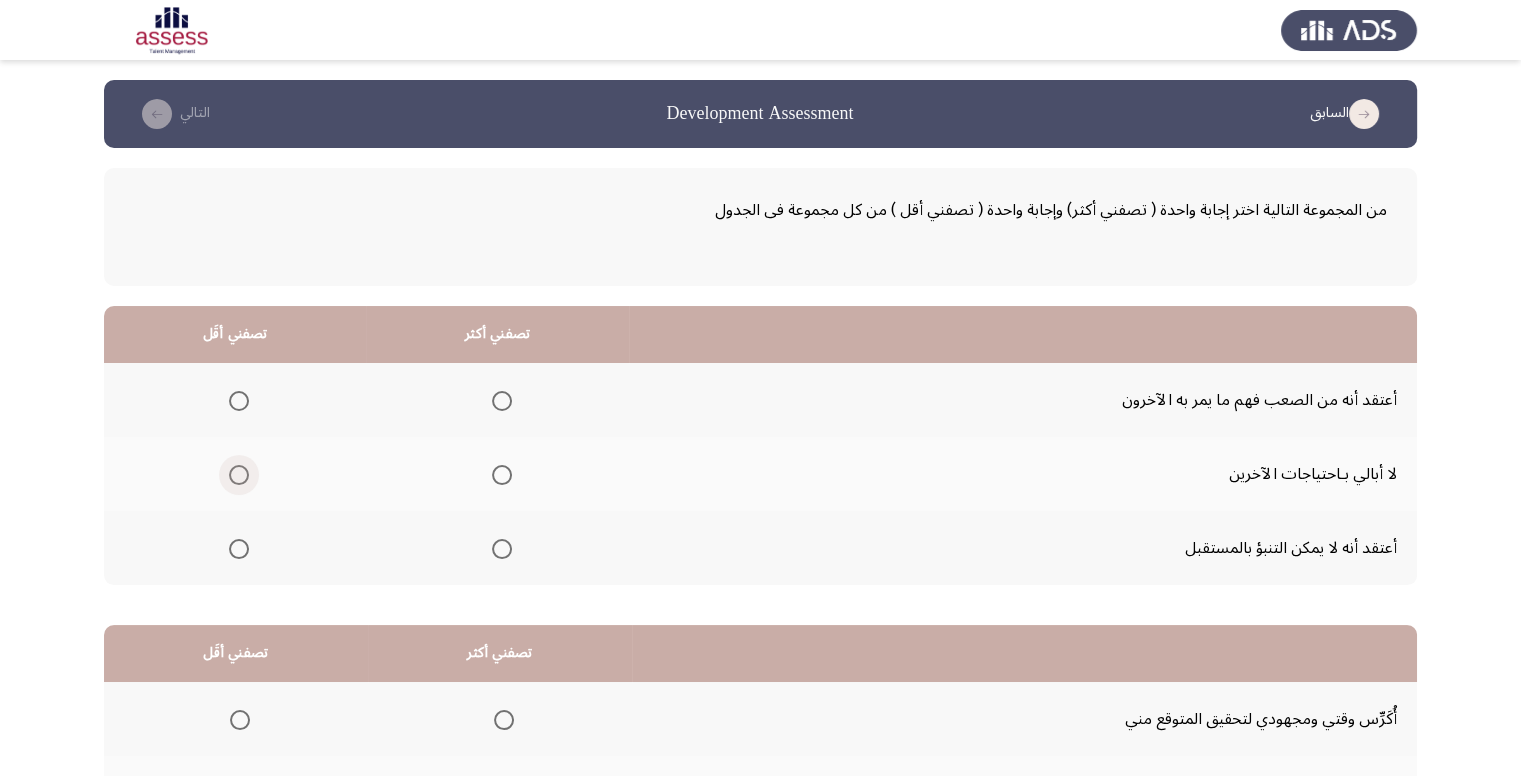 click at bounding box center [239, 475] 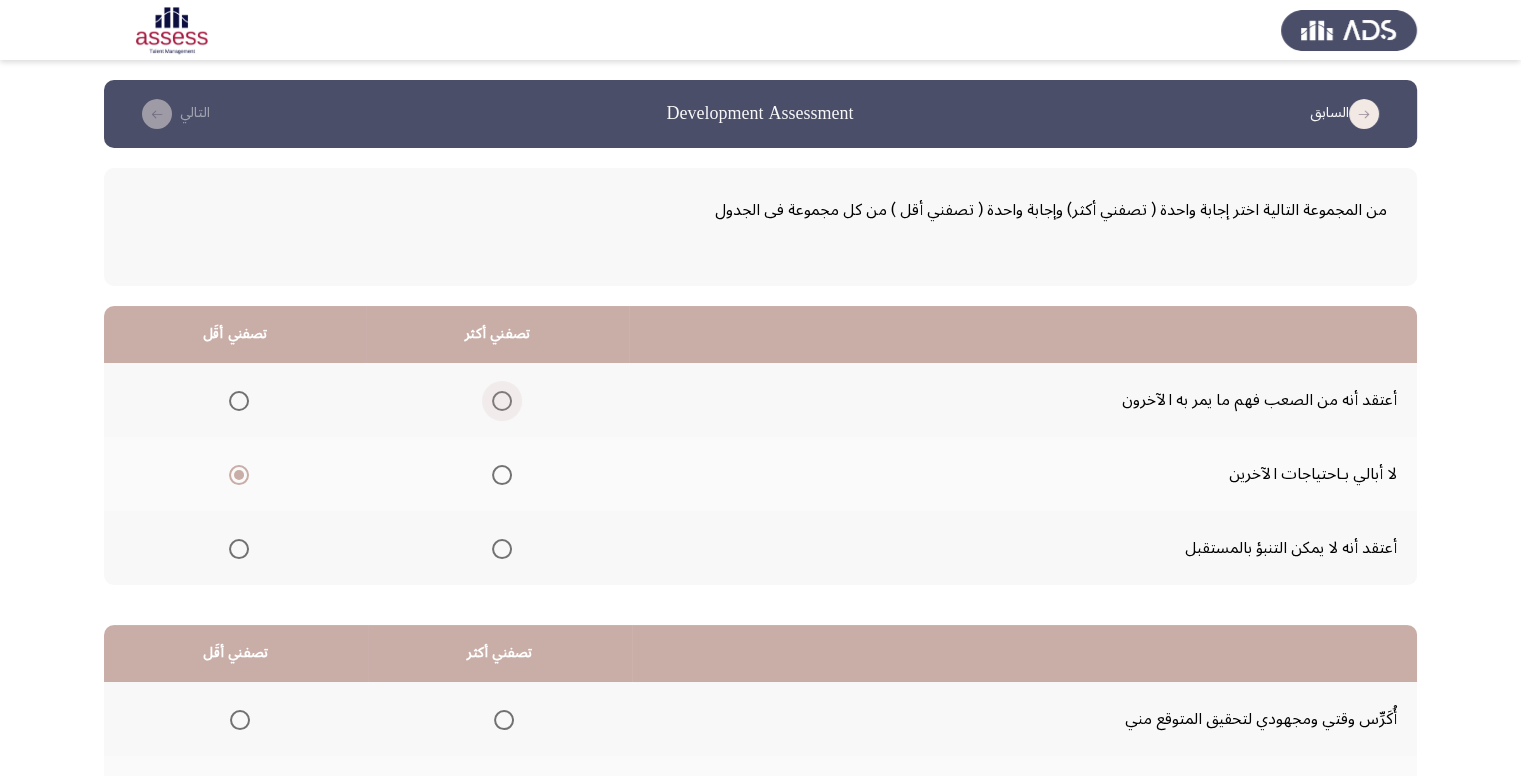 click at bounding box center [502, 401] 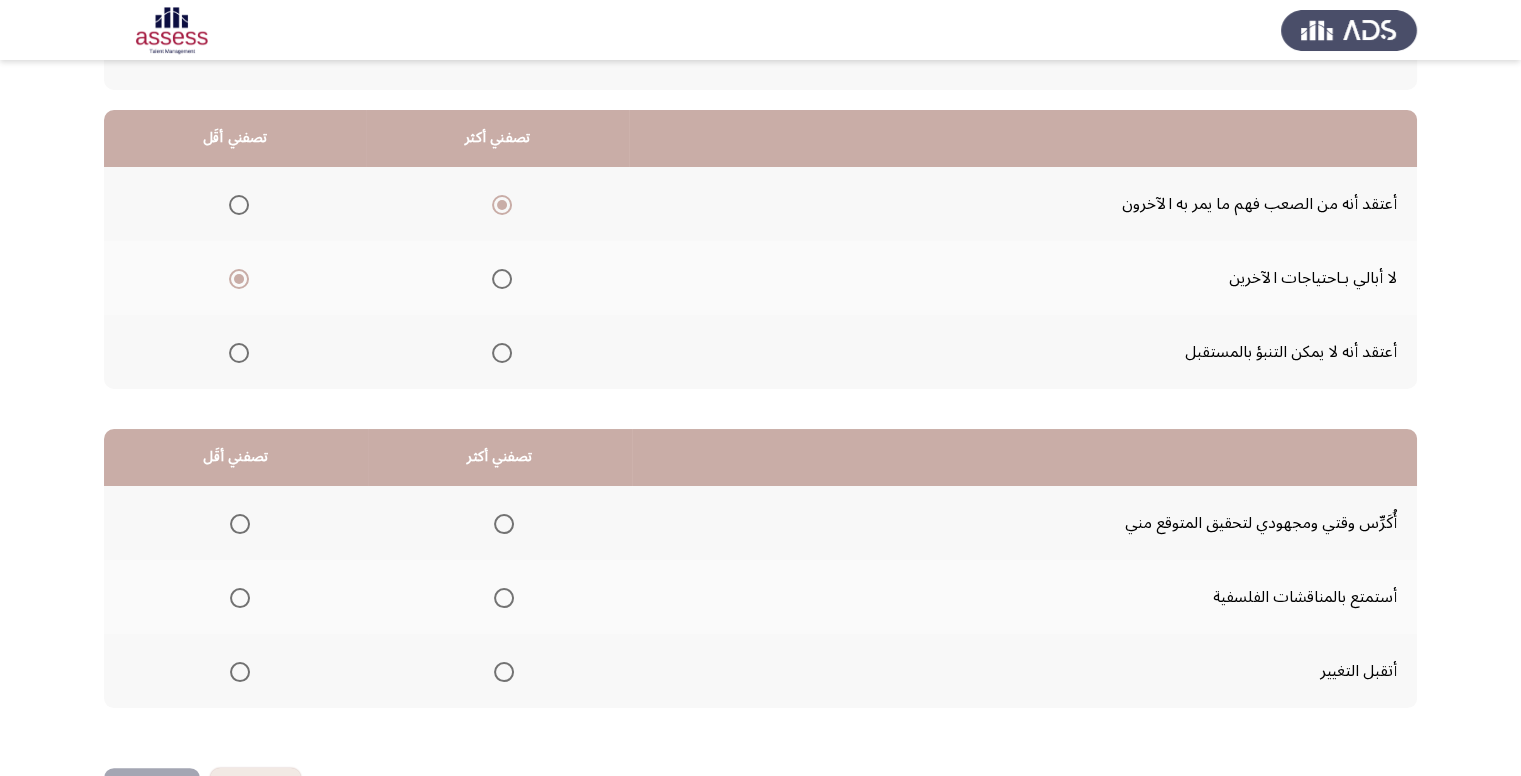 scroll, scrollTop: 200, scrollLeft: 0, axis: vertical 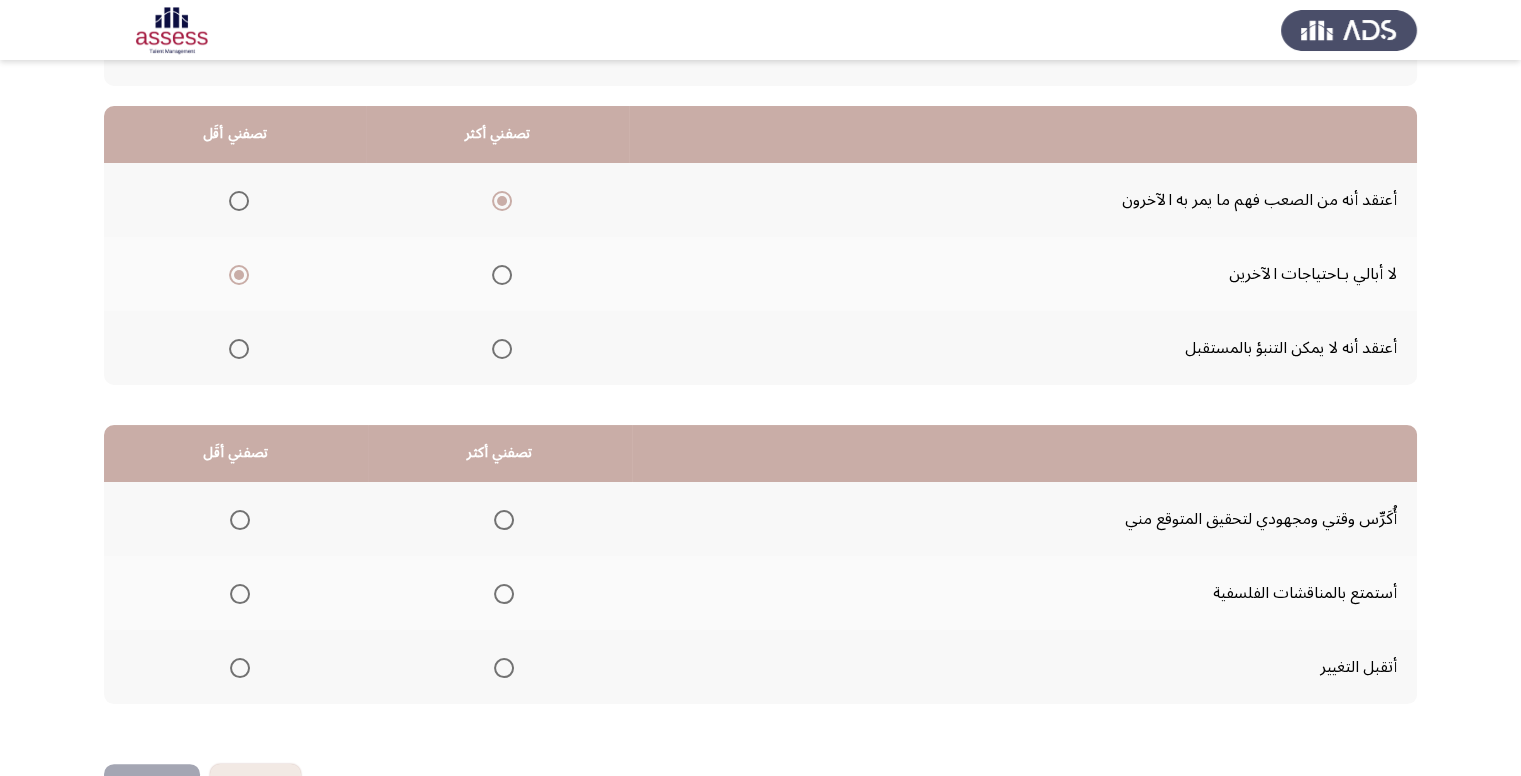 click at bounding box center [504, 668] 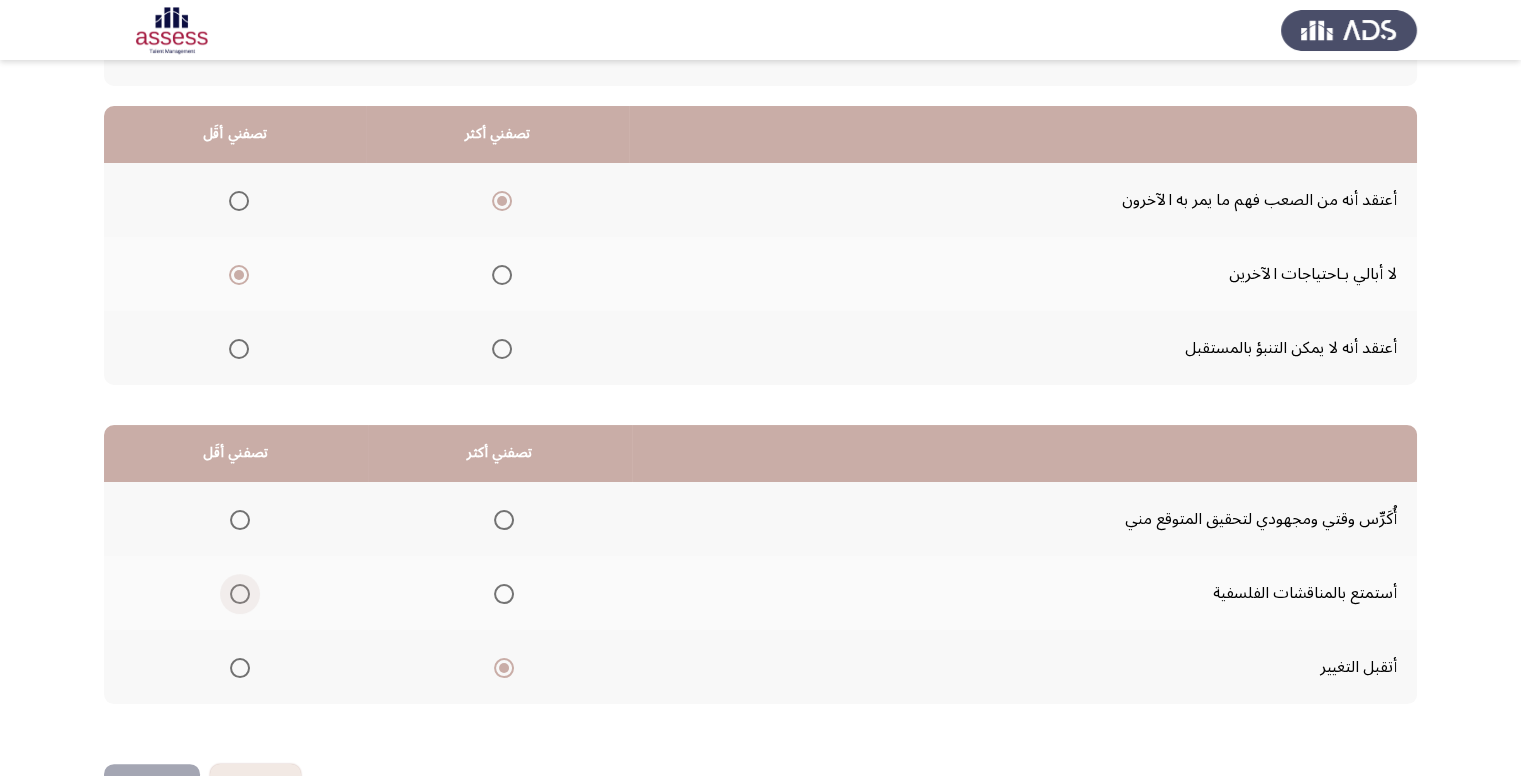 click at bounding box center [240, 594] 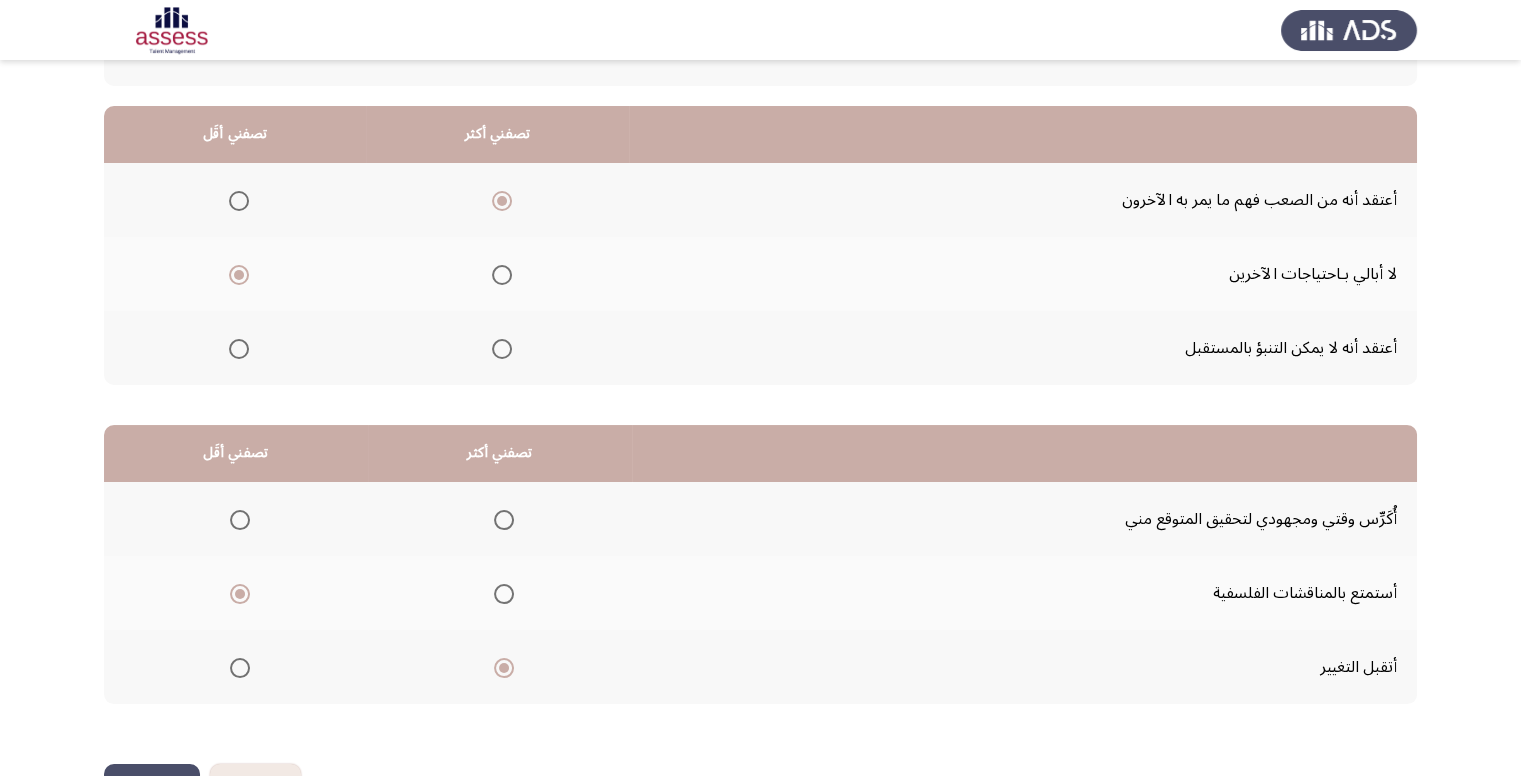 scroll, scrollTop: 264, scrollLeft: 0, axis: vertical 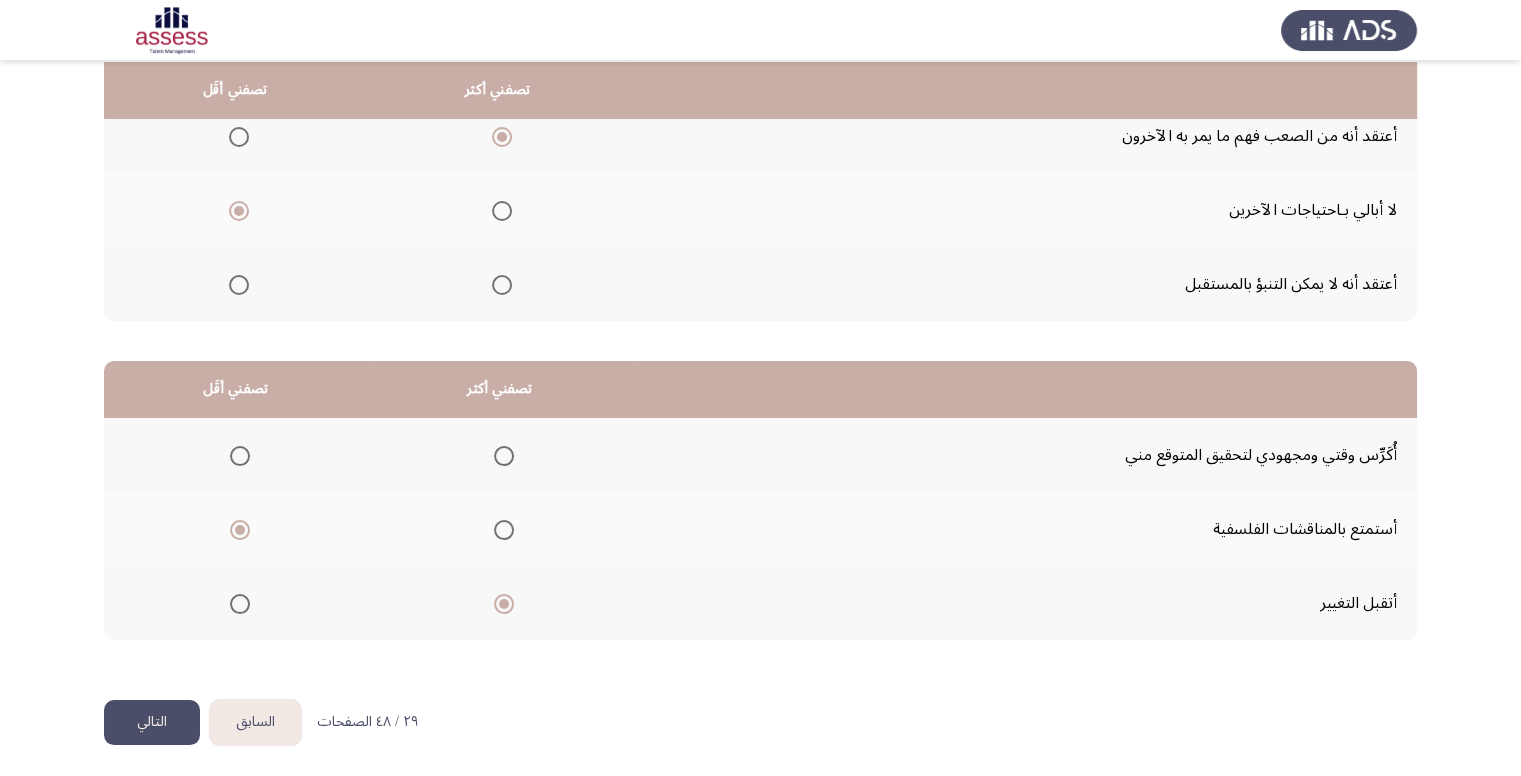 click on "التالي" 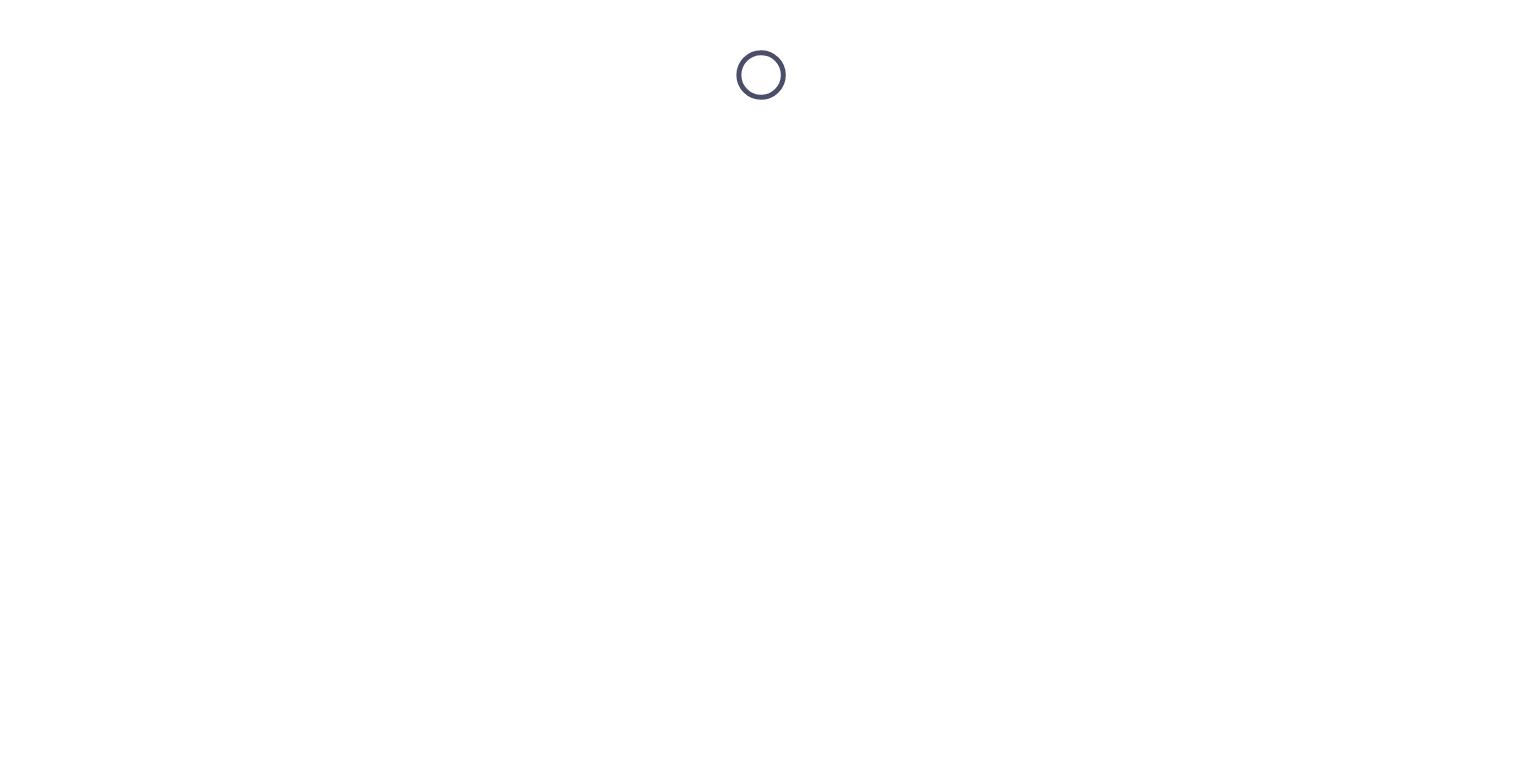 scroll, scrollTop: 0, scrollLeft: 0, axis: both 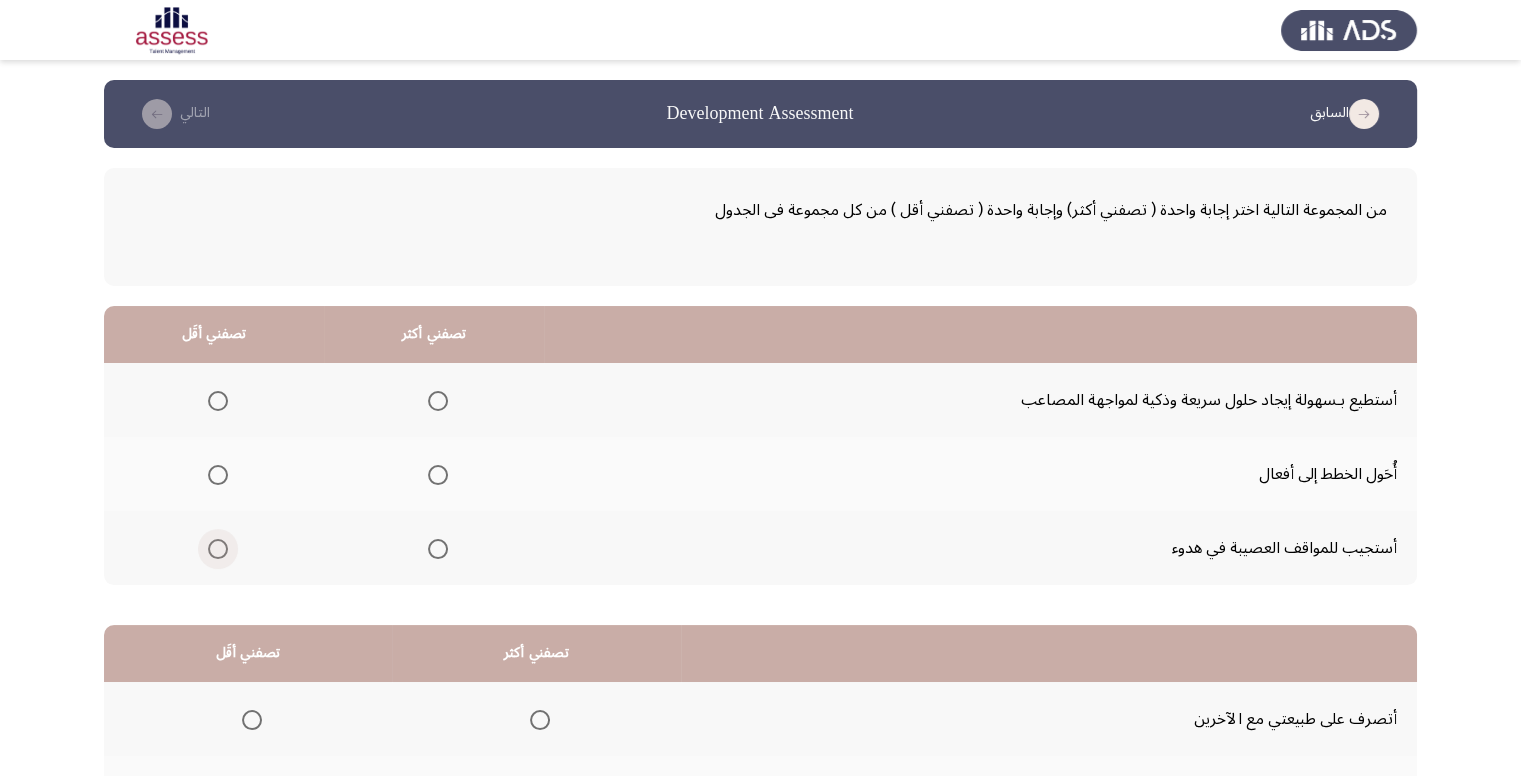 click at bounding box center [218, 549] 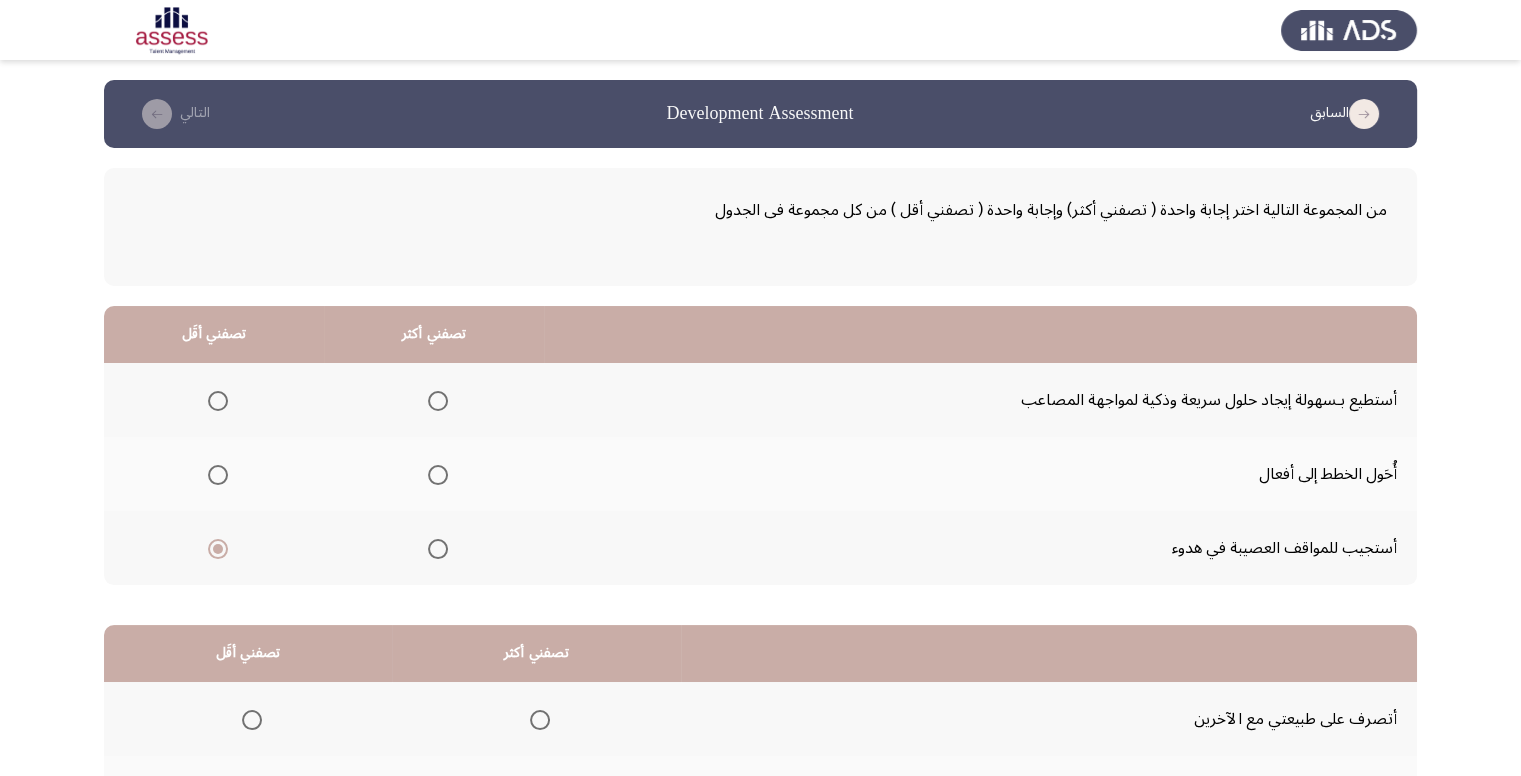 click at bounding box center (438, 475) 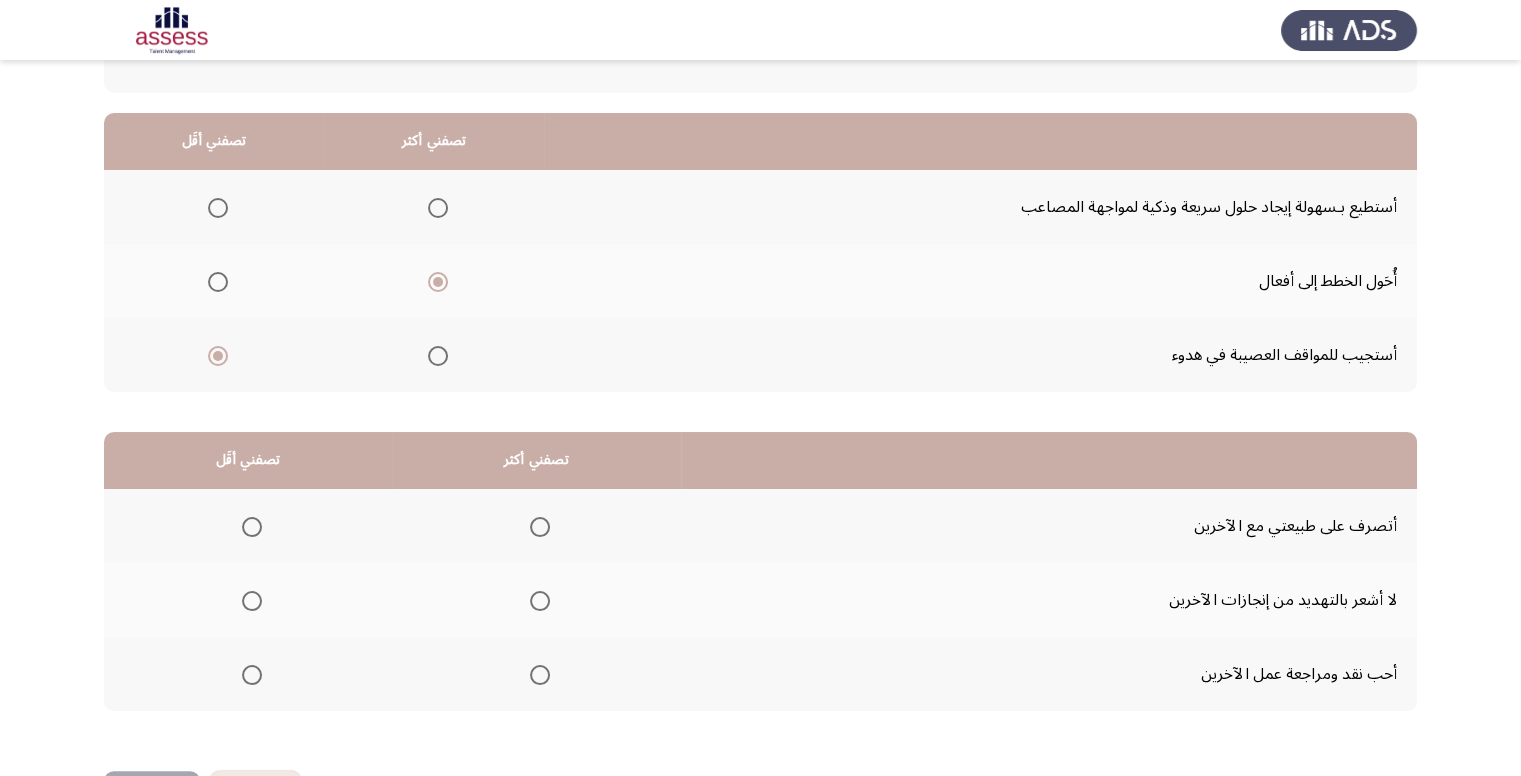 scroll, scrollTop: 200, scrollLeft: 0, axis: vertical 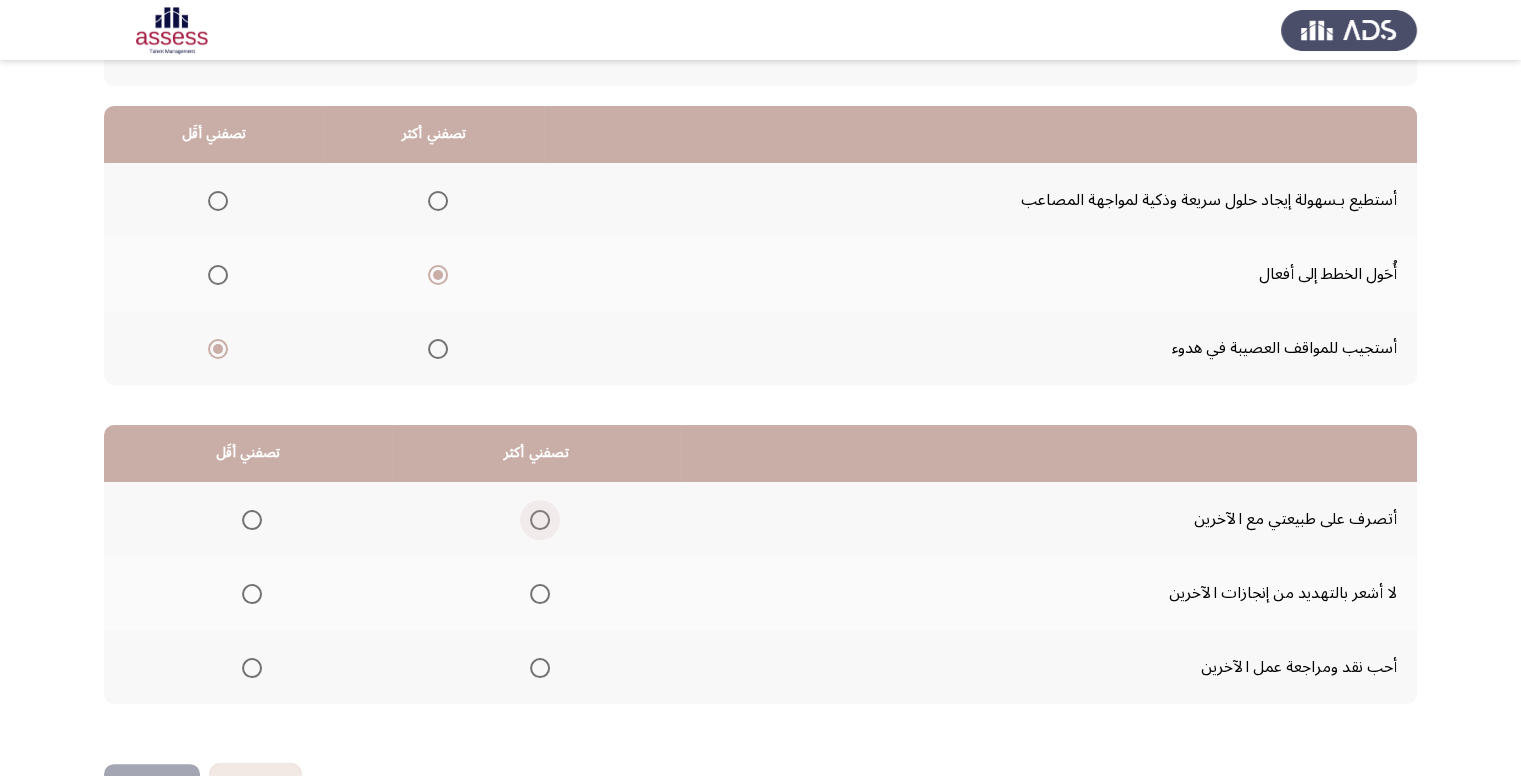 click at bounding box center [540, 520] 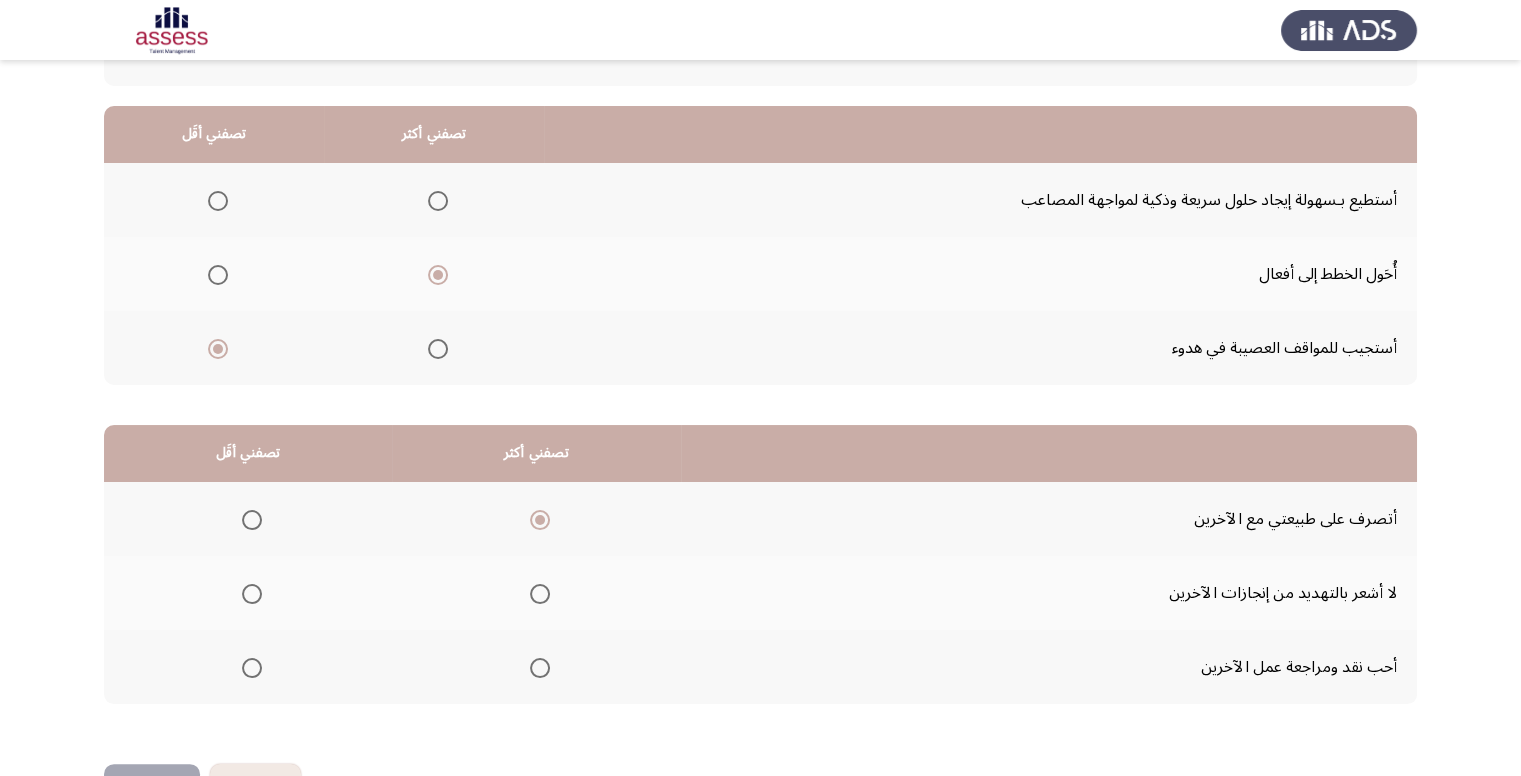 click at bounding box center (252, 594) 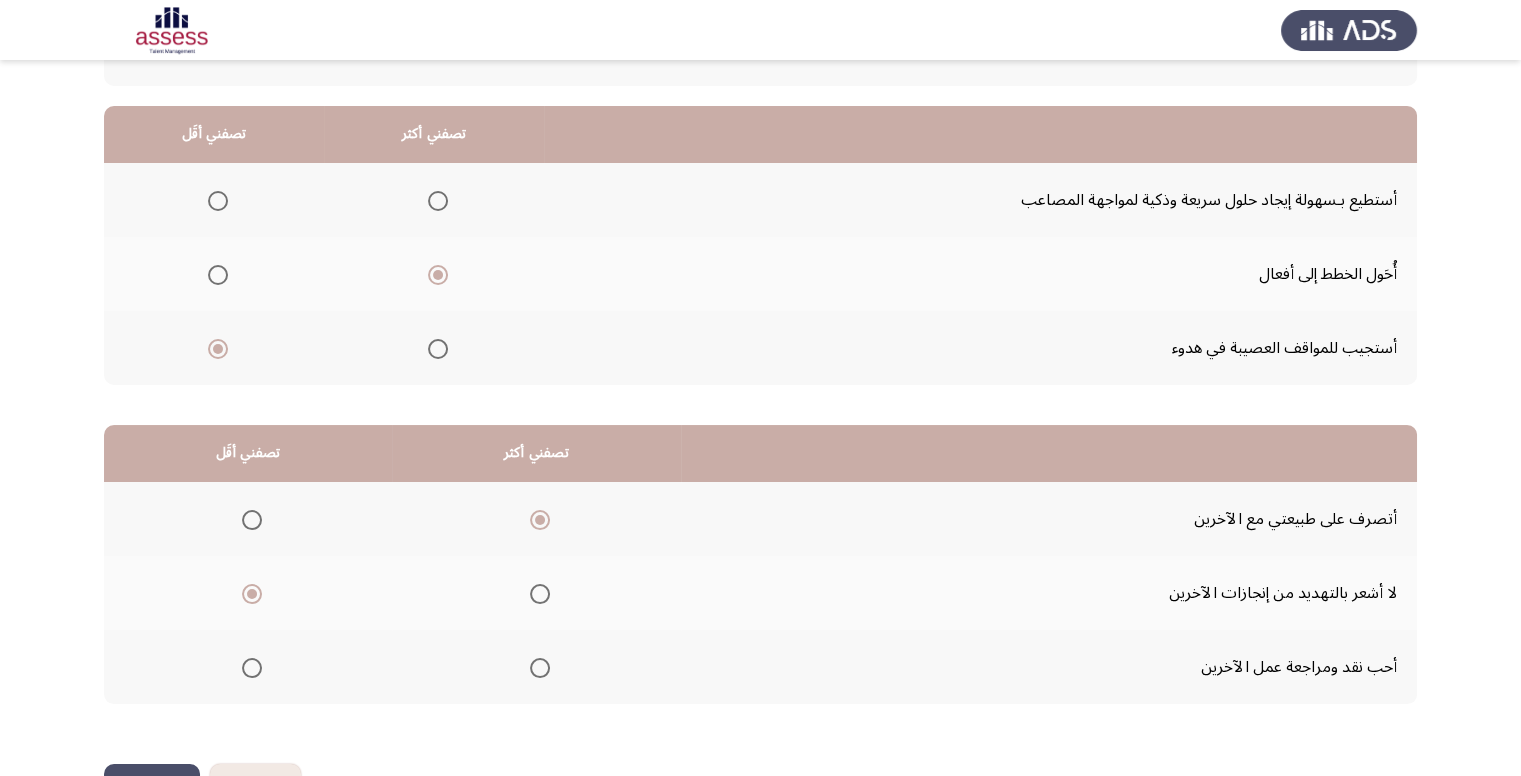 scroll, scrollTop: 264, scrollLeft: 0, axis: vertical 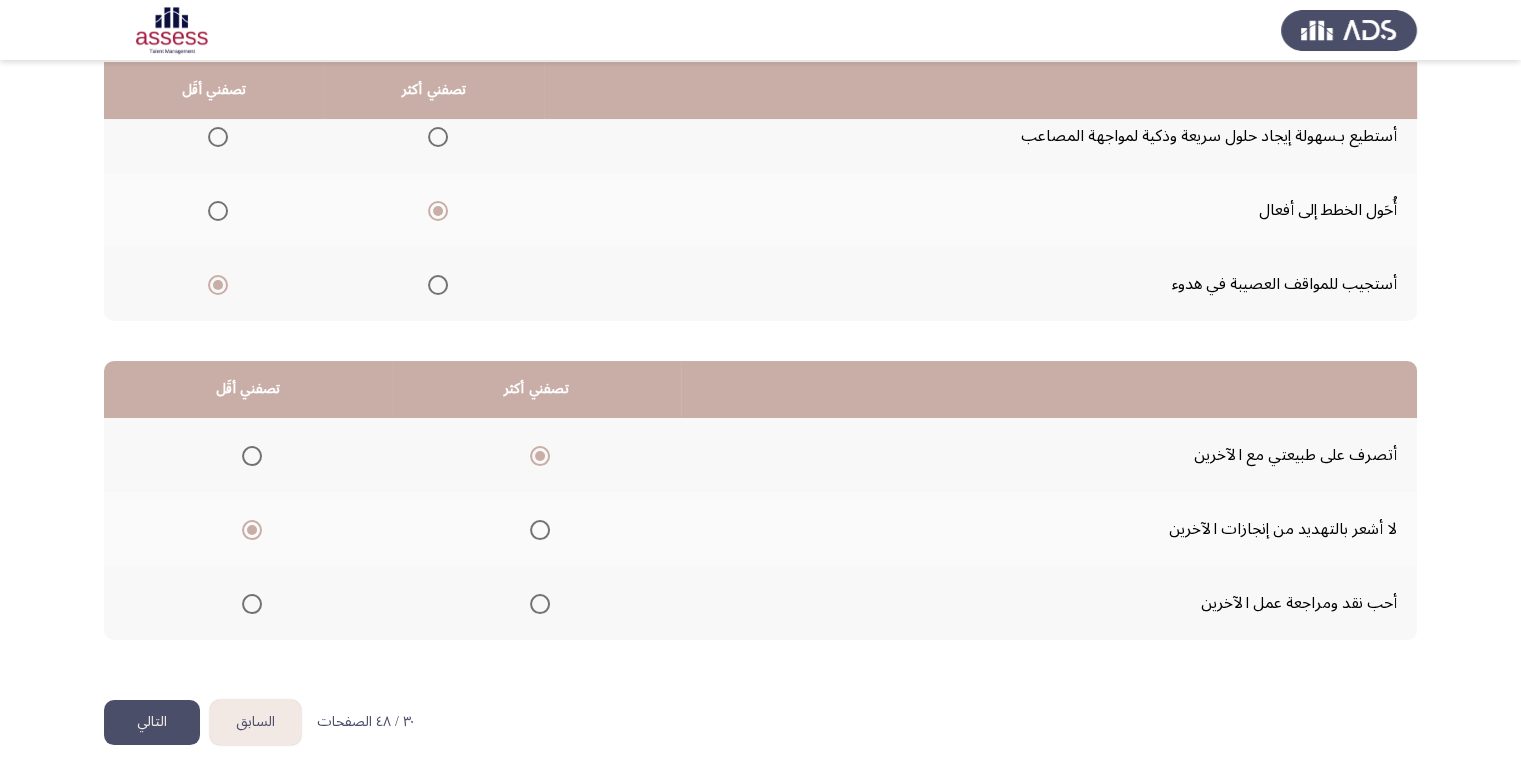 click 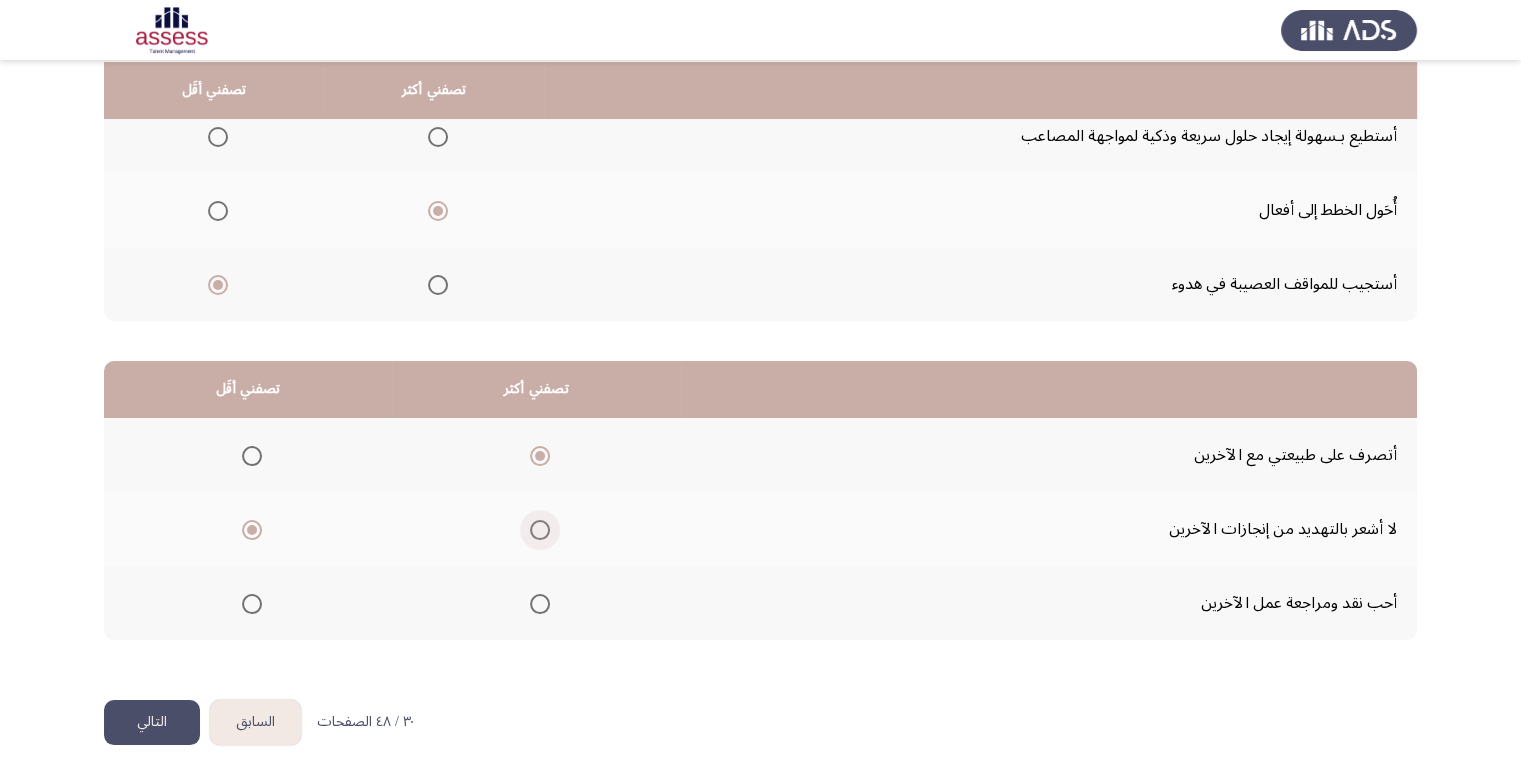 click at bounding box center [540, 530] 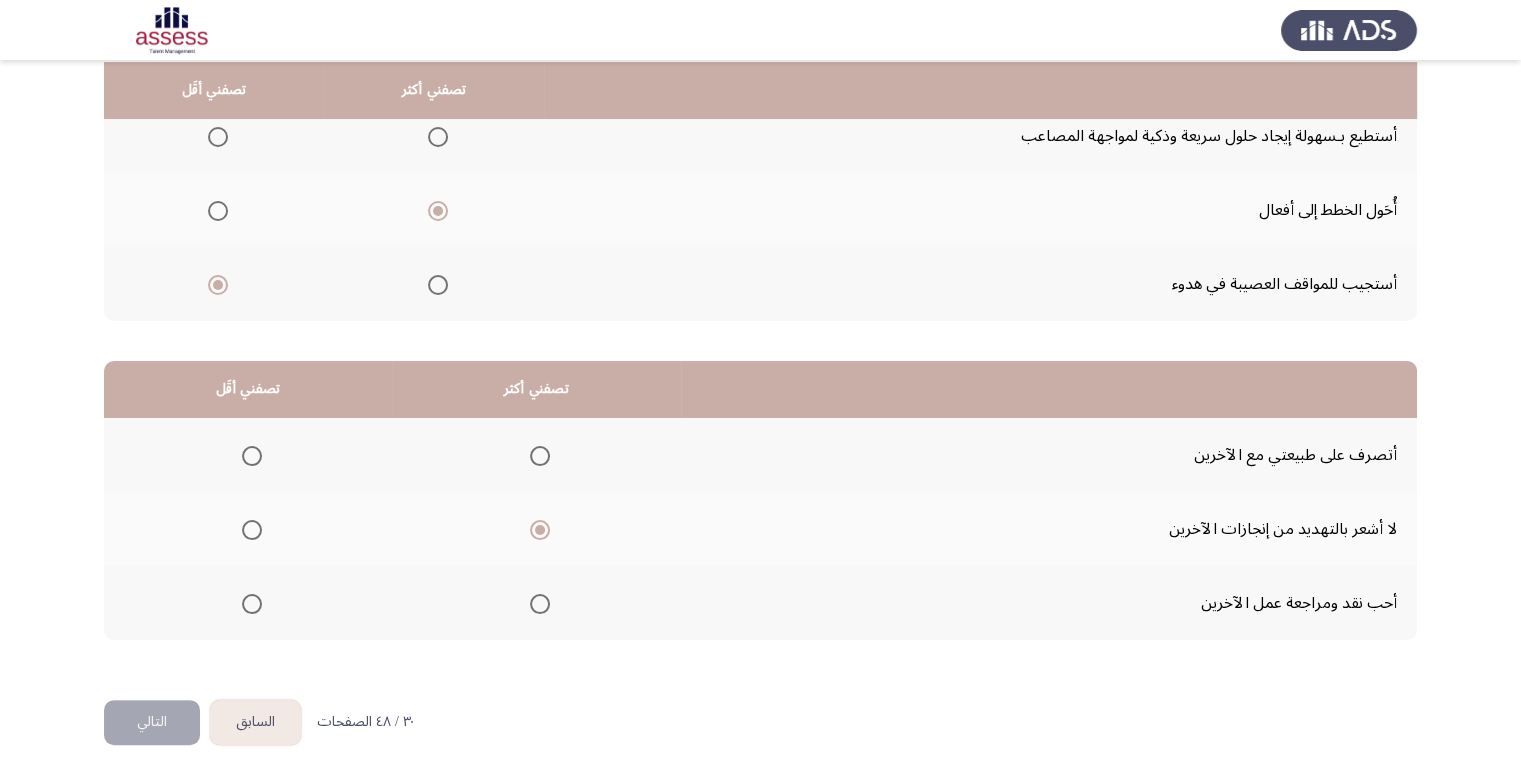 click at bounding box center (252, 604) 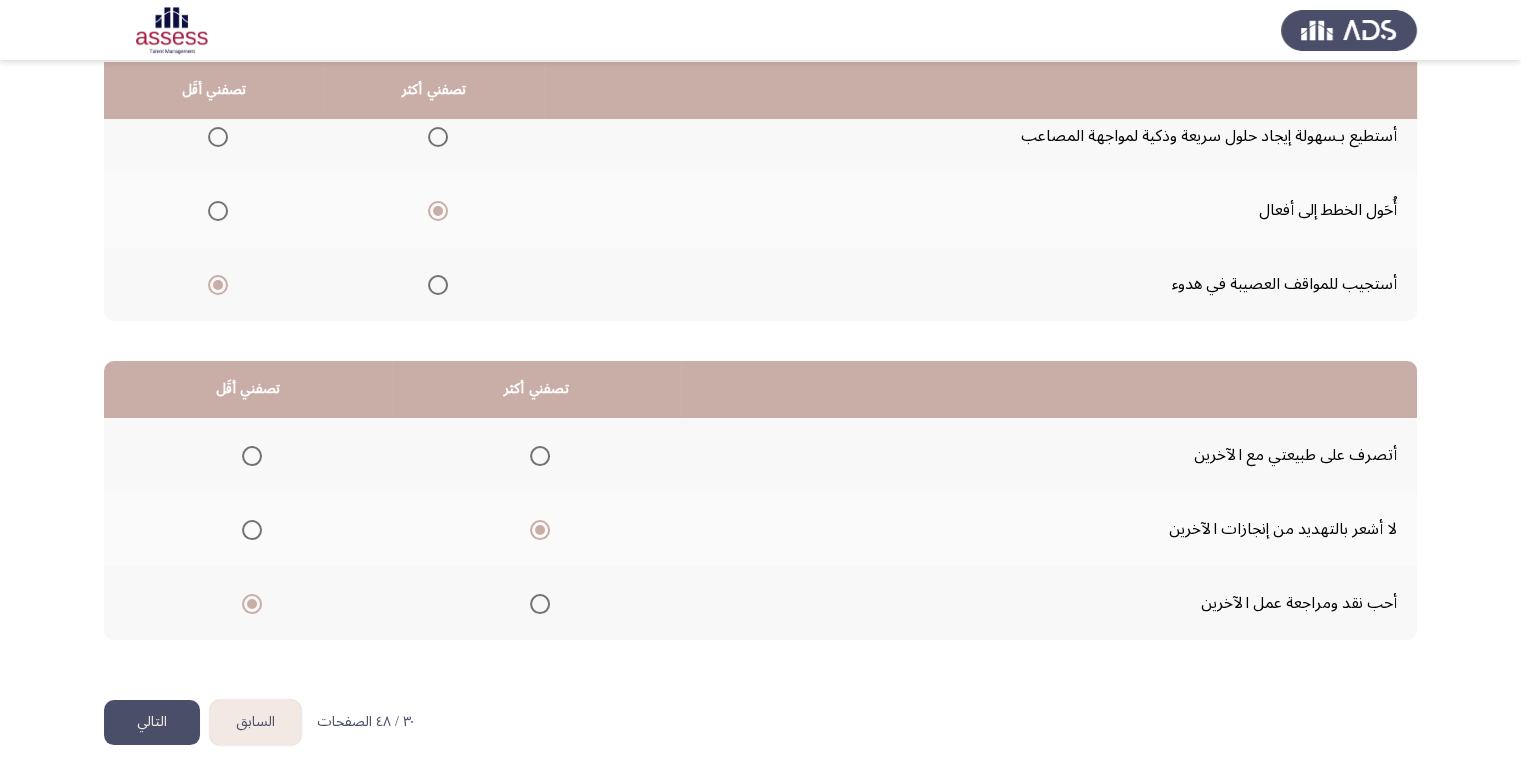 click at bounding box center [540, 456] 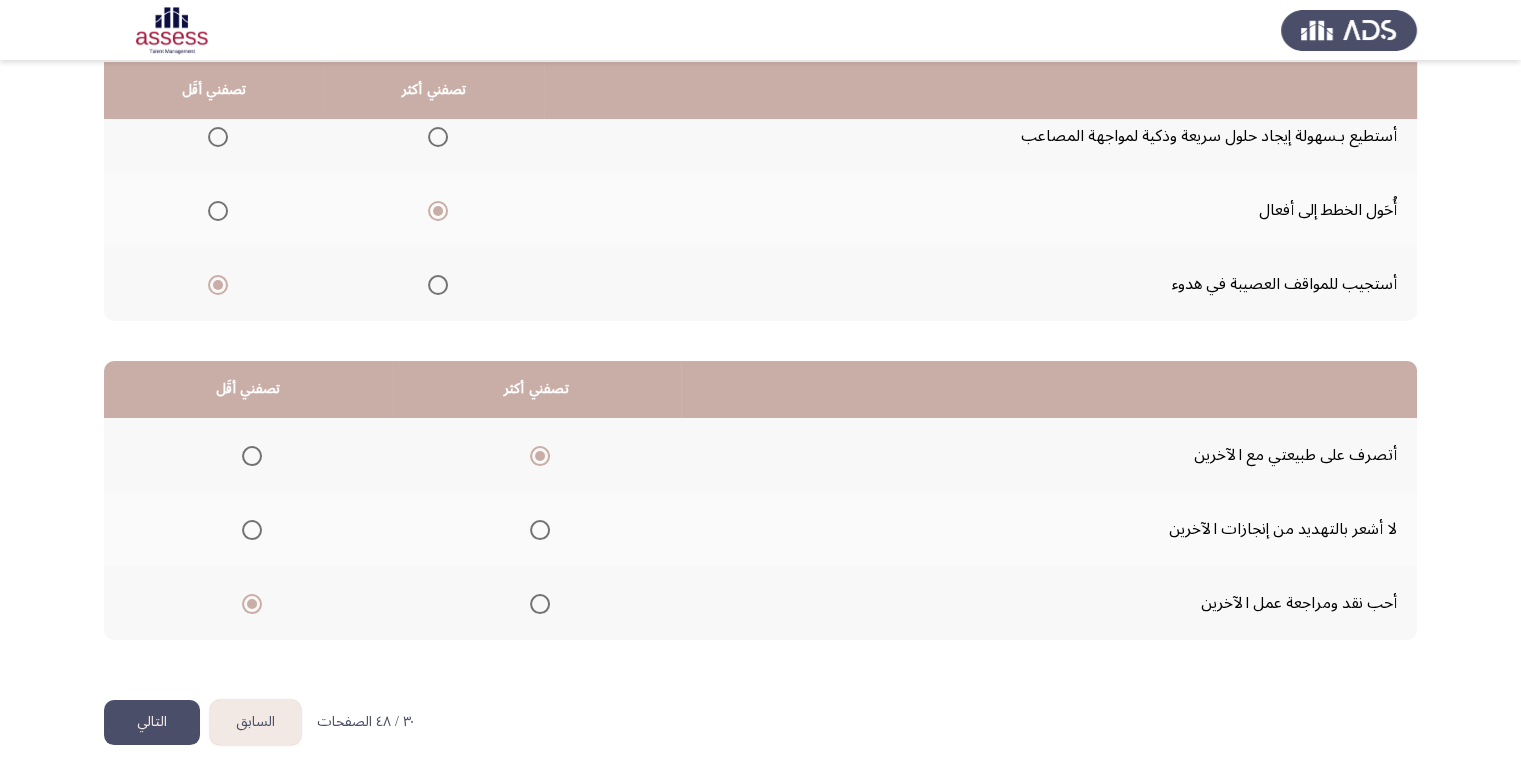 click on "التالي" 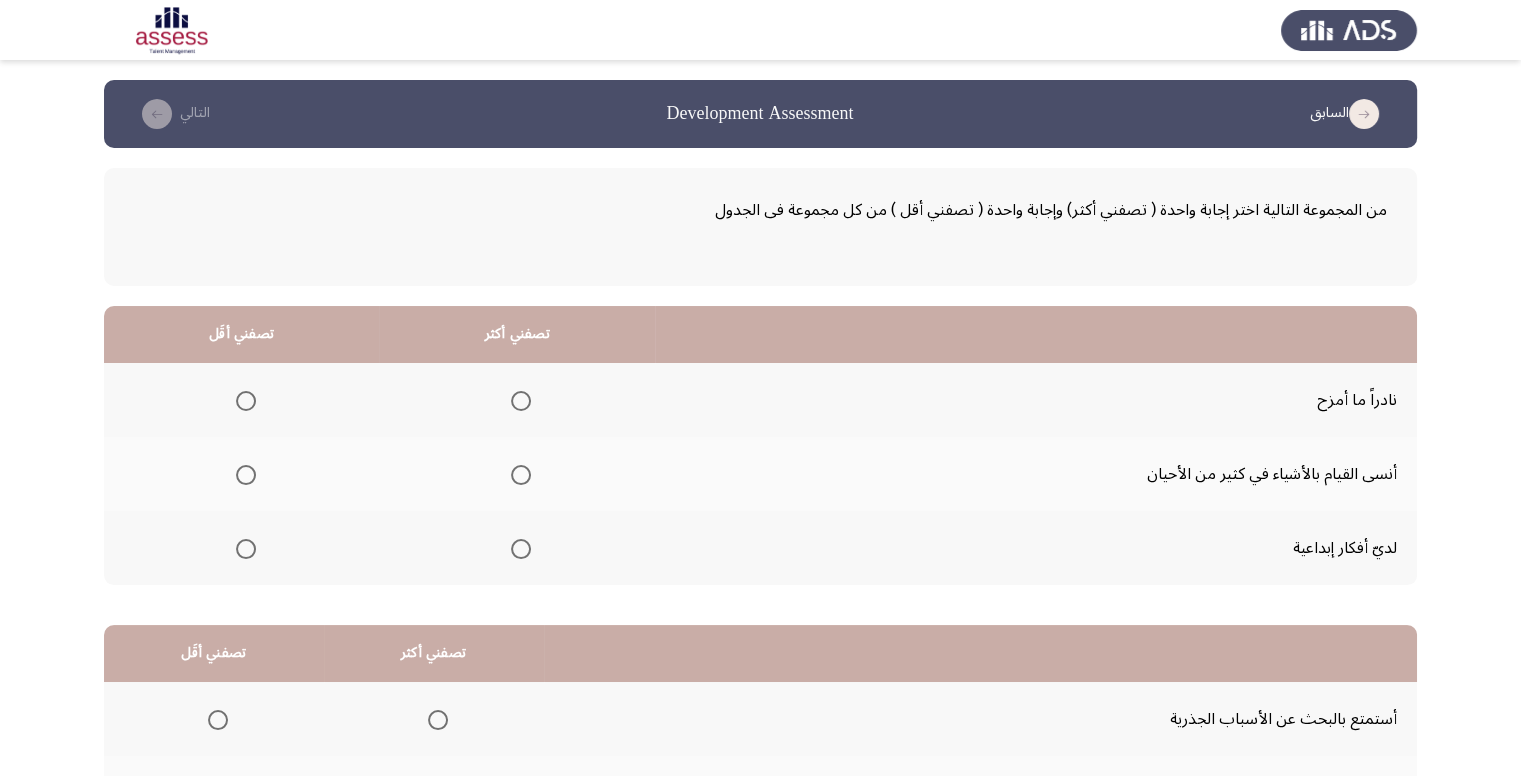 click at bounding box center (246, 475) 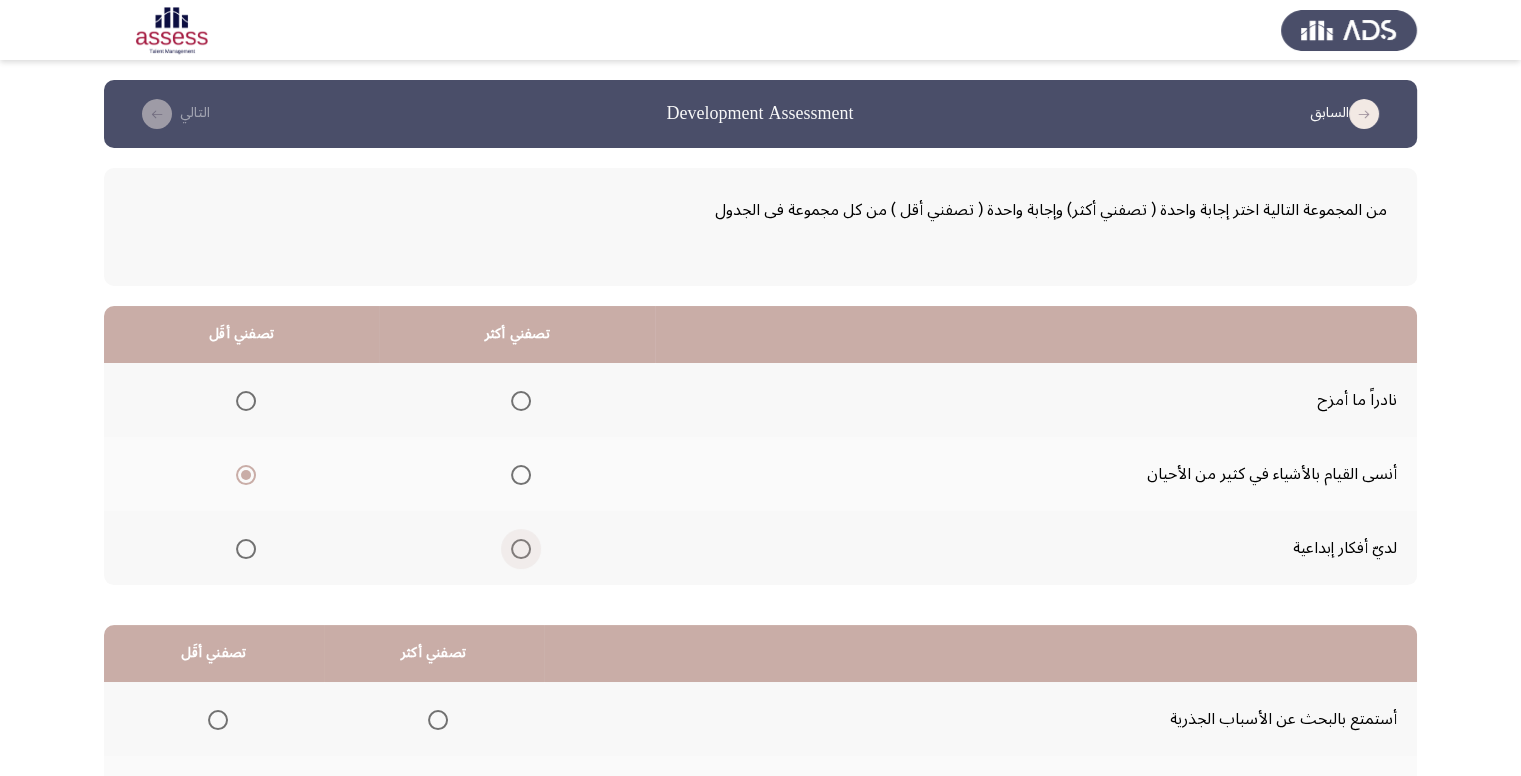 click at bounding box center [521, 549] 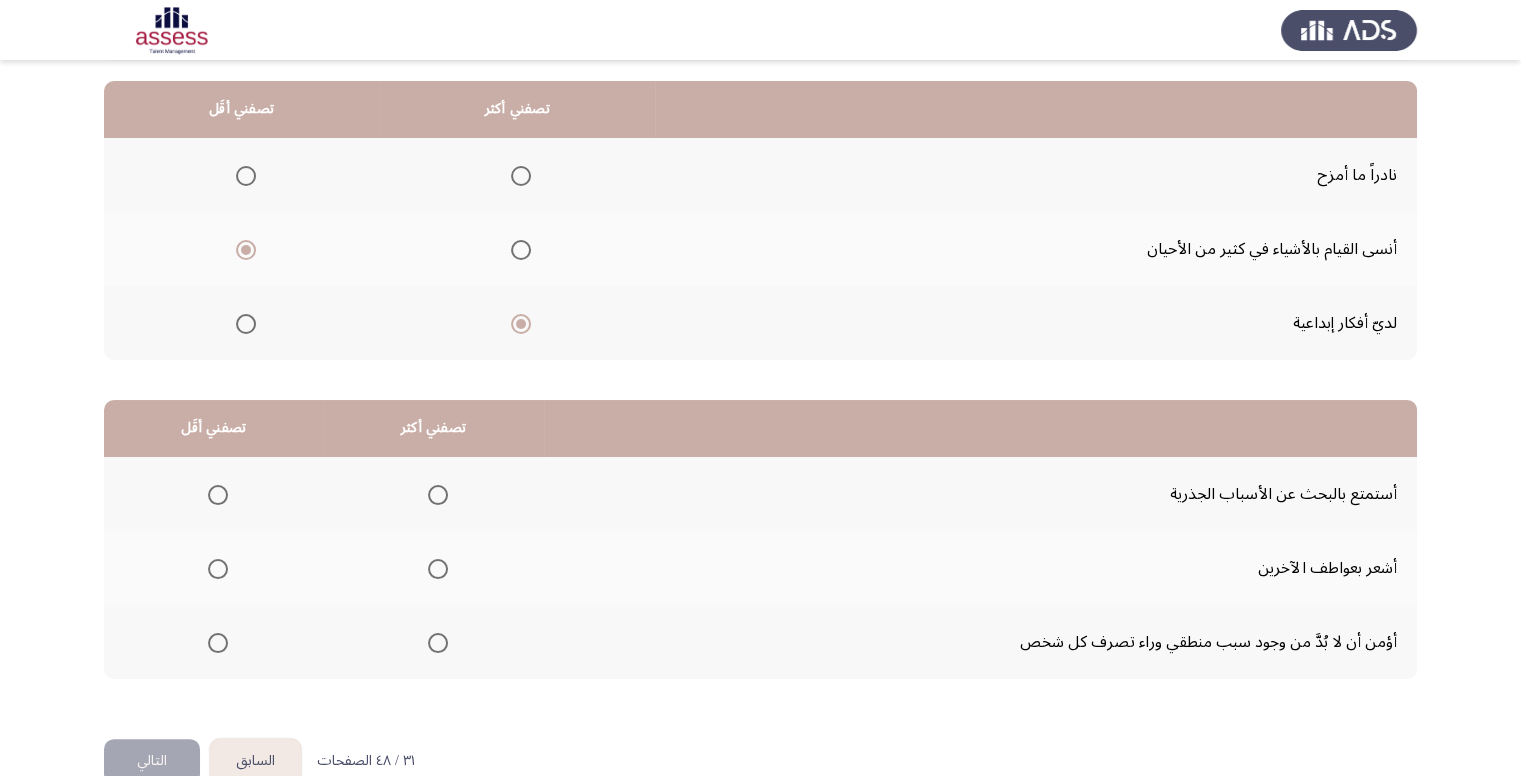 scroll, scrollTop: 264, scrollLeft: 0, axis: vertical 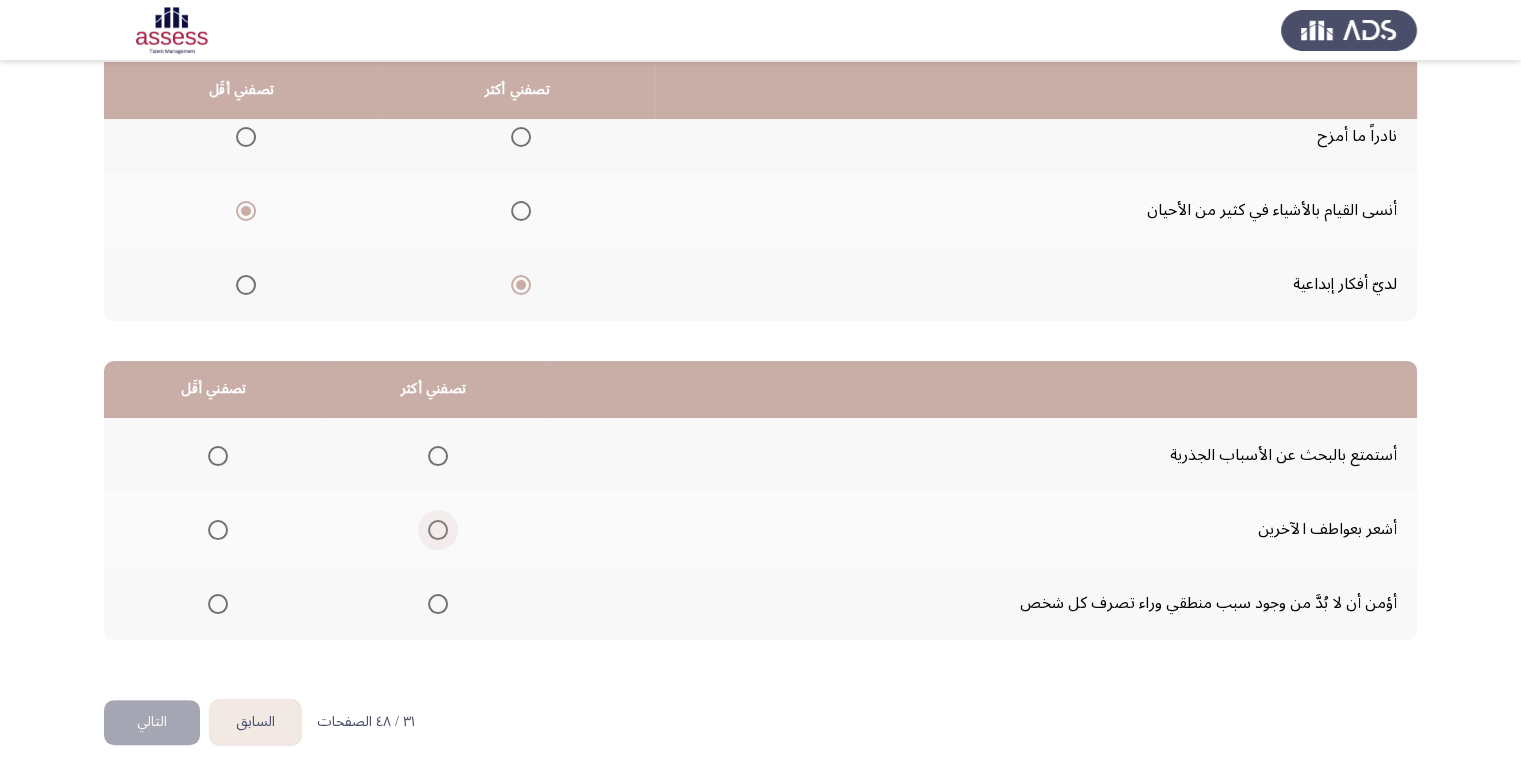 click at bounding box center [438, 530] 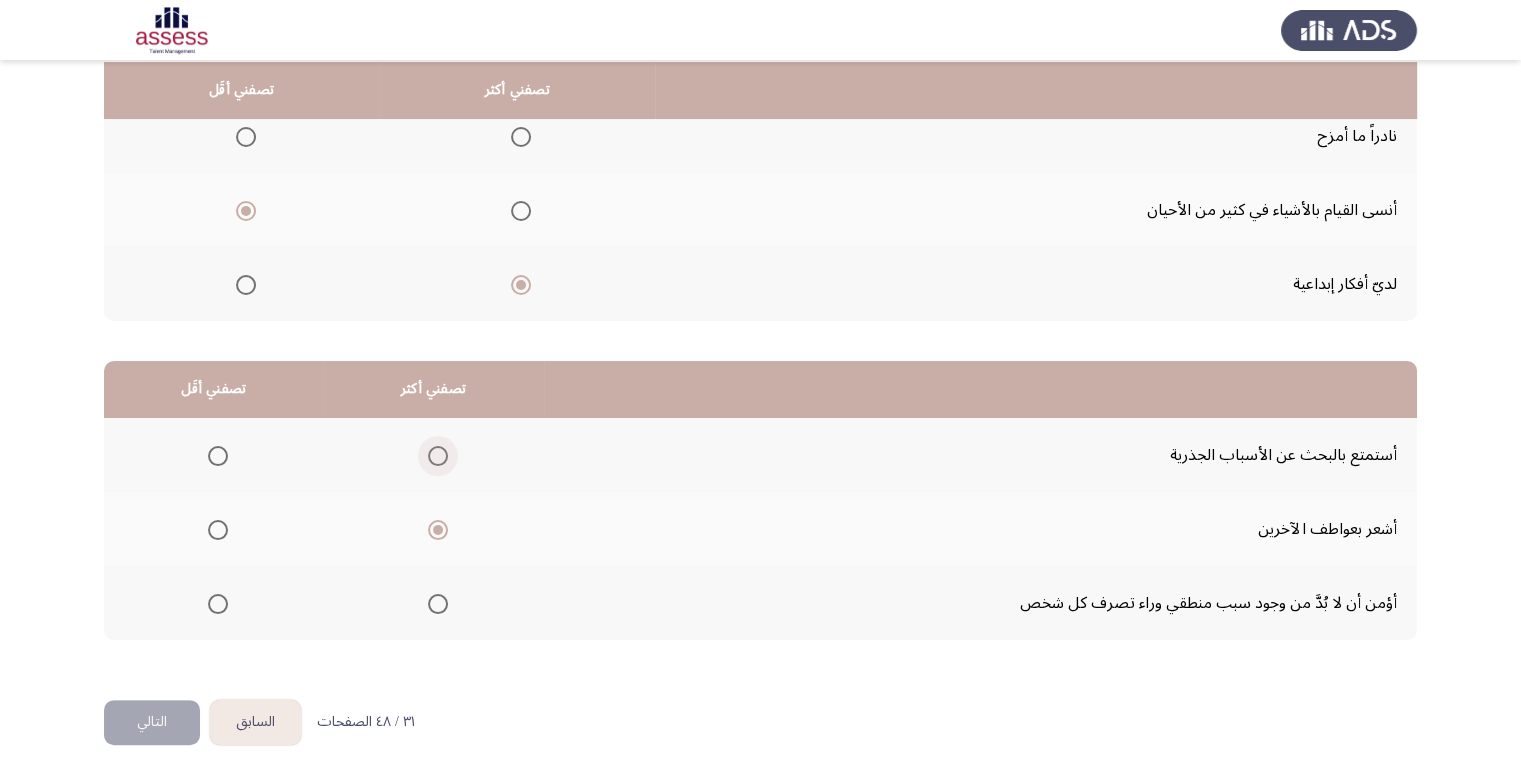 click at bounding box center [438, 456] 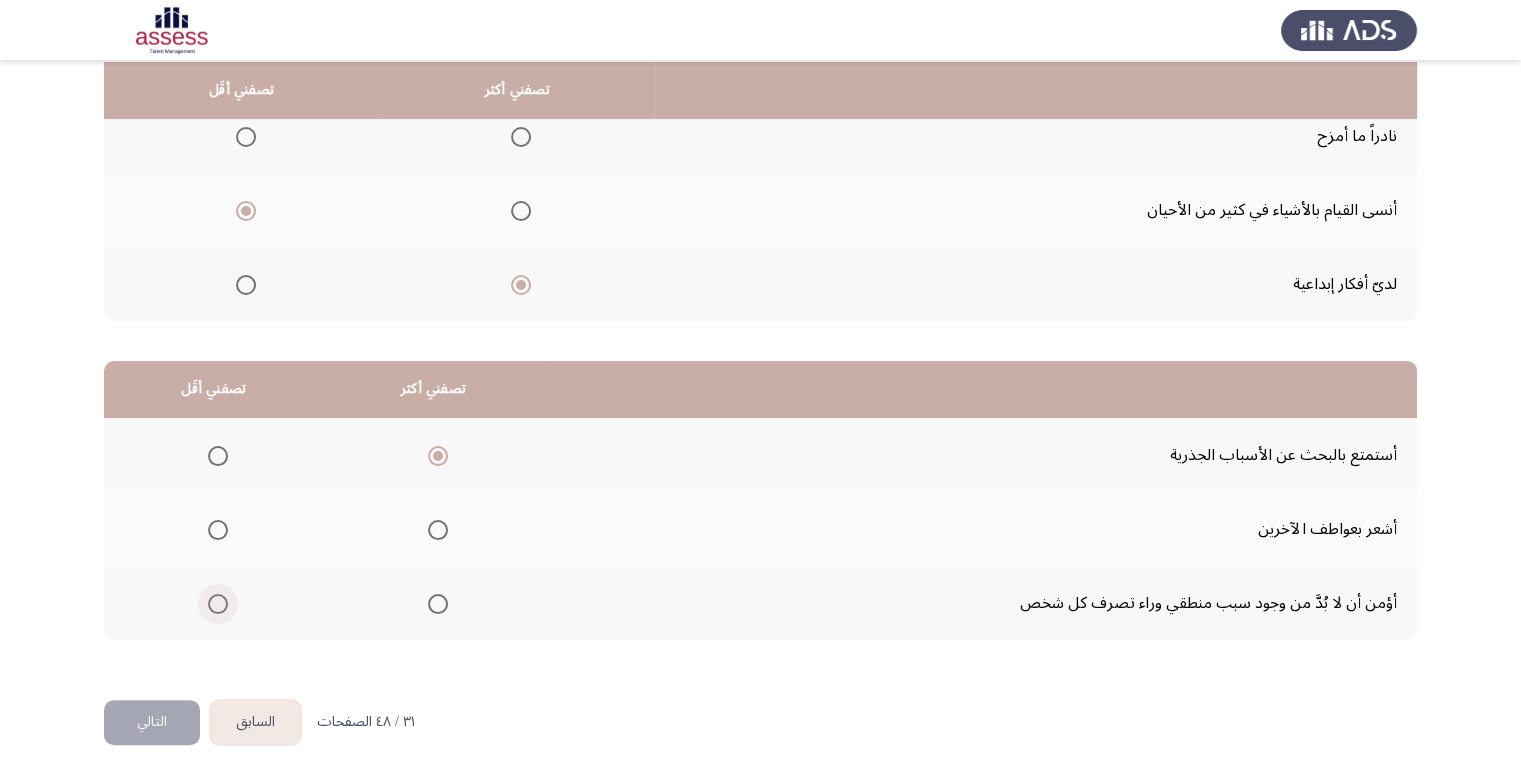 click at bounding box center [214, 604] 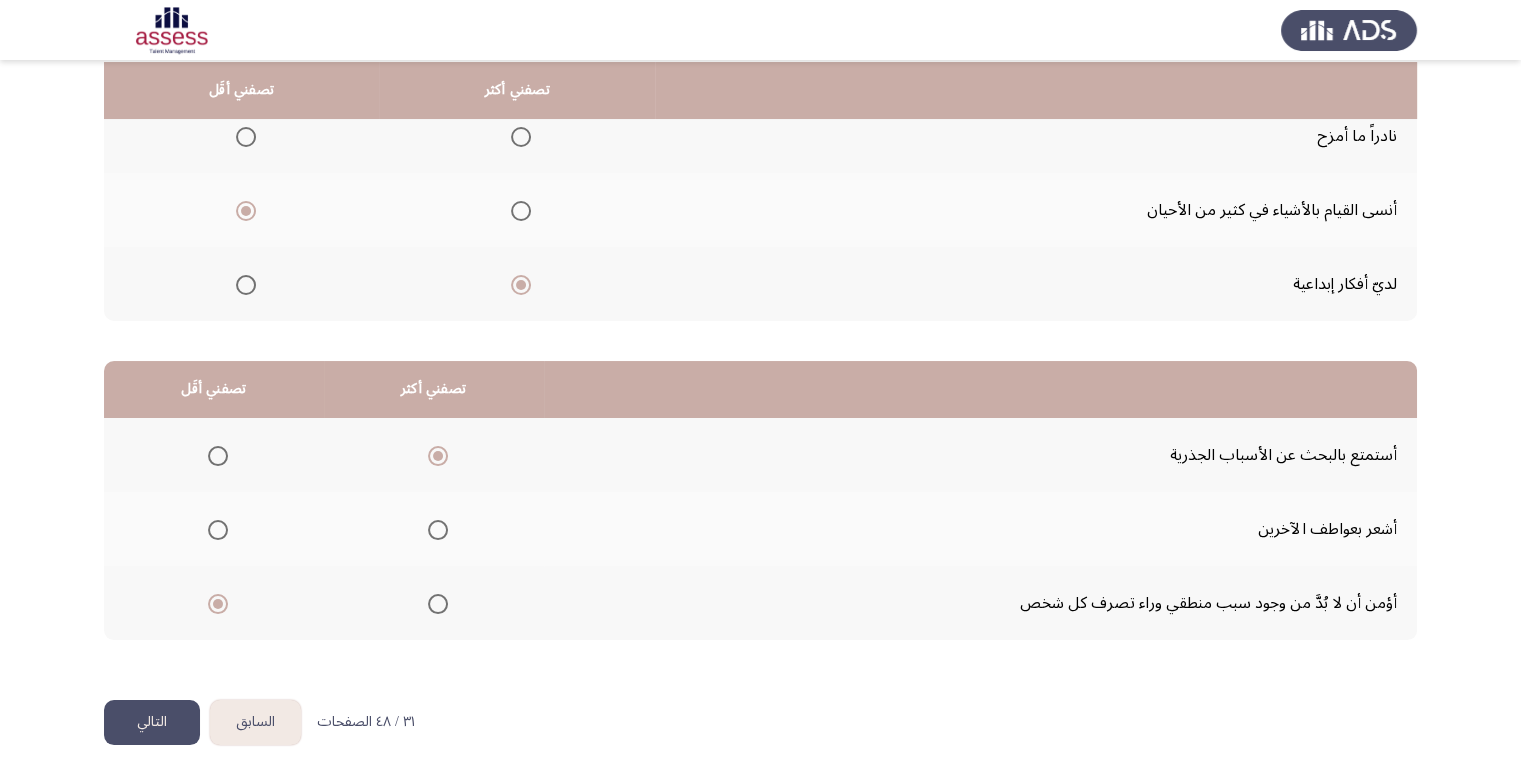 click on "التالي" 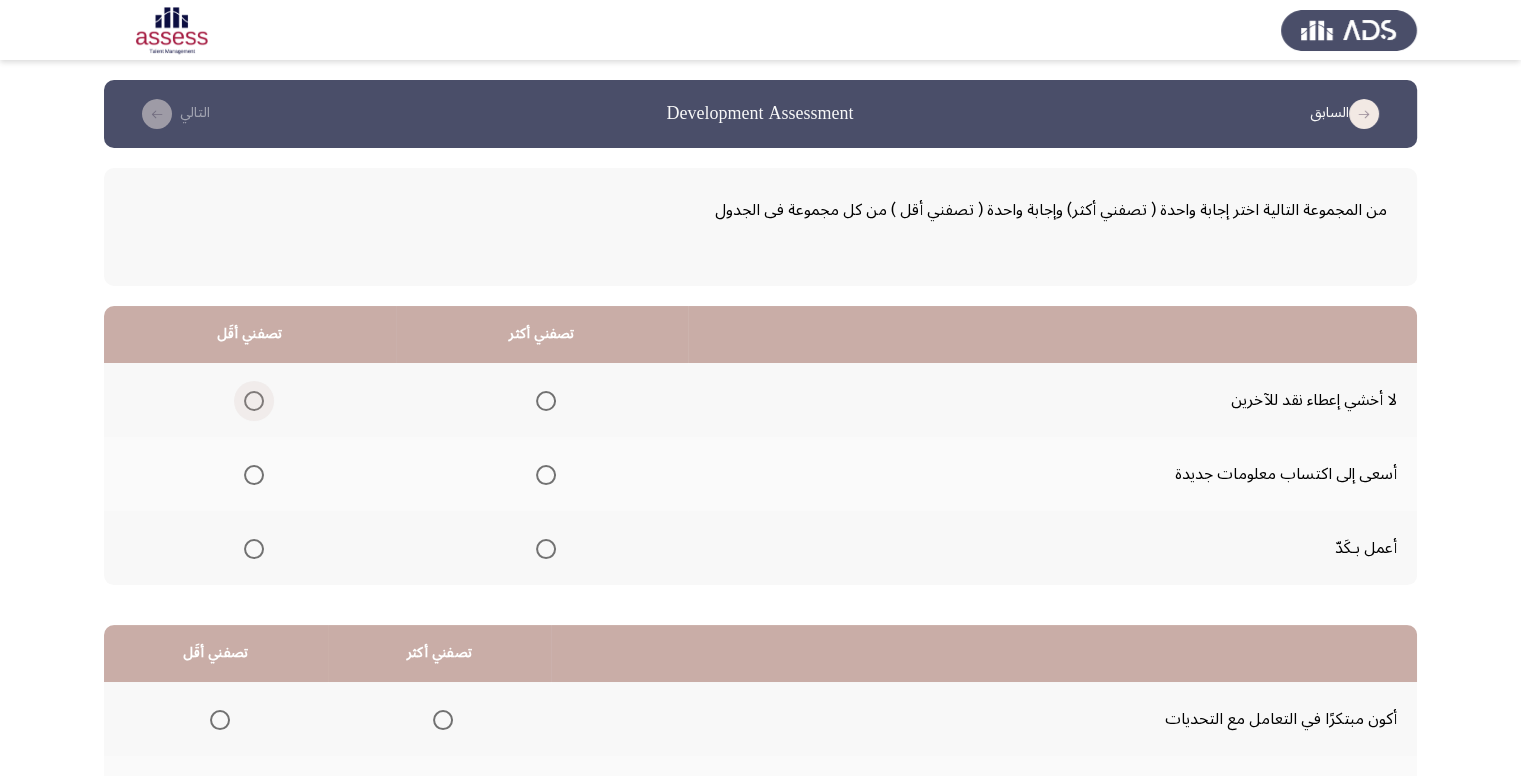 click at bounding box center (254, 401) 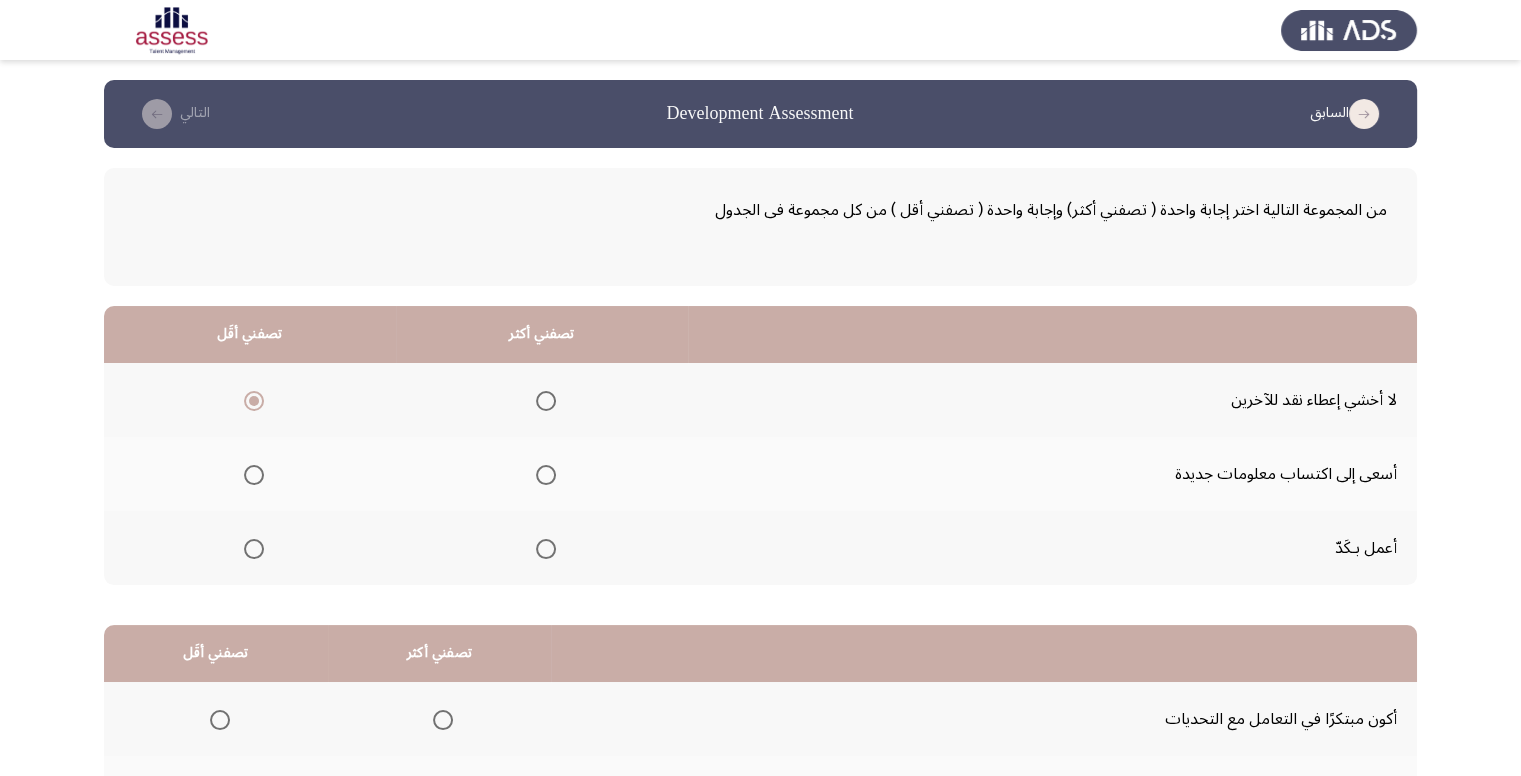 click at bounding box center [542, 475] 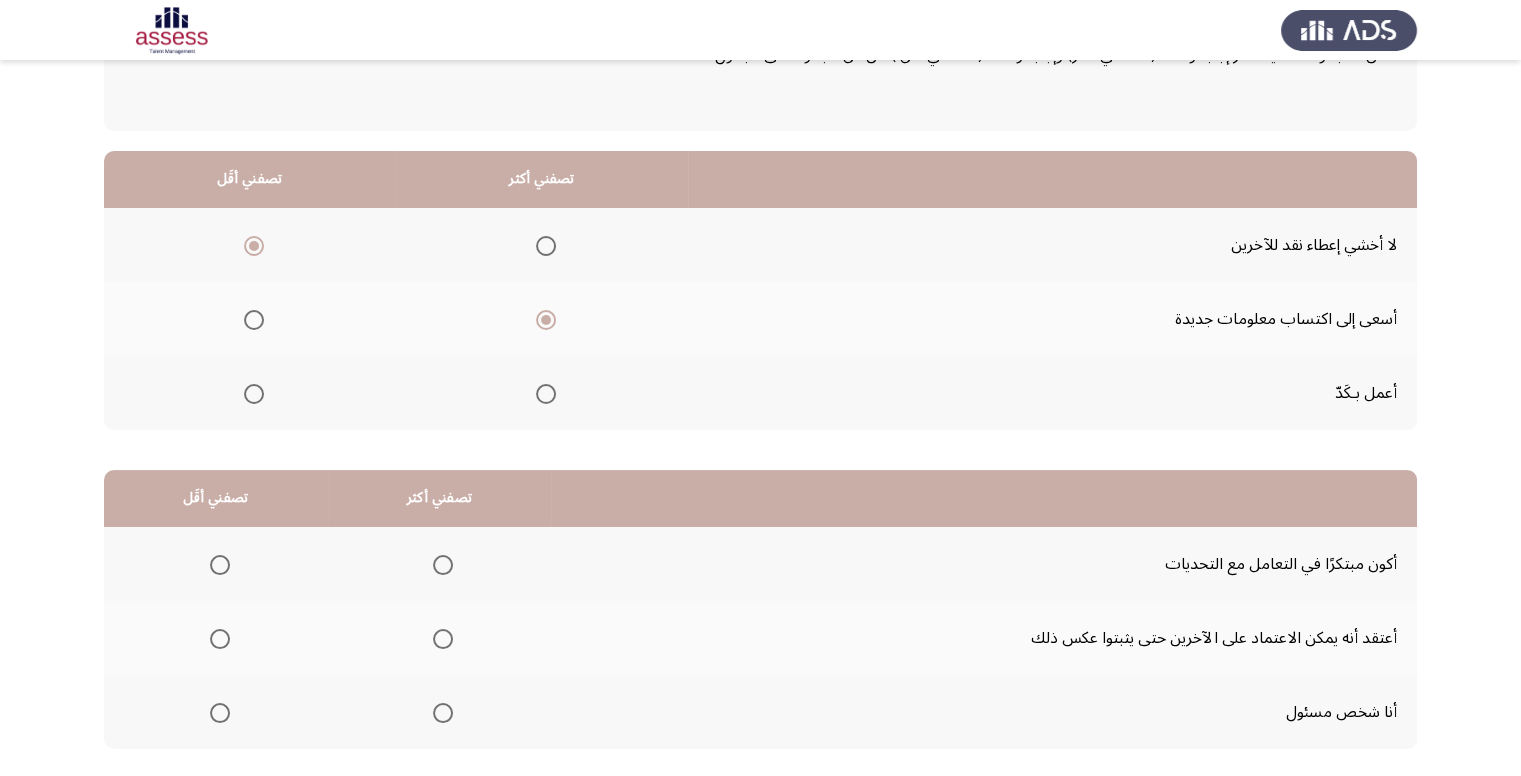 scroll, scrollTop: 200, scrollLeft: 0, axis: vertical 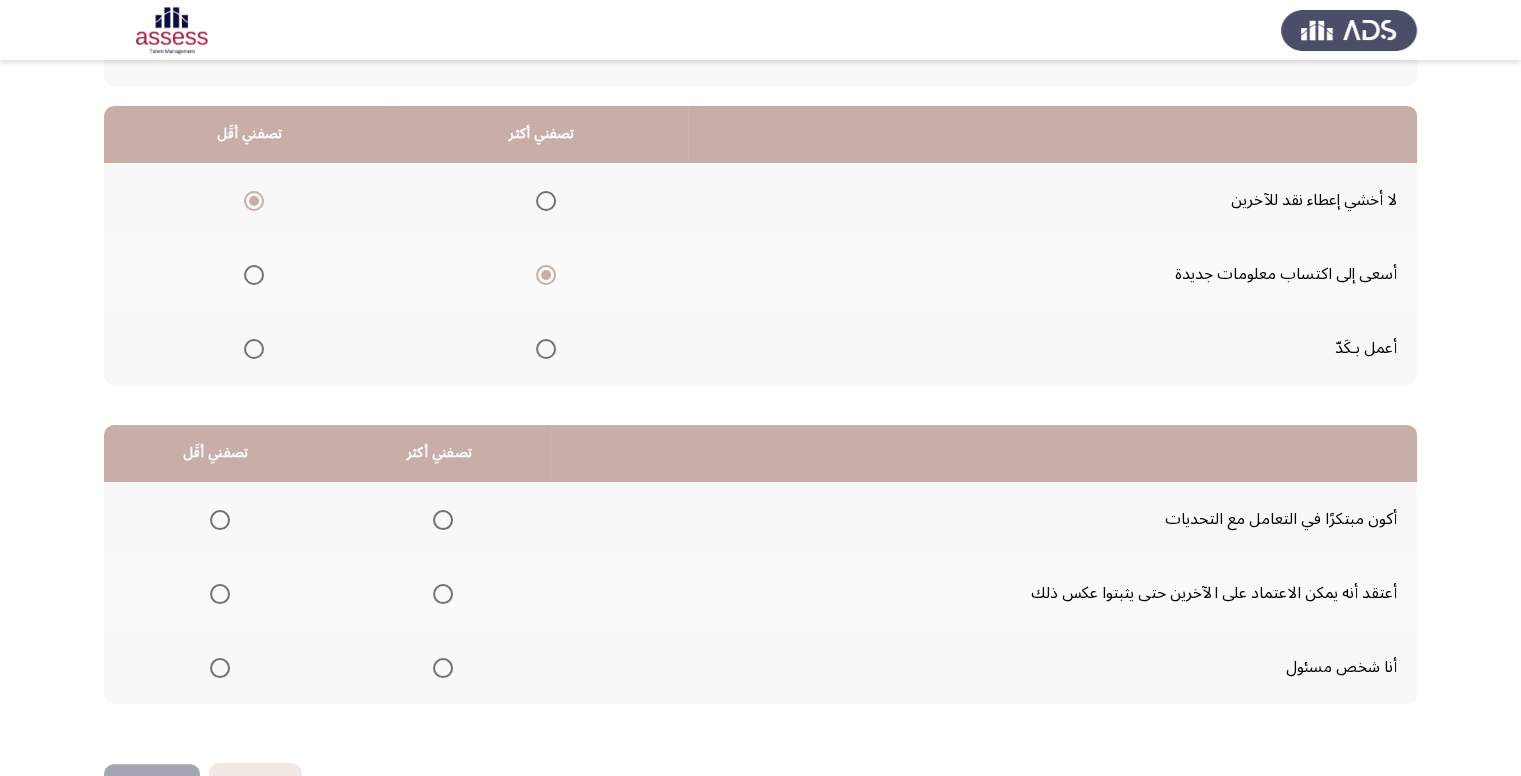 click 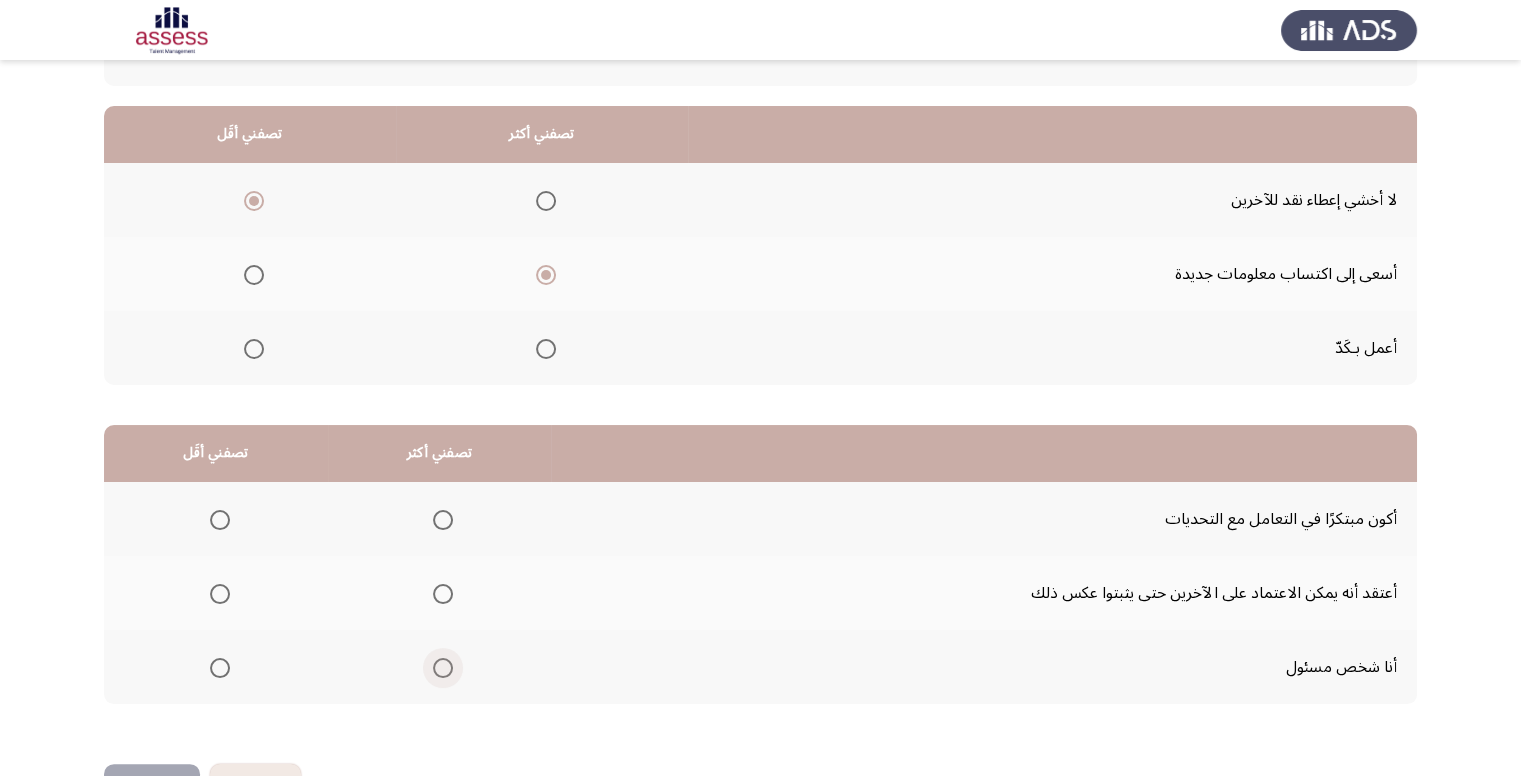 click at bounding box center (443, 668) 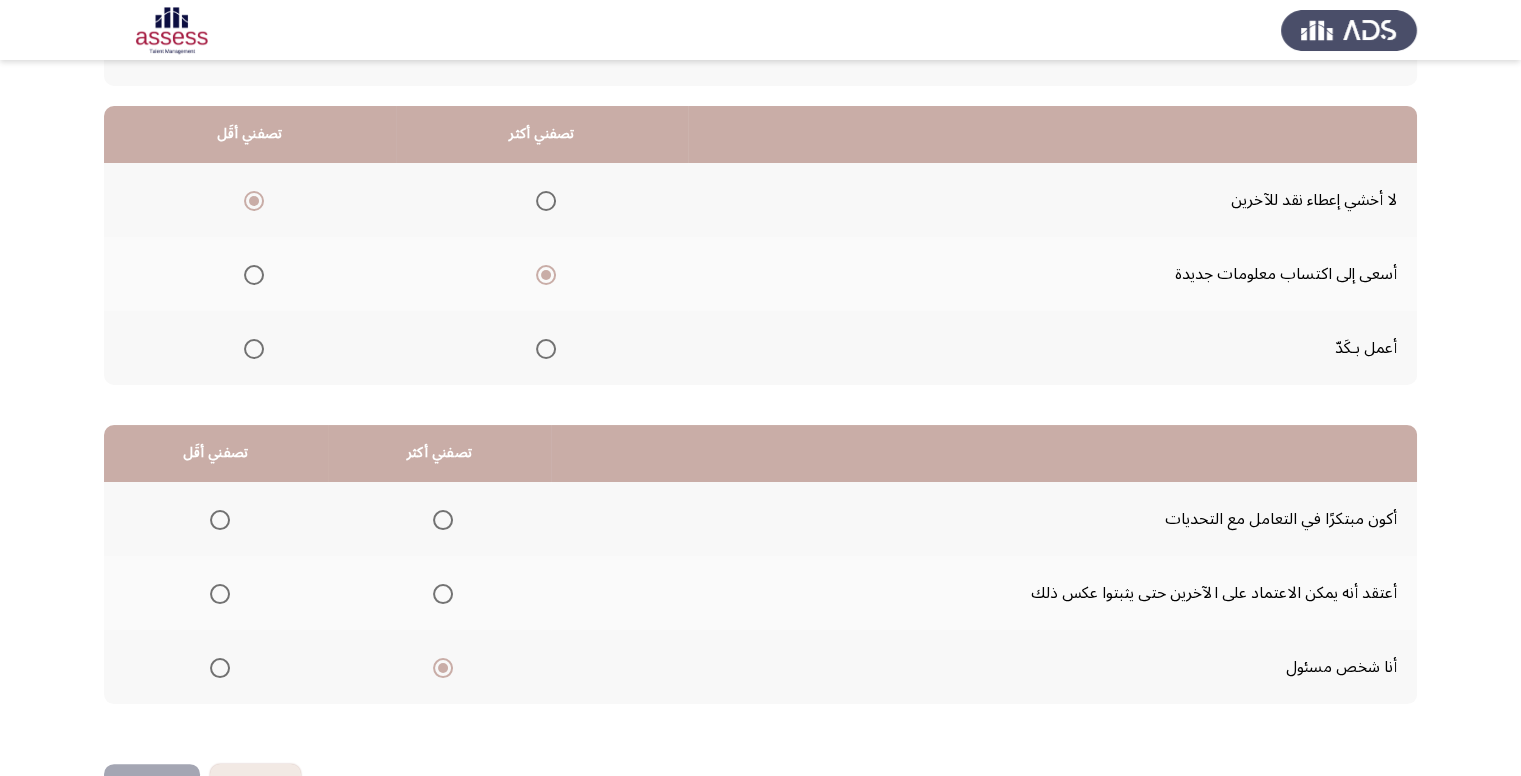 click 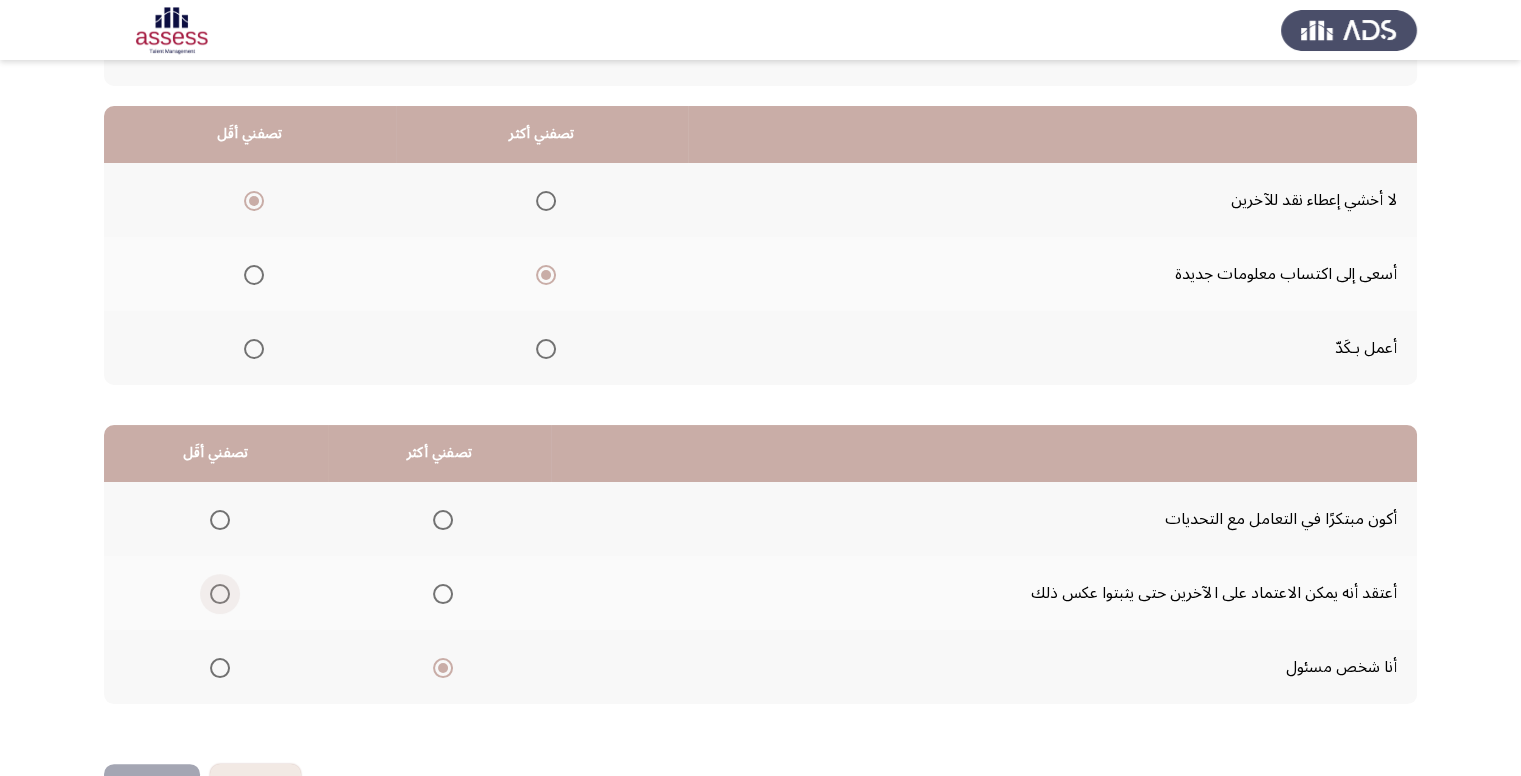 click at bounding box center [220, 594] 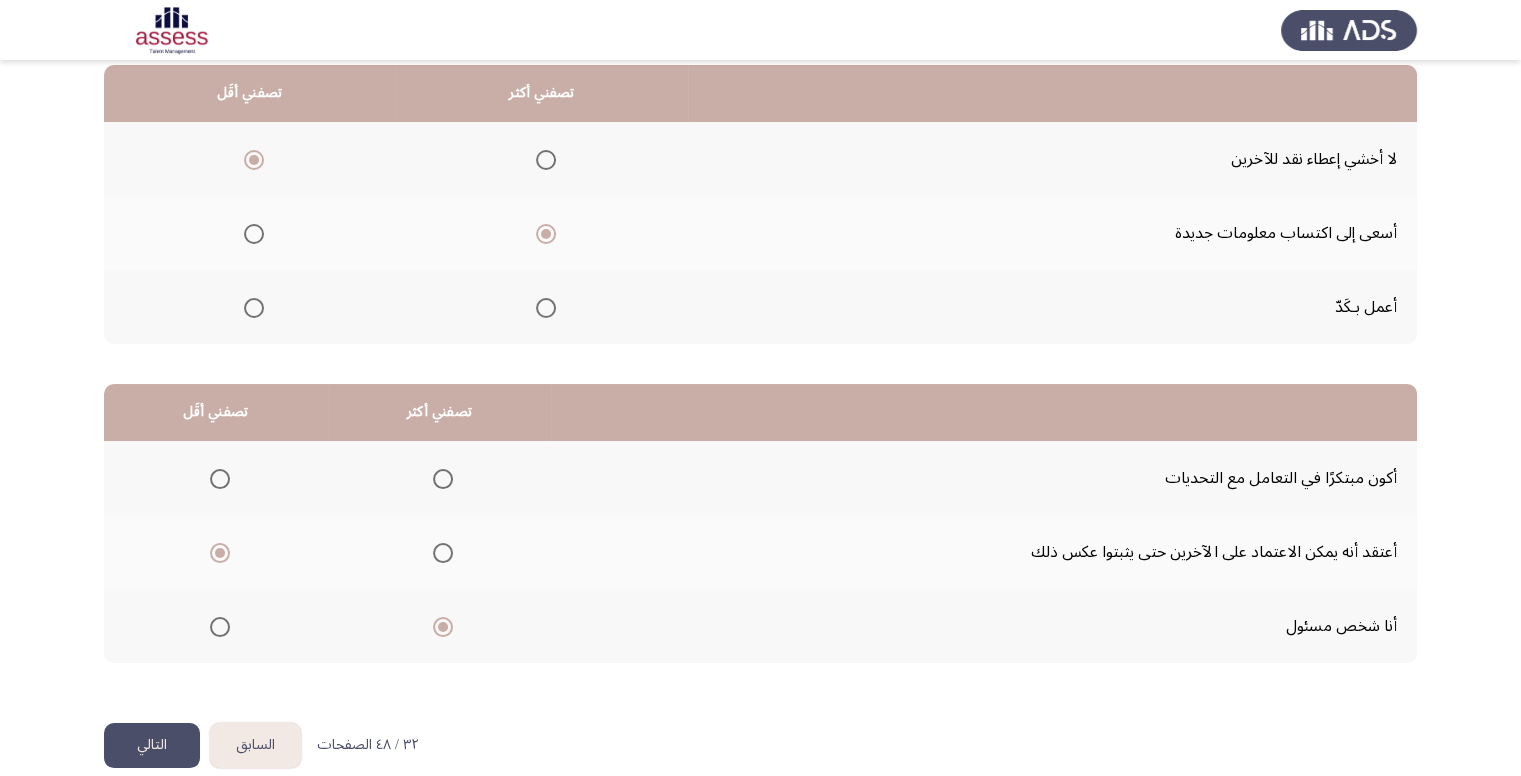scroll, scrollTop: 264, scrollLeft: 0, axis: vertical 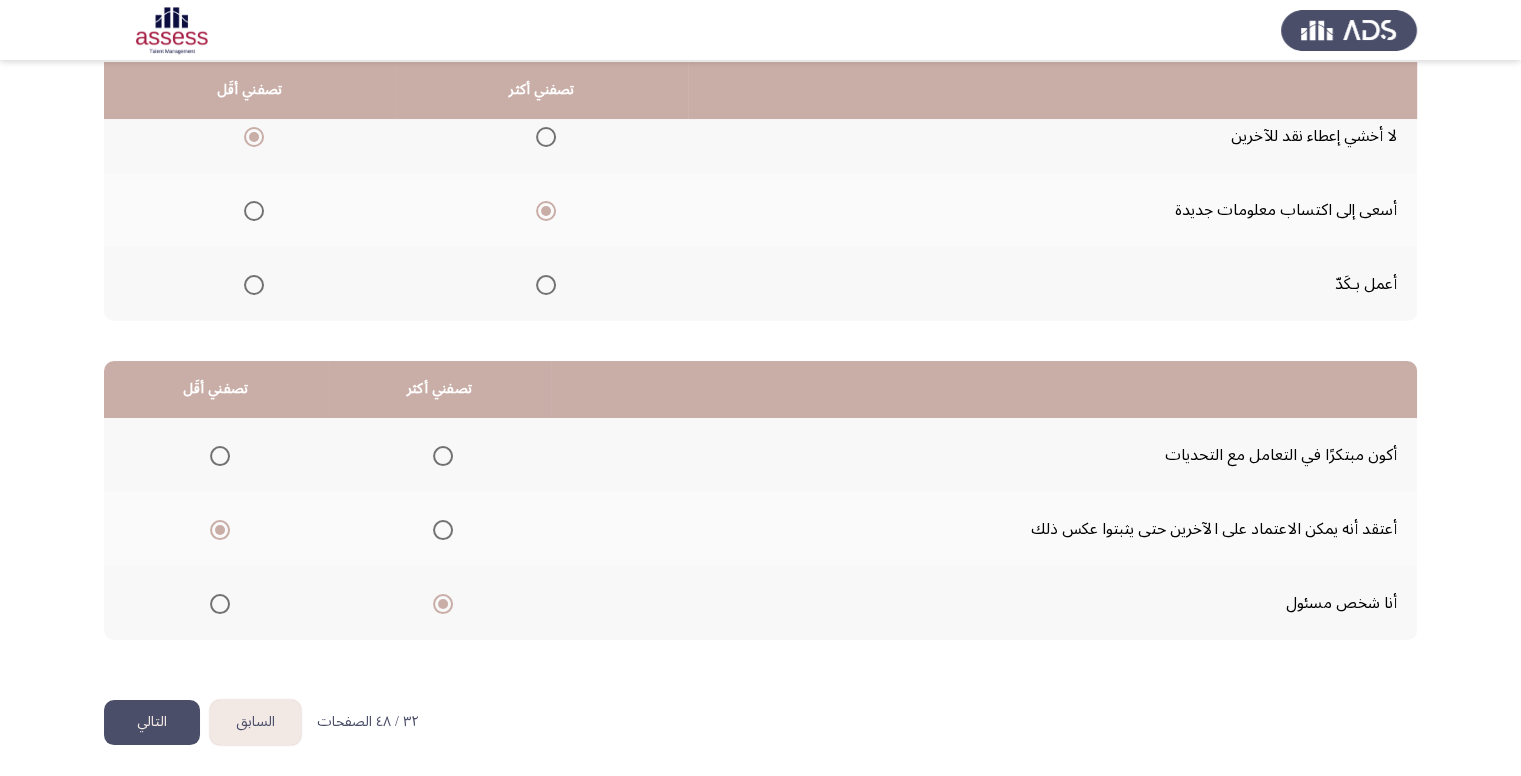 click on "التالي" 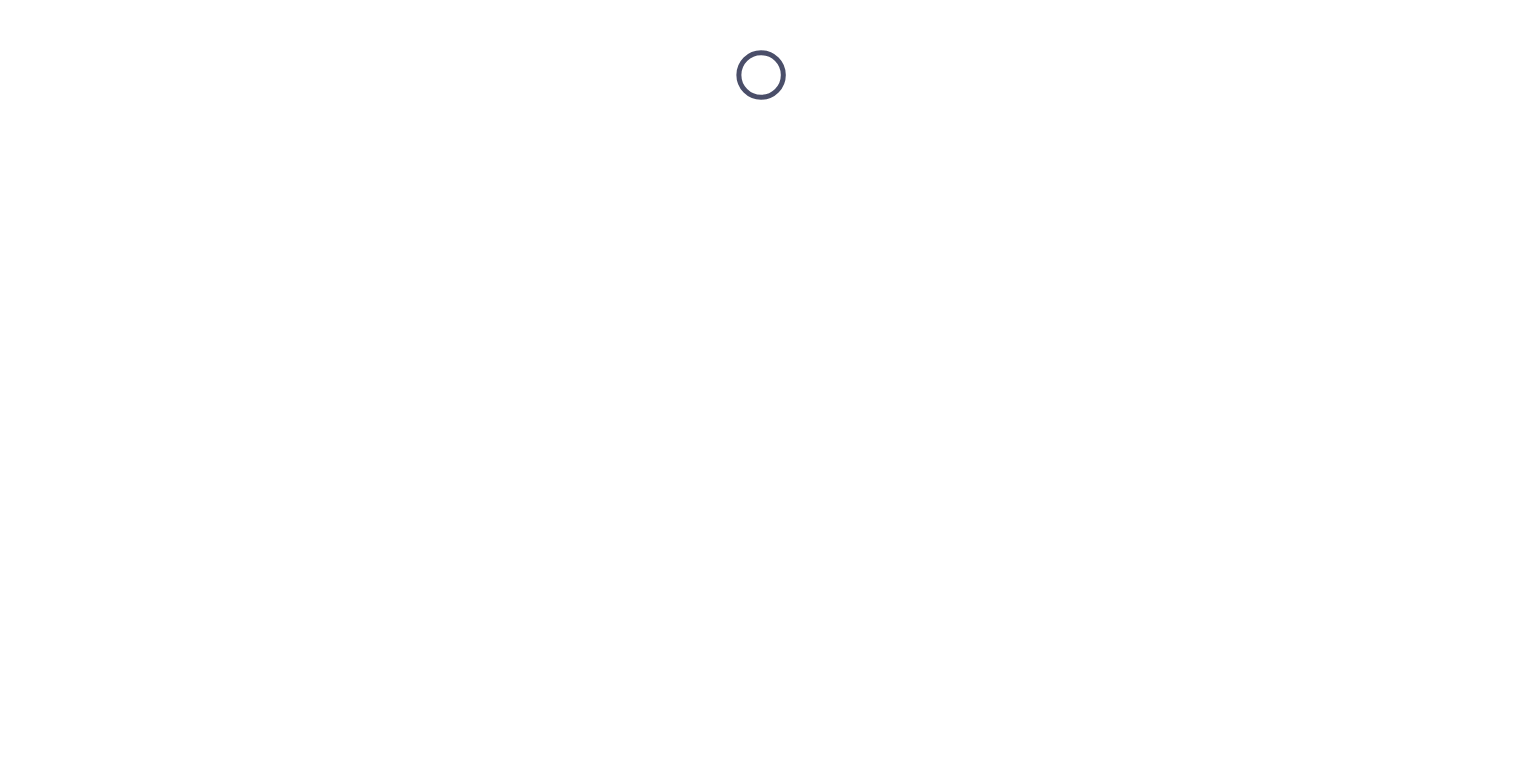 scroll, scrollTop: 0, scrollLeft: 0, axis: both 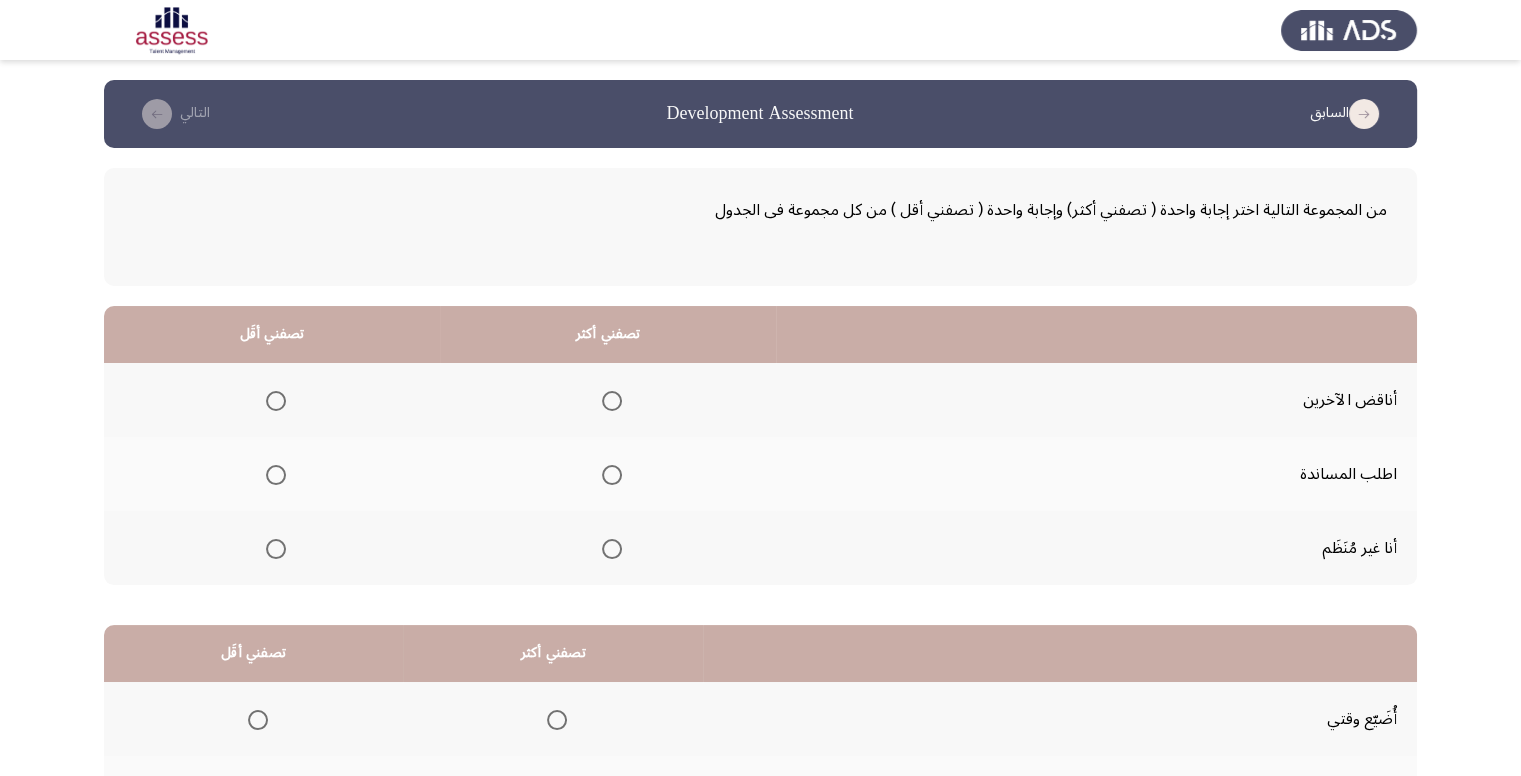 click at bounding box center [276, 401] 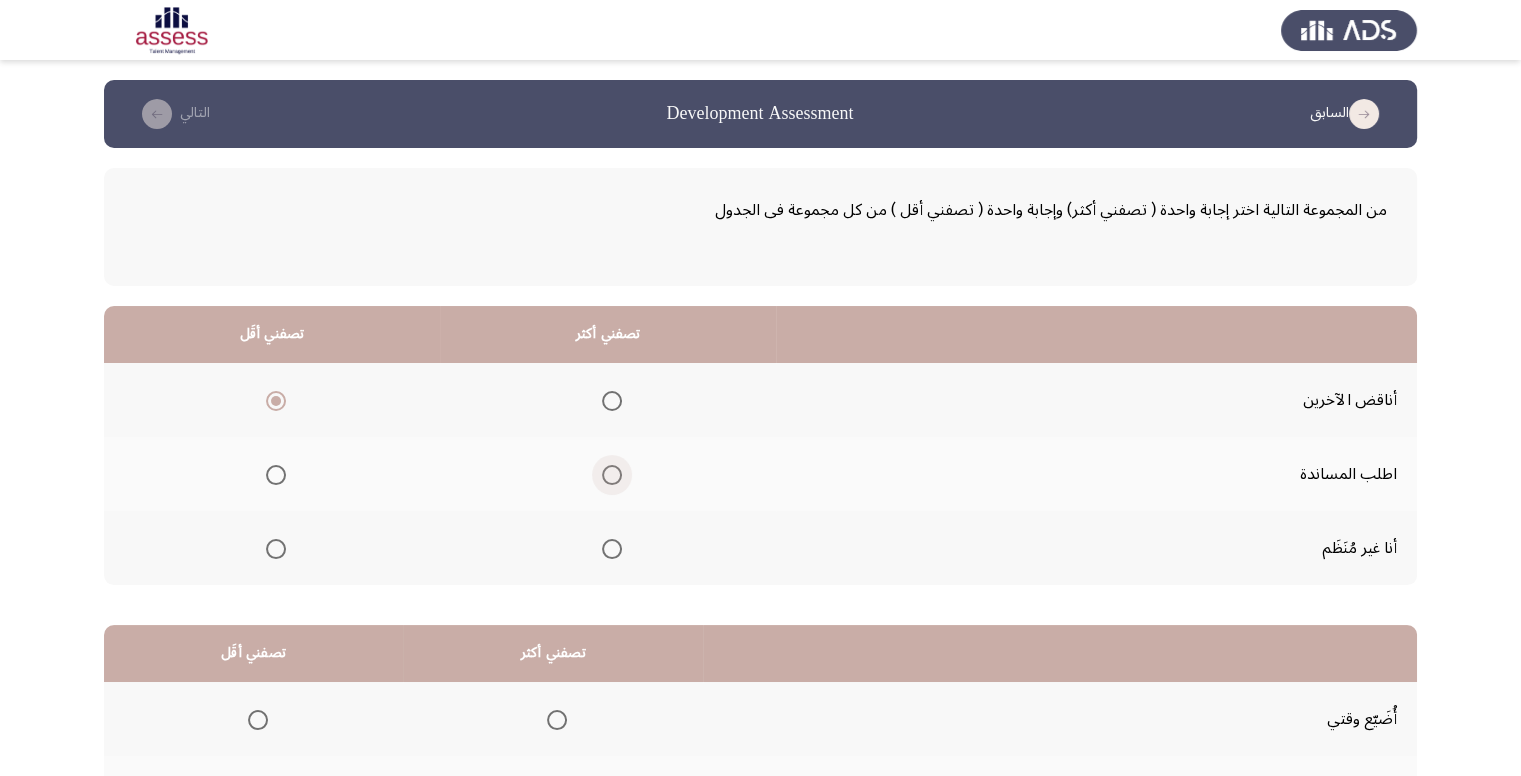 click at bounding box center (612, 475) 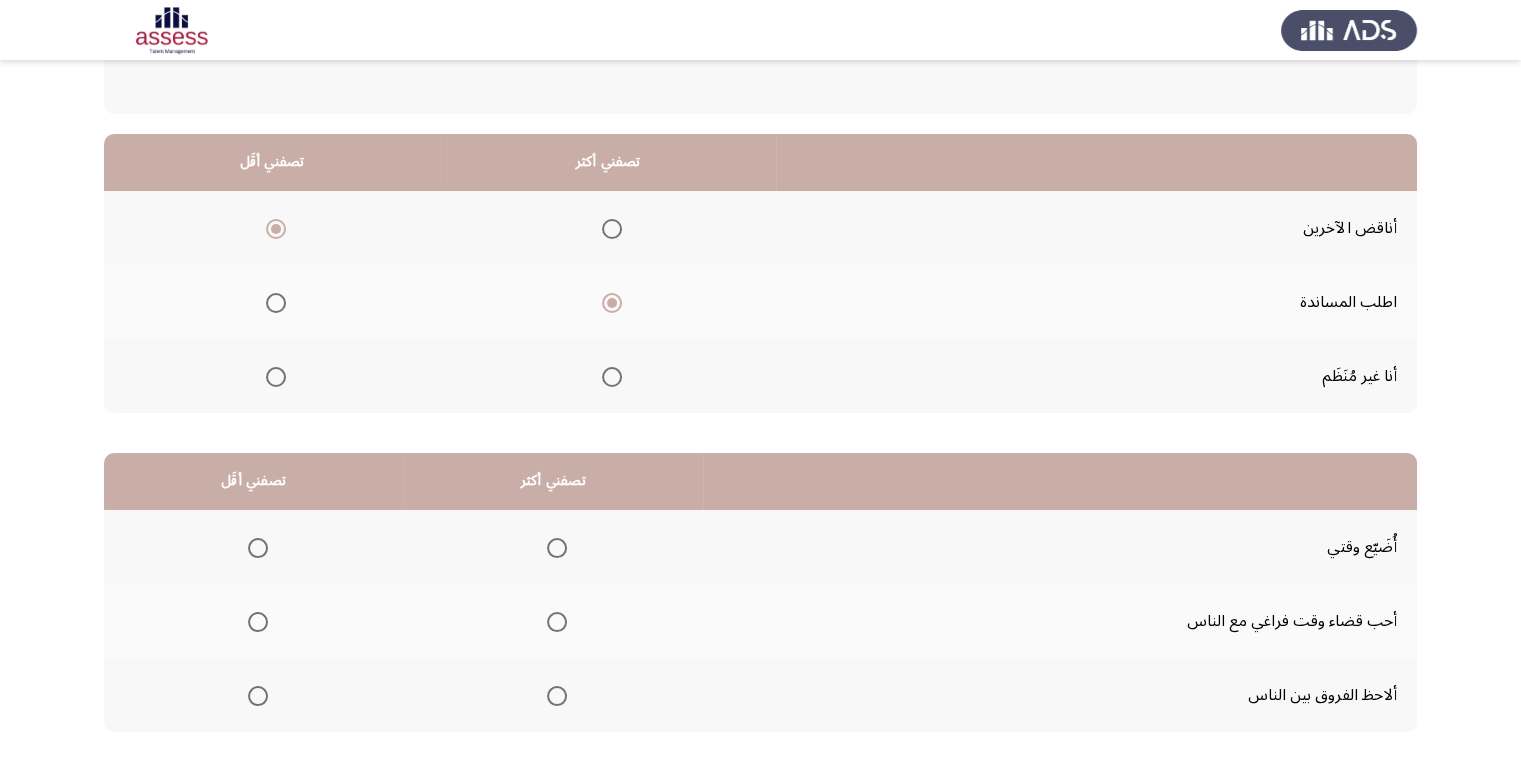 scroll, scrollTop: 200, scrollLeft: 0, axis: vertical 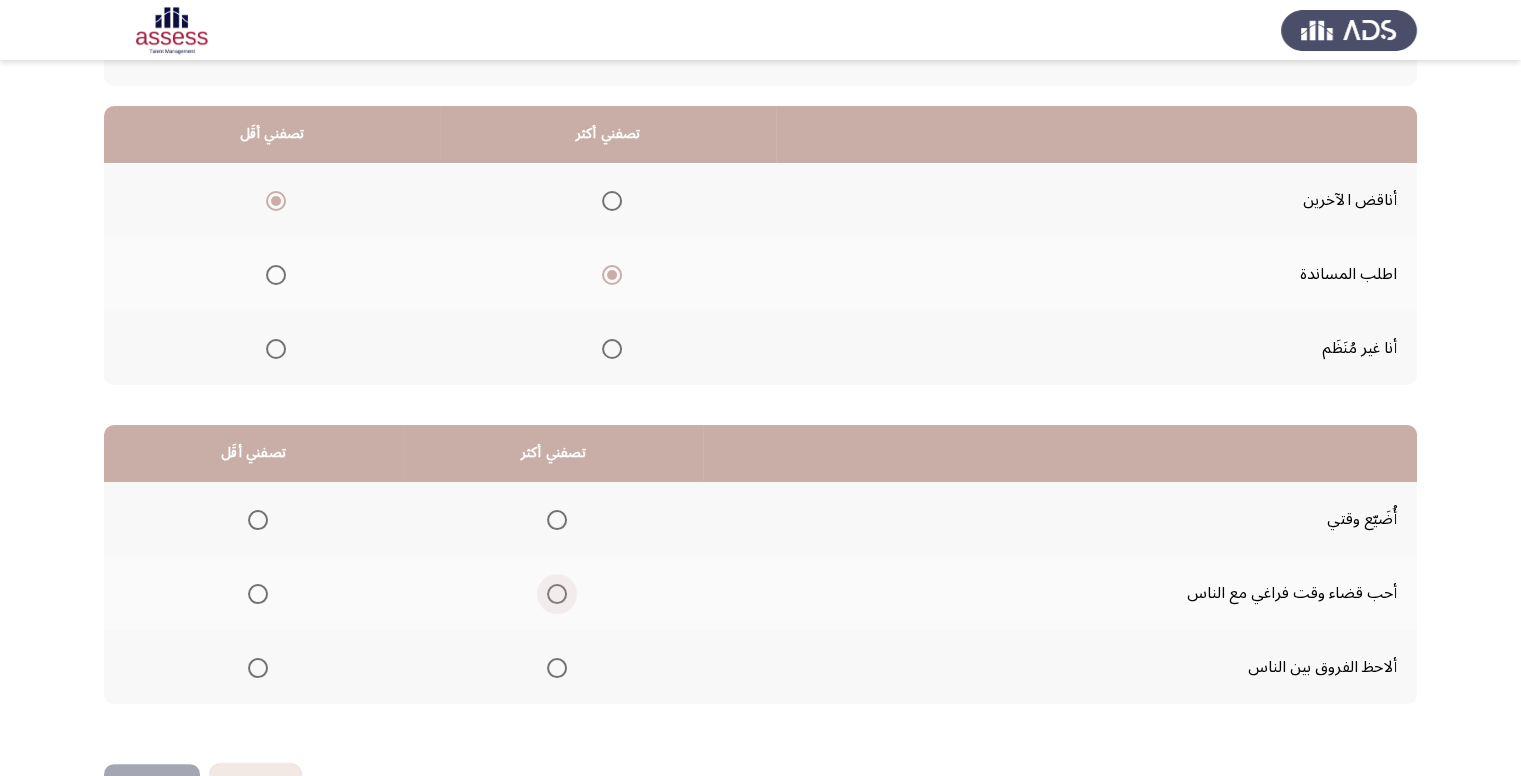 click at bounding box center [557, 594] 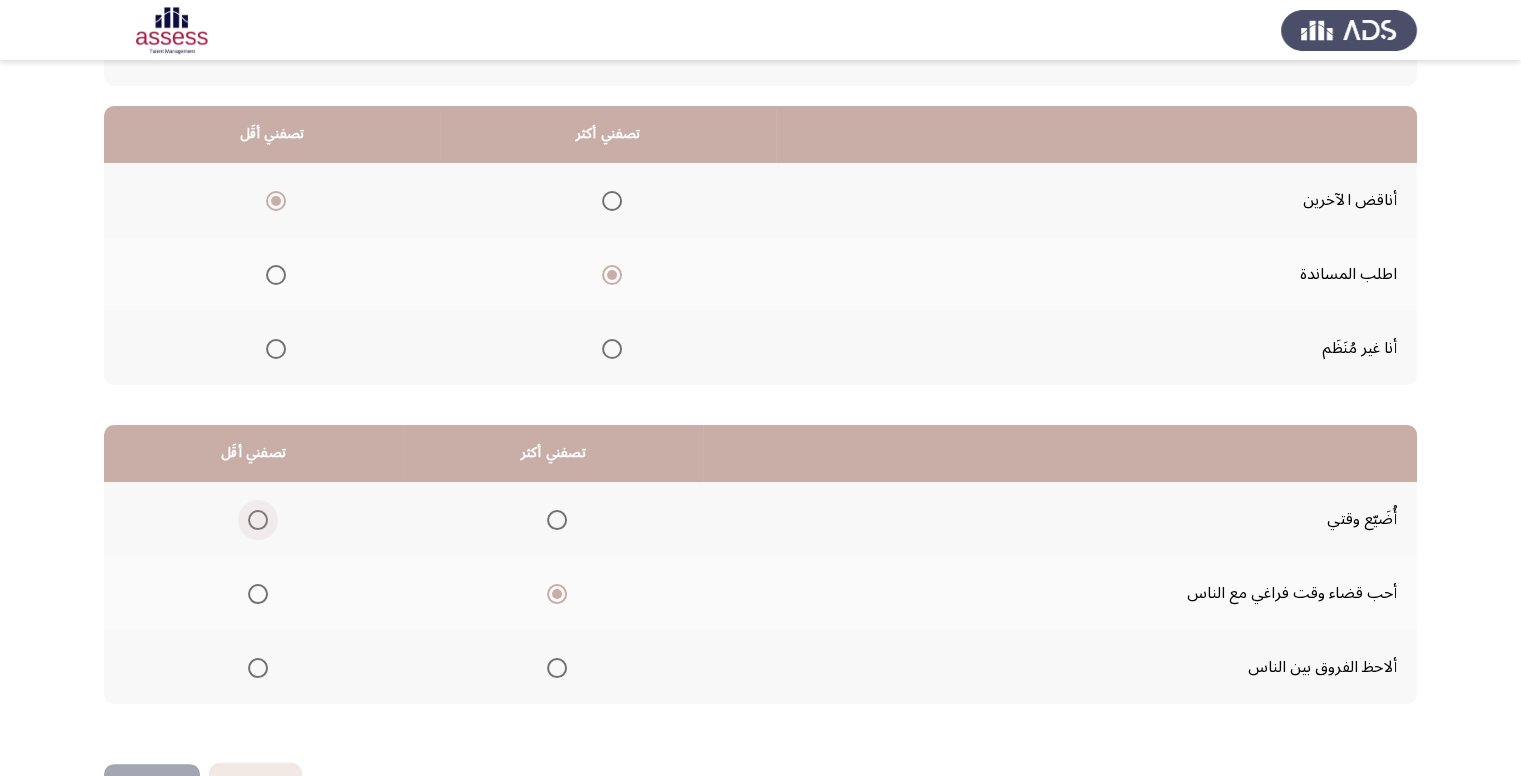 click at bounding box center [258, 520] 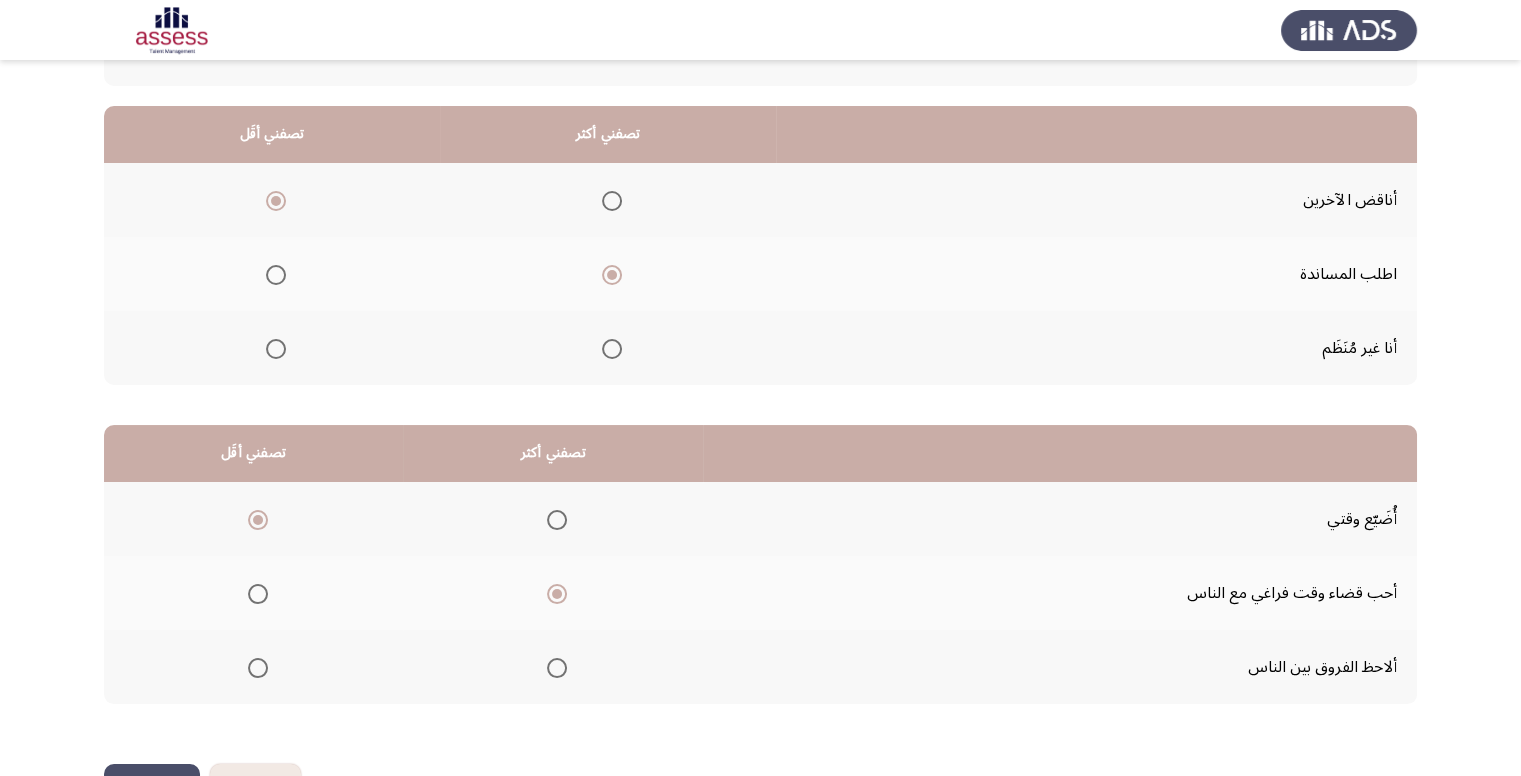 click on "التالي" 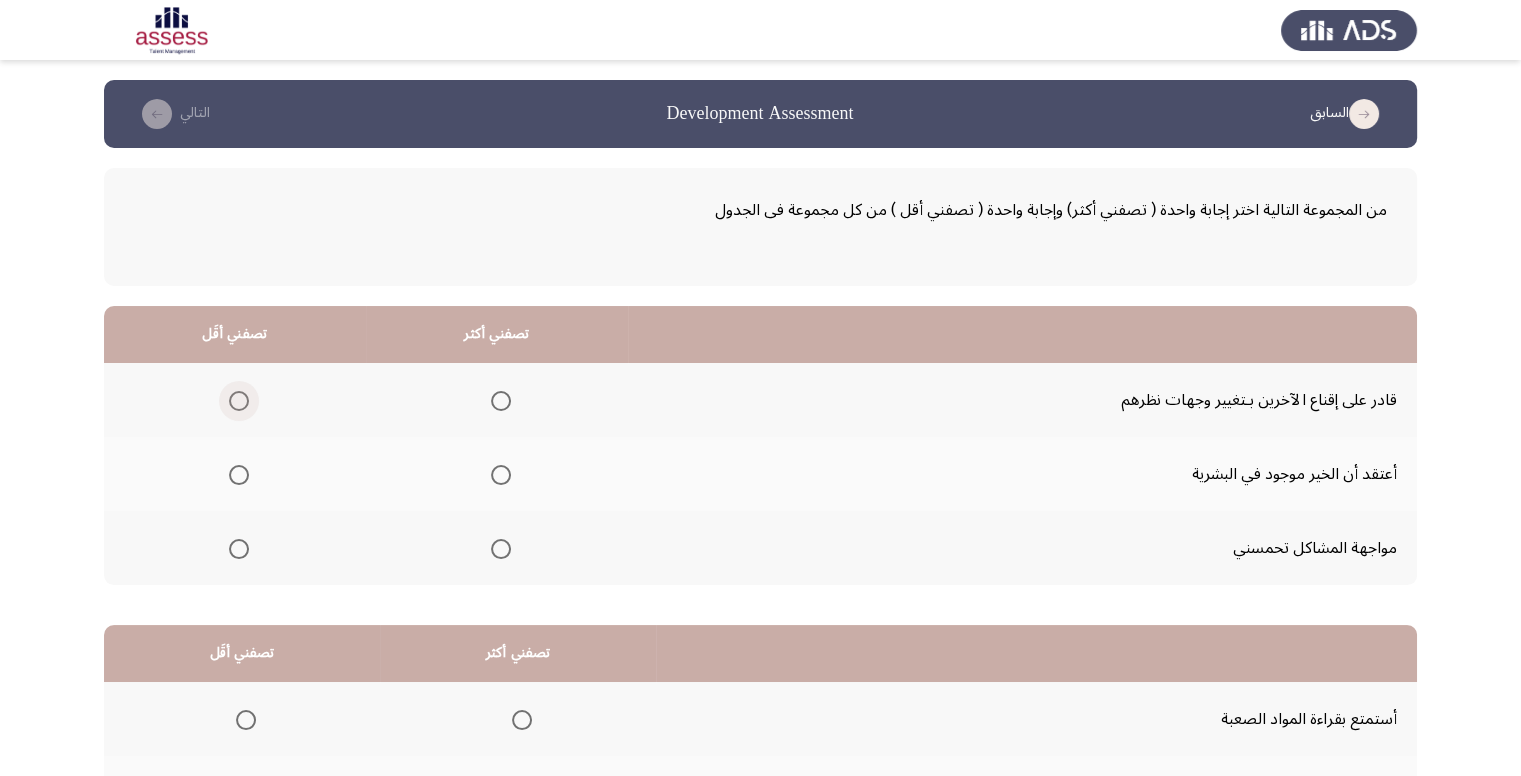 click at bounding box center [239, 401] 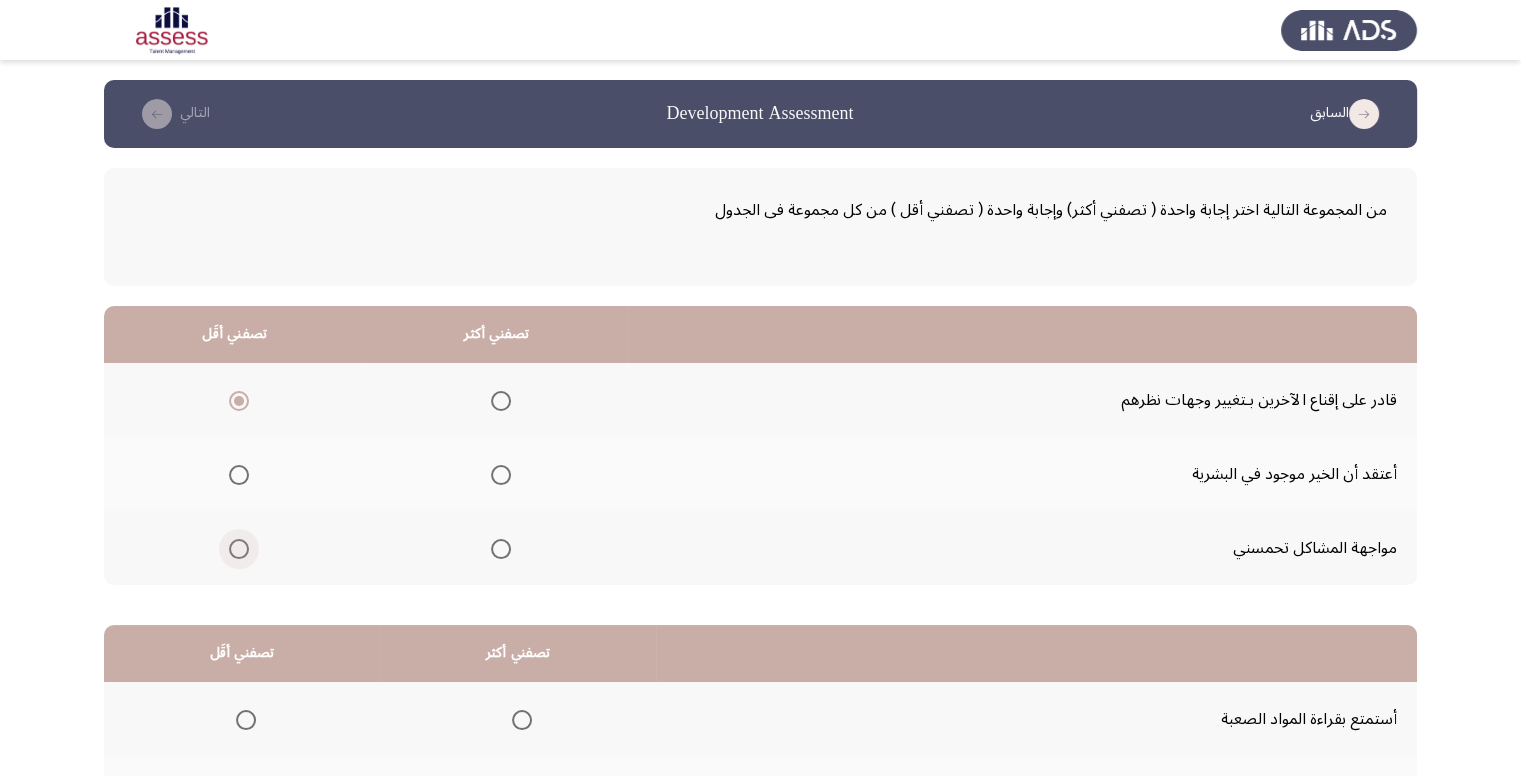 click at bounding box center (239, 549) 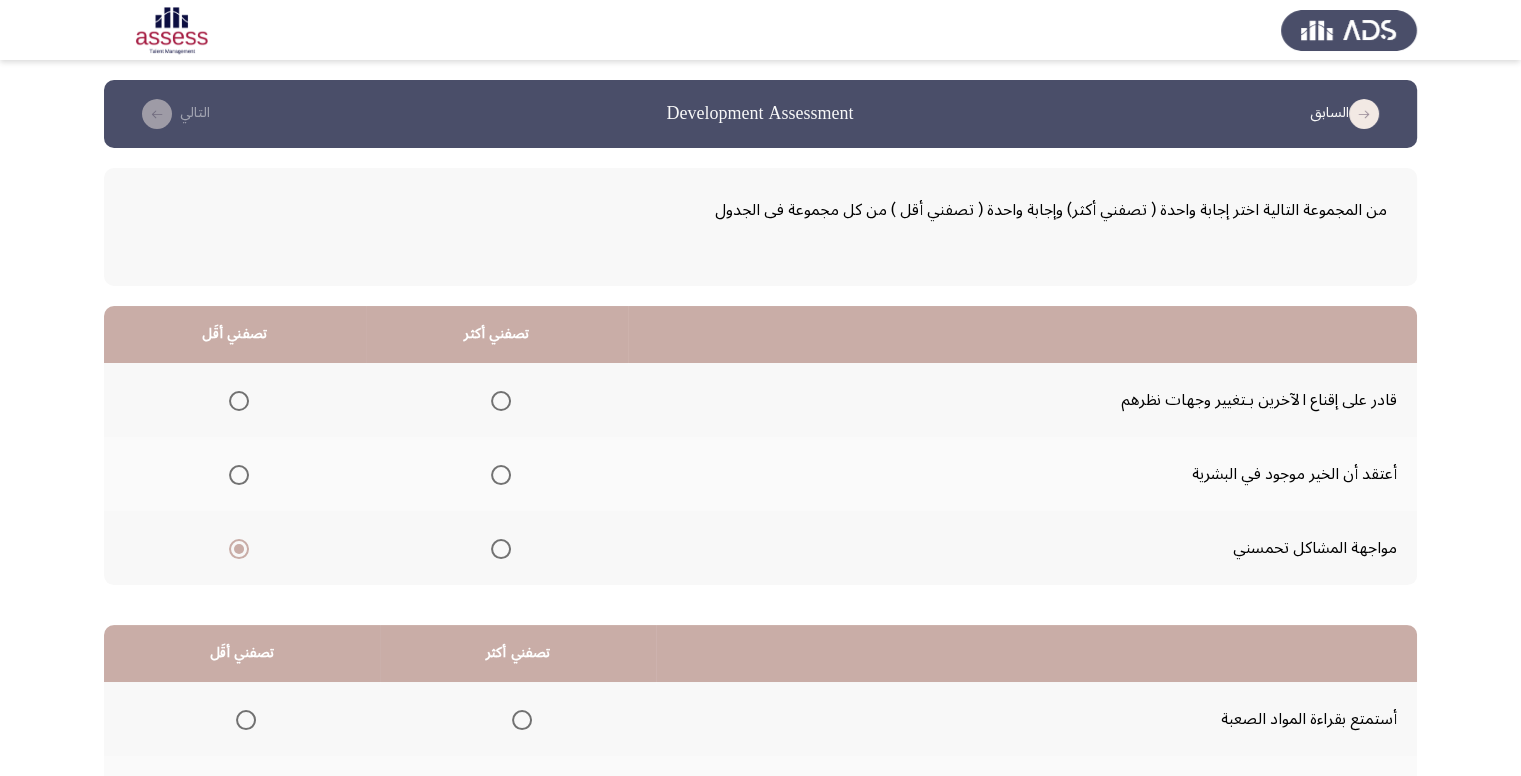 click at bounding box center (501, 401) 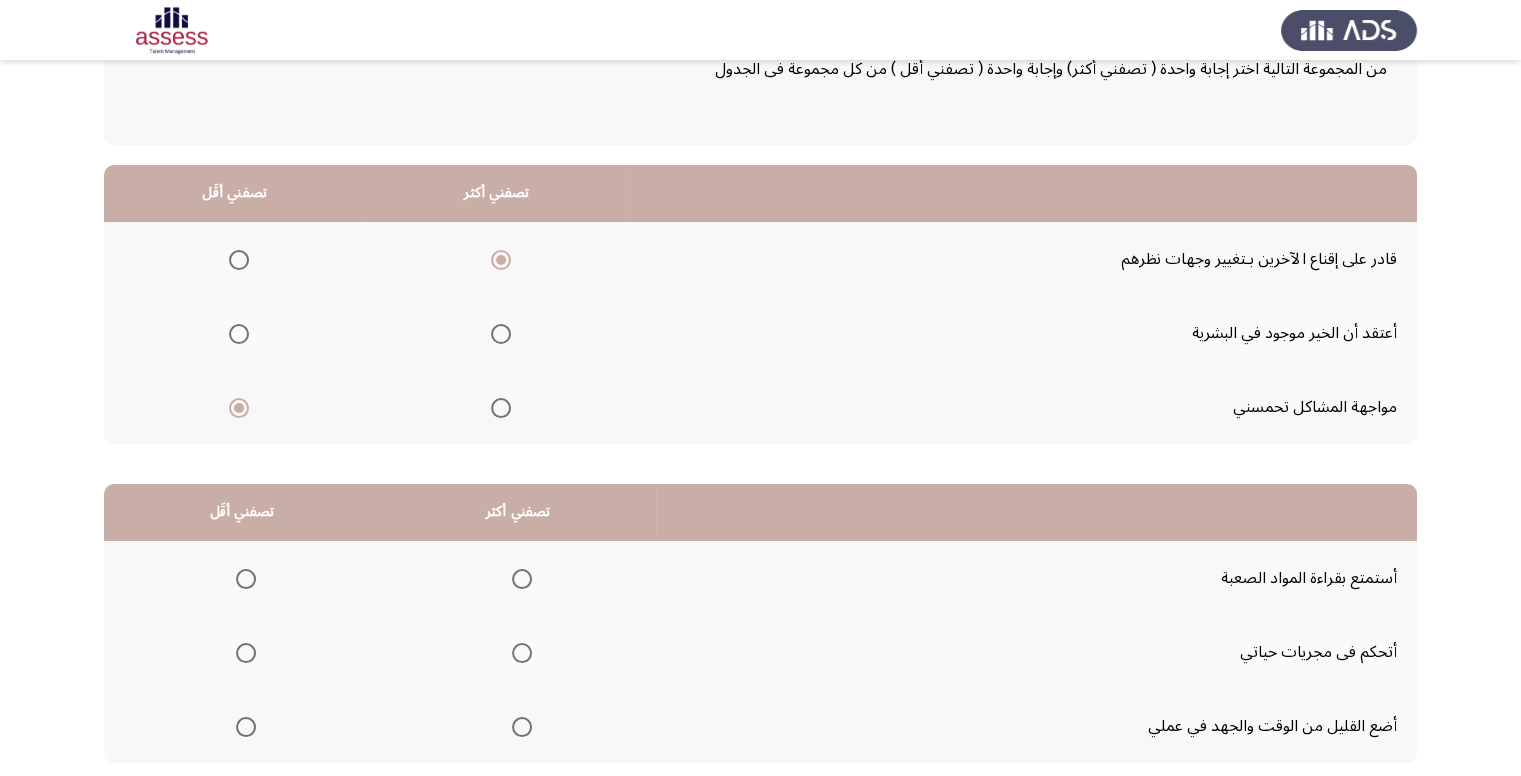 scroll, scrollTop: 200, scrollLeft: 0, axis: vertical 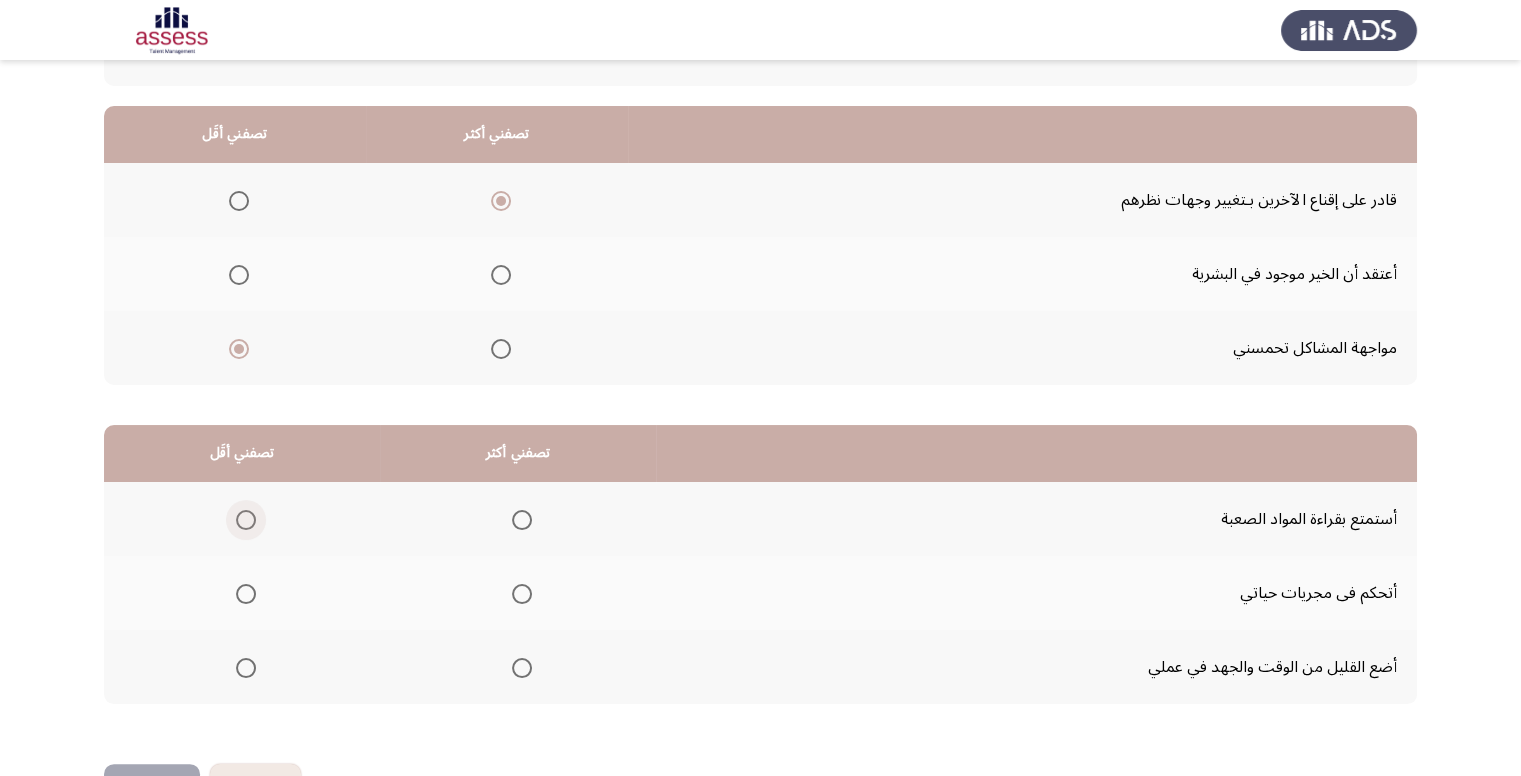 click at bounding box center (246, 520) 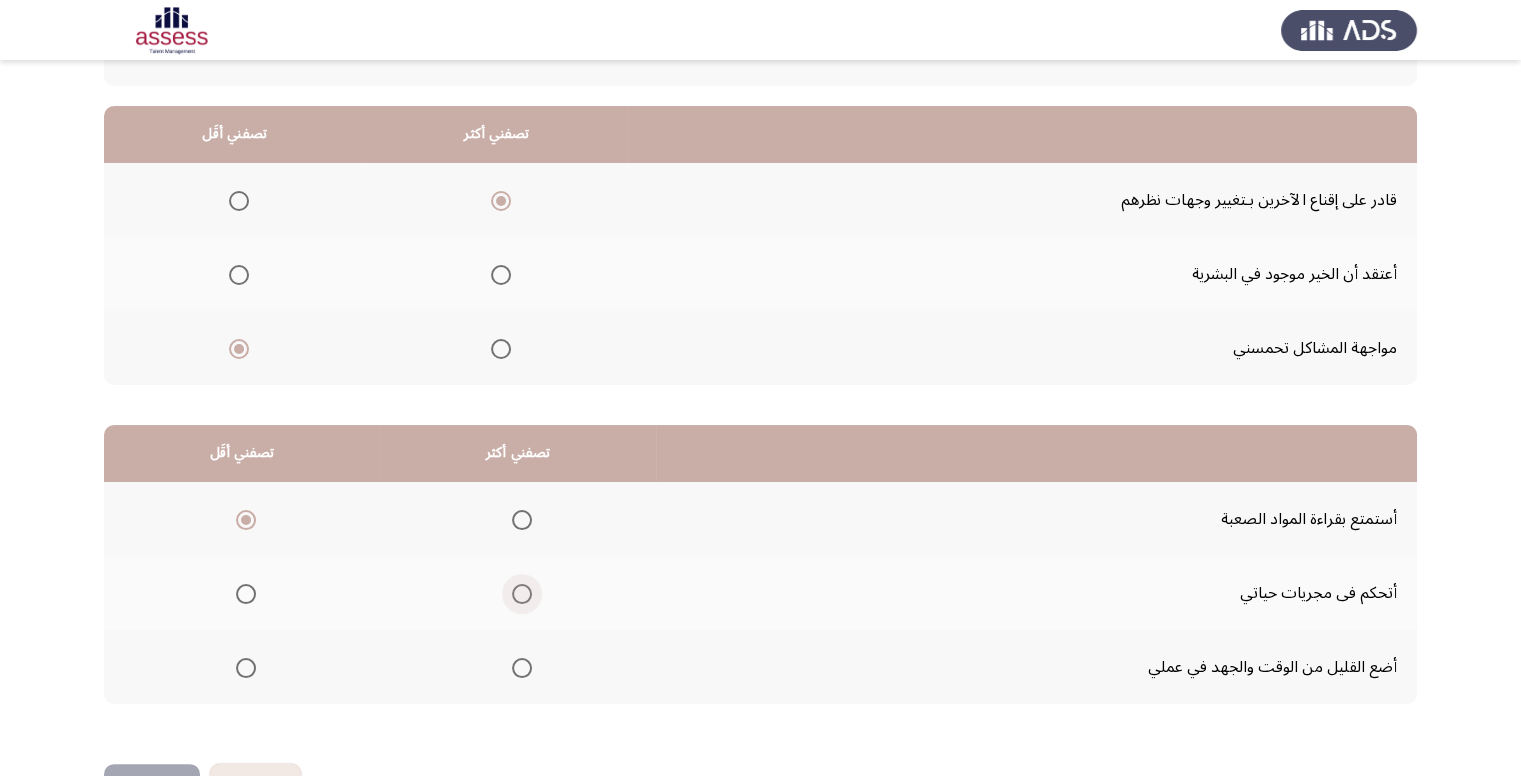 click at bounding box center (522, 594) 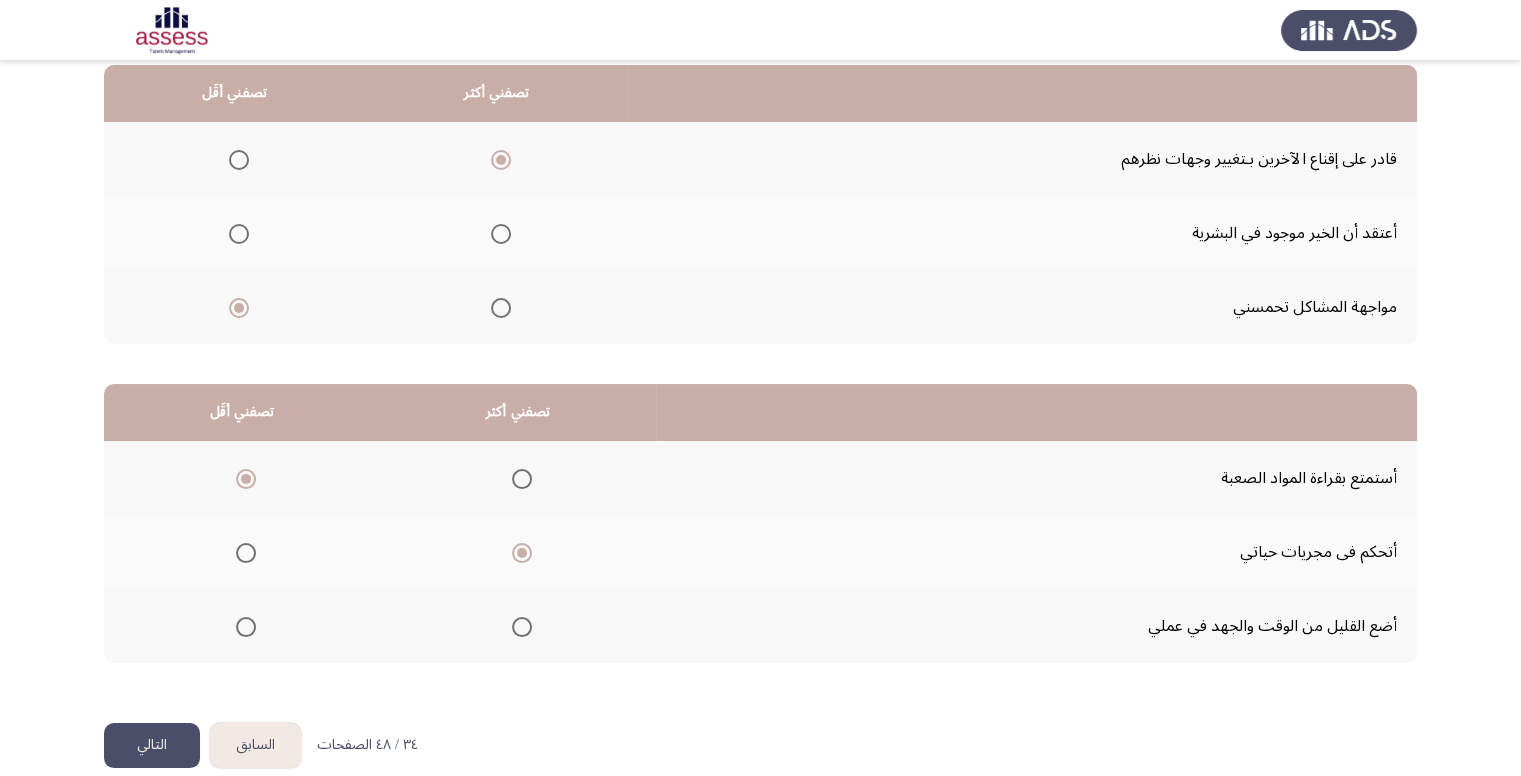 scroll, scrollTop: 264, scrollLeft: 0, axis: vertical 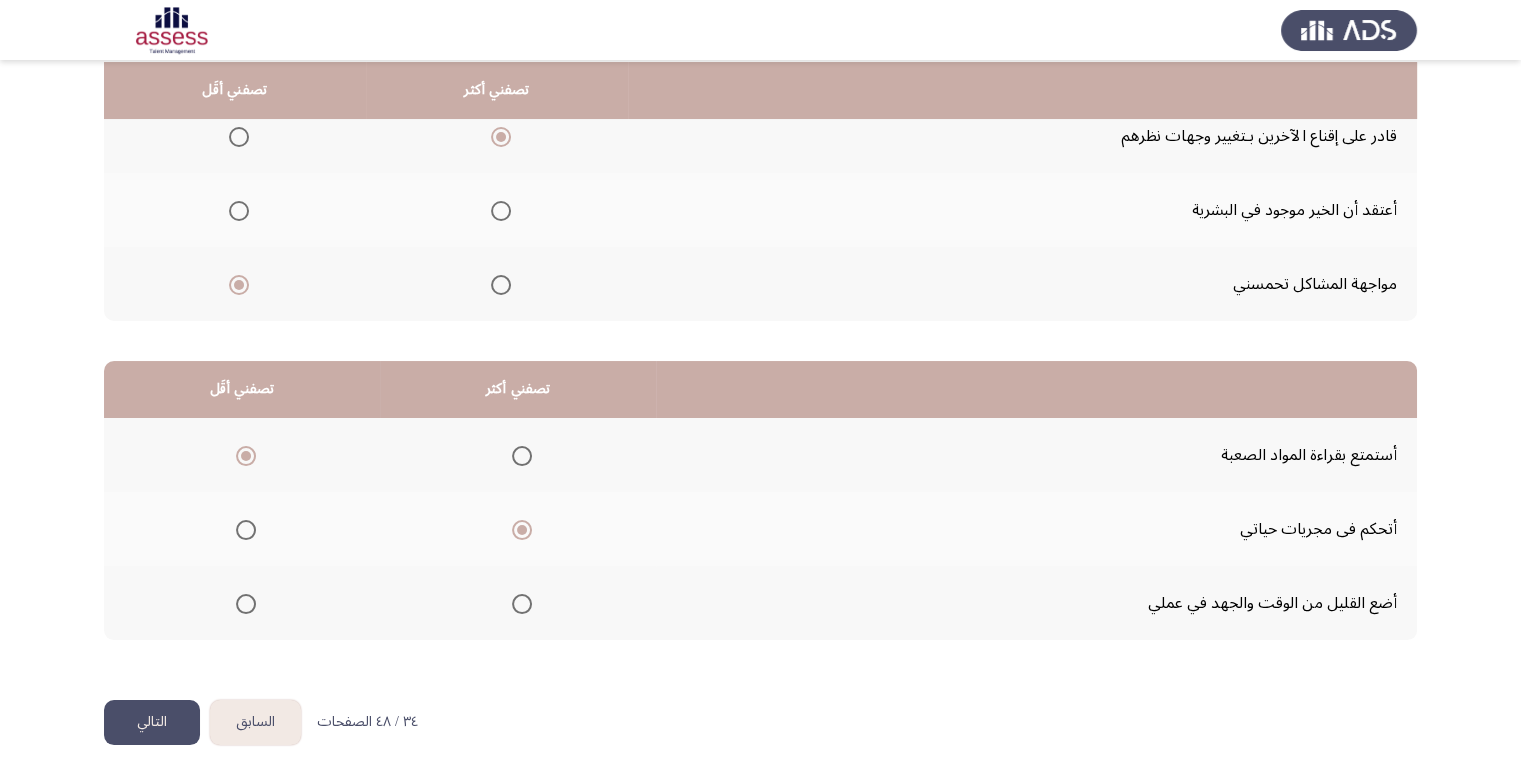 click on "التالي" 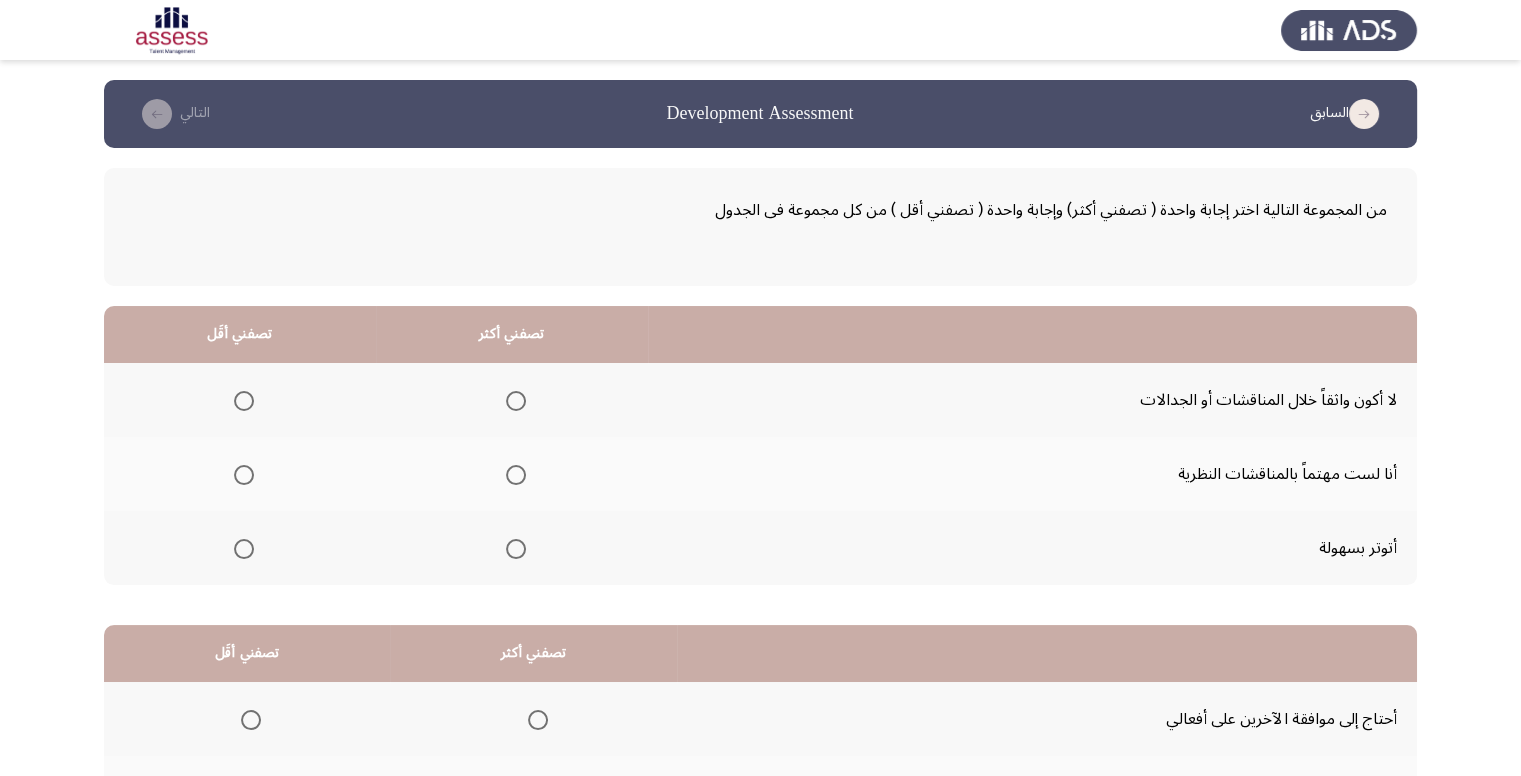 click at bounding box center (244, 549) 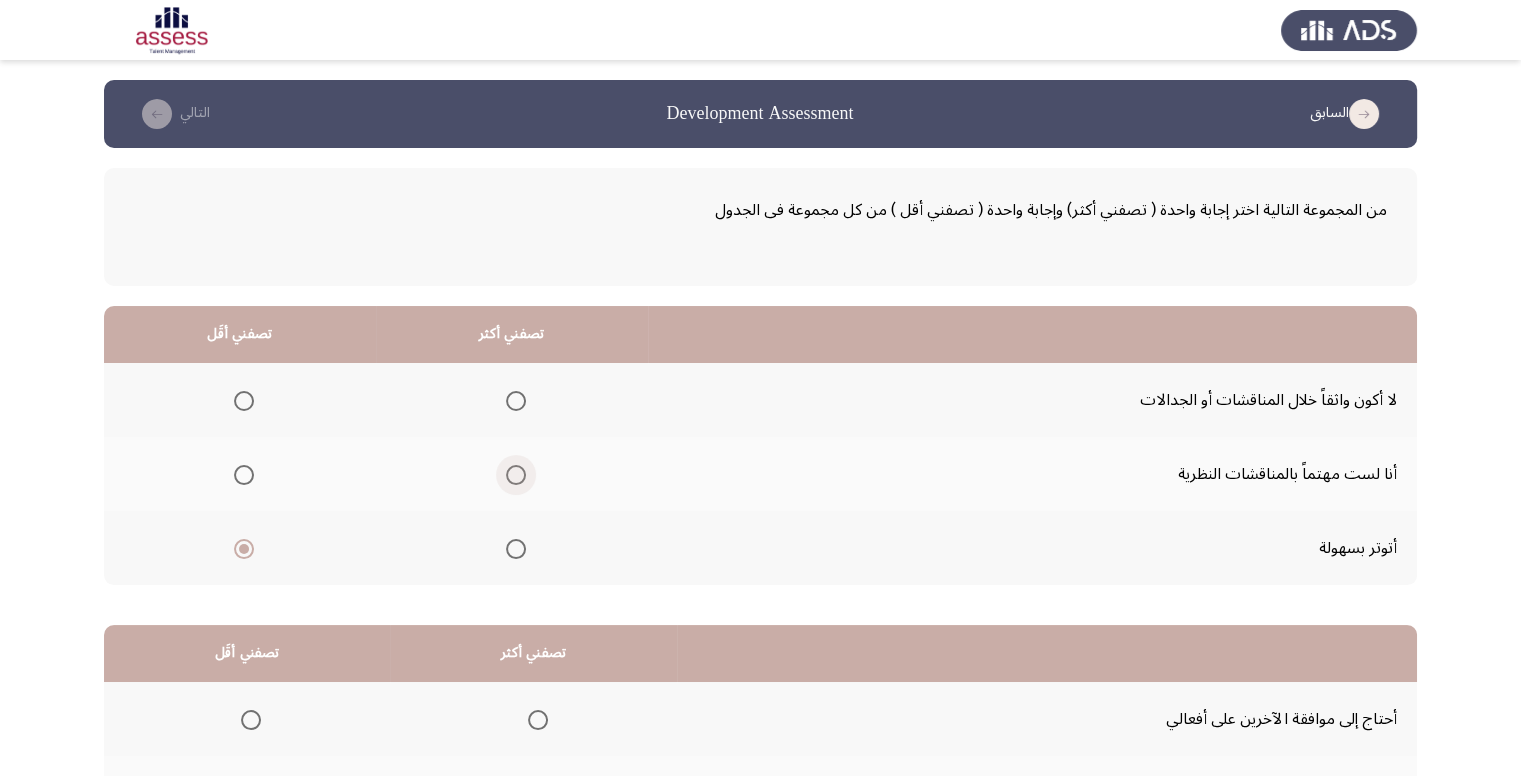click at bounding box center [516, 475] 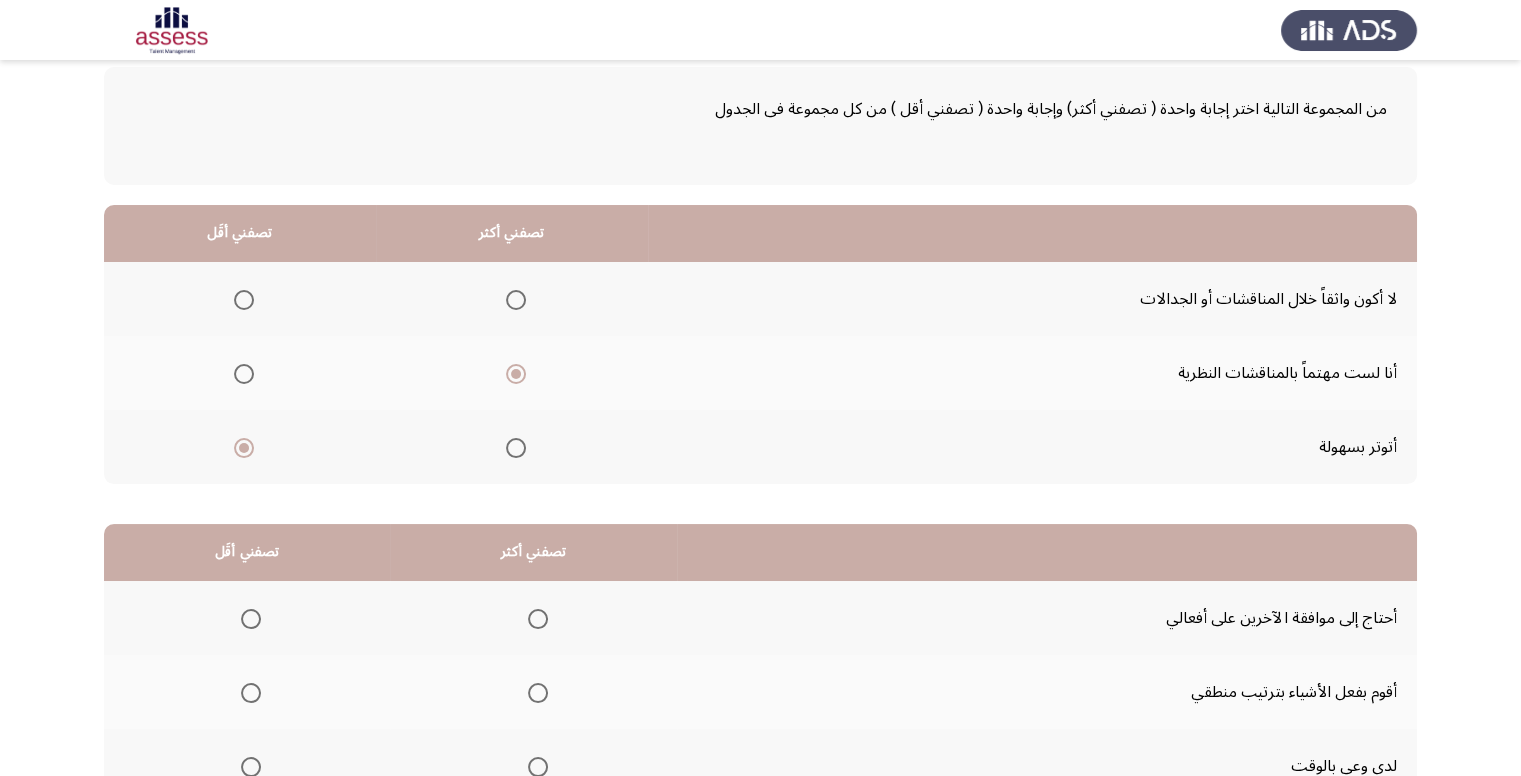 scroll, scrollTop: 200, scrollLeft: 0, axis: vertical 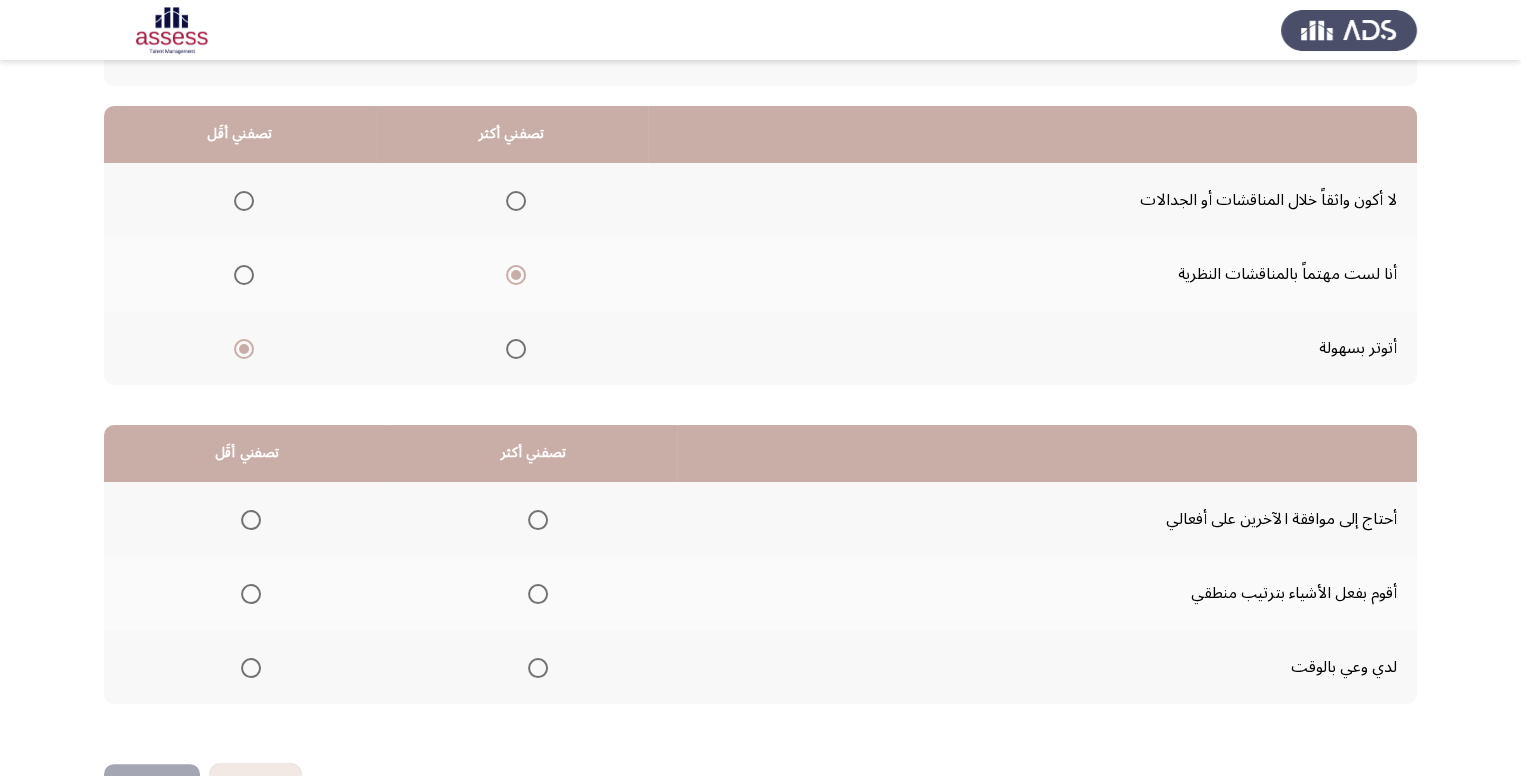 click 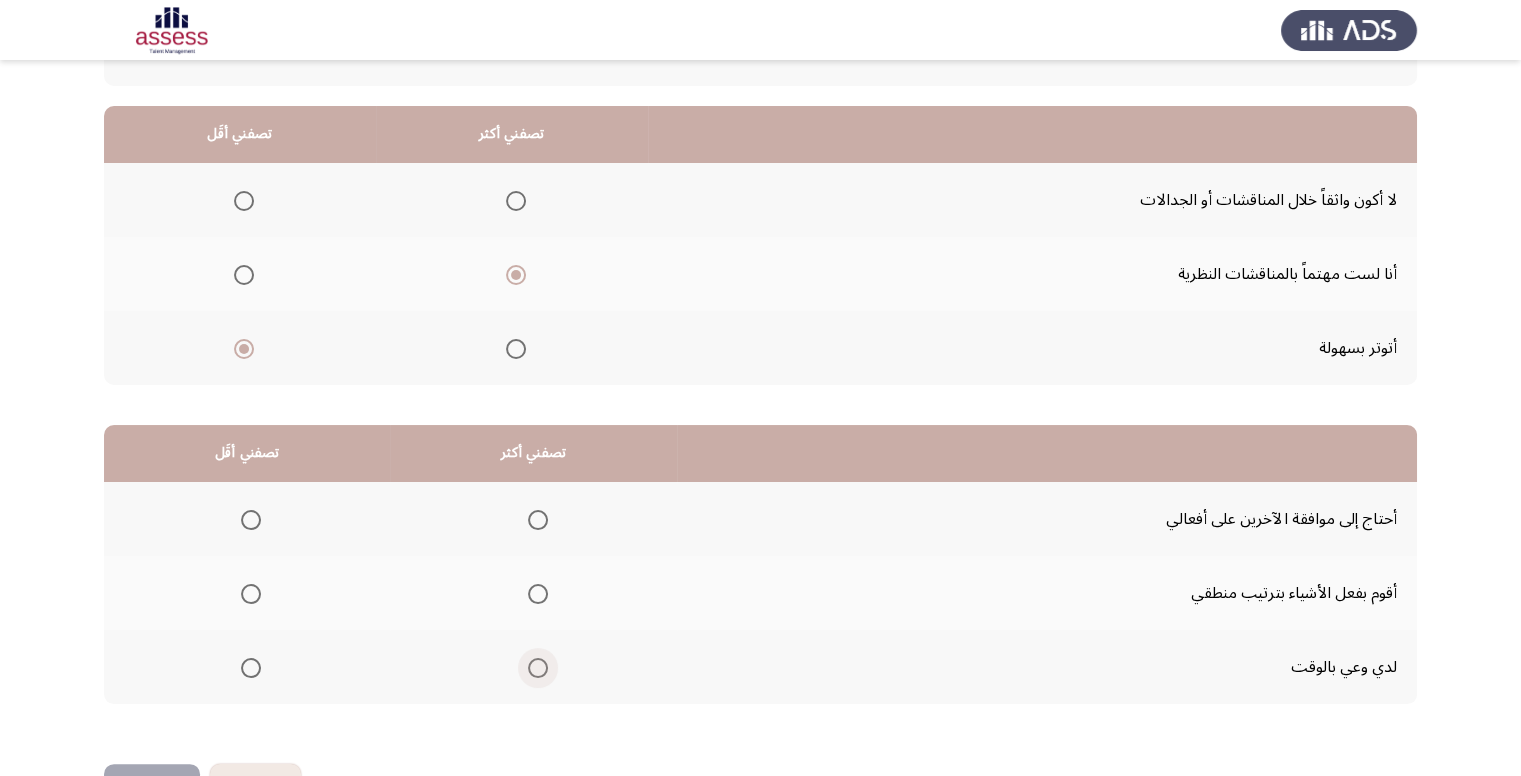 click at bounding box center (538, 668) 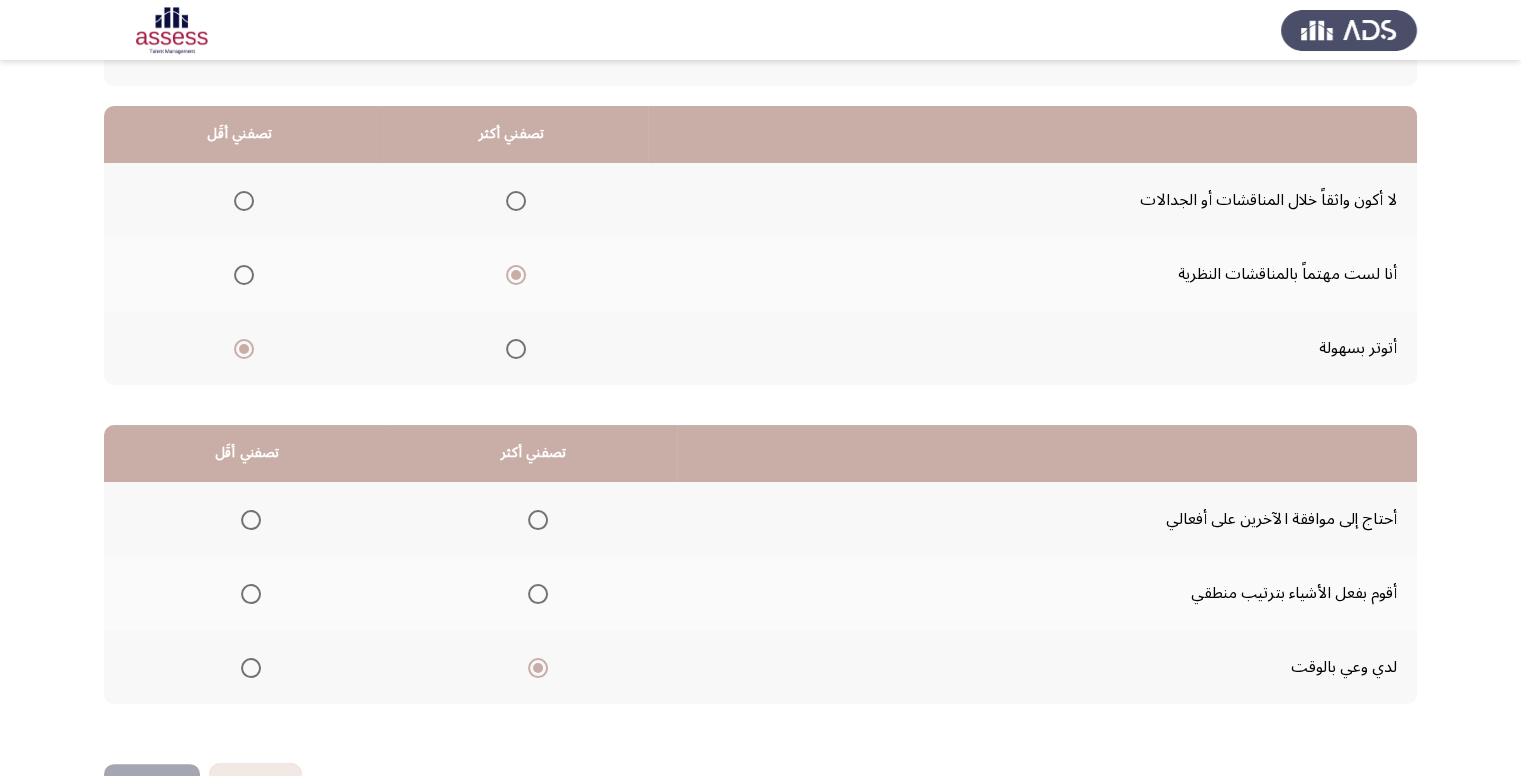 click at bounding box center (247, 520) 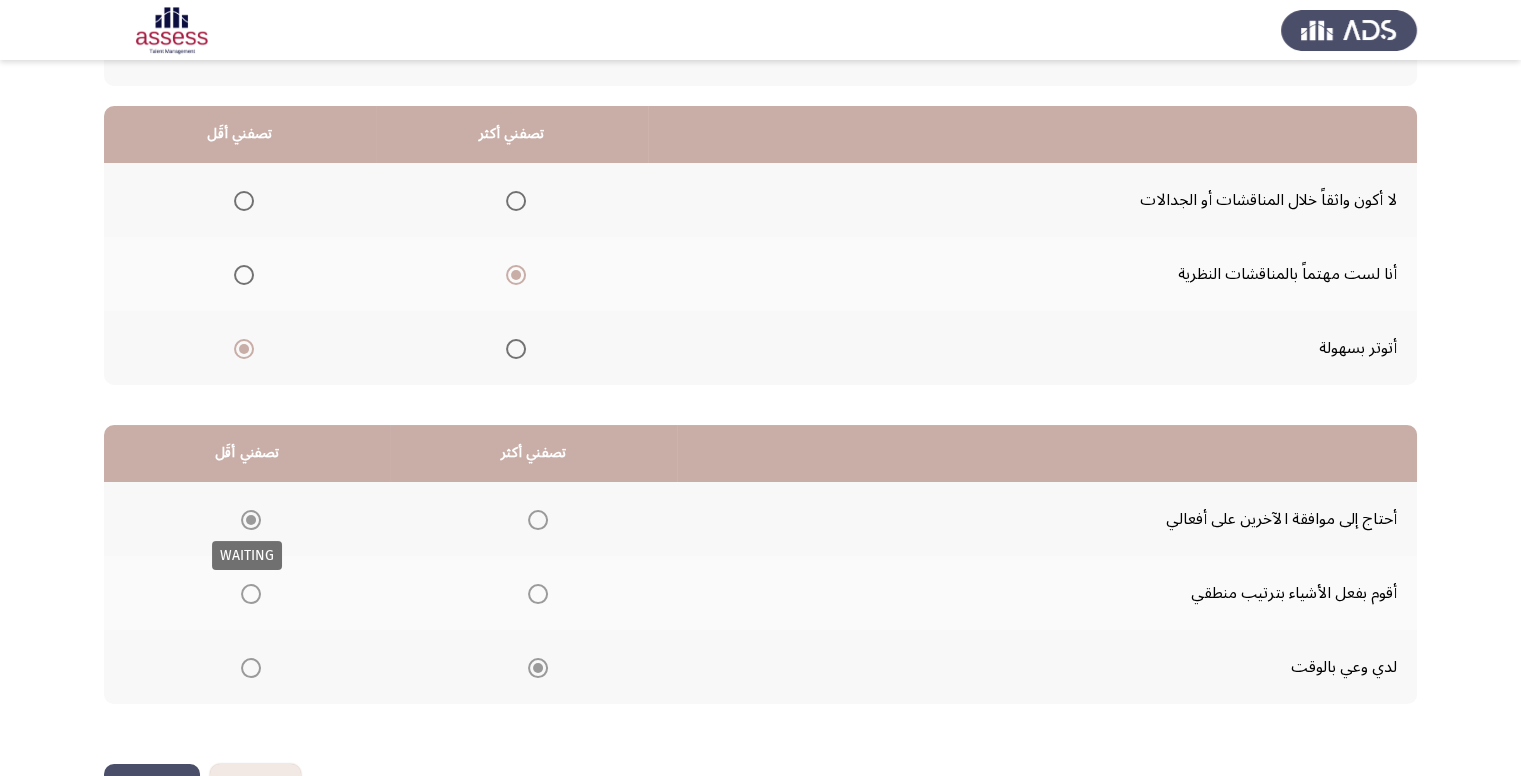 click at bounding box center (251, 520) 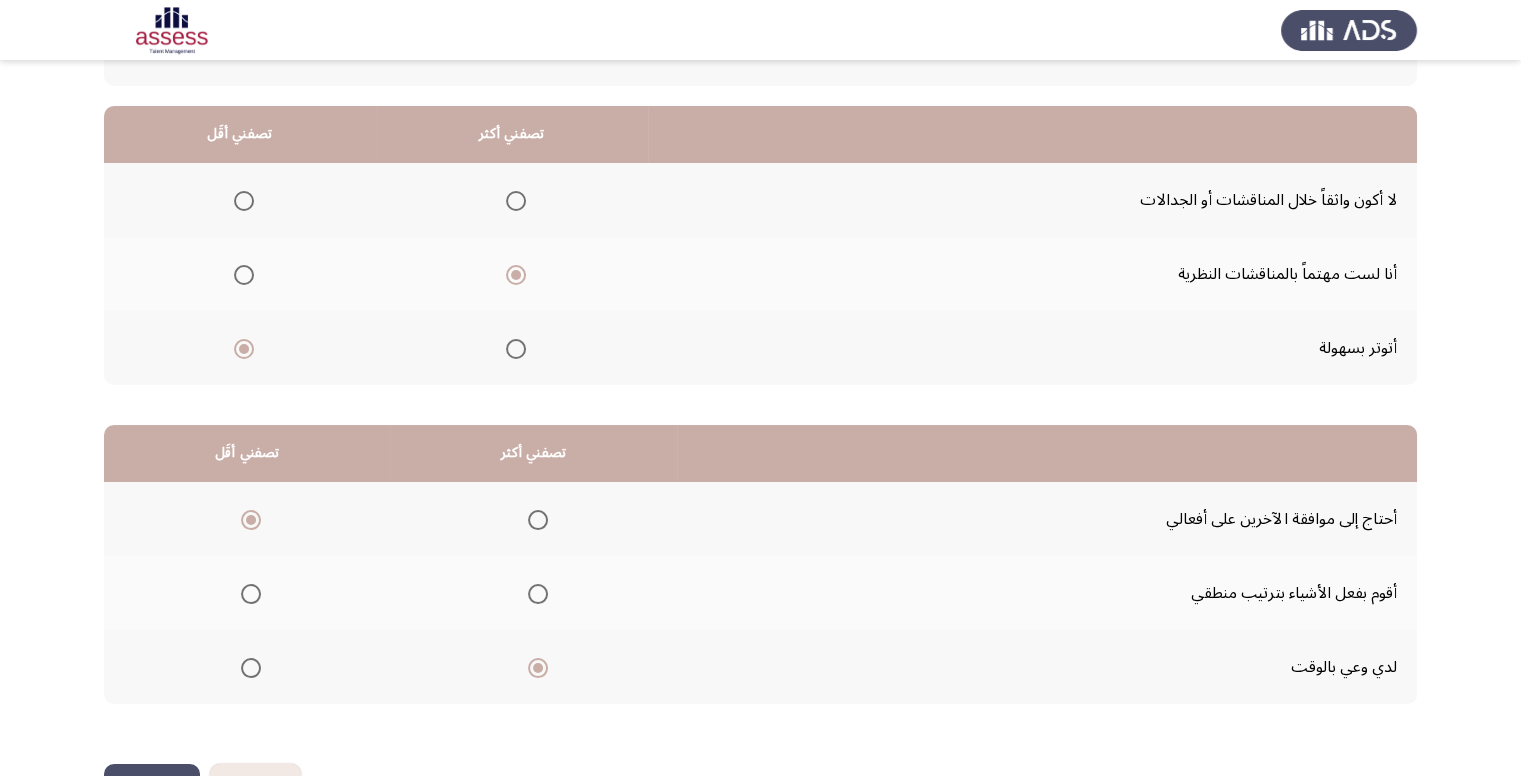 click on "من المجموعة التالية اختر إجابة واحدة ( تصفني أكثر) وإجابة واحدة ( تصفني أقل ) من كل مجموعة فى الجدول  تصفني أكثر   تصفني أقَل  لا أكون واثقاً خلال المناقشات أو الجدالات     أنا لست مهتماً بالمناقشات النظرية     أتوتر بسهولة      تصفني أكثر   تصفني أقَل  أحتاج إلى موافقة الآخرين على أفعالي     أقوم بفعل الأشياء بترتيب منطقي     لدي وعي بالوقت" 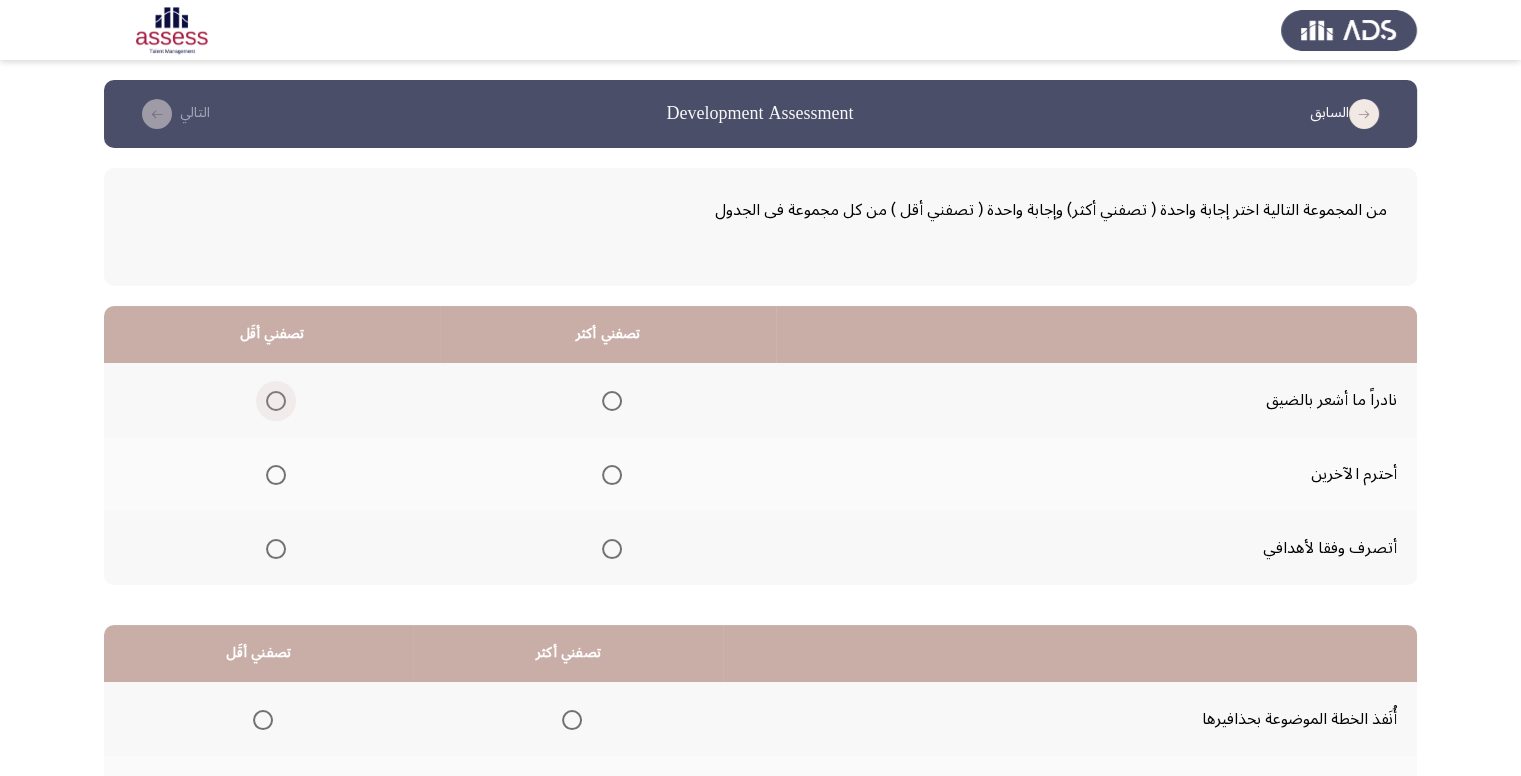 click at bounding box center (276, 401) 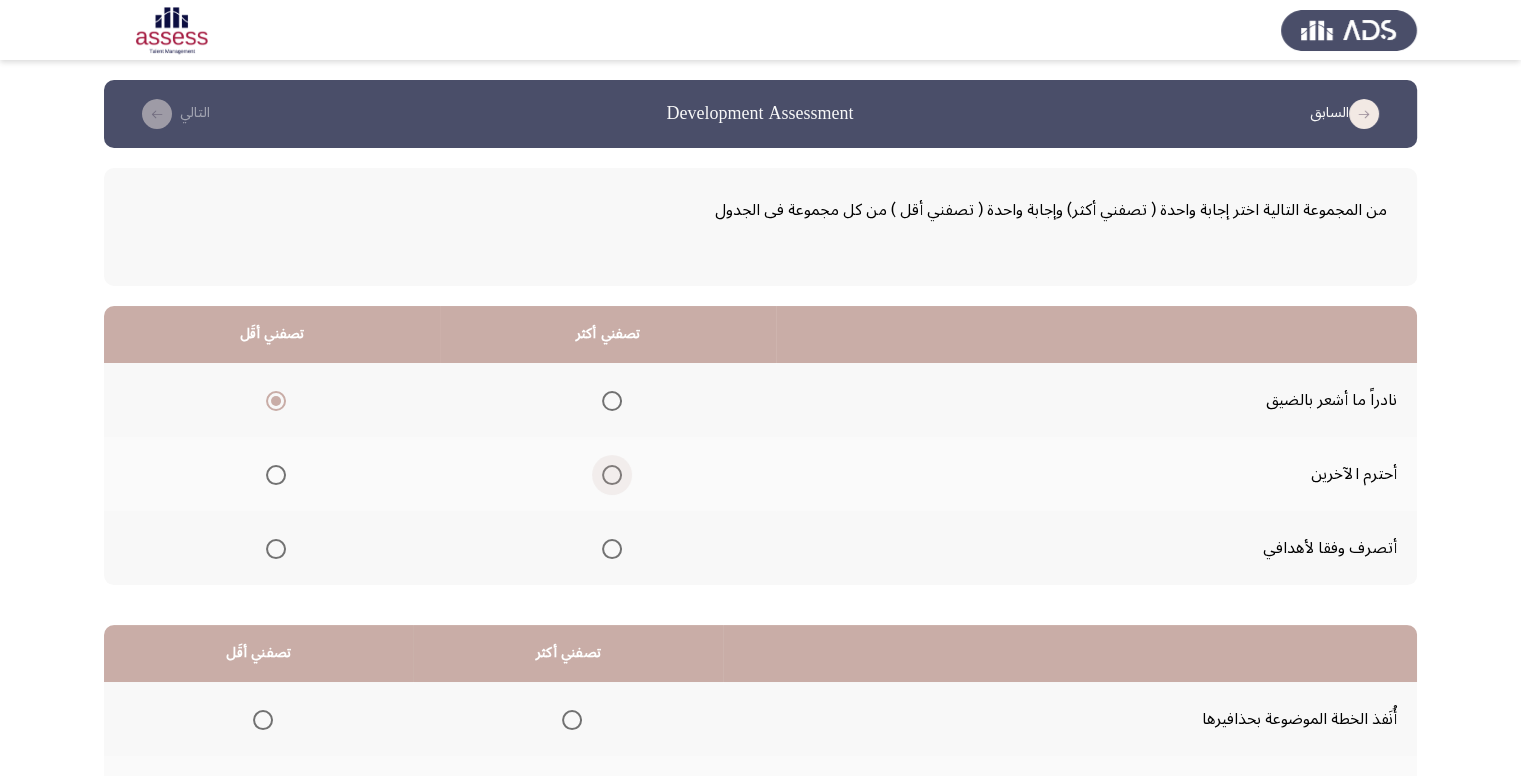 click at bounding box center [608, 475] 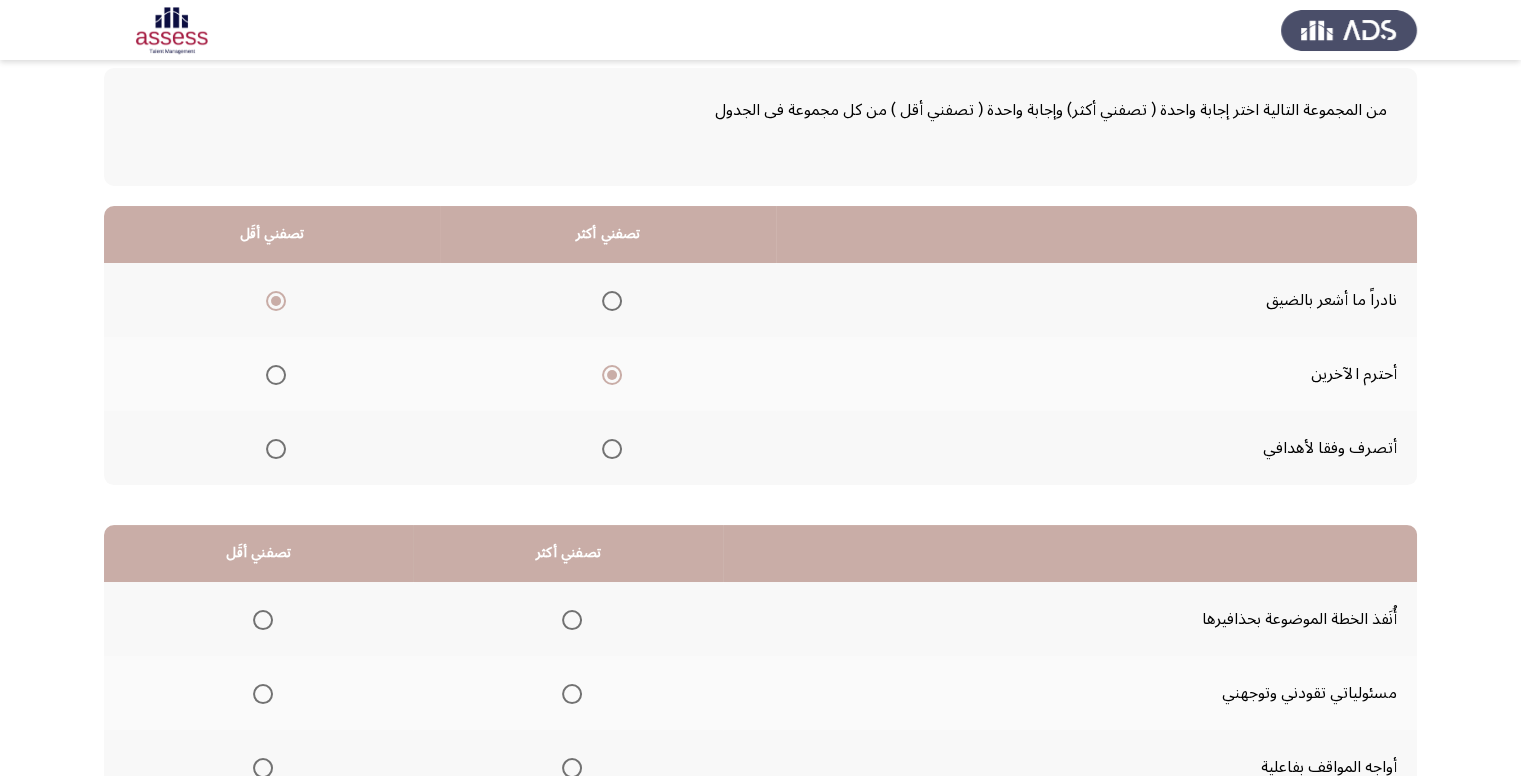 scroll, scrollTop: 200, scrollLeft: 0, axis: vertical 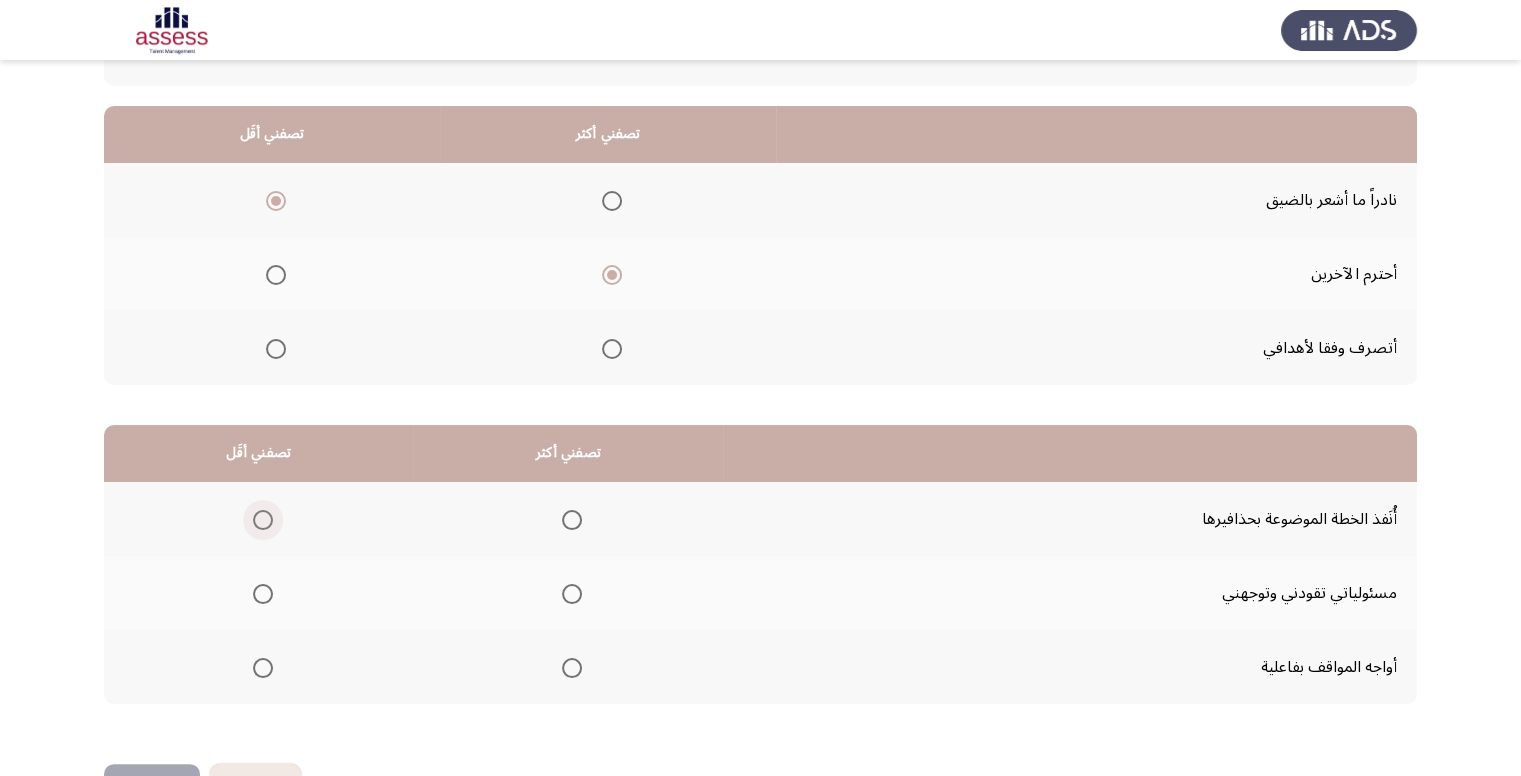 click at bounding box center [263, 520] 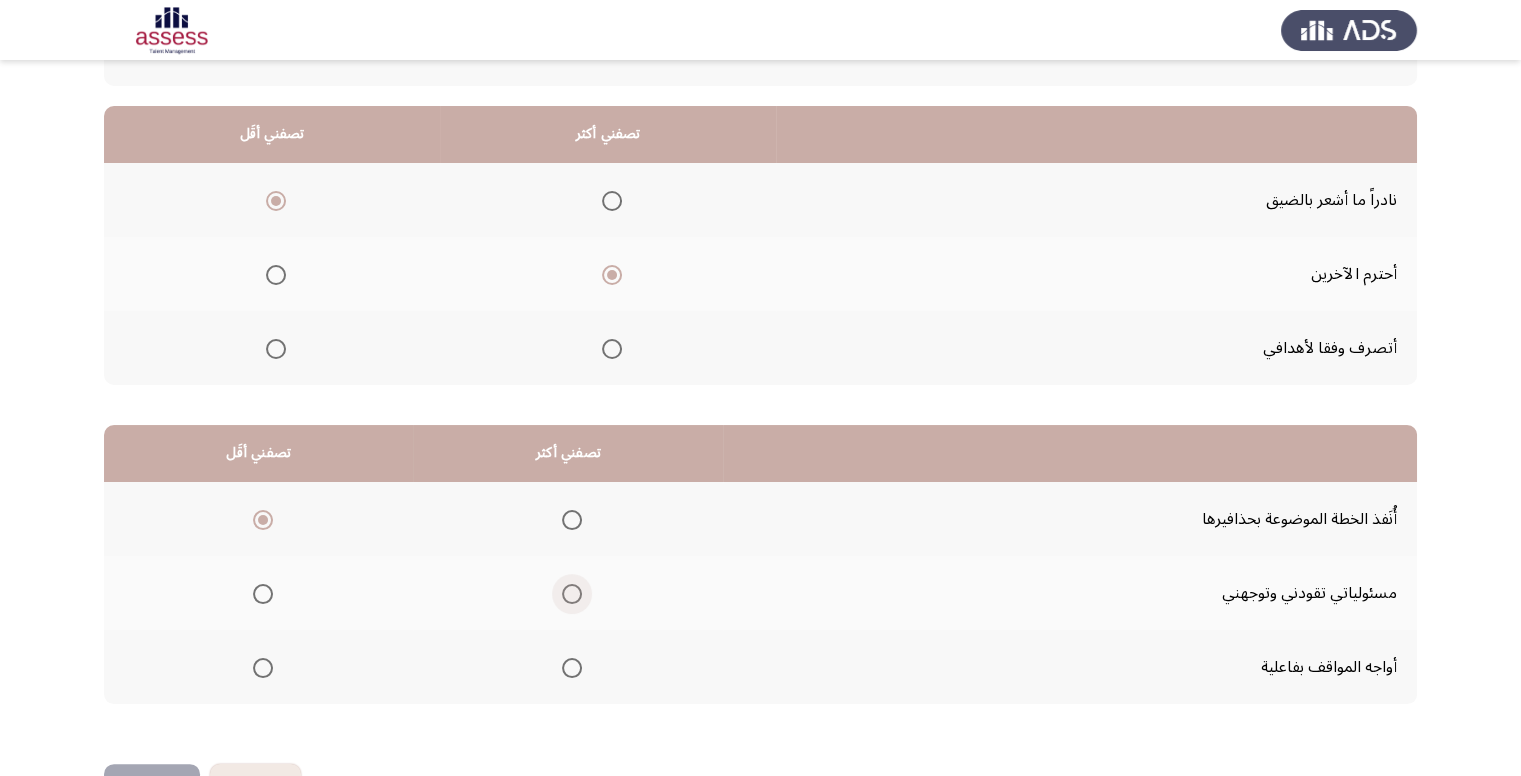 click at bounding box center [572, 594] 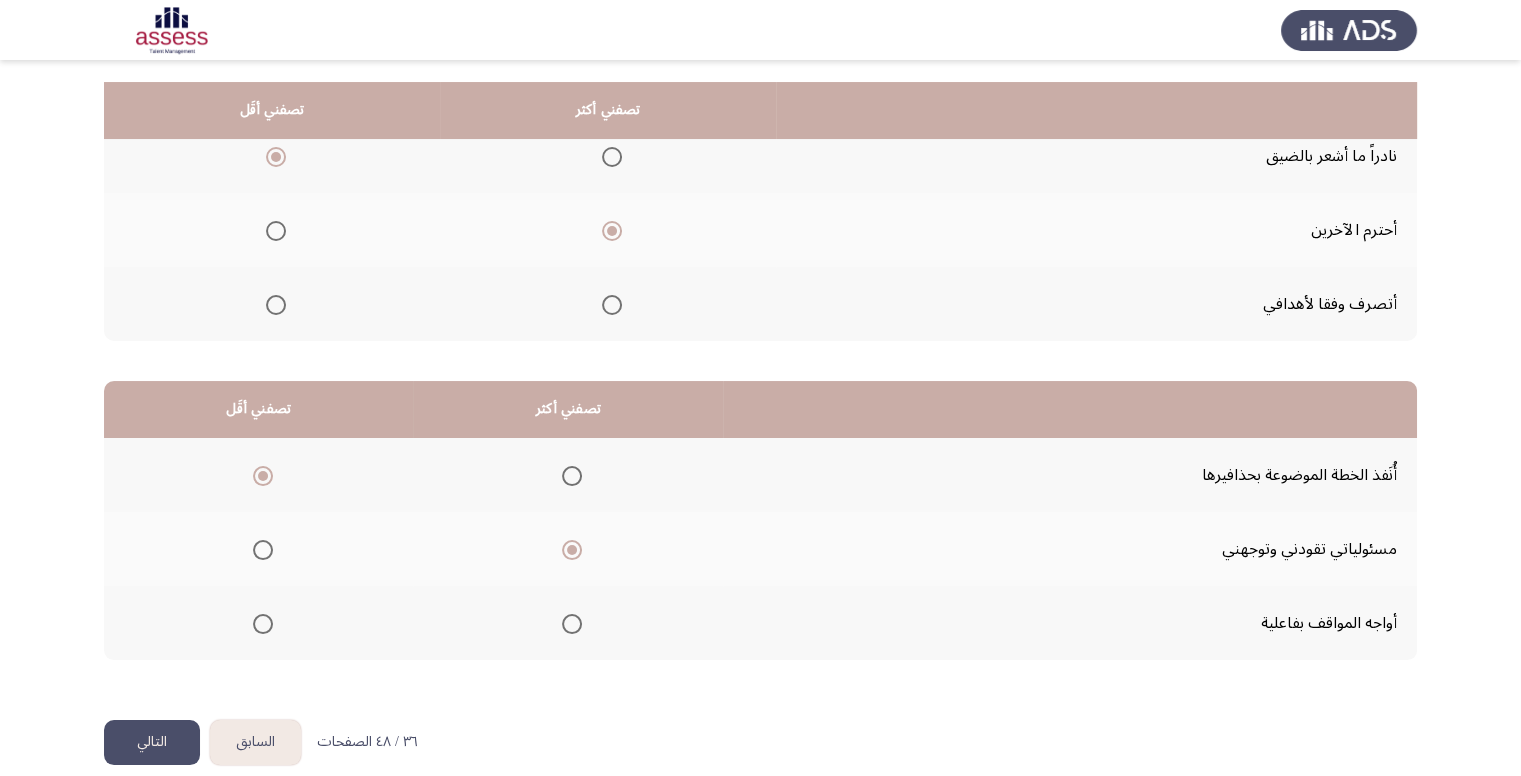 scroll, scrollTop: 264, scrollLeft: 0, axis: vertical 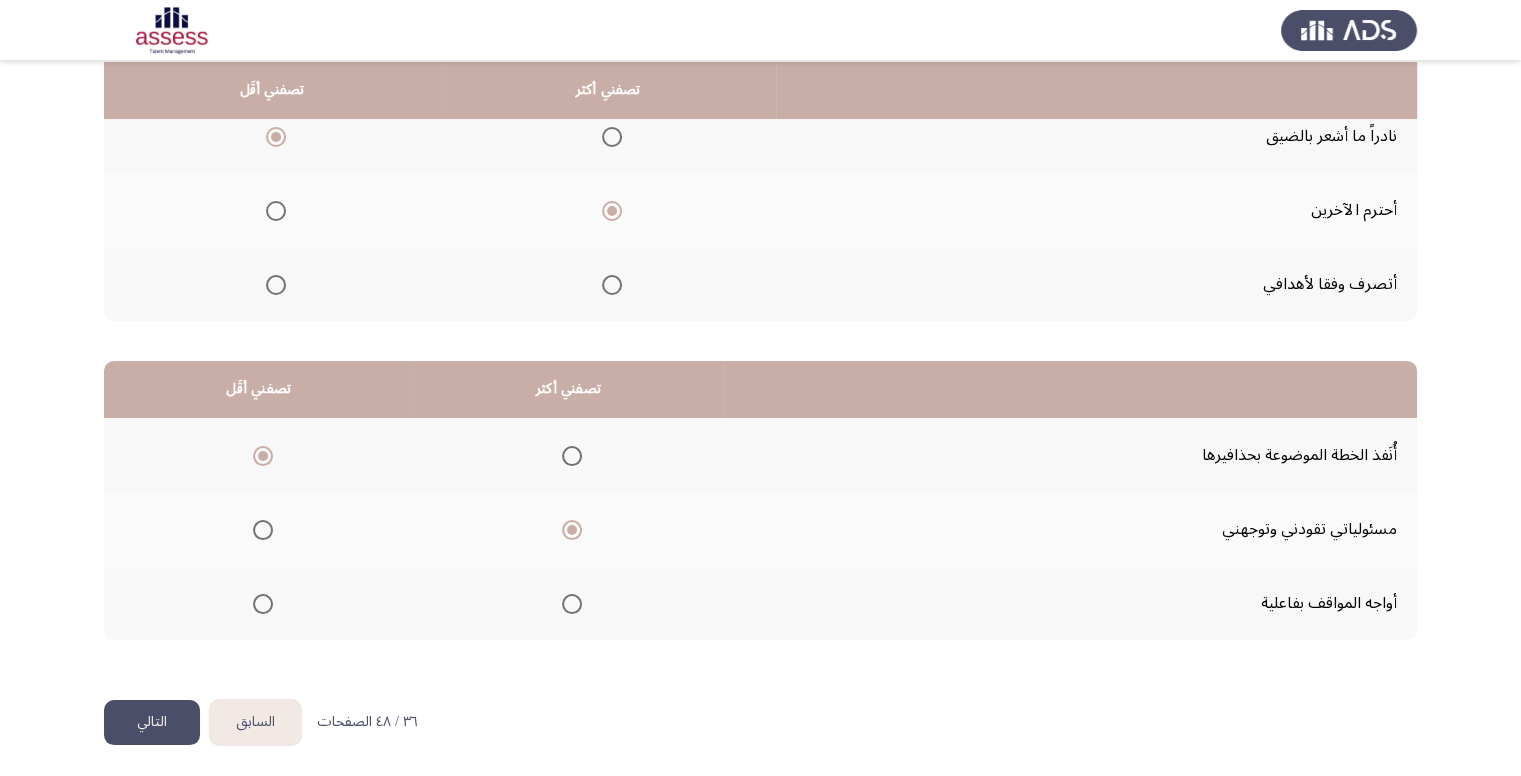 click at bounding box center (572, 604) 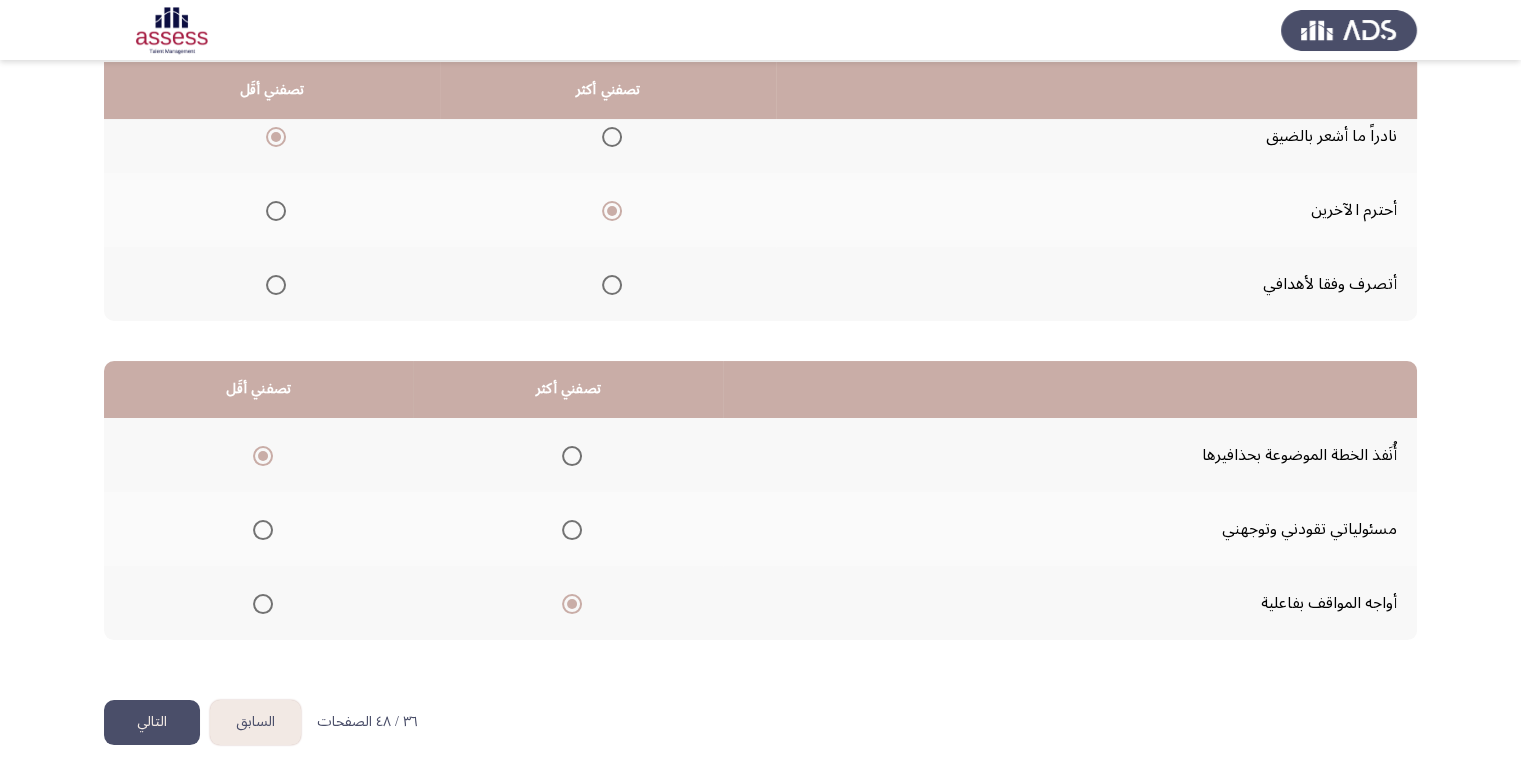 click on "التالي" 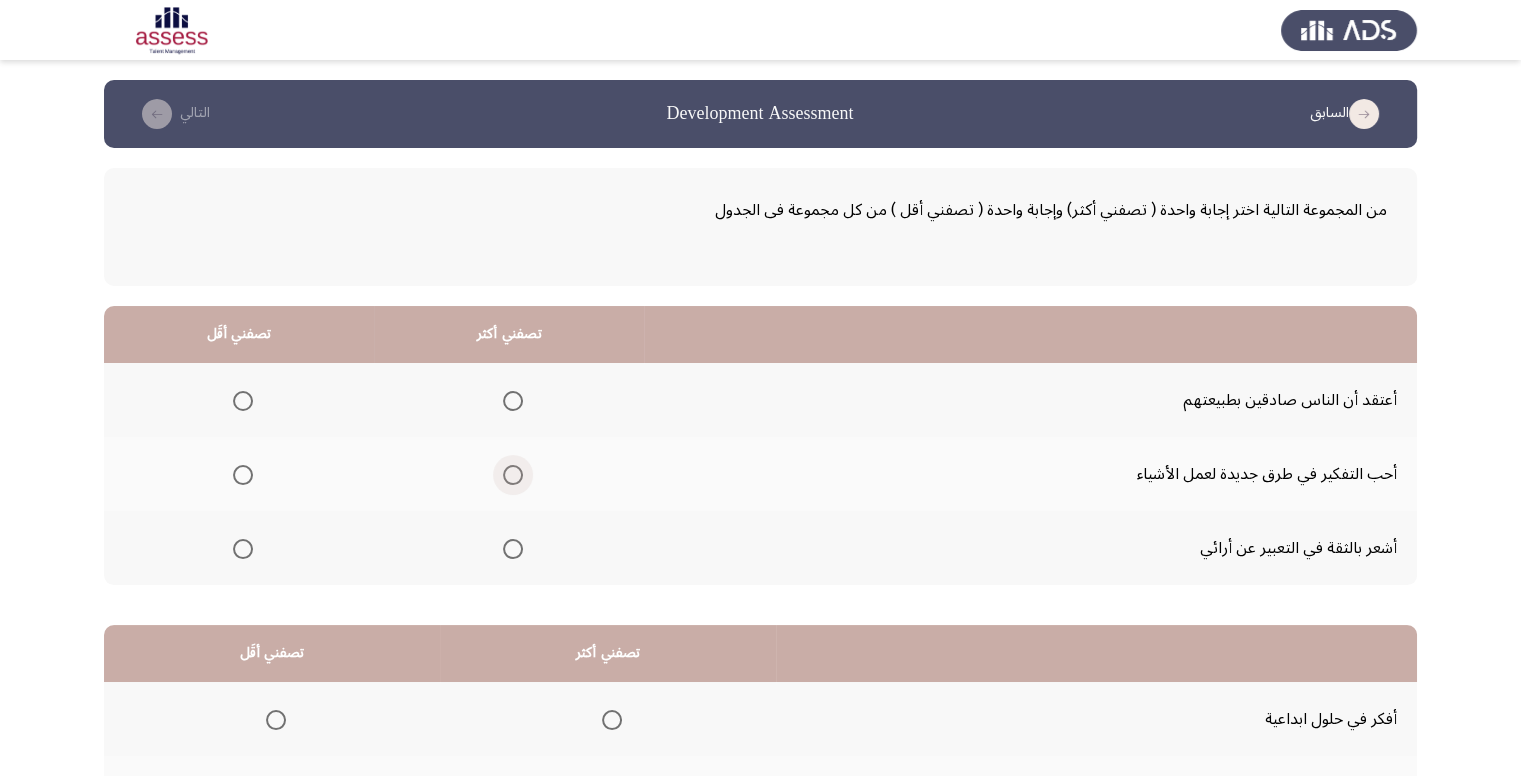 click at bounding box center [513, 475] 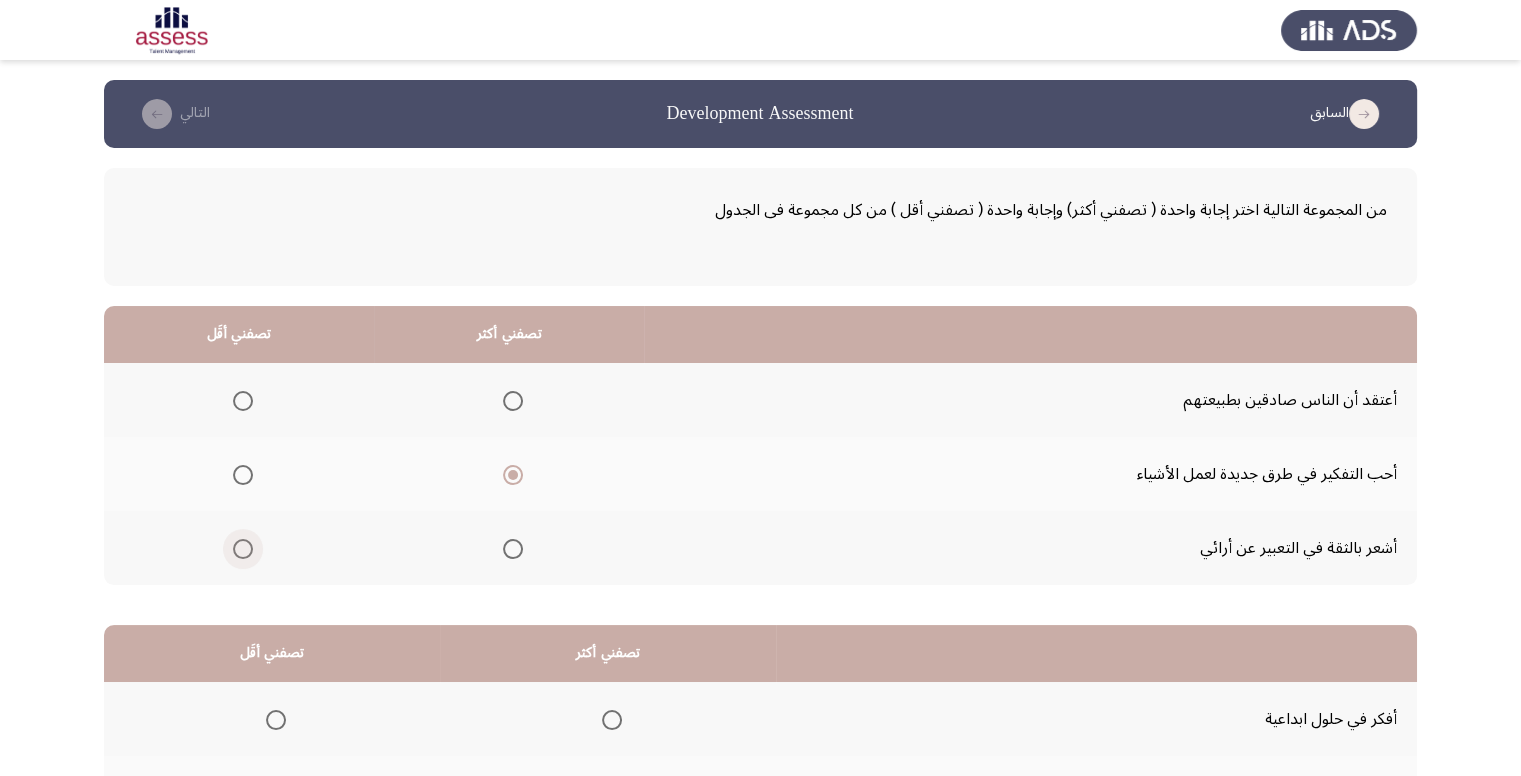 click at bounding box center (243, 549) 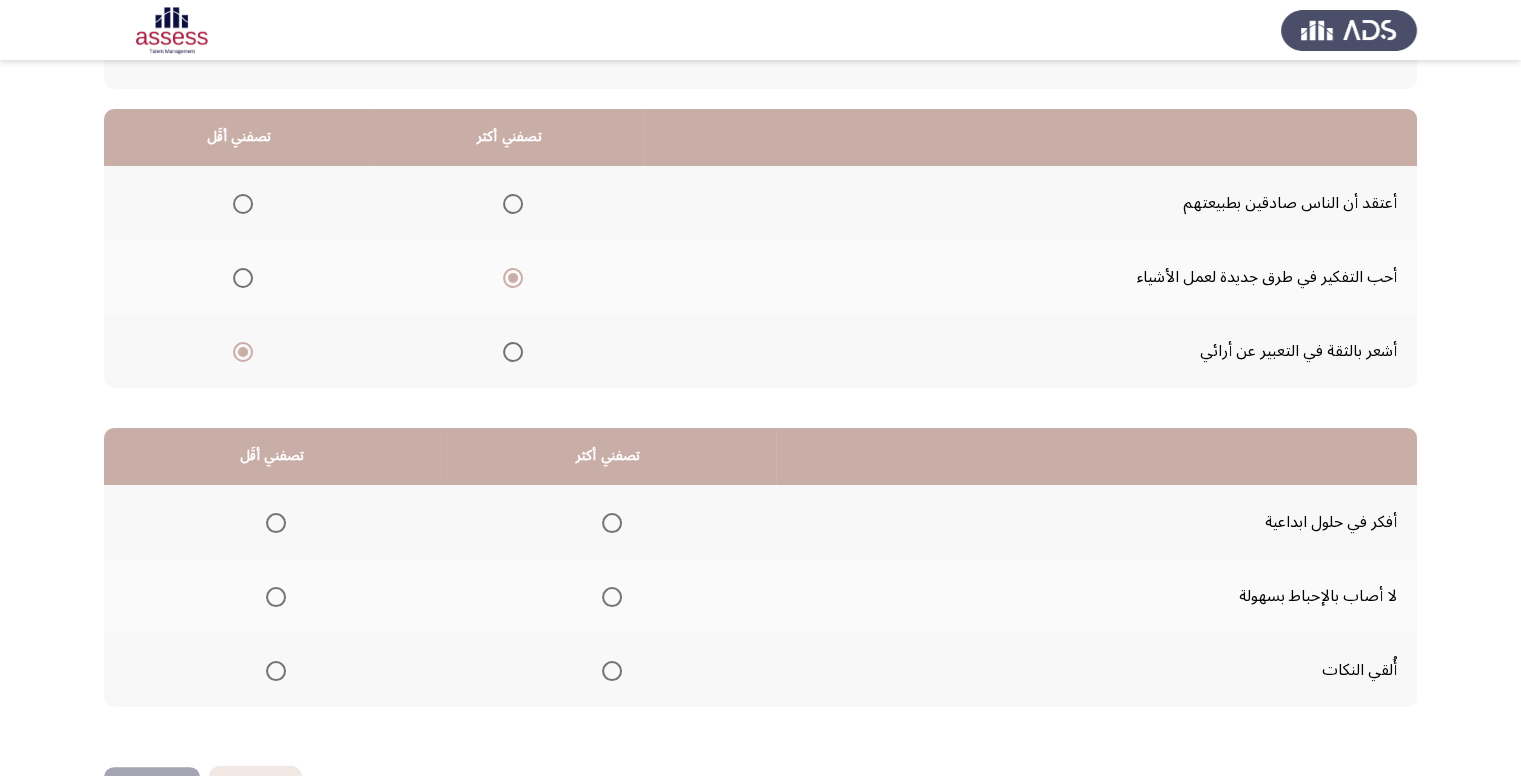 scroll, scrollTop: 200, scrollLeft: 0, axis: vertical 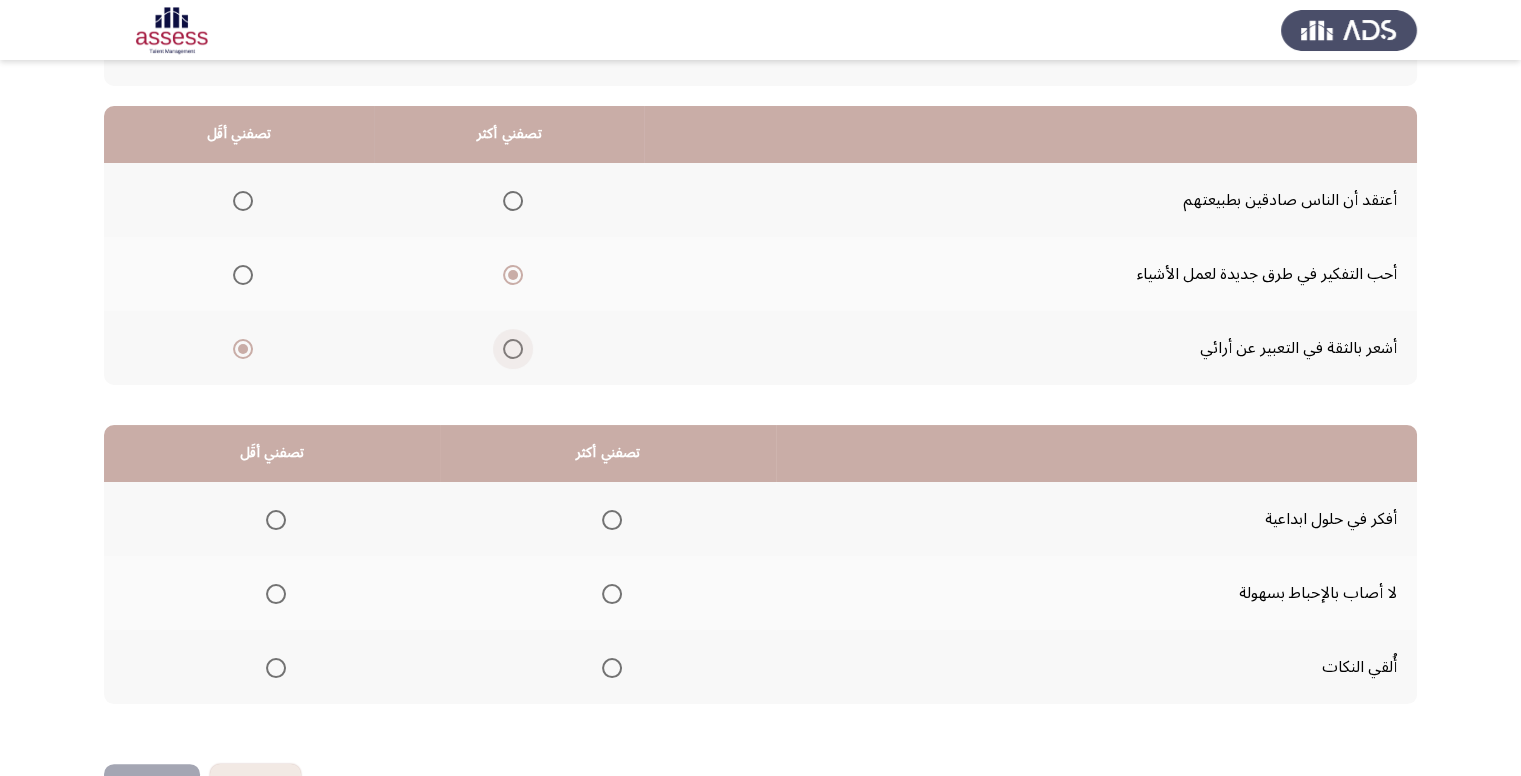 click at bounding box center [513, 349] 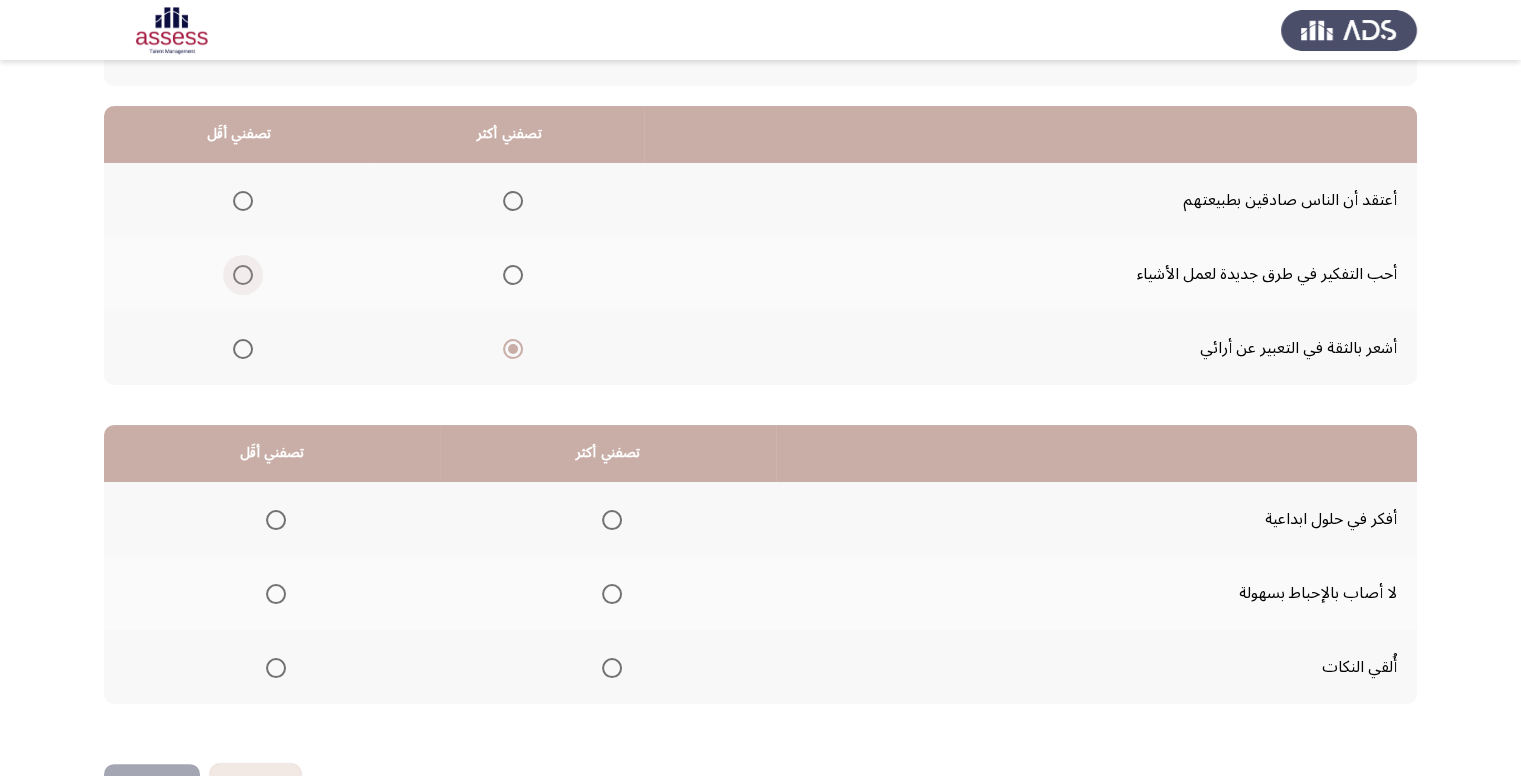 click at bounding box center [239, 275] 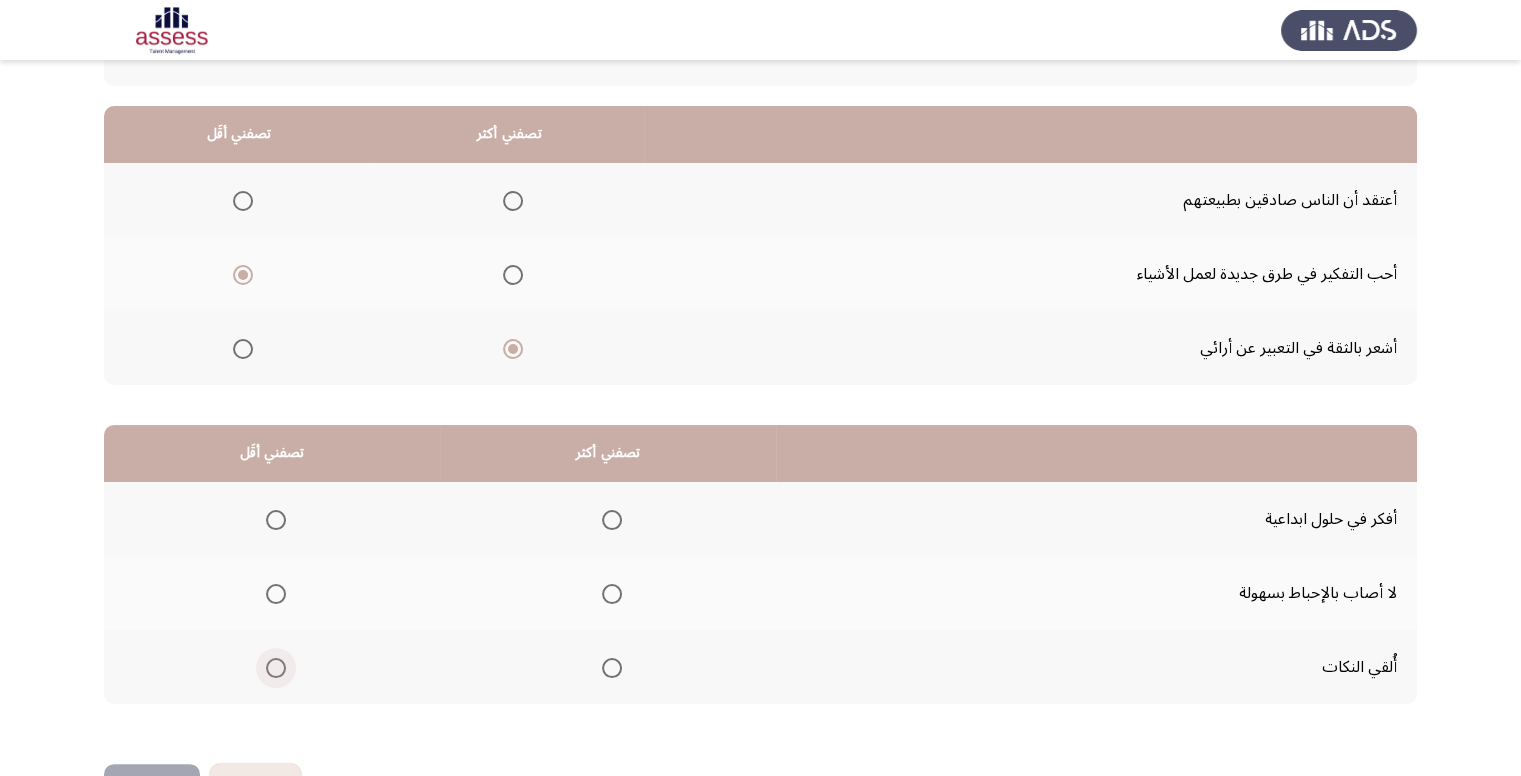 click at bounding box center [276, 668] 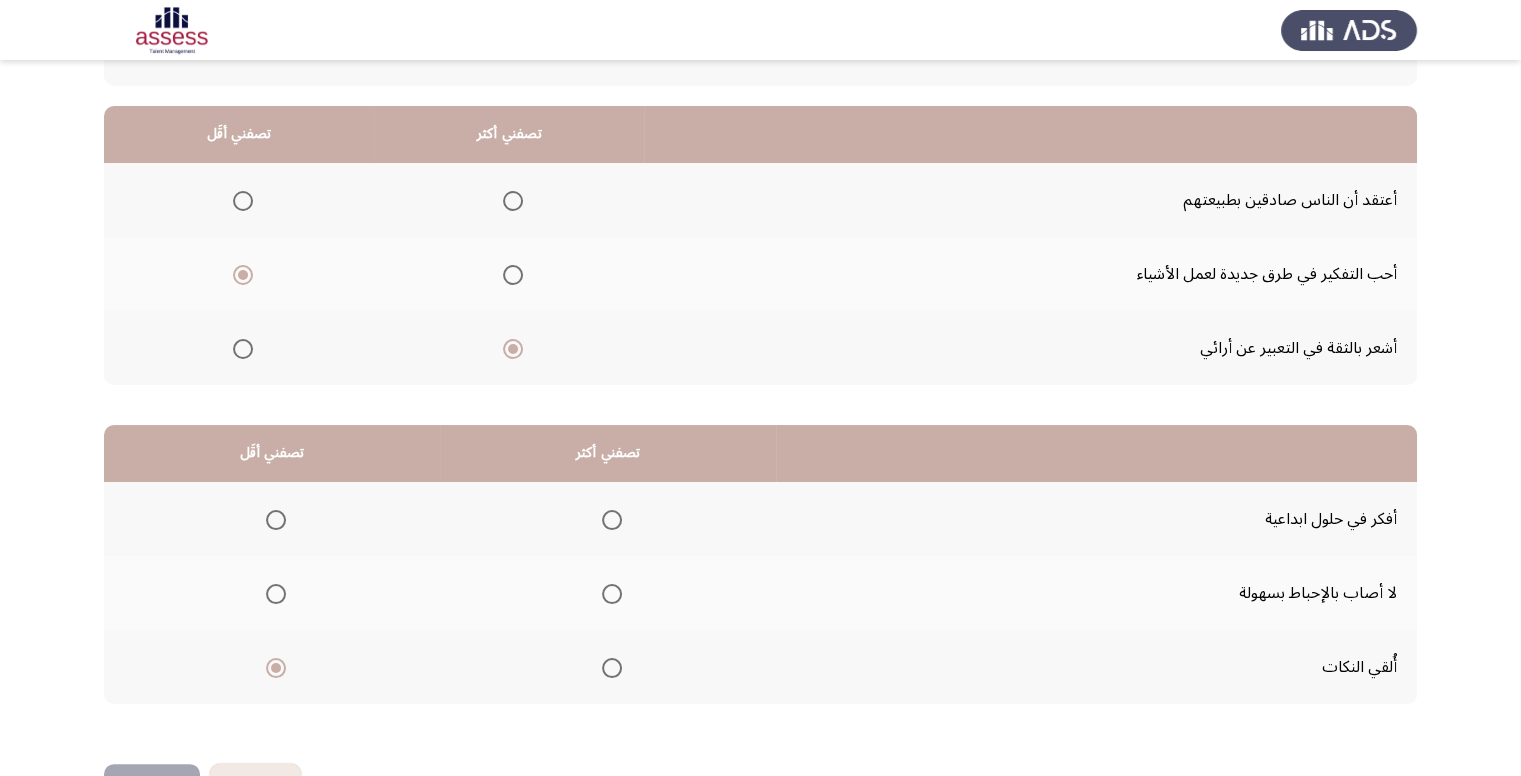 click at bounding box center [612, 520] 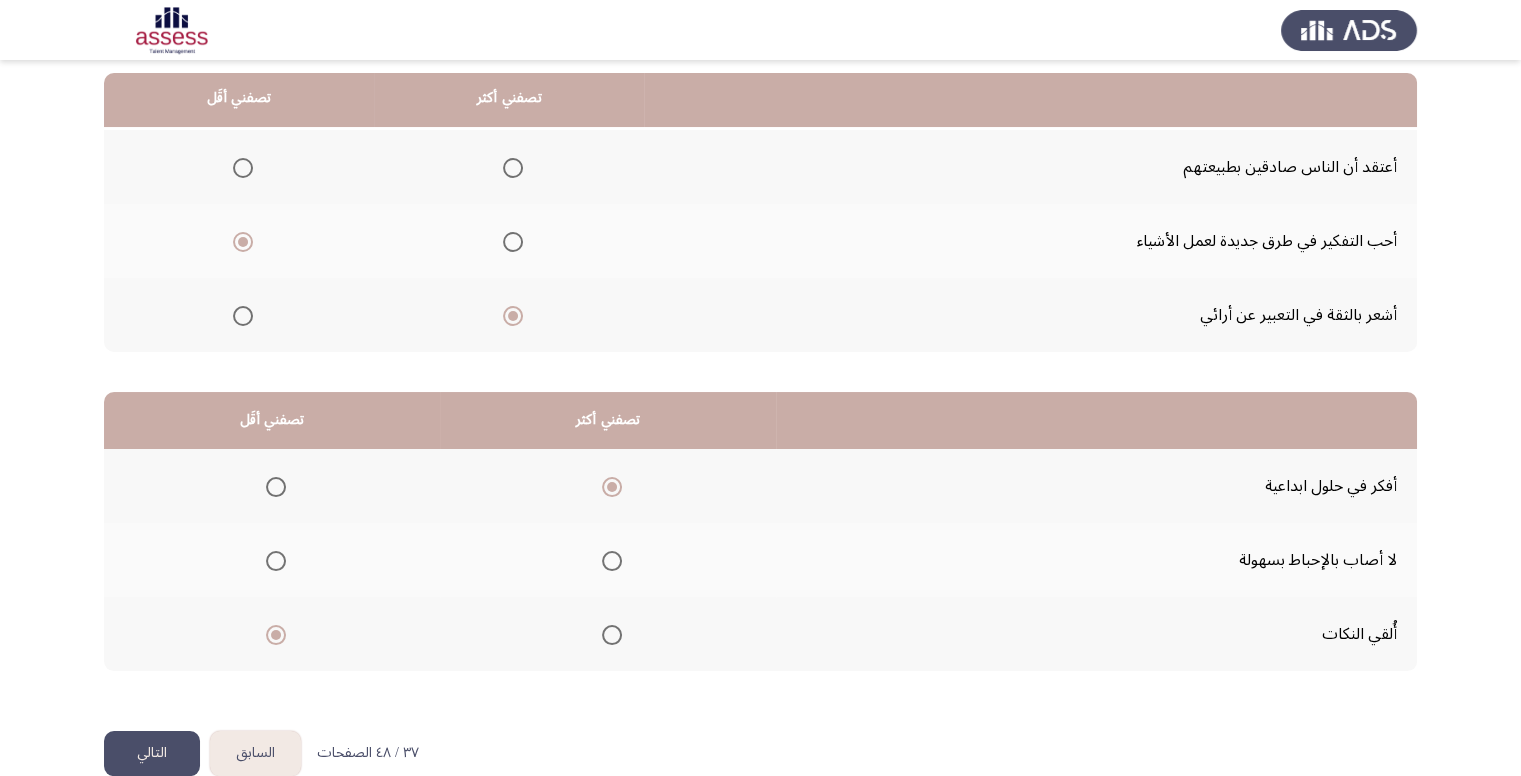 scroll, scrollTop: 264, scrollLeft: 0, axis: vertical 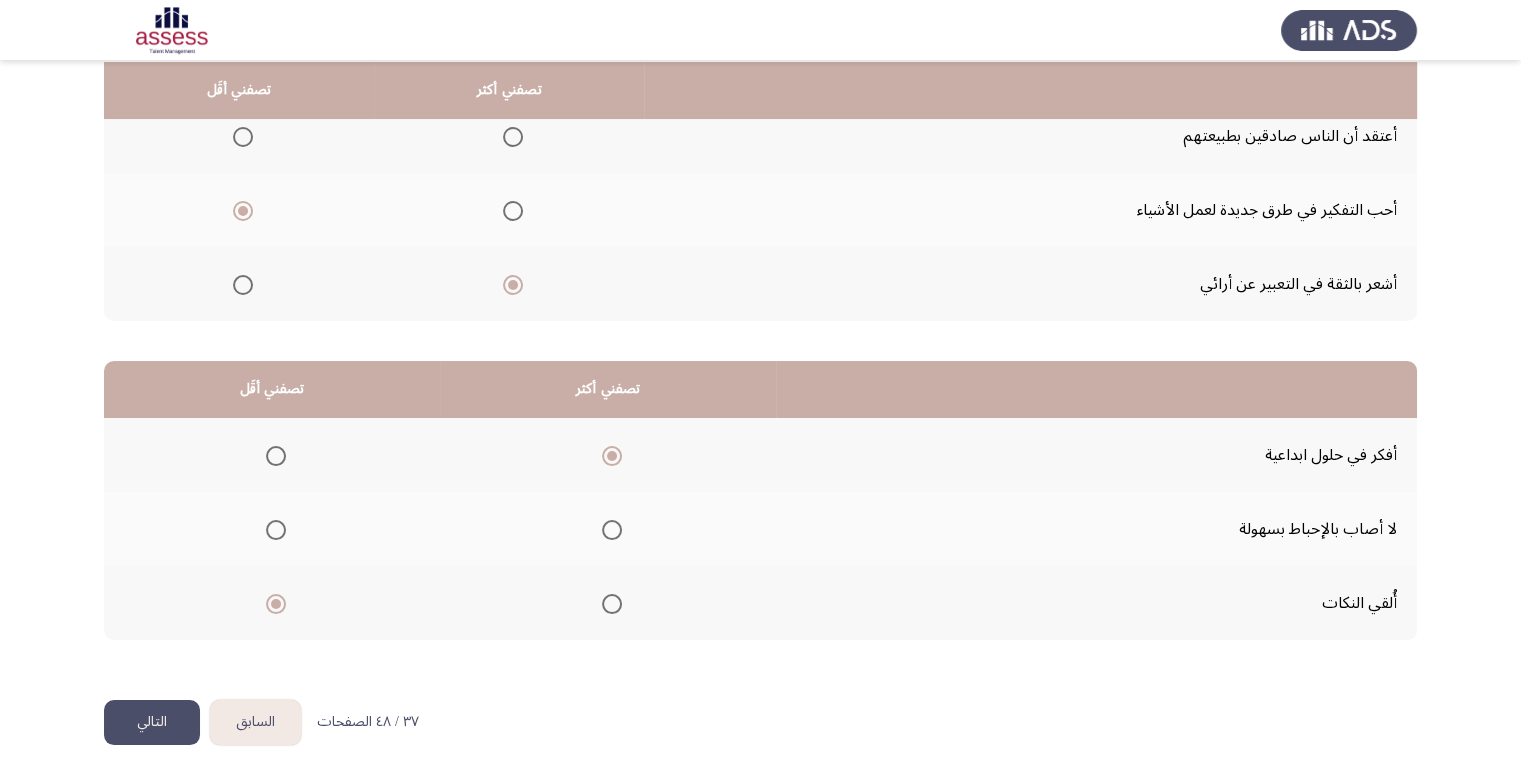 click at bounding box center (276, 530) 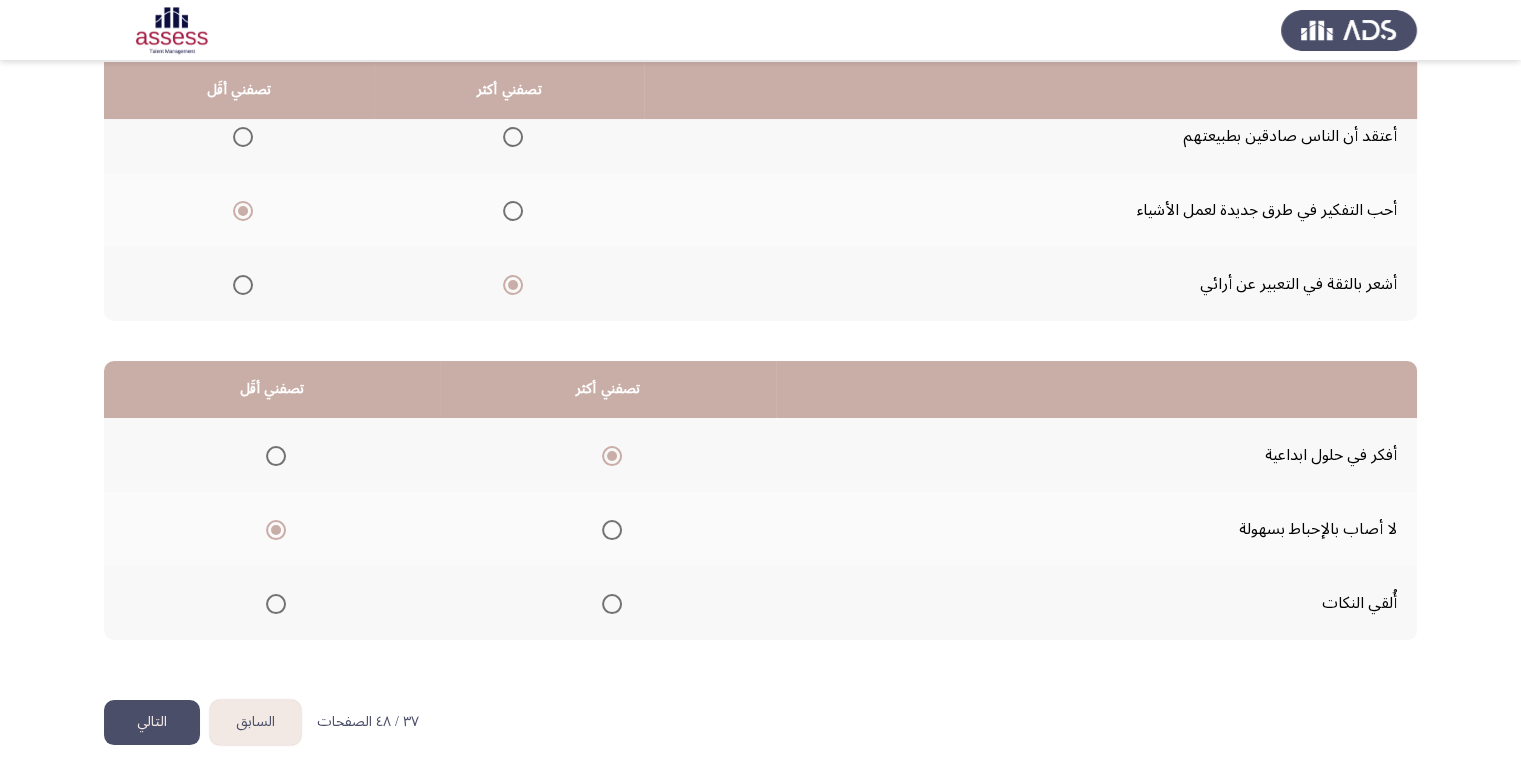 click on "التالي" 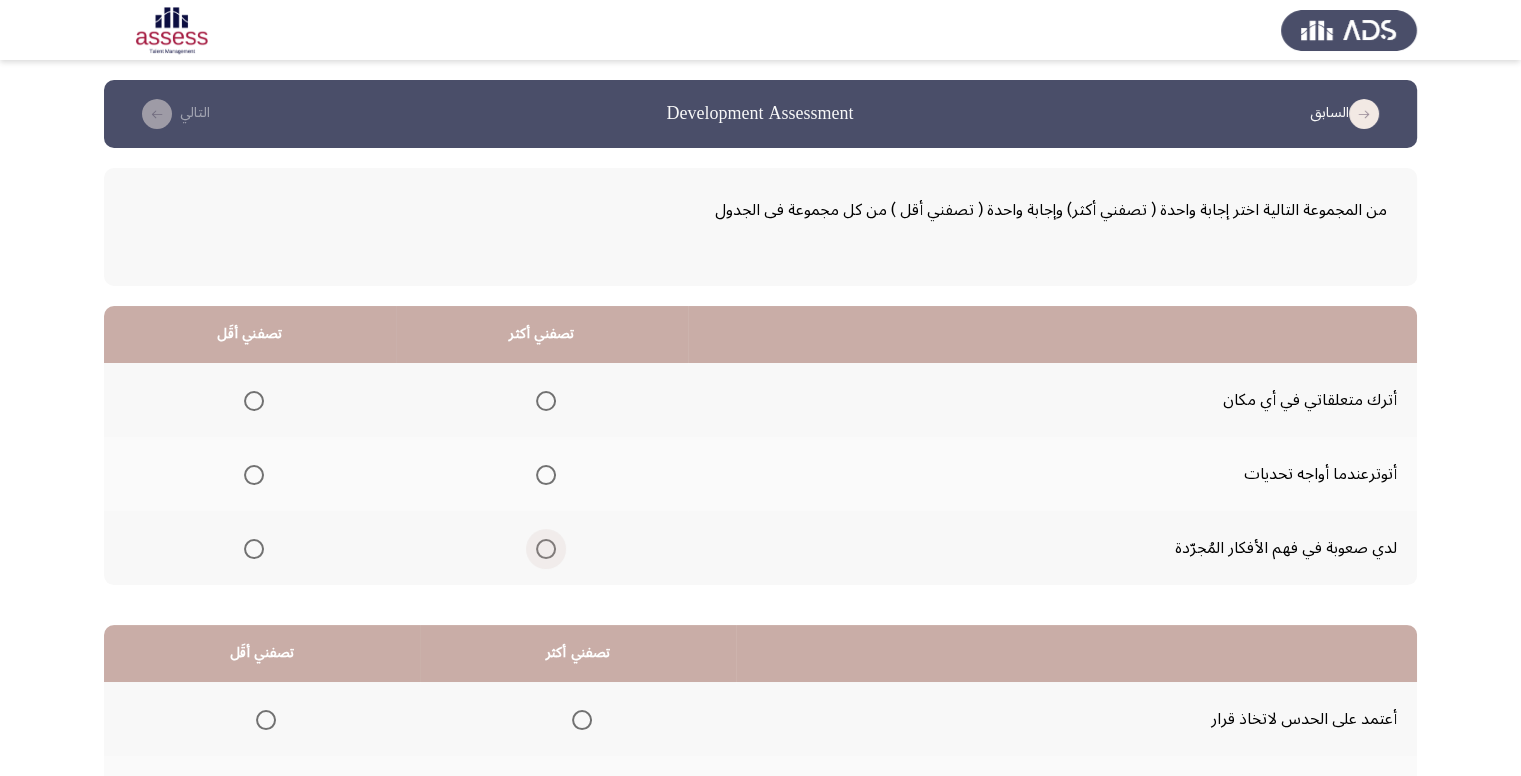 click at bounding box center [546, 549] 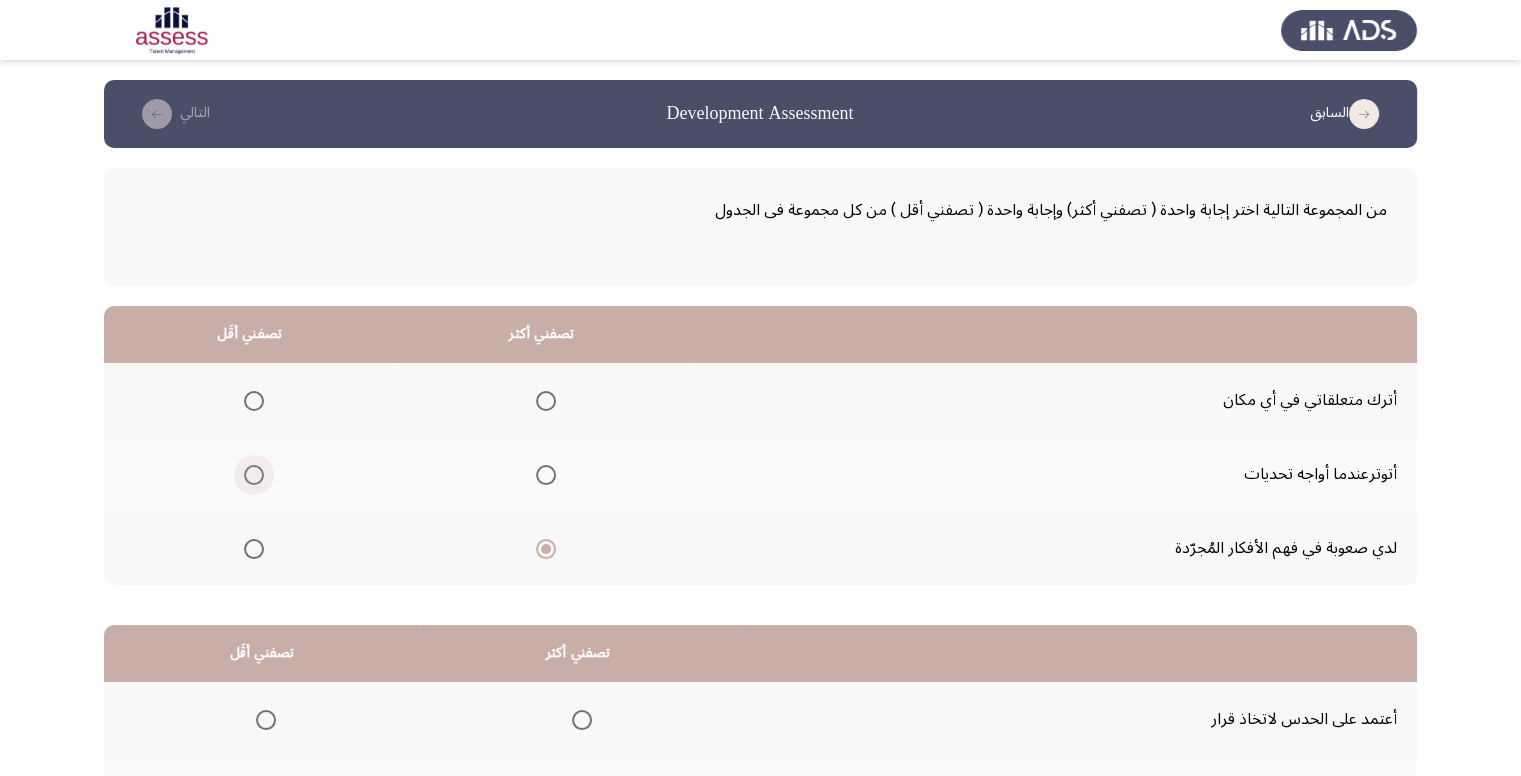 click at bounding box center [254, 475] 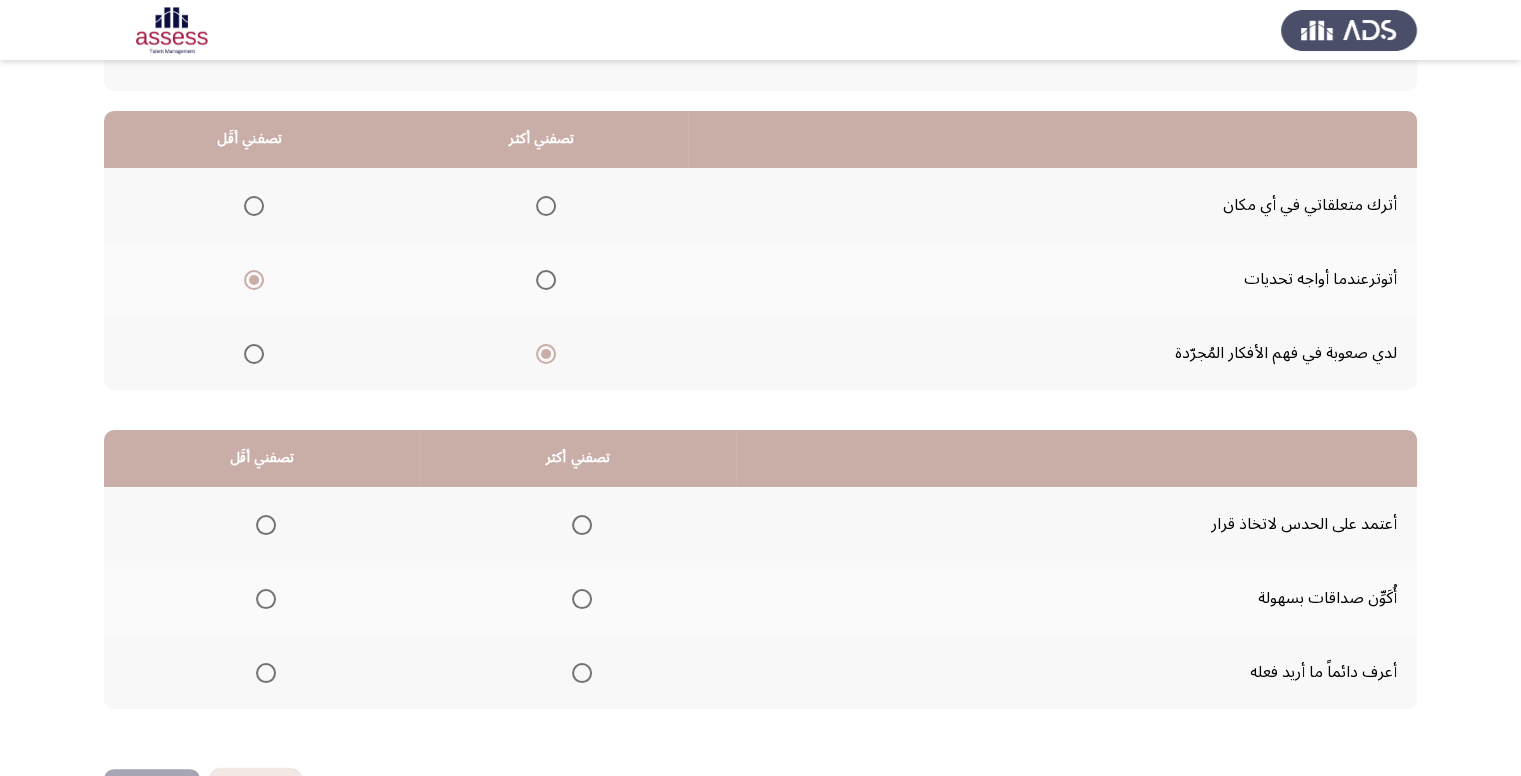 scroll, scrollTop: 200, scrollLeft: 0, axis: vertical 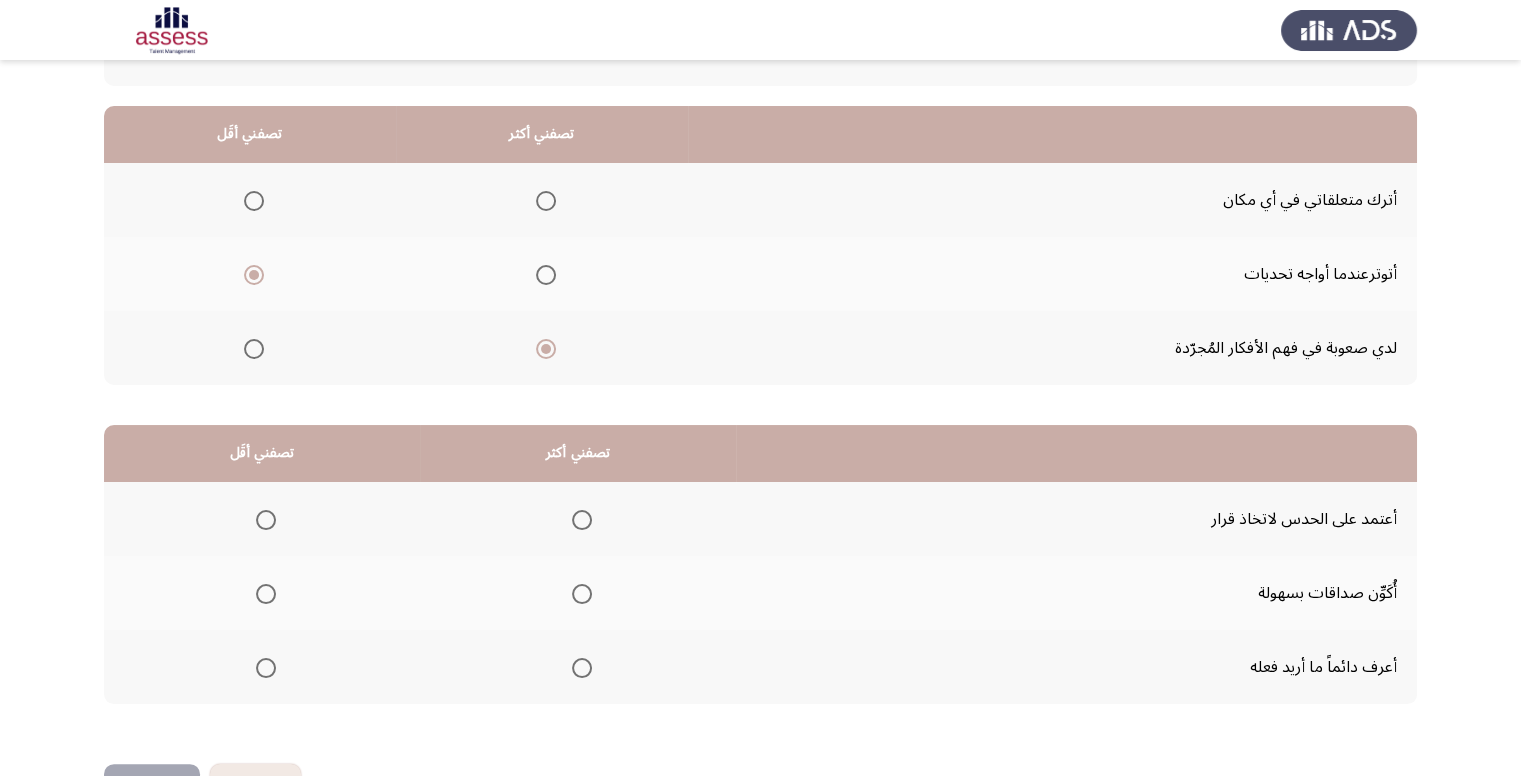 click at bounding box center (266, 520) 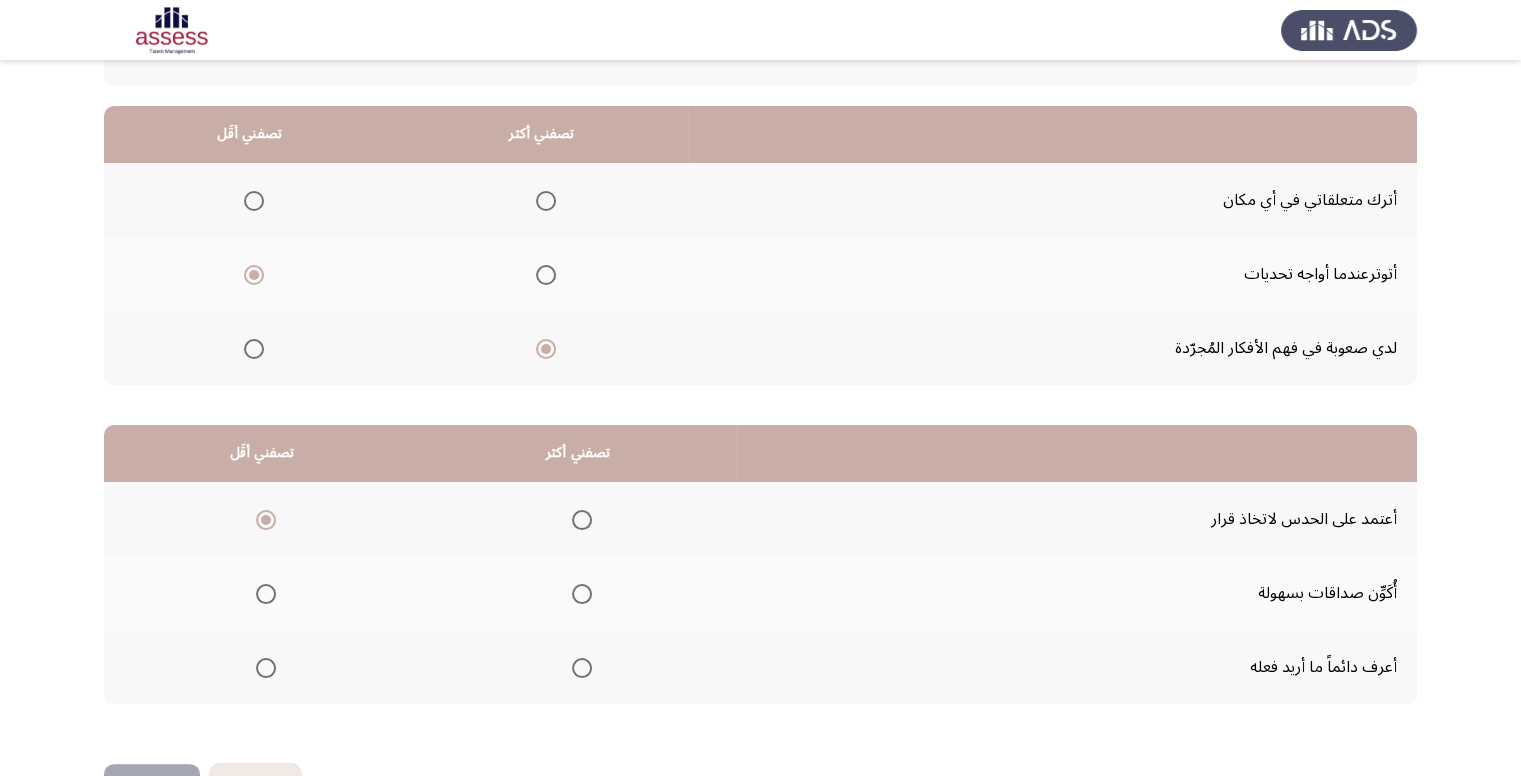 click at bounding box center [582, 594] 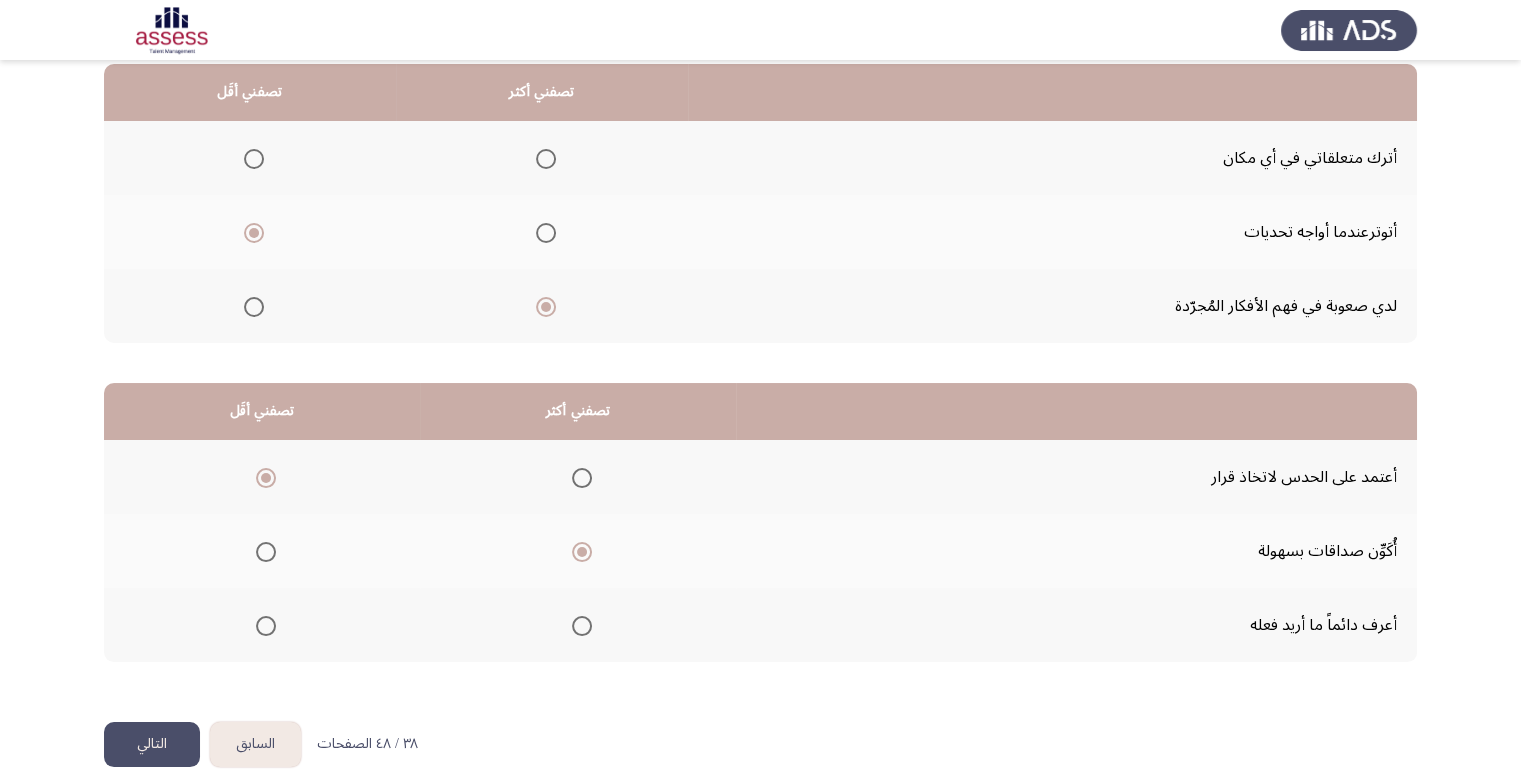 scroll, scrollTop: 264, scrollLeft: 0, axis: vertical 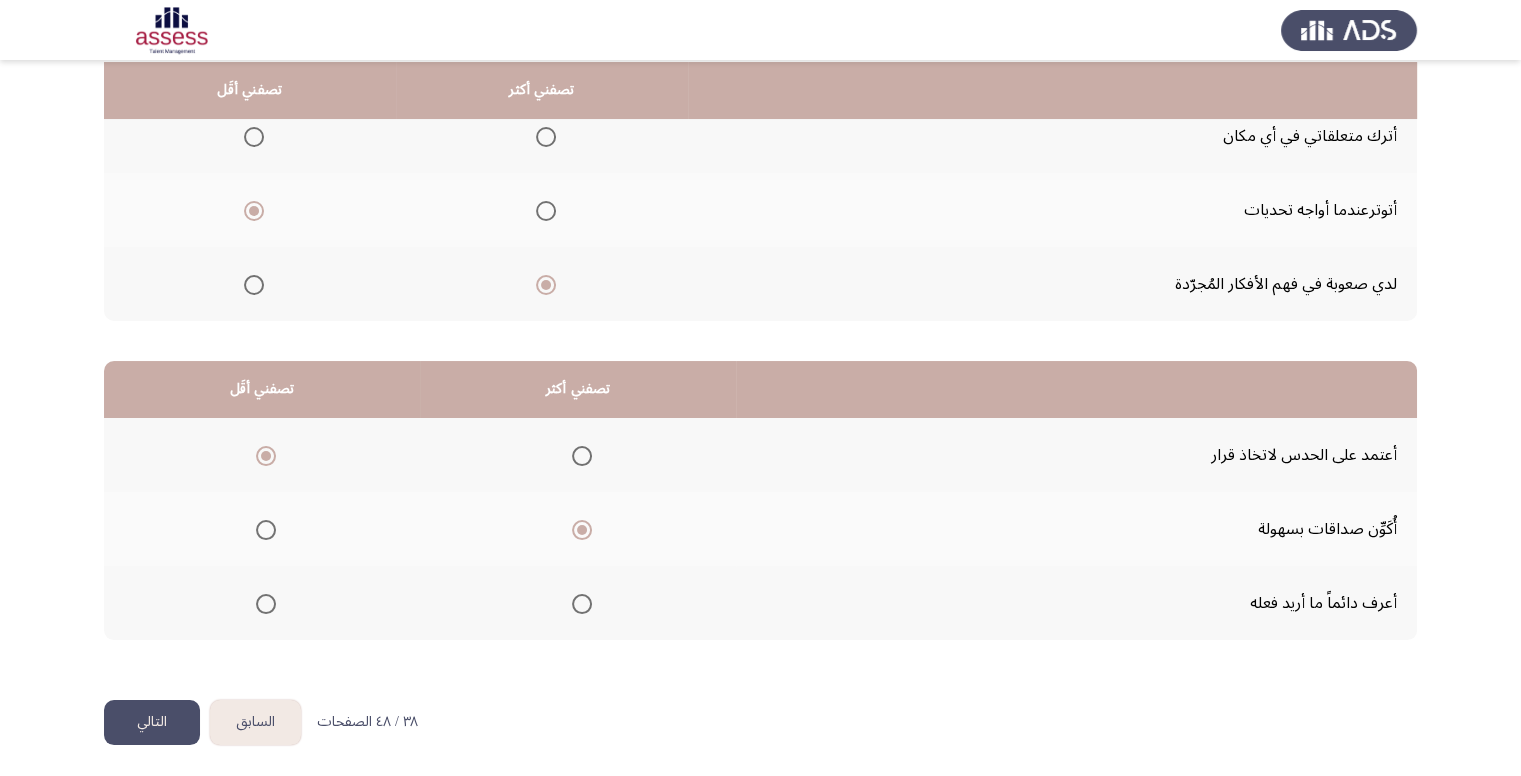 click on "التالي" 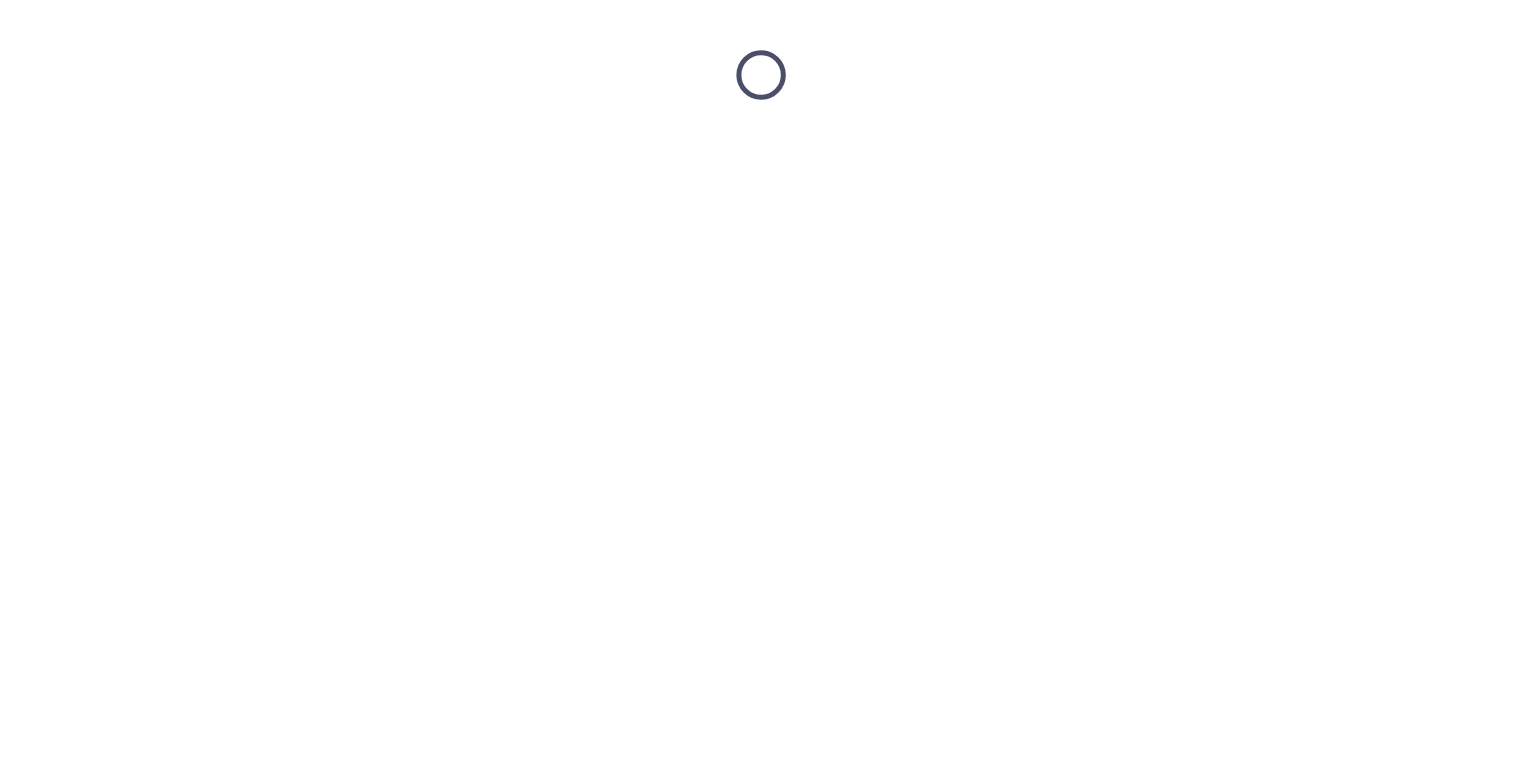 scroll, scrollTop: 0, scrollLeft: 0, axis: both 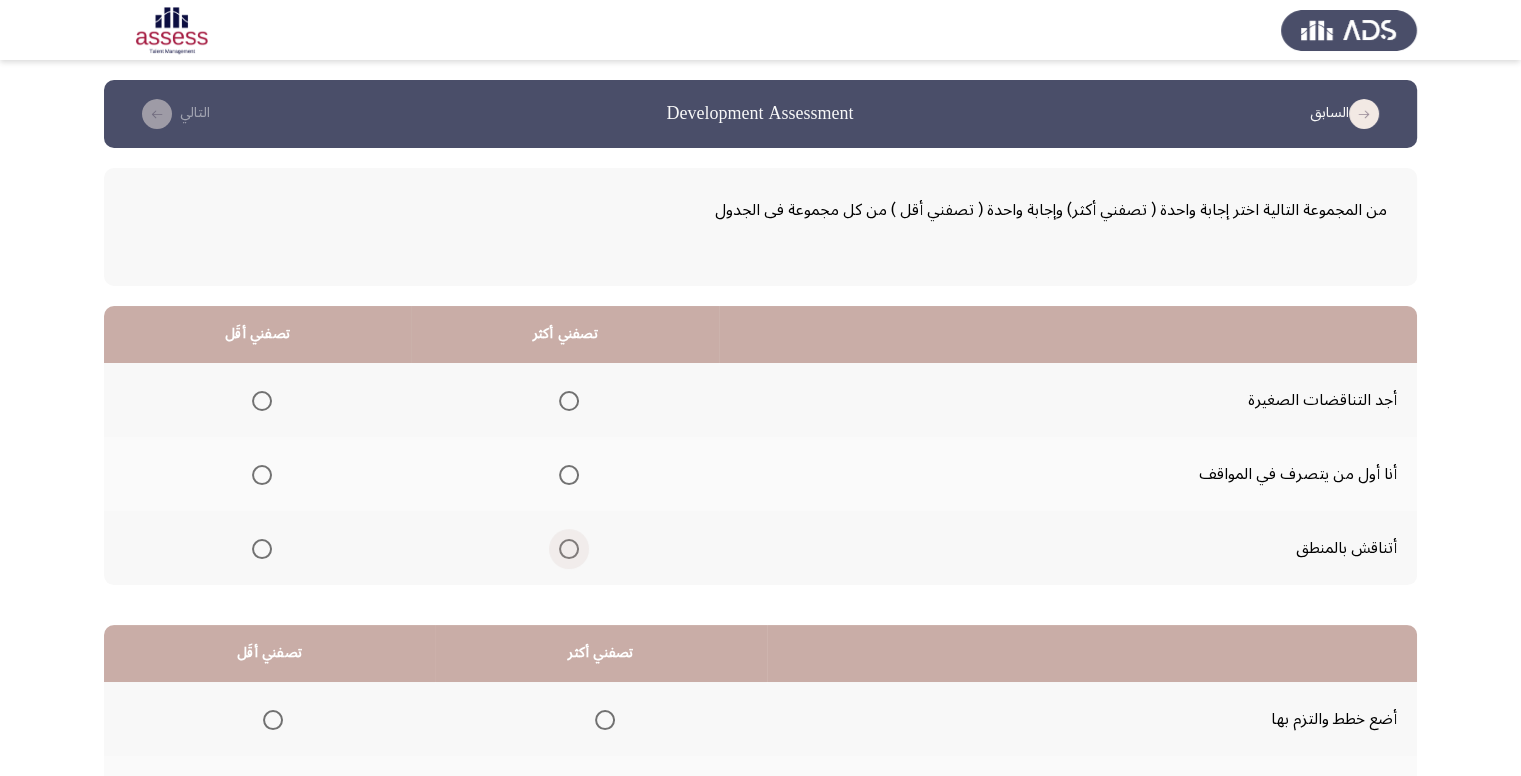 click at bounding box center [569, 549] 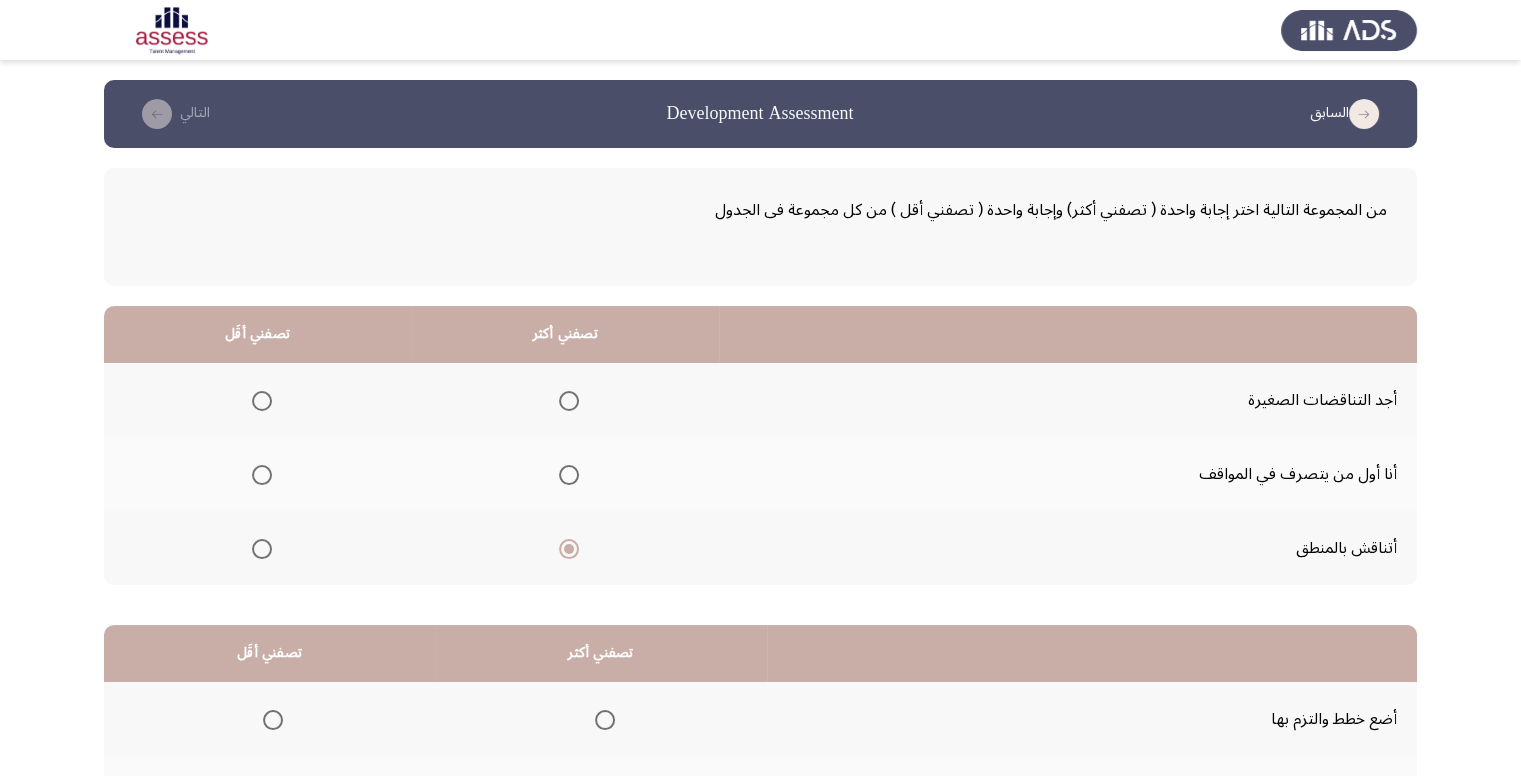 click at bounding box center (262, 401) 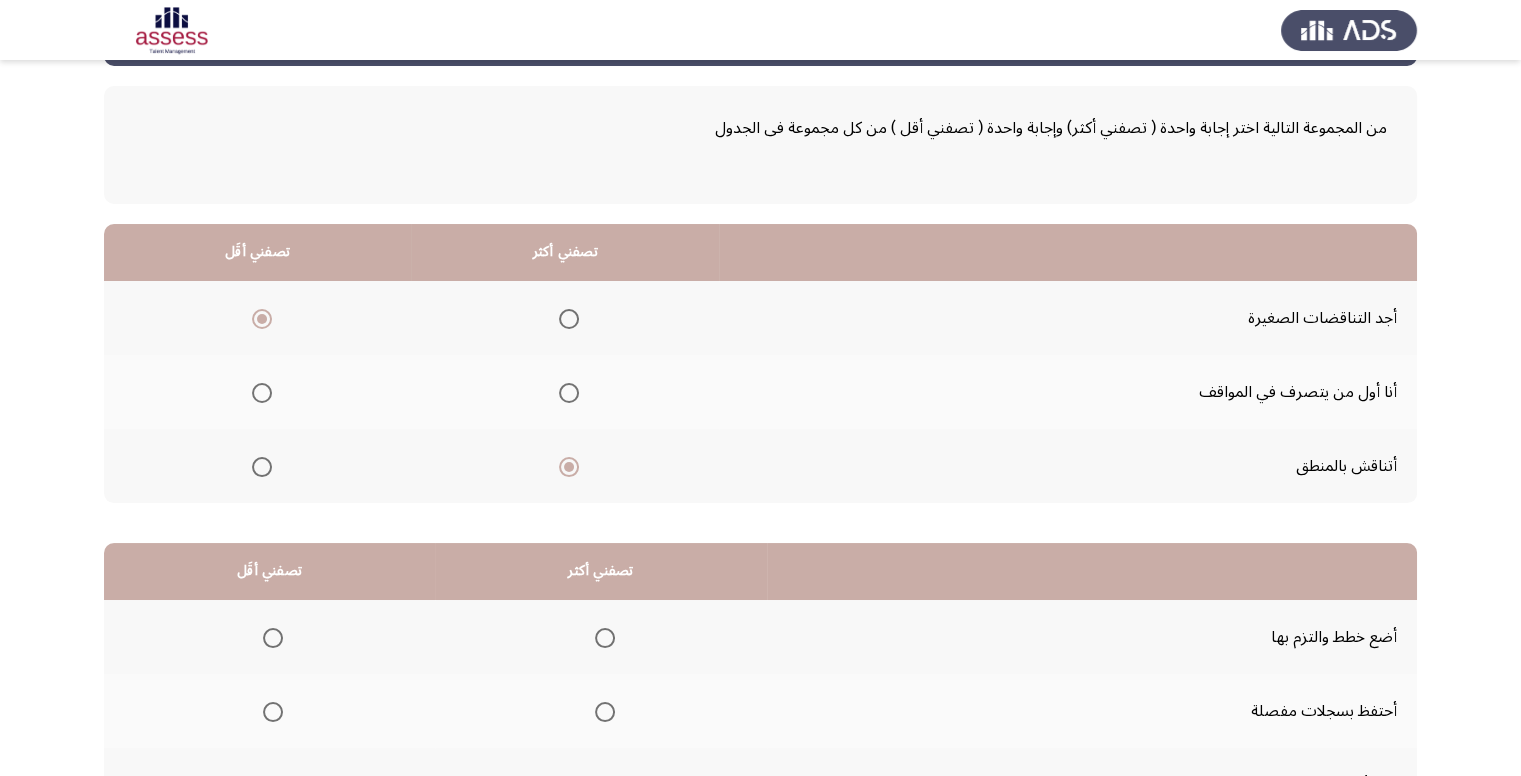 scroll, scrollTop: 200, scrollLeft: 0, axis: vertical 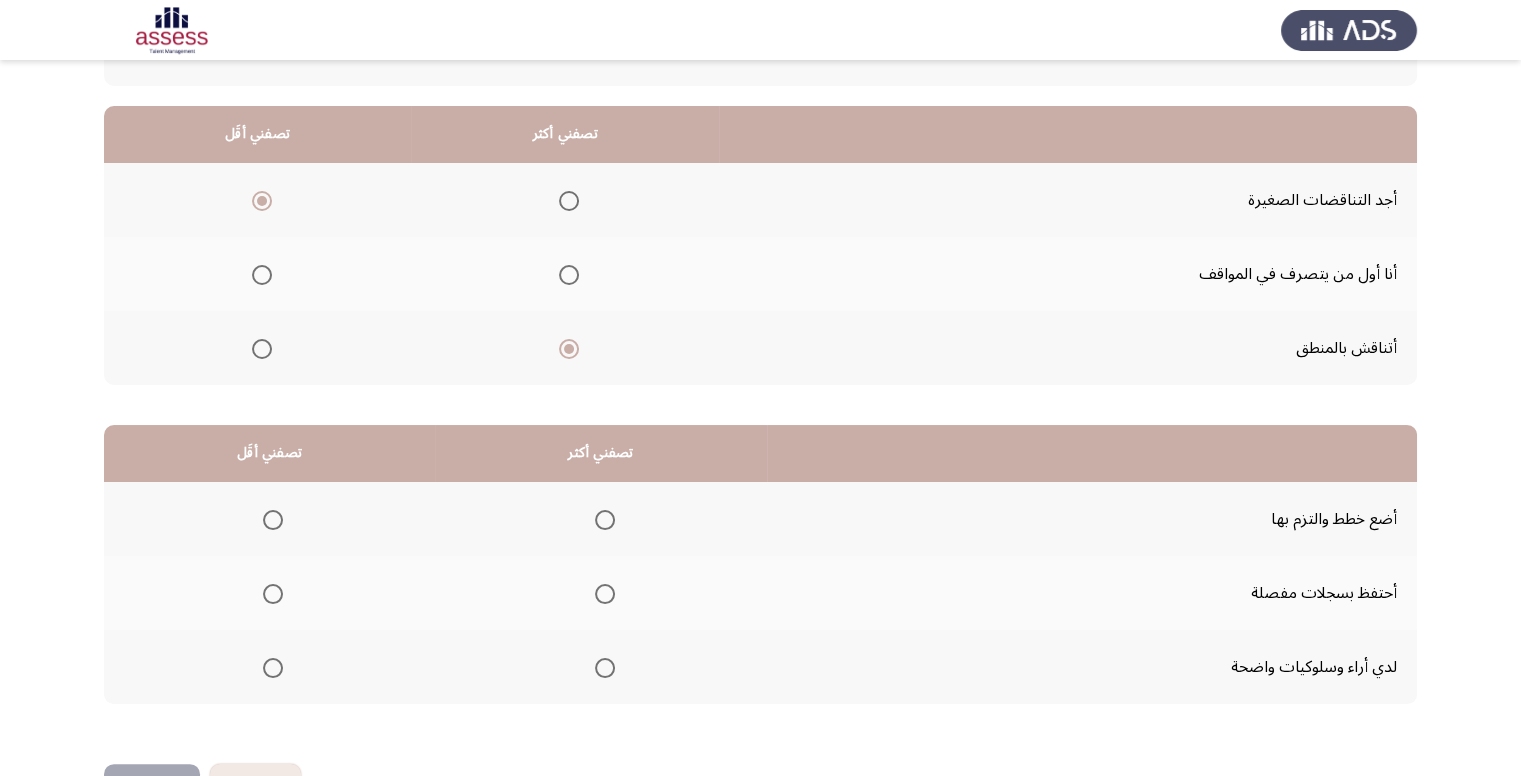 click at bounding box center (273, 594) 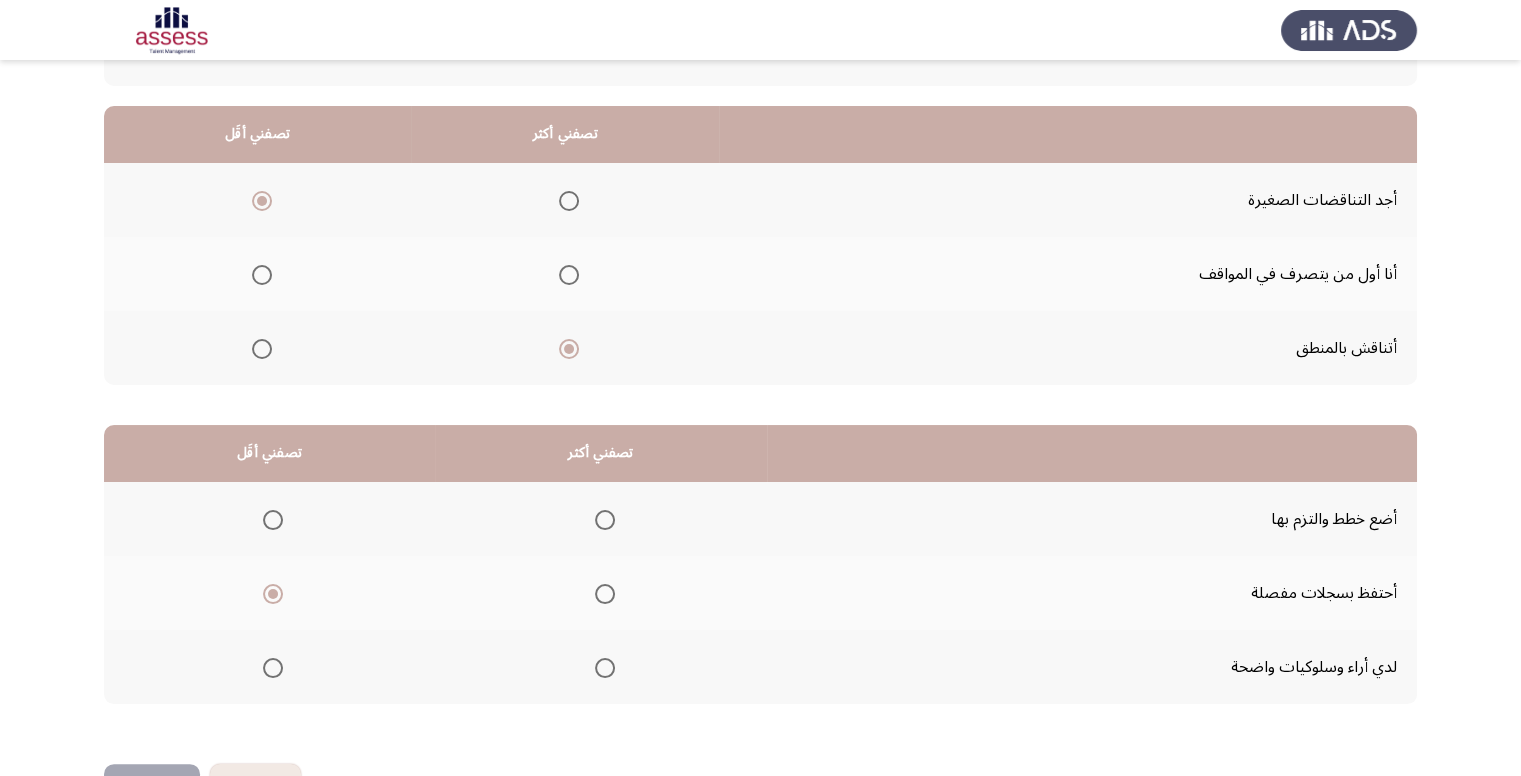 click at bounding box center (605, 520) 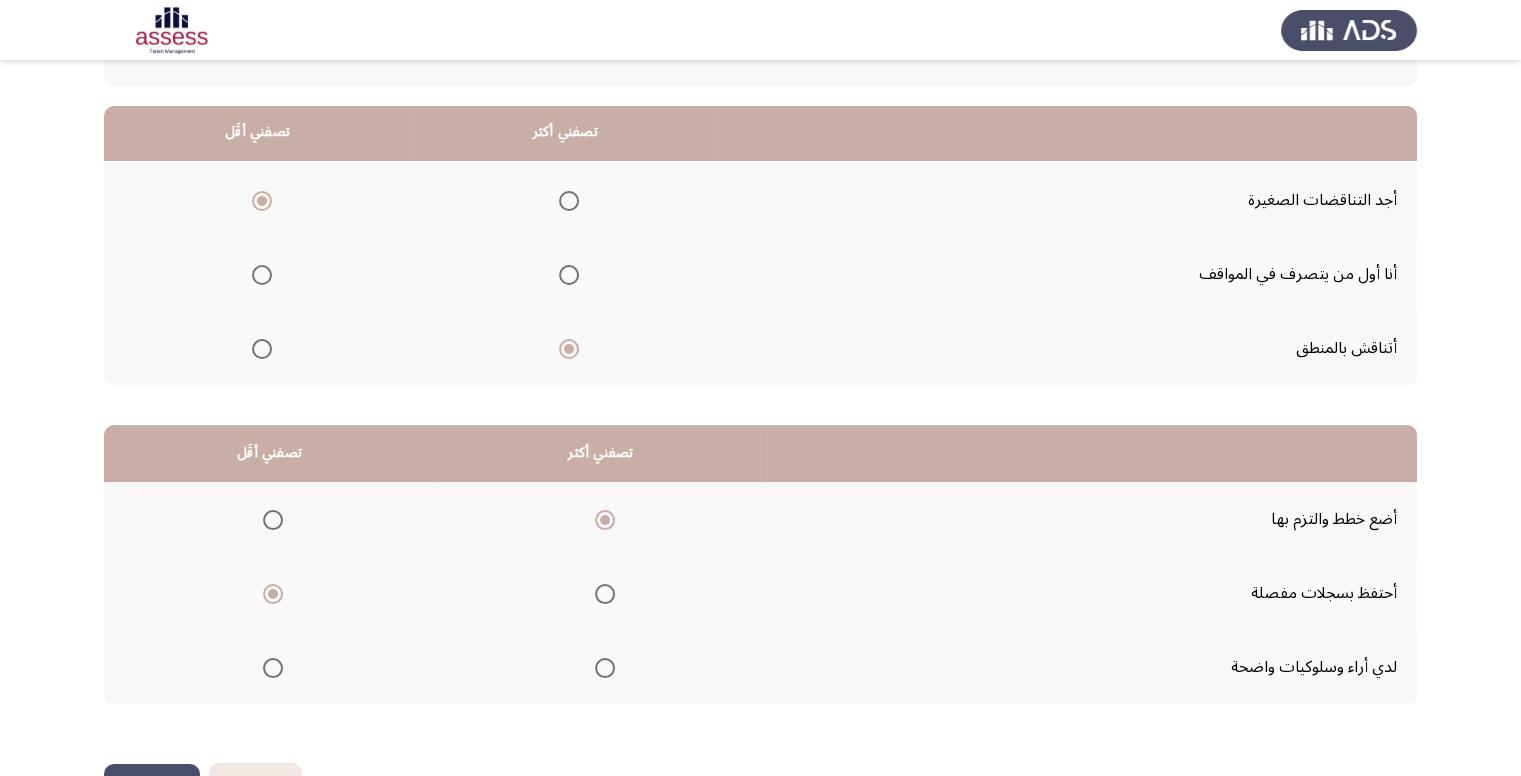 scroll, scrollTop: 264, scrollLeft: 0, axis: vertical 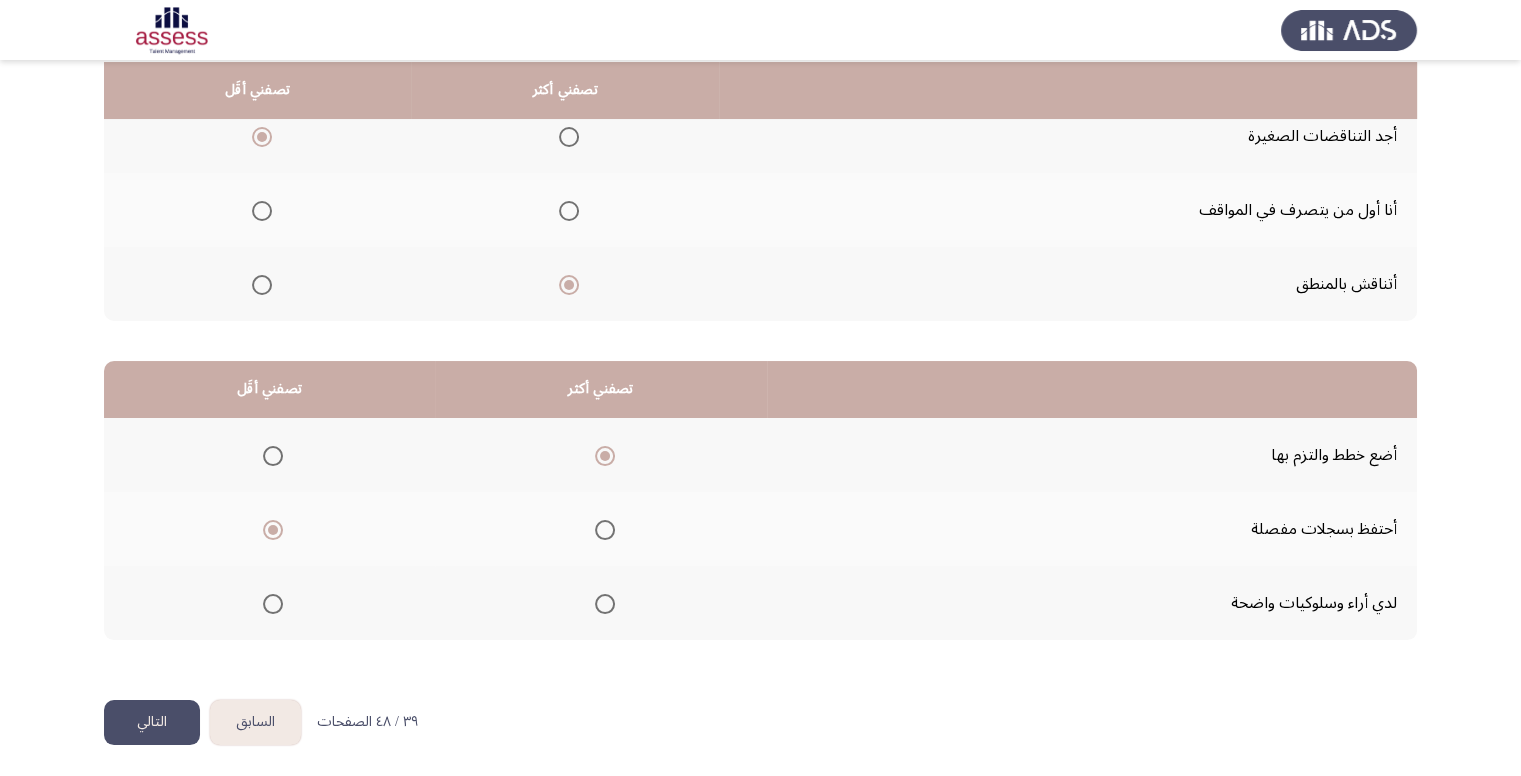click on "التالي" 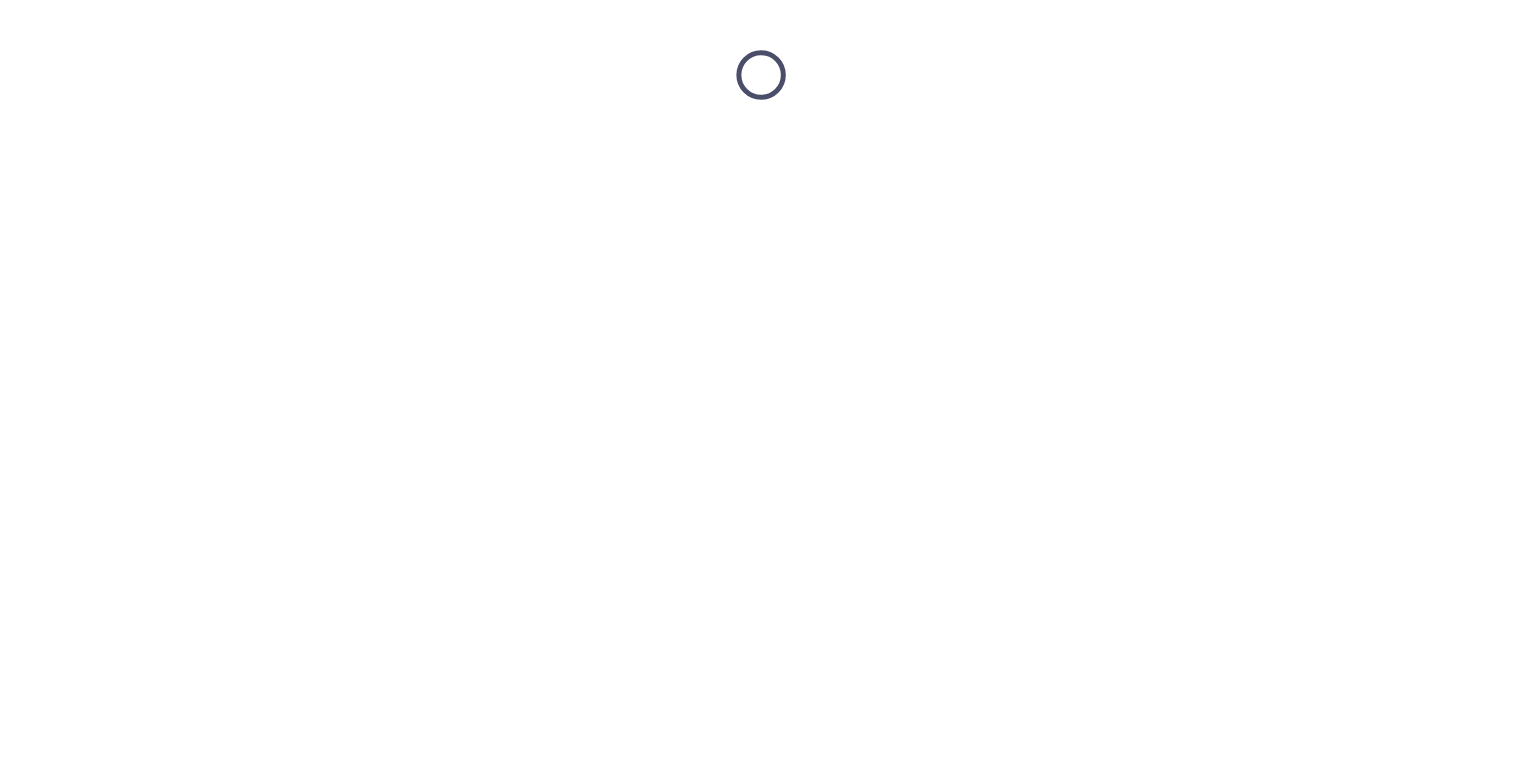 scroll, scrollTop: 0, scrollLeft: 0, axis: both 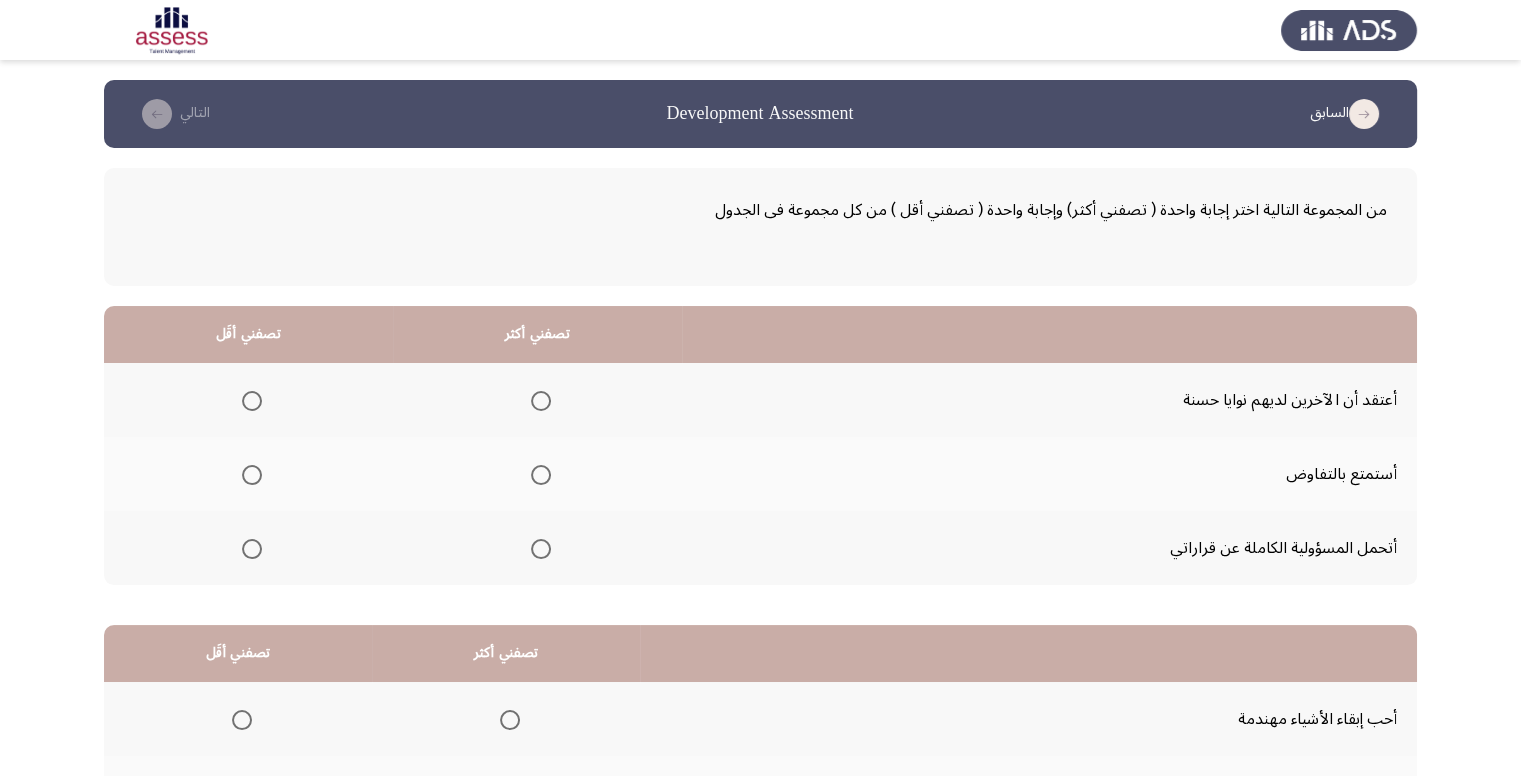 click at bounding box center [252, 401] 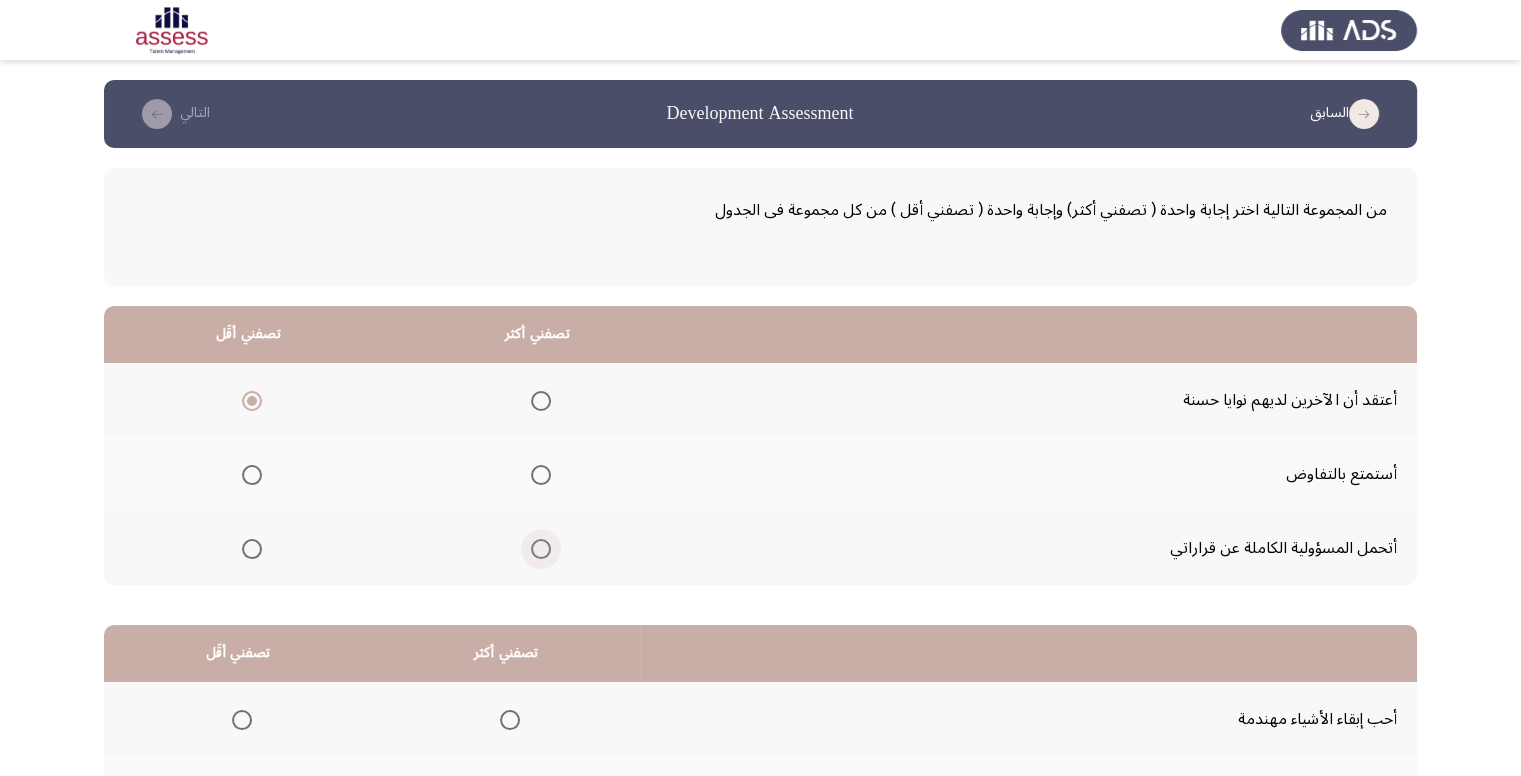 click at bounding box center (541, 549) 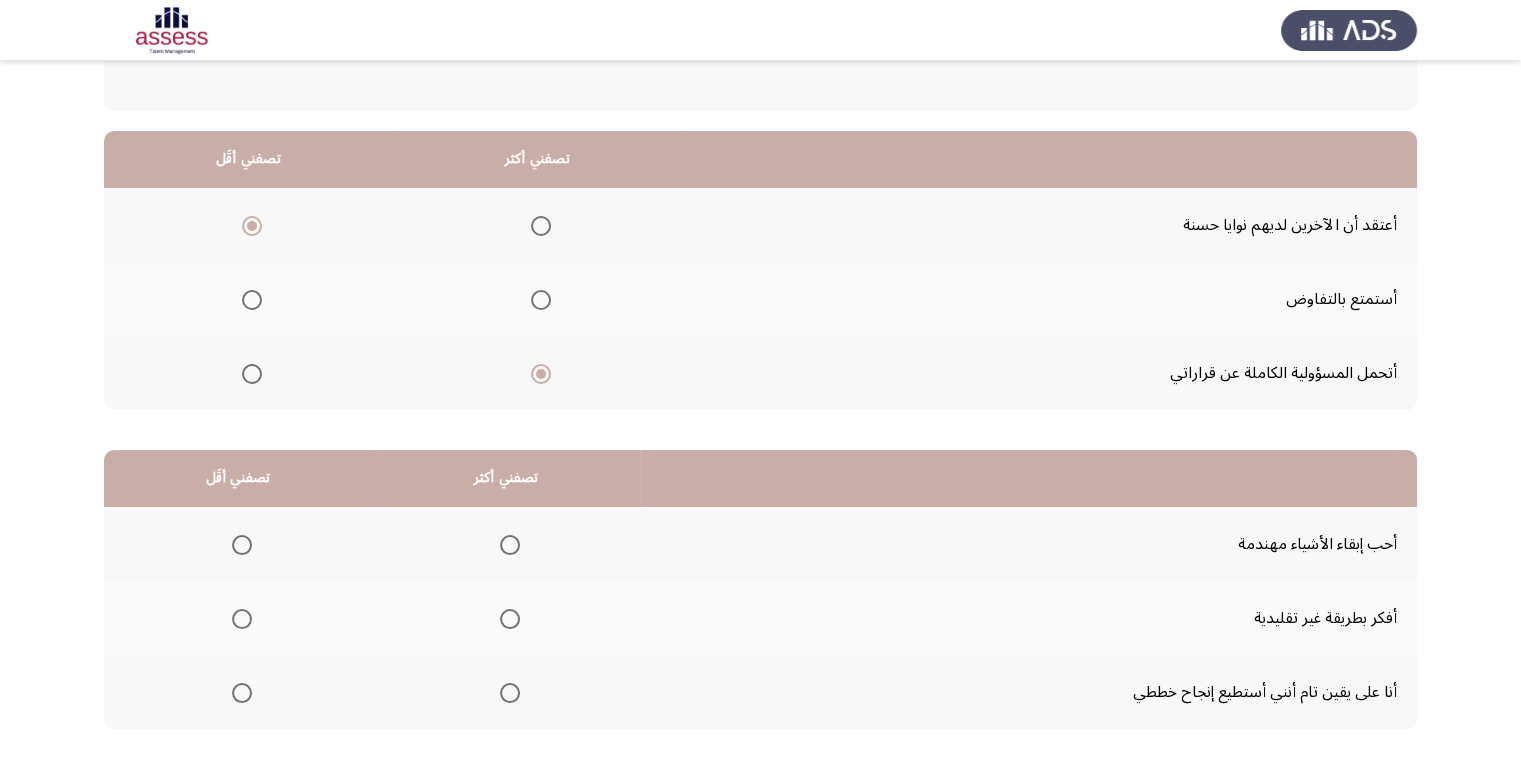 scroll, scrollTop: 200, scrollLeft: 0, axis: vertical 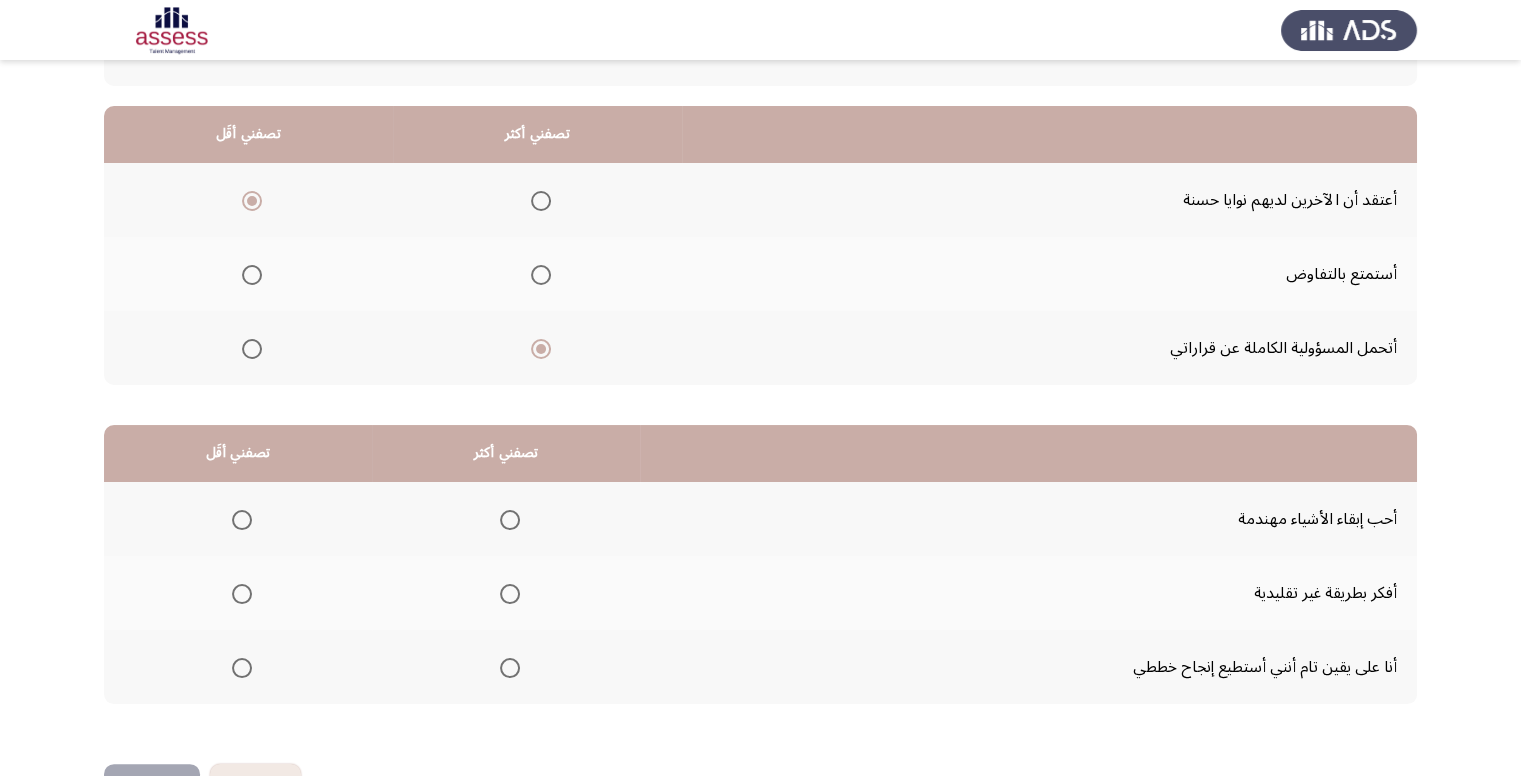 click at bounding box center [510, 594] 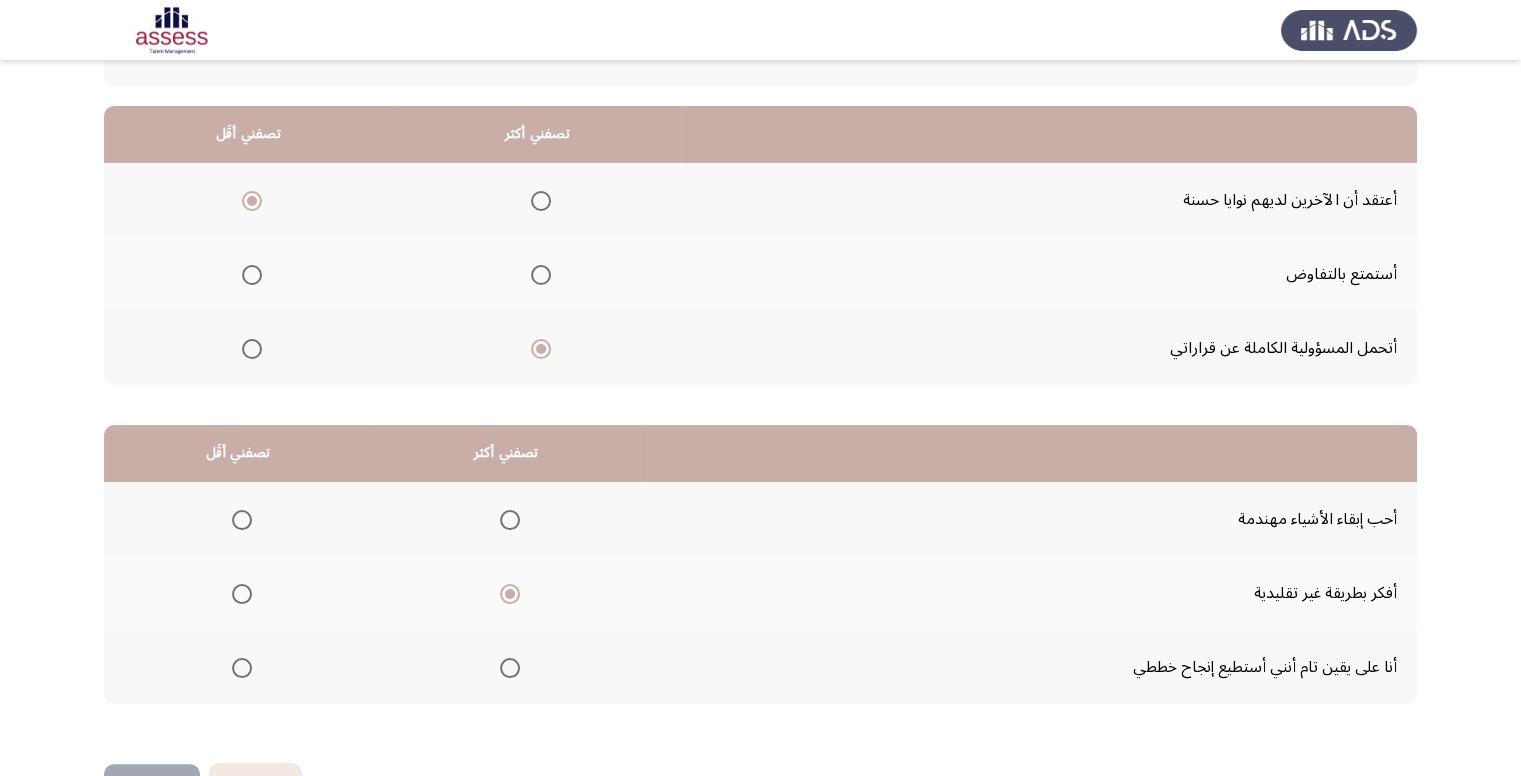click 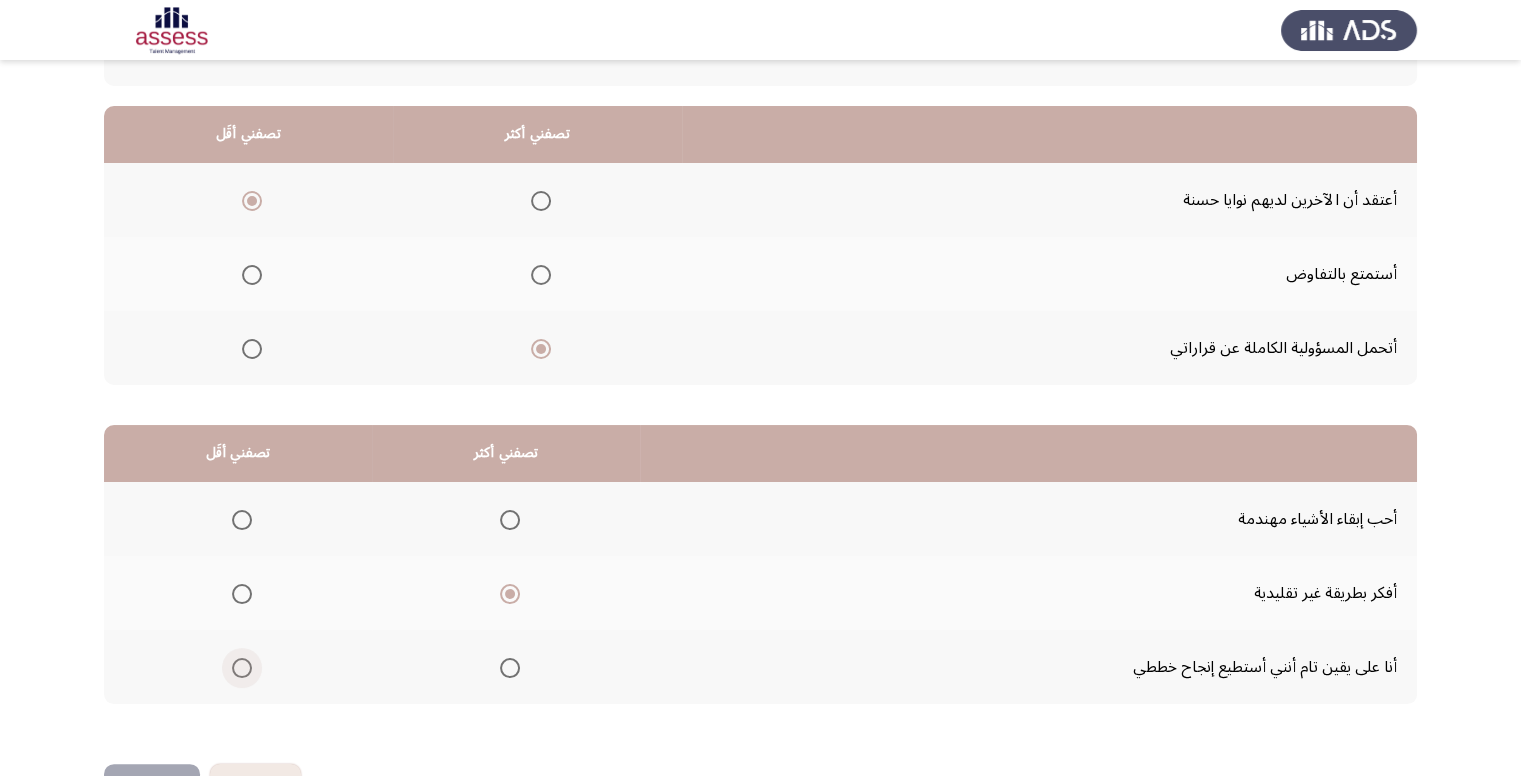 click at bounding box center (242, 668) 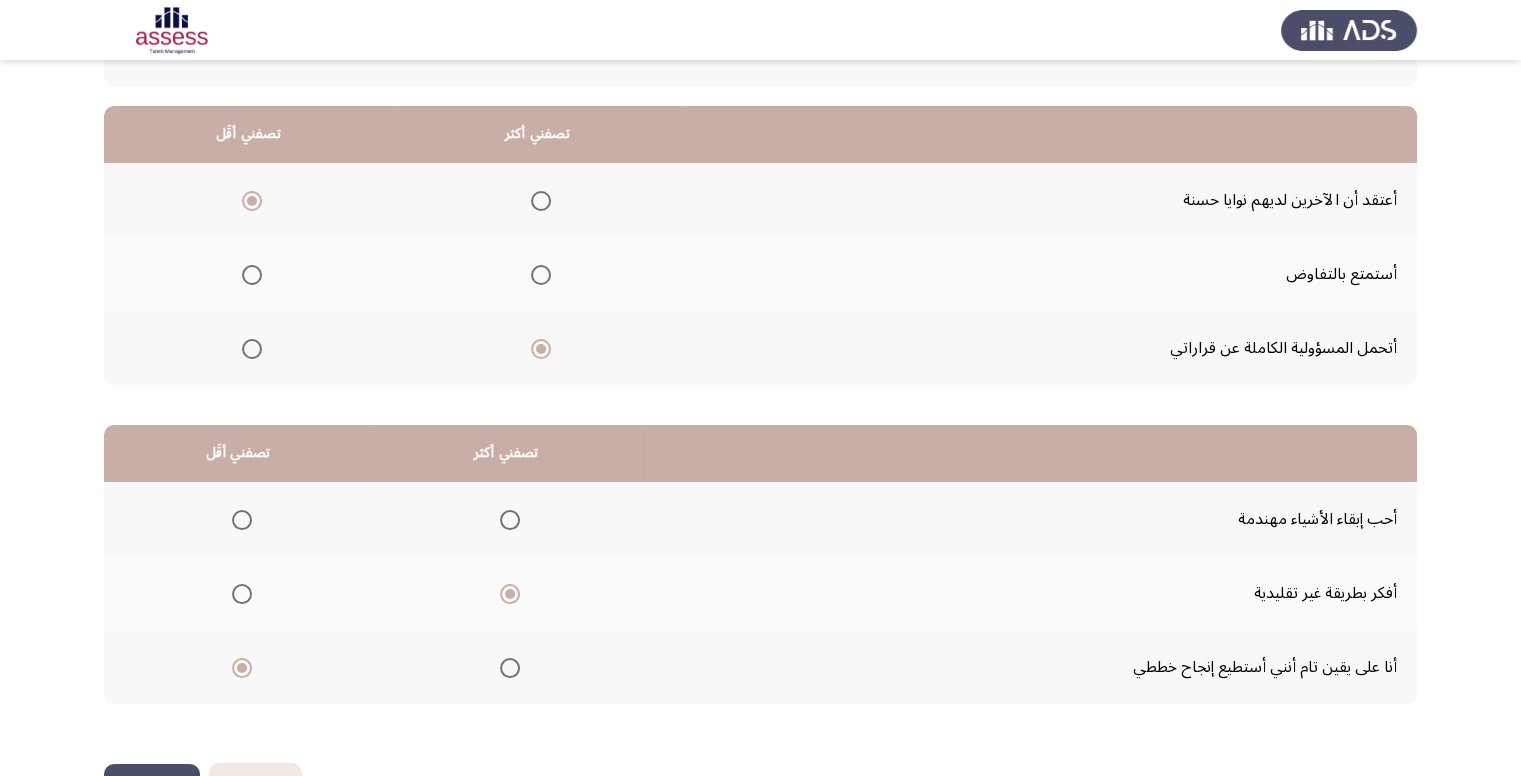 click on "التالي" 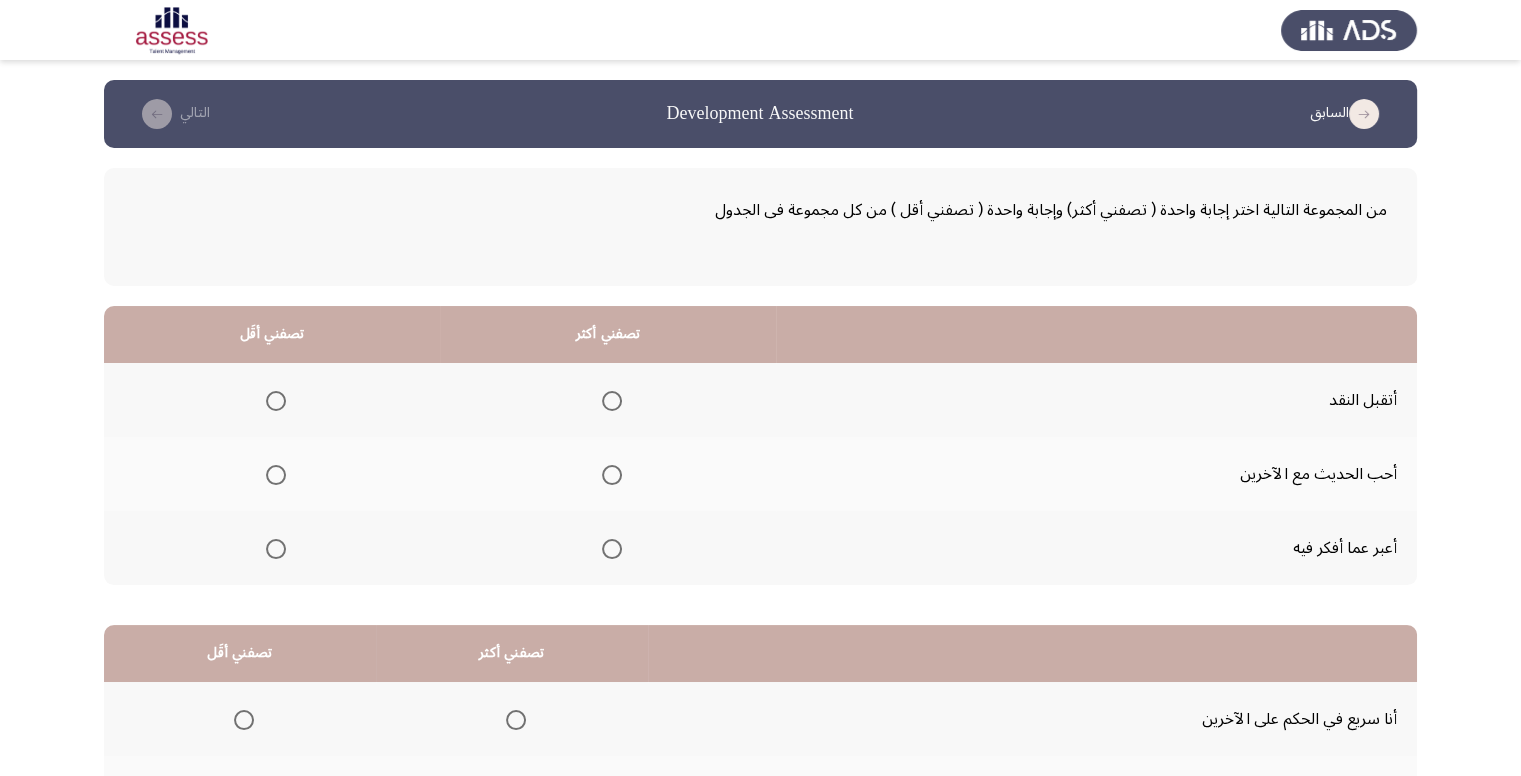 click at bounding box center (612, 401) 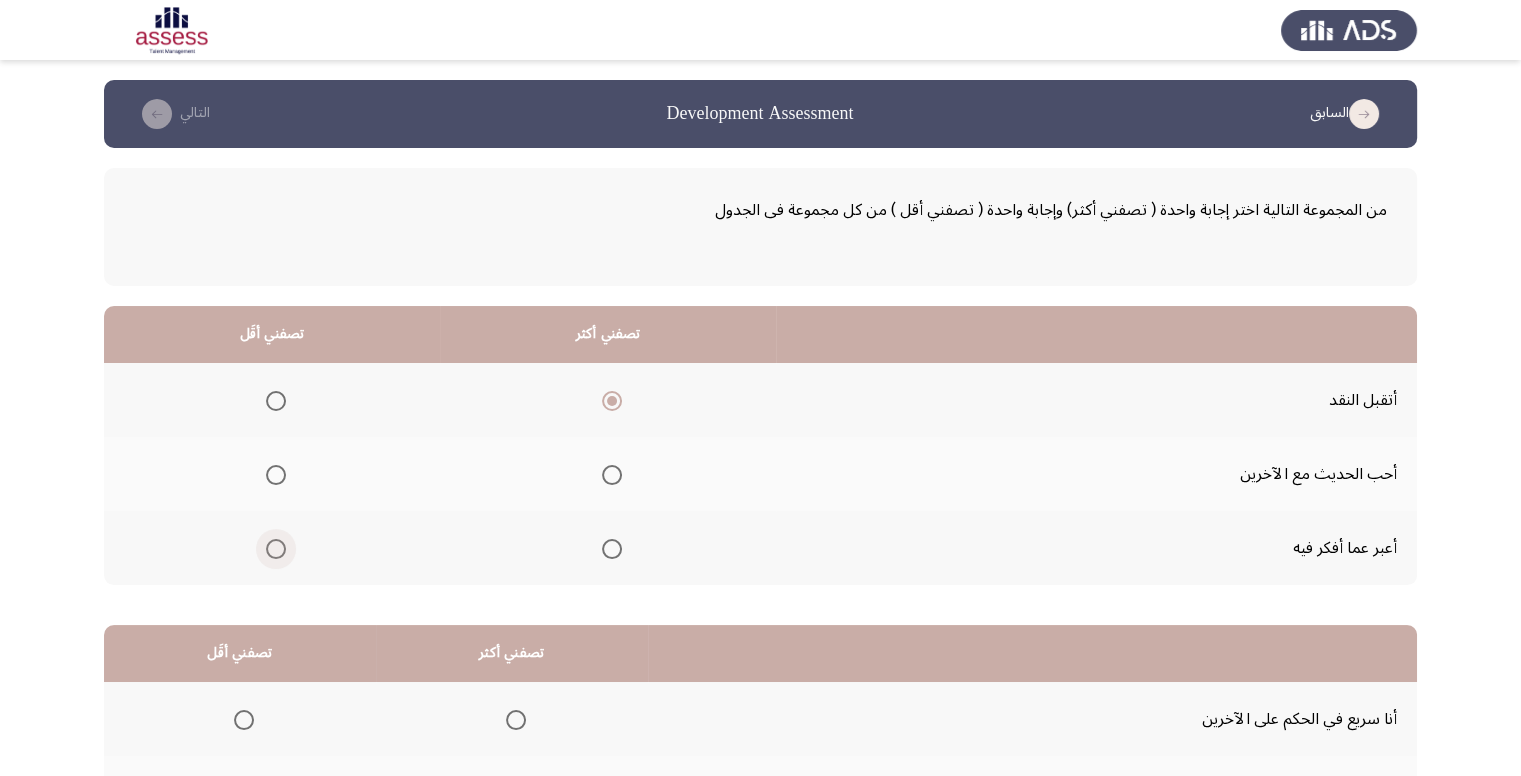 click at bounding box center (276, 549) 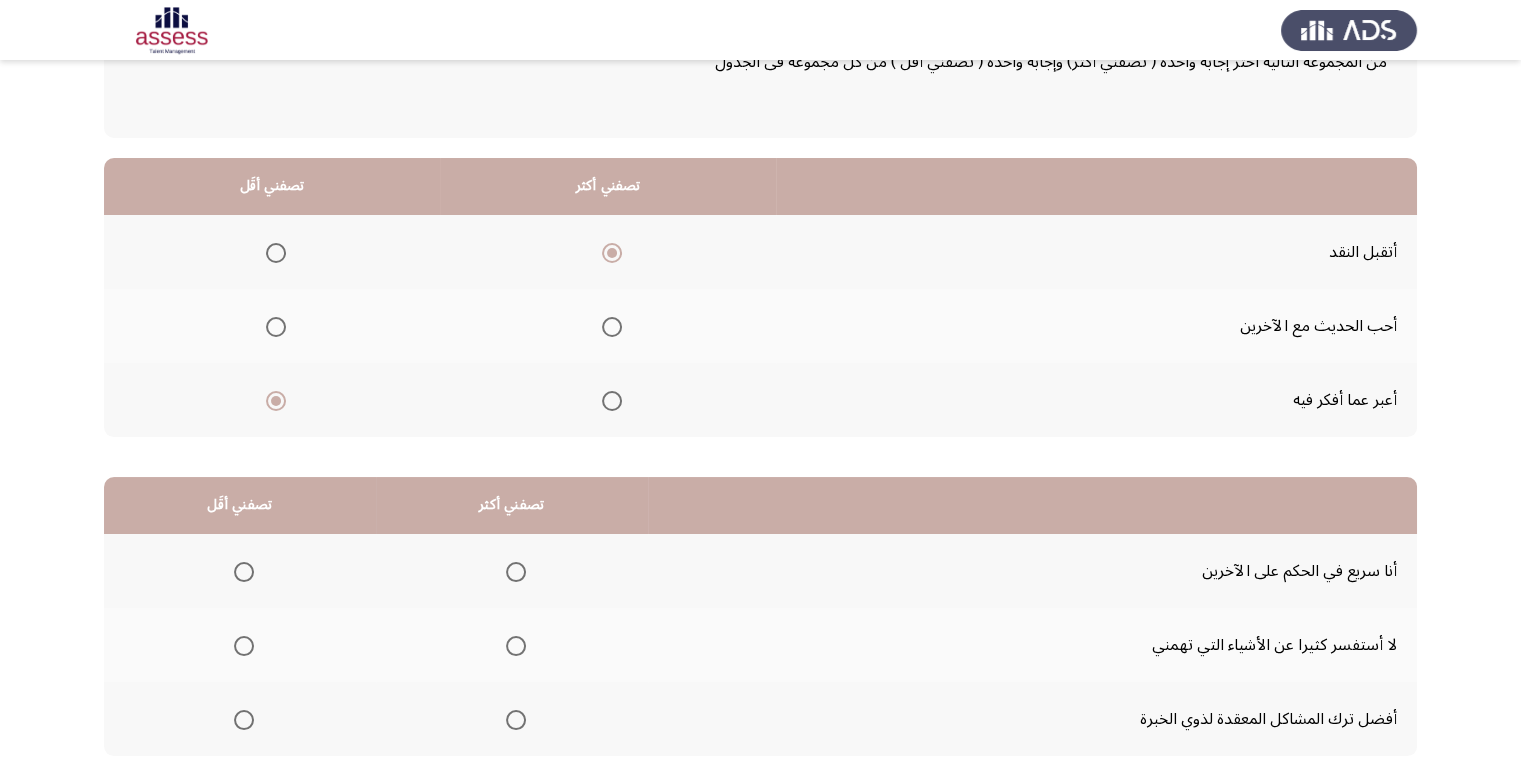 scroll, scrollTop: 200, scrollLeft: 0, axis: vertical 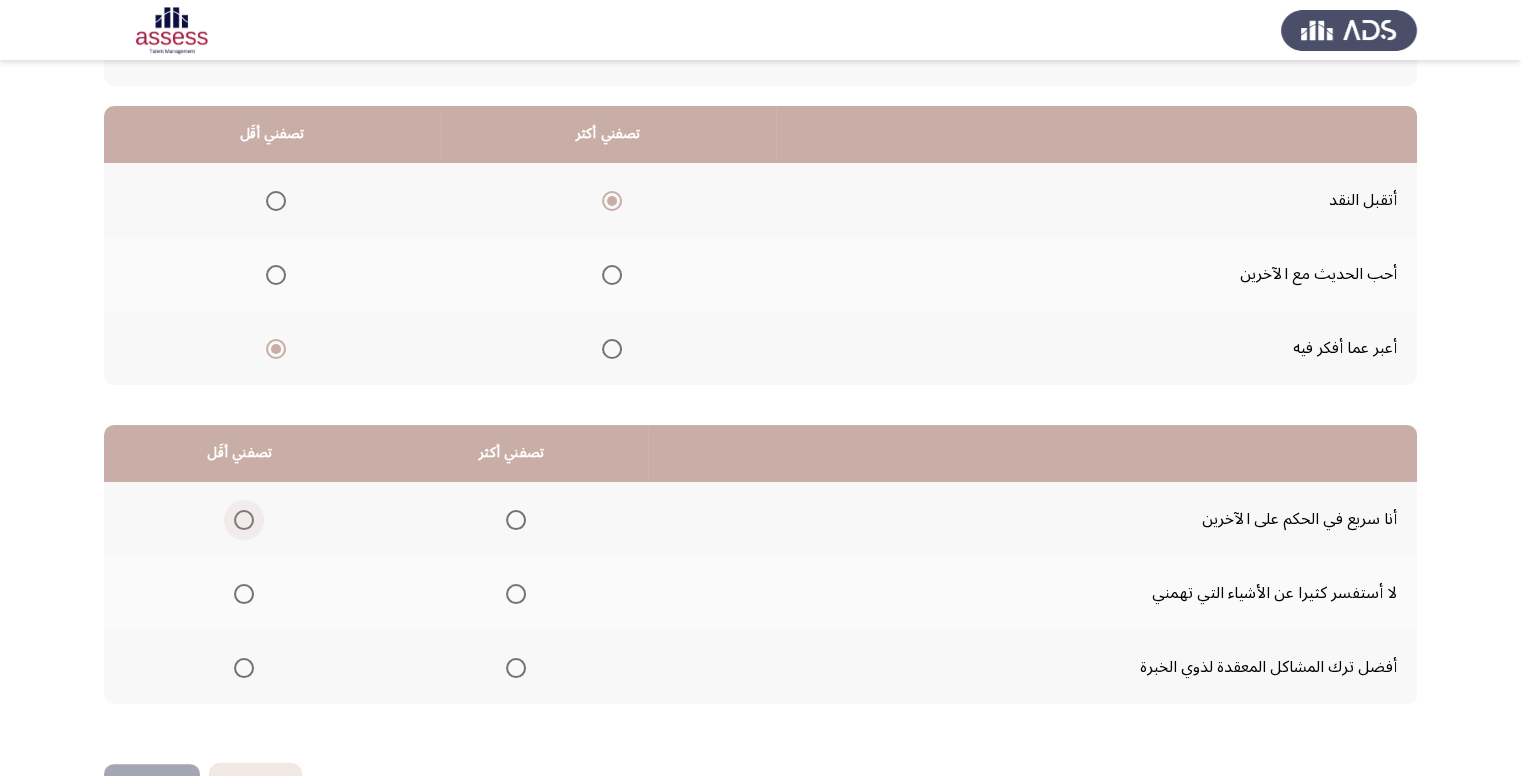 click at bounding box center [244, 520] 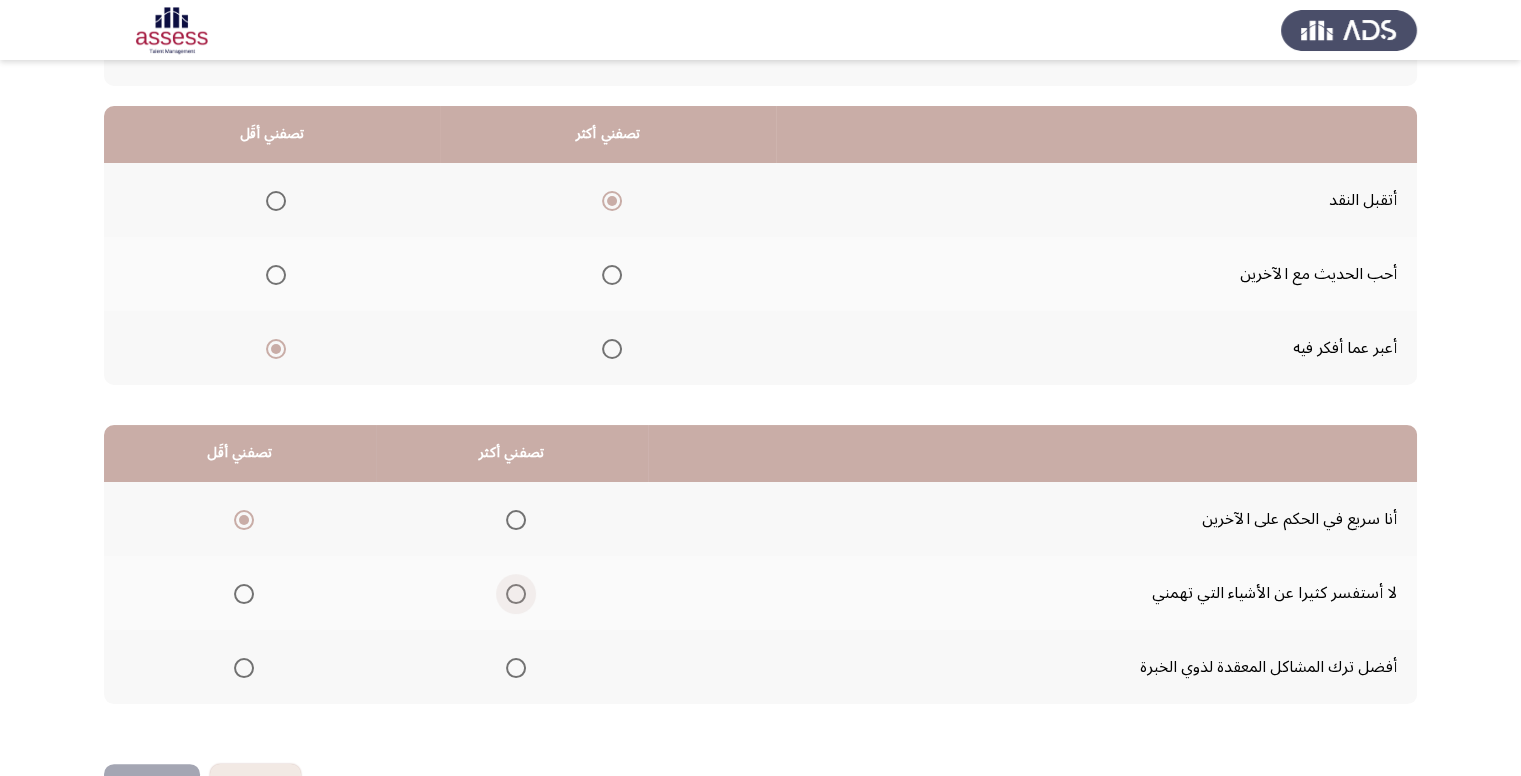 click at bounding box center [516, 594] 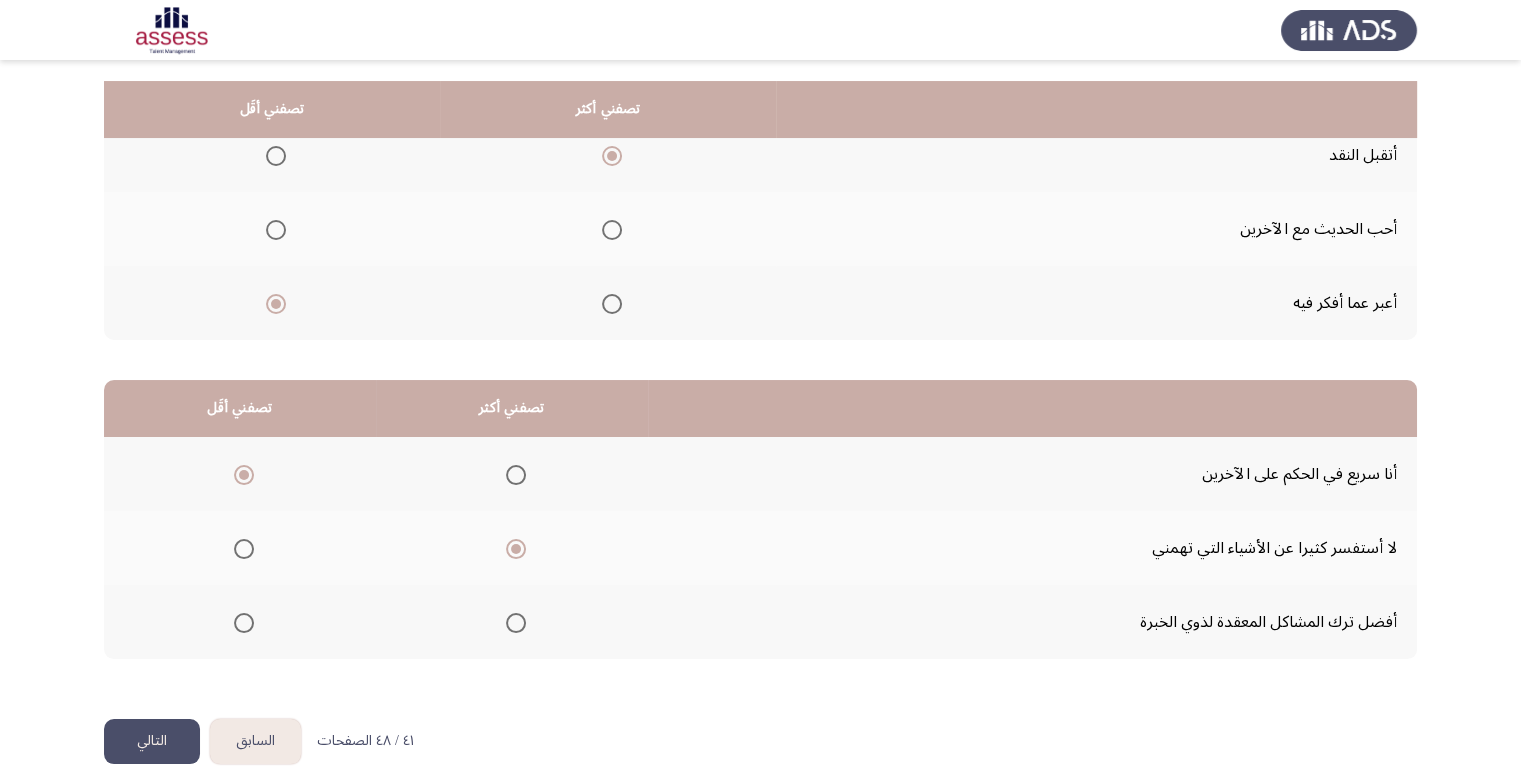scroll, scrollTop: 264, scrollLeft: 0, axis: vertical 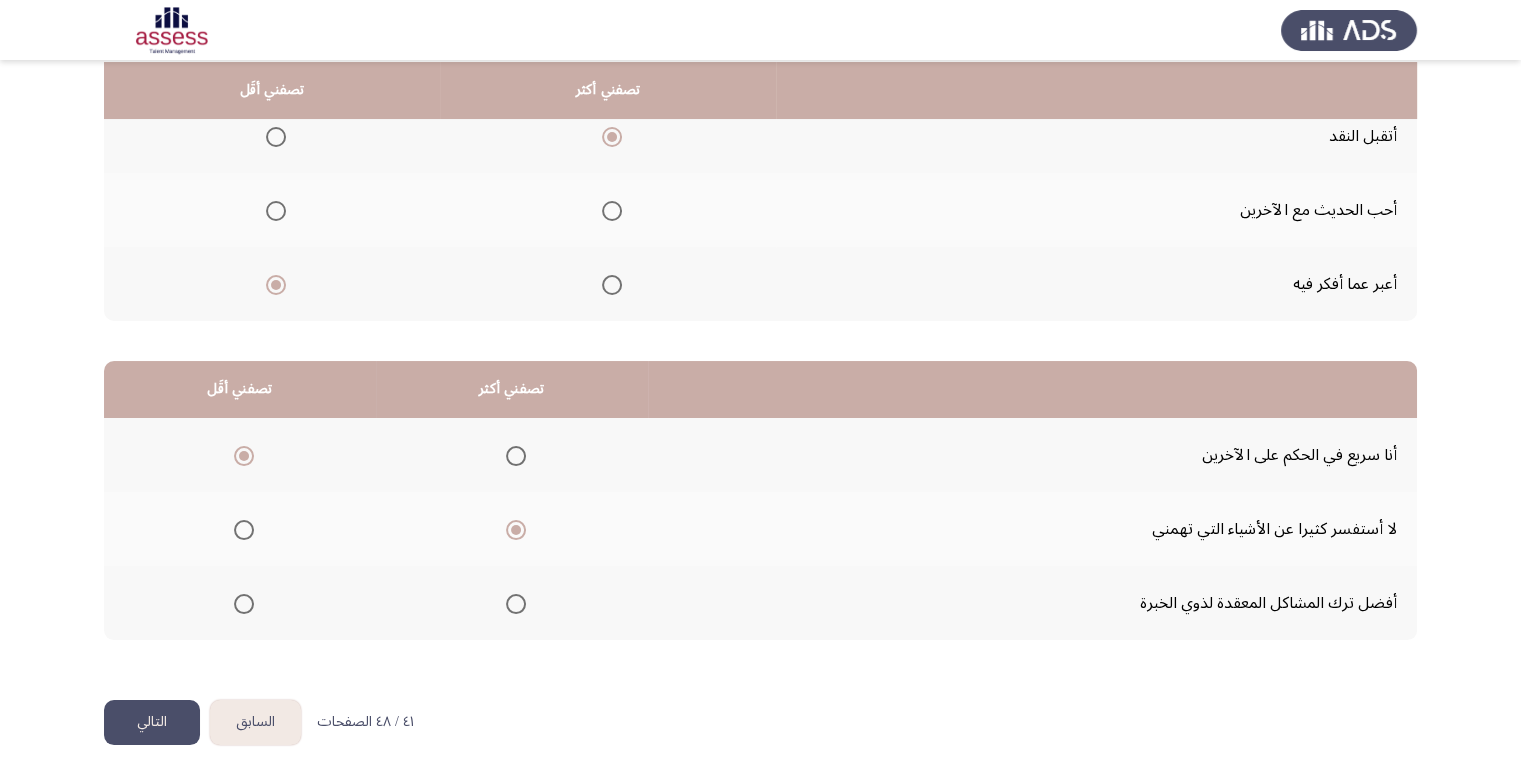click on "التالي" 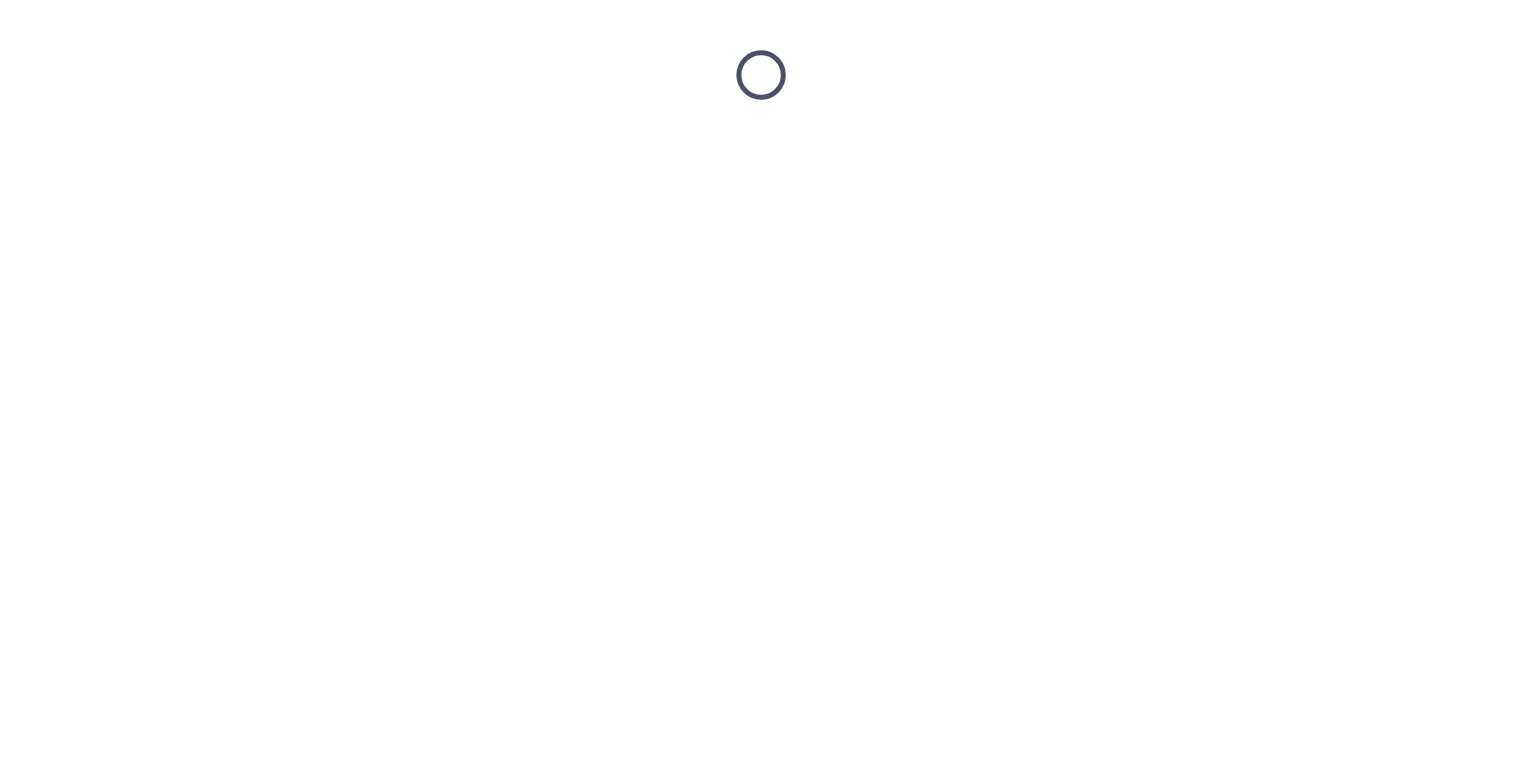 scroll, scrollTop: 0, scrollLeft: 0, axis: both 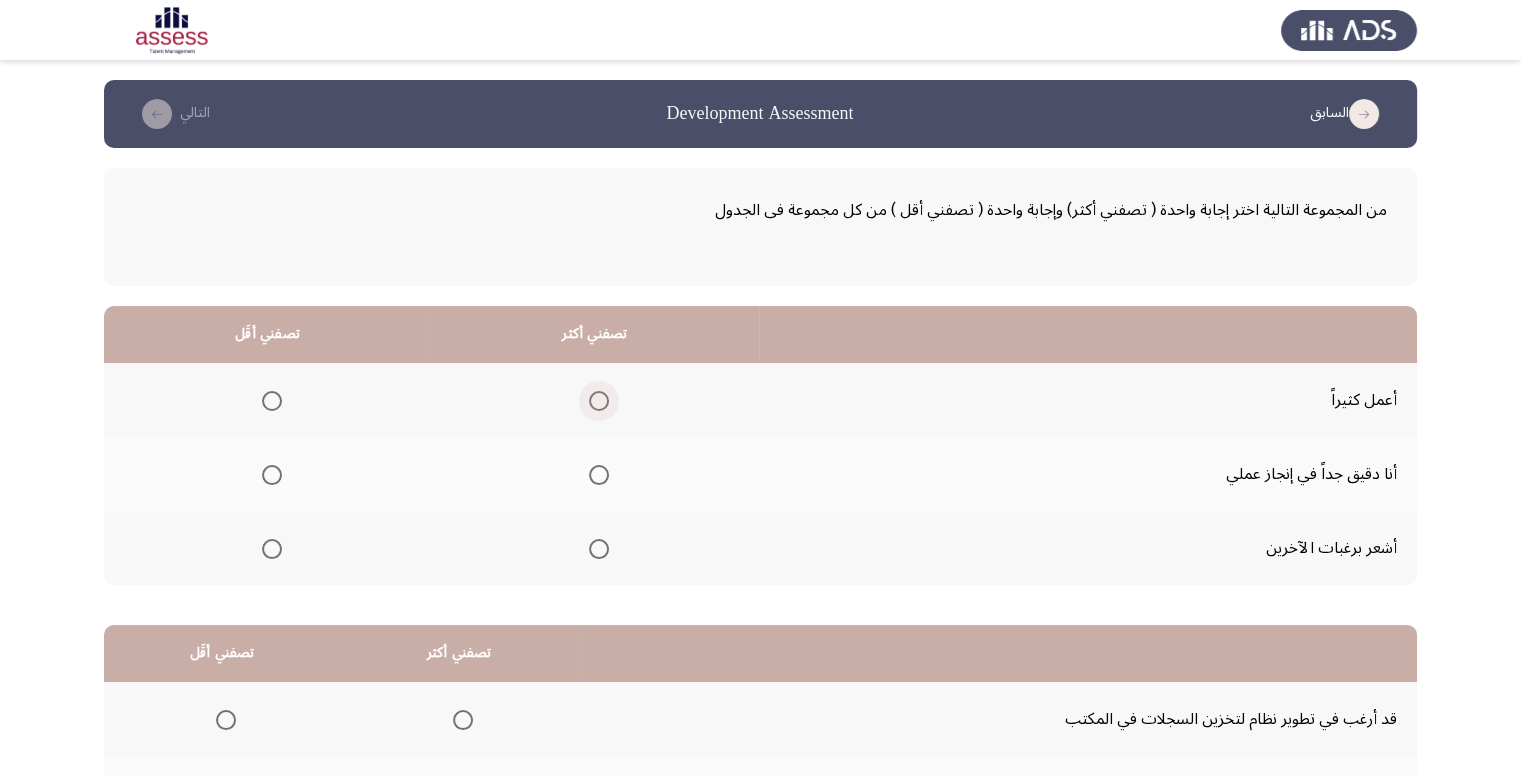 click at bounding box center [599, 401] 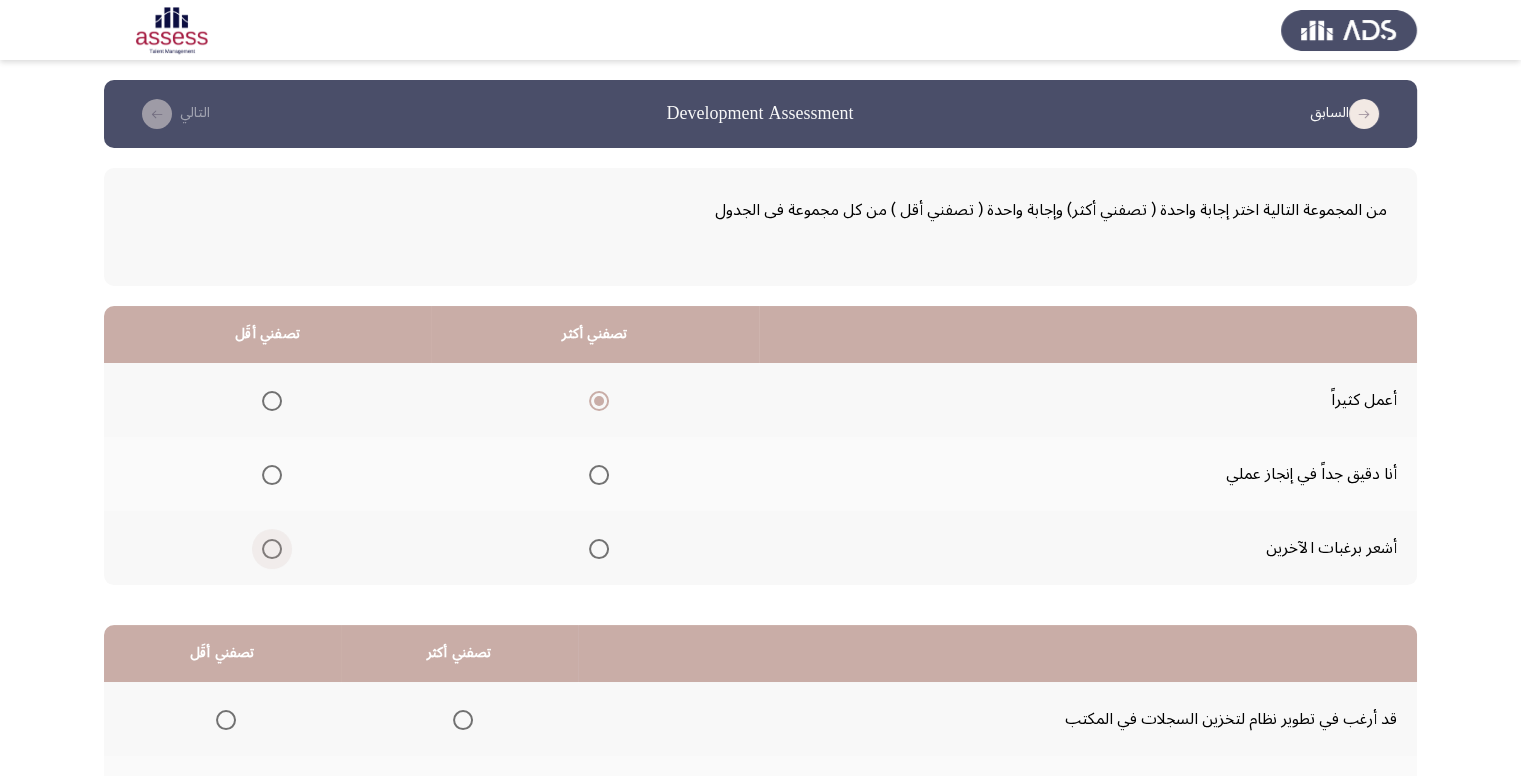 click at bounding box center (272, 549) 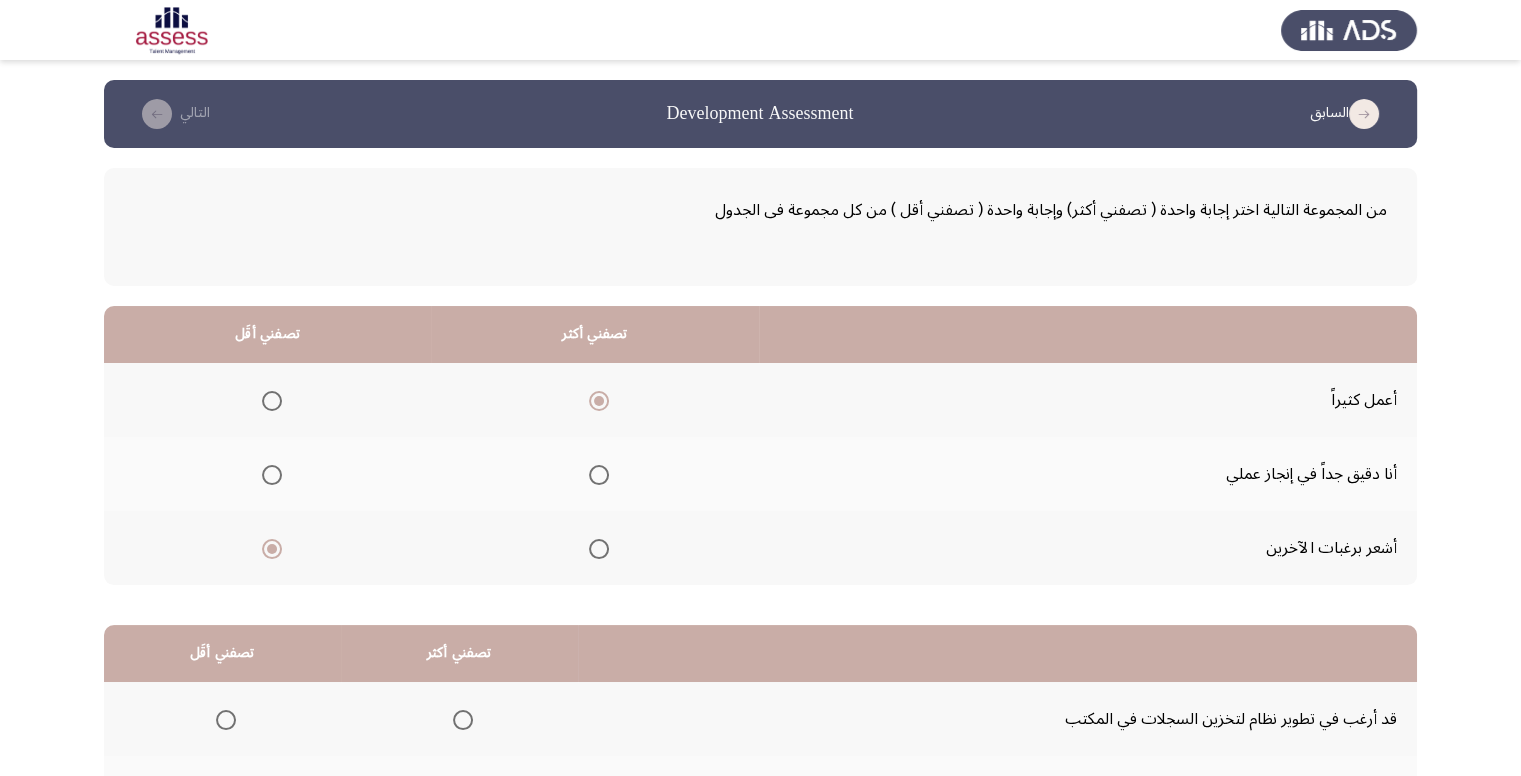 scroll, scrollTop: 200, scrollLeft: 0, axis: vertical 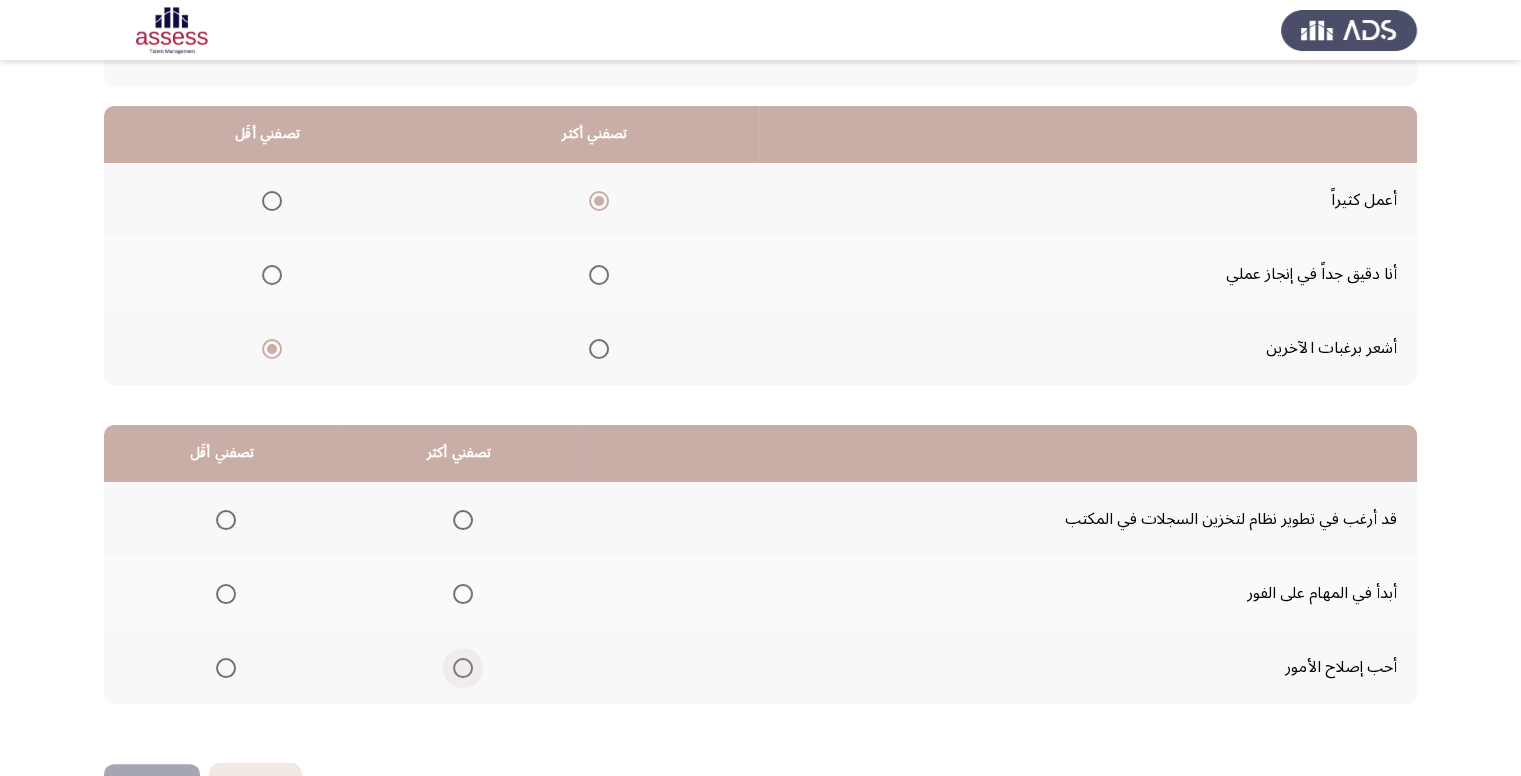 click at bounding box center [463, 668] 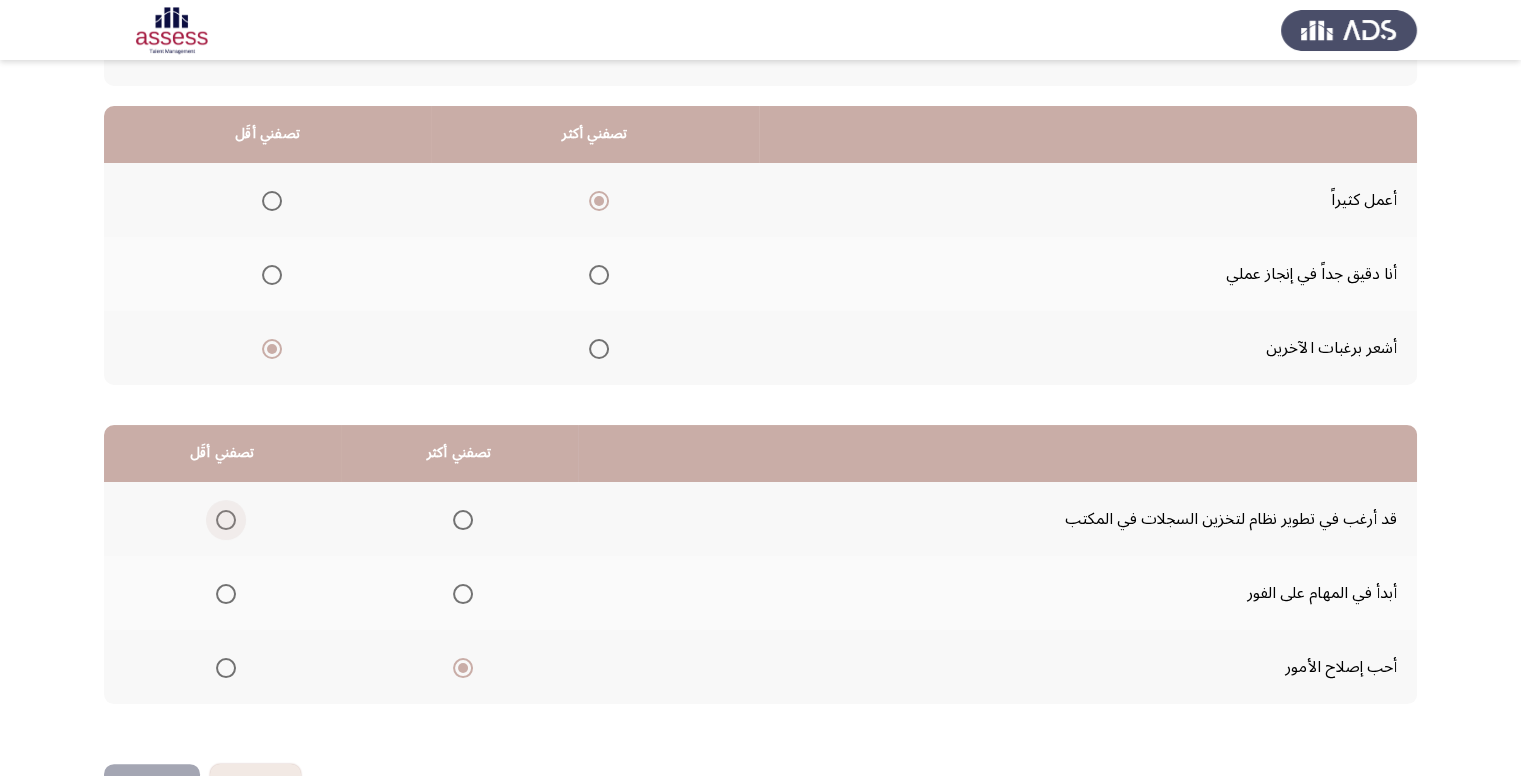 click at bounding box center (226, 520) 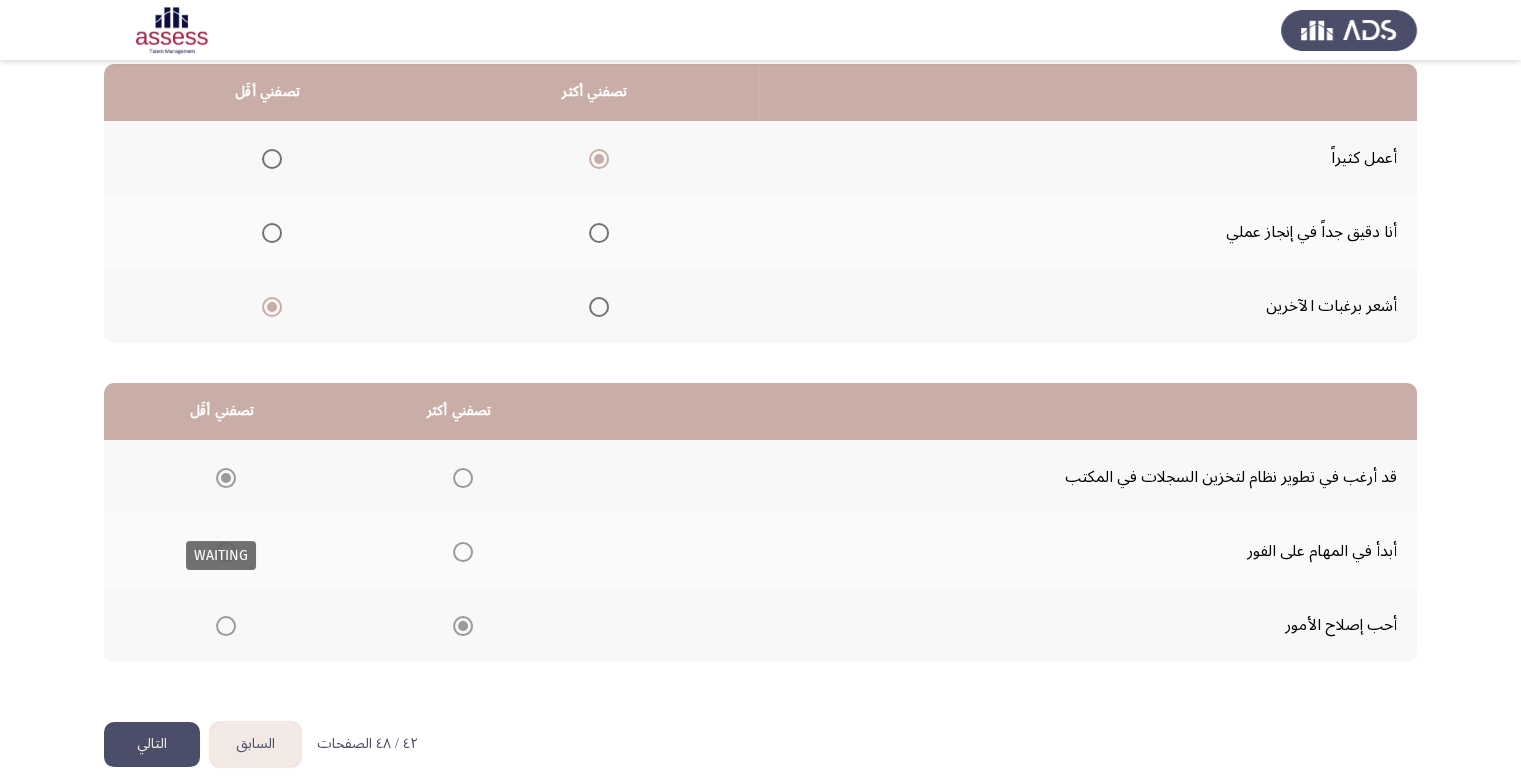 scroll, scrollTop: 264, scrollLeft: 0, axis: vertical 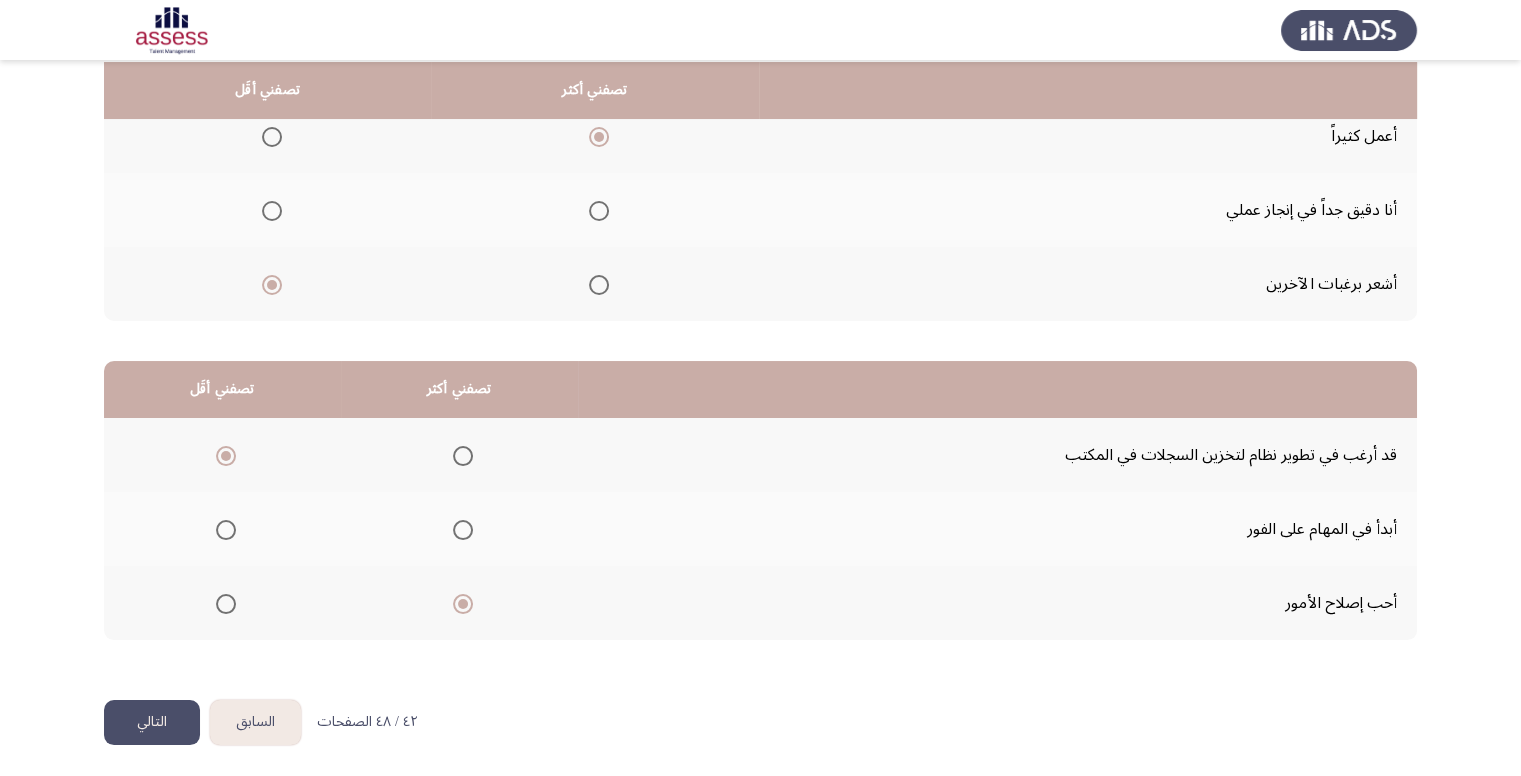 click on "التالي" 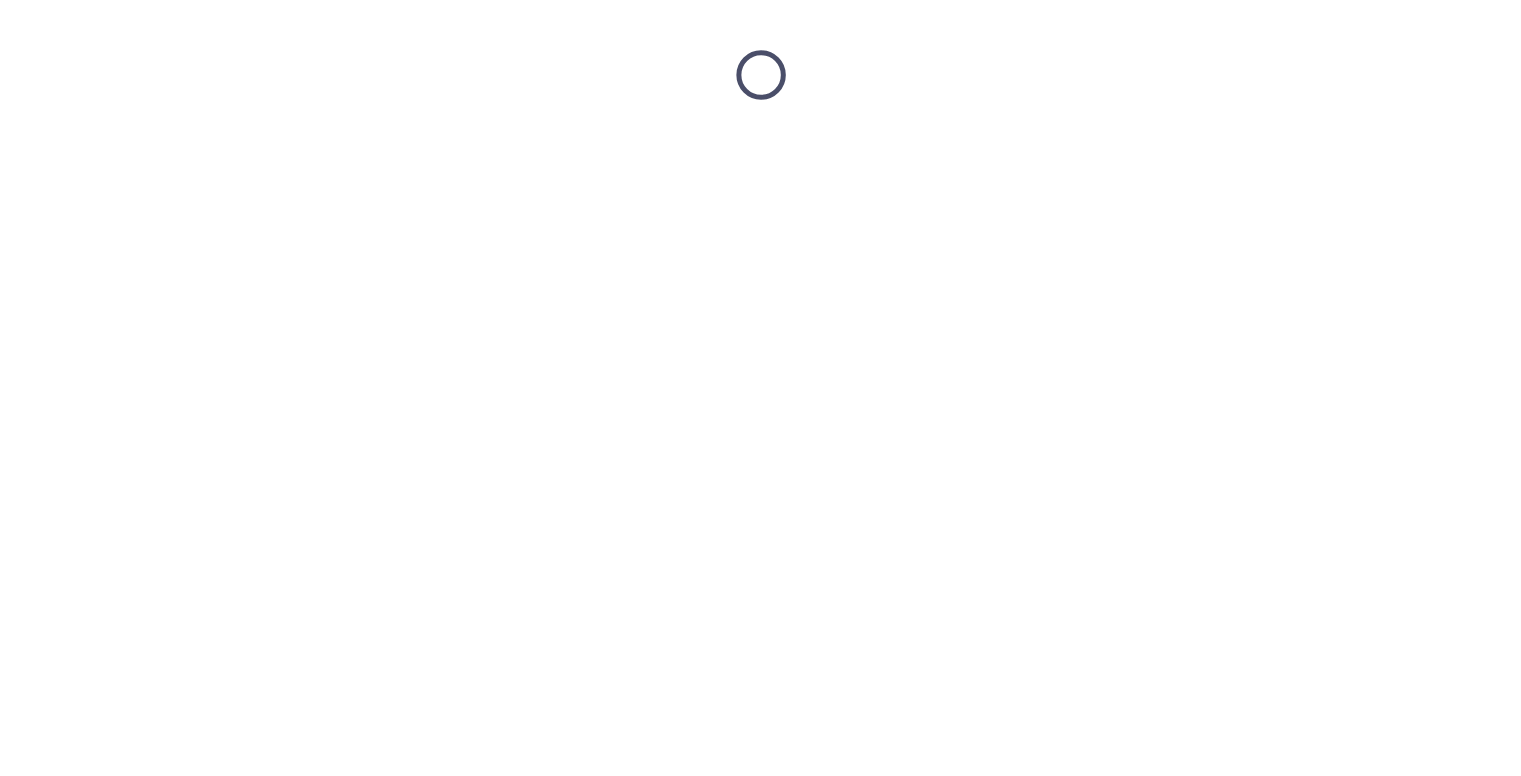 scroll, scrollTop: 0, scrollLeft: 0, axis: both 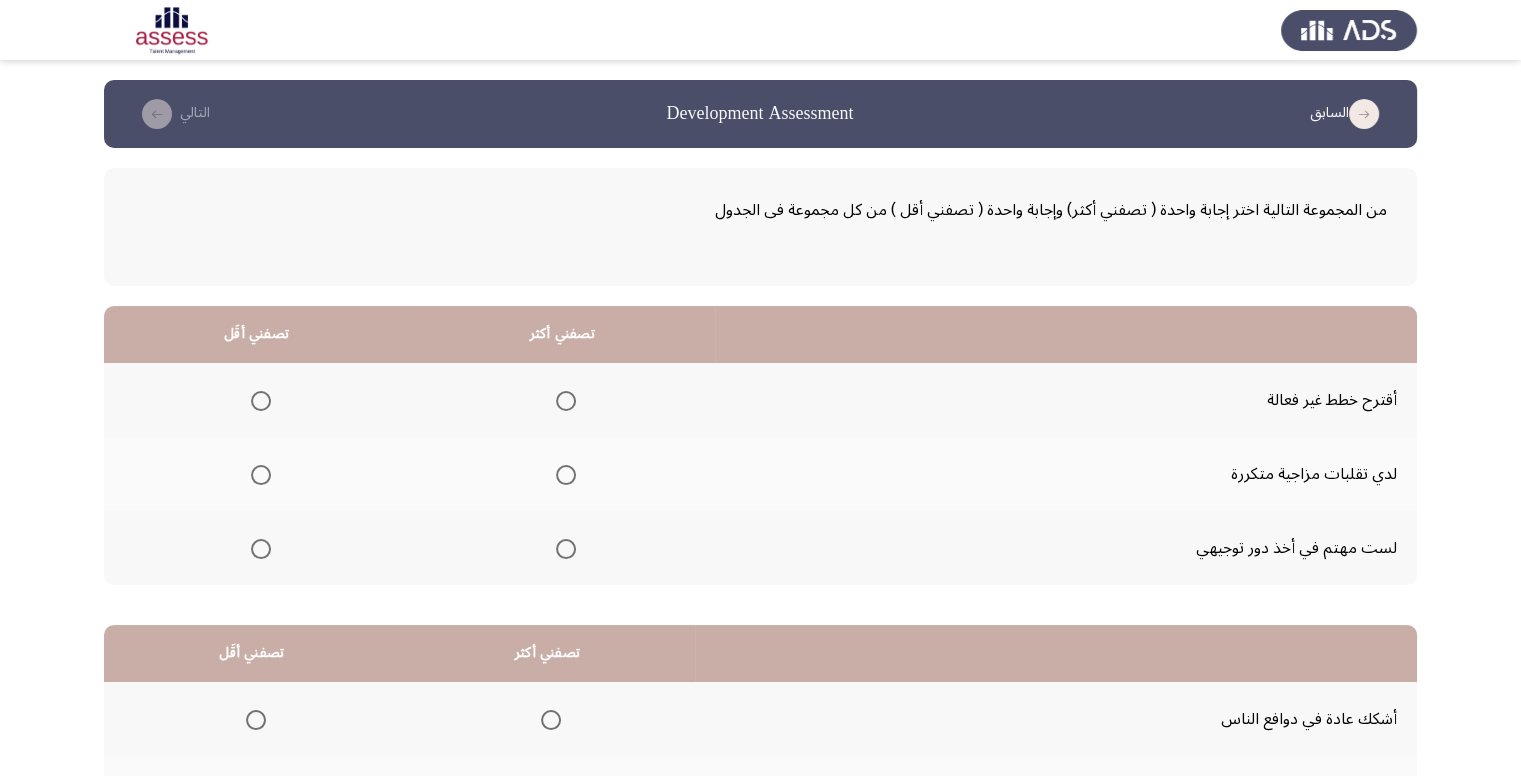 click at bounding box center [261, 475] 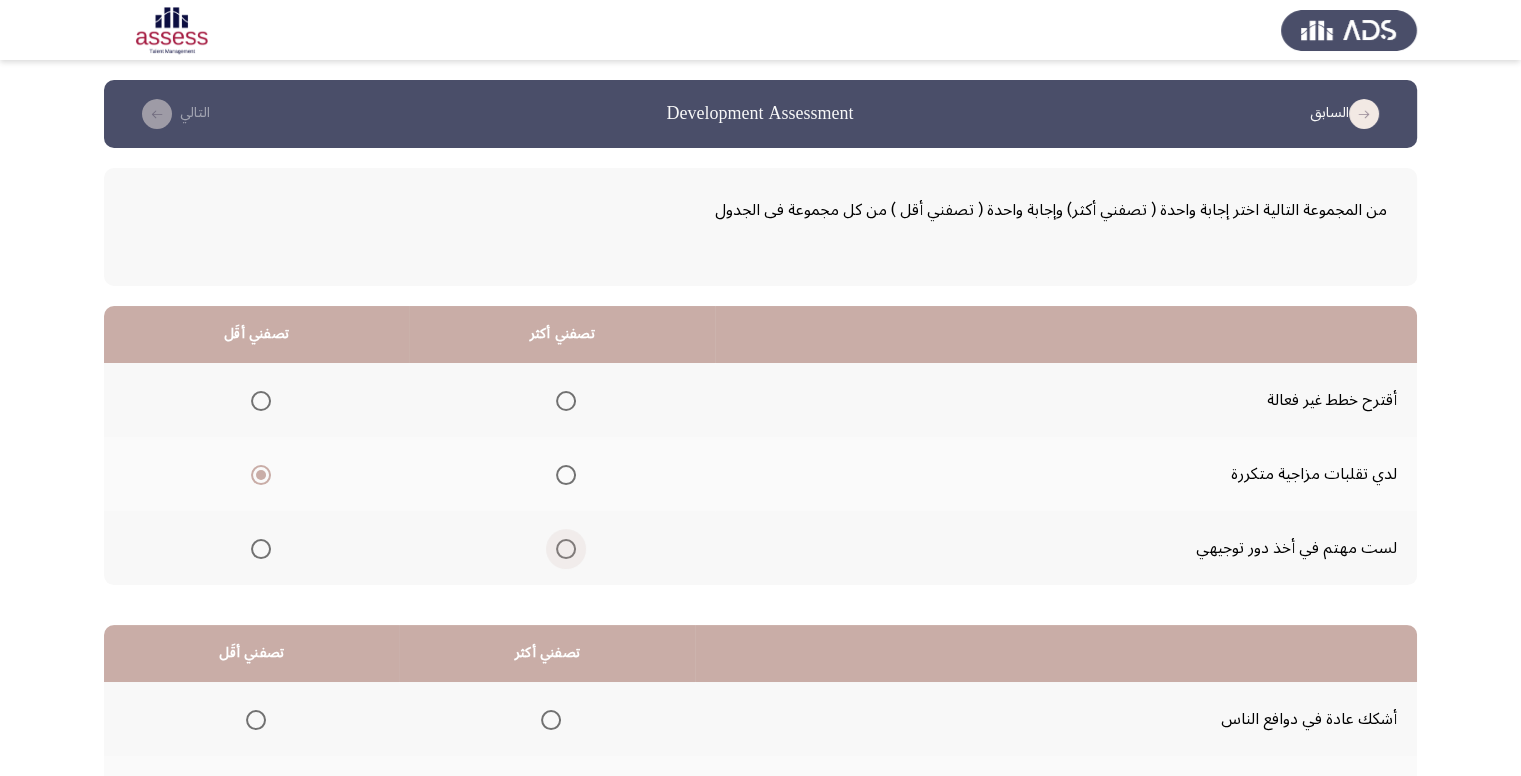 click at bounding box center [566, 549] 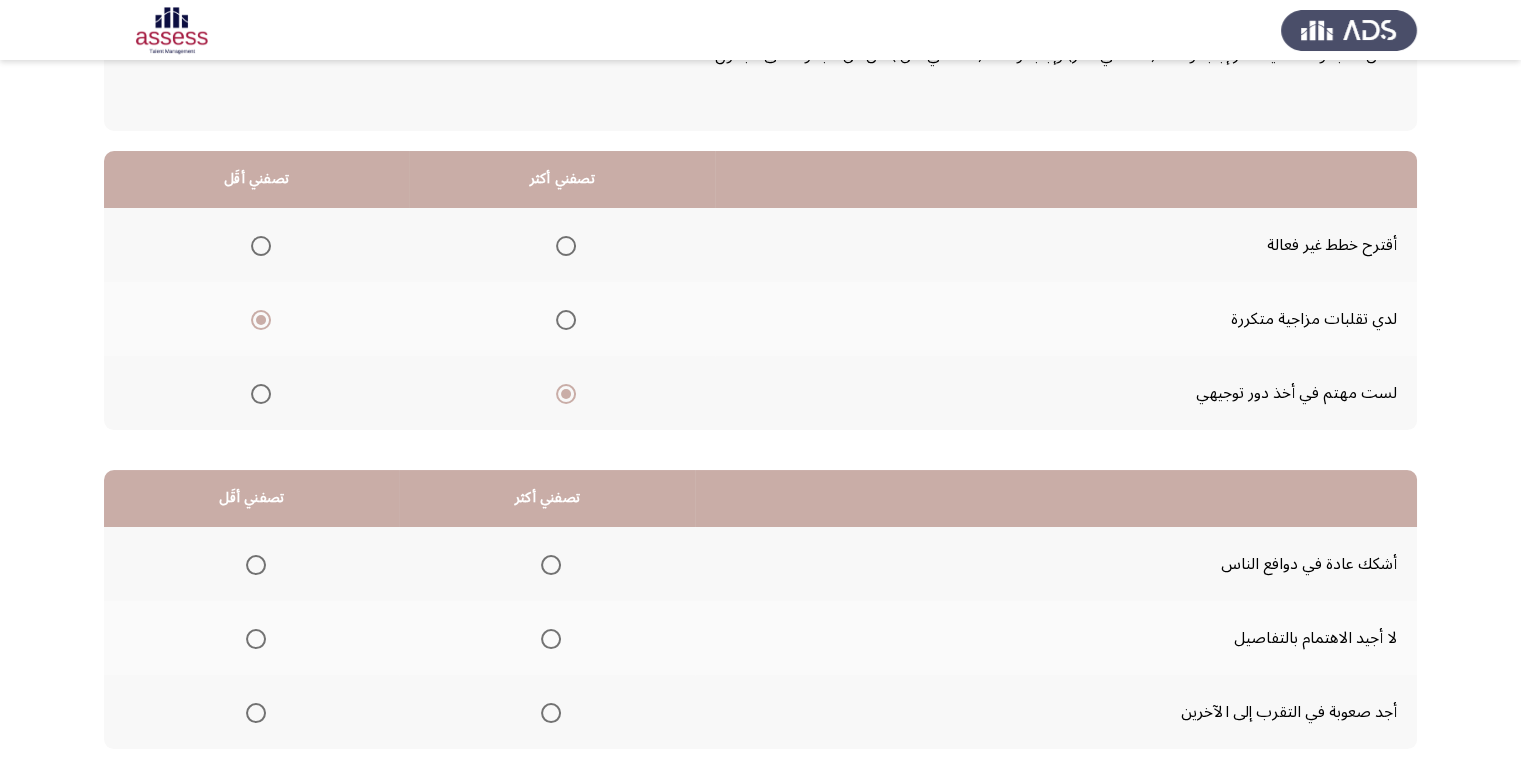 scroll, scrollTop: 200, scrollLeft: 0, axis: vertical 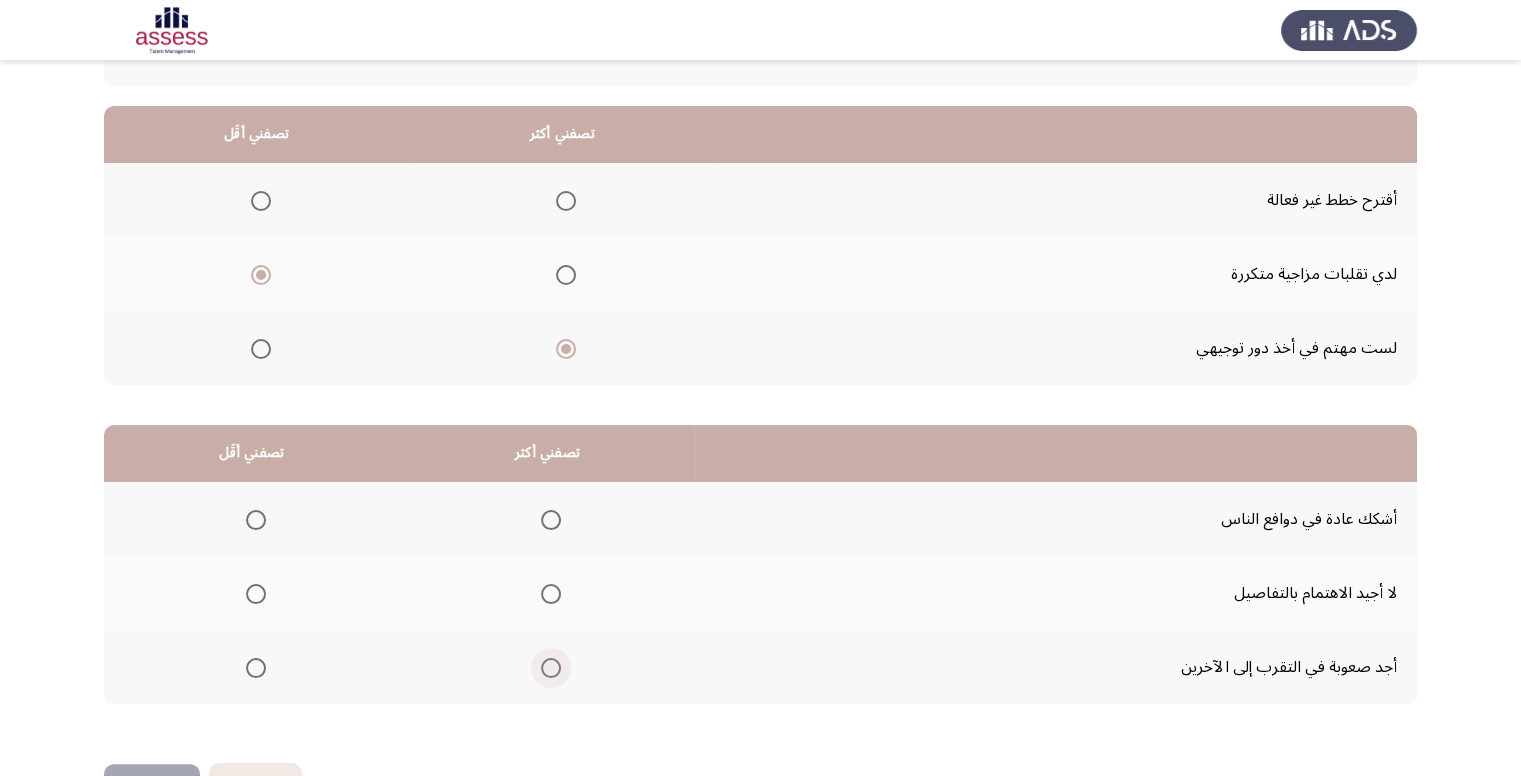 click at bounding box center [551, 668] 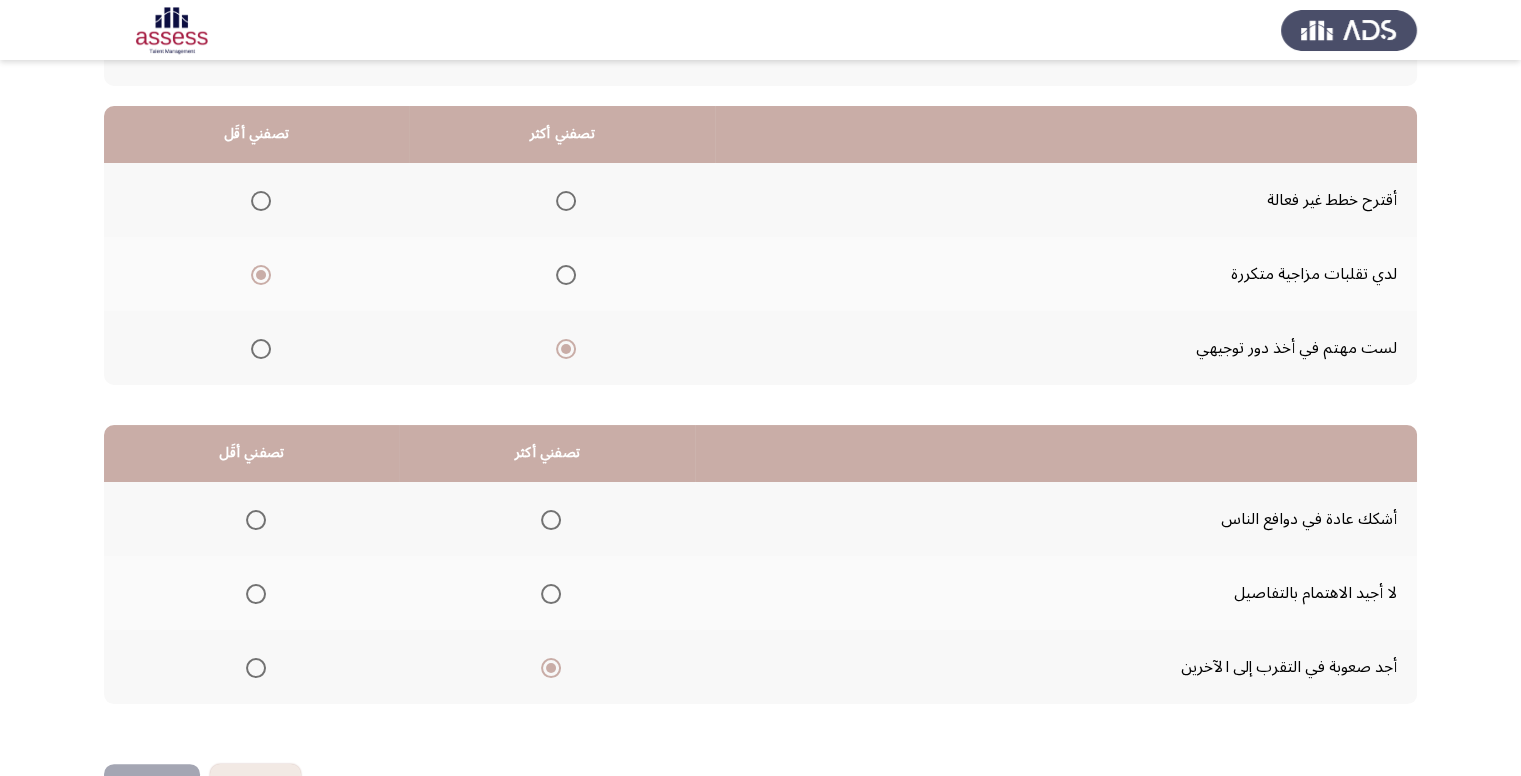 click at bounding box center (256, 520) 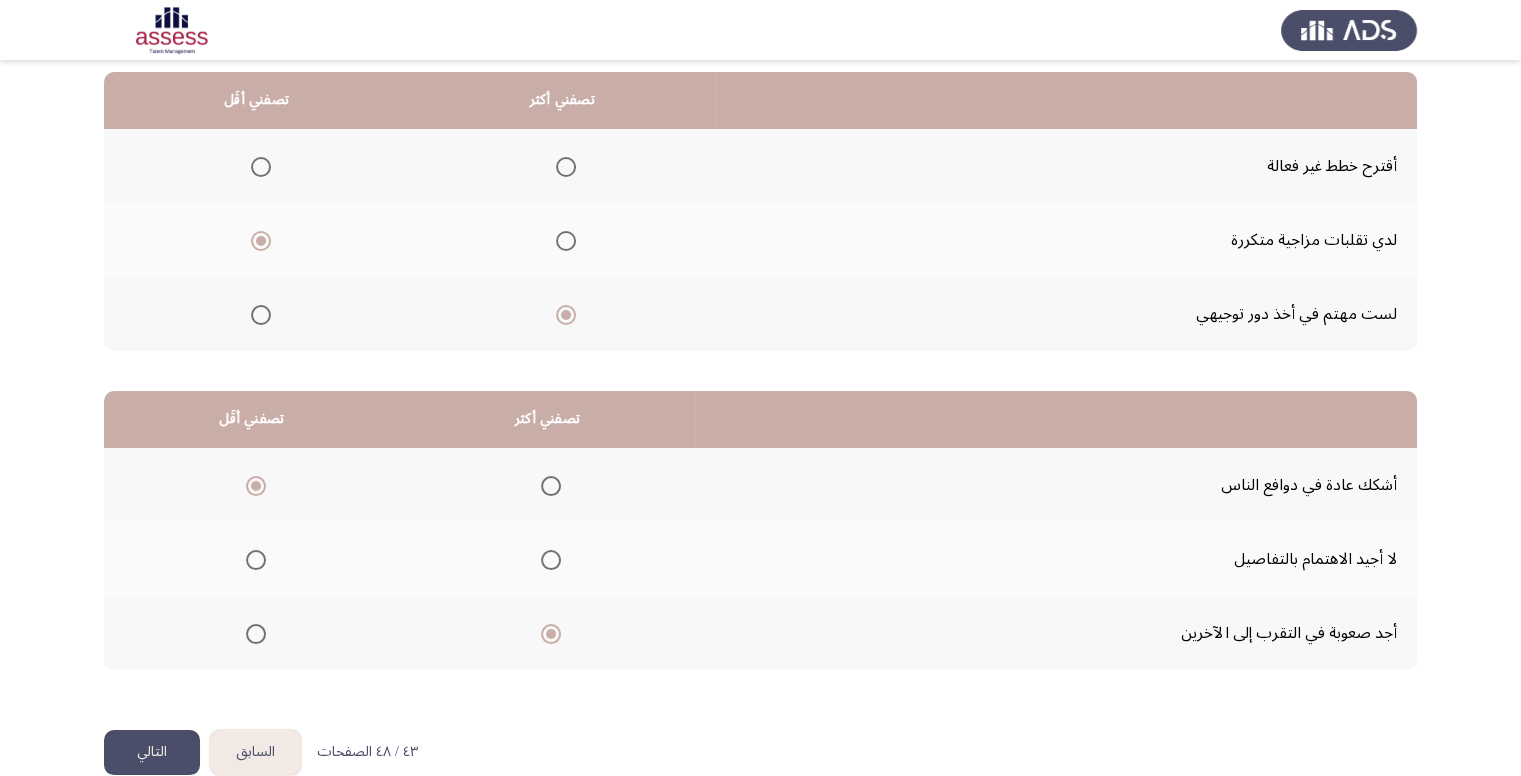 scroll, scrollTop: 264, scrollLeft: 0, axis: vertical 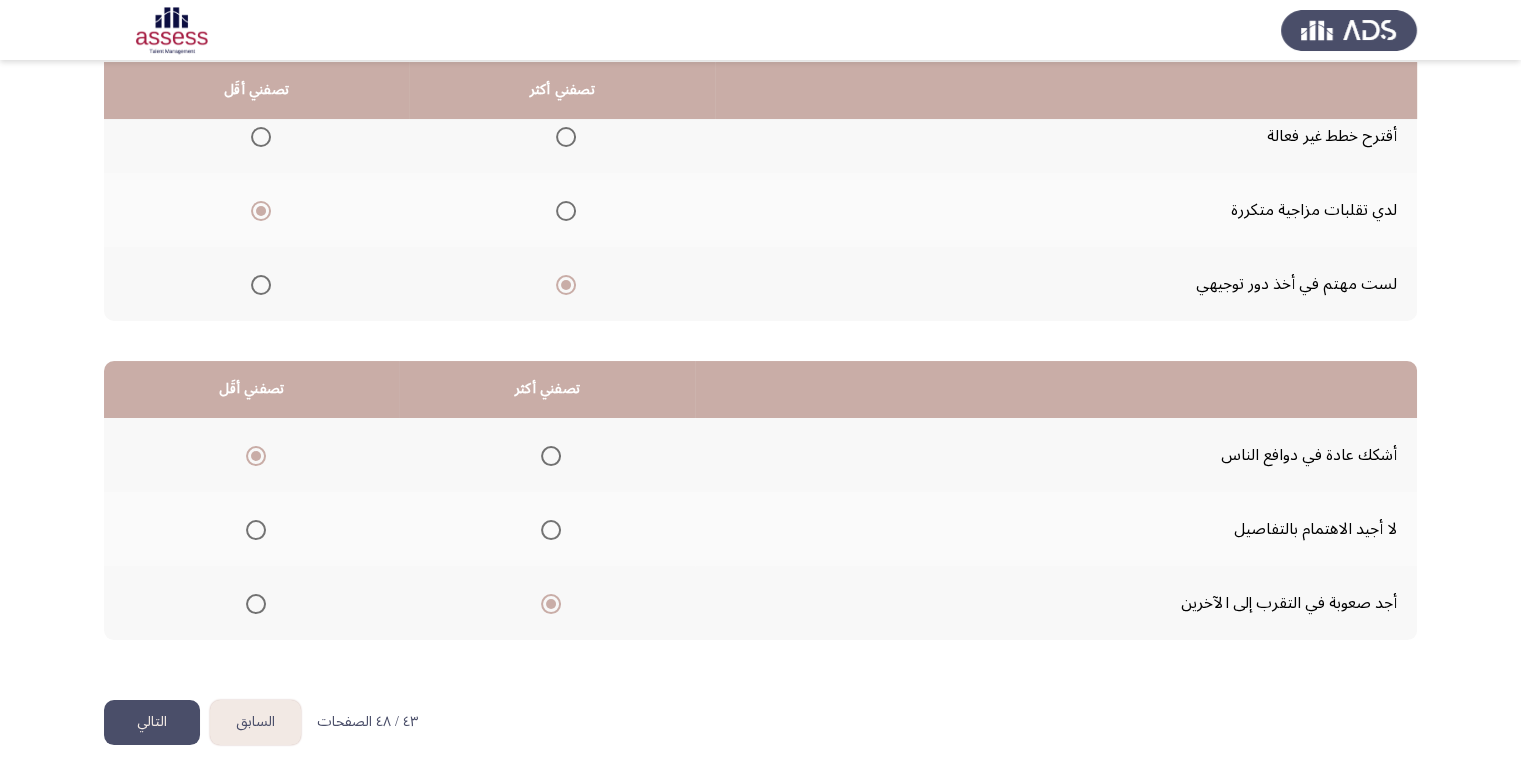 click on "التالي" 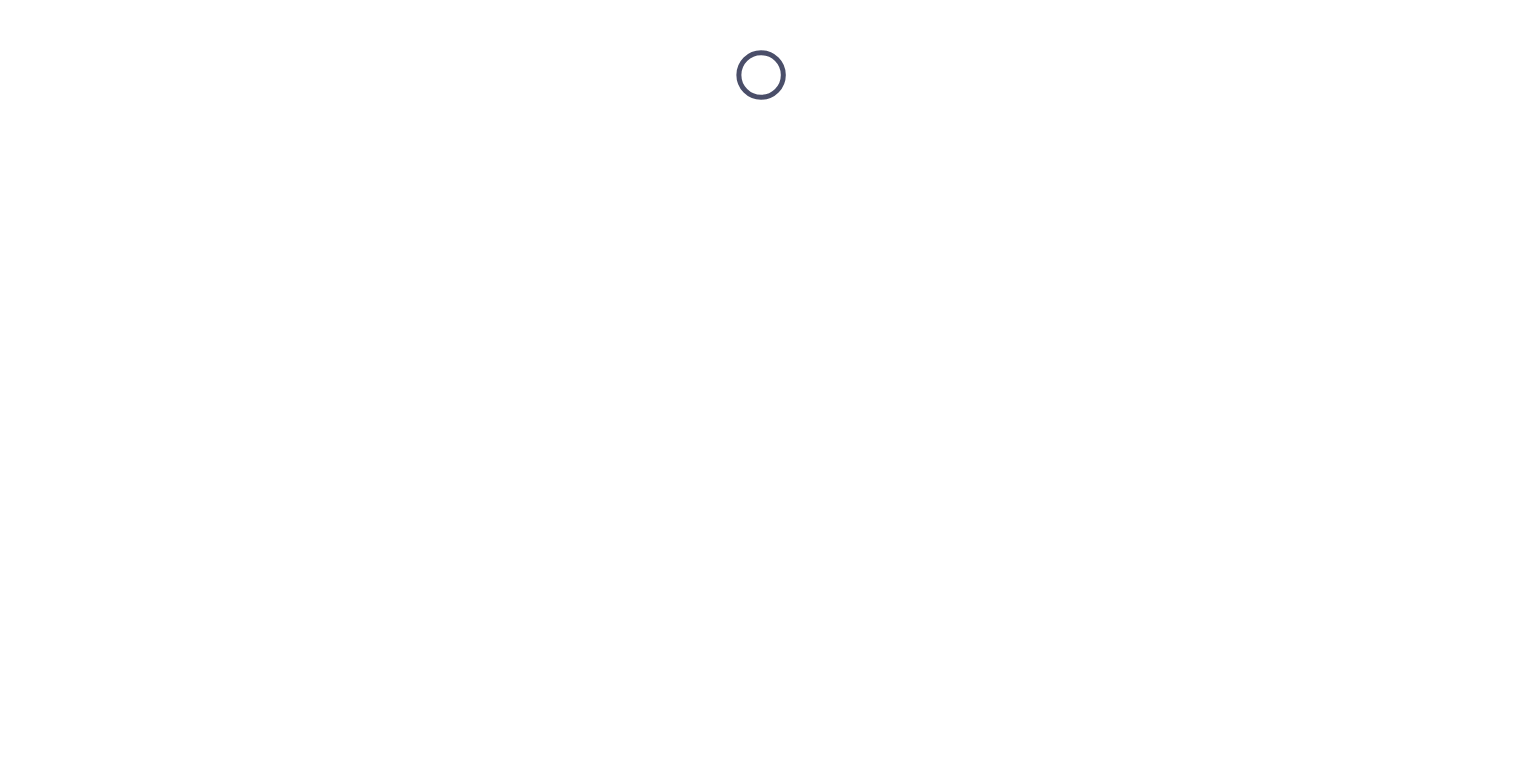 scroll, scrollTop: 0, scrollLeft: 0, axis: both 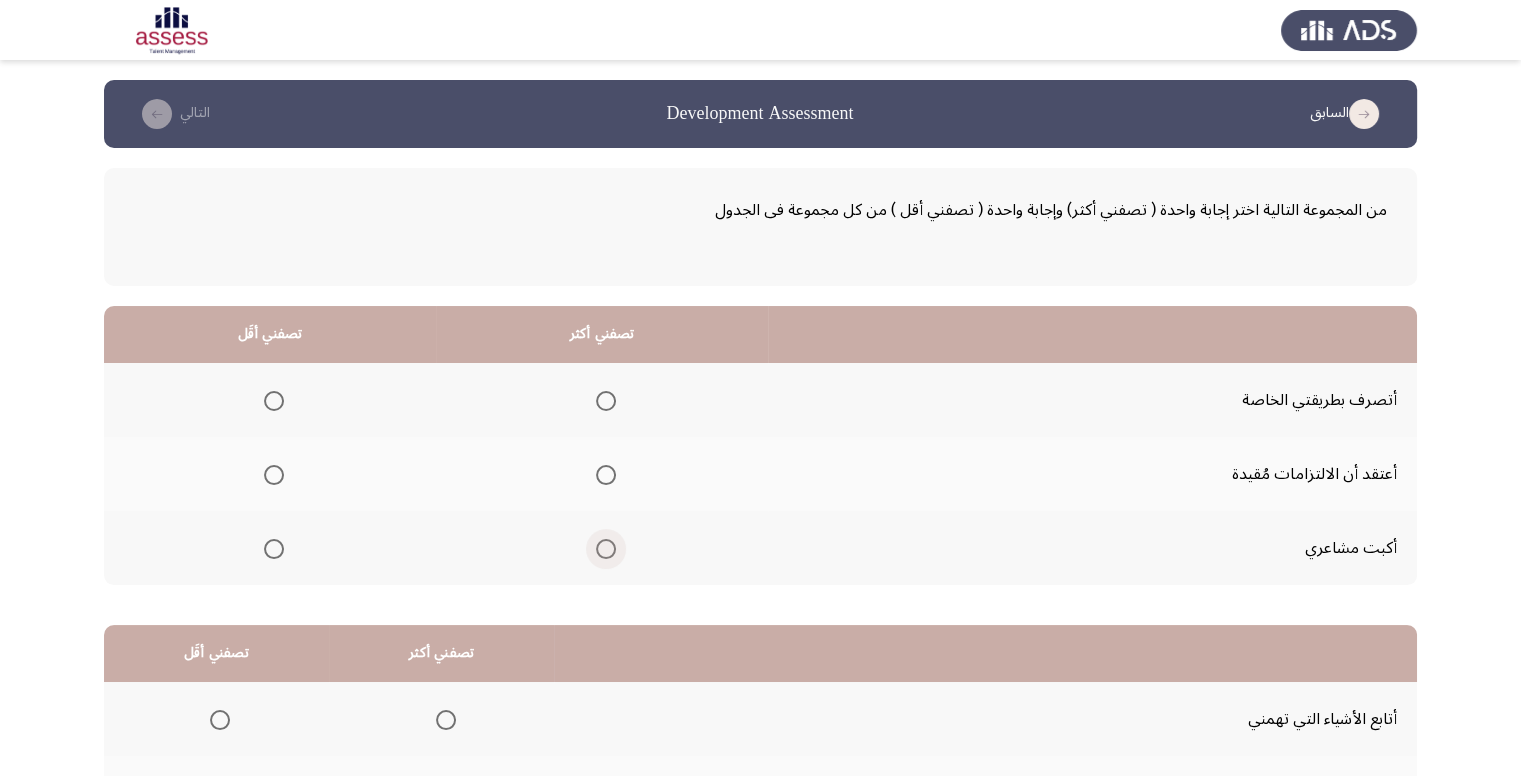 click at bounding box center (606, 549) 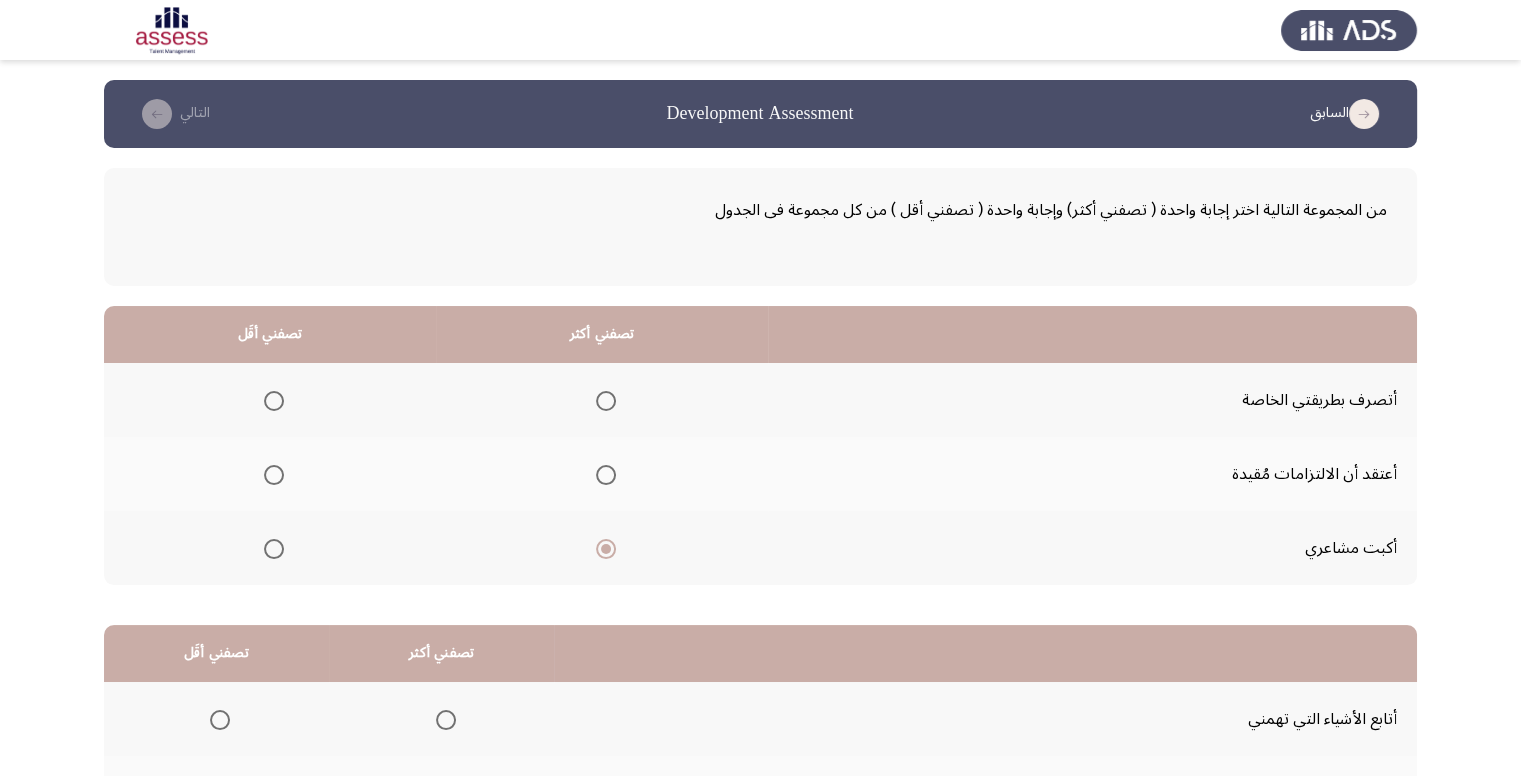 click 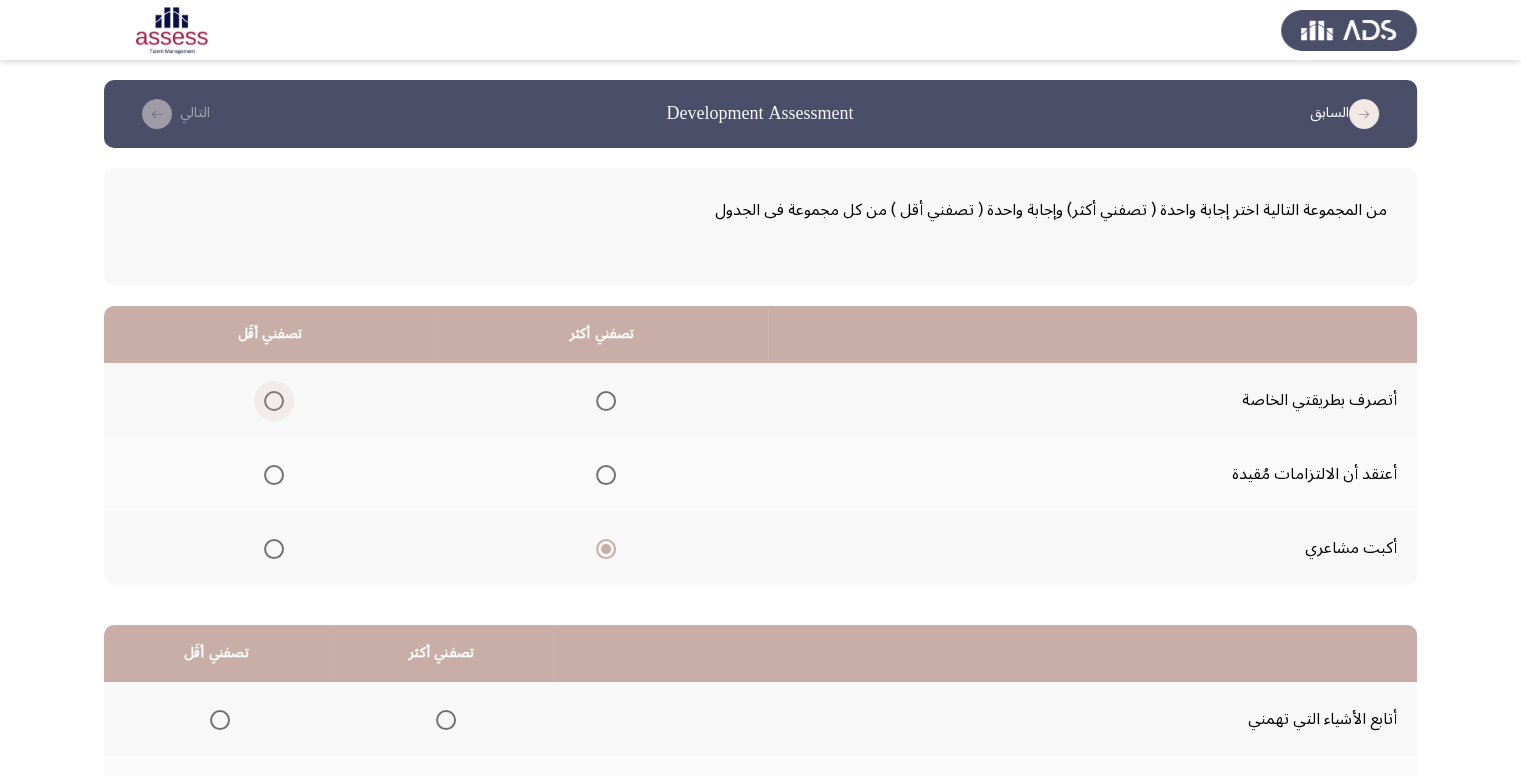 click at bounding box center (274, 401) 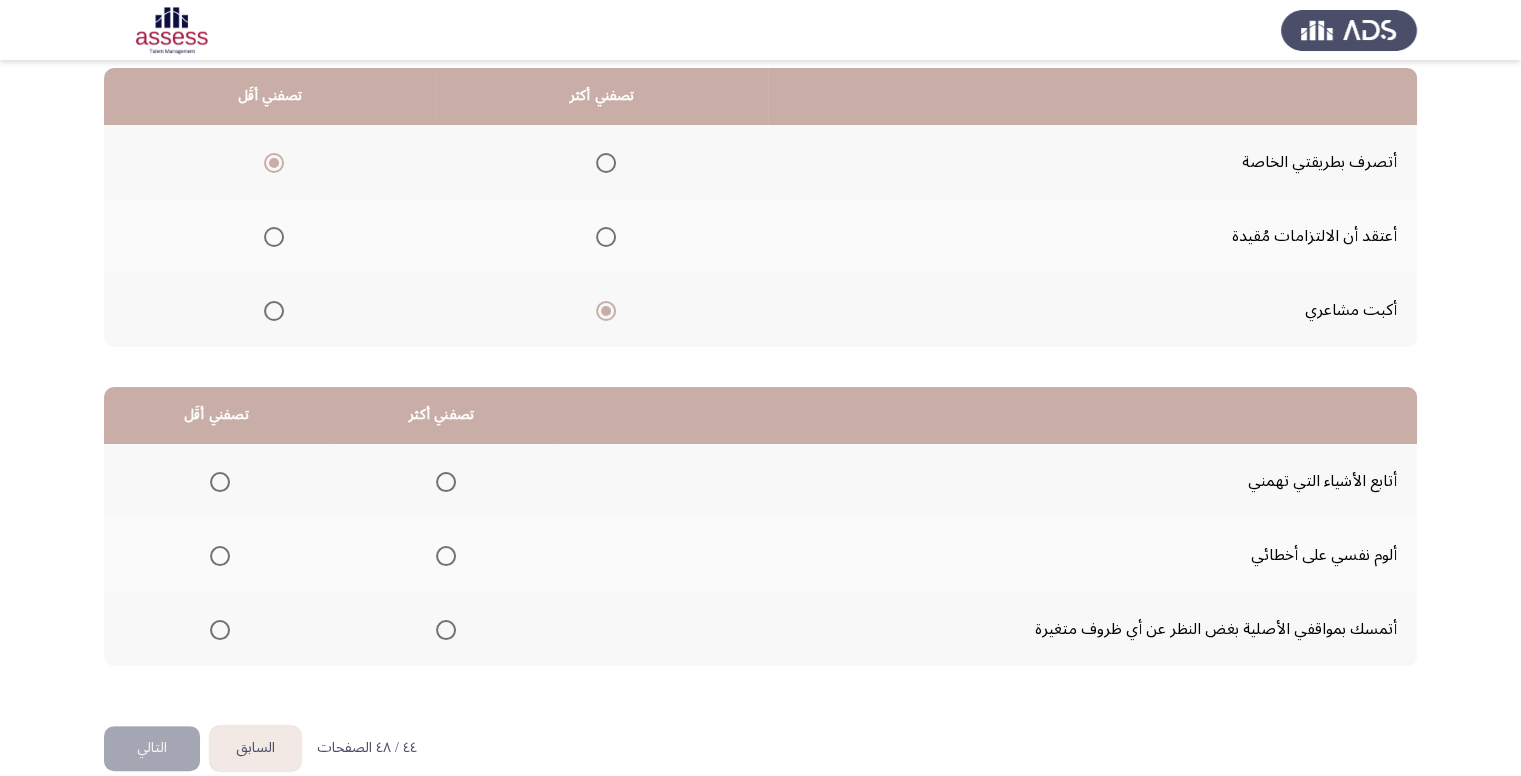 scroll, scrollTop: 264, scrollLeft: 0, axis: vertical 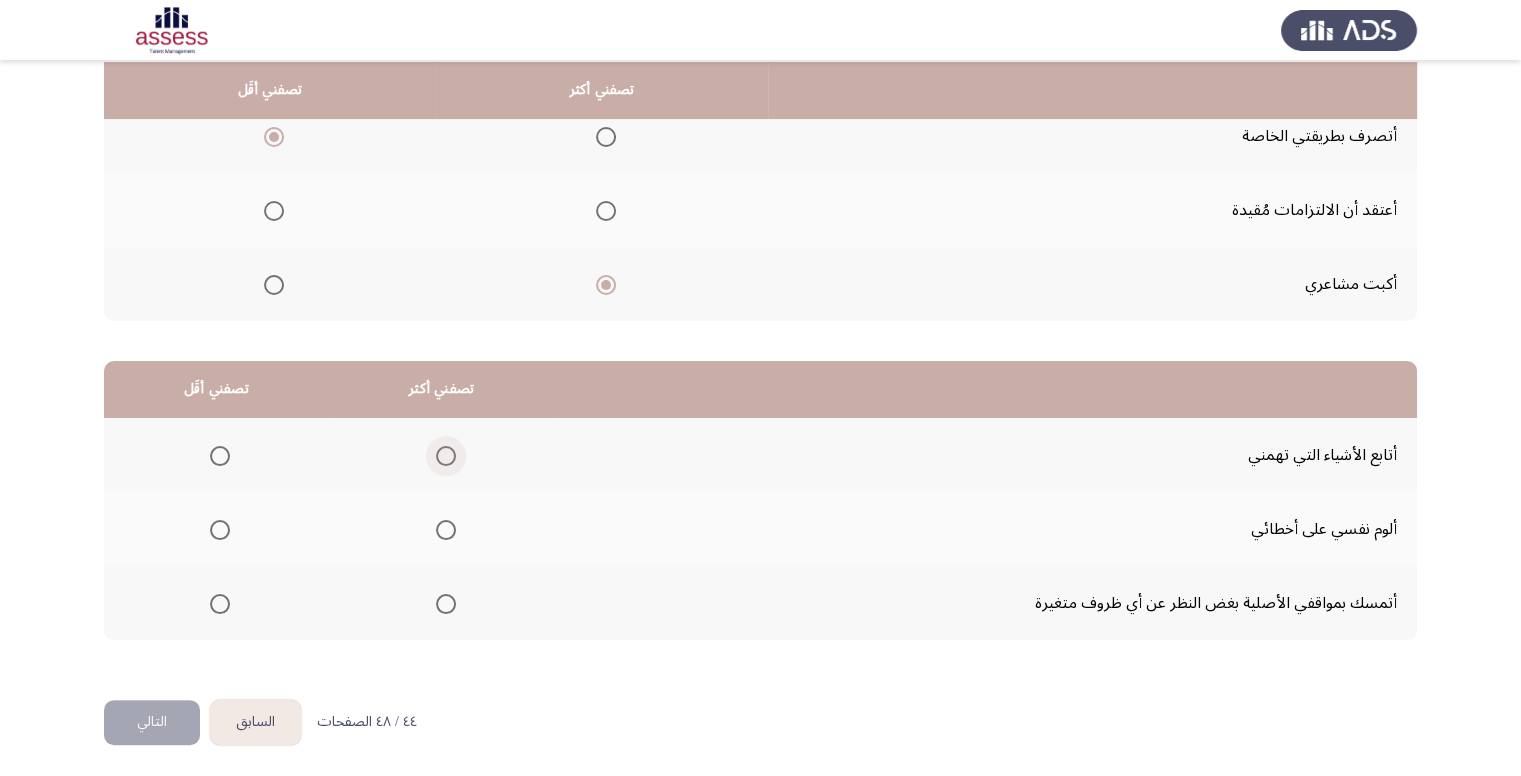 click at bounding box center [446, 456] 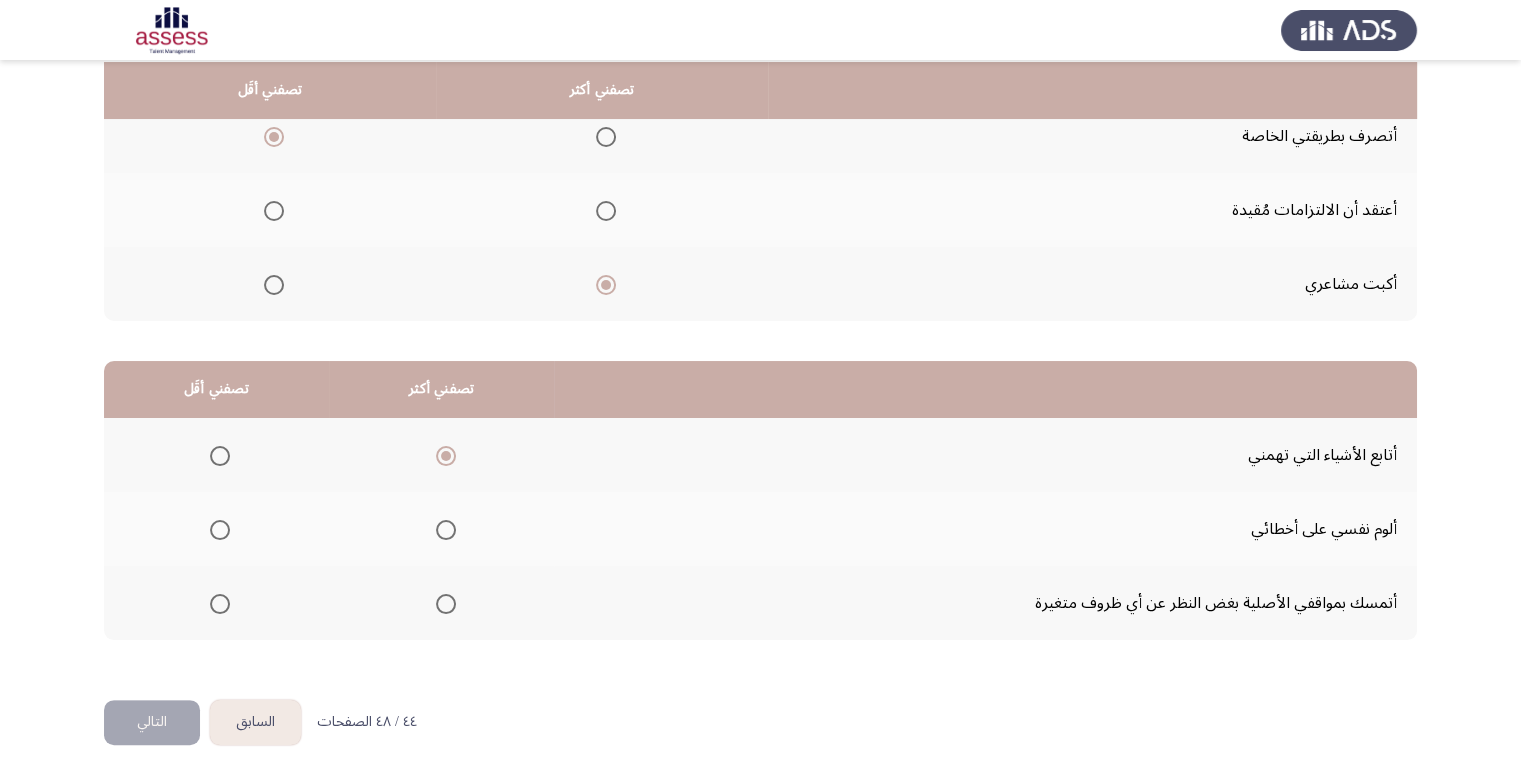 click 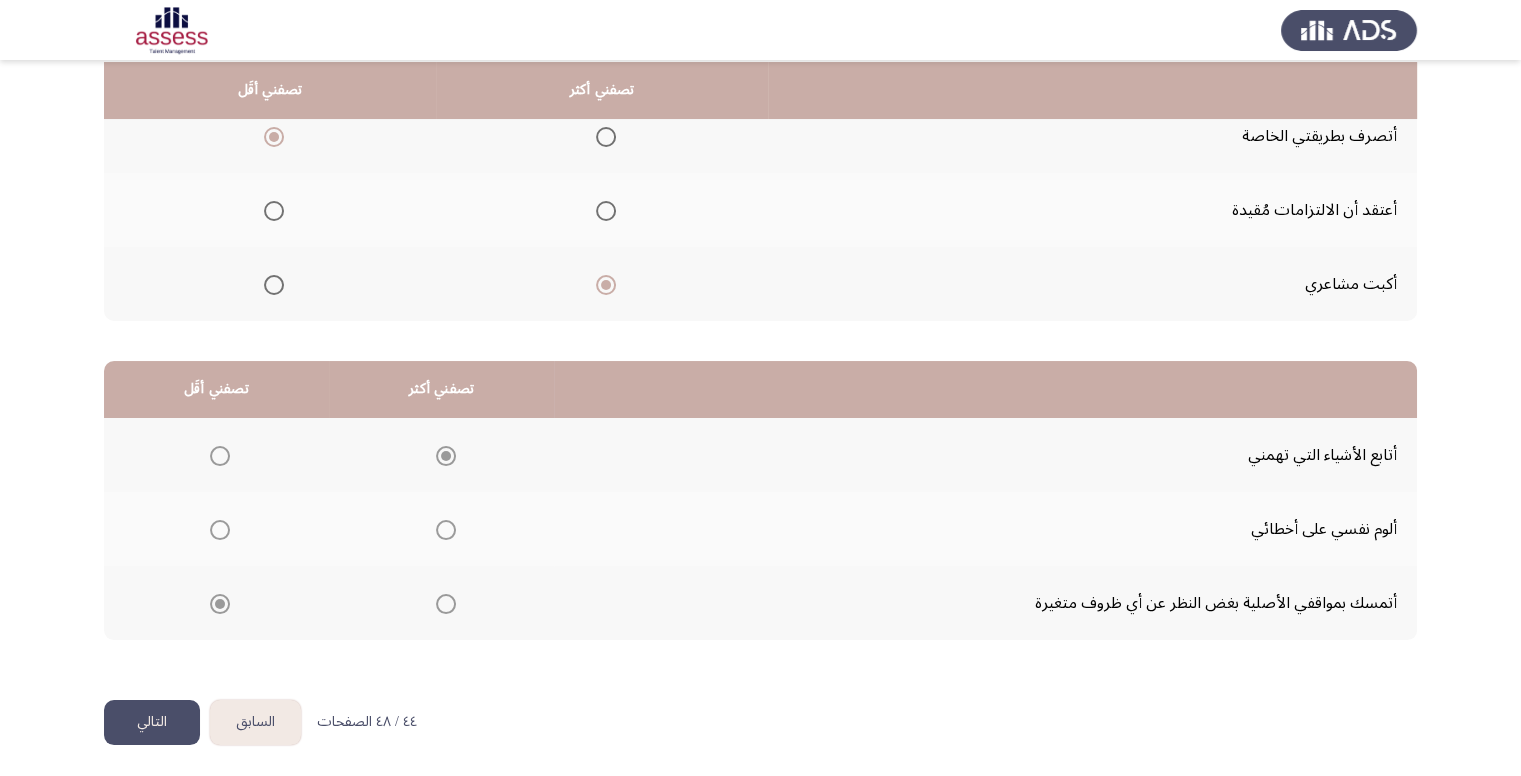 click on "التالي" 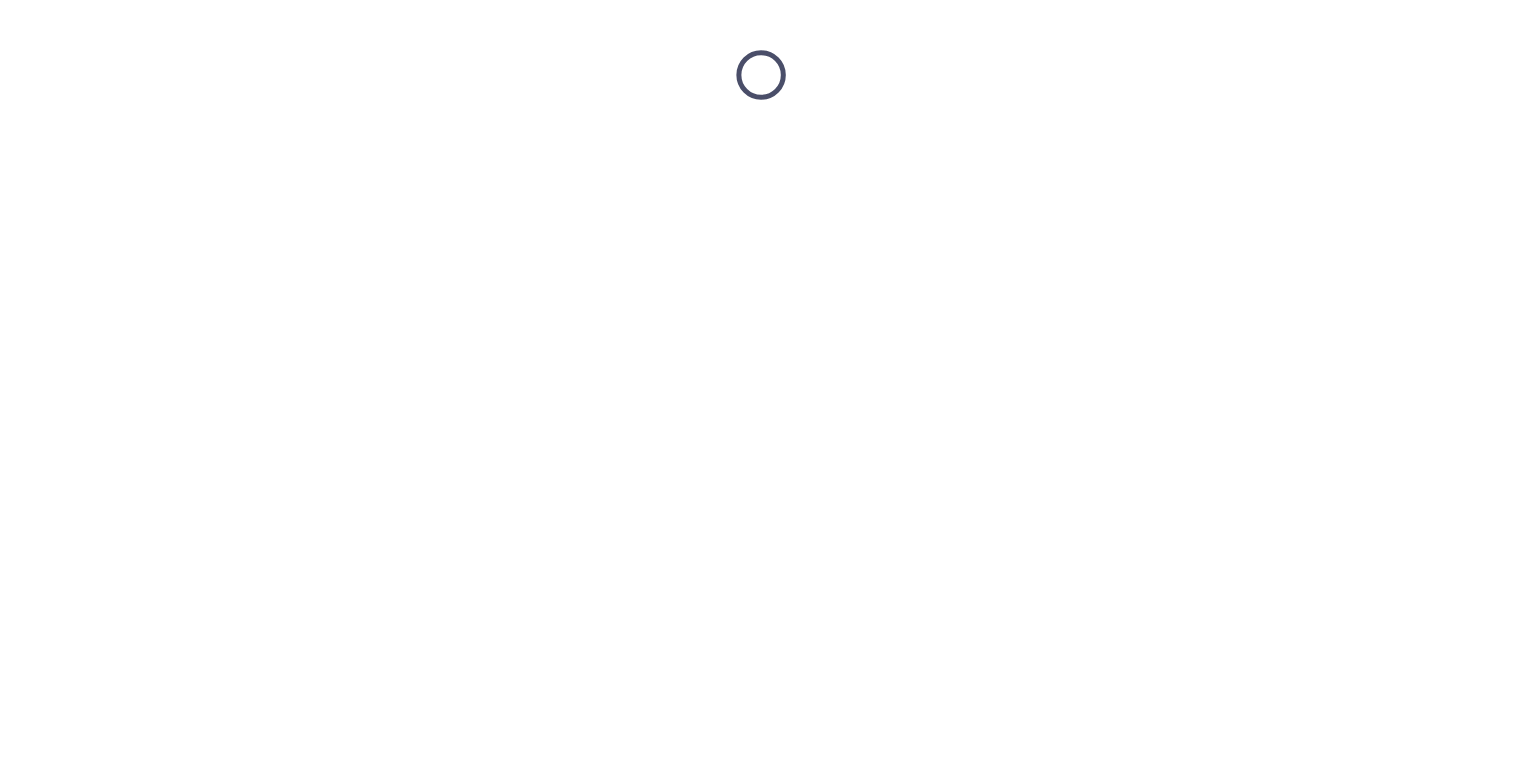 scroll, scrollTop: 0, scrollLeft: 0, axis: both 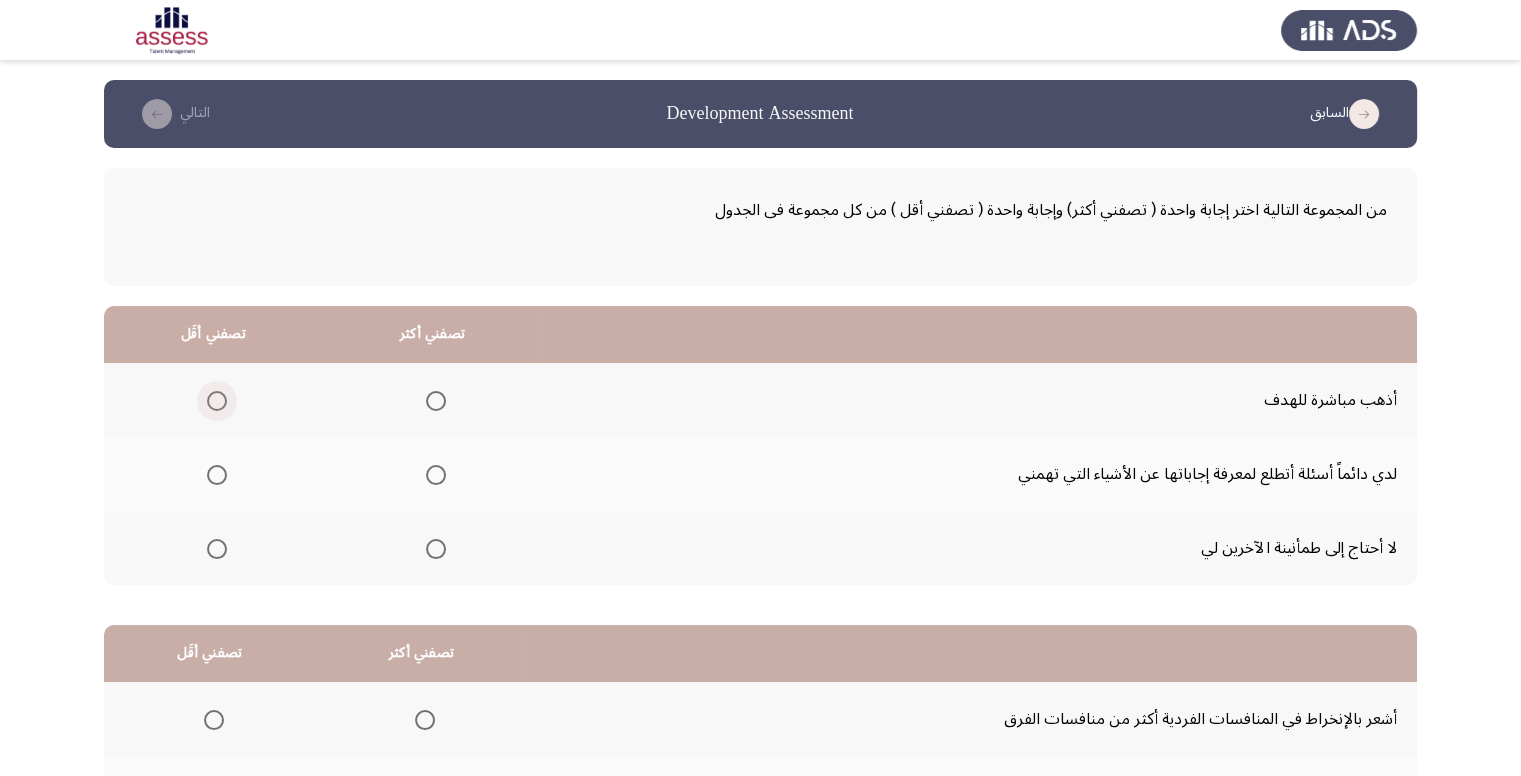 click at bounding box center (217, 401) 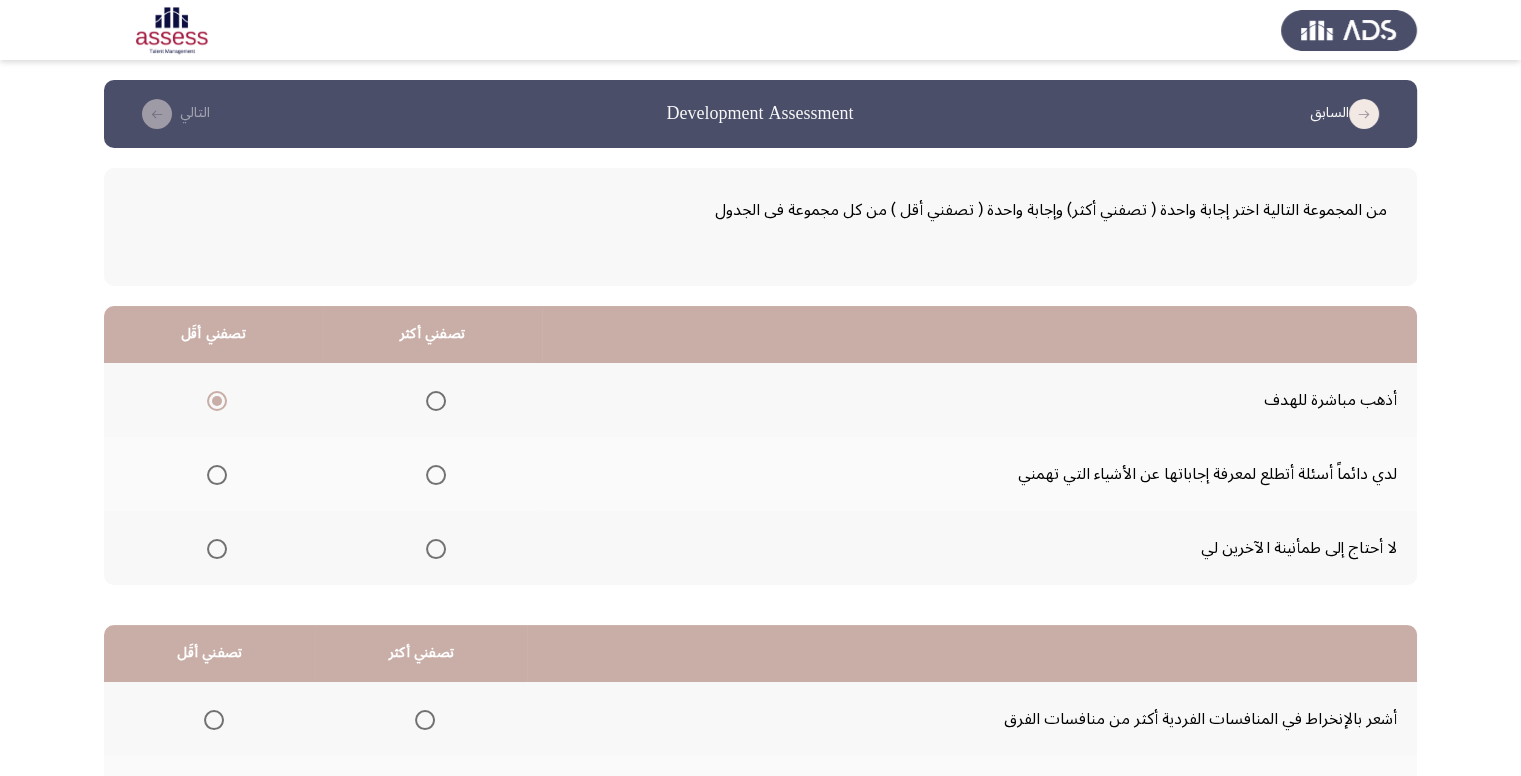 click at bounding box center (436, 475) 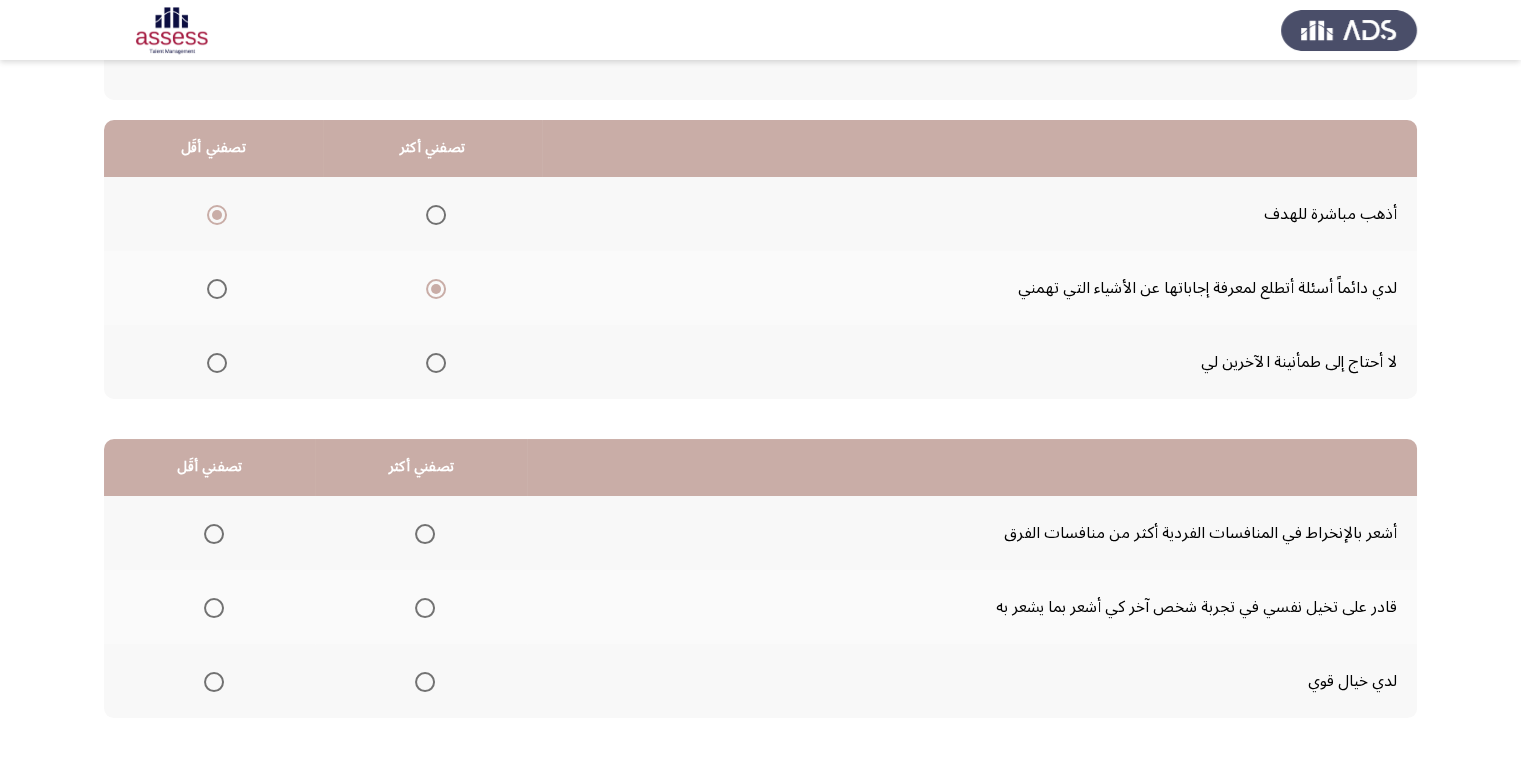 scroll, scrollTop: 200, scrollLeft: 0, axis: vertical 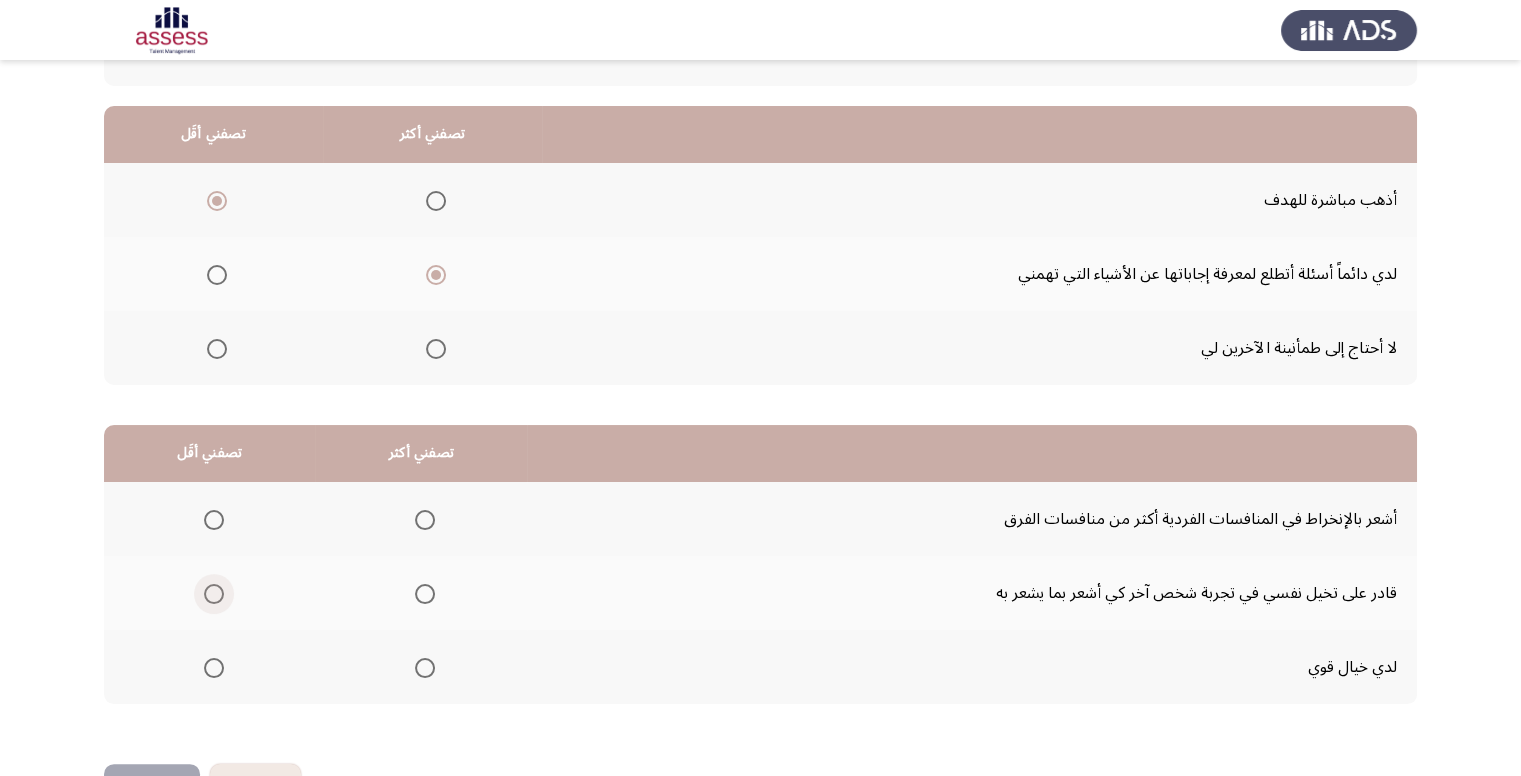 click at bounding box center (214, 594) 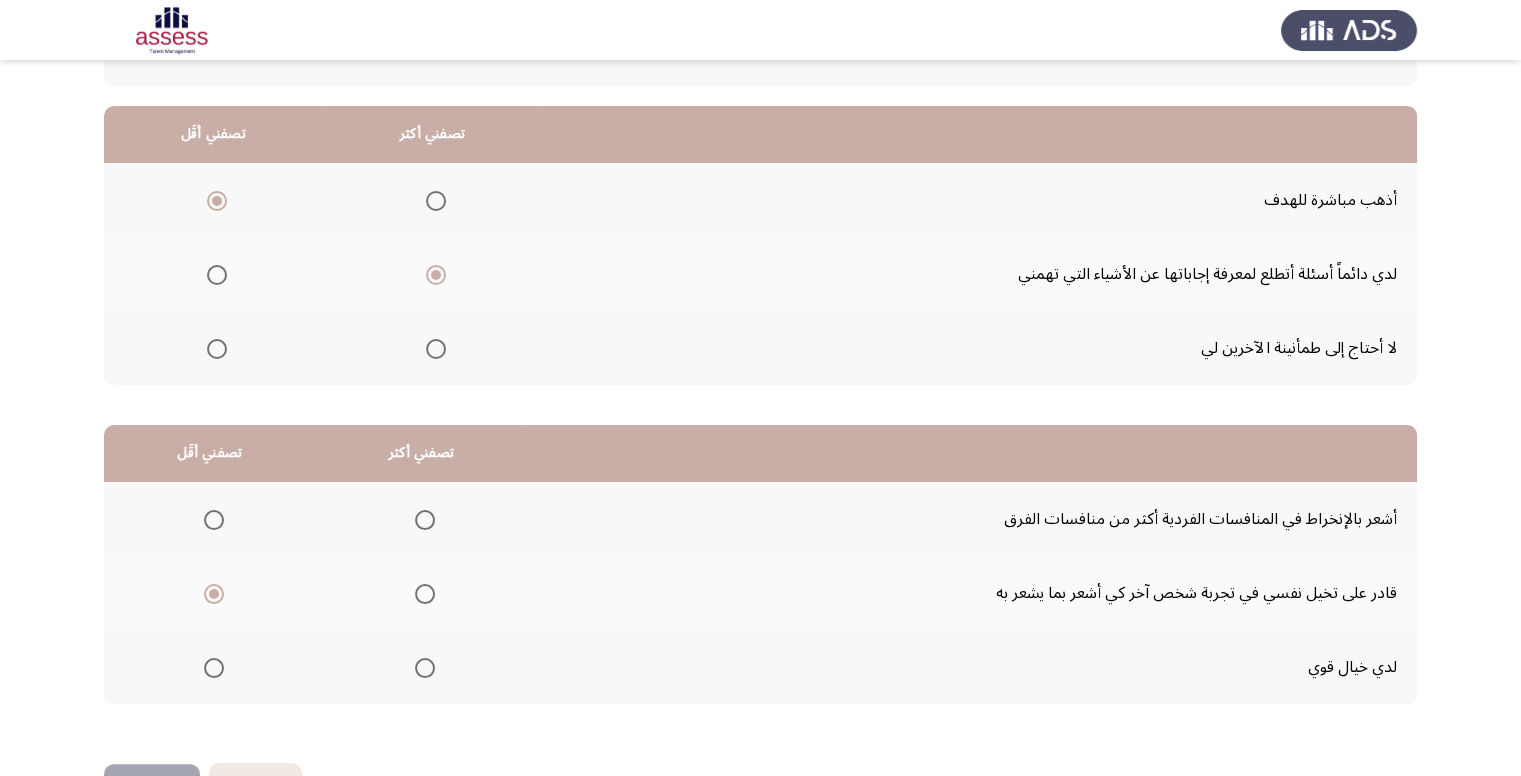 click at bounding box center [214, 520] 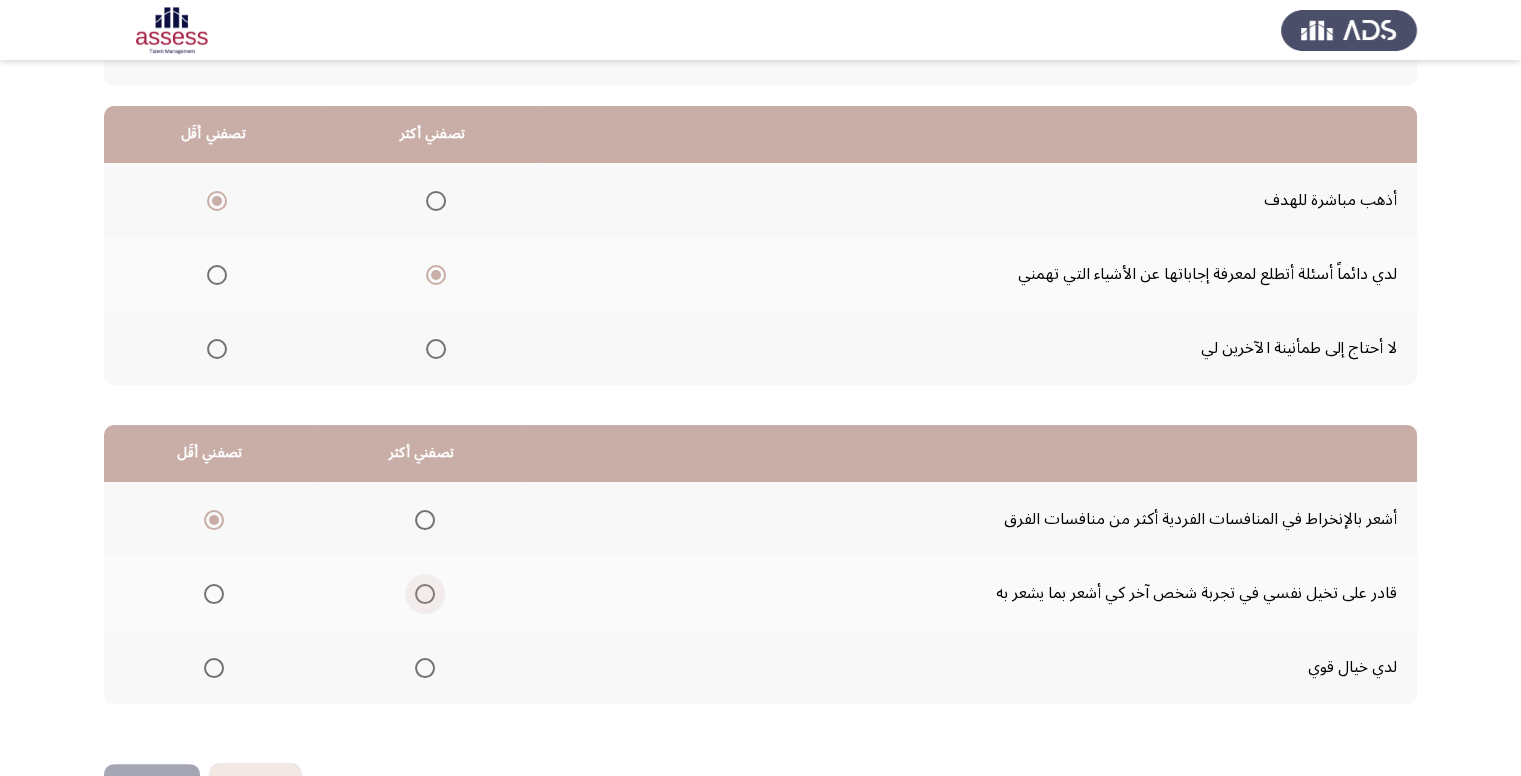 click at bounding box center (425, 594) 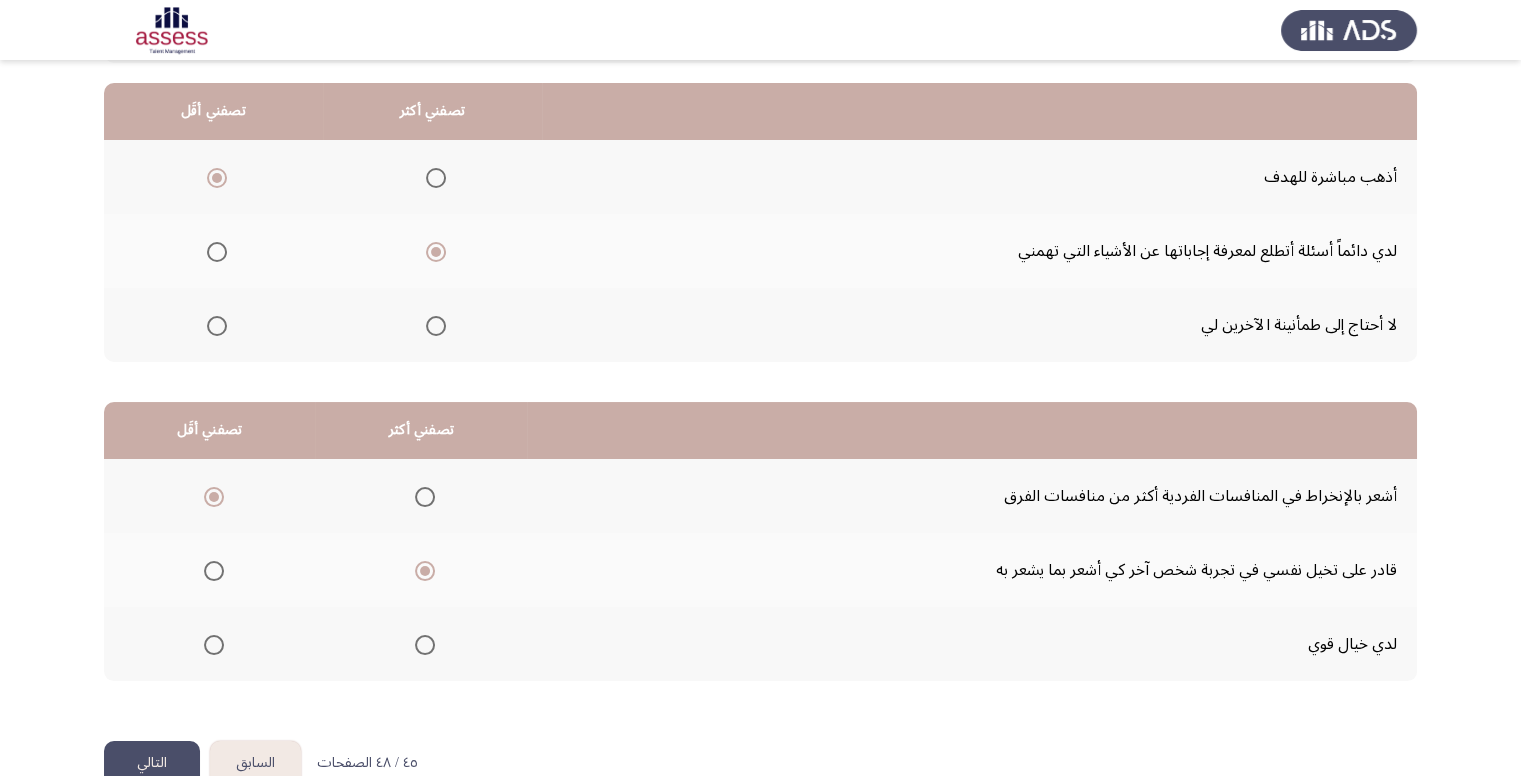 scroll, scrollTop: 264, scrollLeft: 0, axis: vertical 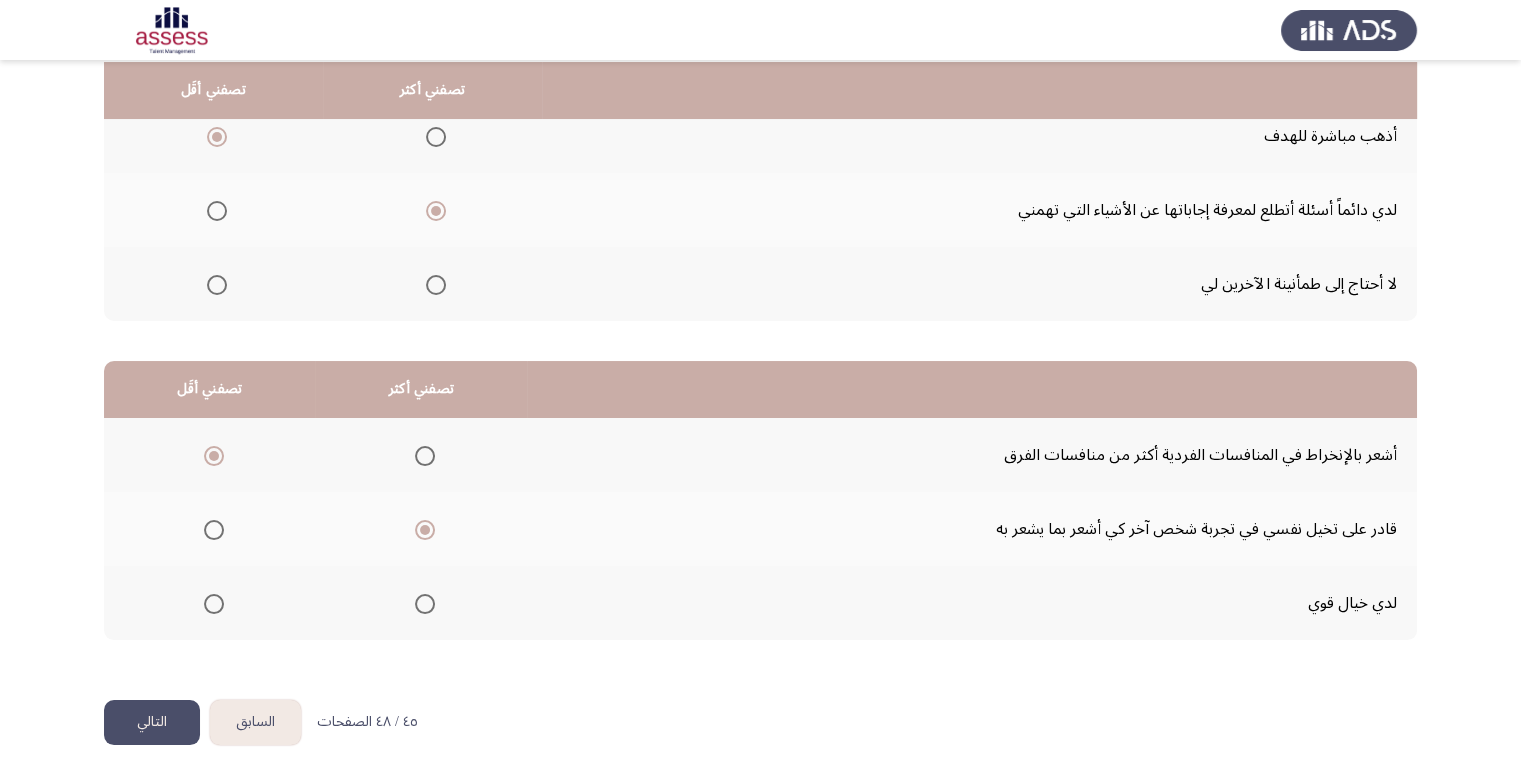 click on "التالي" 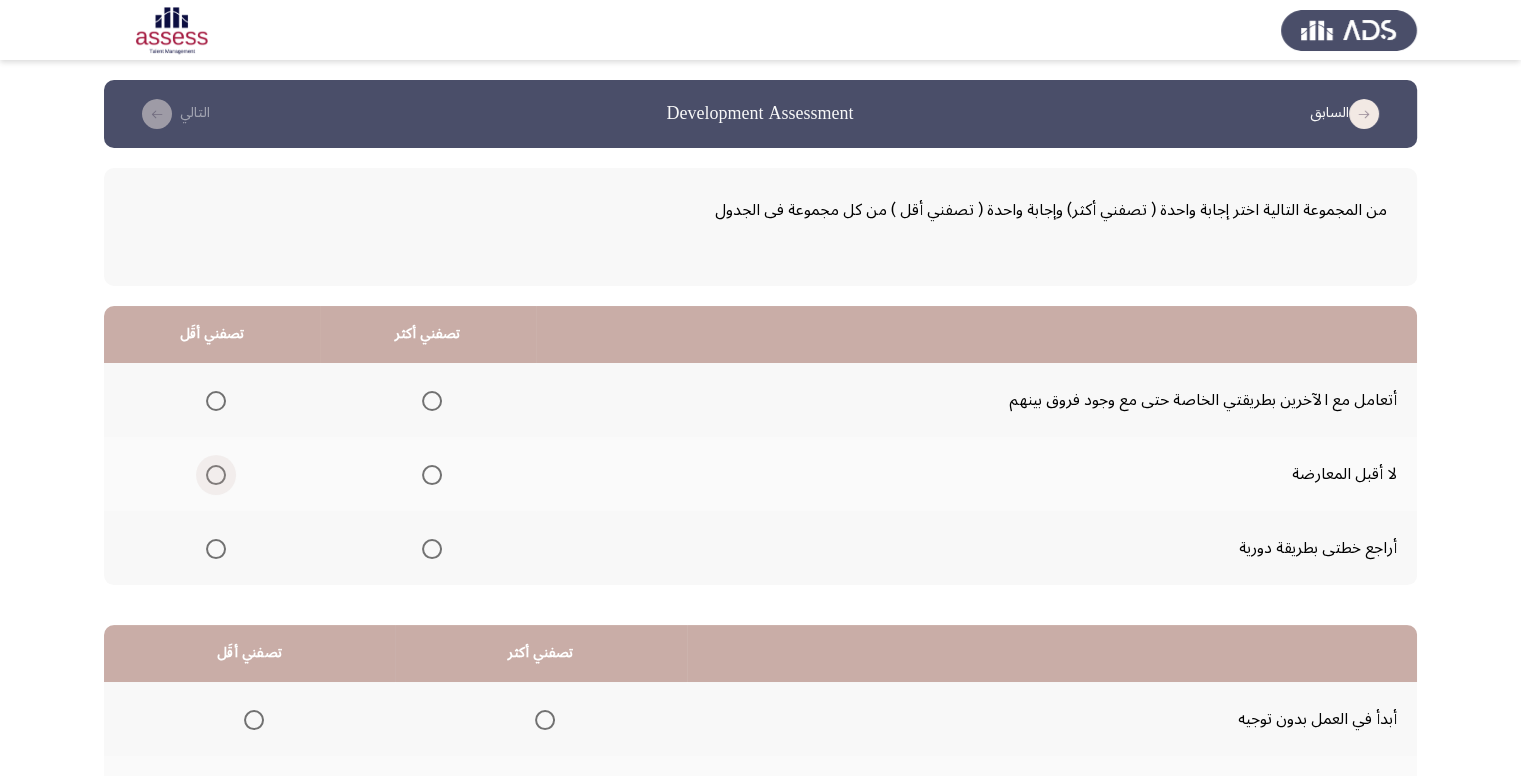 click at bounding box center [216, 475] 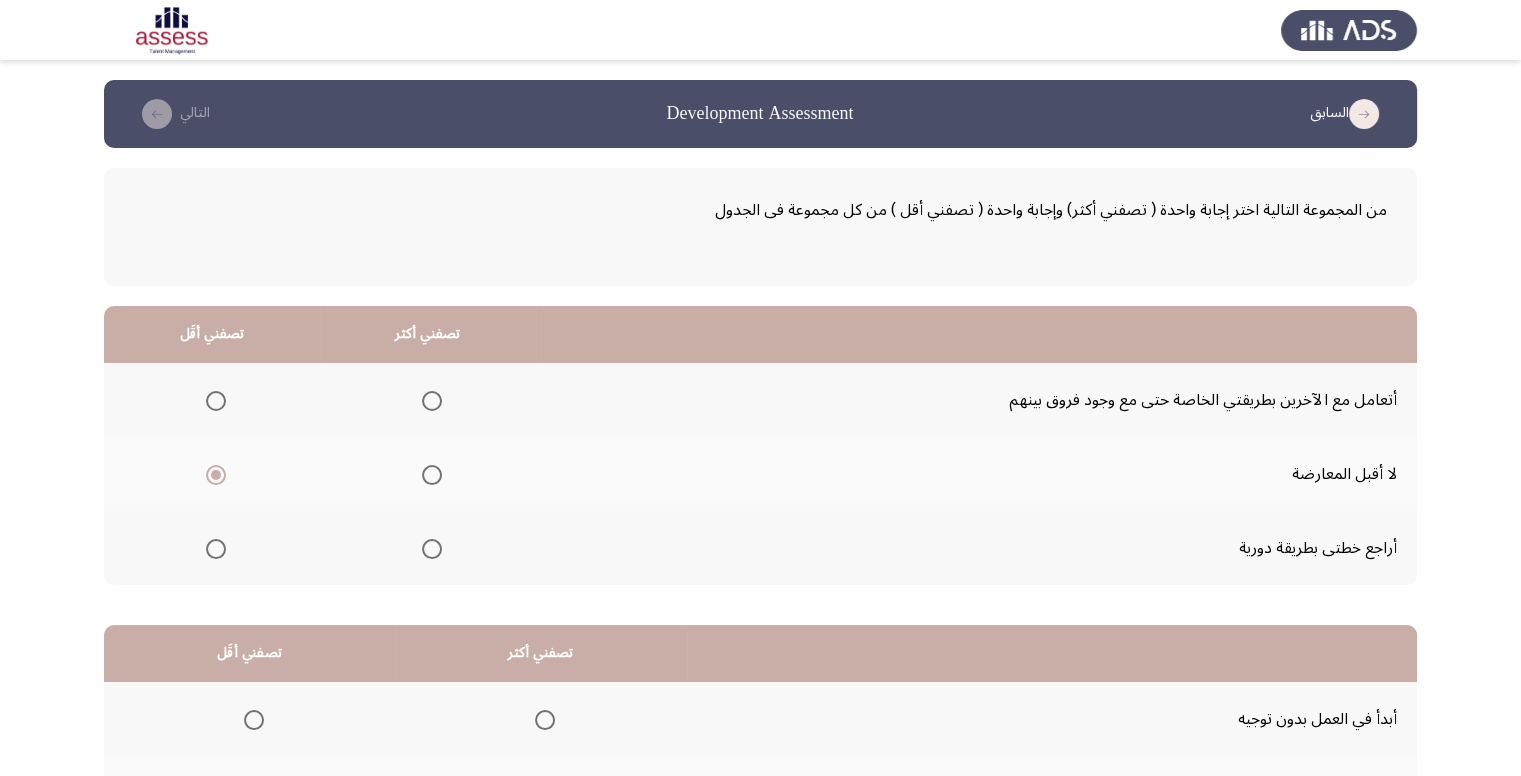 click at bounding box center (432, 549) 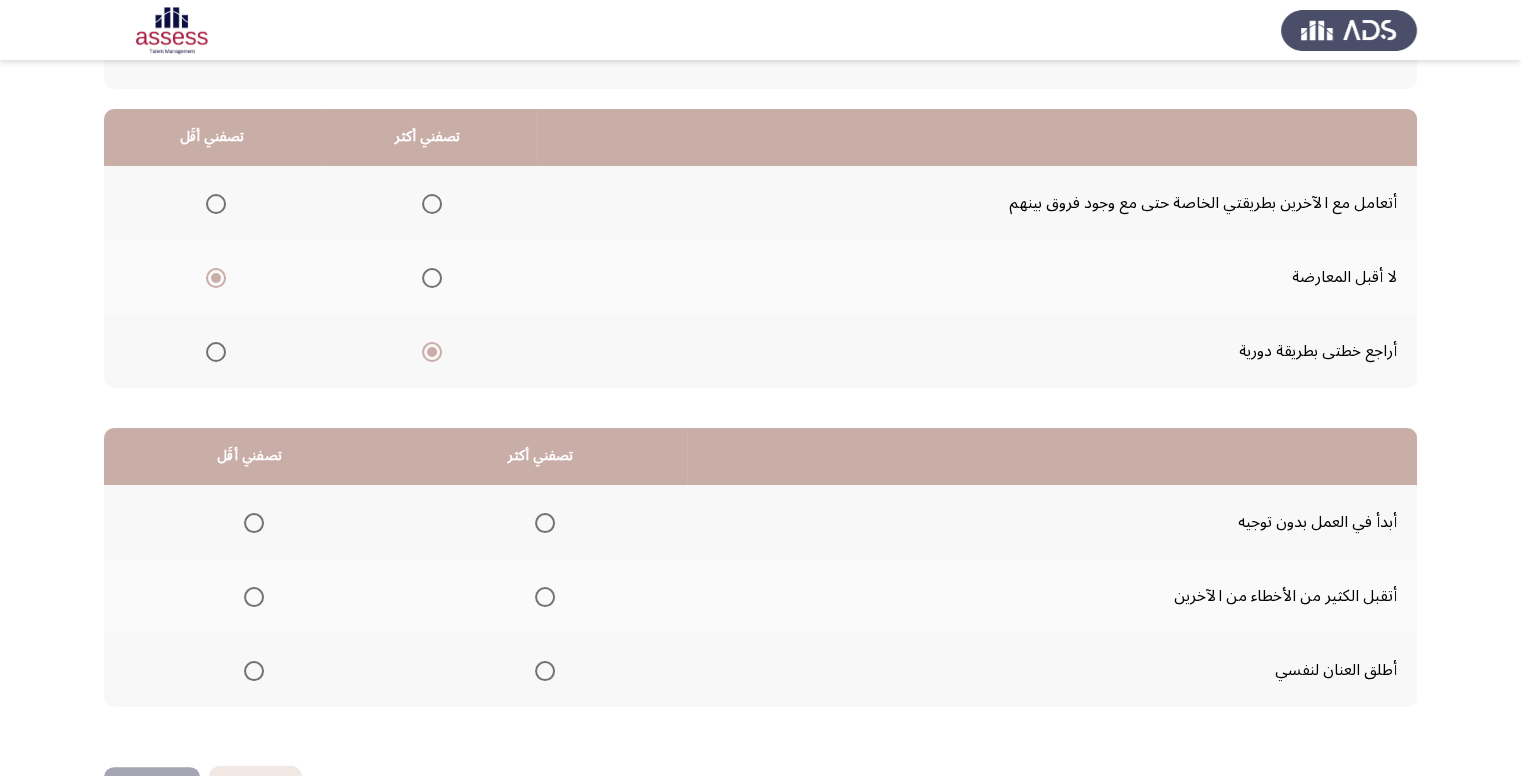 scroll, scrollTop: 200, scrollLeft: 0, axis: vertical 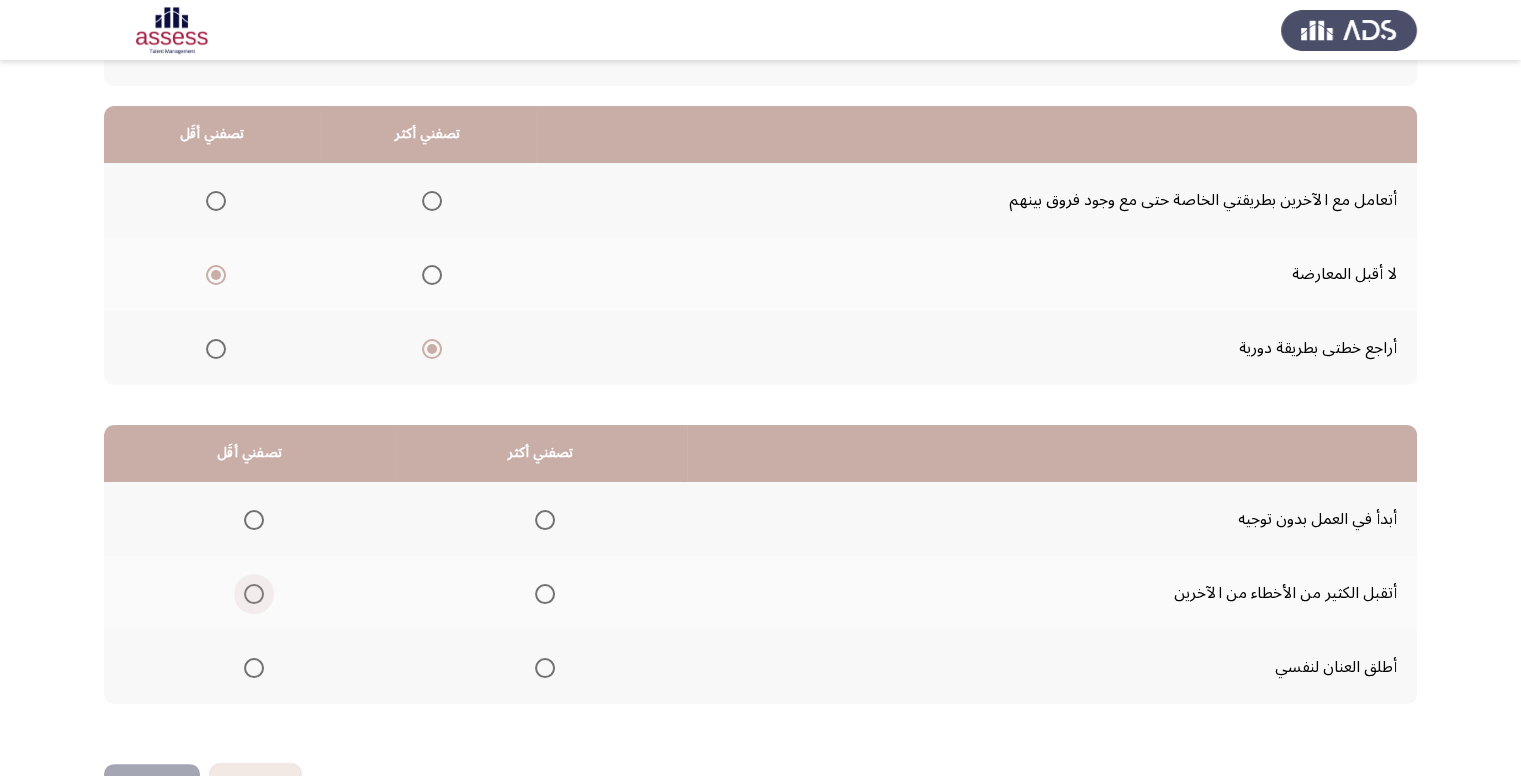 click at bounding box center (254, 594) 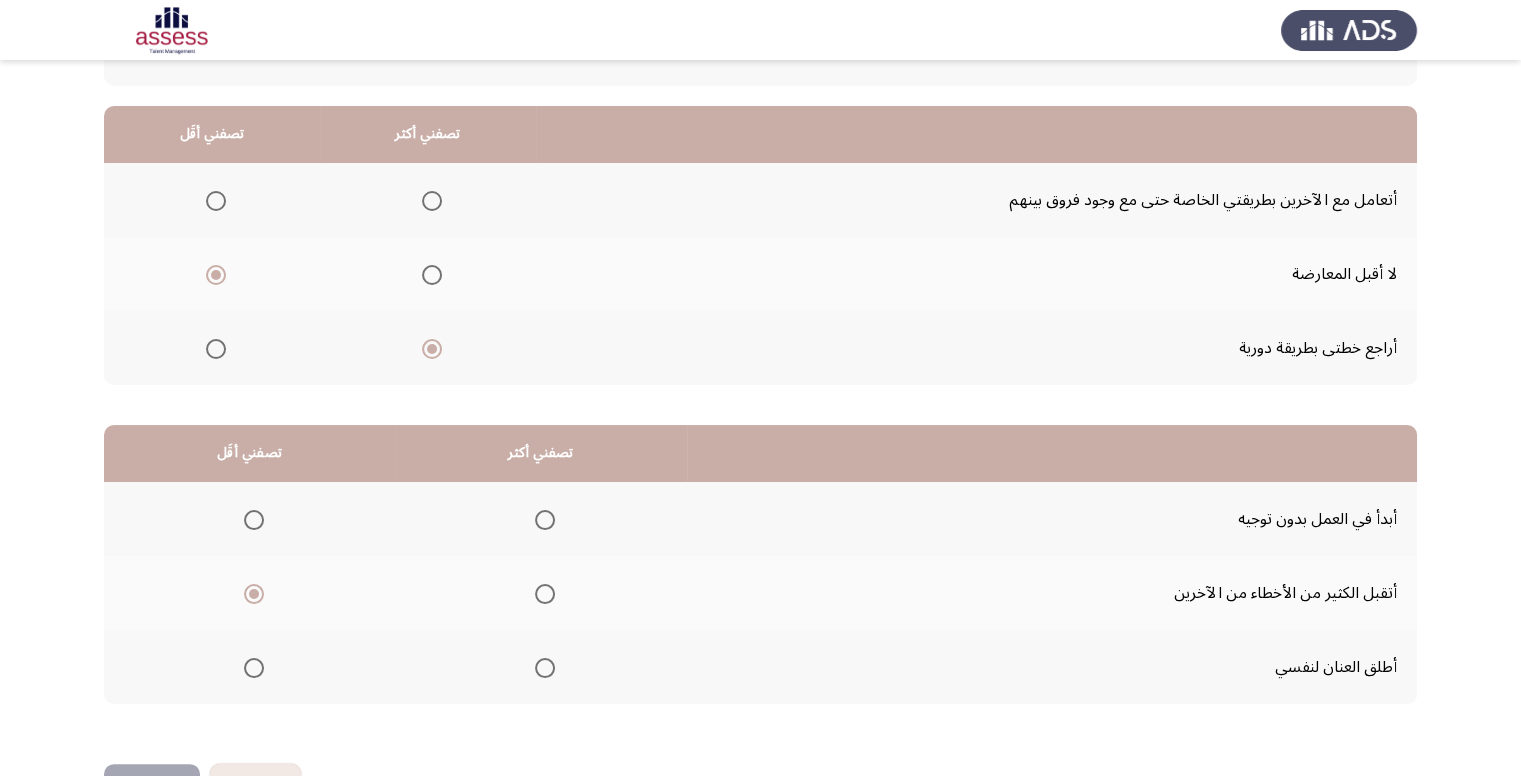 click at bounding box center (545, 520) 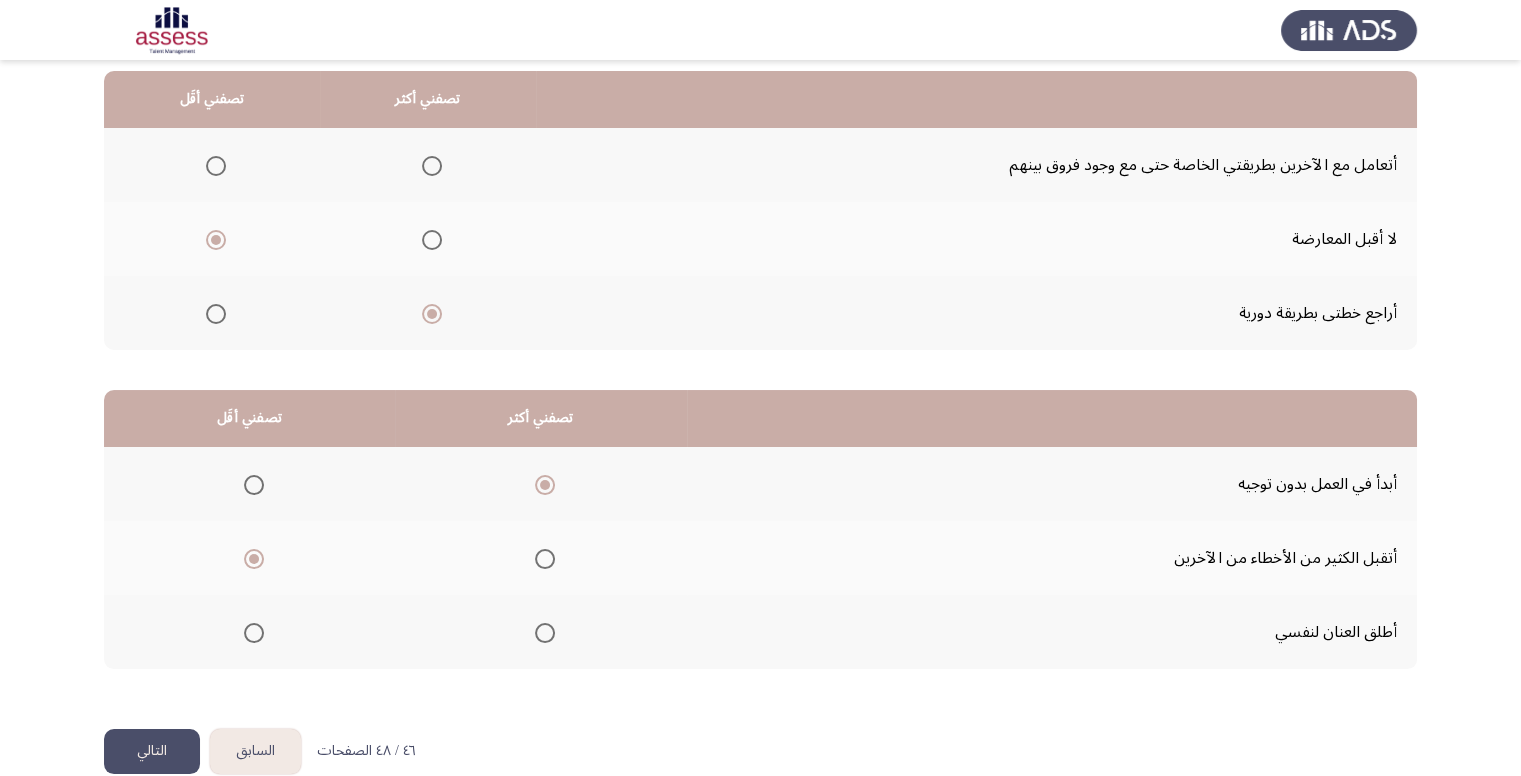 scroll, scrollTop: 264, scrollLeft: 0, axis: vertical 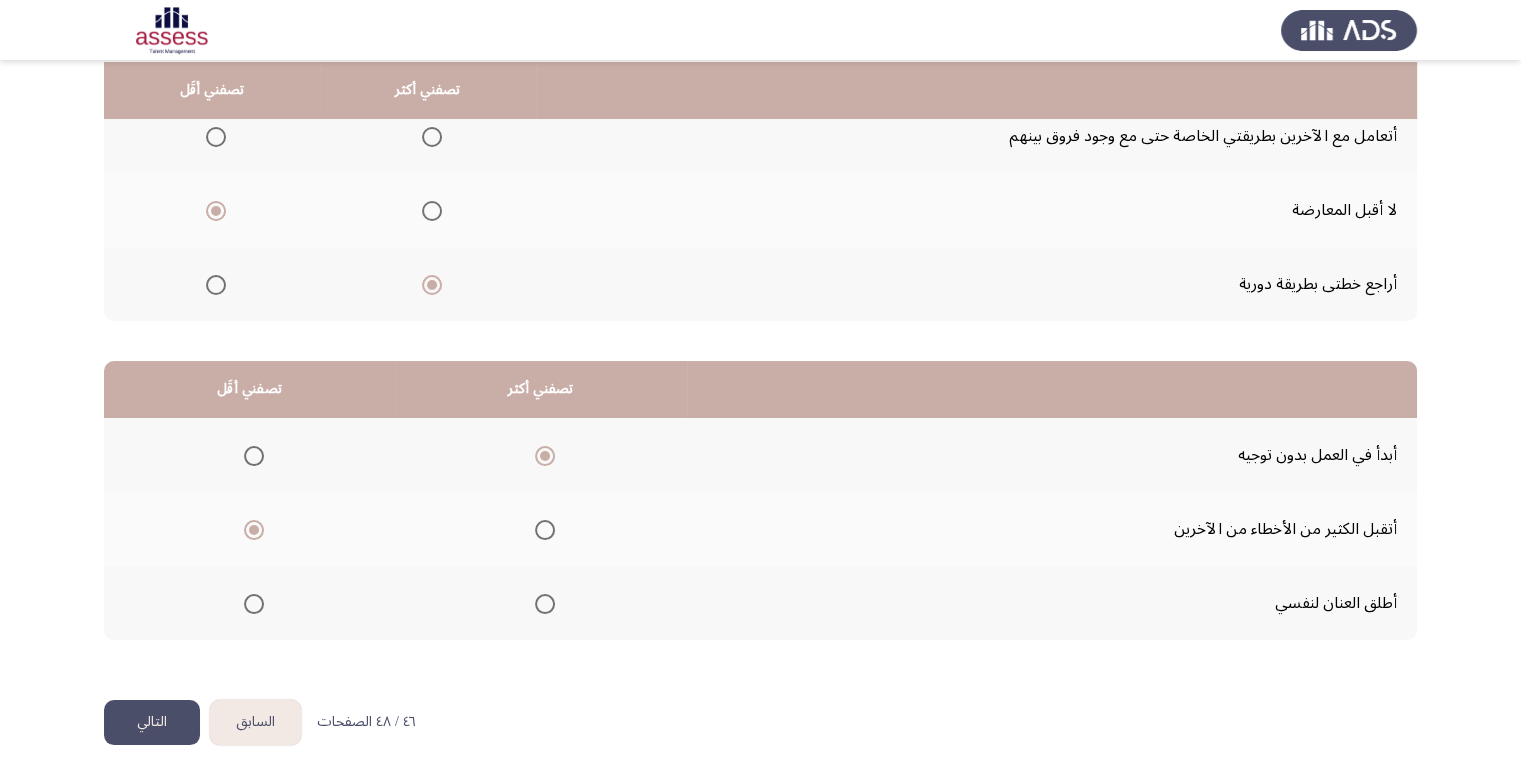 click on "التالي" 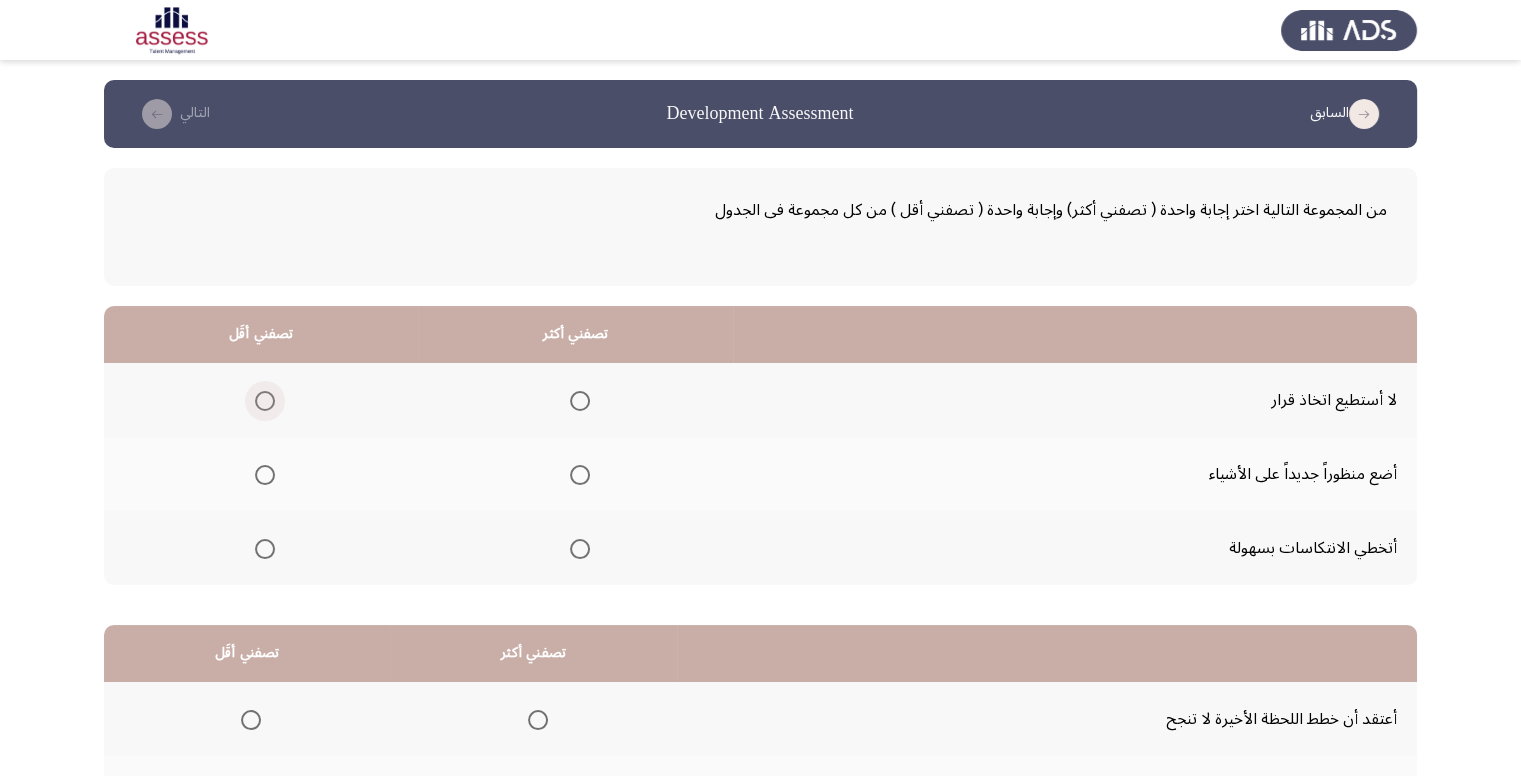 click at bounding box center [265, 401] 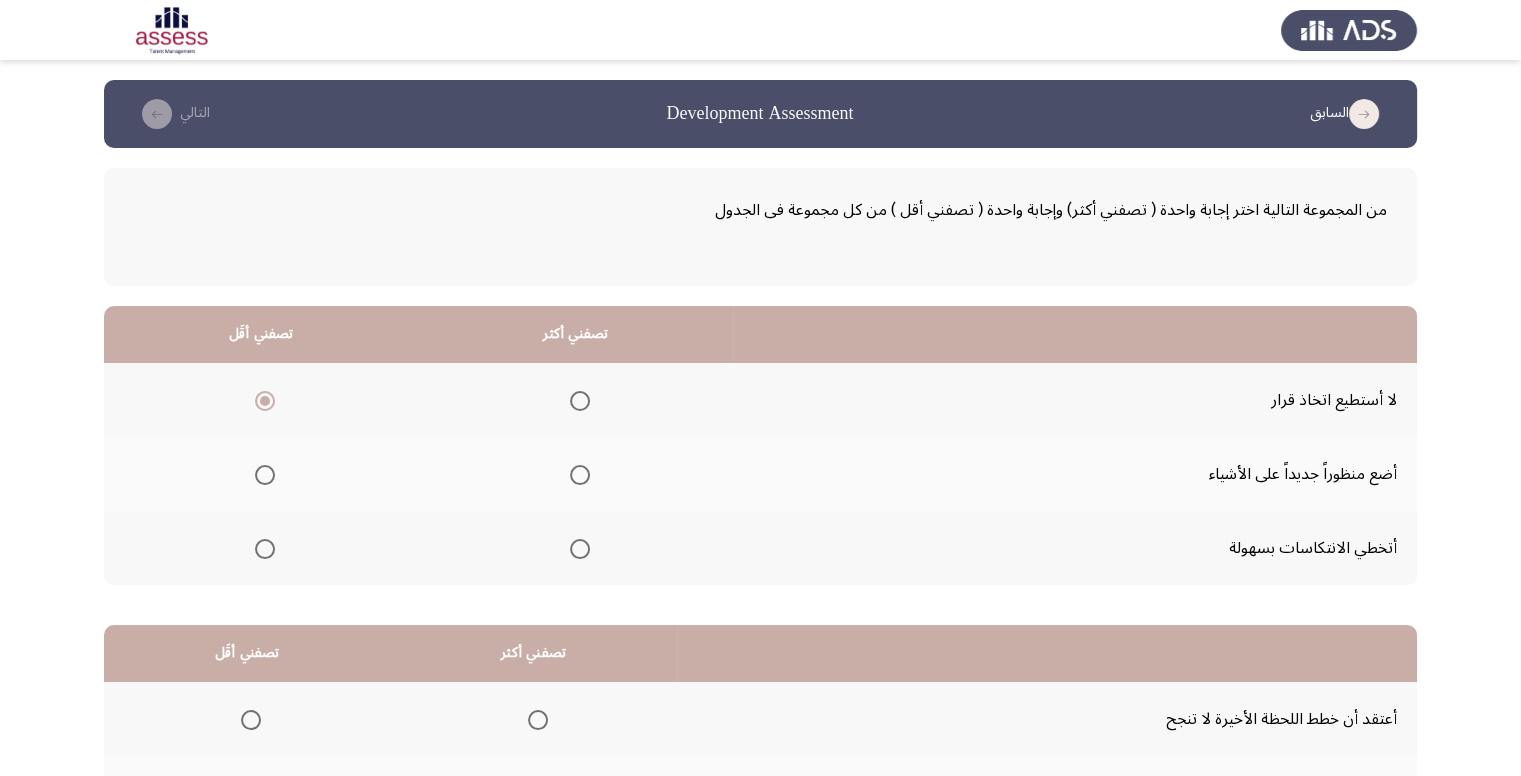 click at bounding box center [580, 475] 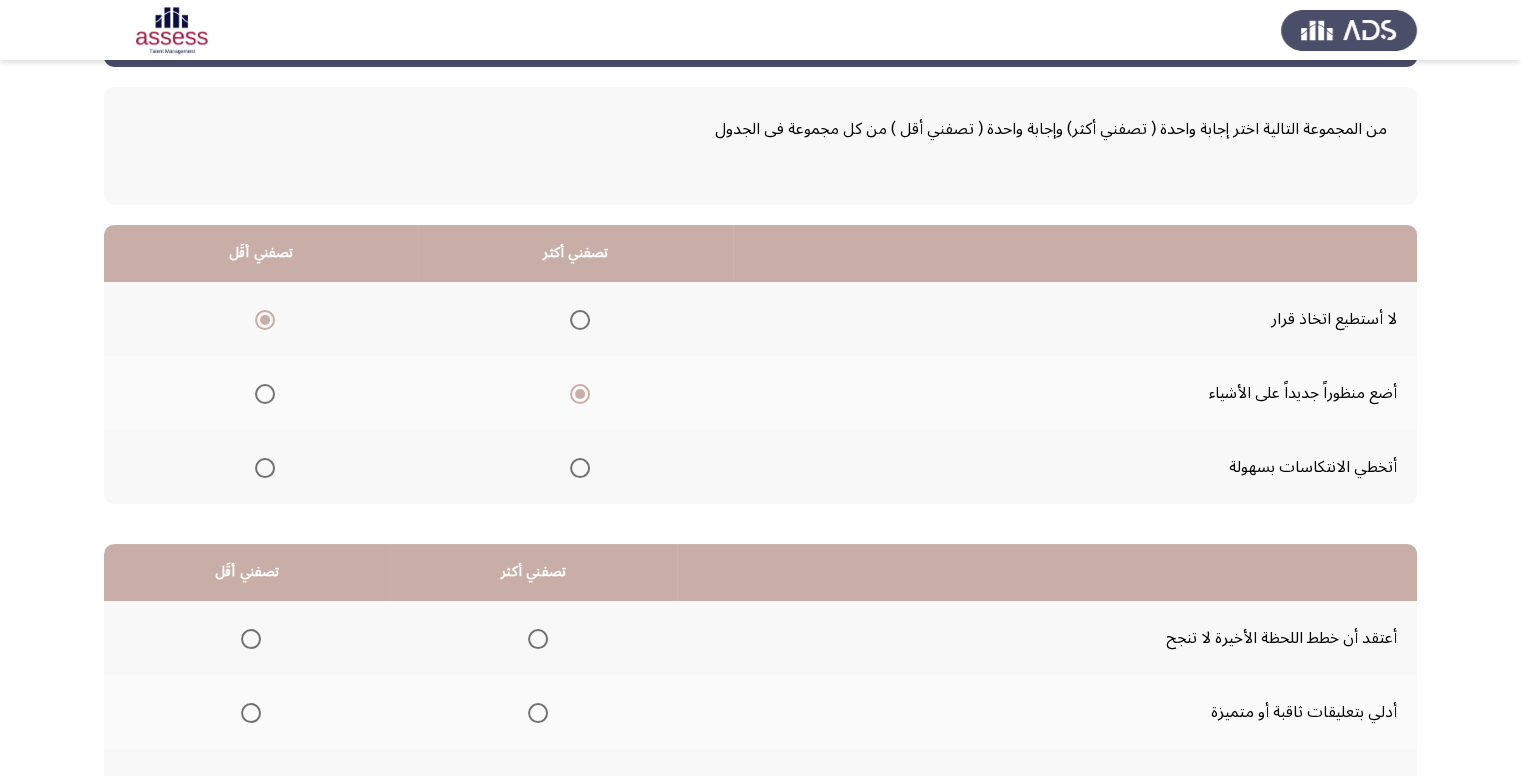 scroll, scrollTop: 200, scrollLeft: 0, axis: vertical 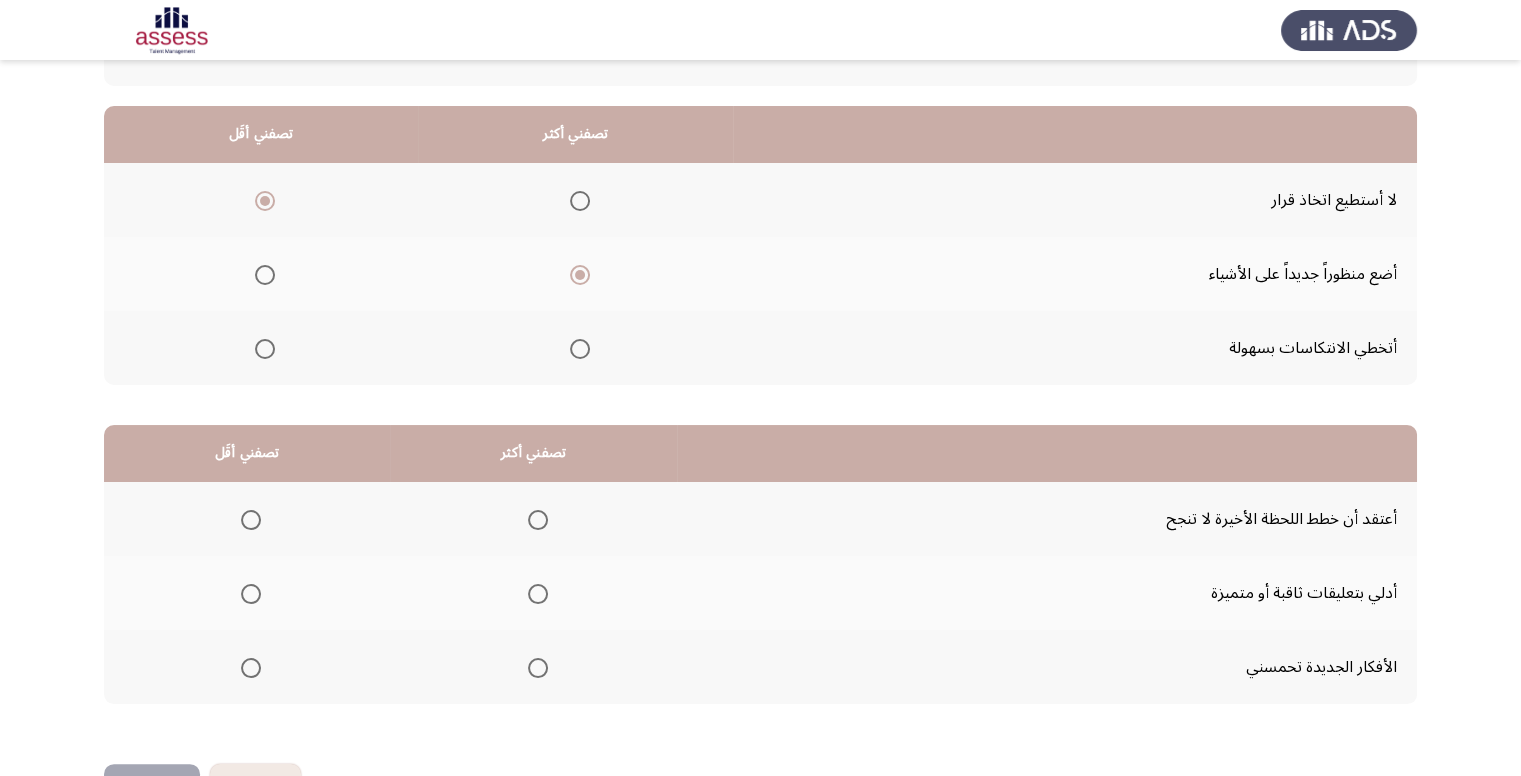click at bounding box center [538, 668] 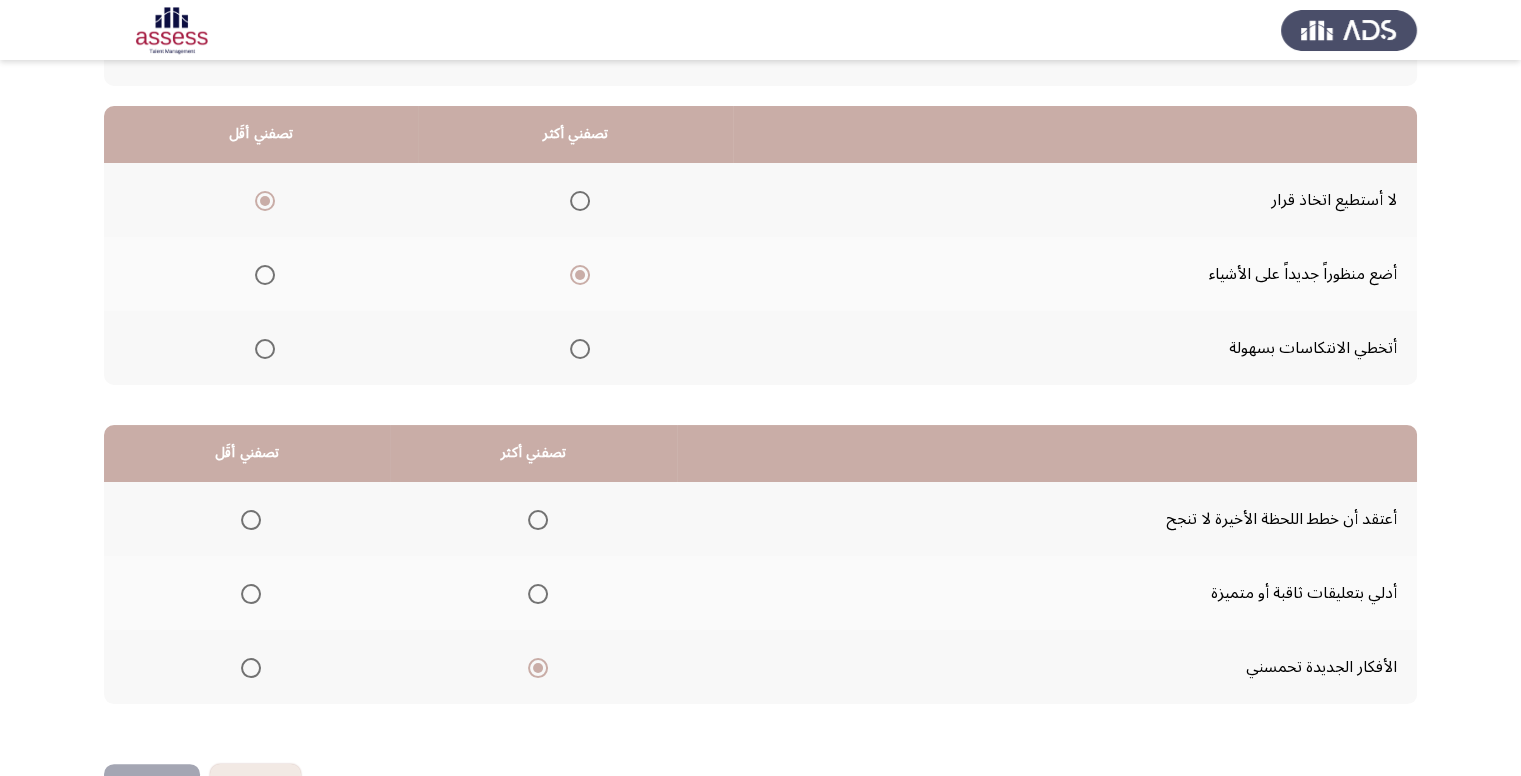 click at bounding box center (251, 594) 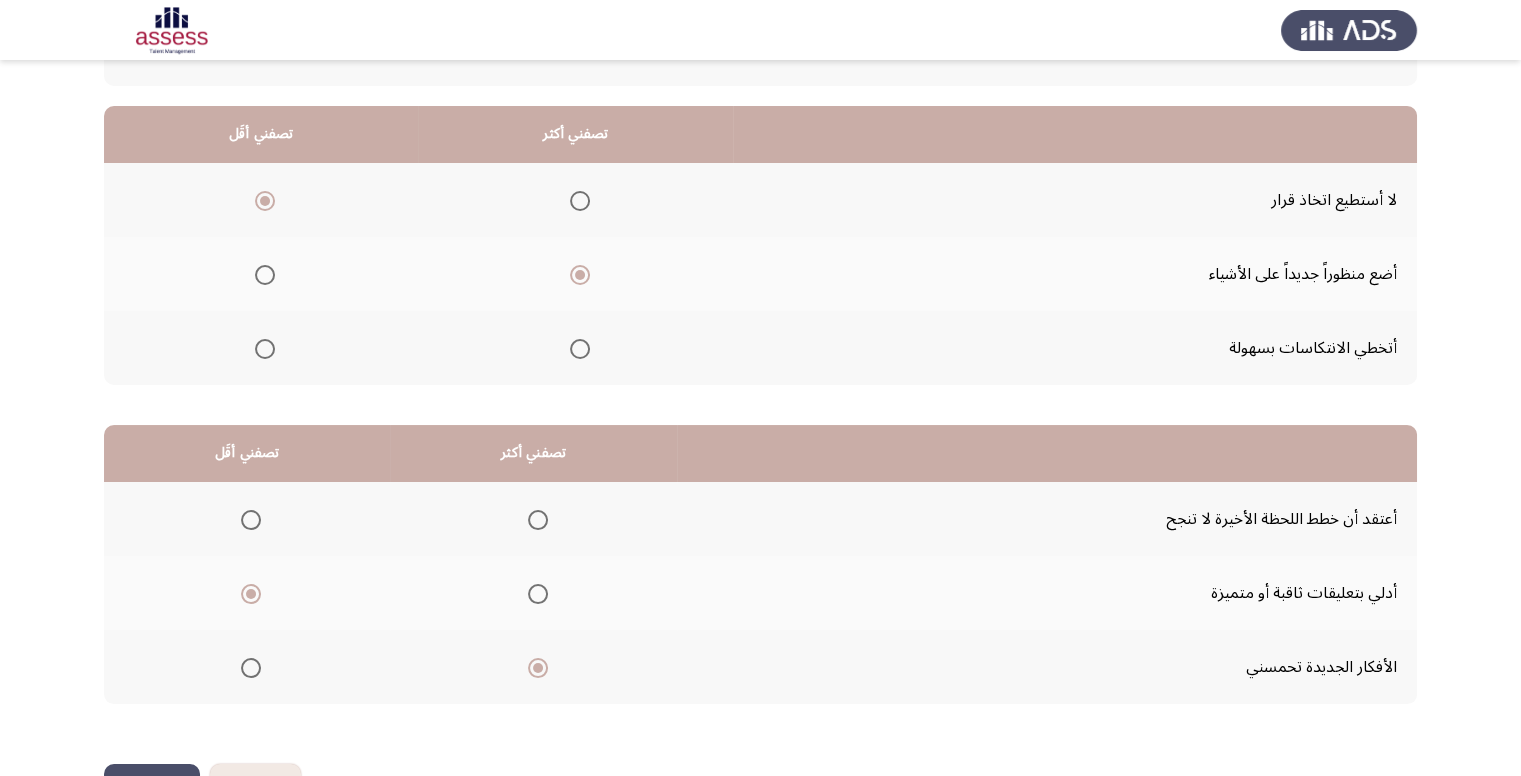 scroll, scrollTop: 264, scrollLeft: 0, axis: vertical 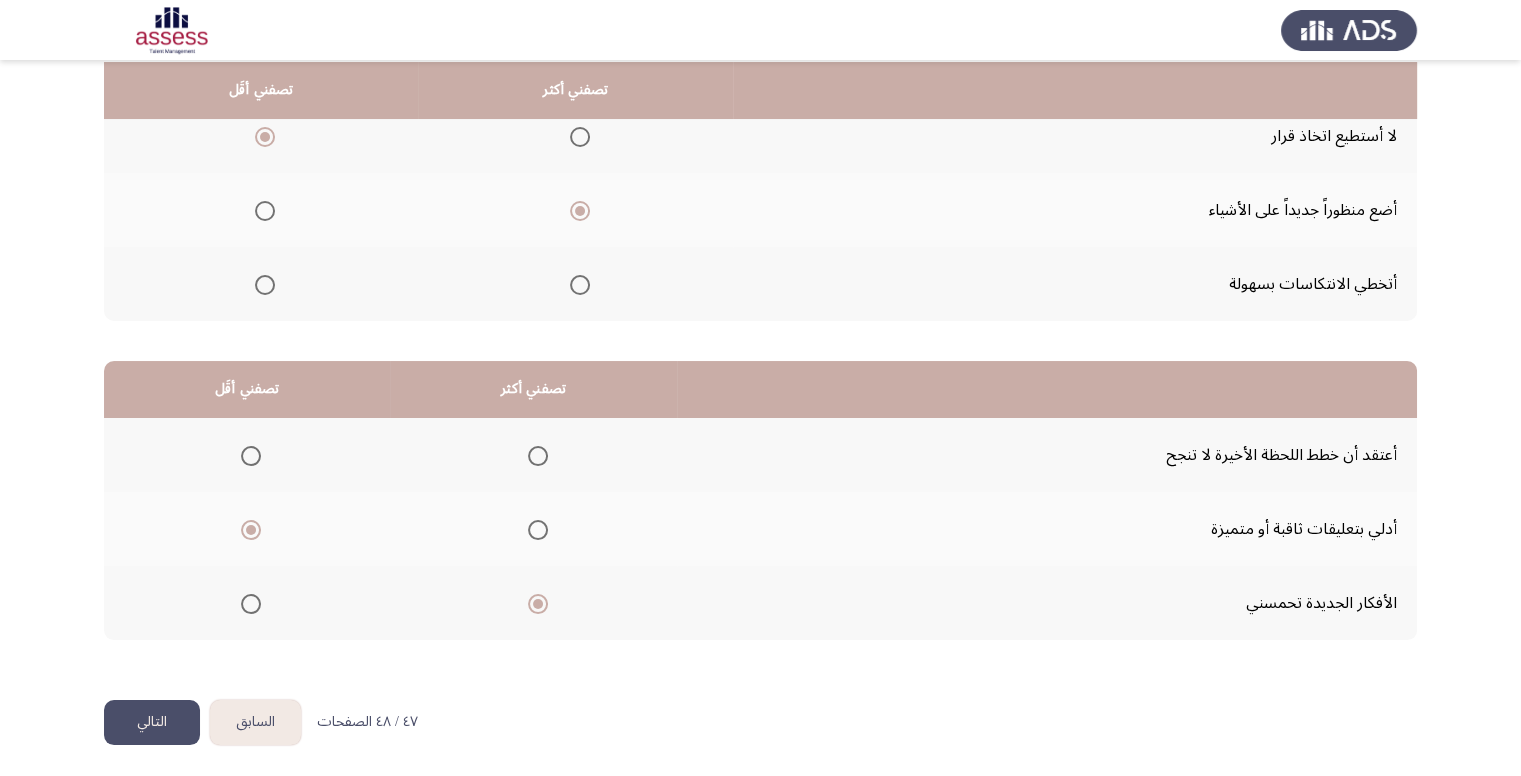 click on "التالي" 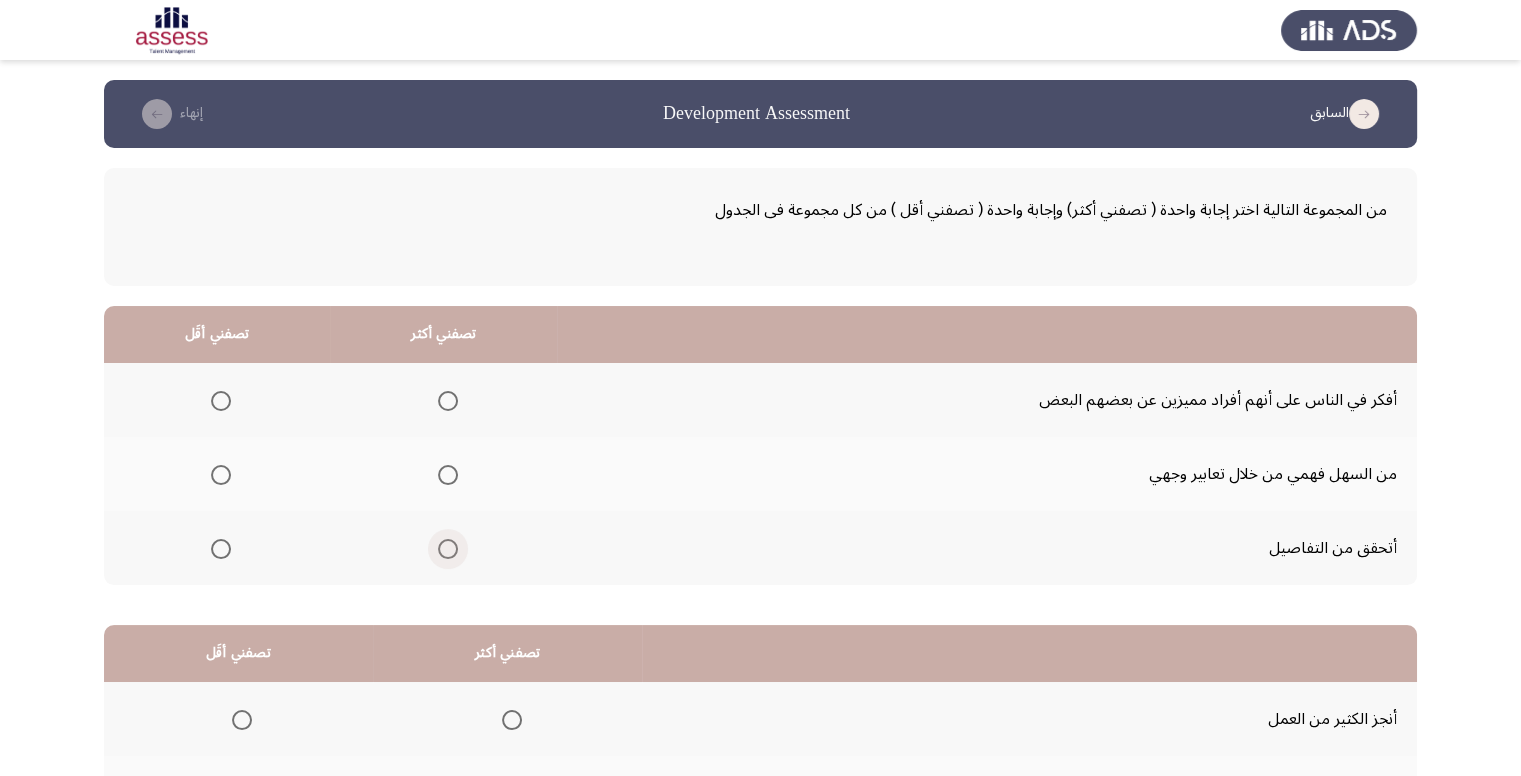 click at bounding box center (448, 549) 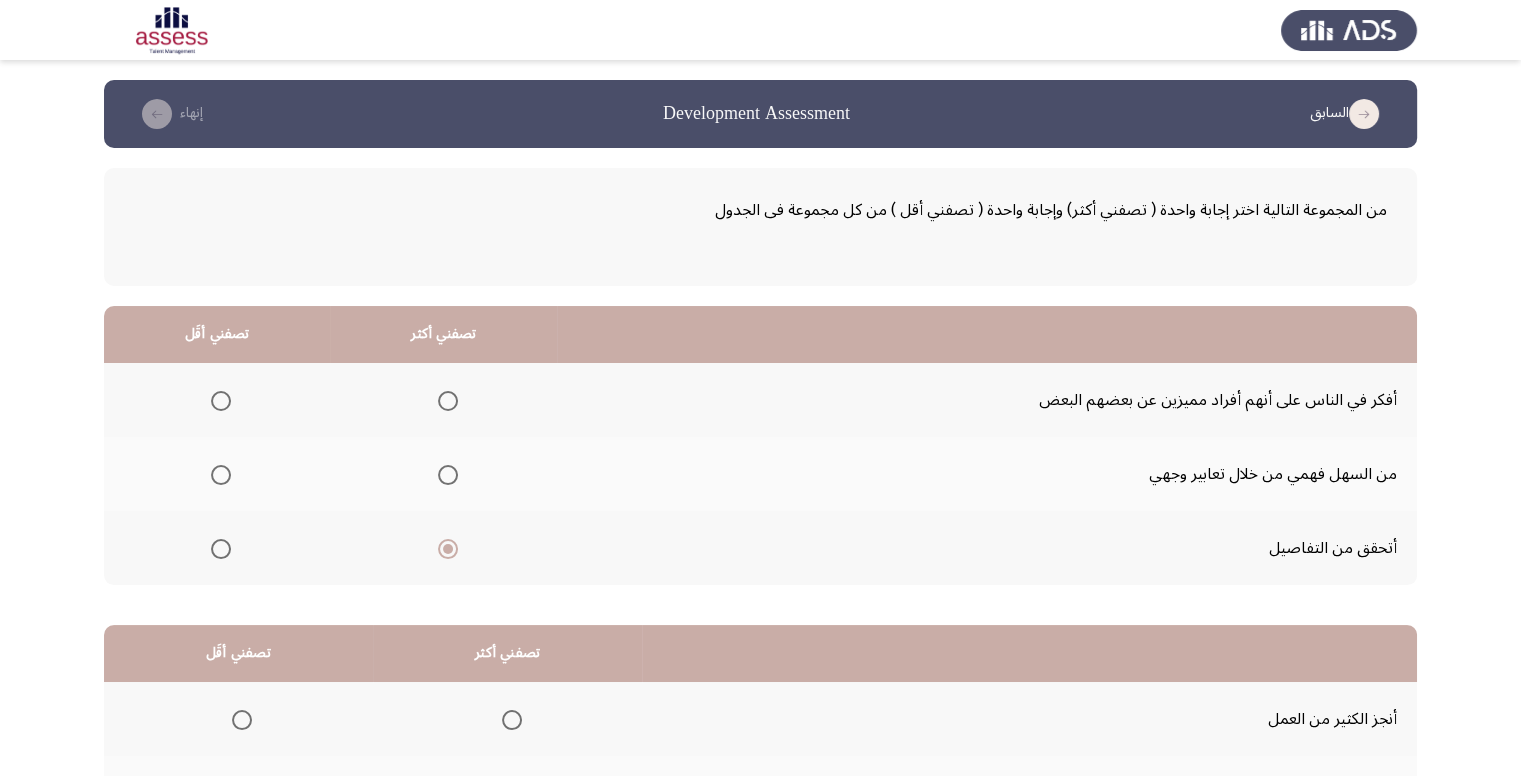 click at bounding box center [221, 475] 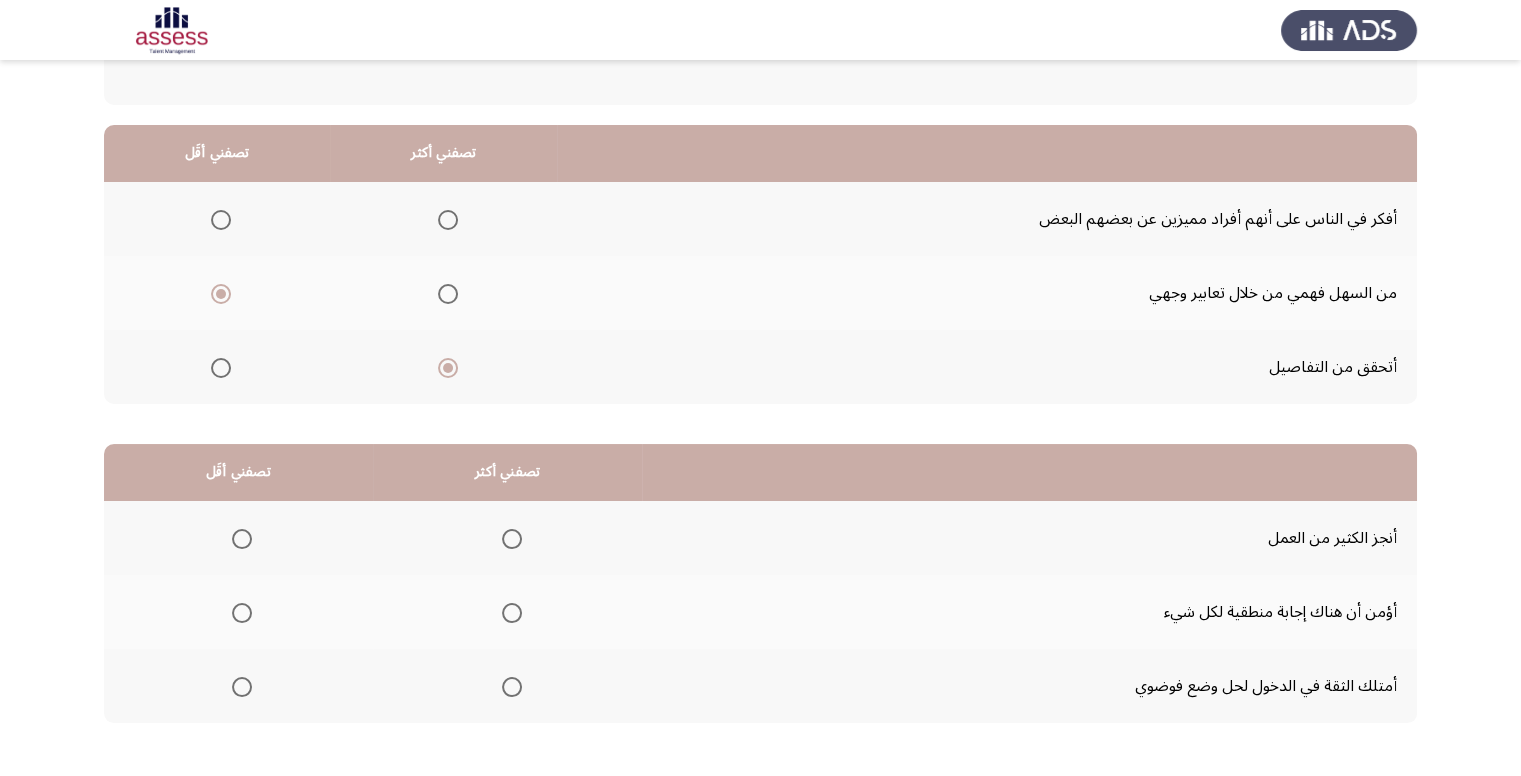 scroll, scrollTop: 200, scrollLeft: 0, axis: vertical 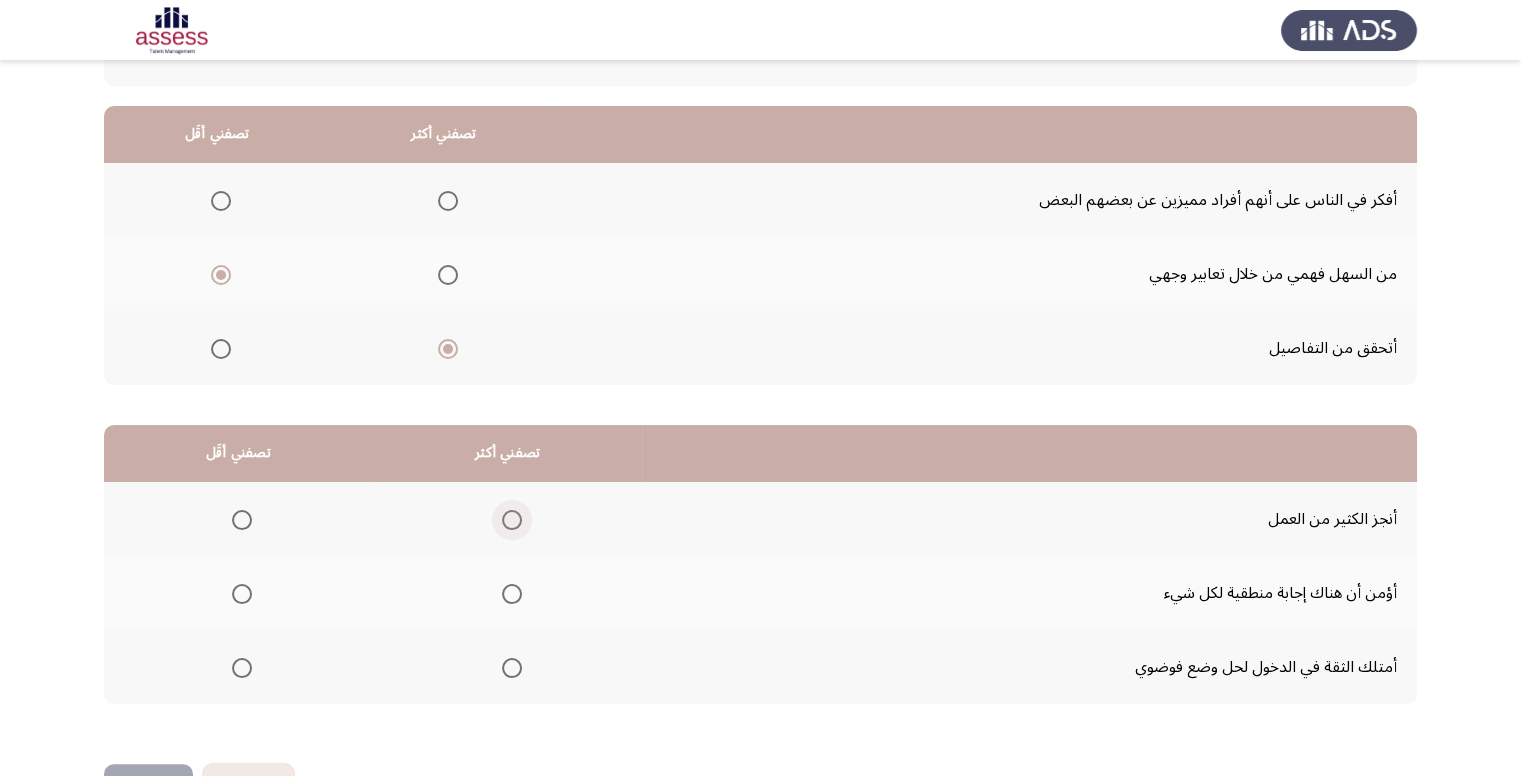 click at bounding box center (512, 520) 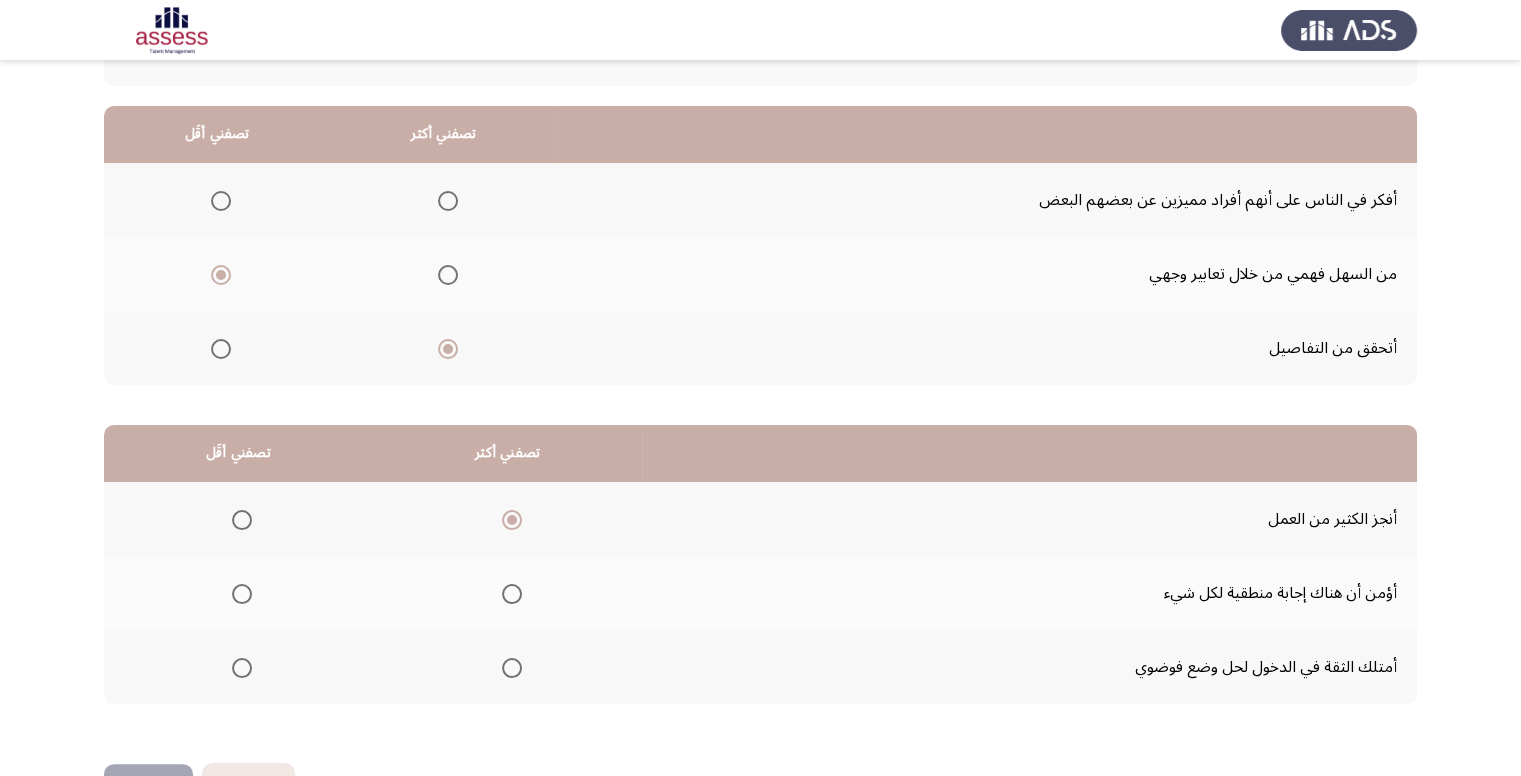 click at bounding box center (242, 594) 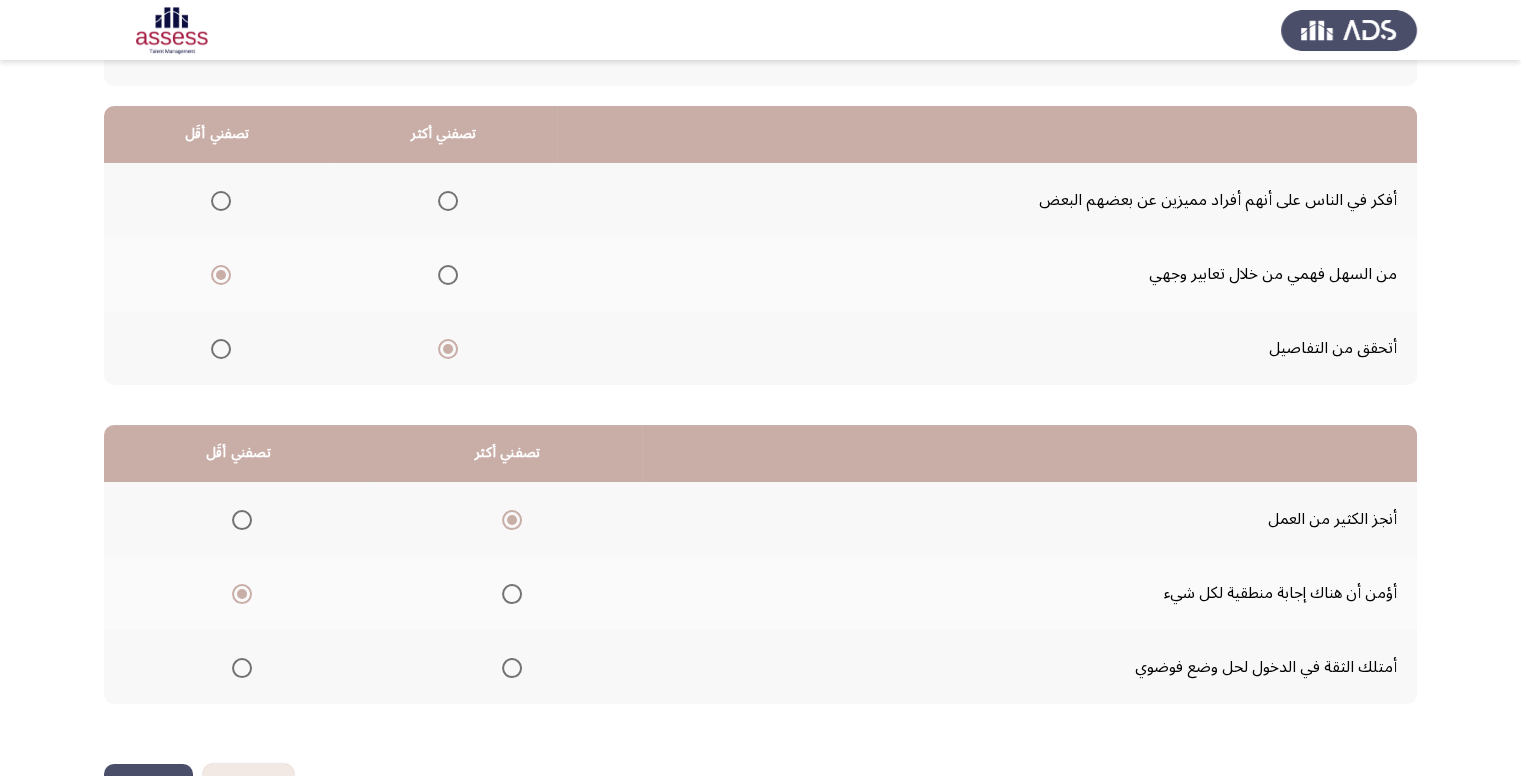 scroll, scrollTop: 264, scrollLeft: 0, axis: vertical 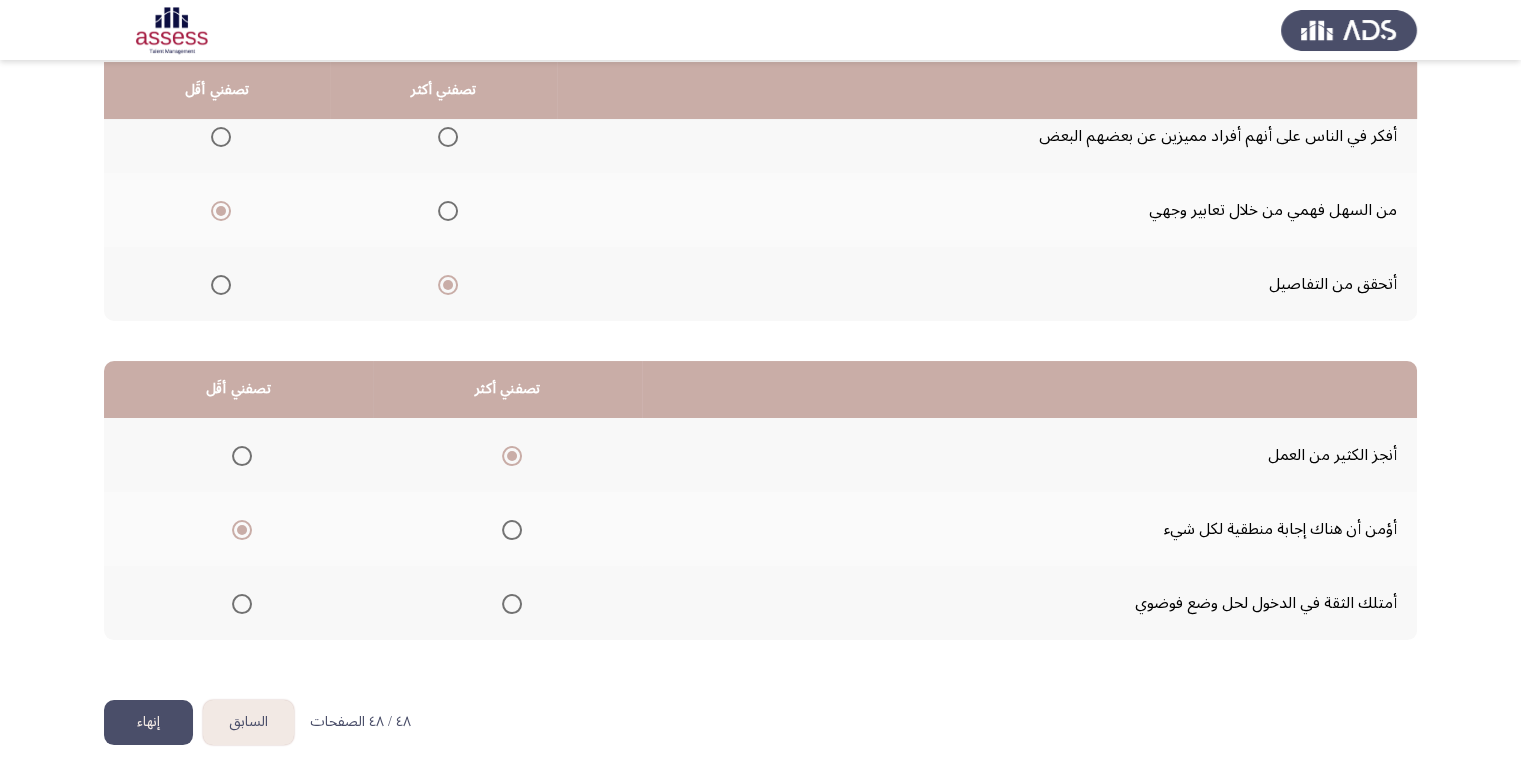 click on "إنهاء" 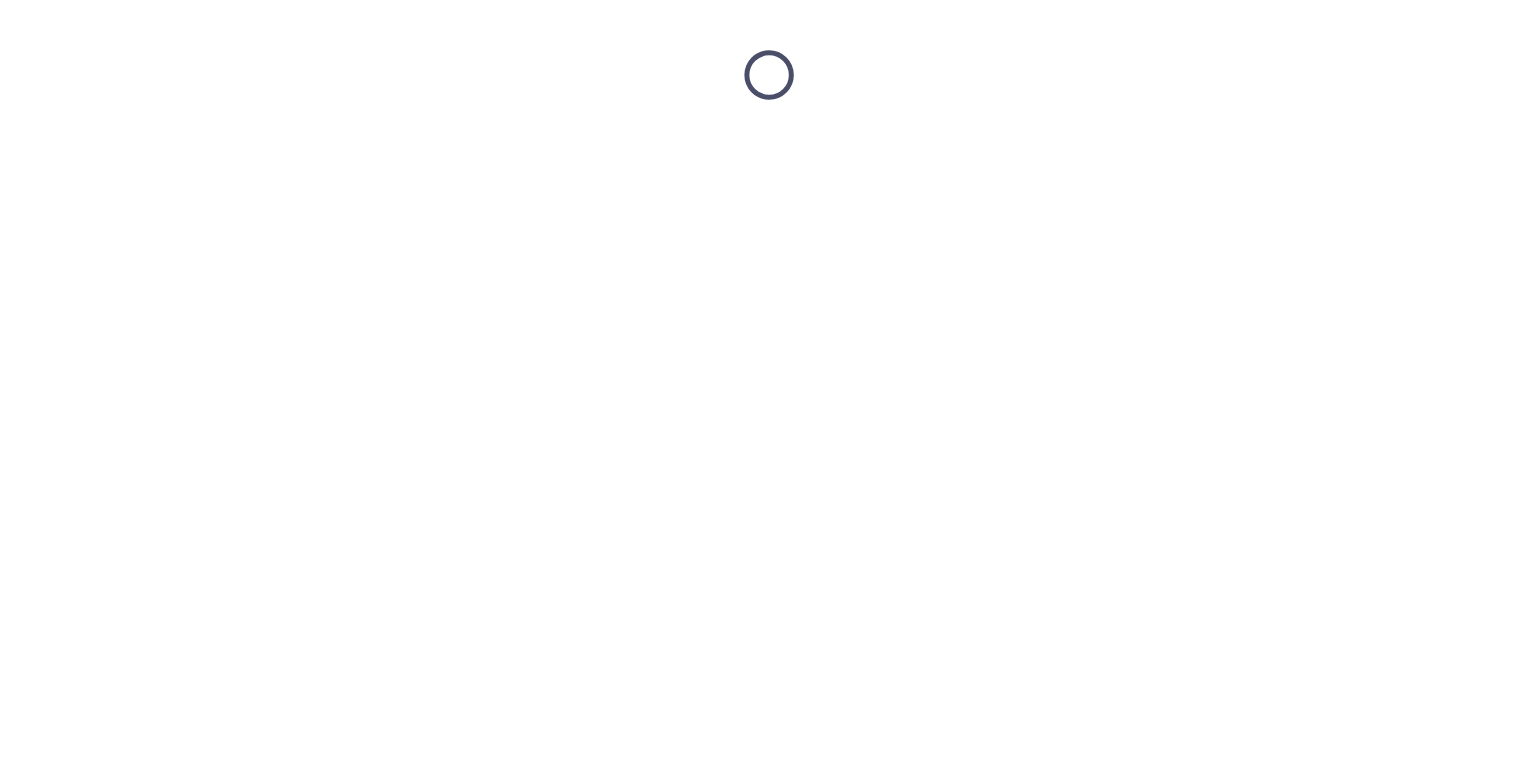 scroll, scrollTop: 0, scrollLeft: 0, axis: both 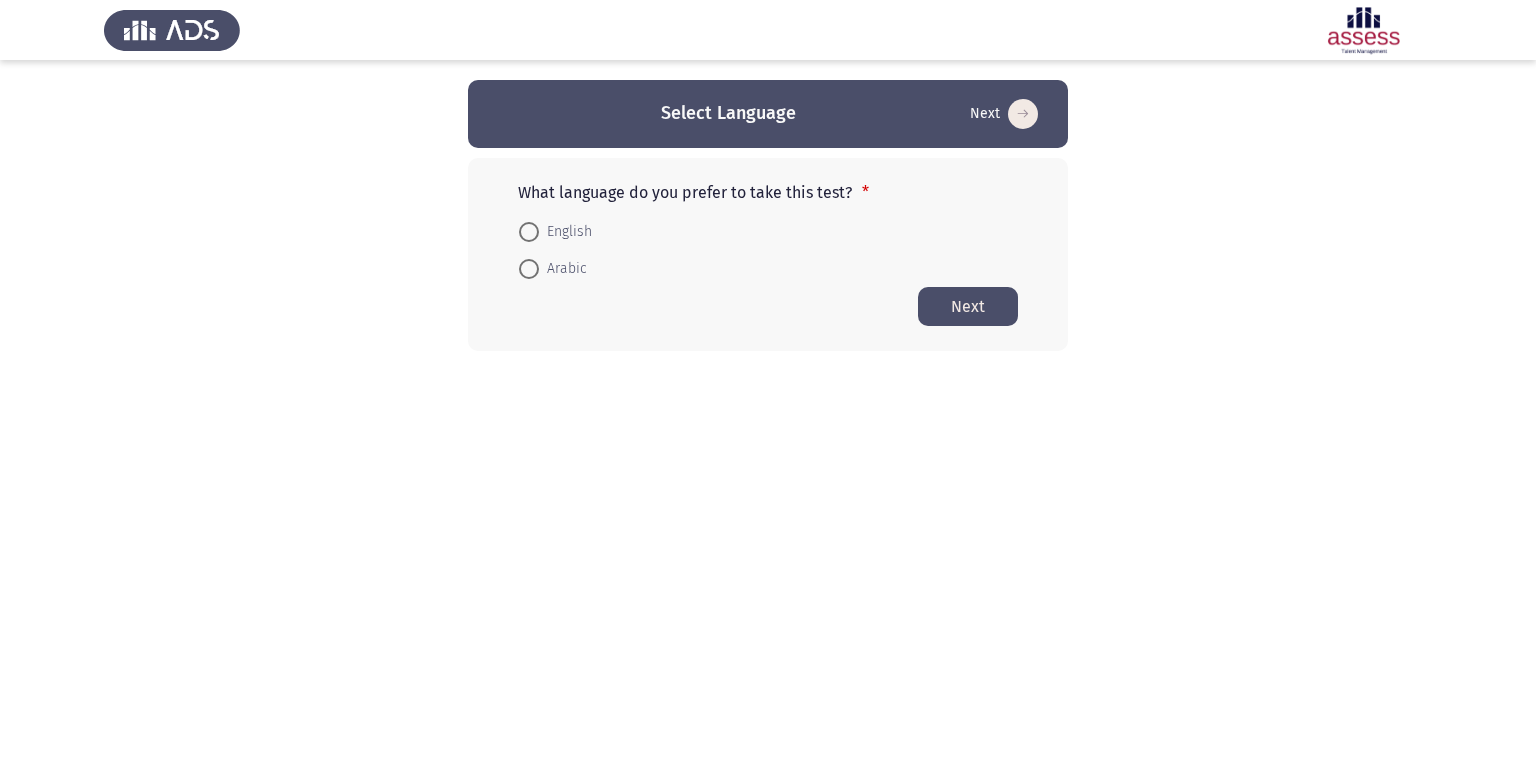 click on "Arabic" at bounding box center [563, 269] 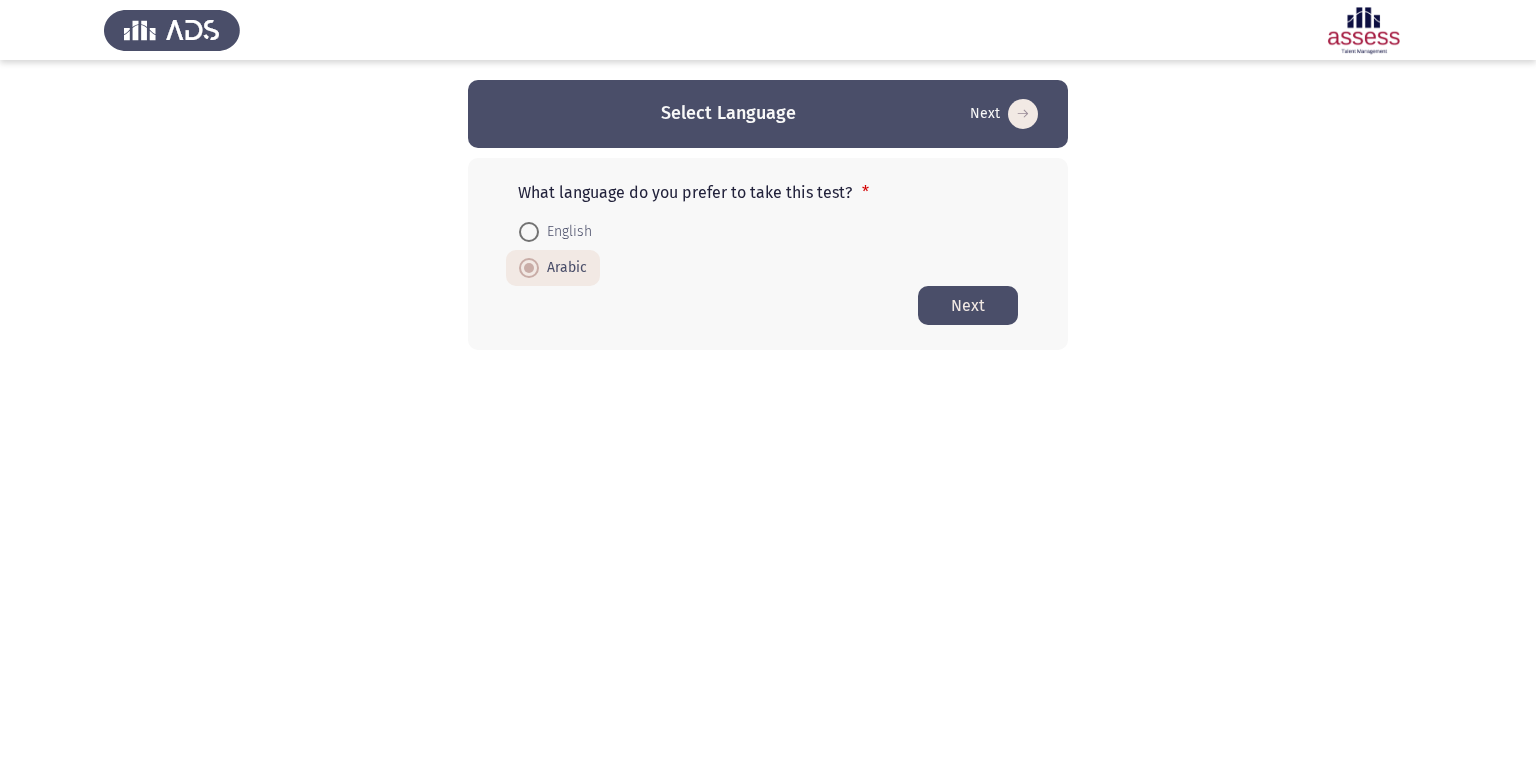 click on "Next" 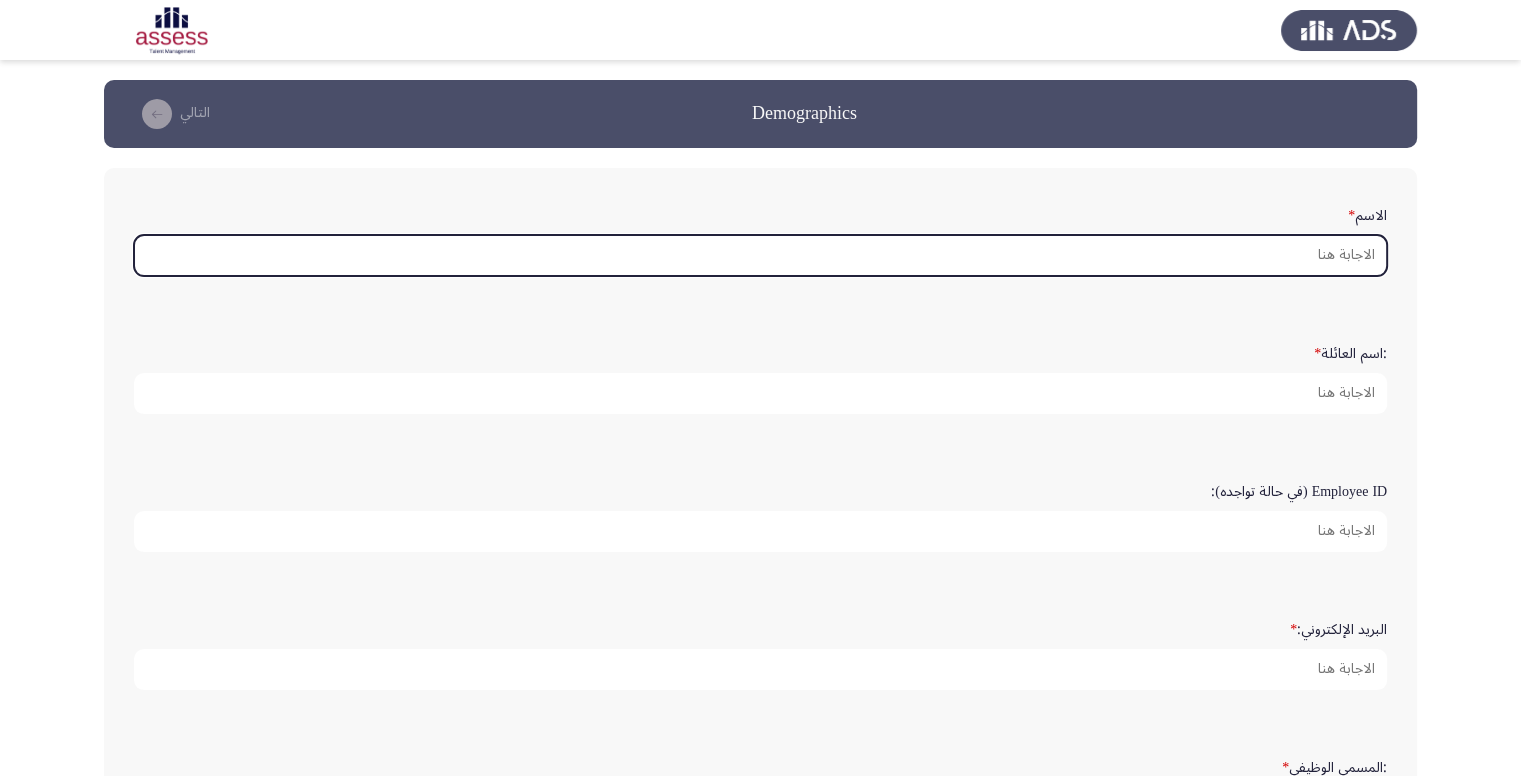 click on "الاسم   *" at bounding box center [760, 255] 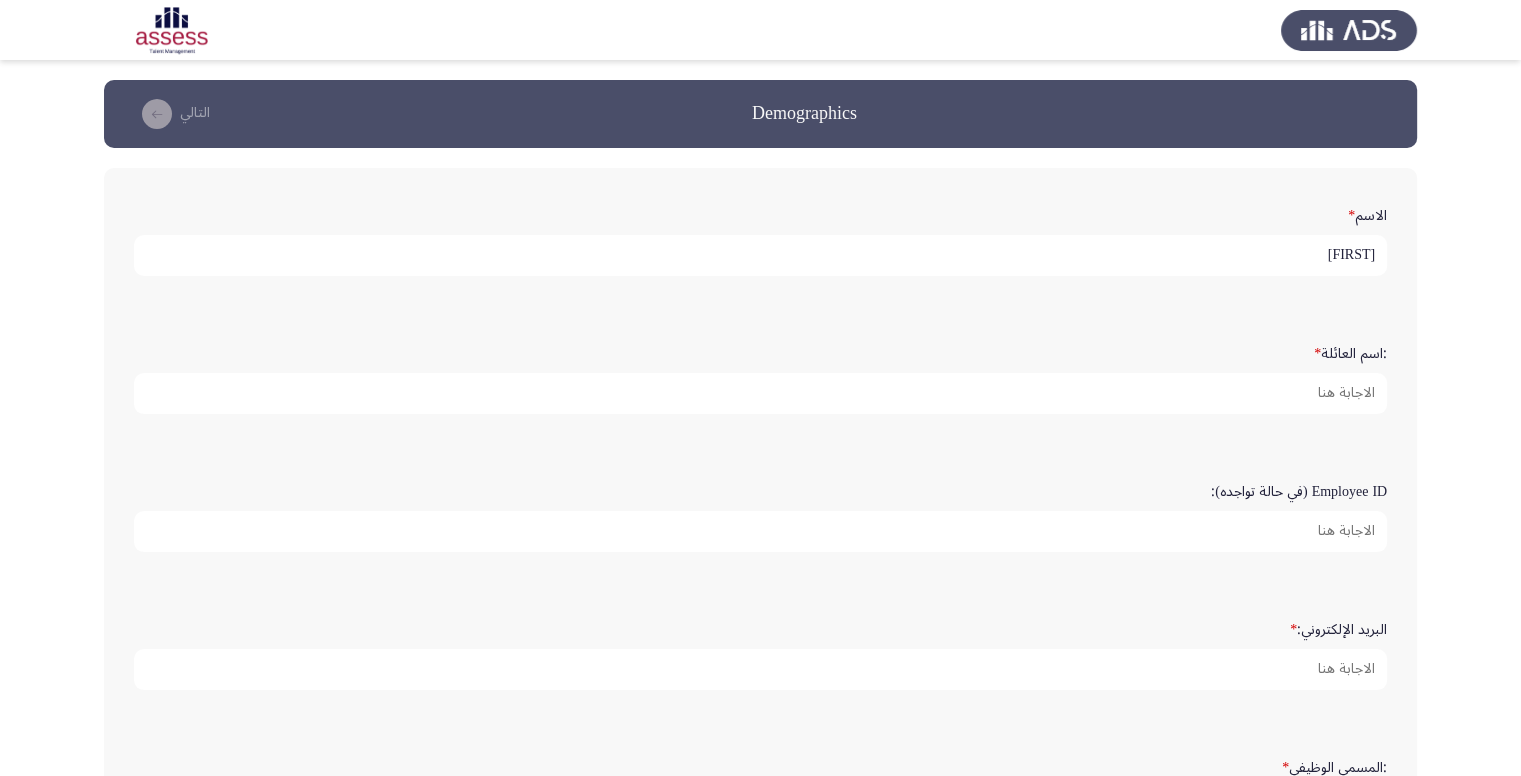 type on "[FIRST]" 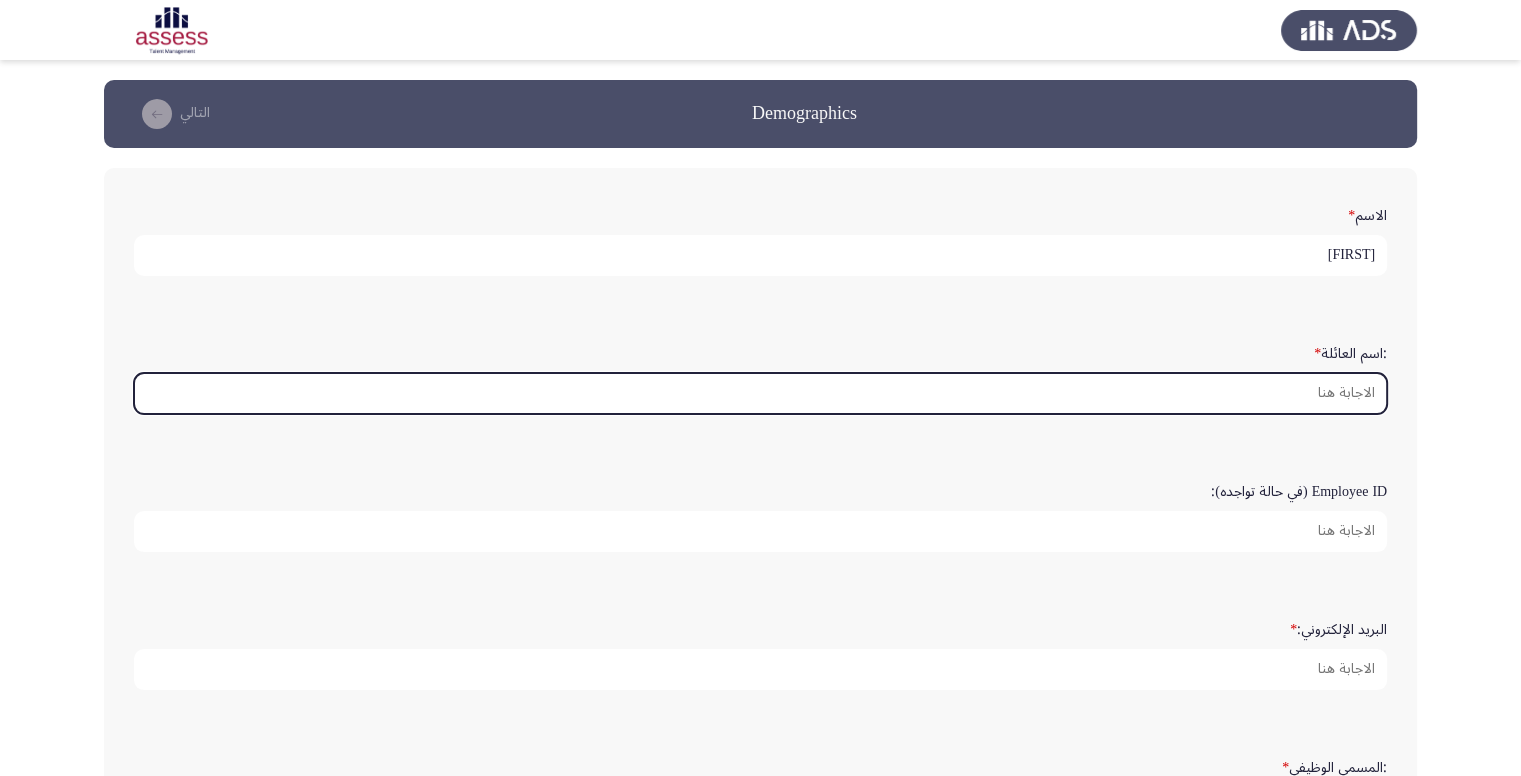 click on ":اسم العائلة   *" at bounding box center [760, 393] 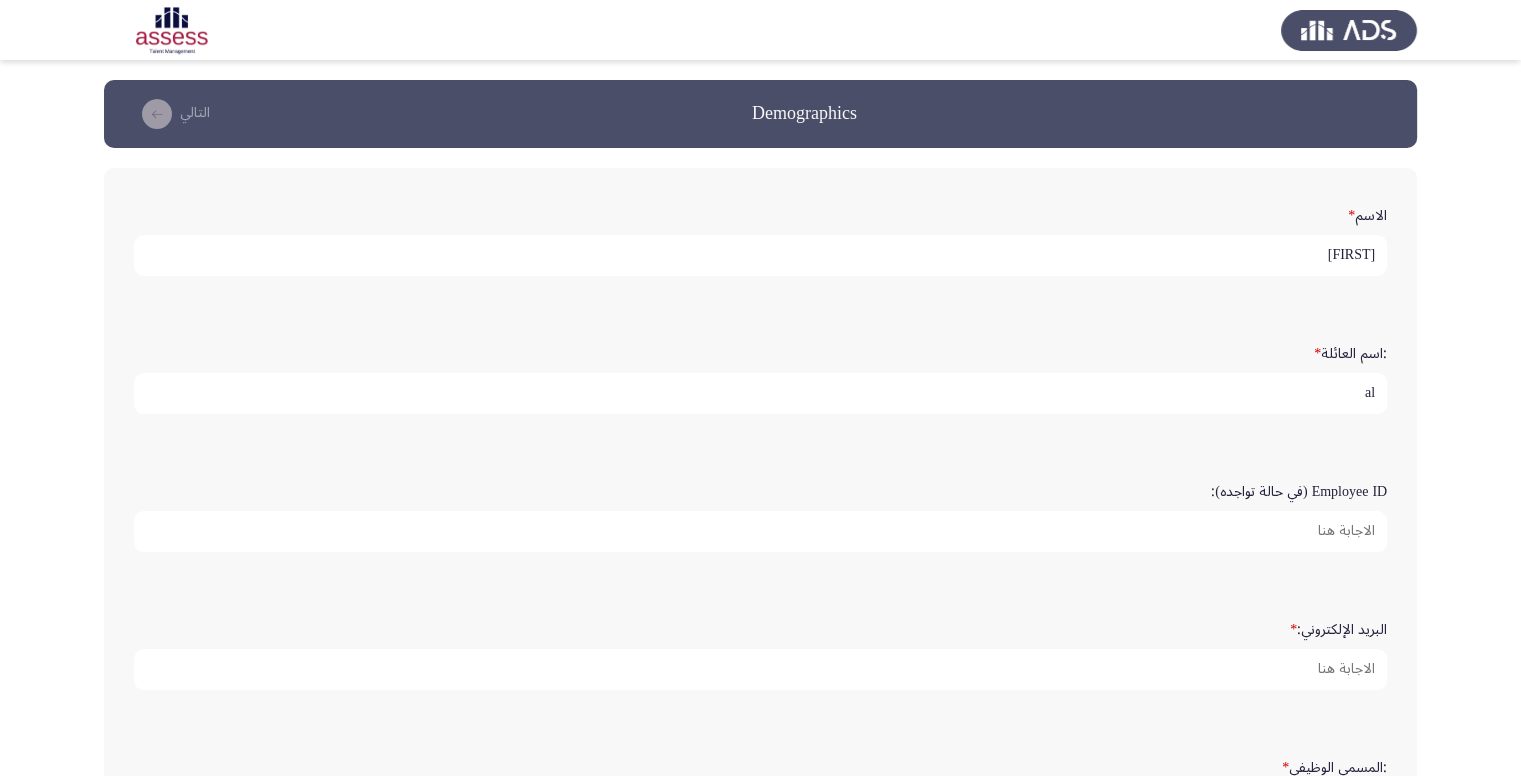 type on "a" 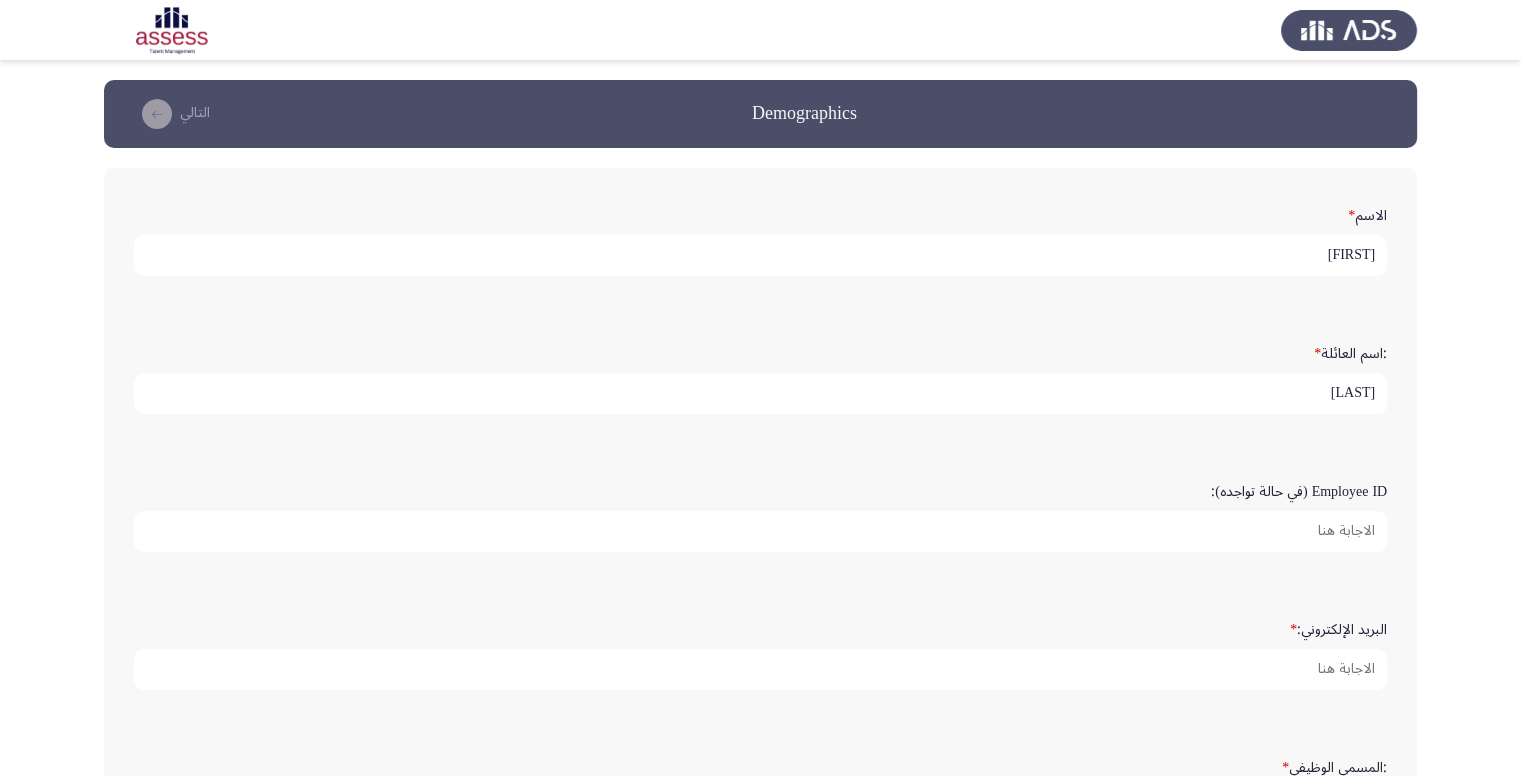 type on "[LAST]" 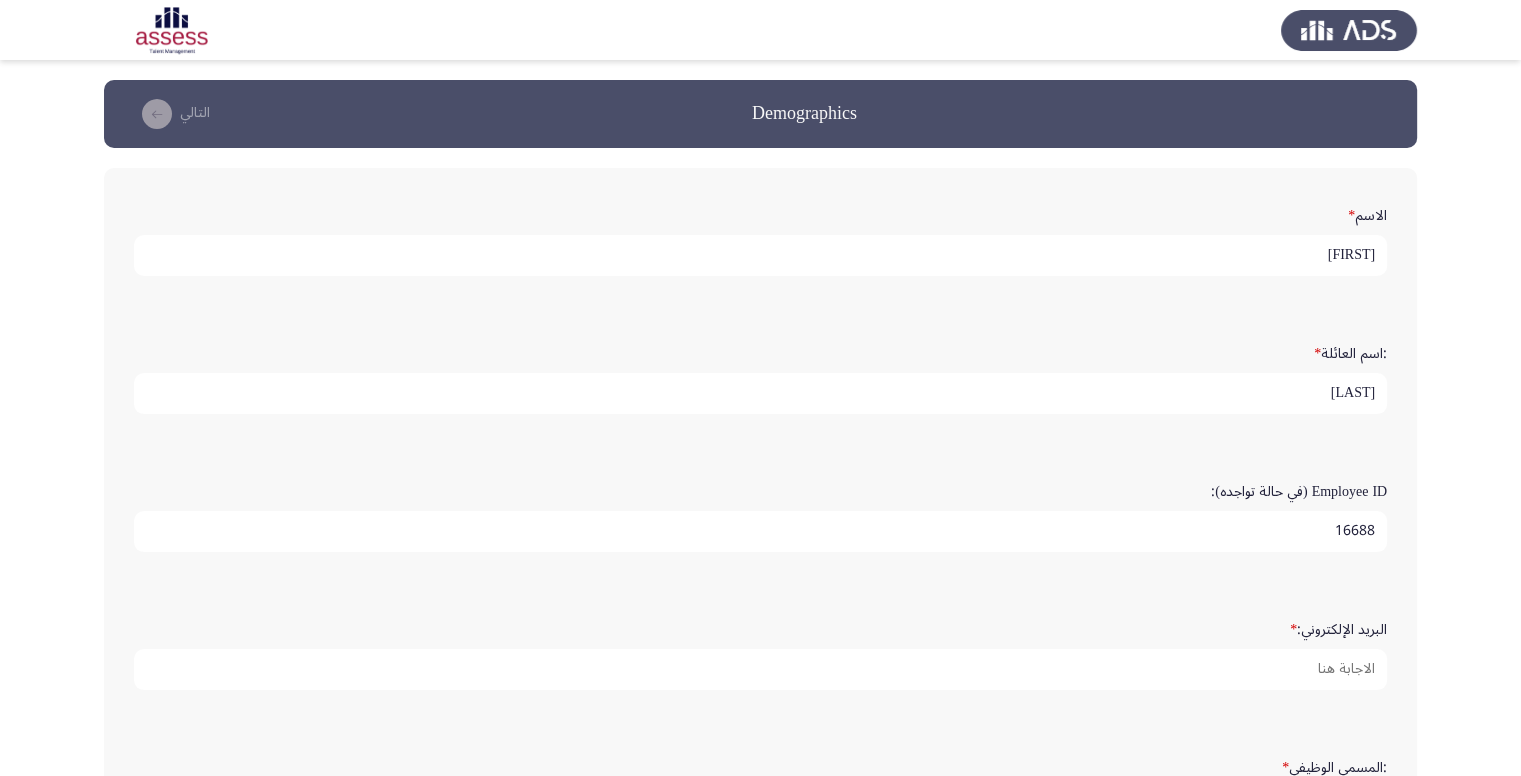 type on "16688" 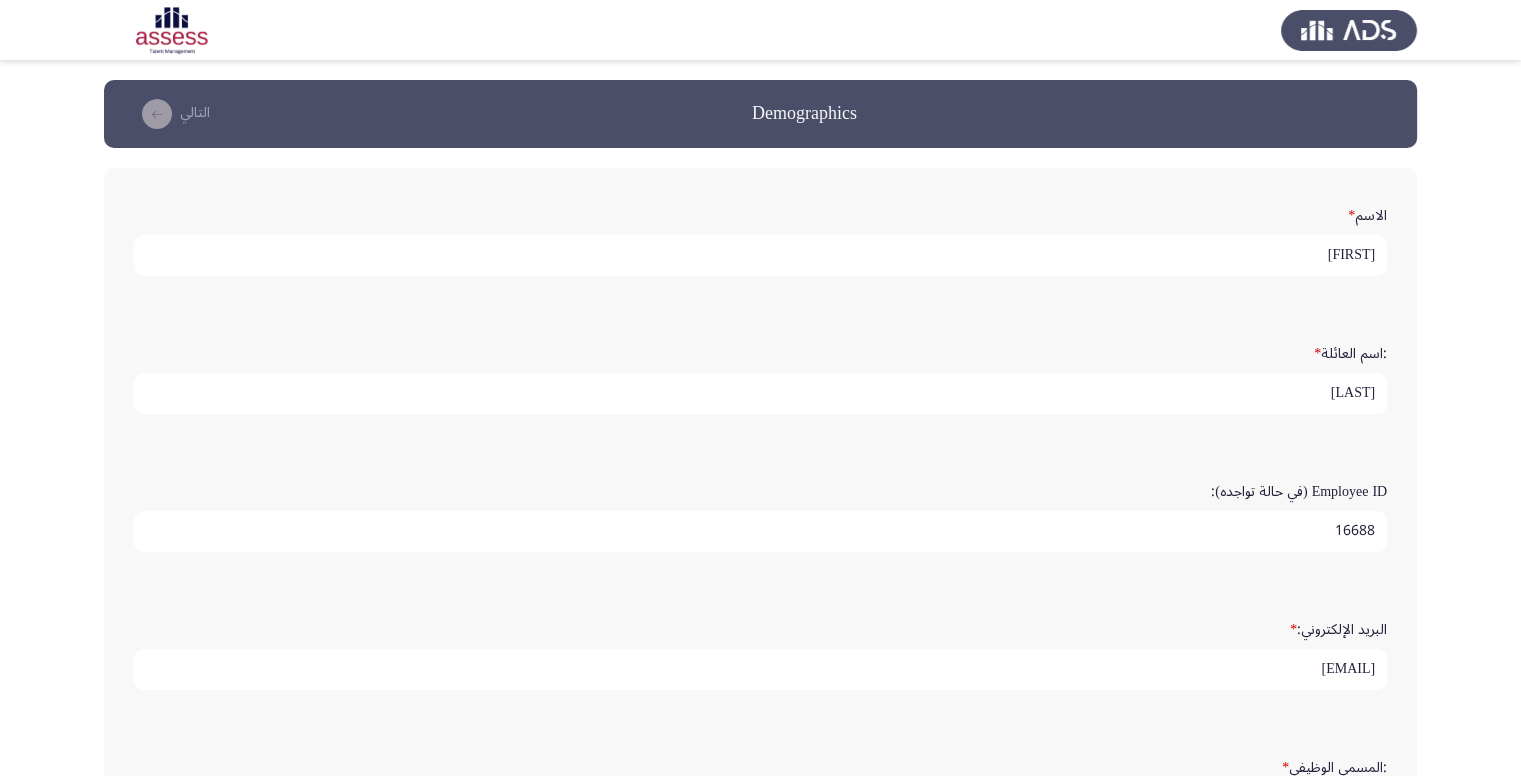 type on "[EMAIL]" 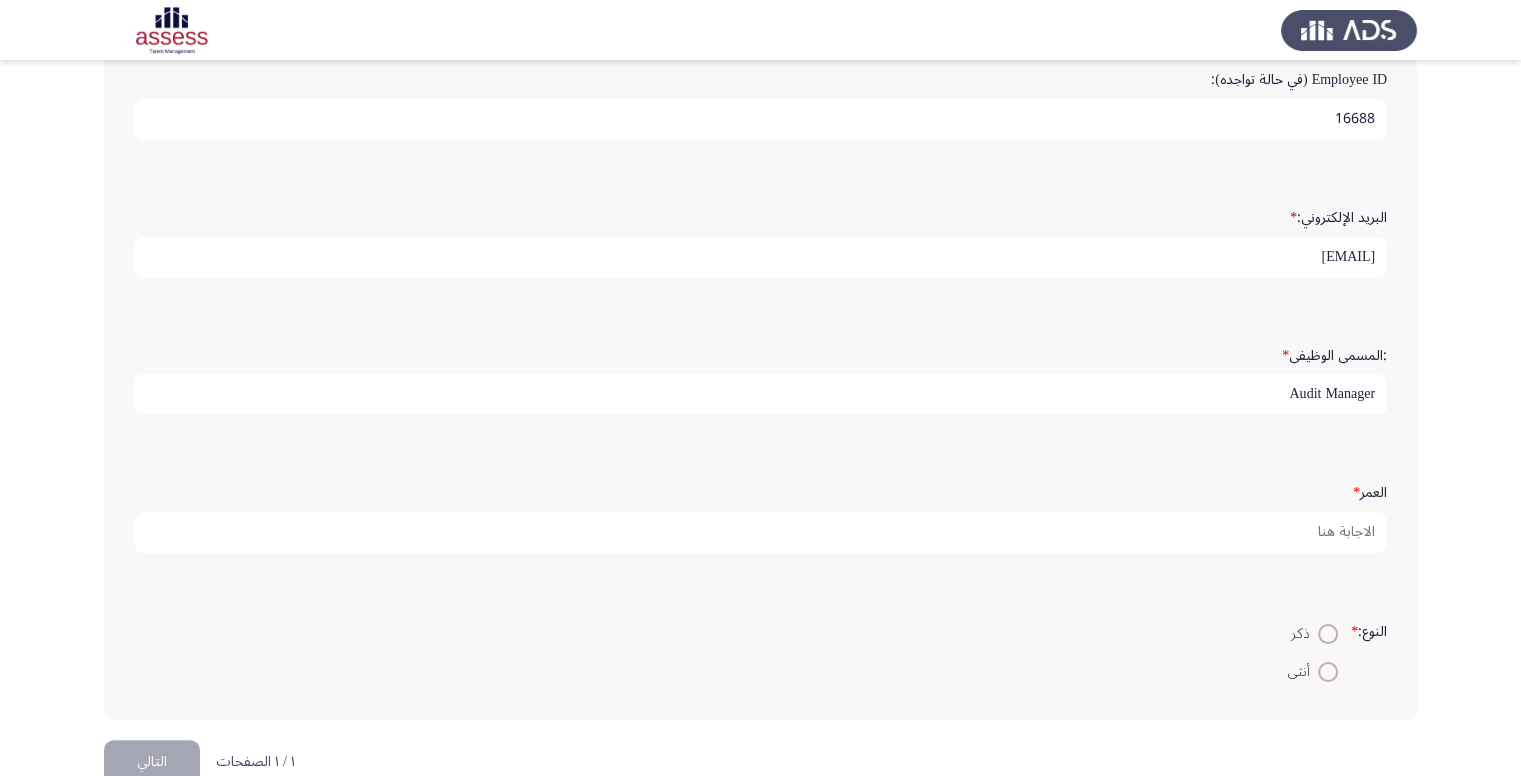 type on "Audit Manager" 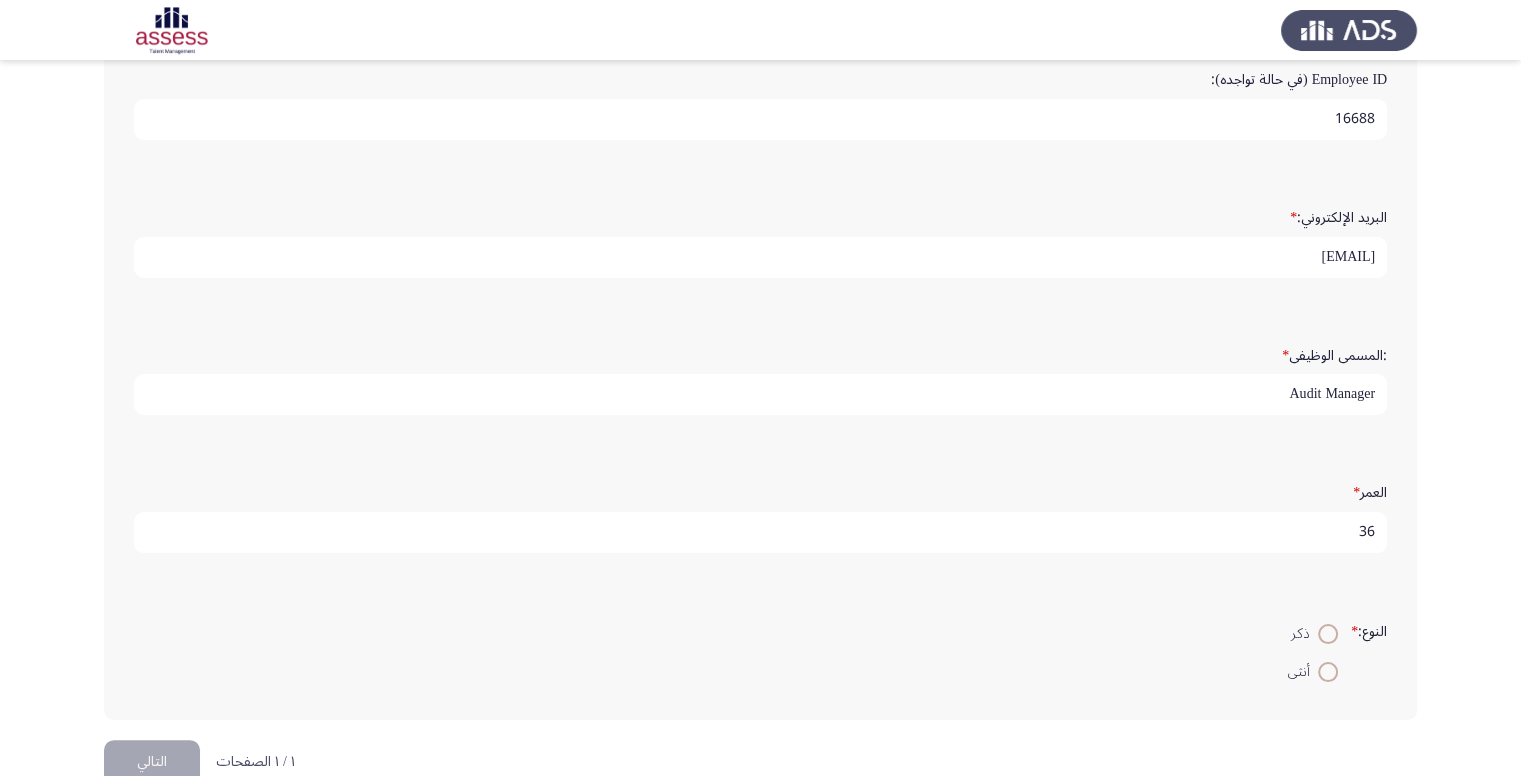 type on "36" 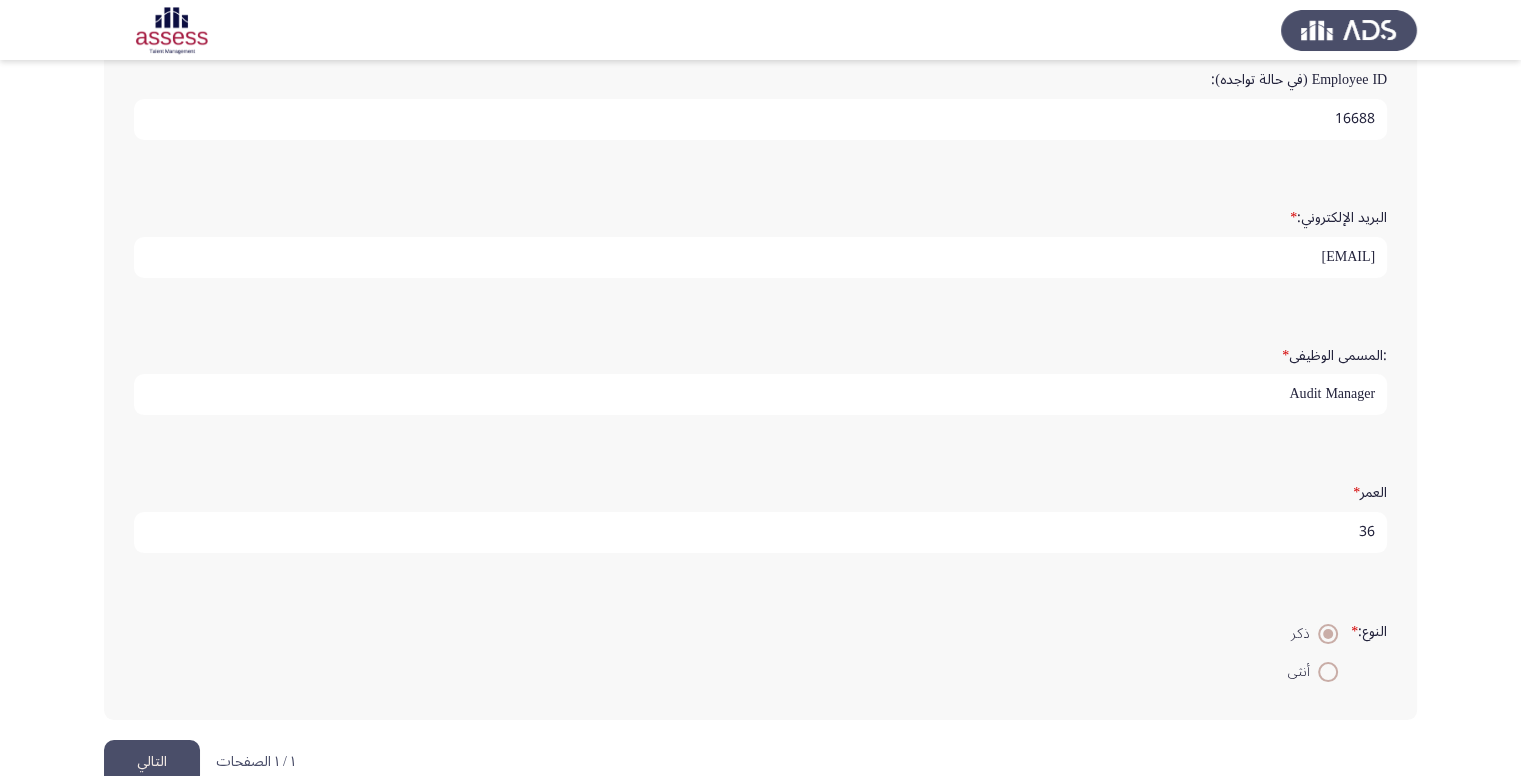click on "التالي" 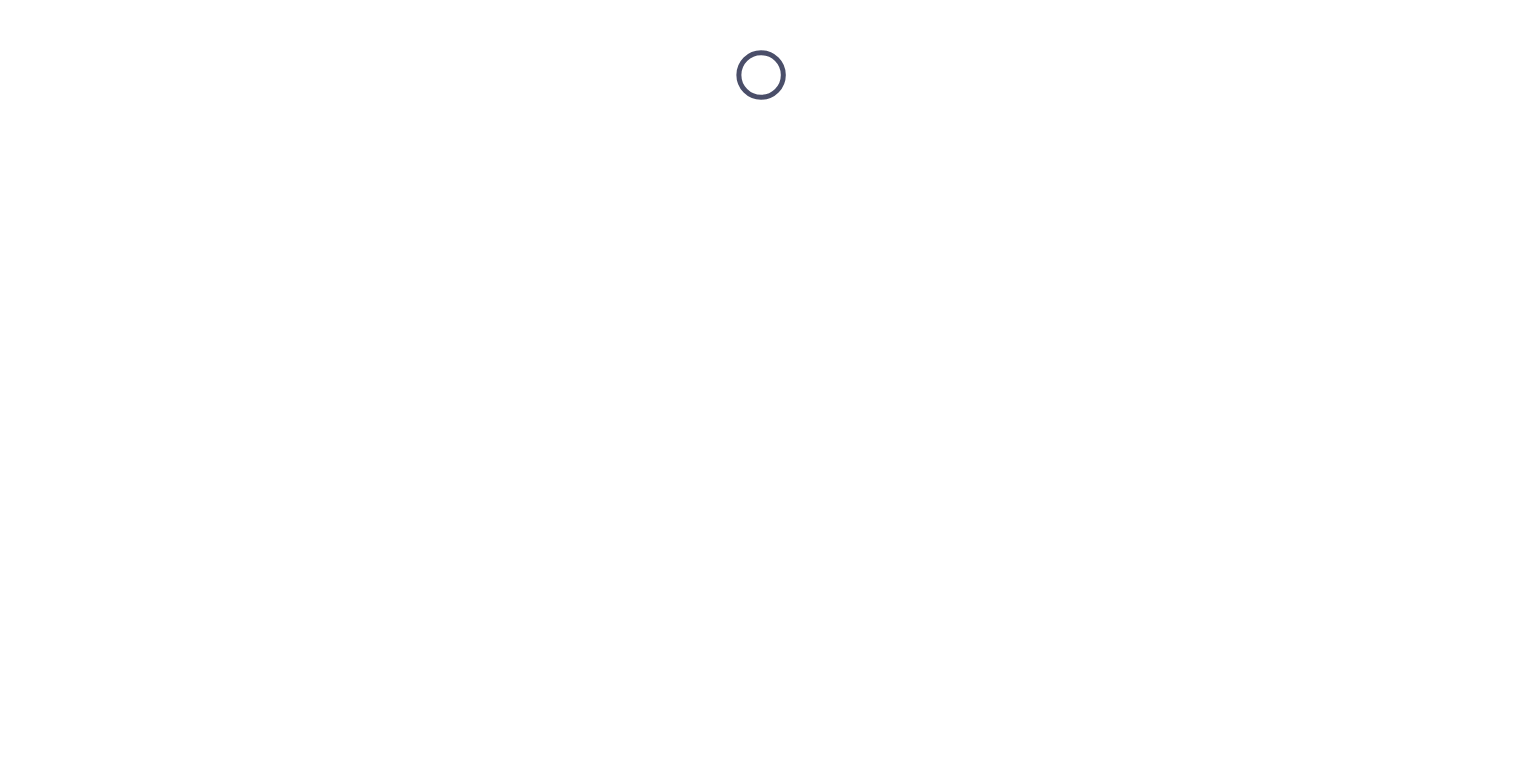 scroll, scrollTop: 0, scrollLeft: 0, axis: both 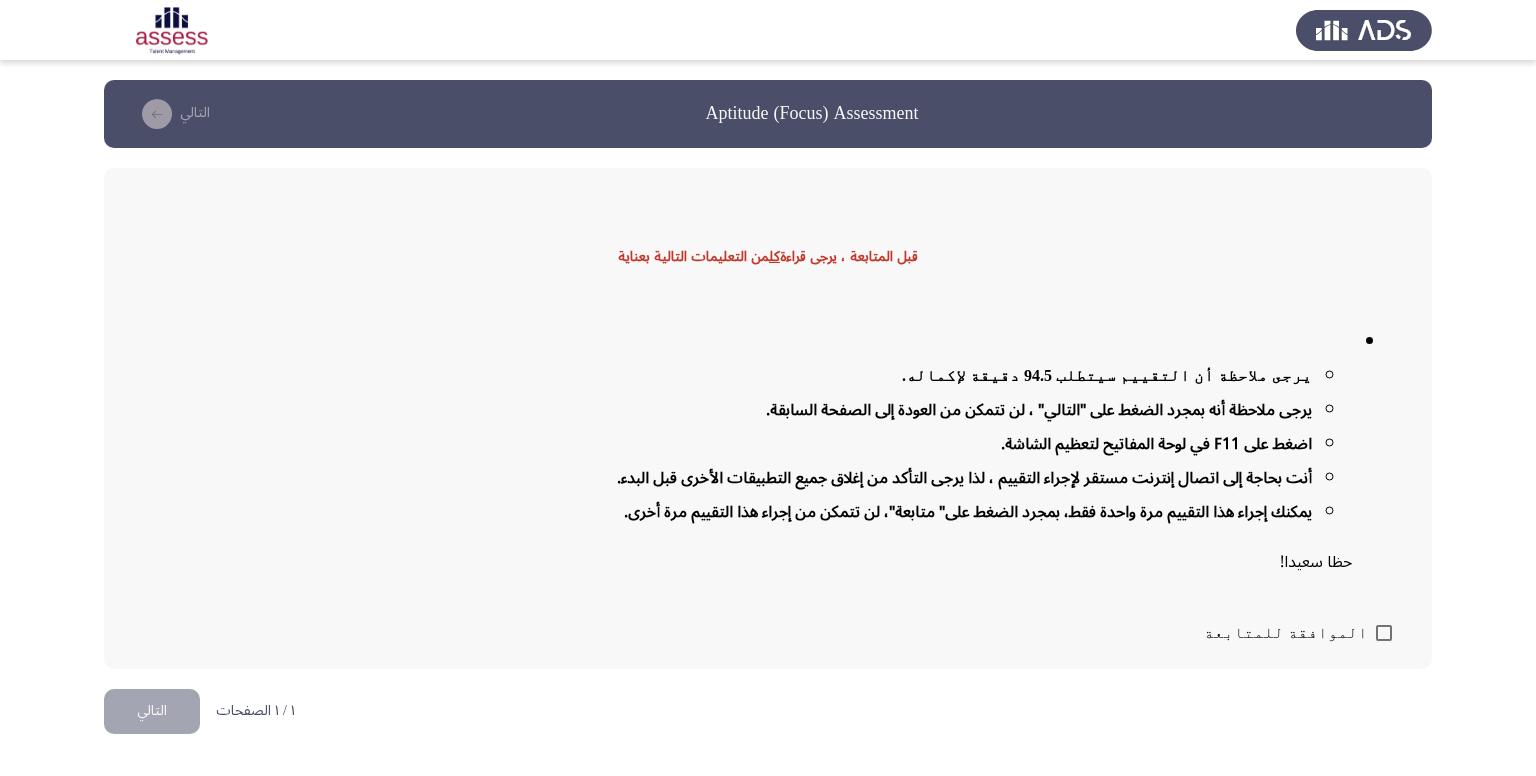 click at bounding box center (1384, 633) 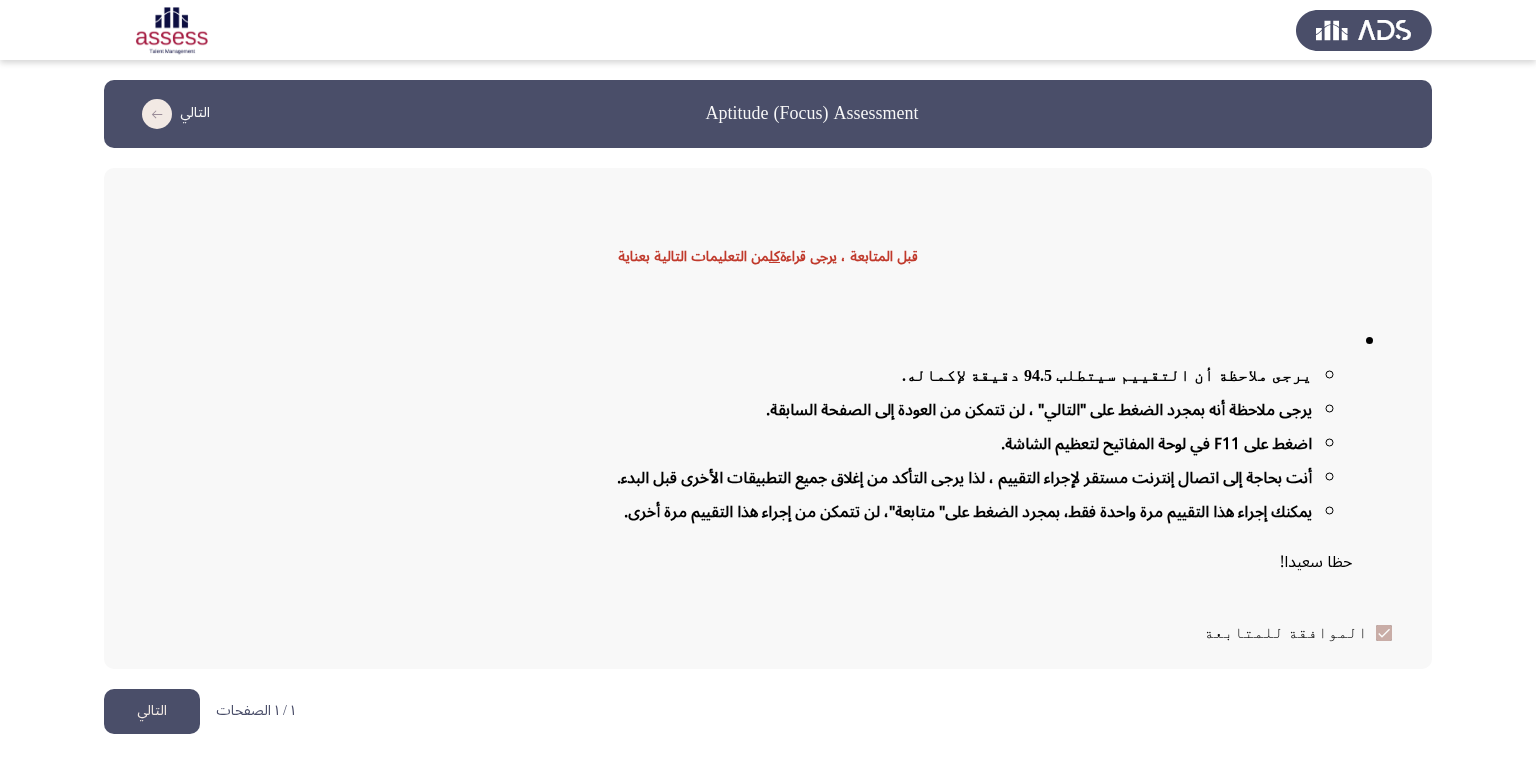 click on "التالي" 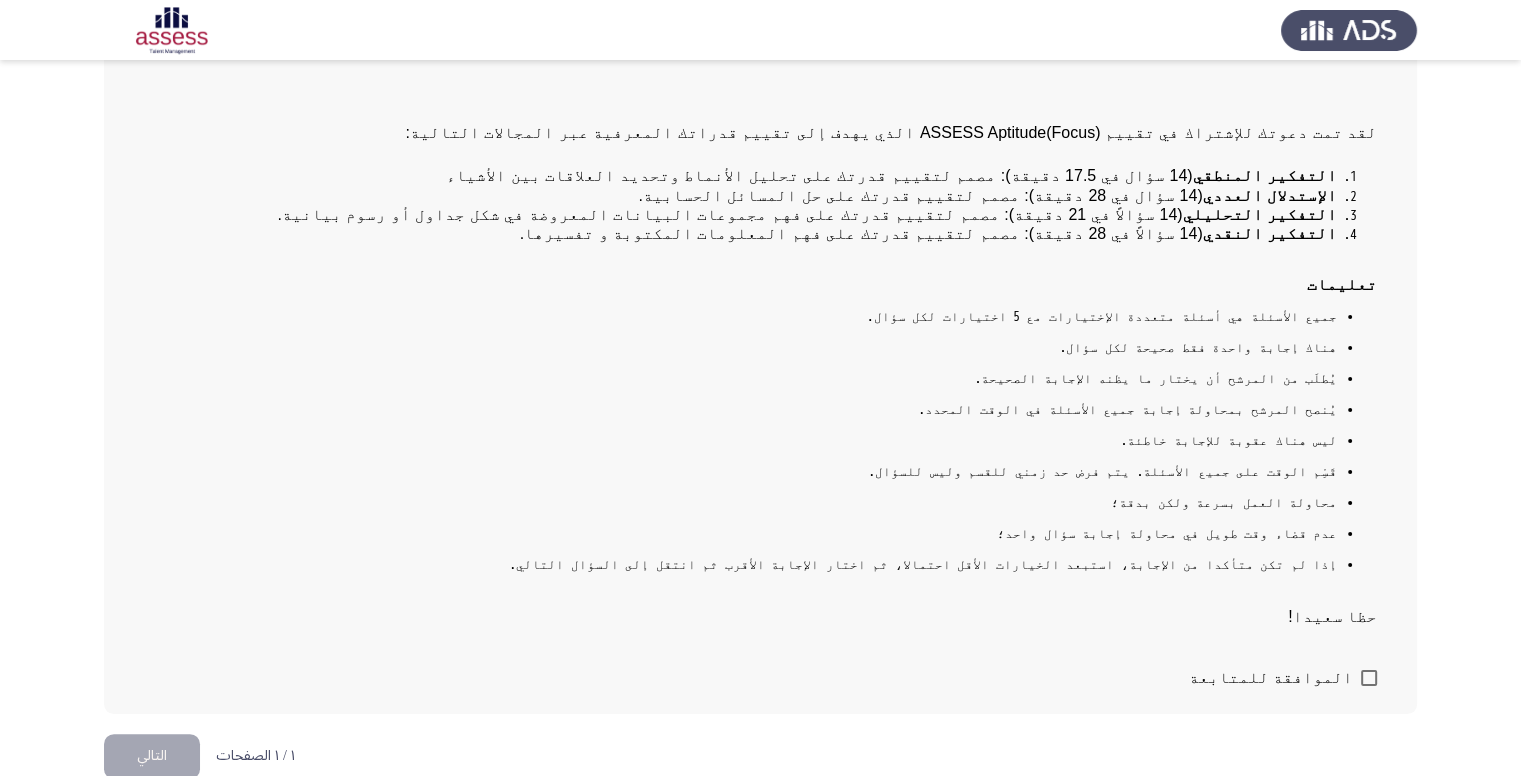 scroll, scrollTop: 232, scrollLeft: 0, axis: vertical 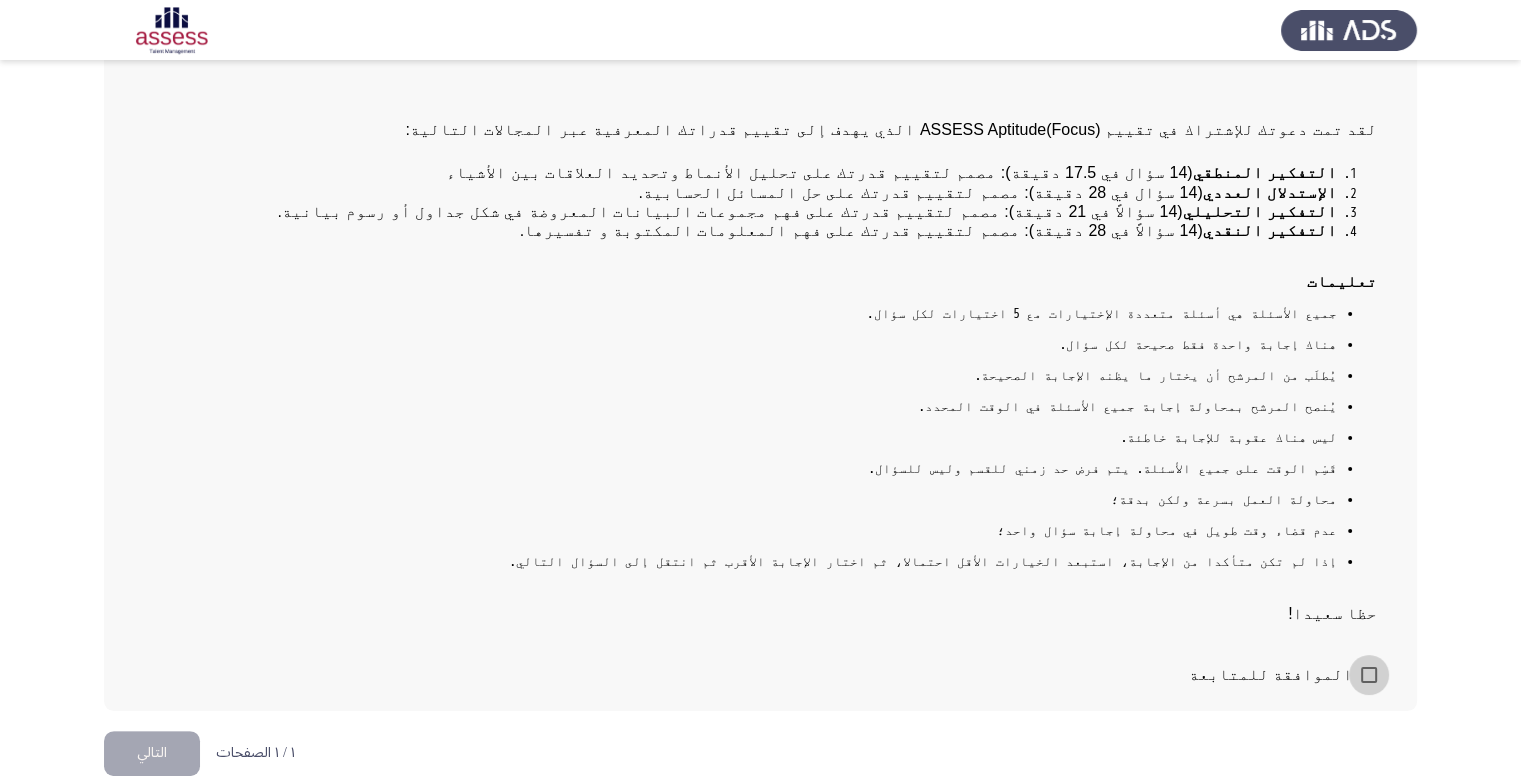 click on "الموافقة للمتابعة" at bounding box center (1271, 675) 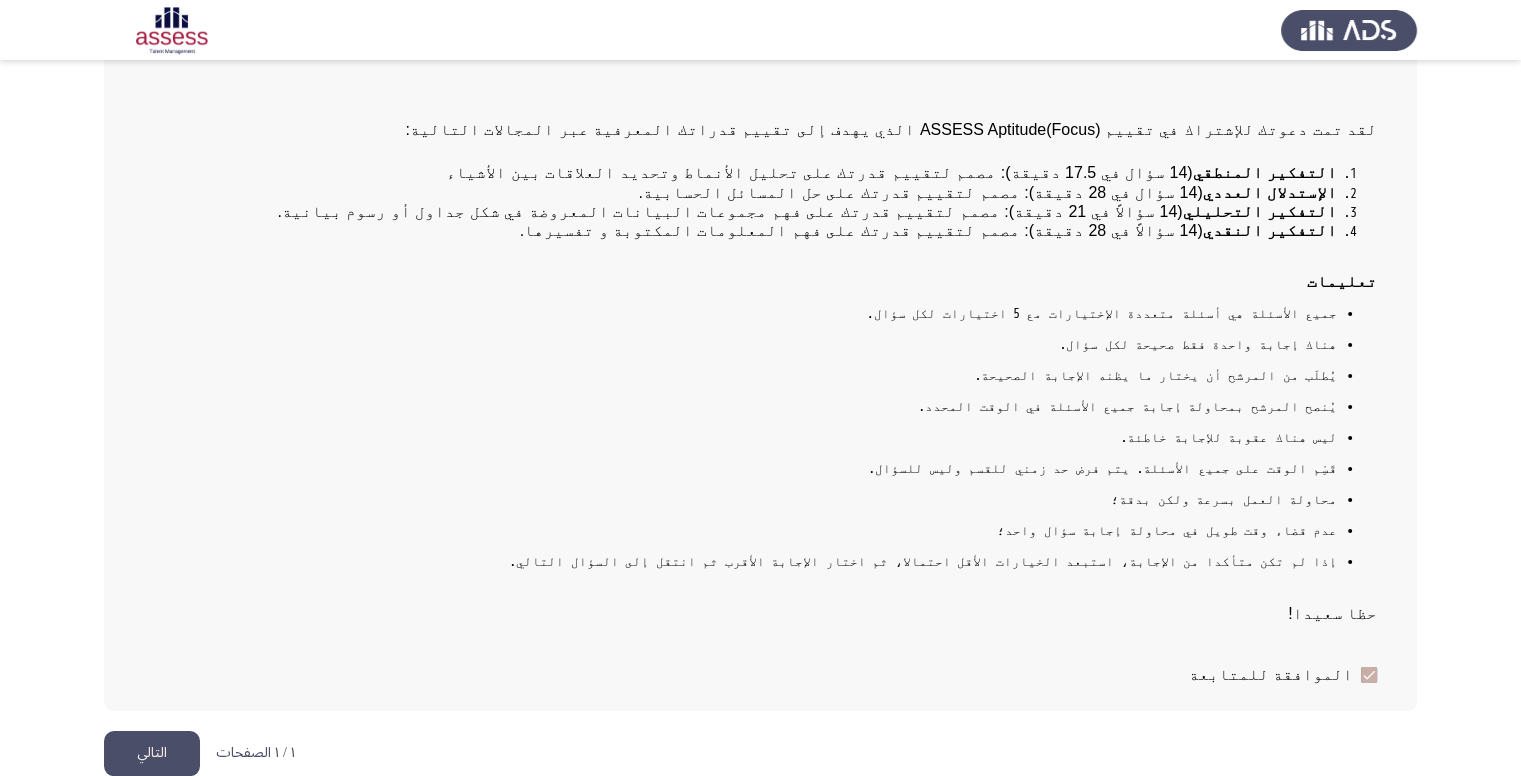 click on "التالي" 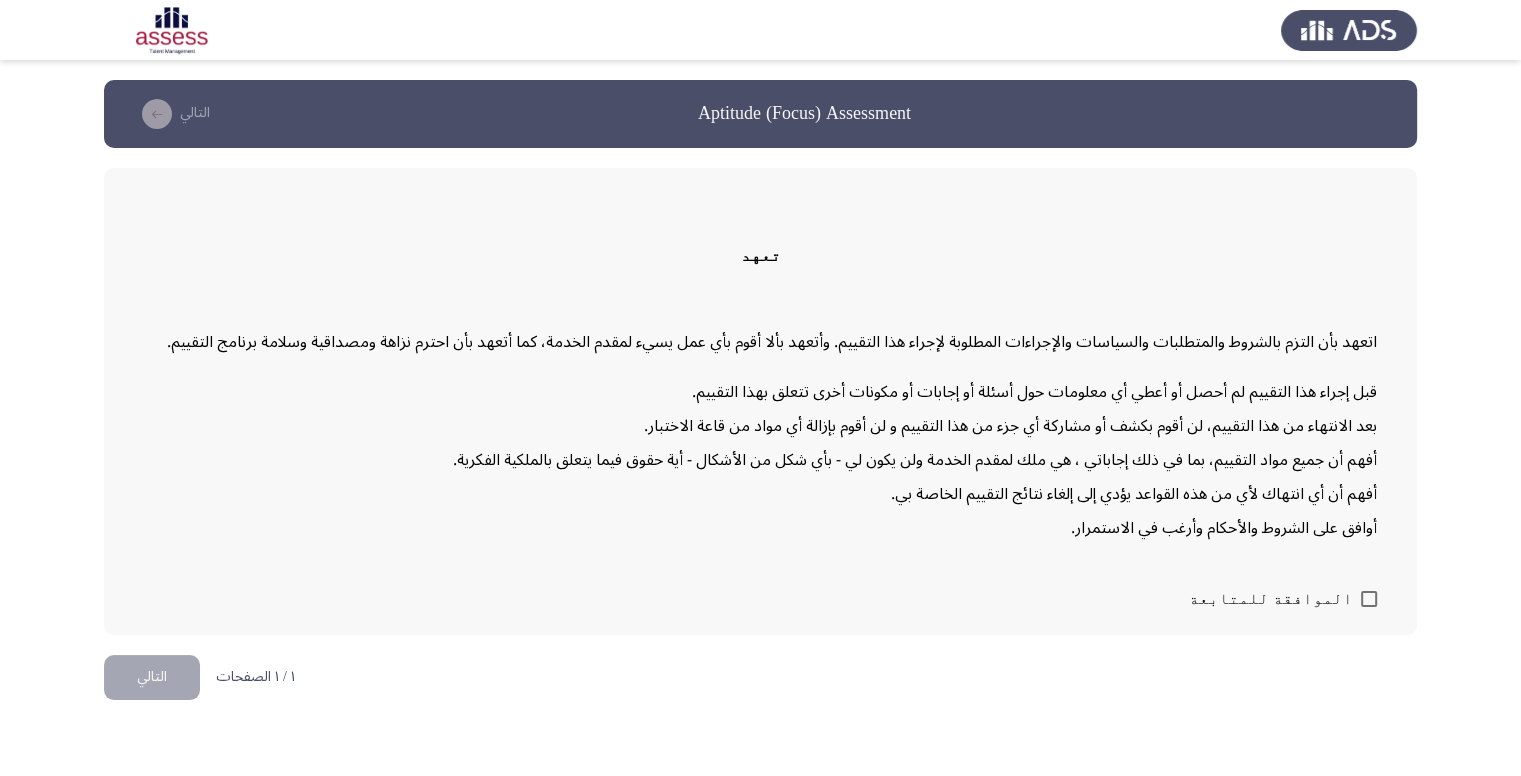 scroll, scrollTop: 0, scrollLeft: 0, axis: both 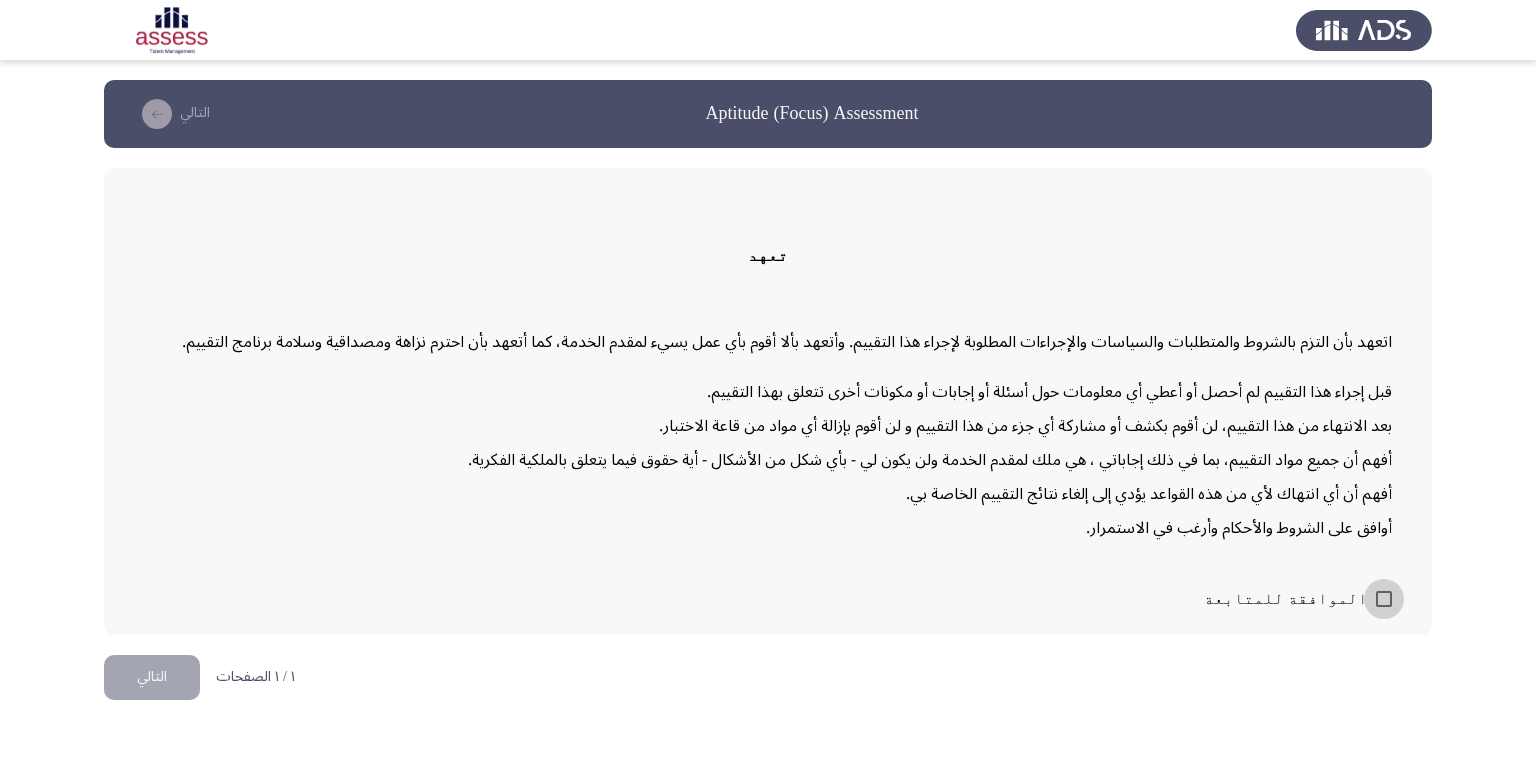 click on "الموافقة للمتابعة" at bounding box center (1286, 599) 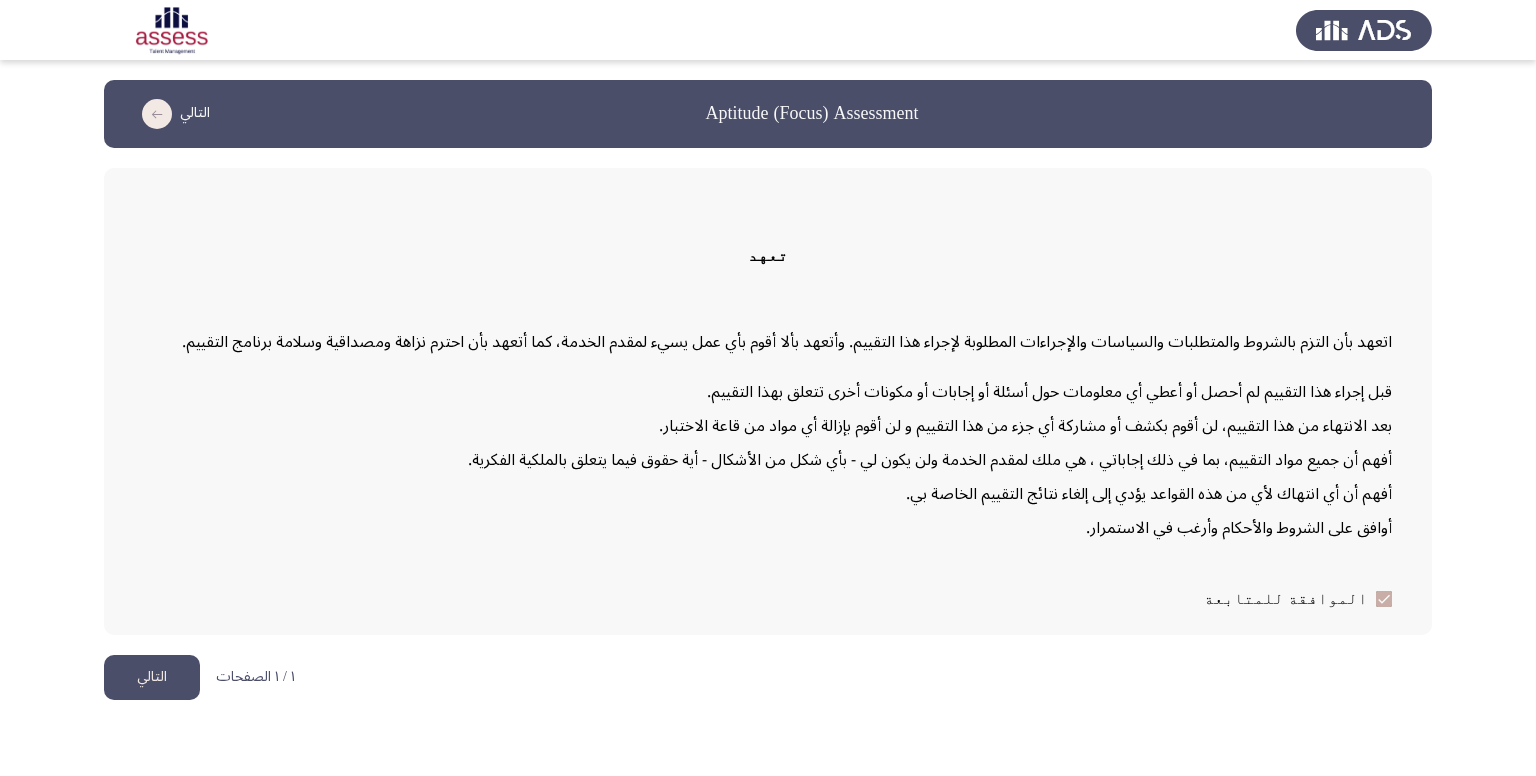 click on "التالي" 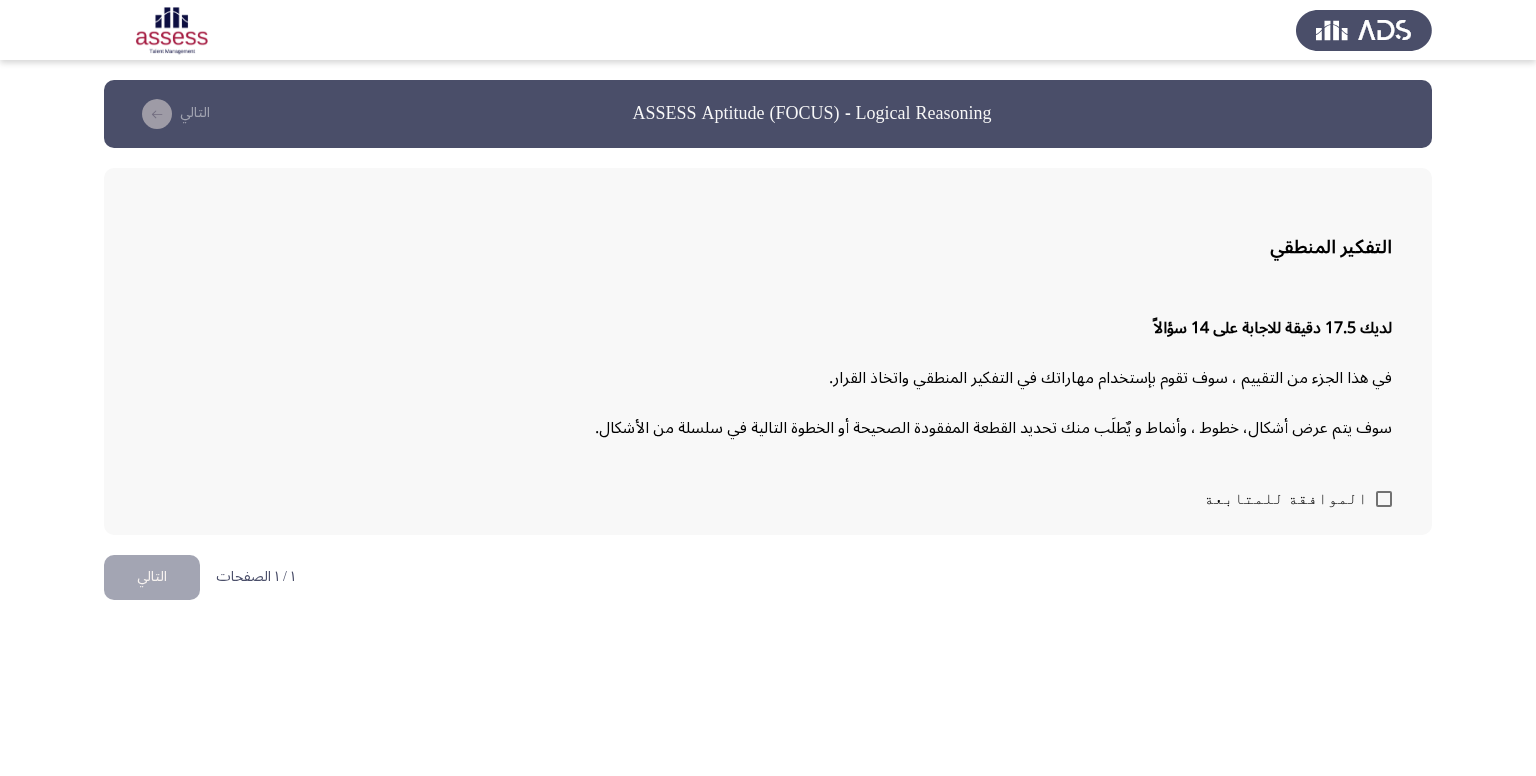 click on "الموافقة للمتابعة" at bounding box center (1286, 499) 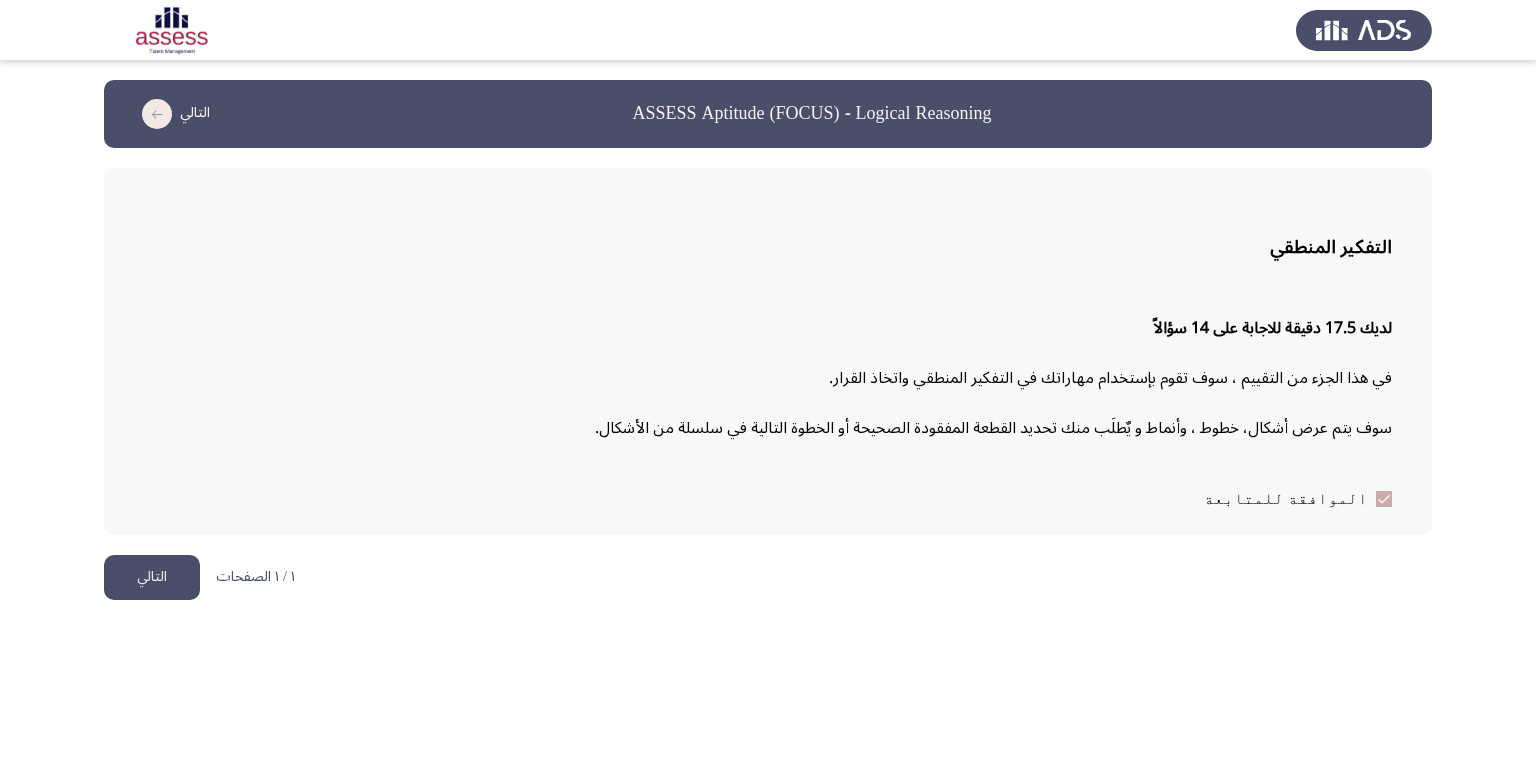 click on "التالي" 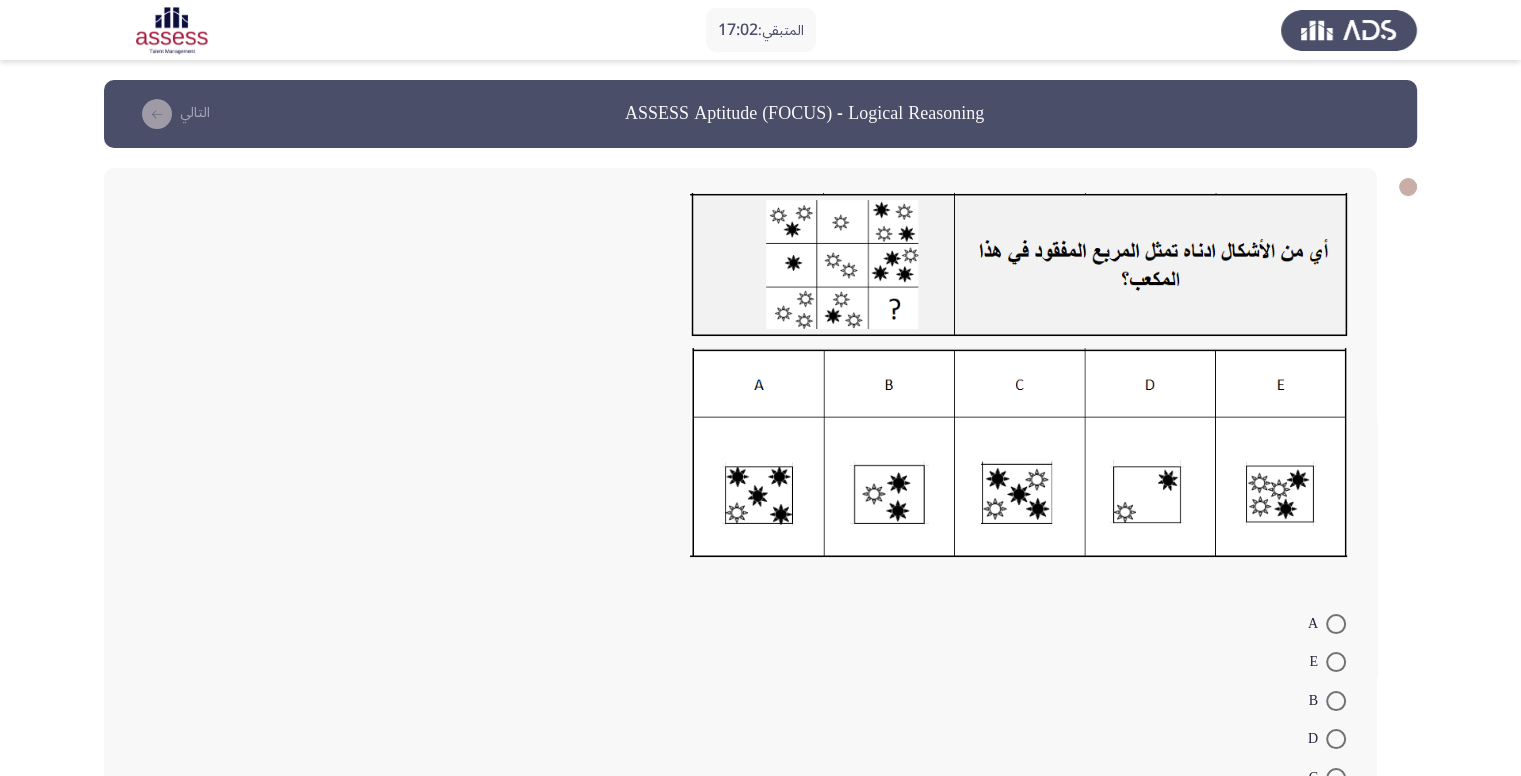 drag, startPoint x: 684, startPoint y: 188, endPoint x: 447, endPoint y: 27, distance: 286.51352 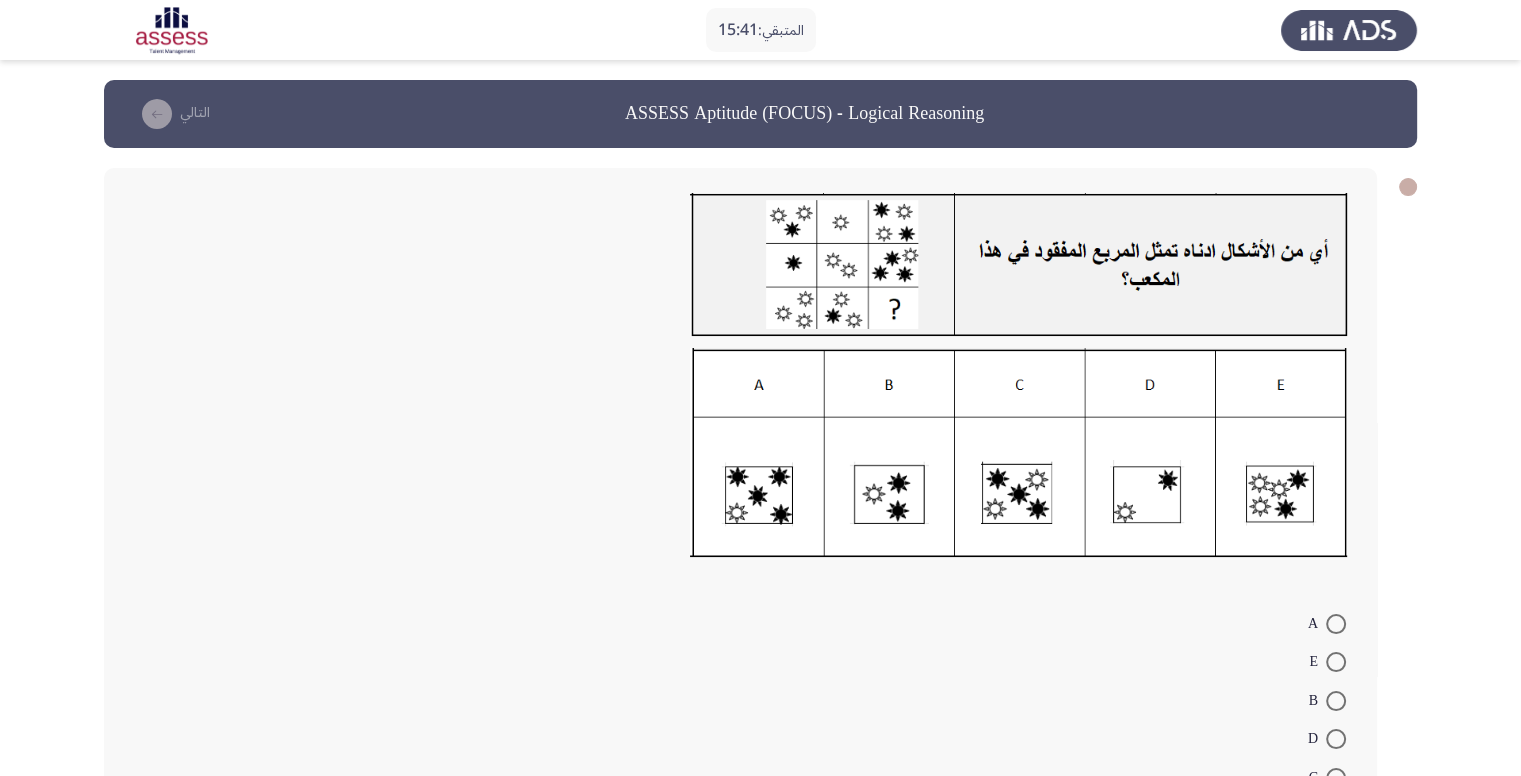 click 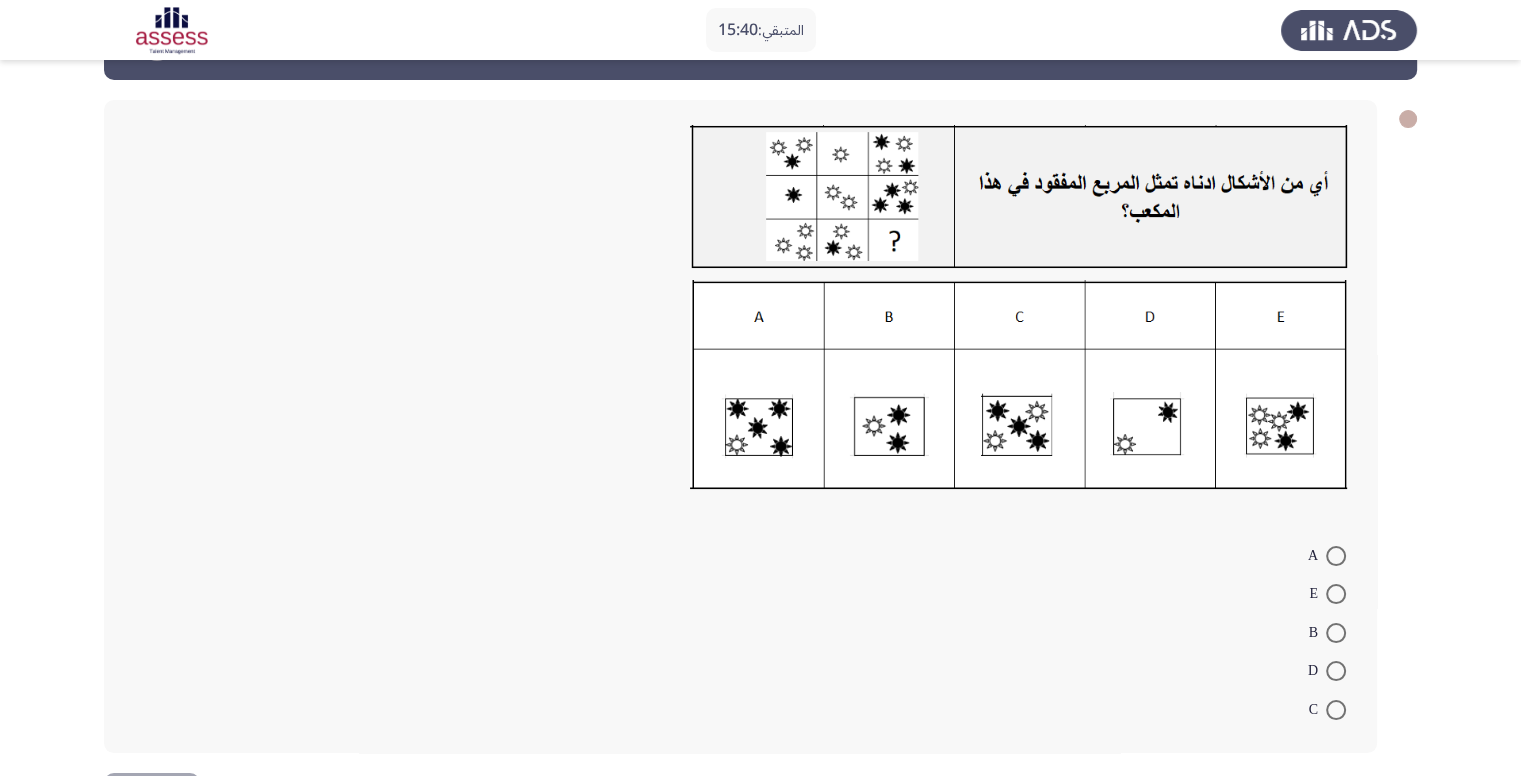 scroll, scrollTop: 100, scrollLeft: 0, axis: vertical 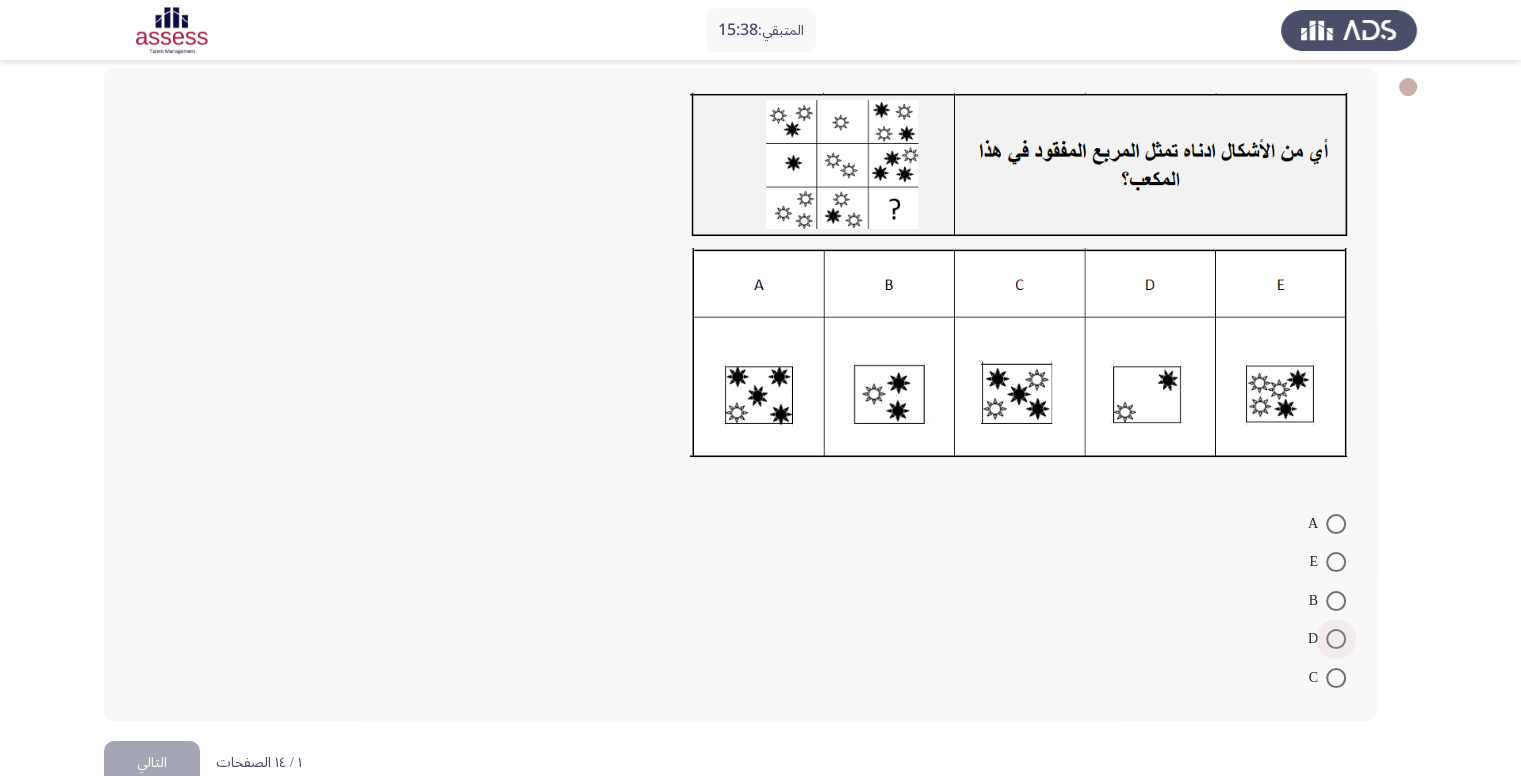 click at bounding box center [1336, 639] 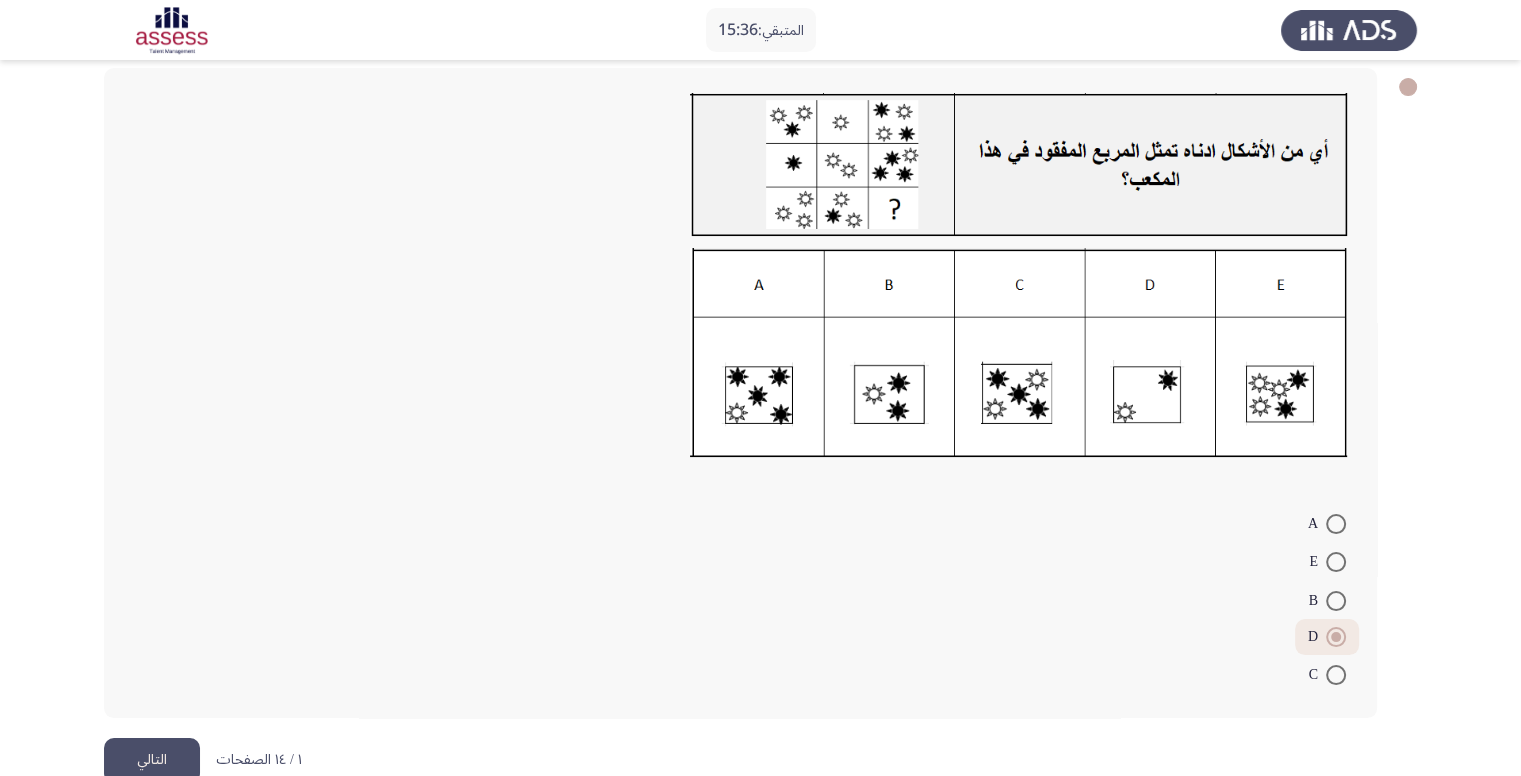 click on "التالي" 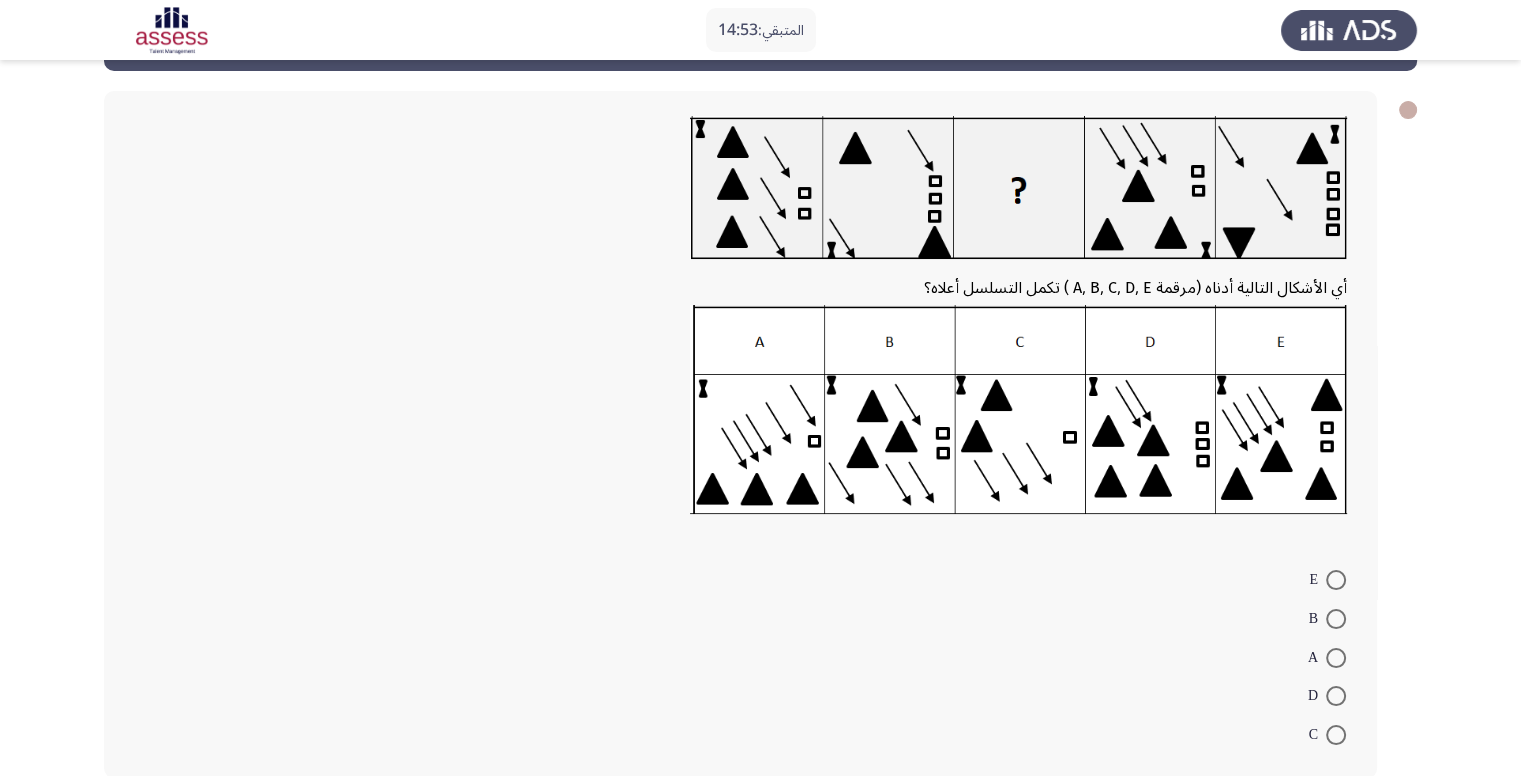 scroll, scrollTop: 100, scrollLeft: 0, axis: vertical 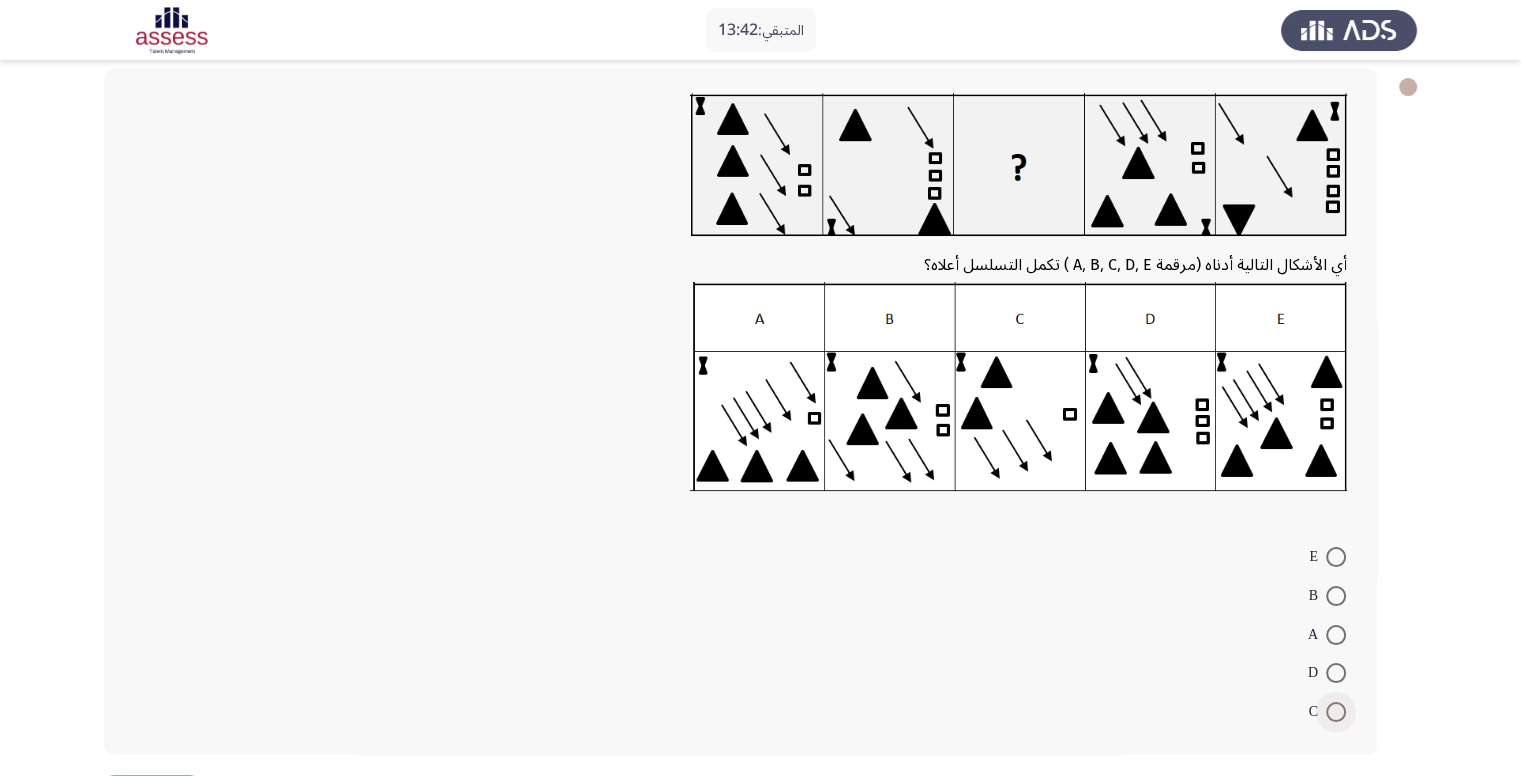 click at bounding box center [1336, 712] 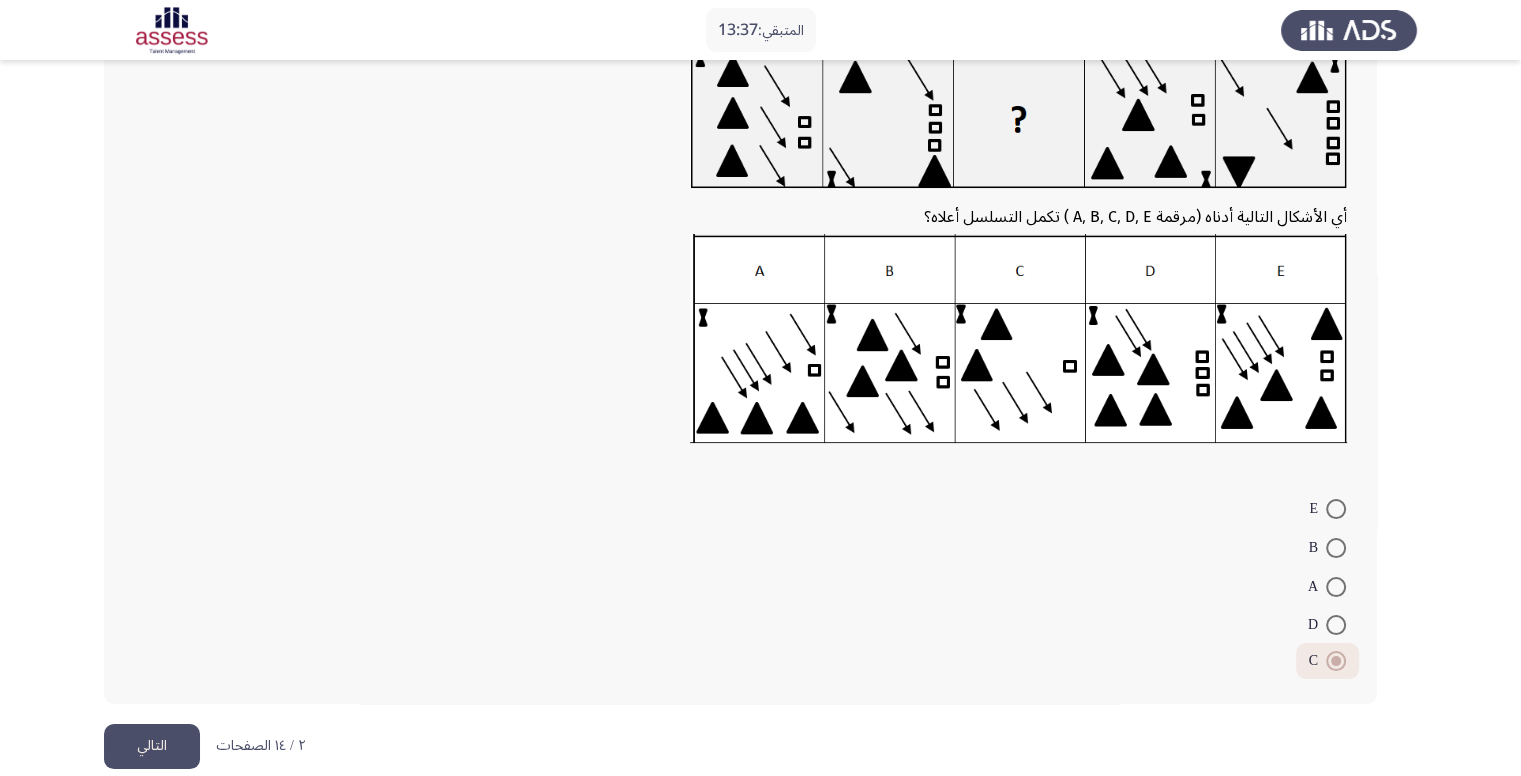 scroll, scrollTop: 174, scrollLeft: 0, axis: vertical 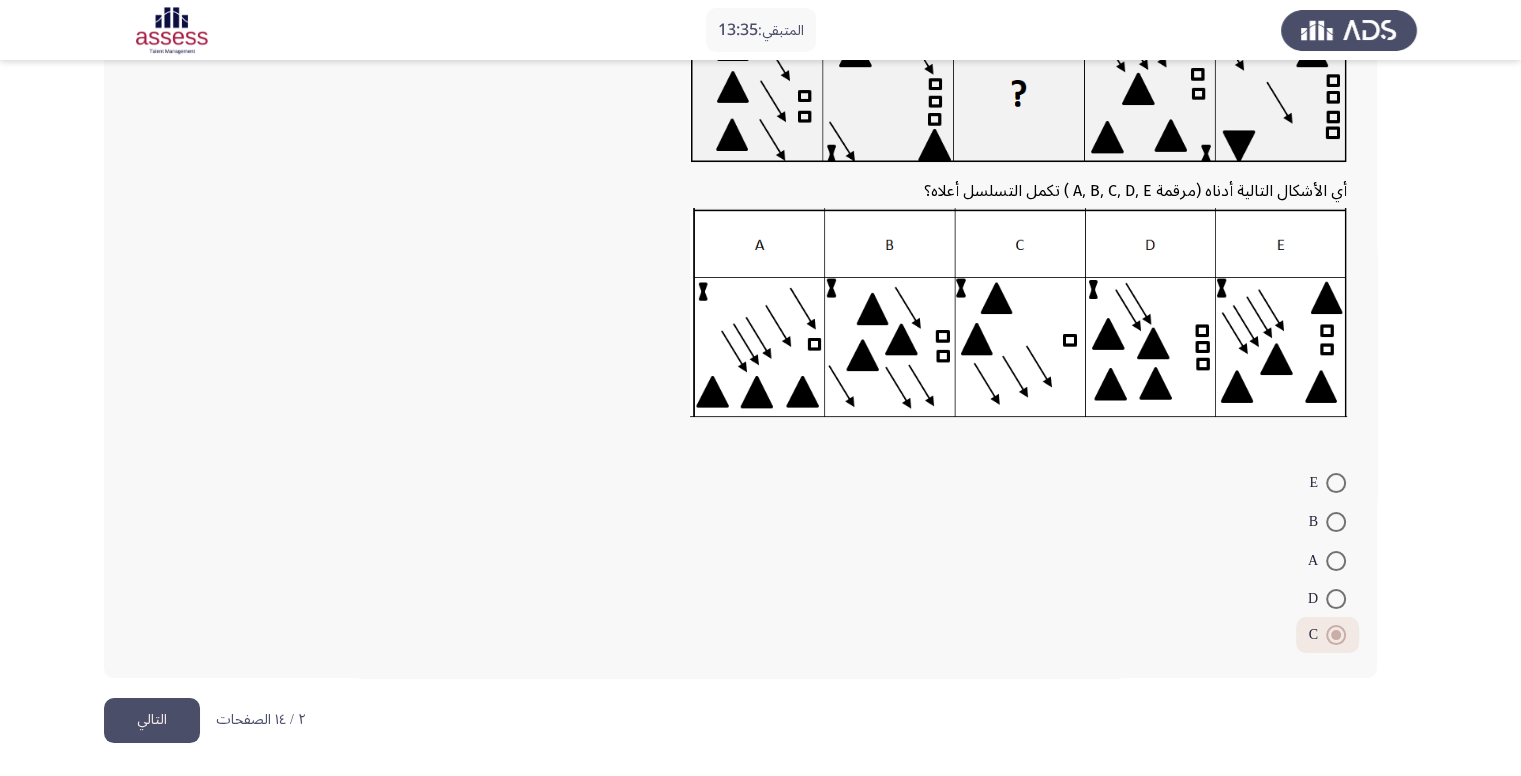 click on "التالي" 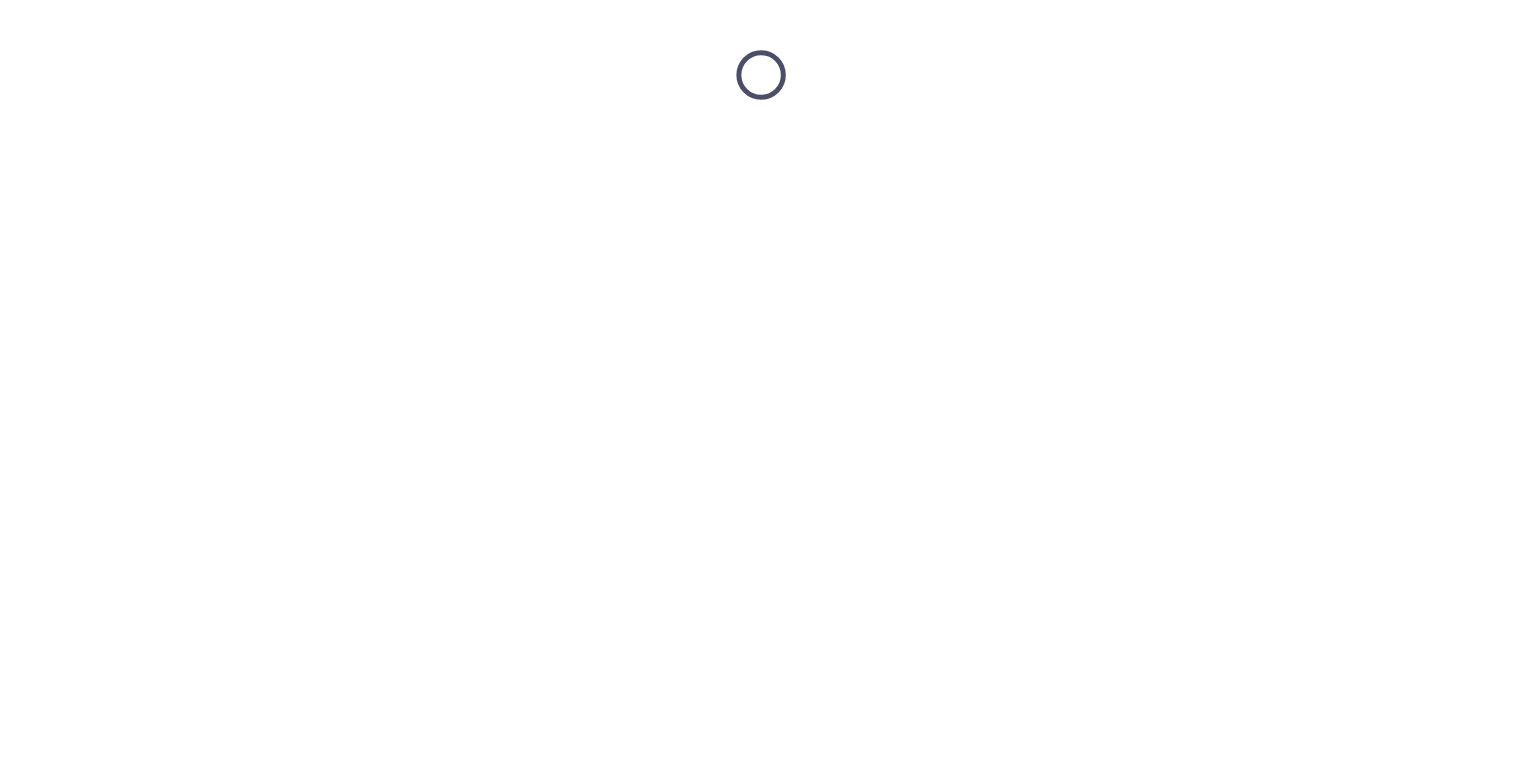 scroll, scrollTop: 0, scrollLeft: 0, axis: both 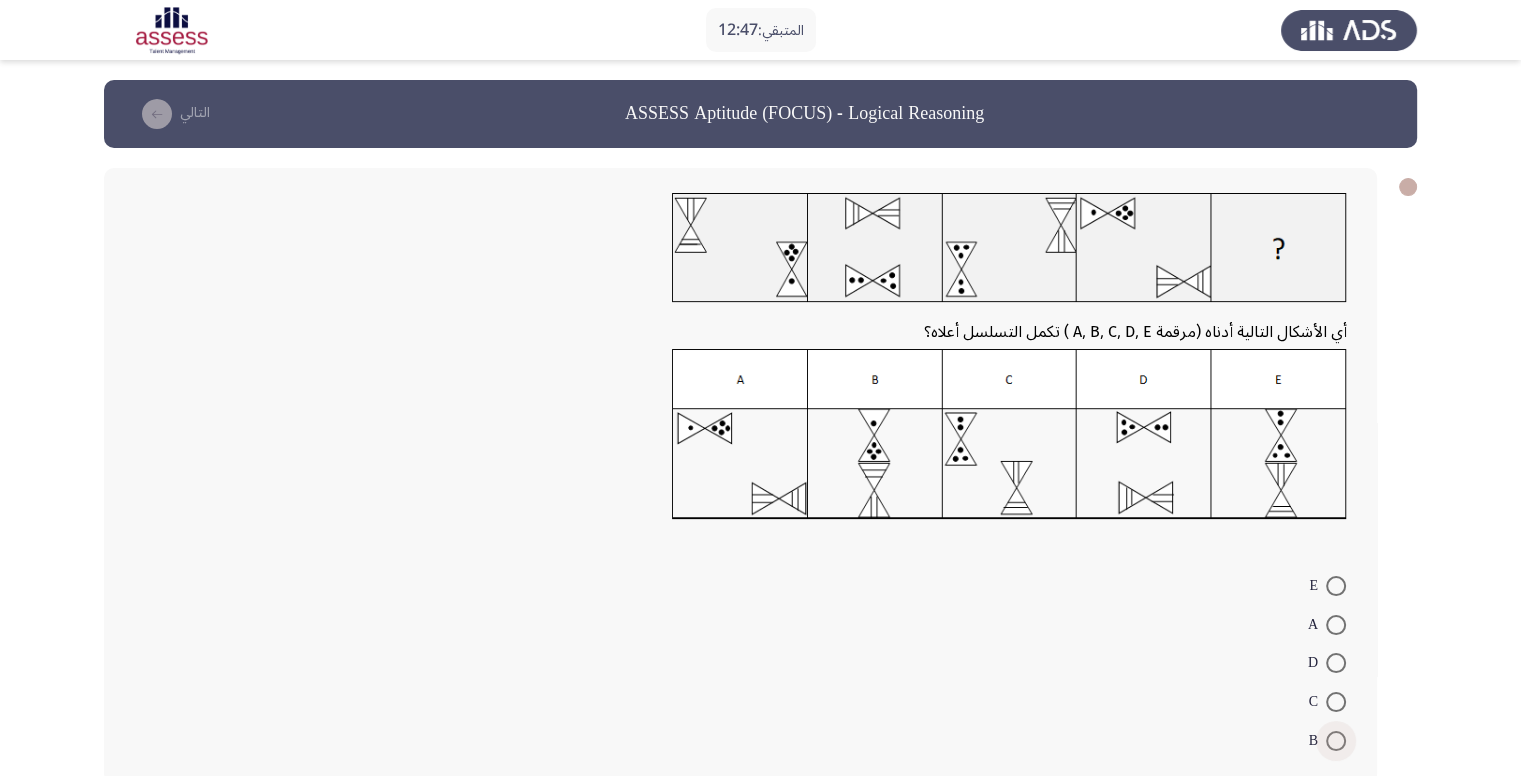 click at bounding box center [1336, 741] 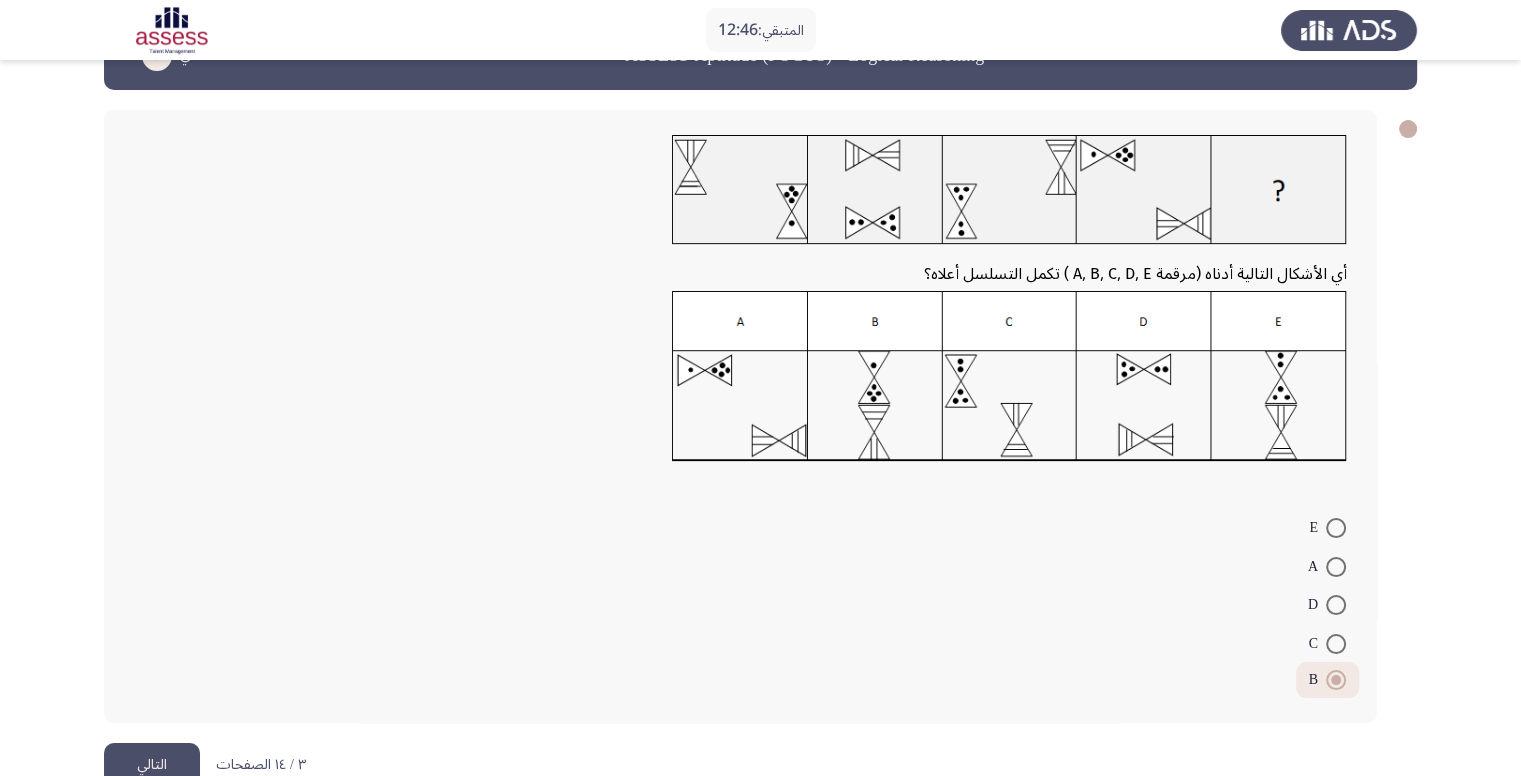 scroll, scrollTop: 103, scrollLeft: 0, axis: vertical 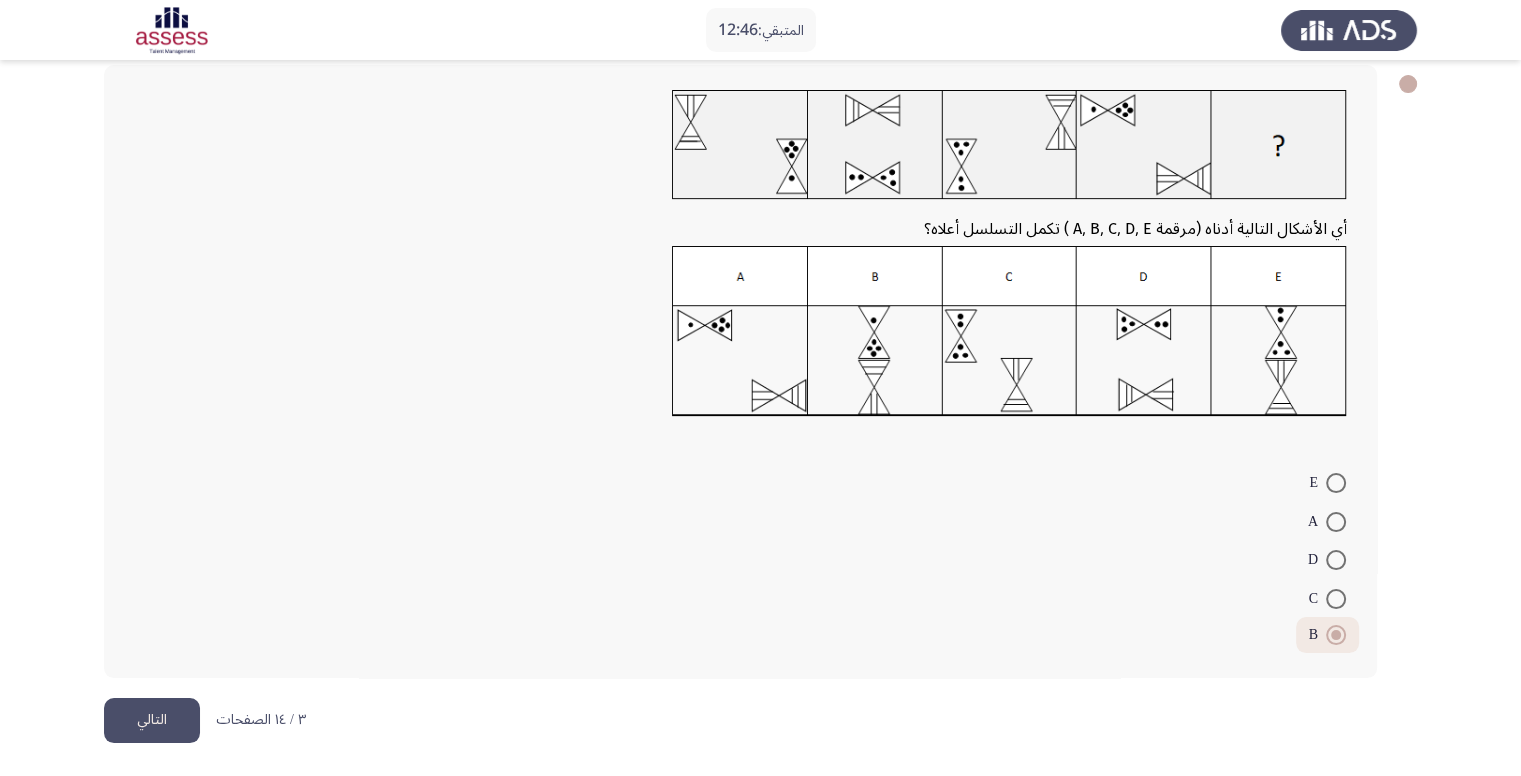click on "التالي" 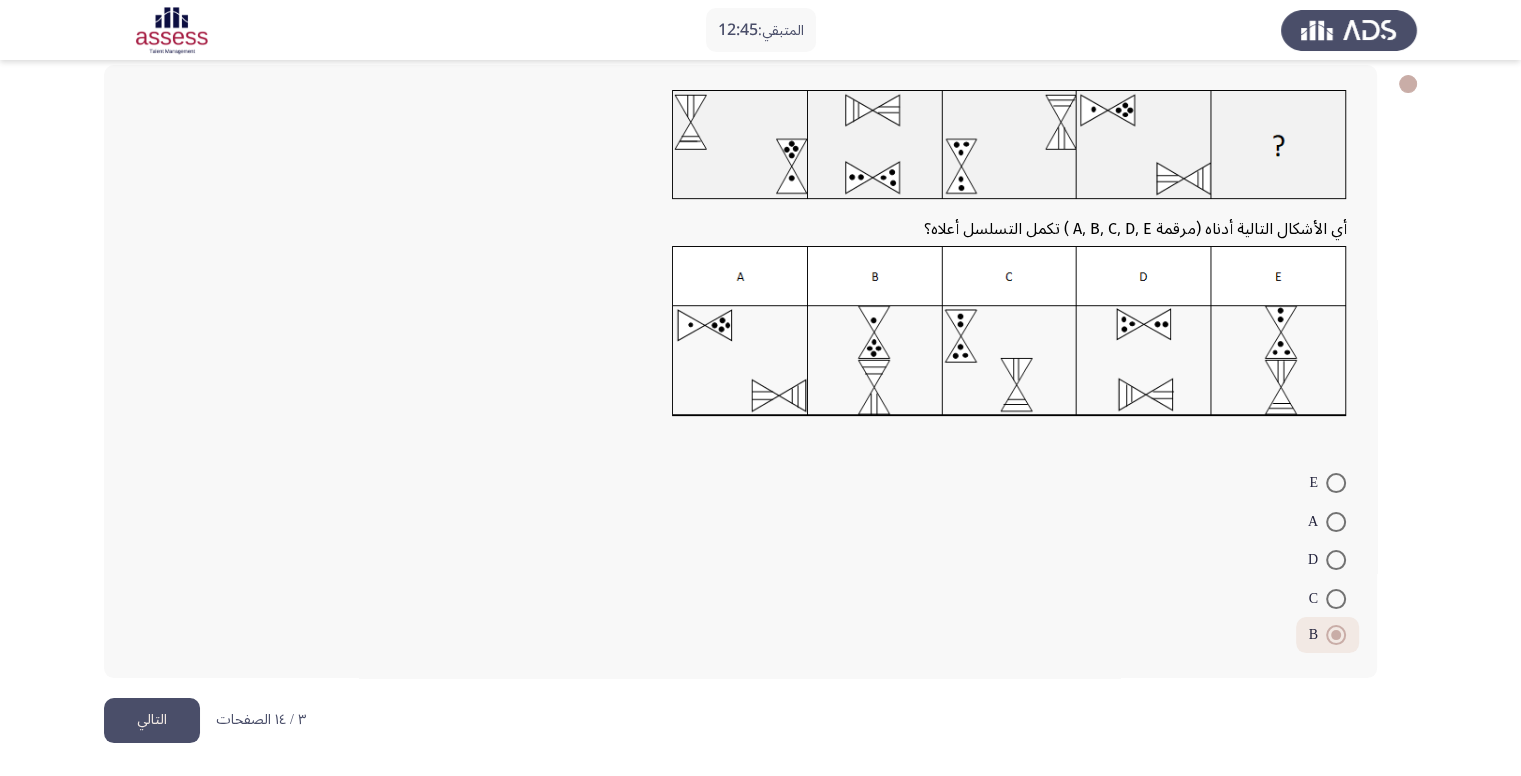 scroll, scrollTop: 0, scrollLeft: 0, axis: both 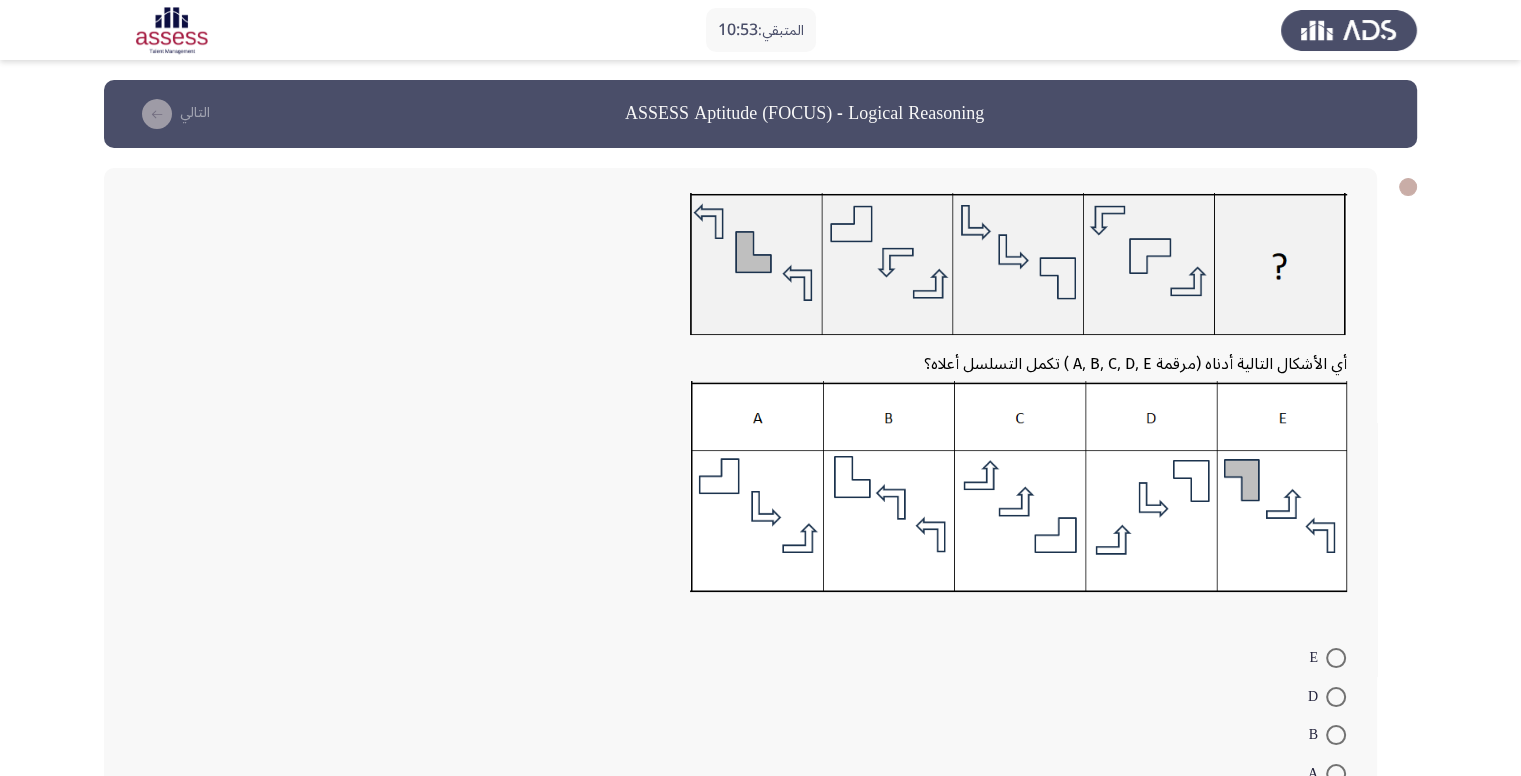 click at bounding box center [1336, 735] 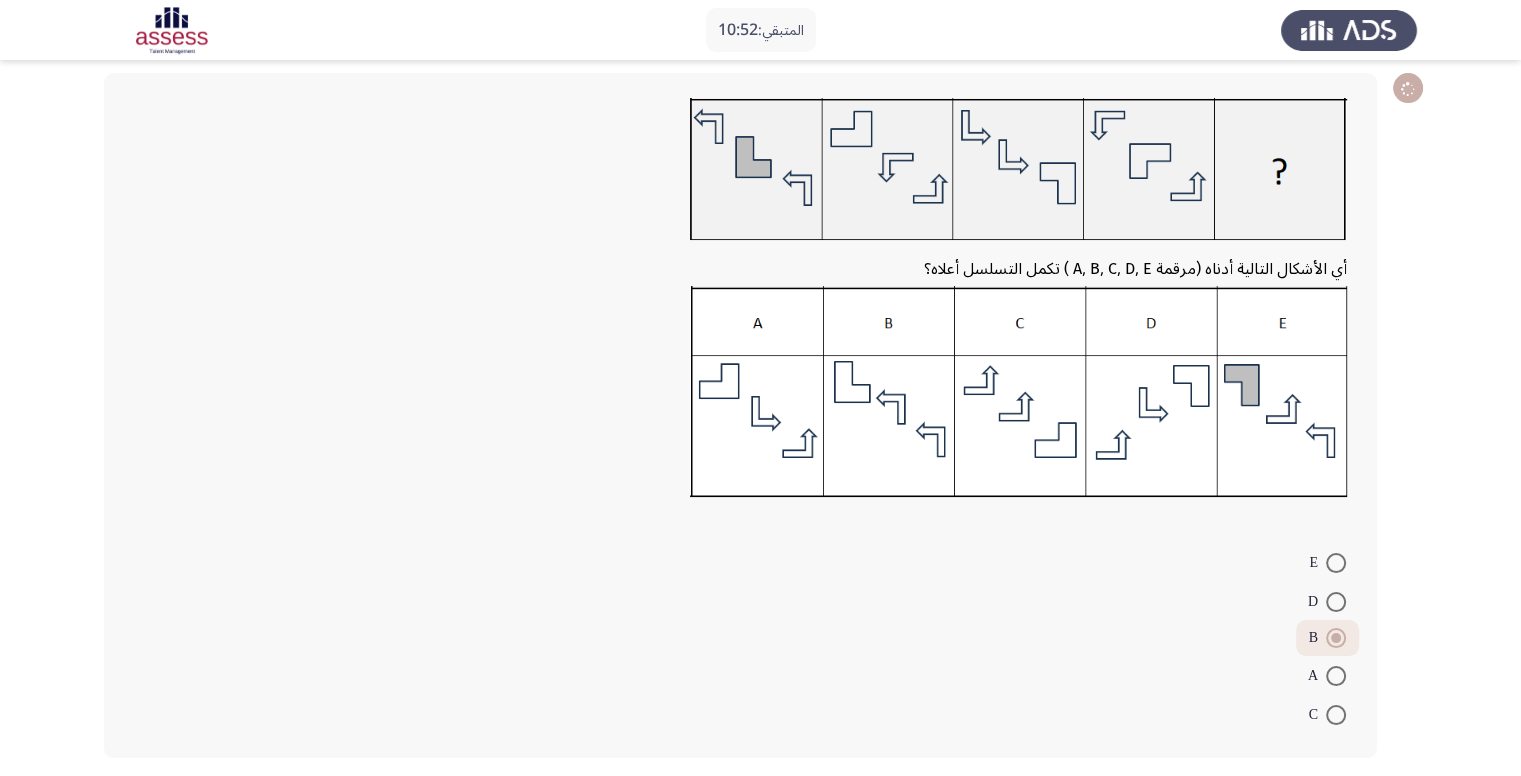 scroll, scrollTop: 175, scrollLeft: 0, axis: vertical 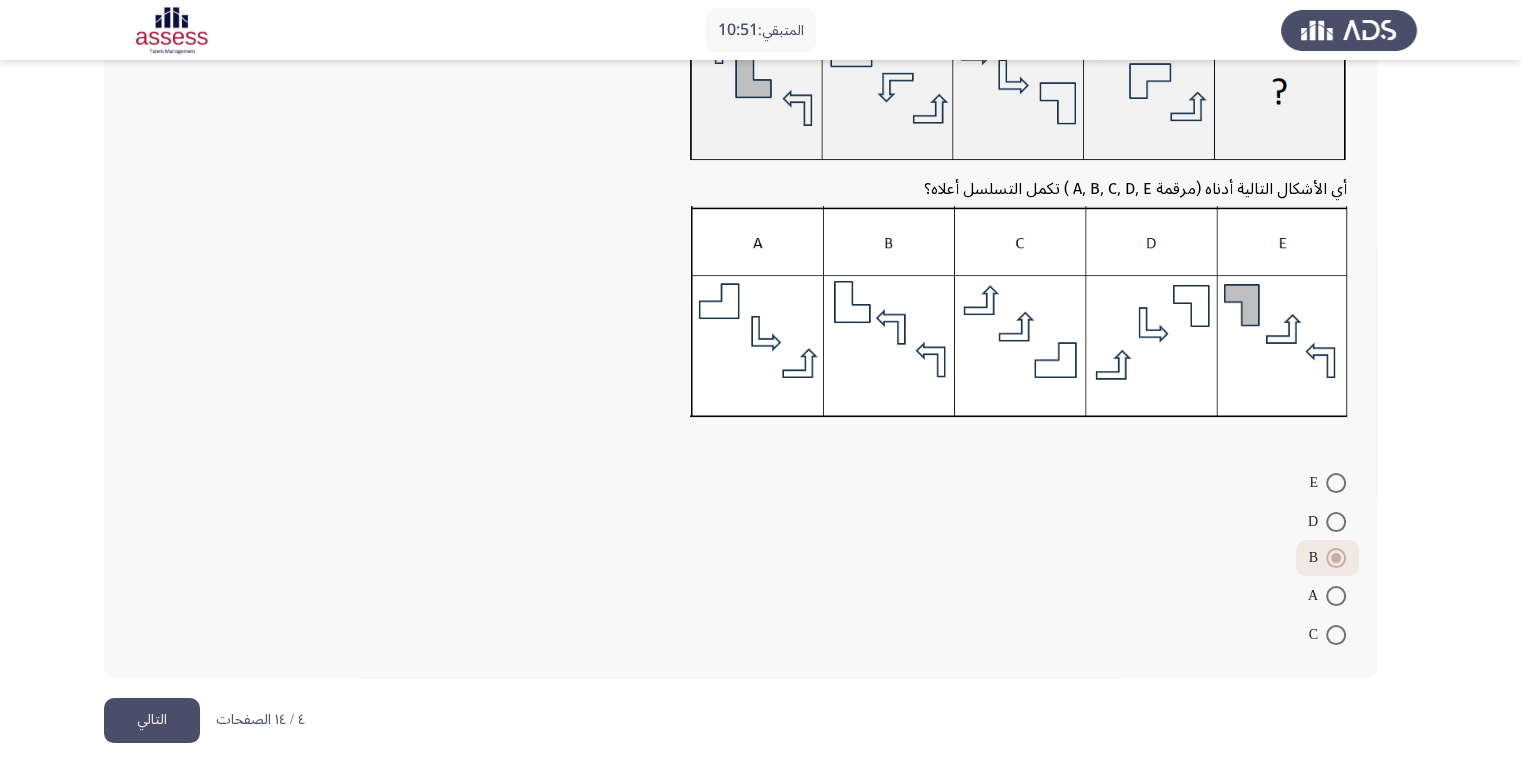 click on "التالي" 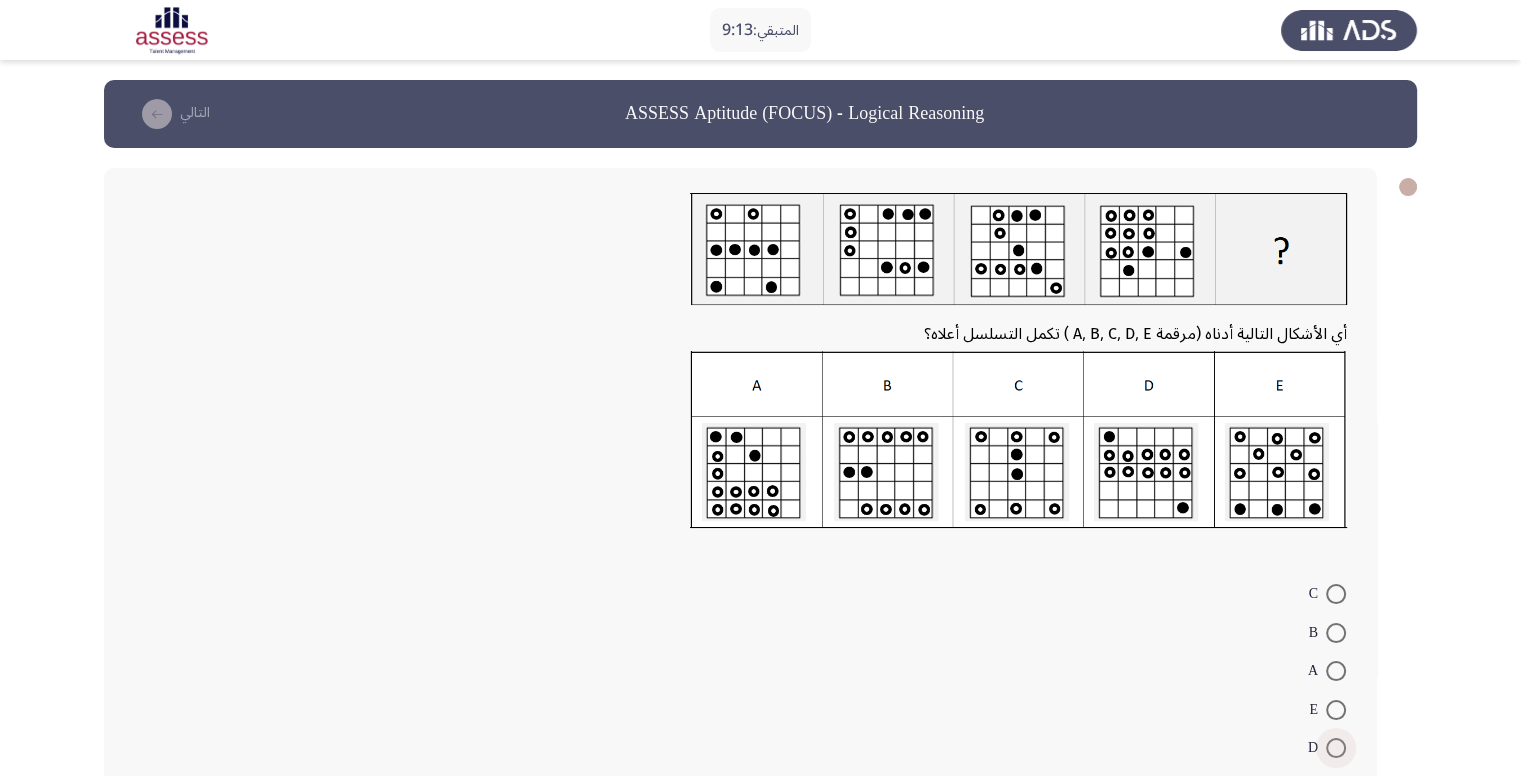 click at bounding box center (1336, 748) 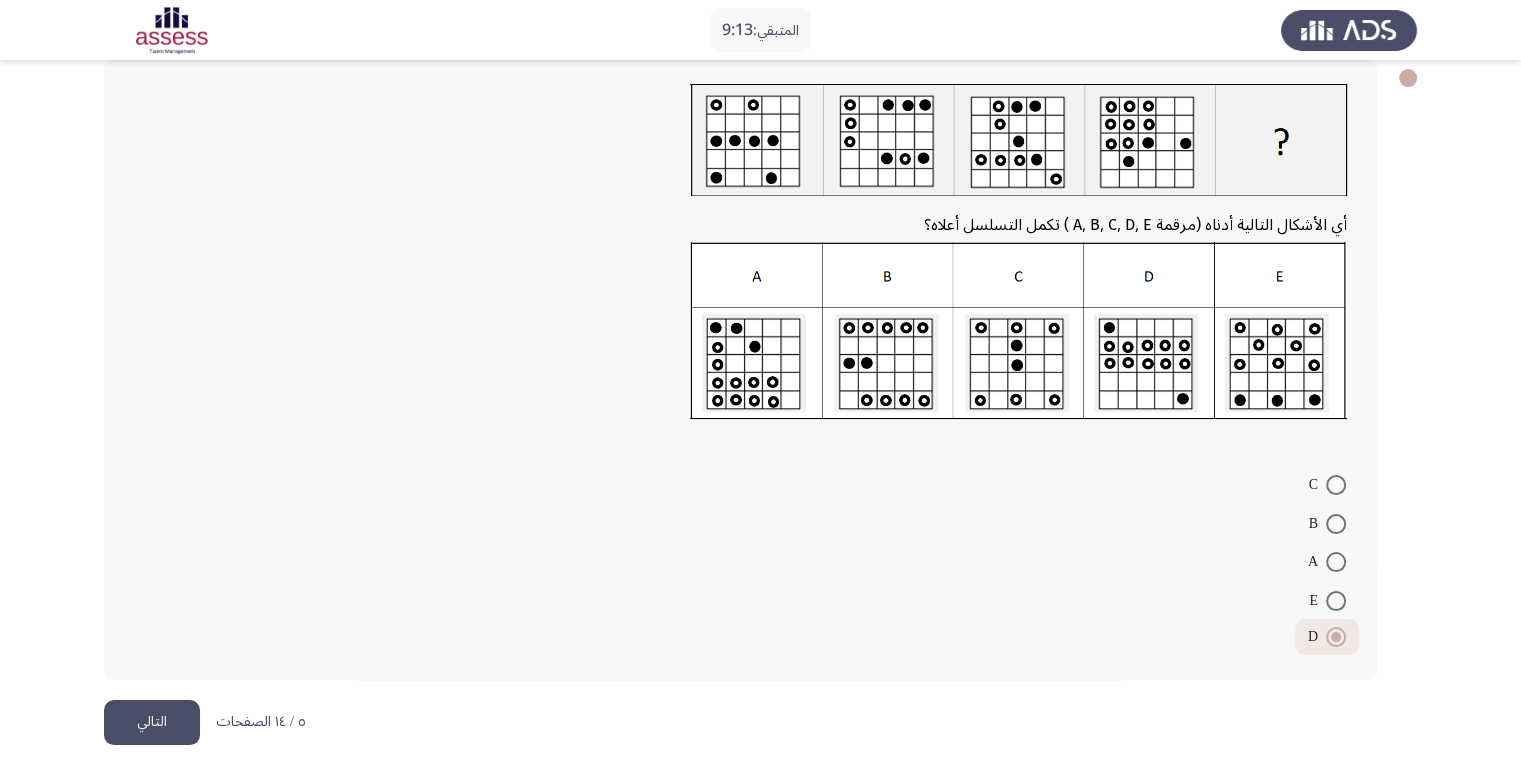 scroll, scrollTop: 111, scrollLeft: 0, axis: vertical 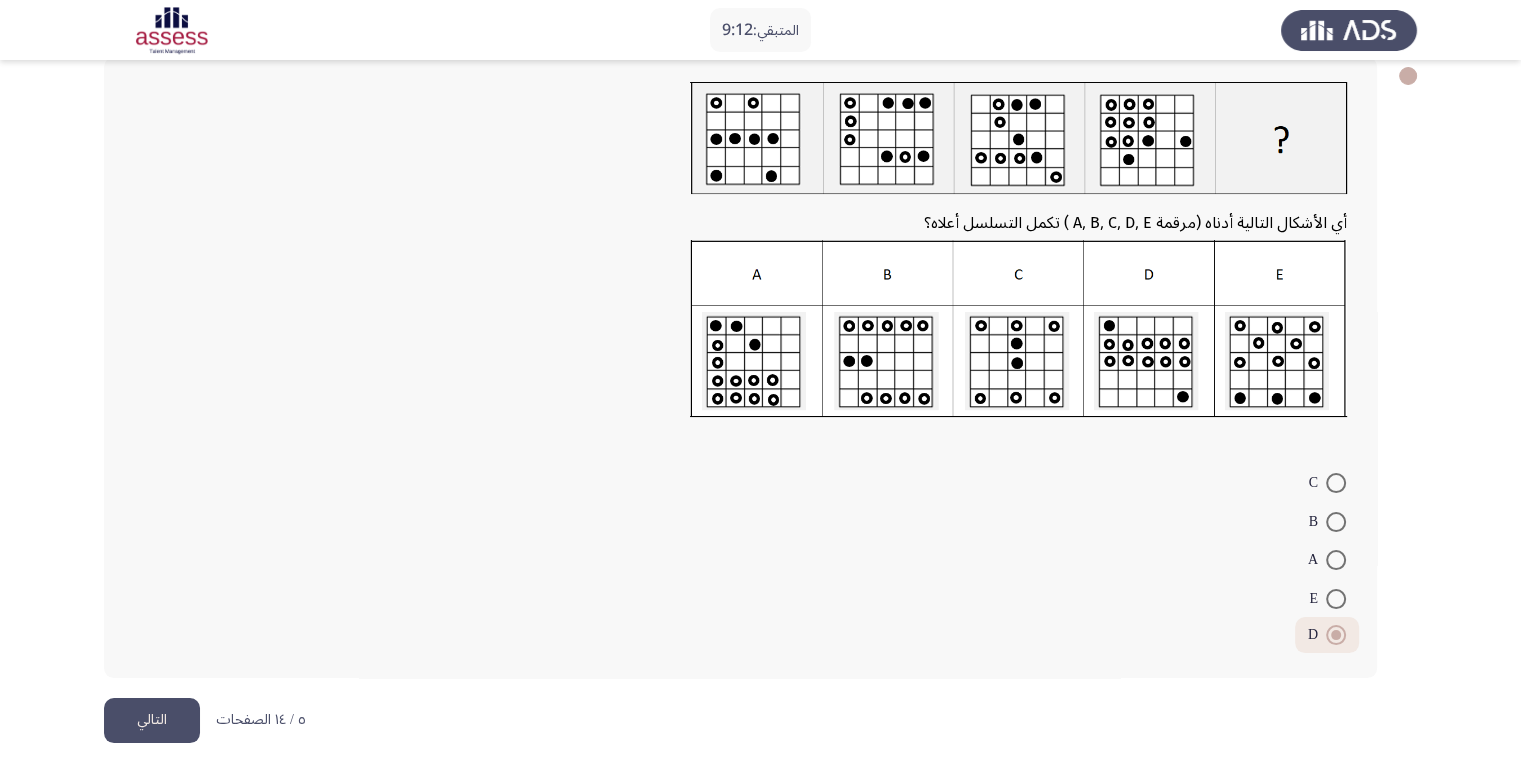 click on "التالي" 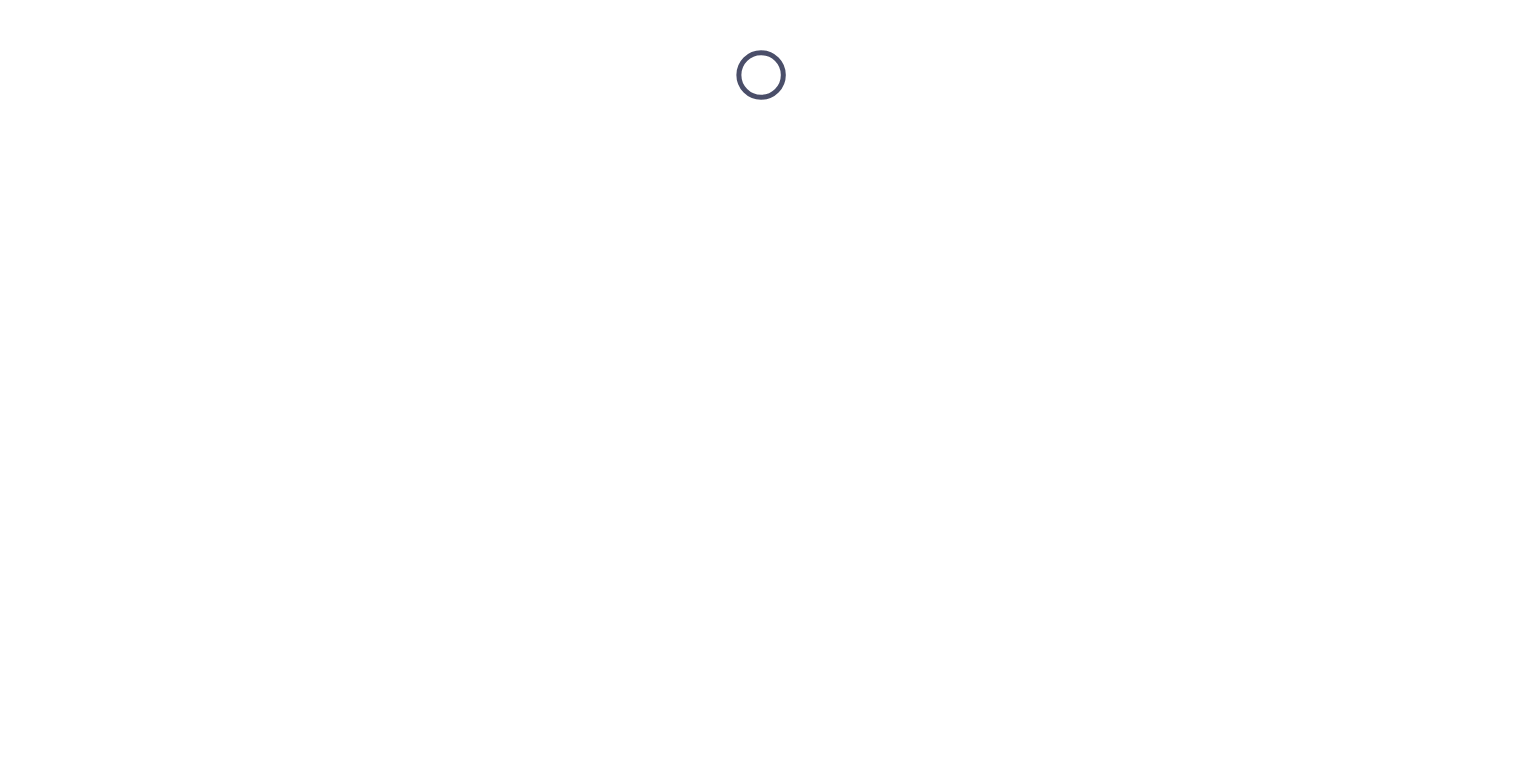 scroll, scrollTop: 0, scrollLeft: 0, axis: both 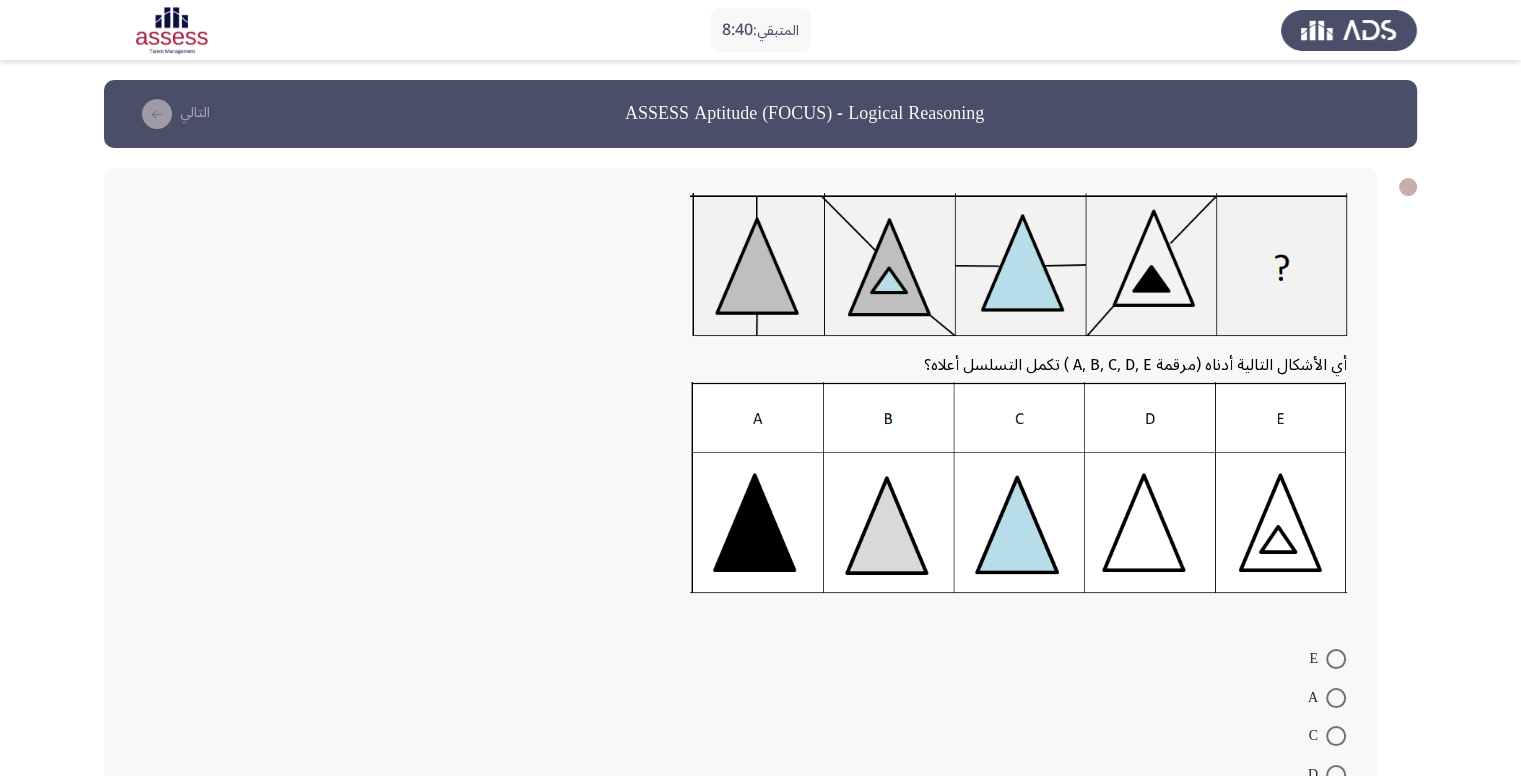 click at bounding box center (1336, 698) 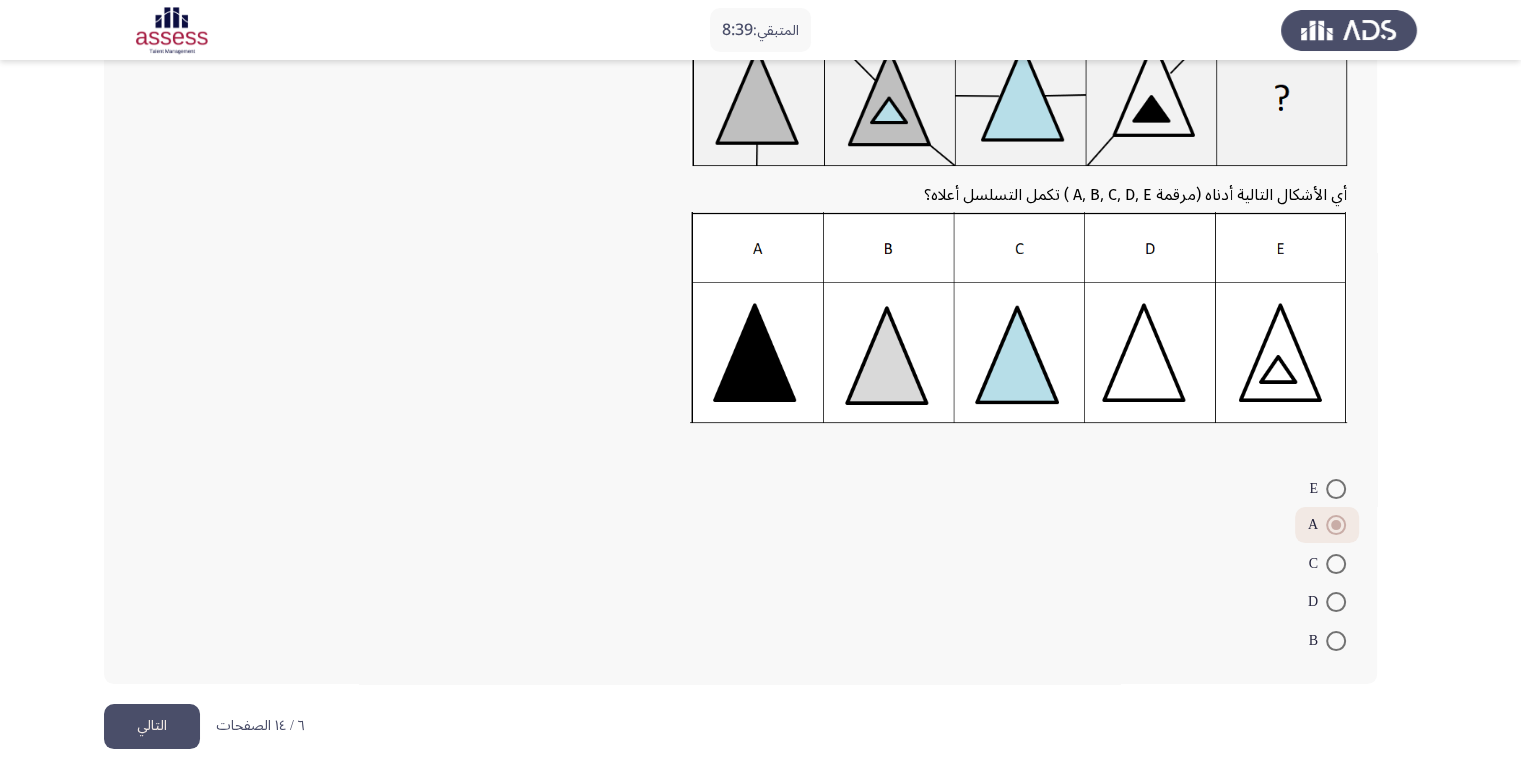 scroll, scrollTop: 176, scrollLeft: 0, axis: vertical 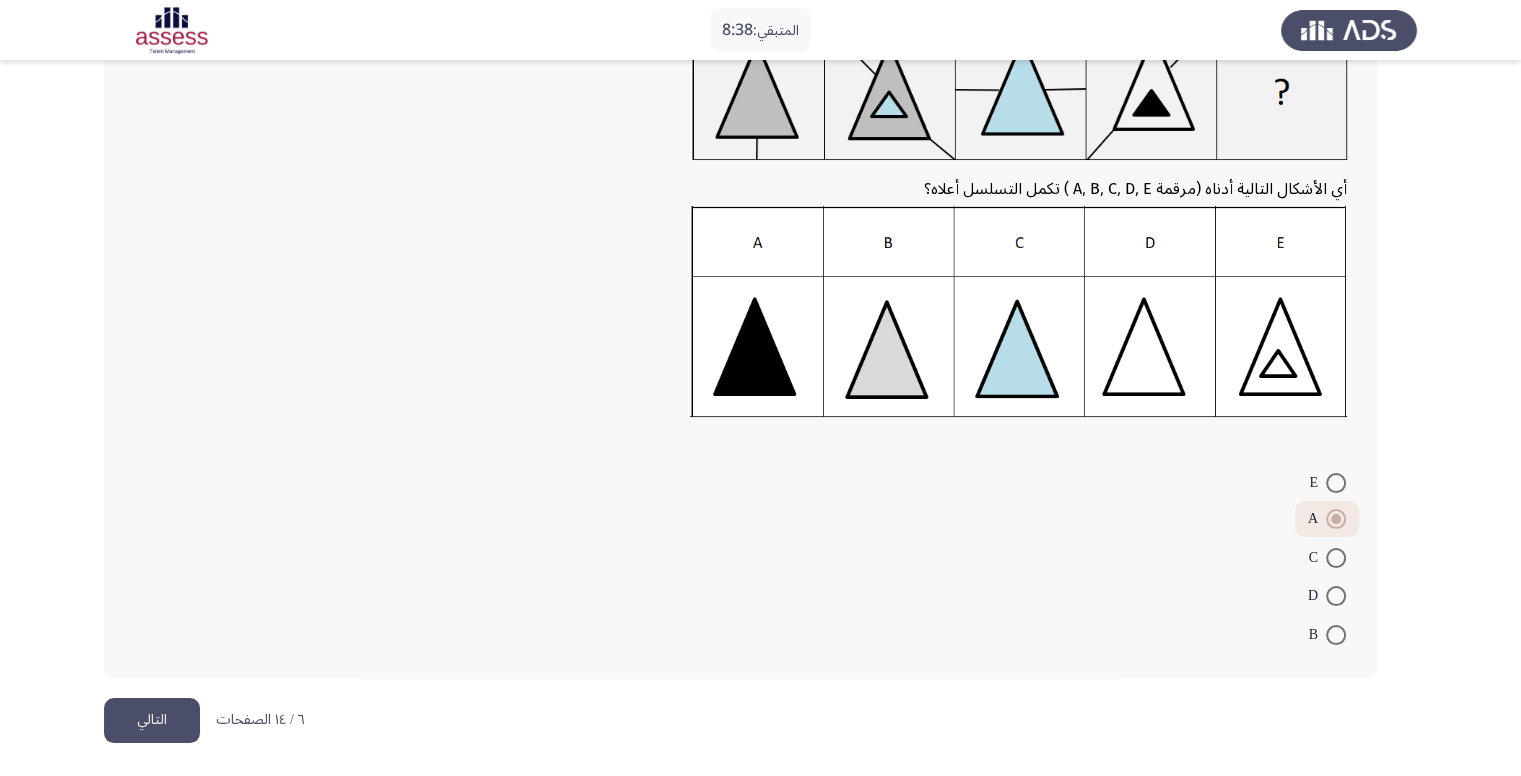 click on "التالي" 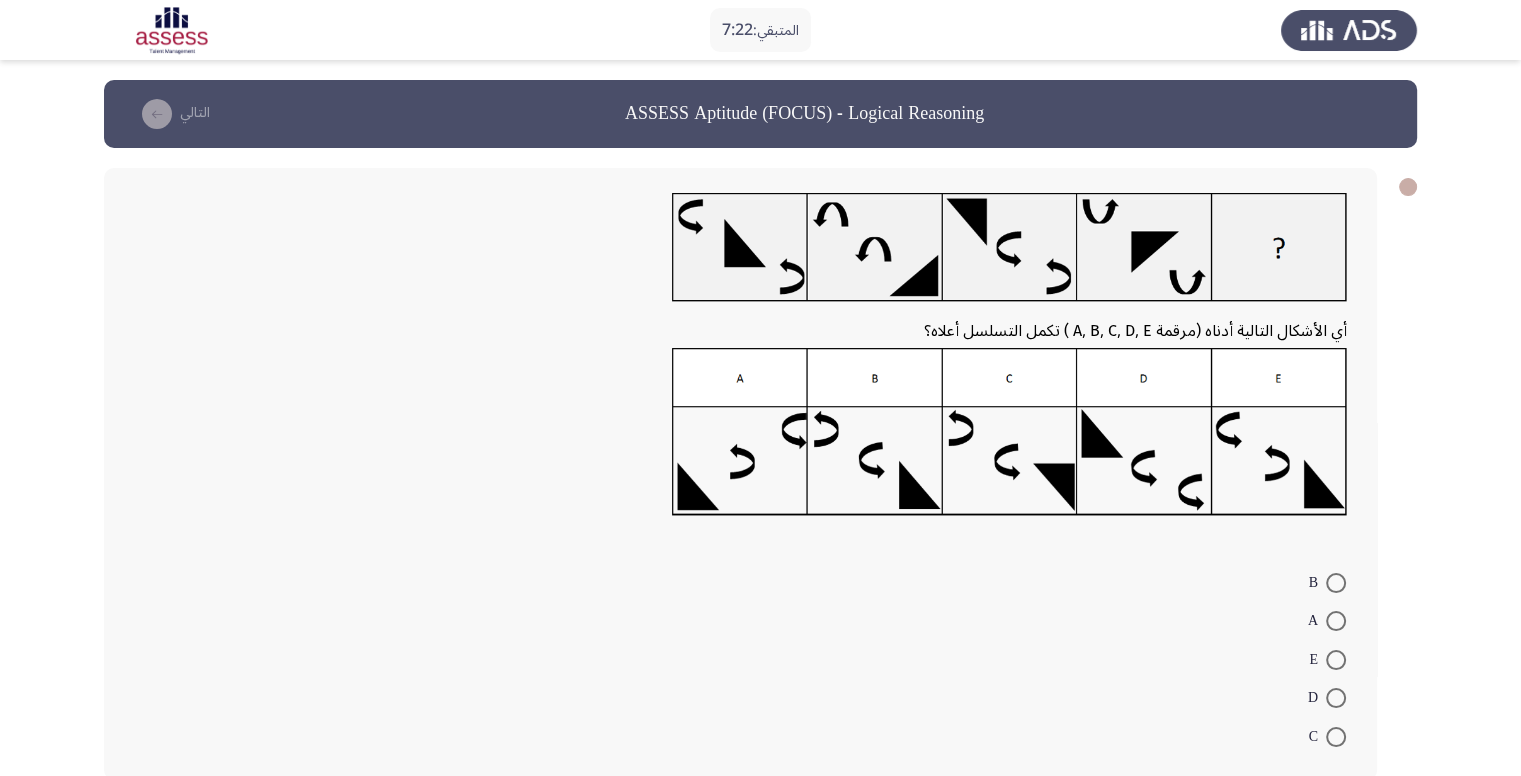 click at bounding box center (1336, 698) 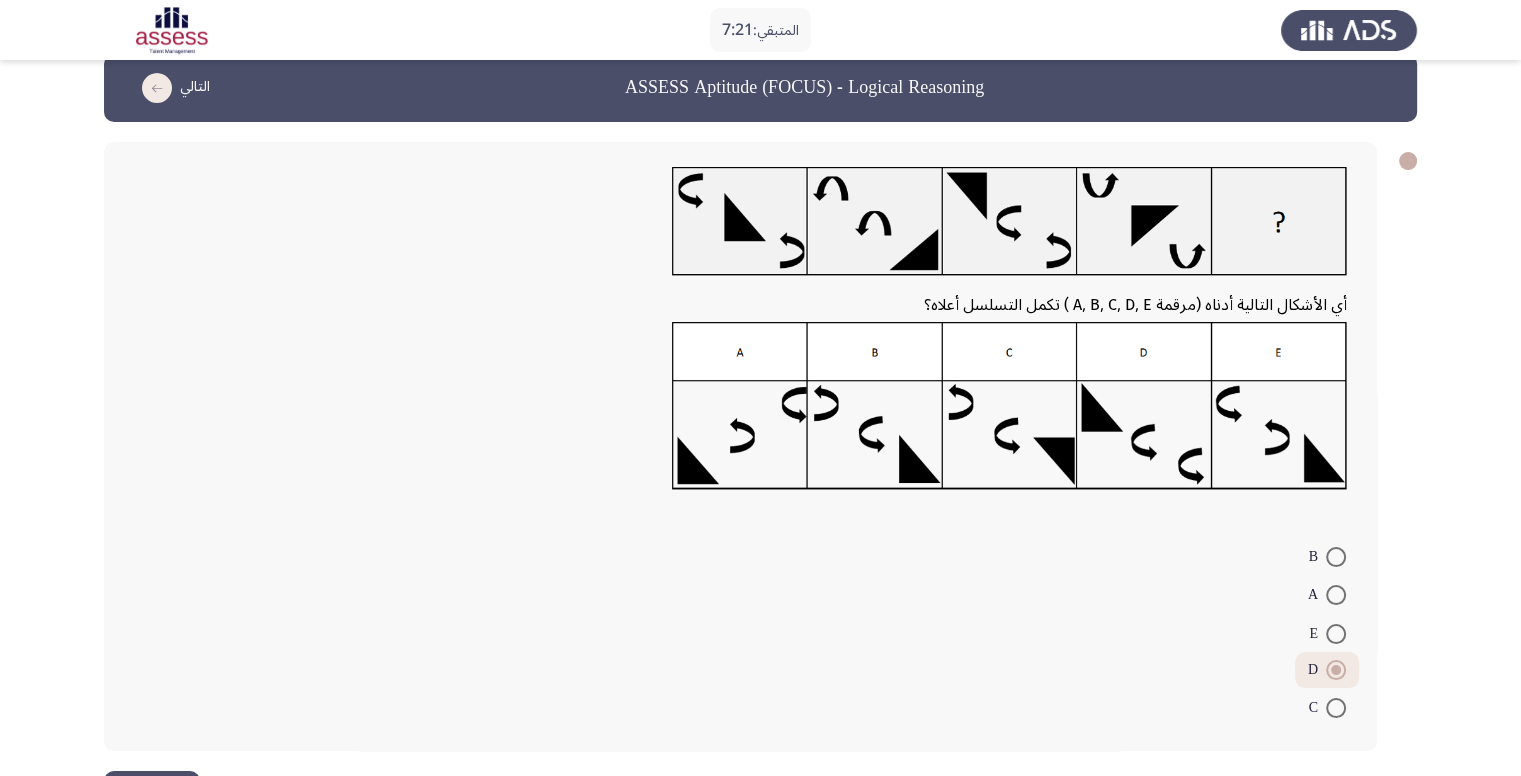 scroll, scrollTop: 100, scrollLeft: 0, axis: vertical 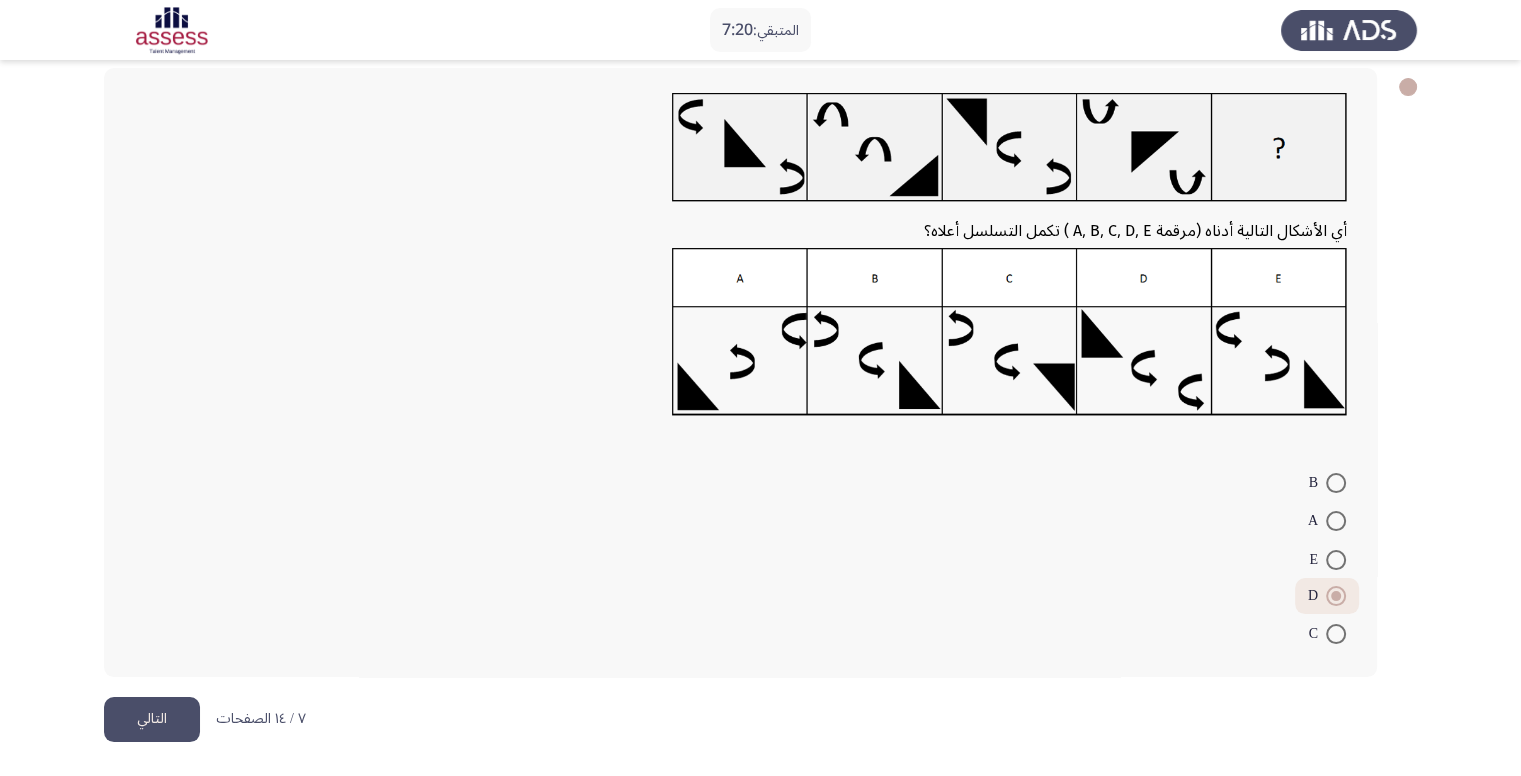 click on "التالي" 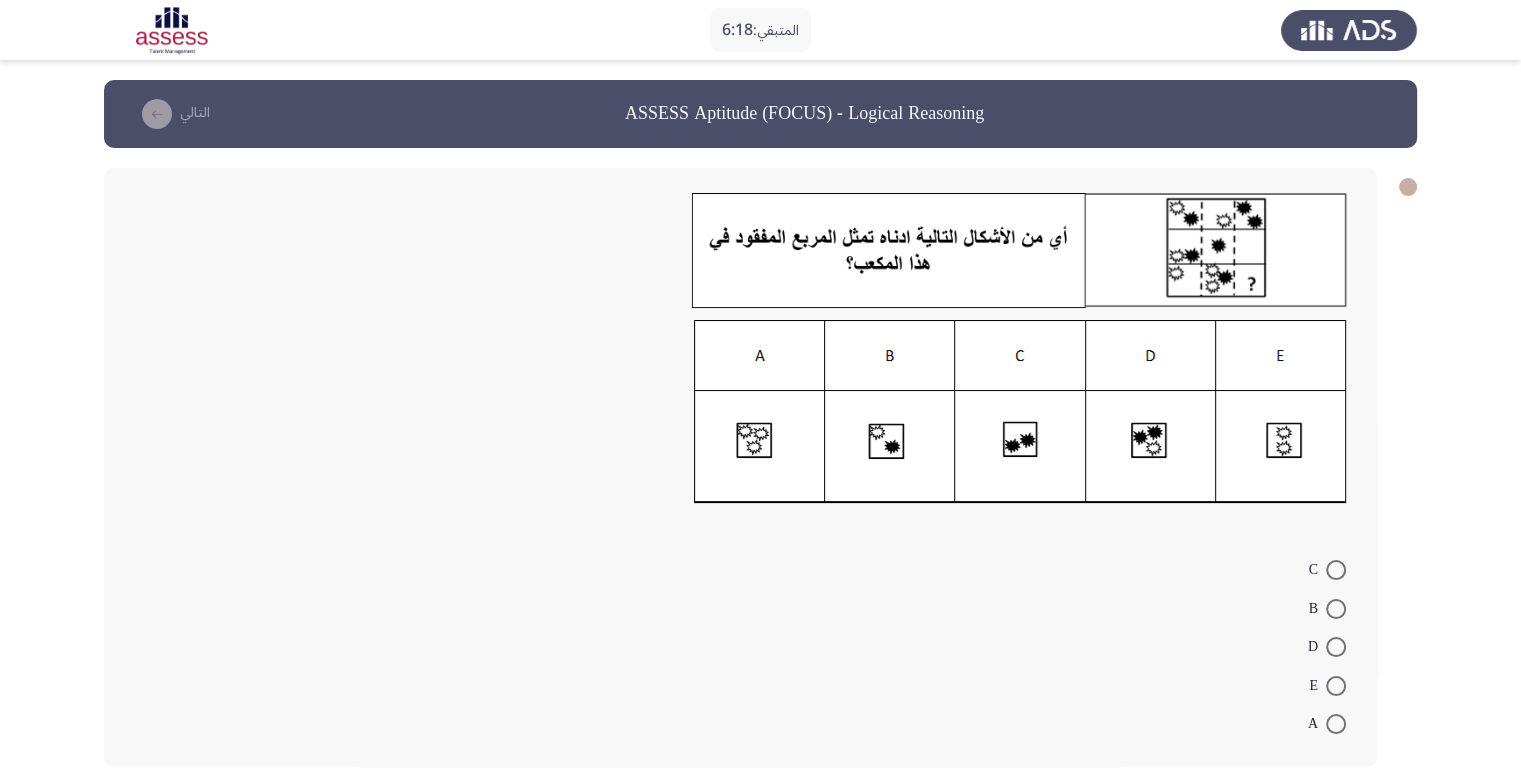 click at bounding box center [1336, 686] 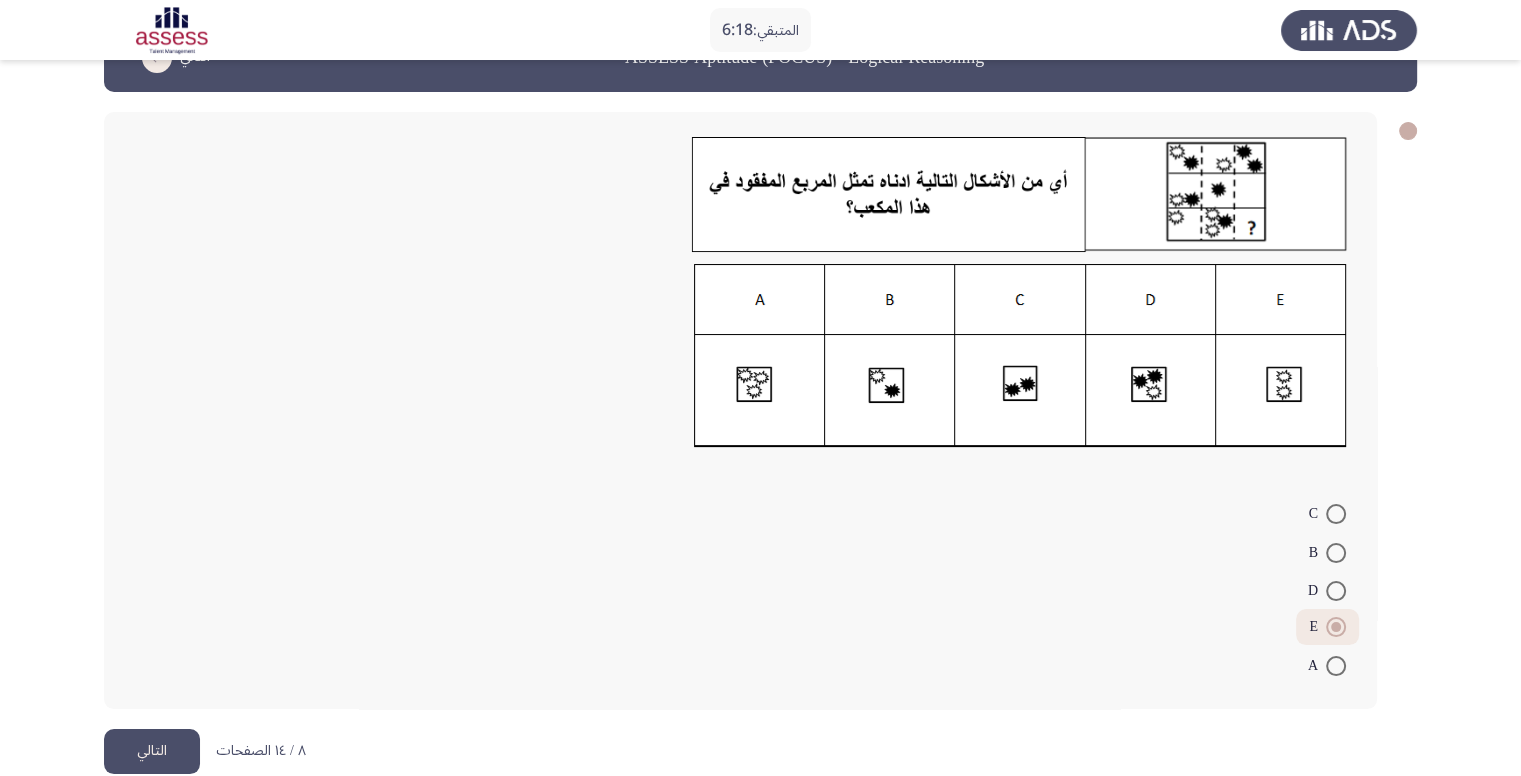 scroll, scrollTop: 88, scrollLeft: 0, axis: vertical 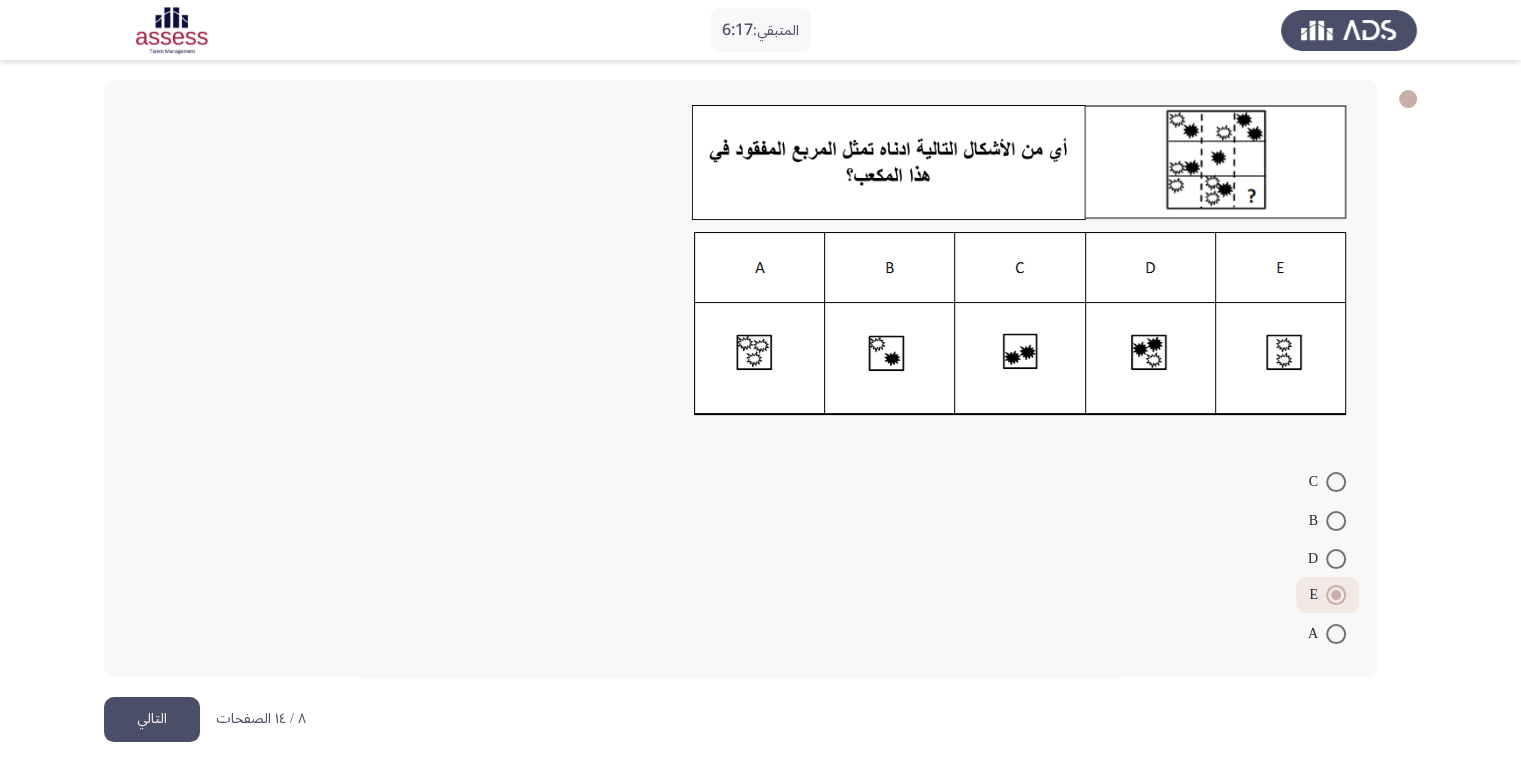 click on "التالي" 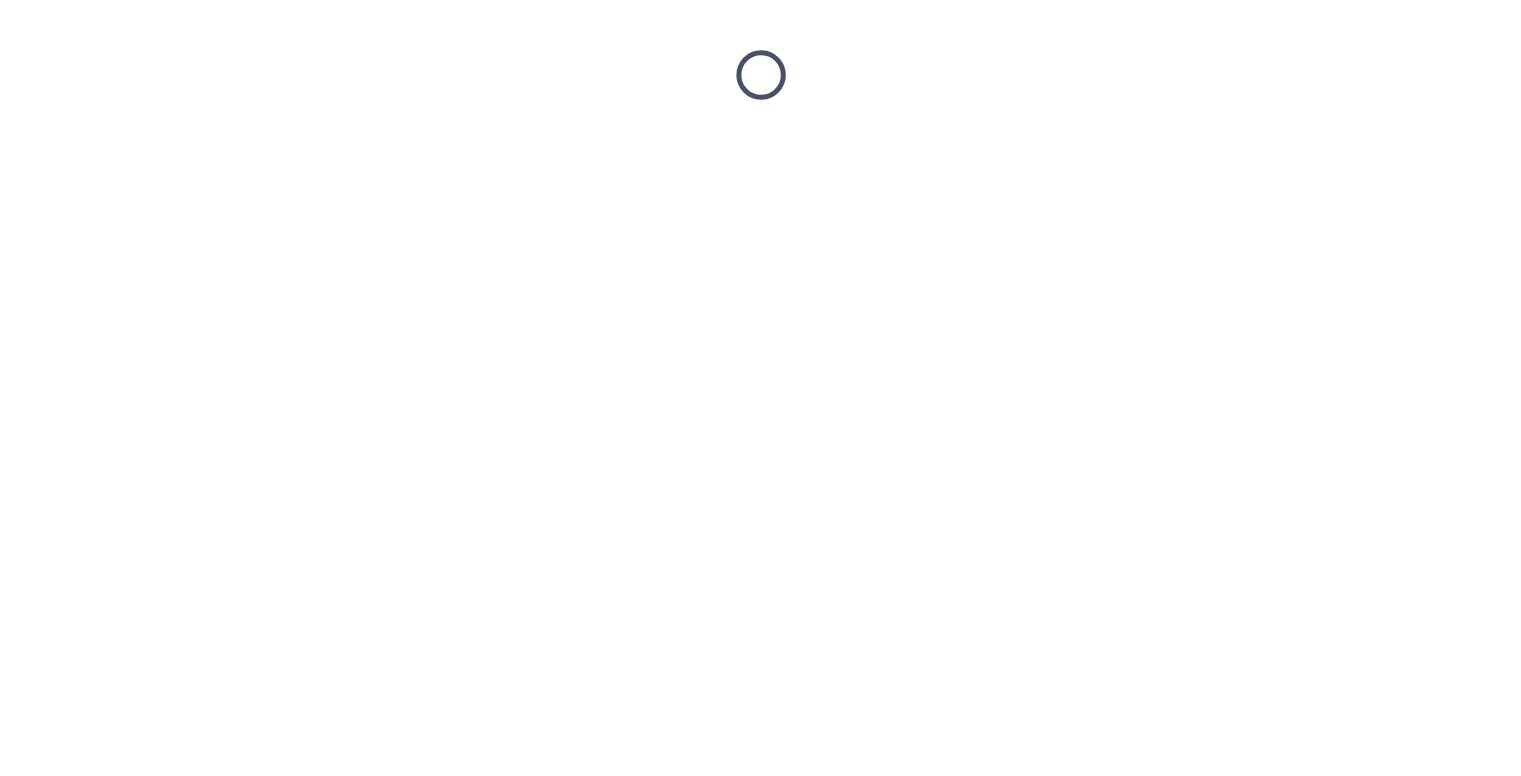 scroll, scrollTop: 0, scrollLeft: 0, axis: both 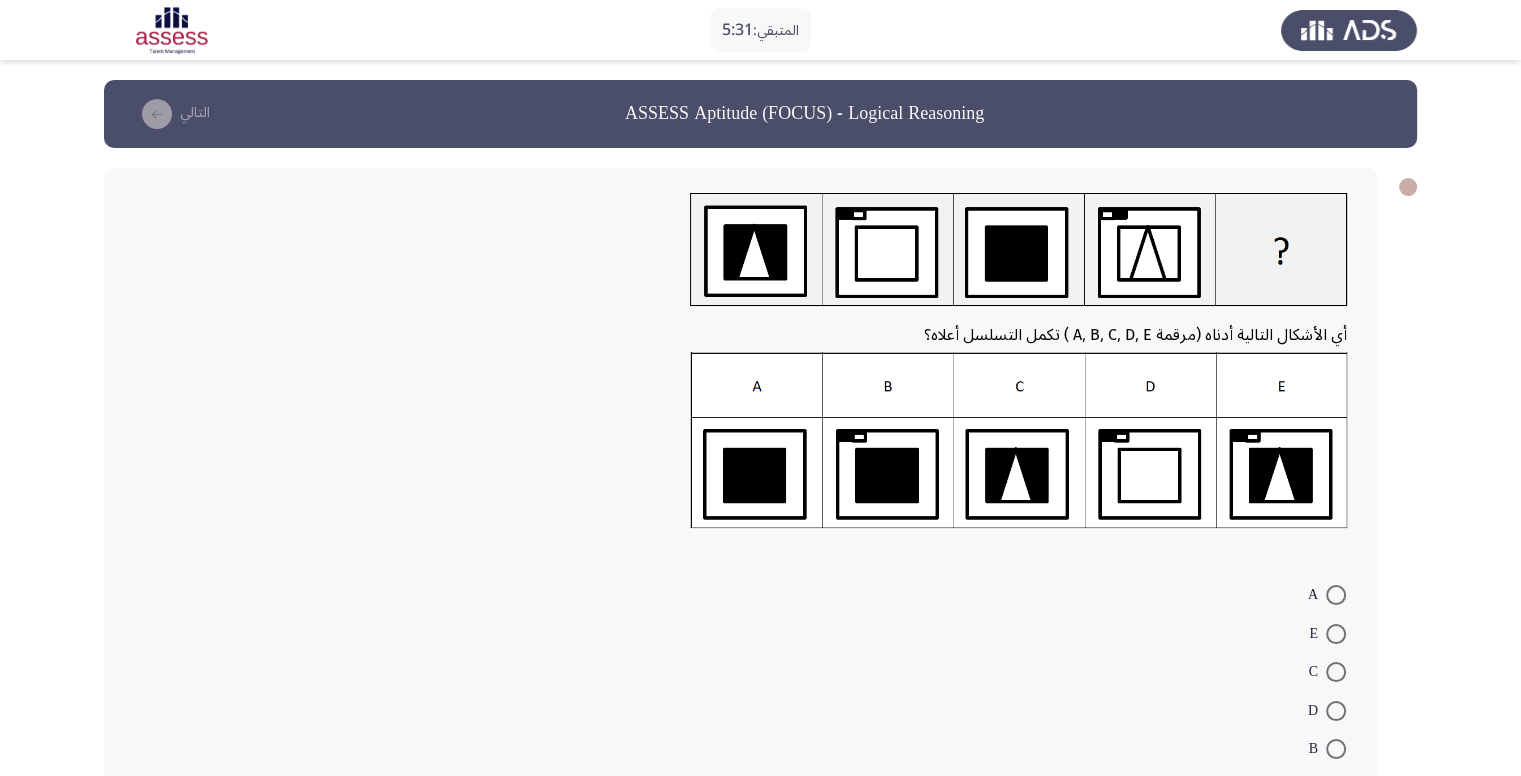 click 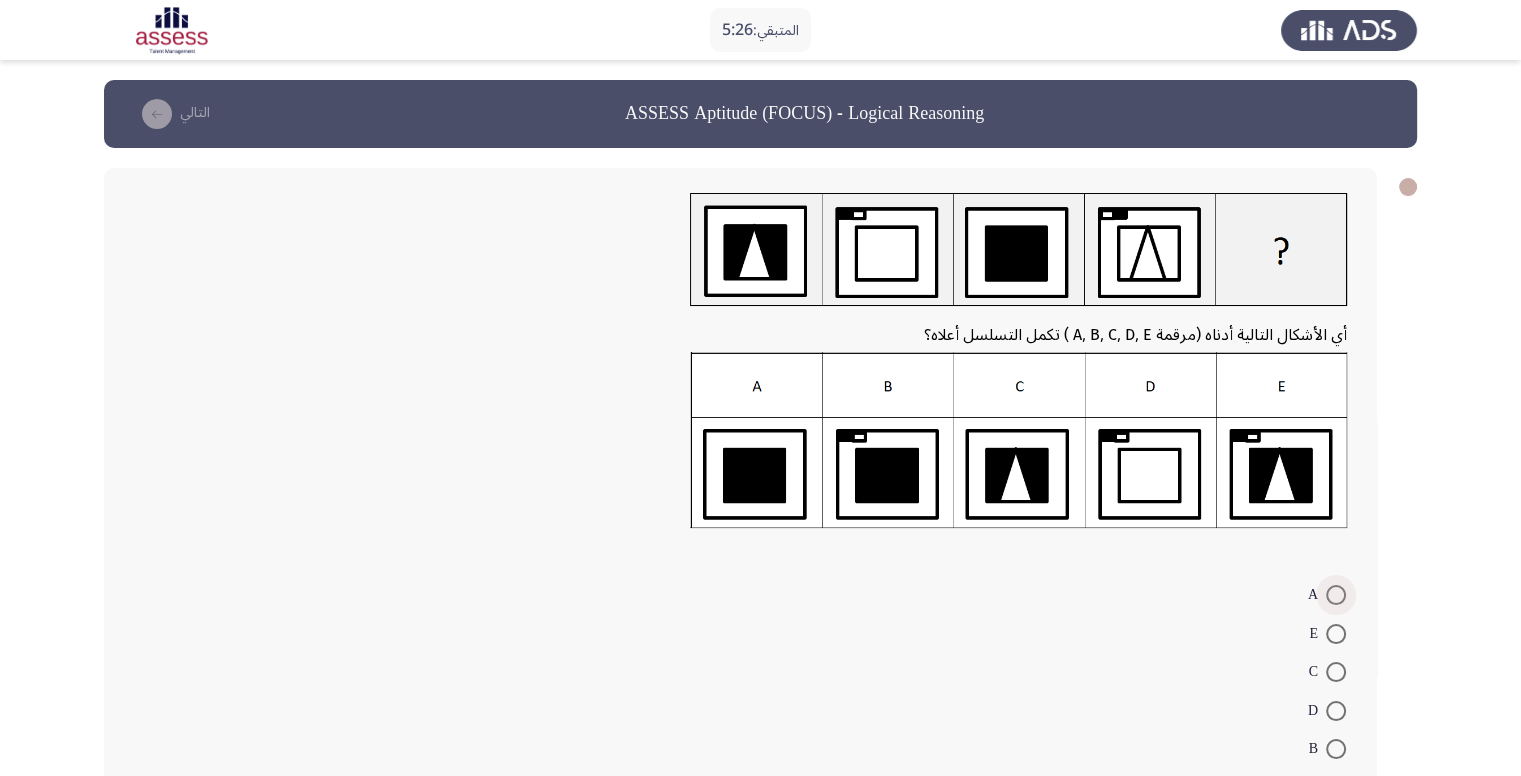 click at bounding box center [1336, 595] 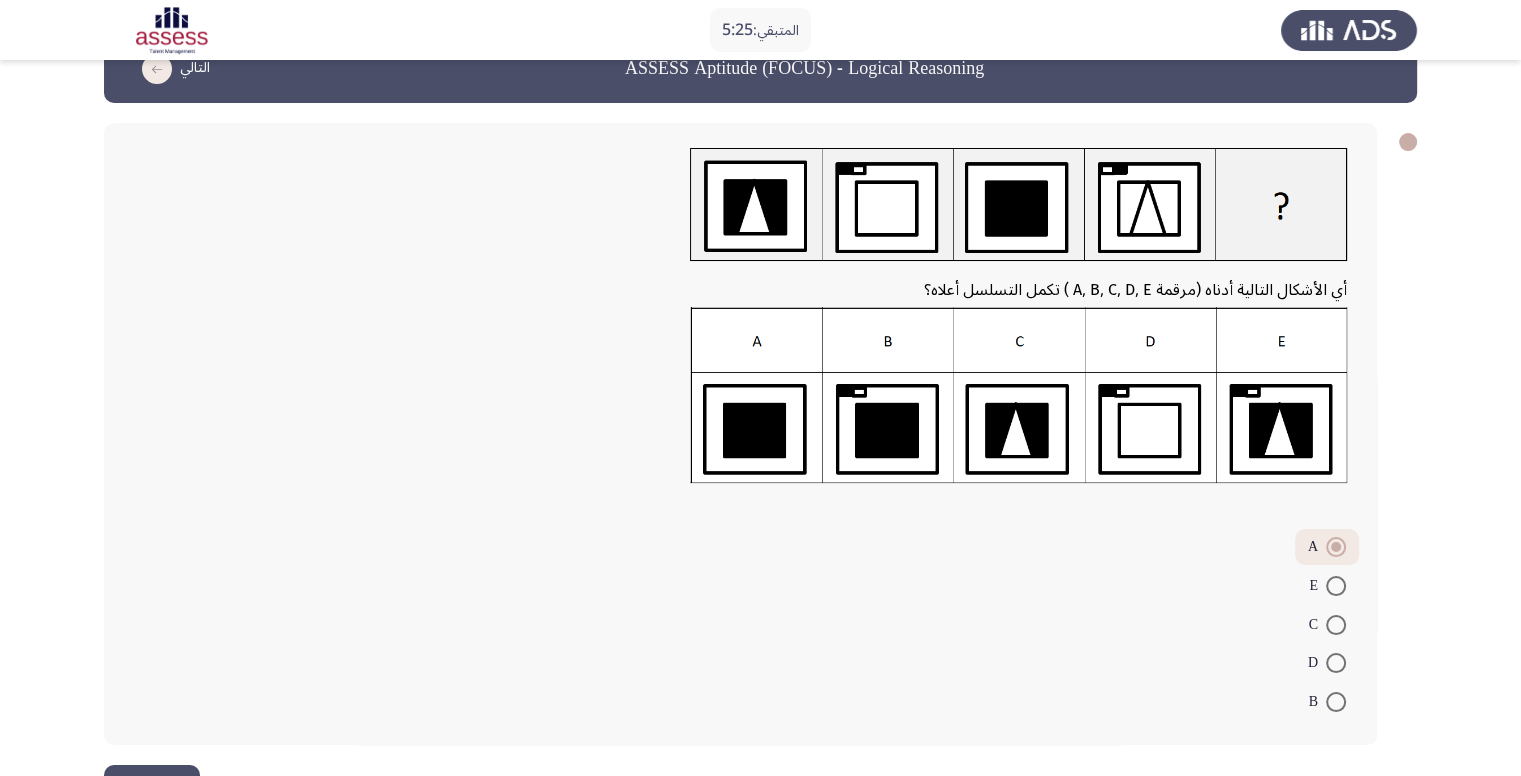 scroll, scrollTop: 112, scrollLeft: 0, axis: vertical 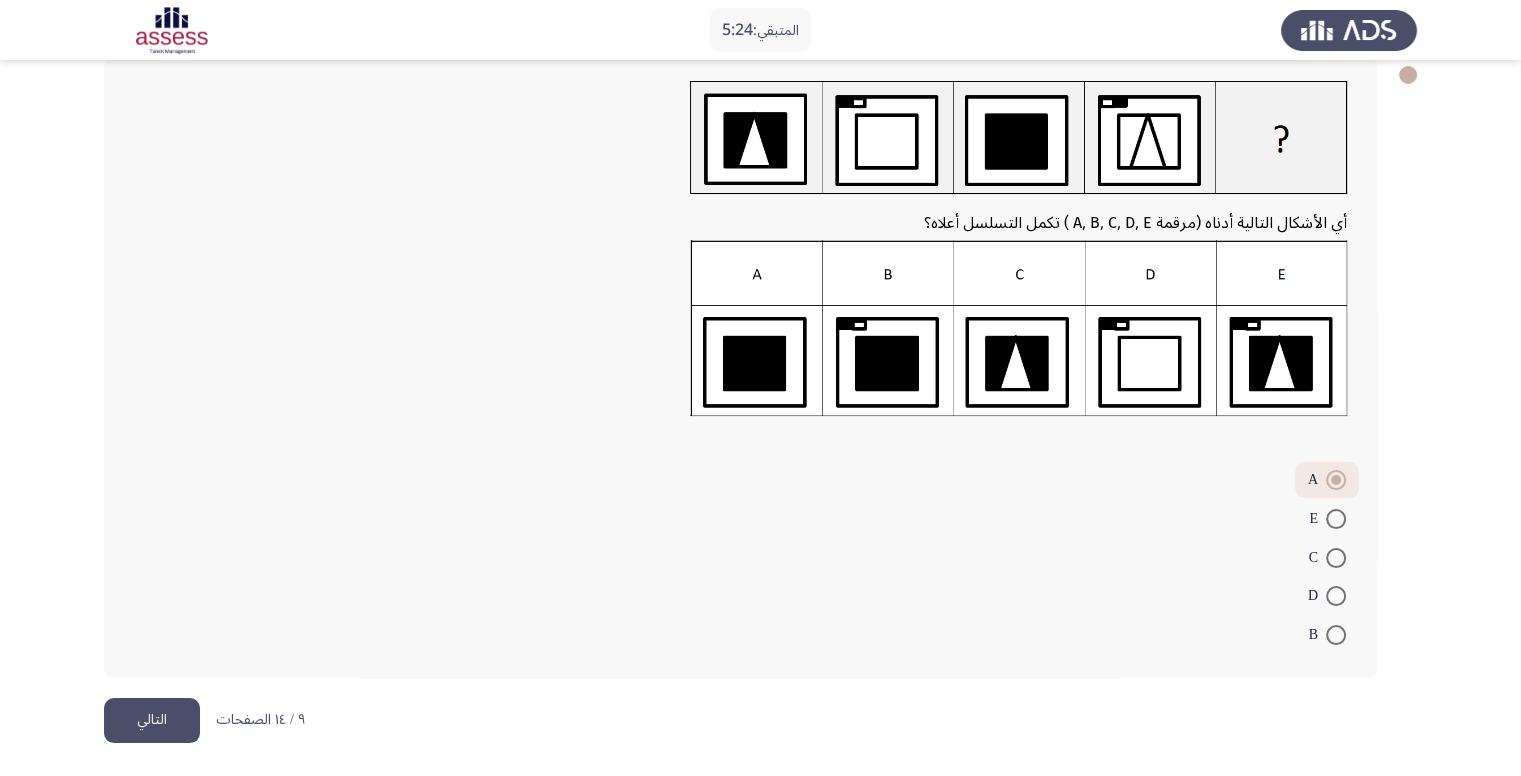 click on "أي الأشكال التالية أدناه (مرقمة A, B, C, D, E ) تكمل التسلسل أعلاه؟    A     E     C     D     B" 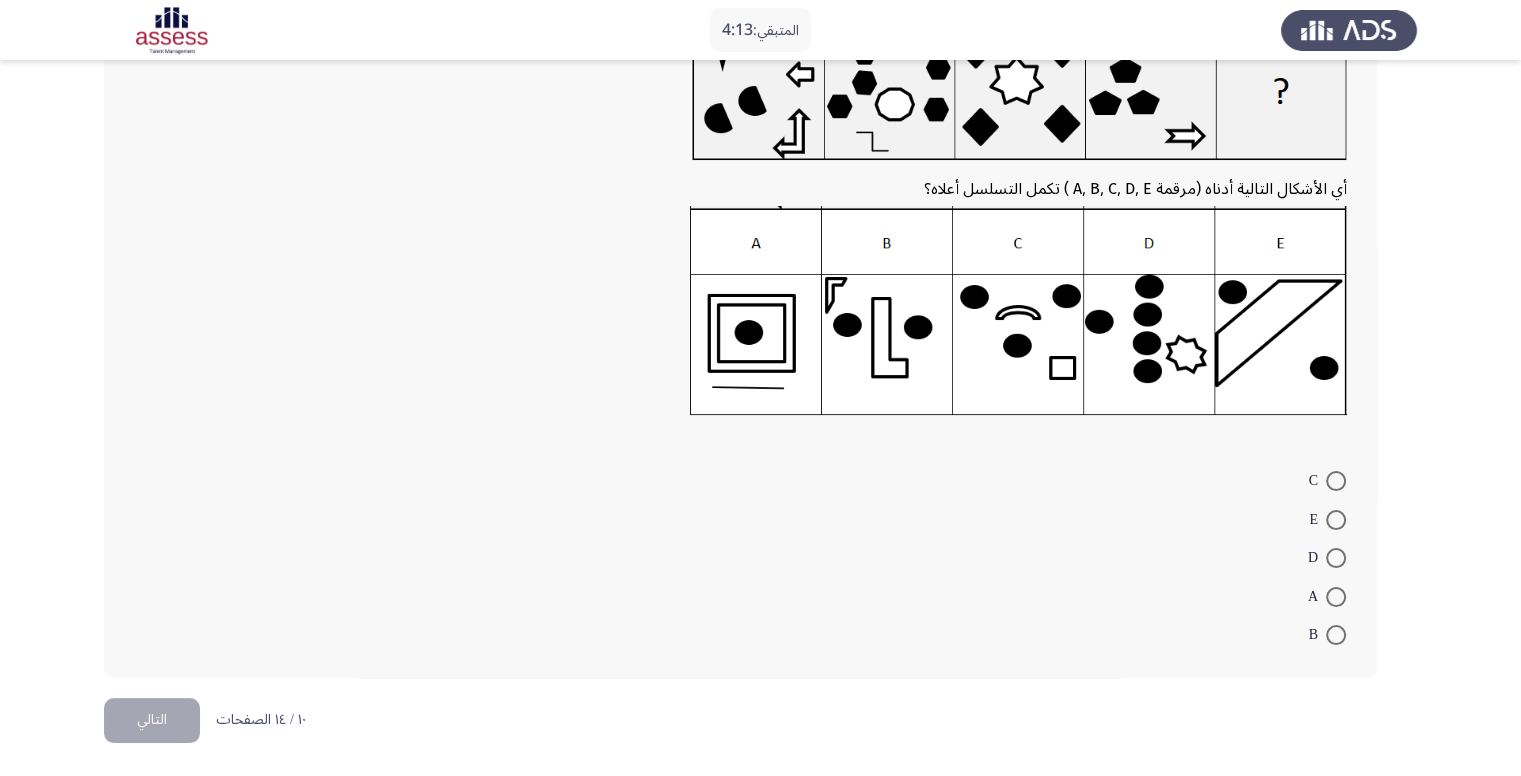 click at bounding box center [1336, 558] 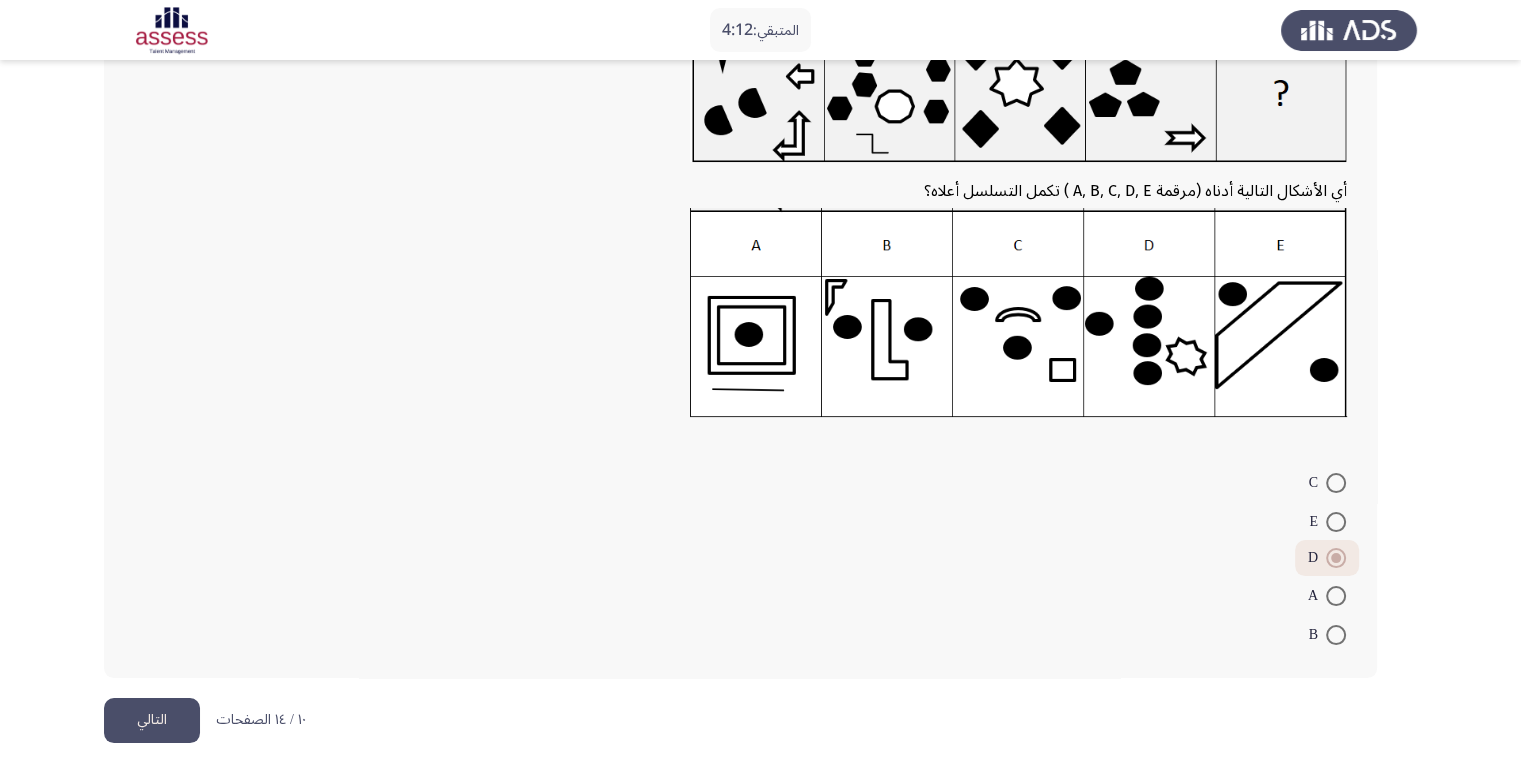 click on "التالي" 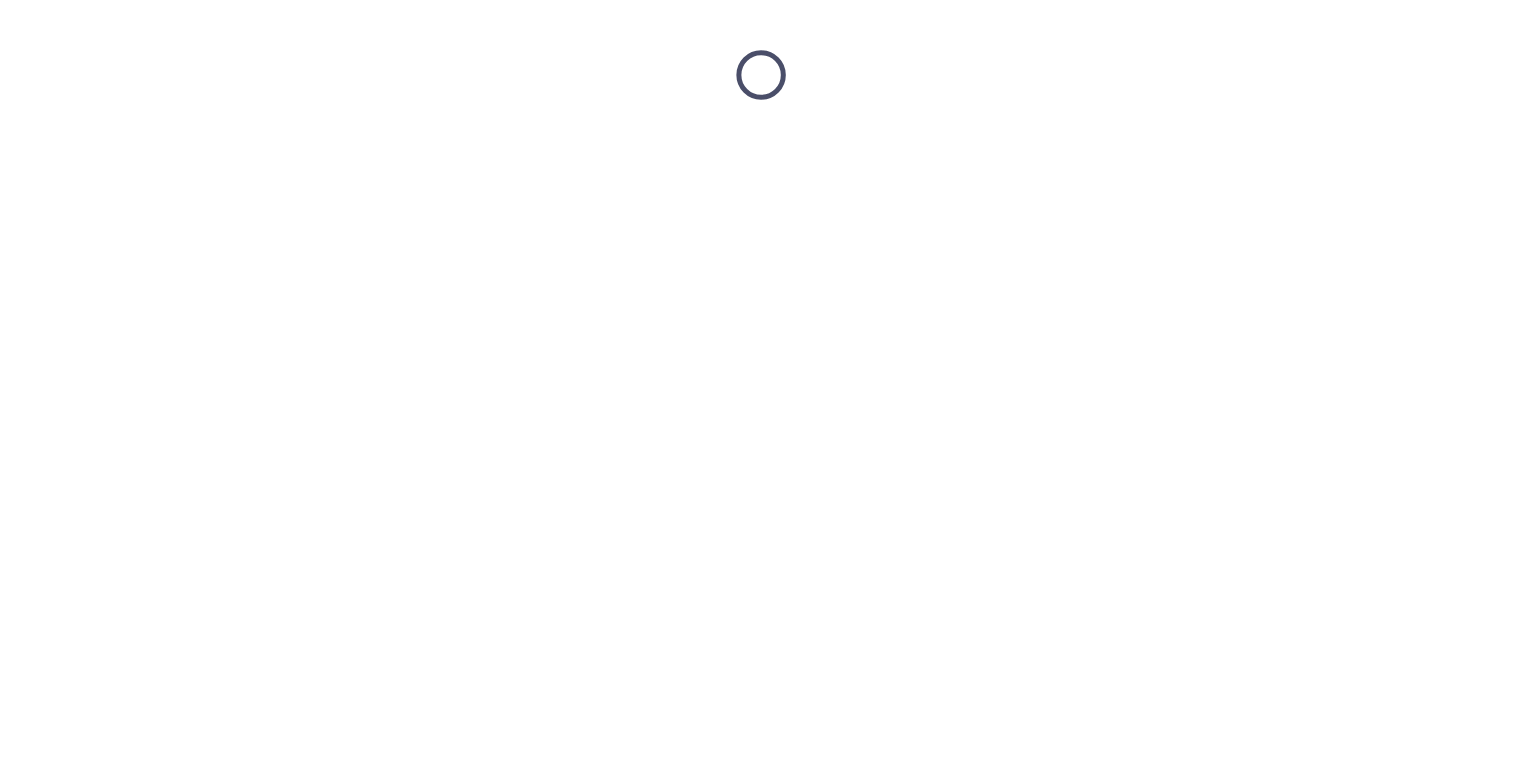 scroll, scrollTop: 0, scrollLeft: 0, axis: both 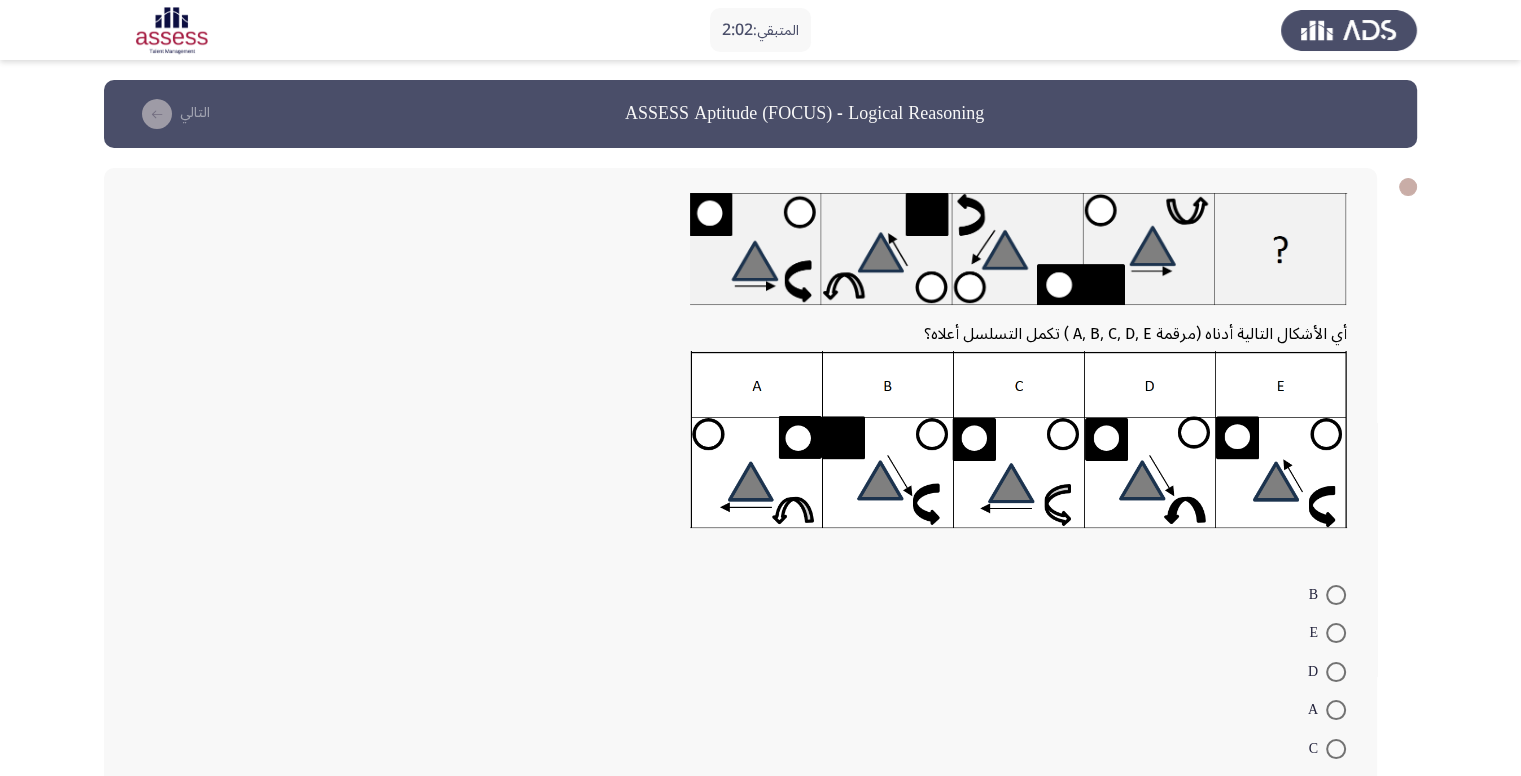 click at bounding box center [1336, 749] 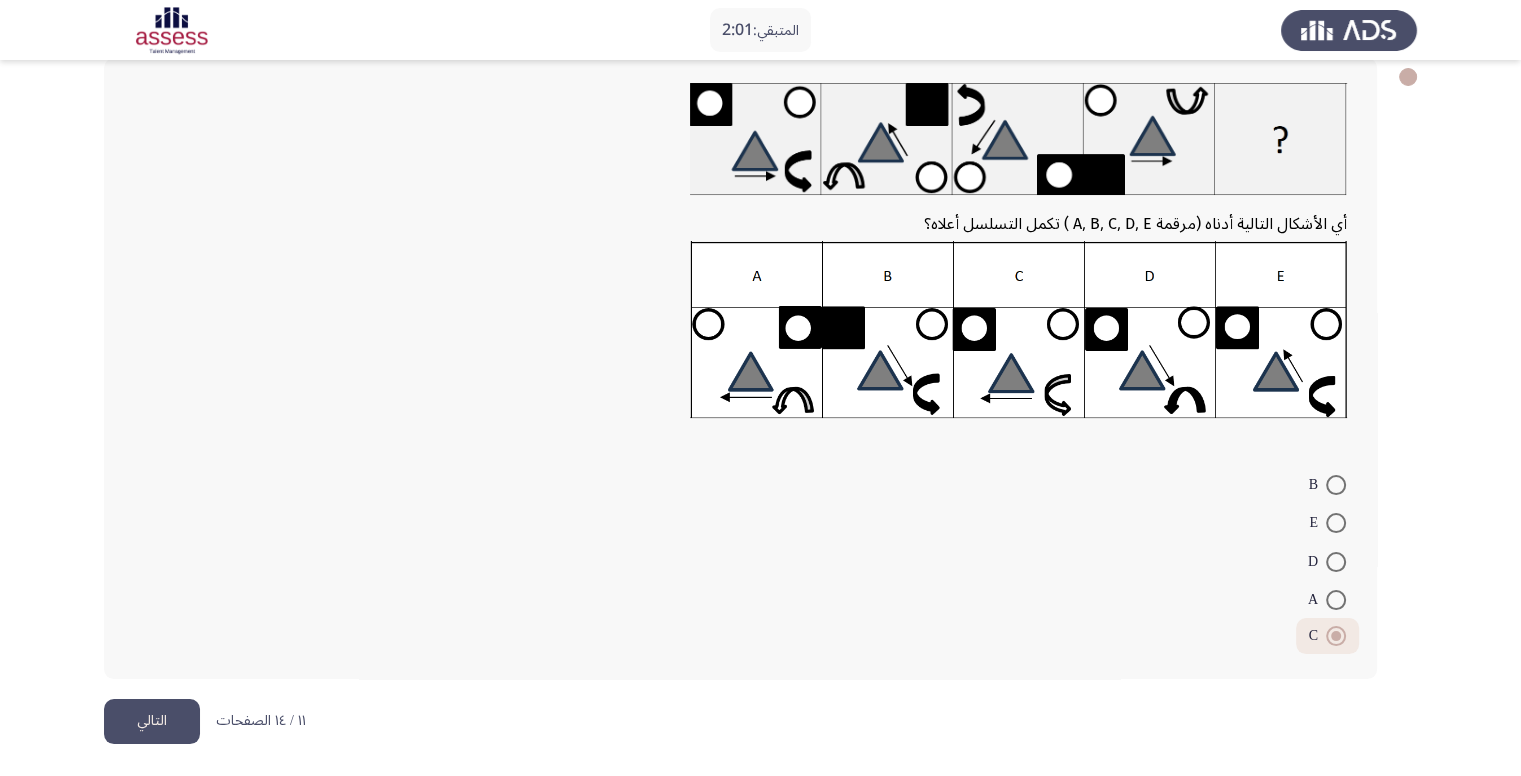 scroll, scrollTop: 112, scrollLeft: 0, axis: vertical 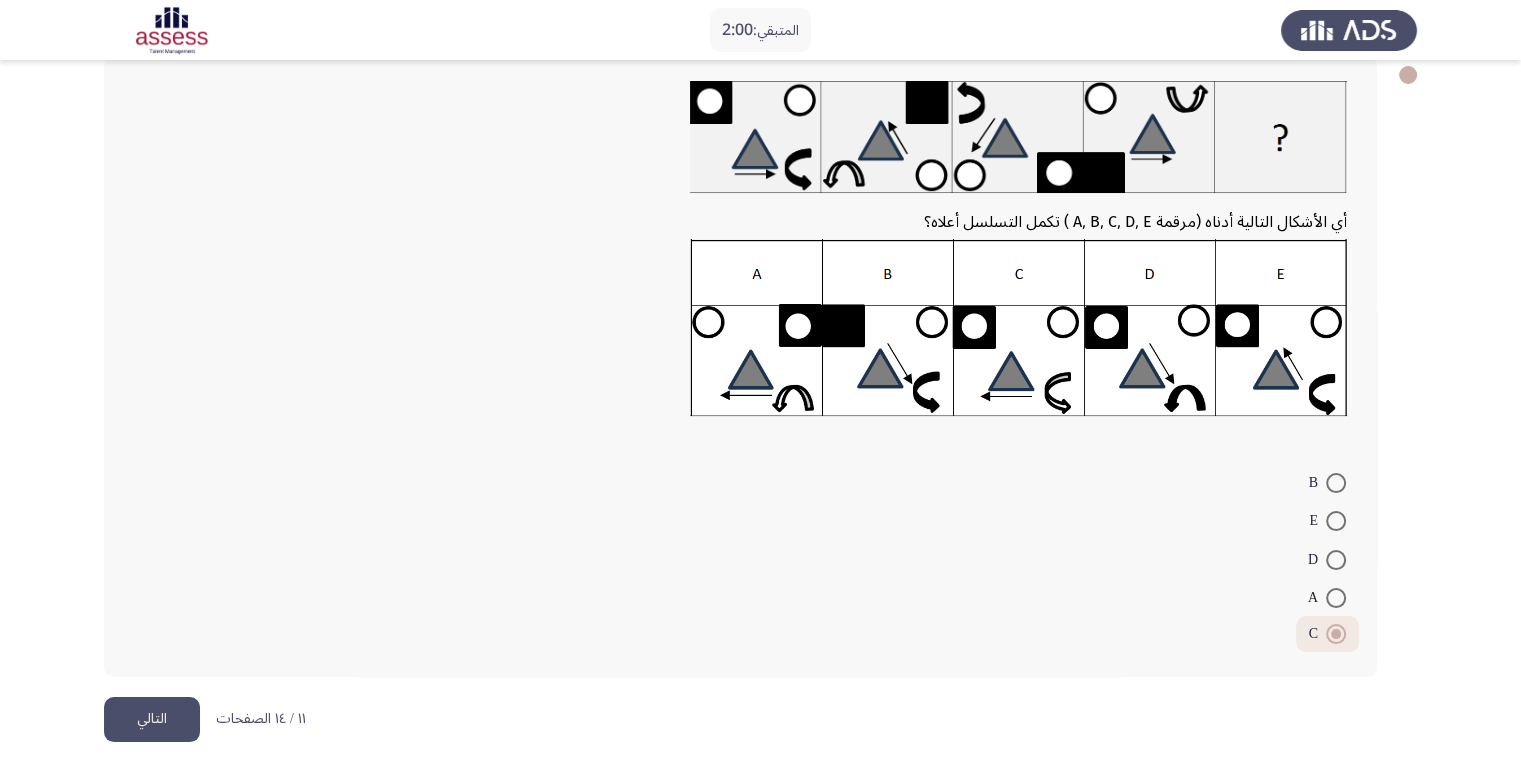 click on "التالي" 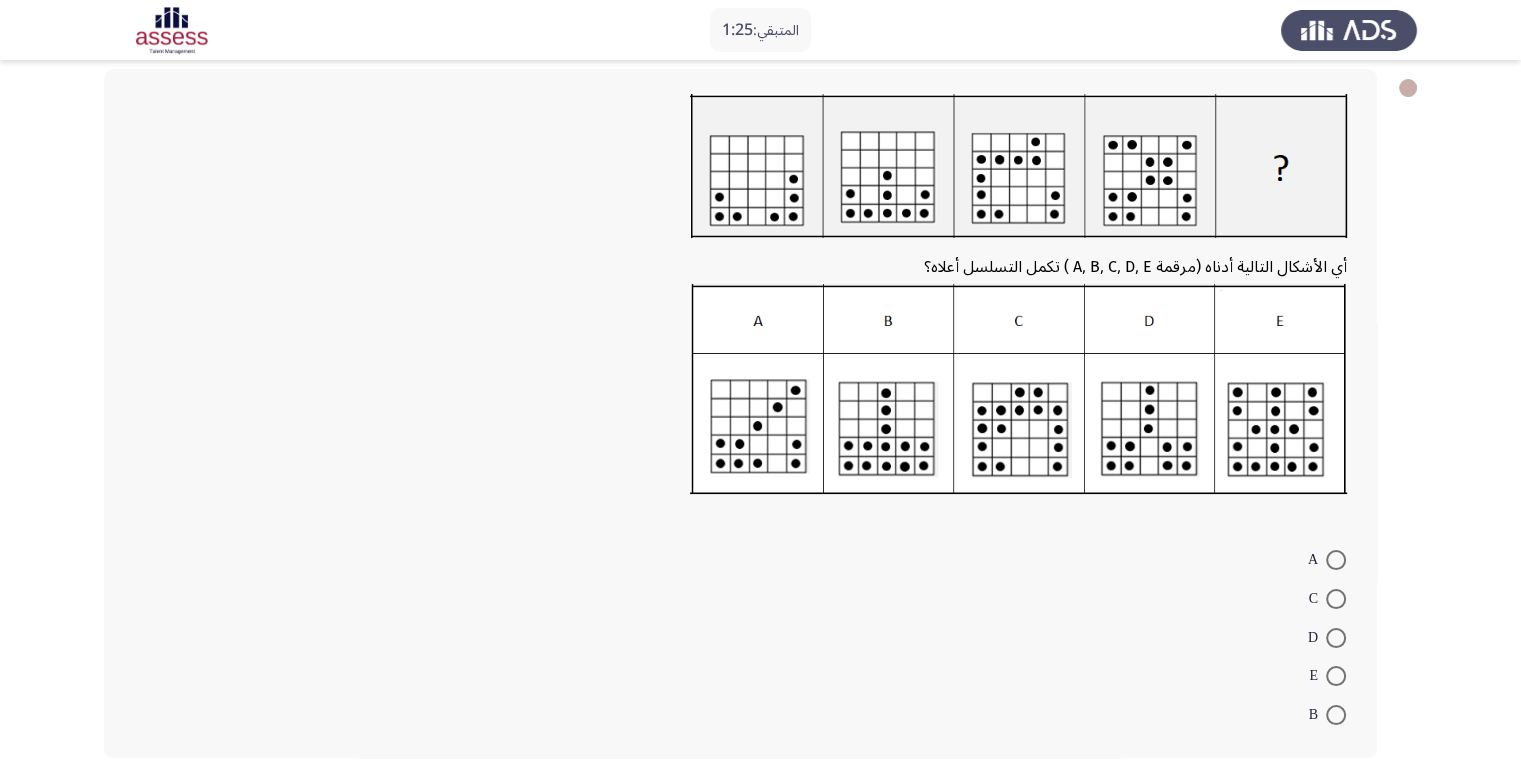 scroll, scrollTop: 100, scrollLeft: 0, axis: vertical 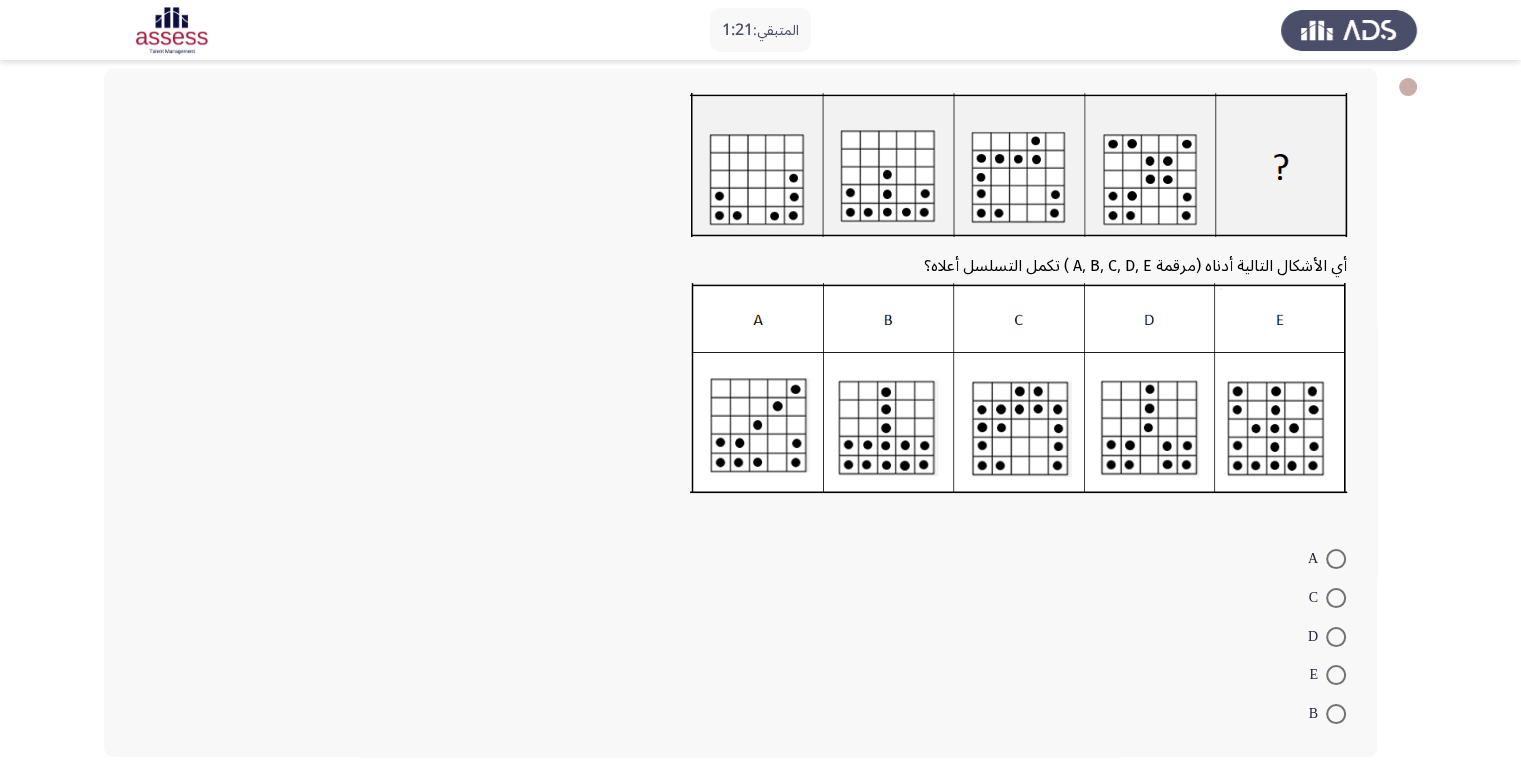 click at bounding box center [1336, 598] 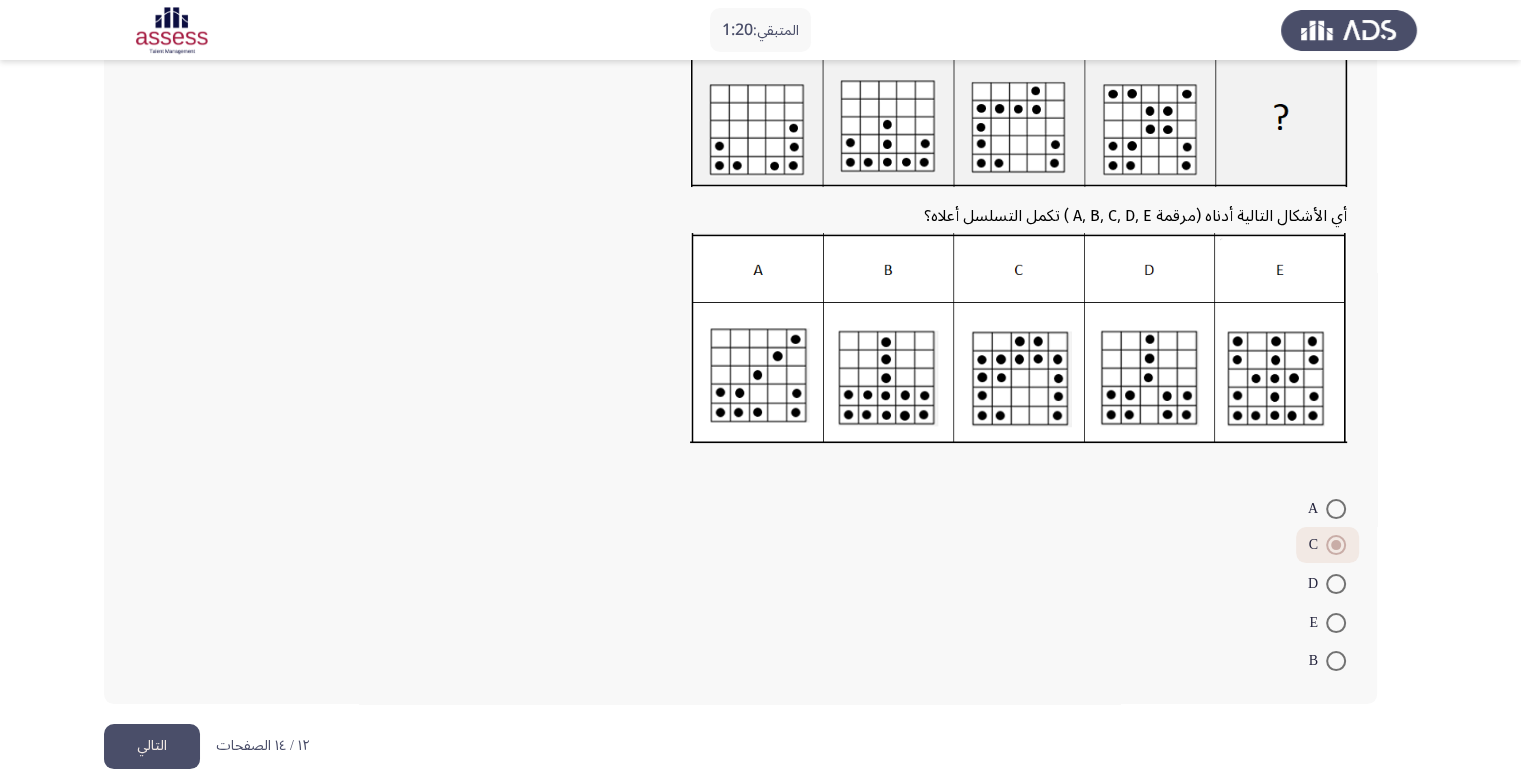 scroll, scrollTop: 176, scrollLeft: 0, axis: vertical 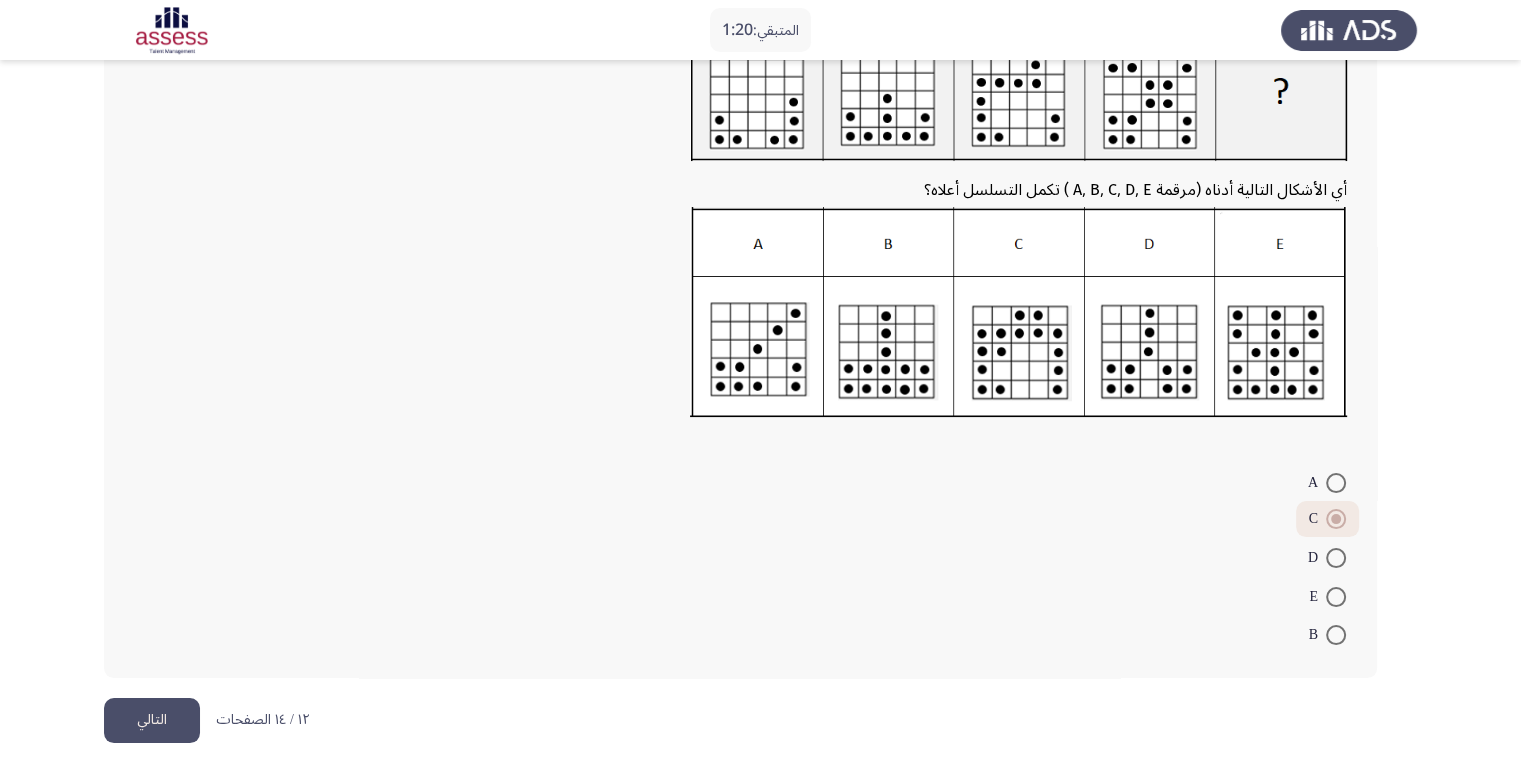 click on "التالي" 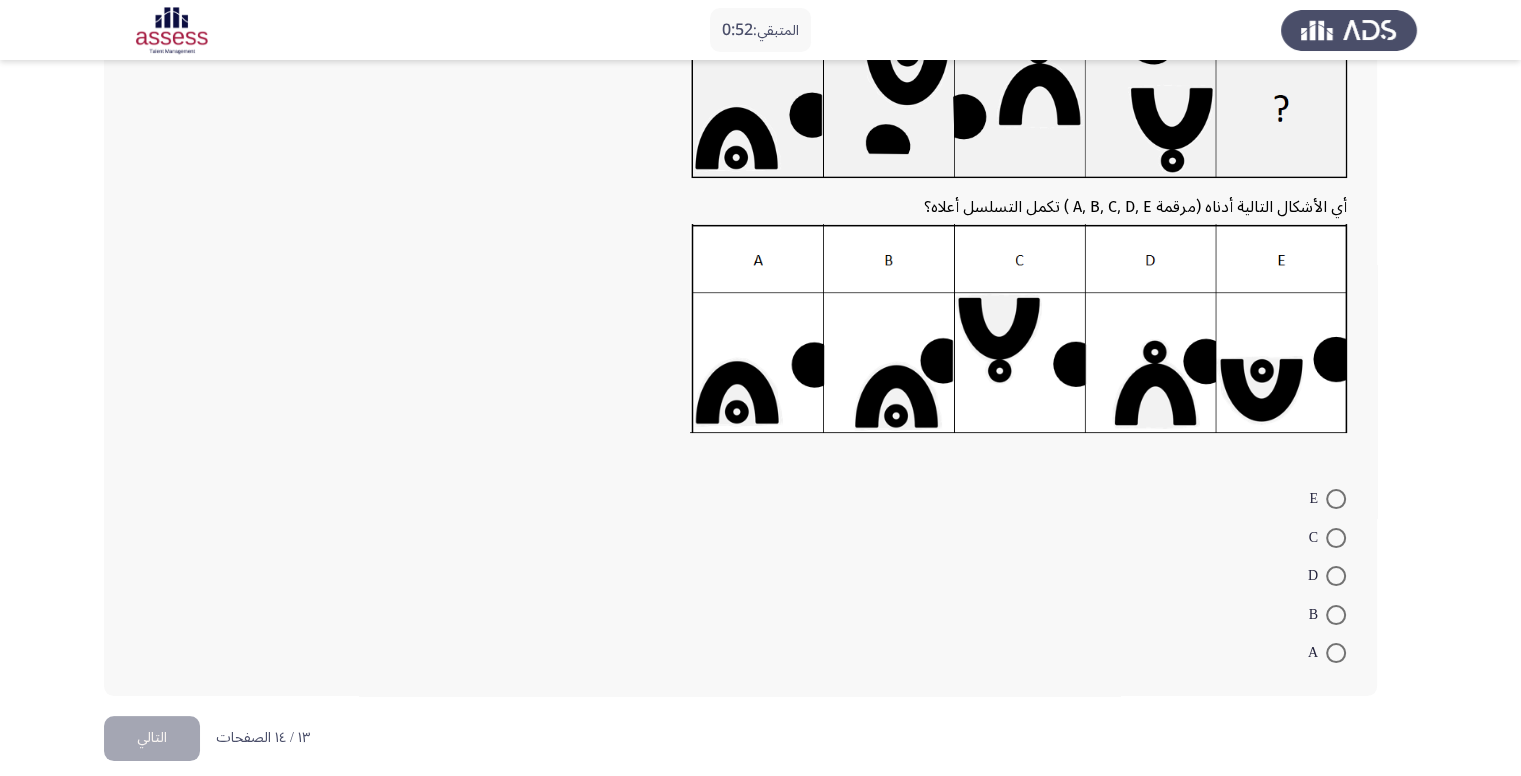 scroll, scrollTop: 176, scrollLeft: 0, axis: vertical 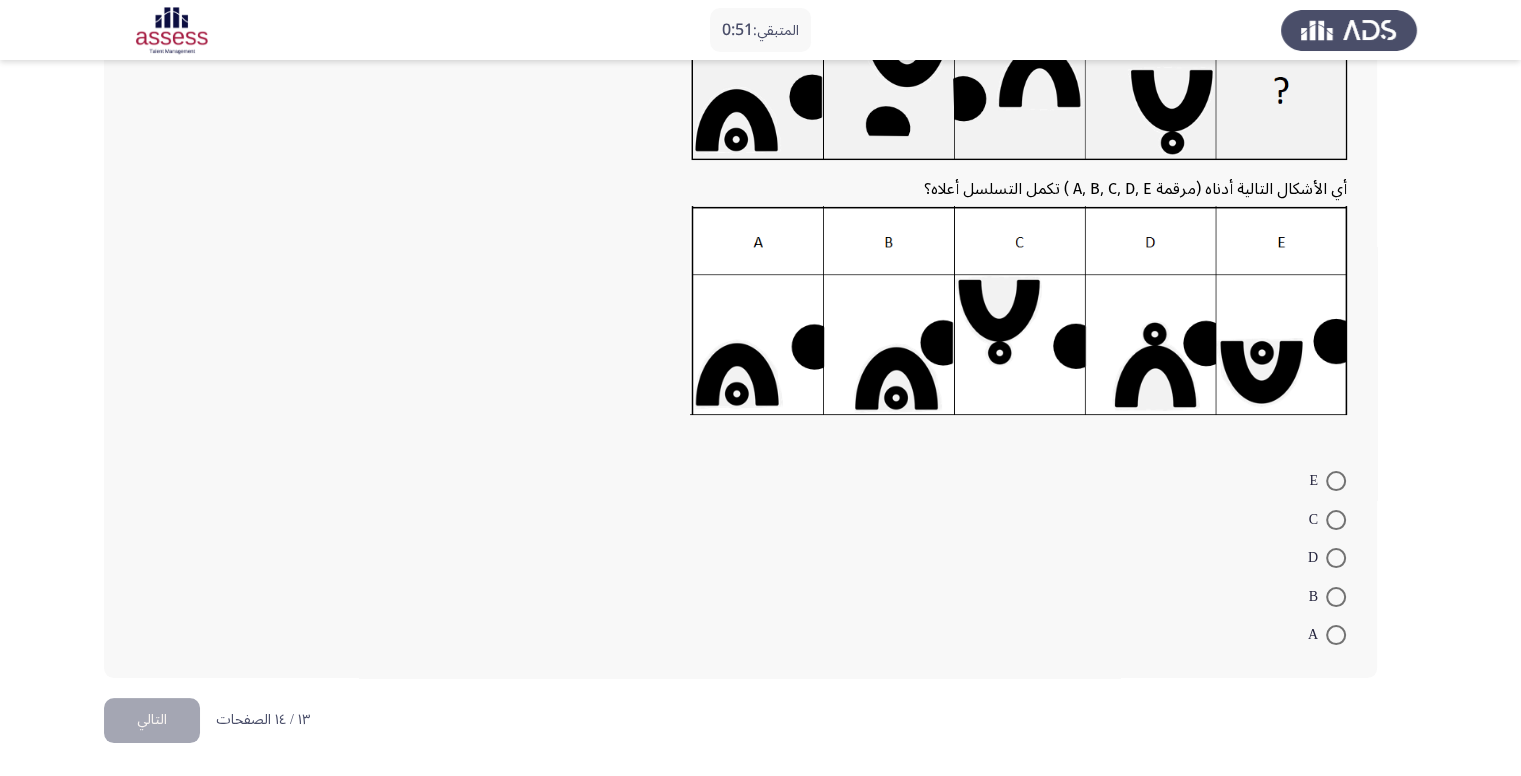 click at bounding box center (1336, 635) 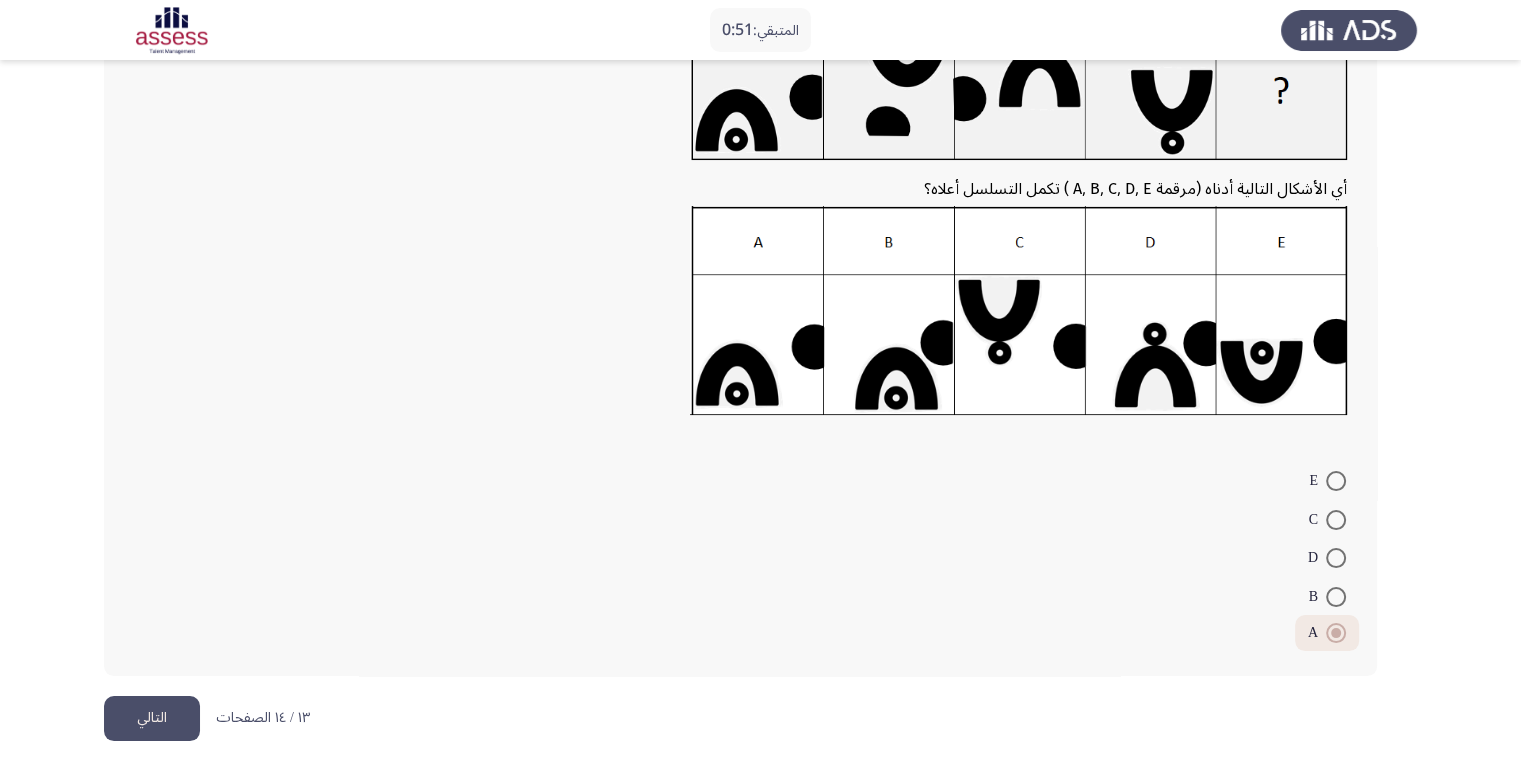 scroll, scrollTop: 174, scrollLeft: 0, axis: vertical 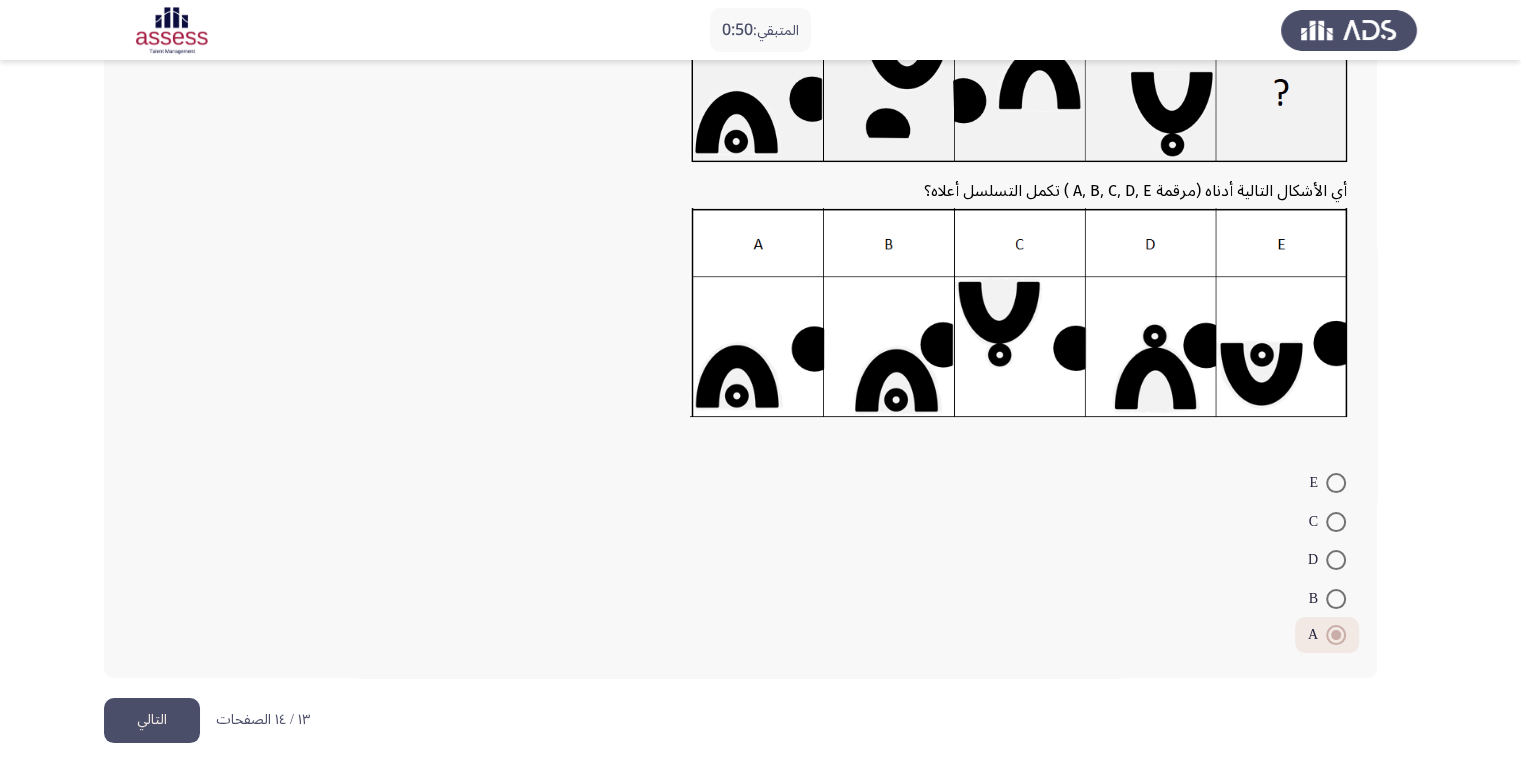 click on "التالي" 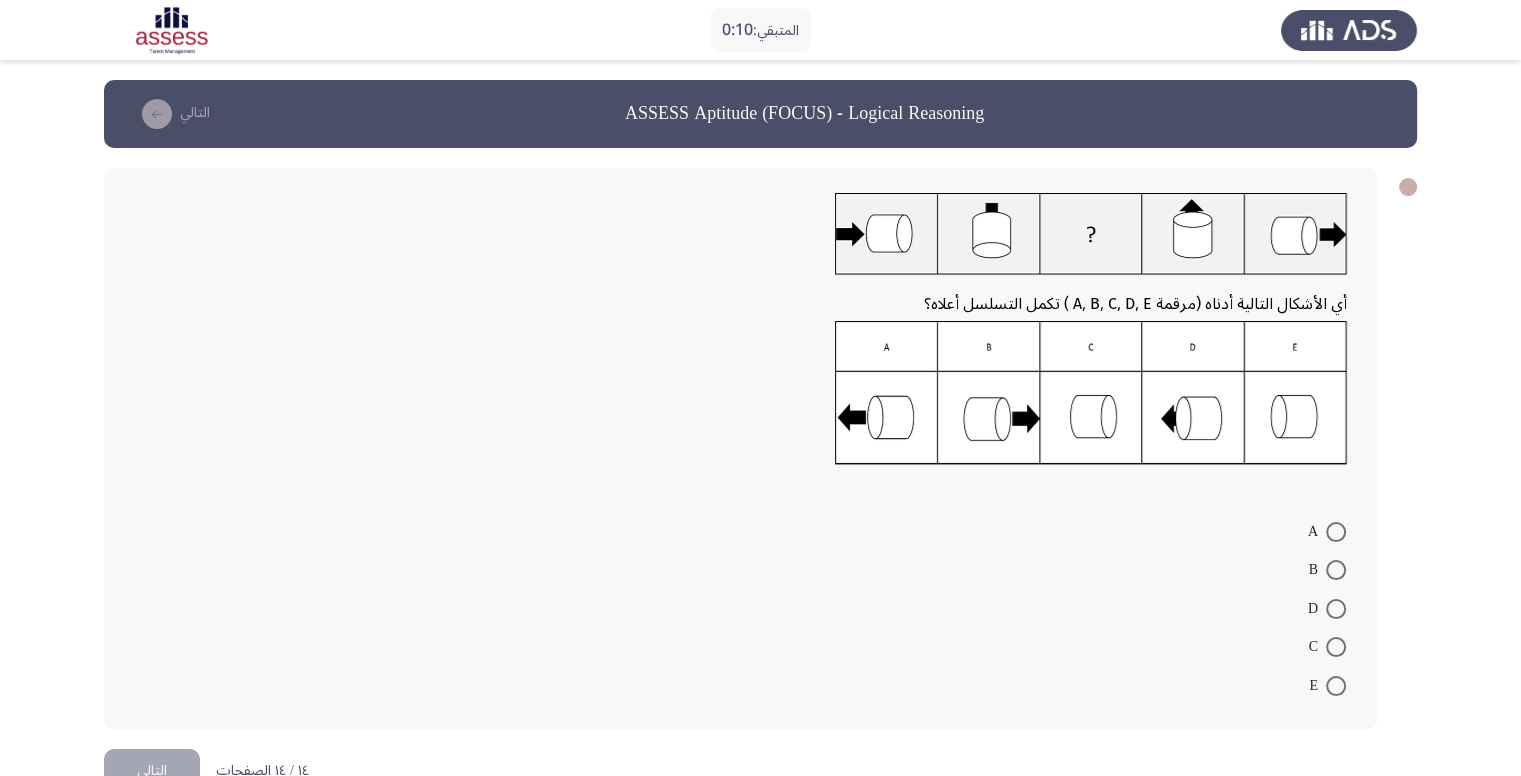 click at bounding box center (1336, 609) 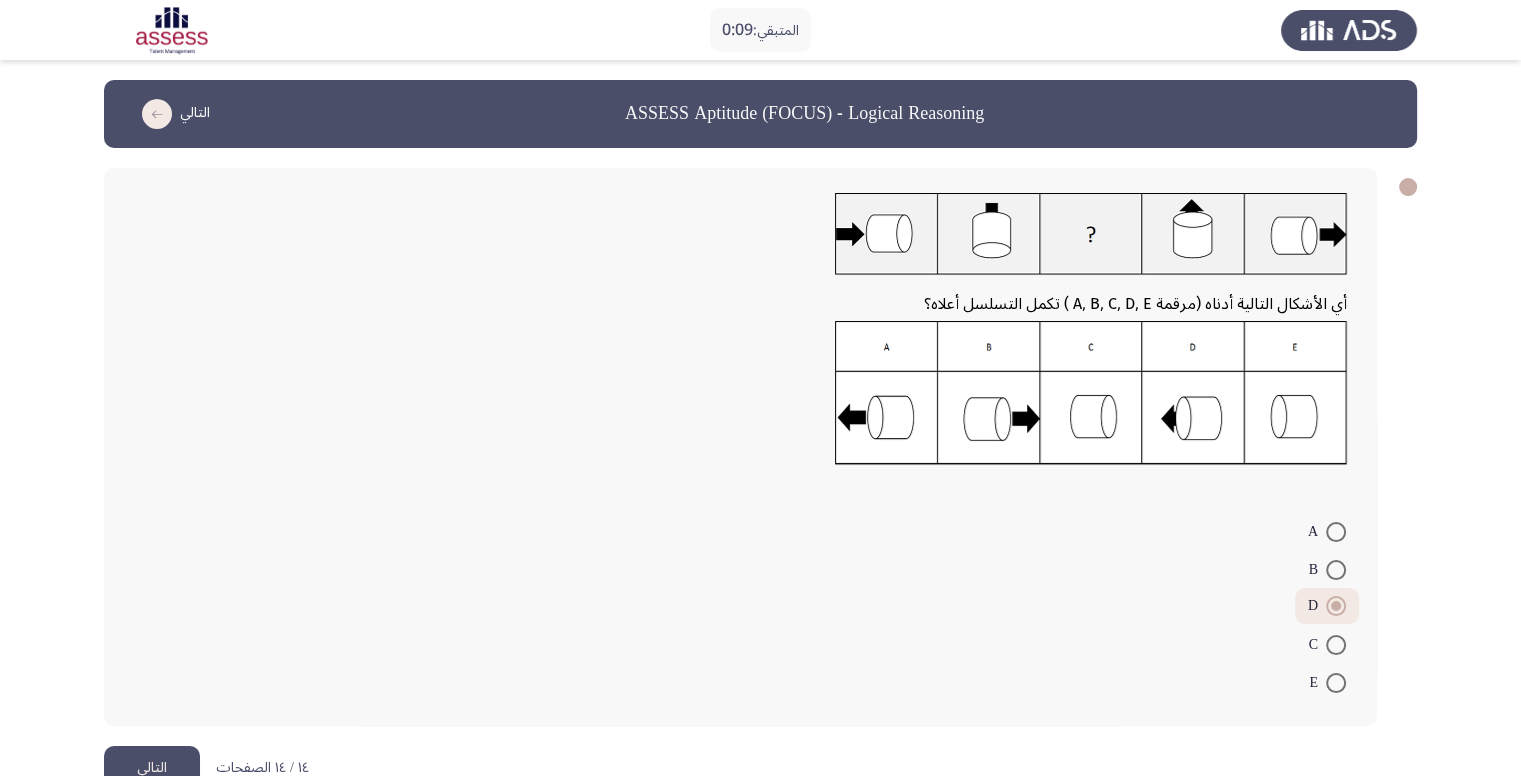 click on "التالي" 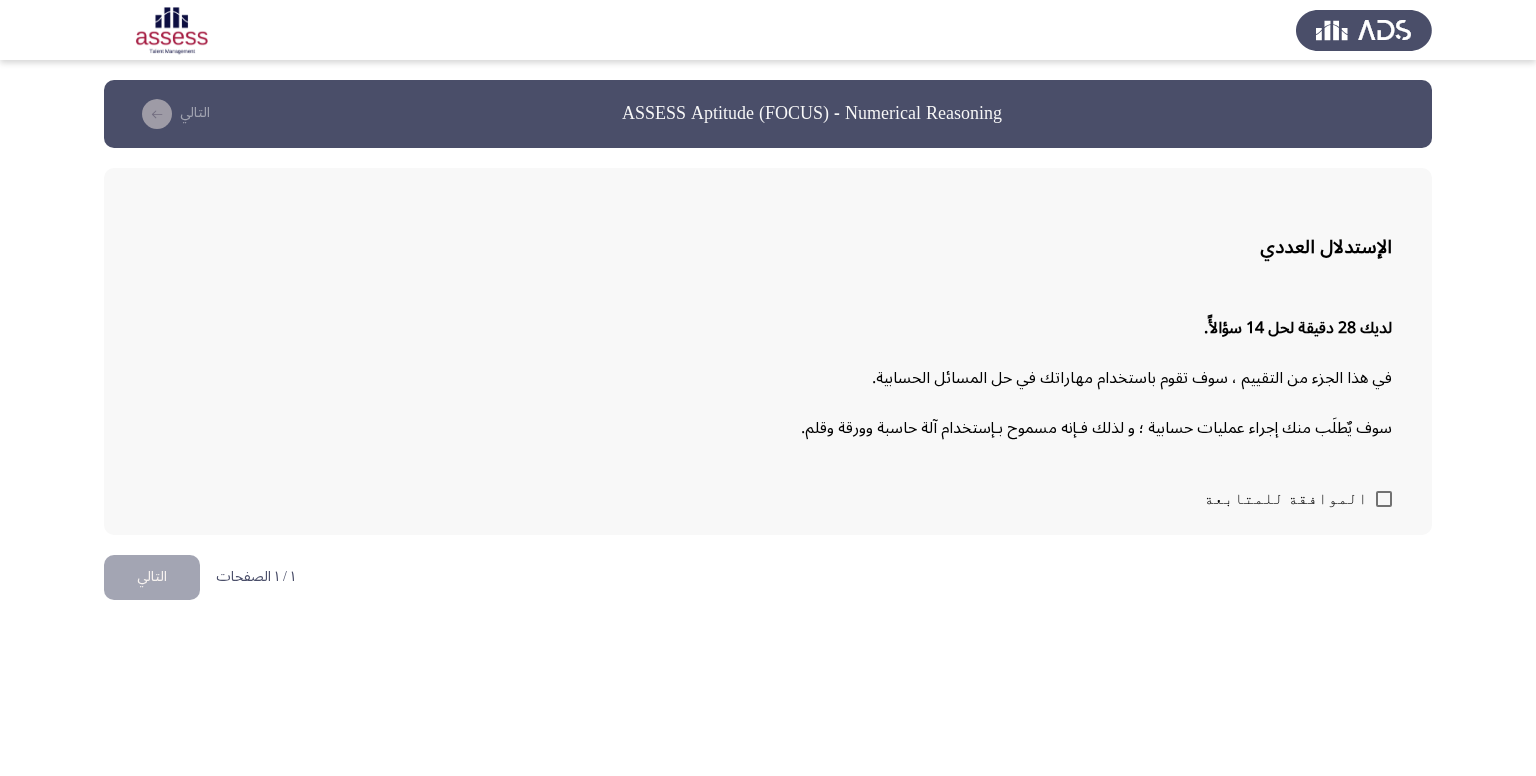 click on "الموافقة للمتابعة" at bounding box center [1298, 499] 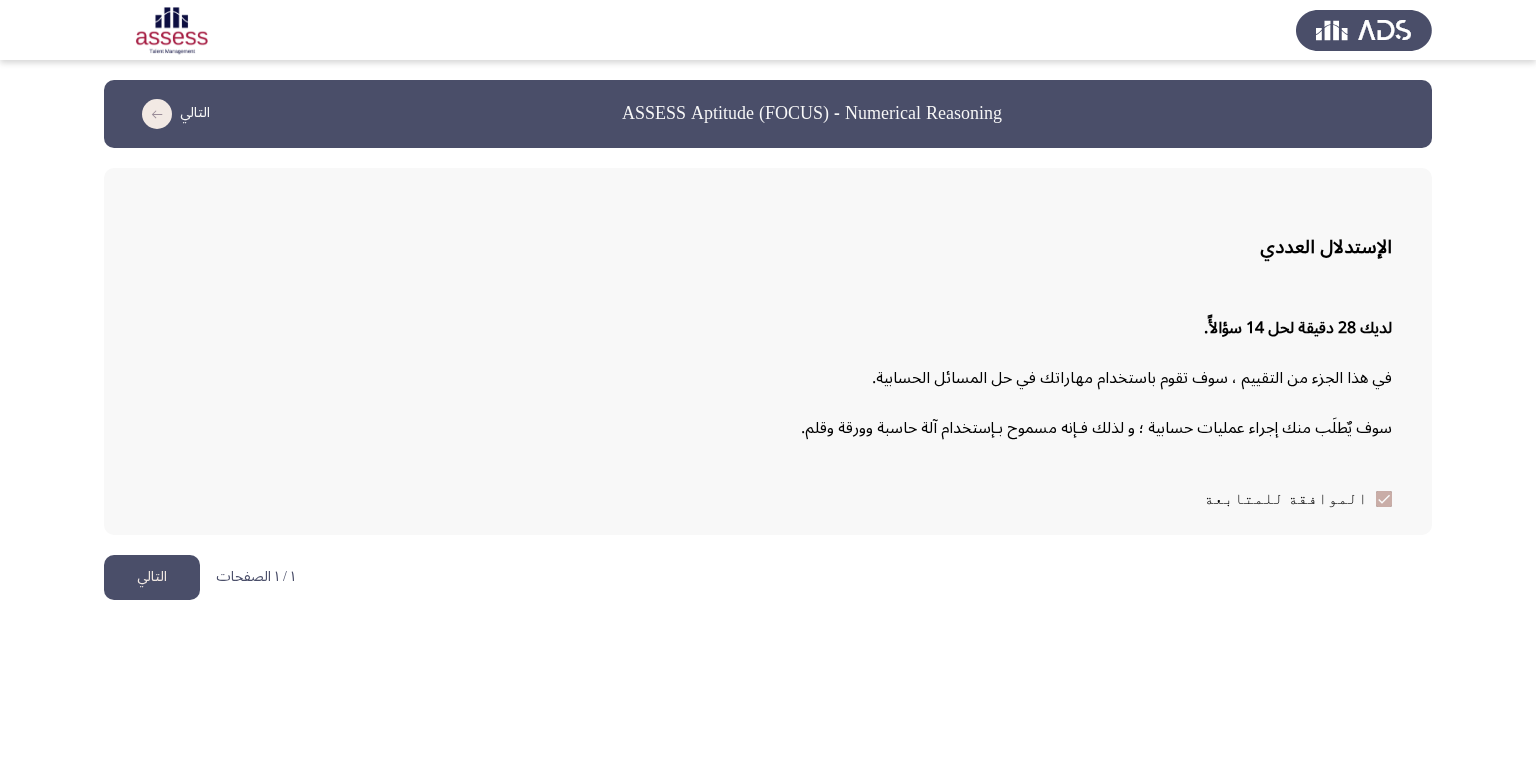 click on "التالي" 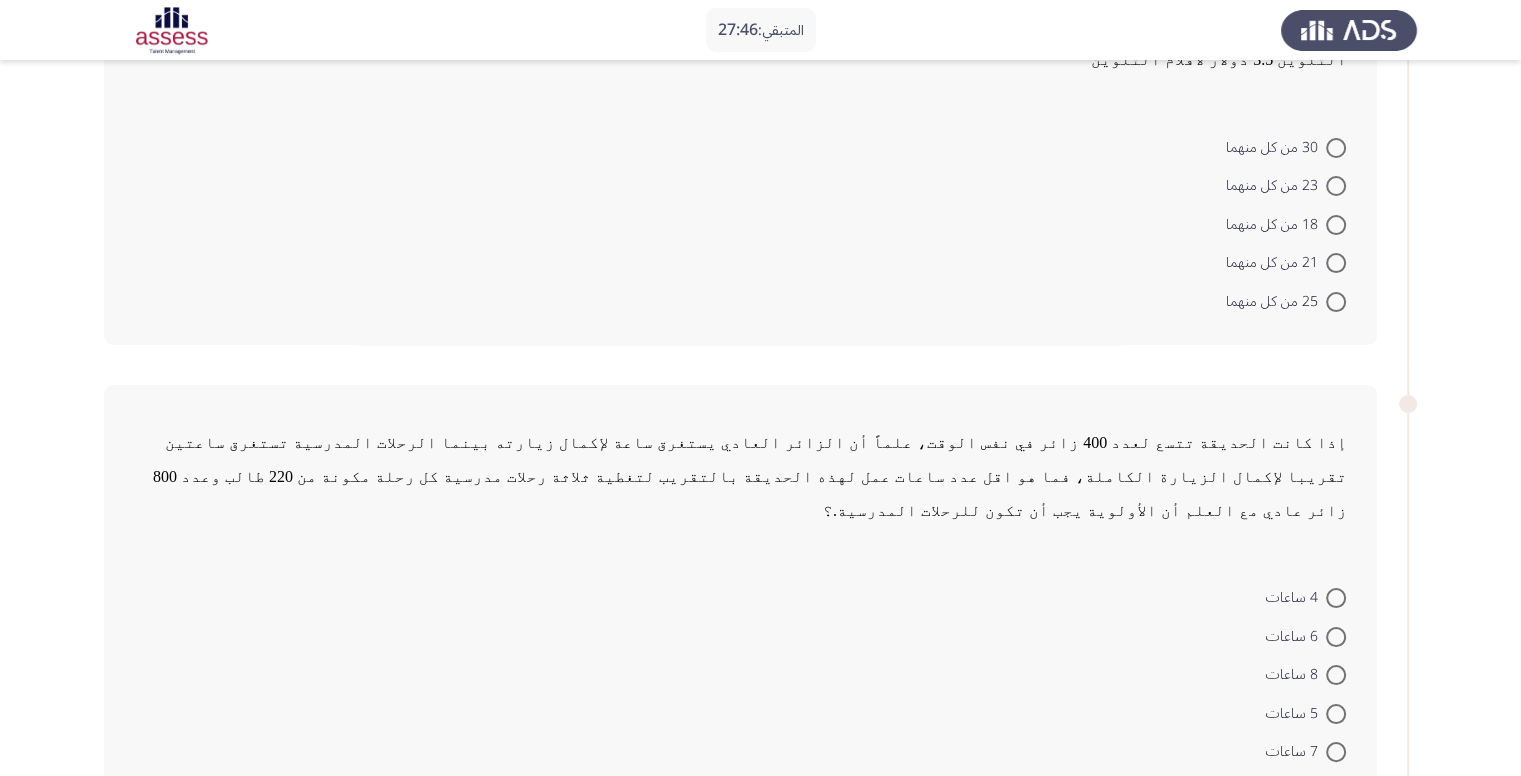 scroll, scrollTop: 100, scrollLeft: 0, axis: vertical 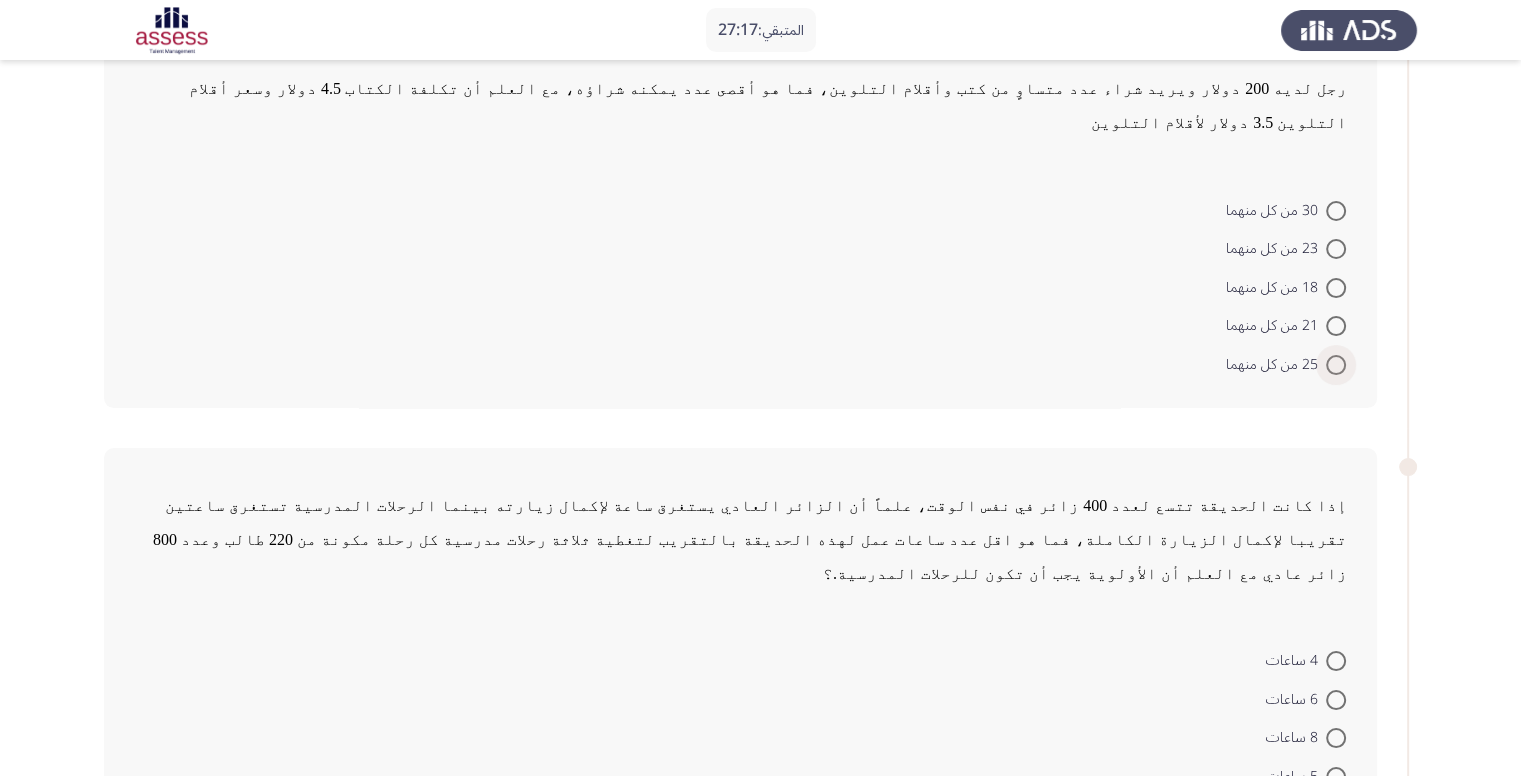 click at bounding box center [1336, 365] 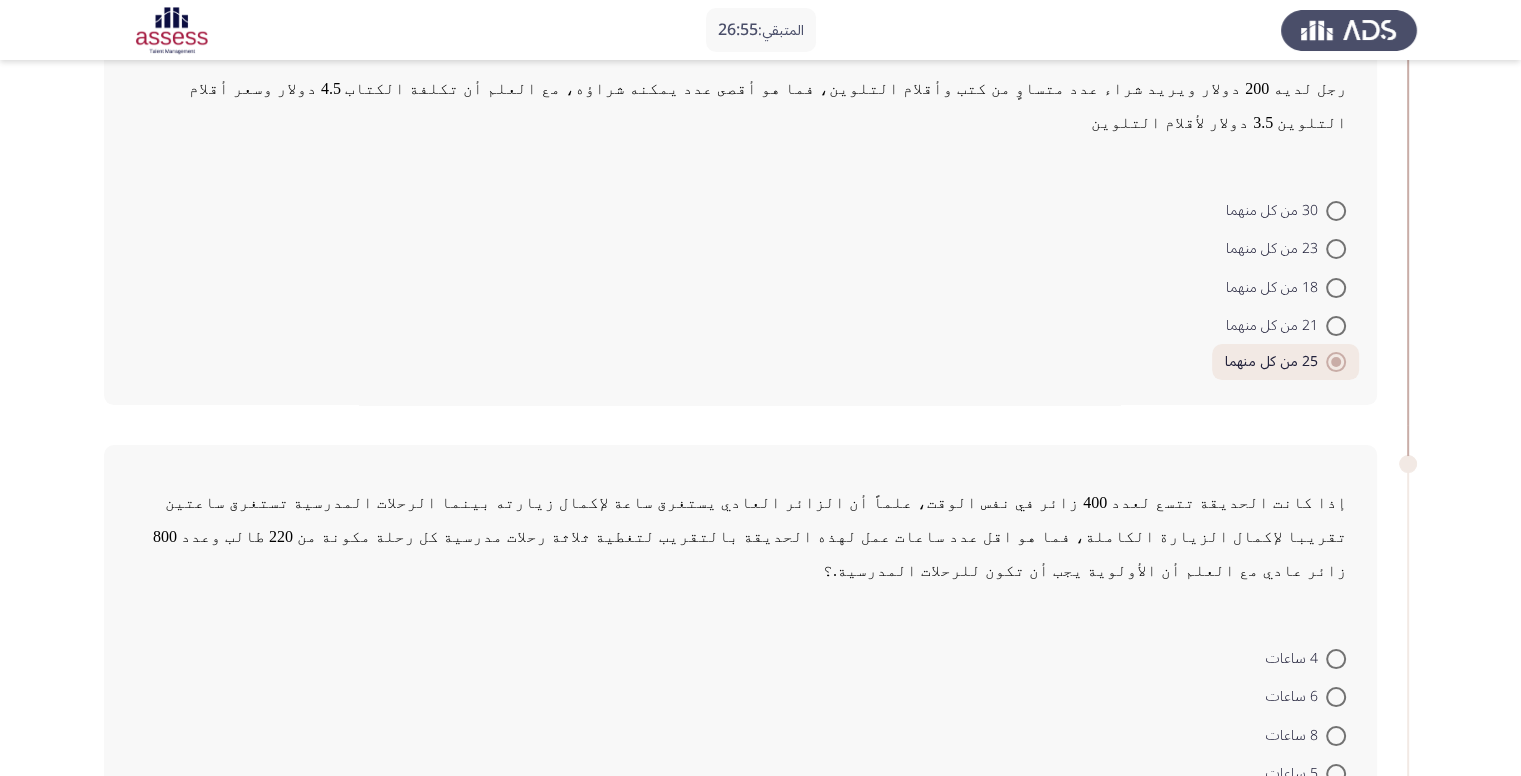 click at bounding box center (1336, 697) 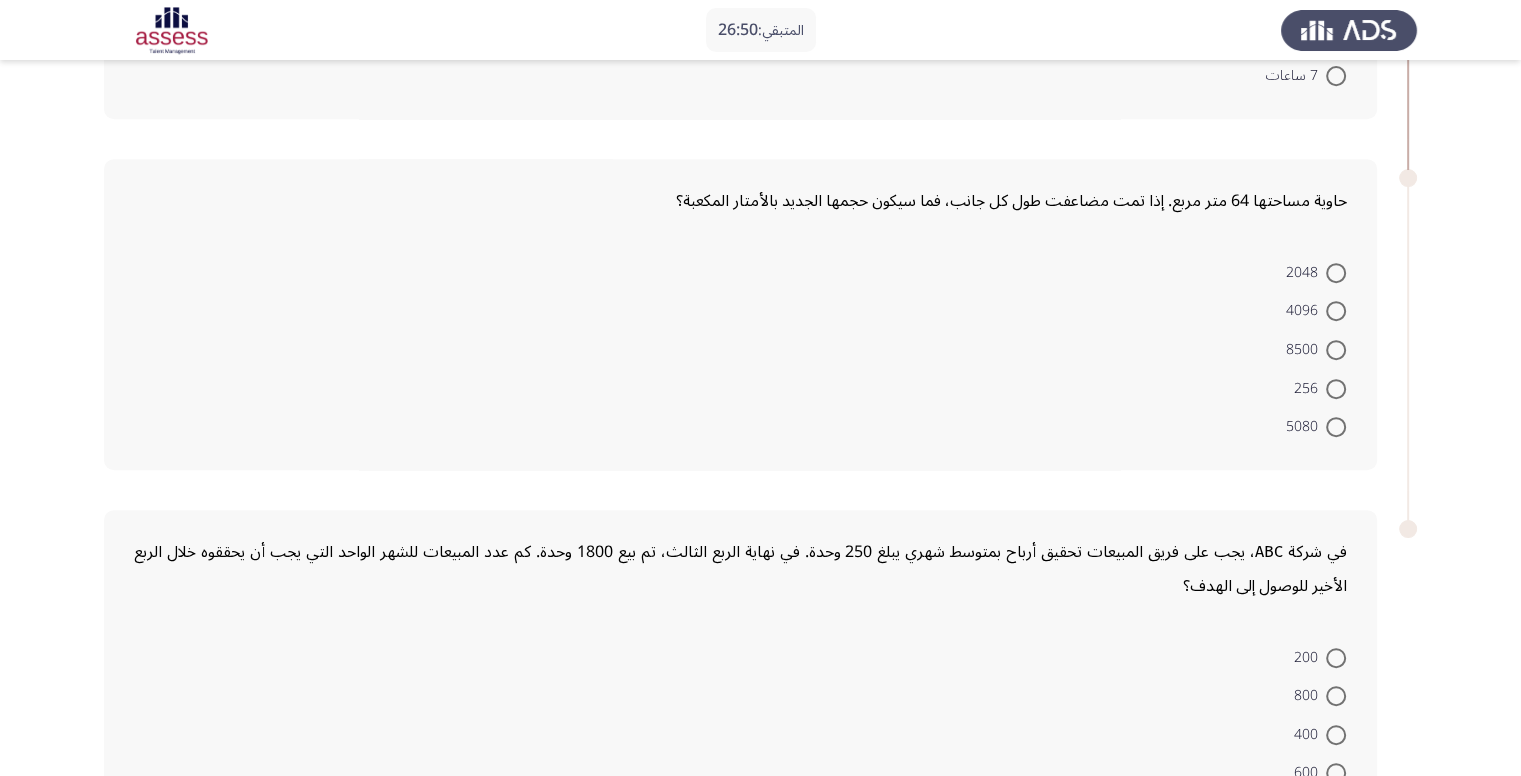 scroll, scrollTop: 837, scrollLeft: 0, axis: vertical 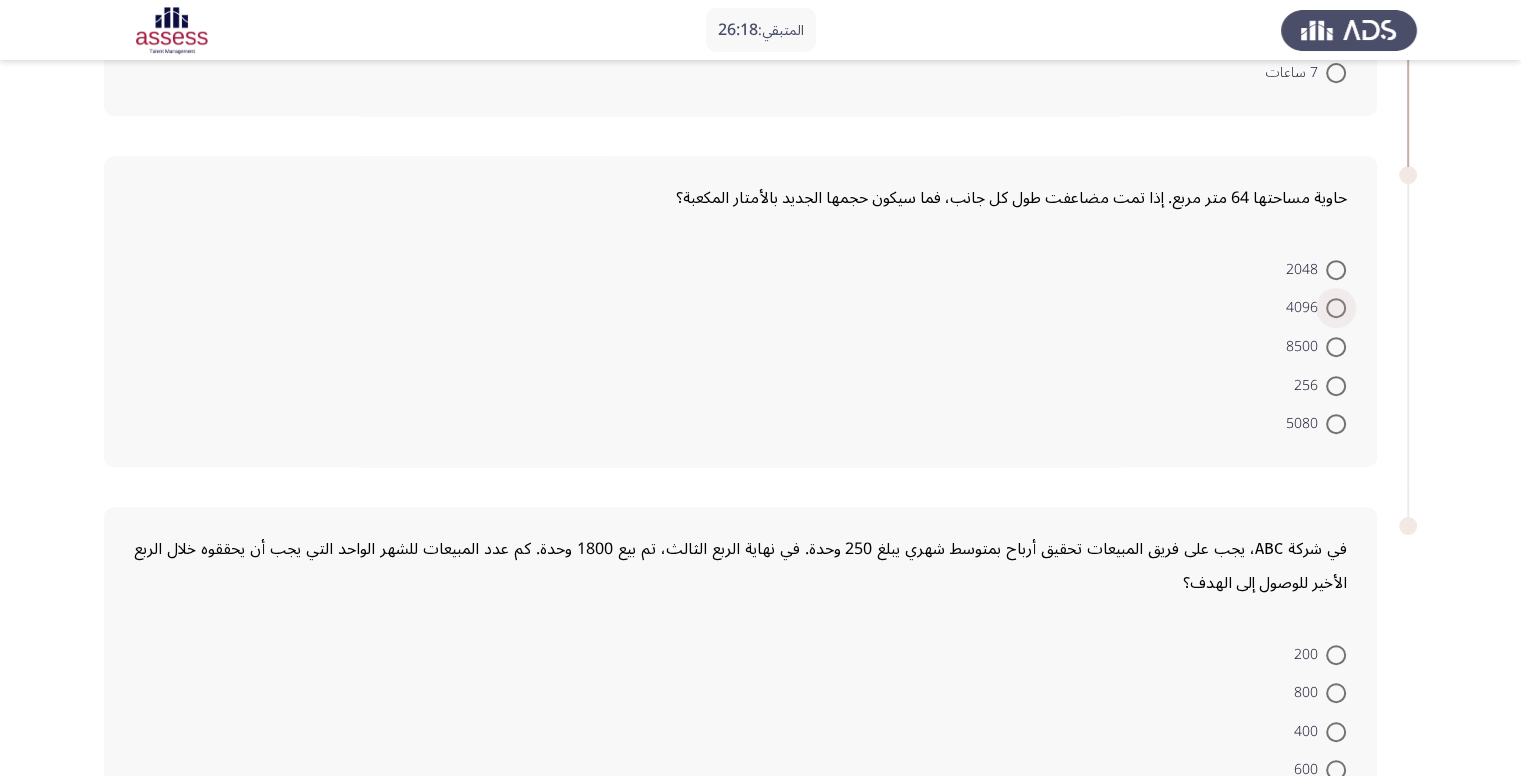 click at bounding box center (1336, 308) 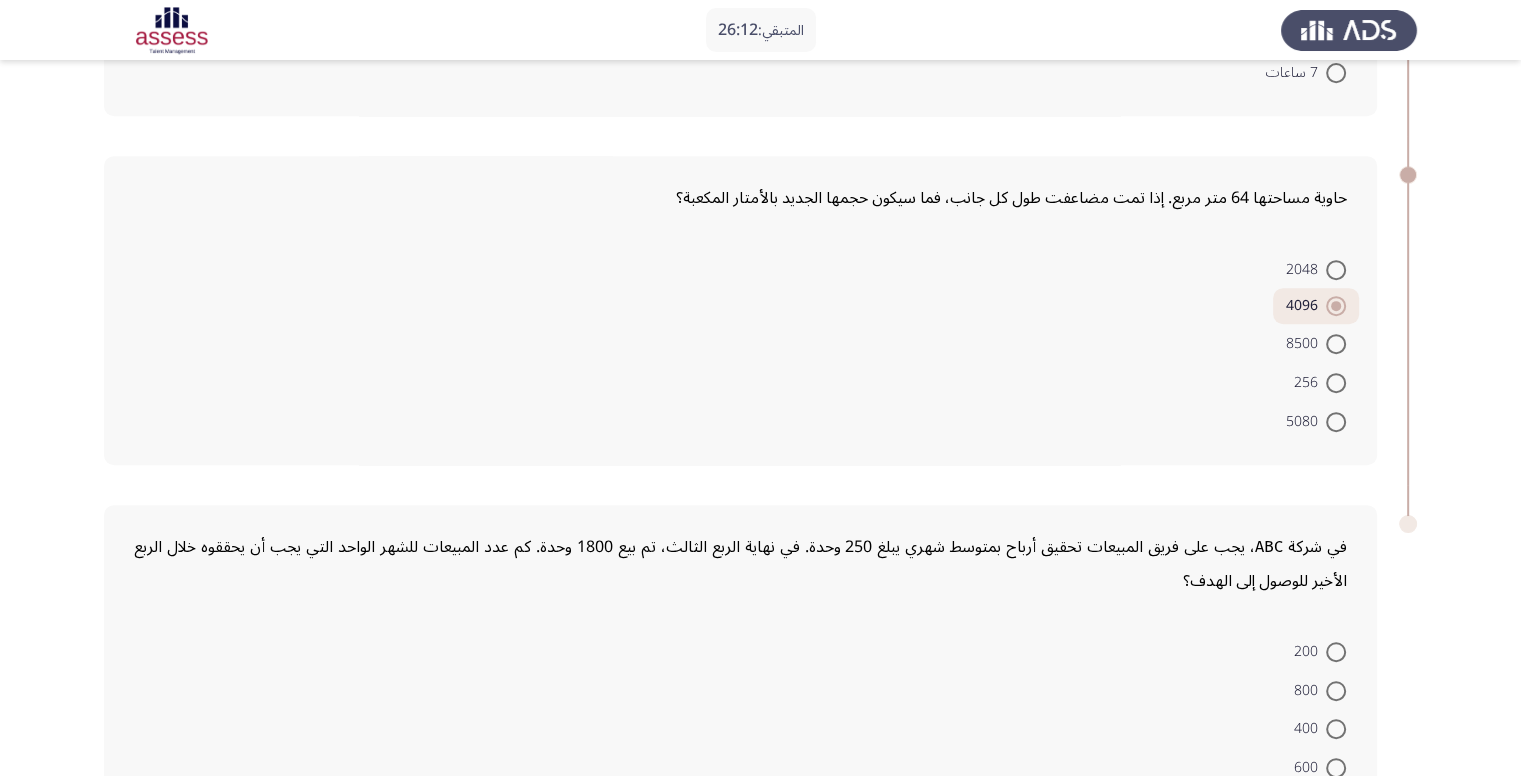click at bounding box center (1336, 729) 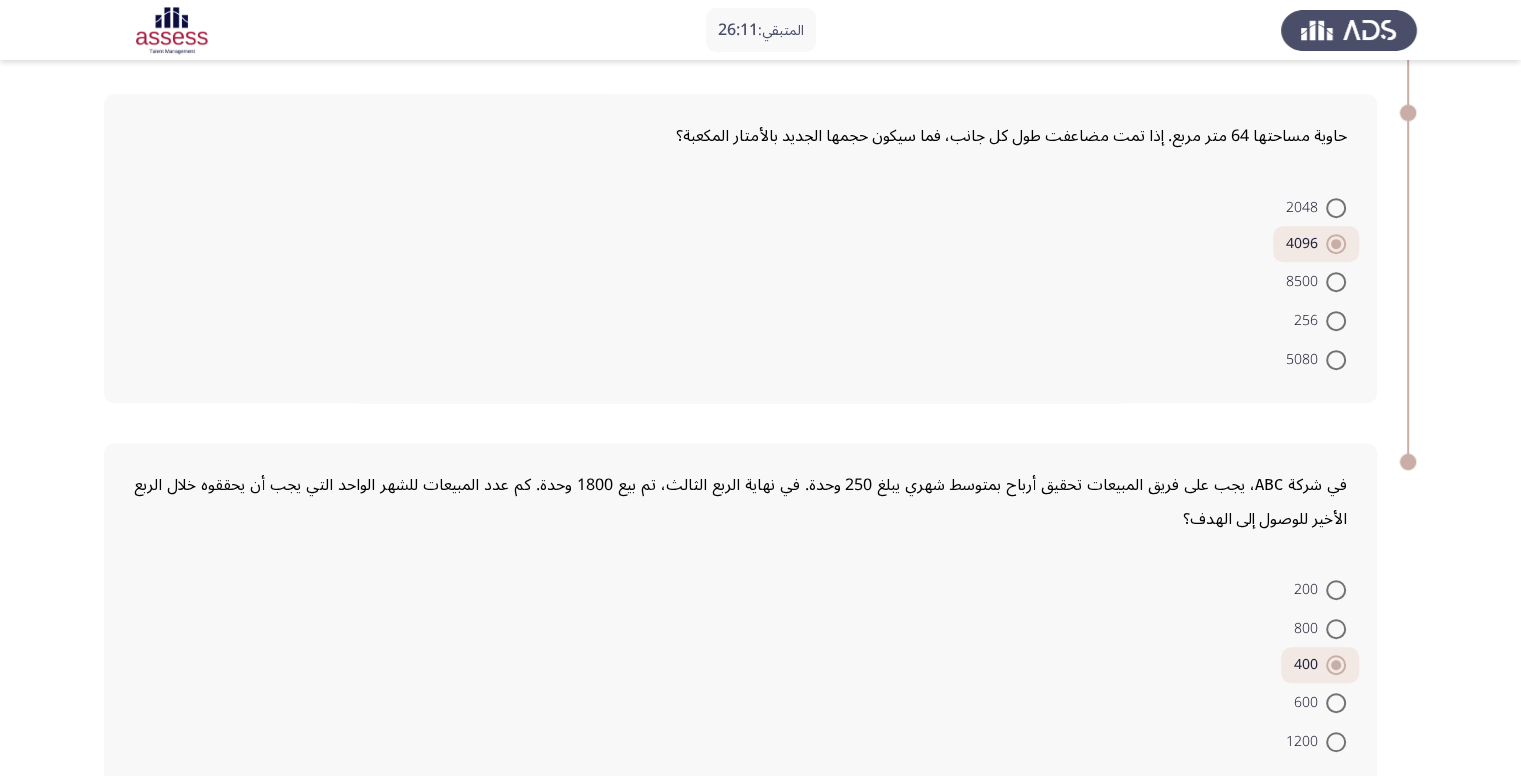 scroll, scrollTop: 969, scrollLeft: 0, axis: vertical 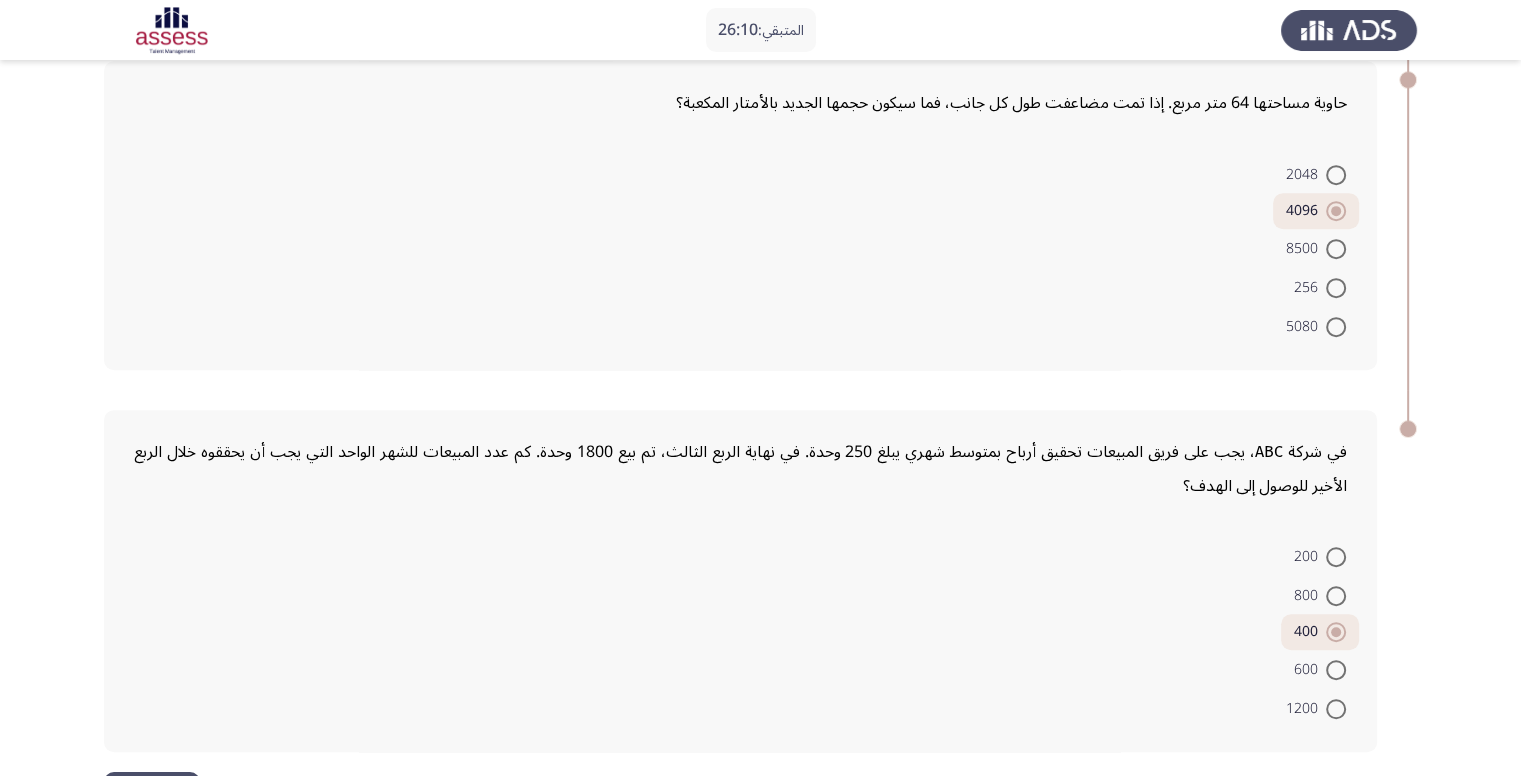 click on "التالي" 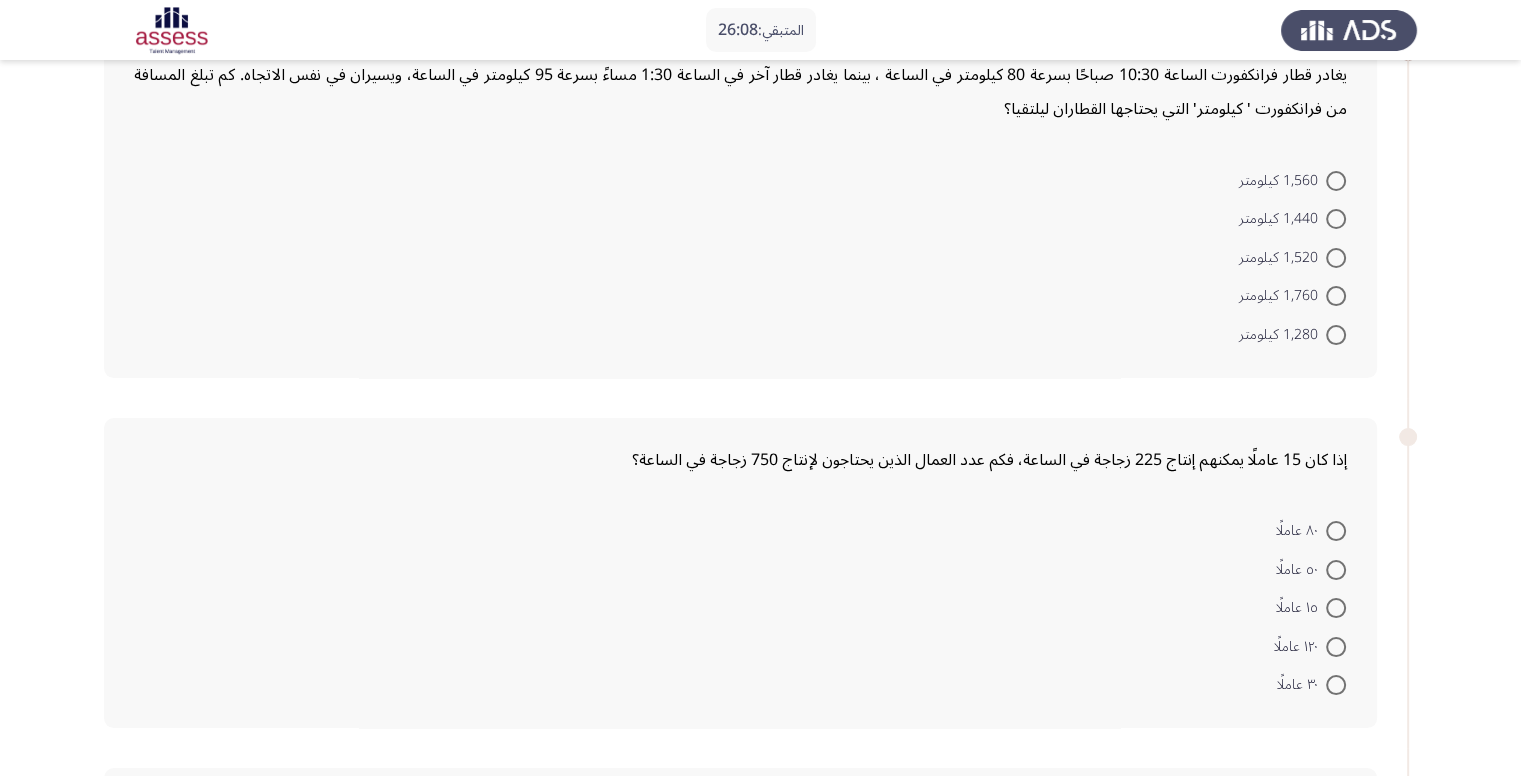 scroll, scrollTop: 100, scrollLeft: 0, axis: vertical 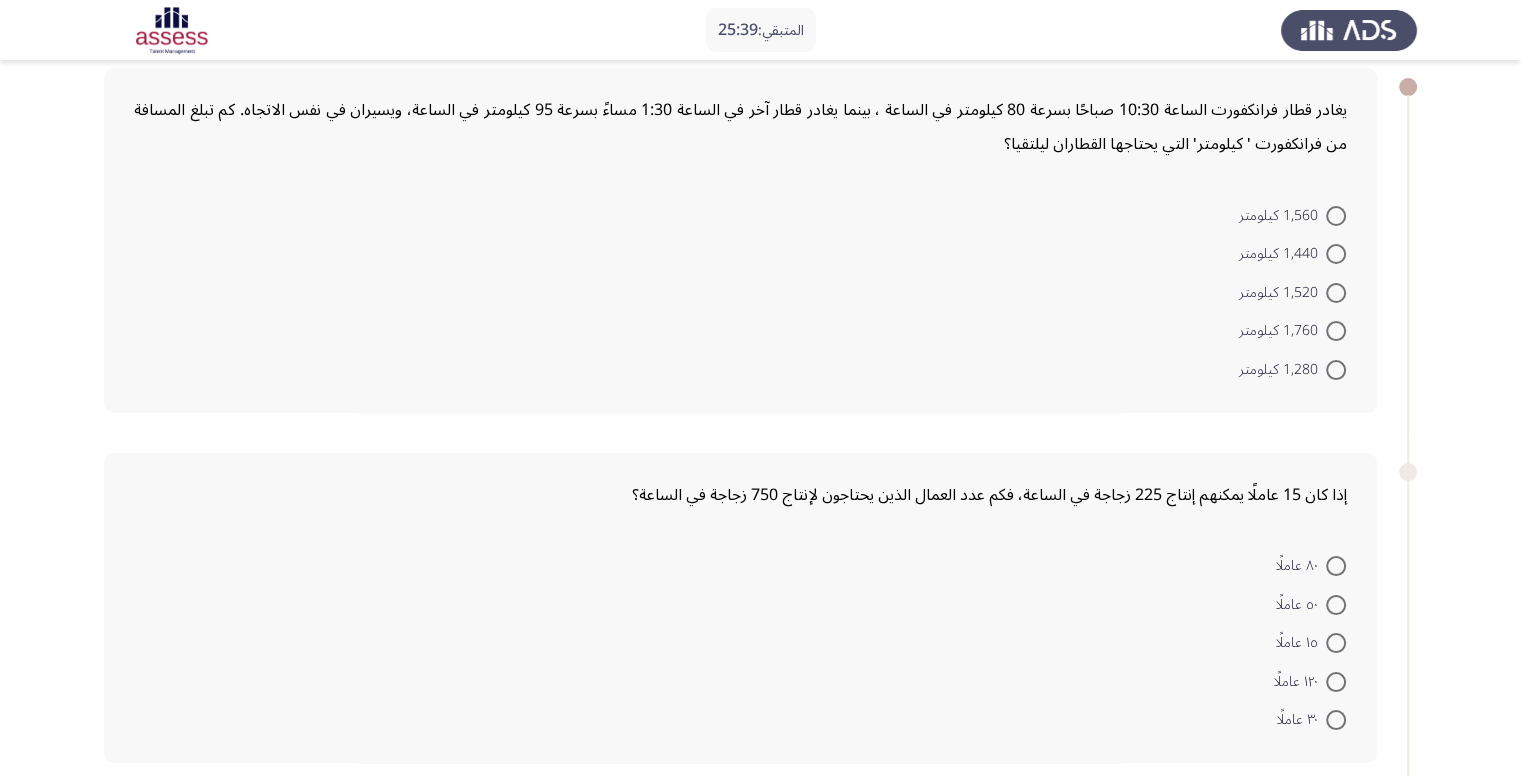 click at bounding box center [1336, 370] 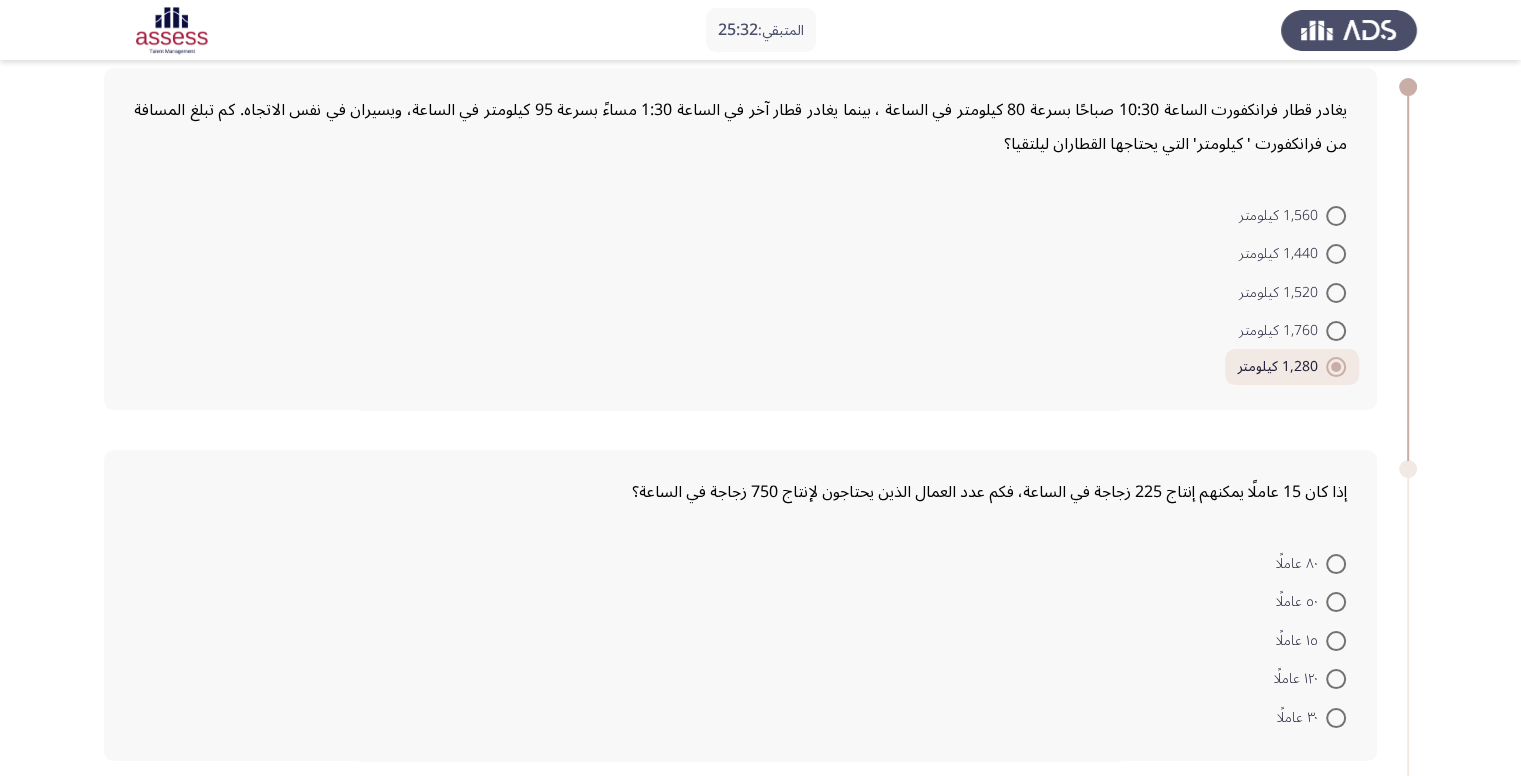 click at bounding box center [1336, 602] 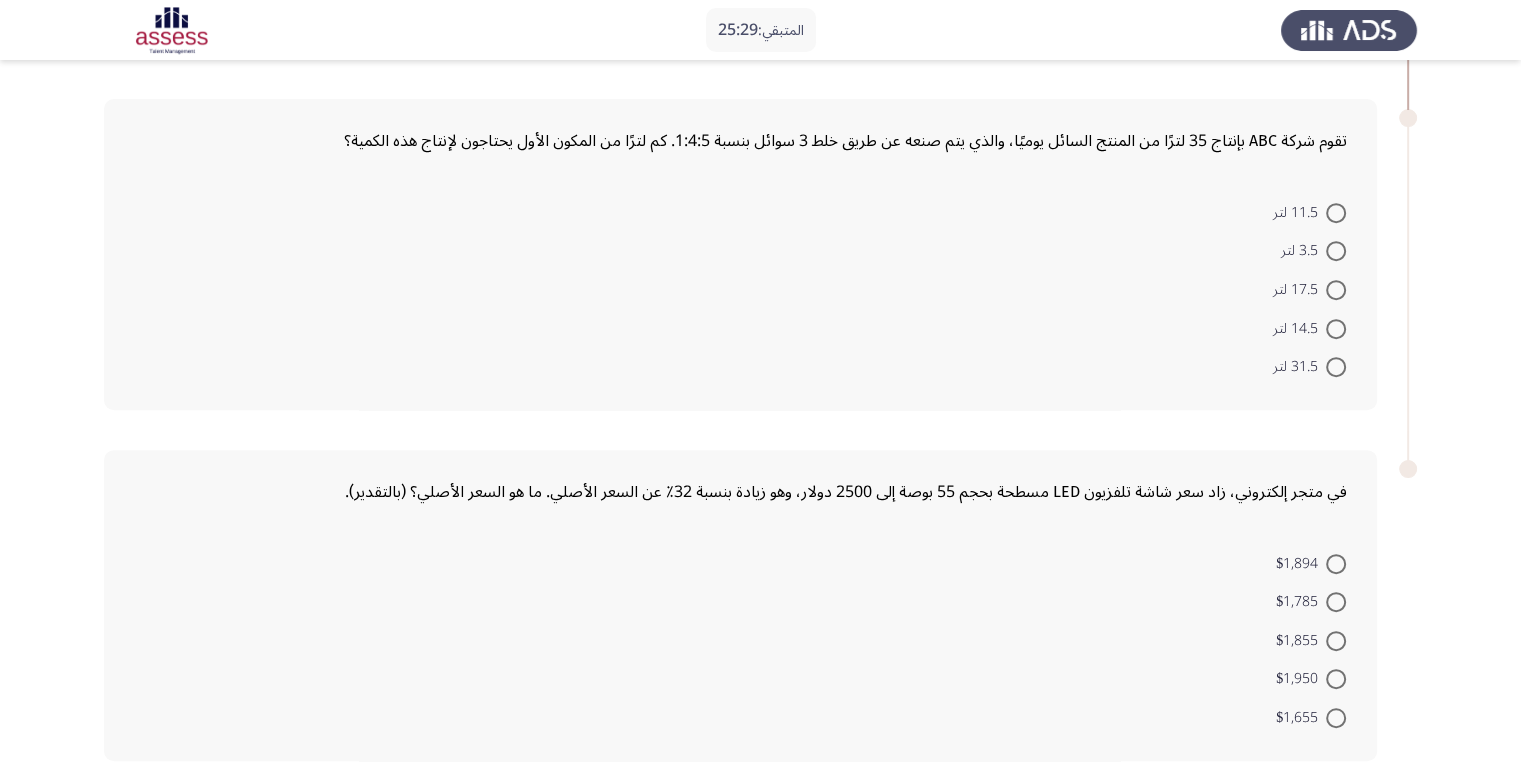 scroll, scrollTop: 800, scrollLeft: 0, axis: vertical 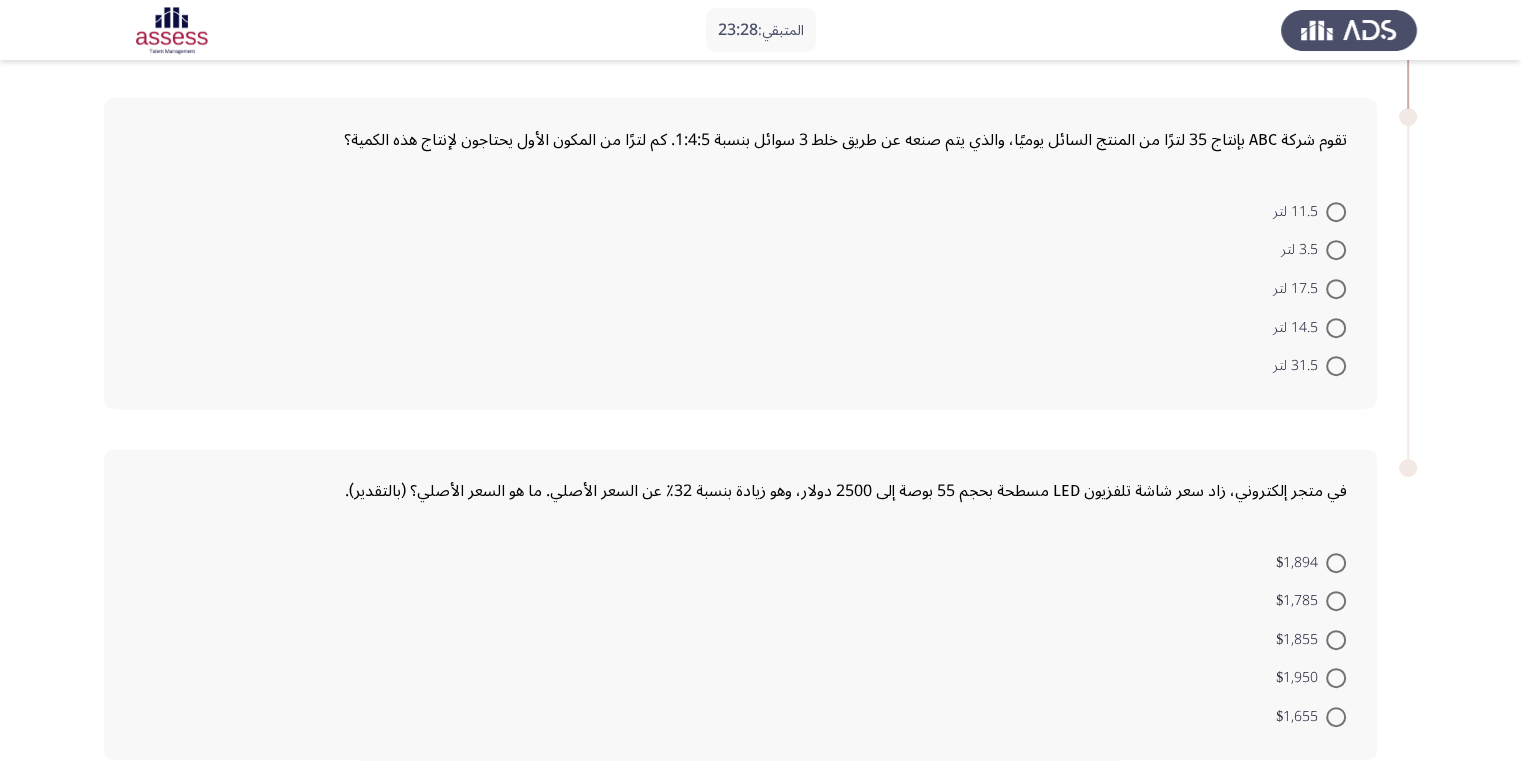 click on "3.5 لتر" at bounding box center [1303, 250] 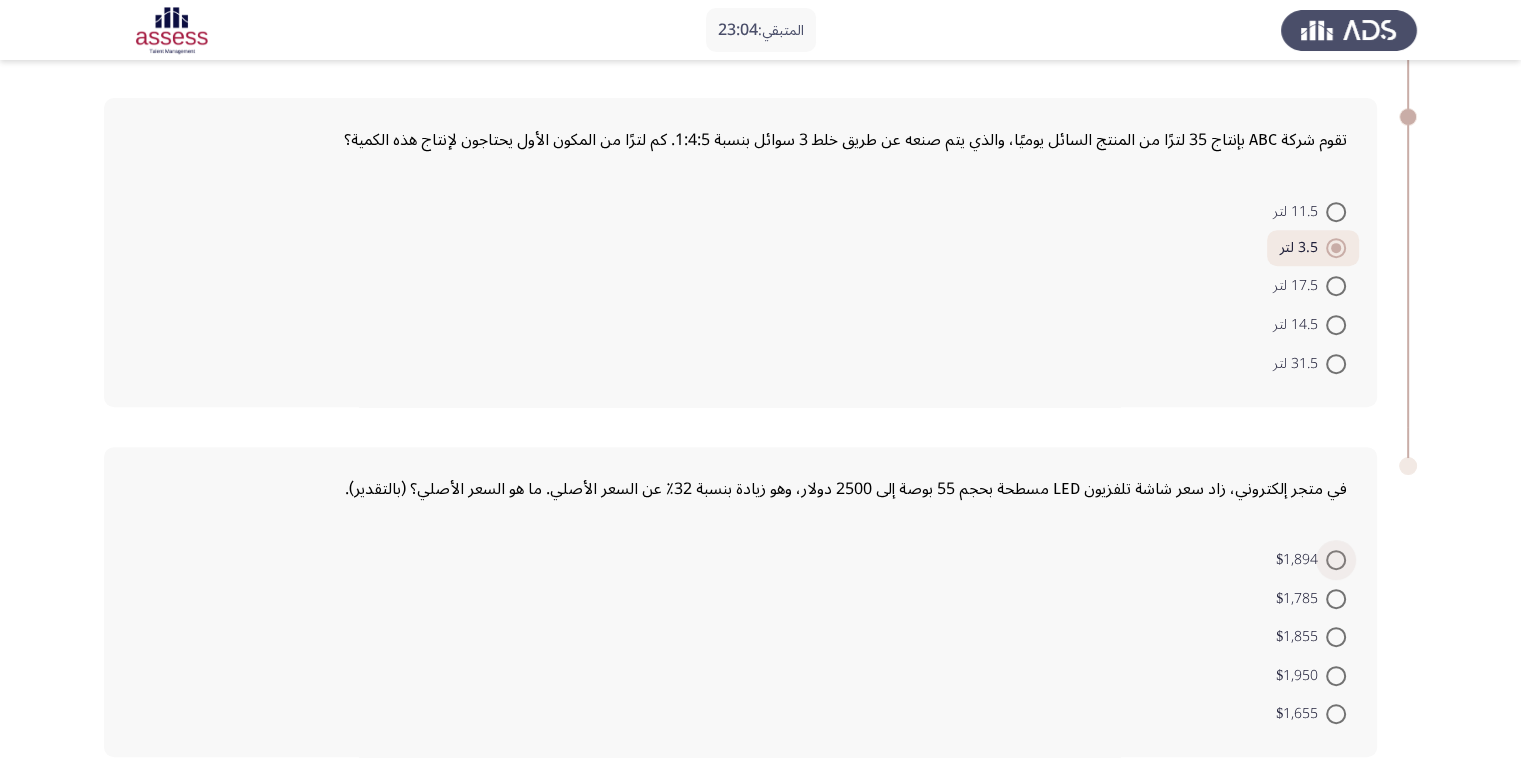 click at bounding box center [1336, 560] 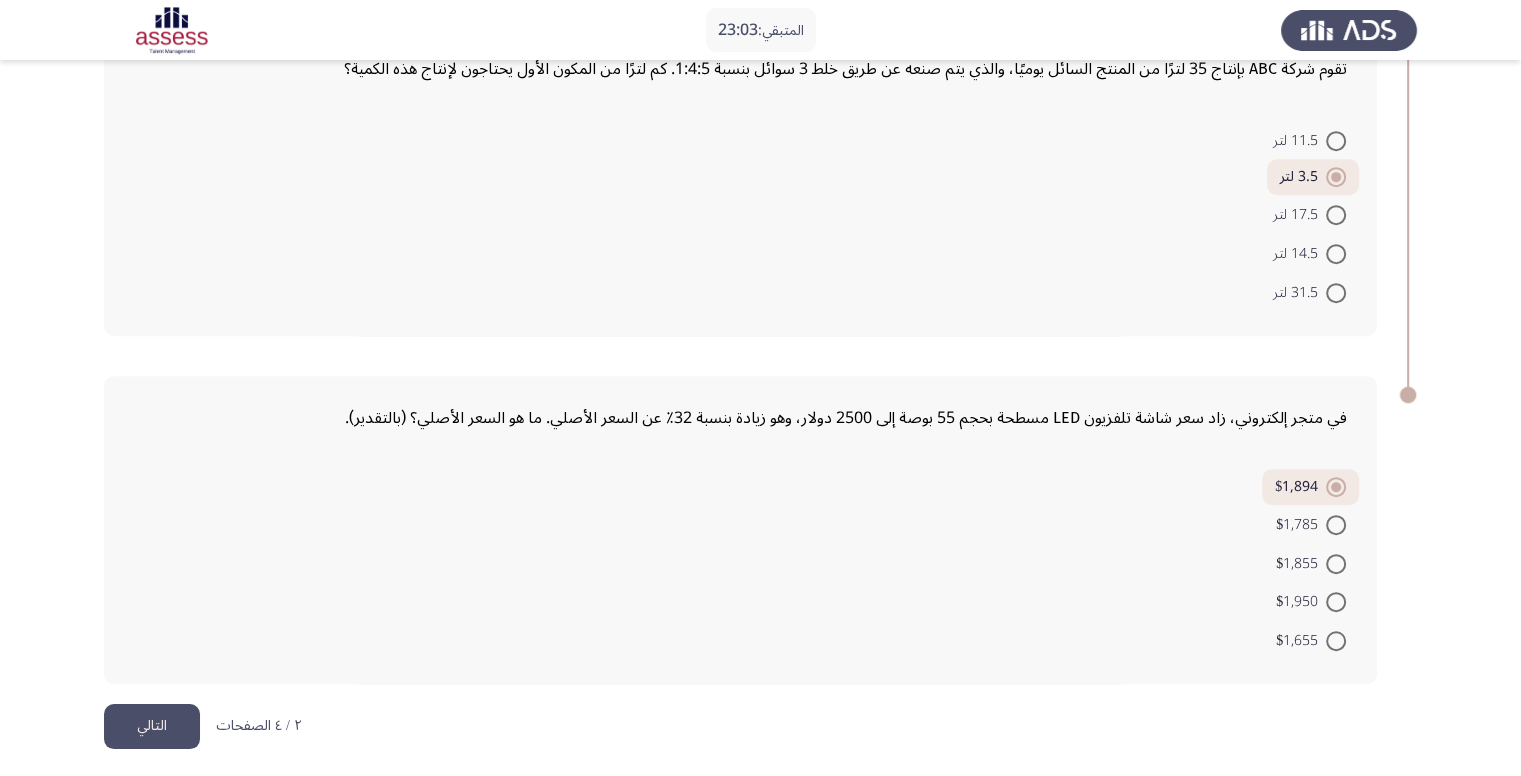 scroll, scrollTop: 872, scrollLeft: 0, axis: vertical 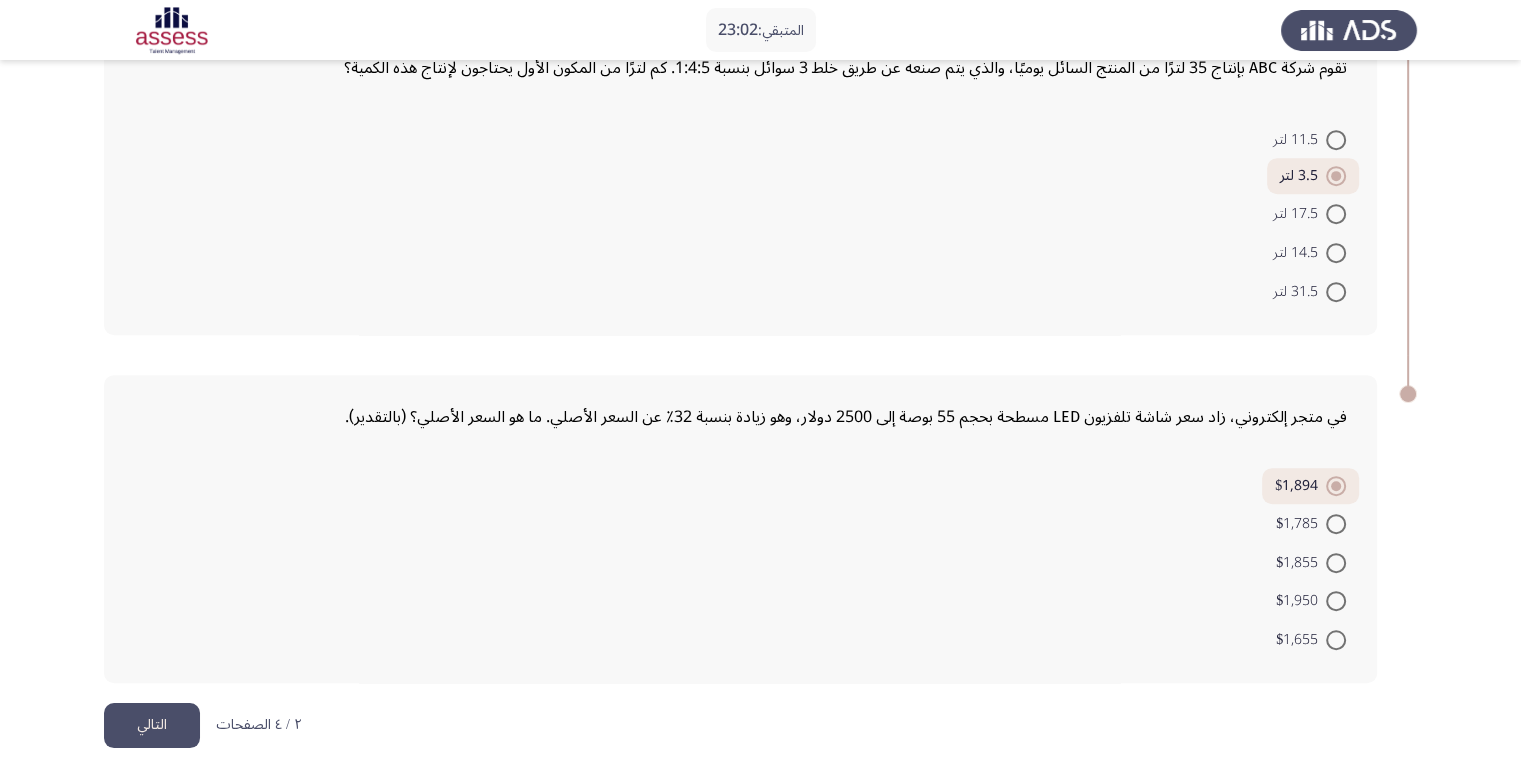 click on "التالي" 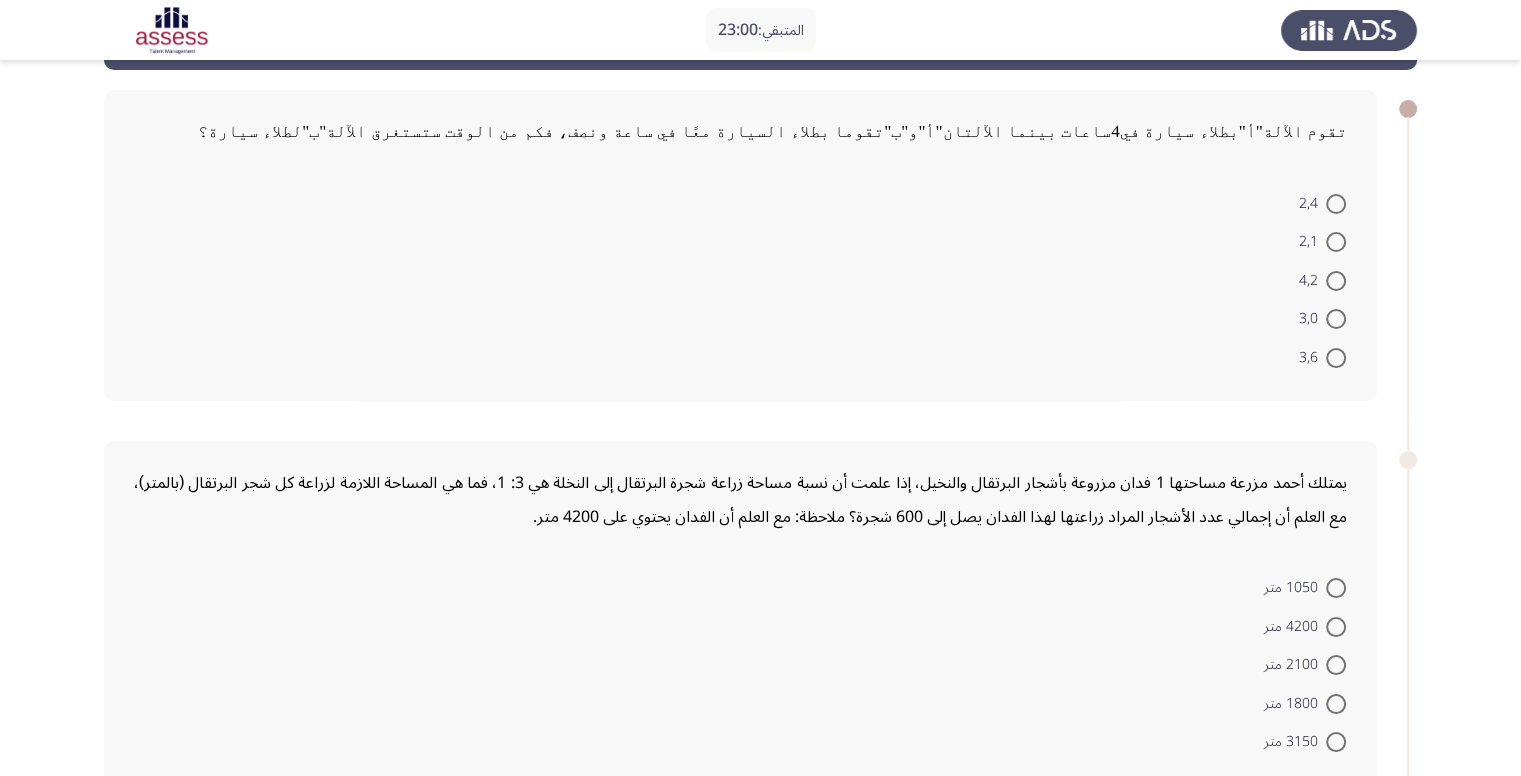scroll, scrollTop: 85, scrollLeft: 0, axis: vertical 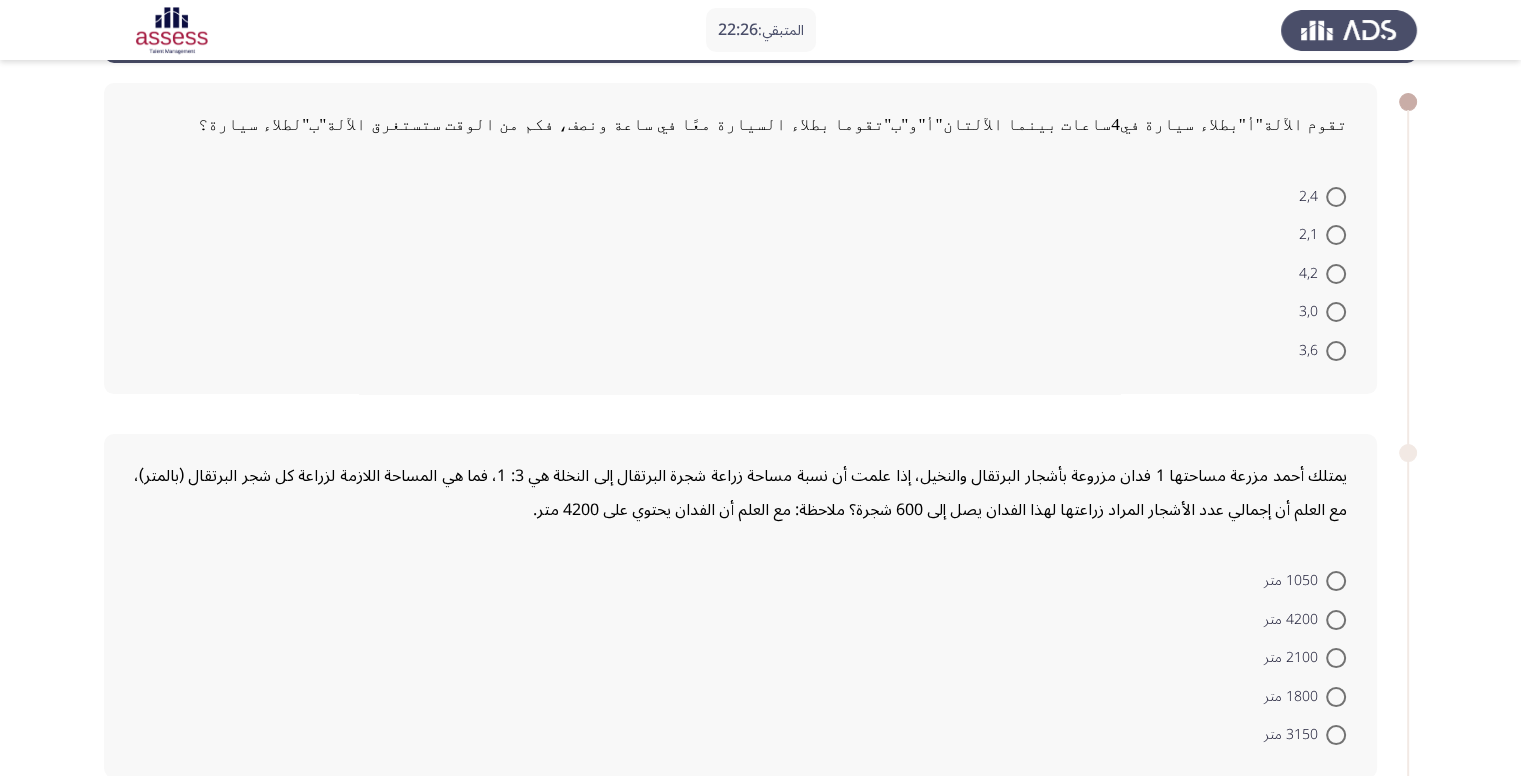 click at bounding box center (1336, 735) 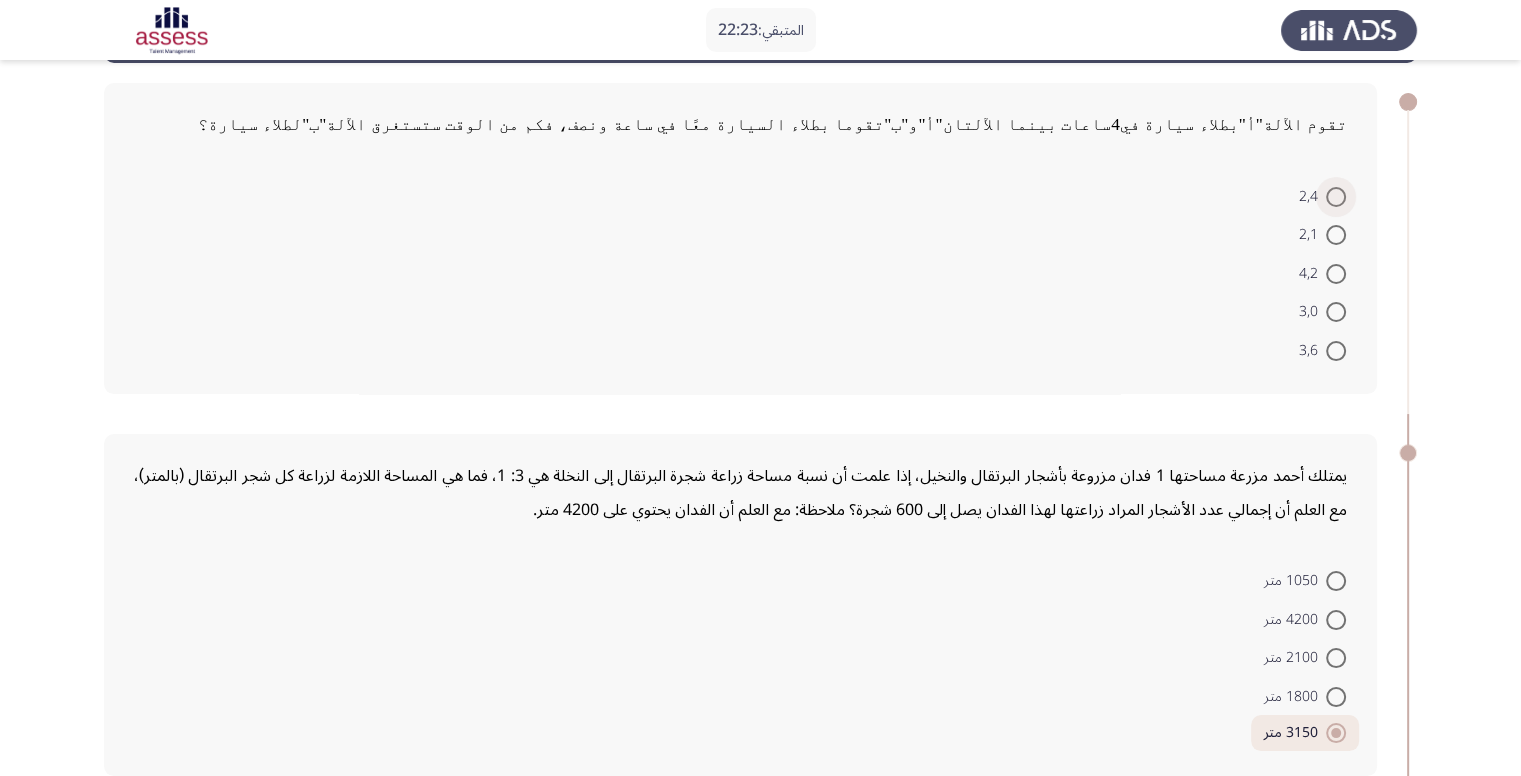 click at bounding box center (1336, 197) 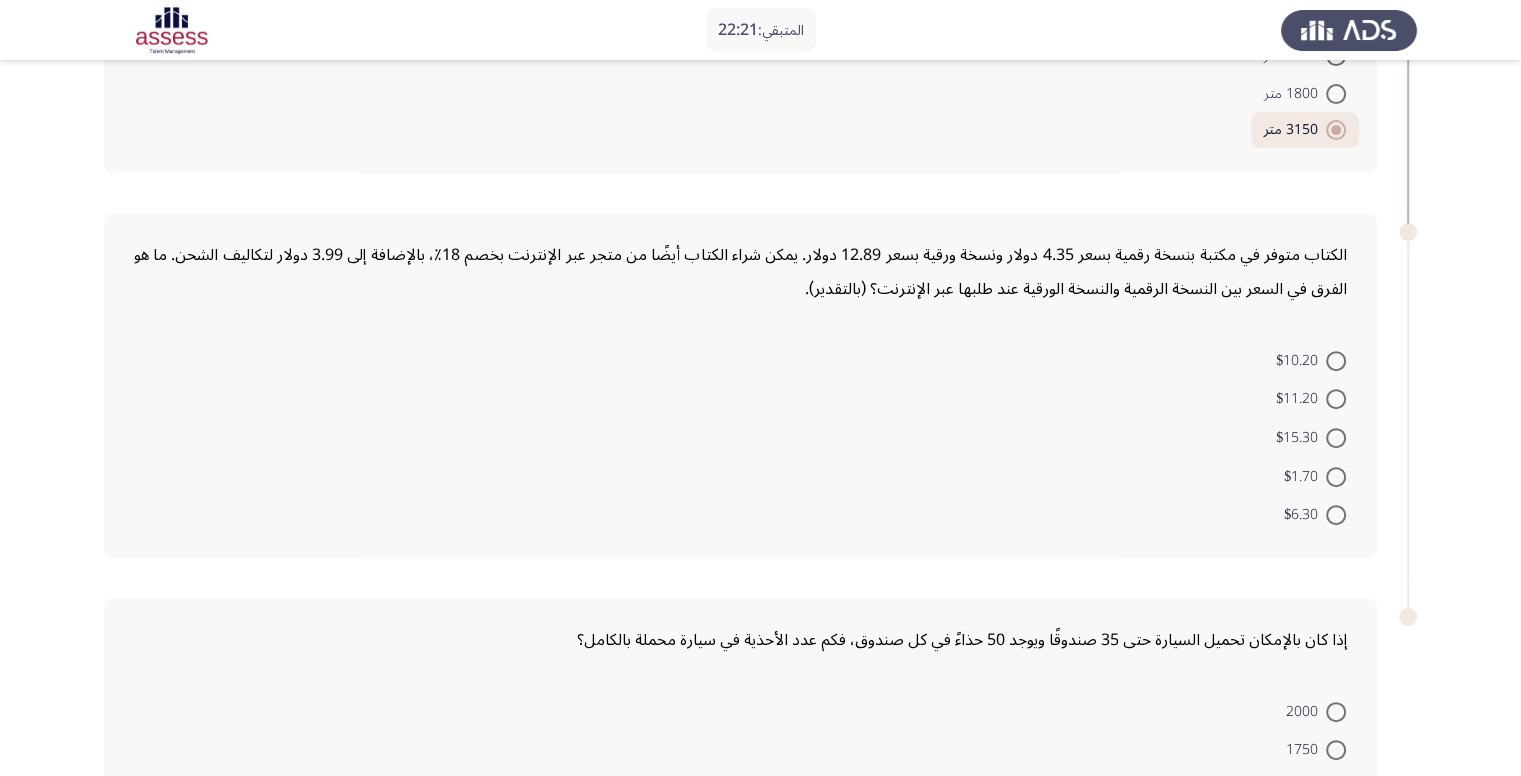 scroll, scrollTop: 785, scrollLeft: 0, axis: vertical 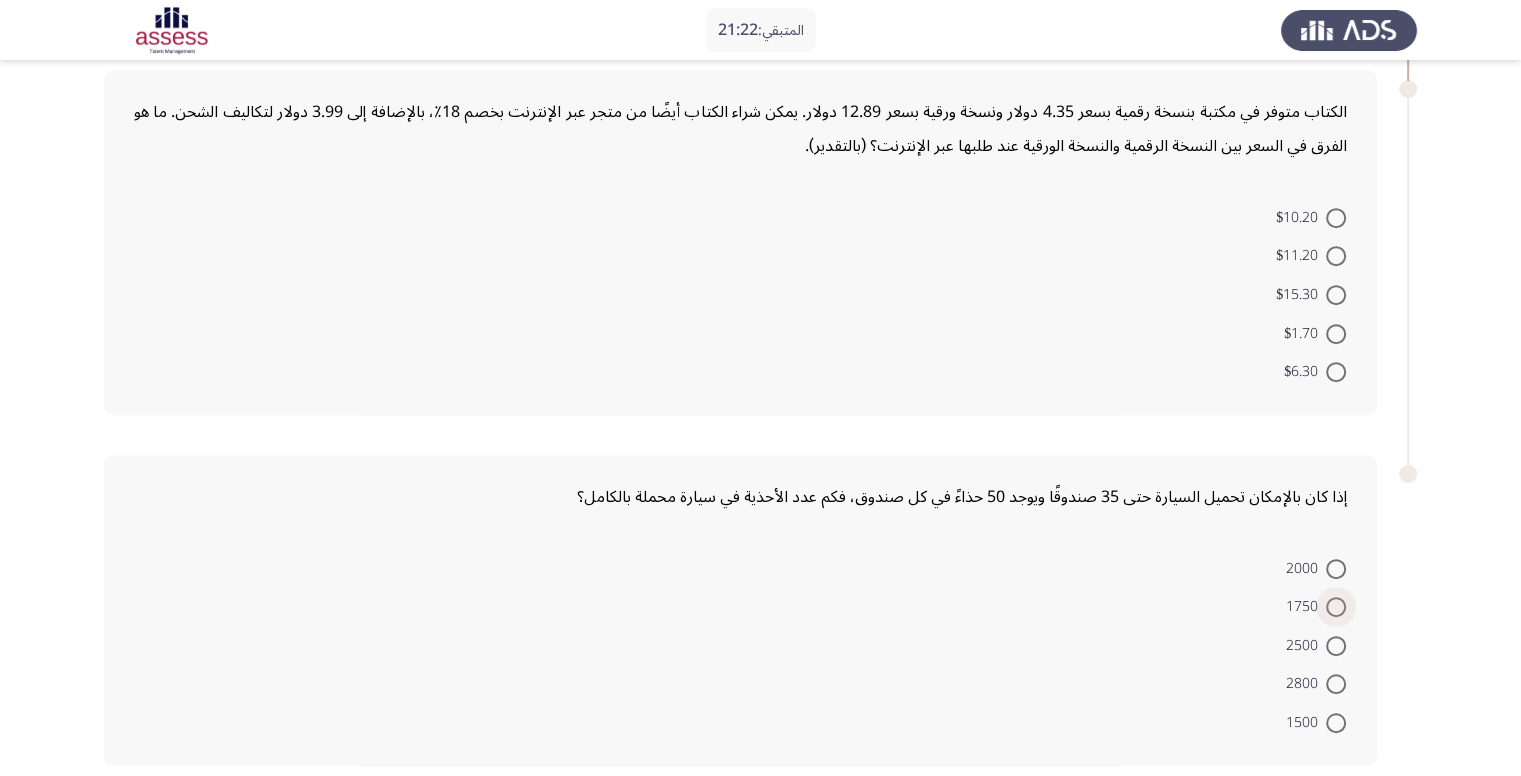 click at bounding box center [1336, 607] 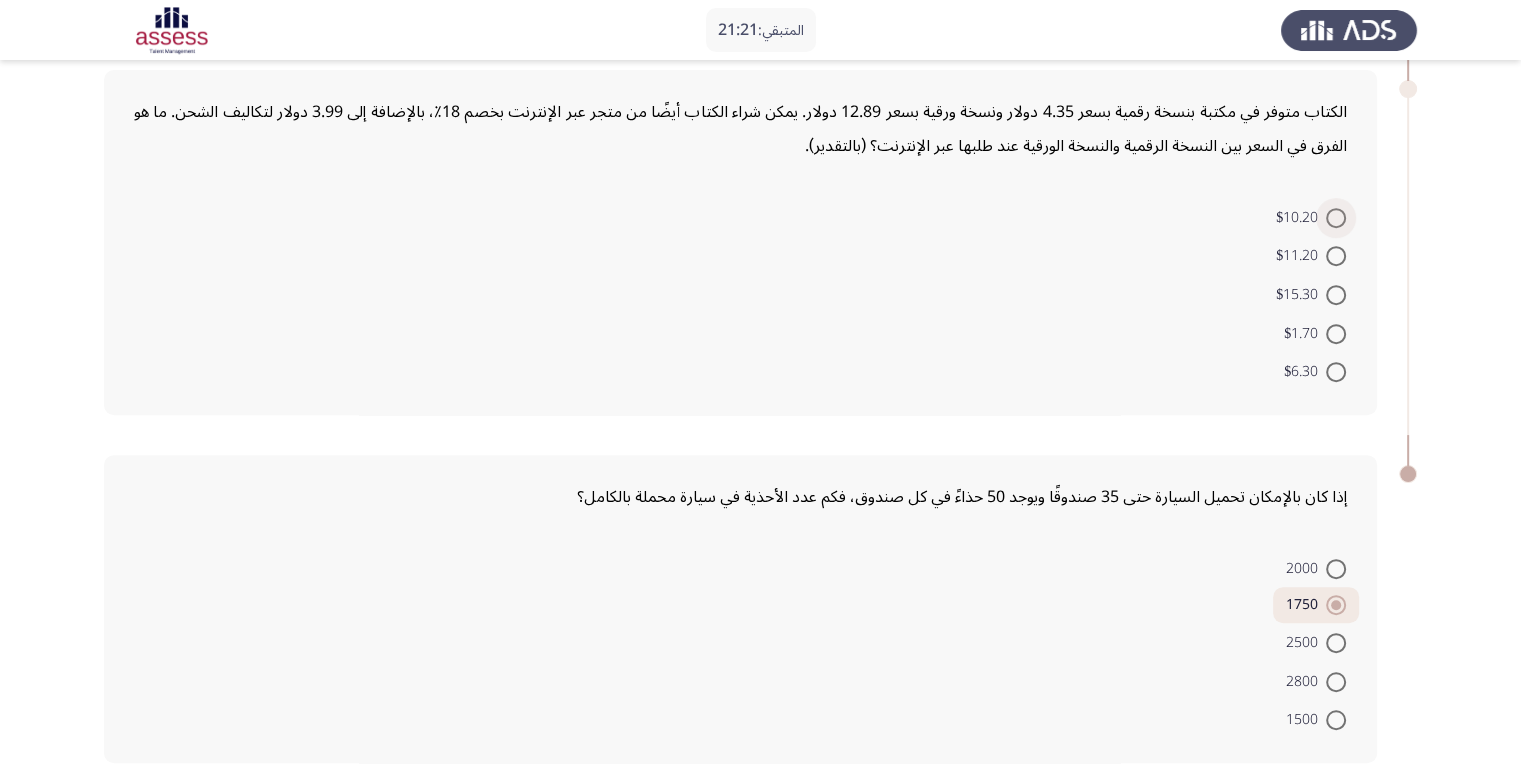 click at bounding box center [1336, 218] 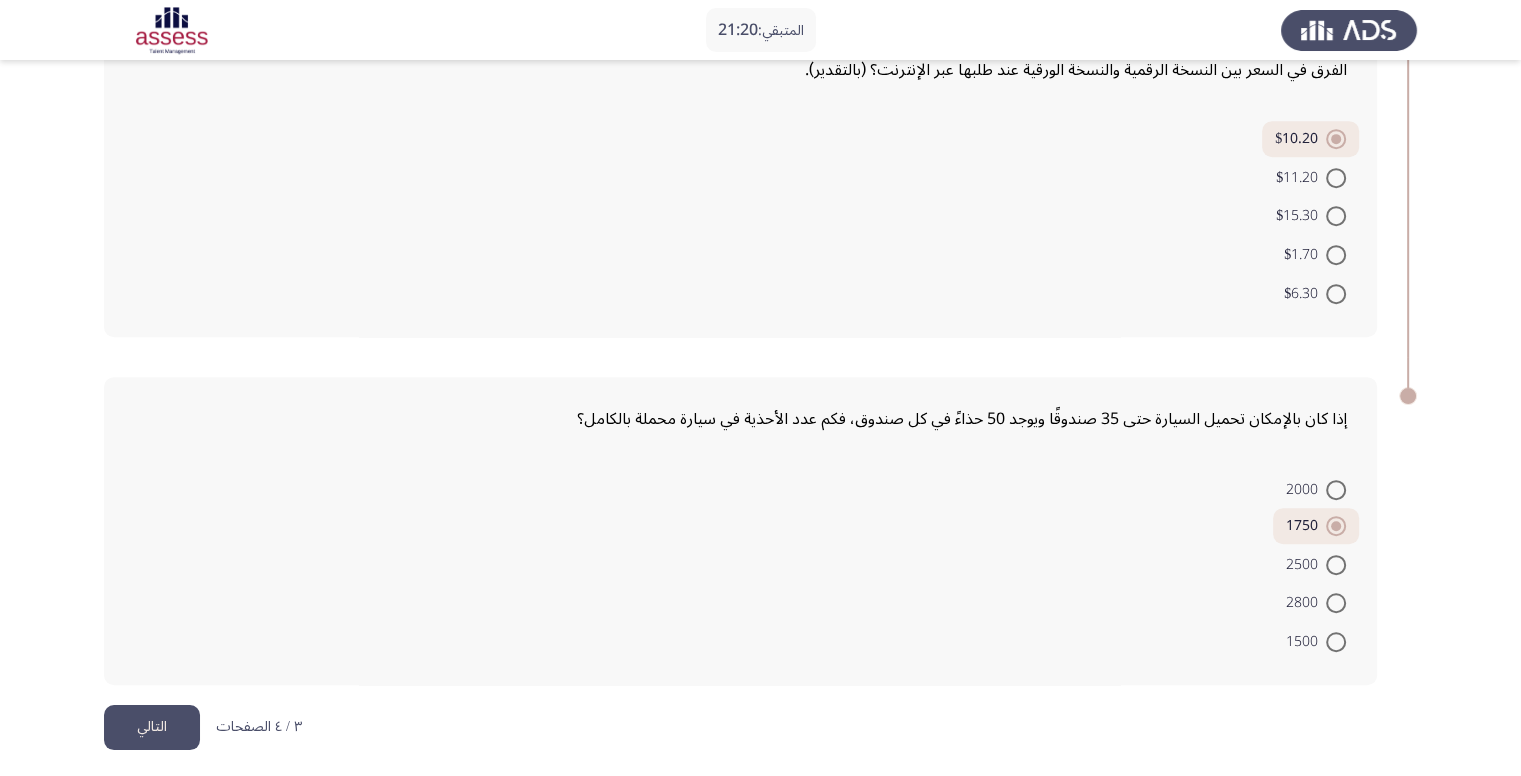 scroll, scrollTop: 905, scrollLeft: 0, axis: vertical 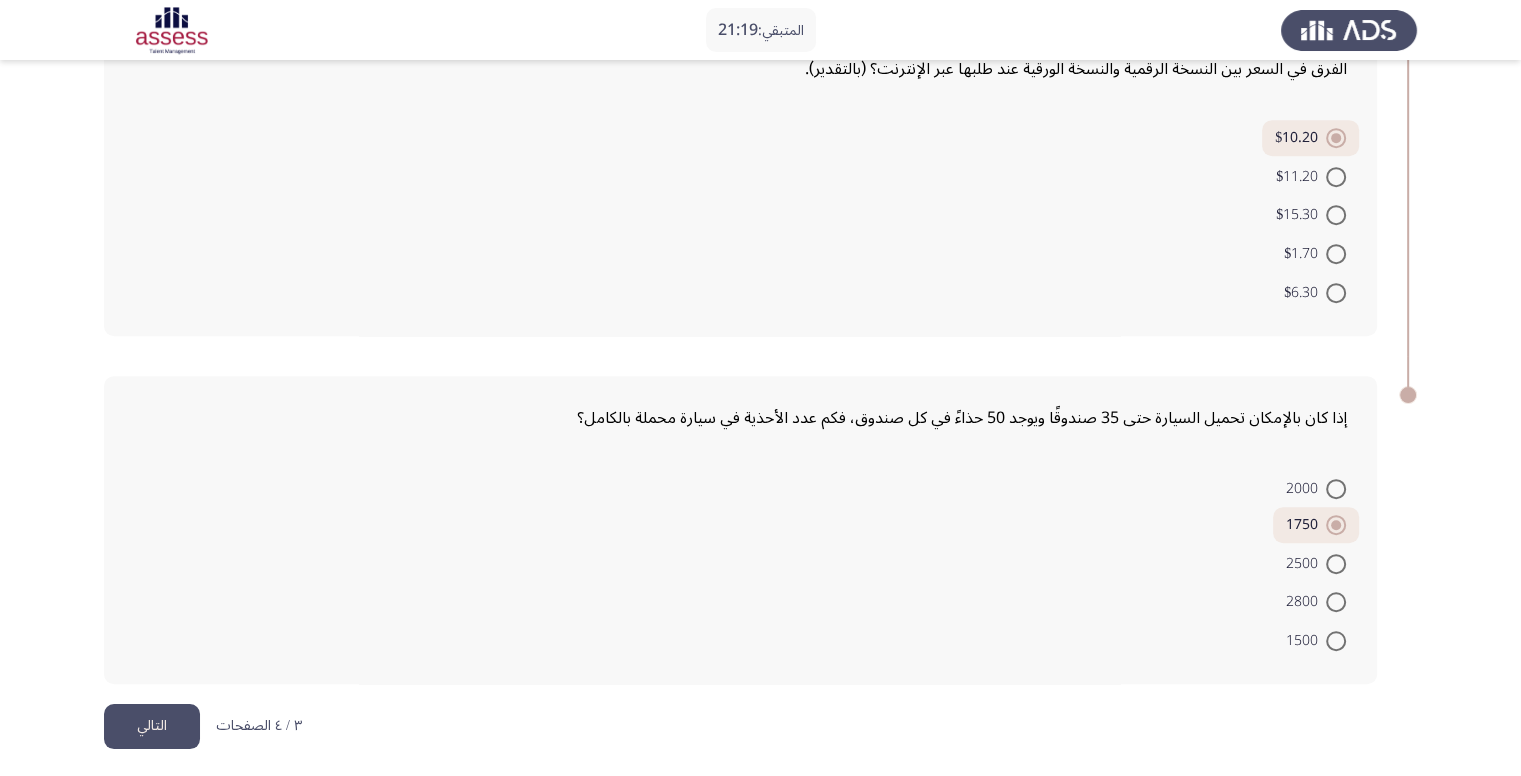 click on "التالي" 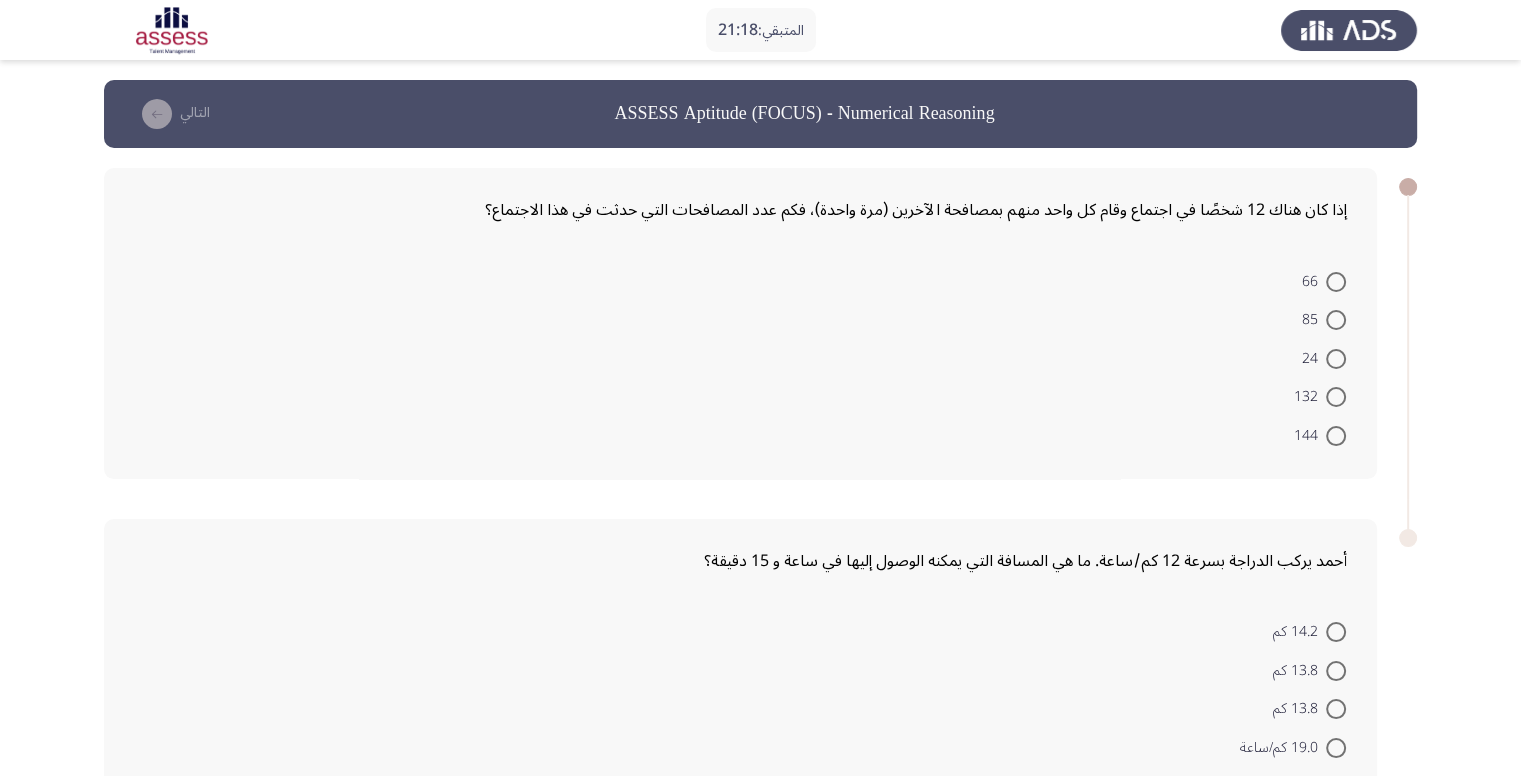 scroll, scrollTop: 100, scrollLeft: 0, axis: vertical 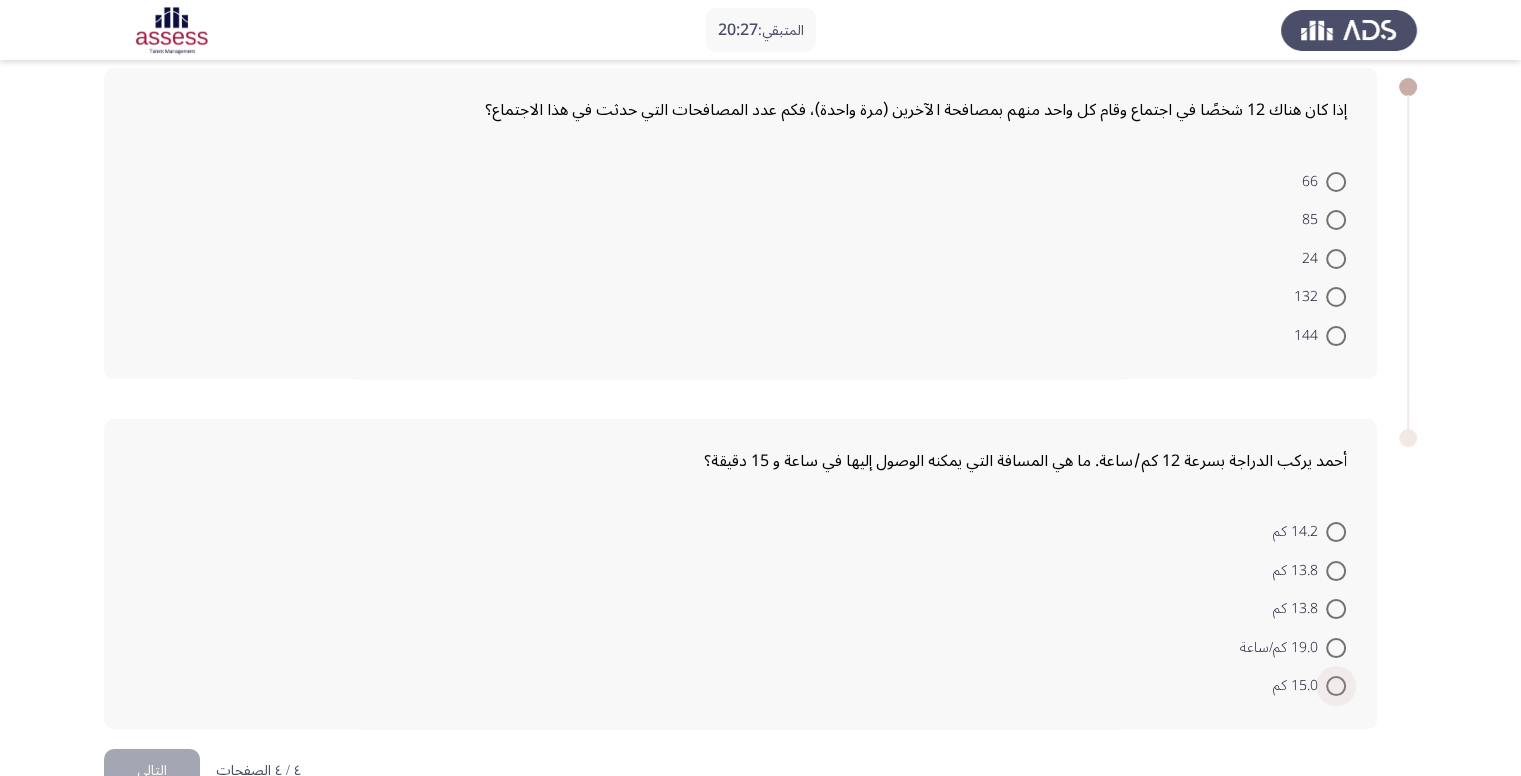 click at bounding box center (1336, 686) 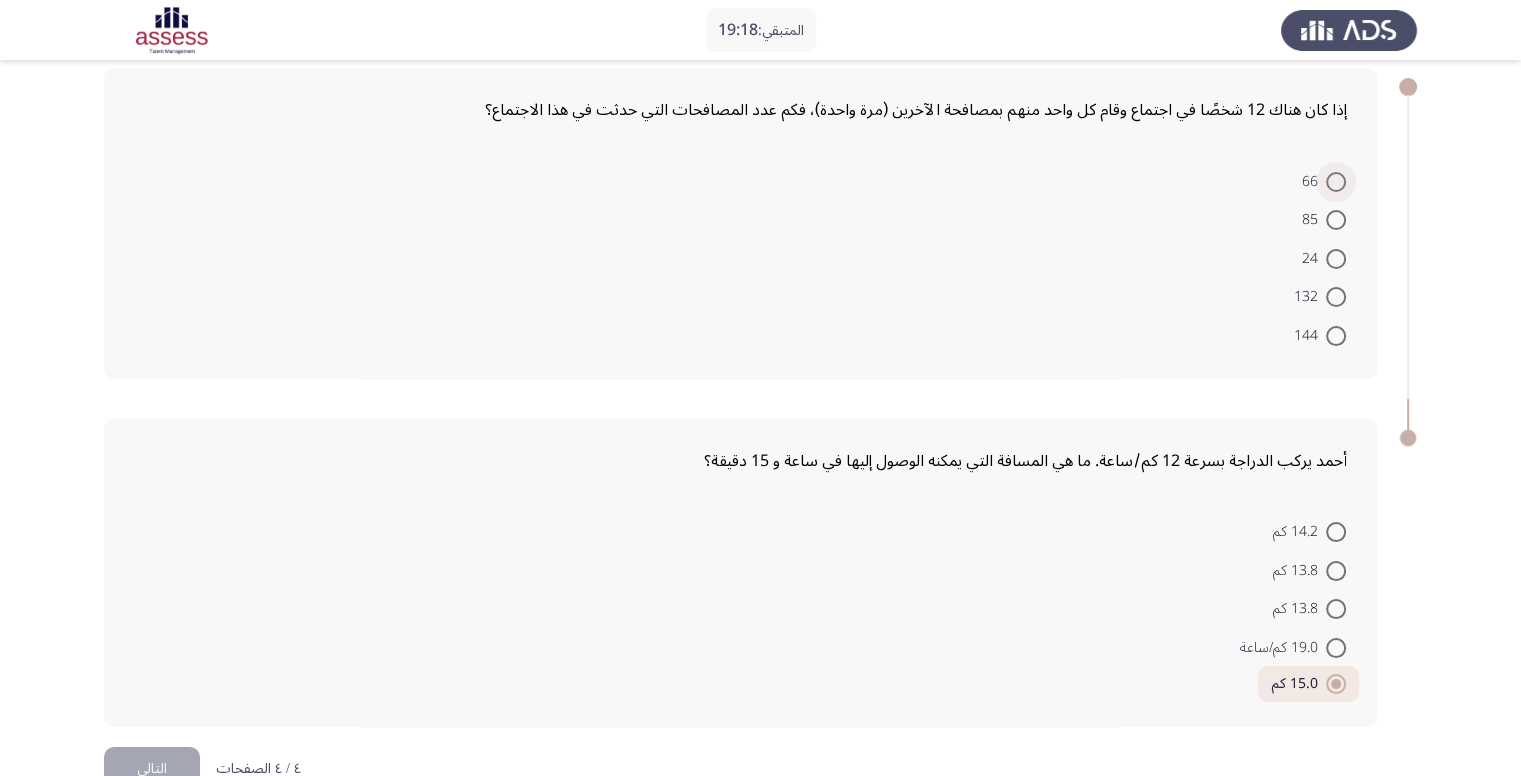 click at bounding box center [1336, 182] 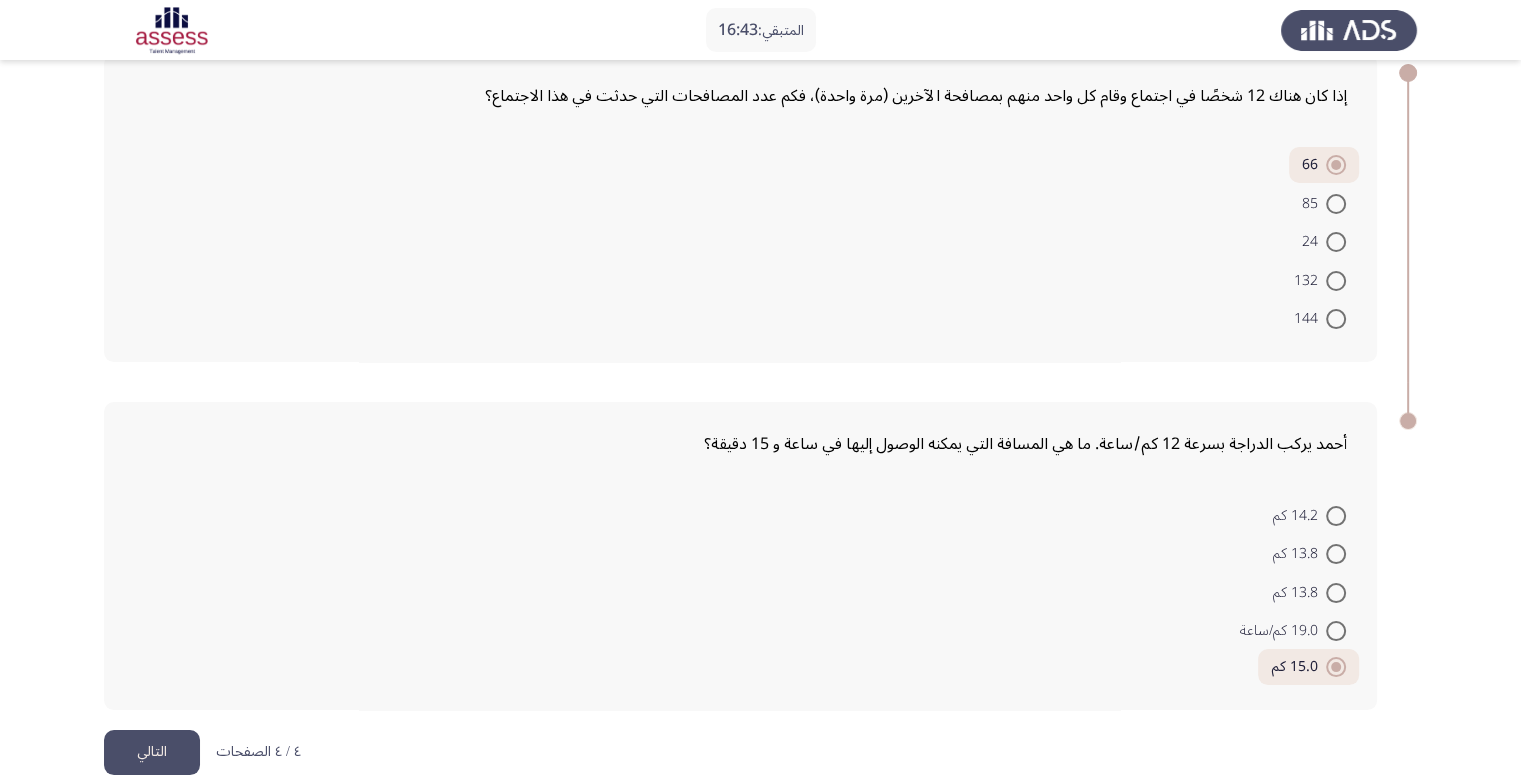 scroll, scrollTop: 145, scrollLeft: 0, axis: vertical 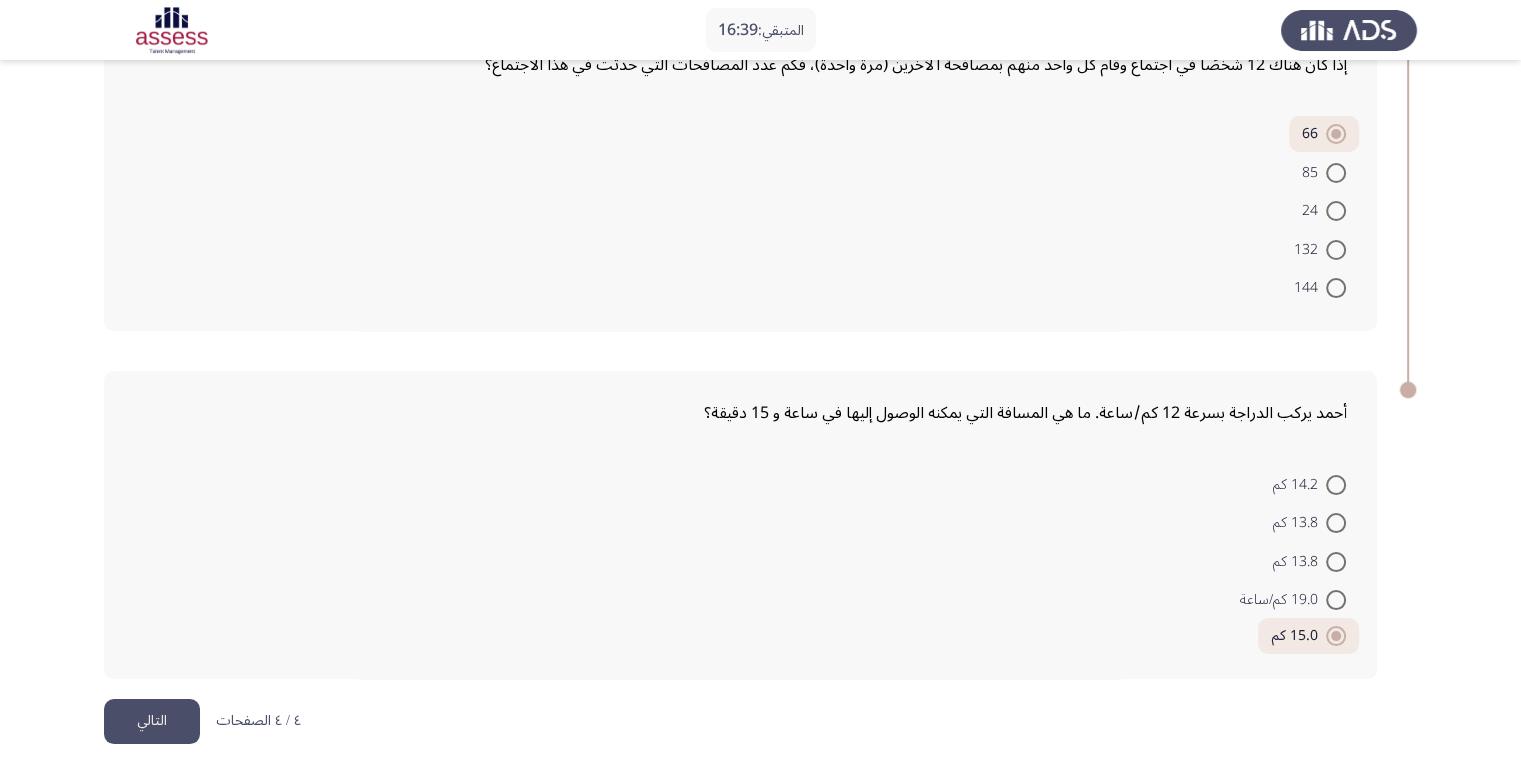 click on "التالي" 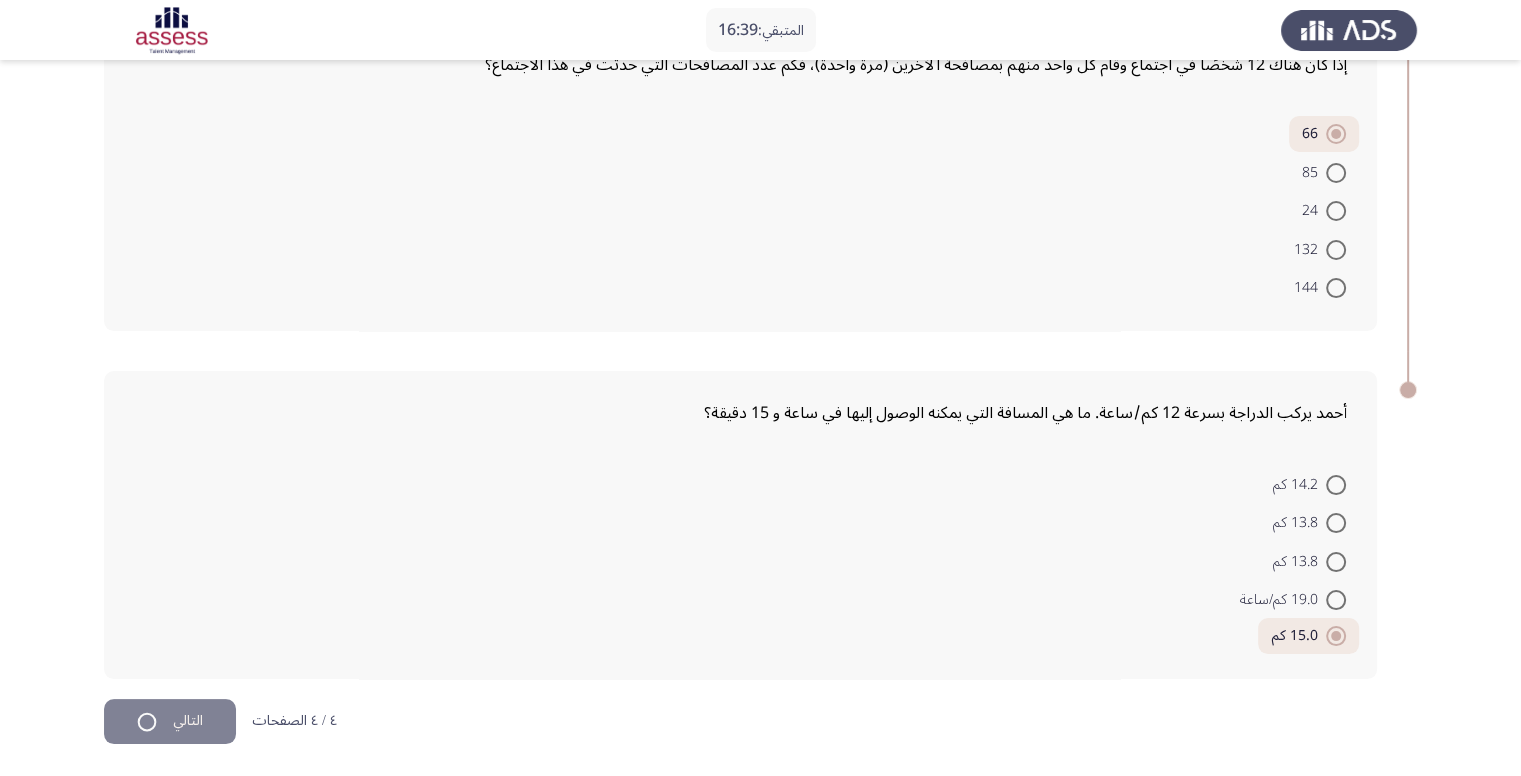 scroll, scrollTop: 0, scrollLeft: 0, axis: both 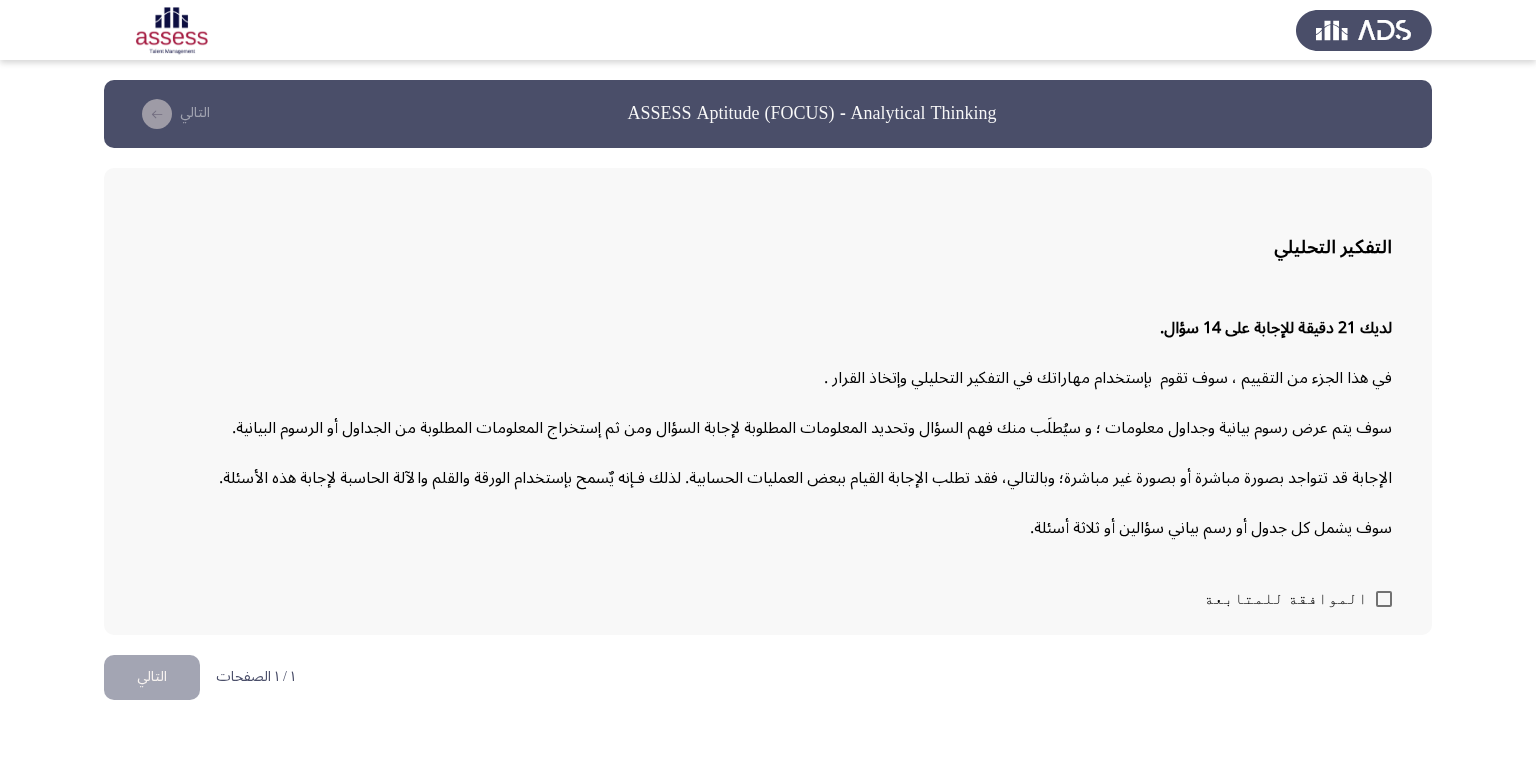 click on "الموافقة للمتابعة" at bounding box center [1286, 599] 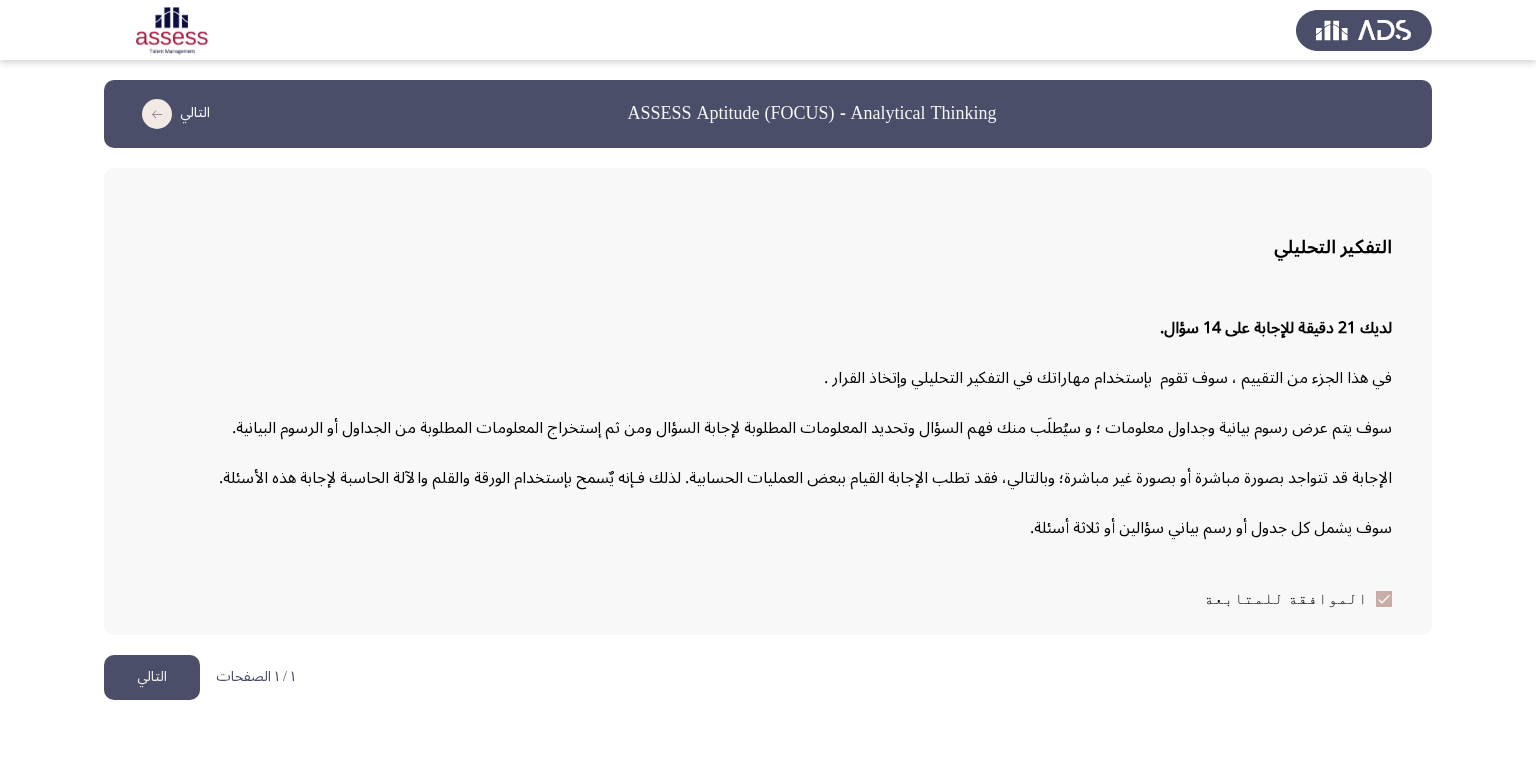 click on "التالي" 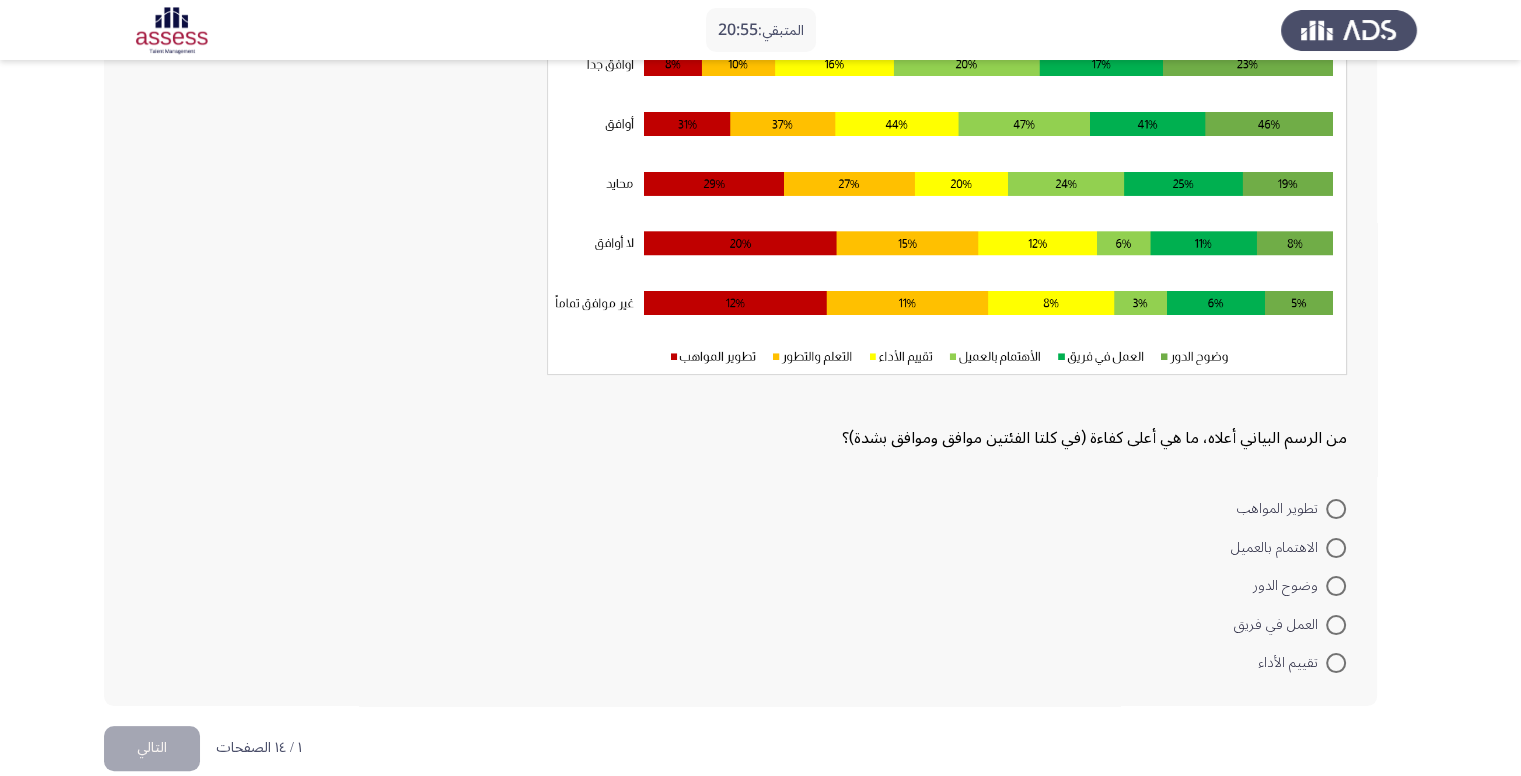 scroll, scrollTop: 100, scrollLeft: 0, axis: vertical 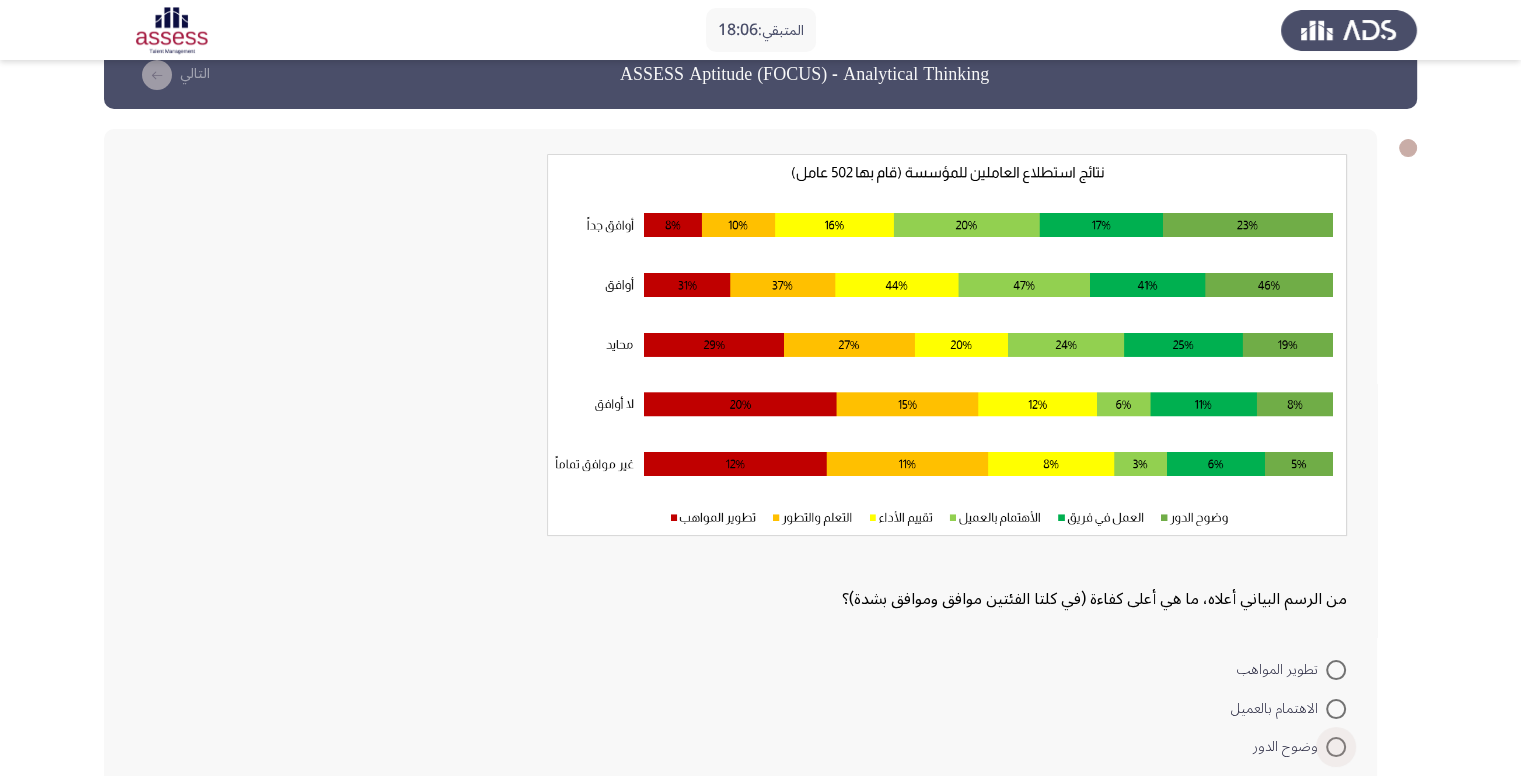 click at bounding box center (1336, 747) 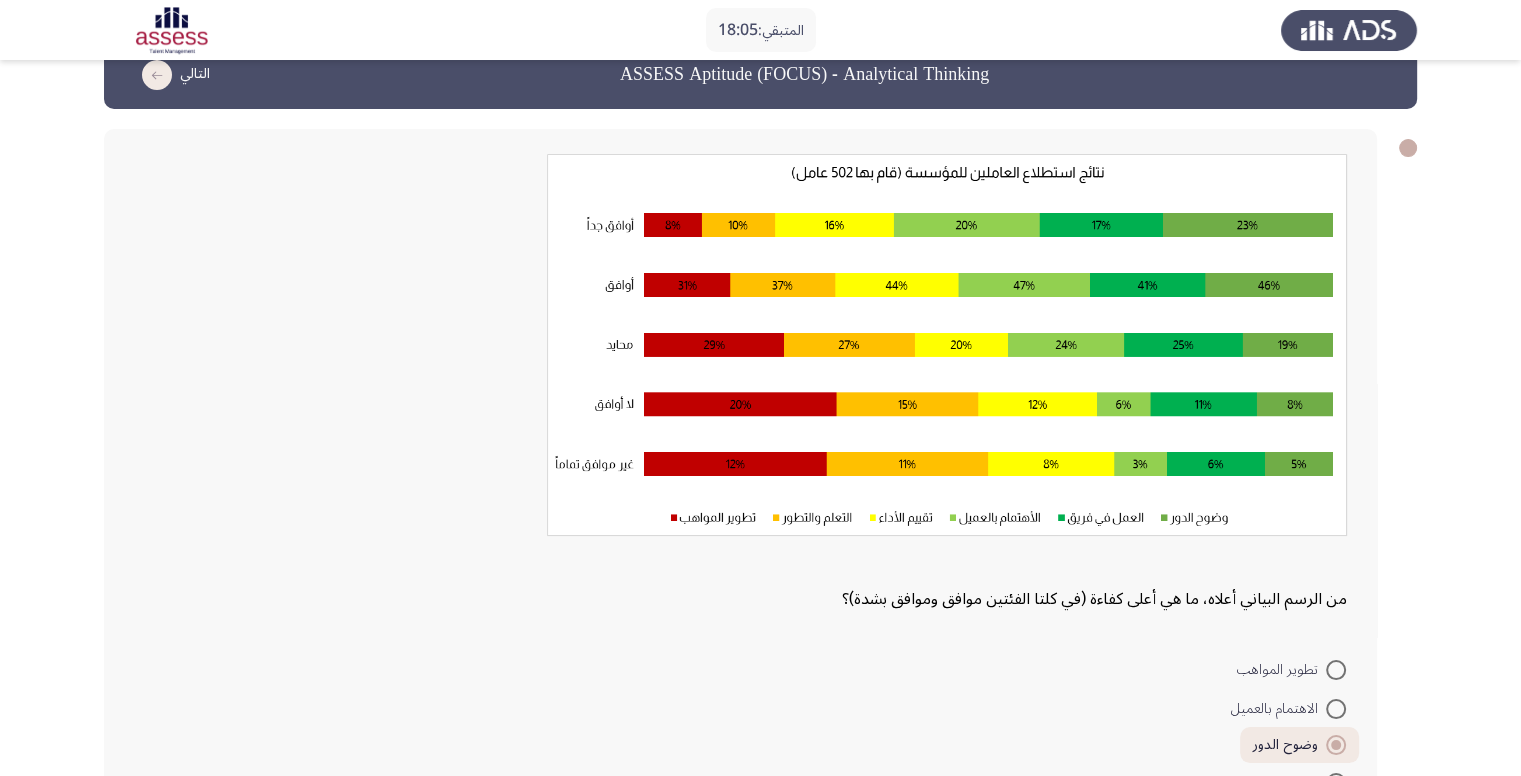 scroll, scrollTop: 225, scrollLeft: 0, axis: vertical 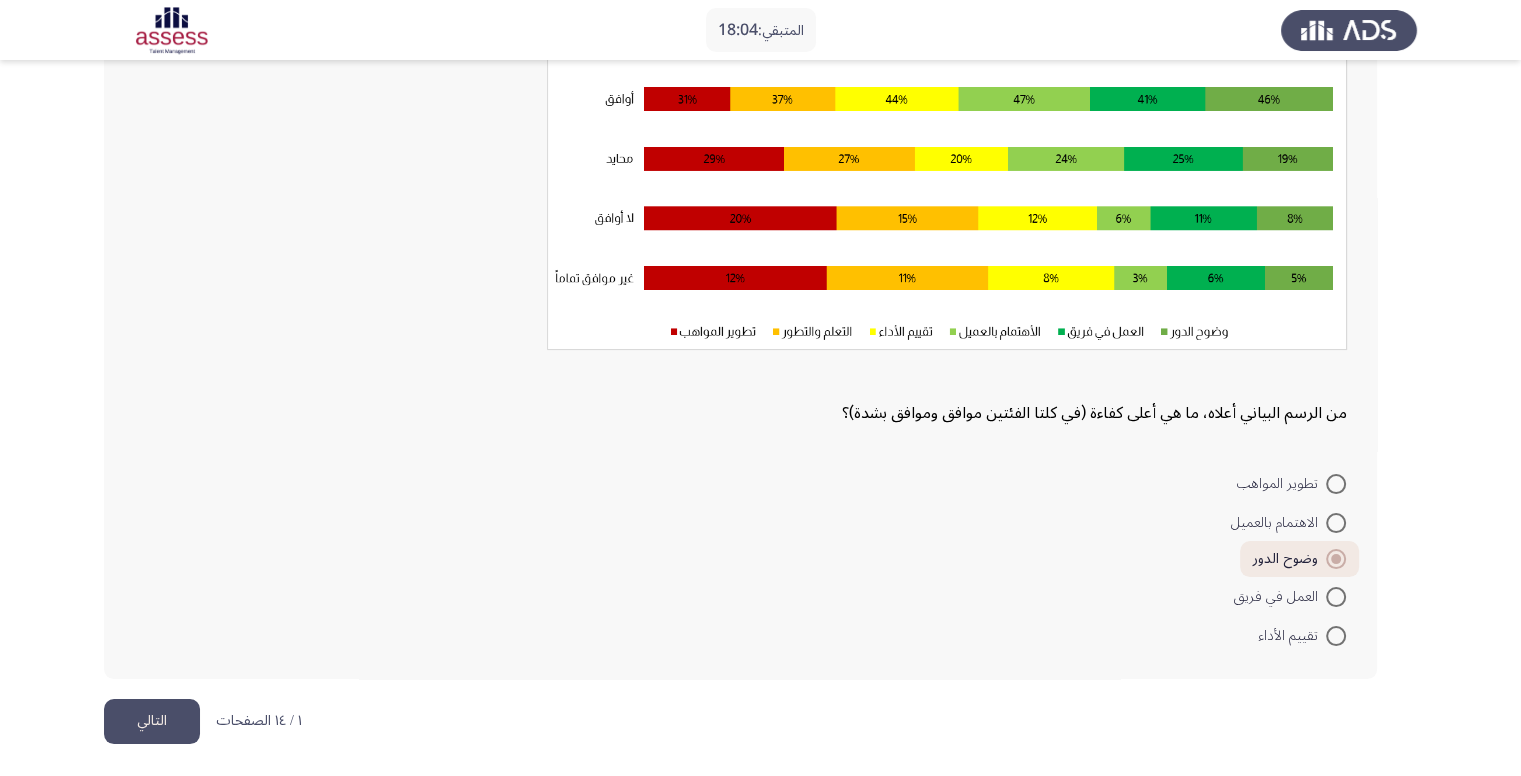 click on "التالي" 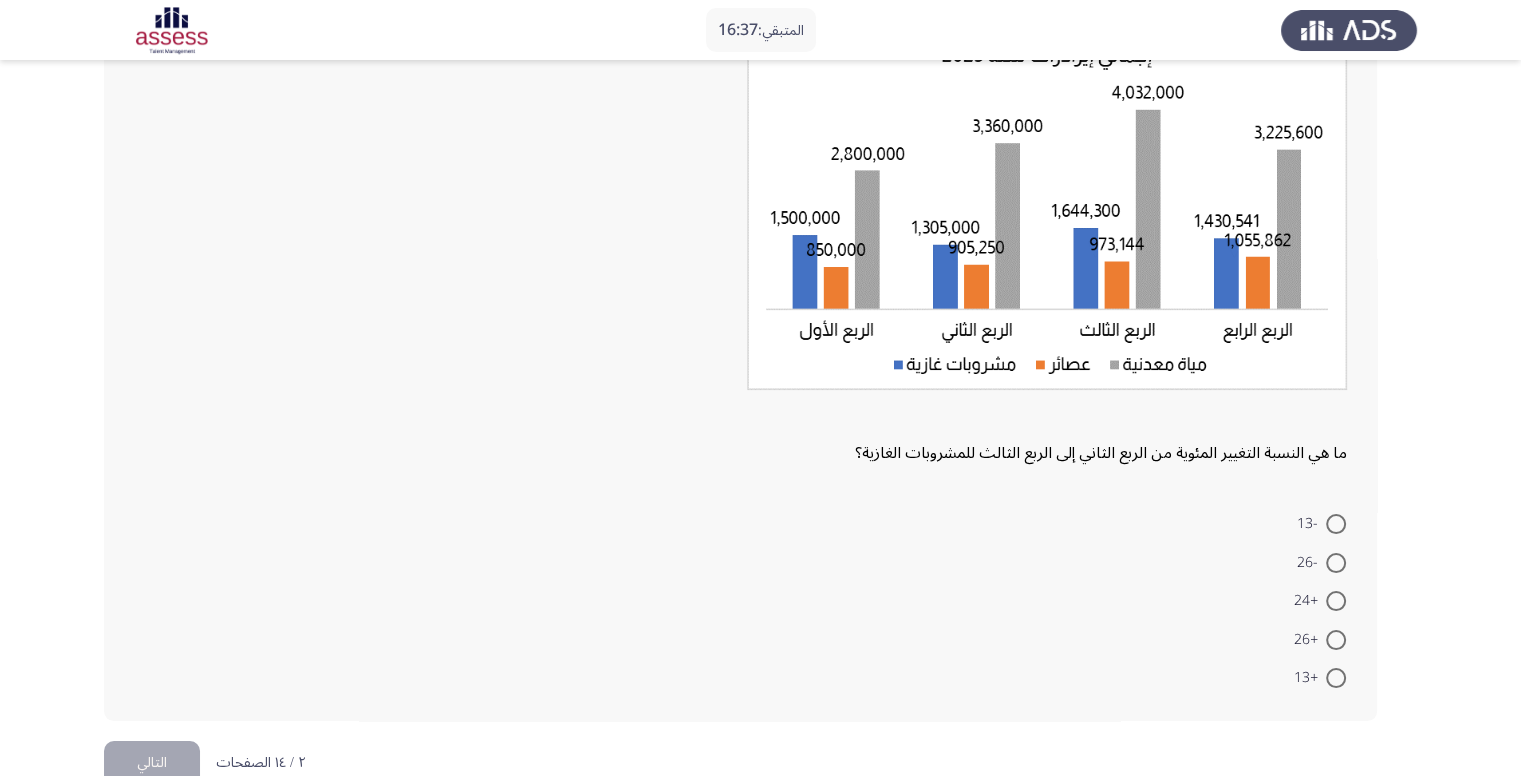 scroll, scrollTop: 207, scrollLeft: 0, axis: vertical 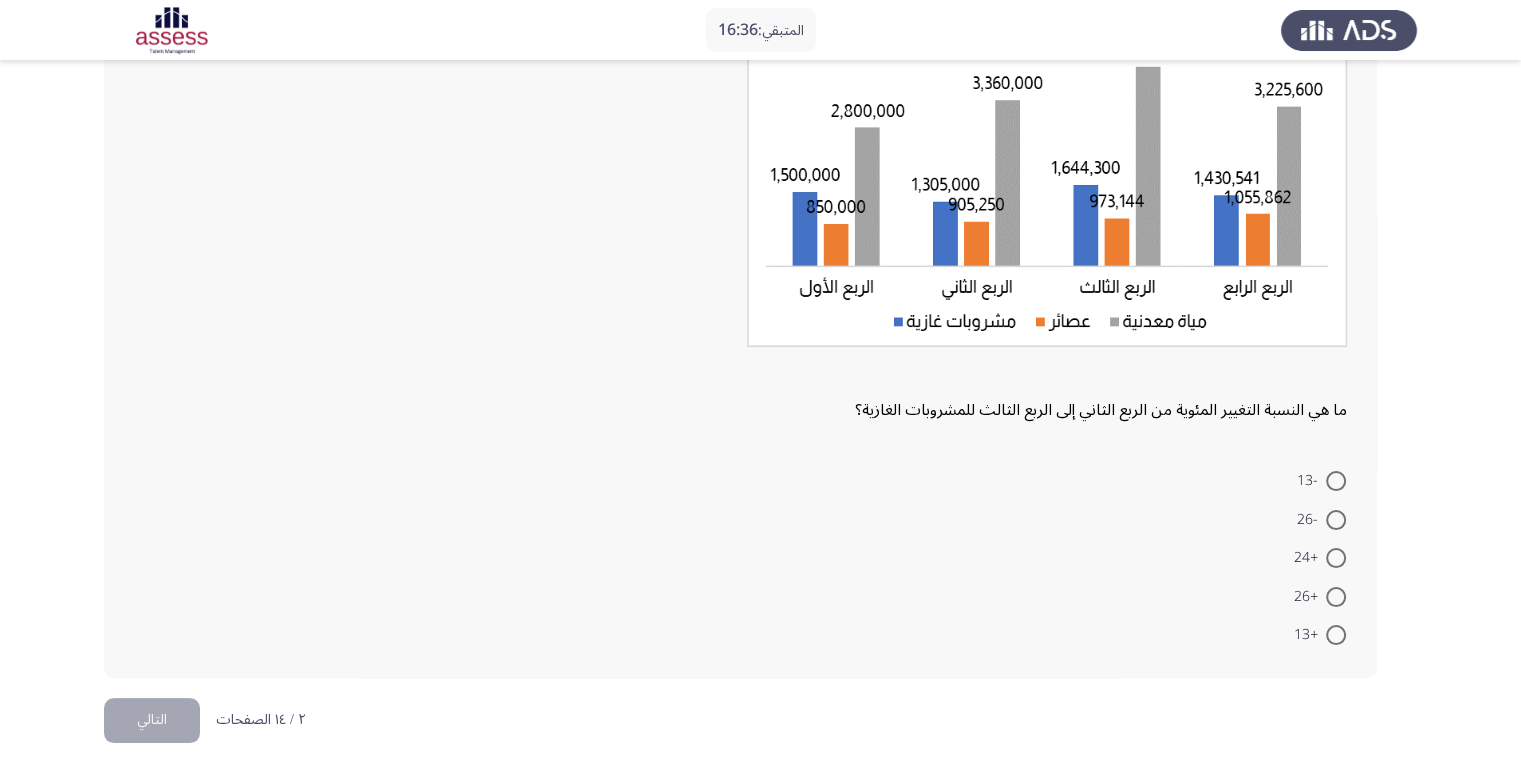 click at bounding box center [1336, 597] 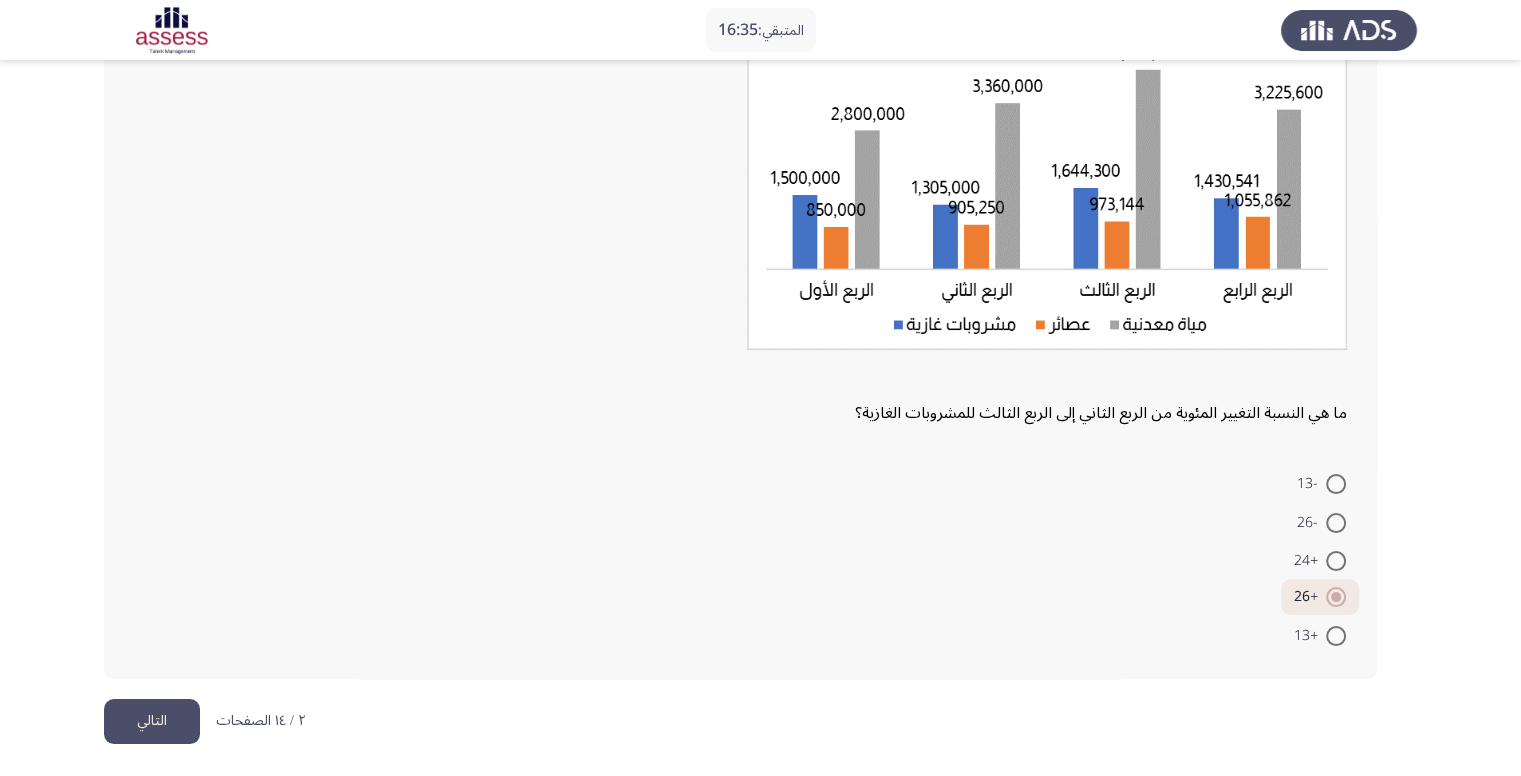 click on "التالي" 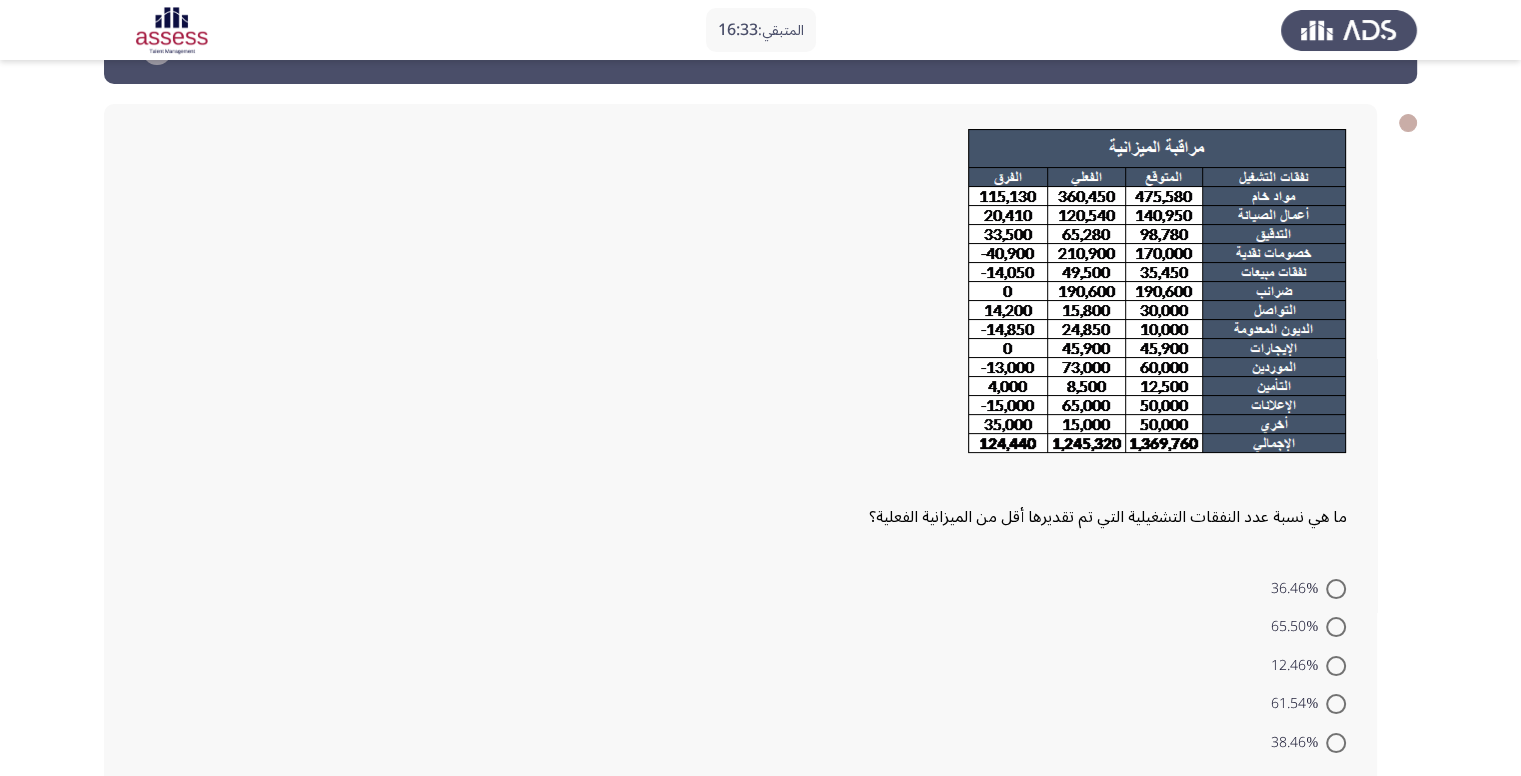 scroll, scrollTop: 100, scrollLeft: 0, axis: vertical 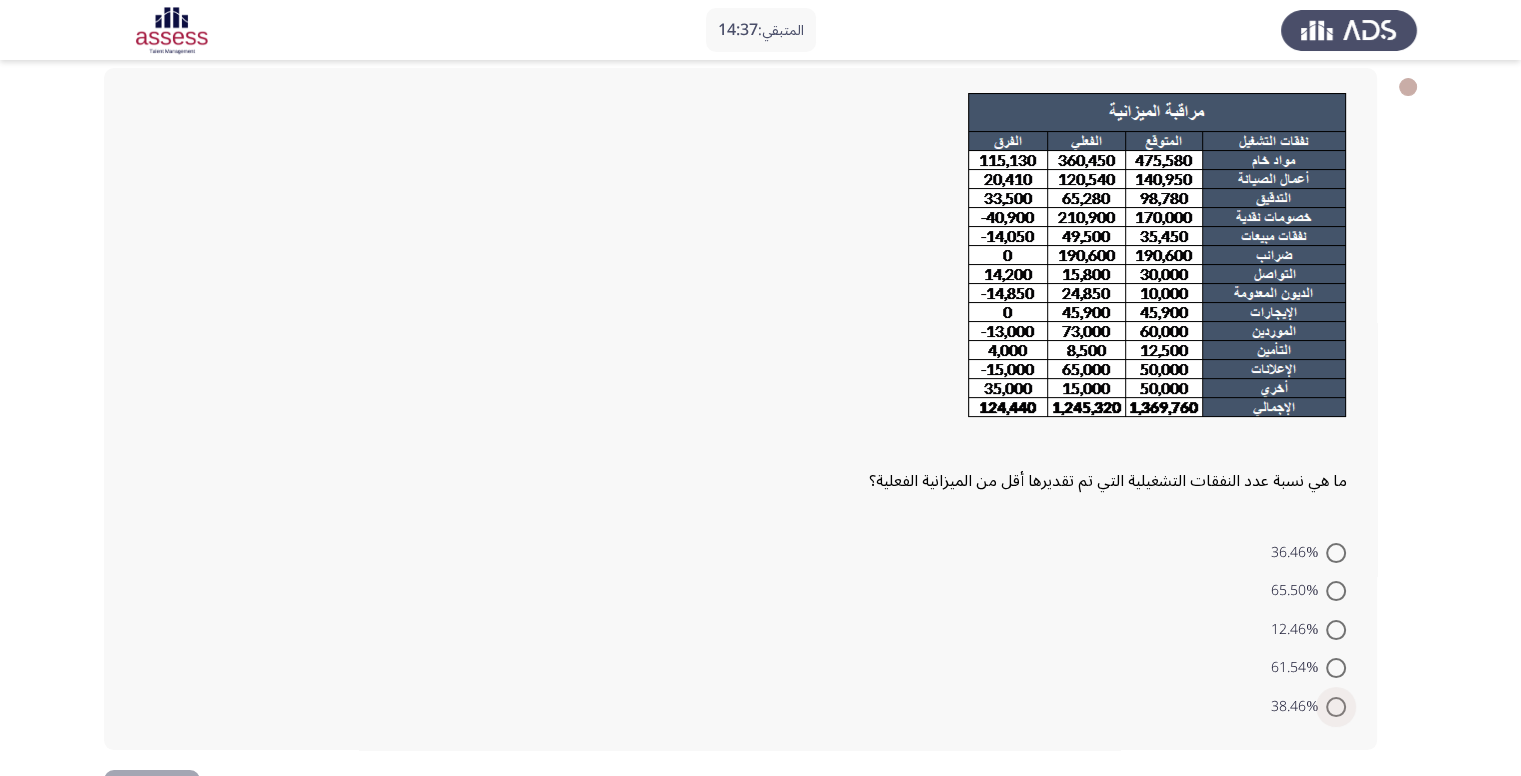 click at bounding box center [1336, 707] 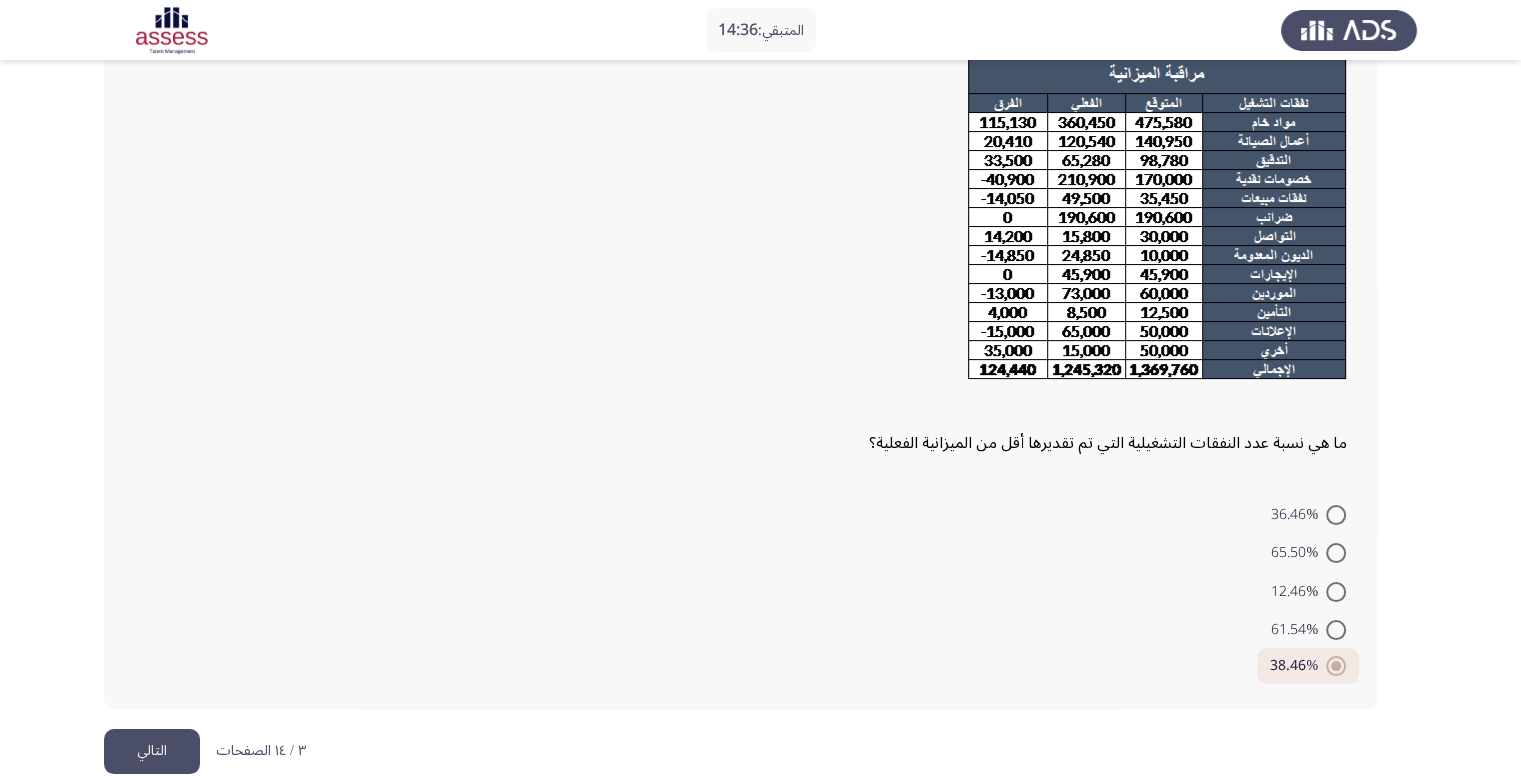 scroll, scrollTop: 169, scrollLeft: 0, axis: vertical 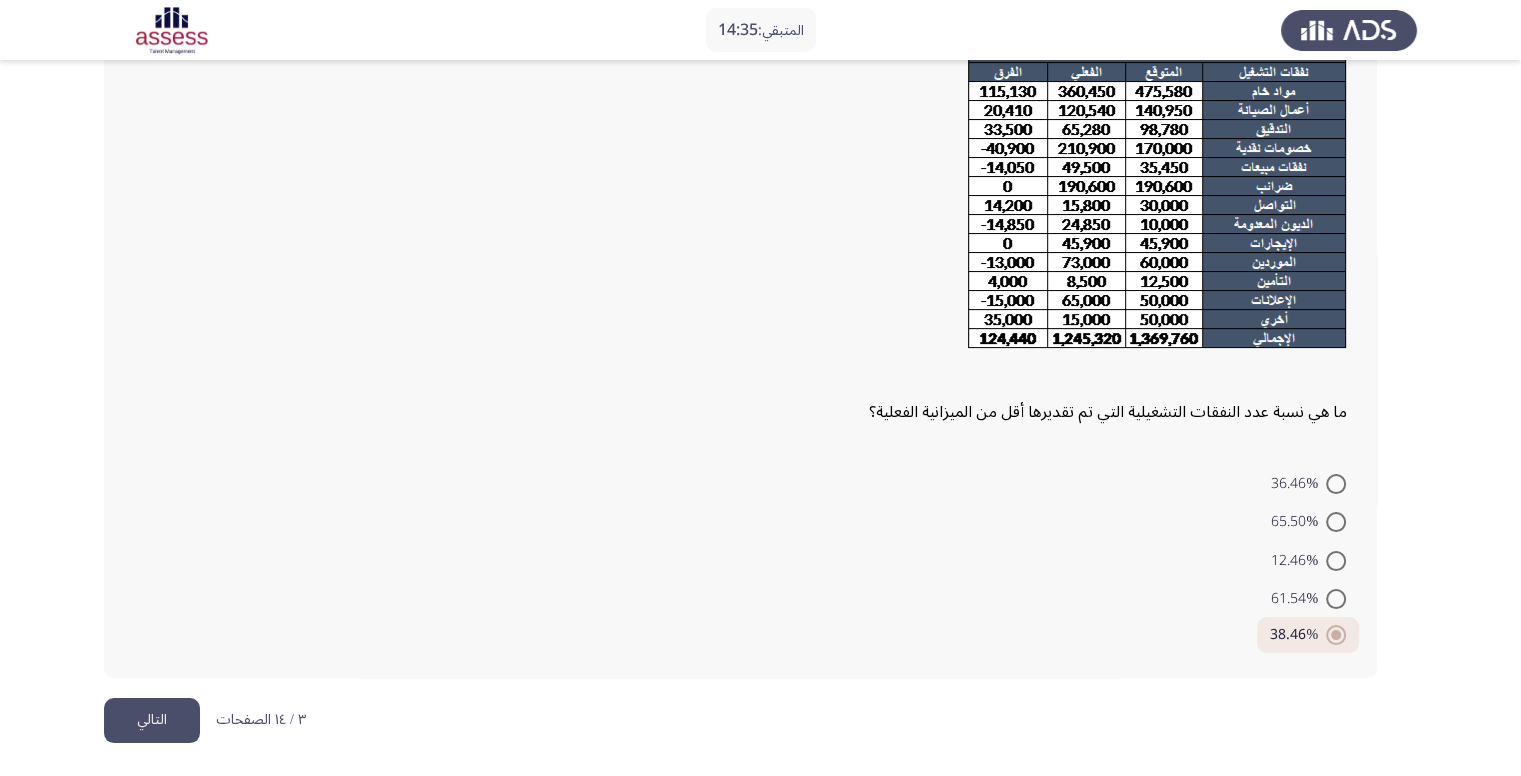 click on "التالي" 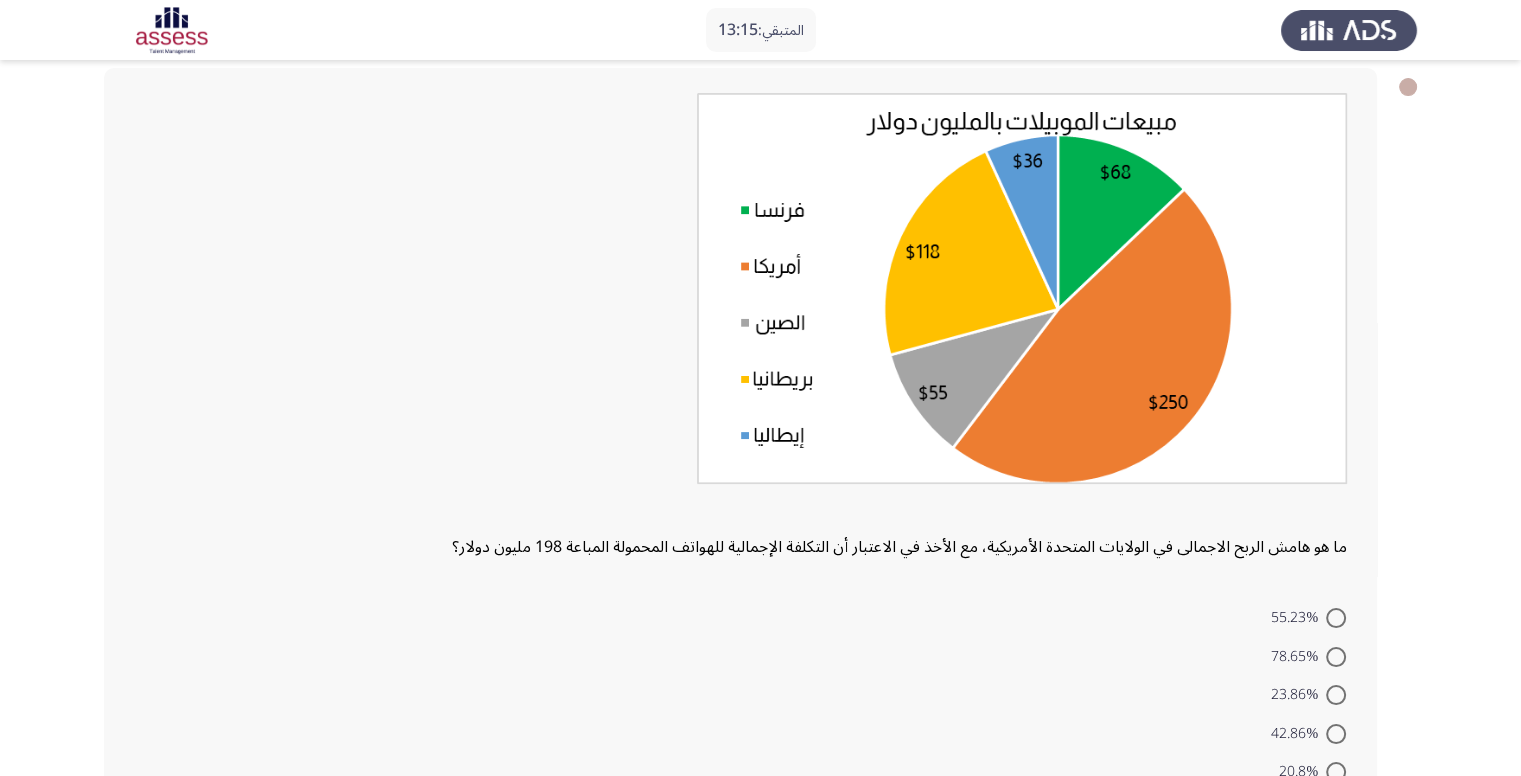 scroll, scrollTop: 200, scrollLeft: 0, axis: vertical 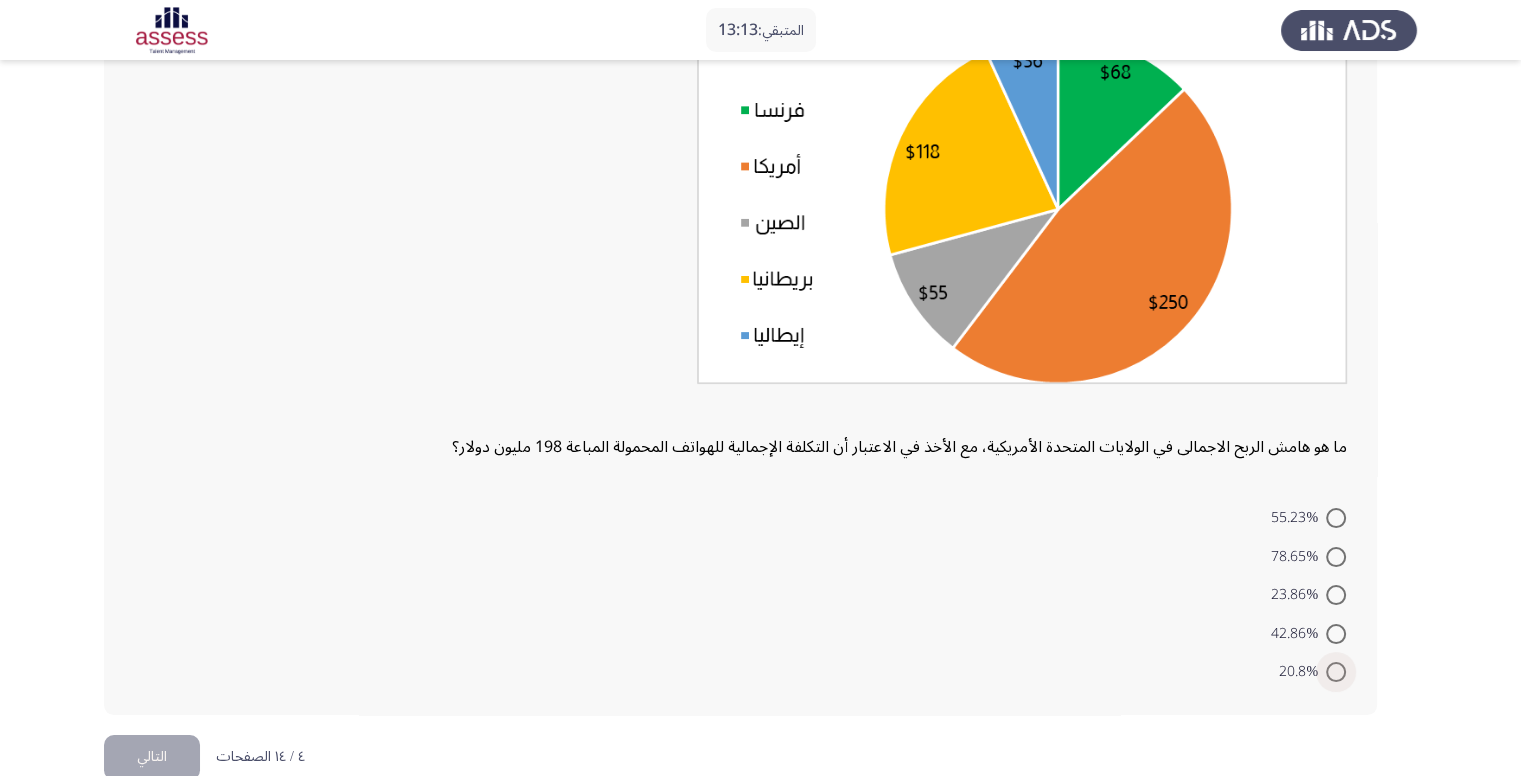 click at bounding box center [1336, 672] 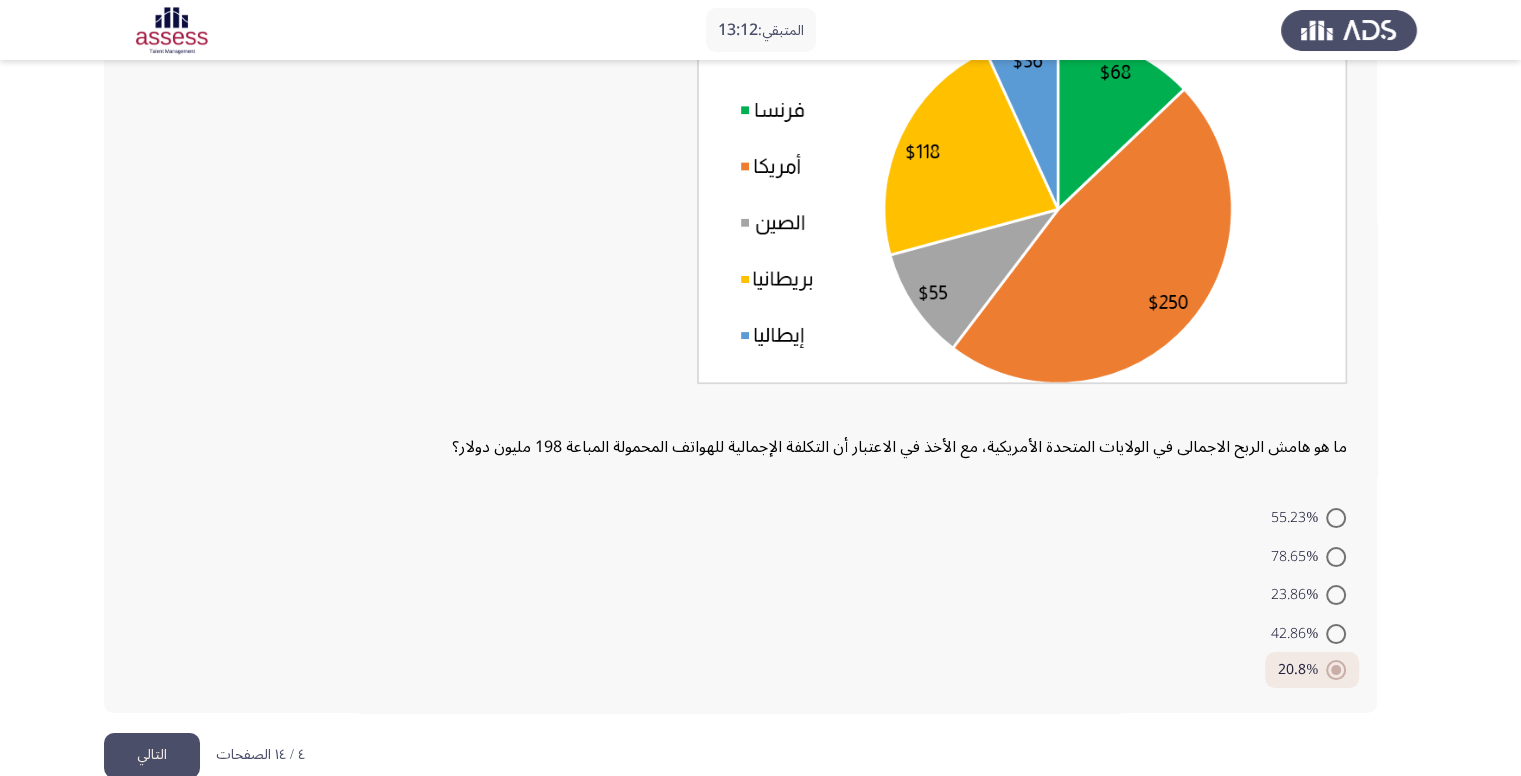 click on "التالي" 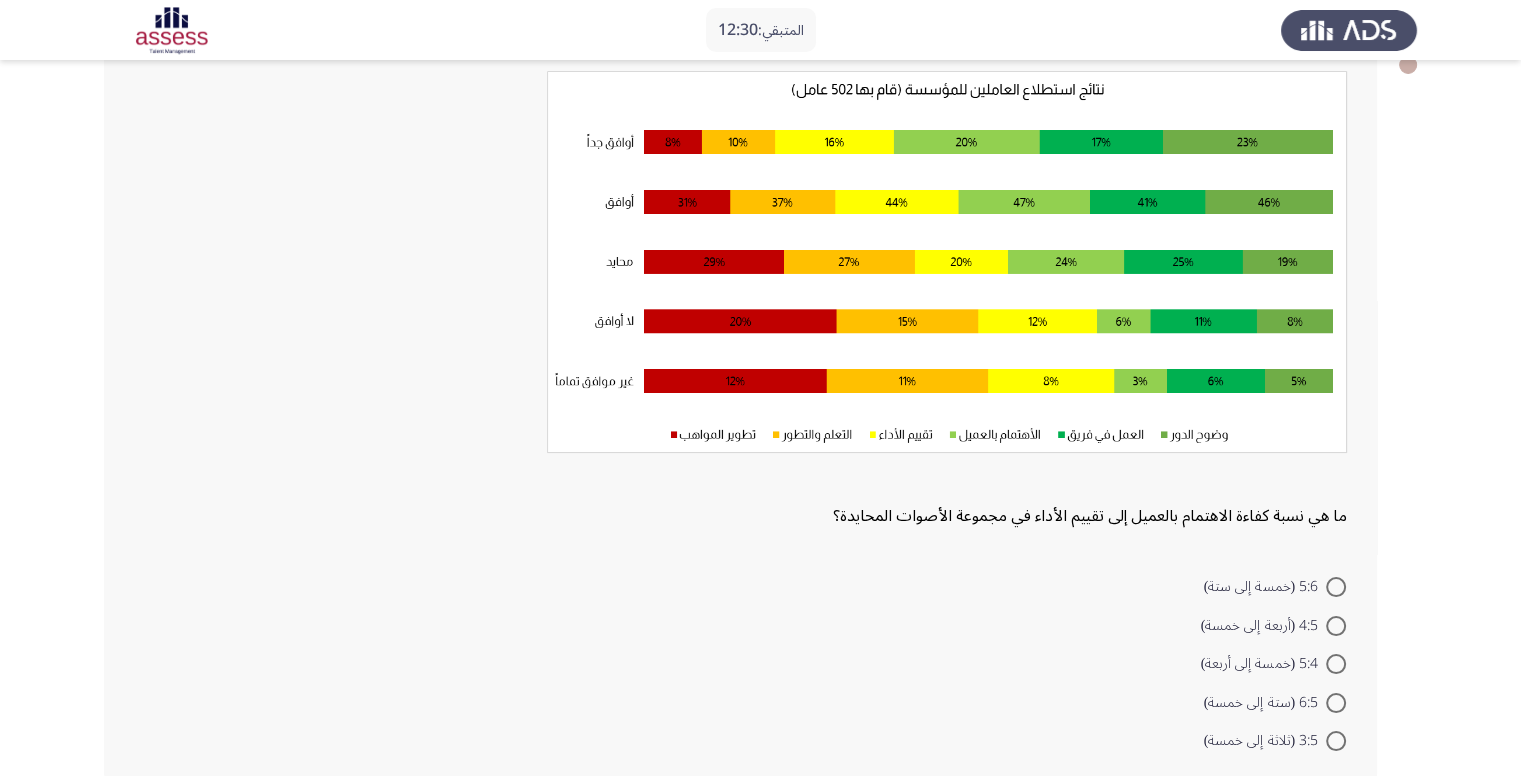 scroll, scrollTop: 100, scrollLeft: 0, axis: vertical 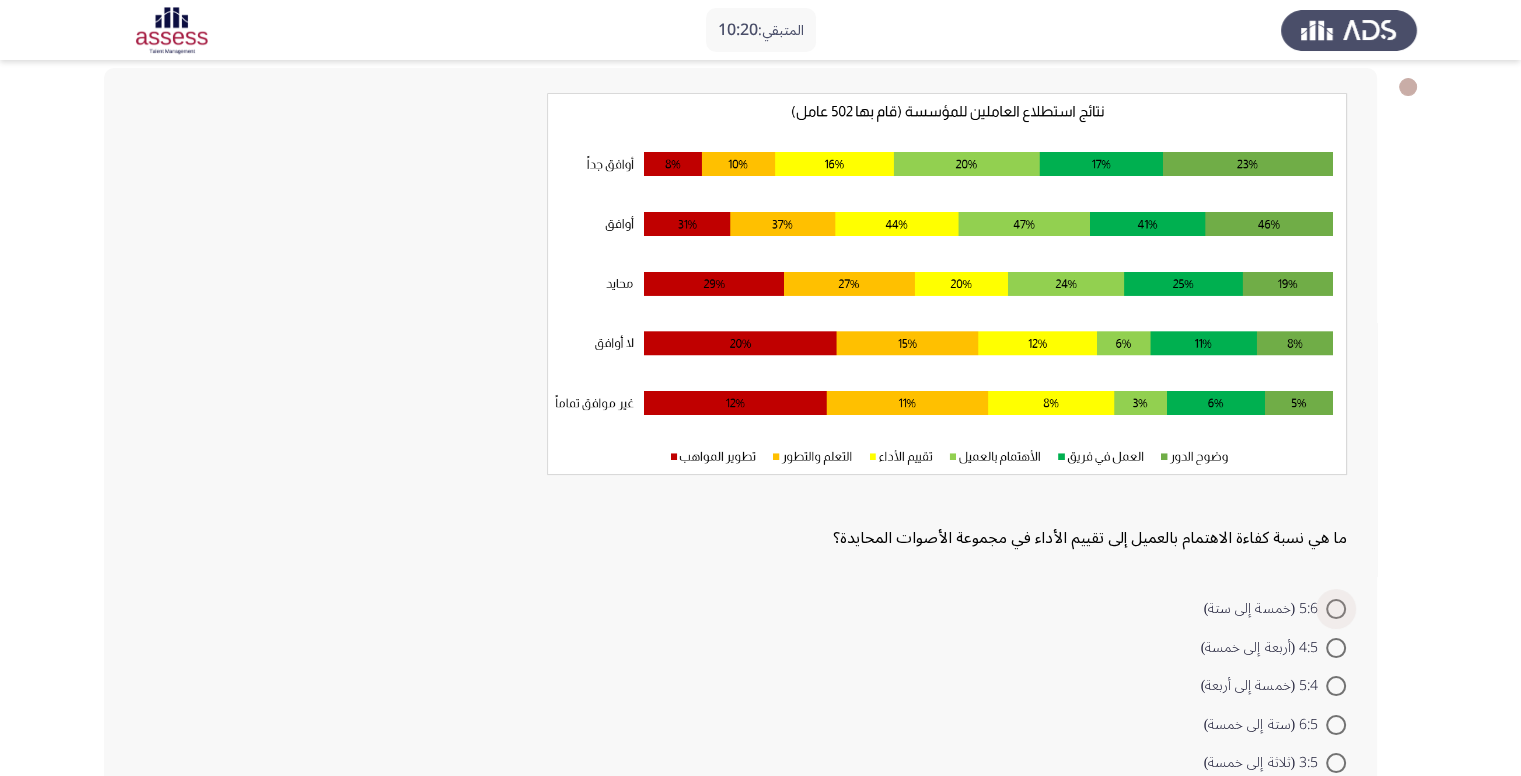click at bounding box center (1336, 609) 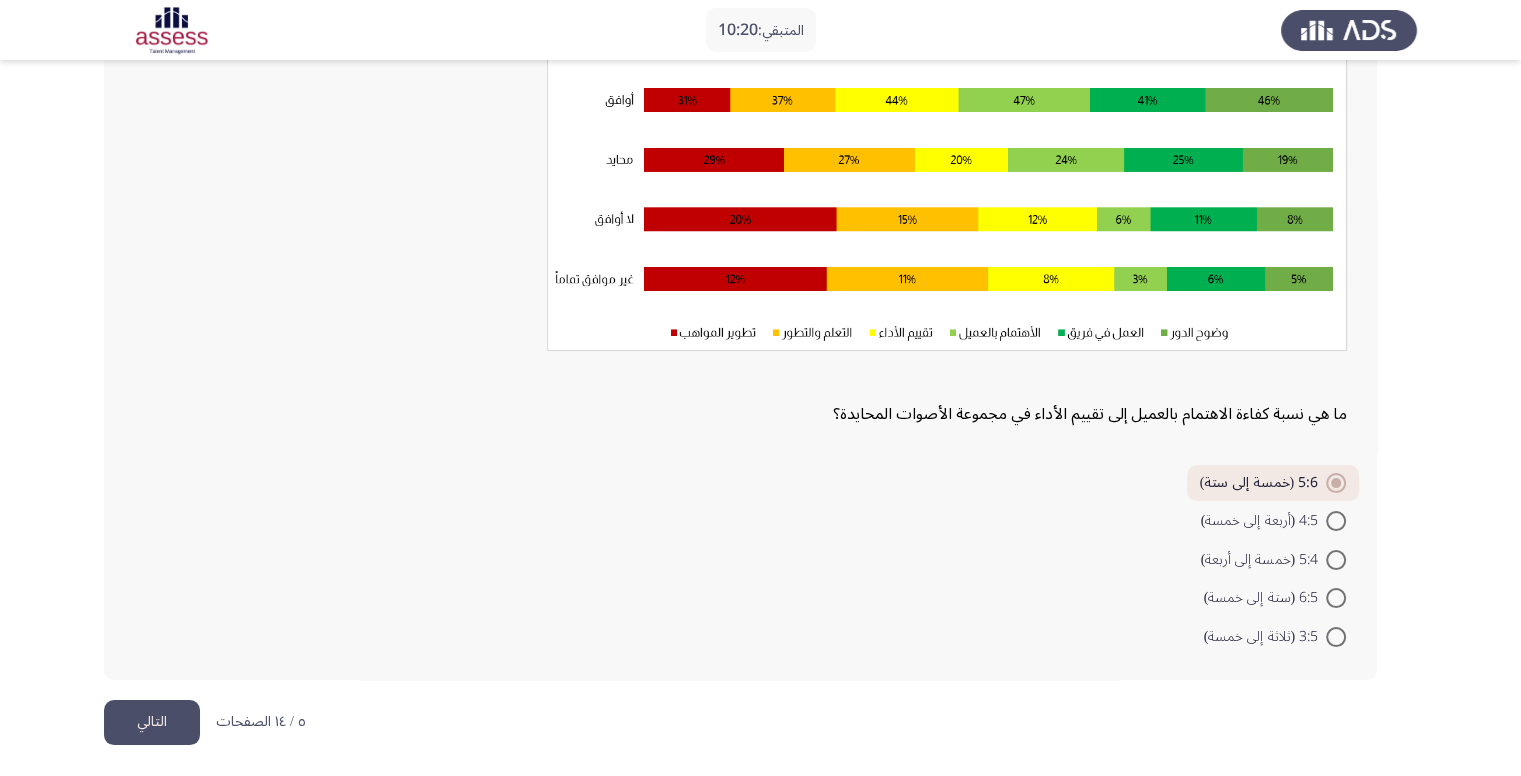 scroll, scrollTop: 225, scrollLeft: 0, axis: vertical 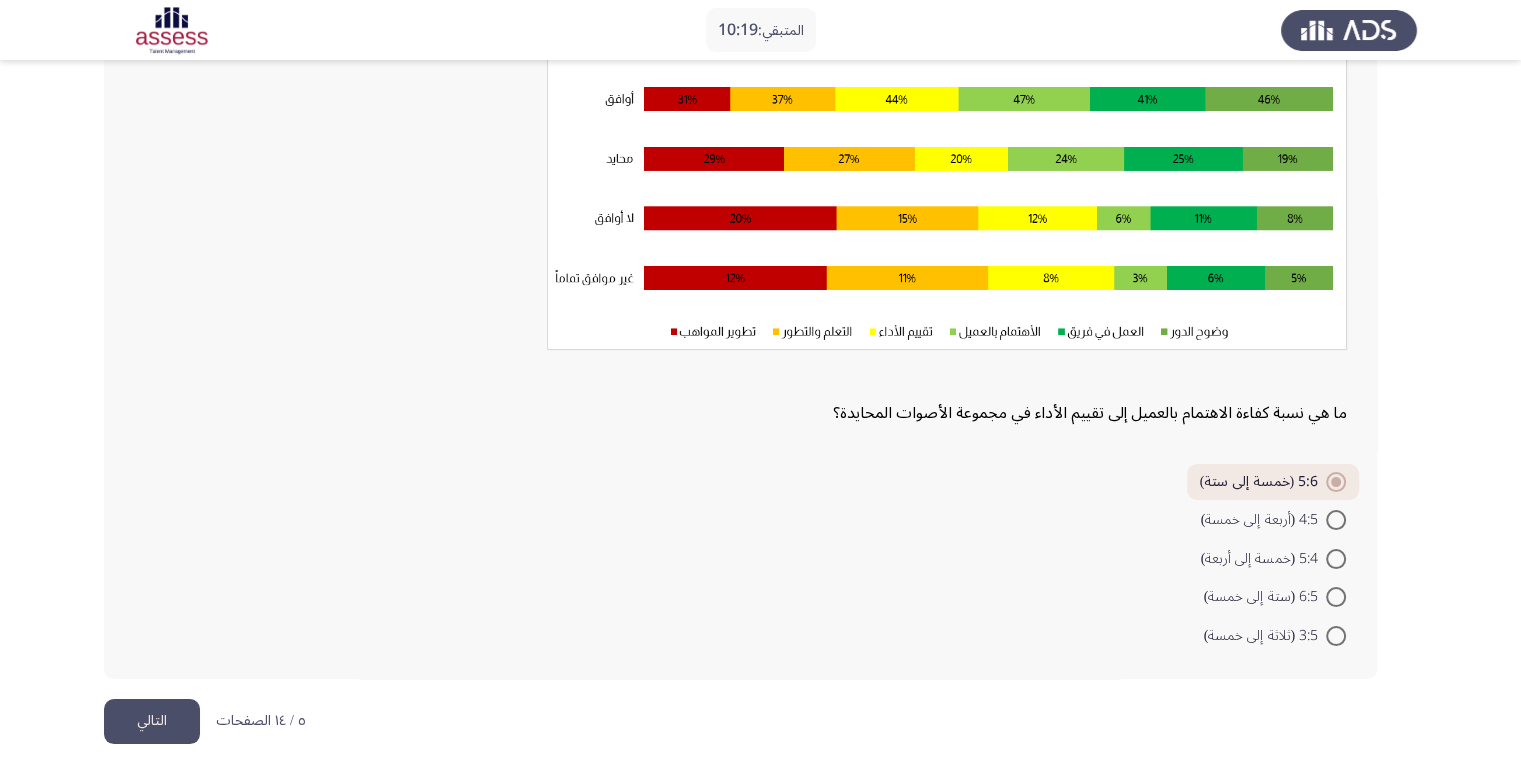 click on "التالي" 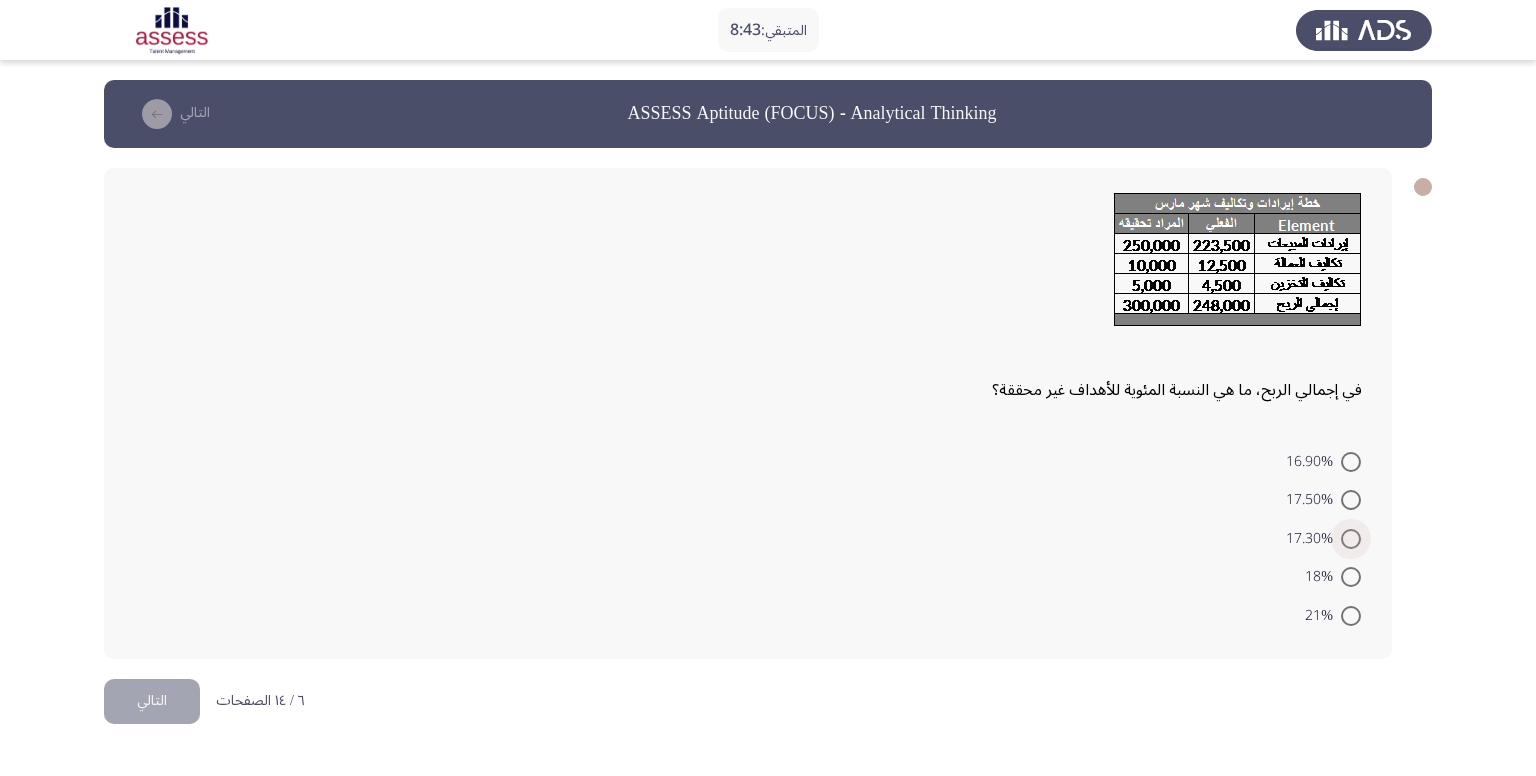 click on "17.30%" at bounding box center [1313, 539] 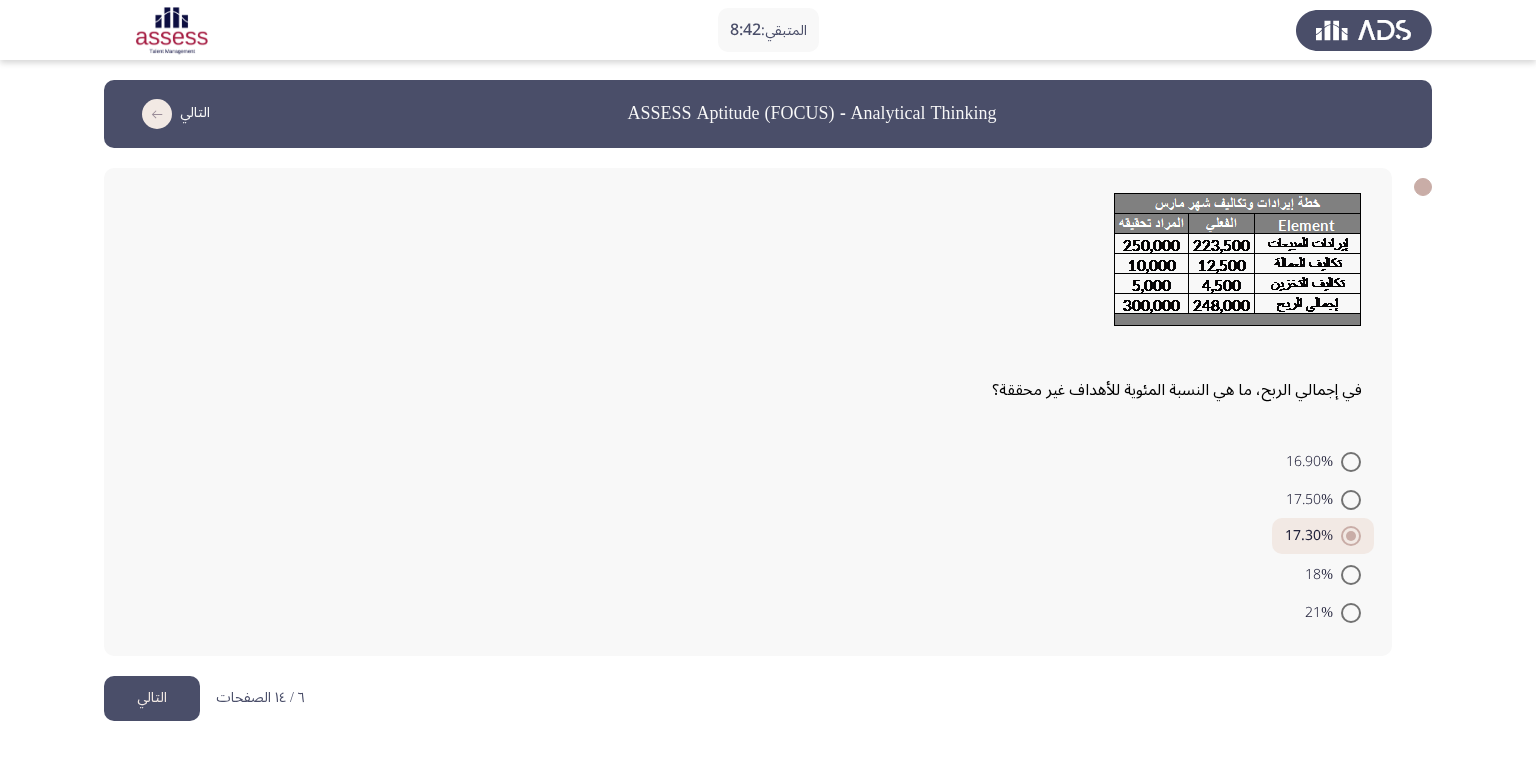 click on "التالي" 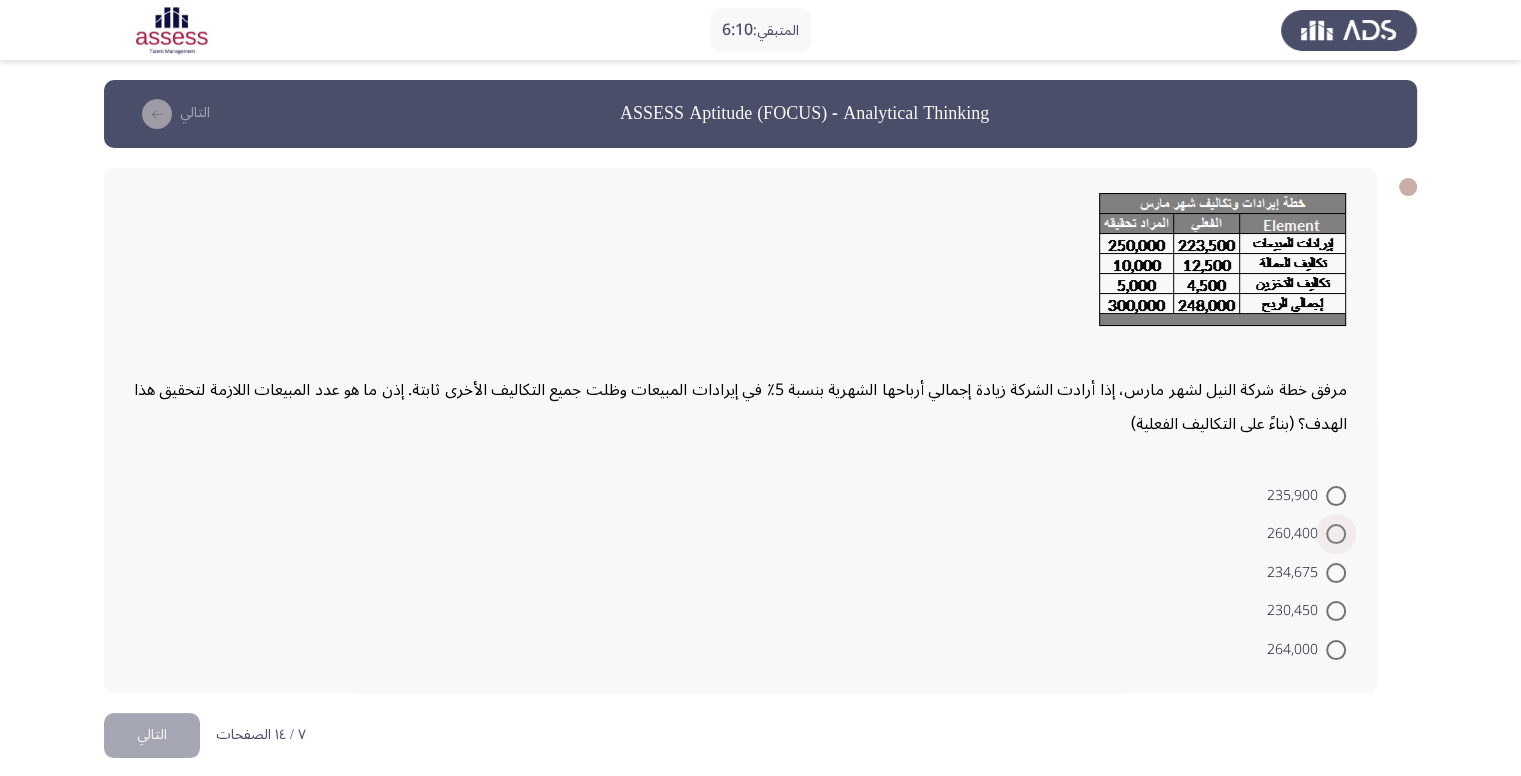 click at bounding box center [1336, 534] 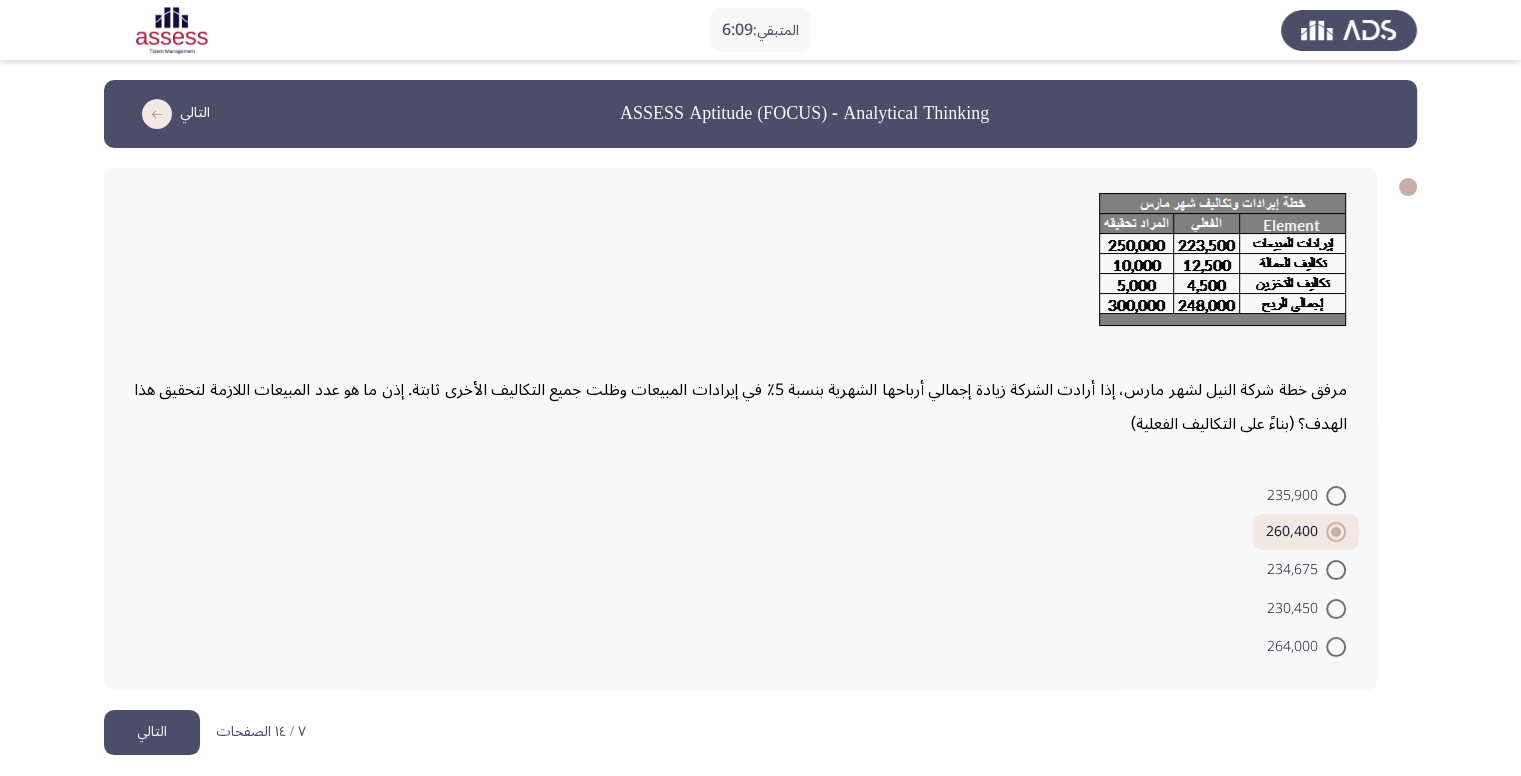 click on "التالي" 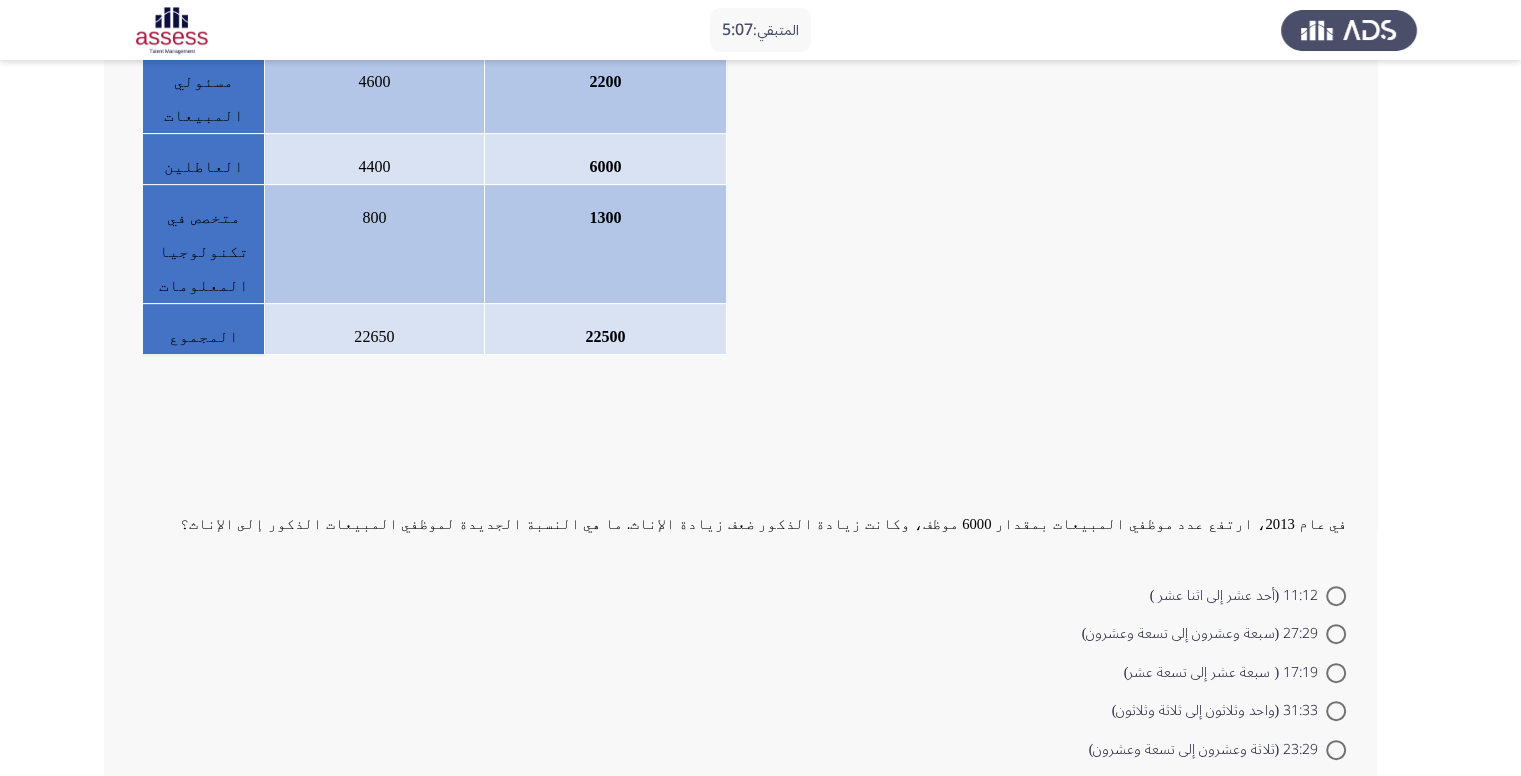 scroll, scrollTop: 500, scrollLeft: 0, axis: vertical 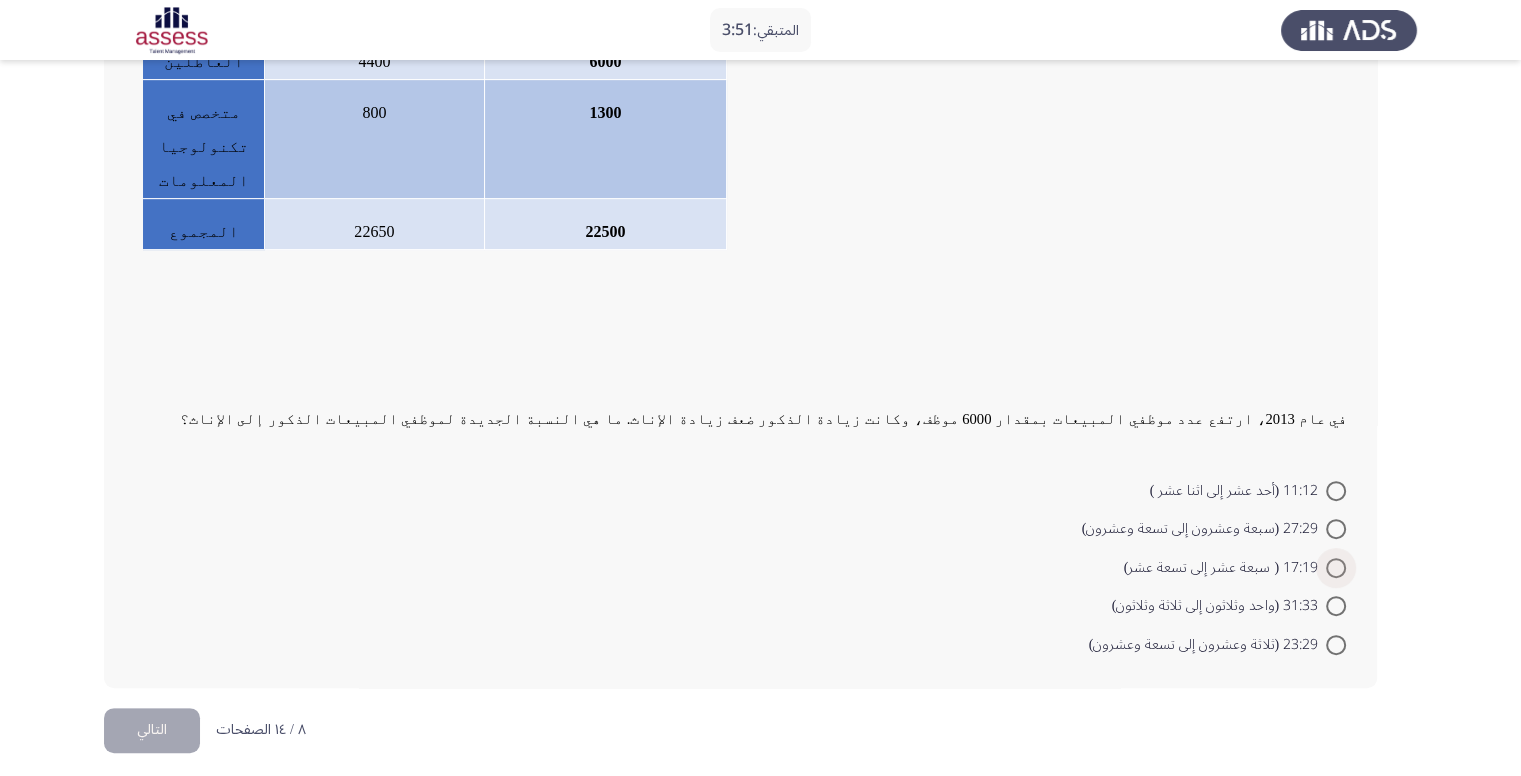 click at bounding box center [1336, 568] 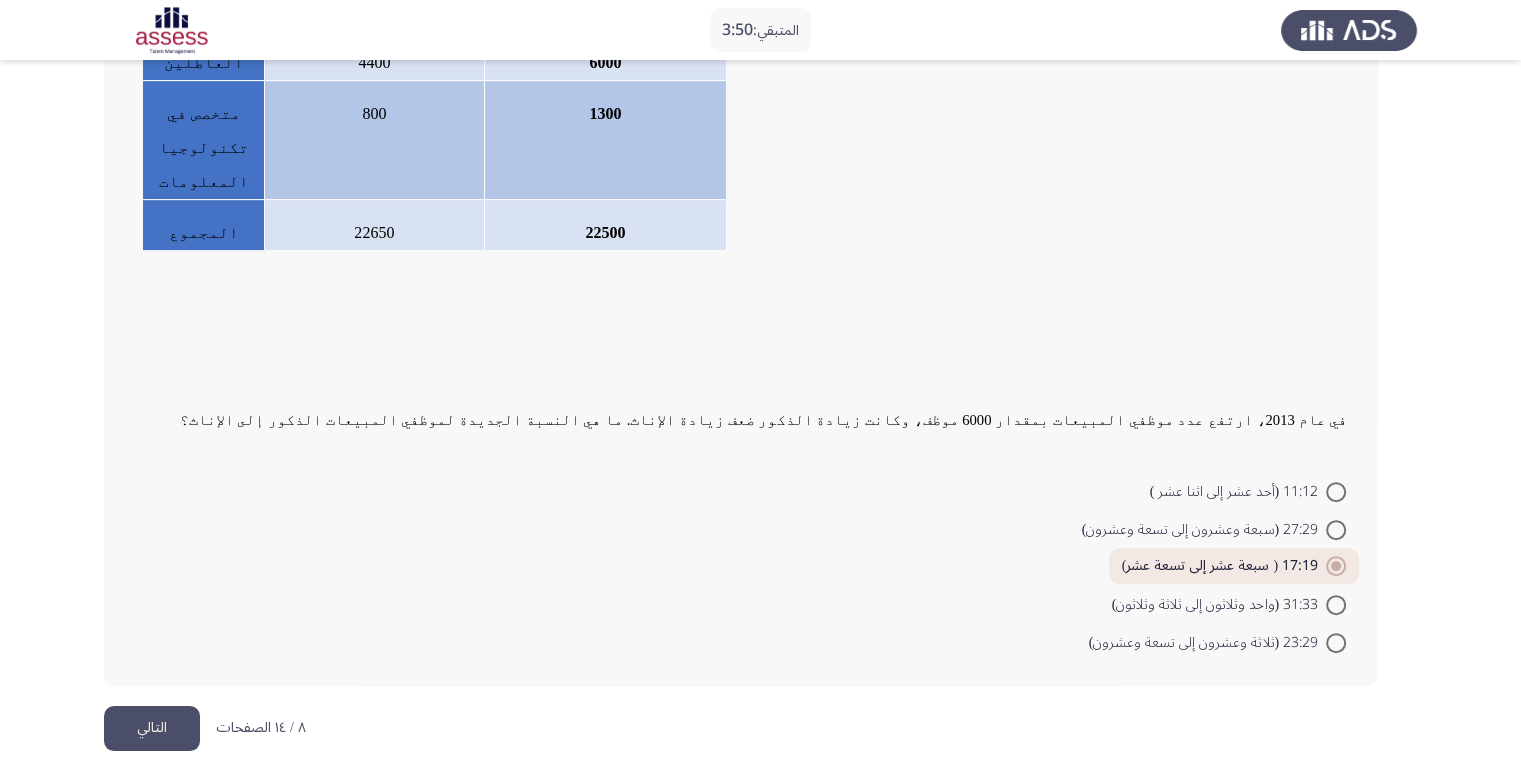 click on "المتبقي:  3:50  ASSESS Aptitude (FOCUS) - Analytical Thinking   التالي
الموظفين الرجال في 2012
الموظفين النساء 2012
الوظيفة
1200
950
المحاميين
4200
3500
الدكاترة
3500
2900
المهندسين
4100
5500
المعلمين
2200
4600
مسئولي المبيعات
6000
4400
العاطلين
1300
800
متخصص في تكنولوجيا المعلومات
22500
22650
المجموع
11:12 (أحد عشر إلى اثنا عشر )       17:19 ( سبعة عشر إلى تسعة عشر)" at bounding box center (760, 141) 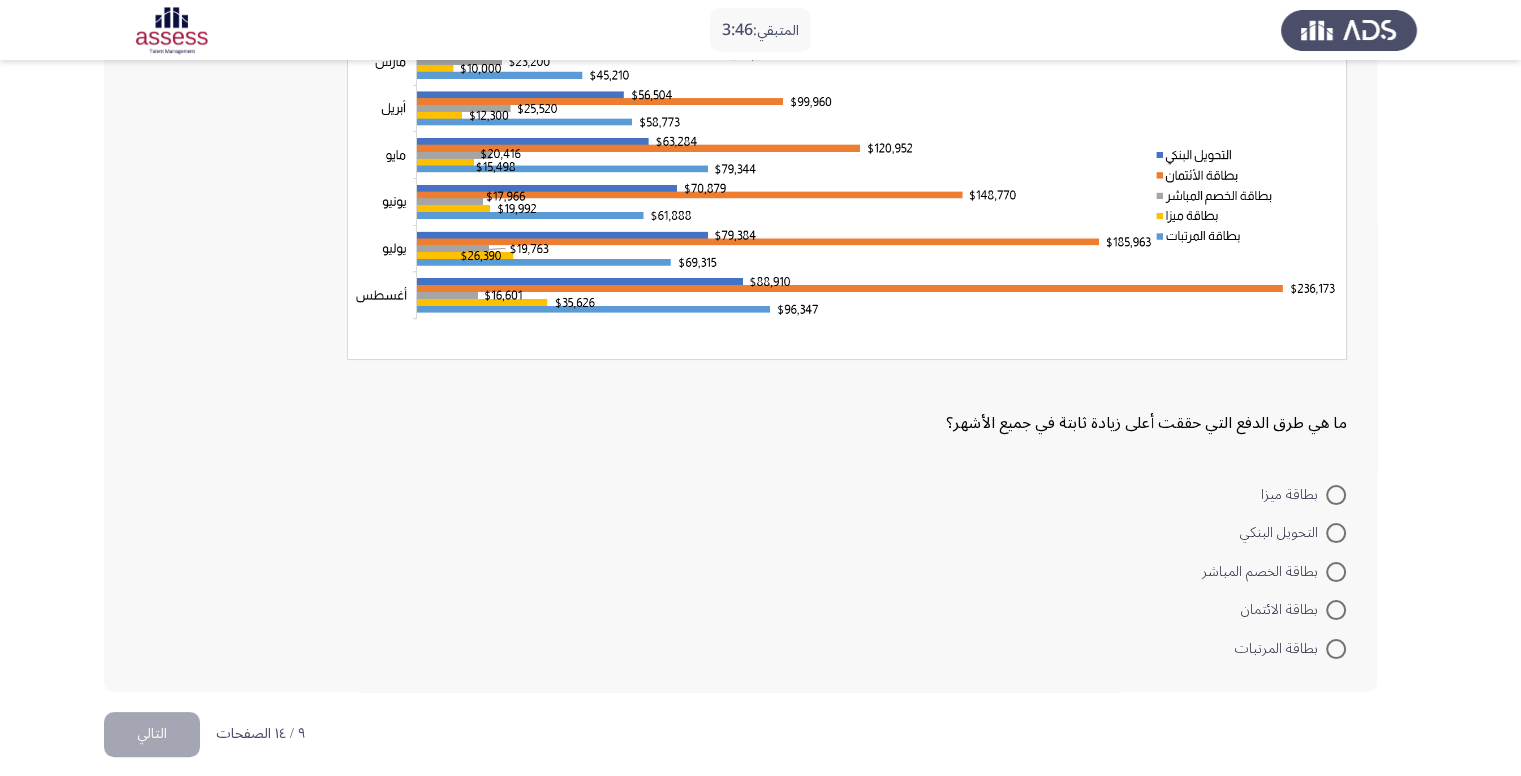 scroll, scrollTop: 100, scrollLeft: 0, axis: vertical 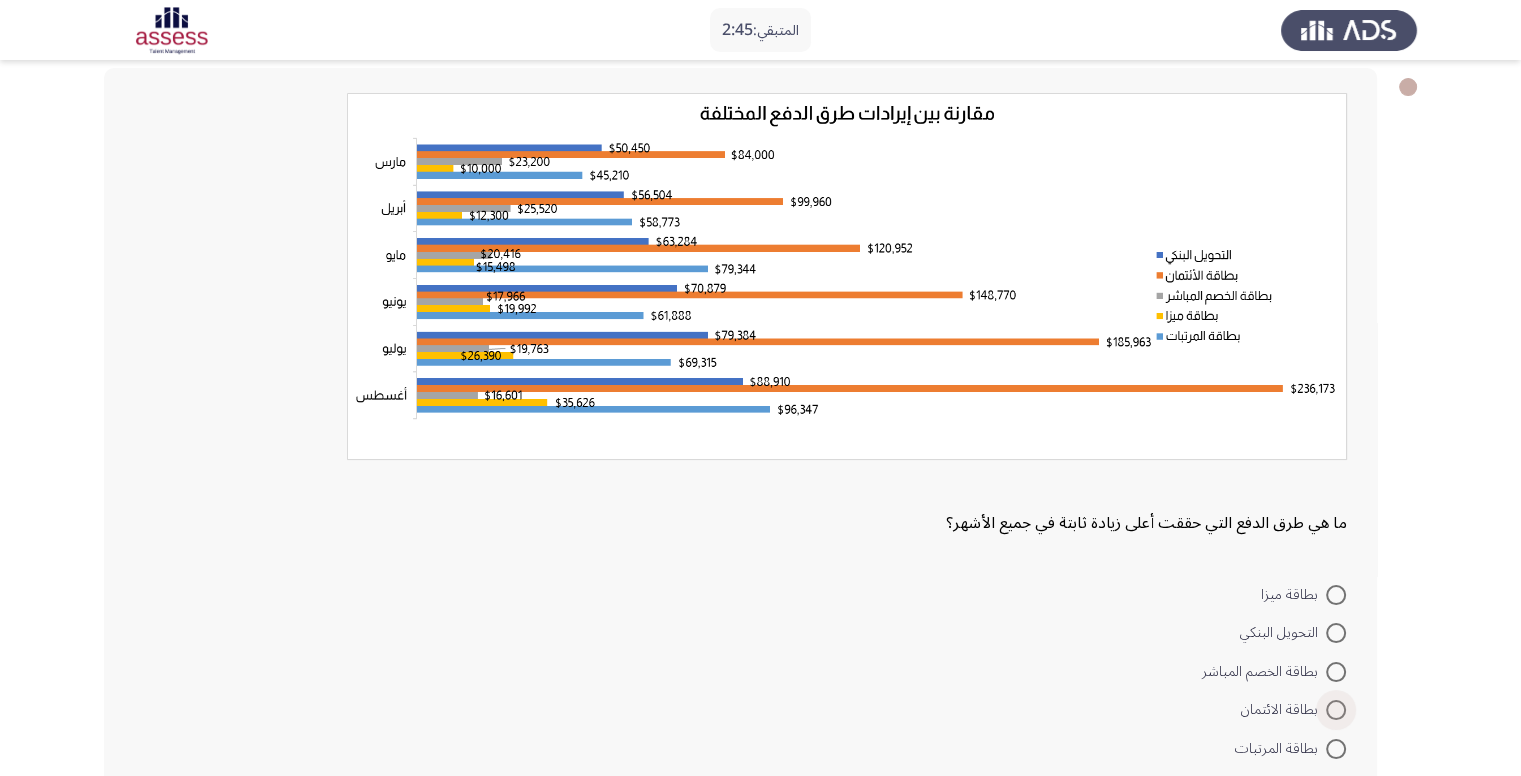 click at bounding box center [1336, 710] 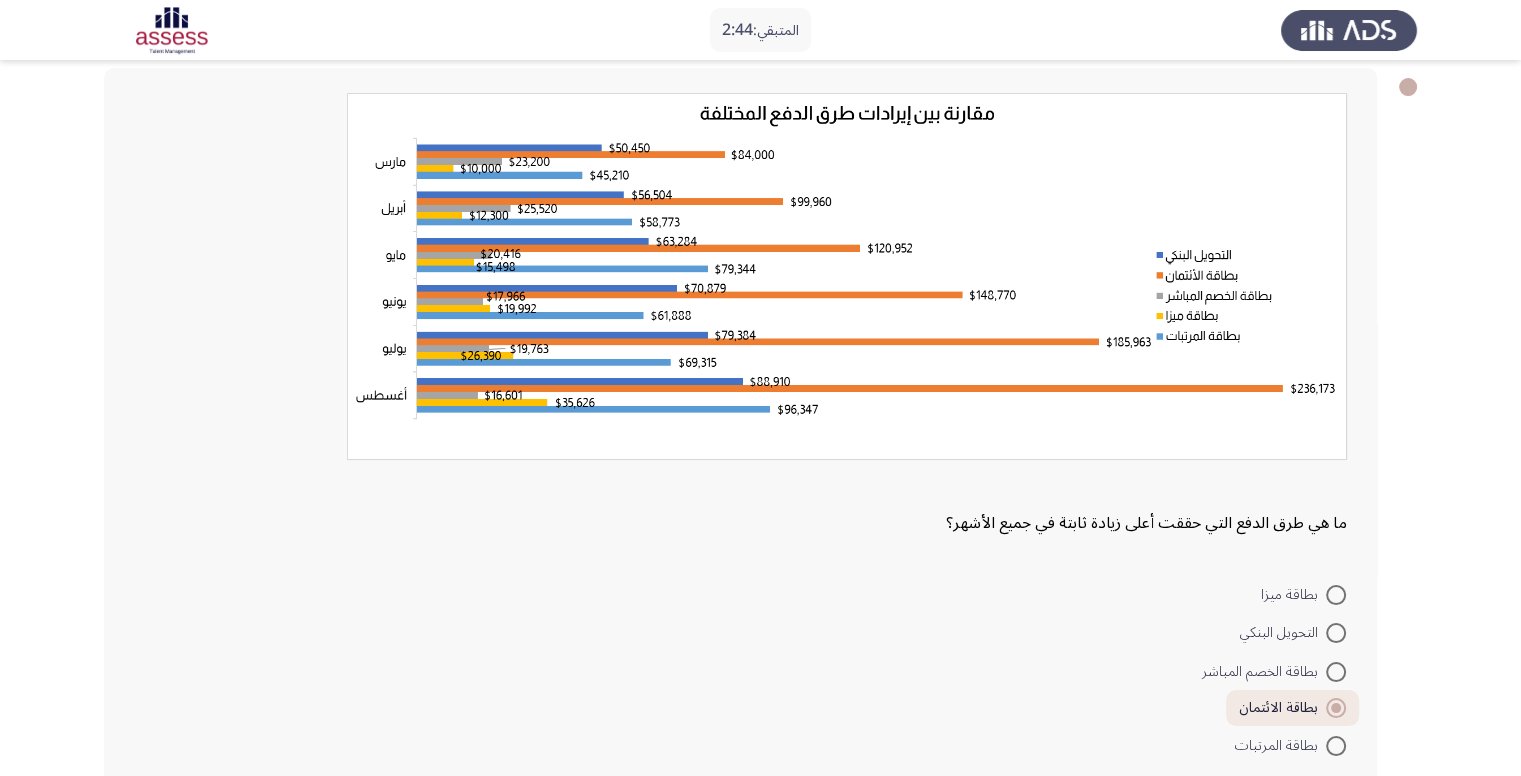 scroll, scrollTop: 200, scrollLeft: 0, axis: vertical 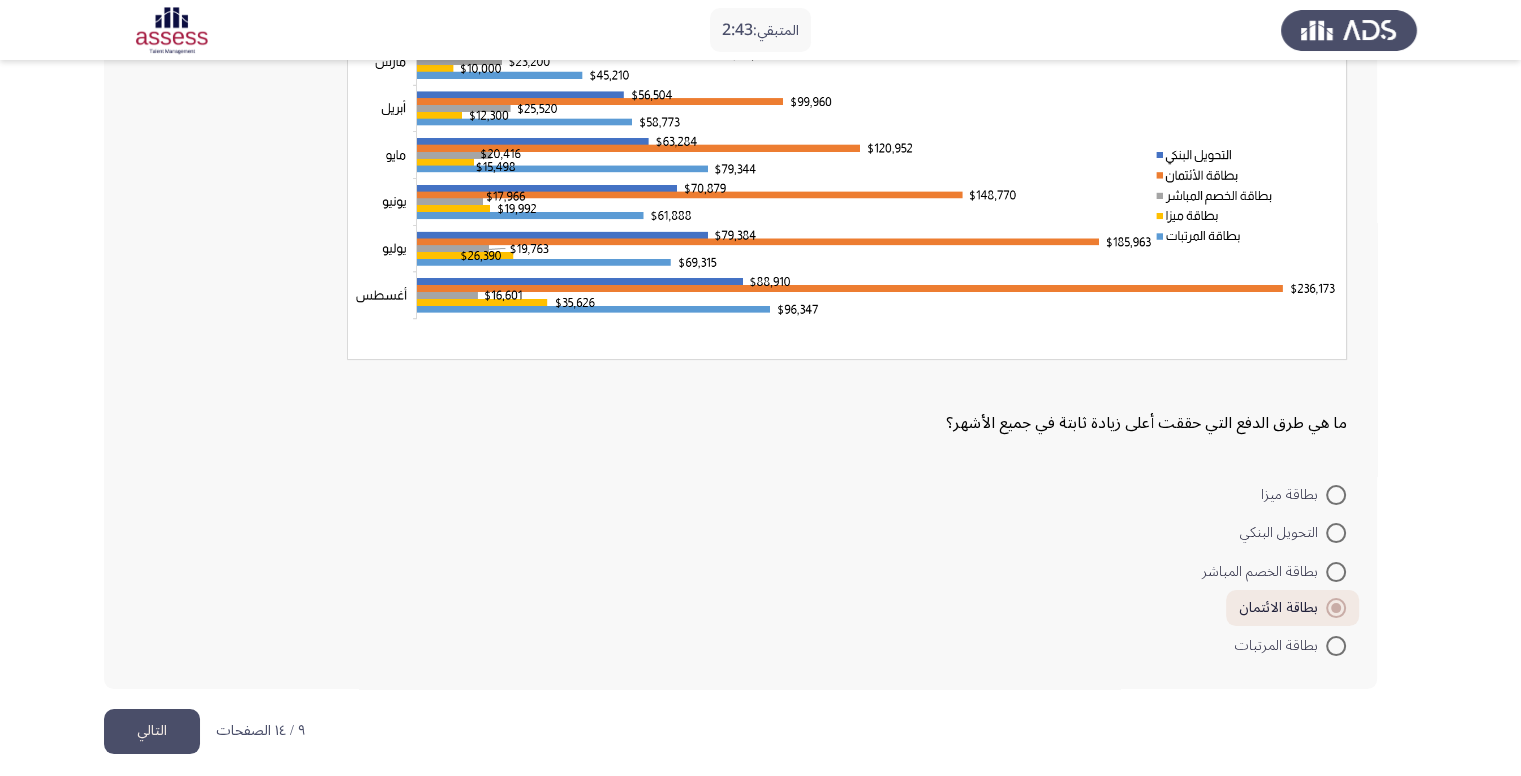 click on "التالي" 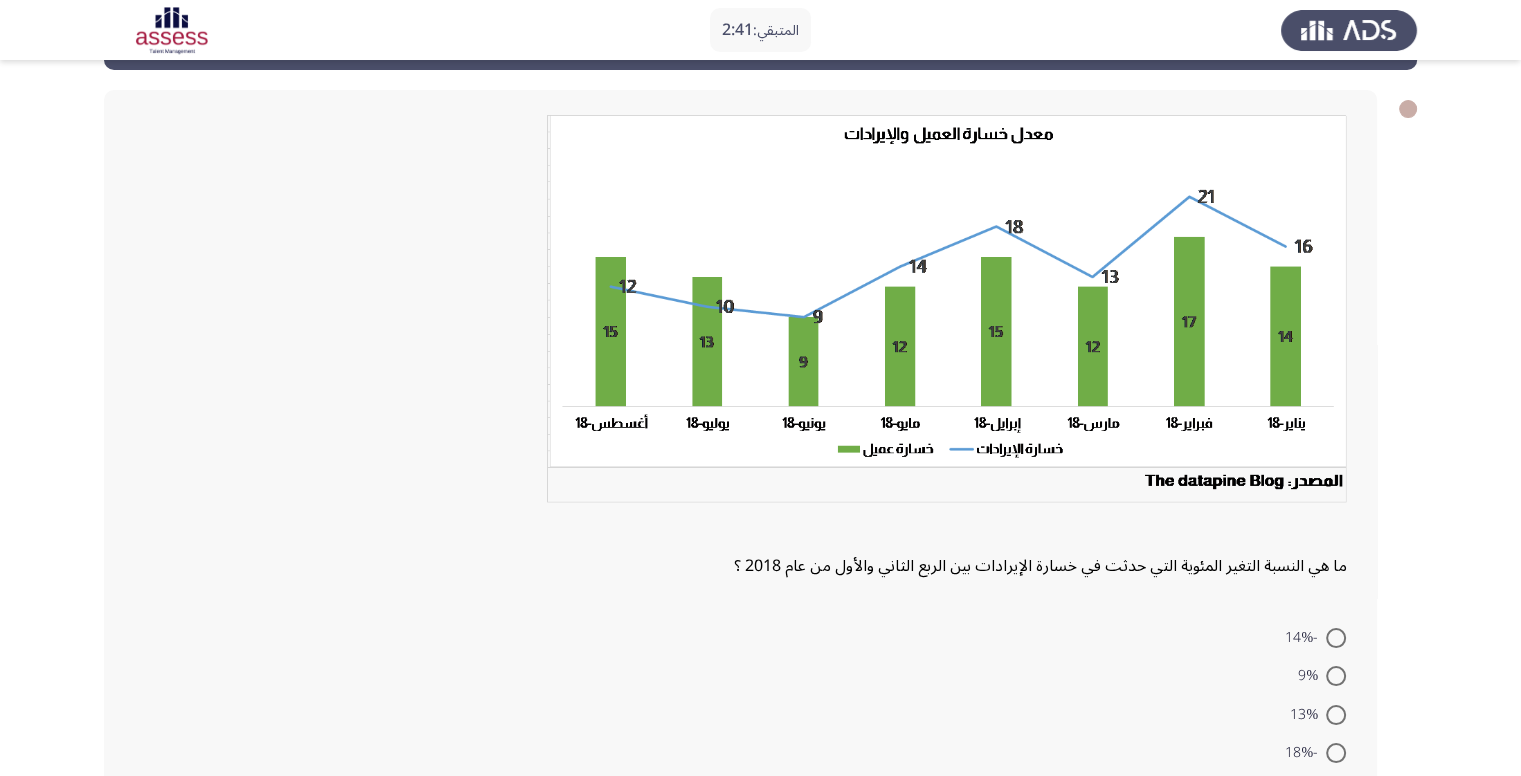 scroll, scrollTop: 100, scrollLeft: 0, axis: vertical 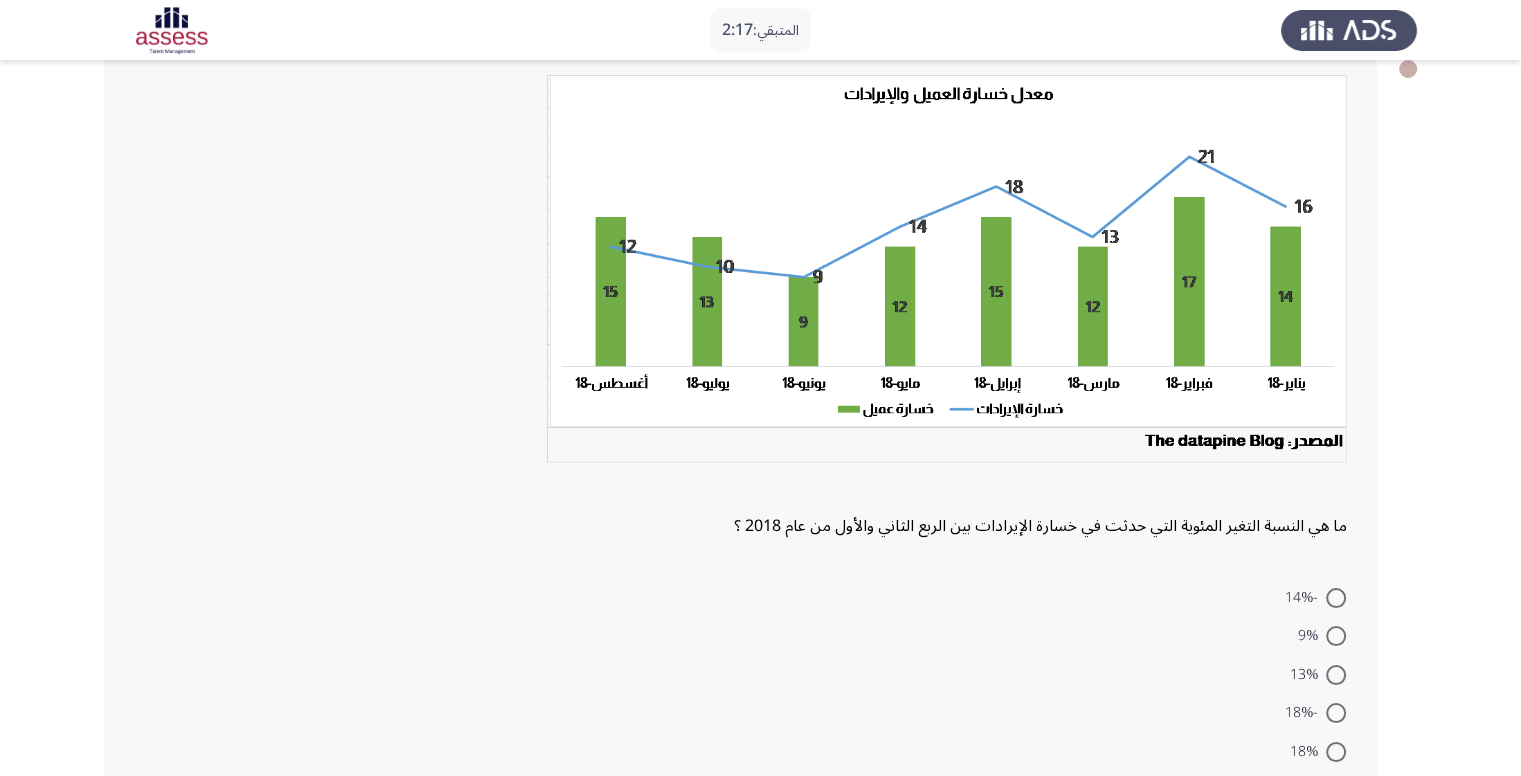 click at bounding box center [1336, 598] 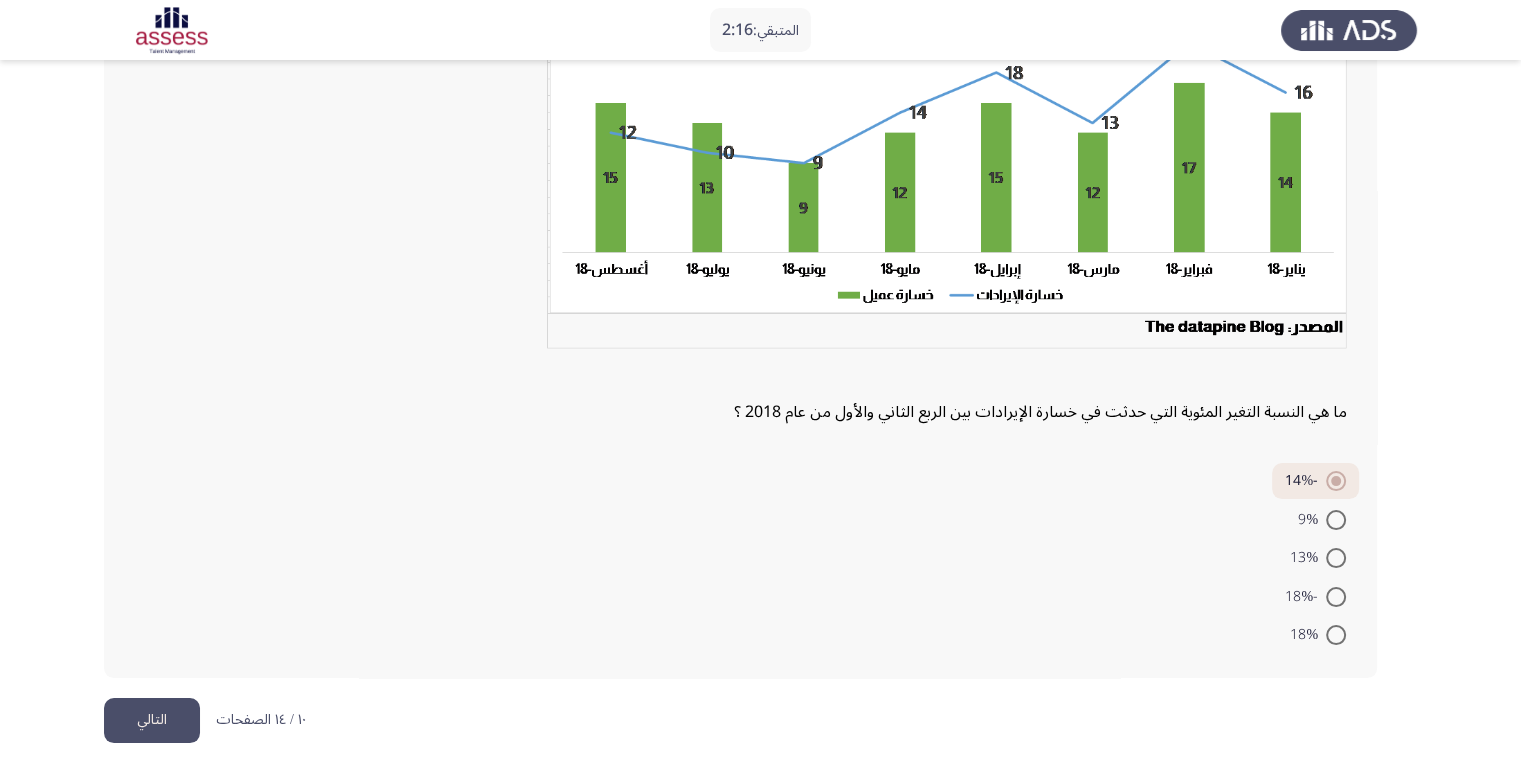 scroll, scrollTop: 232, scrollLeft: 0, axis: vertical 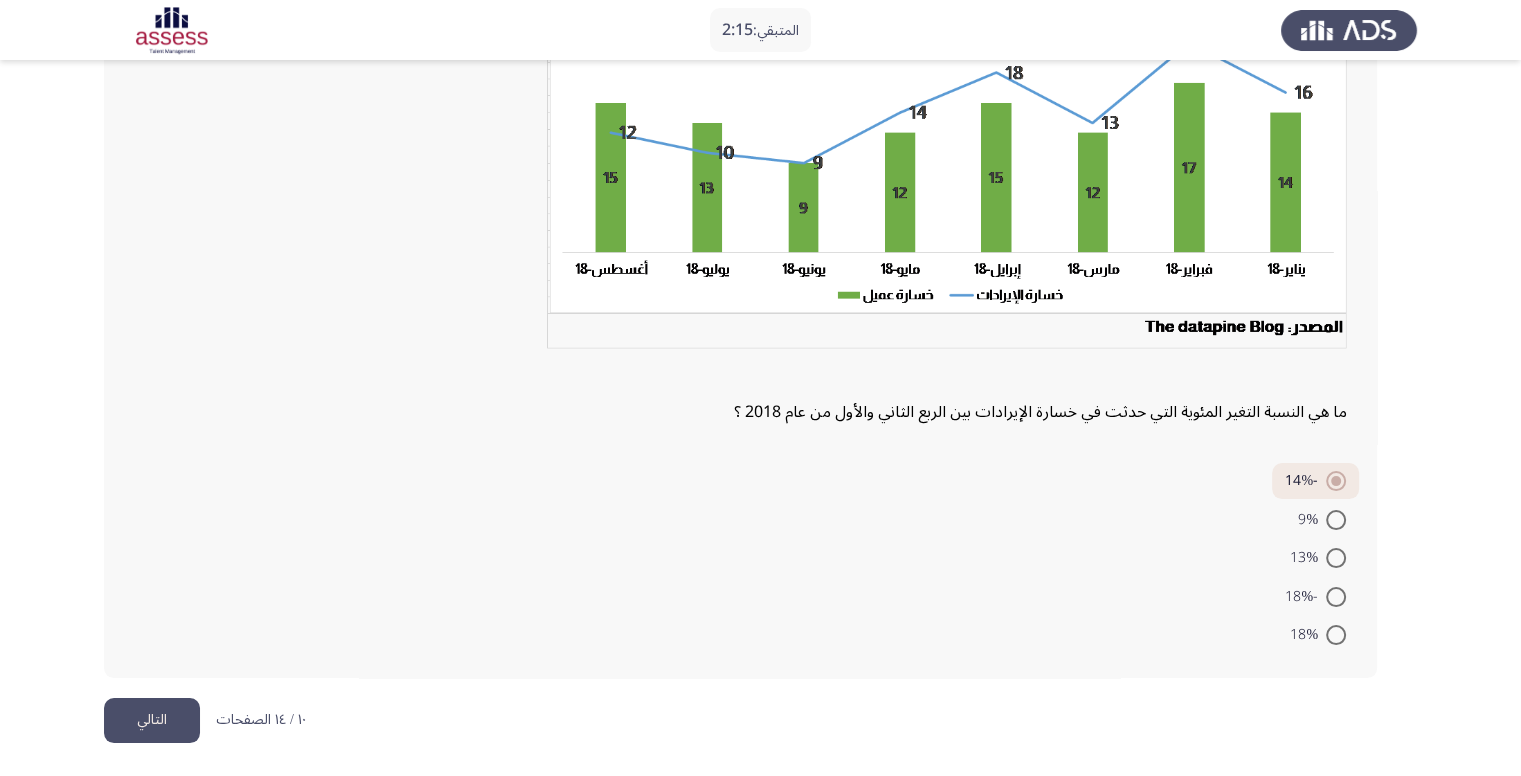 click on "التالي" 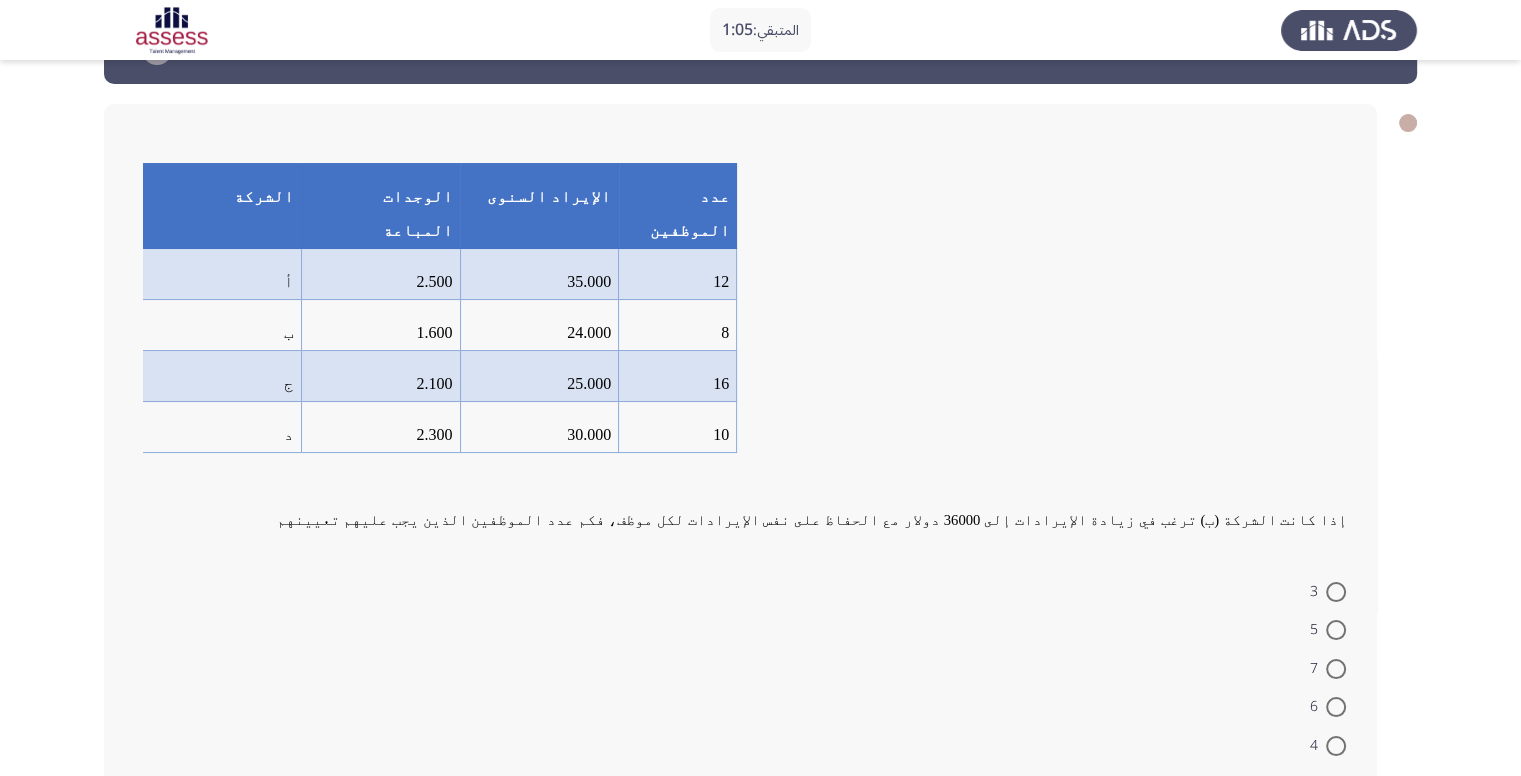 scroll, scrollTop: 100, scrollLeft: 0, axis: vertical 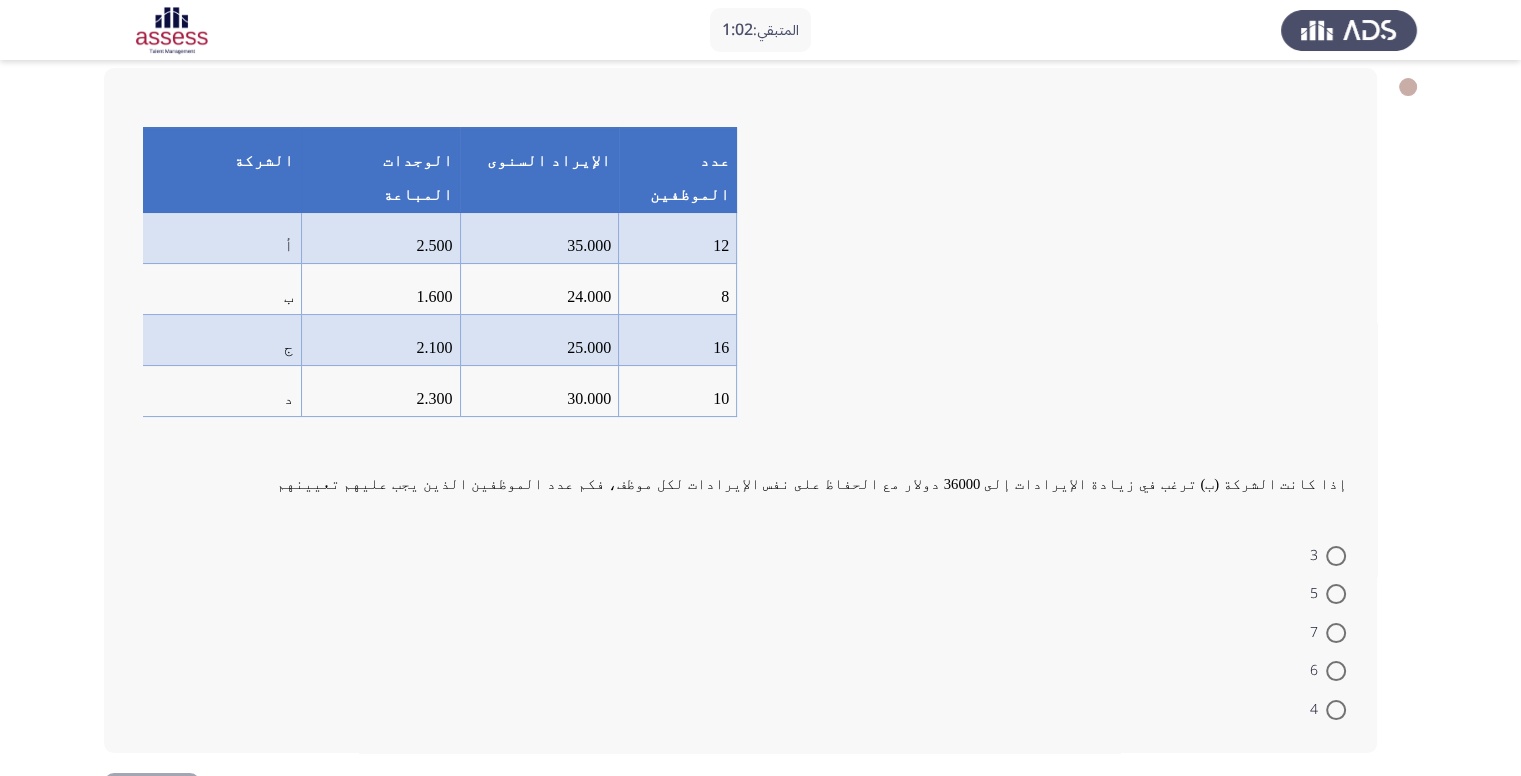 click at bounding box center (1336, 671) 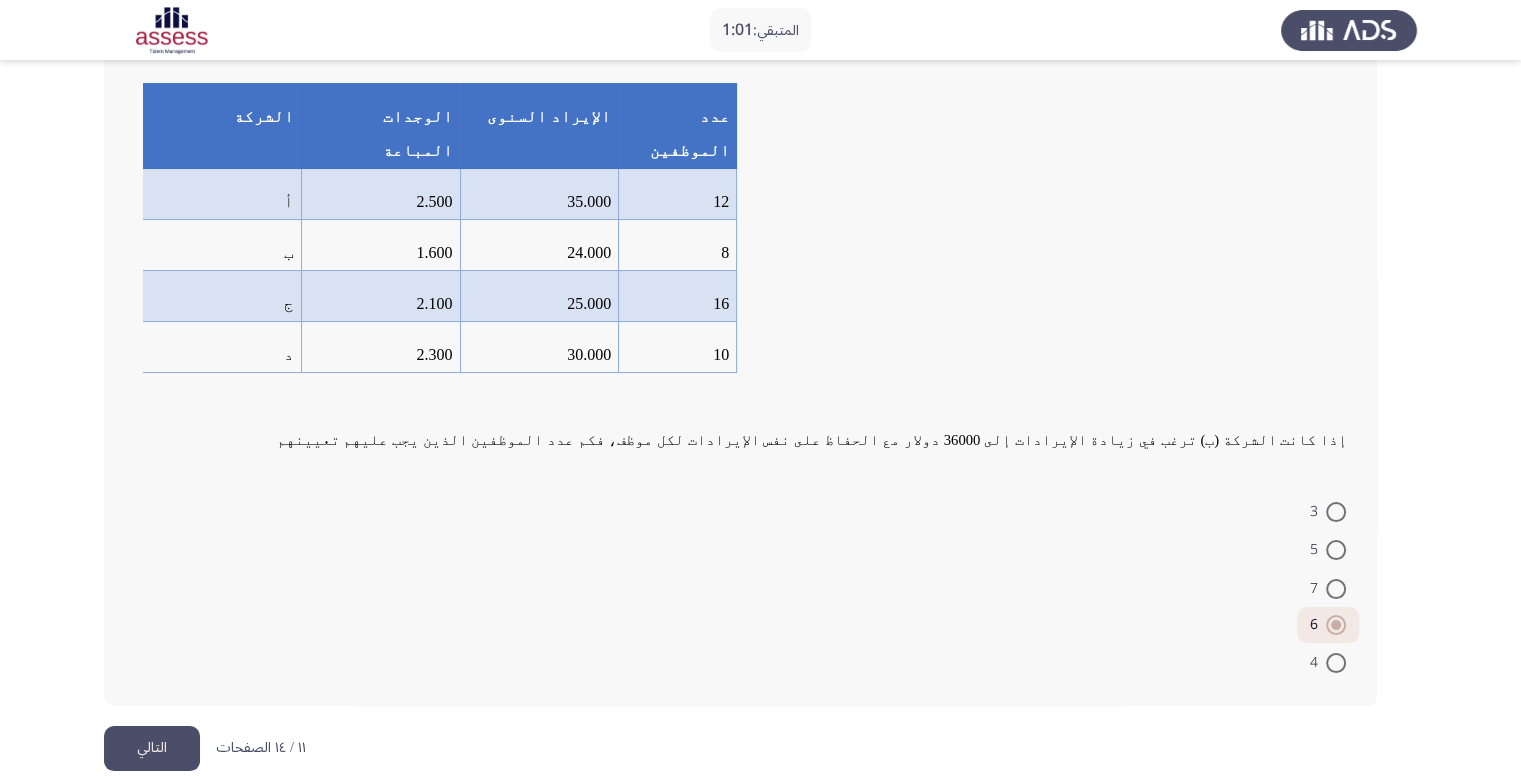 scroll, scrollTop: 168, scrollLeft: 0, axis: vertical 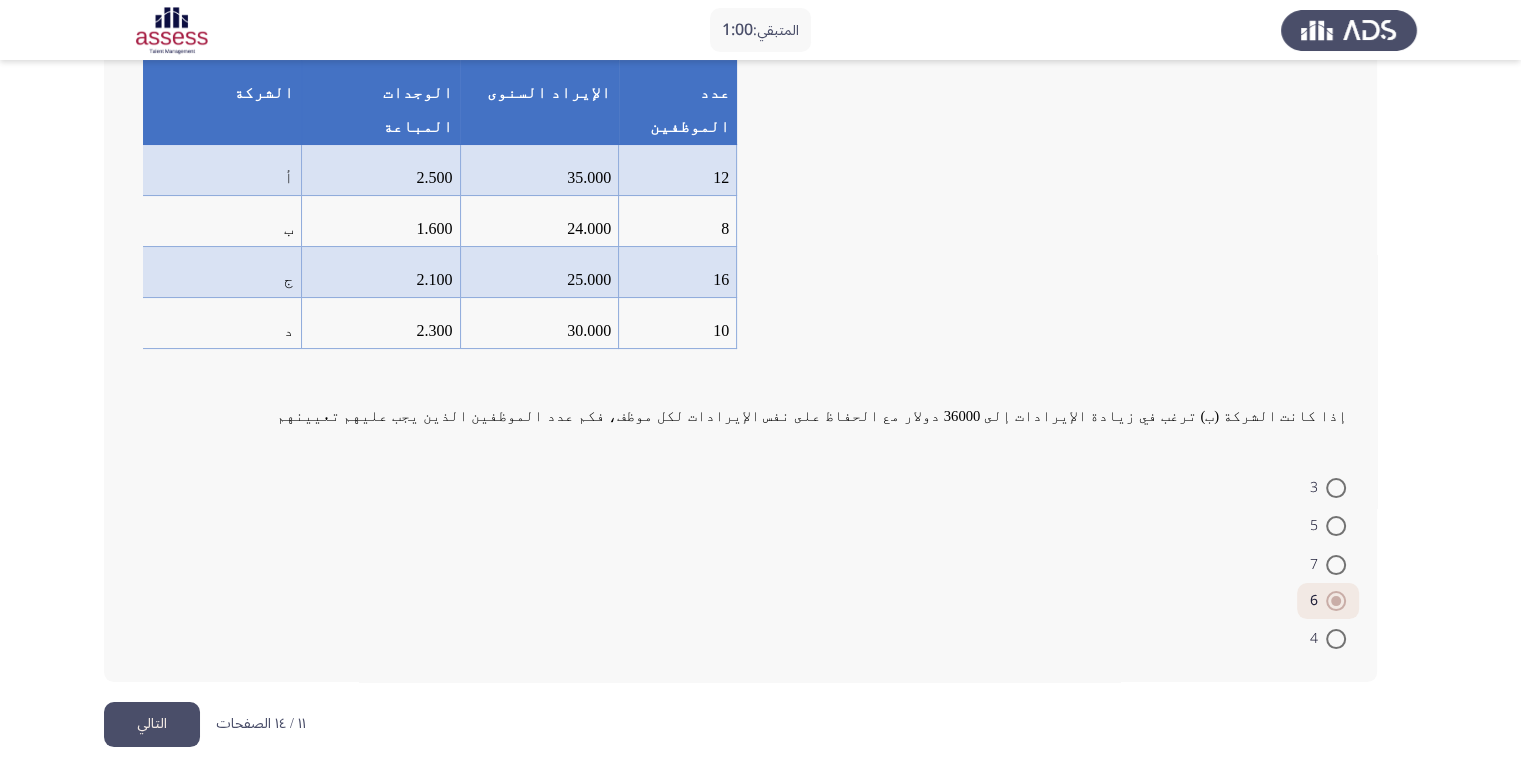 click on "التالي" 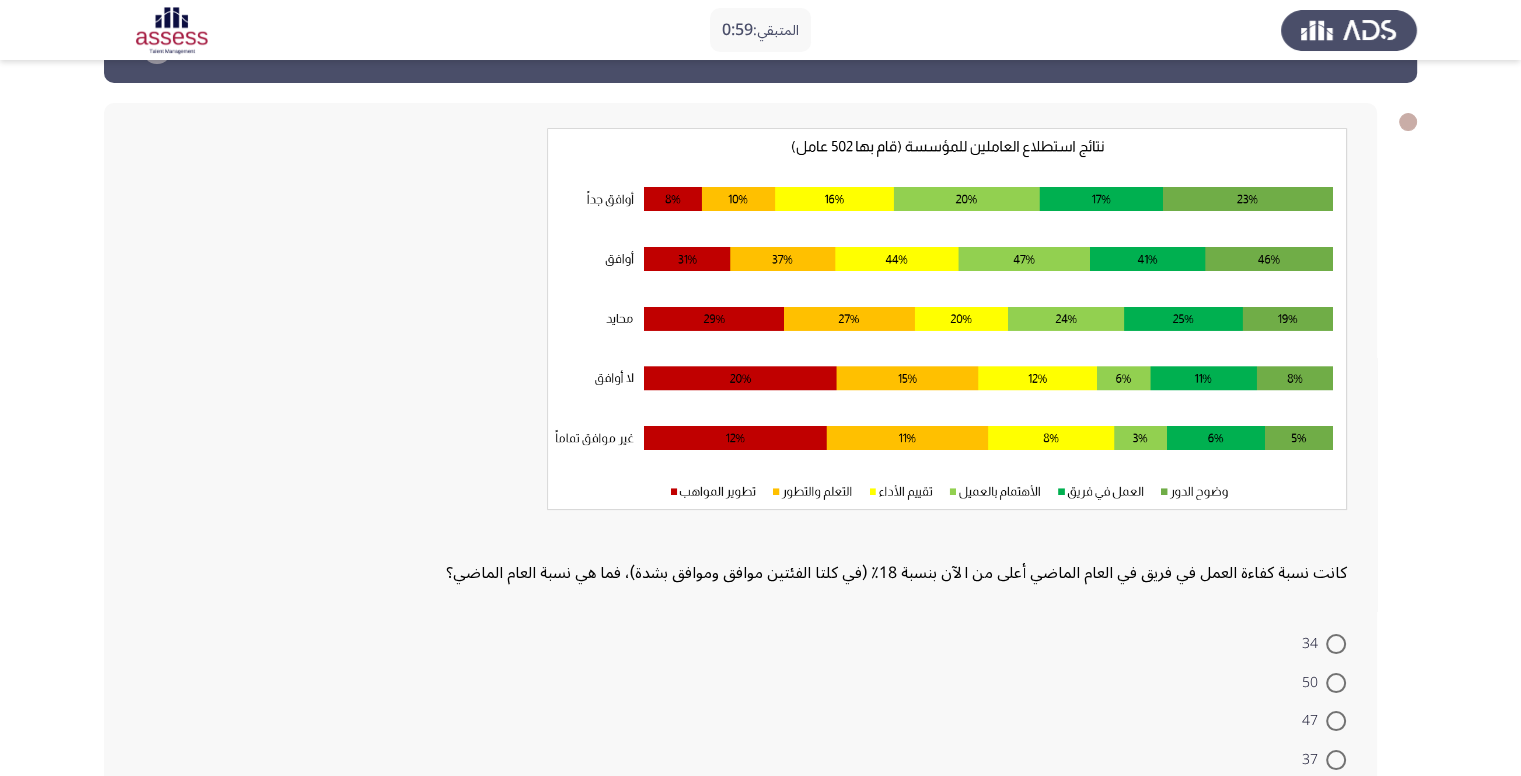 scroll, scrollTop: 100, scrollLeft: 0, axis: vertical 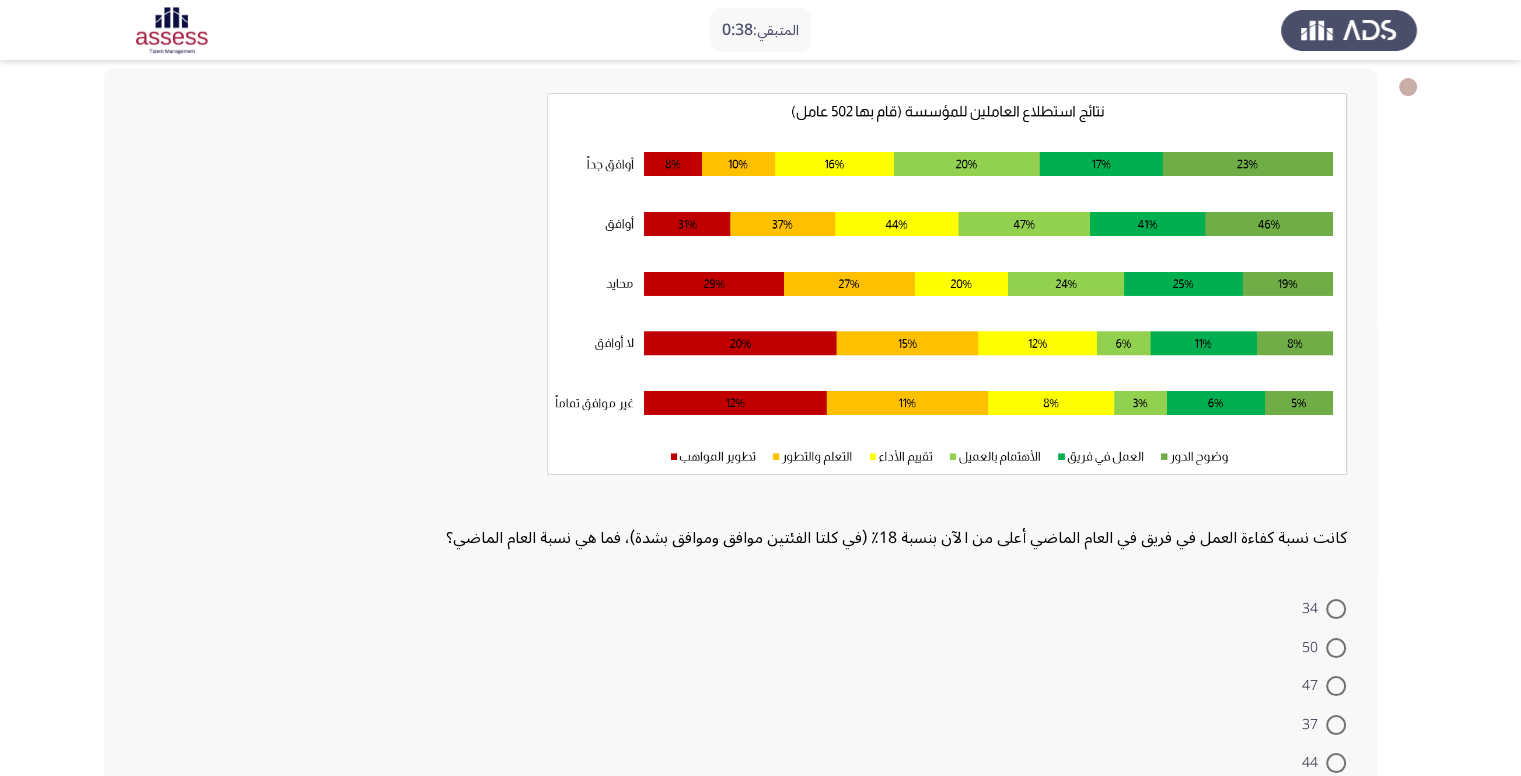 click at bounding box center [1336, 686] 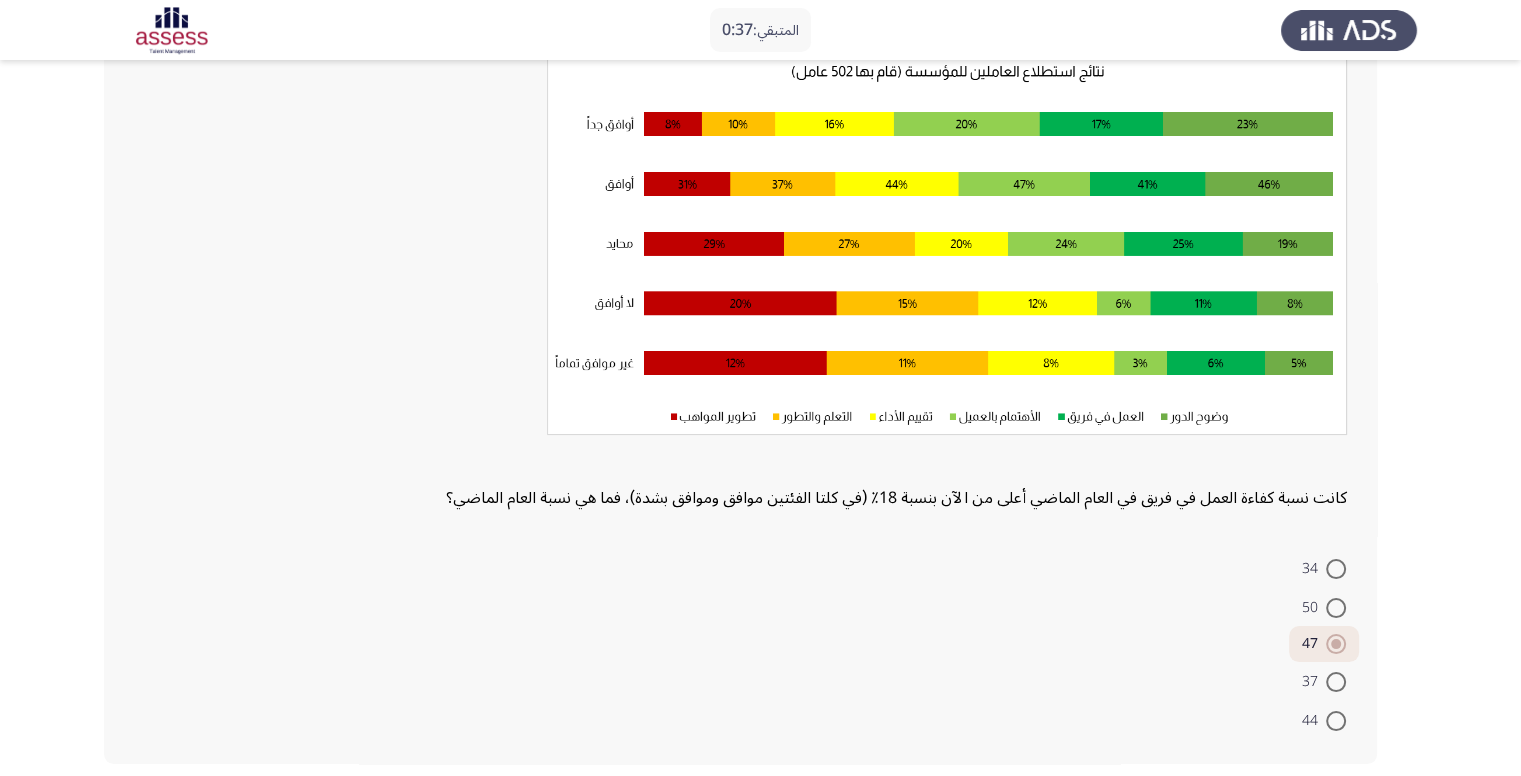 scroll, scrollTop: 200, scrollLeft: 0, axis: vertical 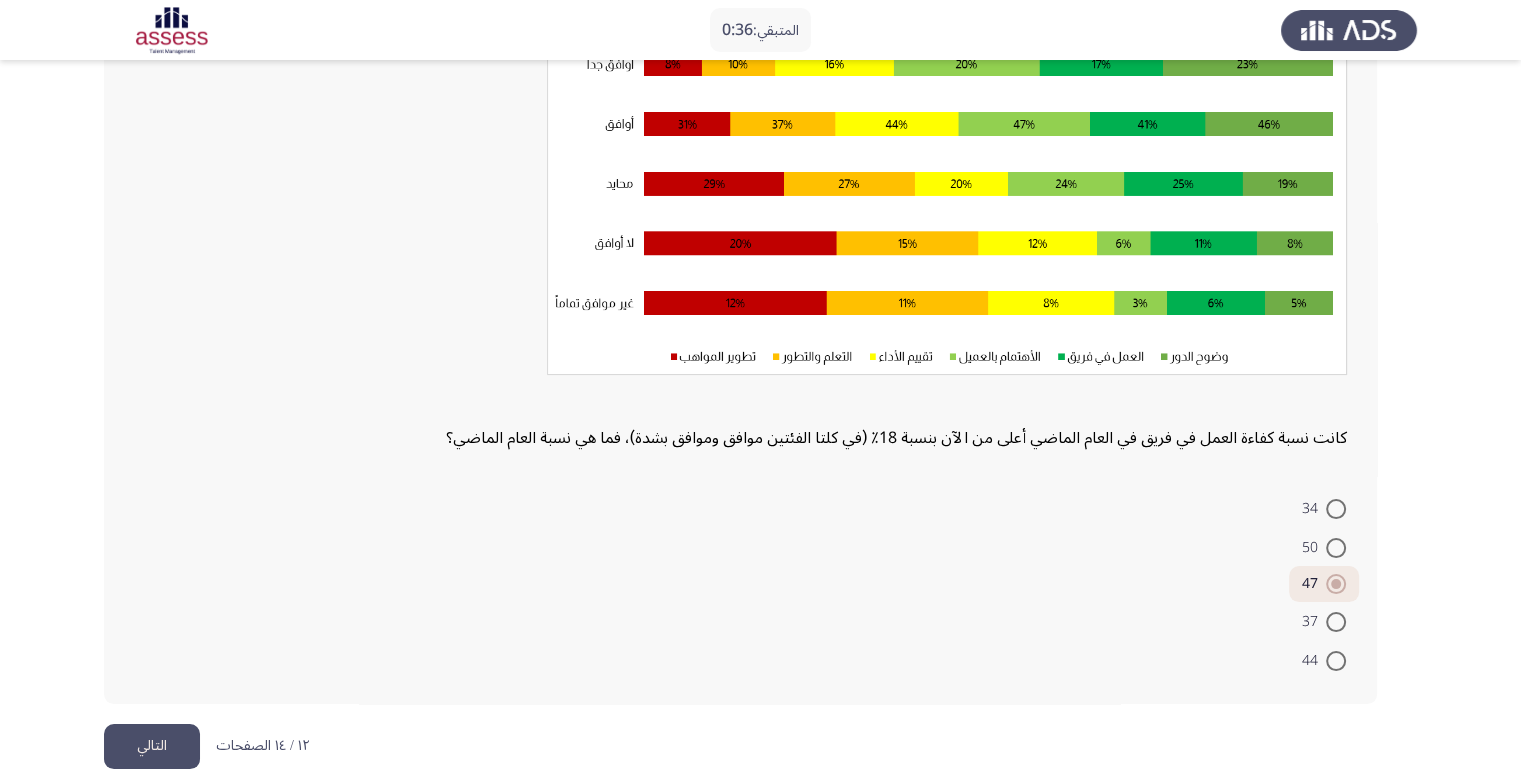click on "التالي" 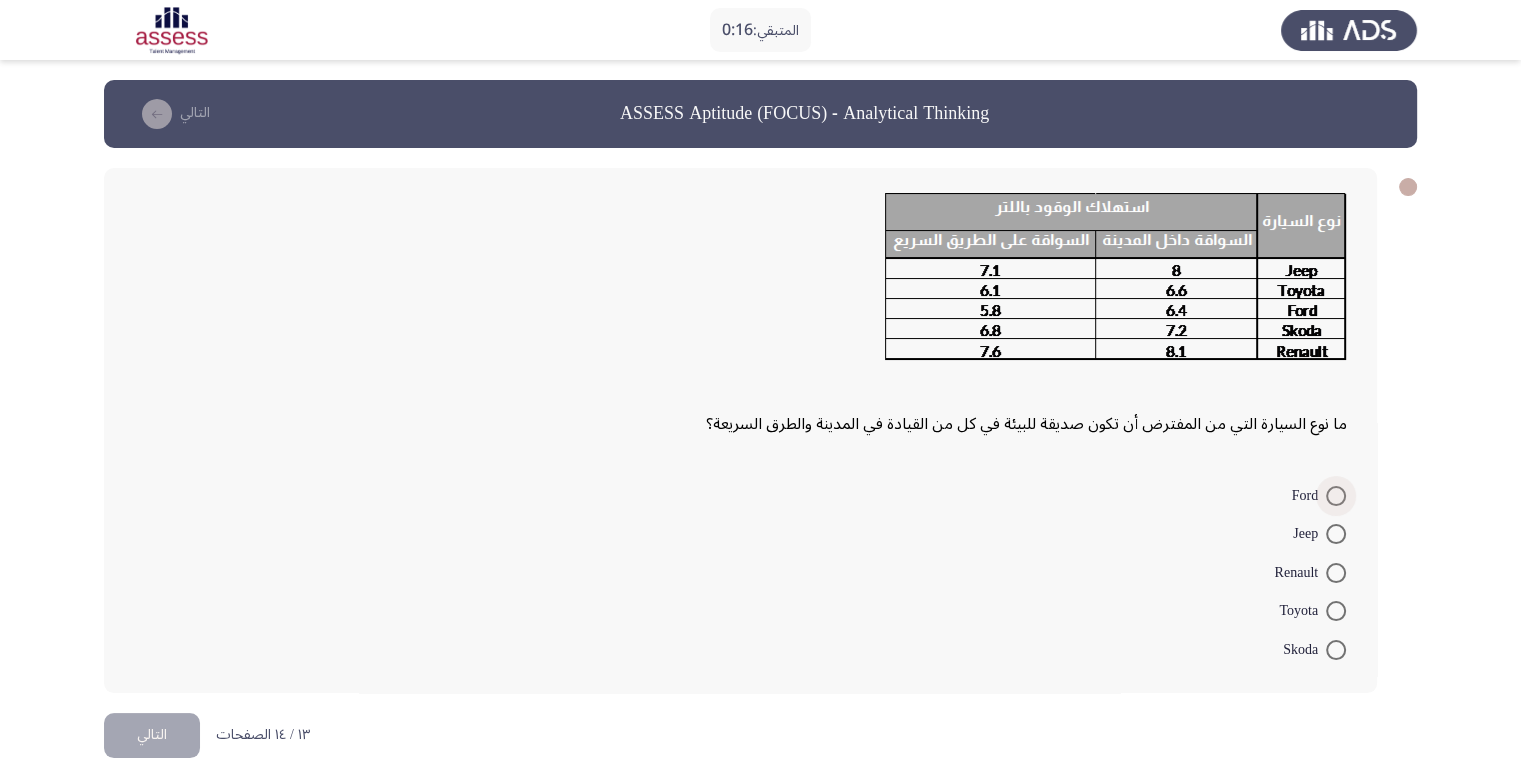 click at bounding box center [1336, 496] 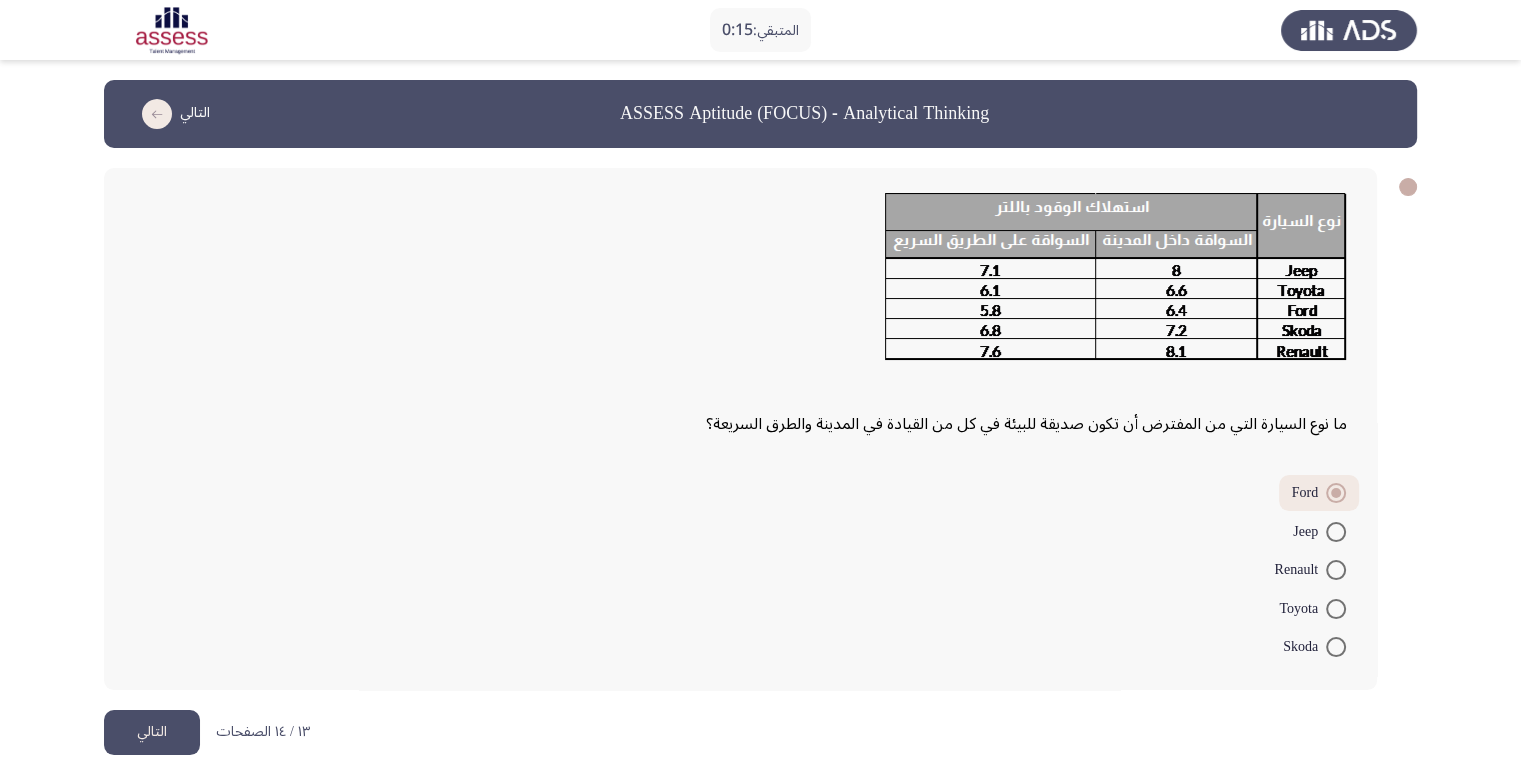 click on "التالي" 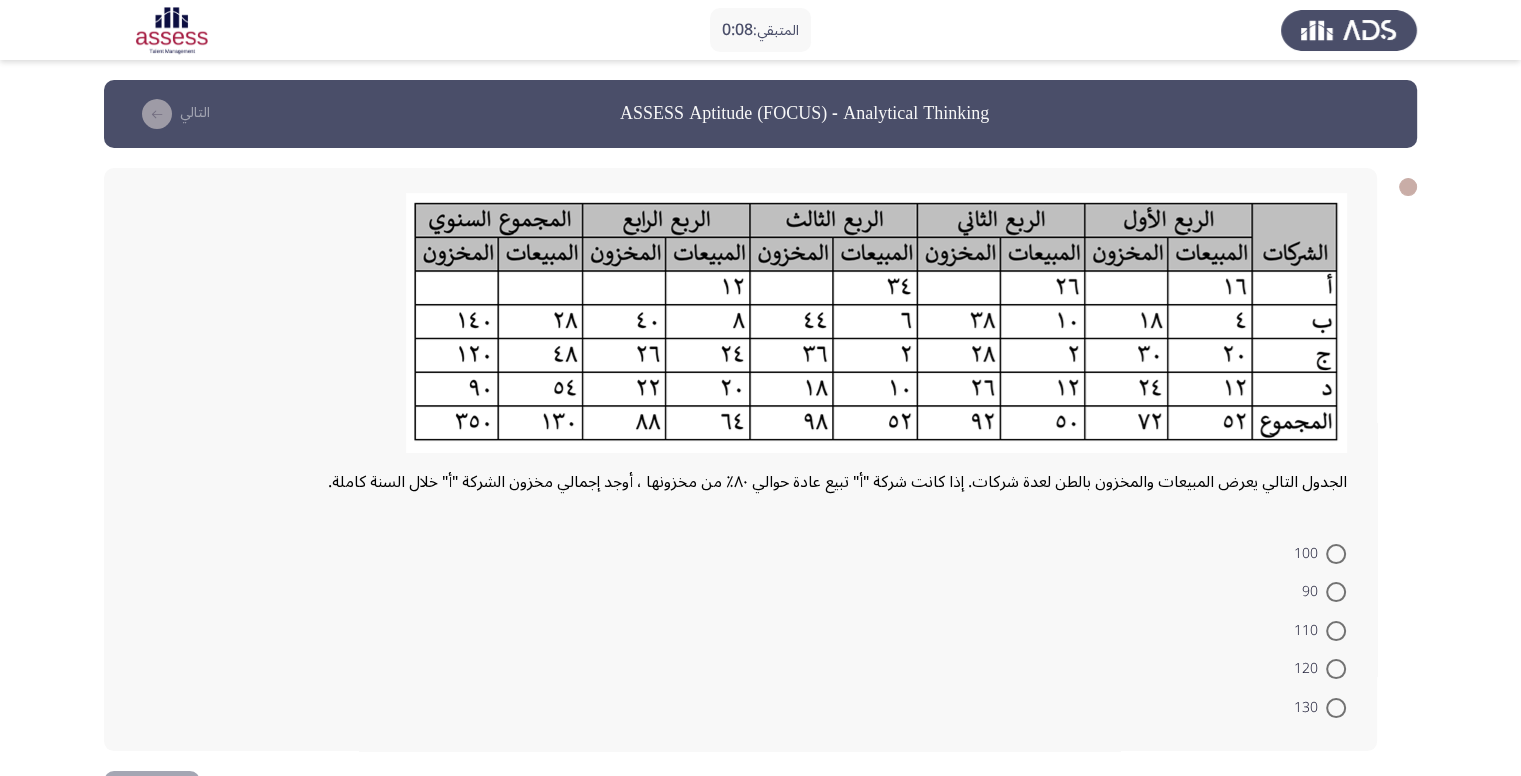 click at bounding box center [1336, 669] 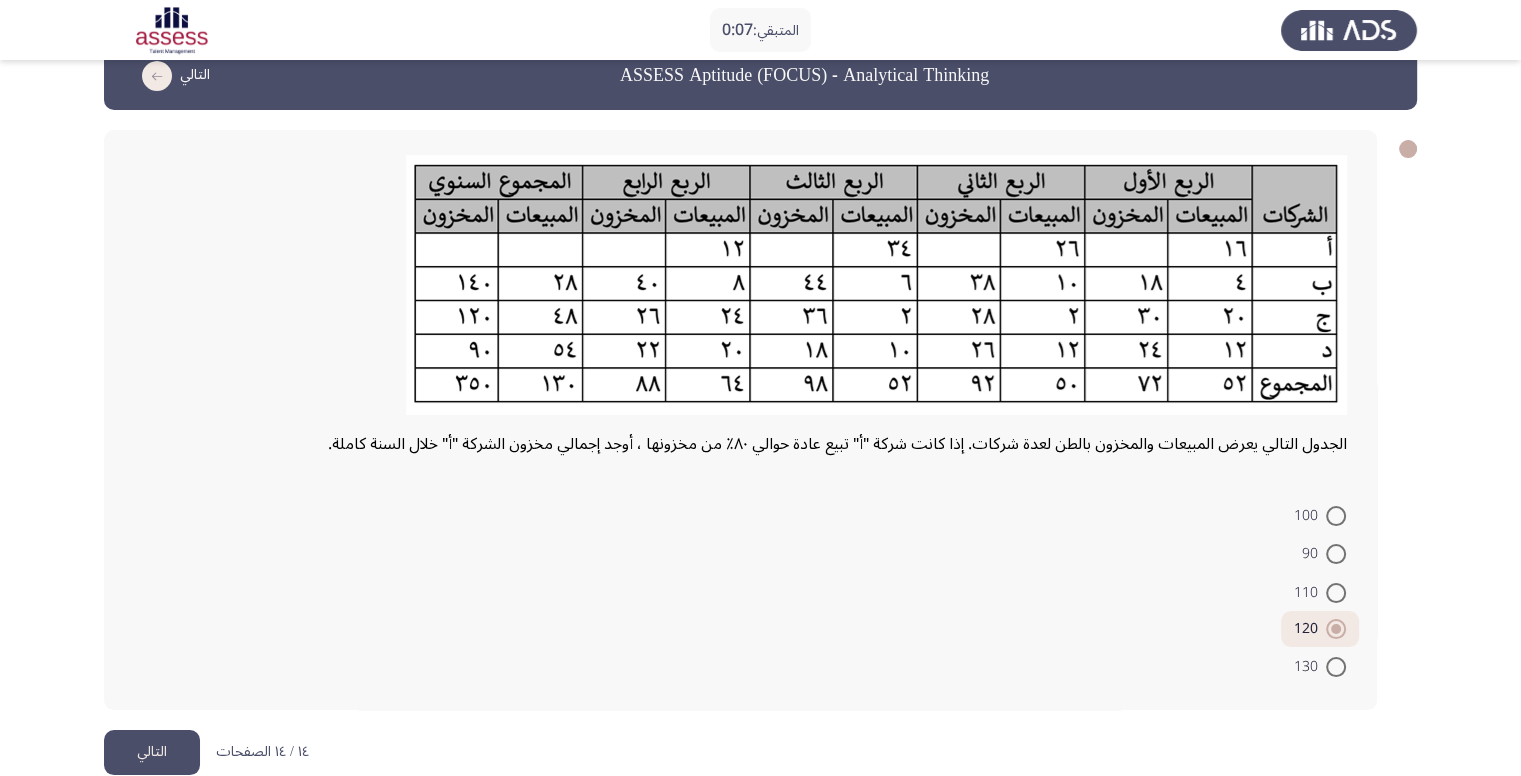 scroll, scrollTop: 70, scrollLeft: 0, axis: vertical 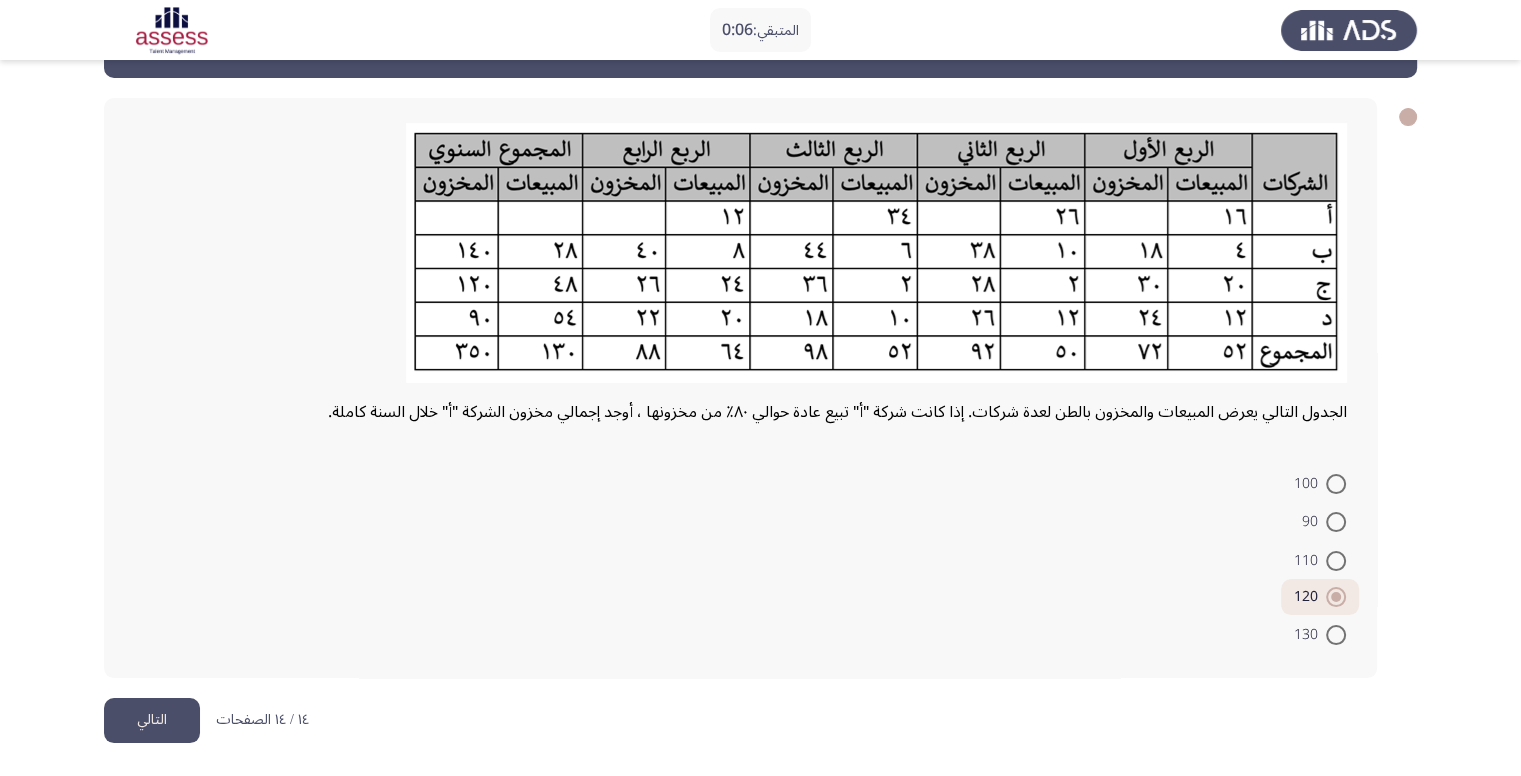 click on "التالي" 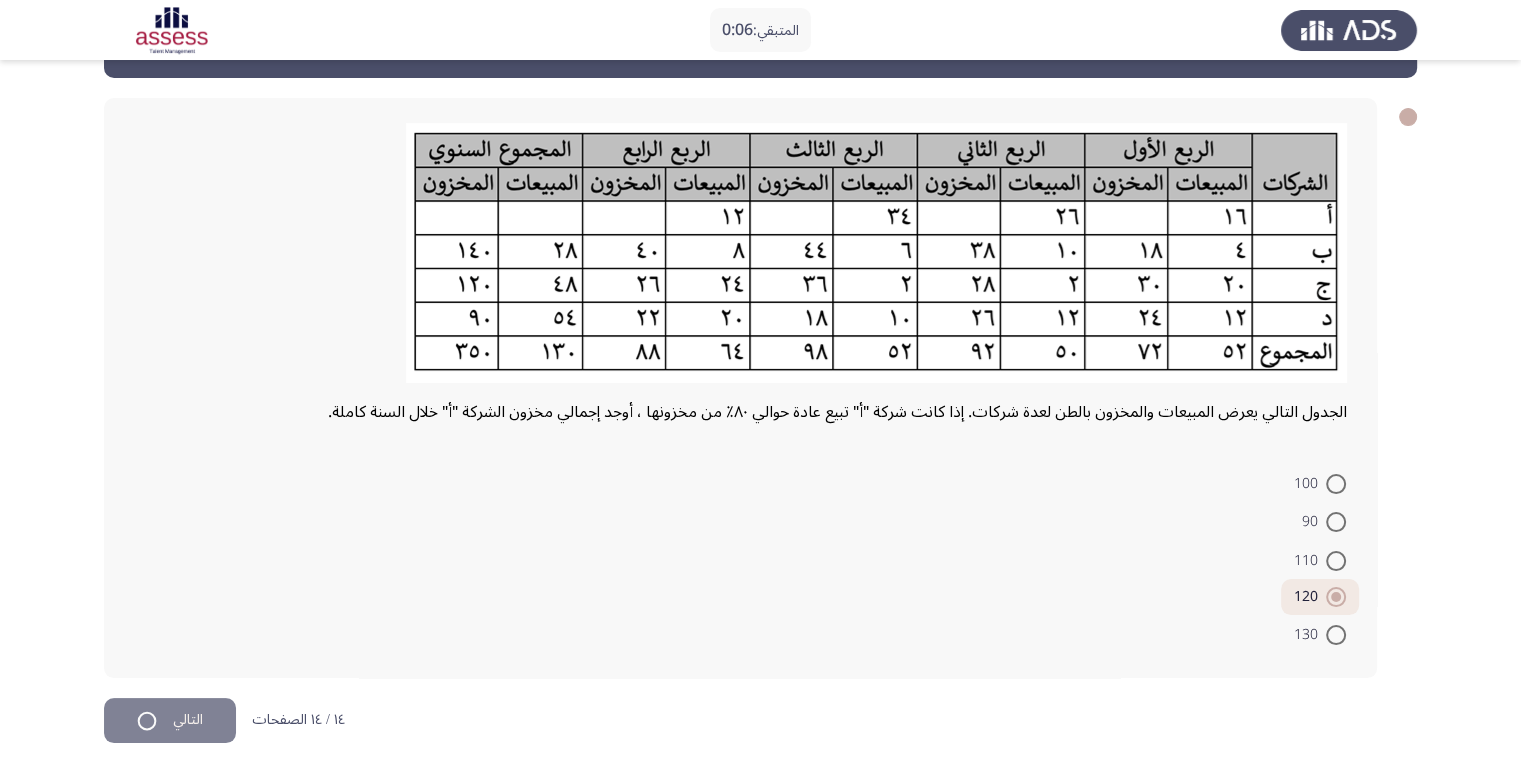 scroll, scrollTop: 0, scrollLeft: 0, axis: both 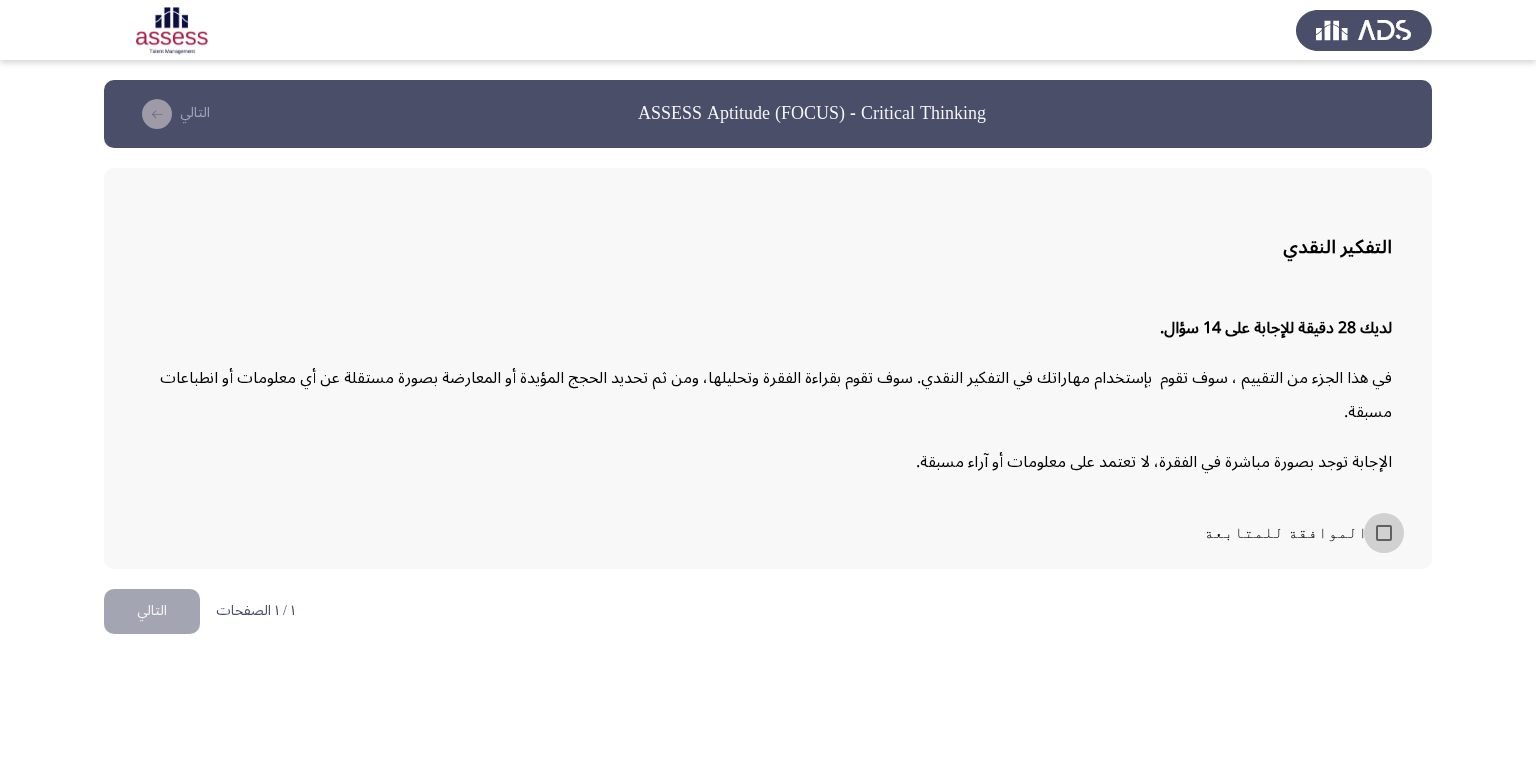 click at bounding box center [1384, 533] 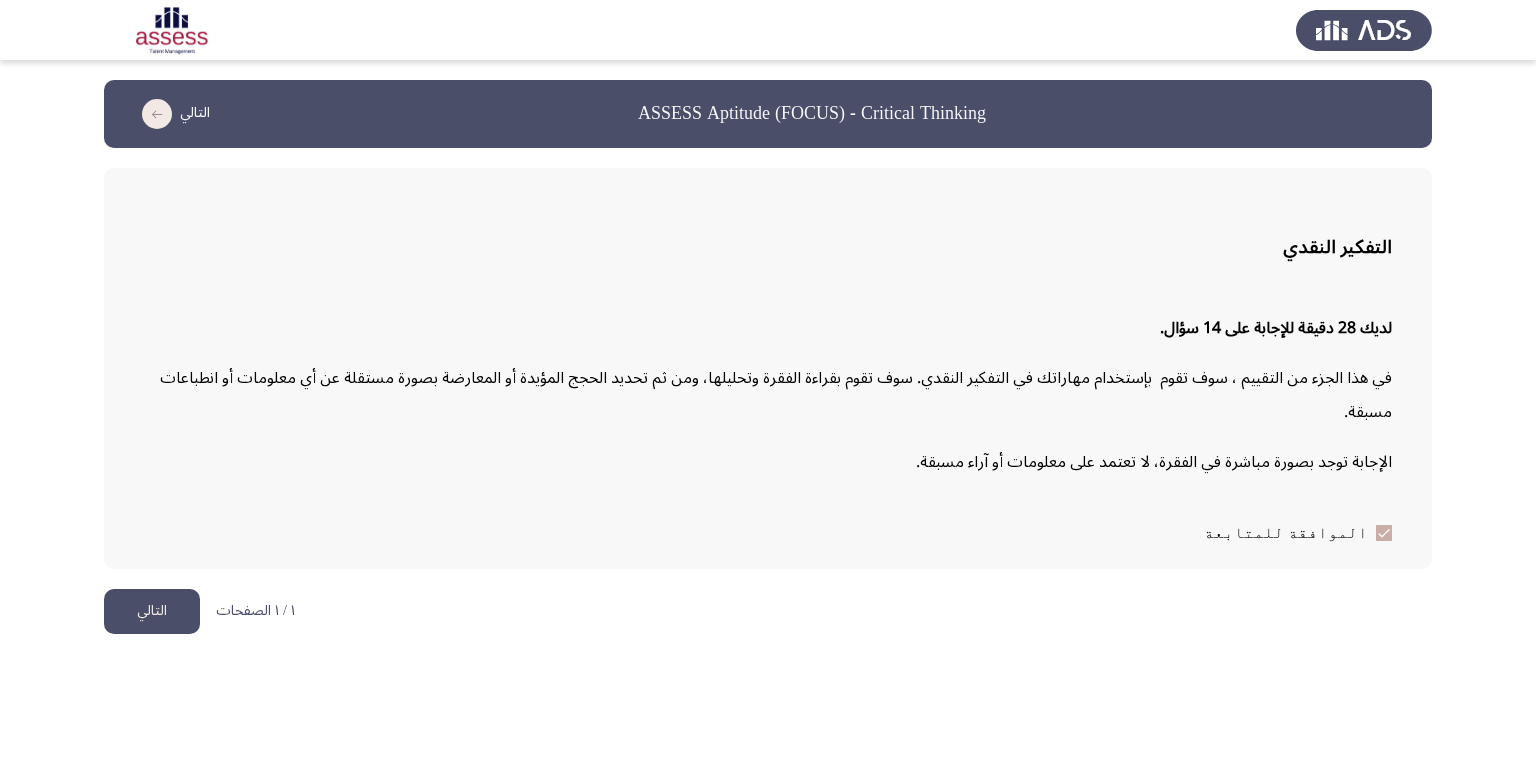 click on "التالي" 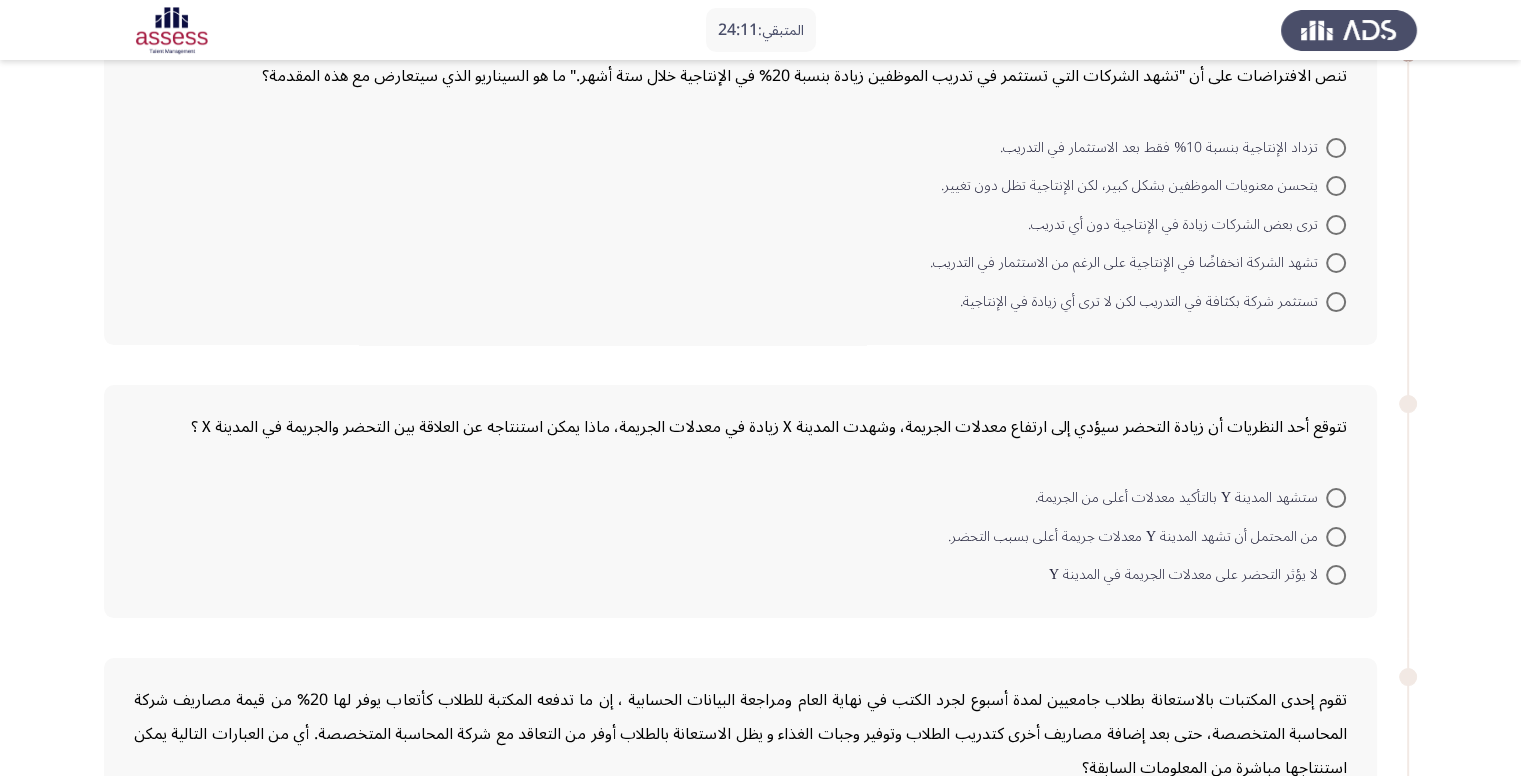 scroll, scrollTop: 100, scrollLeft: 0, axis: vertical 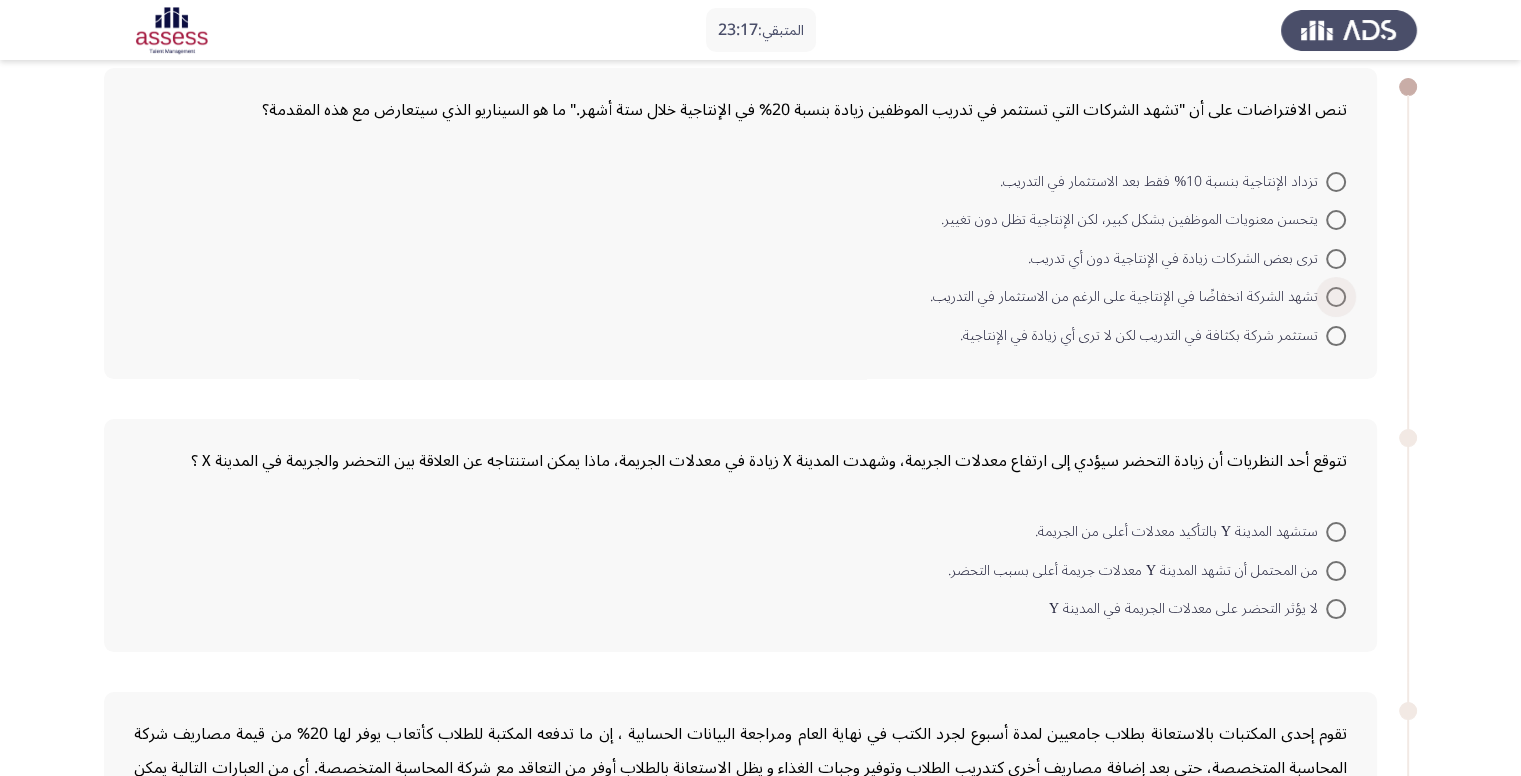 click at bounding box center [1336, 297] 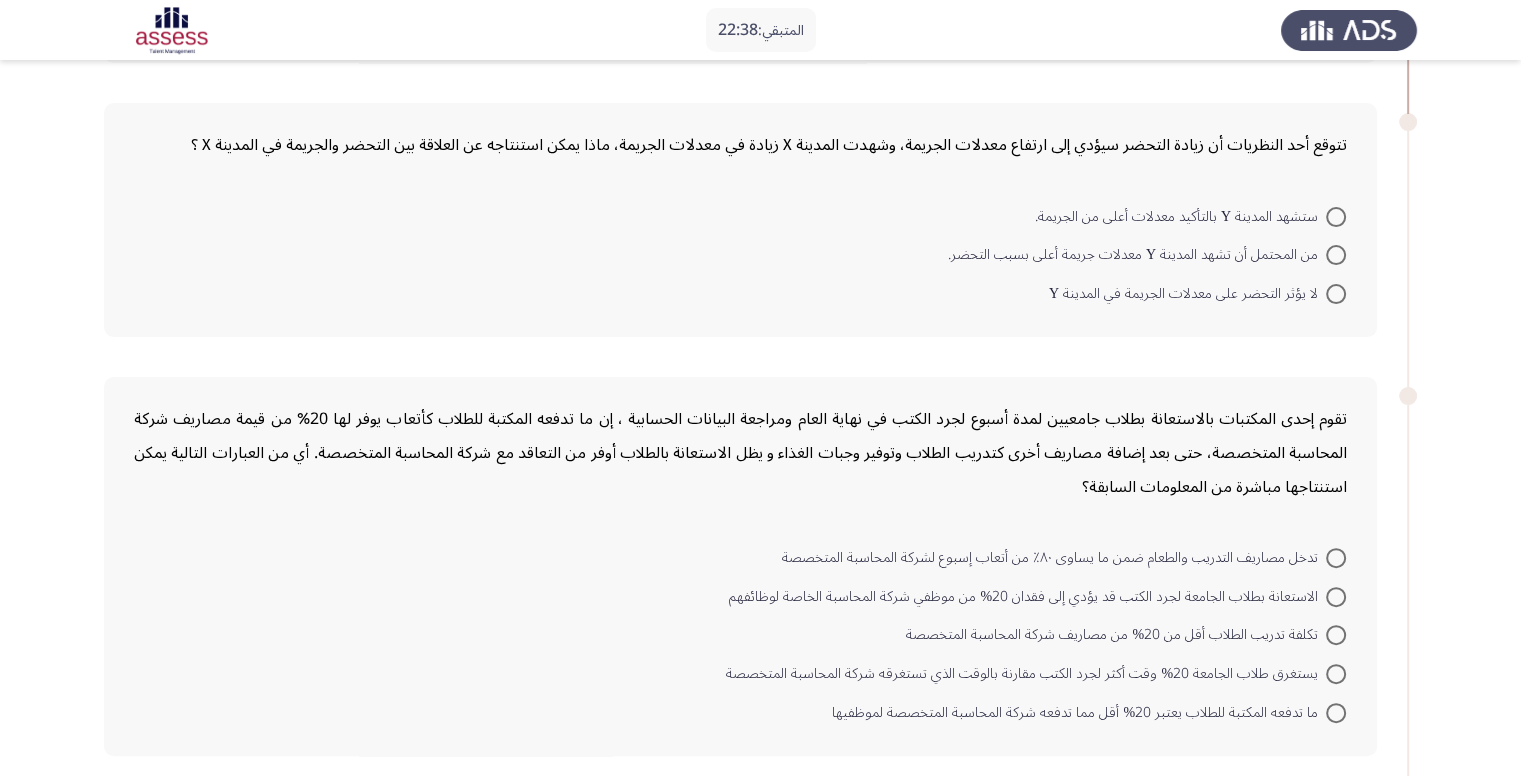 scroll, scrollTop: 400, scrollLeft: 0, axis: vertical 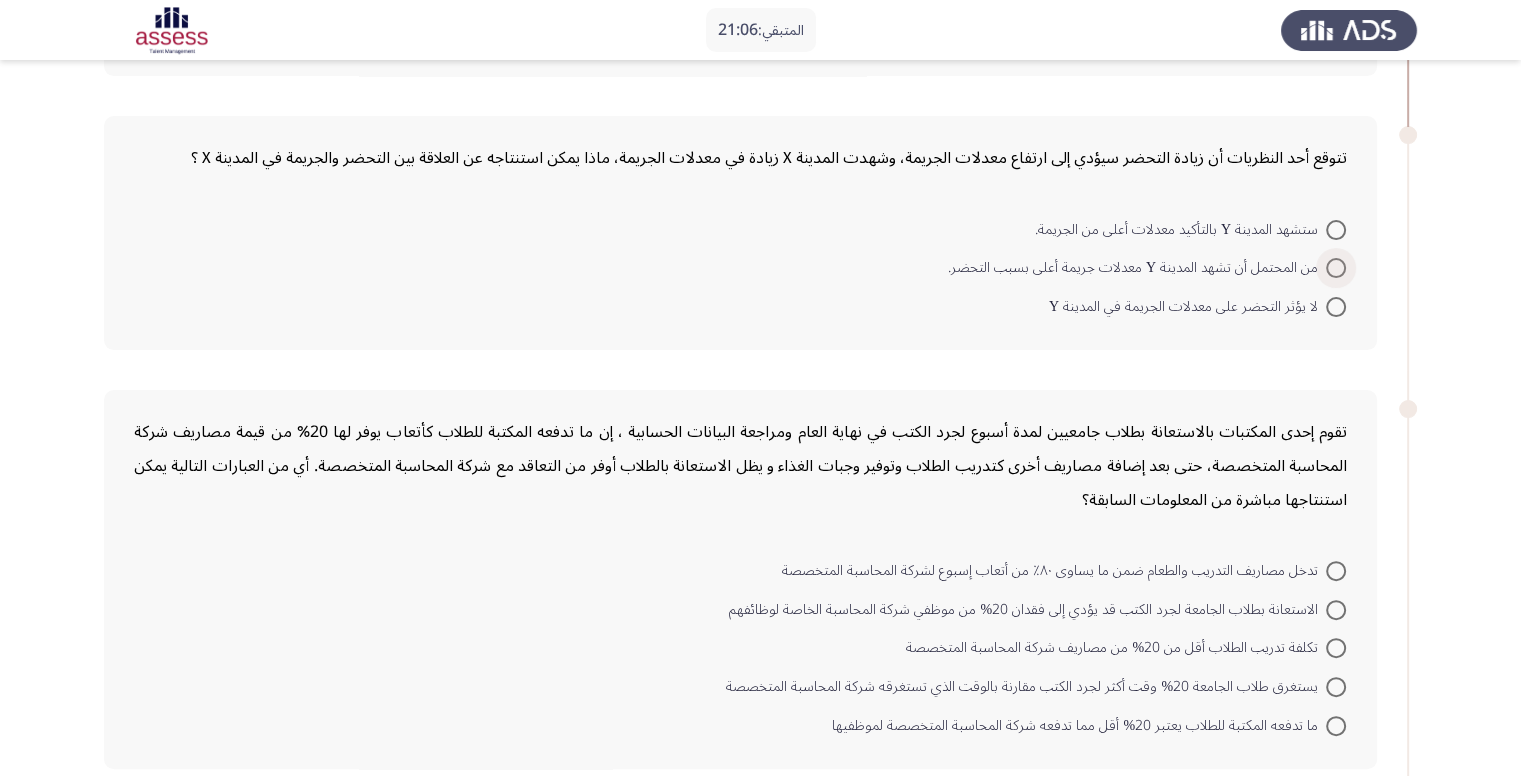 click at bounding box center (1336, 268) 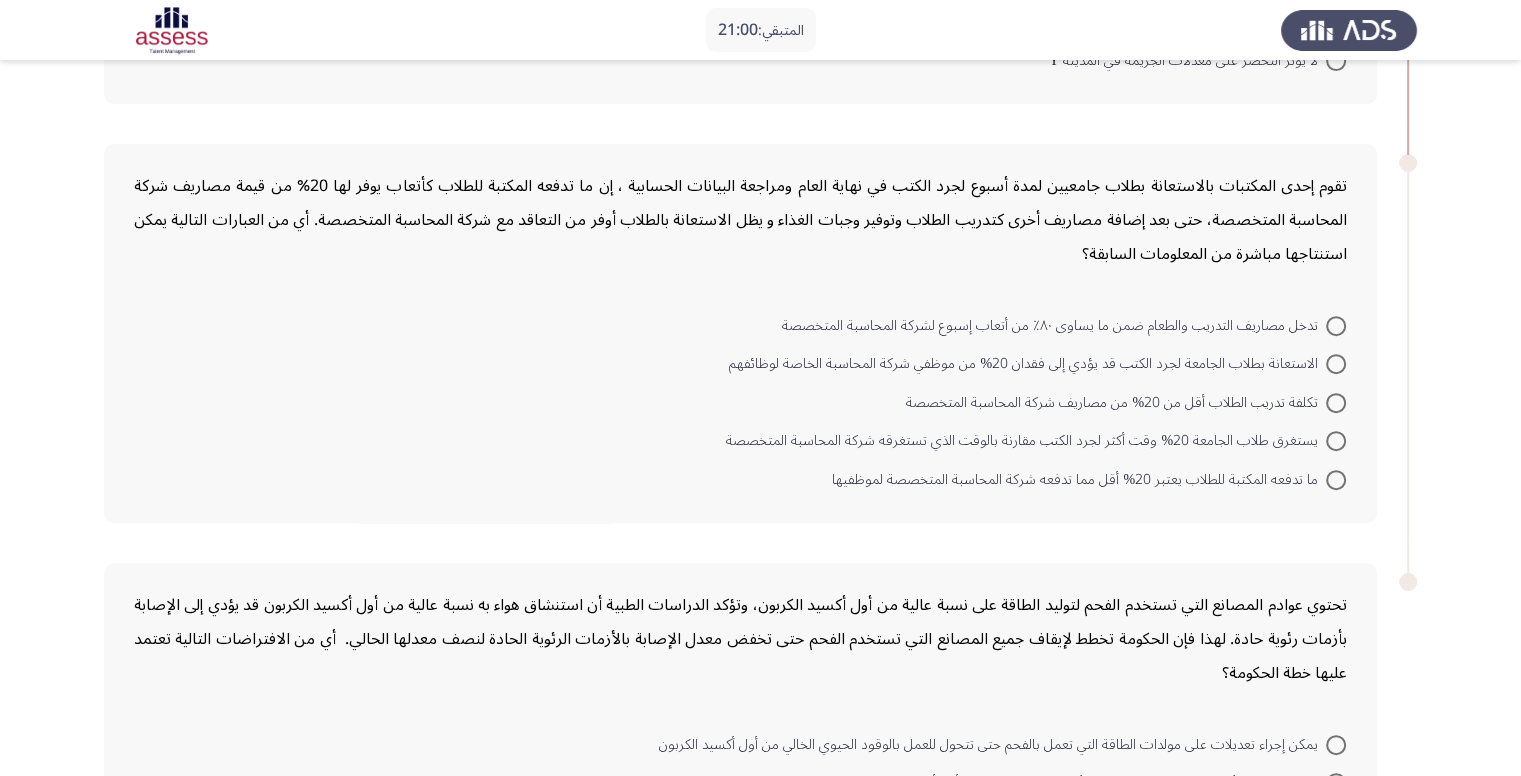 scroll, scrollTop: 700, scrollLeft: 0, axis: vertical 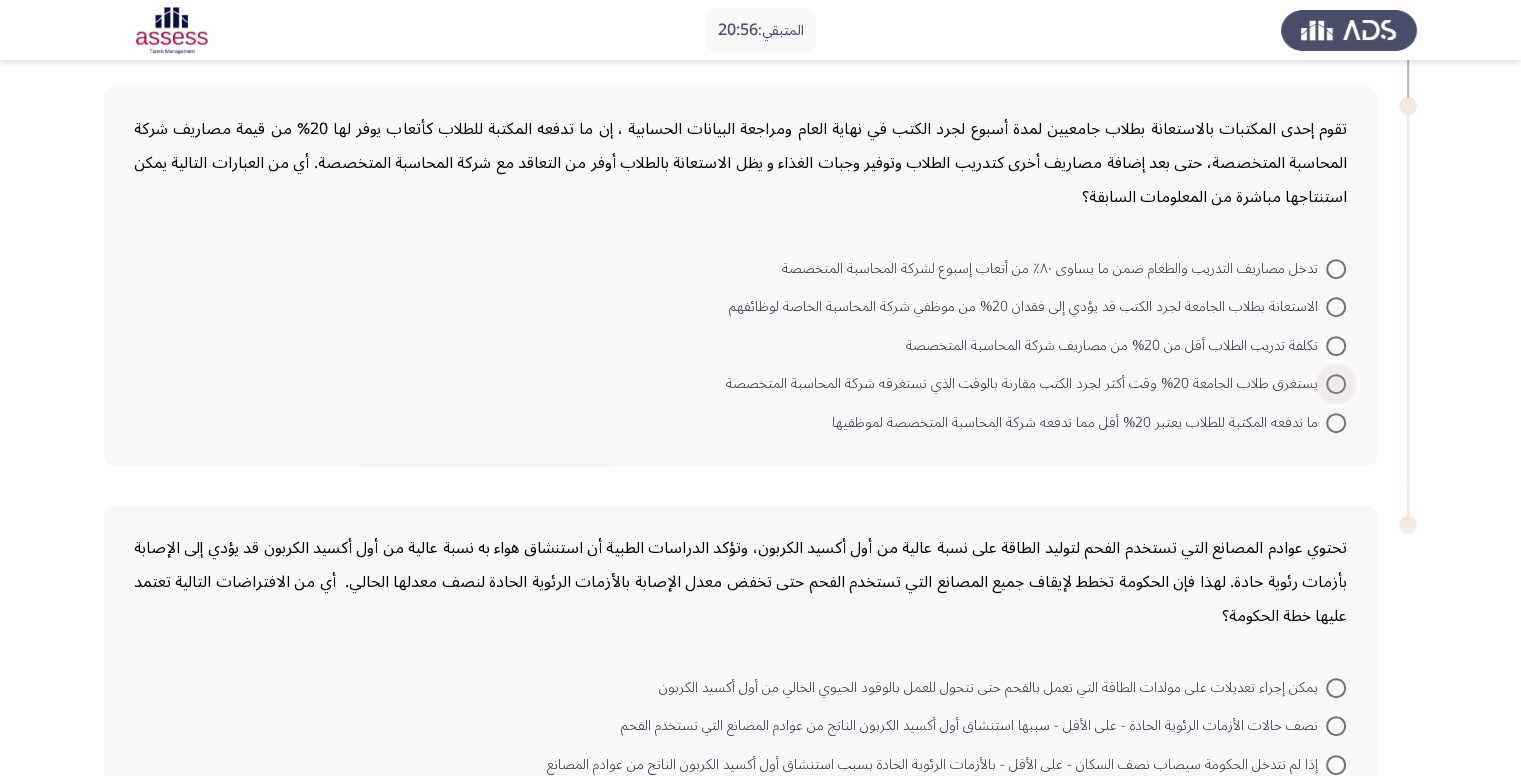 click at bounding box center [1336, 384] 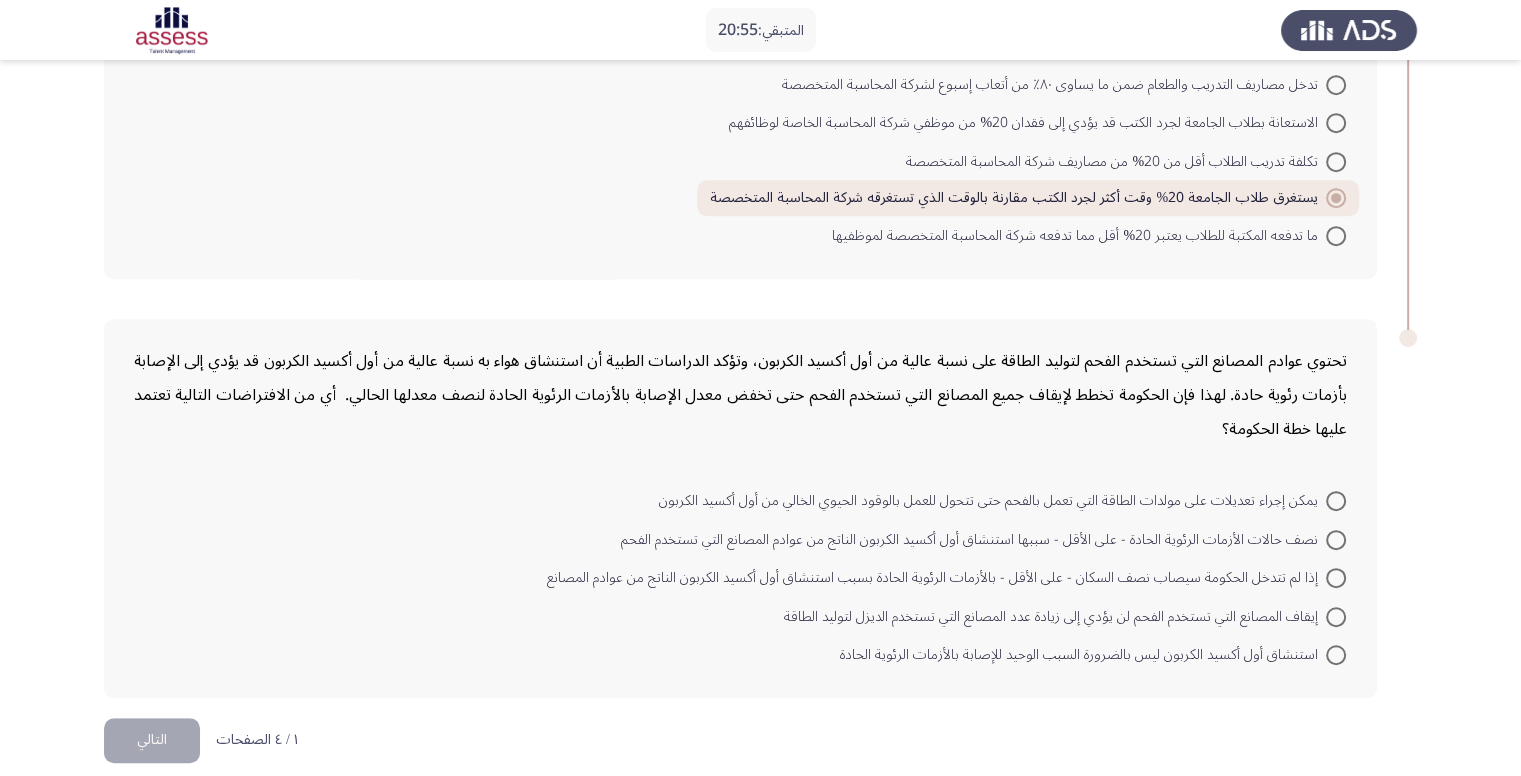 scroll, scrollTop: 898, scrollLeft: 0, axis: vertical 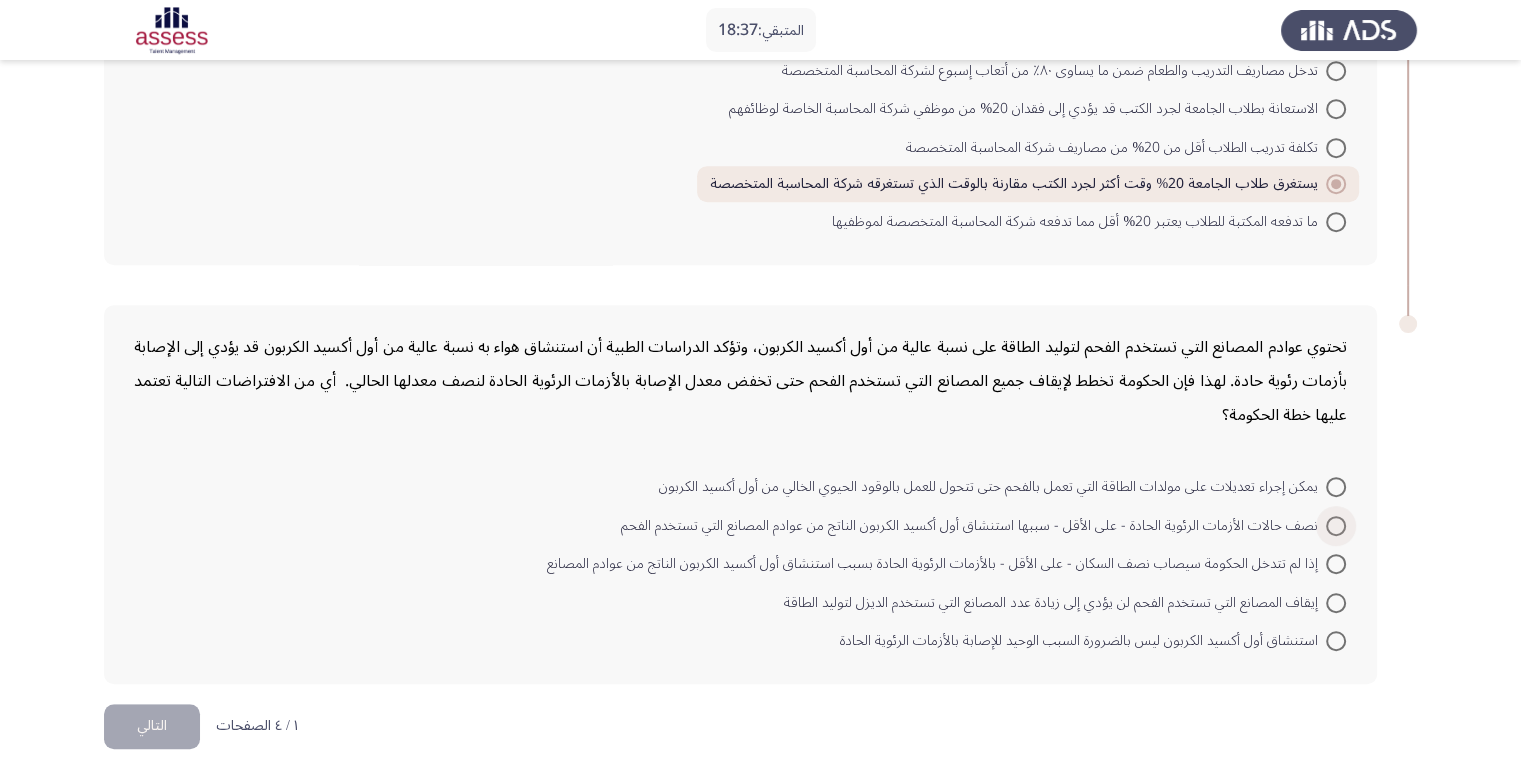 click on "نصف حالات الأزمات الرئوية الحادة - على الأقل - سببها استنشاق أول أكسيد الكربون الناتج من عوادم المصانع التي تستخدم الفحم" at bounding box center [973, 526] 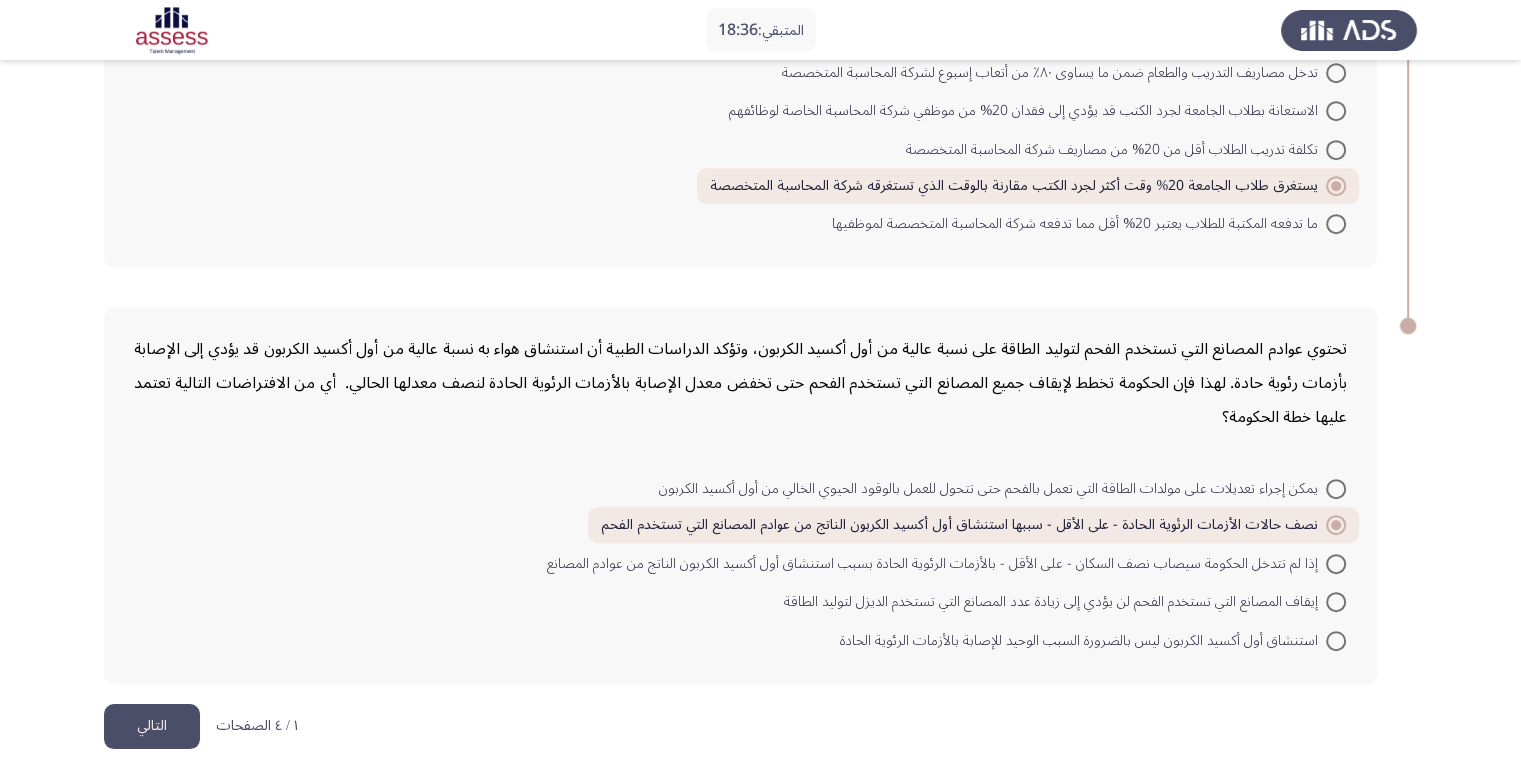 click on "التالي" 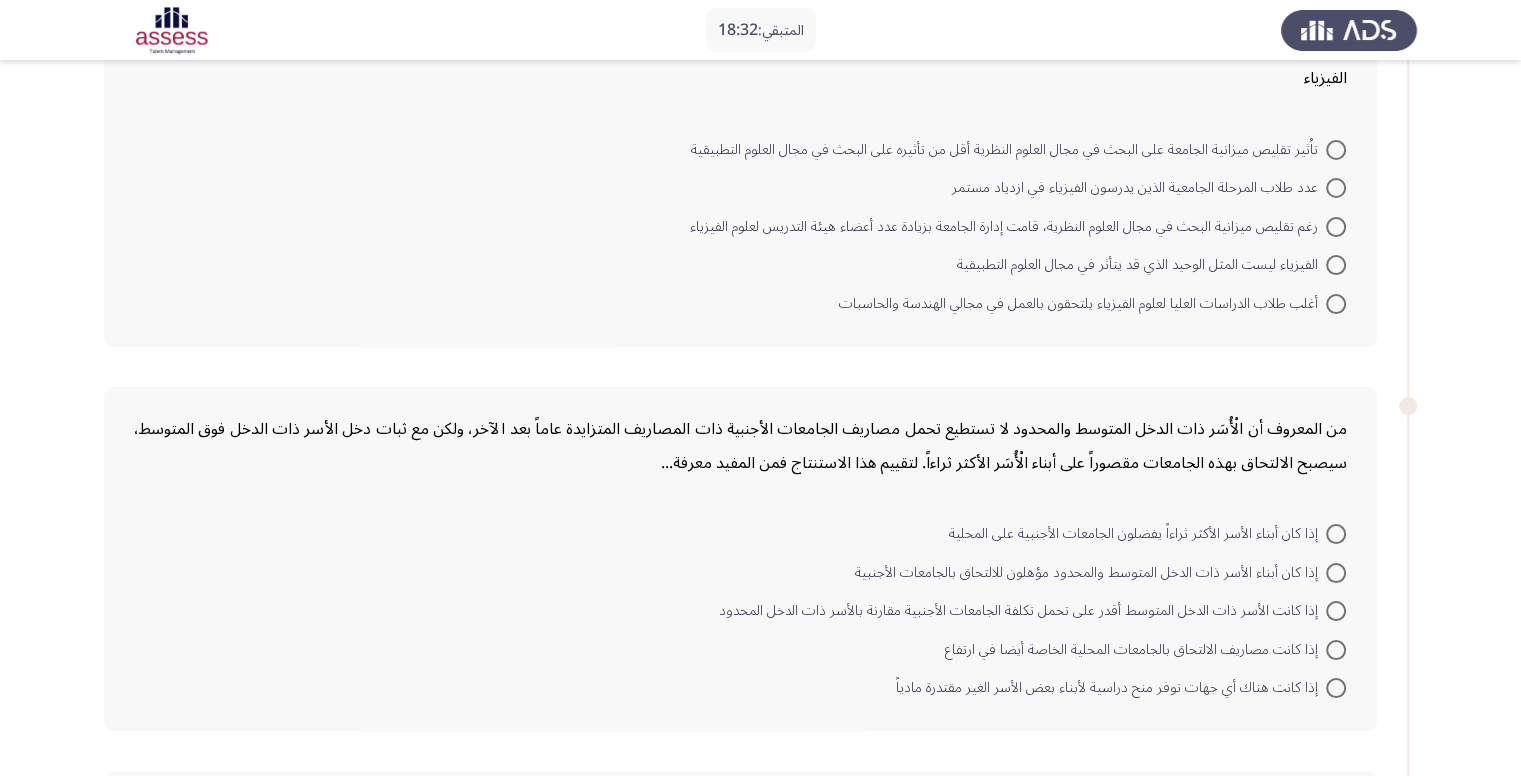 scroll, scrollTop: 100, scrollLeft: 0, axis: vertical 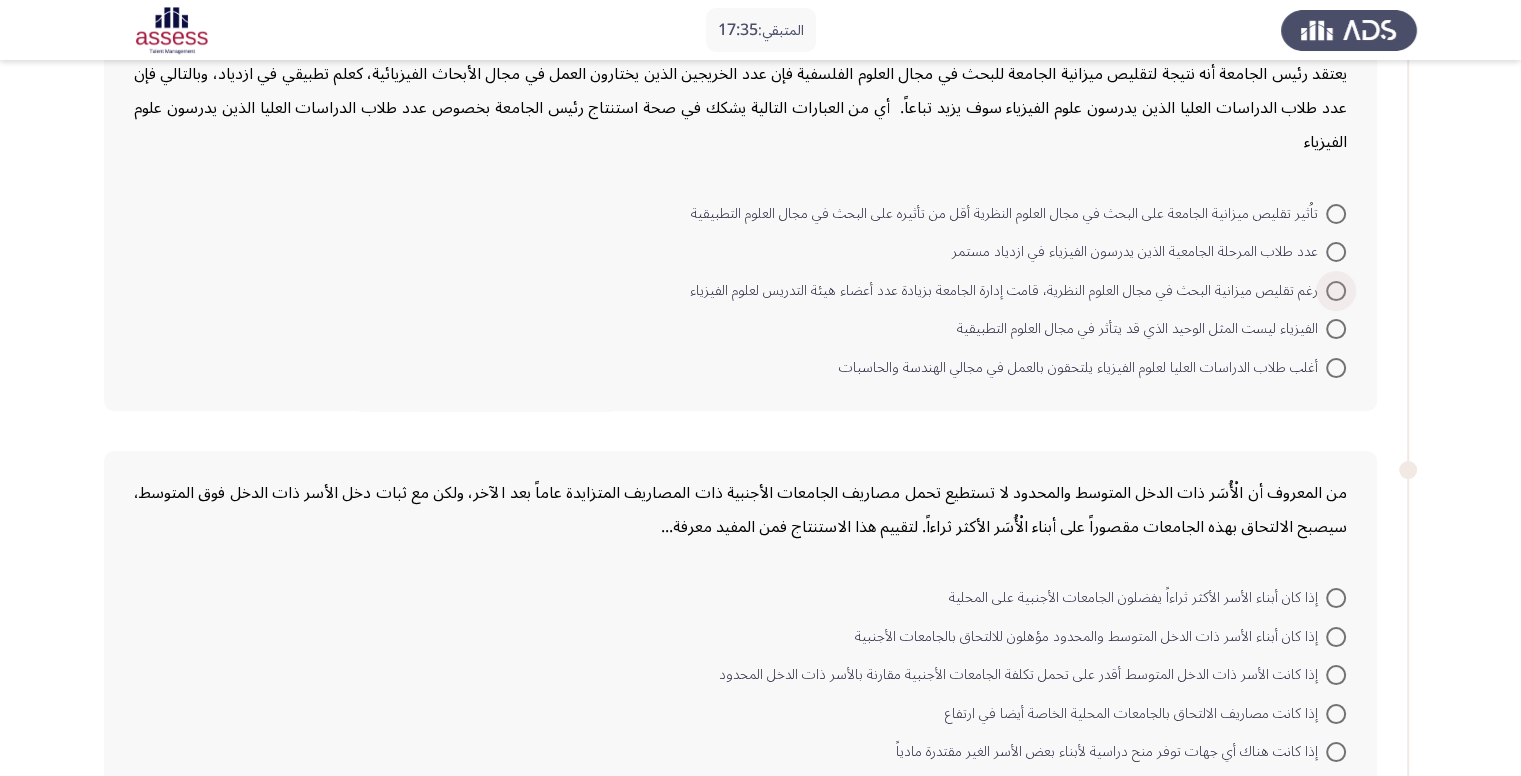 click at bounding box center (1336, 291) 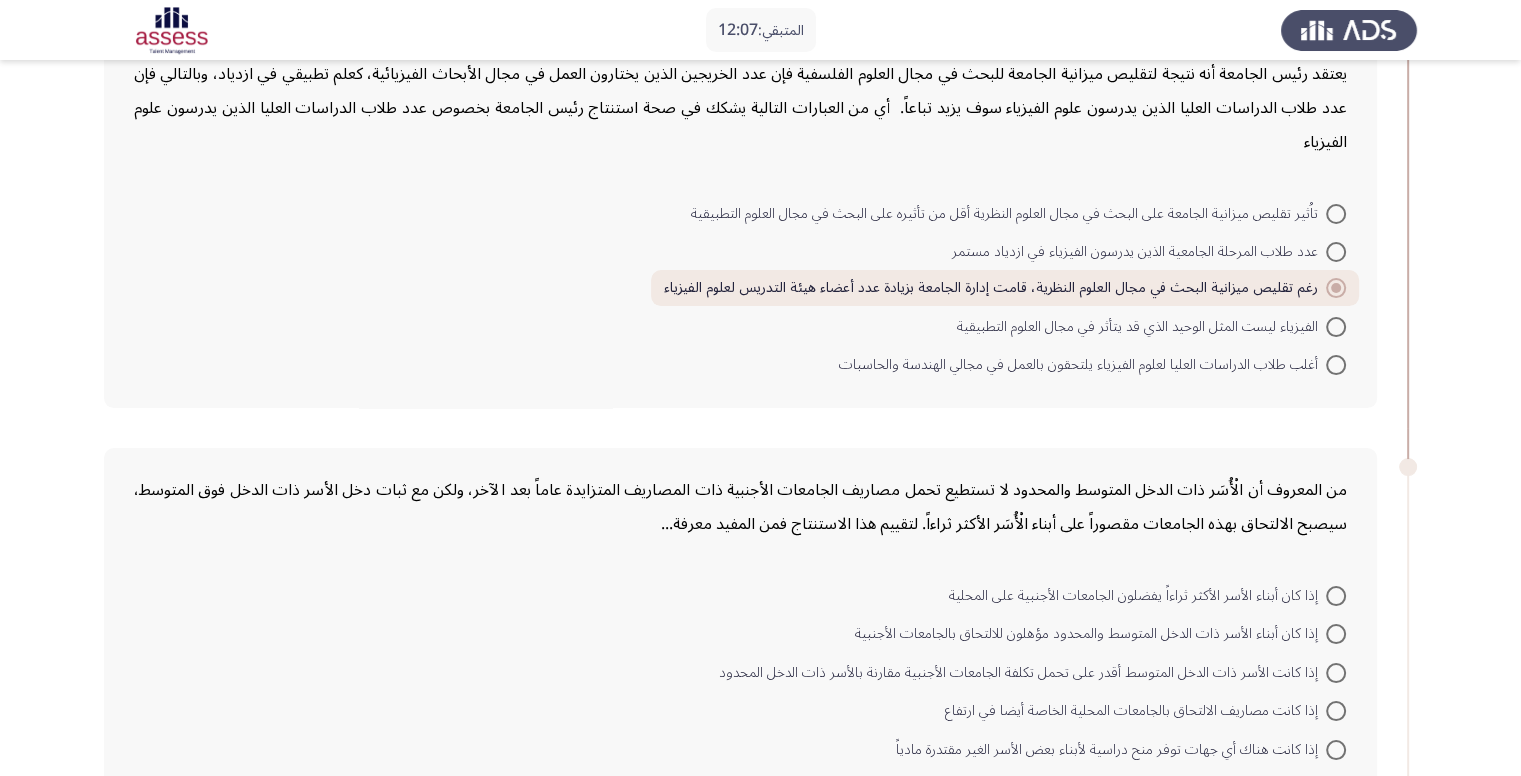 click at bounding box center [1336, 327] 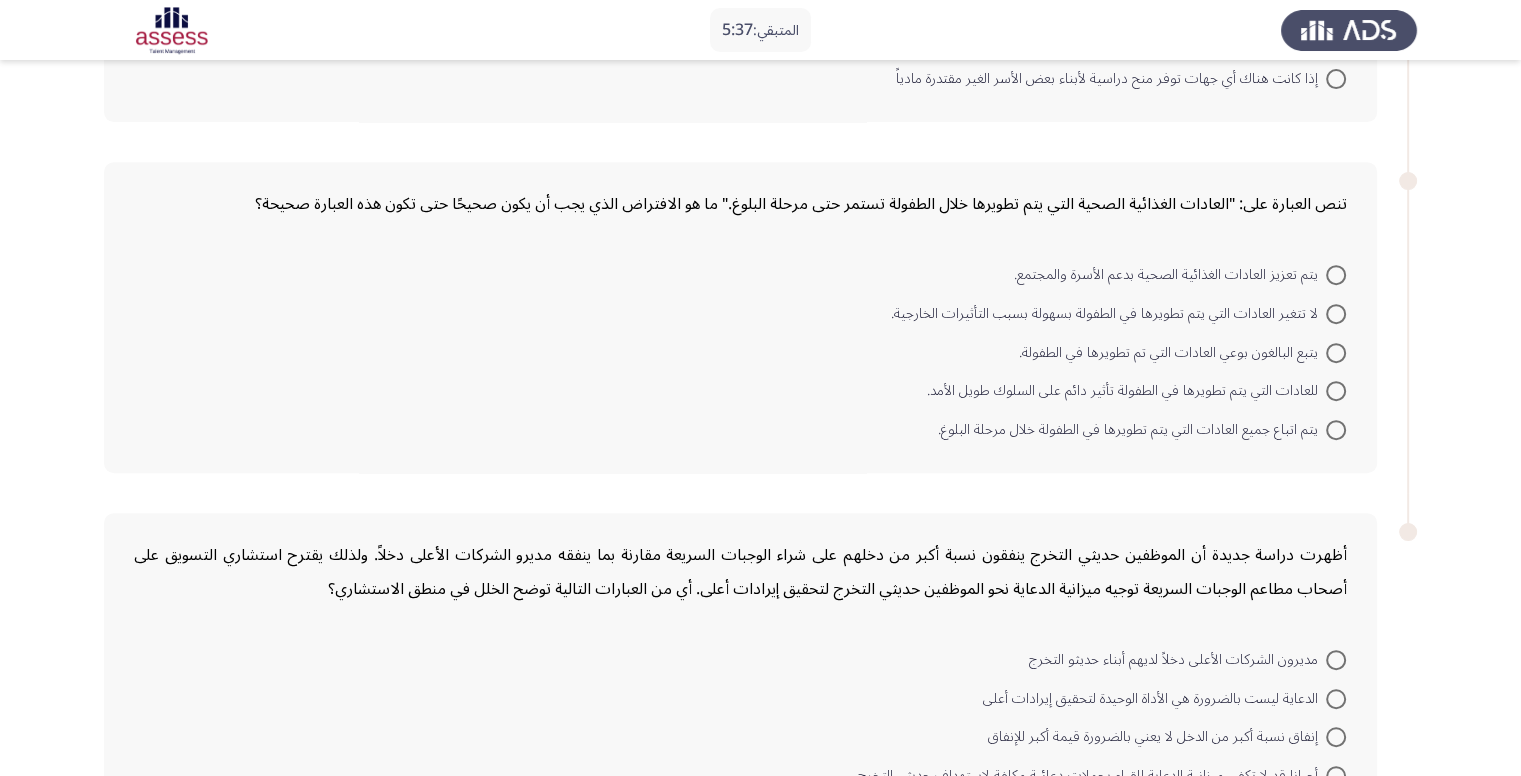 scroll, scrollTop: 880, scrollLeft: 0, axis: vertical 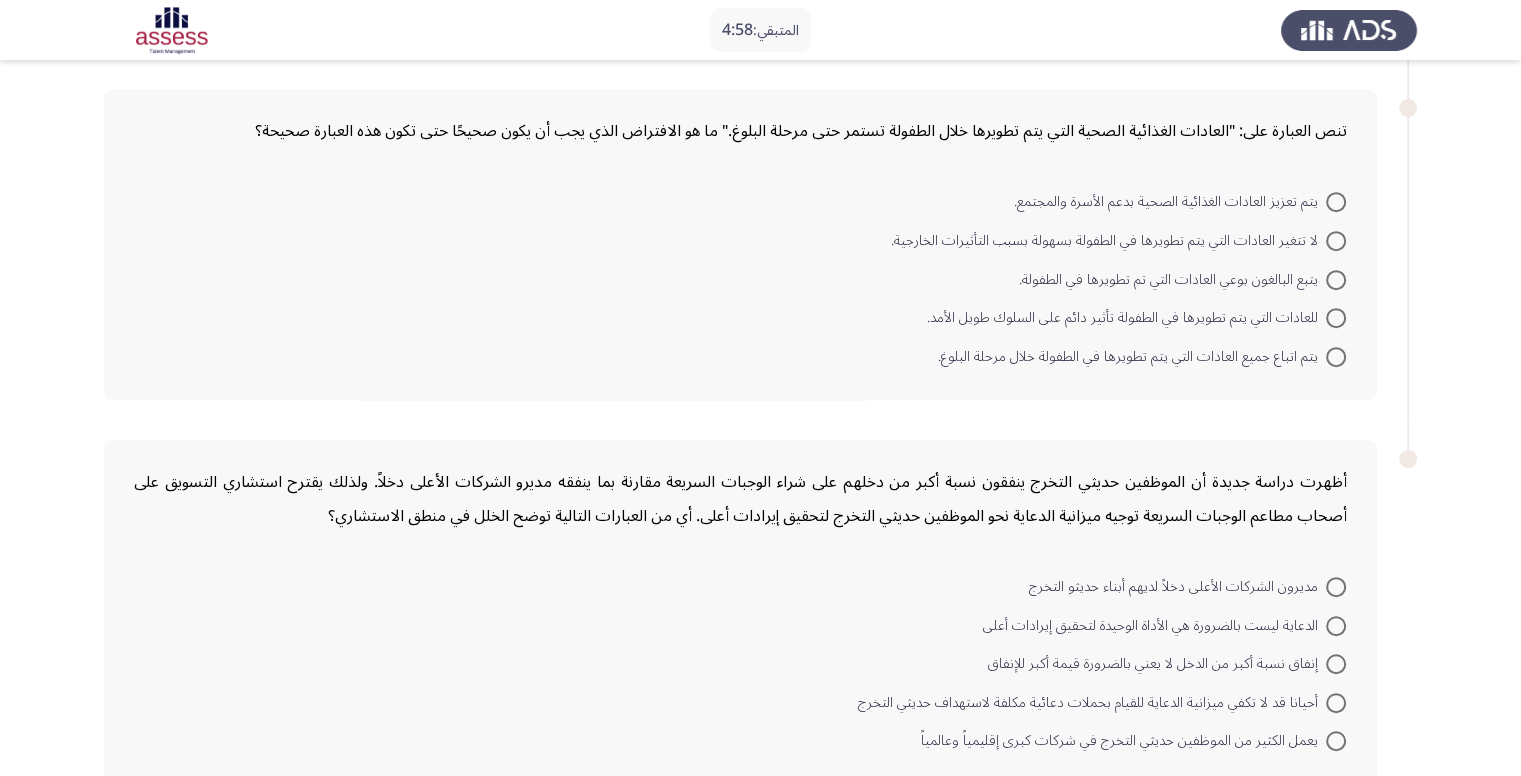 click at bounding box center [1336, 280] 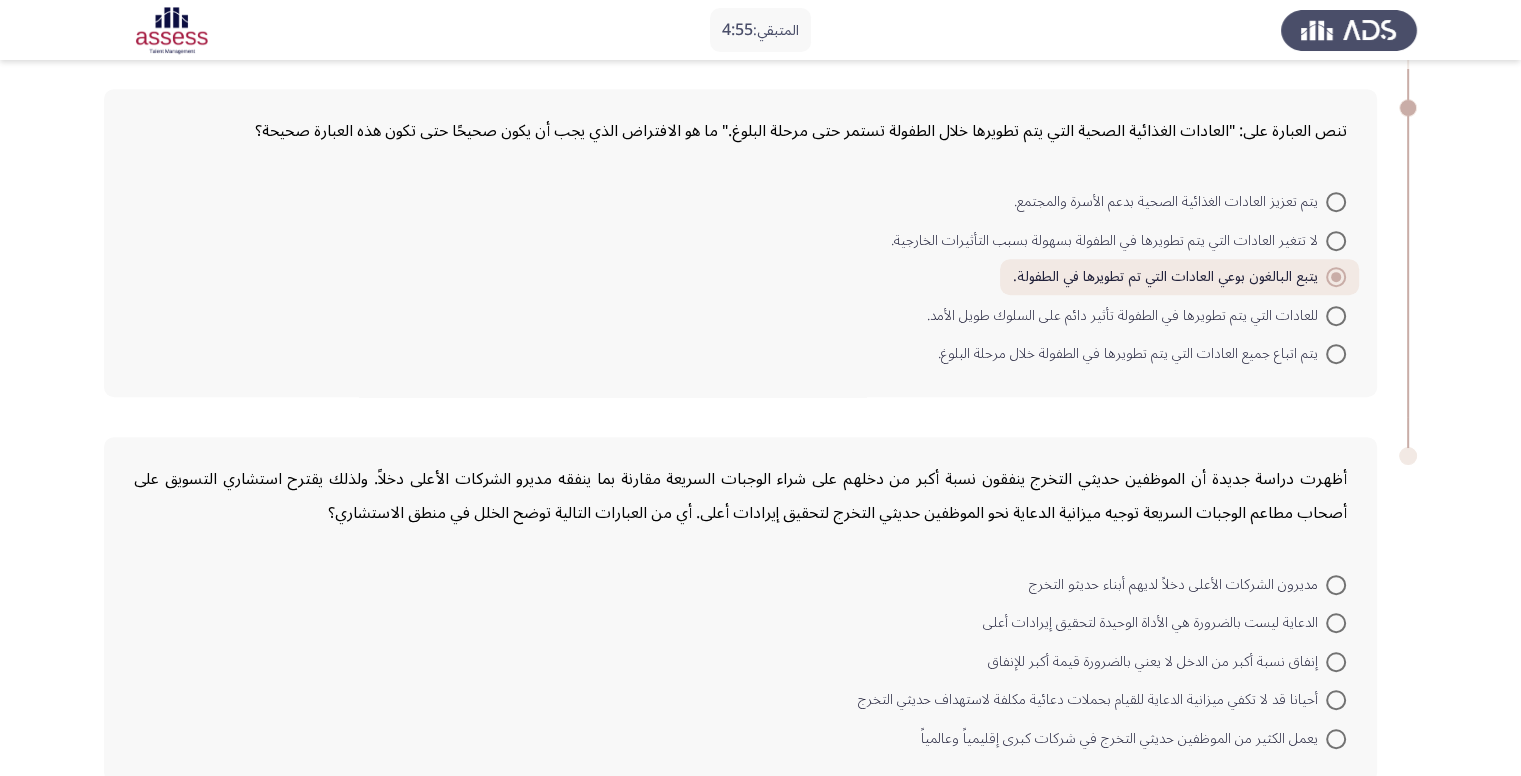 click at bounding box center (1336, 623) 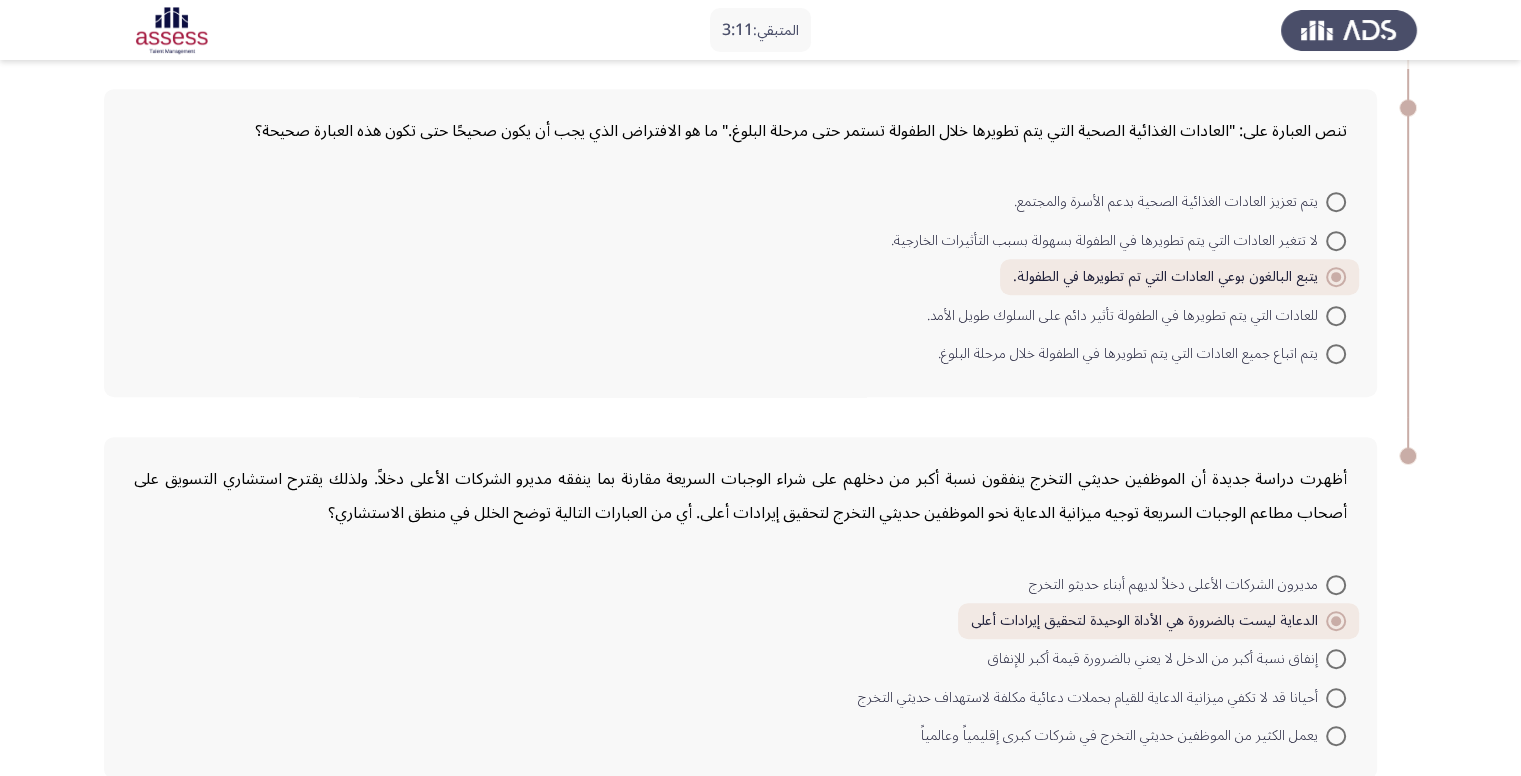 click at bounding box center (1336, 241) 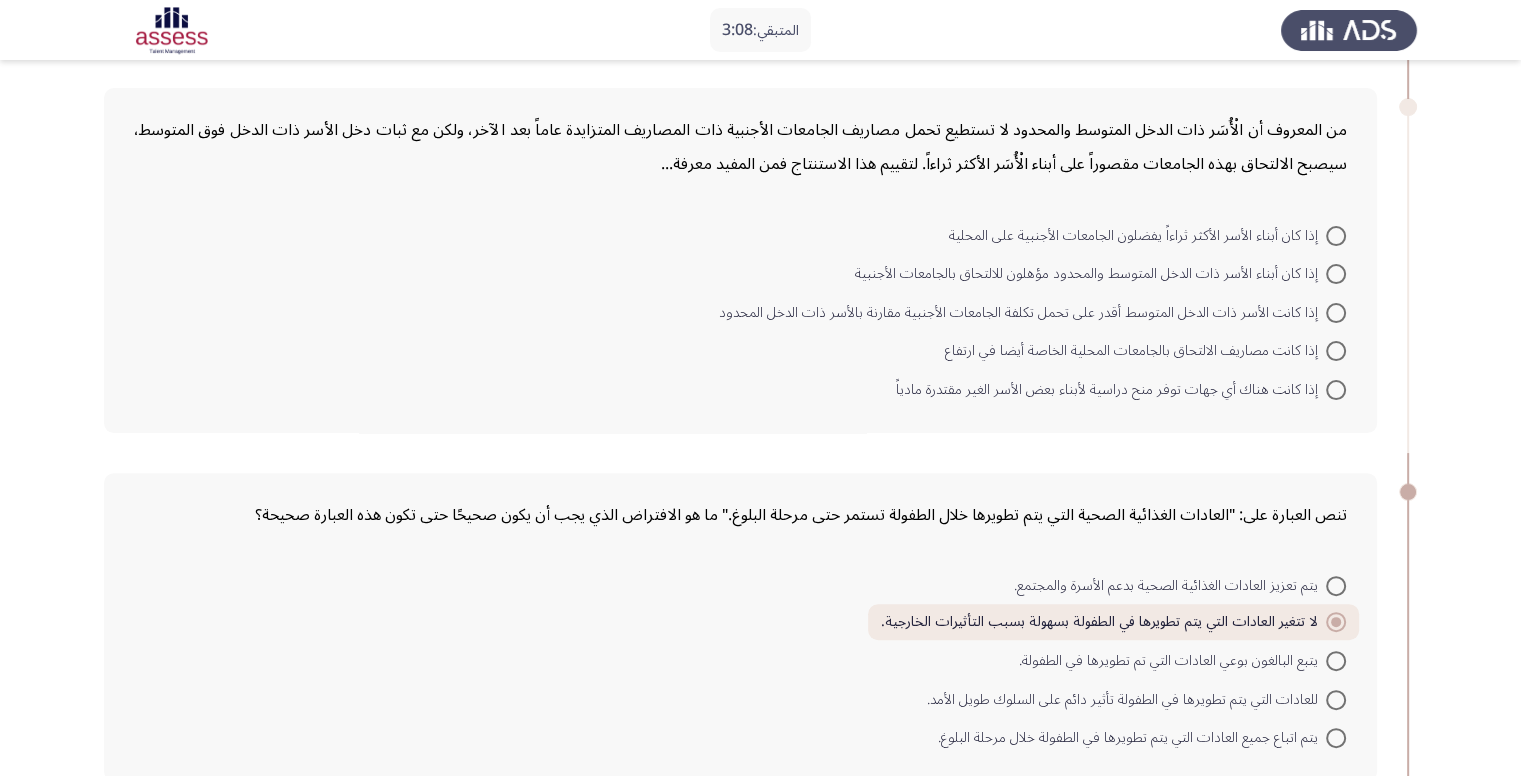 scroll, scrollTop: 475, scrollLeft: 0, axis: vertical 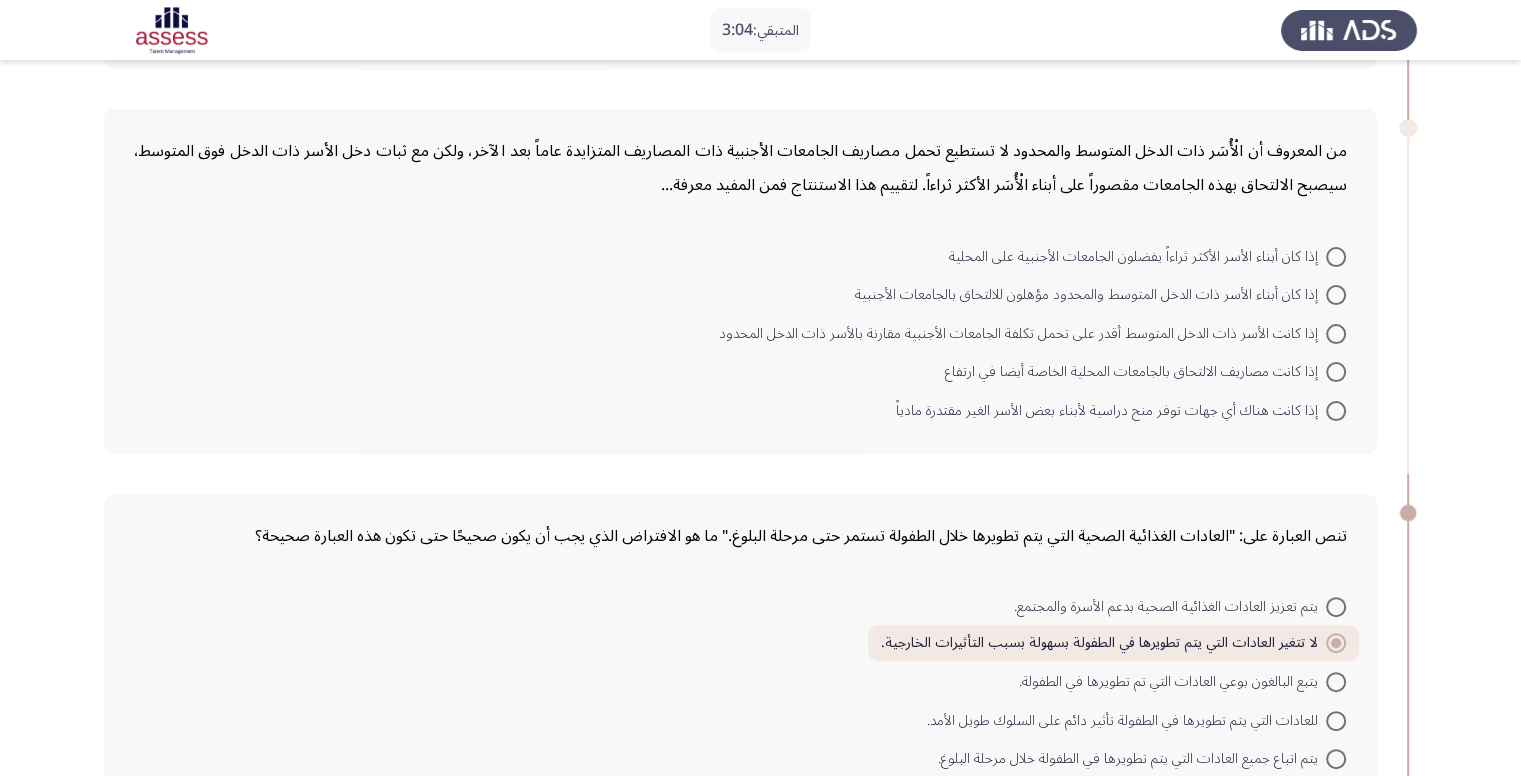 click at bounding box center (1336, 257) 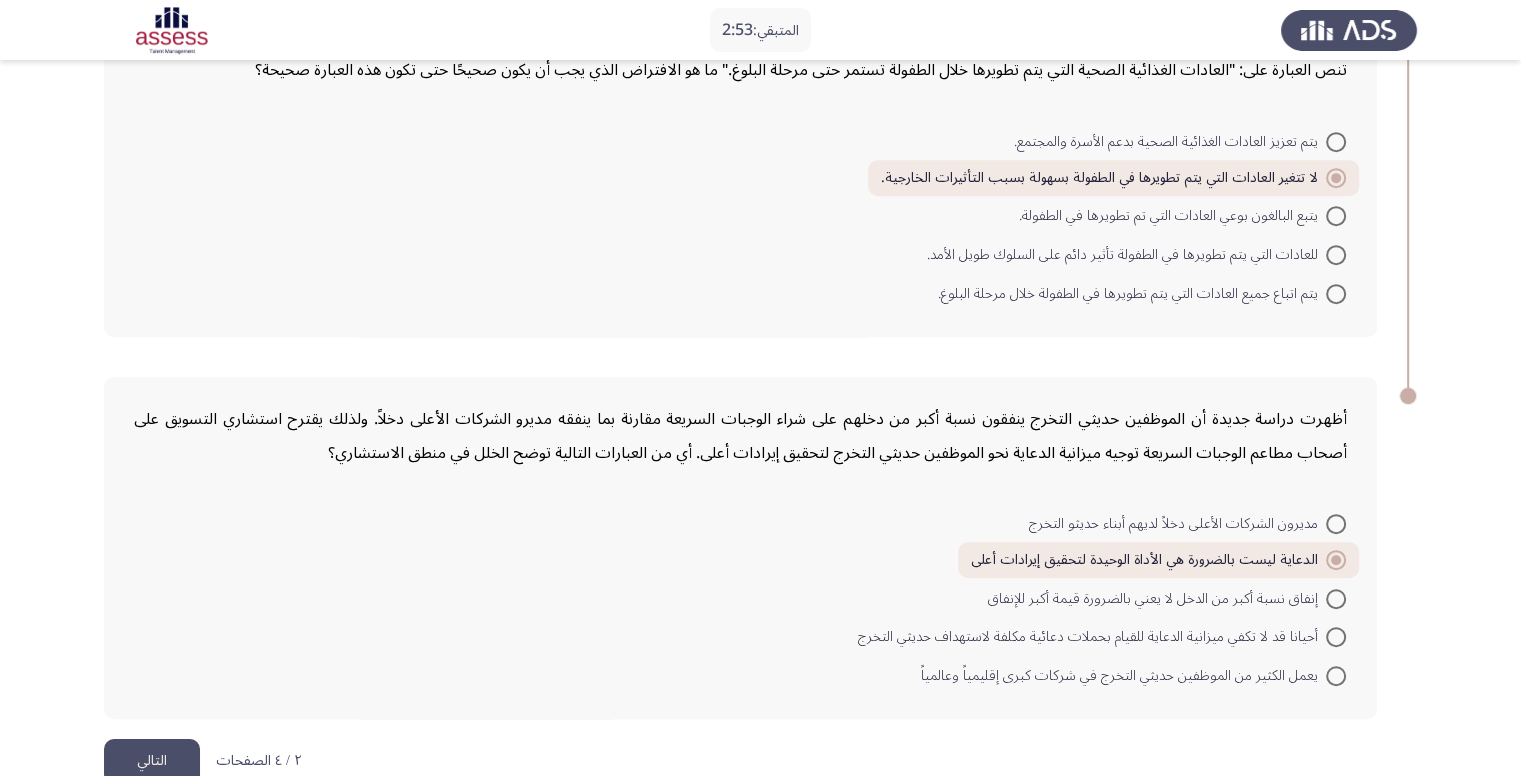 scroll, scrollTop: 972, scrollLeft: 0, axis: vertical 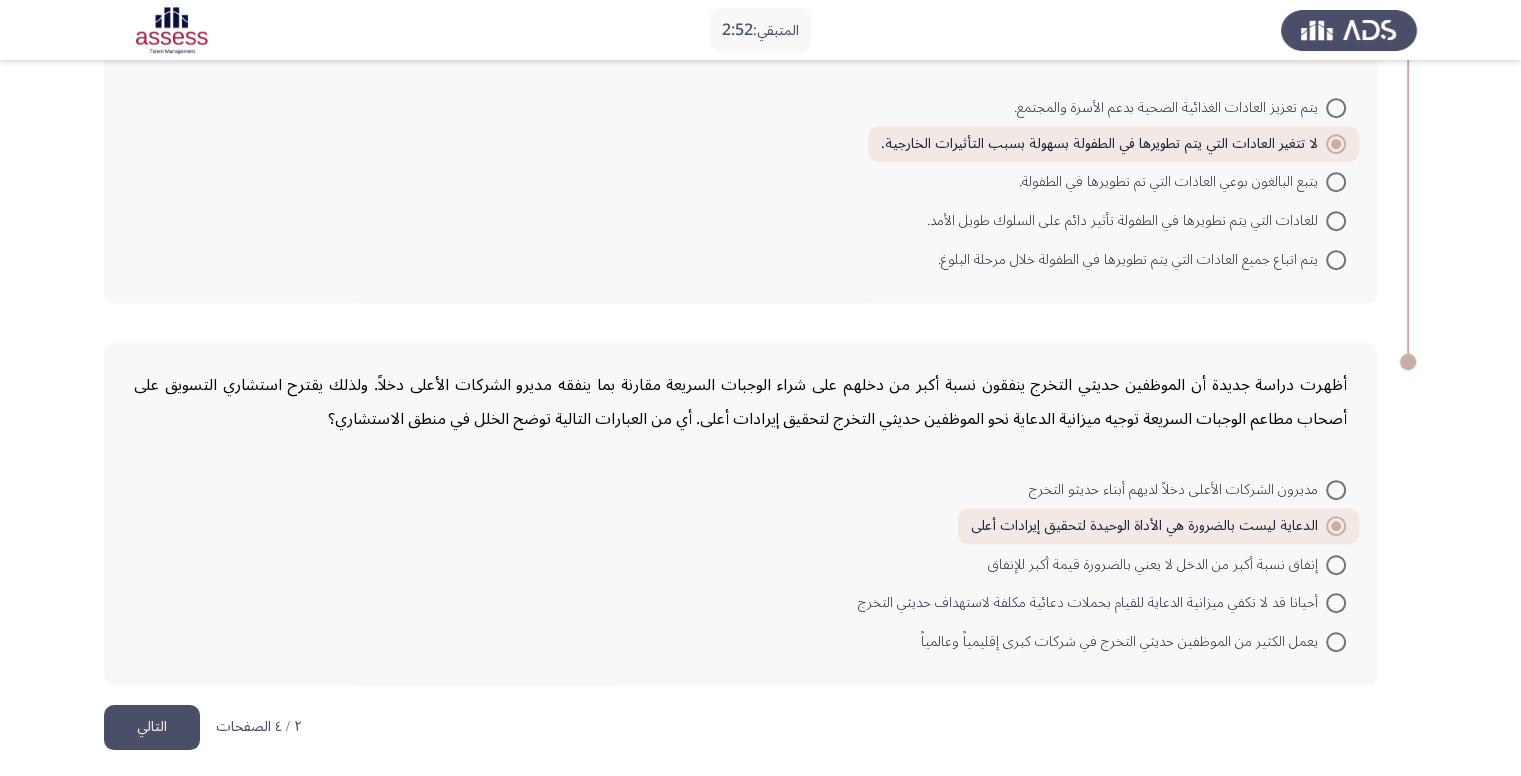 click on "التالي" 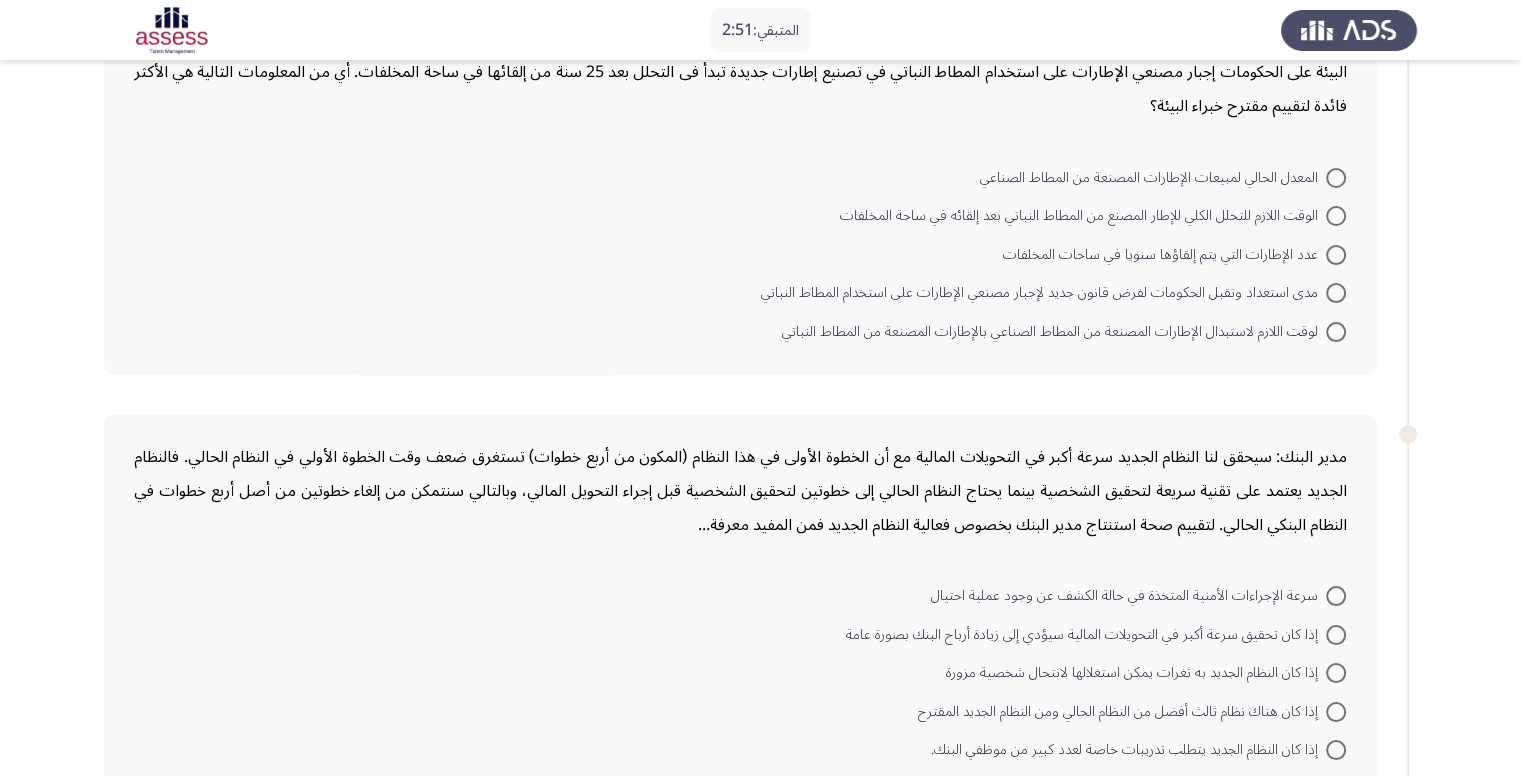 scroll, scrollTop: 100, scrollLeft: 0, axis: vertical 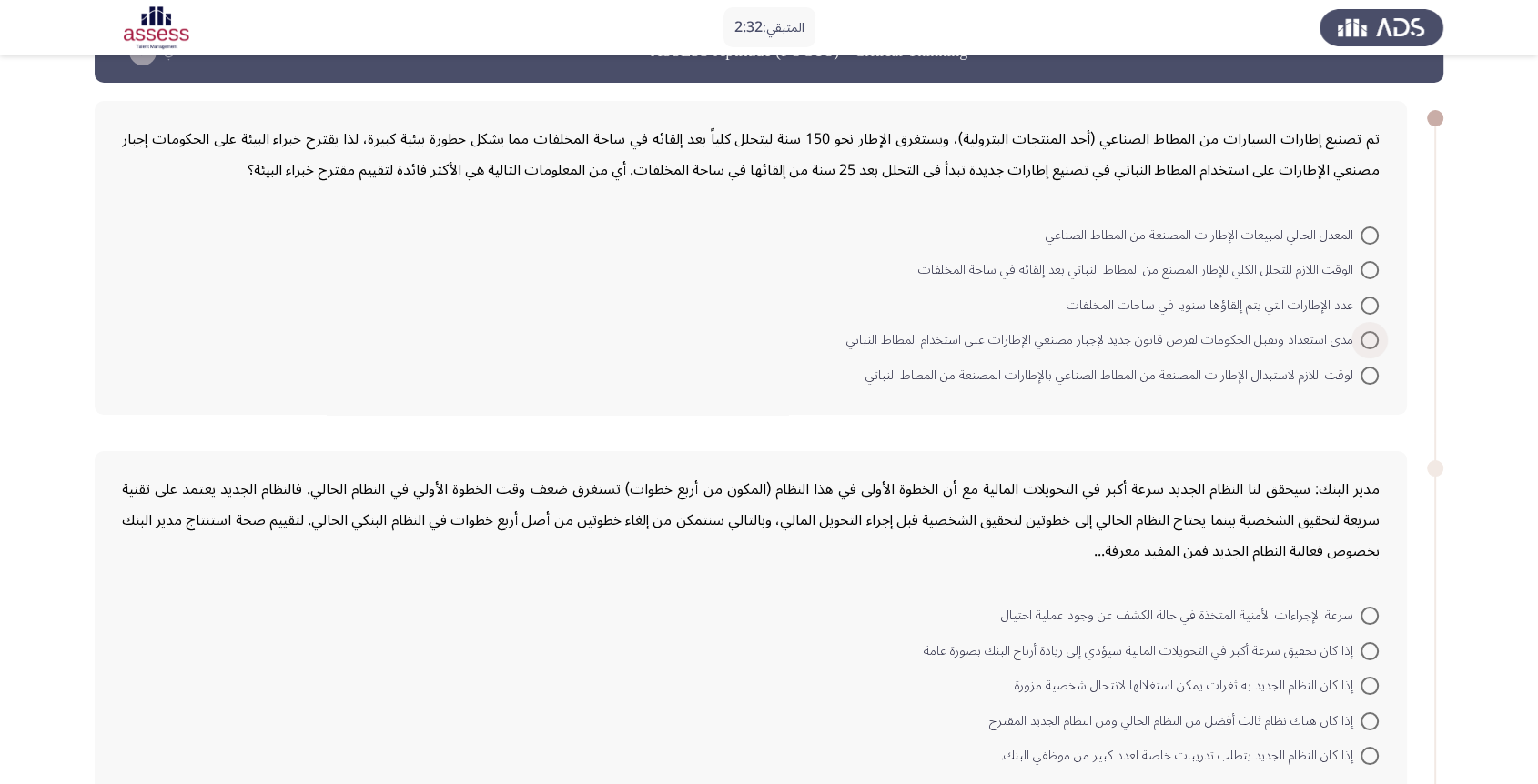 drag, startPoint x: 1394, startPoint y: 1, endPoint x: 925, endPoint y: 343, distance: 580.45241 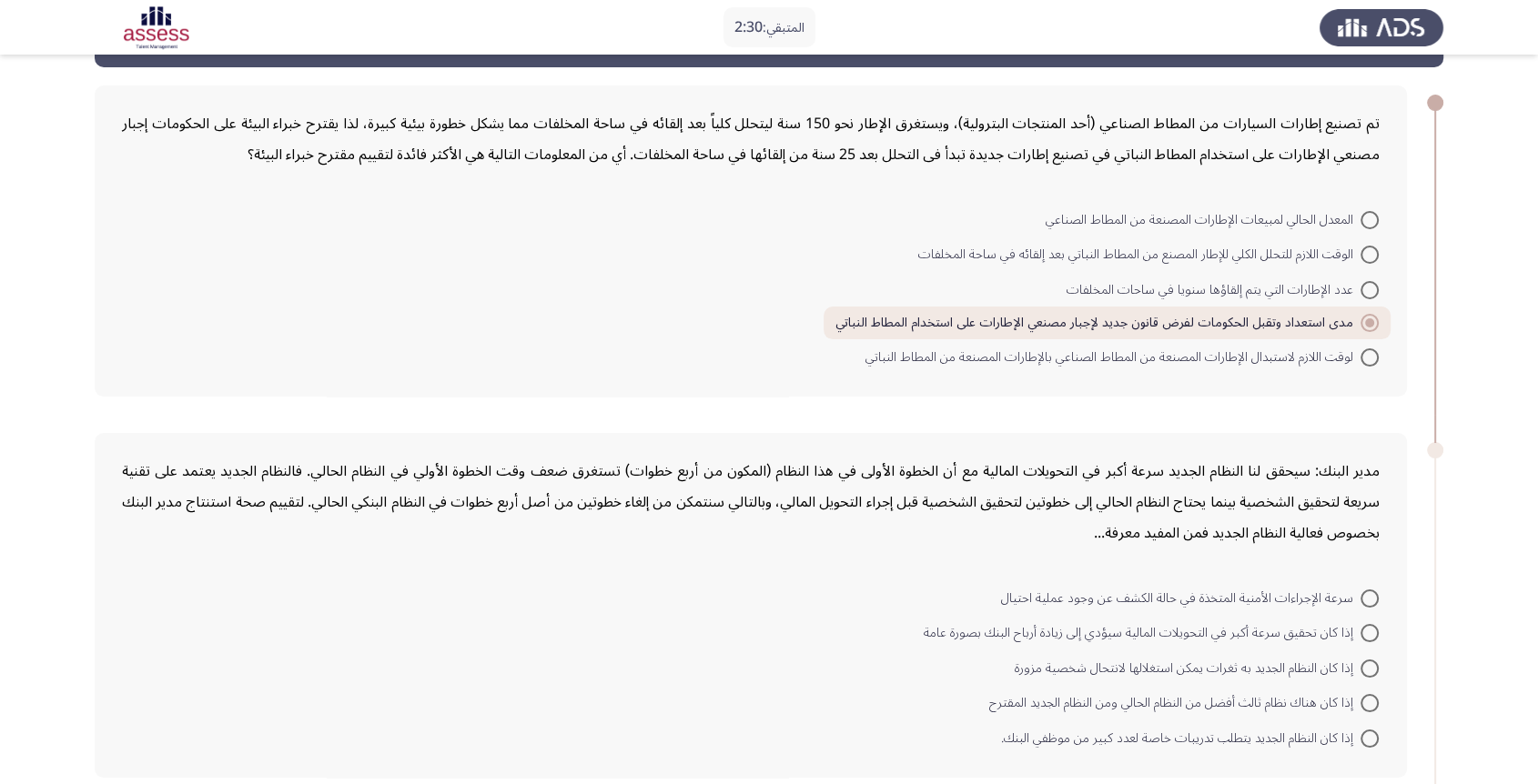 scroll, scrollTop: 80, scrollLeft: 0, axis: vertical 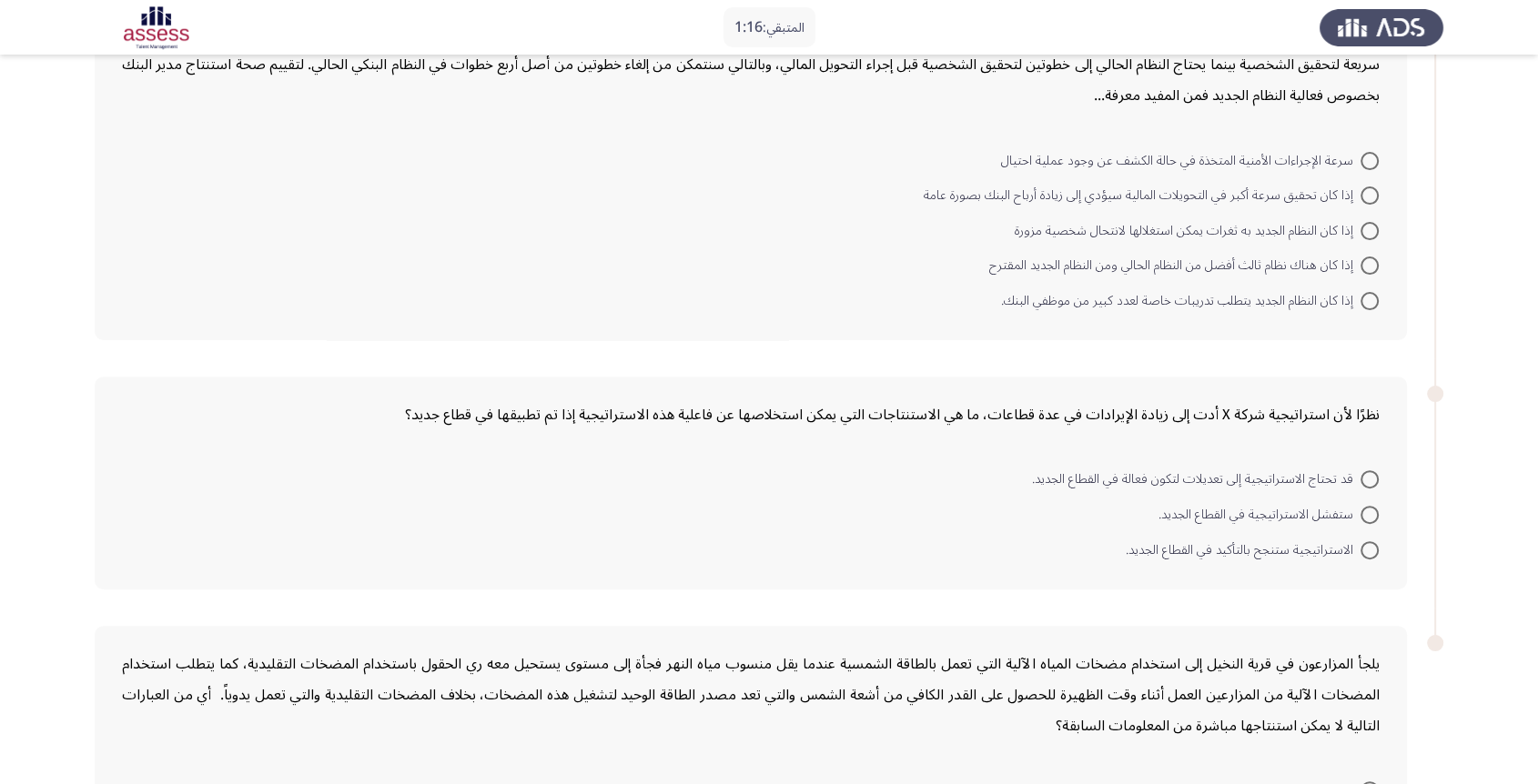 click at bounding box center [1370, 479] 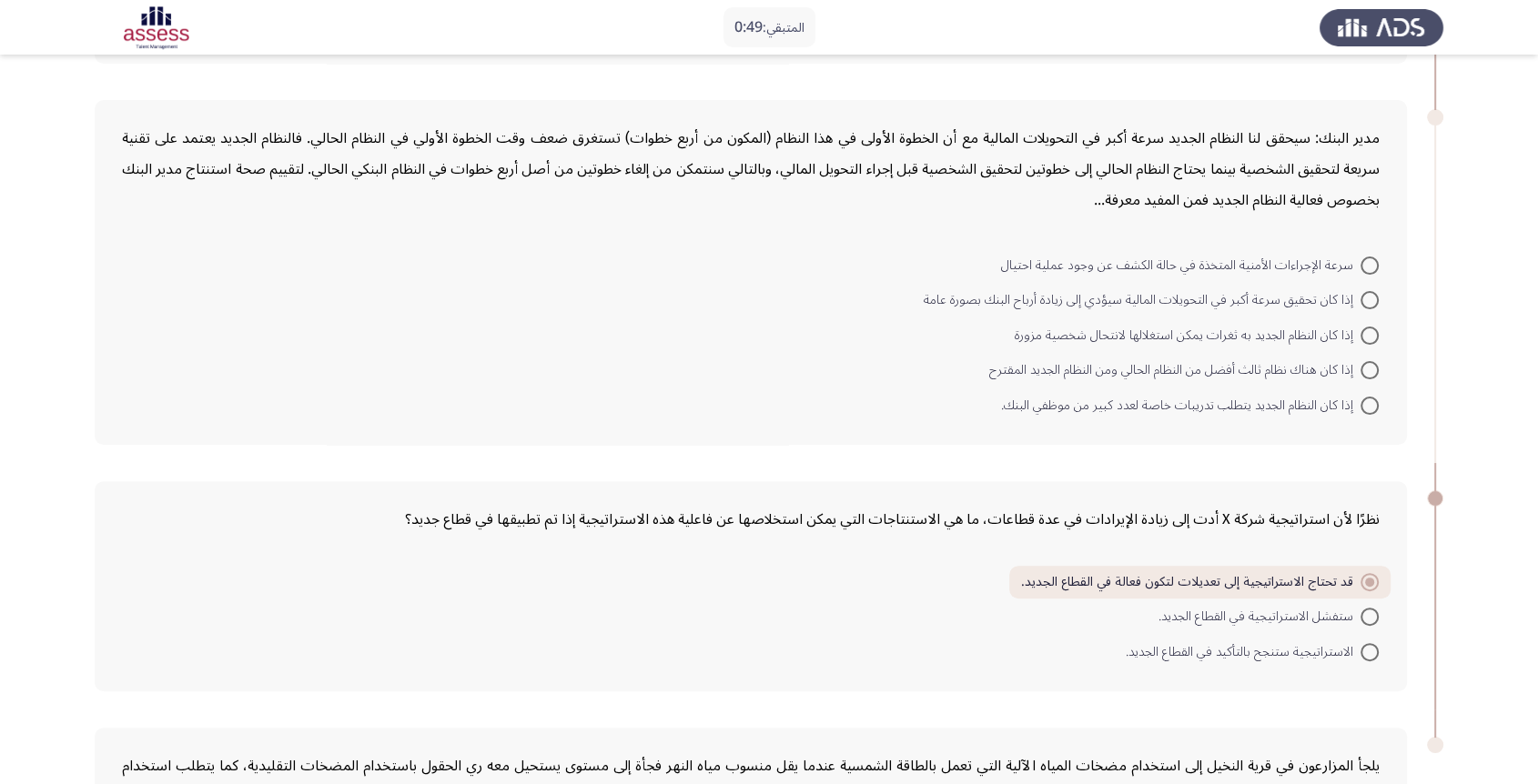 scroll, scrollTop: 371, scrollLeft: 0, axis: vertical 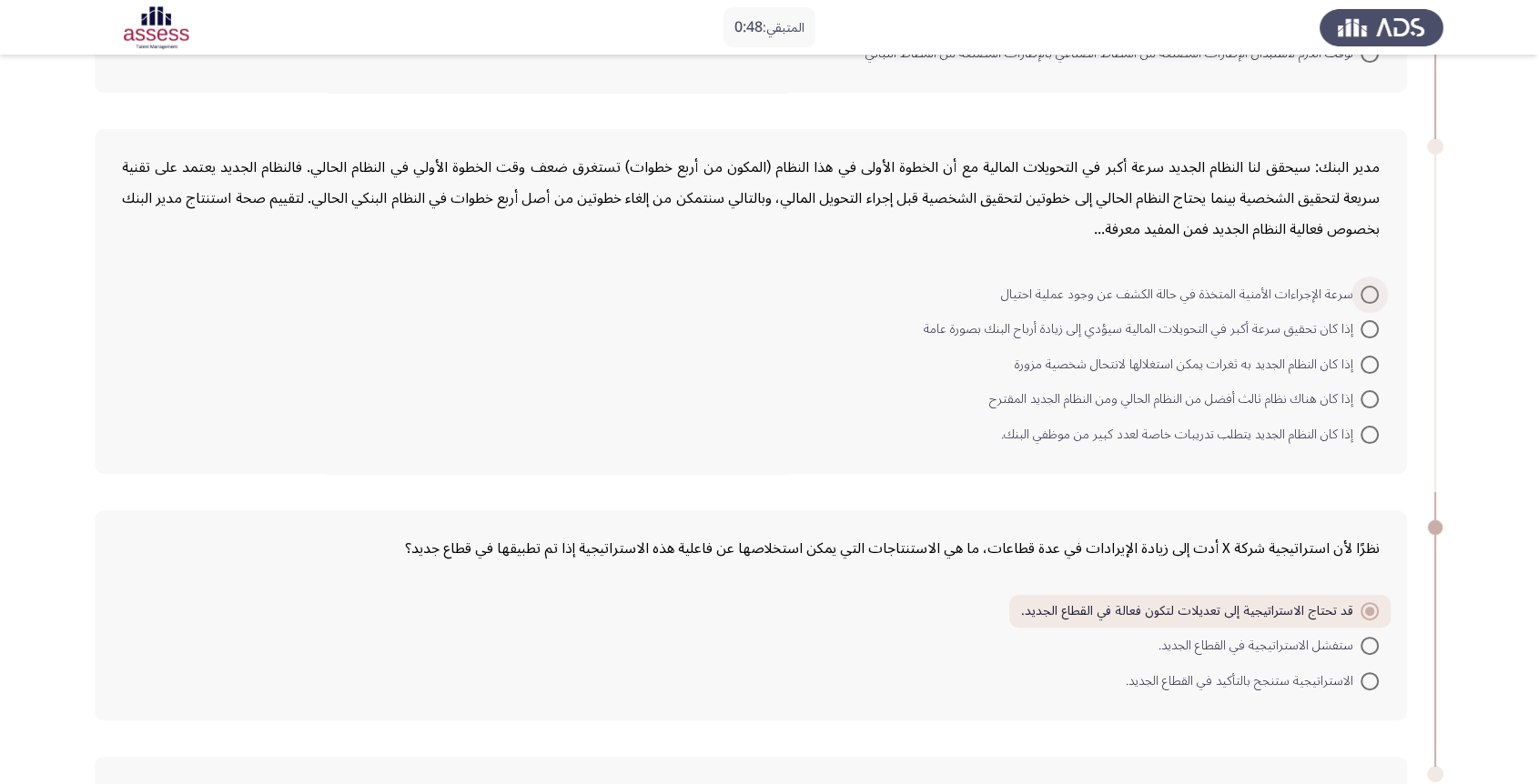 click on "سرعة الإجراءات الأمنية المتخذة في حالة الكشف عن وجود عملية احتيال" at bounding box center [1180, 295] 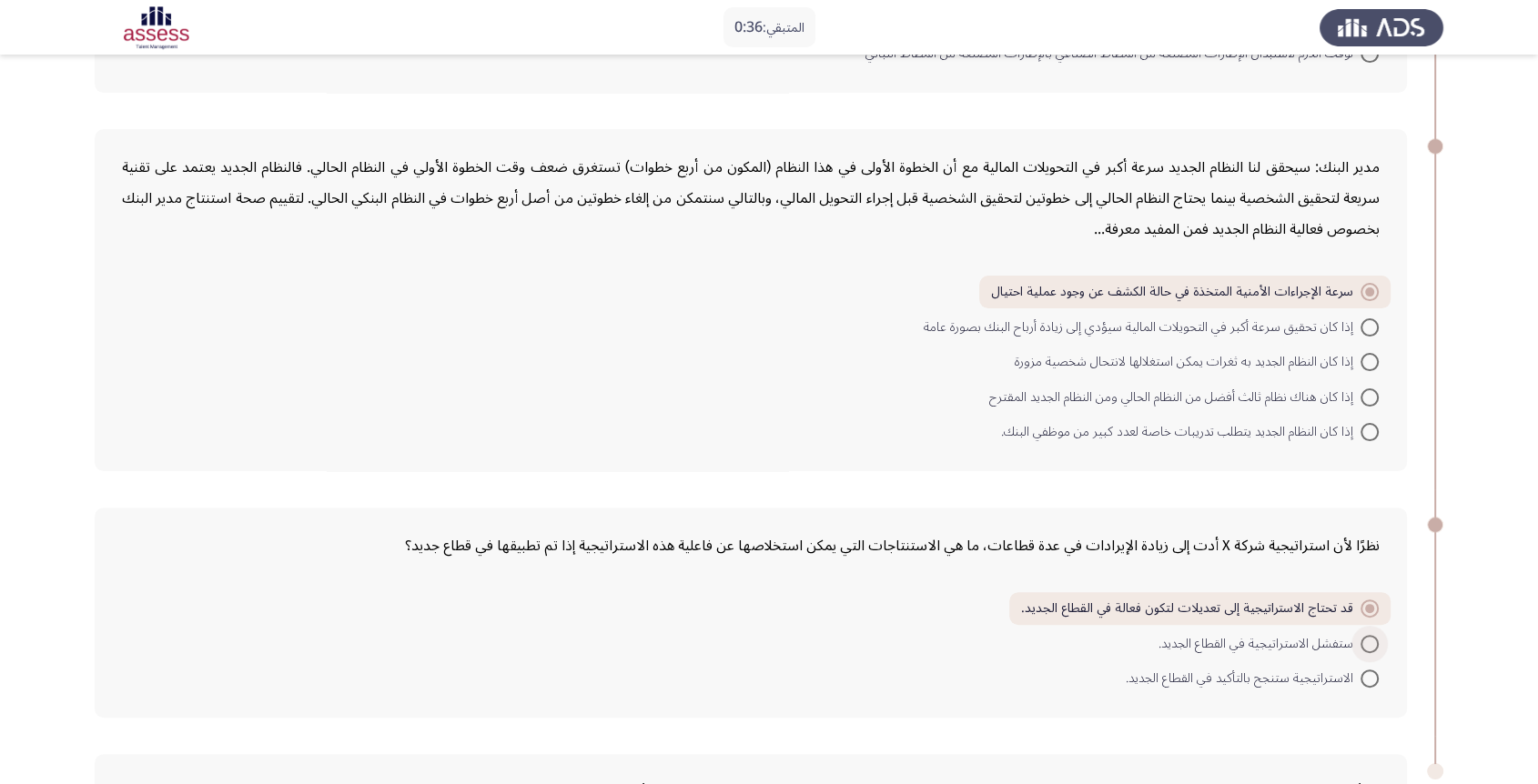 click at bounding box center (1370, 644) 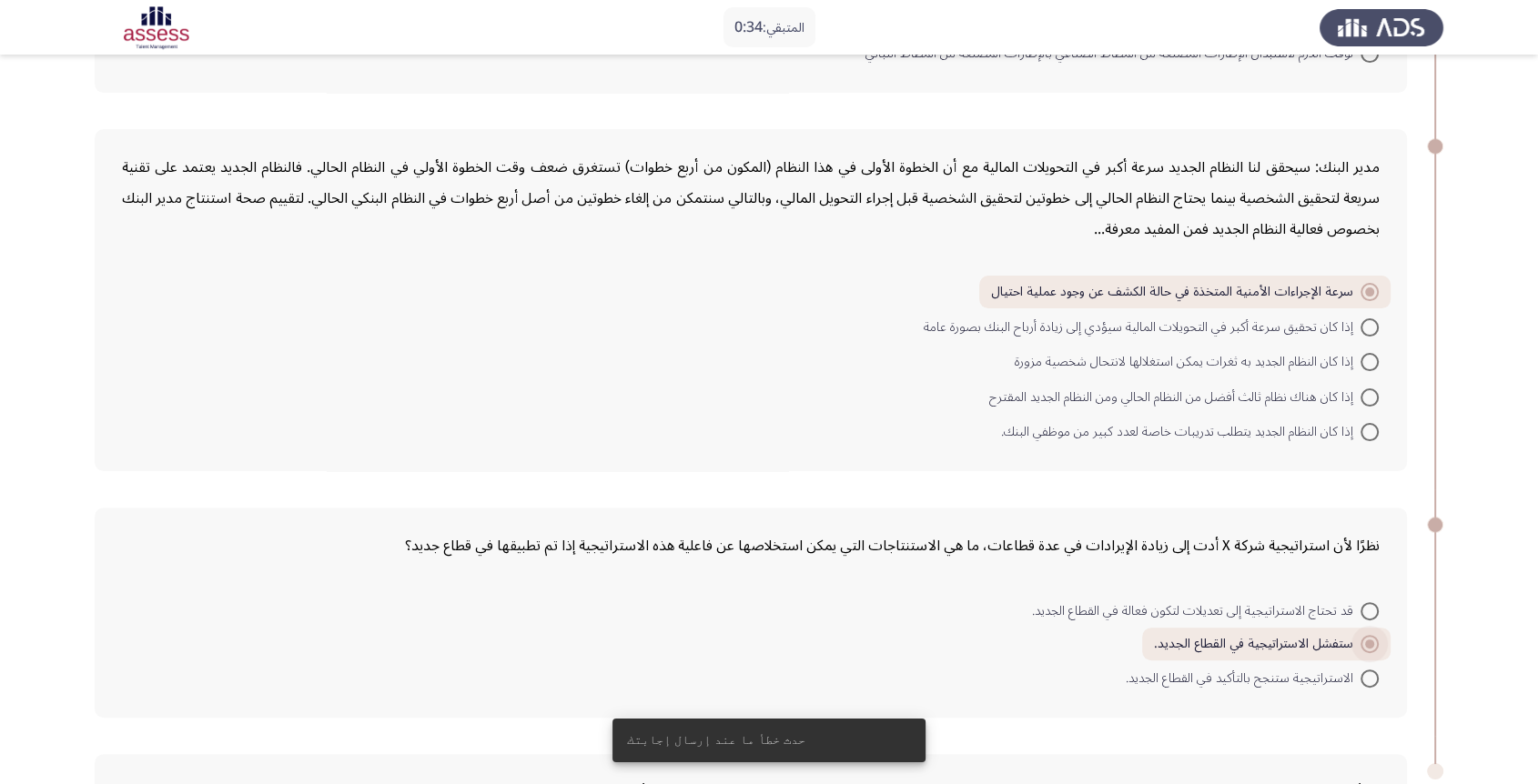 click at bounding box center (1370, 644) 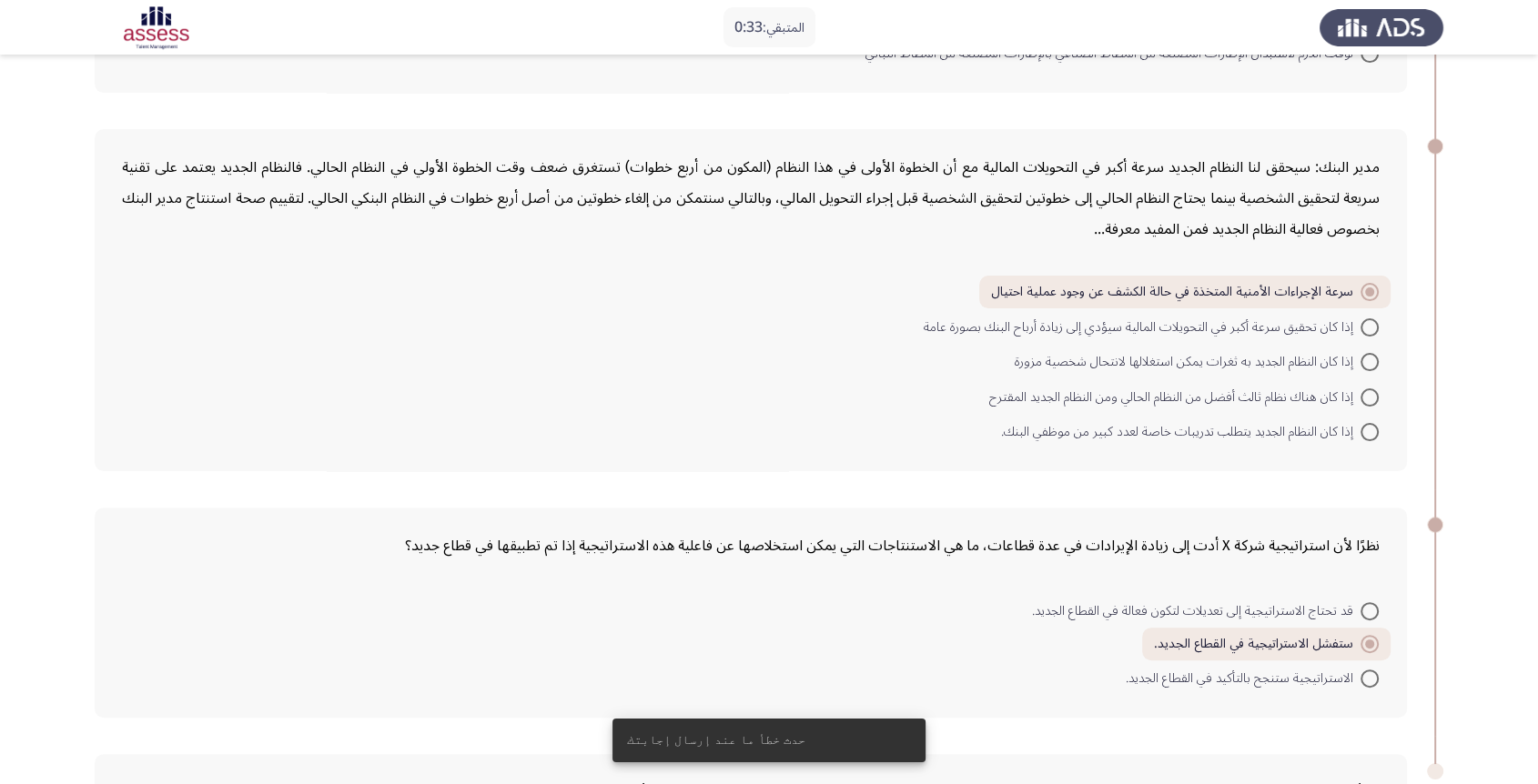 click on "قد تحتاج الاستراتيجية إلى تعديلات لتكون فعالة في القطاع الجديد." at bounding box center (1205, 609) 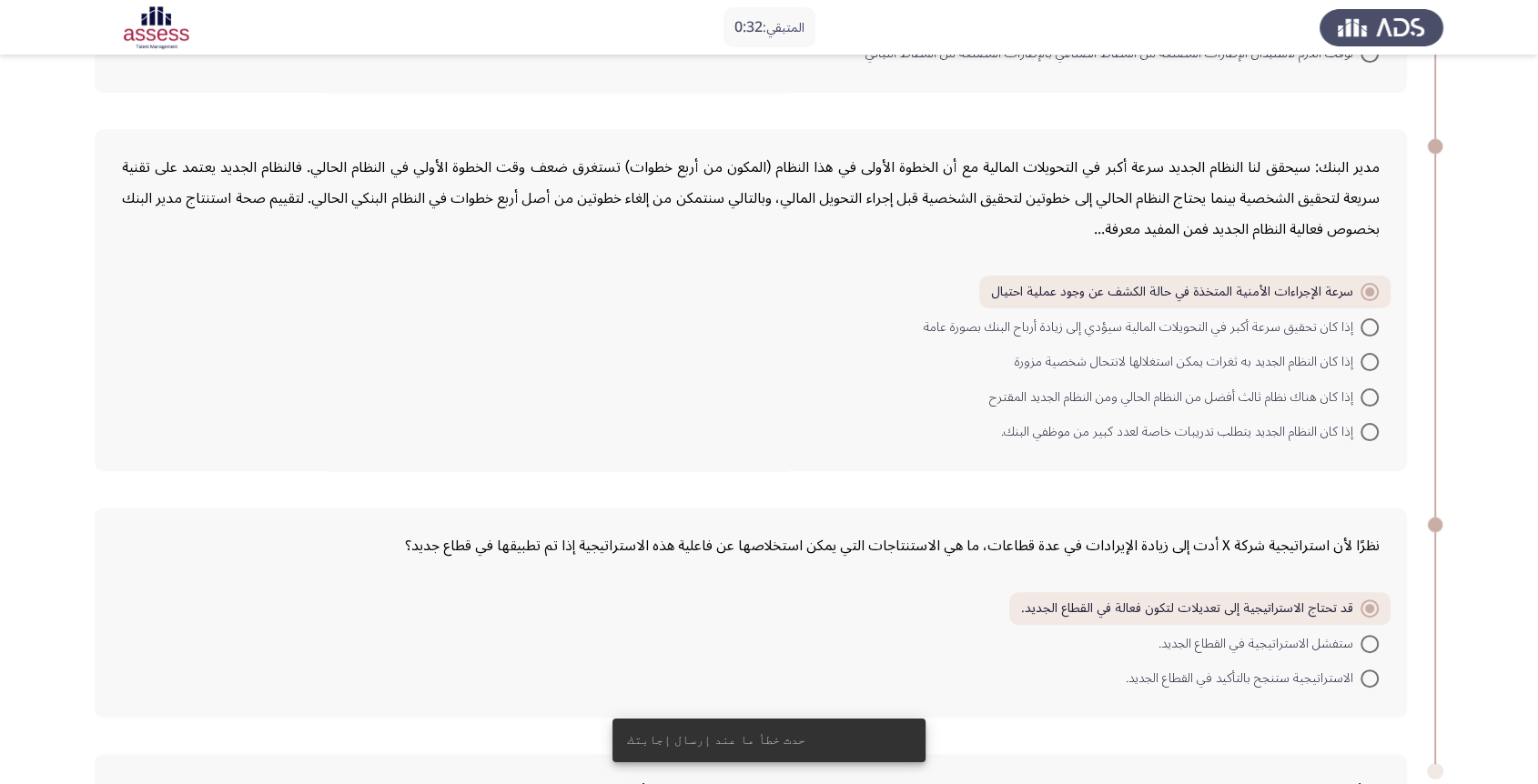 click at bounding box center [1370, 644] 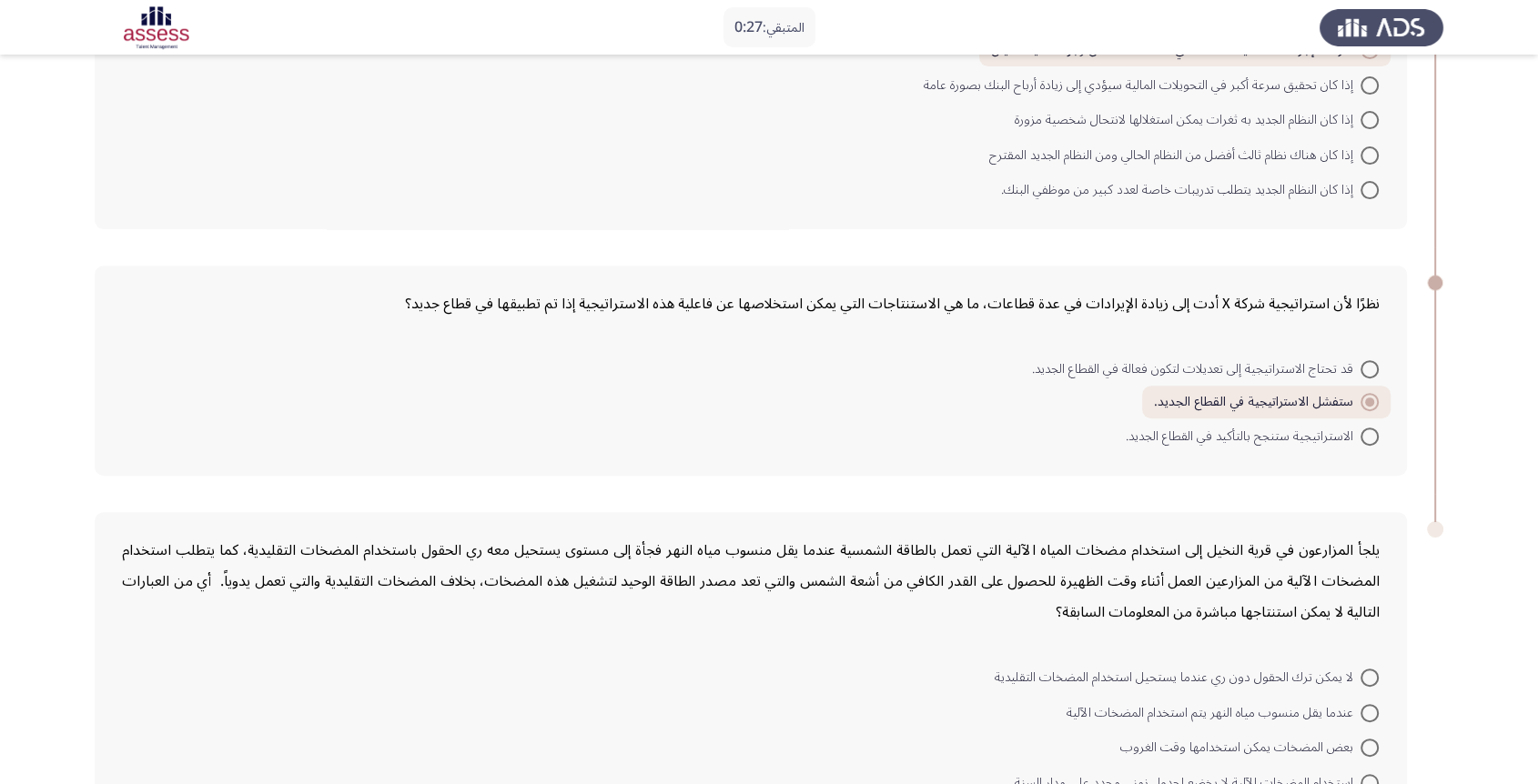 scroll, scrollTop: 772, scrollLeft: 0, axis: vertical 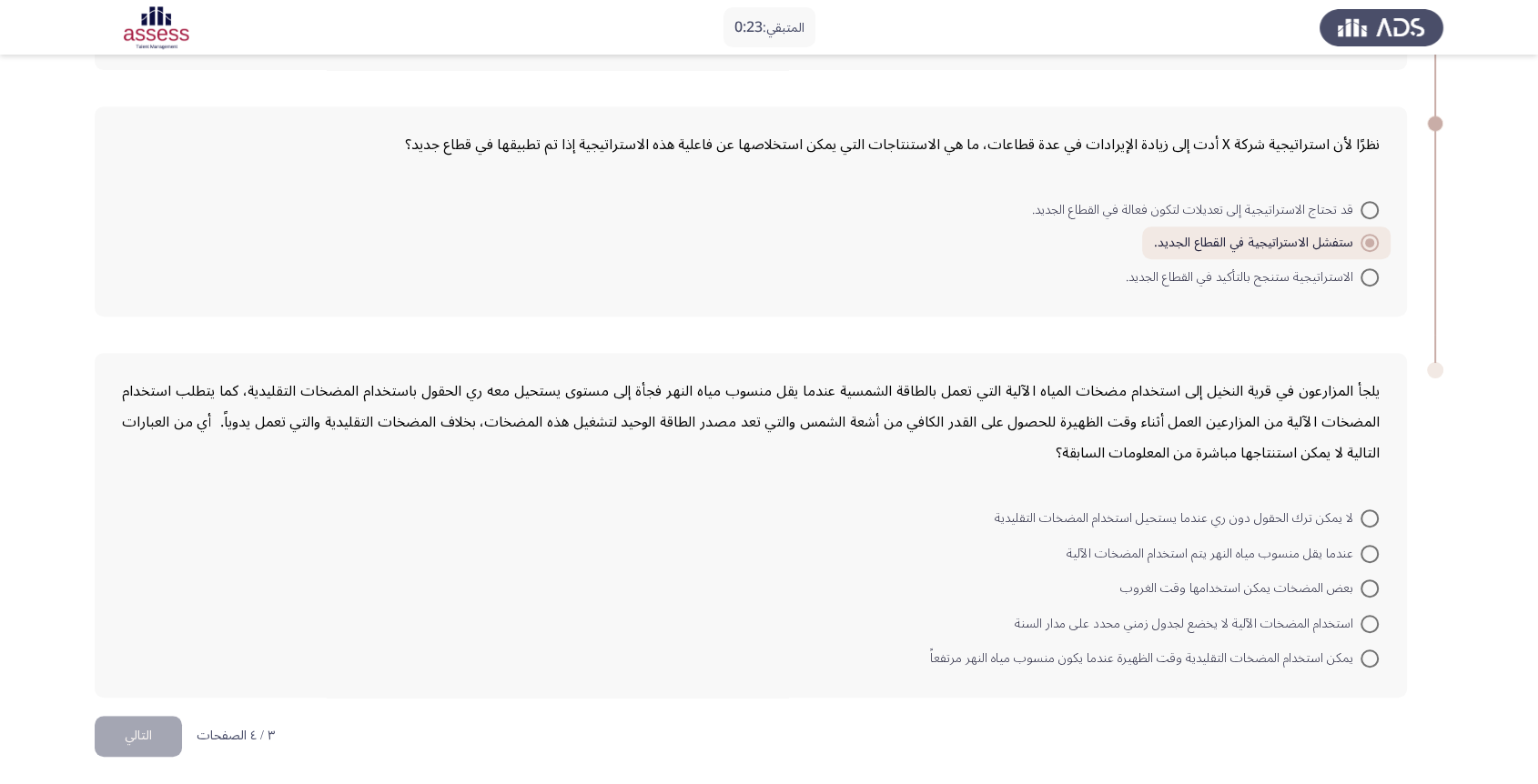 click at bounding box center [1370, 554] 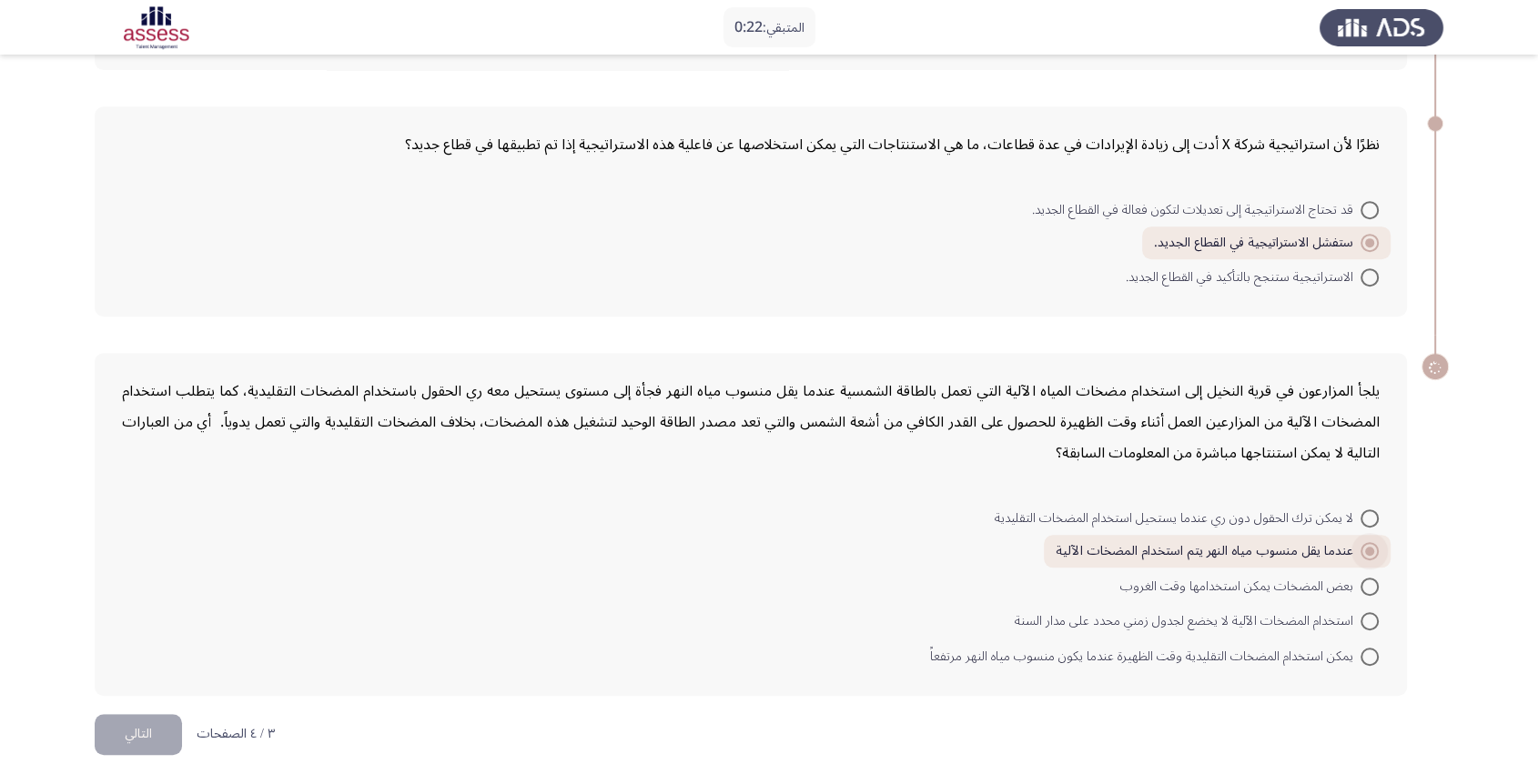scroll, scrollTop: 770, scrollLeft: 0, axis: vertical 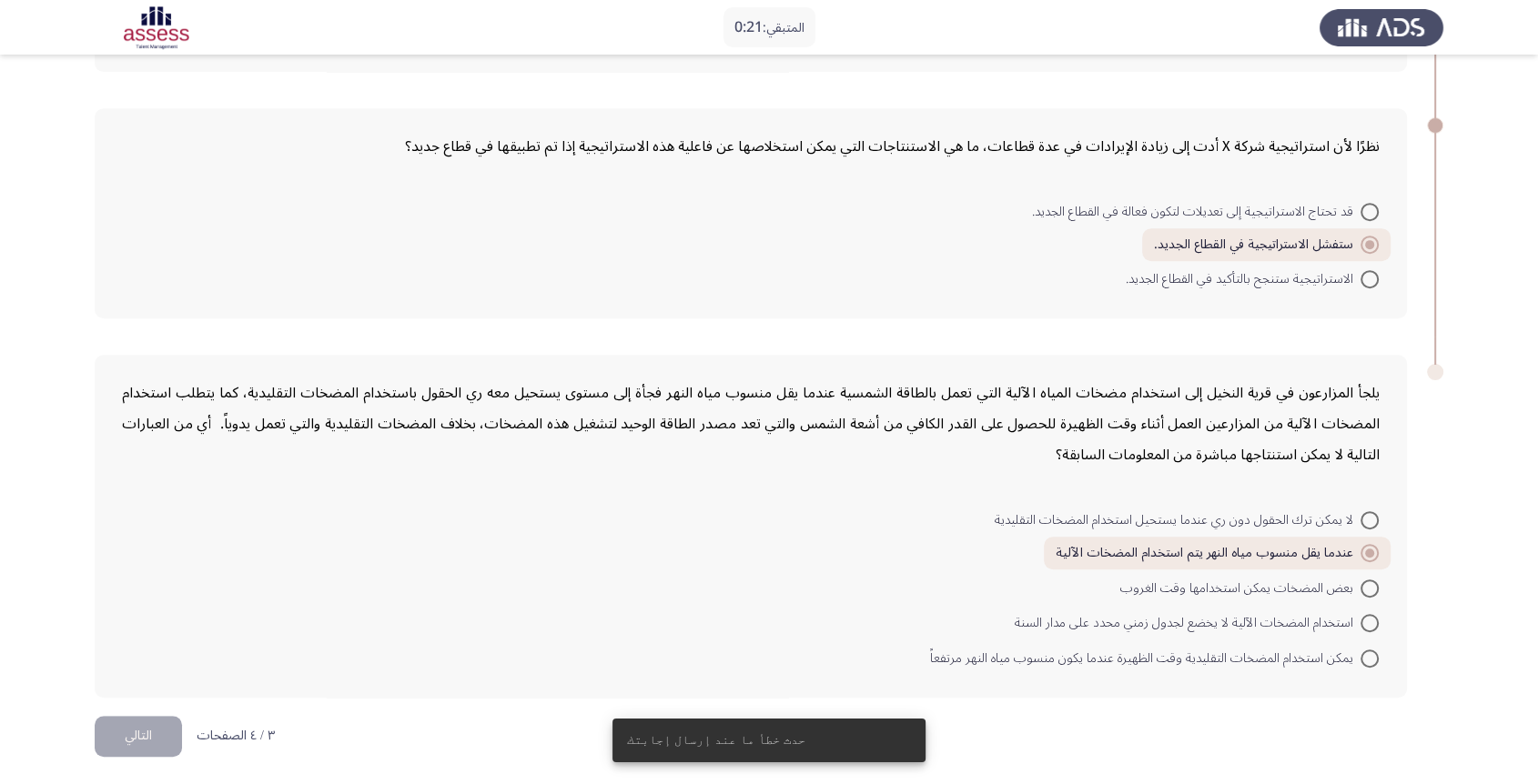 click on "التالي" 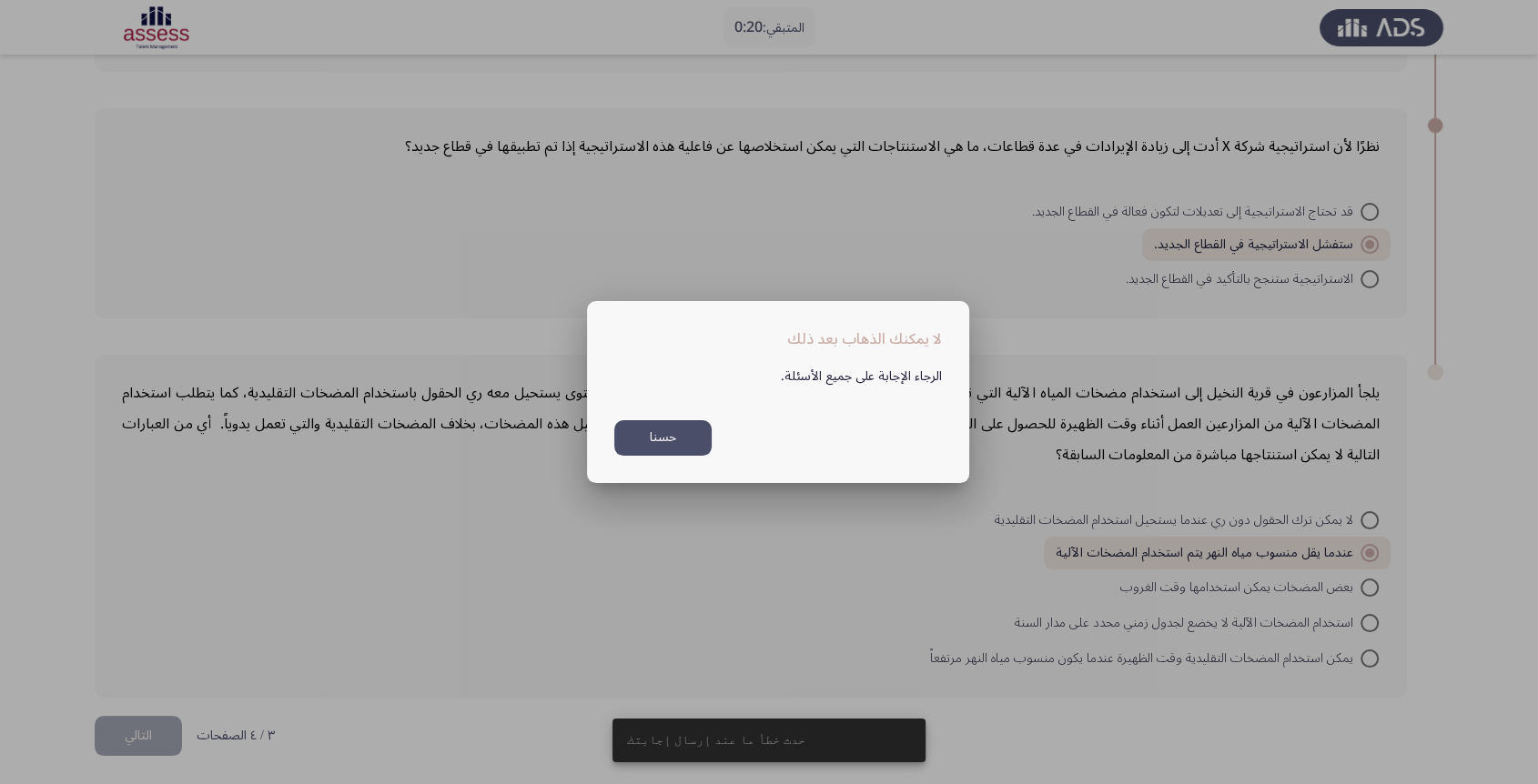 click on "حسنا" at bounding box center [663, 437] 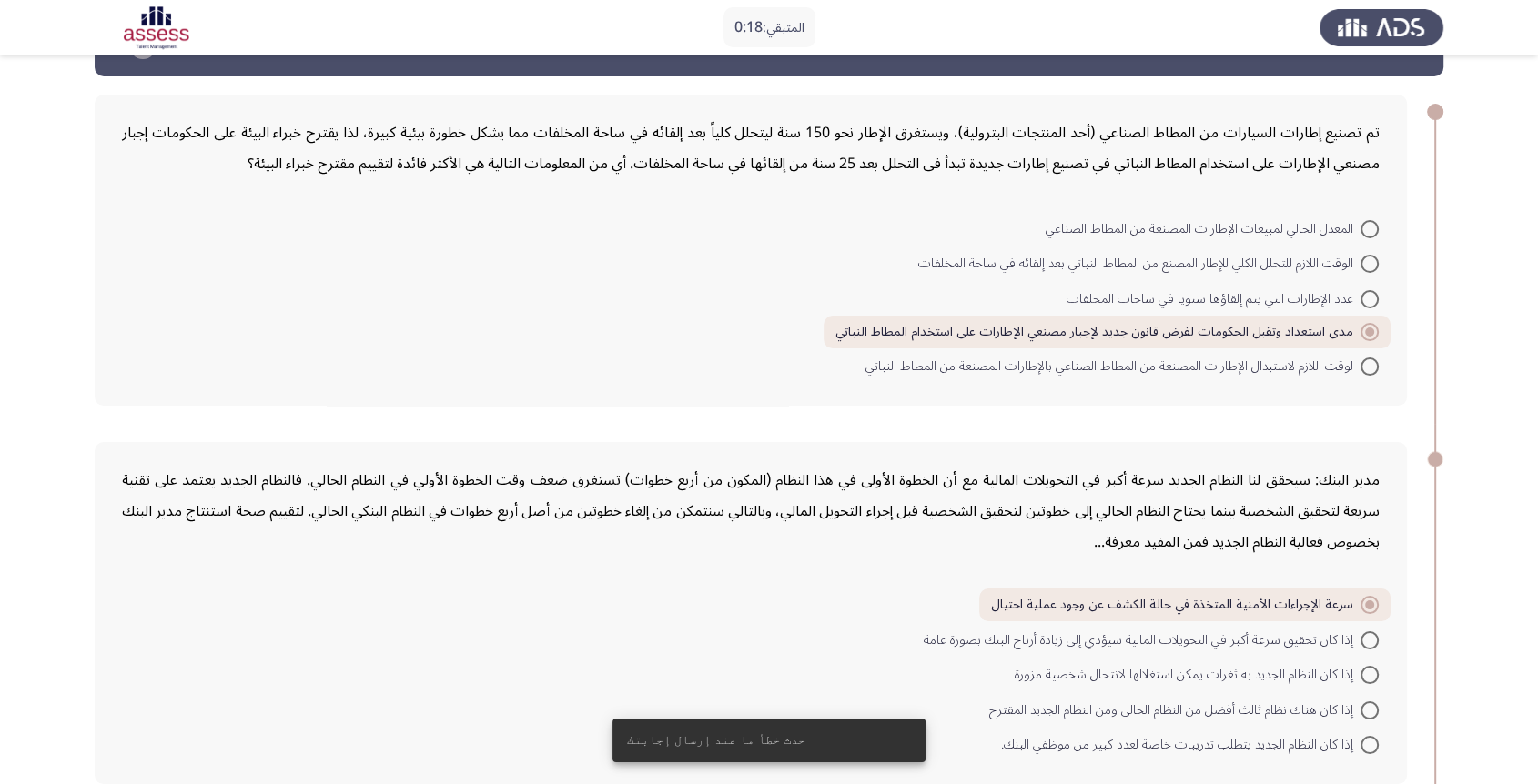 scroll, scrollTop: 0, scrollLeft: 0, axis: both 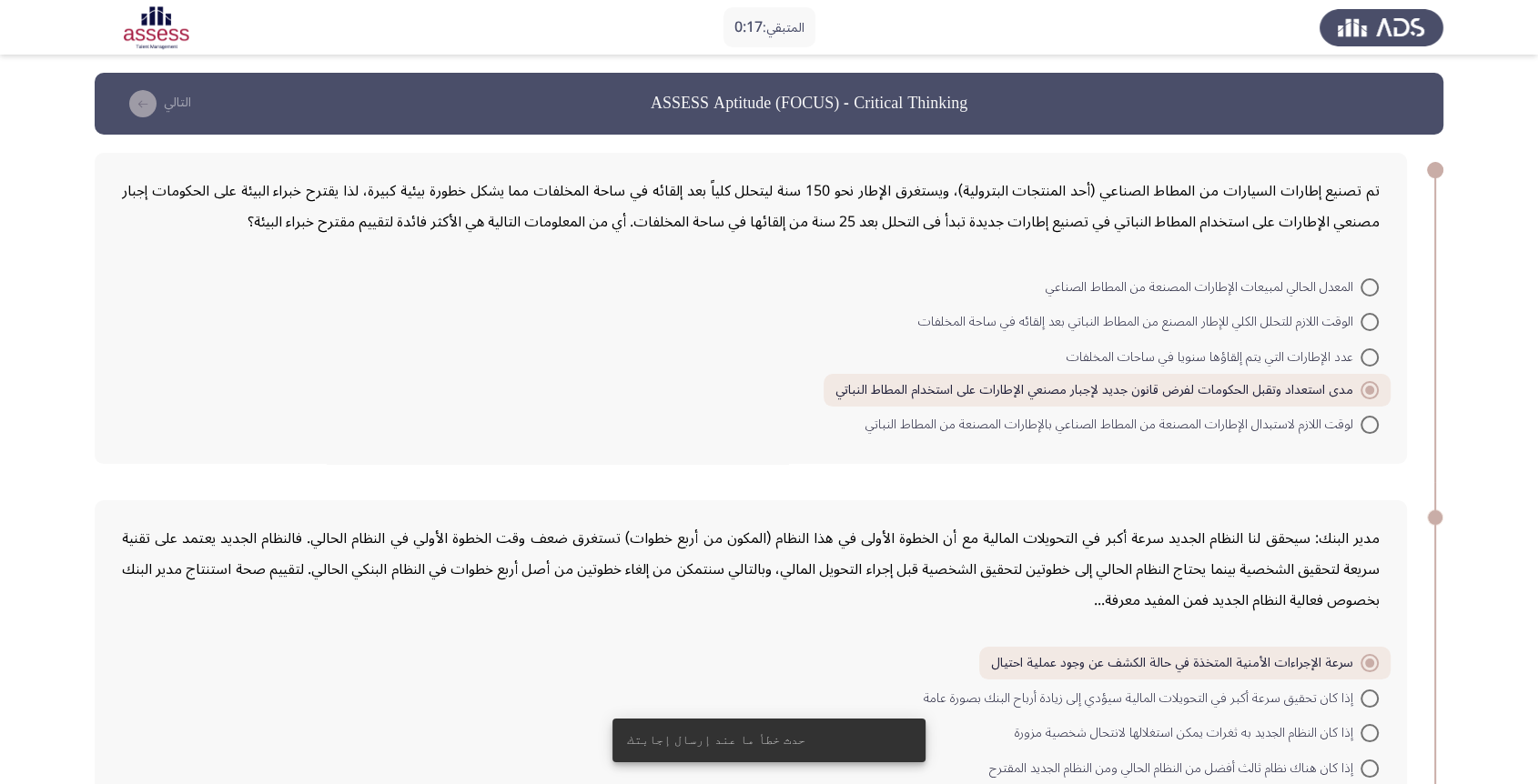 click at bounding box center [1370, 390] 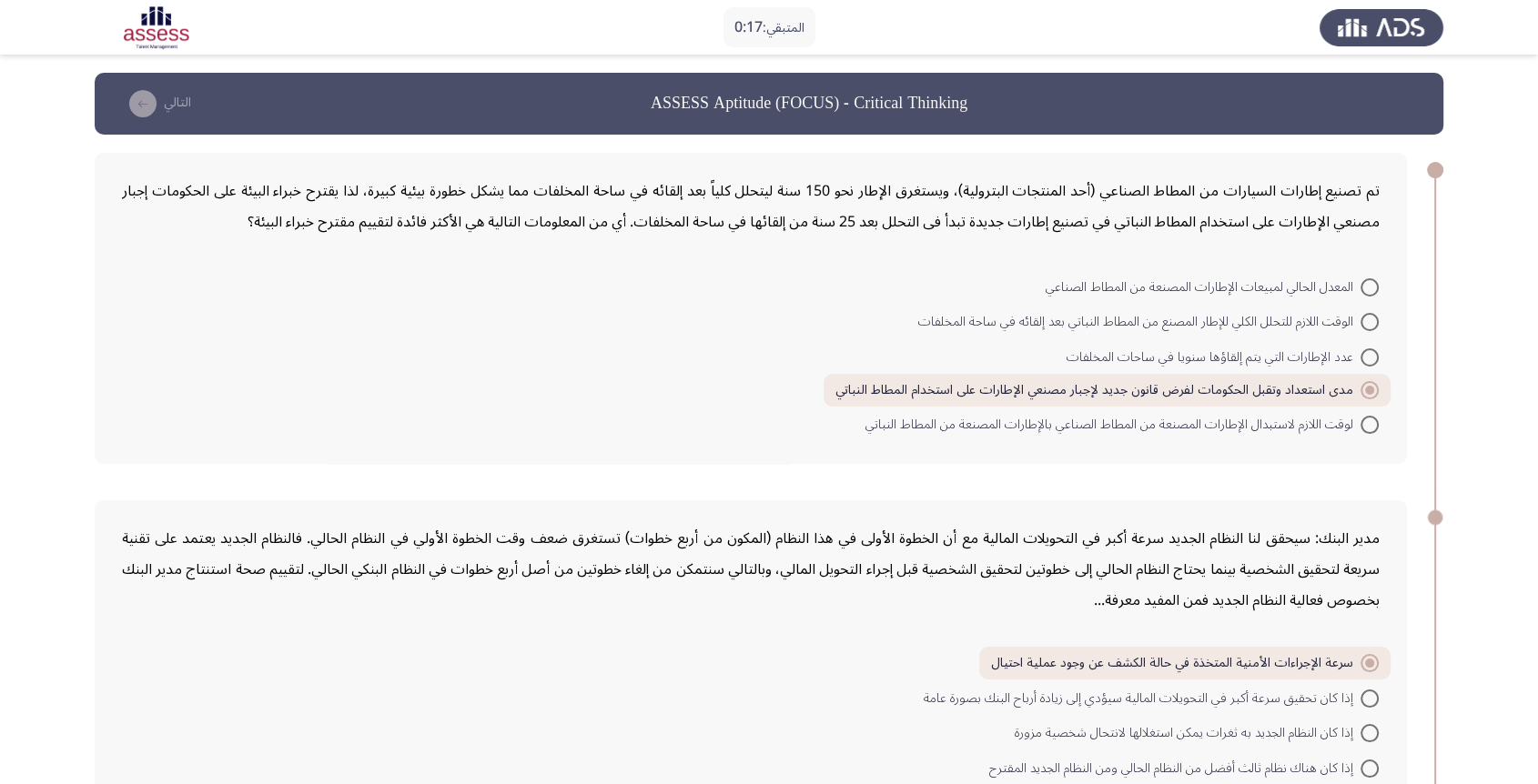 click at bounding box center [1370, 663] 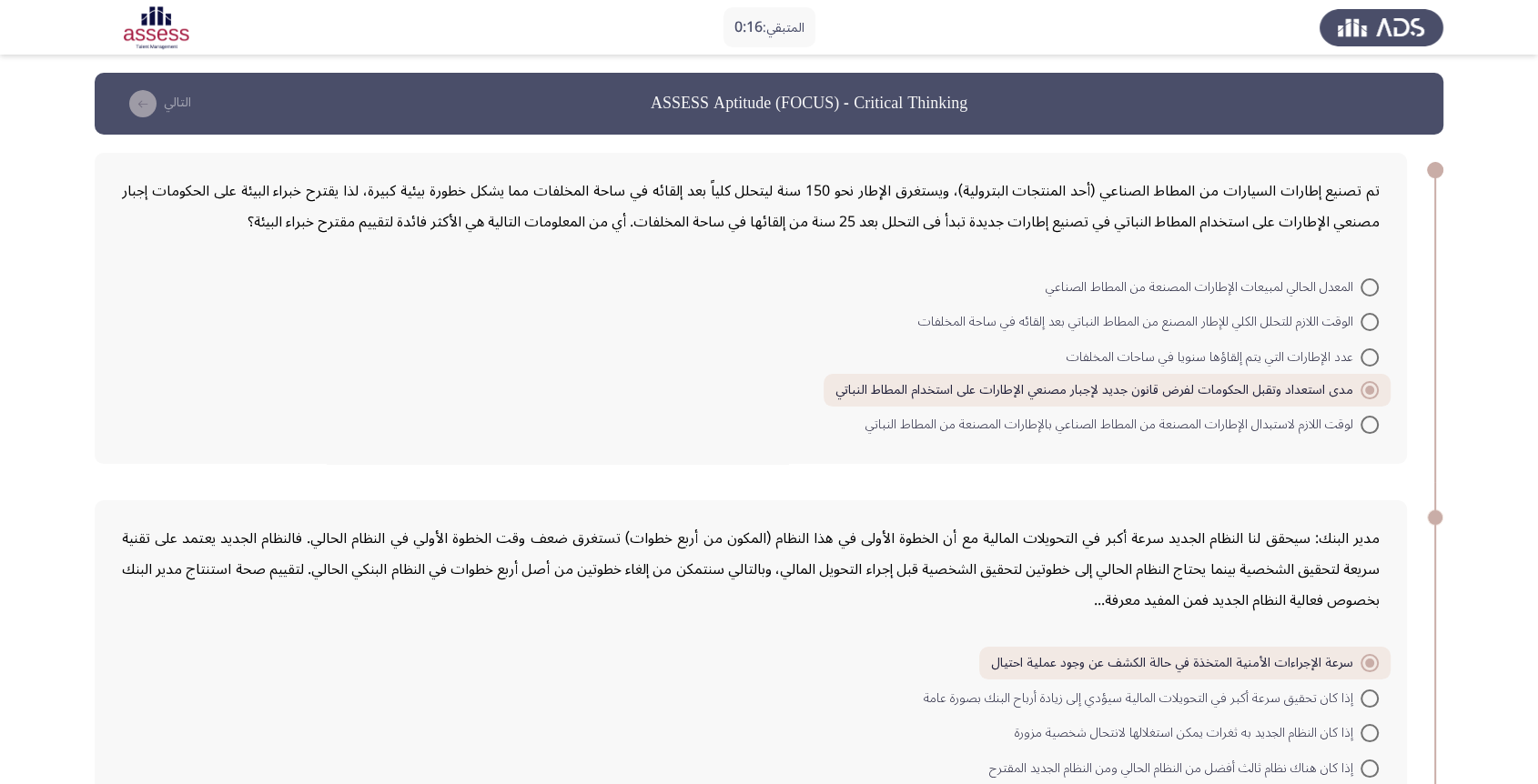 scroll, scrollTop: 404, scrollLeft: 0, axis: vertical 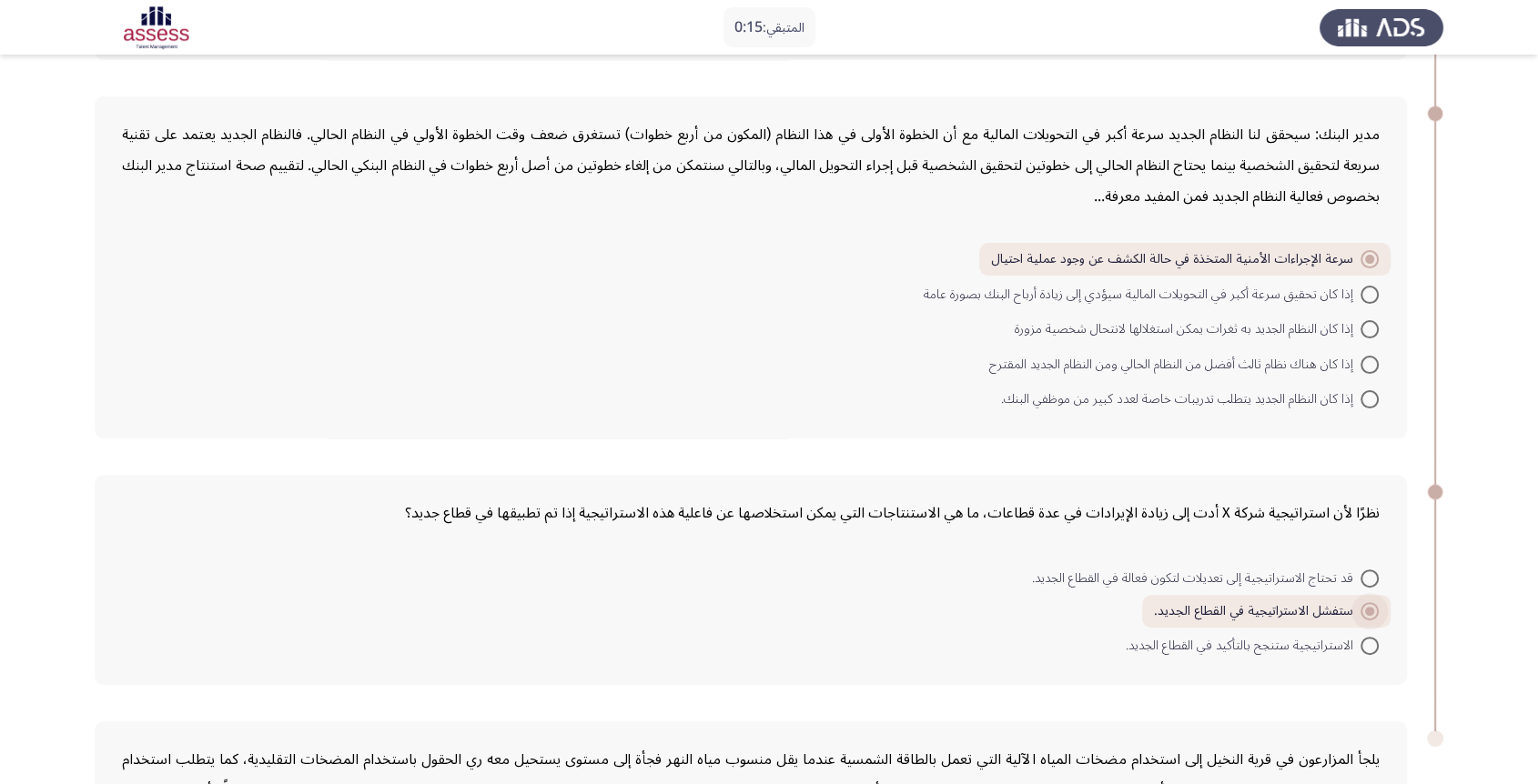 click at bounding box center [1370, 611] 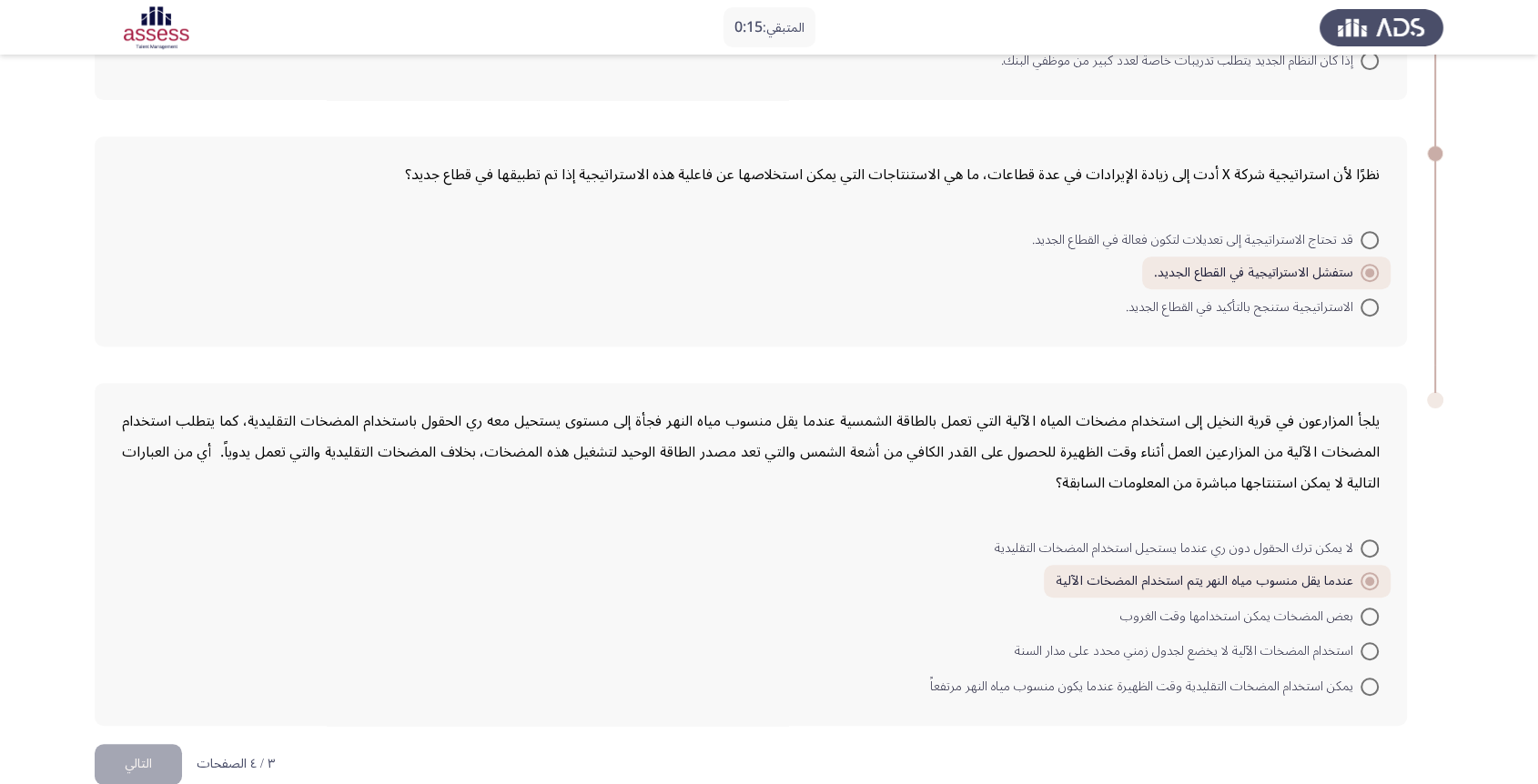 scroll, scrollTop: 770, scrollLeft: 0, axis: vertical 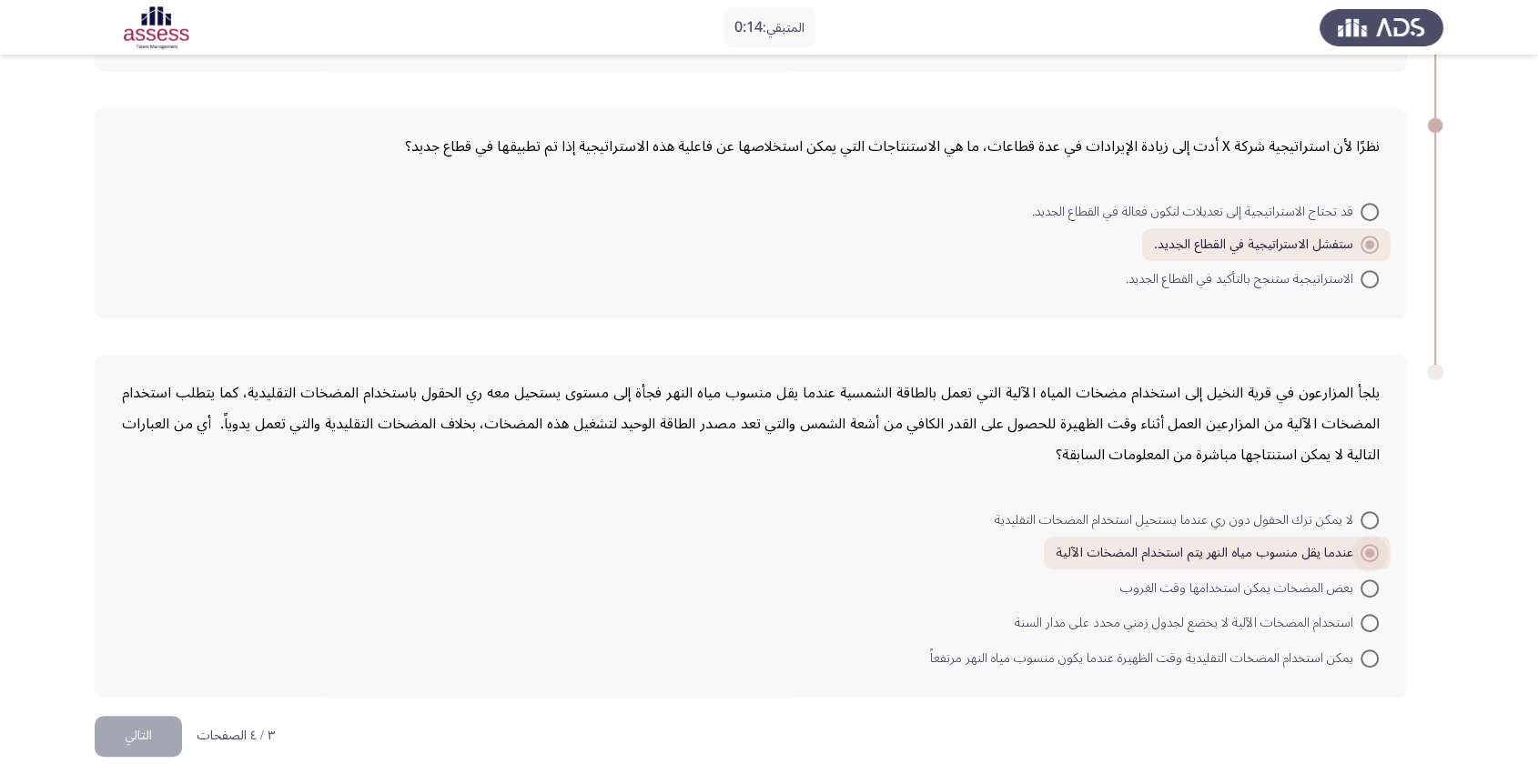 click at bounding box center (1370, 553) 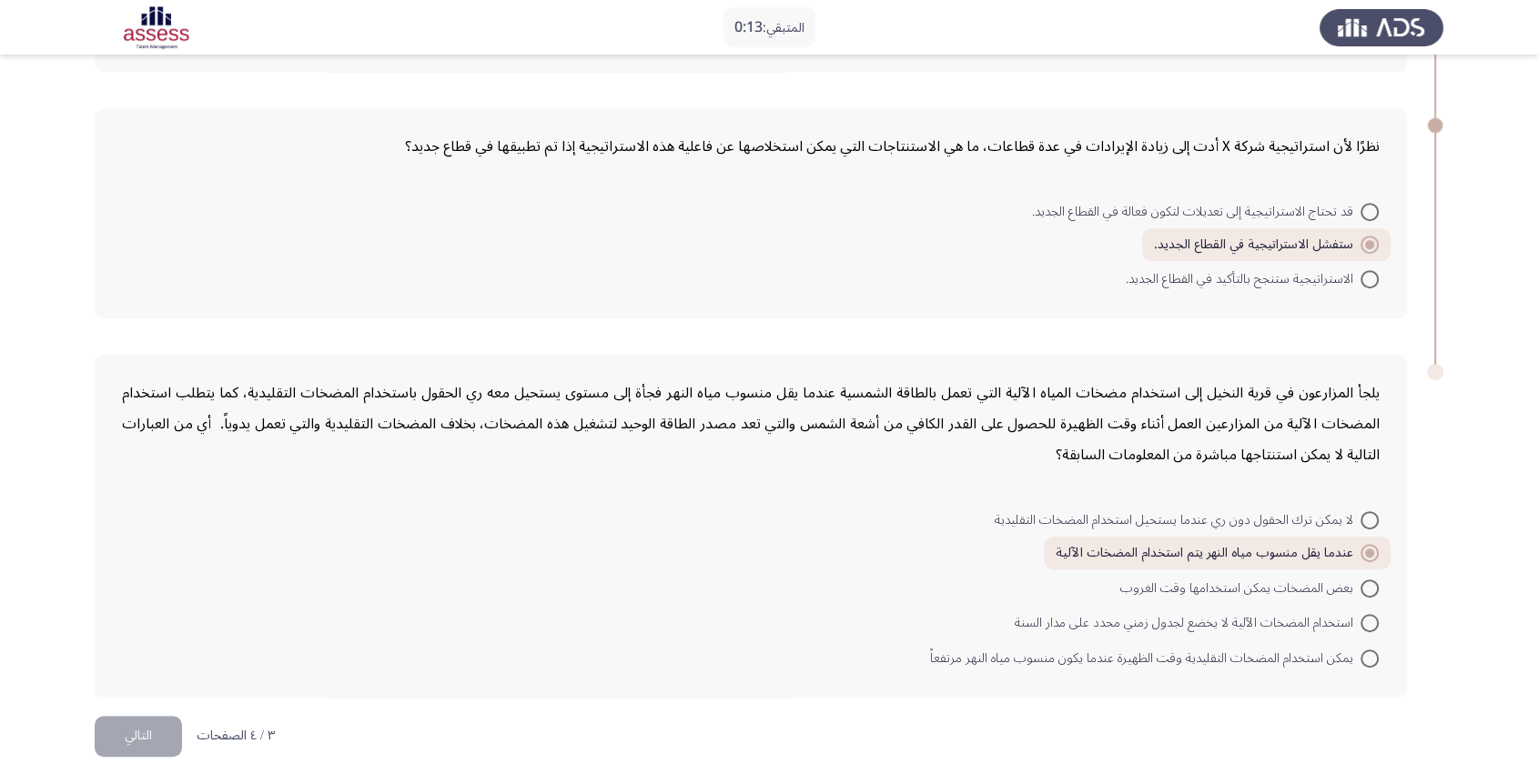 drag, startPoint x: 58, startPoint y: 716, endPoint x: 124, endPoint y: 577, distance: 153.87332 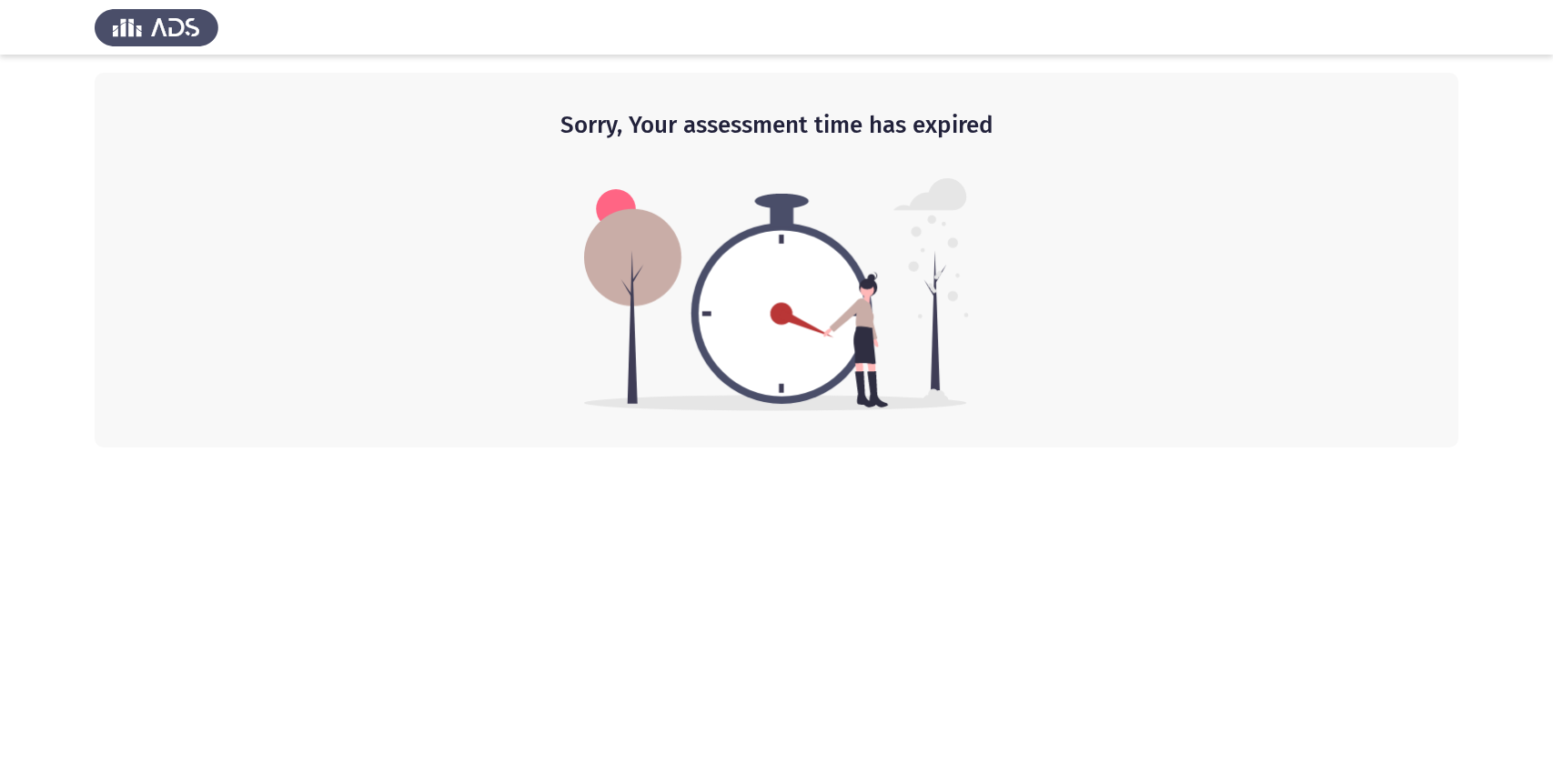 scroll, scrollTop: 0, scrollLeft: 0, axis: both 